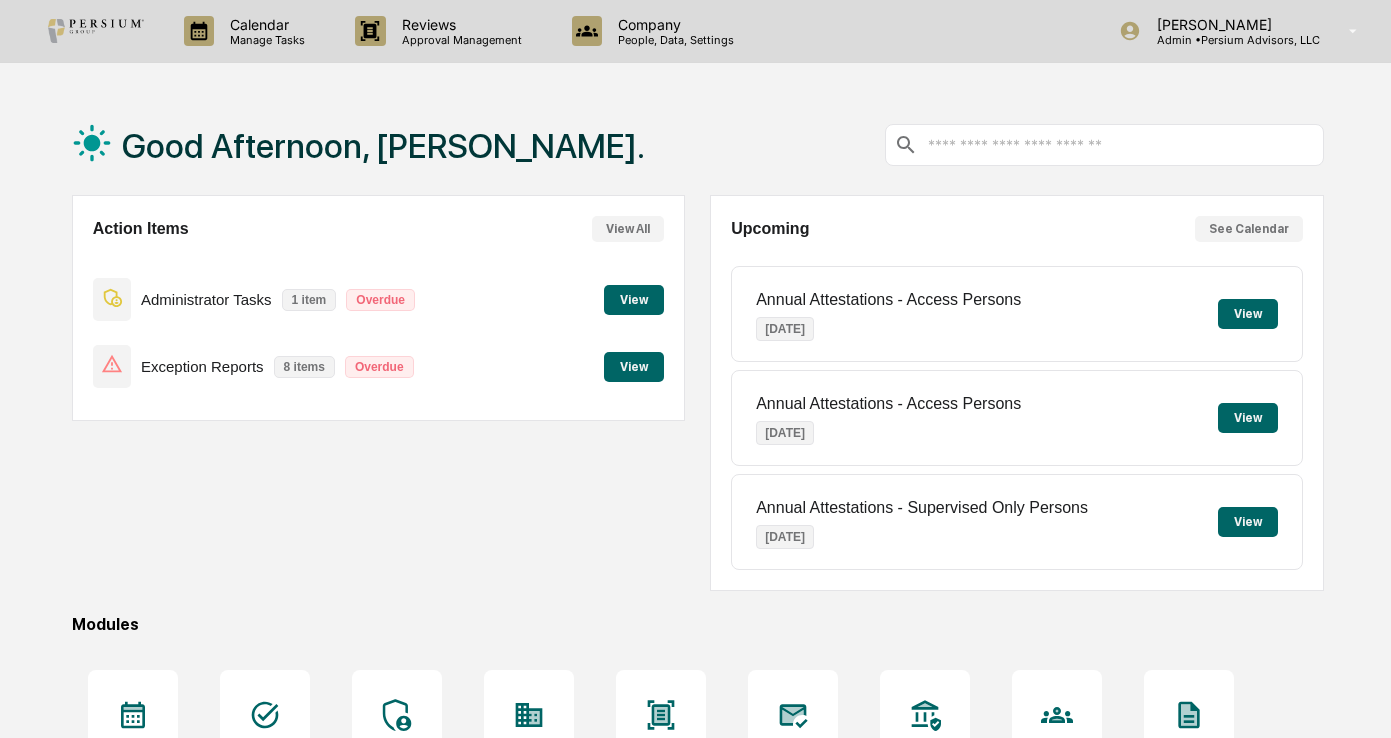 scroll, scrollTop: 0, scrollLeft: 0, axis: both 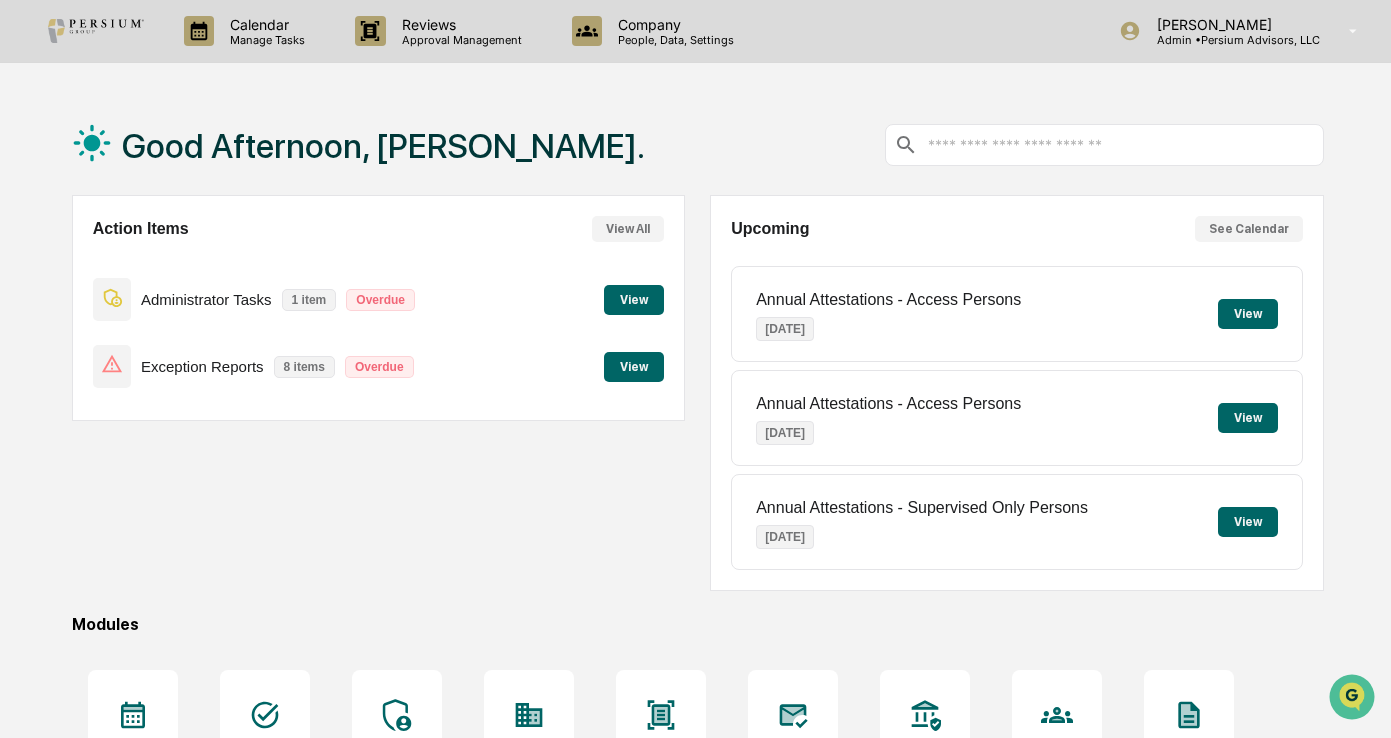 click on "View" at bounding box center (634, 300) 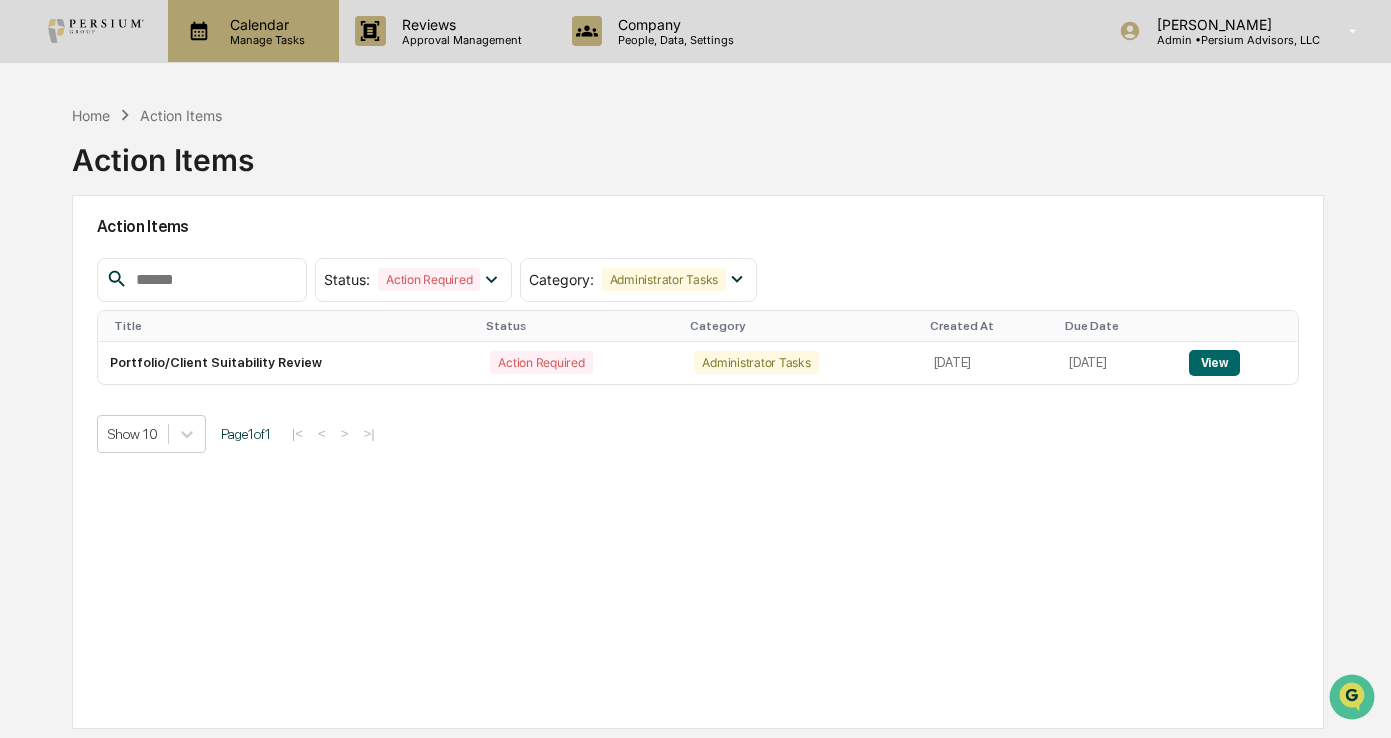 click on "Calendar" at bounding box center (264, 24) 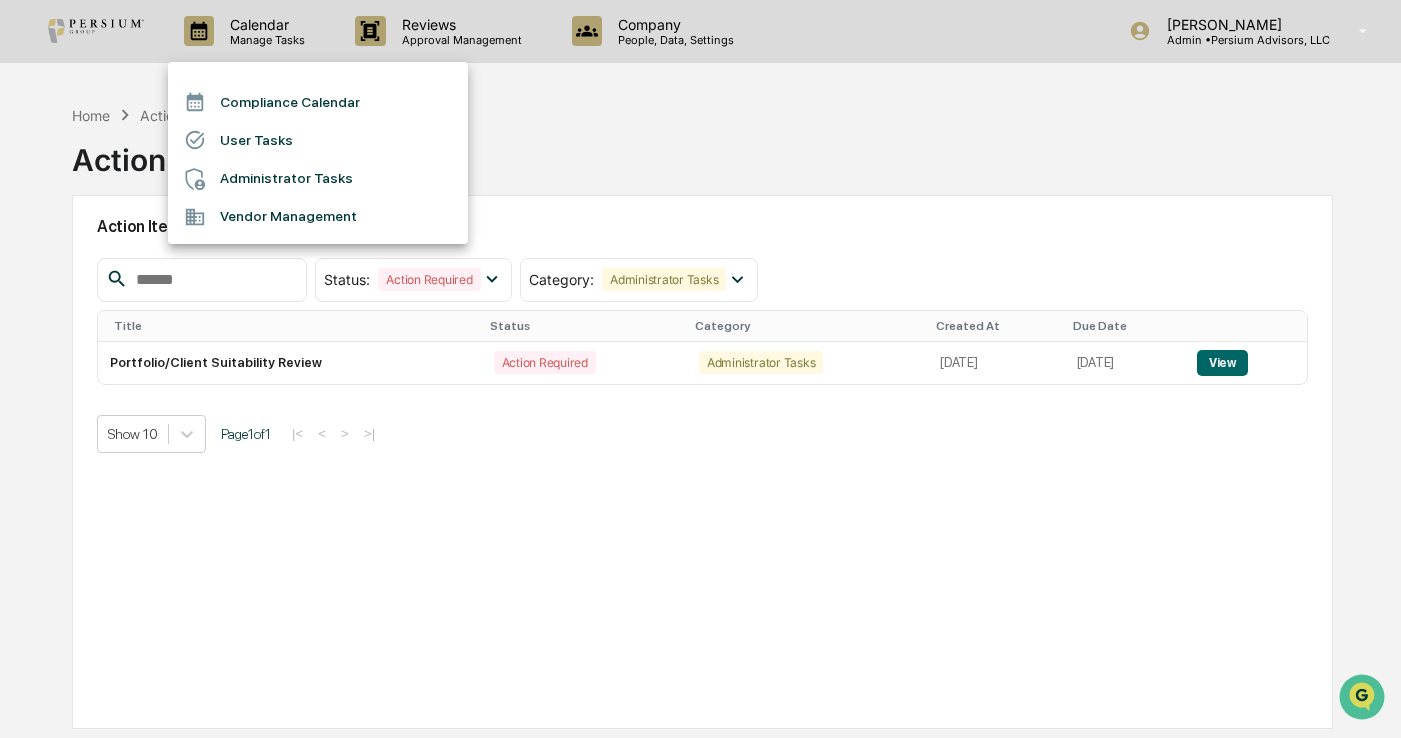 click on "Administrator Tasks" at bounding box center [318, 179] 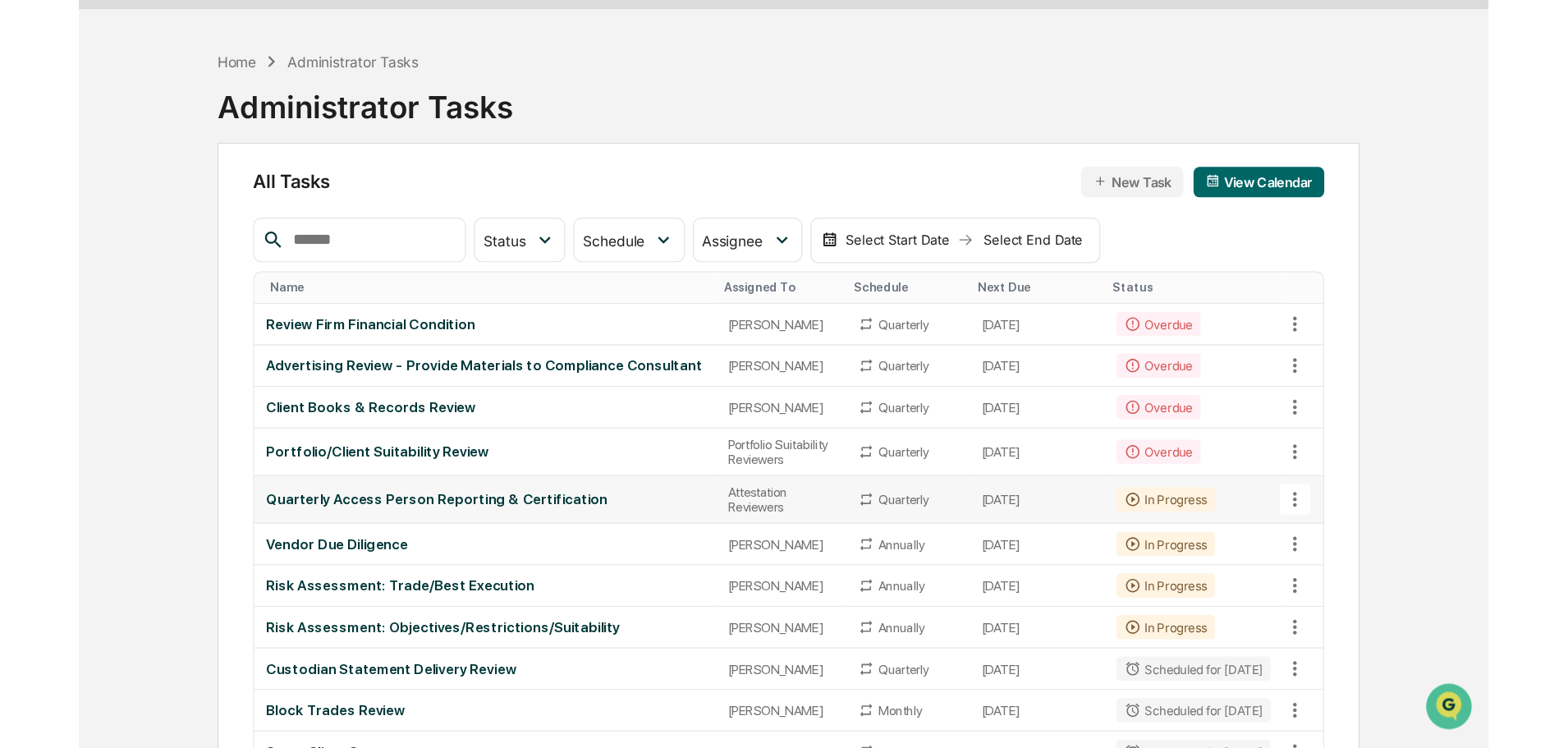 scroll, scrollTop: 82, scrollLeft: 0, axis: vertical 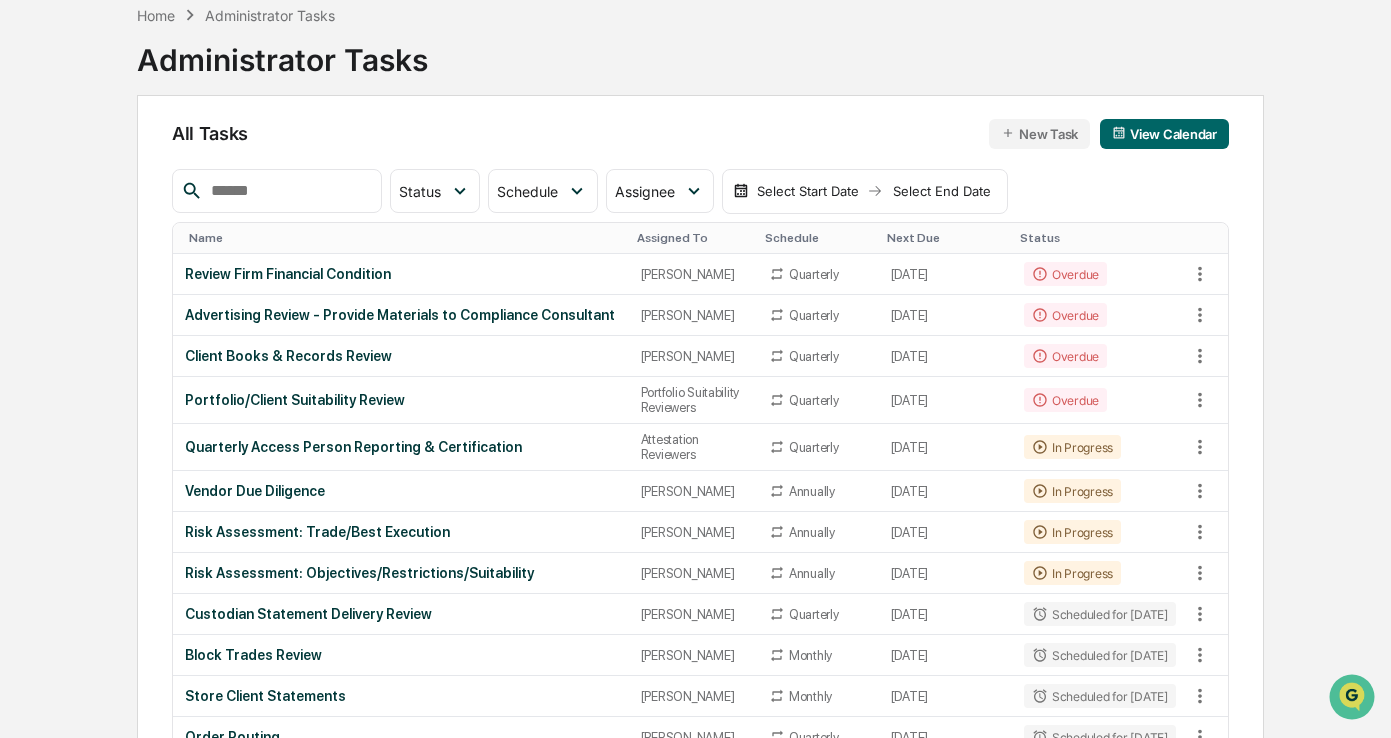 click on "Calendar Manage Tasks Reviews Approval Management Company People, Data, Settings [PERSON_NAME] Admin •  Persium Advisors, LLC Home Administrator Tasks Administrator Tasks All Tasks  New Task  View Calendar Status Select/Deselect All Done In Progress Action Required Overdue Scheduled Schedule Select/Deselect All Annually Quarterly Monthly One Time Assignee Select/Deselect All [PERSON_NAME] [PERSON_NAME] [PERSON_NAME] Compliance Group: Administrators Compliance Group: Full Access Administrators Compliance Group: Attestation Reviewers Compliance Group: Portfolio Suitability Reviewers Select Start Date Select End Date Name Assigned To Schedule Next Due Status Review Firm Financial Condition [PERSON_NAME] Quarterly [DATE] Overdue Advertising Review - Provide Materials to Compliance Consultant [PERSON_NAME] Quarterly [DATE] Overdue Client Books & Records Review [PERSON_NAME] Quarterly [DATE] Overdue Portfolio/Client Suitability Review Portfolio Suitability Reviewers Quarterly [DATE] Overdue" at bounding box center (695, 1534) 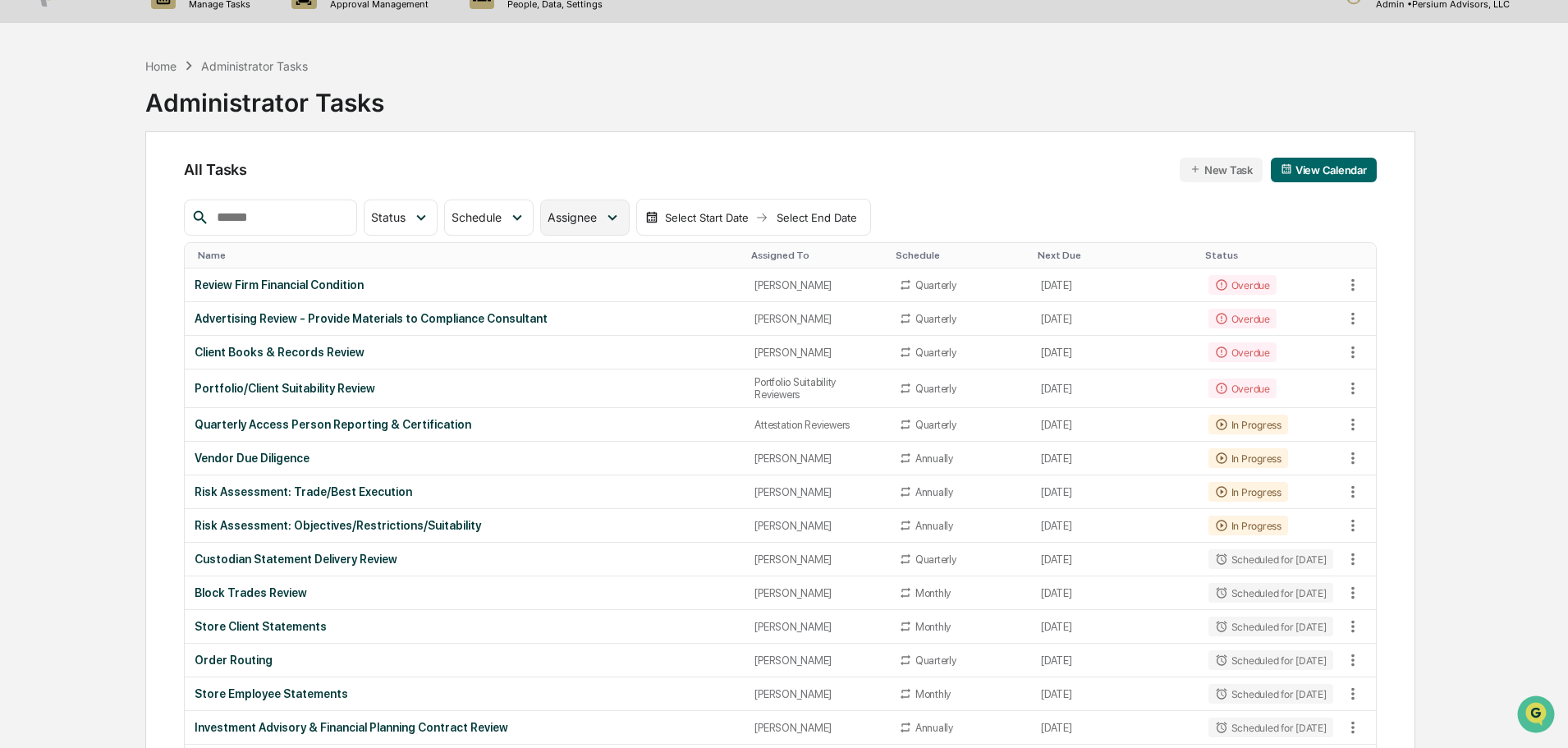 scroll, scrollTop: 0, scrollLeft: 0, axis: both 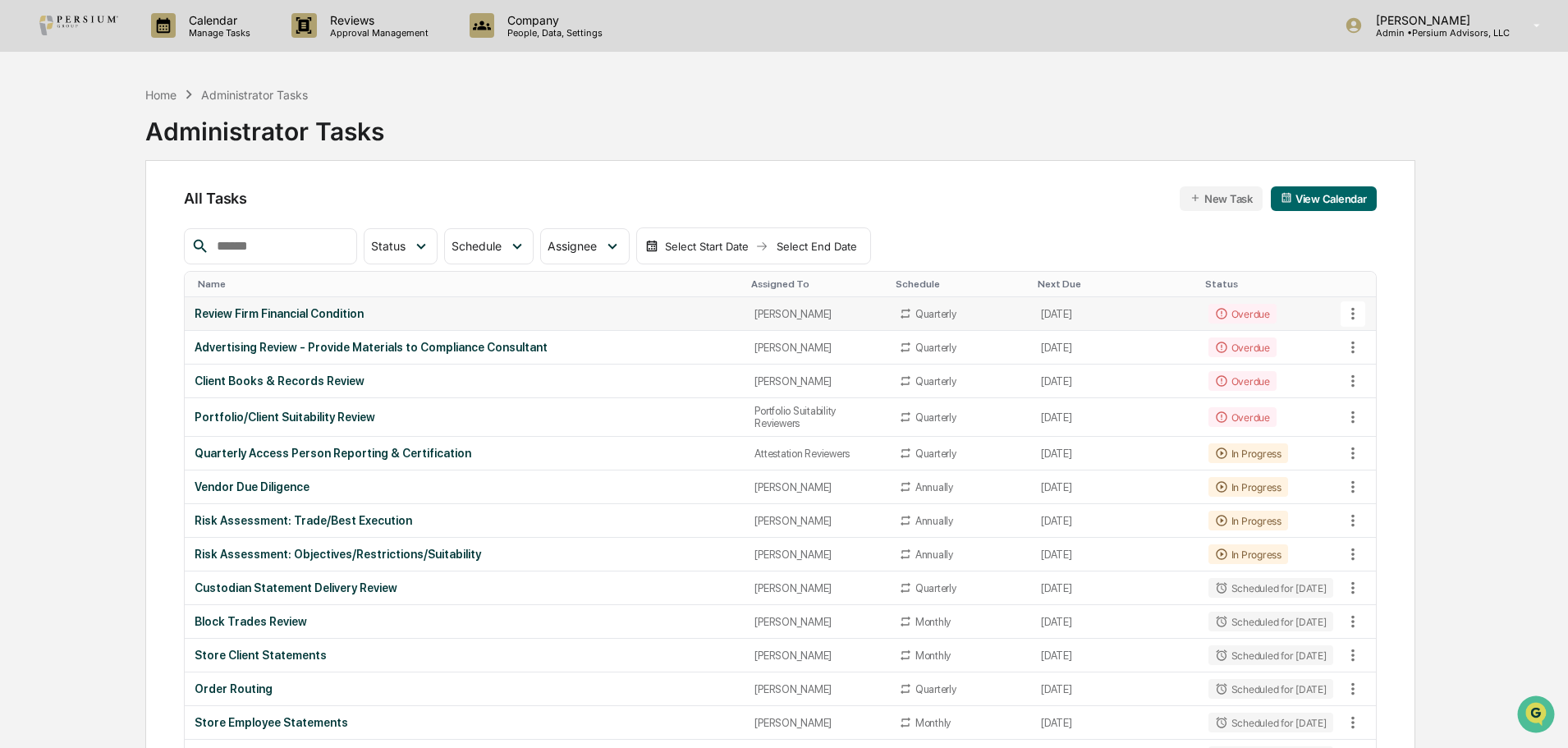 click on "[PERSON_NAME]" at bounding box center [816, 314] 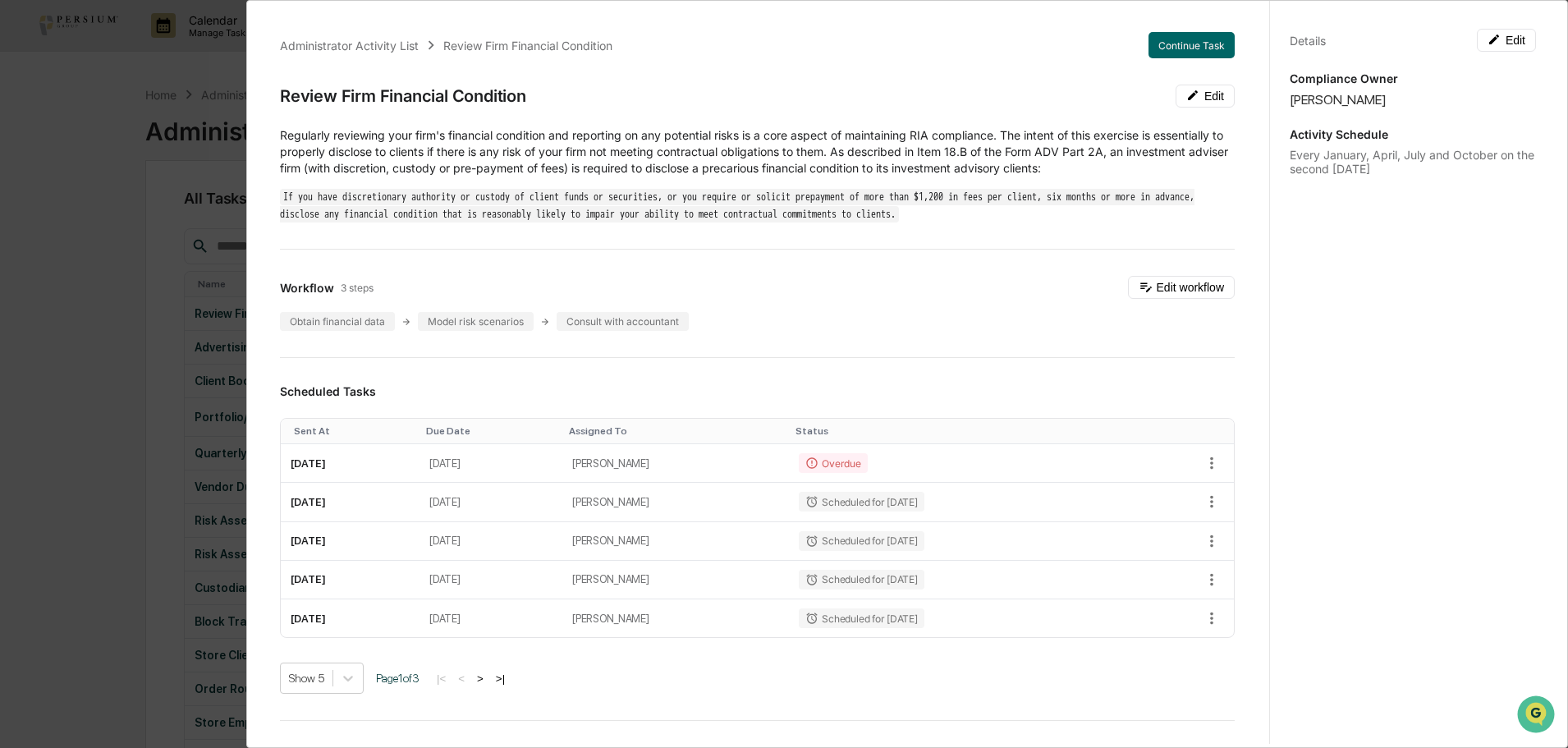 click on "Administrator Activity List Review Firm Financial Condition Continue Task Review Firm Financial Condition Edit Regularly reviewing your firm's financial condition and reporting on any potential risks is a core aspect of maintaining RIA compliance. The intent of this exercise is essentially to properly disclose to clients if there is any risk of your firm not meeting contractual obligations to them. As described in Item 18.B of the Form ADV Part 2A, an investment adviser firm (with discretion, custody or pre-payment of fees) is required to disclose a precarious financial condition to its investment advisory clients: If you have discretionary authority or custody of client funds or securities, or you require or solicit prepayment of more than $1,200 in fees per client, six months or more in advance, disclose any financial condition that is reasonably likely to impair your ability to meet contractual commitments to clients. Workflow 3 steps Edit workflow Obtain financial data Model risk scenarios Scheduled Tasks" at bounding box center (784, 374) 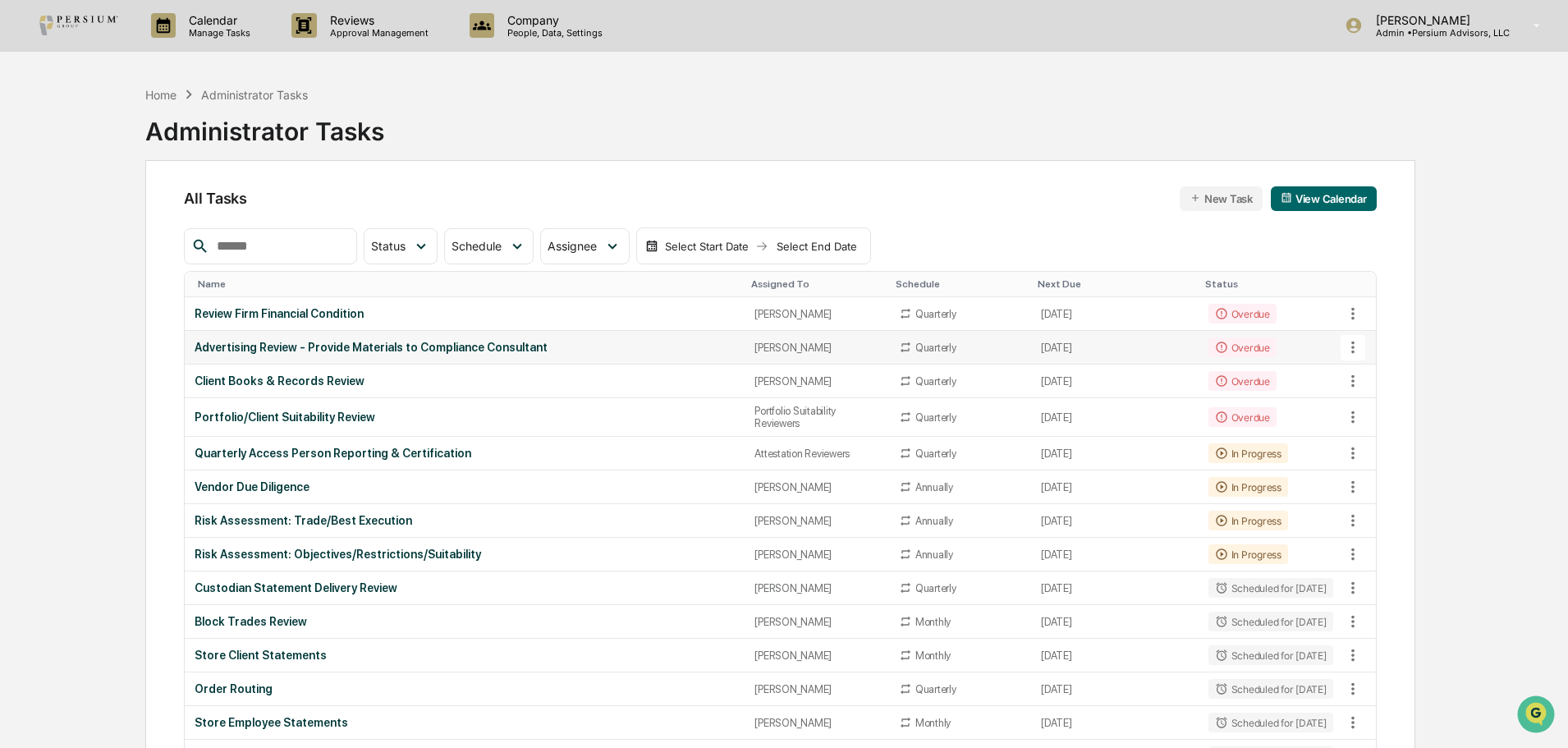 click on "Advertising Review - Provide Materials to Compliance Consultant" at bounding box center (465, 347) 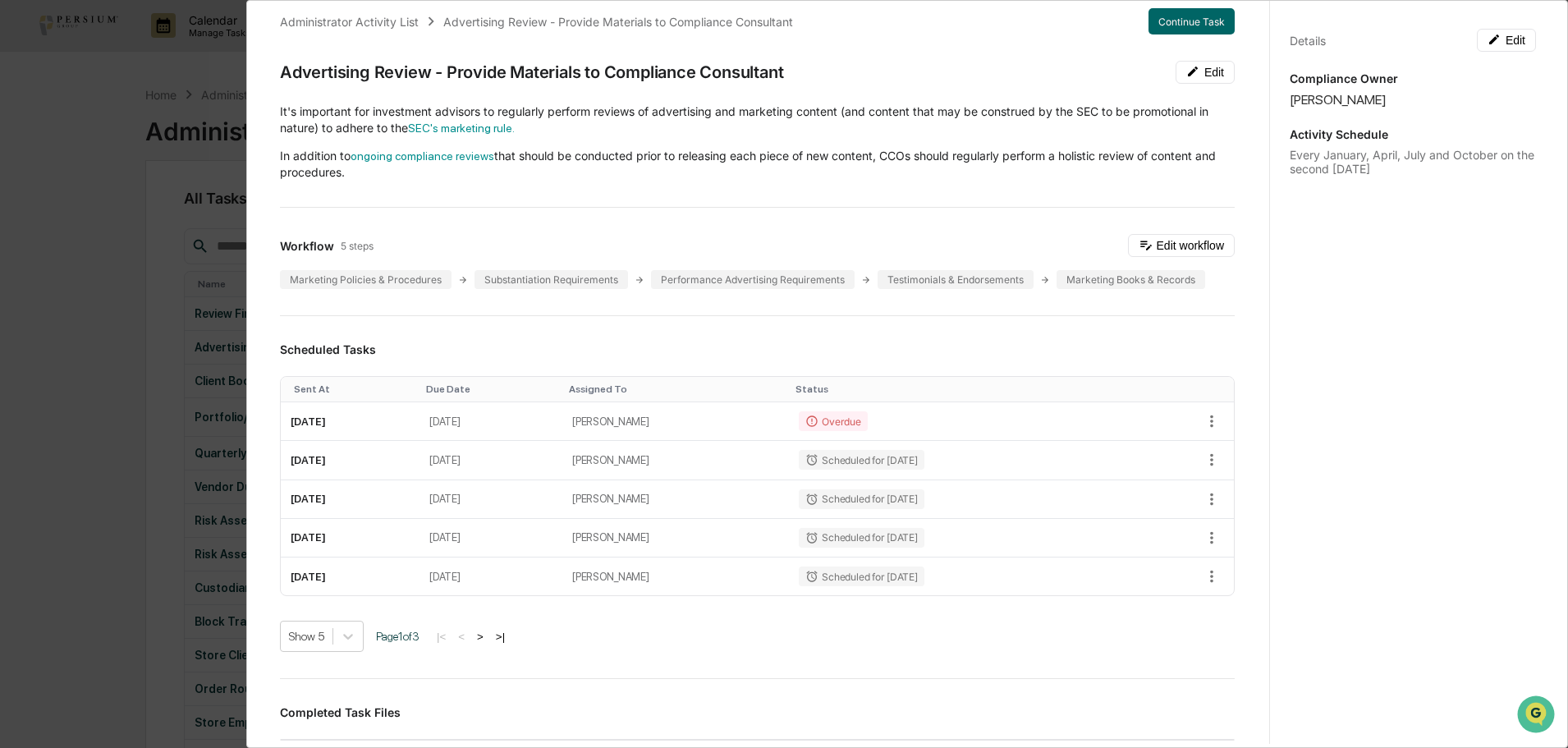 scroll, scrollTop: 0, scrollLeft: 0, axis: both 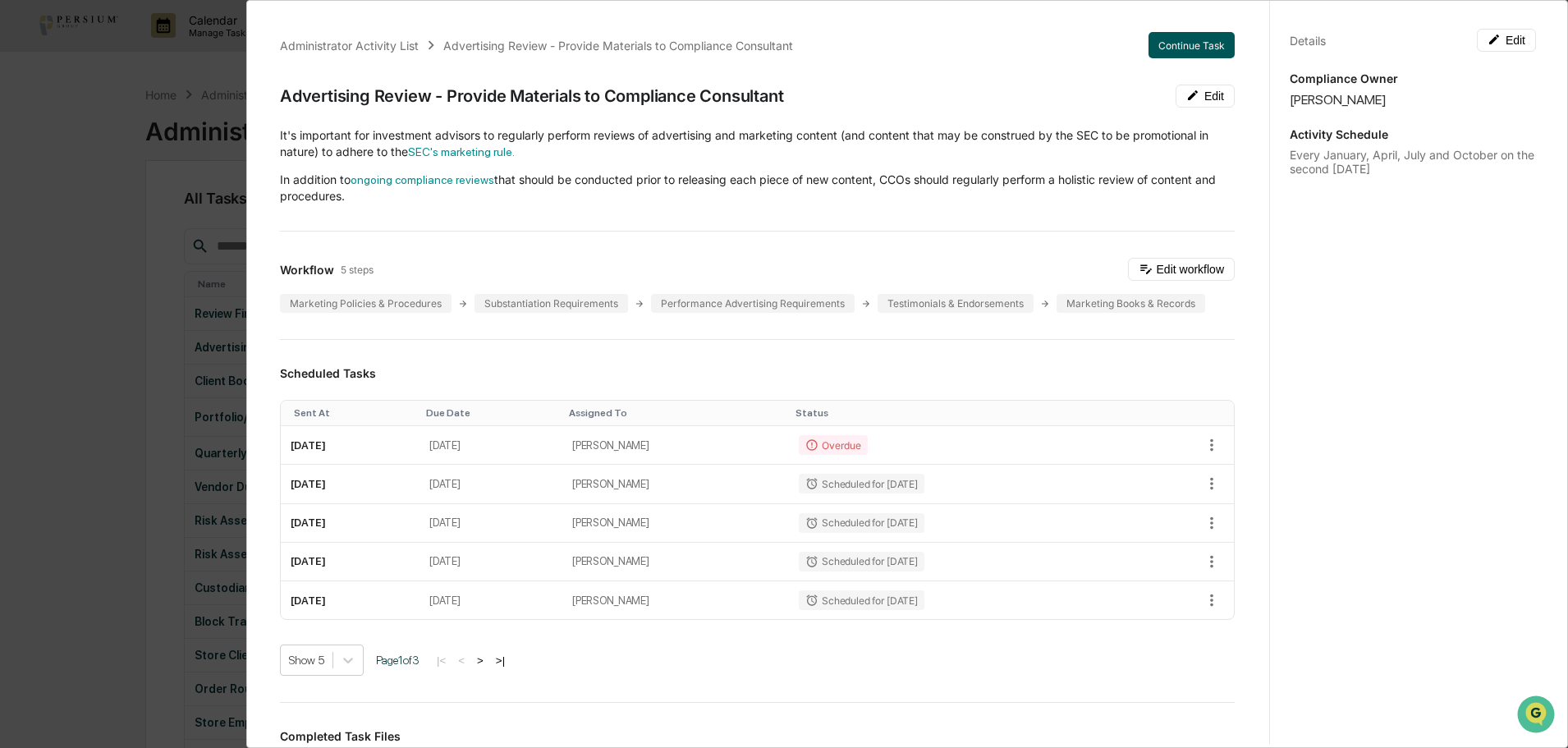 click on "Continue Task" at bounding box center [1191, 45] 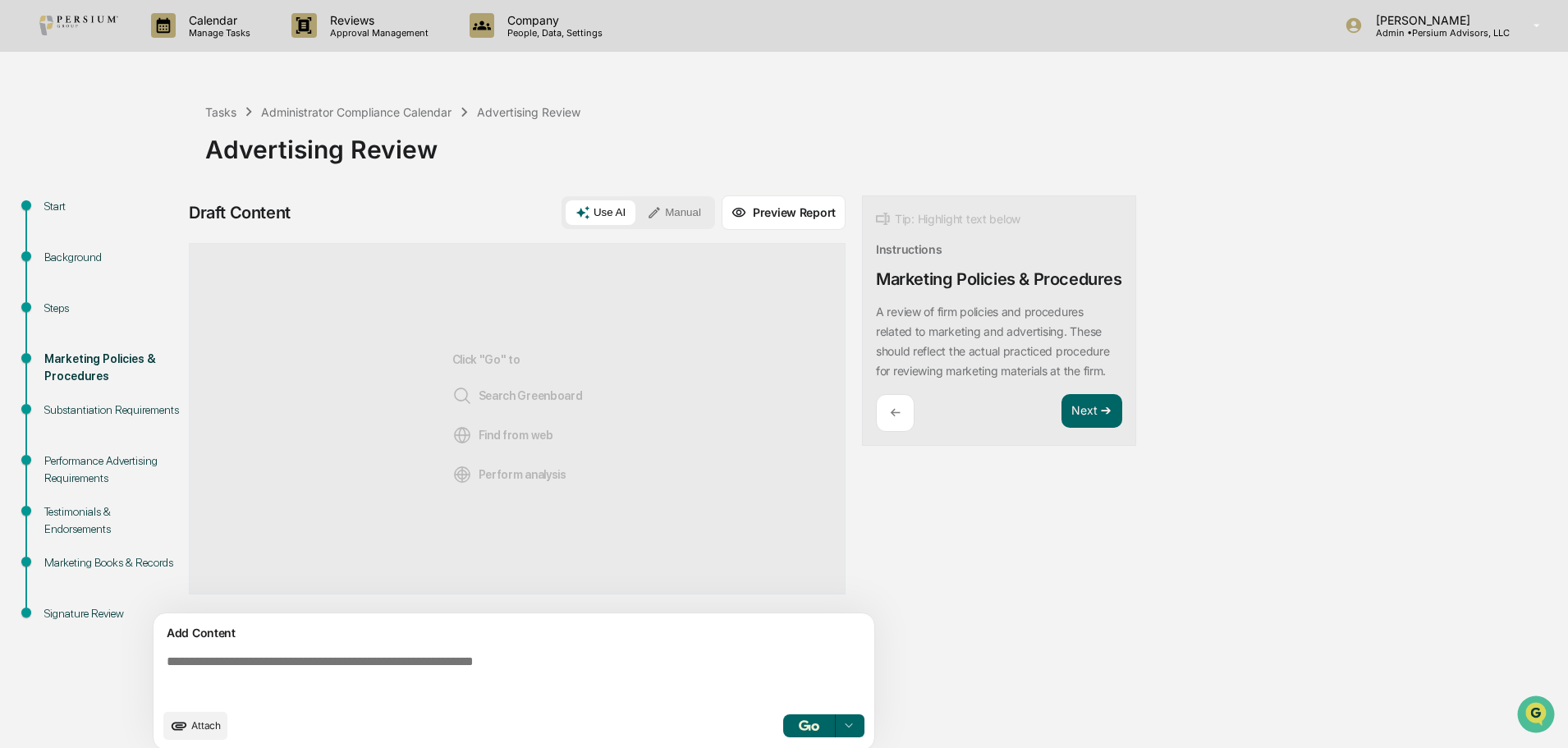 click at bounding box center (517, 677) 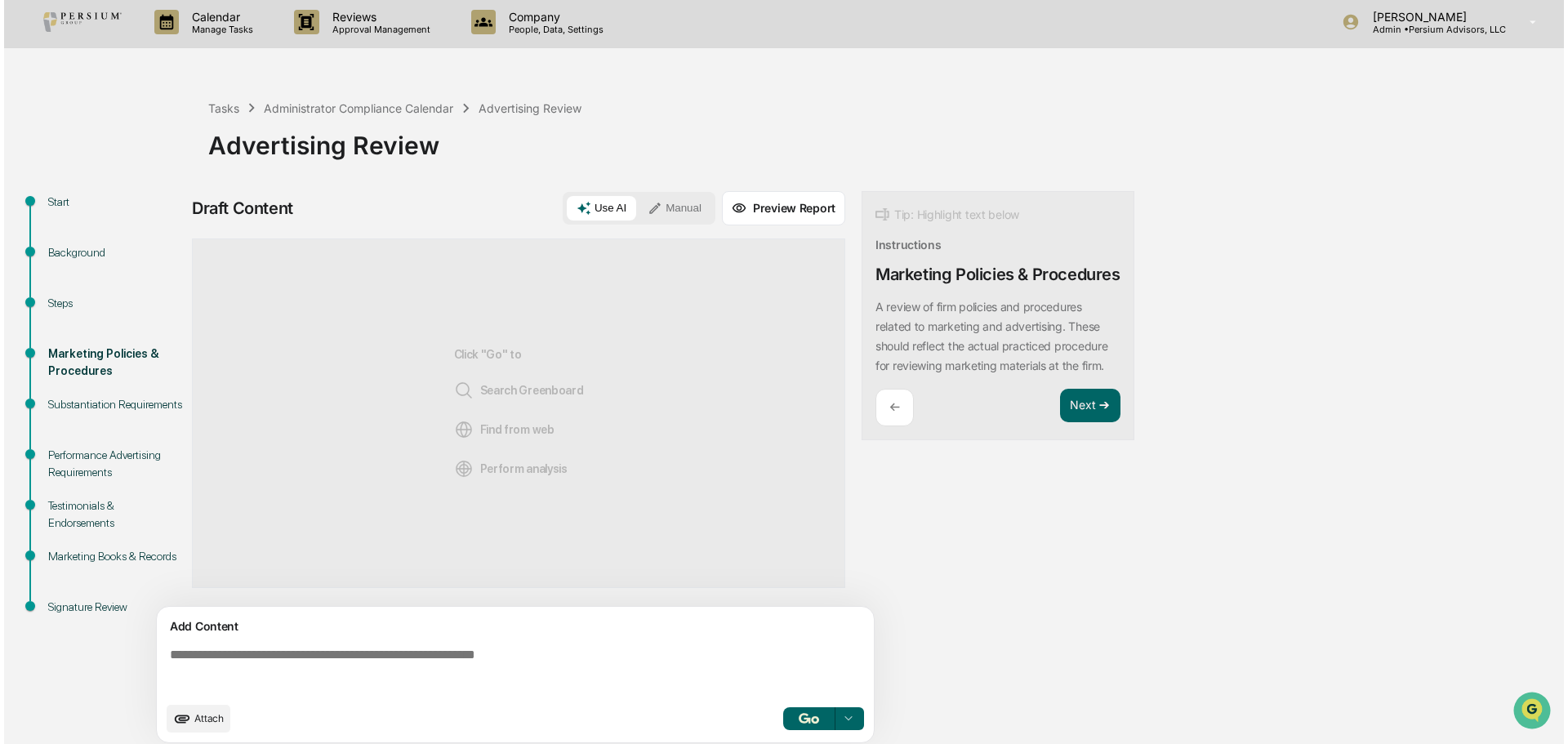 scroll, scrollTop: 12, scrollLeft: 0, axis: vertical 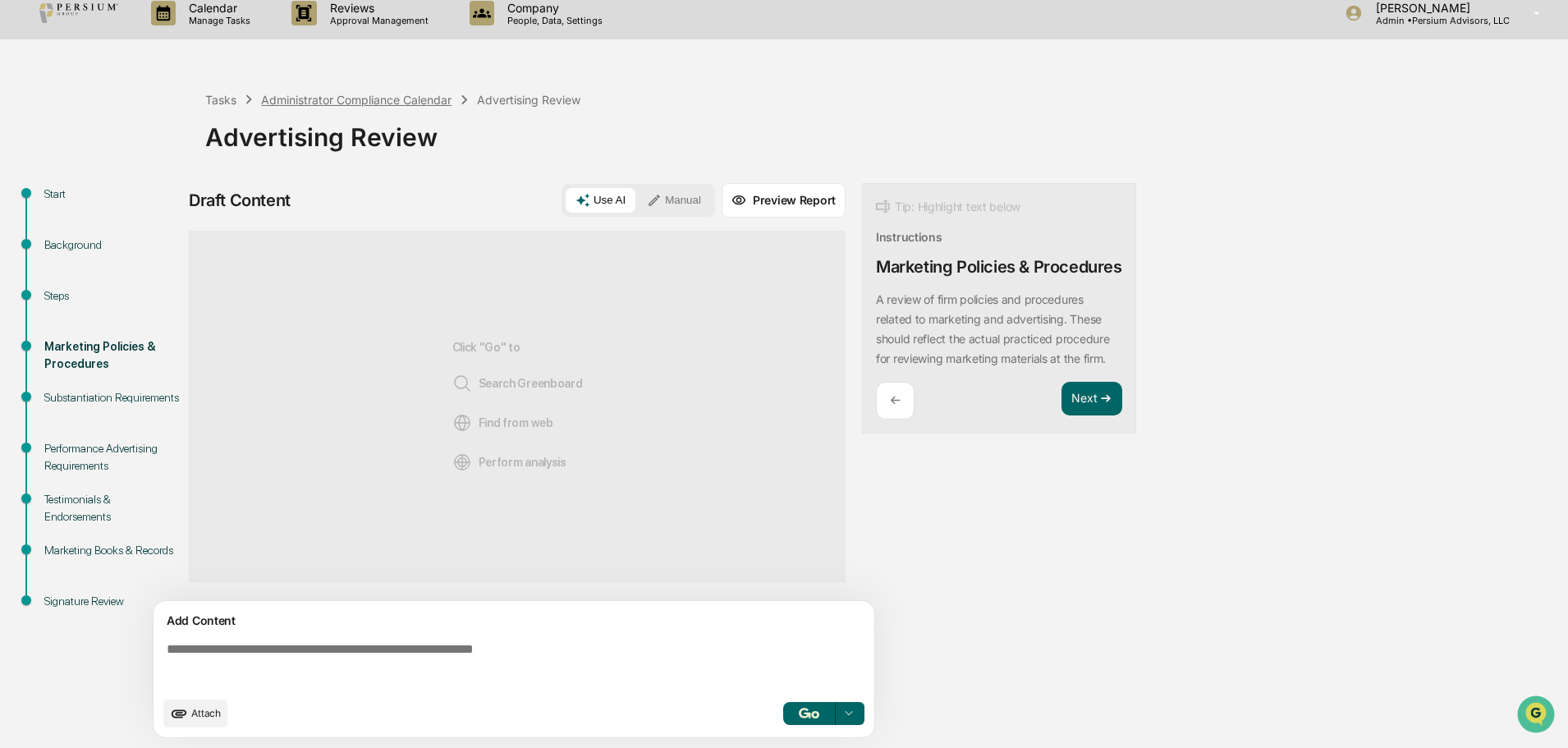 click on "Administrator Compliance Calendar" at bounding box center (356, 99) 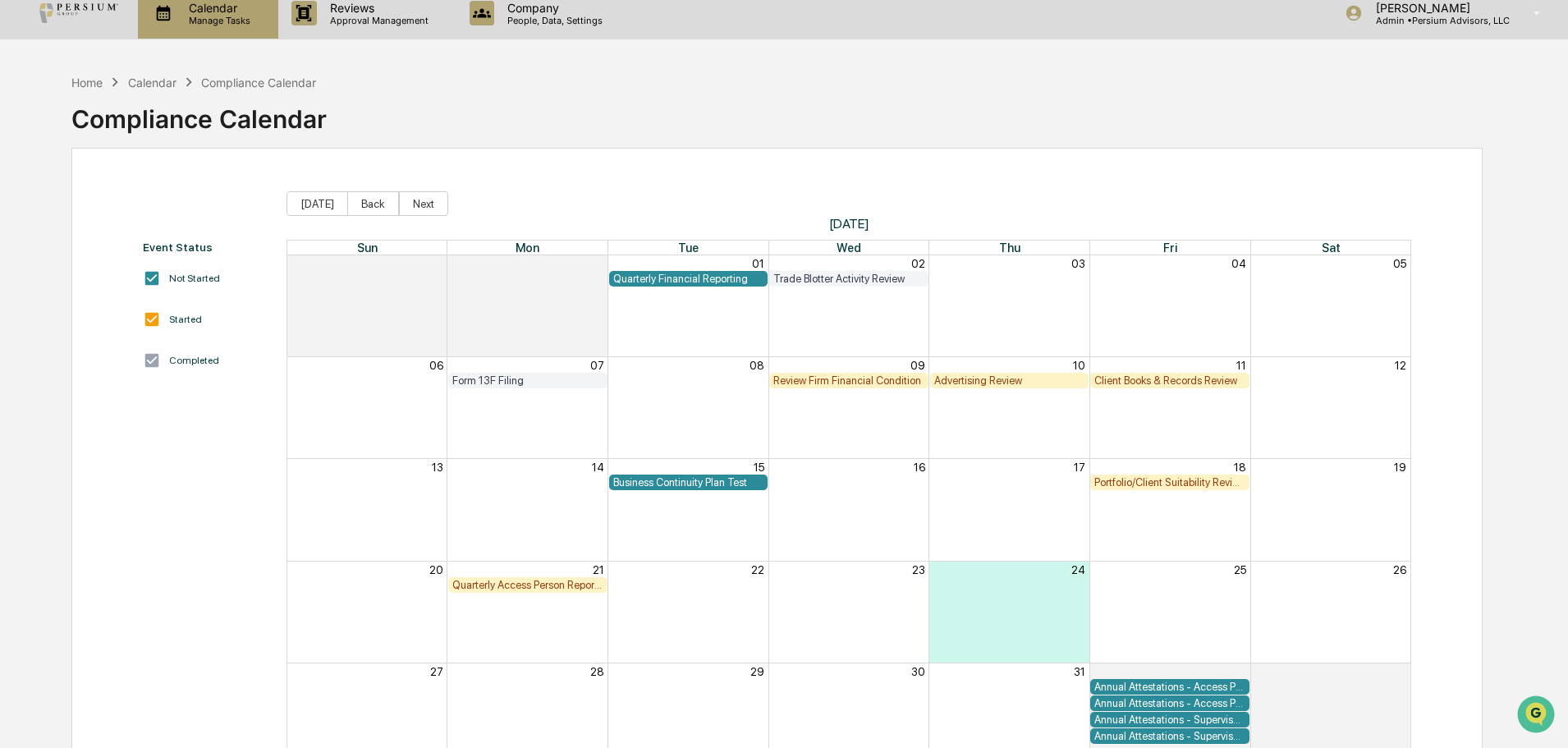 click on "Calendar Manage Tasks" at bounding box center [206, 13] 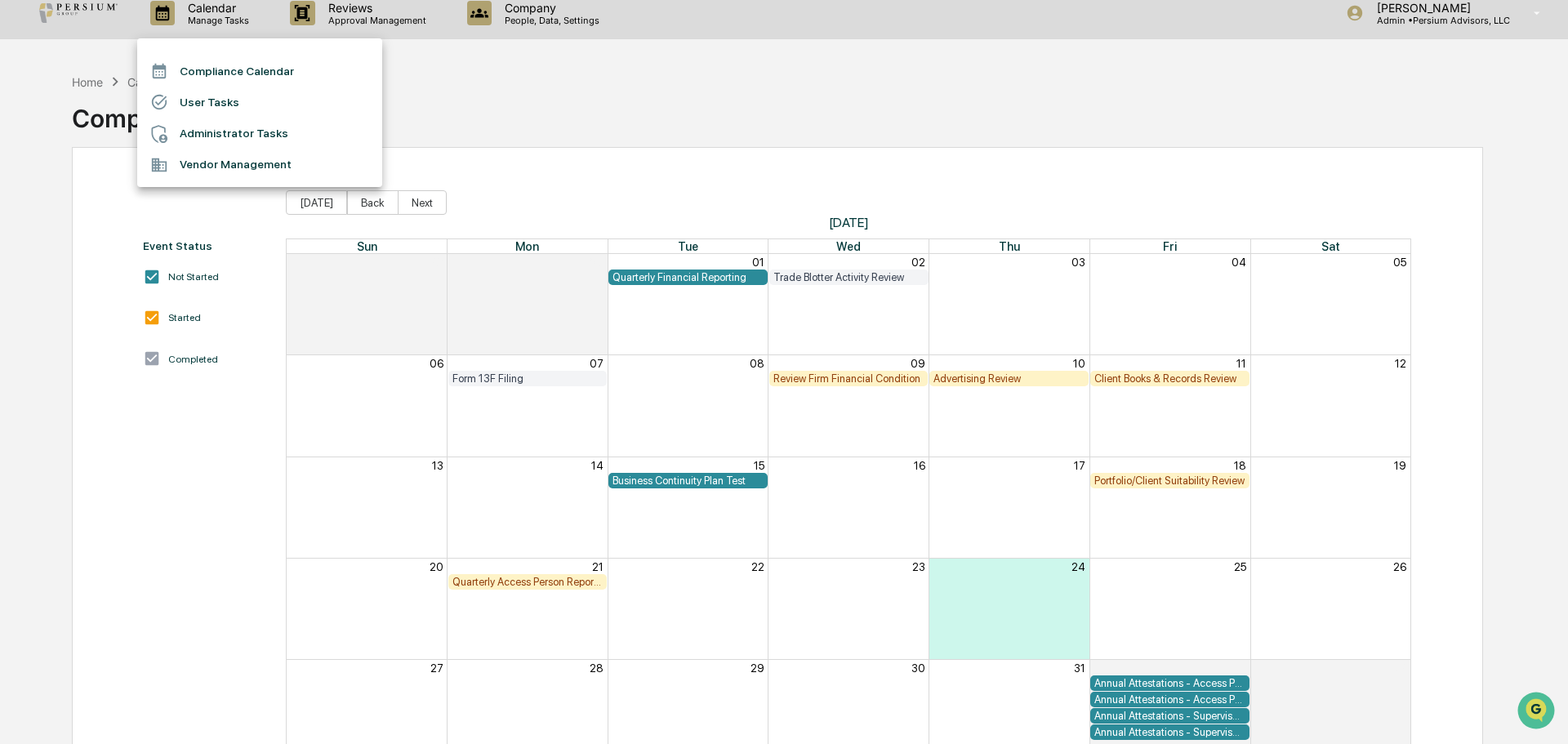 click on "Administrator Tasks" at bounding box center [260, 134] 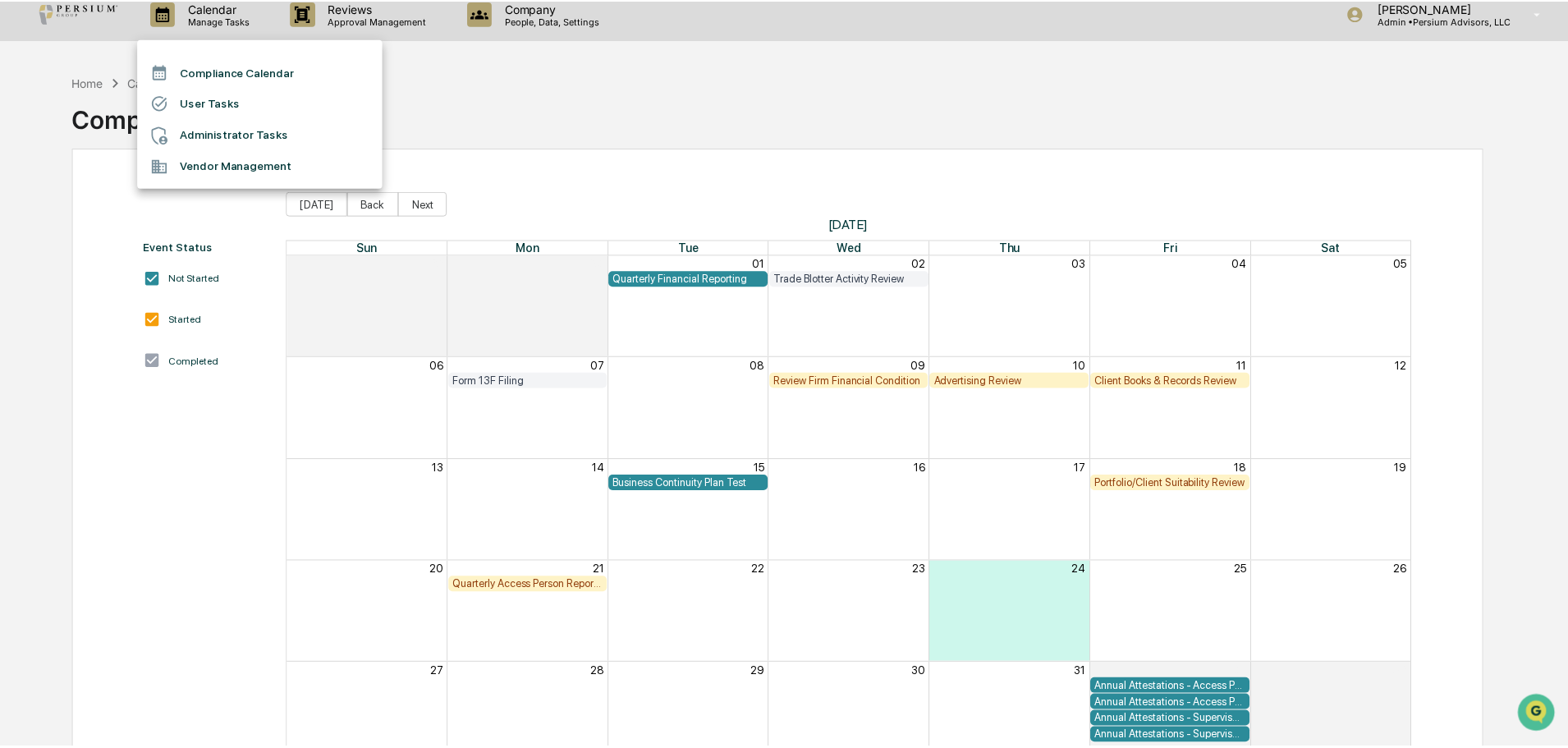 scroll, scrollTop: 0, scrollLeft: 0, axis: both 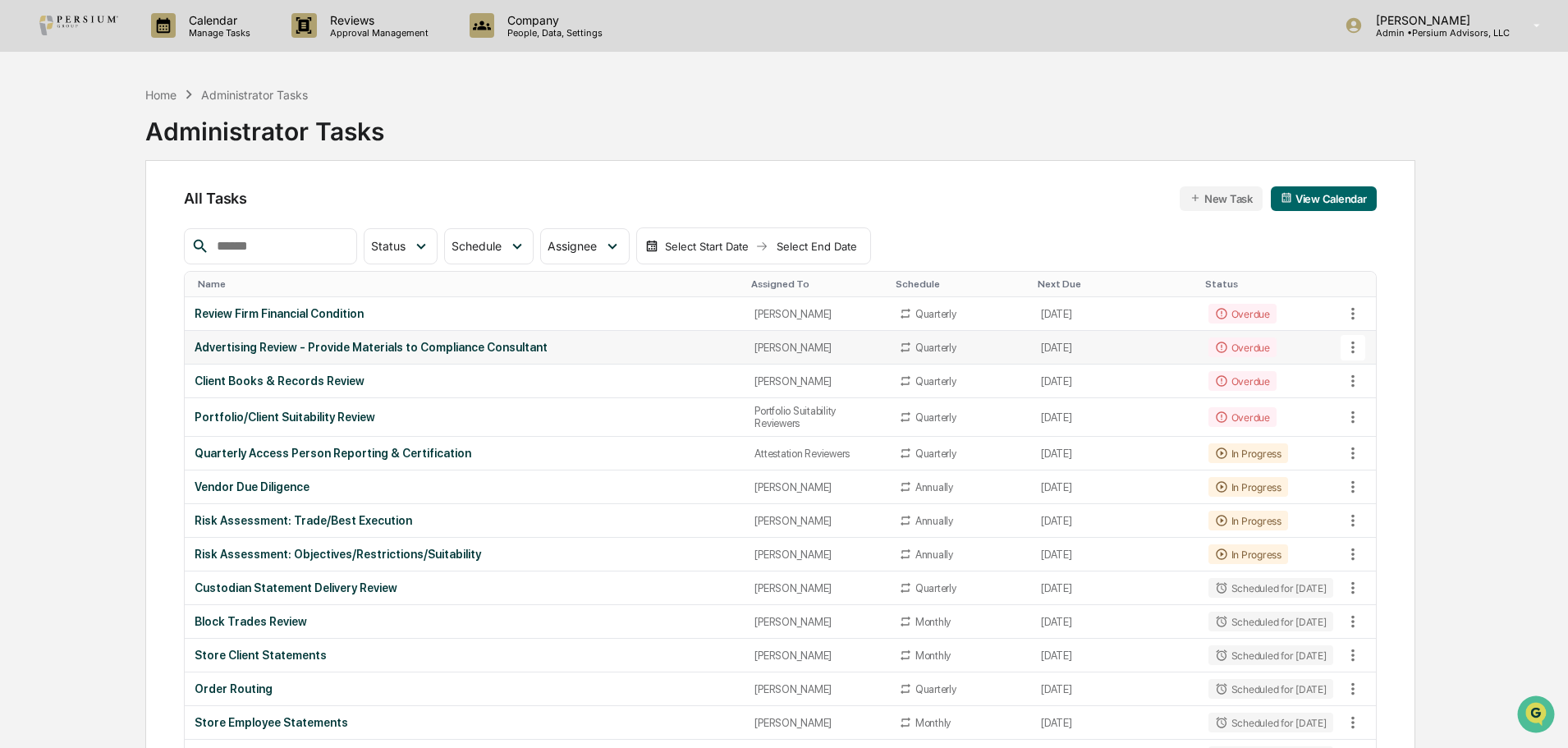 click on "Advertising Review - Provide Materials to Compliance Consultant" at bounding box center [465, 347] 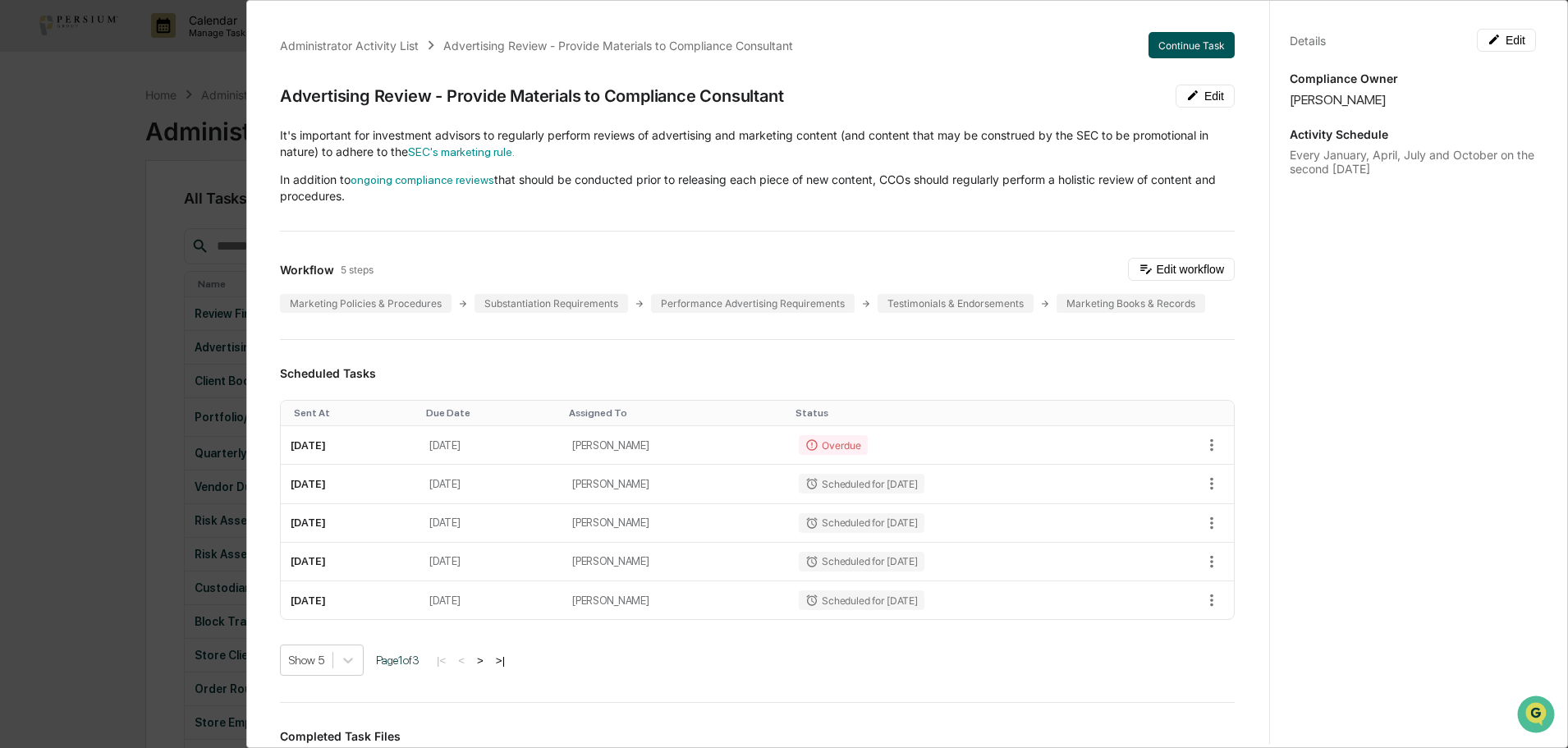 click on "Continue Task" at bounding box center (1191, 45) 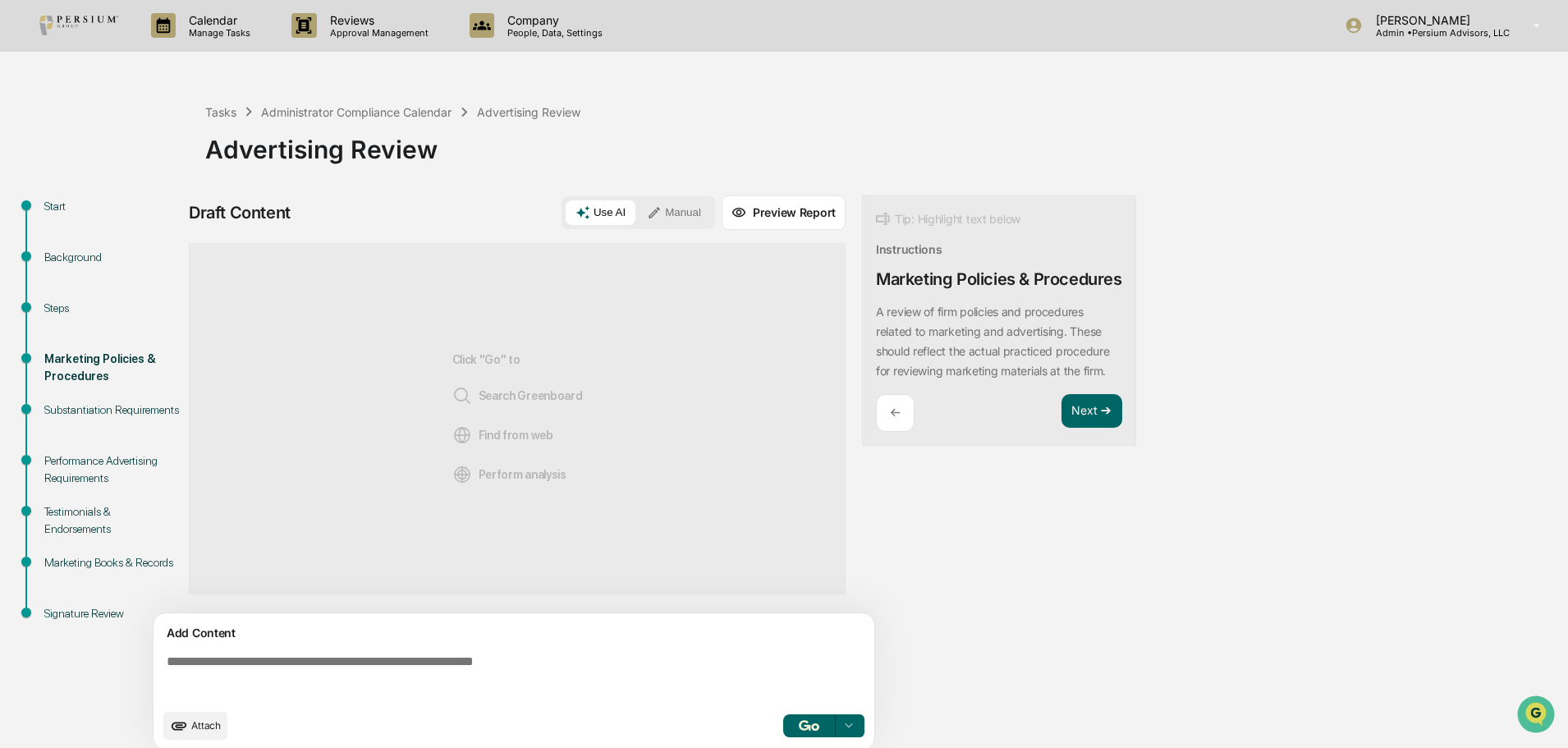click on "Attach" at bounding box center (206, 725) 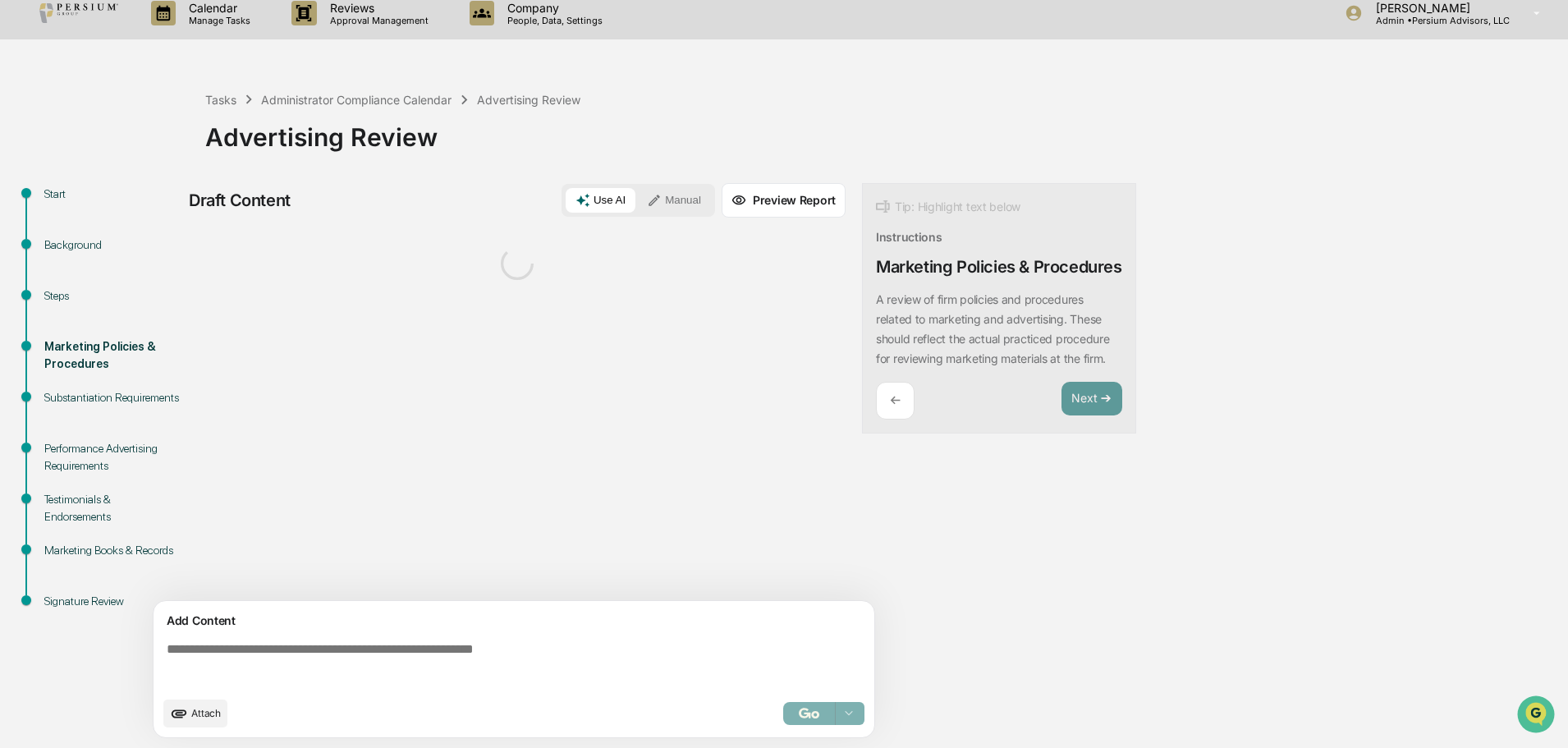 click at bounding box center (517, 665) 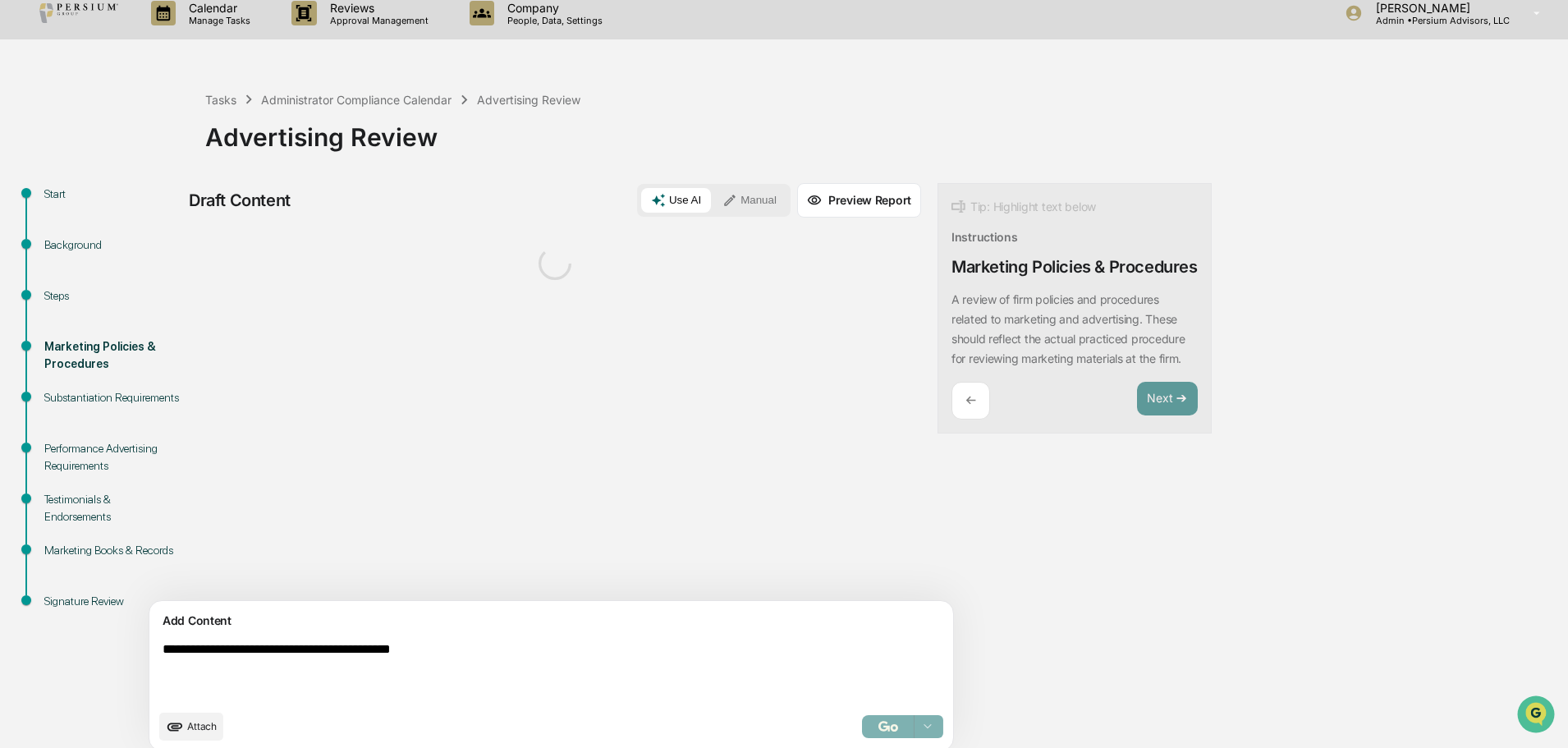 scroll, scrollTop: 25, scrollLeft: 0, axis: vertical 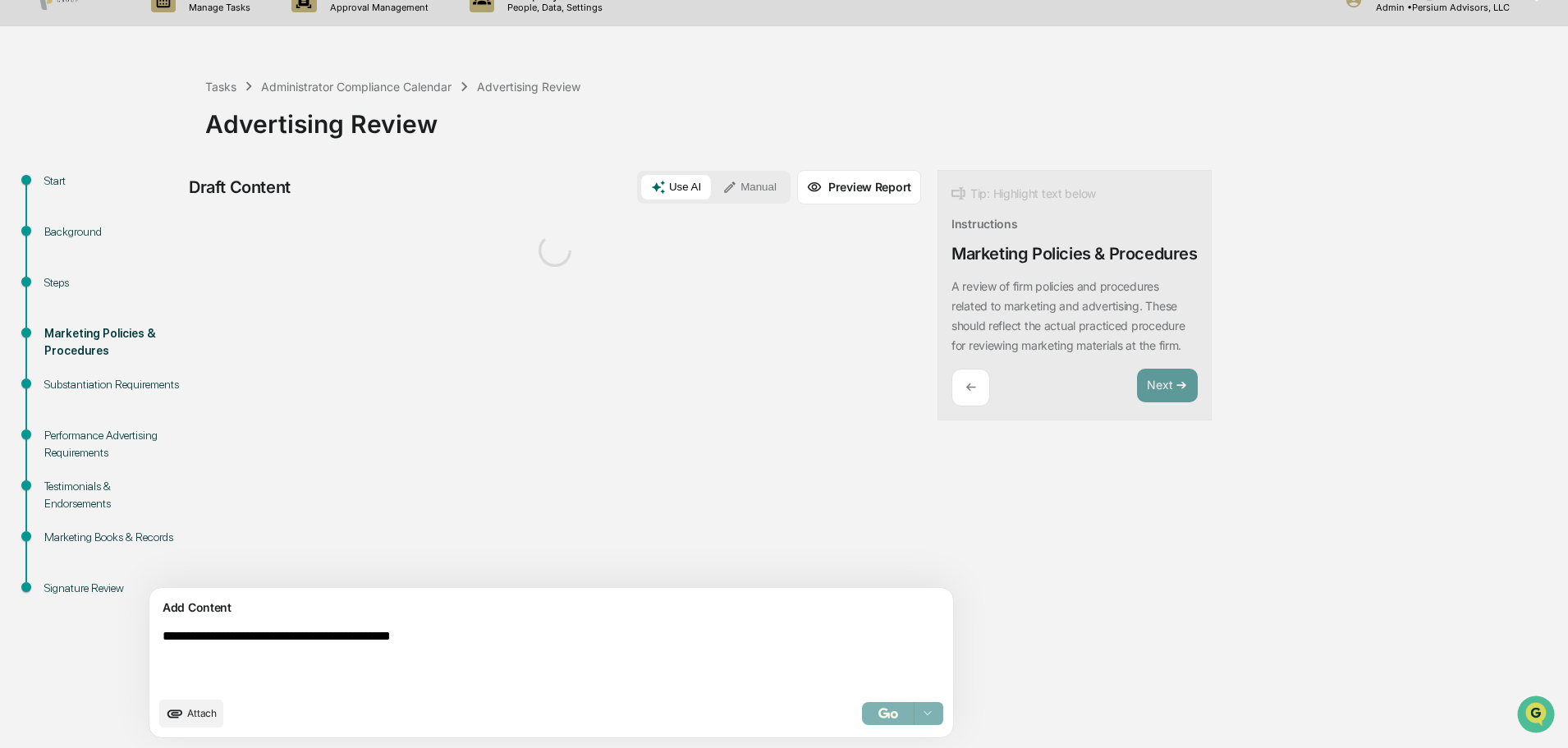type on "**********" 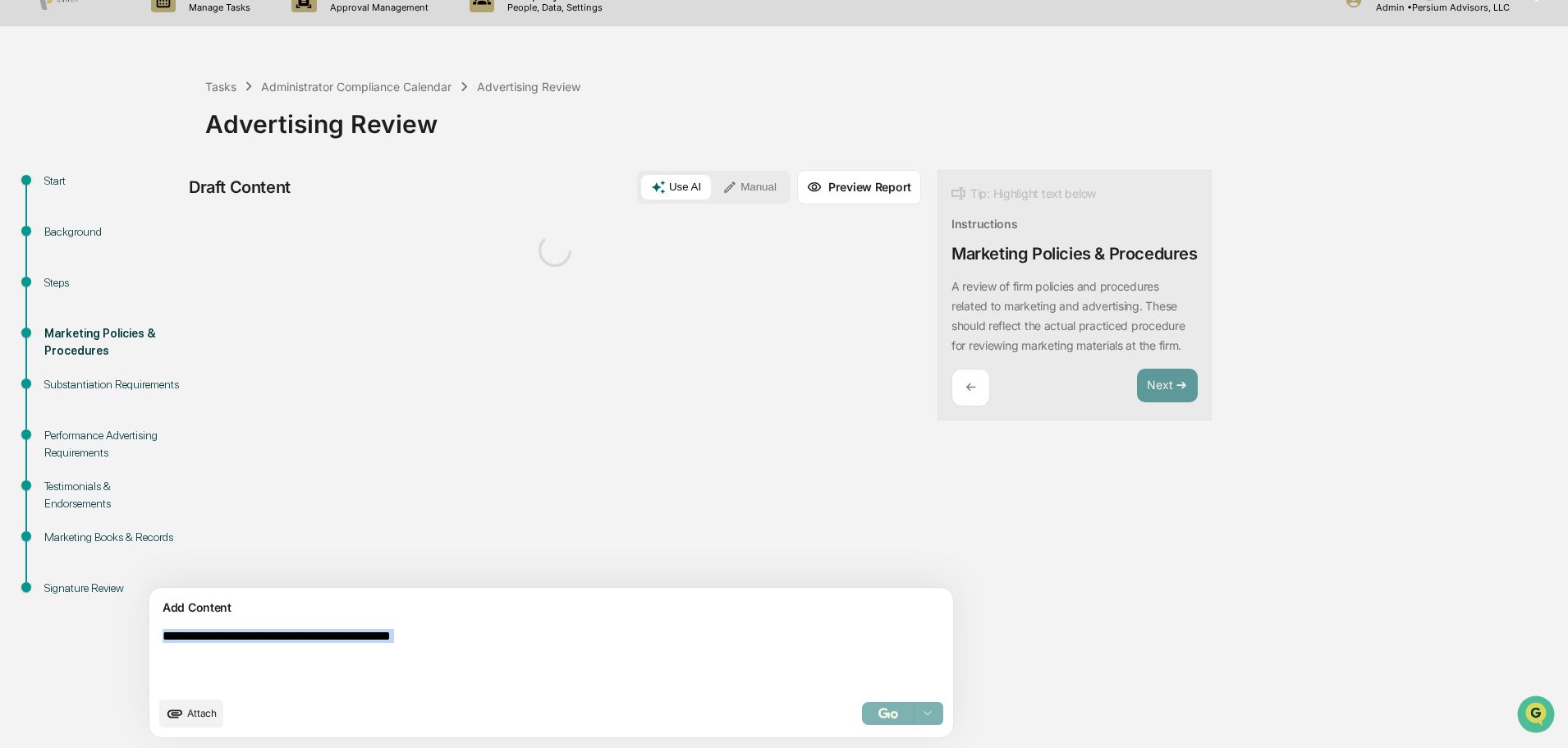 drag, startPoint x: 811, startPoint y: 715, endPoint x: 762, endPoint y: 686, distance: 56.93856 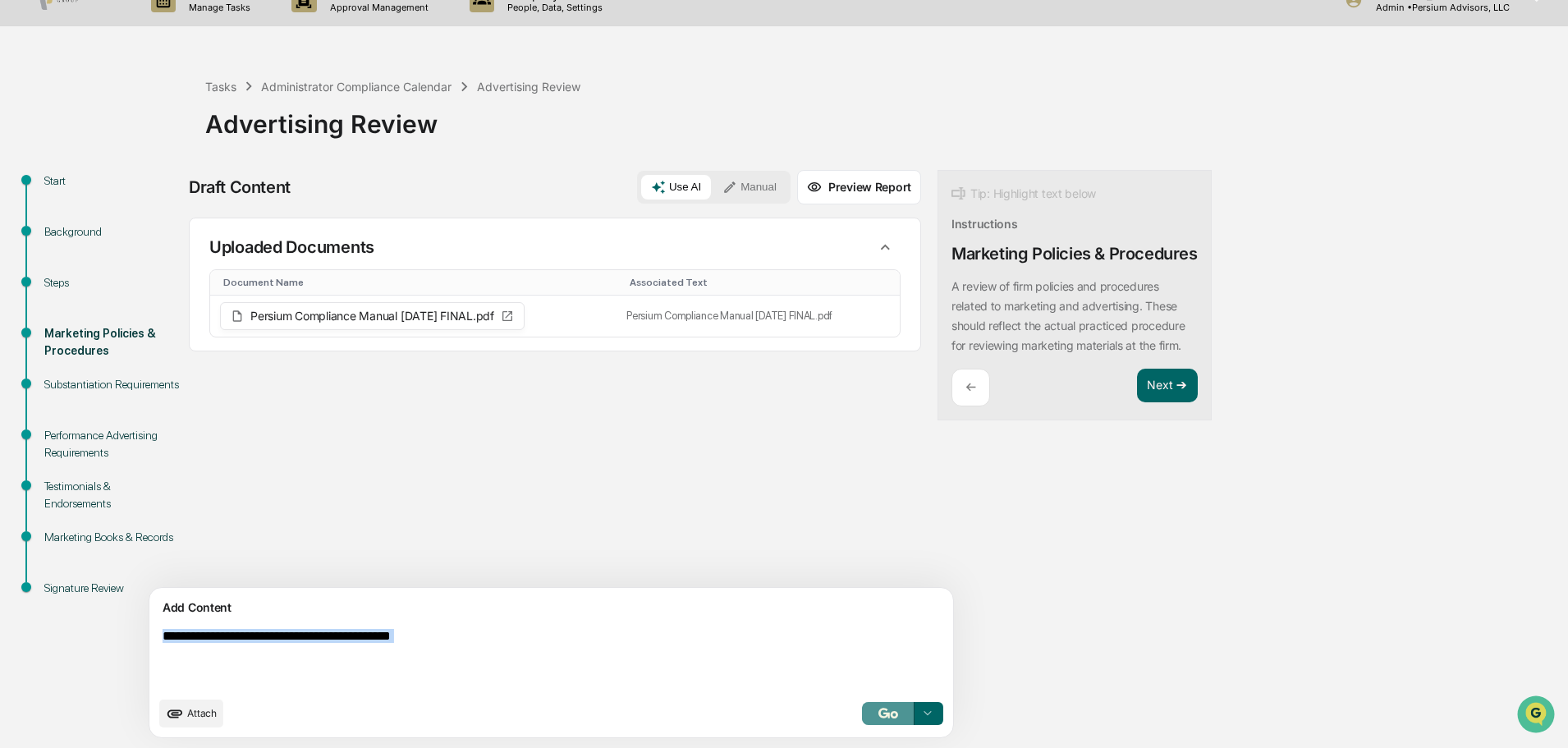 click at bounding box center (888, 713) 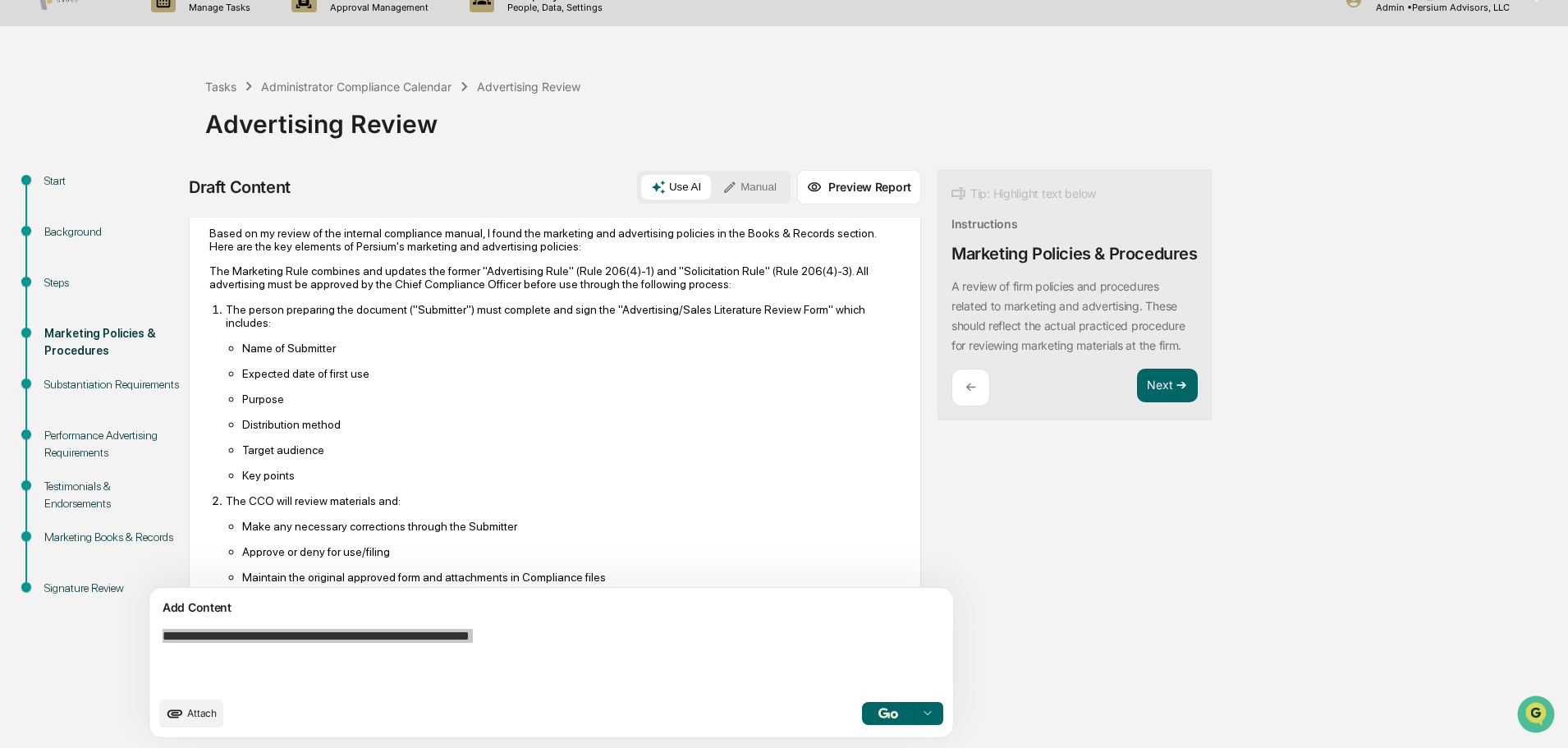scroll, scrollTop: 0, scrollLeft: 0, axis: both 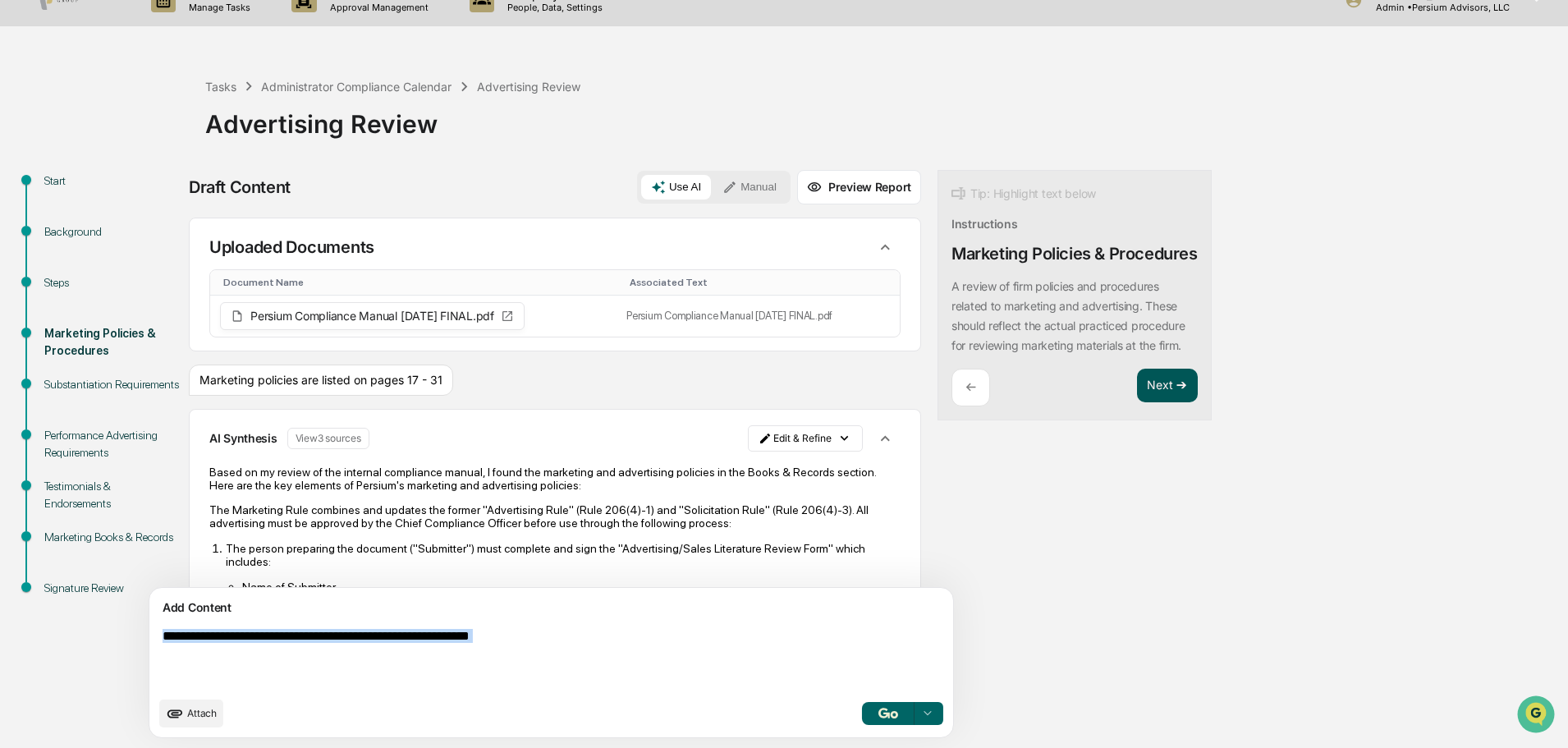 click on "Next ➔" at bounding box center [1167, 386] 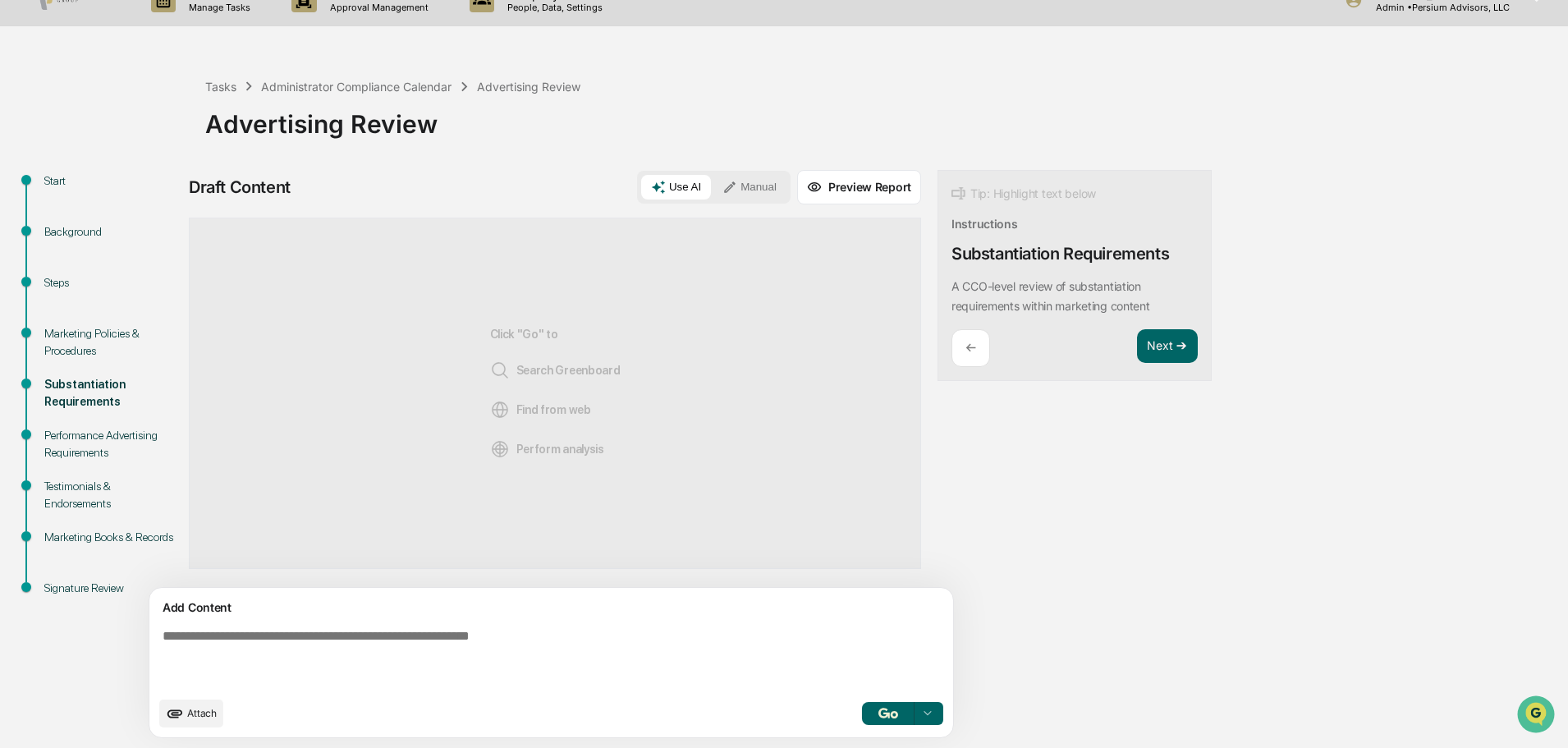 drag, startPoint x: 387, startPoint y: 605, endPoint x: 372, endPoint y: 609, distance: 15.524175 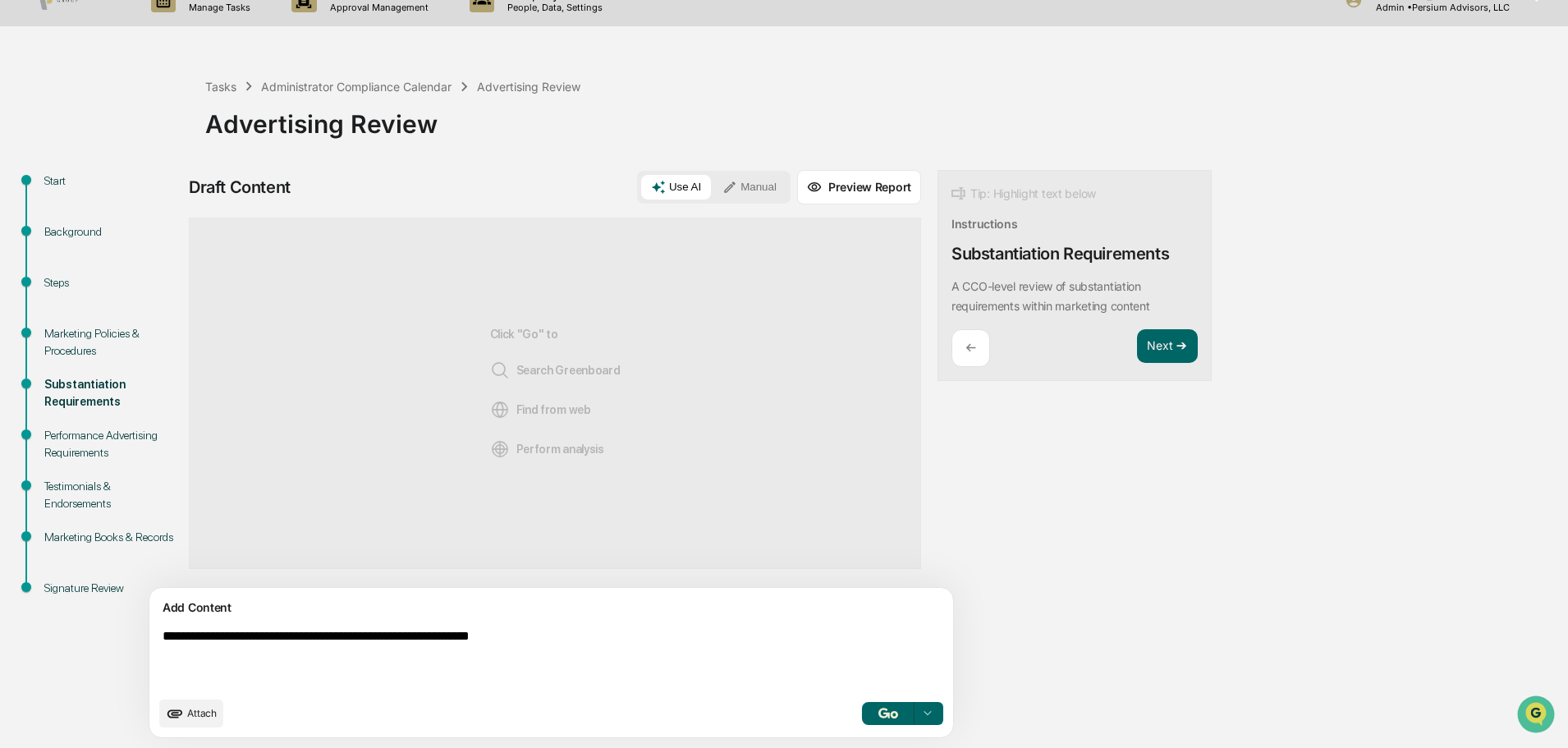 click on "**********" at bounding box center (513, 659) 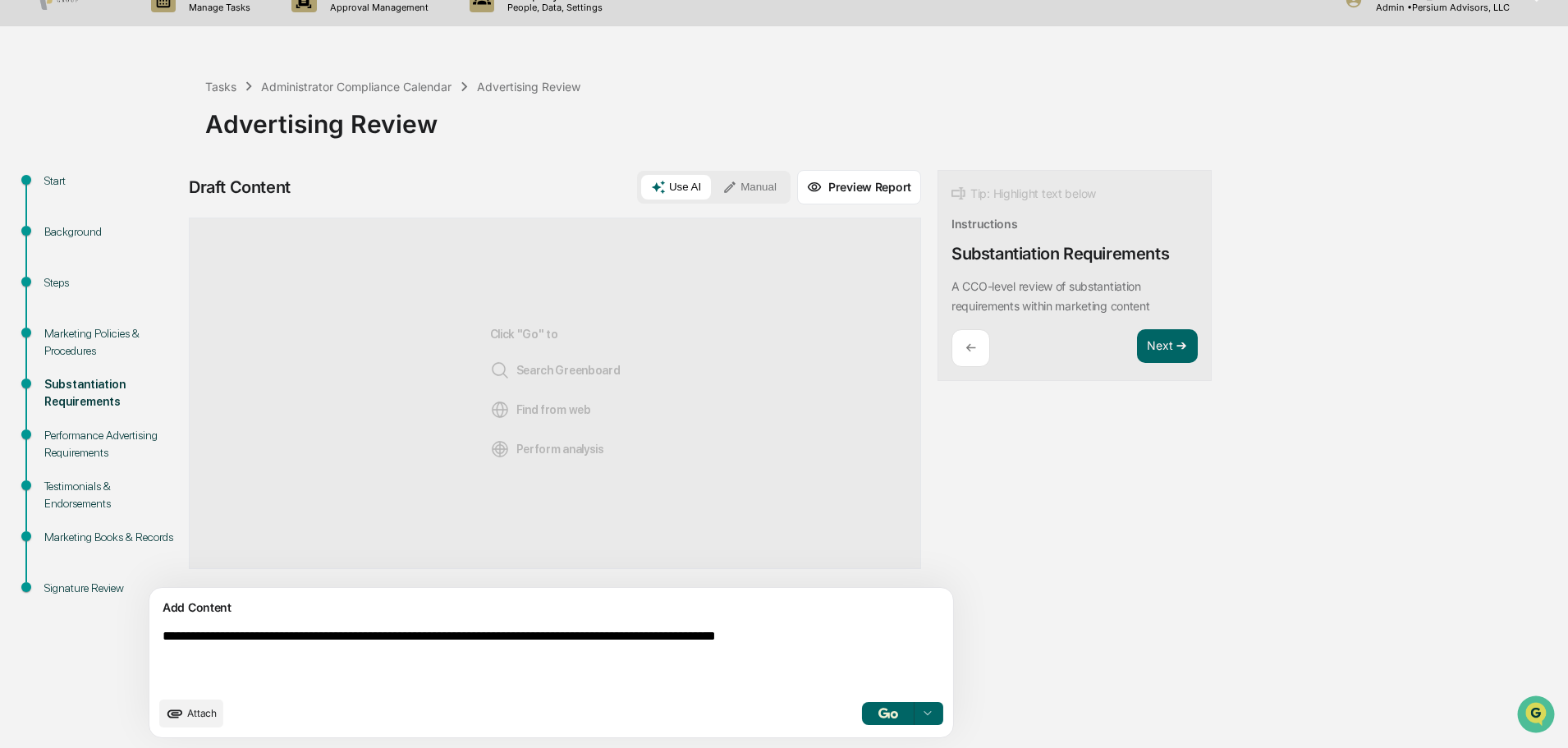 type on "**********" 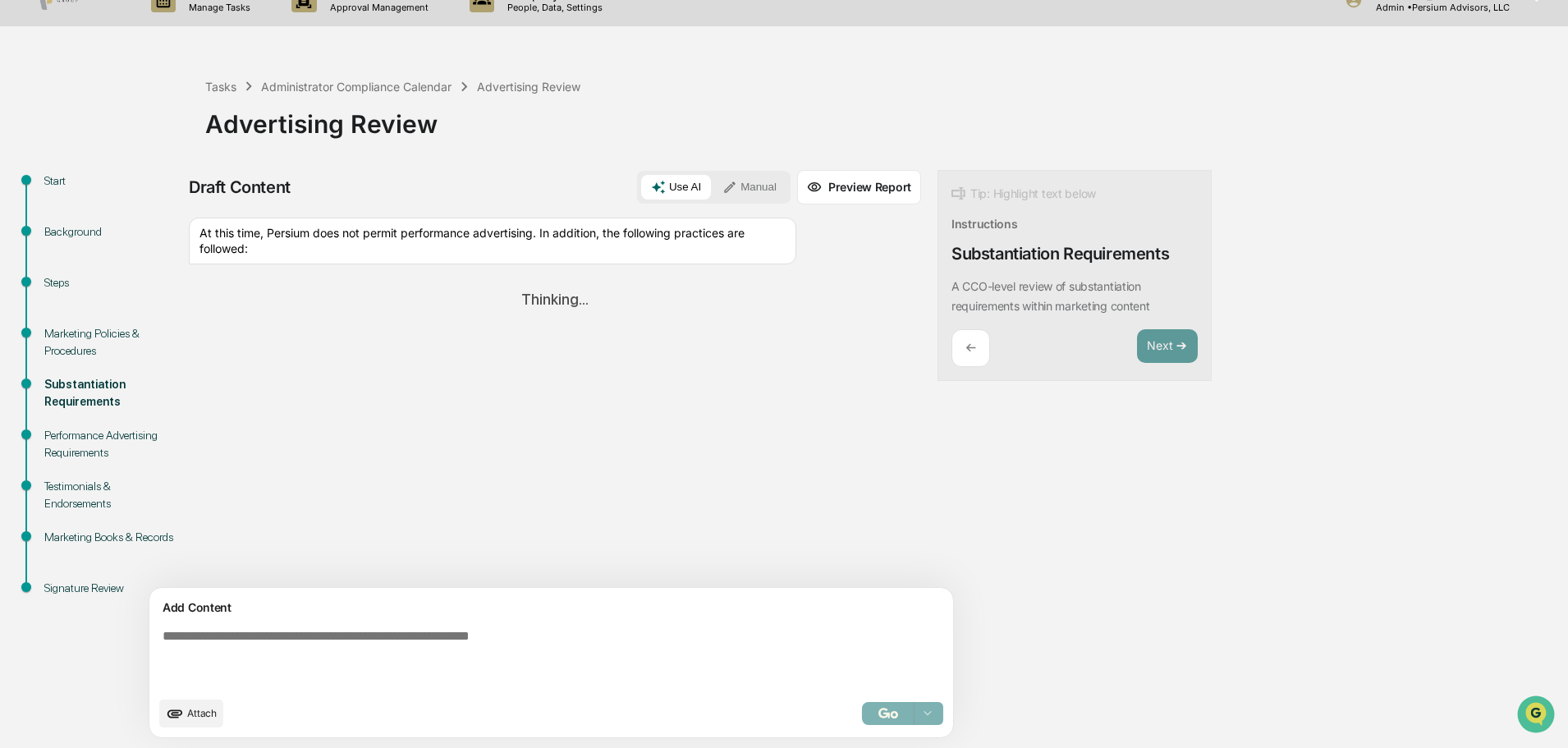 paste on "**********" 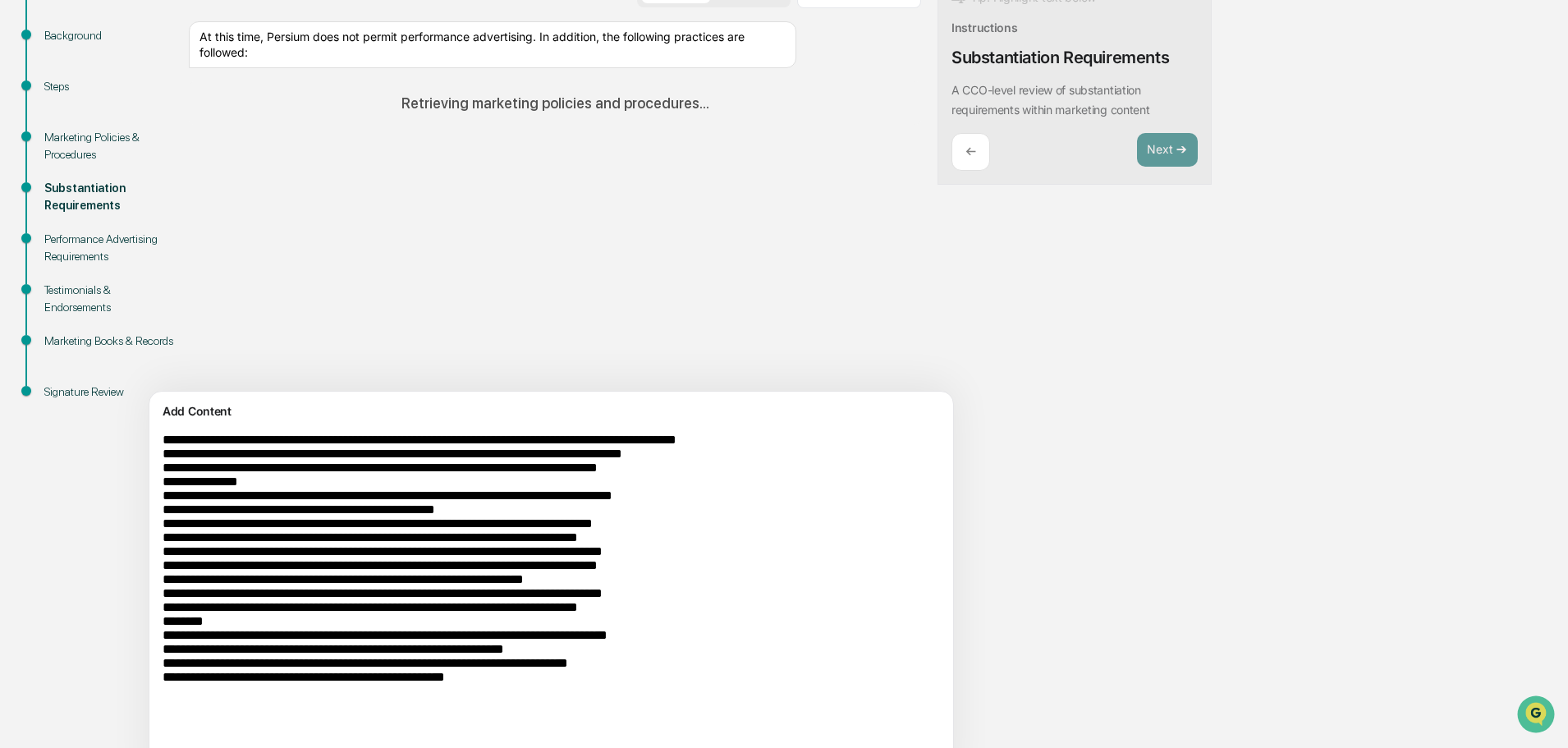 scroll, scrollTop: 193, scrollLeft: 0, axis: vertical 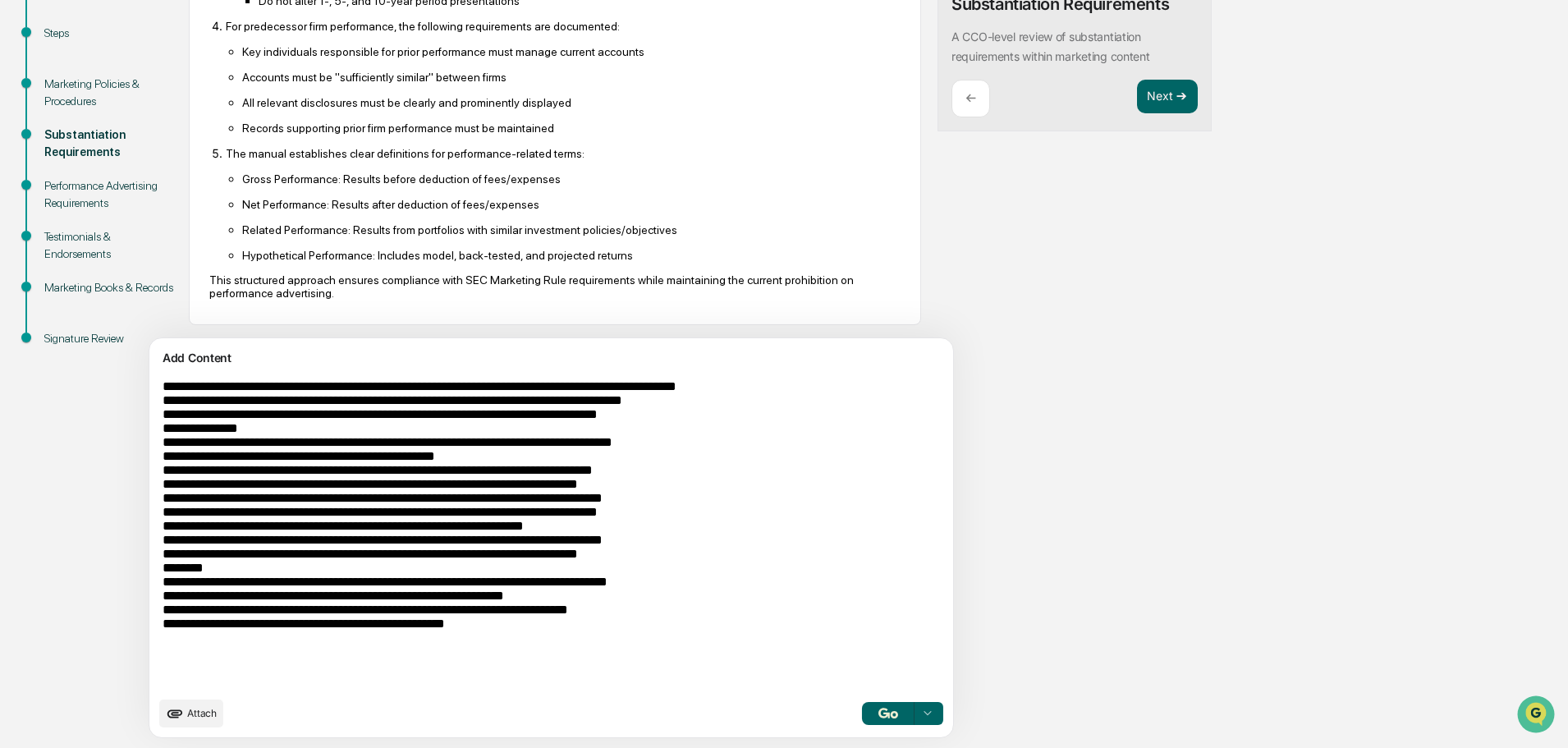 drag, startPoint x: 534, startPoint y: 675, endPoint x: 145, endPoint y: 361, distance: 499.91699 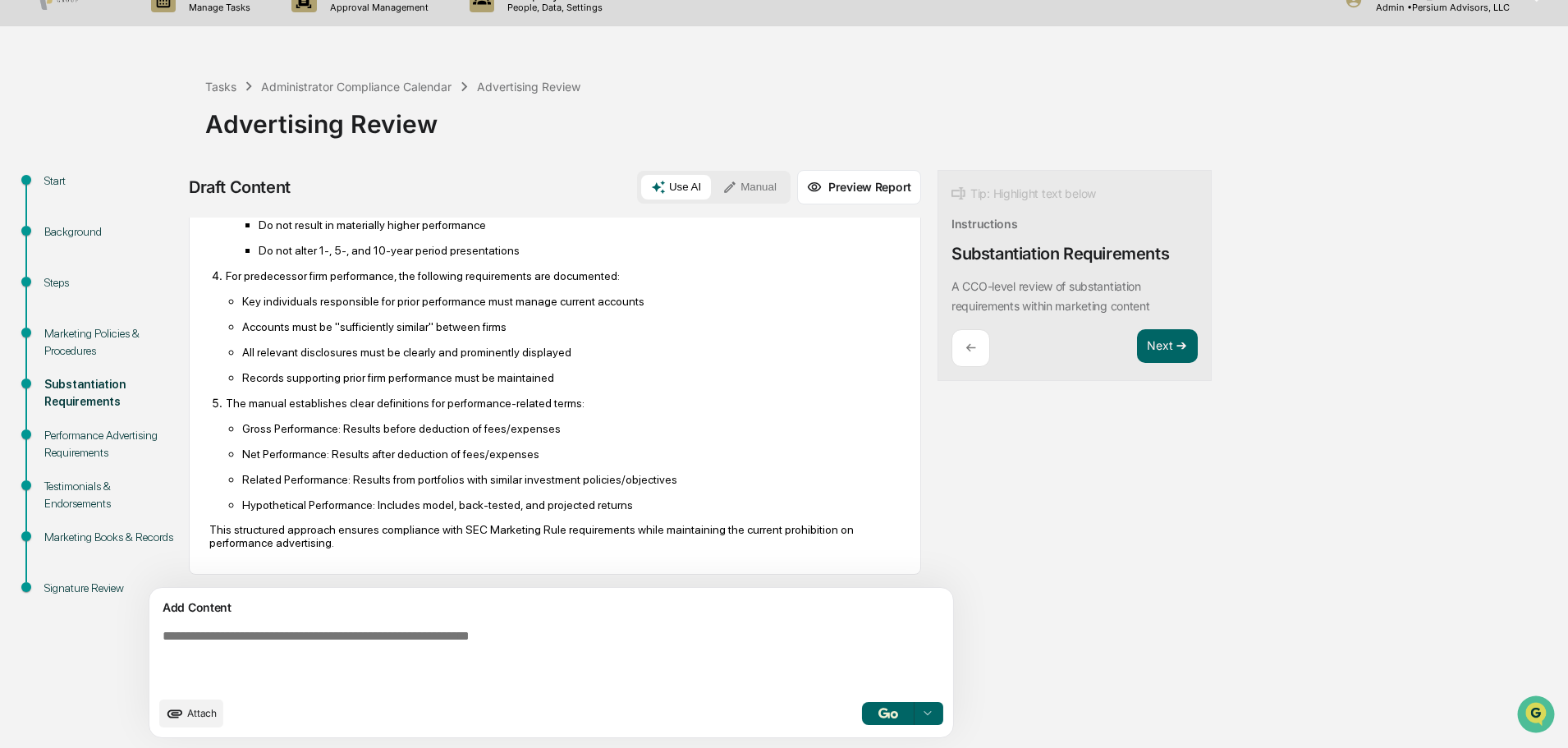 scroll, scrollTop: 25, scrollLeft: 0, axis: vertical 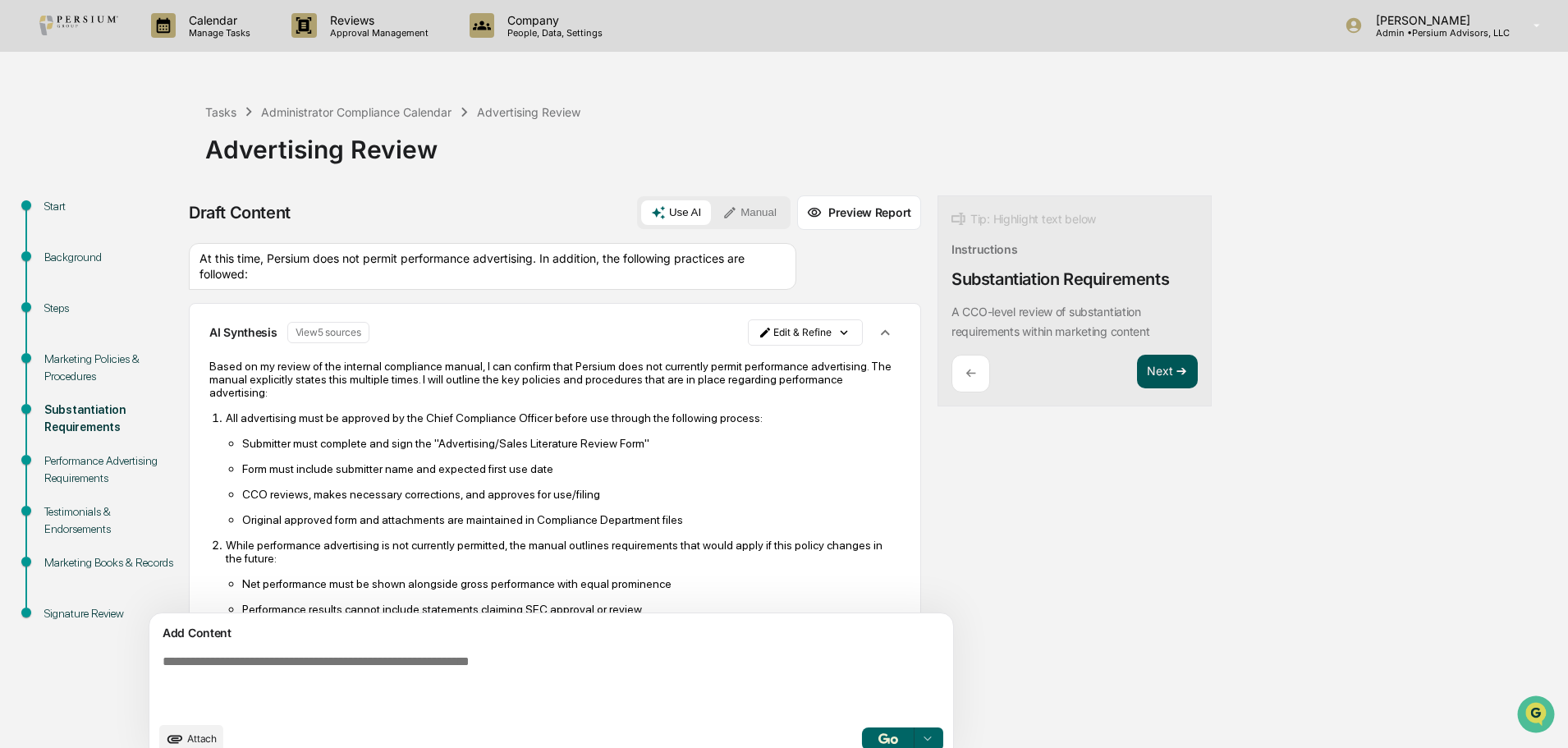 click on "Next ➔" at bounding box center [1167, 372] 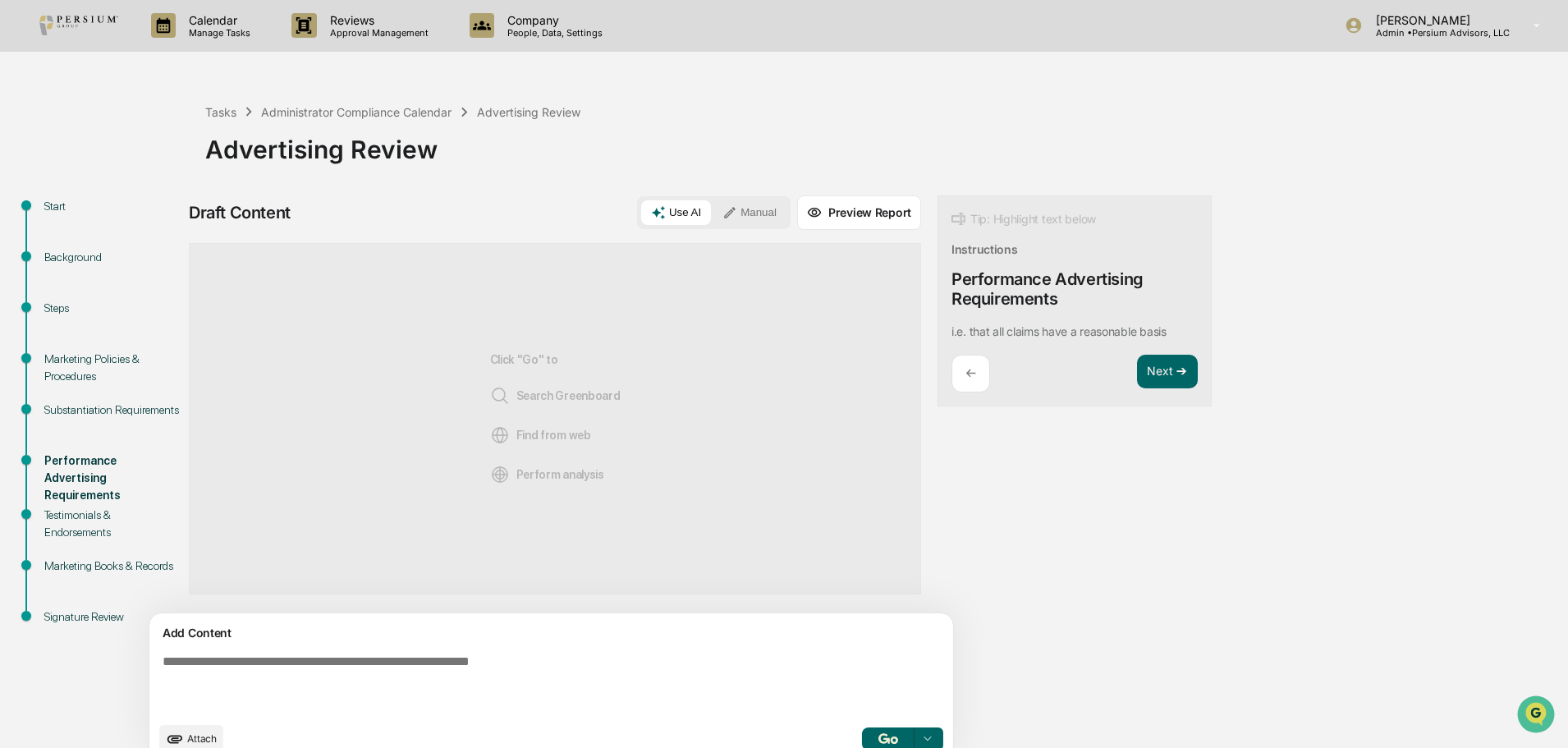 click on "←" at bounding box center (970, 374) 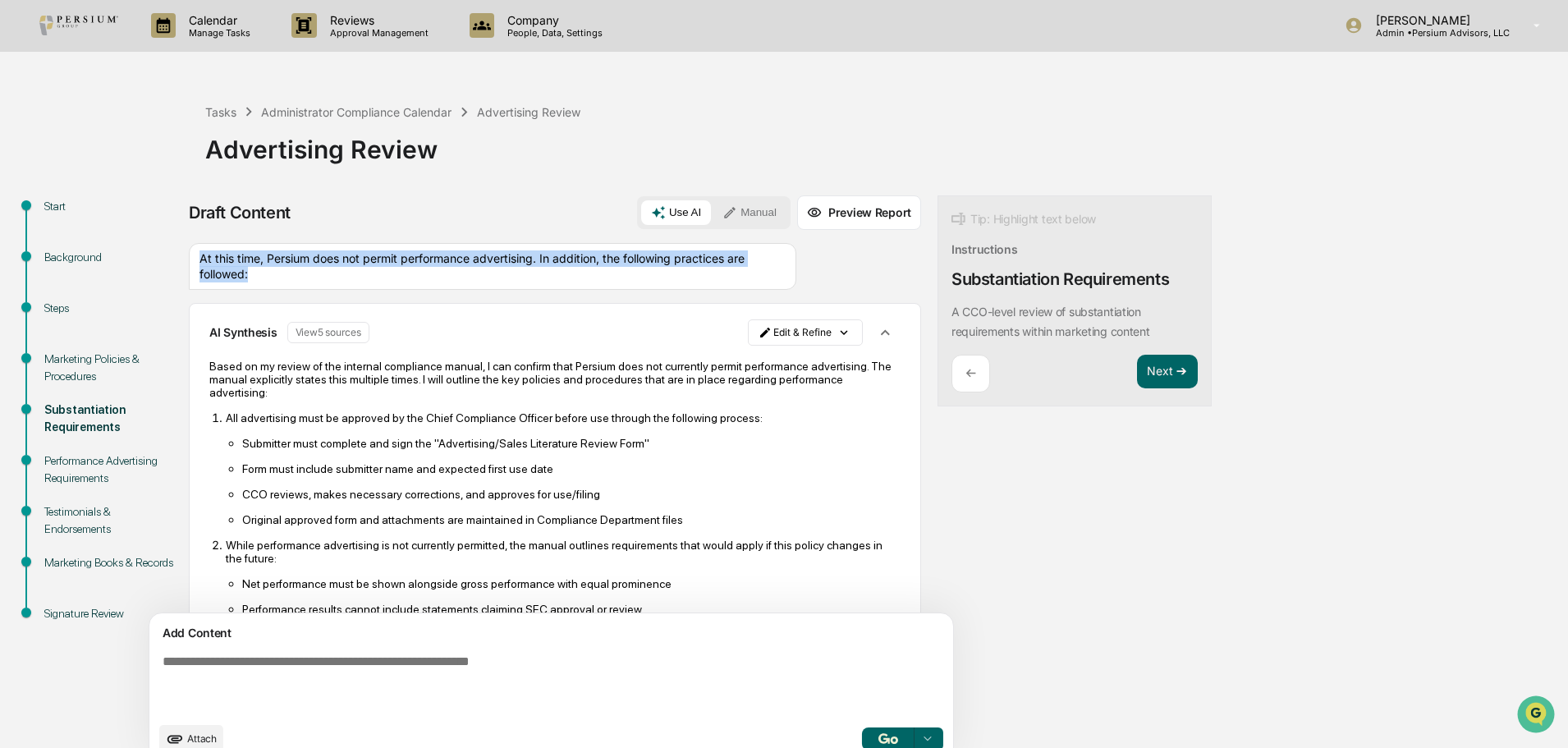 drag, startPoint x: 199, startPoint y: 254, endPoint x: 602, endPoint y: 281, distance: 403.9035 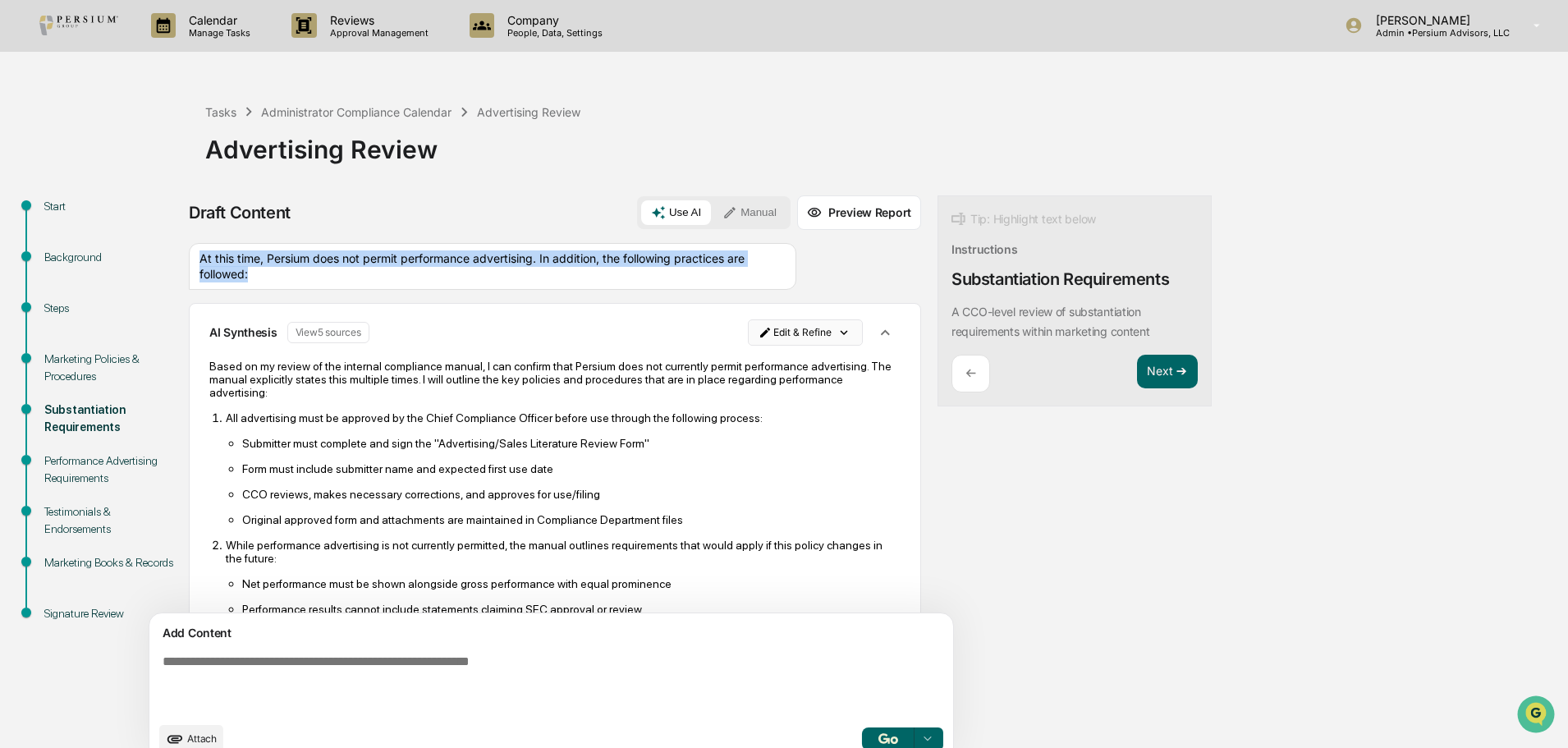 click on "Calendar Manage Tasks Reviews Approval Management Company People, Data, Settings Alison Gould Admin •  Persium Advisors, LLC Tasks Administrator Compliance Calendar Advertising Review Advertising Review Start Background Steps Marketing Policies & Procedures Substantiation Requirements Performance Advertising Requirements Testimonials & Endorsements Marketing Books & Records Signature Review Draft Content  Use AI  Manual Preview Report Sources At this time, Persium does not permit performance advertising. In addition, the following practices are followed: AI Synthesis View  5 sources Edit & Refine Based on my review of the internal compliance manual, I can confirm that Persium does not currently permit performance advertising. The manual explicitly states this multiple times. I will outline the key policies and procedures that are in place regarding performance advertising: All advertising must be approved by the Chief Compliance Officer before use through the following process: Add Content Attach Select..." at bounding box center [784, 374] 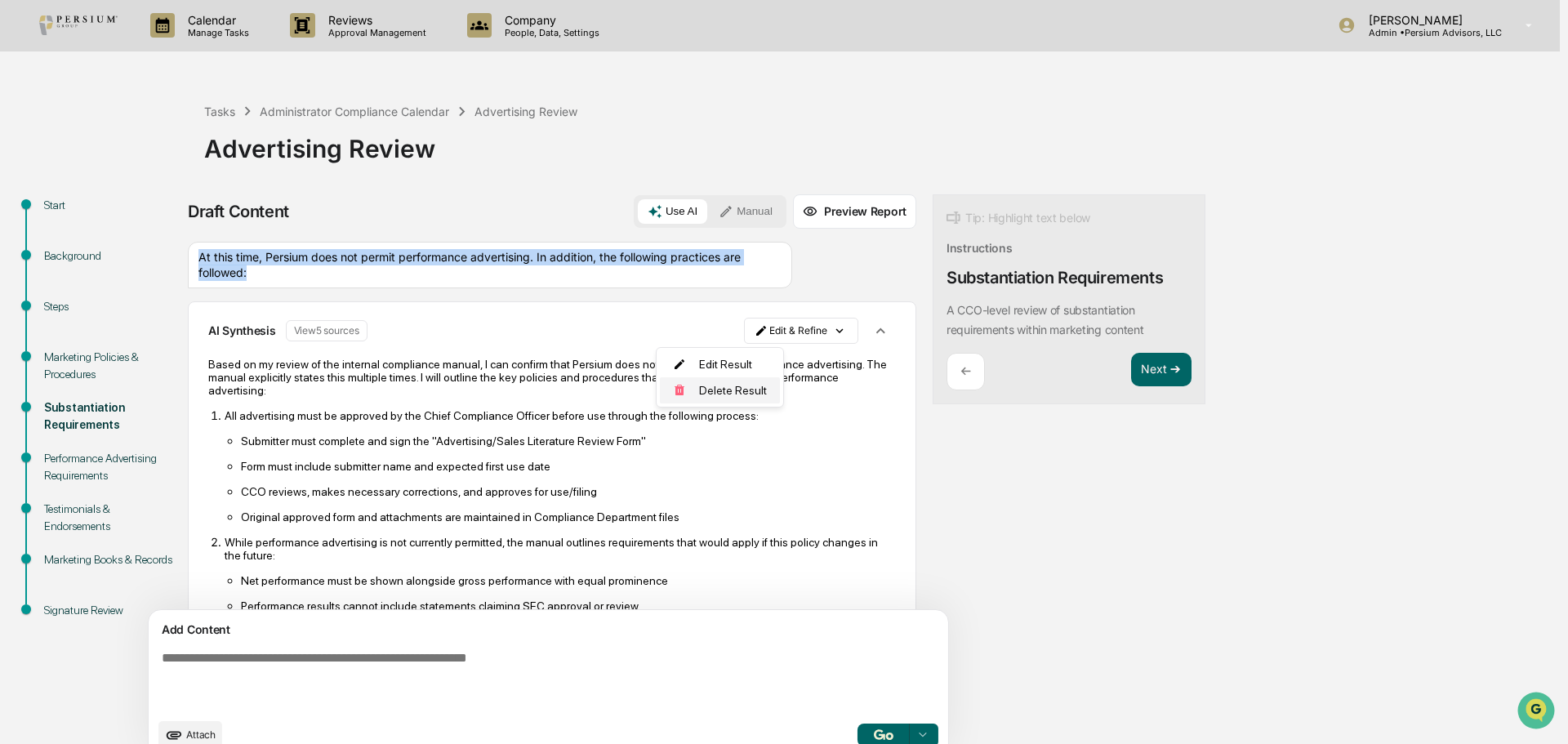 click on "Delete Result" at bounding box center (719, 390) 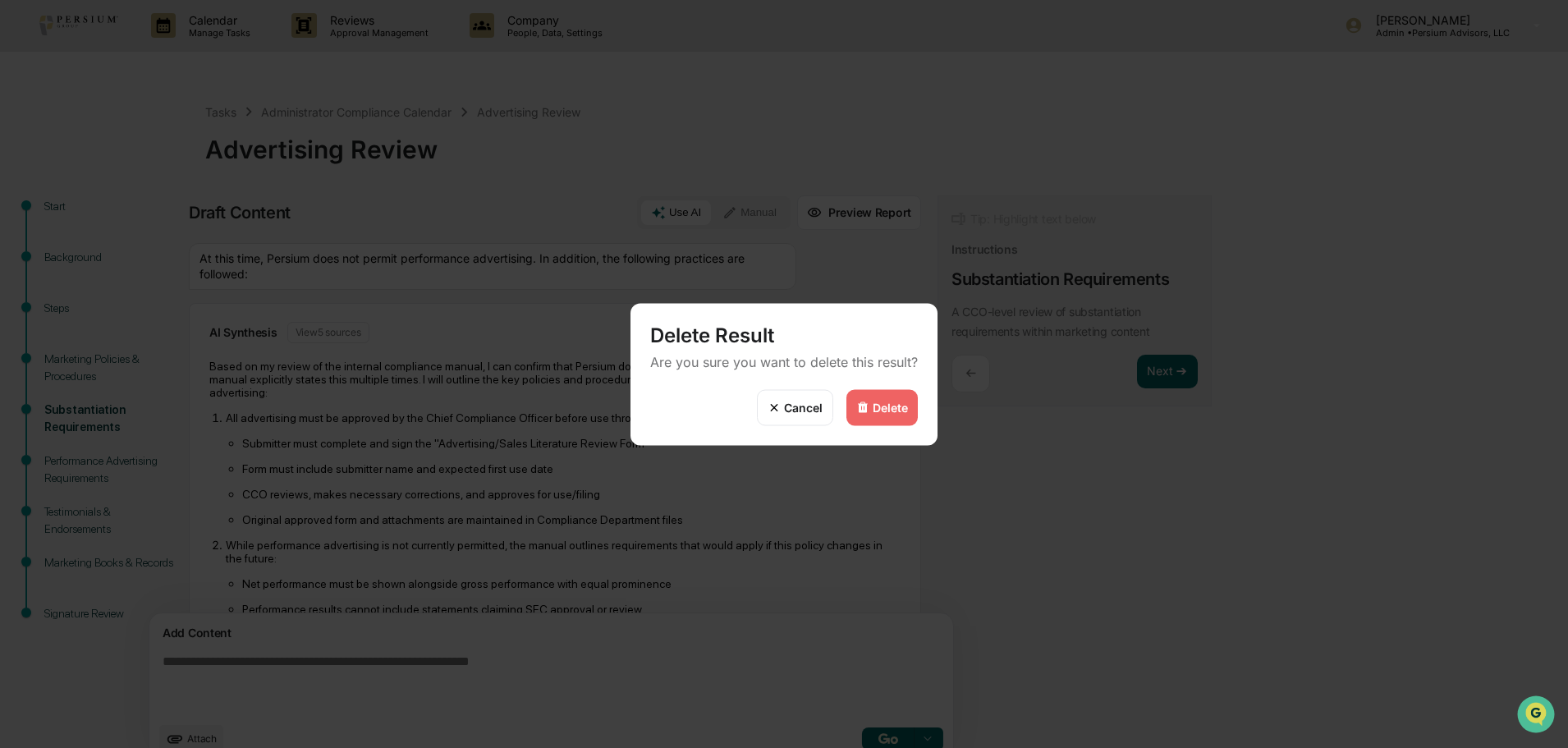 click on "Delete" at bounding box center (890, 407) 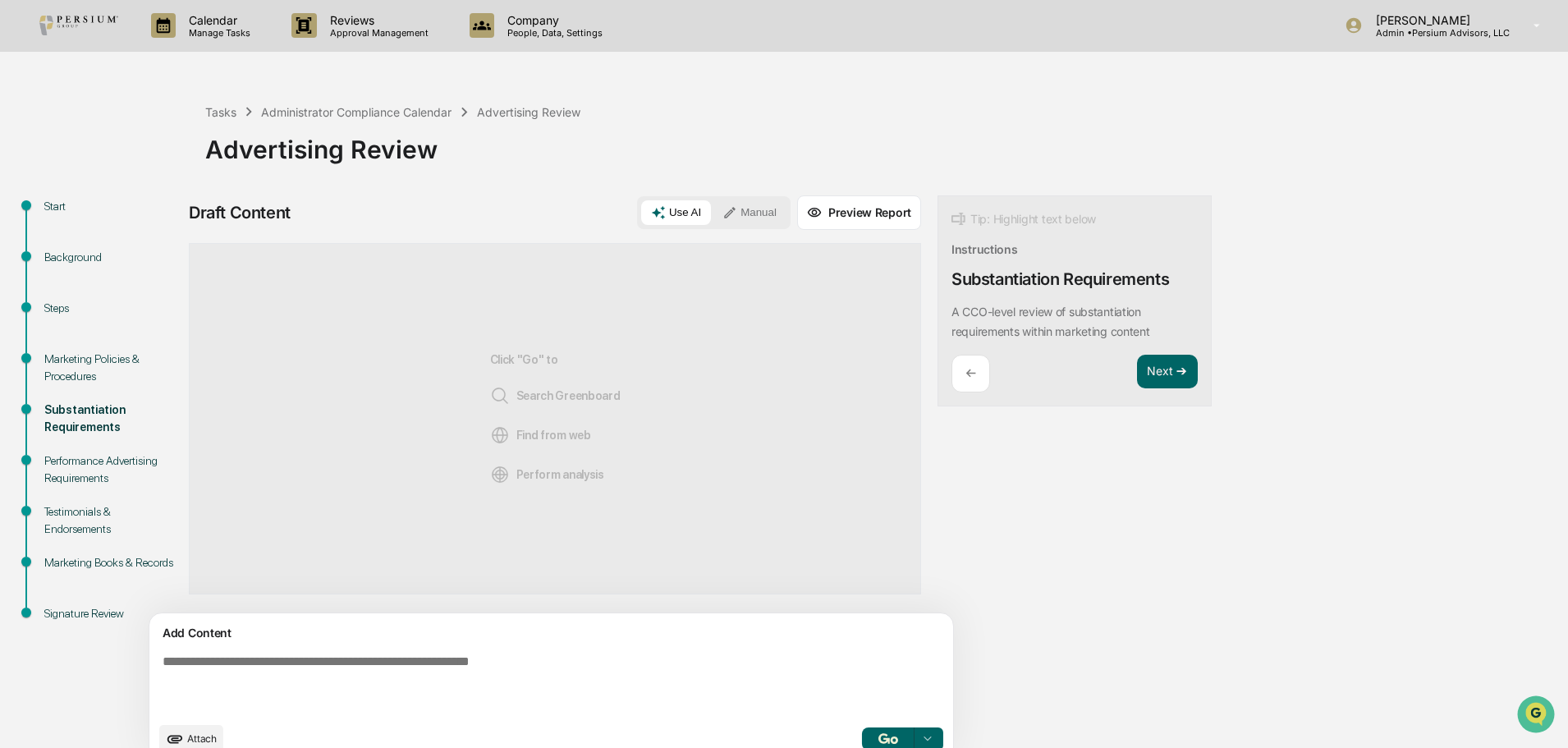 click at bounding box center [513, 684] 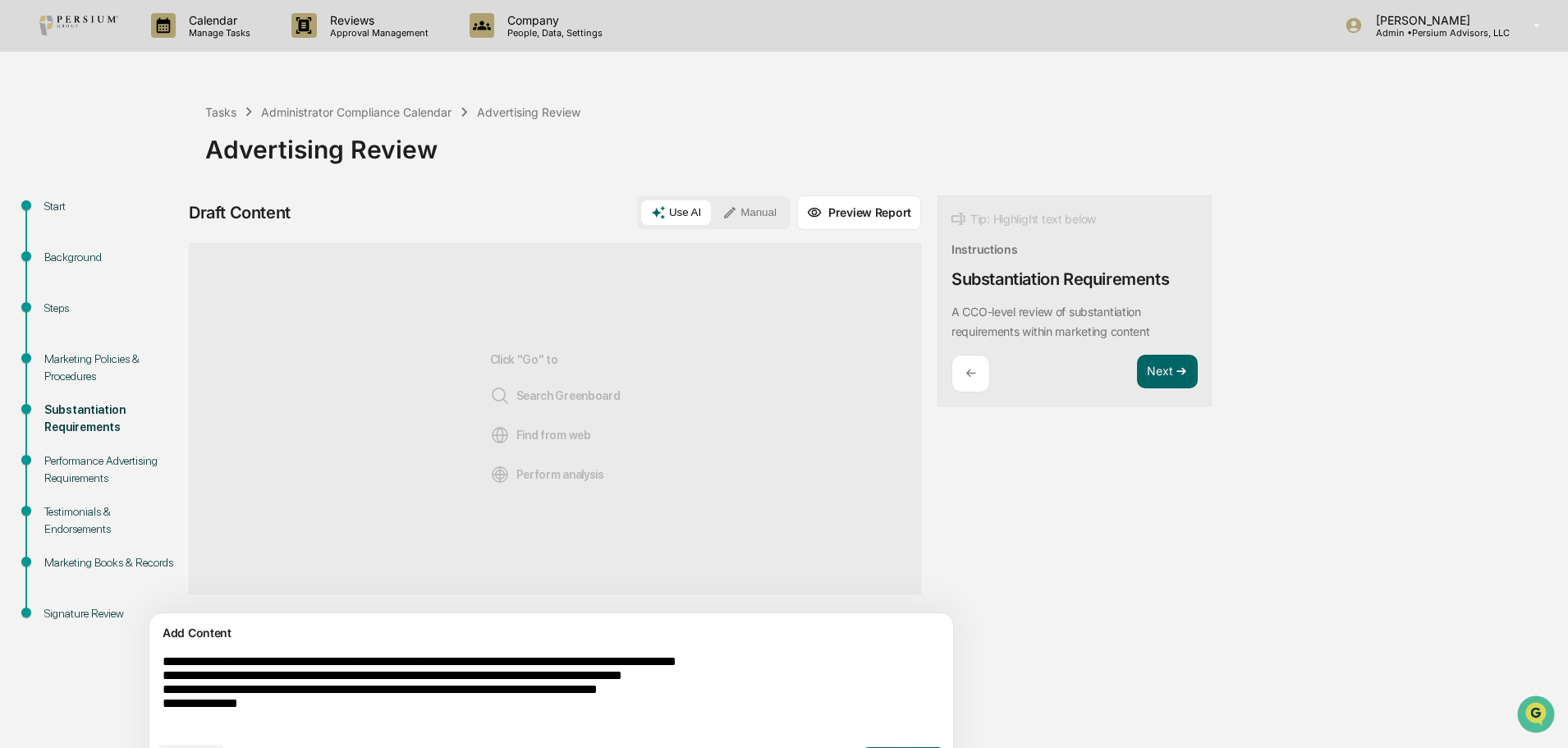 drag, startPoint x: 181, startPoint y: 678, endPoint x: 138, endPoint y: 675, distance: 43.104524 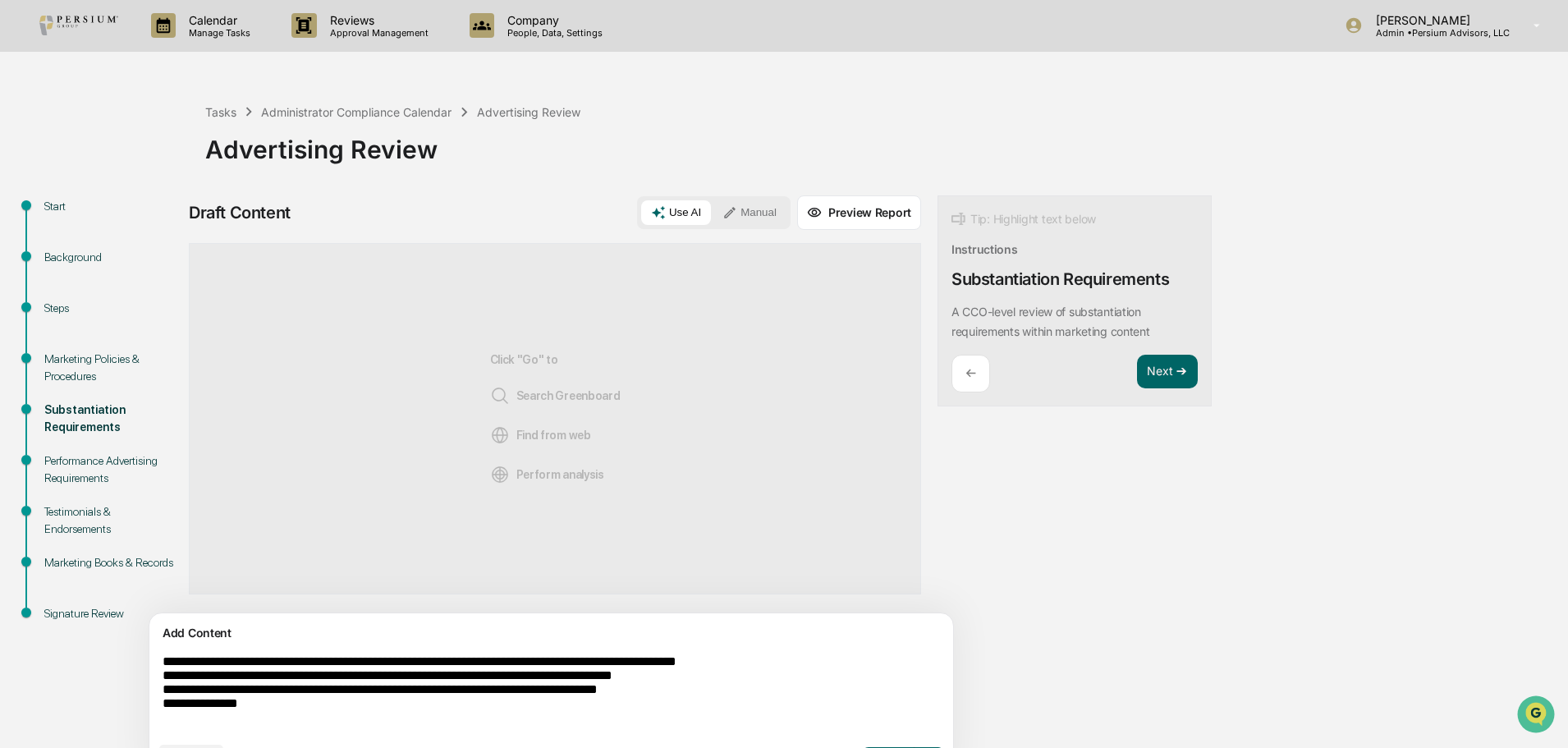 click on "**********" at bounding box center [513, 694] 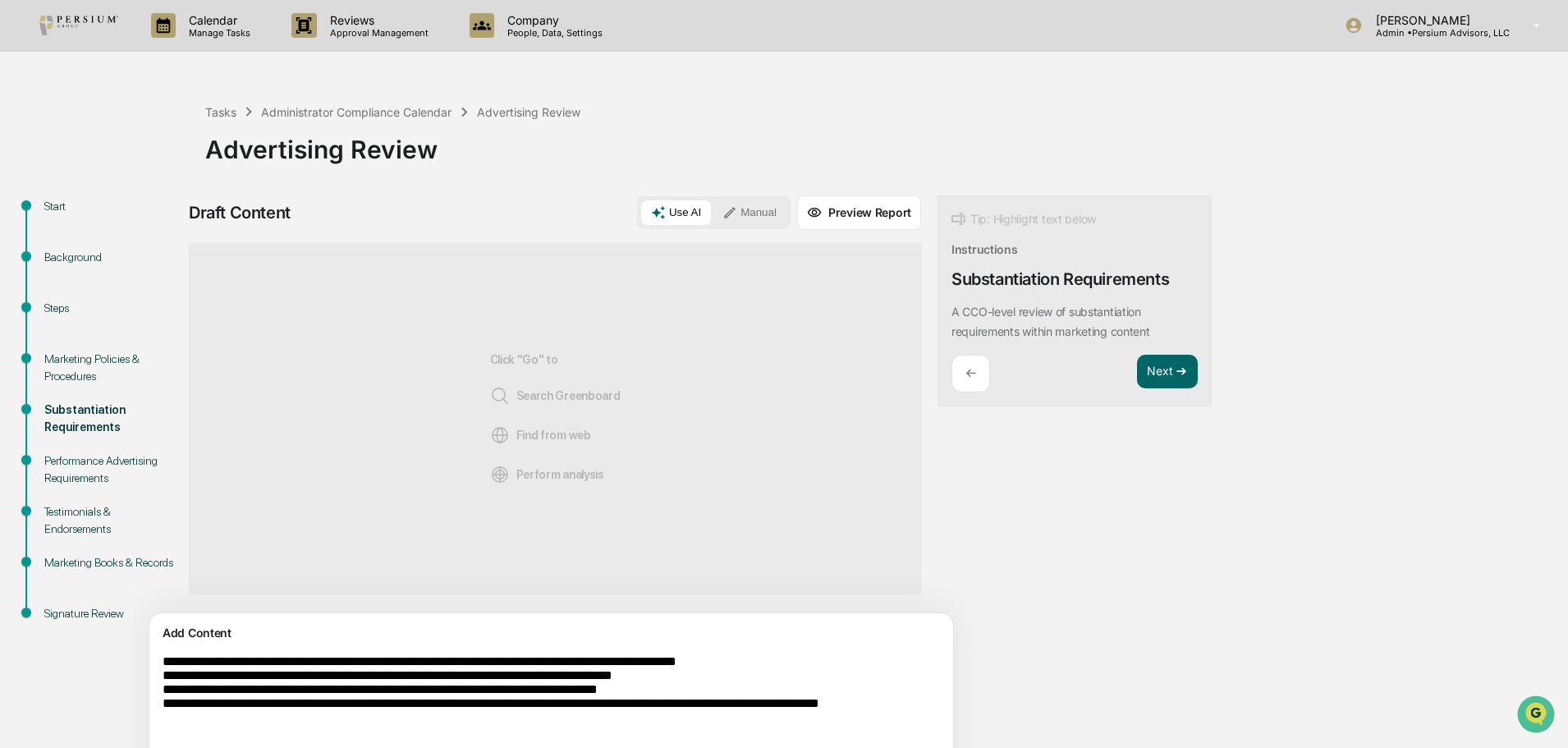 type on "**********" 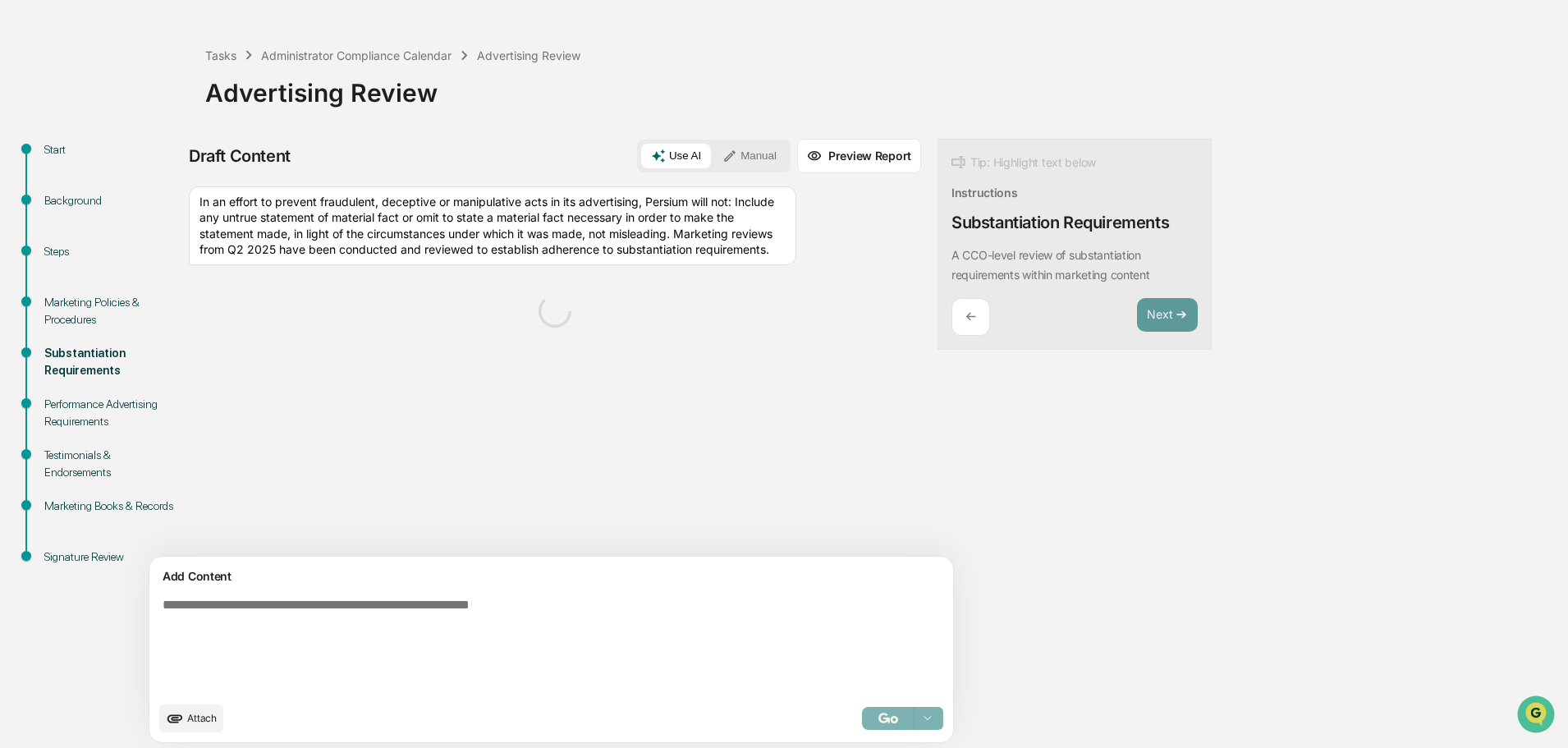 scroll, scrollTop: 62, scrollLeft: 0, axis: vertical 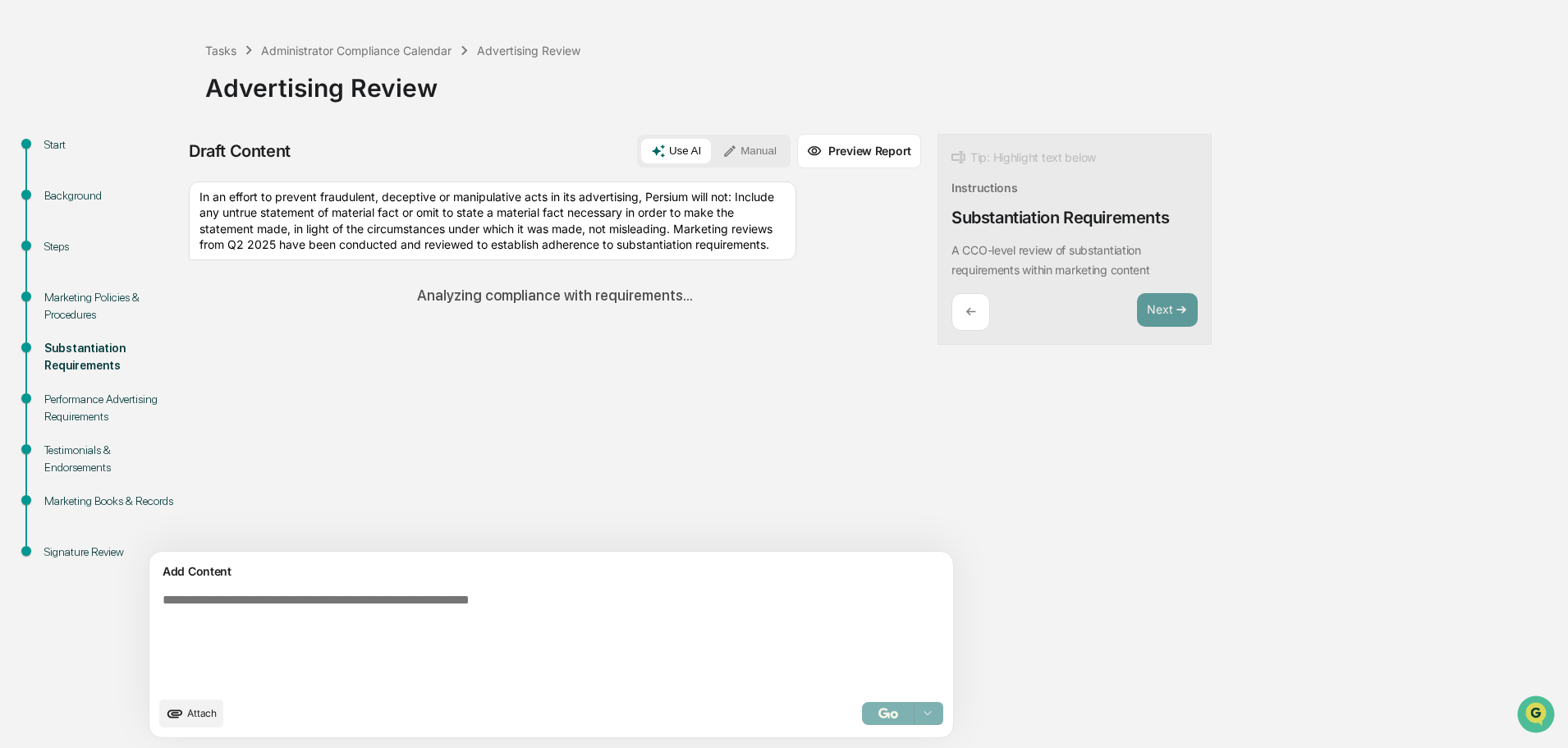 click on "In an effort to prevent fraudulent, deceptive or manipulative acts in its advertising, Persium will not:
Include any untrue statement of material fact or omit to state a material fact necessary in
order to make the statement made, in light of the circumstances under which it was made,
not misleading. Marketing reviews from Q2 2025 have been conducted and reviewed to establish adherence to substantiation requirements." at bounding box center (493, 221) 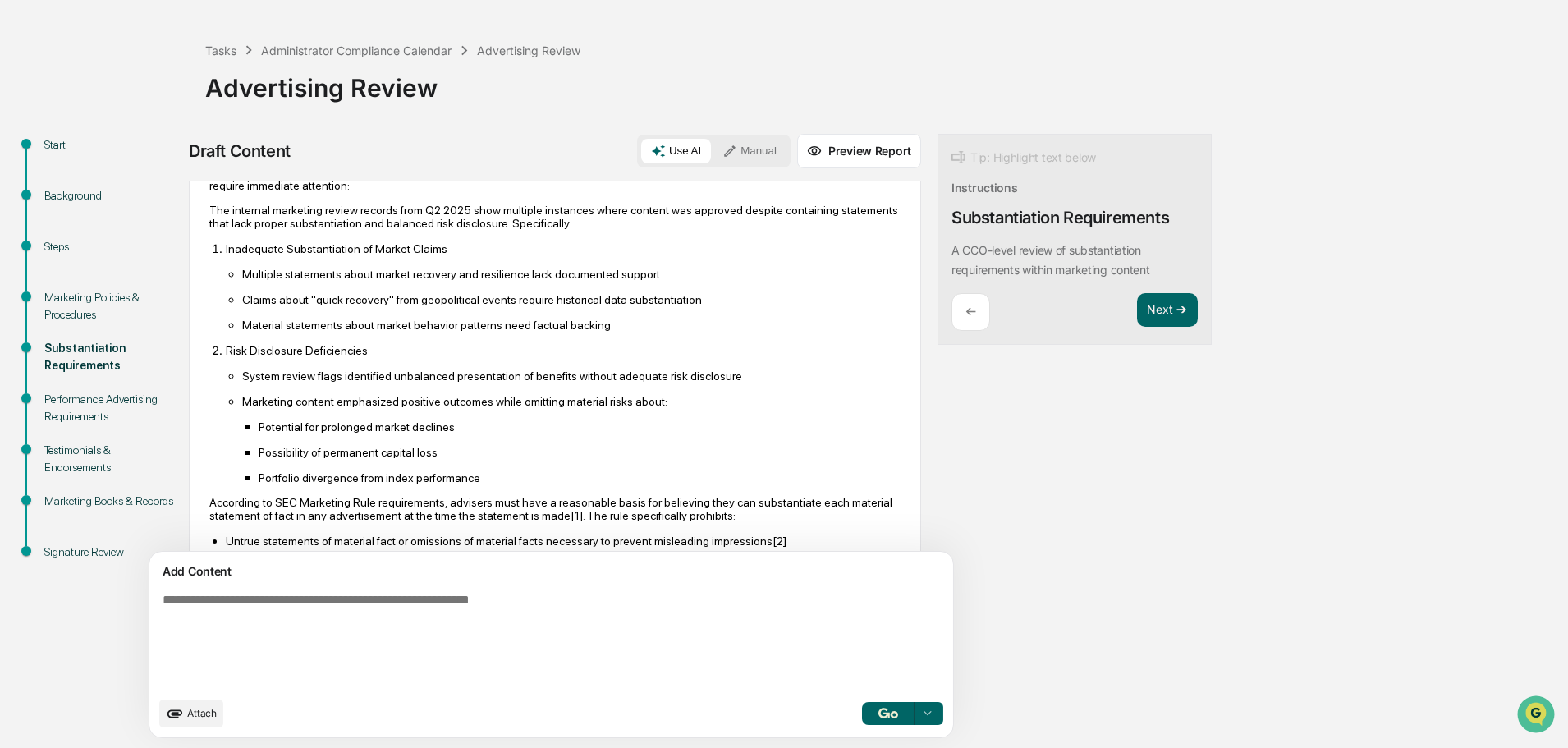 scroll, scrollTop: 246, scrollLeft: 0, axis: vertical 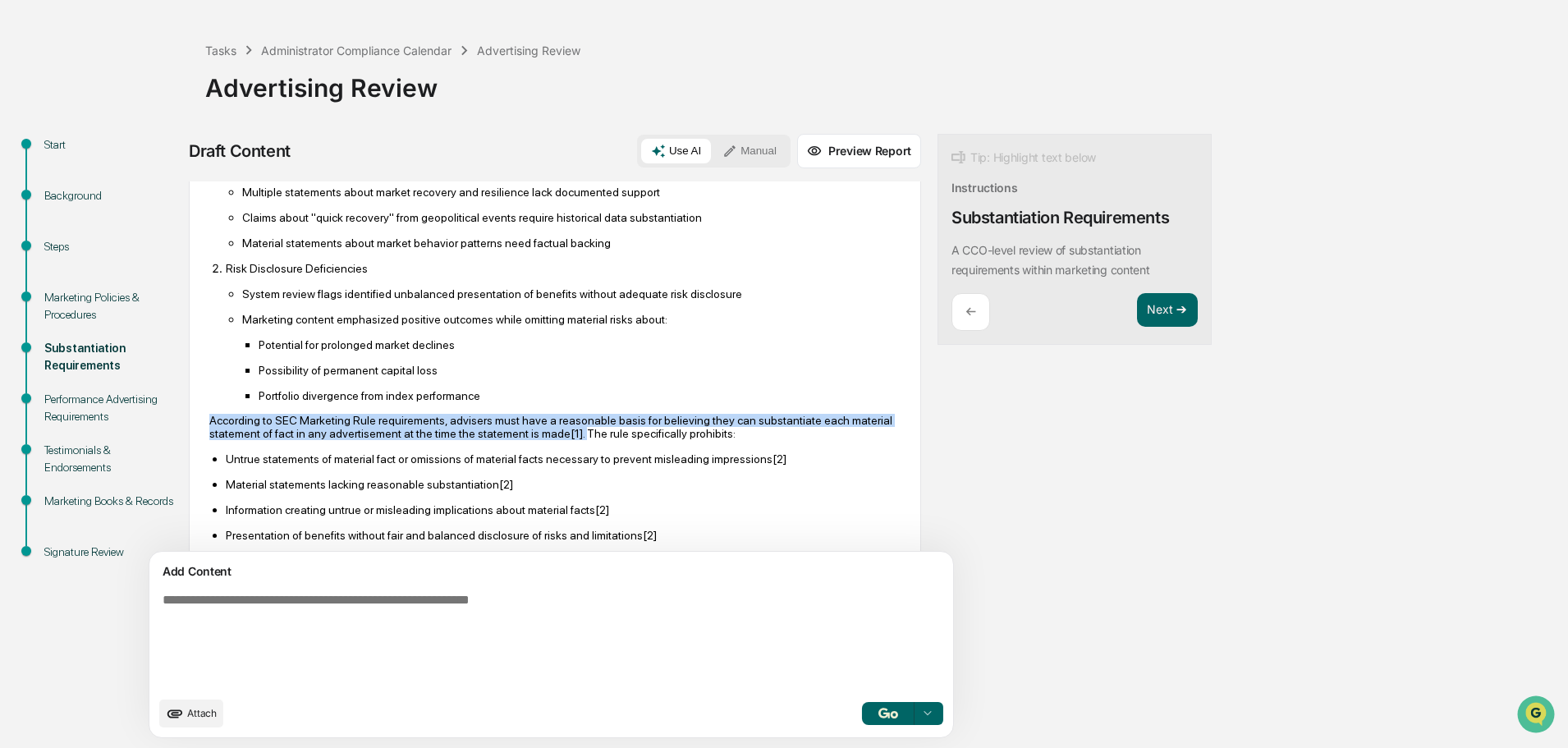 drag, startPoint x: 207, startPoint y: 435, endPoint x: 611, endPoint y: 451, distance: 404.31671 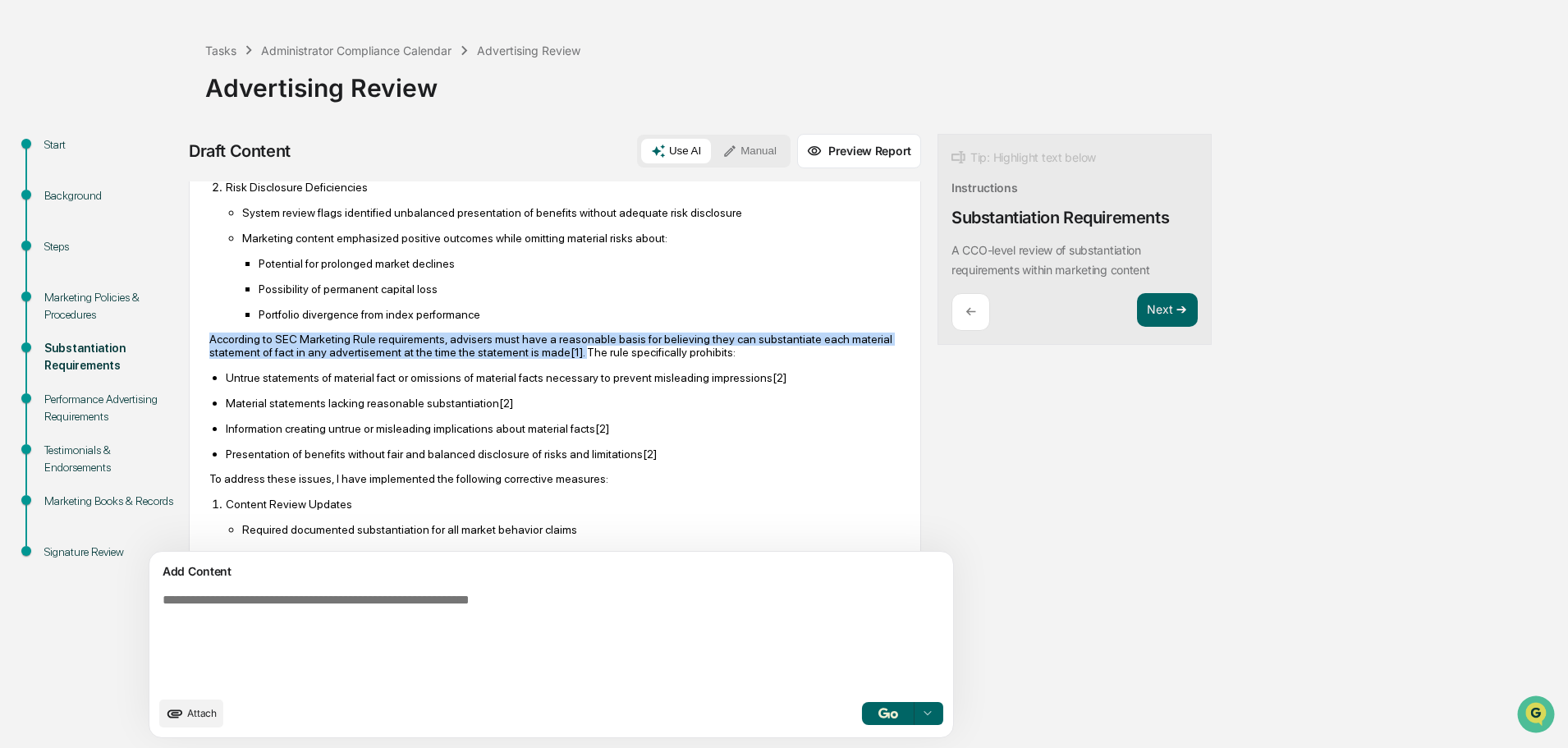 scroll, scrollTop: 328, scrollLeft: 0, axis: vertical 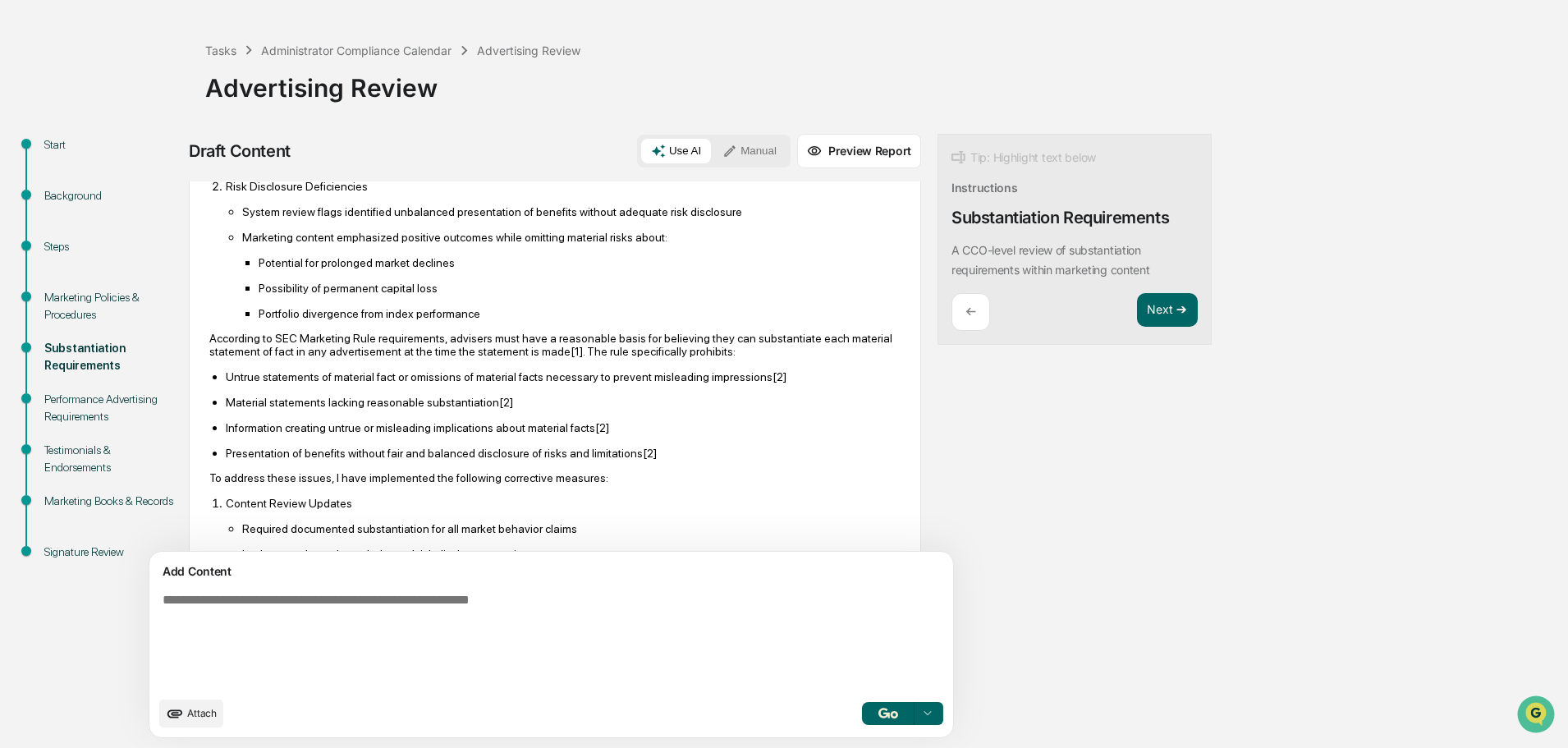 click on "Untrue statements of material fact or omissions of material facts necessary to prevent misleading impressions[2]" at bounding box center [563, 377] 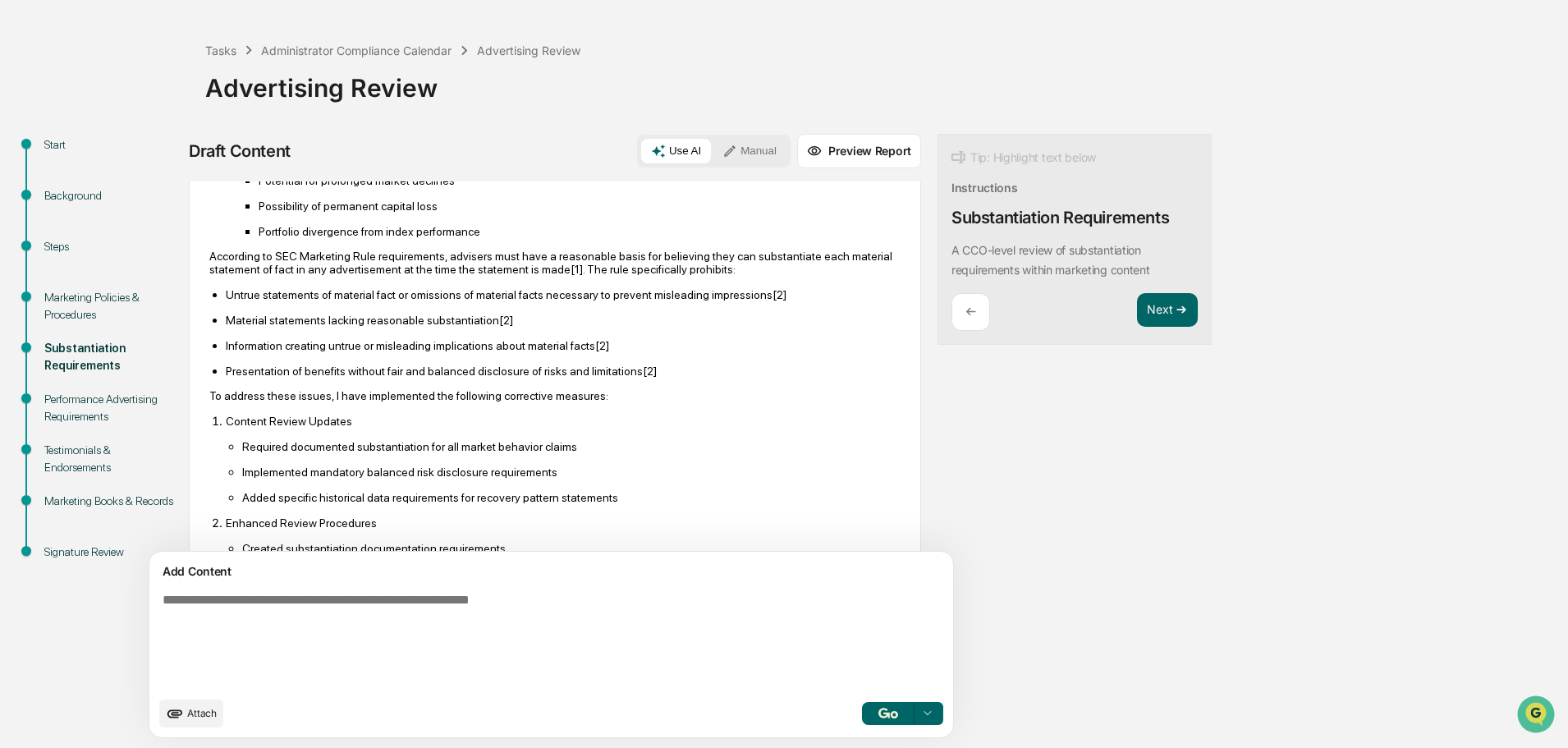 scroll, scrollTop: 493, scrollLeft: 0, axis: vertical 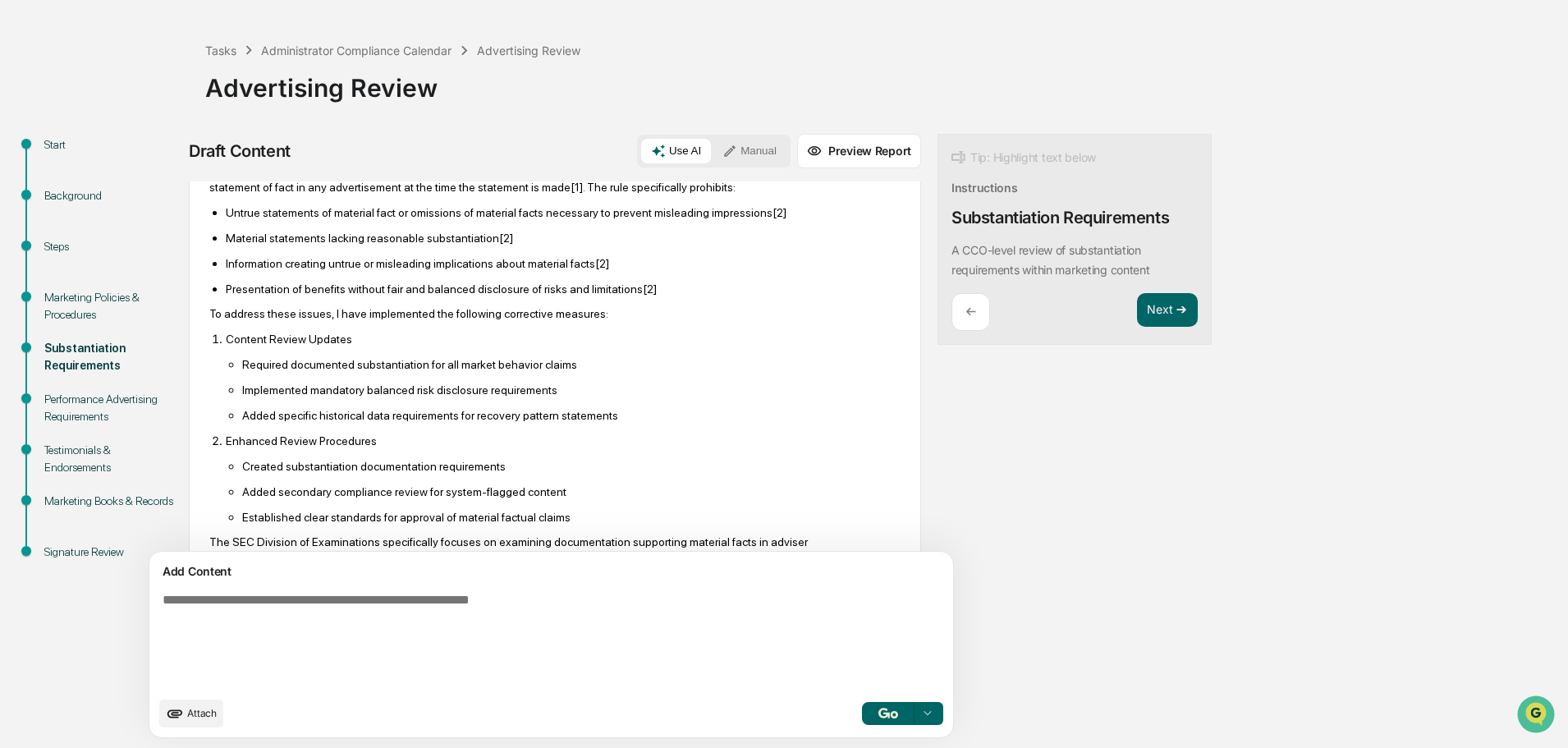 click on "Required documented substantiation for all market behavior claims" at bounding box center (571, 365) 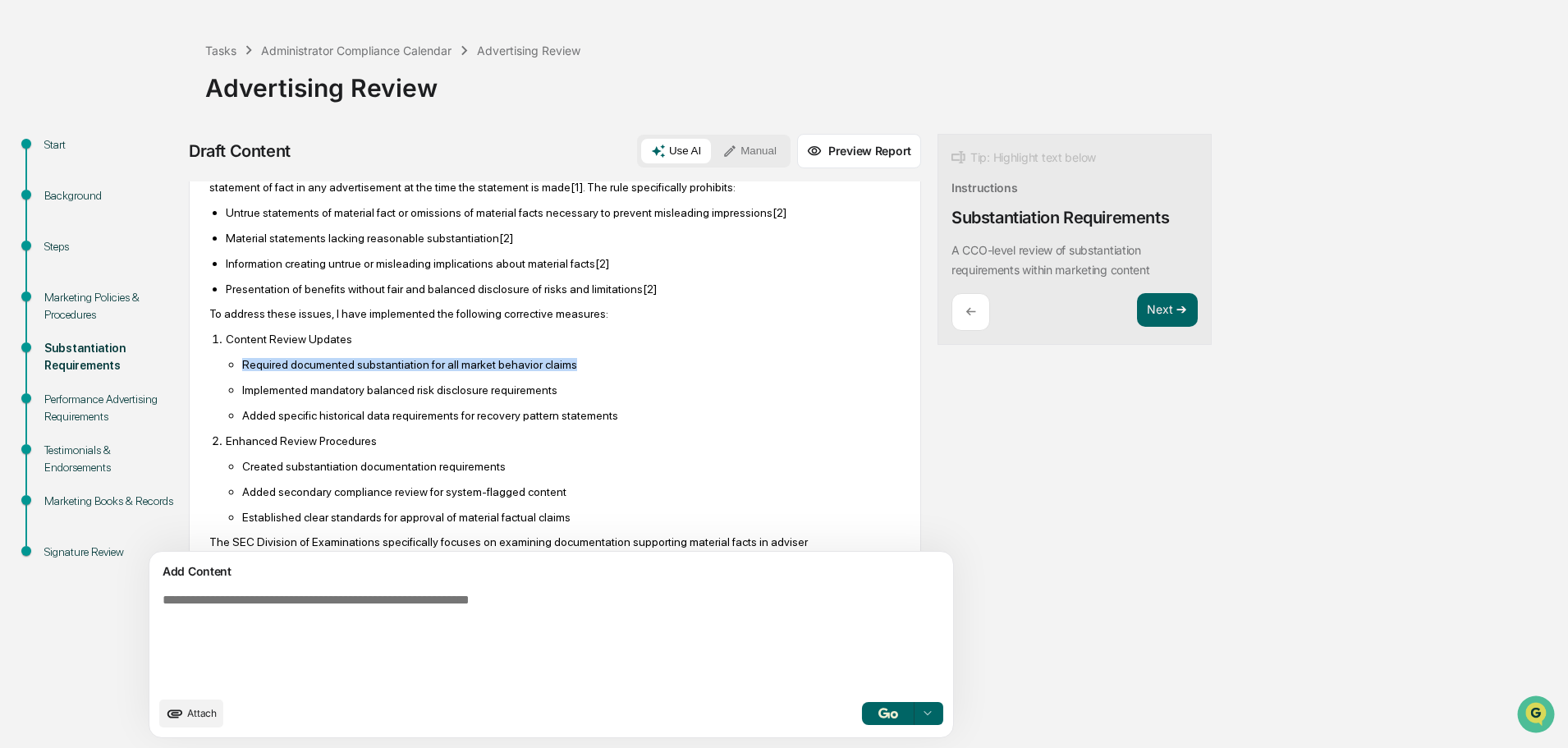 drag, startPoint x: 242, startPoint y: 383, endPoint x: 594, endPoint y: 382, distance: 352.00142 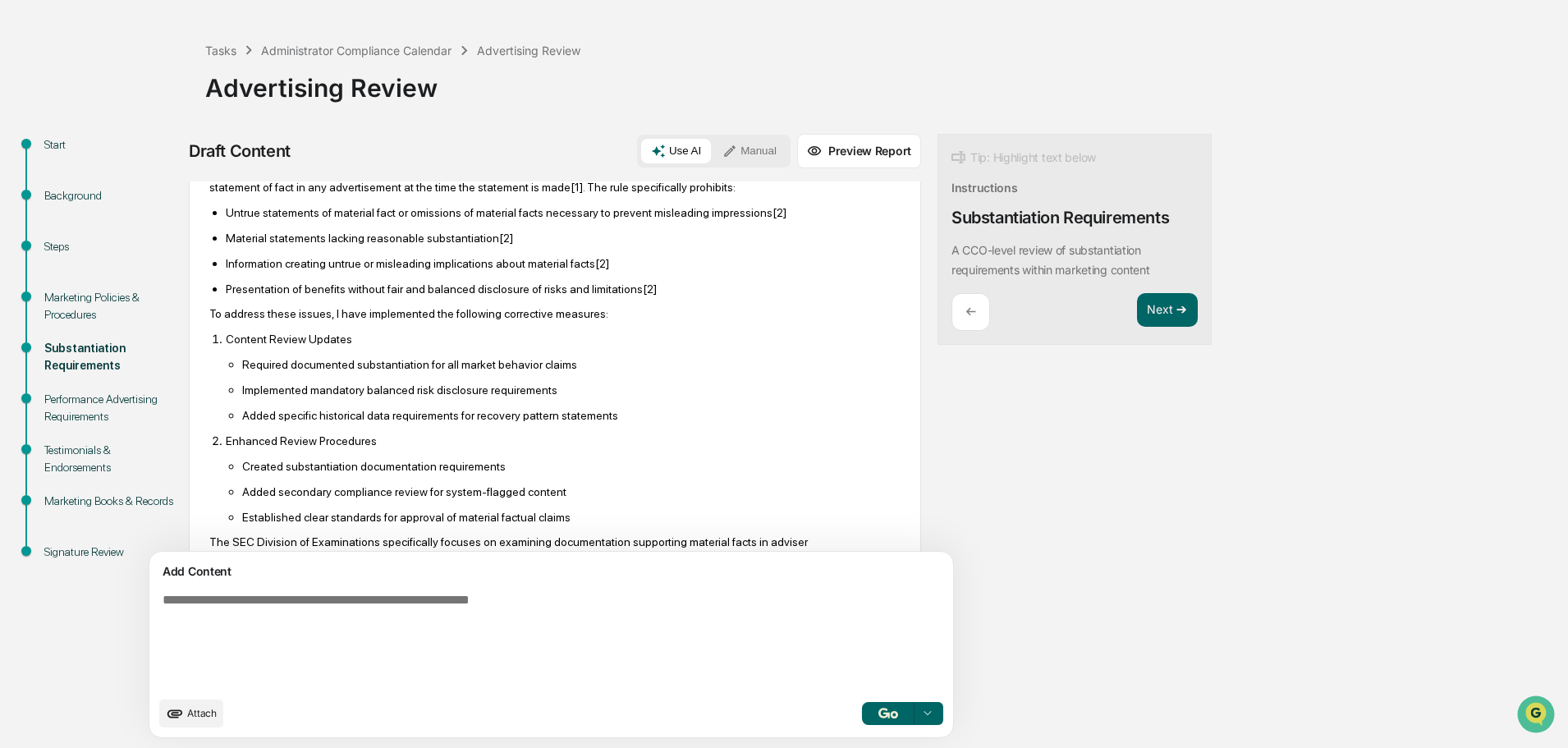 click on "Implemented mandatory balanced risk disclosure requirements" at bounding box center (571, 390) 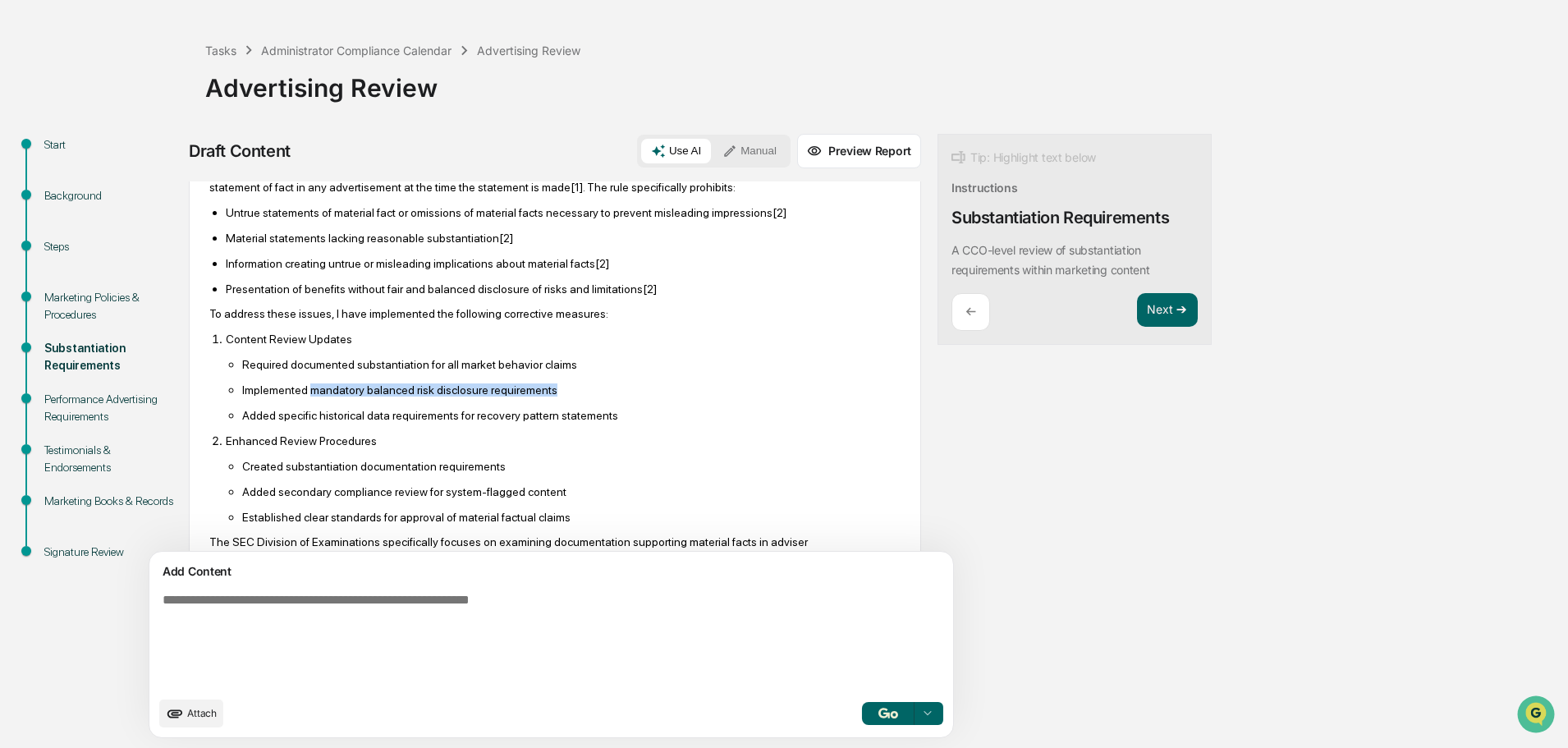drag, startPoint x: 310, startPoint y: 409, endPoint x: 559, endPoint y: 410, distance: 249.00201 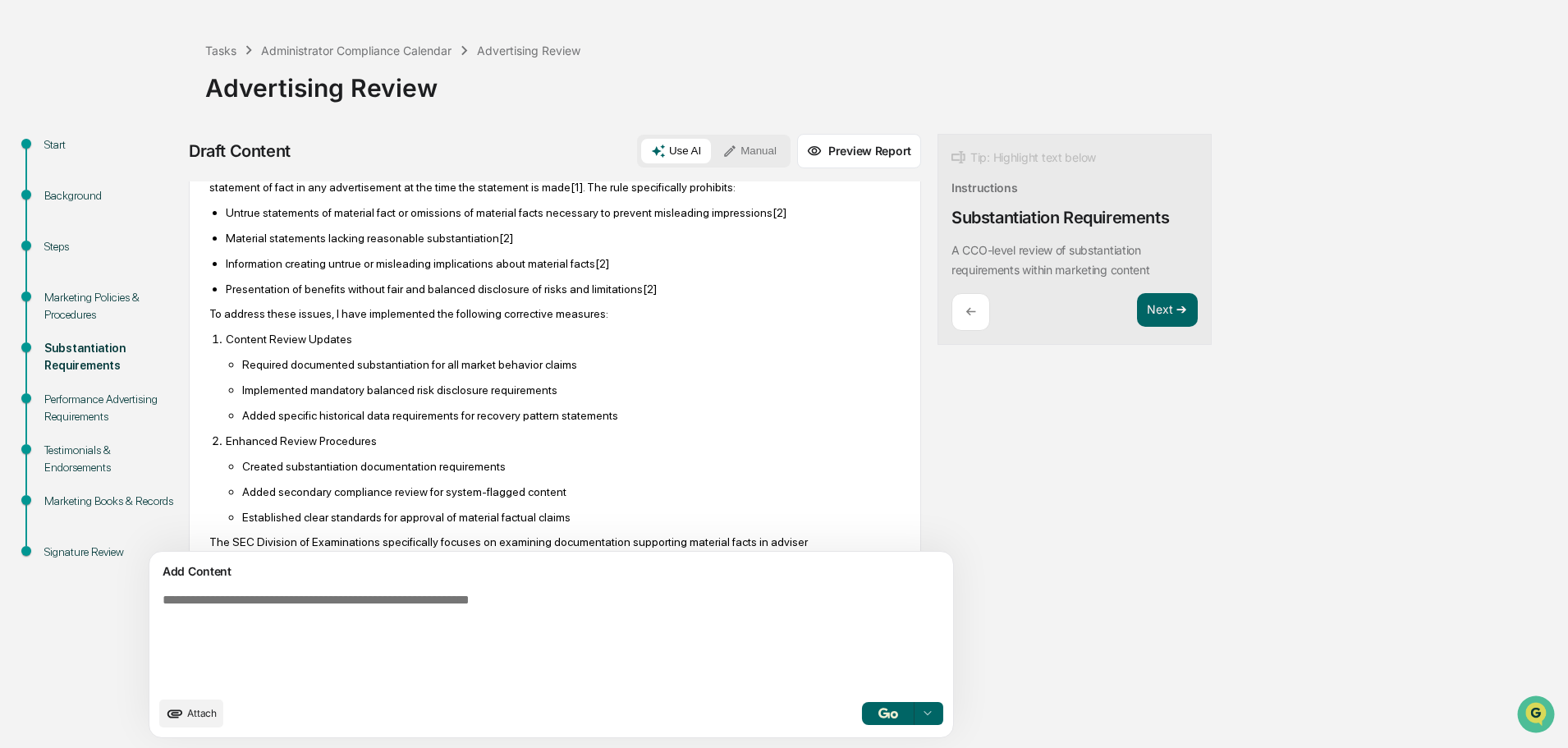 click on "Required documented substantiation for all market behavior claims Implemented mandatory balanced risk disclosure requirements Added specific historical data requirements for recovery pattern statements" at bounding box center (563, 389) 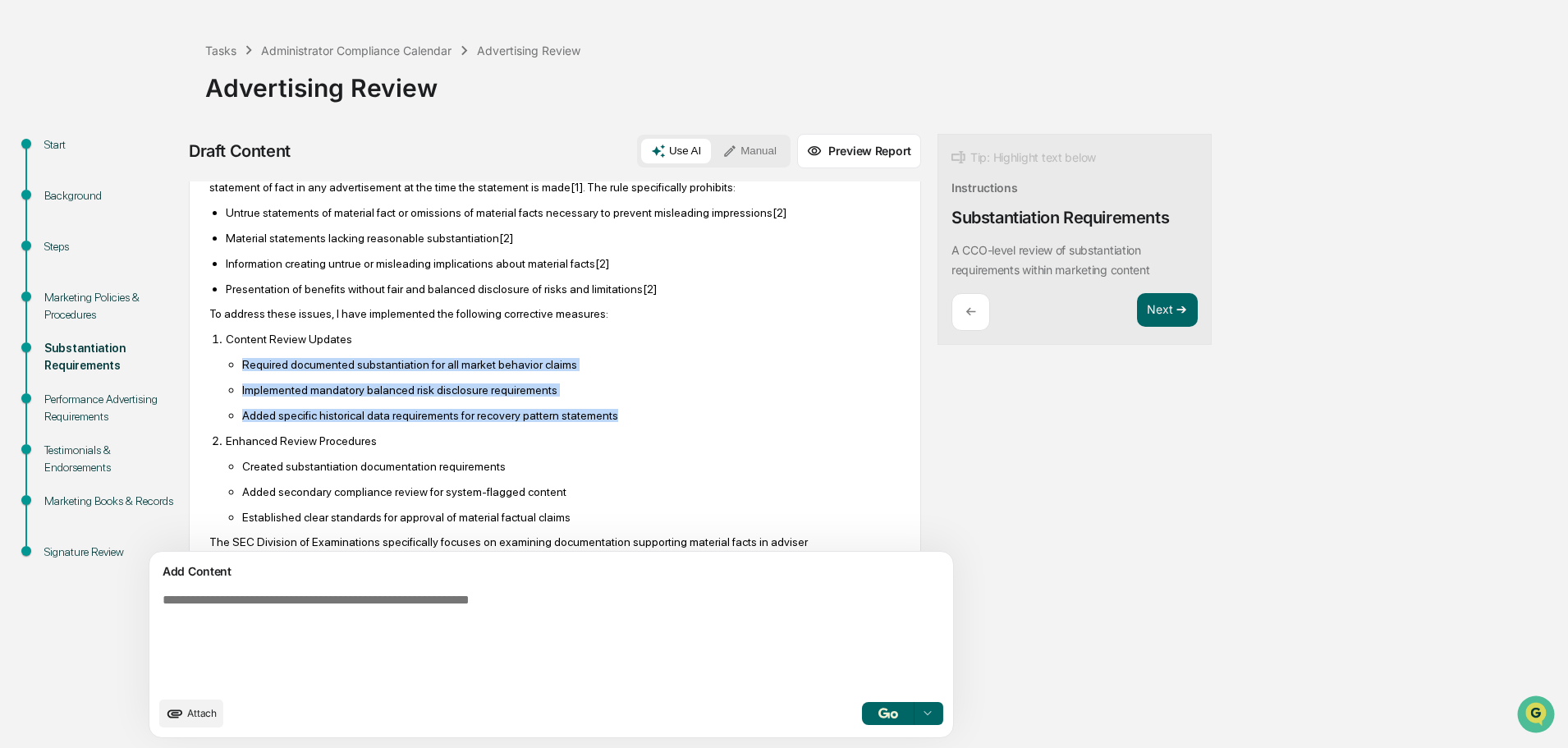 drag, startPoint x: 608, startPoint y: 431, endPoint x: 233, endPoint y: 373, distance: 379.45883 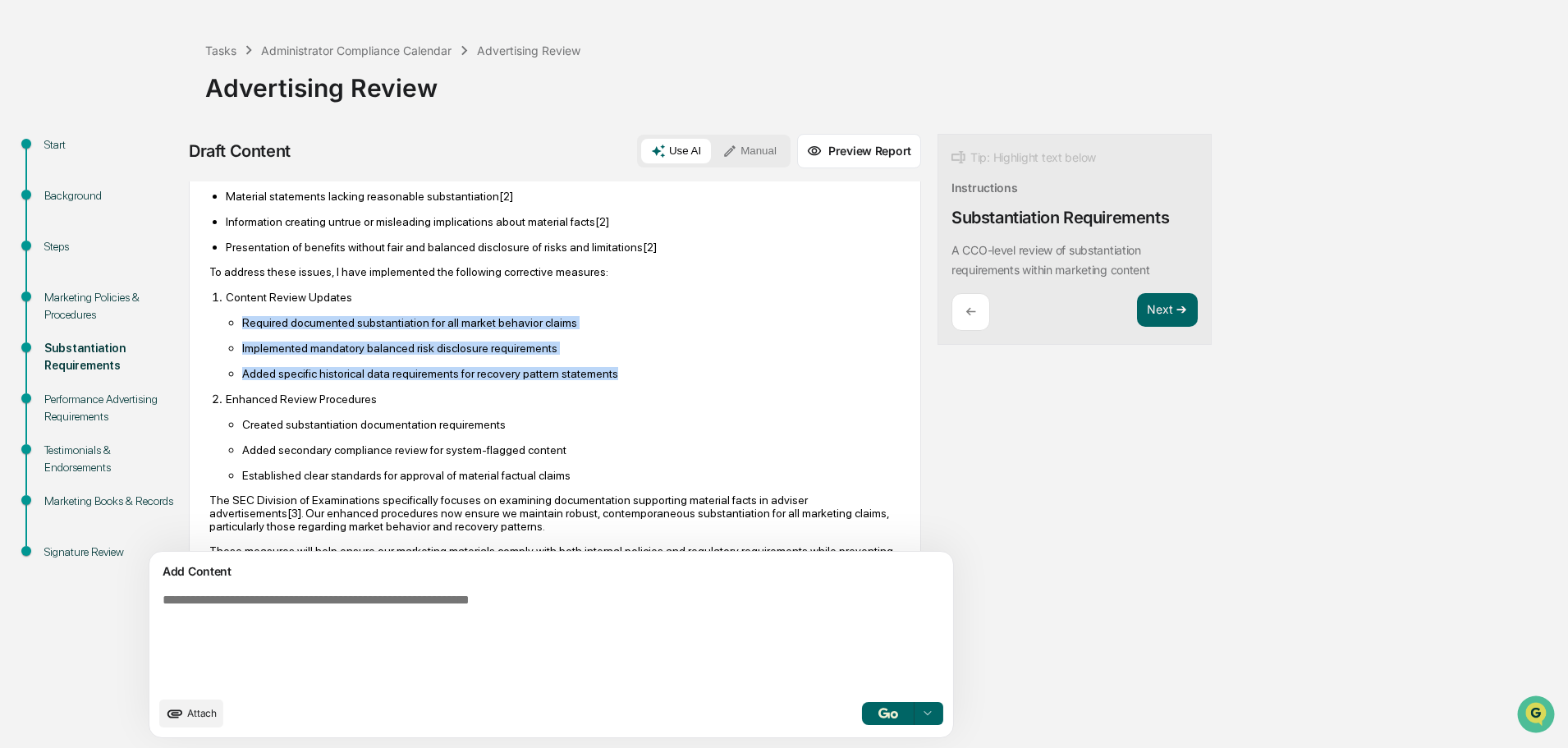 scroll, scrollTop: 608, scrollLeft: 0, axis: vertical 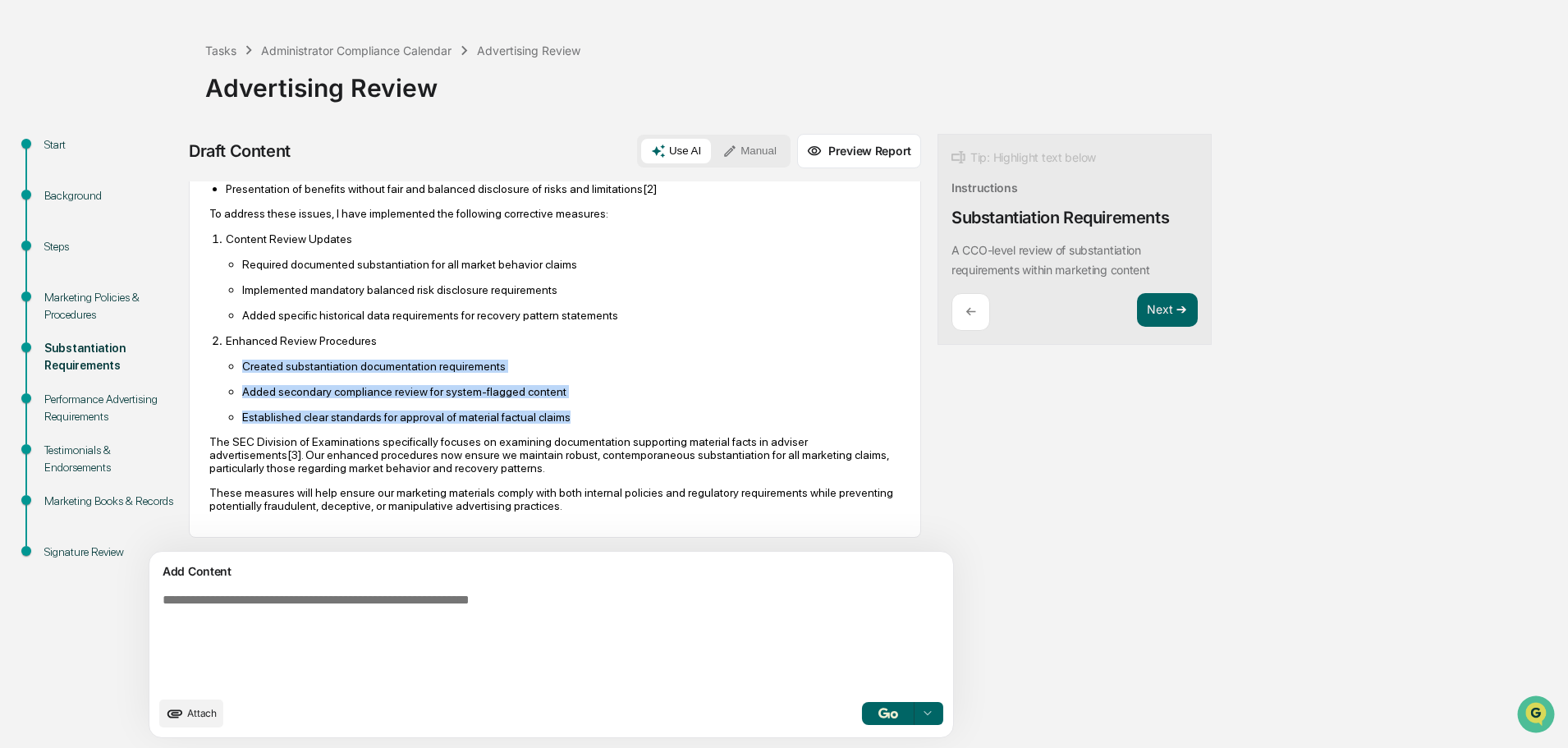drag, startPoint x: 245, startPoint y: 369, endPoint x: 584, endPoint y: 421, distance: 342.96501 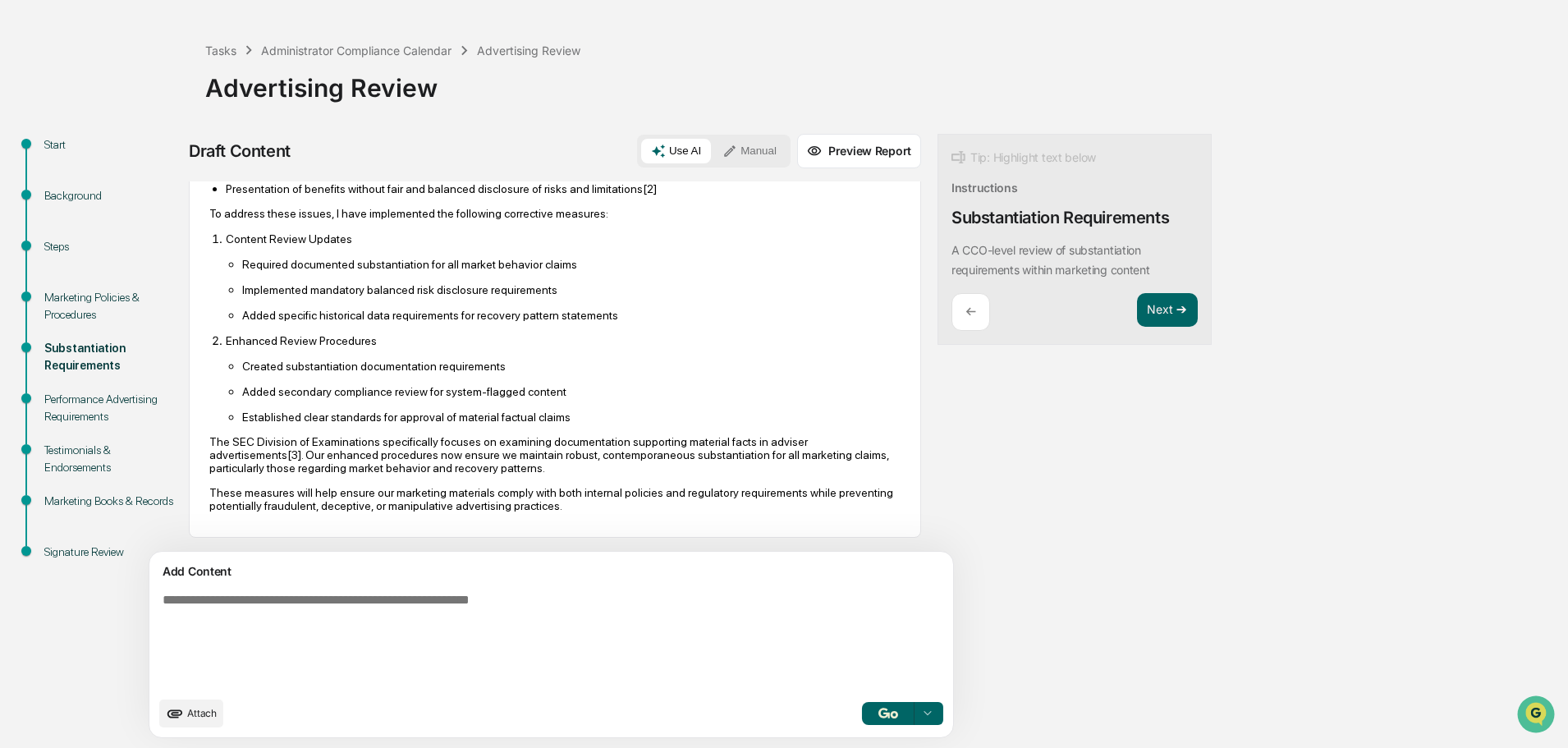 click on "Required documented substantiation for all market behavior claims Implemented mandatory balanced risk disclosure requirements Added specific historical data requirements for recovery pattern statements" at bounding box center [563, 289] 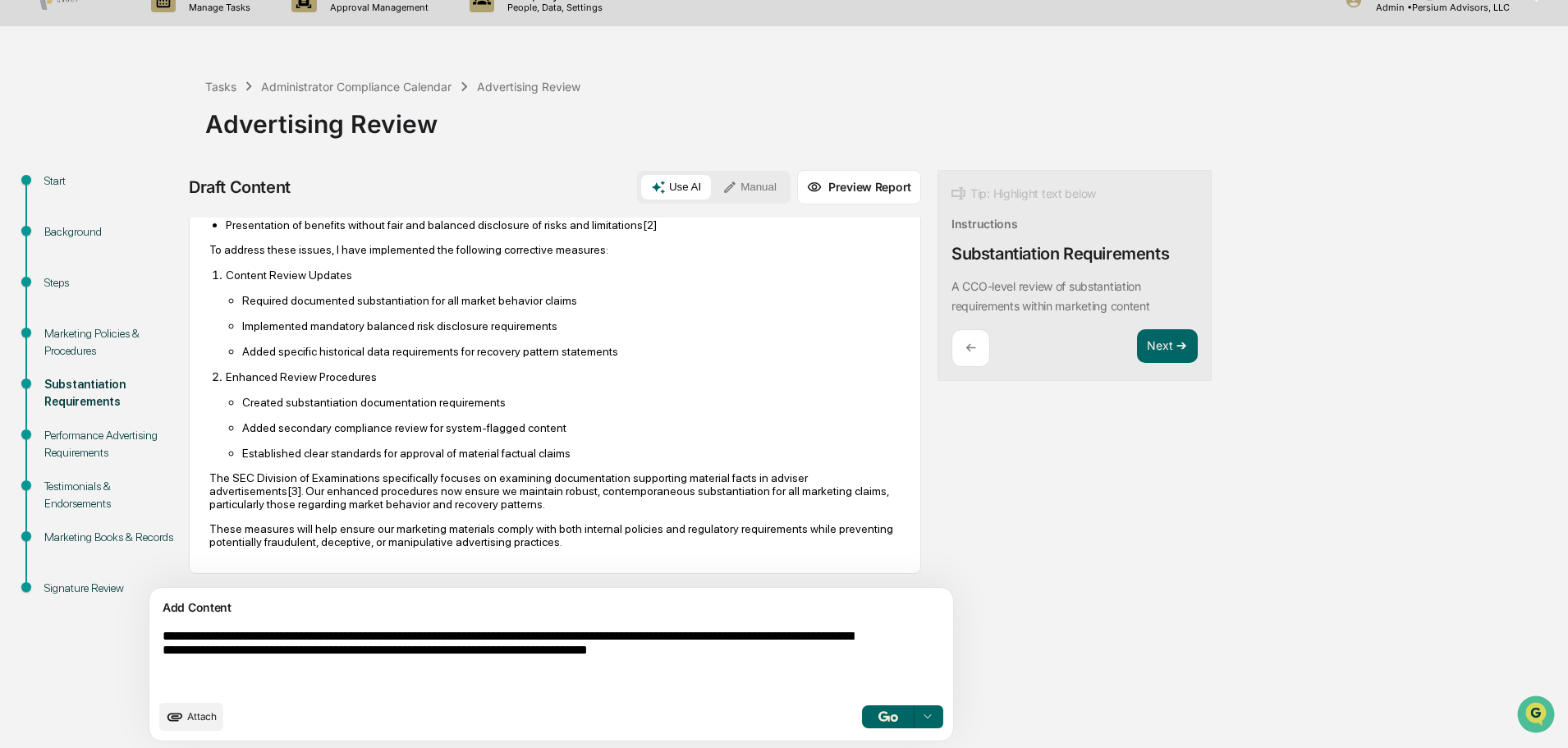 scroll, scrollTop: 29, scrollLeft: 0, axis: vertical 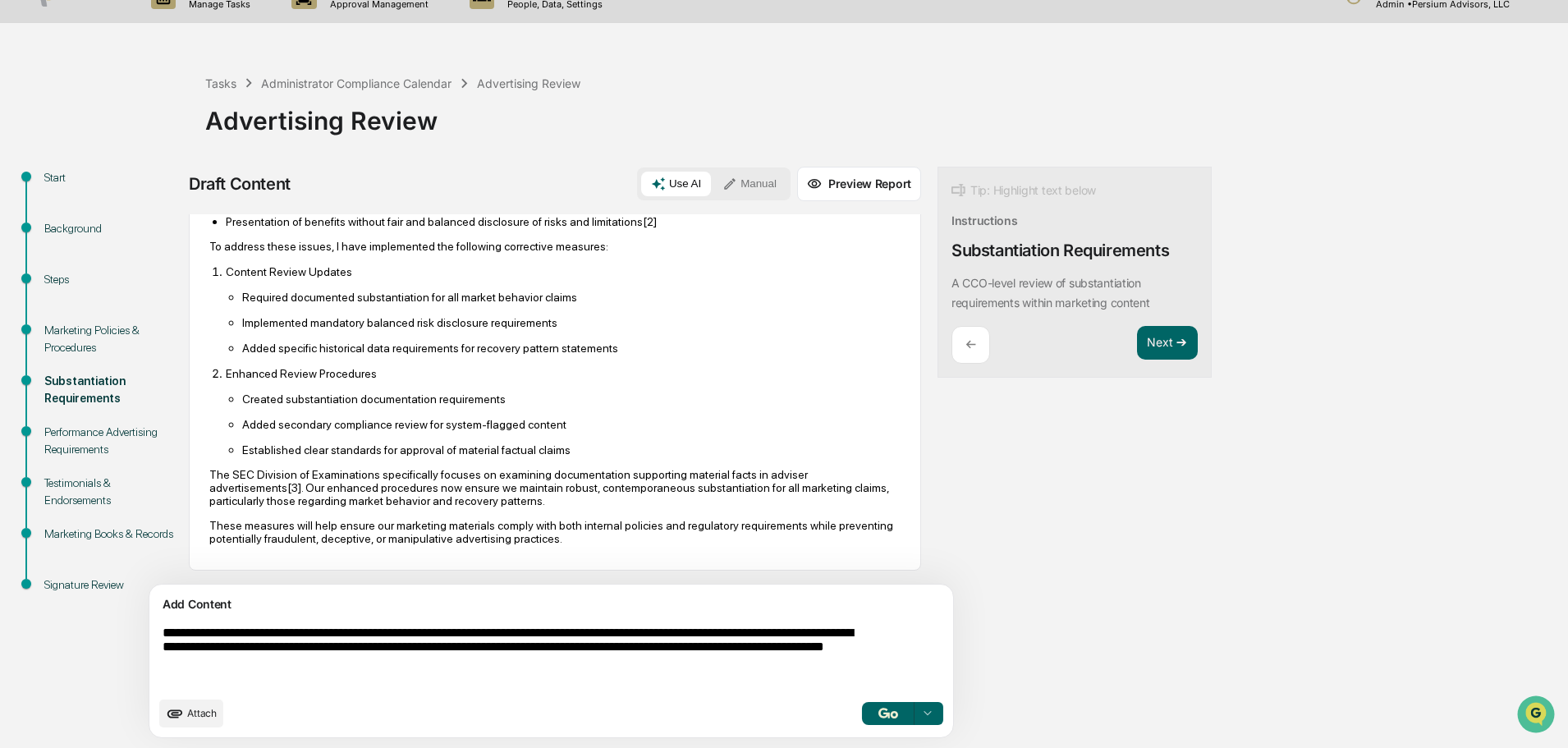 click on "**********" at bounding box center [513, 657] 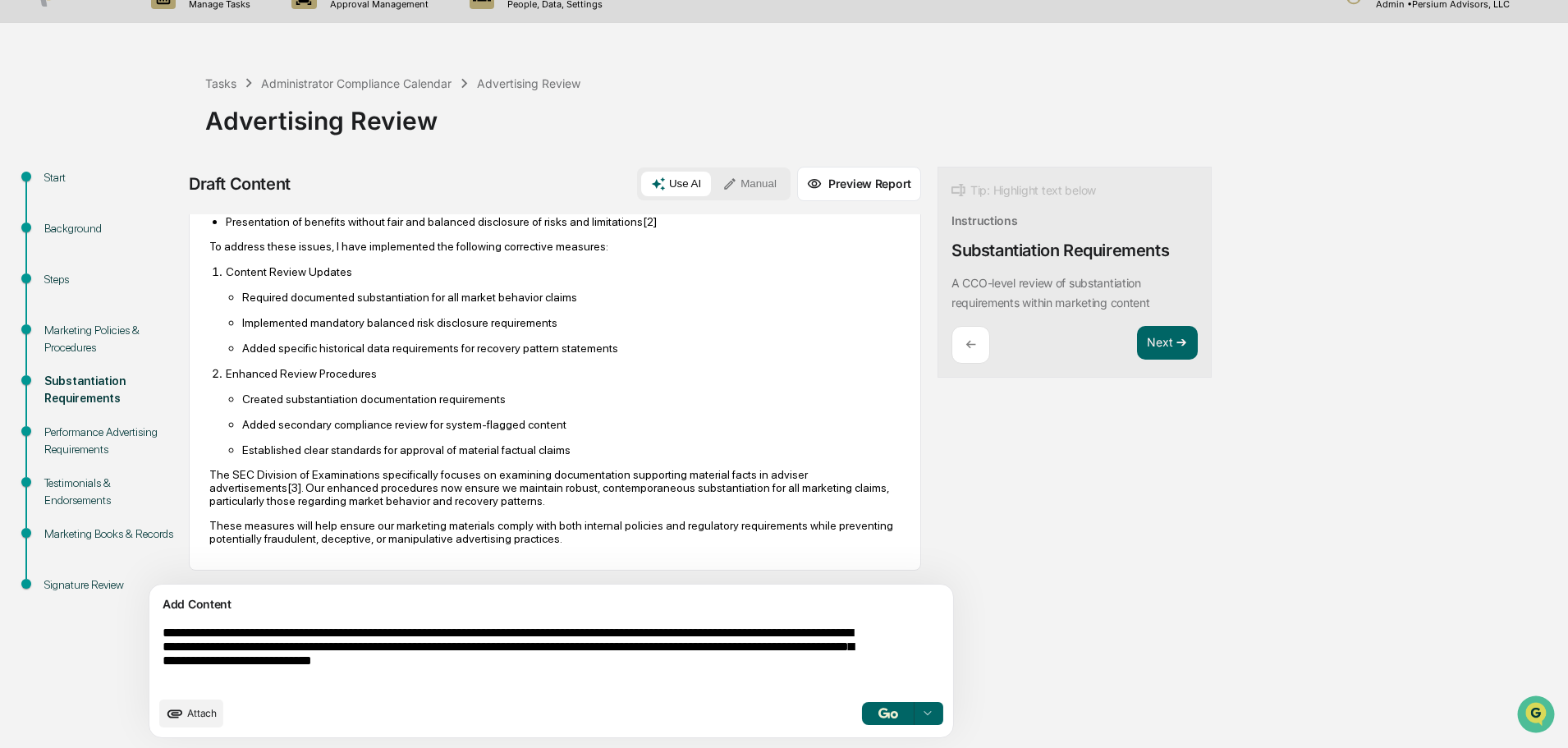 type on "**********" 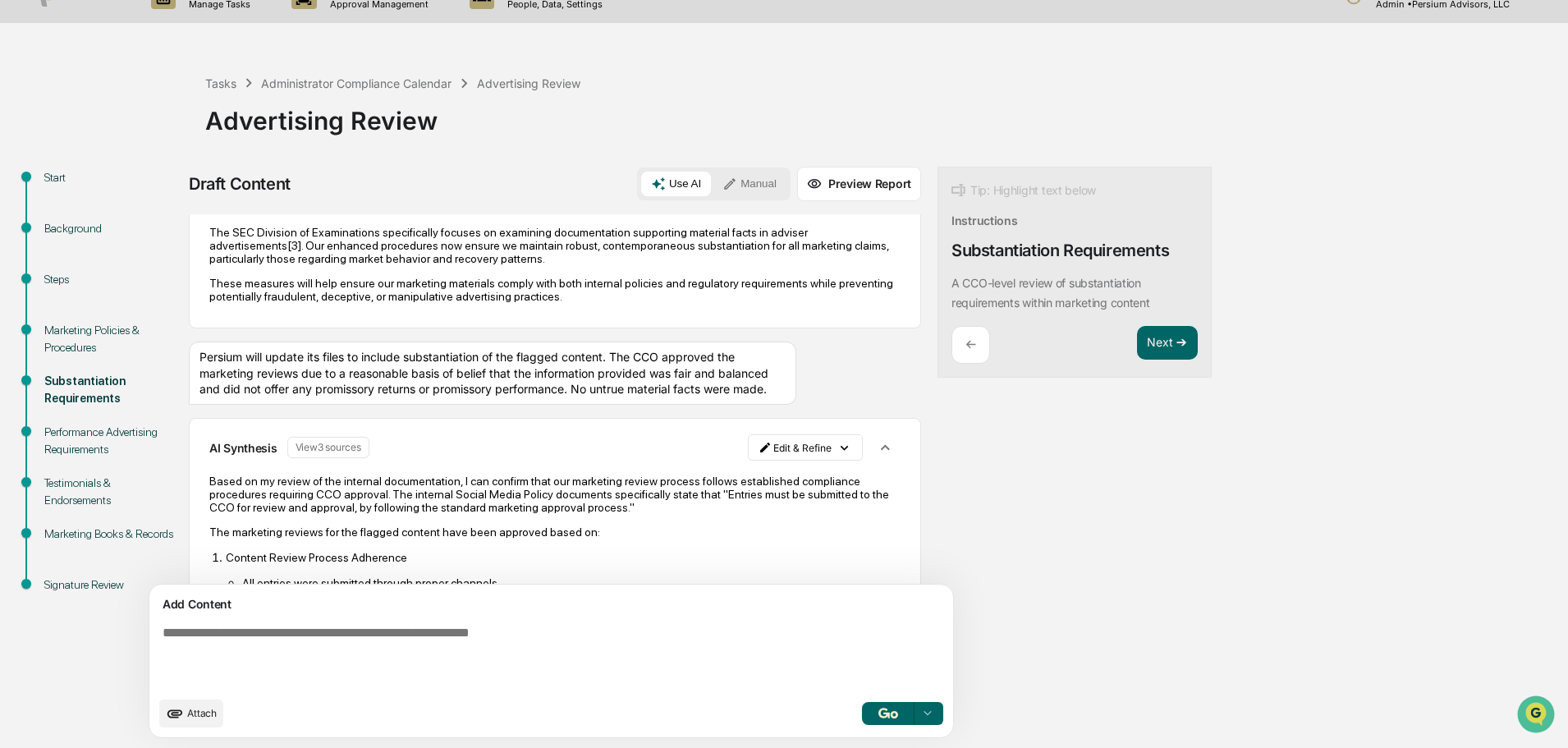 scroll, scrollTop: 921, scrollLeft: 0, axis: vertical 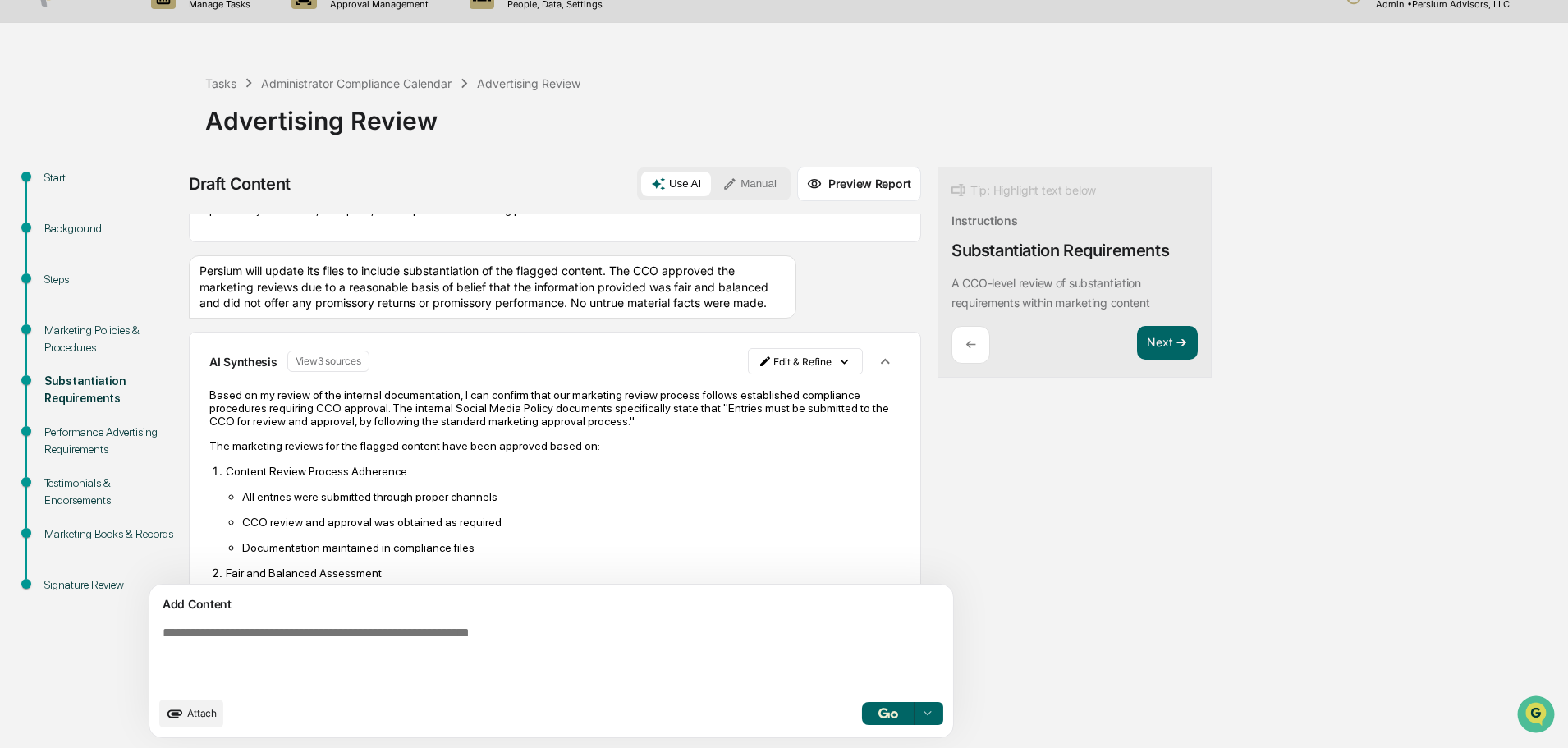 click on "Based on my review of the internal documentation, I can confirm that our marketing review process follows established compliance procedures requiring CCO approval. The internal Social Media Policy documents specifically state that "Entries must be submitted to the CCO for review and approval, by following the standard marketing approval process."" at bounding box center (555, 408) 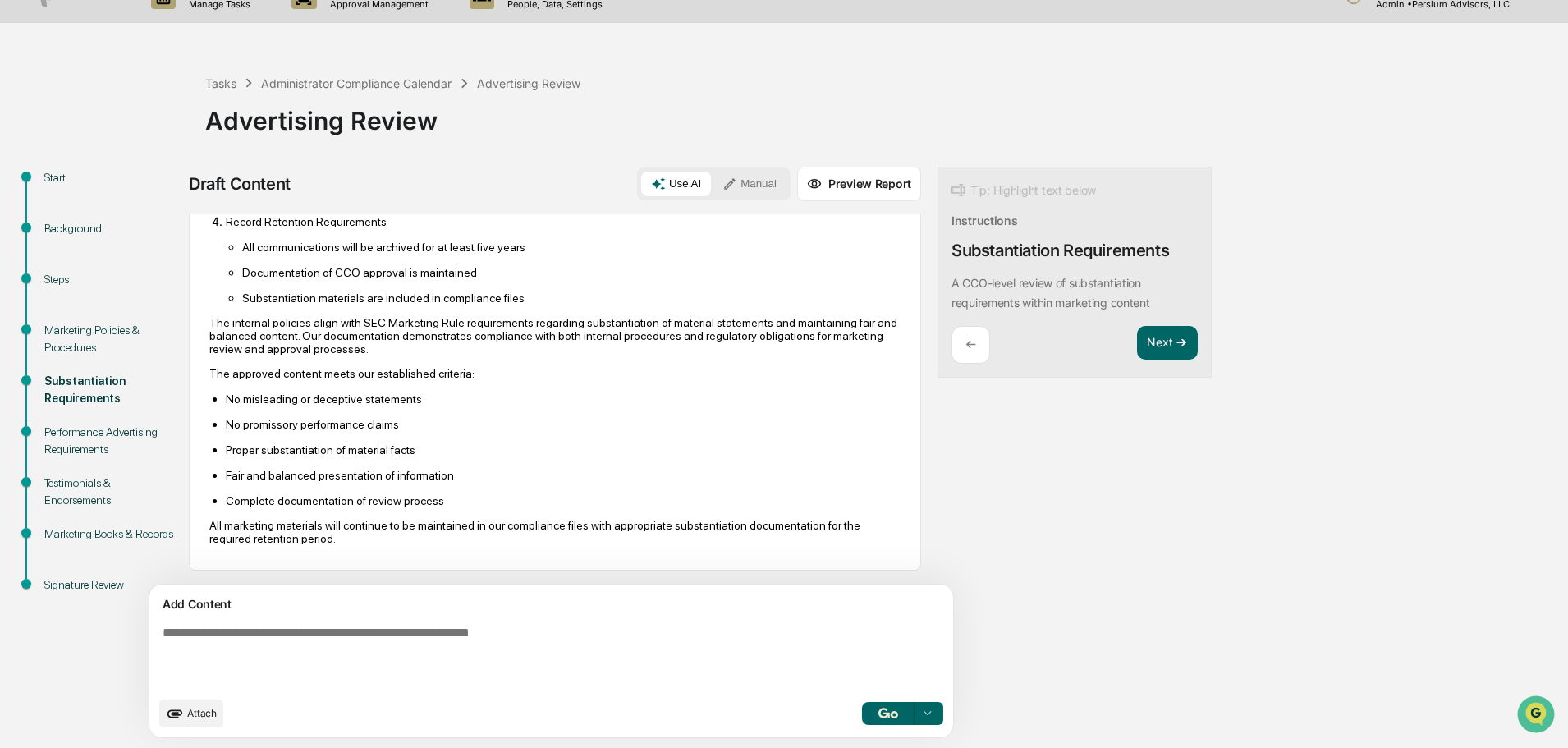 scroll, scrollTop: 1508, scrollLeft: 0, axis: vertical 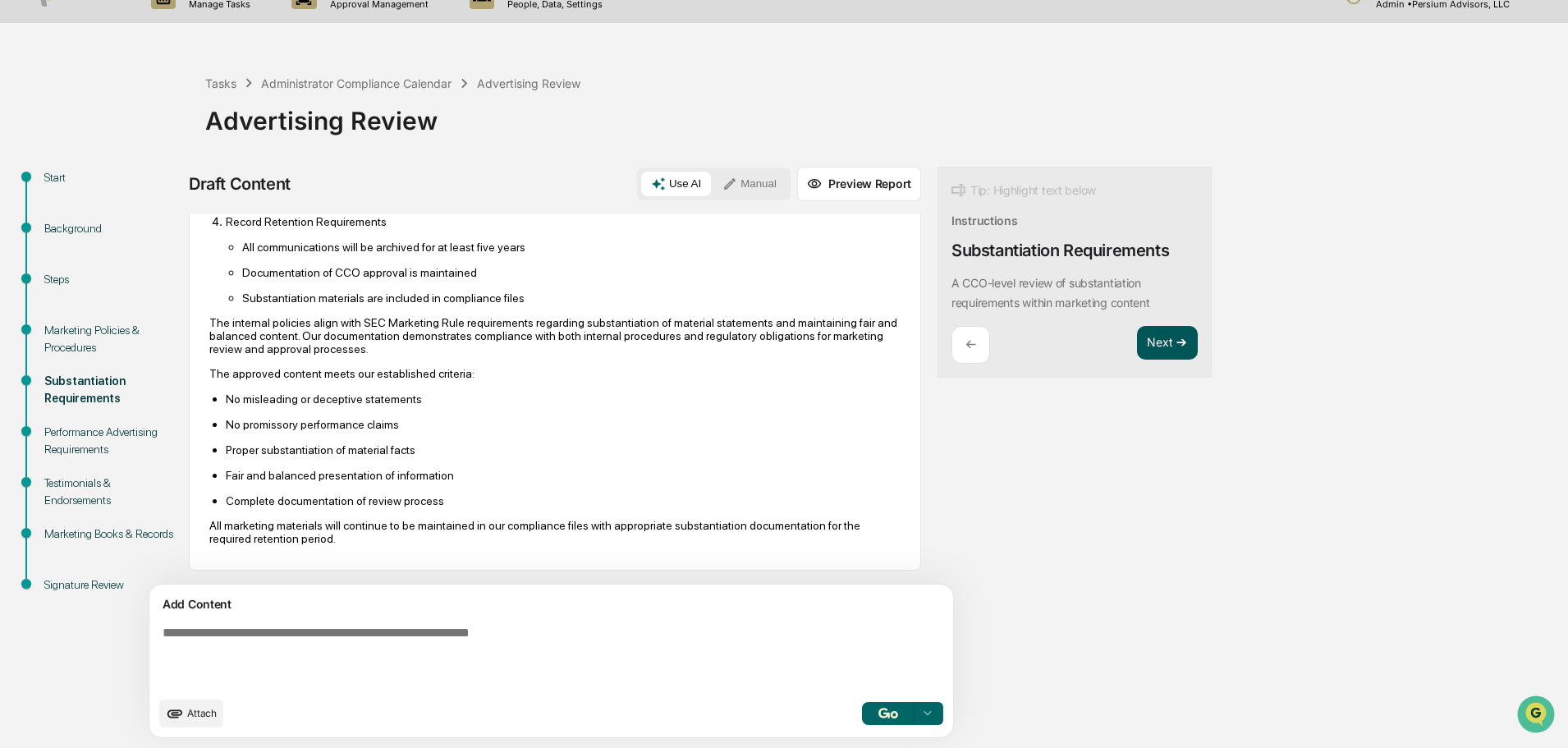click on "Next ➔" at bounding box center [1167, 343] 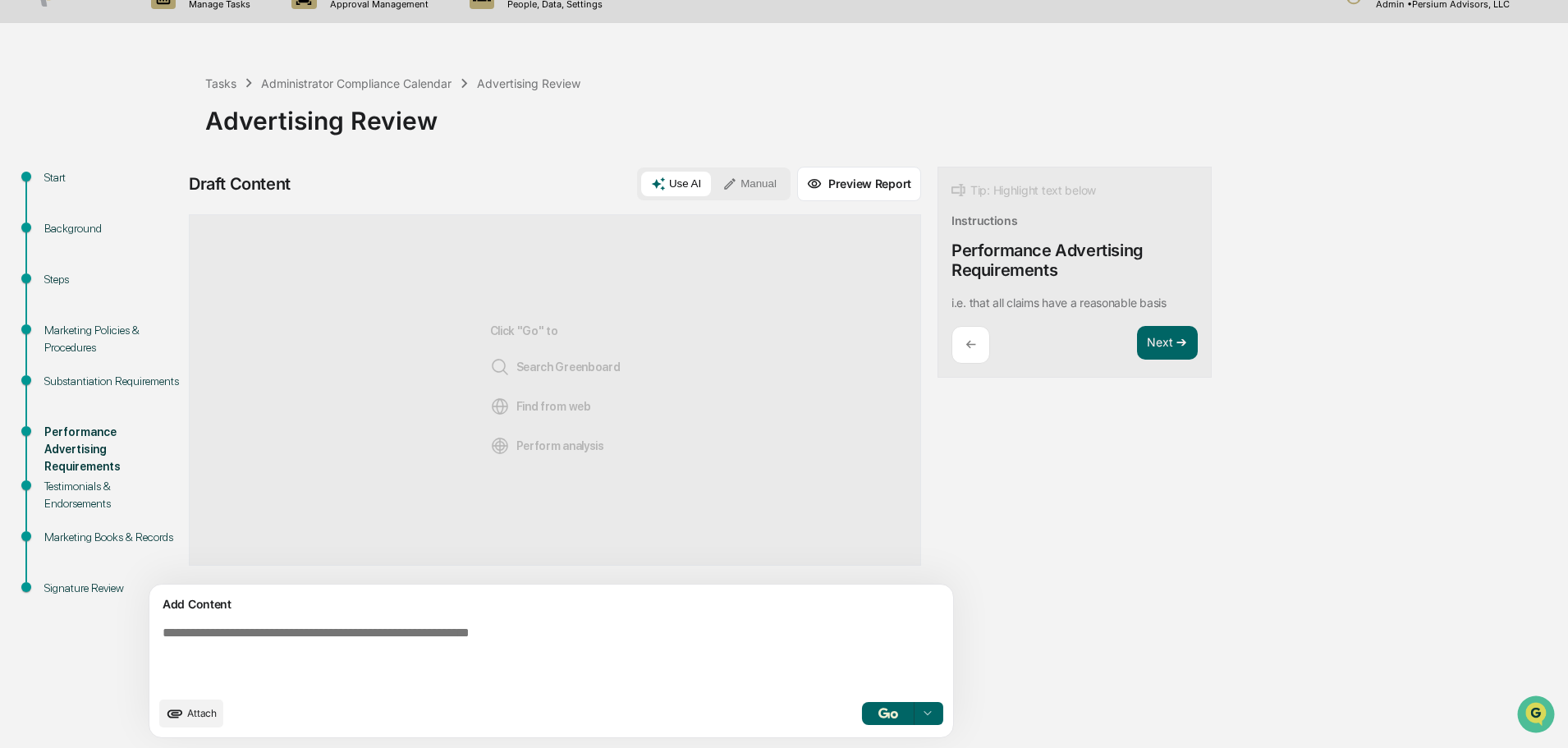 click at bounding box center (513, 657) 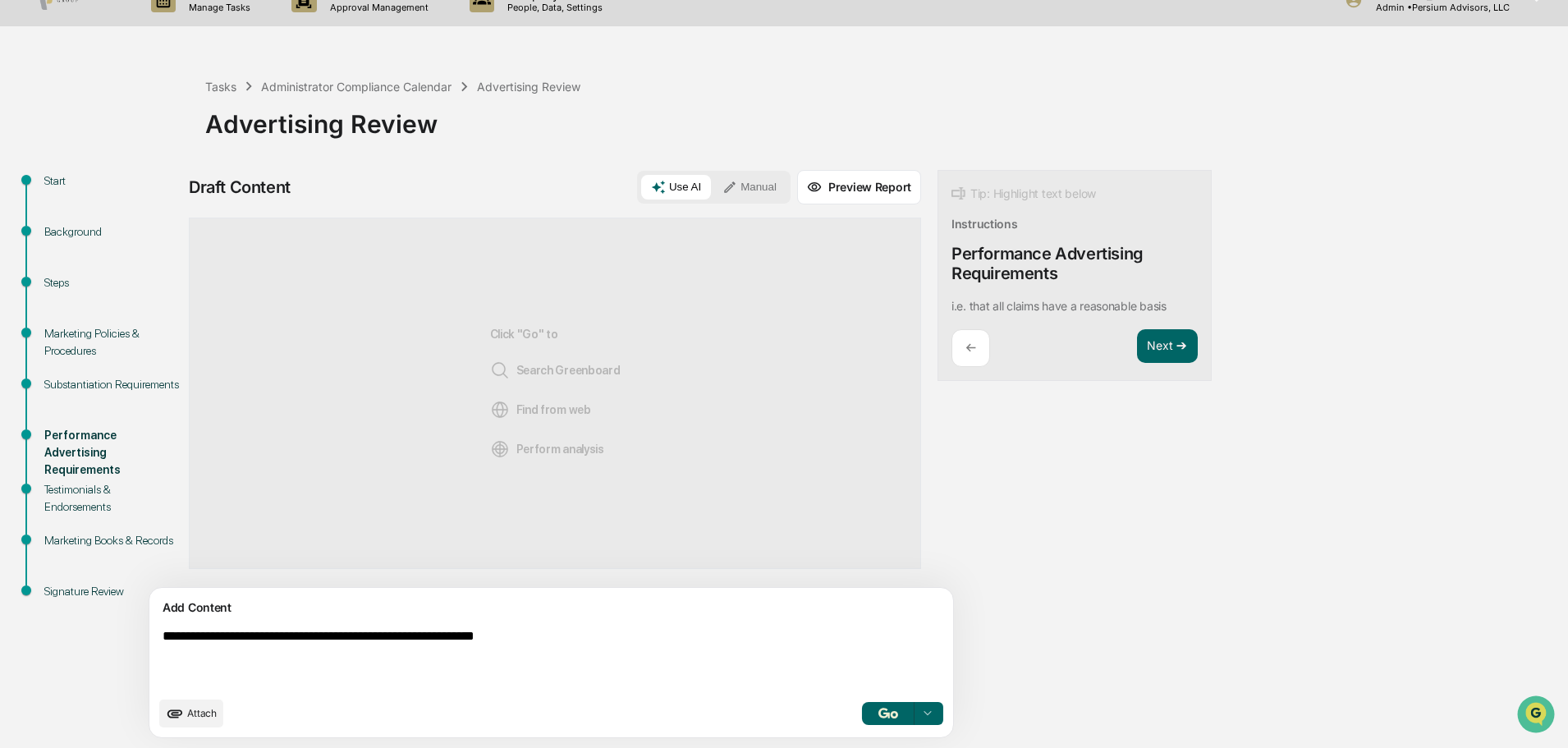 scroll, scrollTop: 25, scrollLeft: 0, axis: vertical 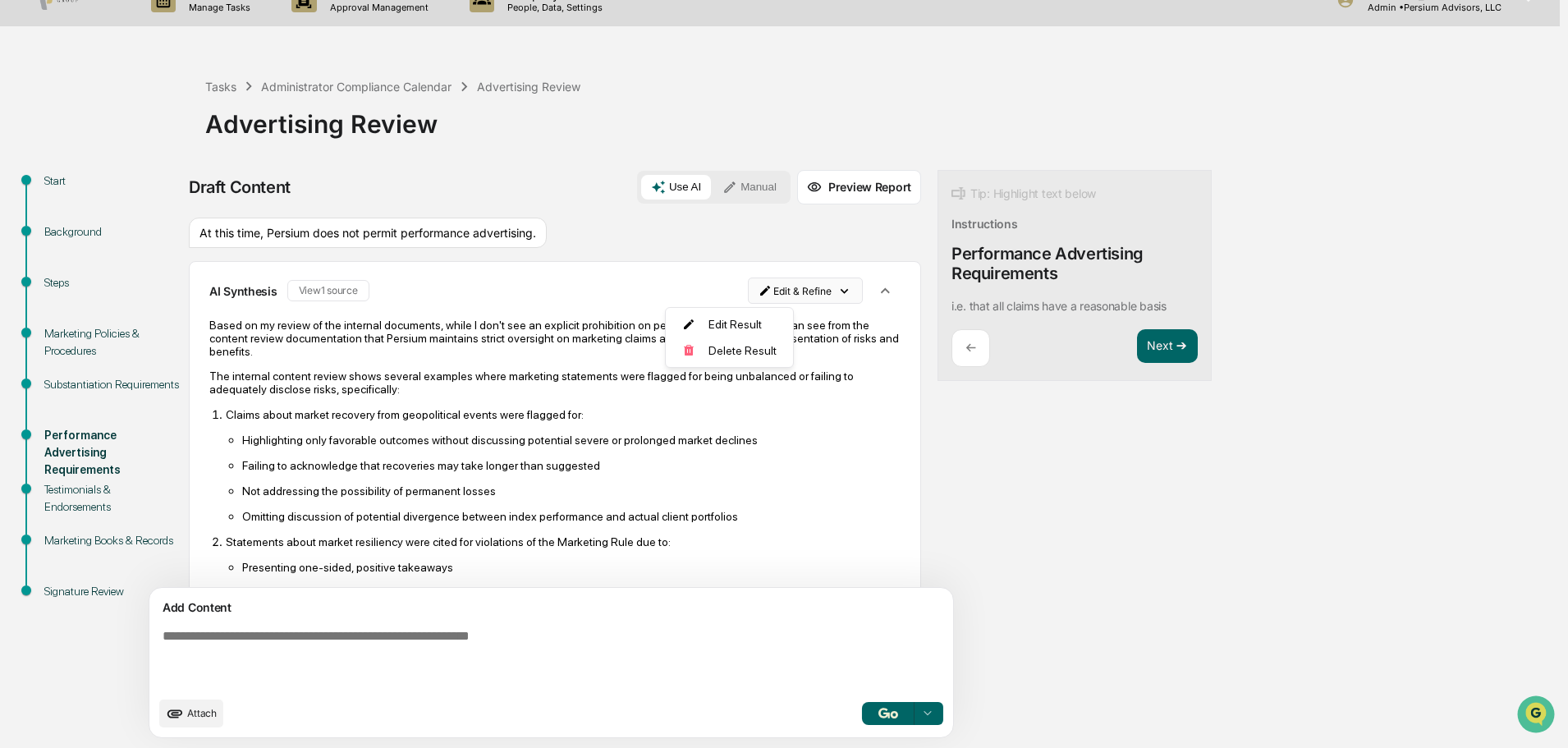 click on "Calendar Manage Tasks Reviews Approval Management Company People, Data, Settings Alison Gould Admin •  Persium Advisors, LLC Tasks Administrator Compliance Calendar Advertising Review Advertising Review Start Background Steps Marketing Policies & Procedures Substantiation Requirements Performance Advertising Requirements Testimonials & Endorsements Marketing Books & Records Signature Review Draft Content  Use AI  Manual Preview Report Sources At this time, Persium does not permit performance advertising. AI Synthesis View  1 source Edit & Refine Based on my review of the internal documents, while I don't see an explicit prohibition on performance advertising, I can see from the content review documentation that Persium maintains strict oversight on marketing claims and requires balanced presentation of risks and benefits. The internal content review shows several examples where marketing statements were flagged for being unbalanced or failing to adequately disclose risks, specifically: Add Content Attach" at bounding box center (784, 348) 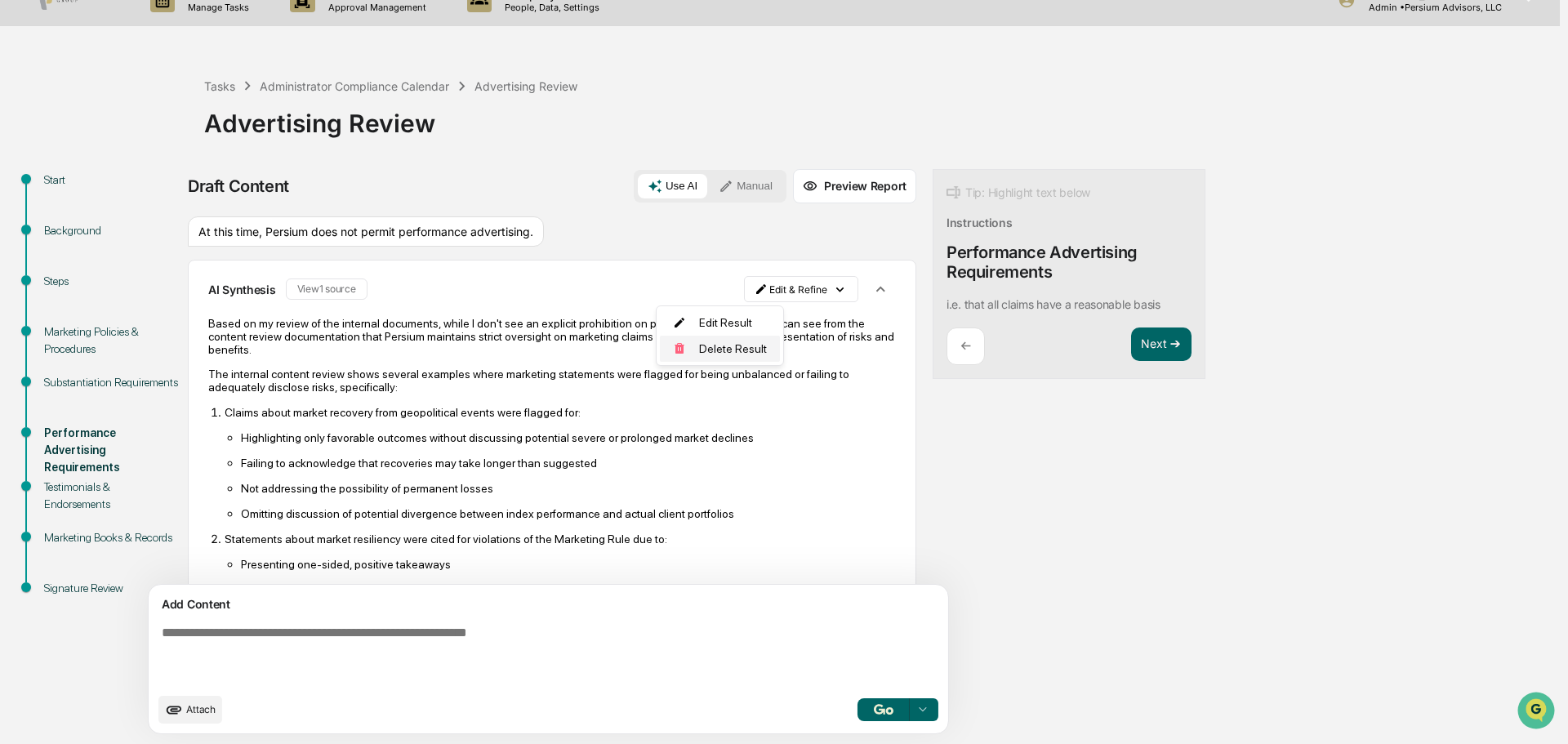 click on "Delete Result" at bounding box center (719, 349) 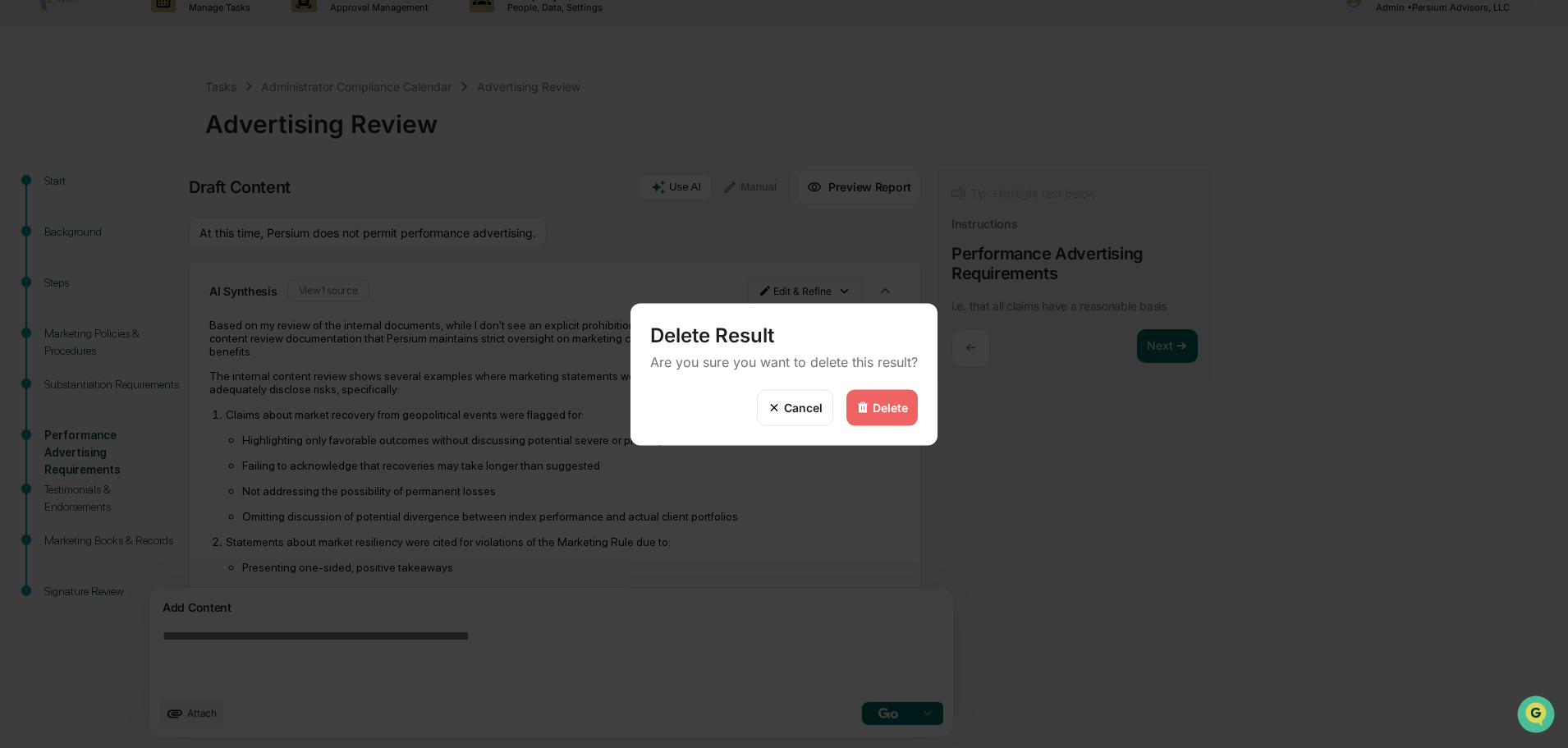 click on "Delete" at bounding box center [890, 407] 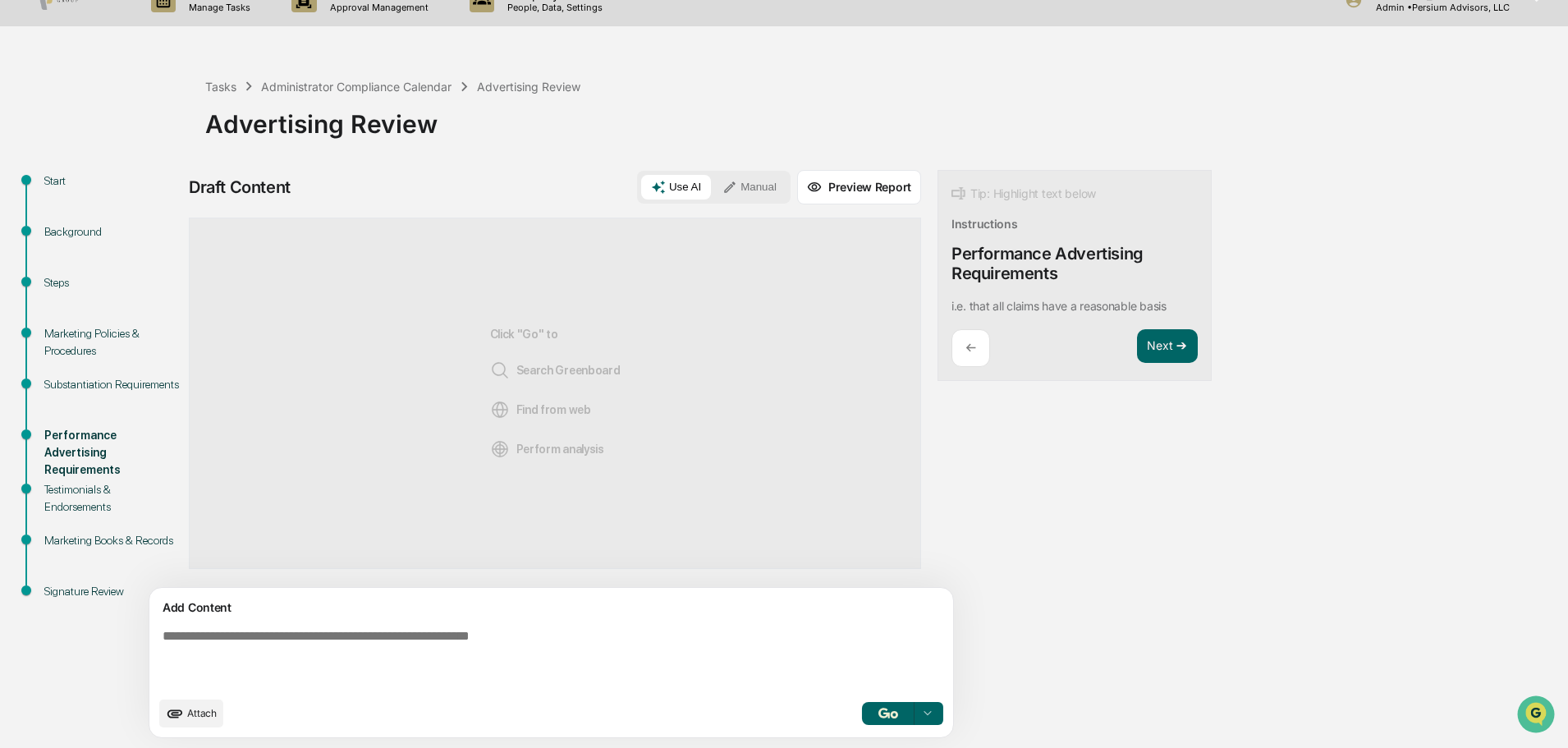 click on "Manual" at bounding box center (750, 187) 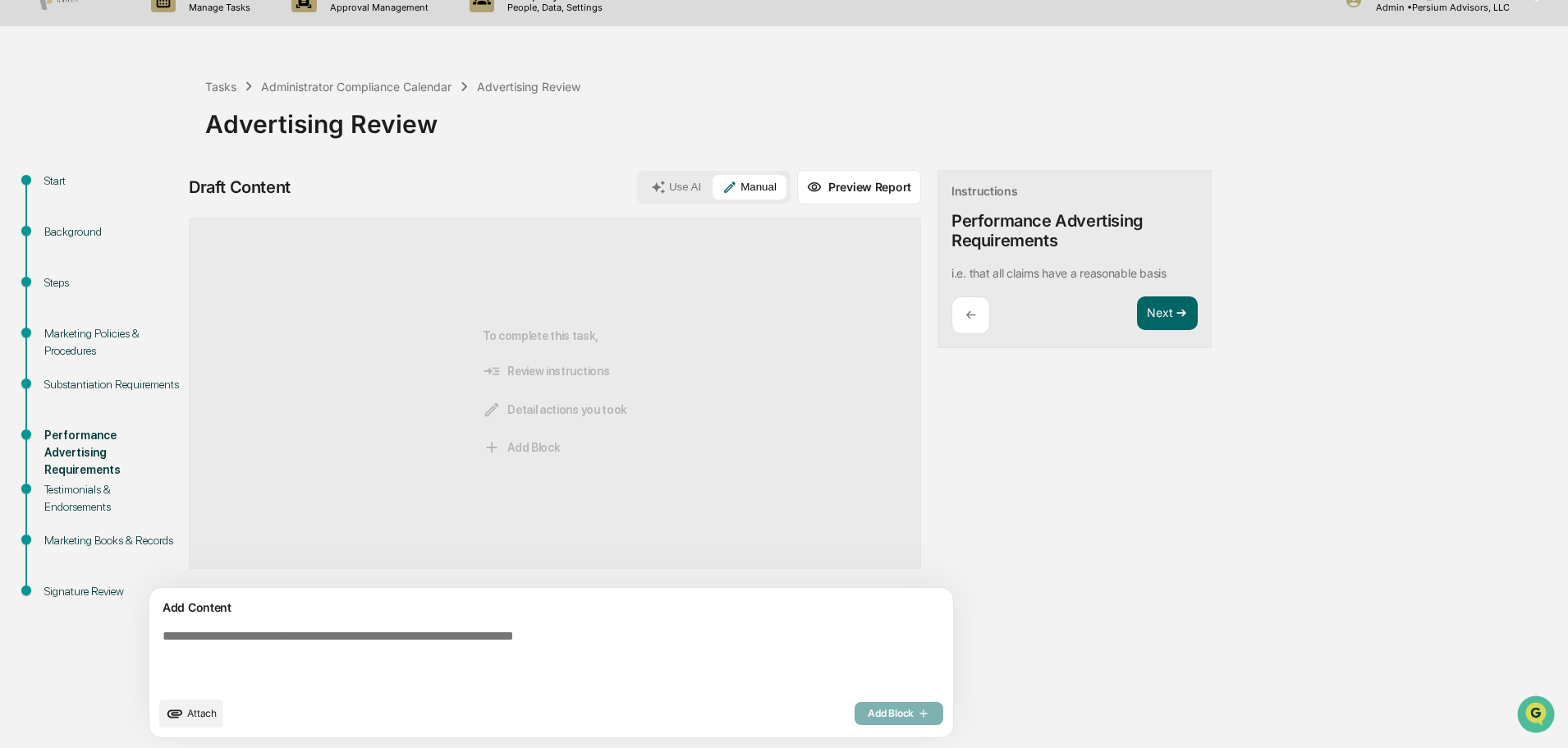 click at bounding box center [513, 659] 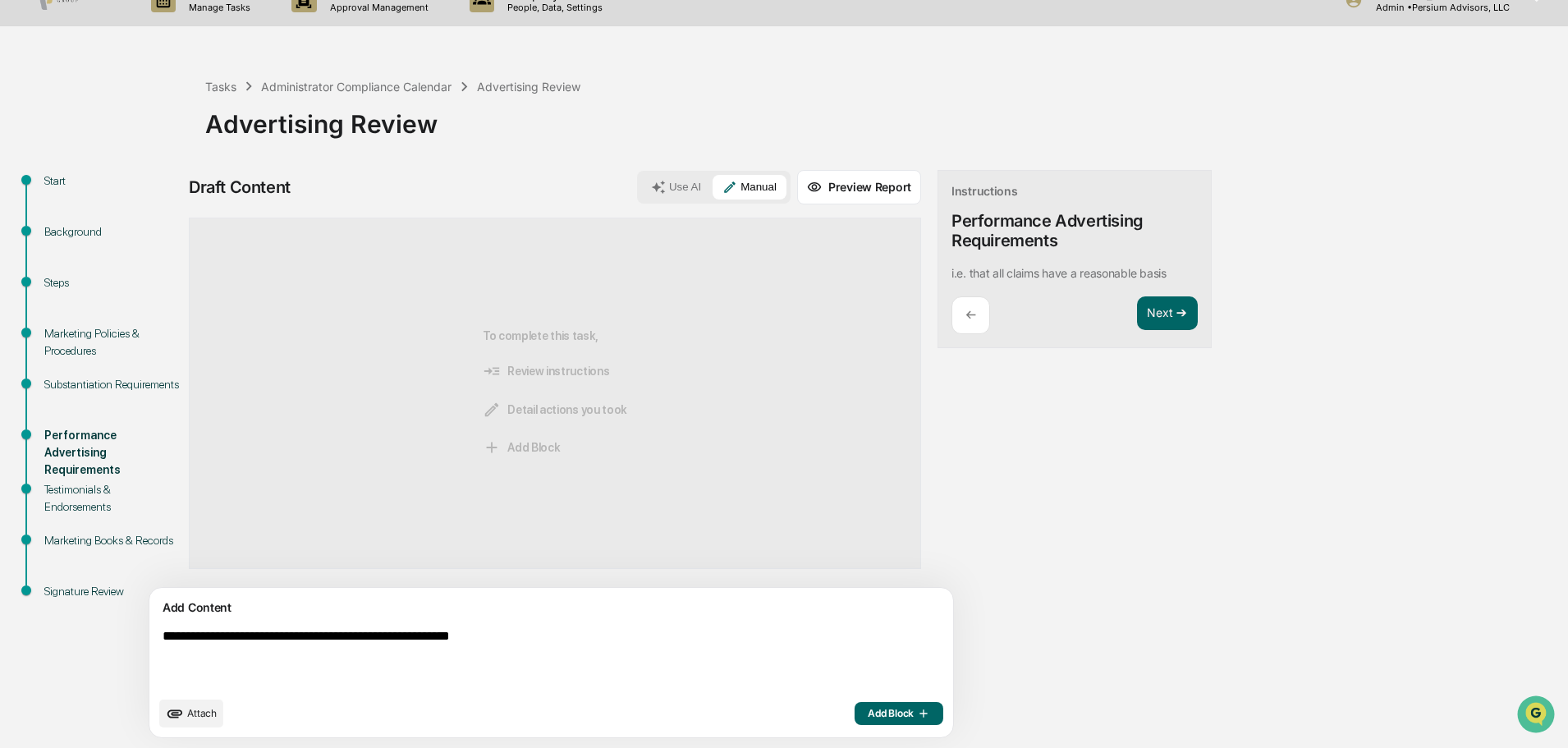 drag, startPoint x: 526, startPoint y: 636, endPoint x: 88, endPoint y: 619, distance: 438.3298 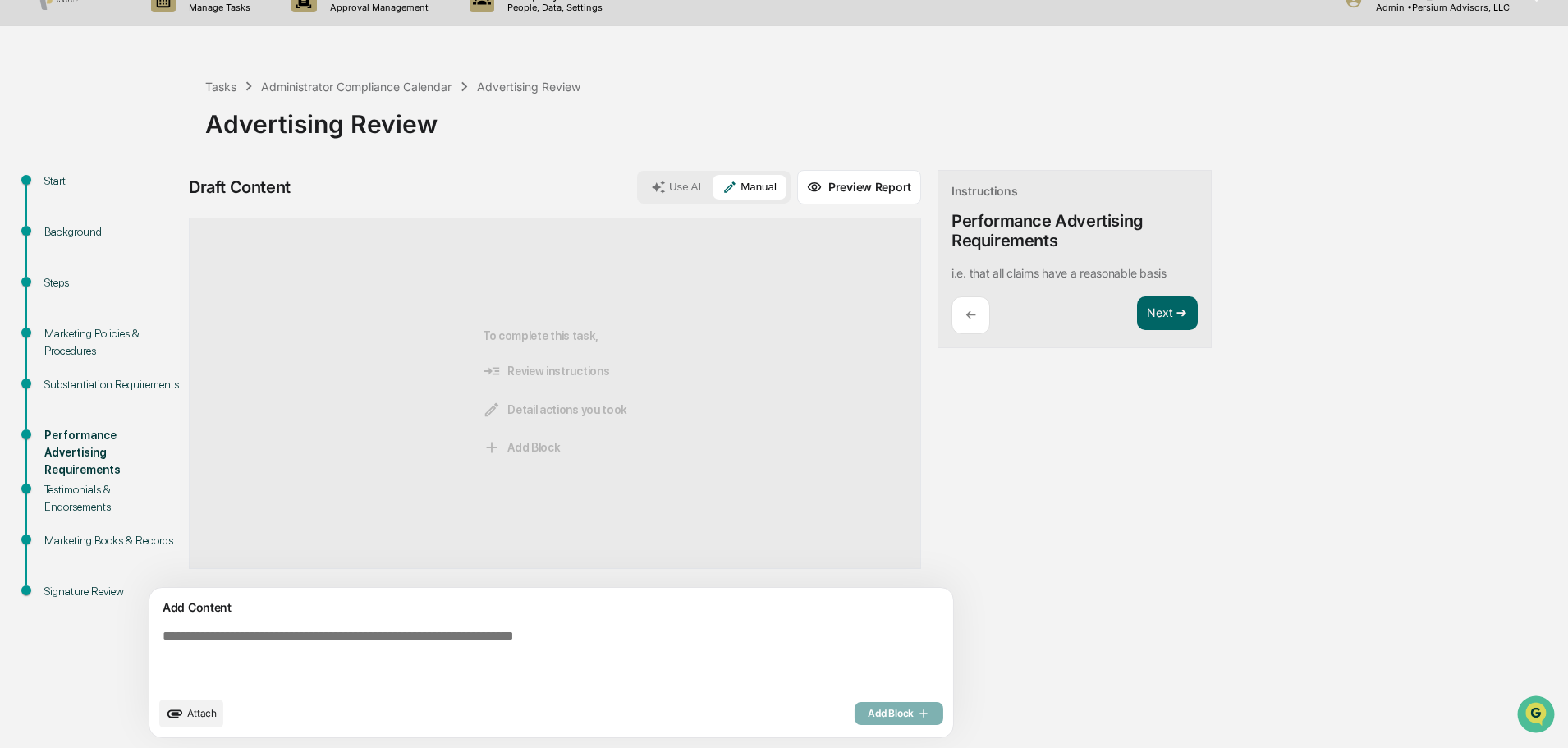 click at bounding box center [513, 659] 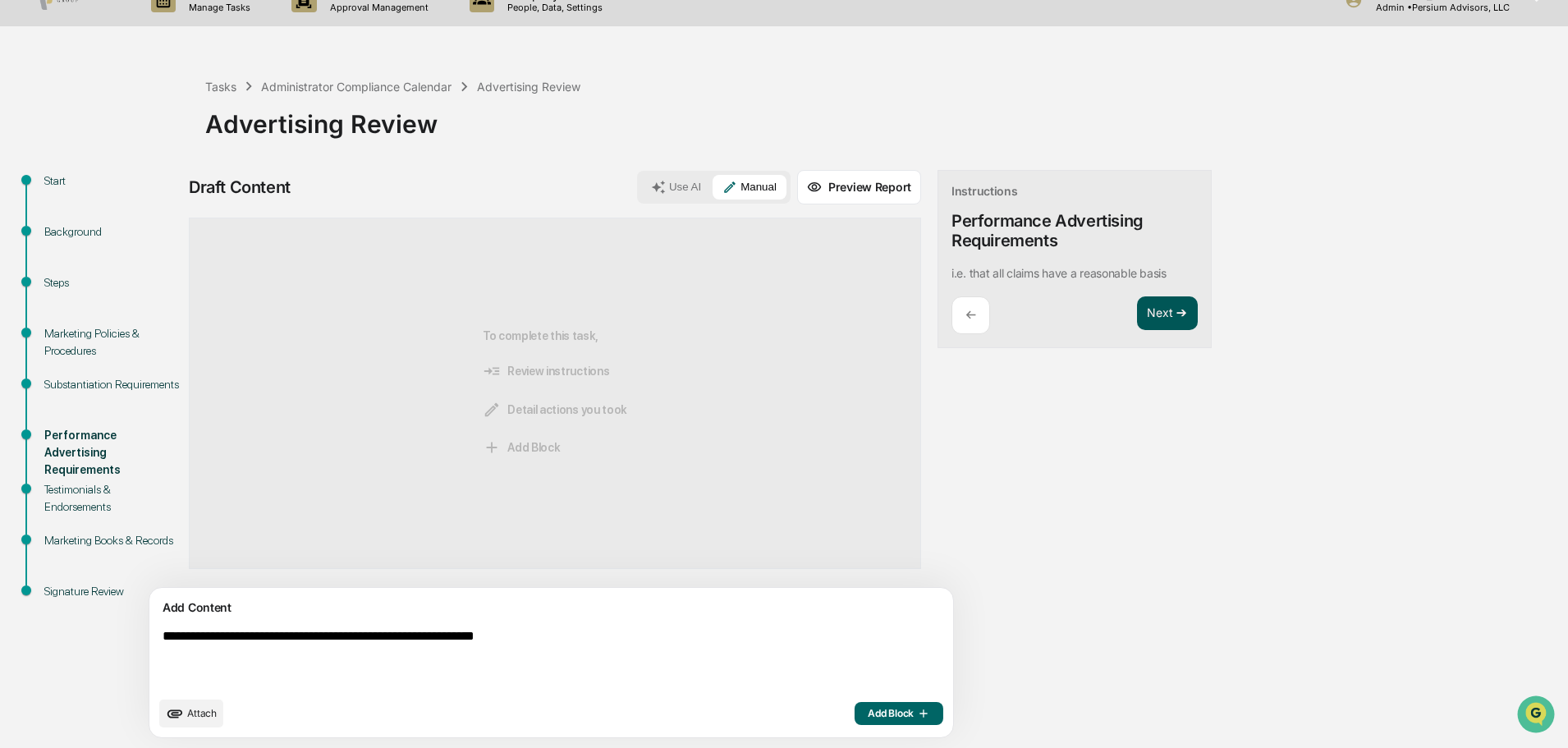 click on "Next ➔" at bounding box center (1167, 314) 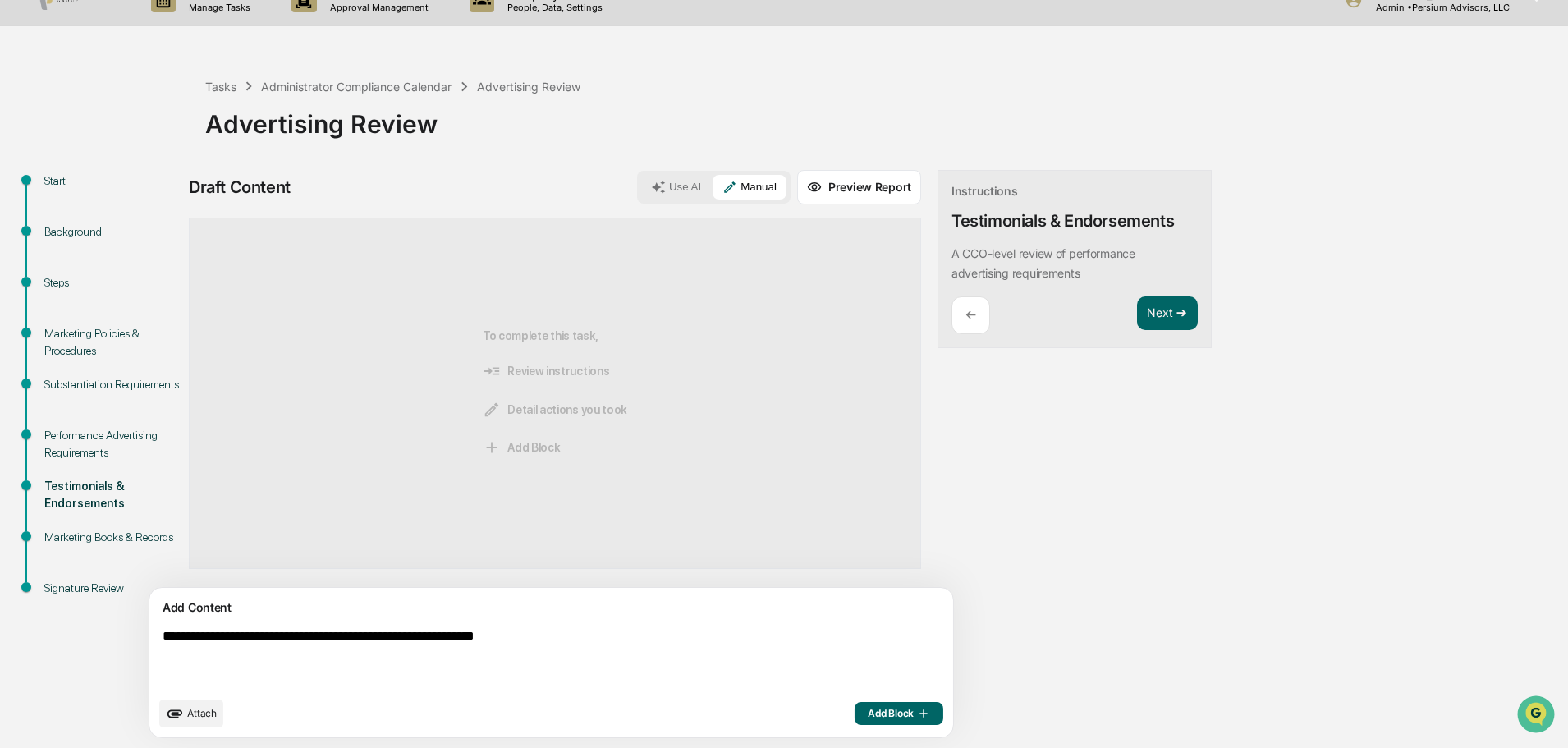 click on "A CCO-level review of performance advertising requirements" at bounding box center (1043, 263) 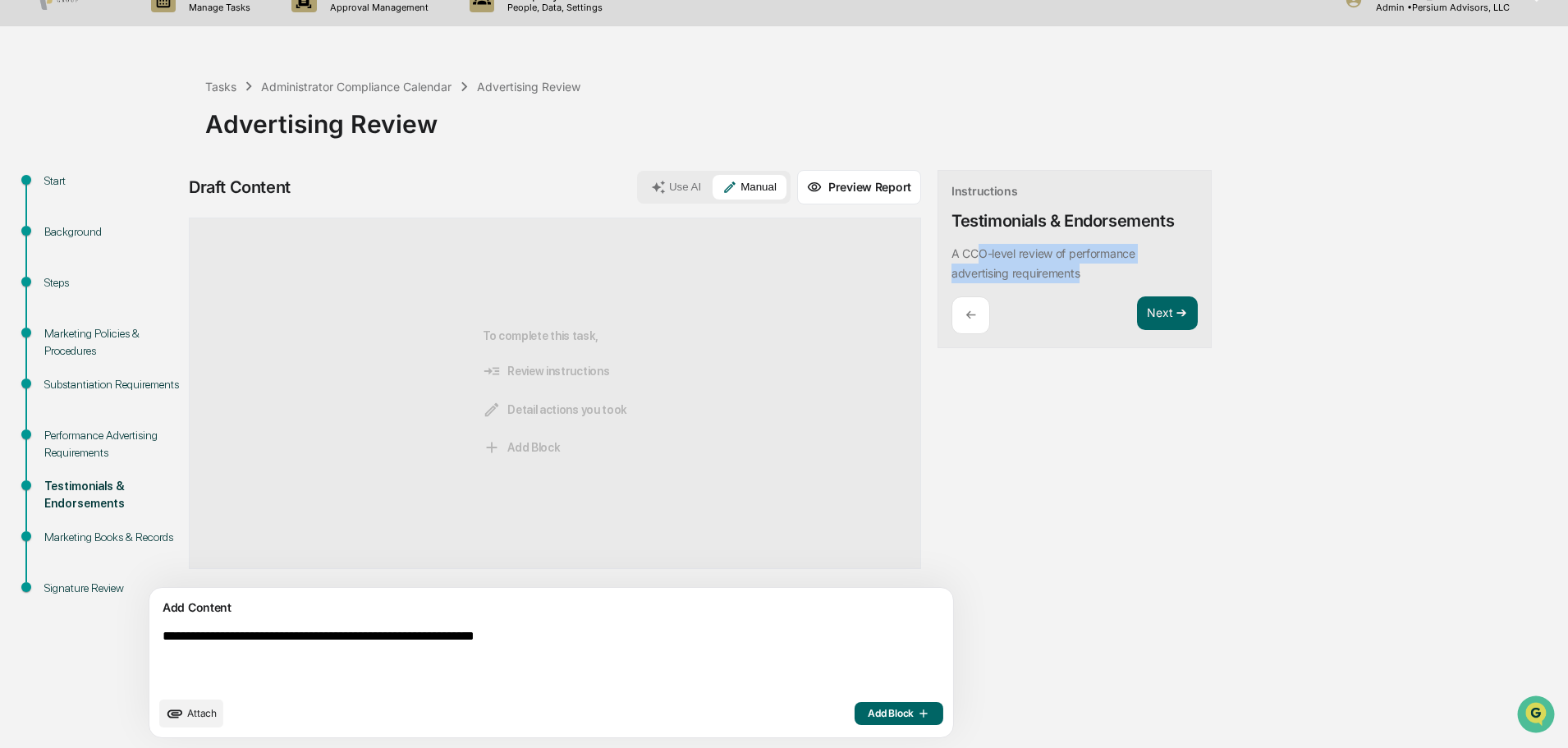 drag, startPoint x: 1008, startPoint y: 275, endPoint x: 900, endPoint y: 255, distance: 109.83624 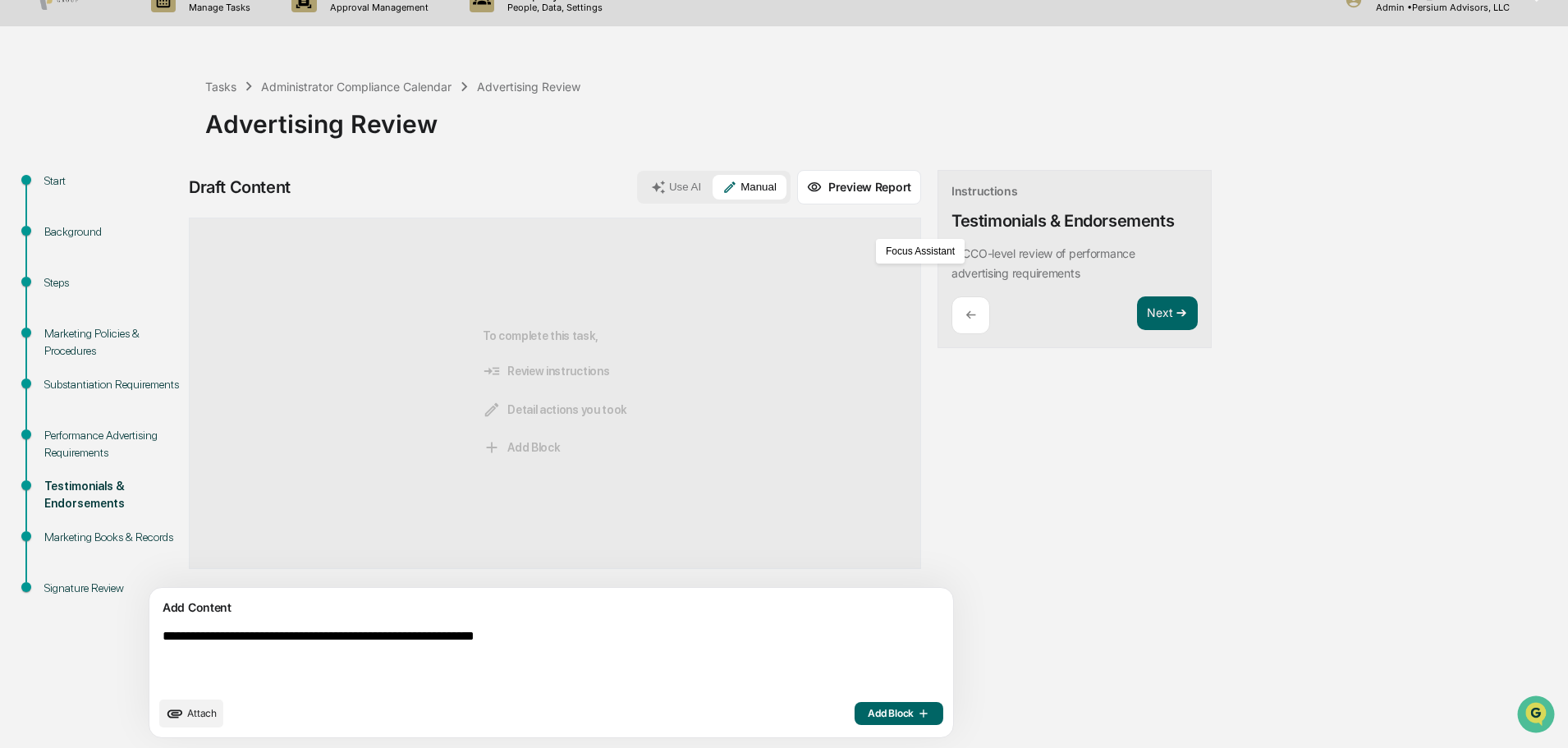 click on "Instructions Testimonials & Endorsements A CCO-level review of performance advertising requirements Focus Assistant ←     Next ➔" at bounding box center [1075, 259] 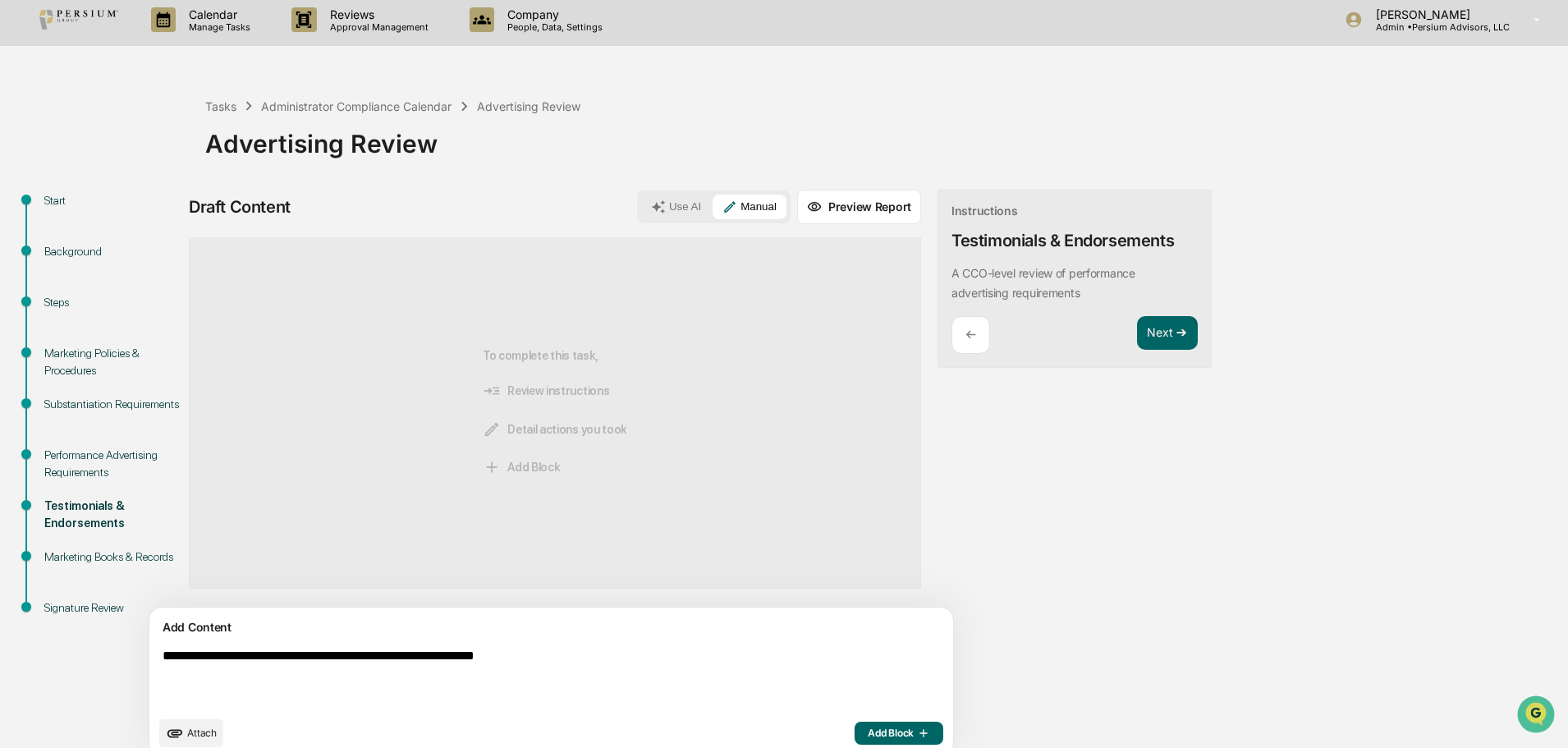 scroll, scrollTop: 0, scrollLeft: 0, axis: both 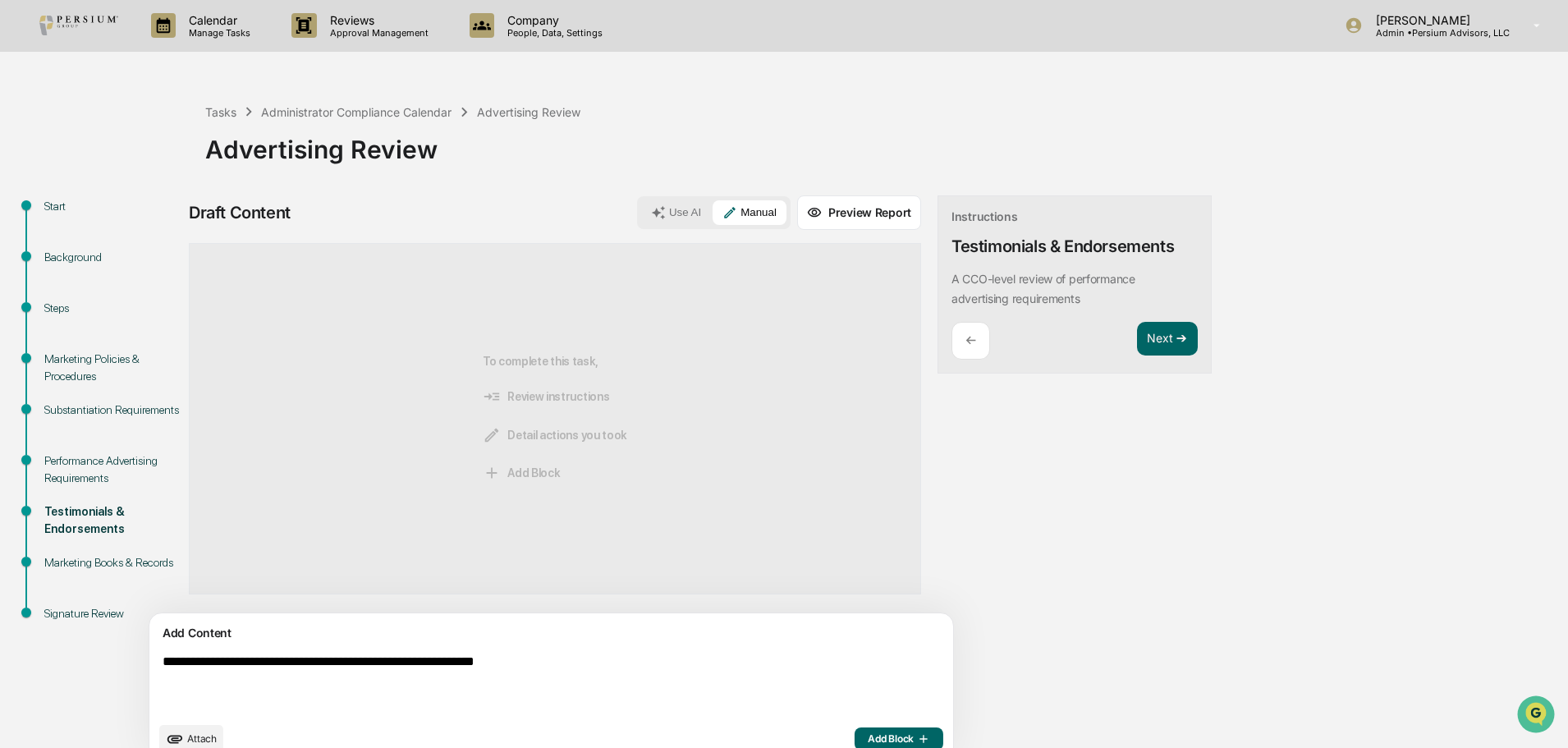 drag, startPoint x: 620, startPoint y: 672, endPoint x: 167, endPoint y: 652, distance: 453.44129 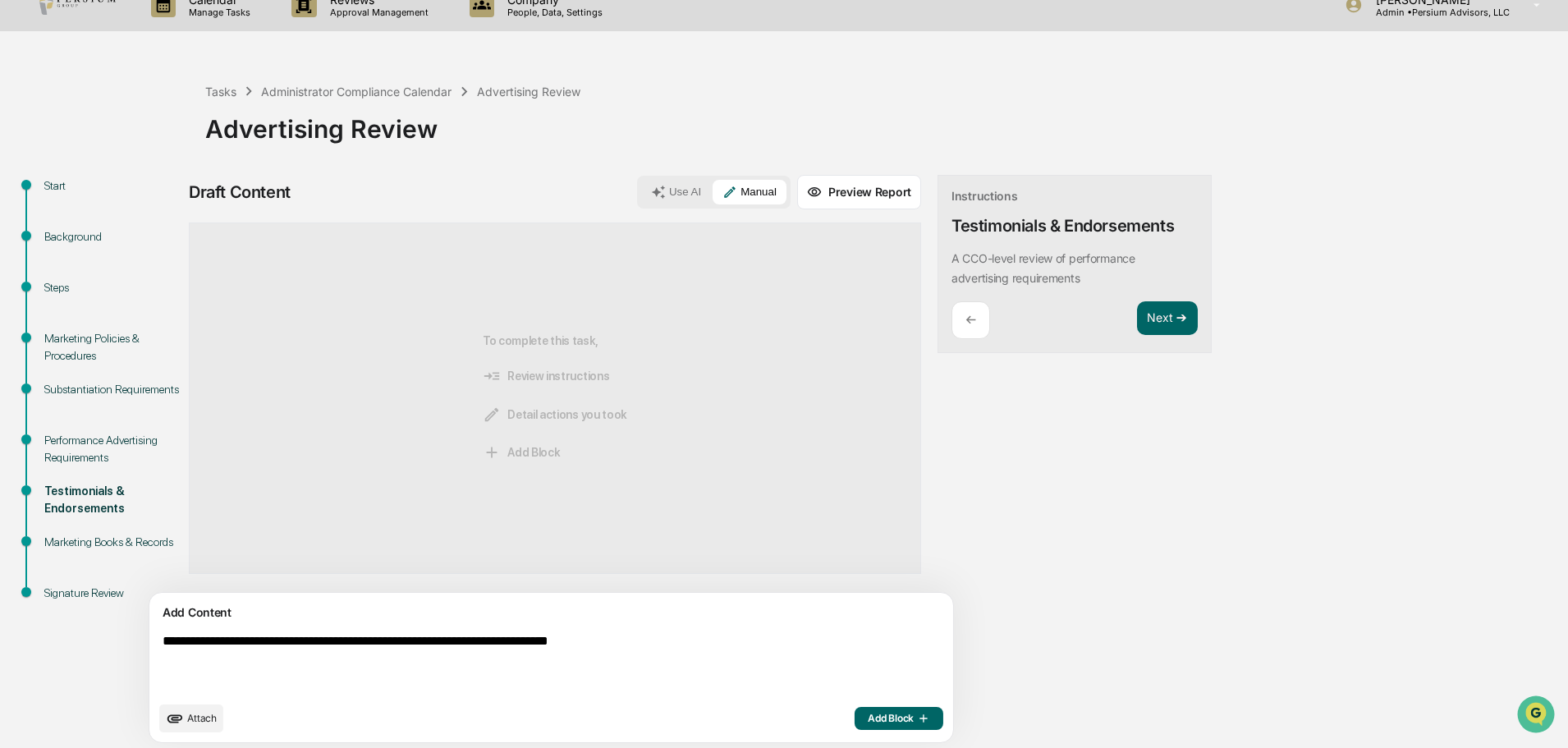 scroll, scrollTop: 25, scrollLeft: 0, axis: vertical 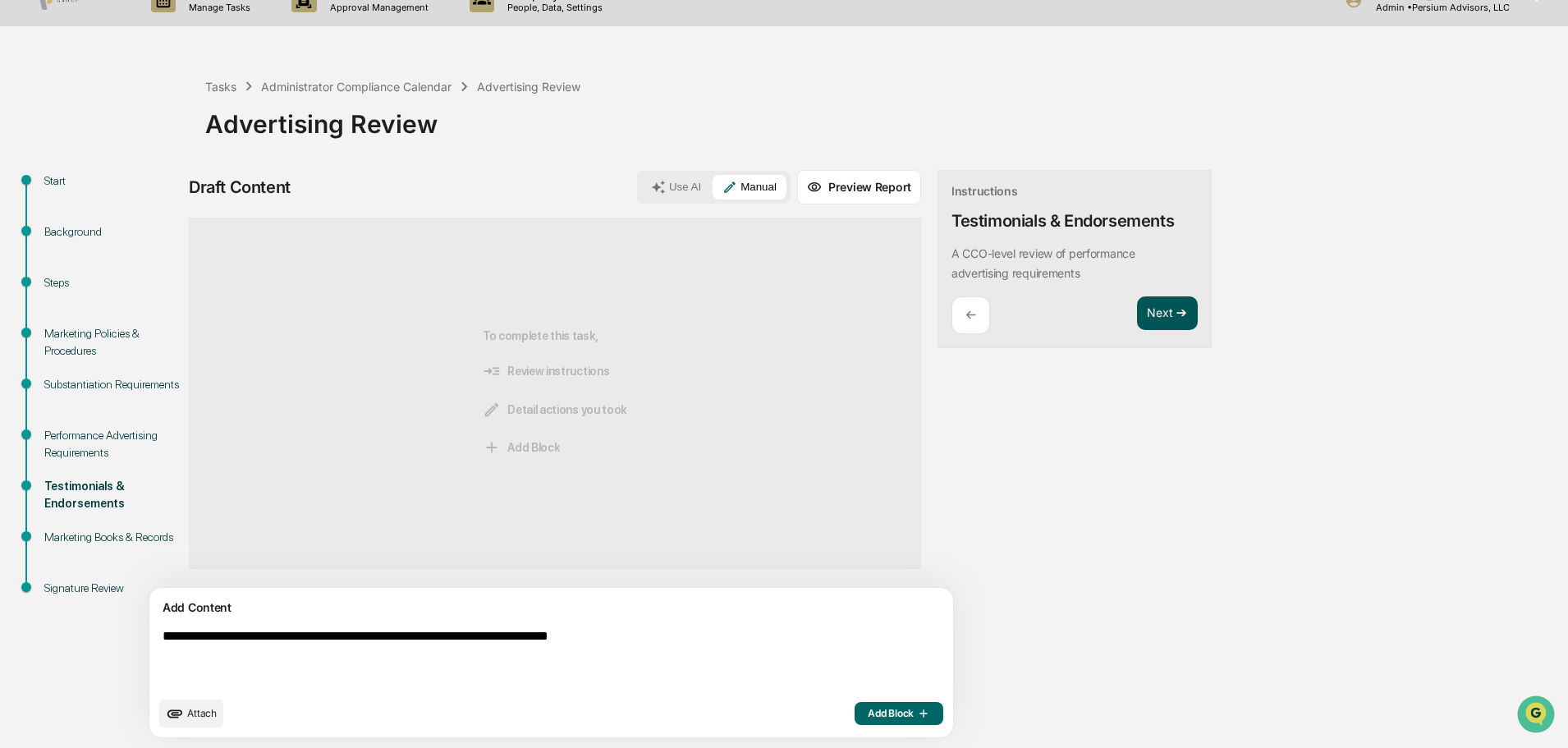 click on "Next ➔" at bounding box center (1167, 314) 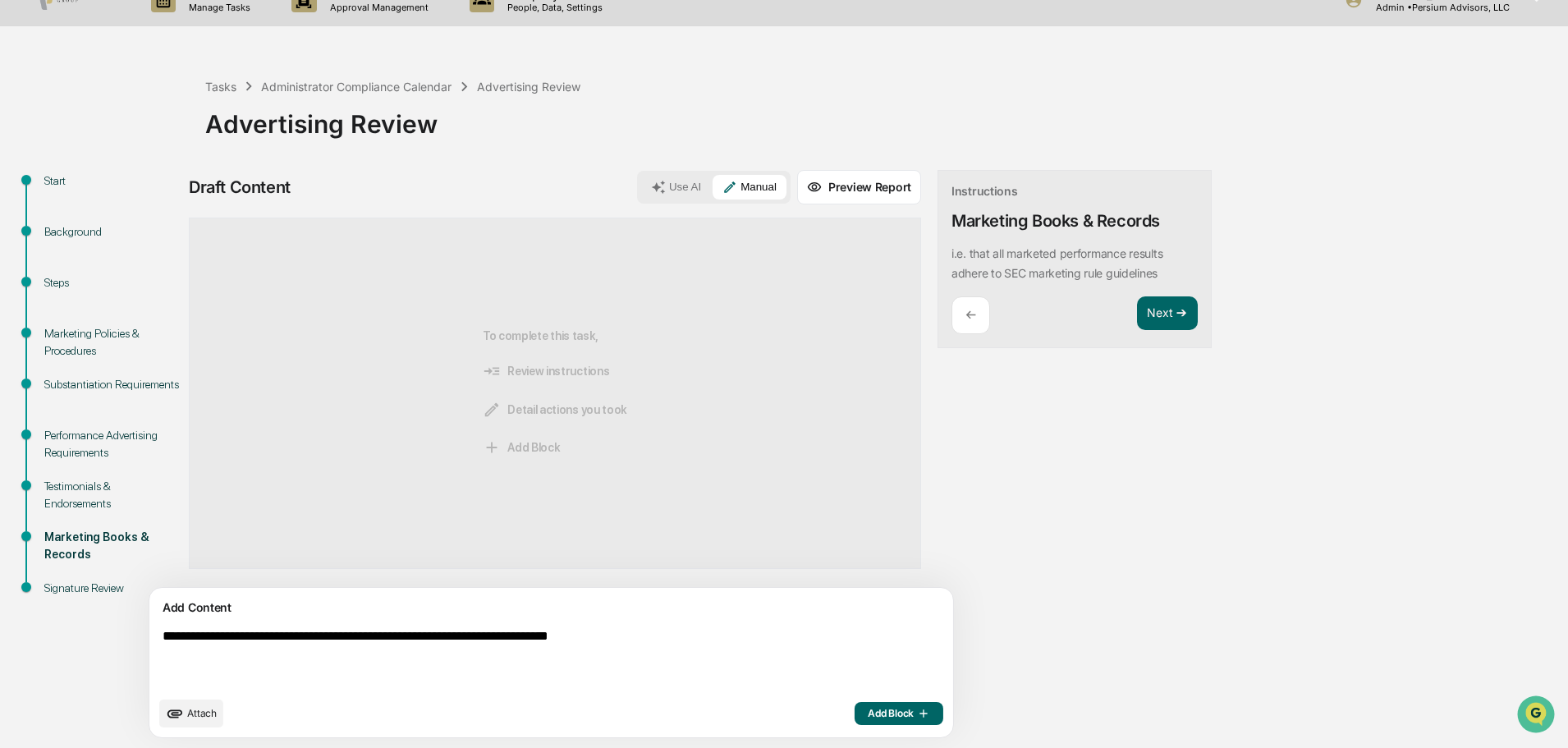 click on "**********" at bounding box center (513, 659) 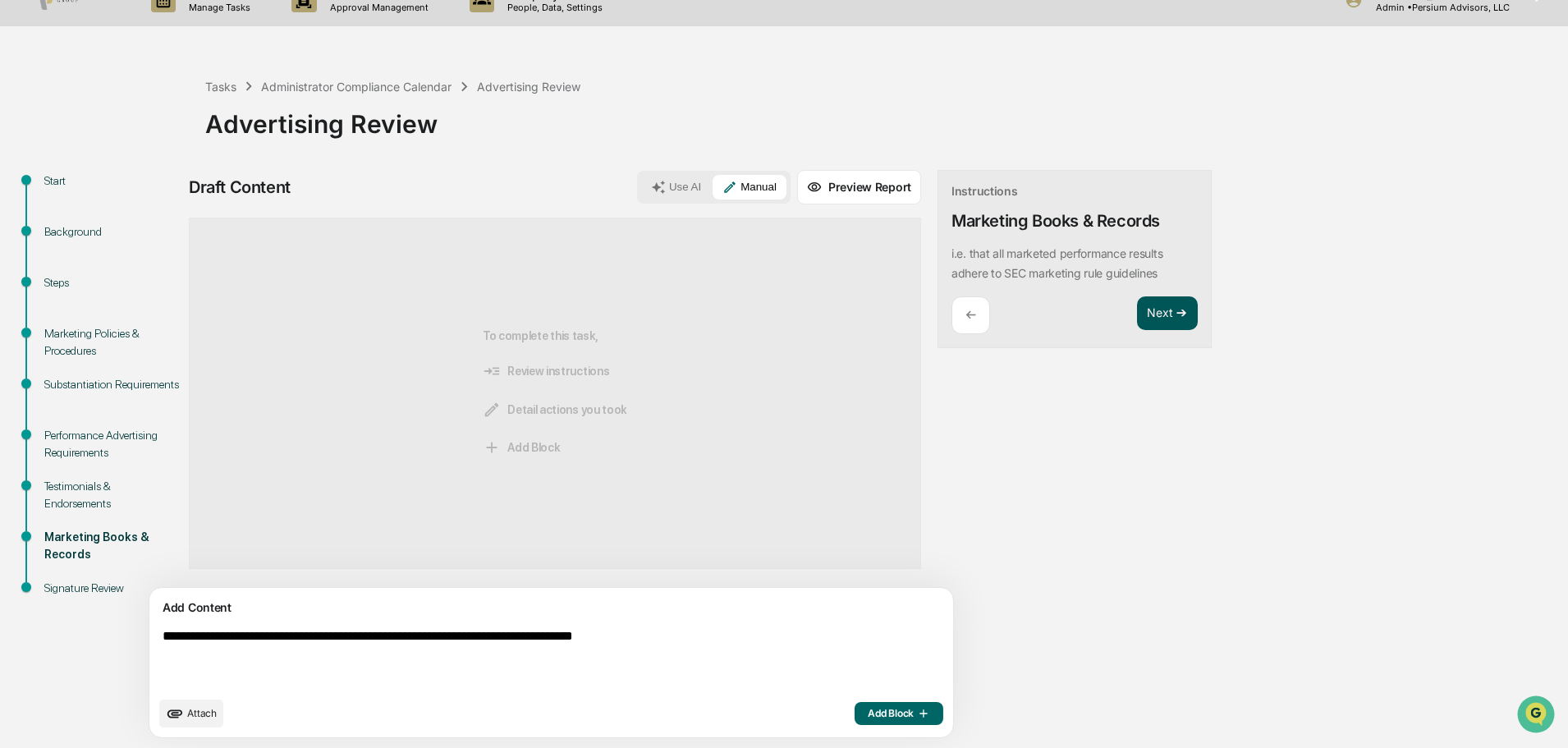 type on "**********" 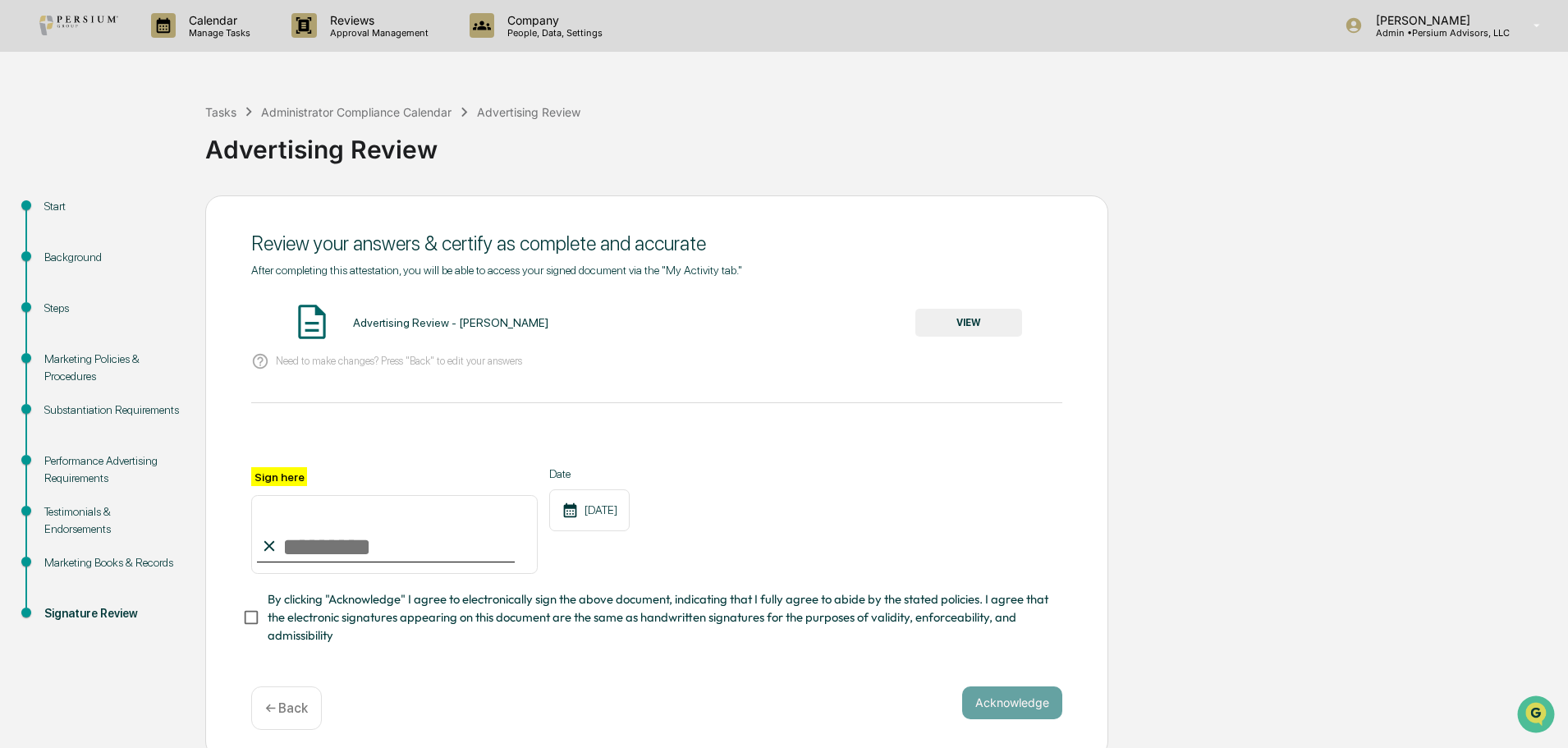 click on "Marketing Books & Records" at bounding box center [112, 562] 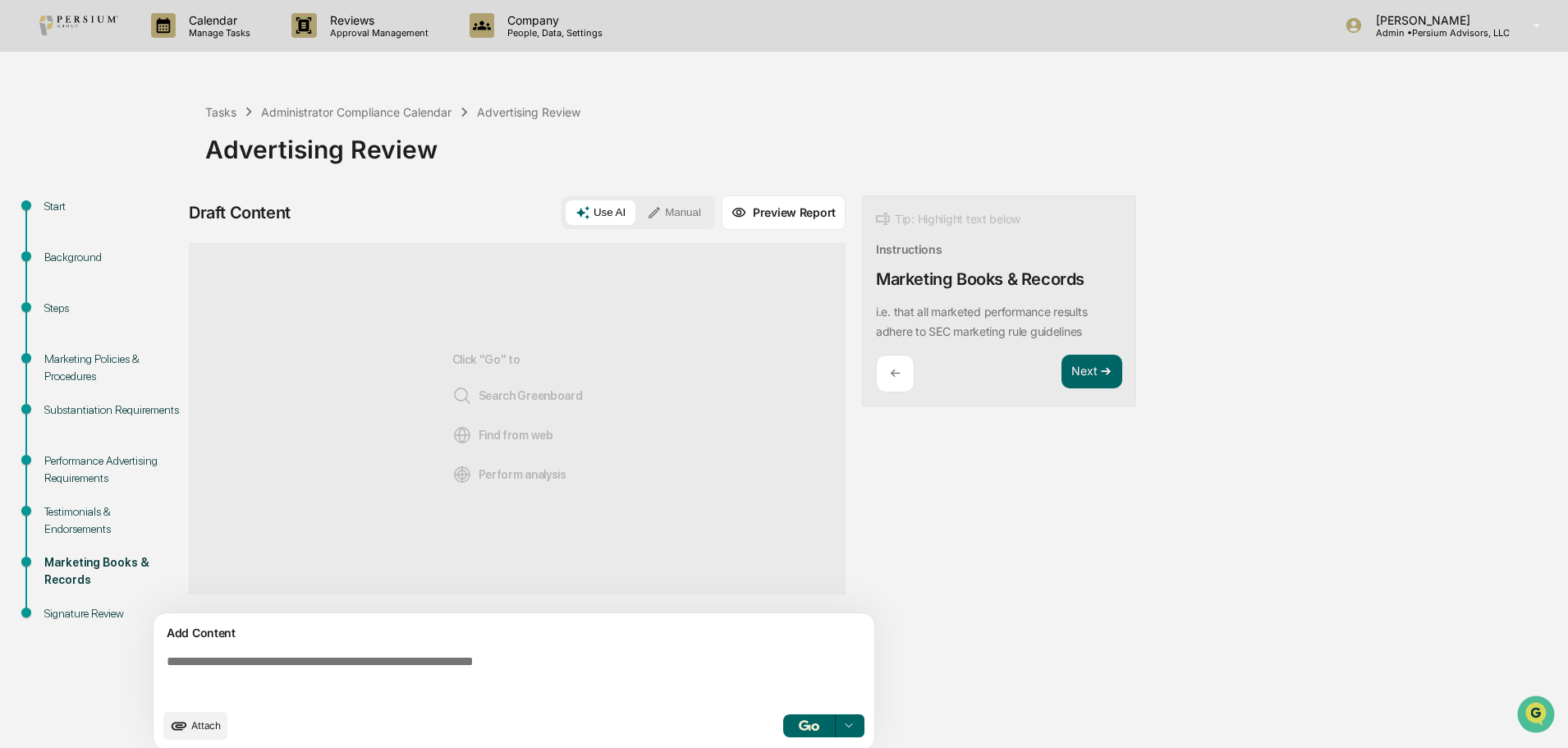 click on "Testimonials & Endorsements" at bounding box center [112, 521] 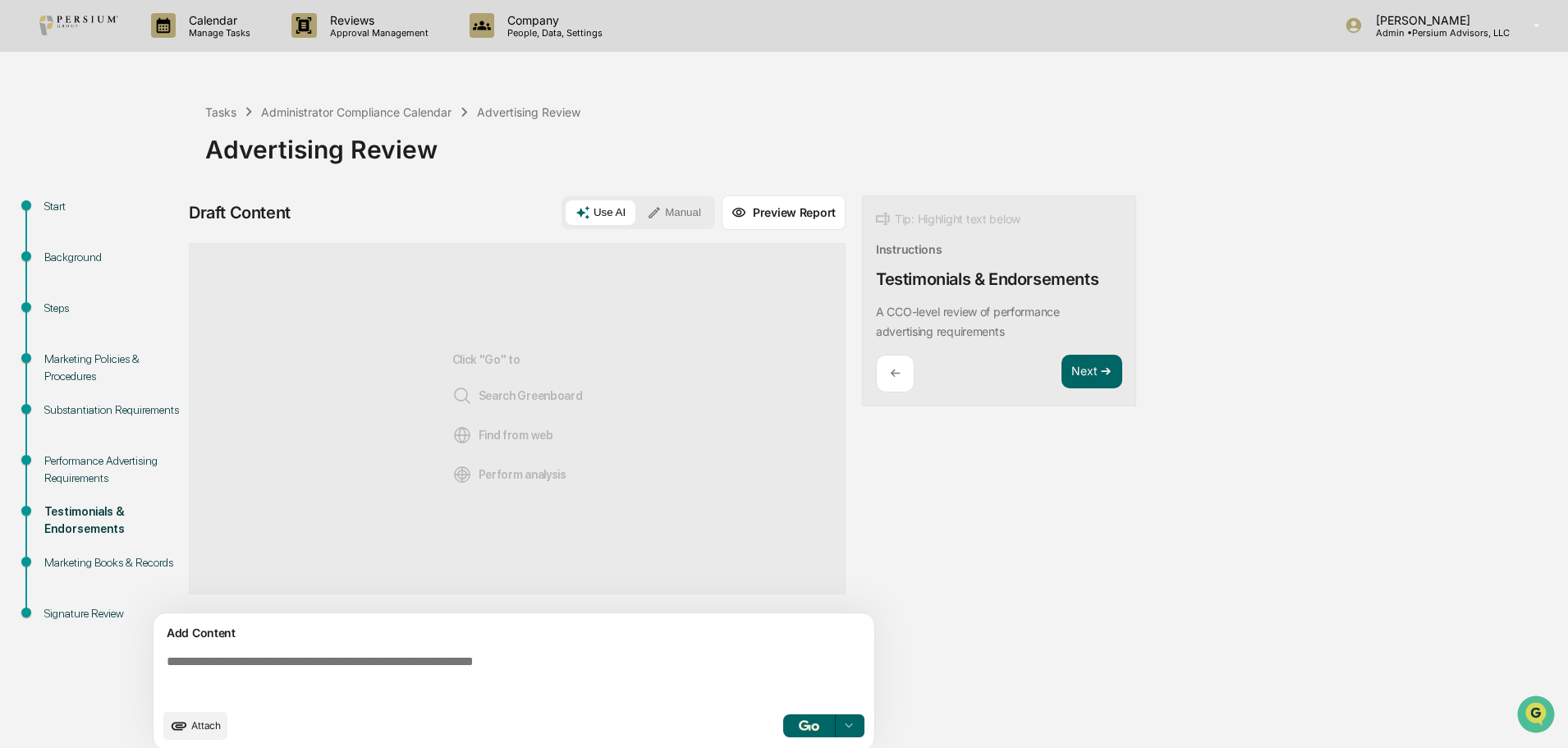 scroll, scrollTop: 12, scrollLeft: 0, axis: vertical 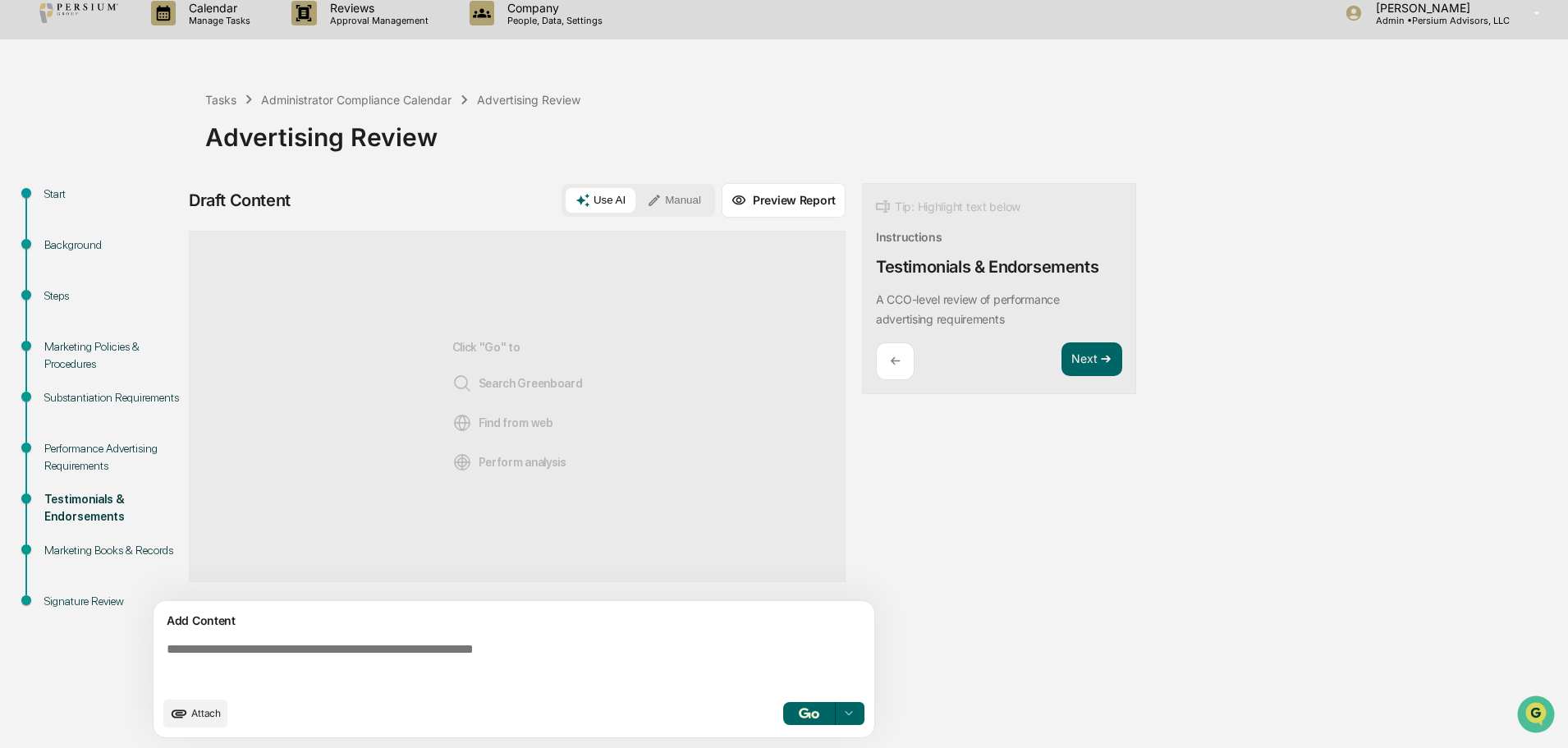 click on "Manual" at bounding box center [674, 200] 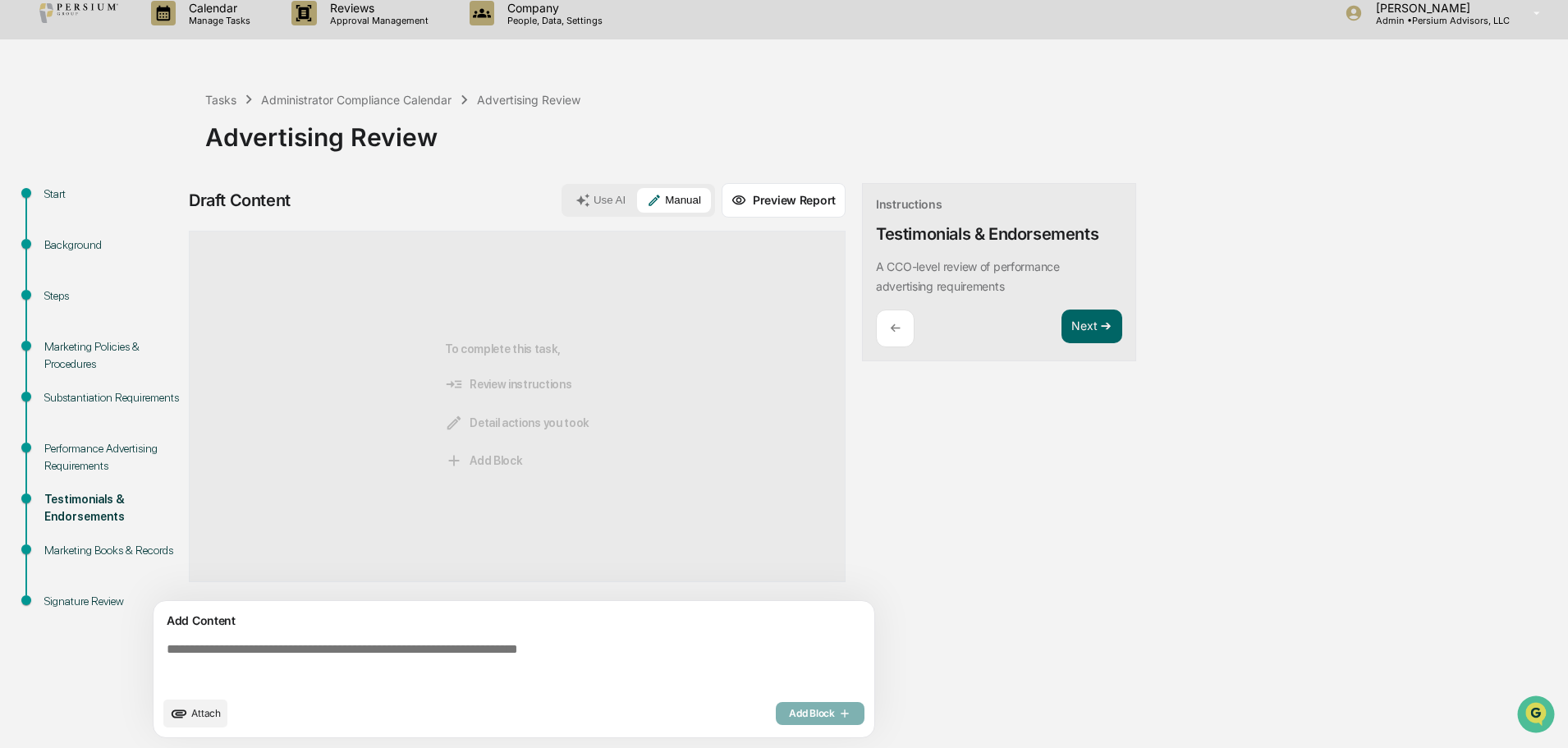 click on "Performance Advertising Requirements" at bounding box center [112, 457] 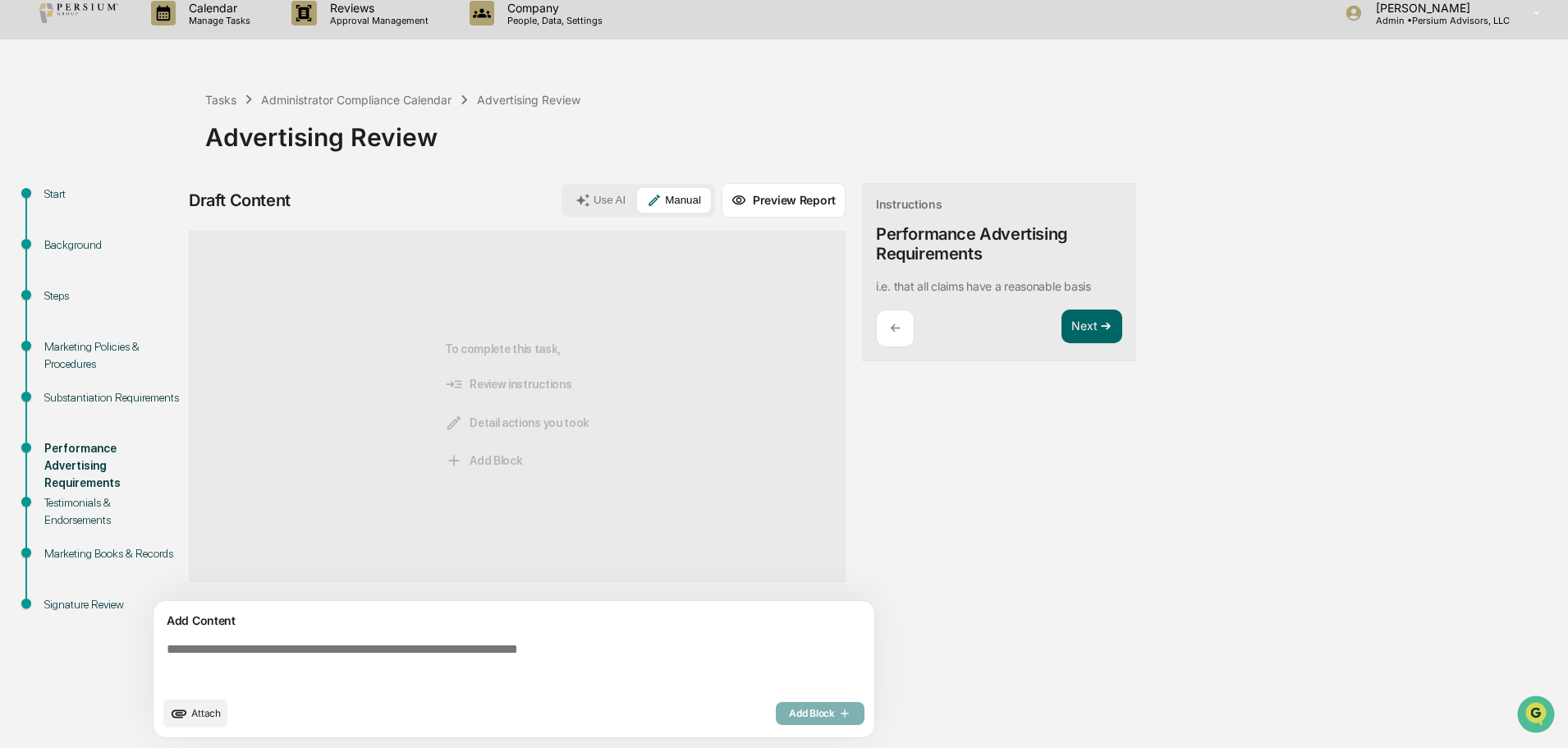 click on "Manual" at bounding box center [674, 200] 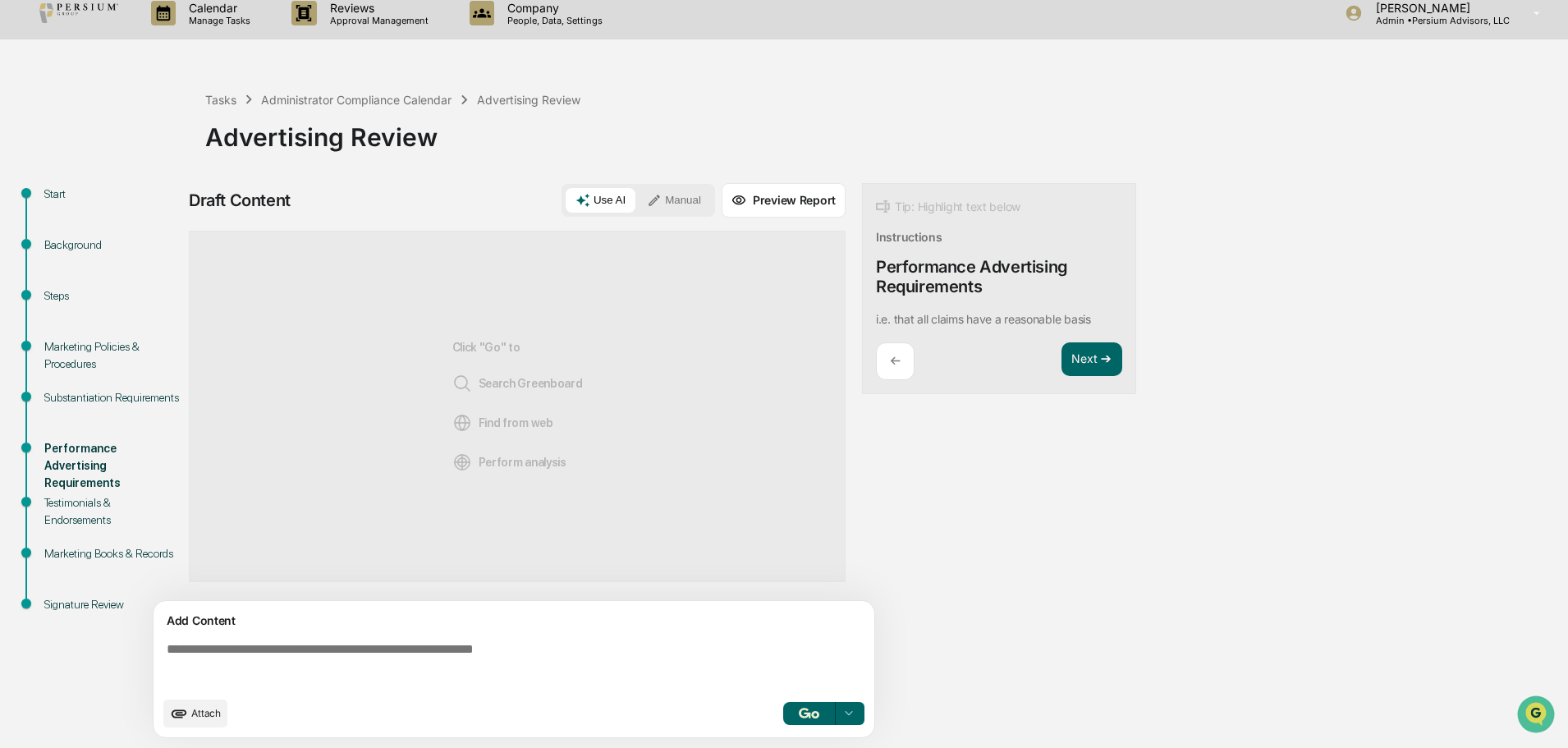 click on "Manual" at bounding box center [674, 200] 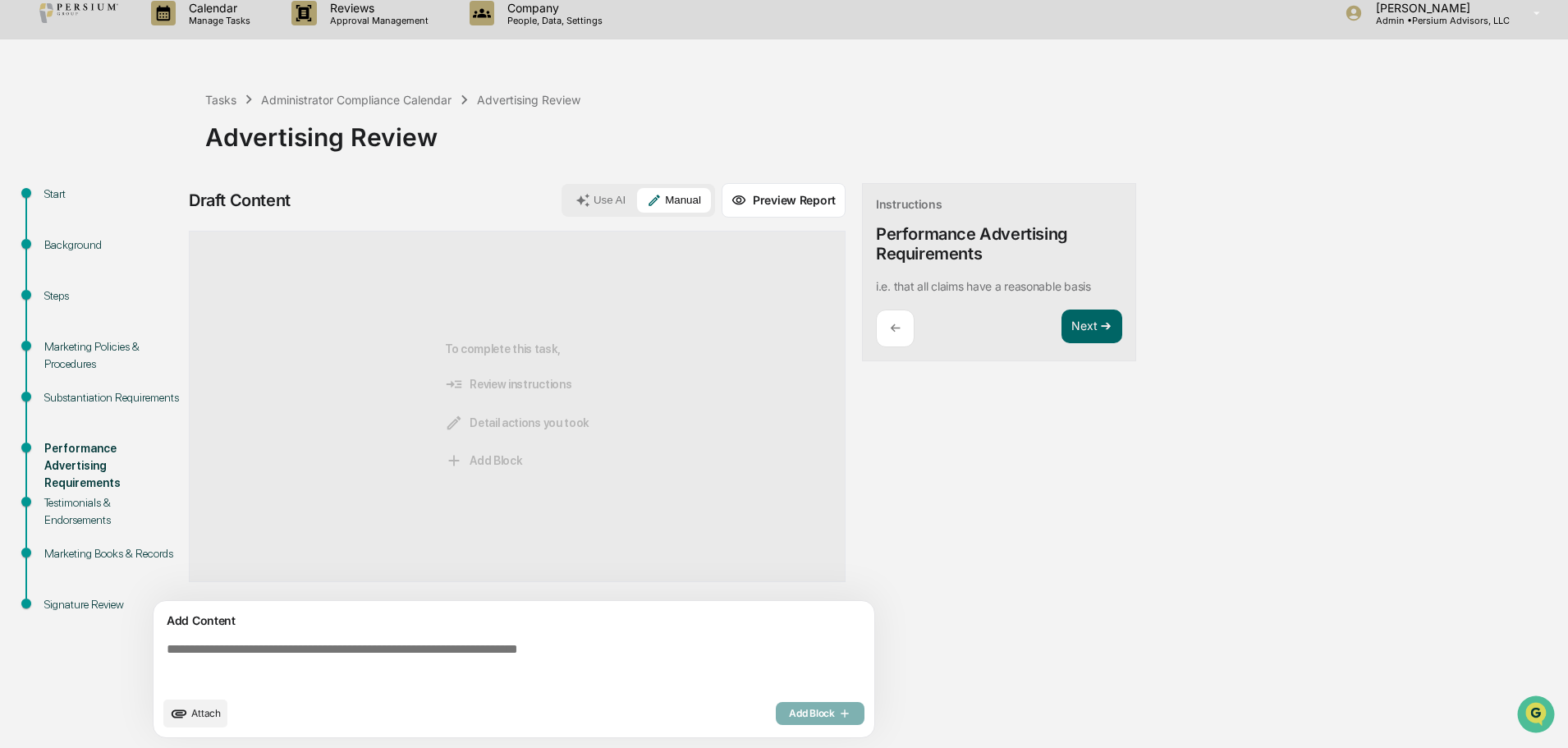 drag, startPoint x: 827, startPoint y: 715, endPoint x: 1374, endPoint y: 391, distance: 635.7555 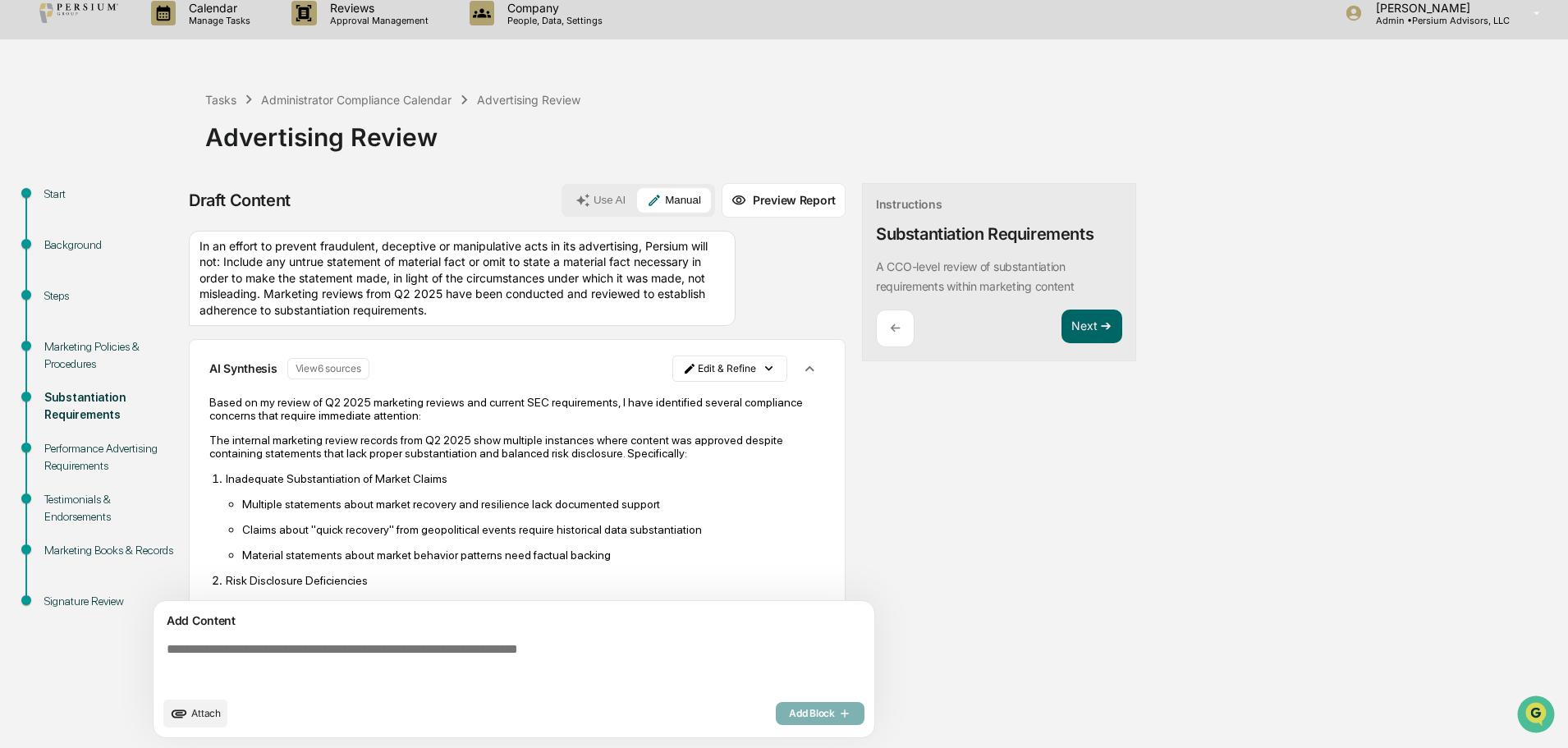 click on "Performance Advertising Requirements" at bounding box center (112, 457) 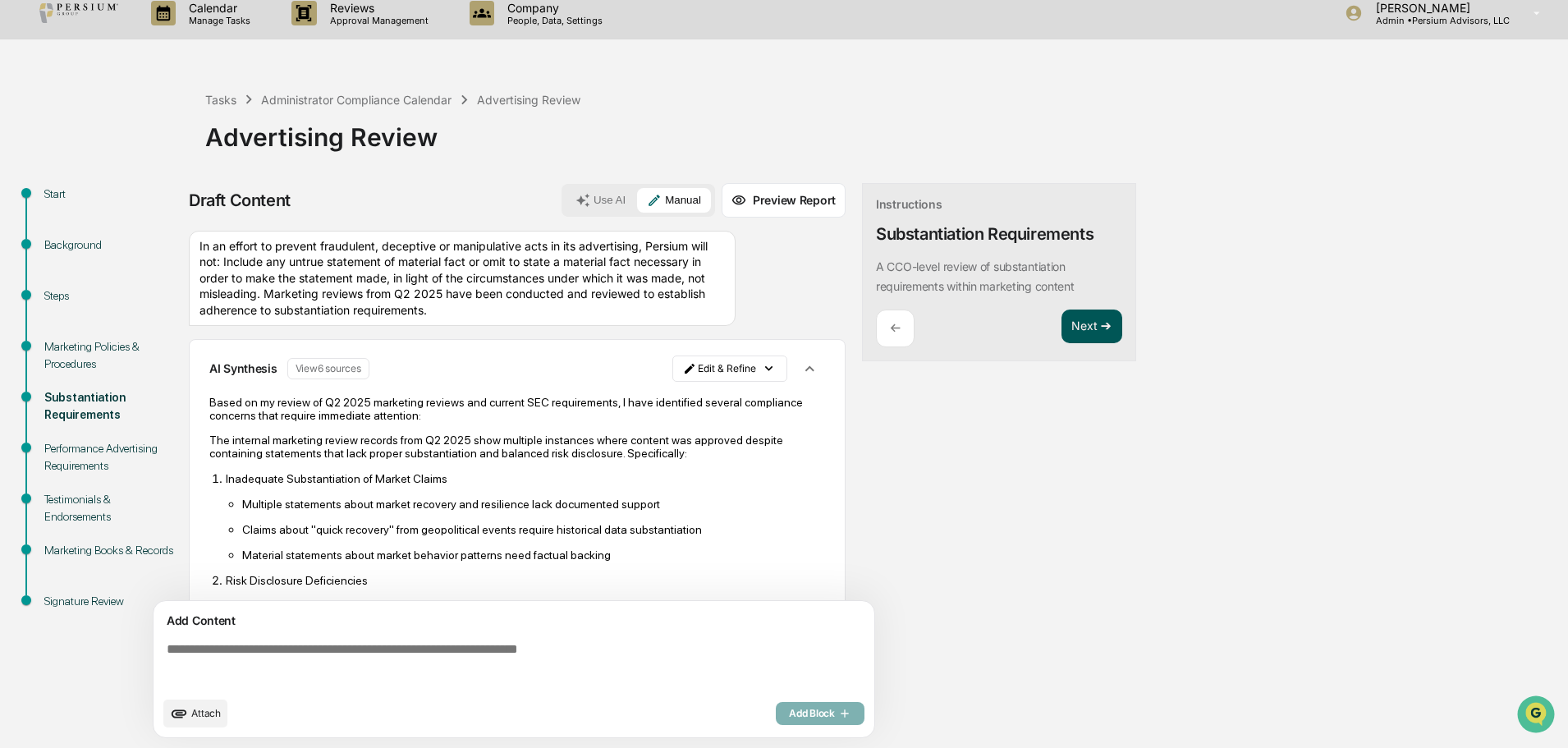 click on "Next ➔" at bounding box center (1092, 327) 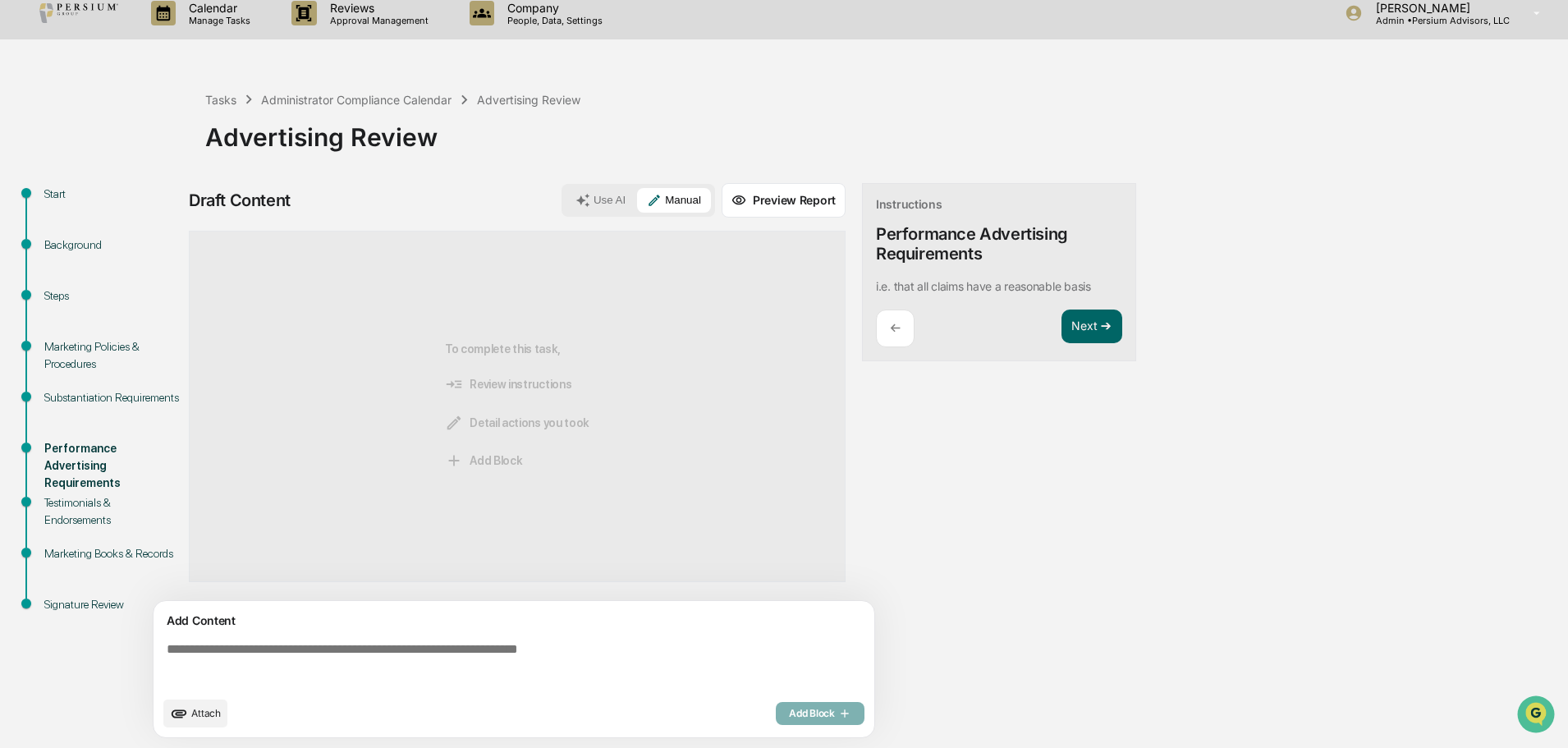 click at bounding box center [517, 665] 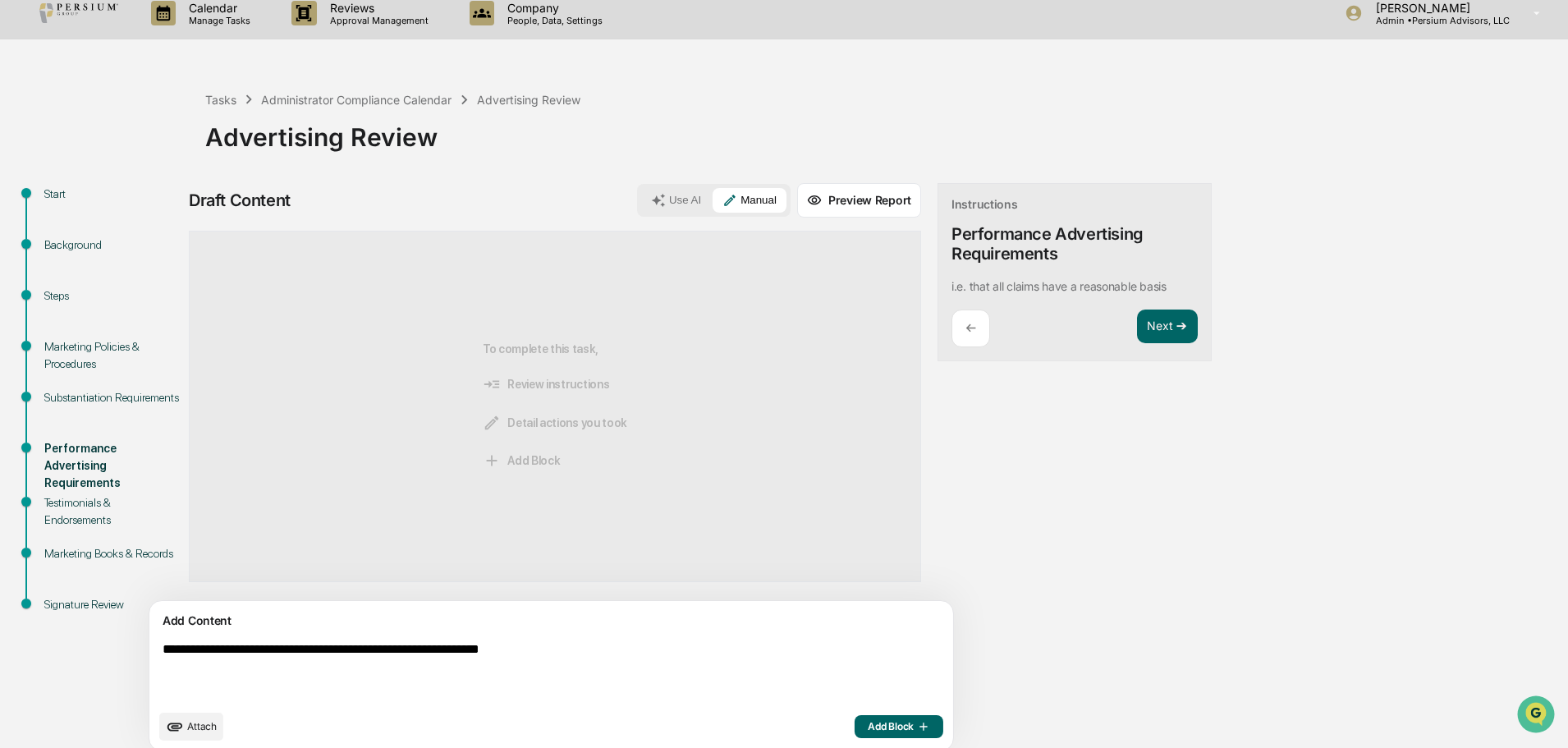 type on "**********" 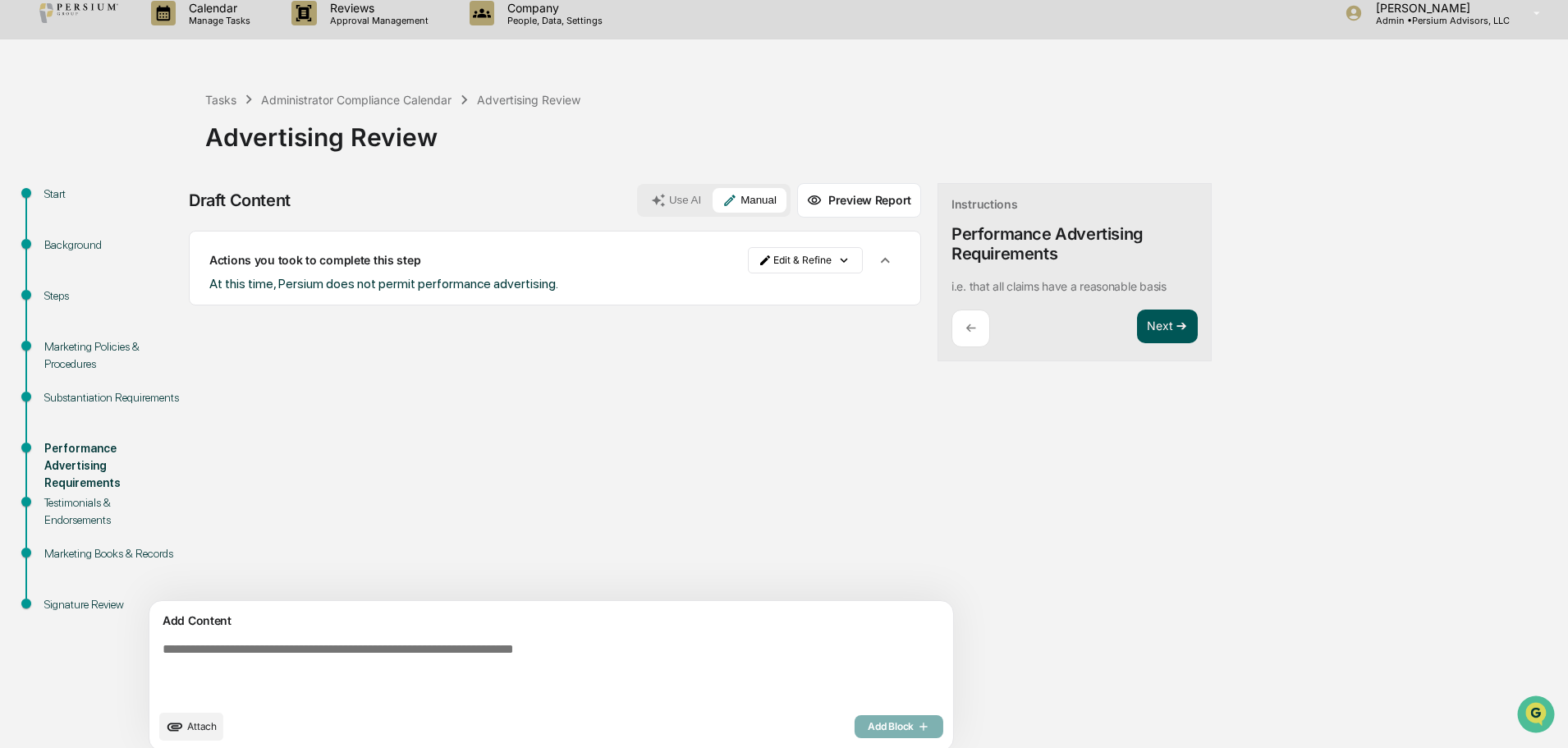 click on "Next ➔" at bounding box center (1167, 327) 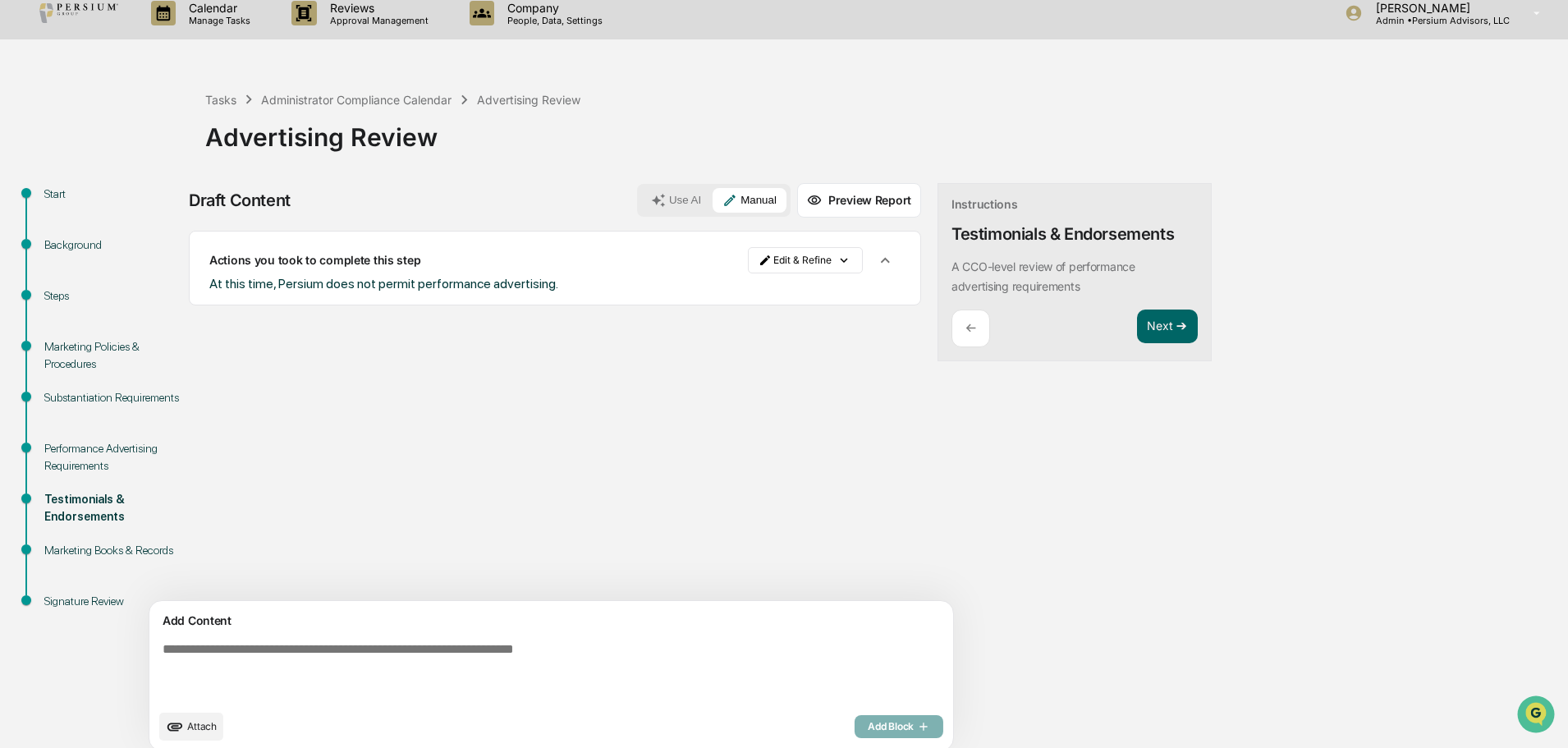 click on "←" at bounding box center (970, 328) 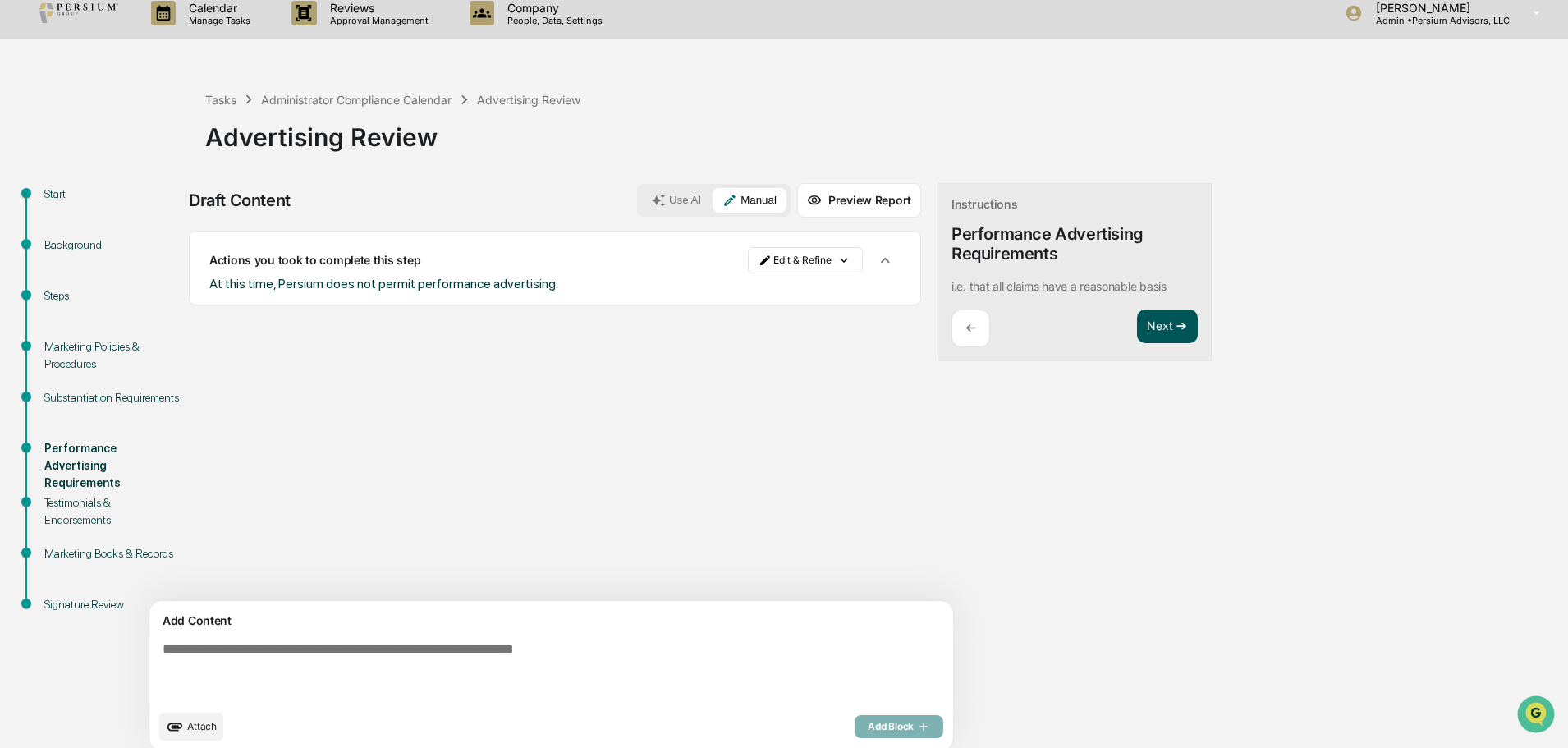 click on "Next ➔" at bounding box center [1167, 327] 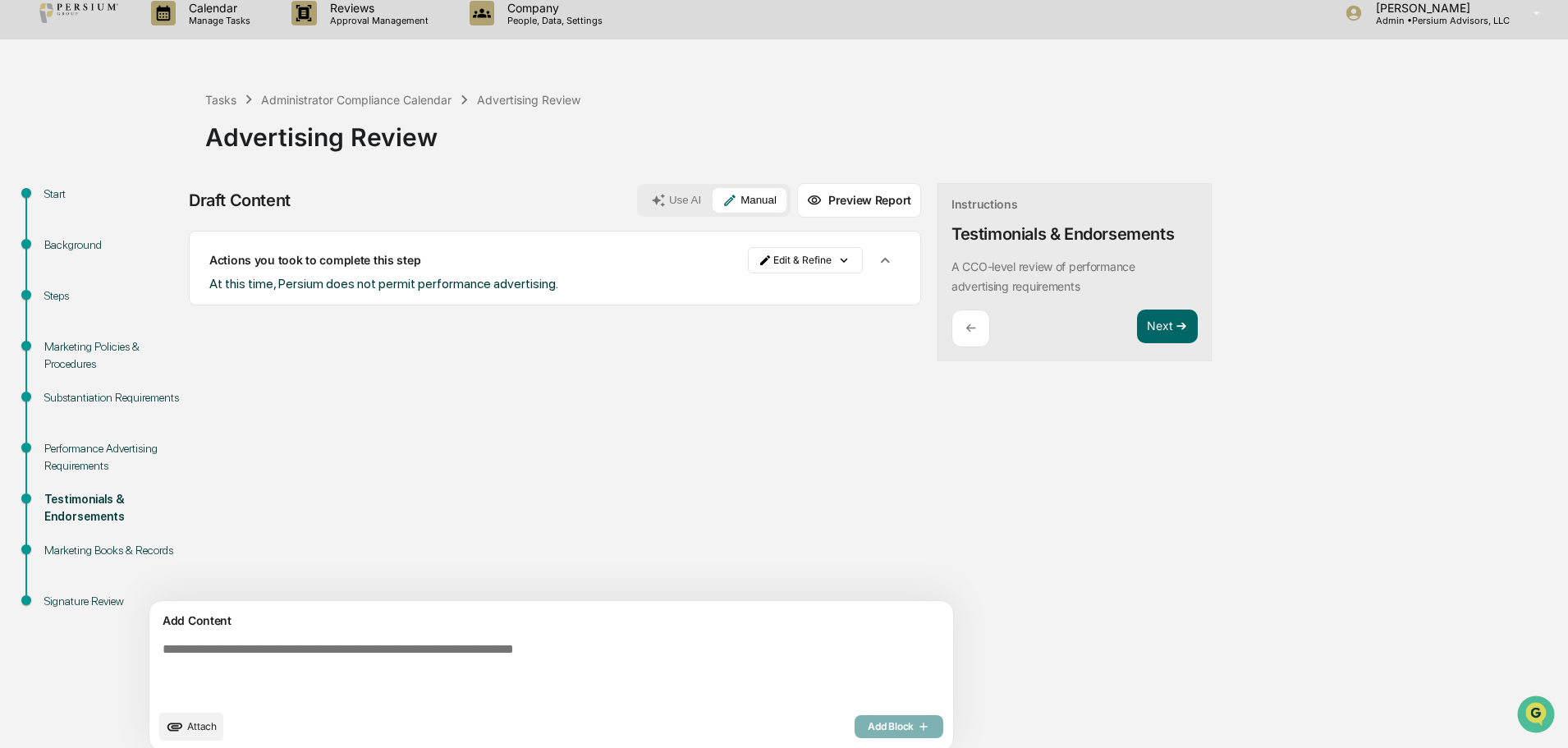 click on "Sources Actions you took to complete this step Edit & Refine At this time, Persium does not permit performance advertising." at bounding box center [555, 415] 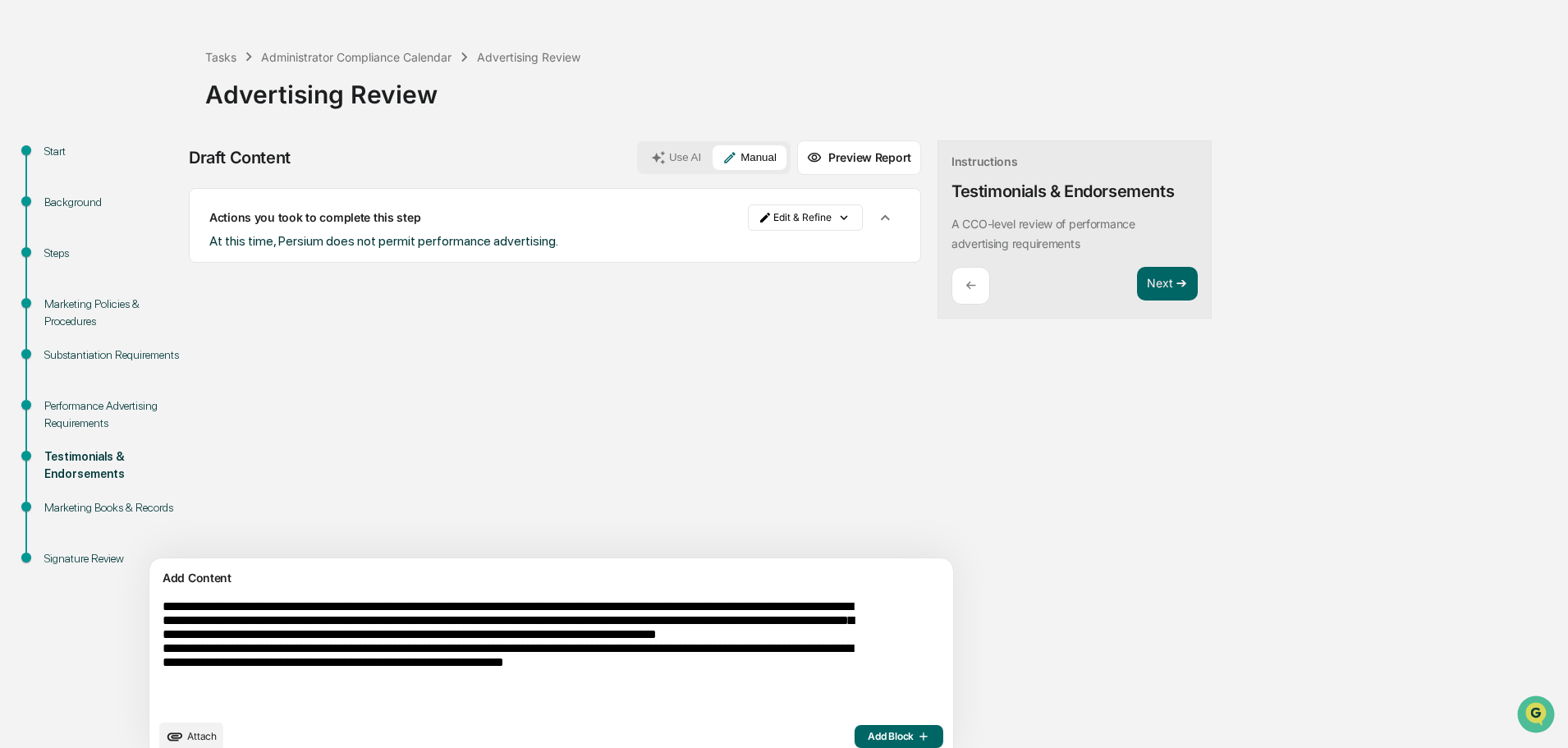 scroll, scrollTop: 78, scrollLeft: 0, axis: vertical 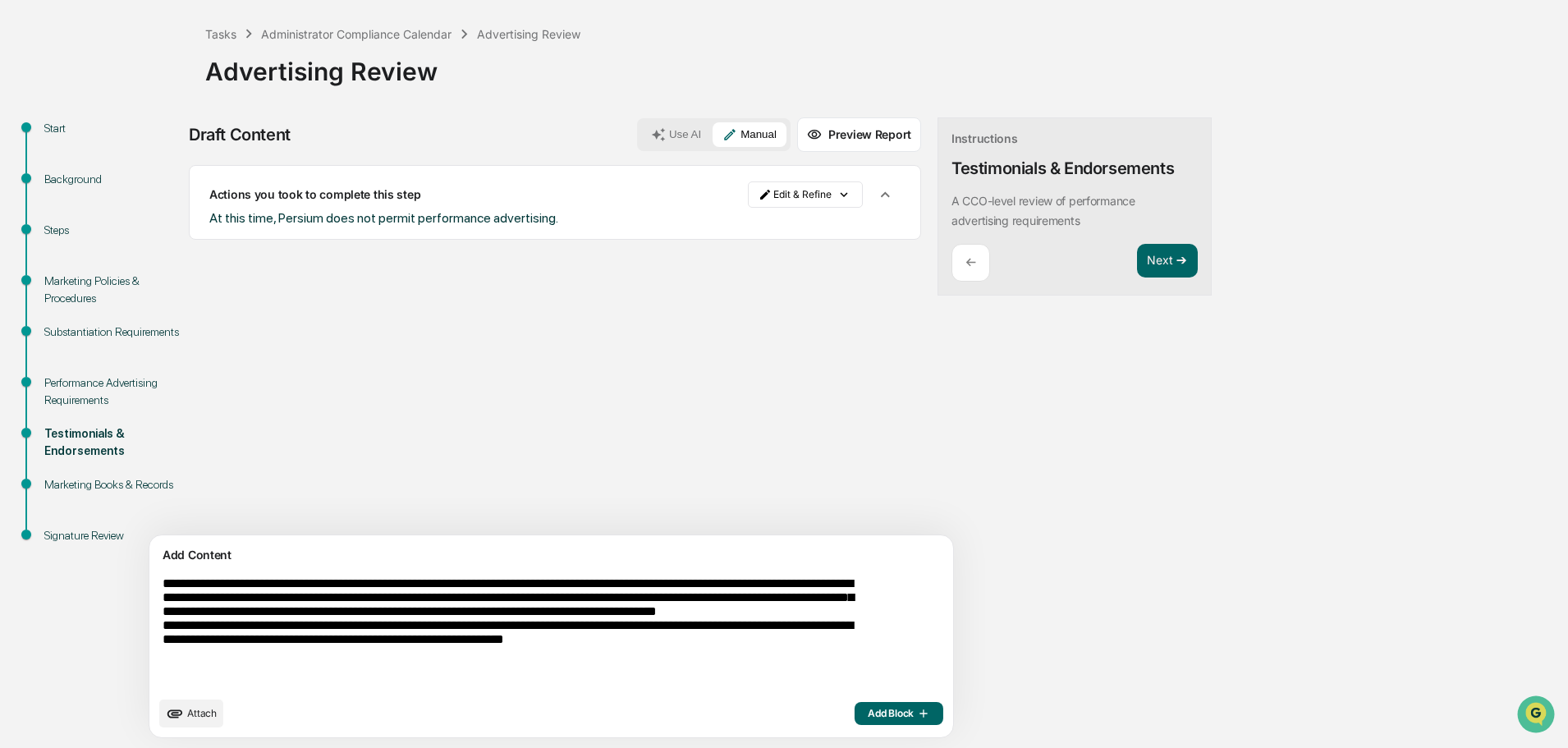 click on "**********" at bounding box center [513, 632] 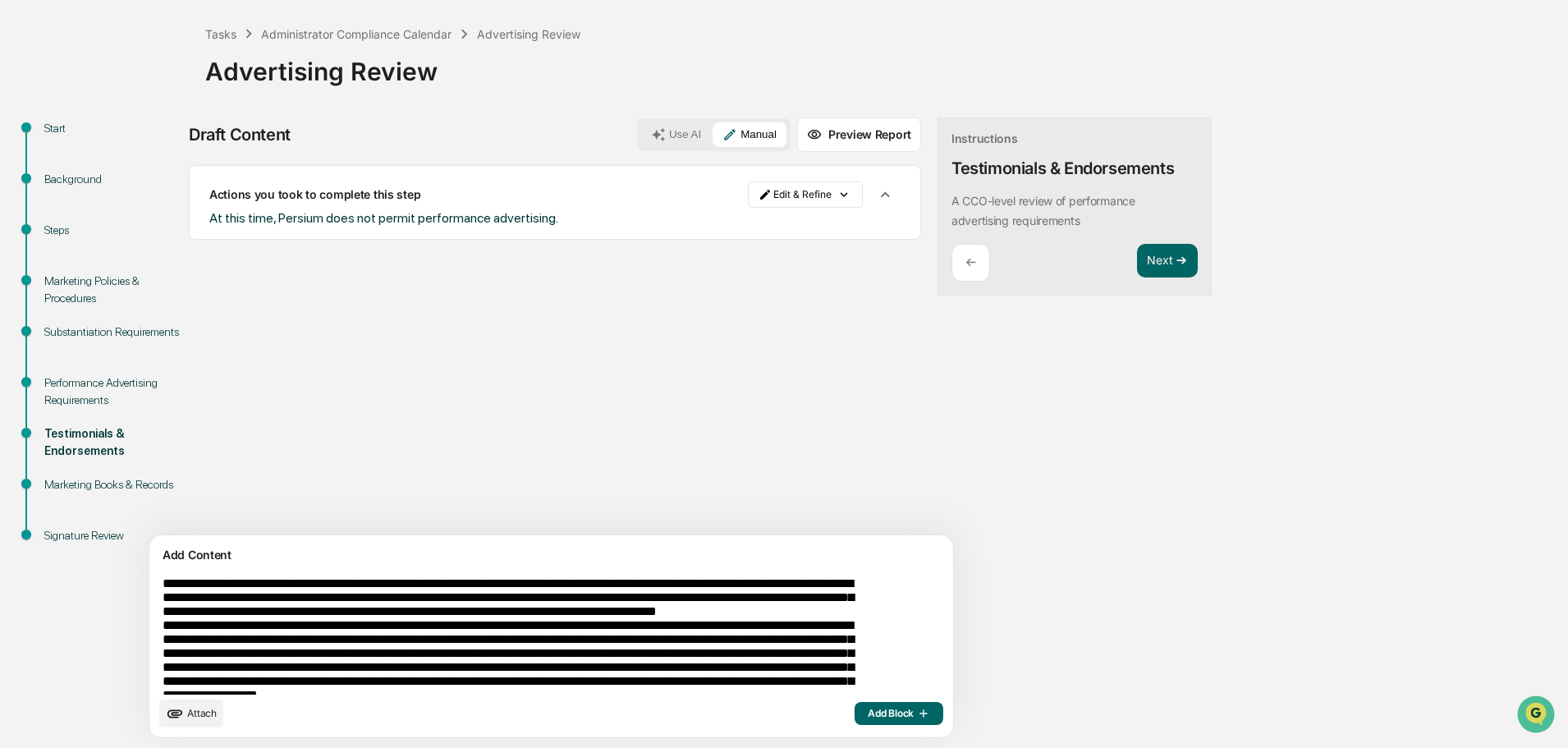 scroll, scrollTop: 235, scrollLeft: 0, axis: vertical 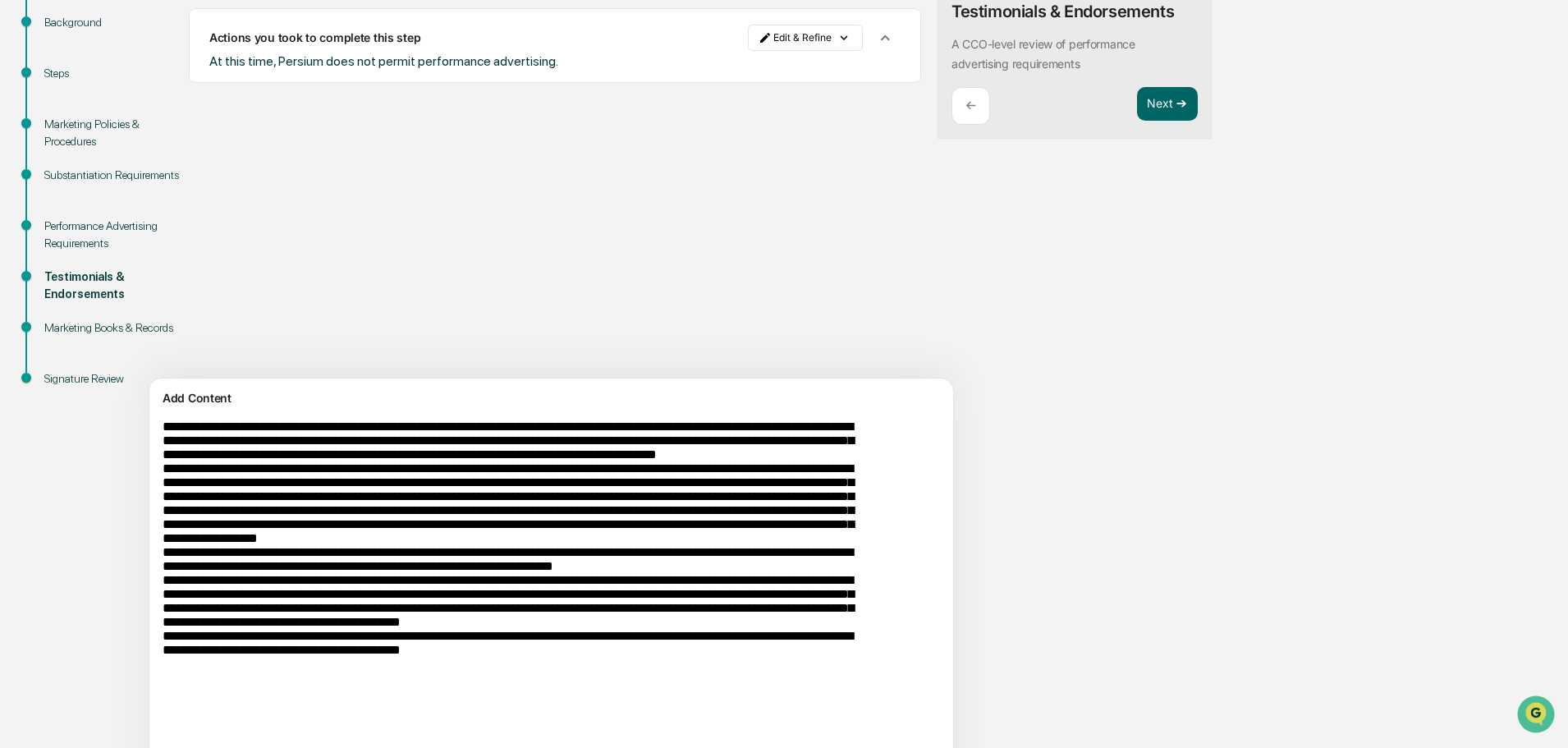 click at bounding box center (513, 590) 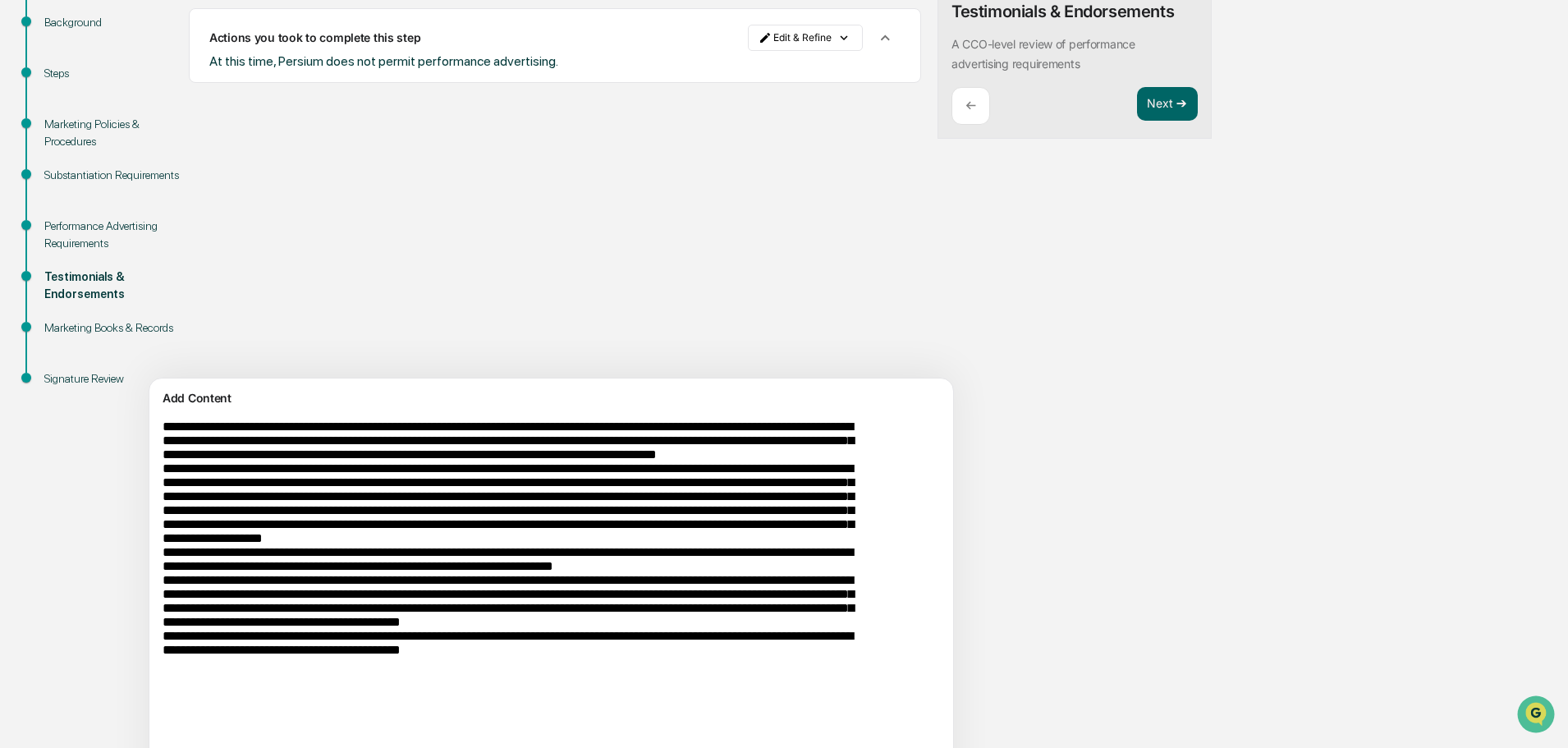 click at bounding box center (513, 590) 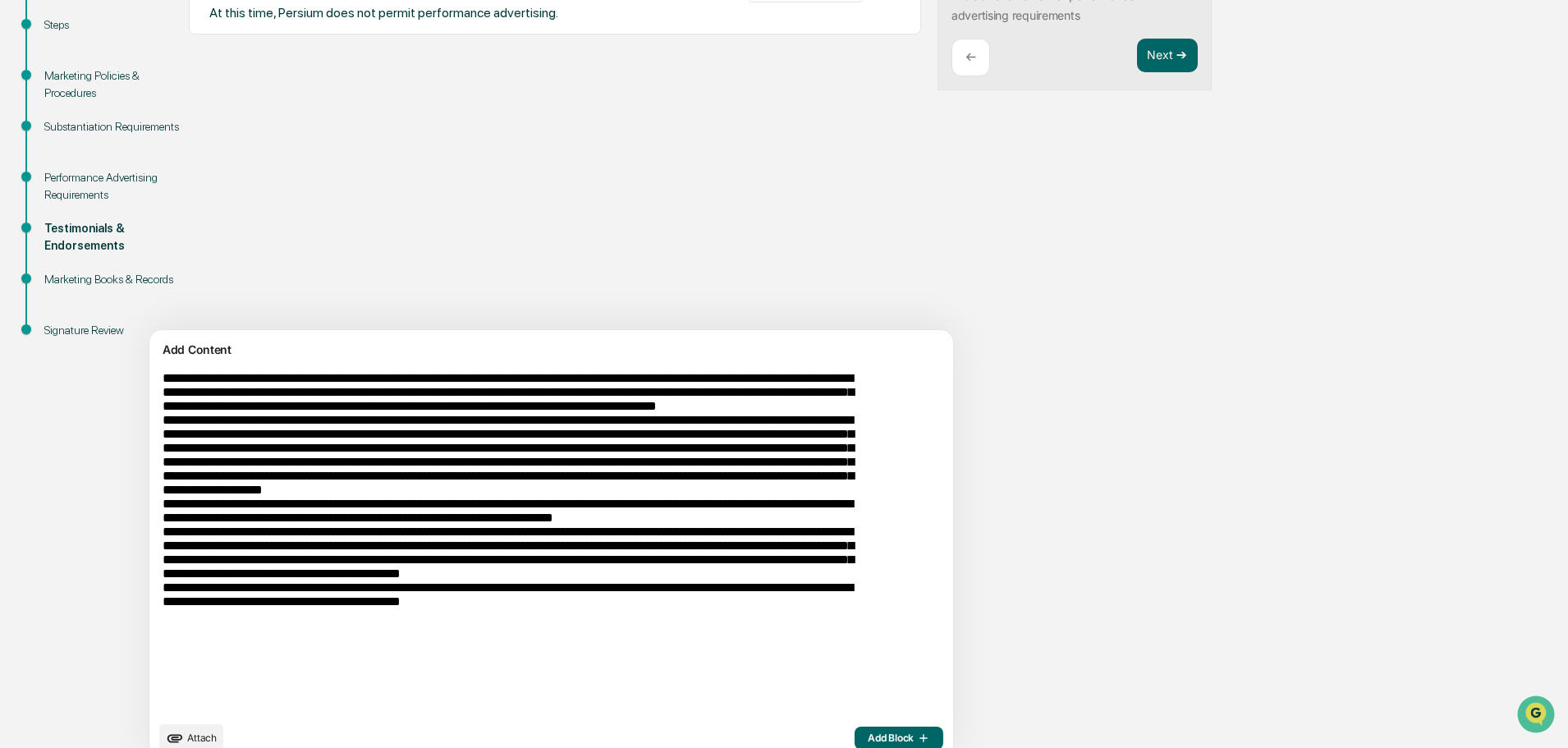 scroll, scrollTop: 308, scrollLeft: 0, axis: vertical 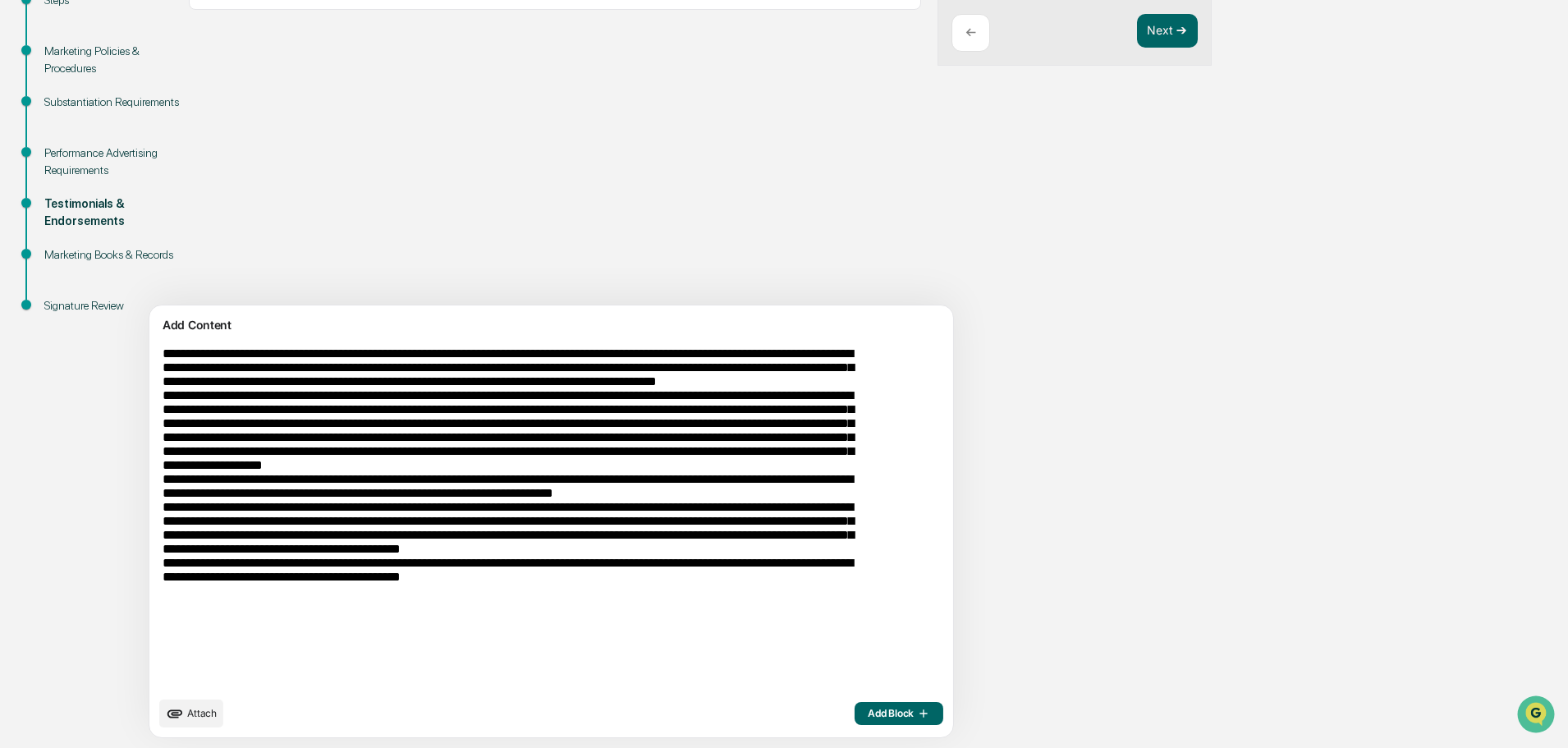 click at bounding box center (513, 517) 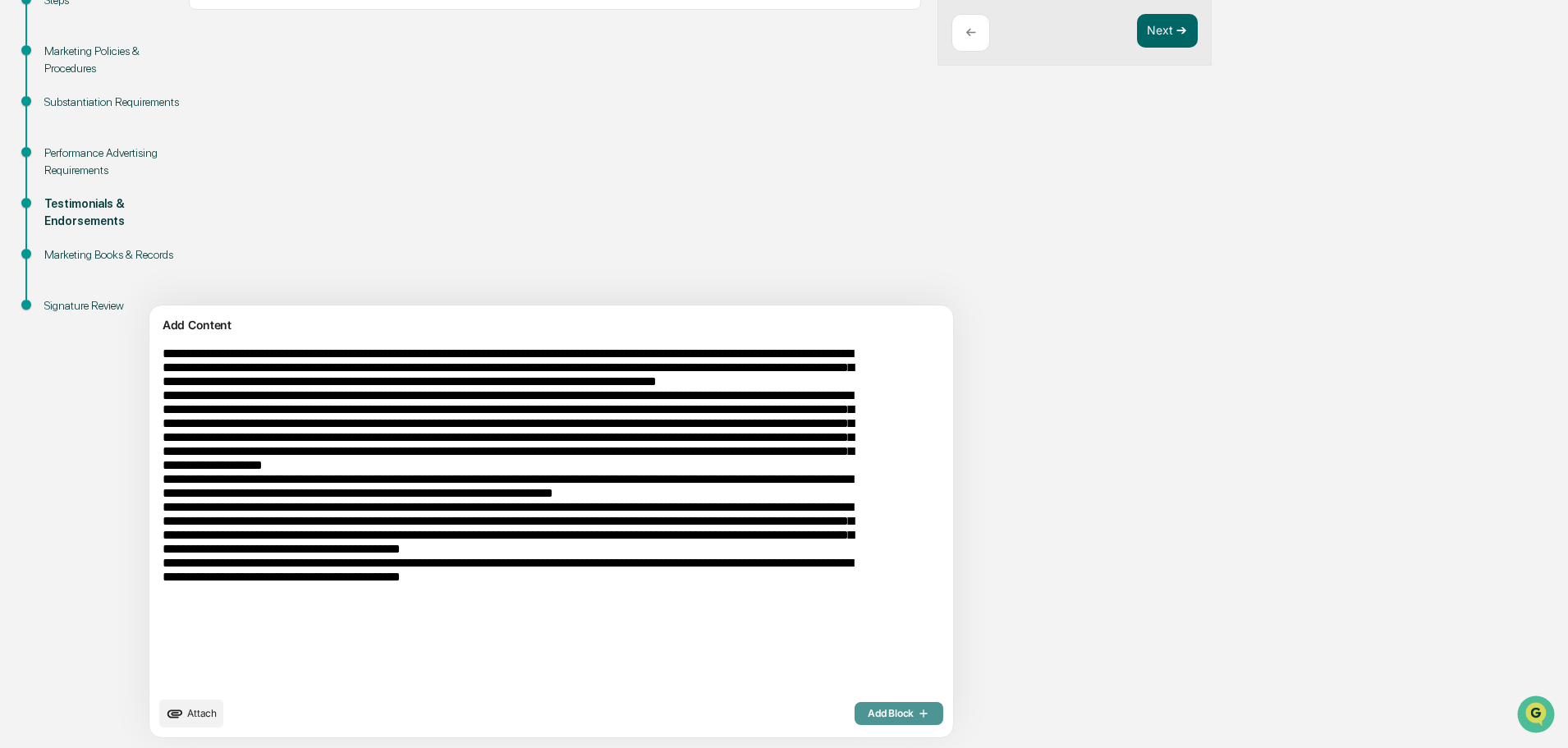 click on "Add Block" at bounding box center [899, 714] 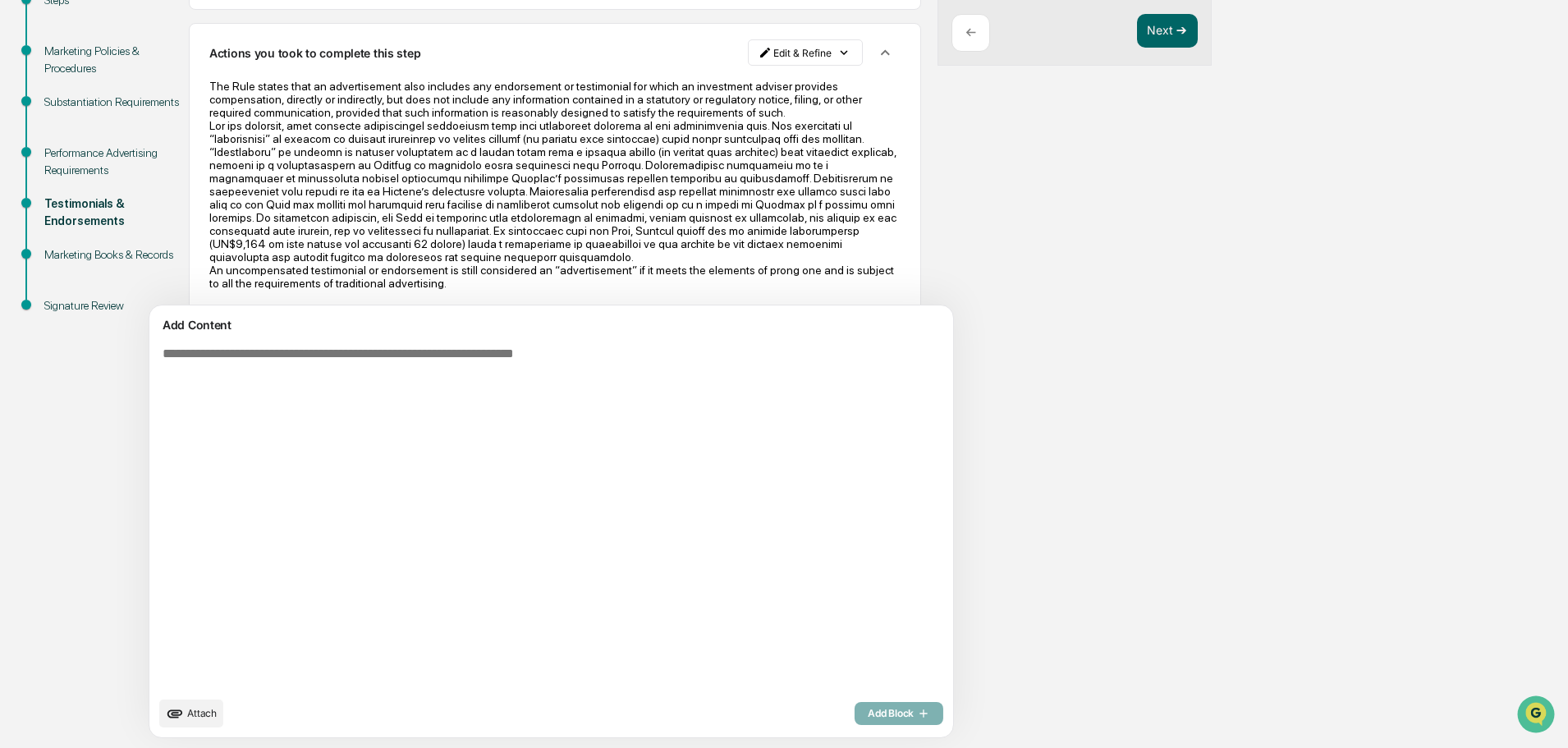 click at bounding box center [513, 517] 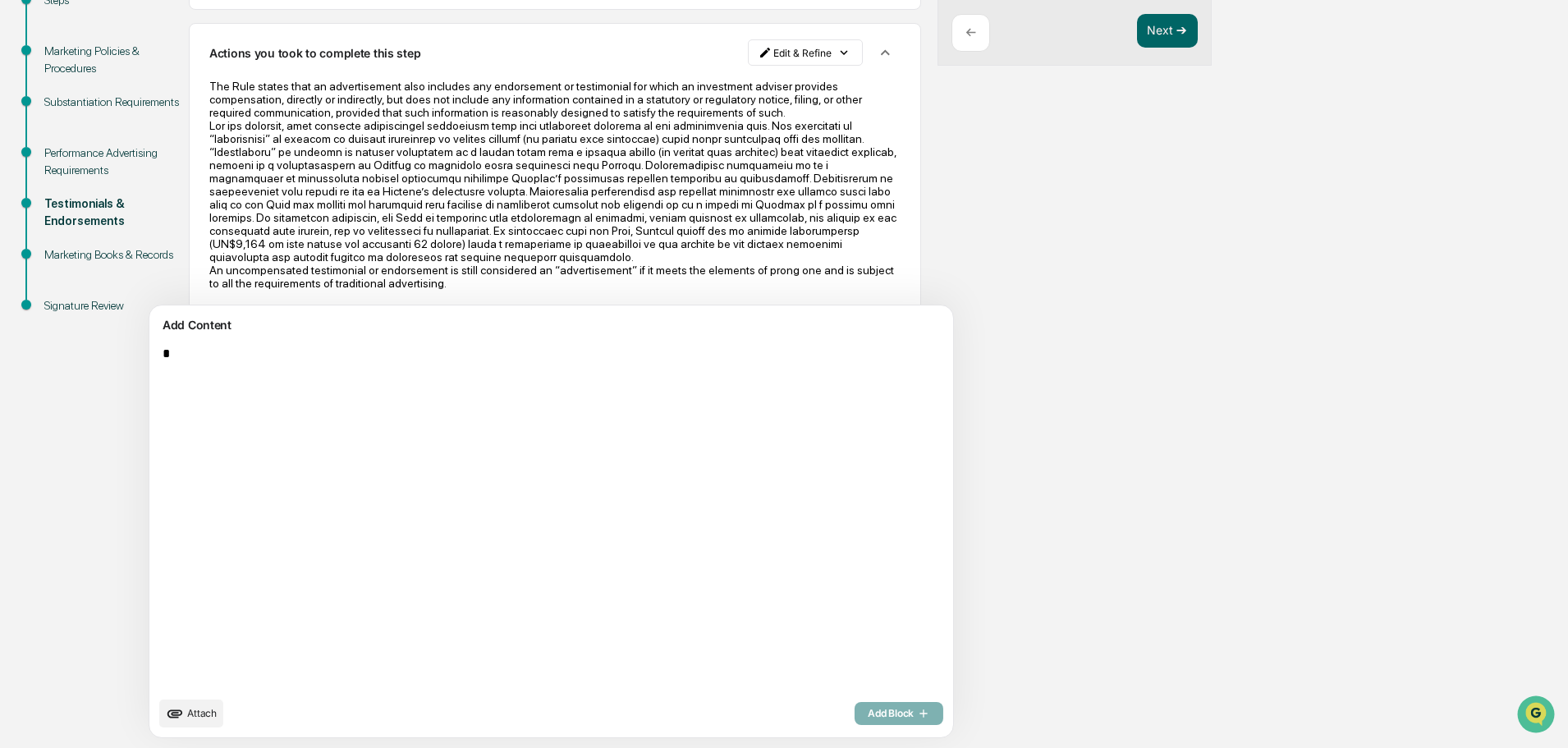 scroll, scrollTop: 25, scrollLeft: 0, axis: vertical 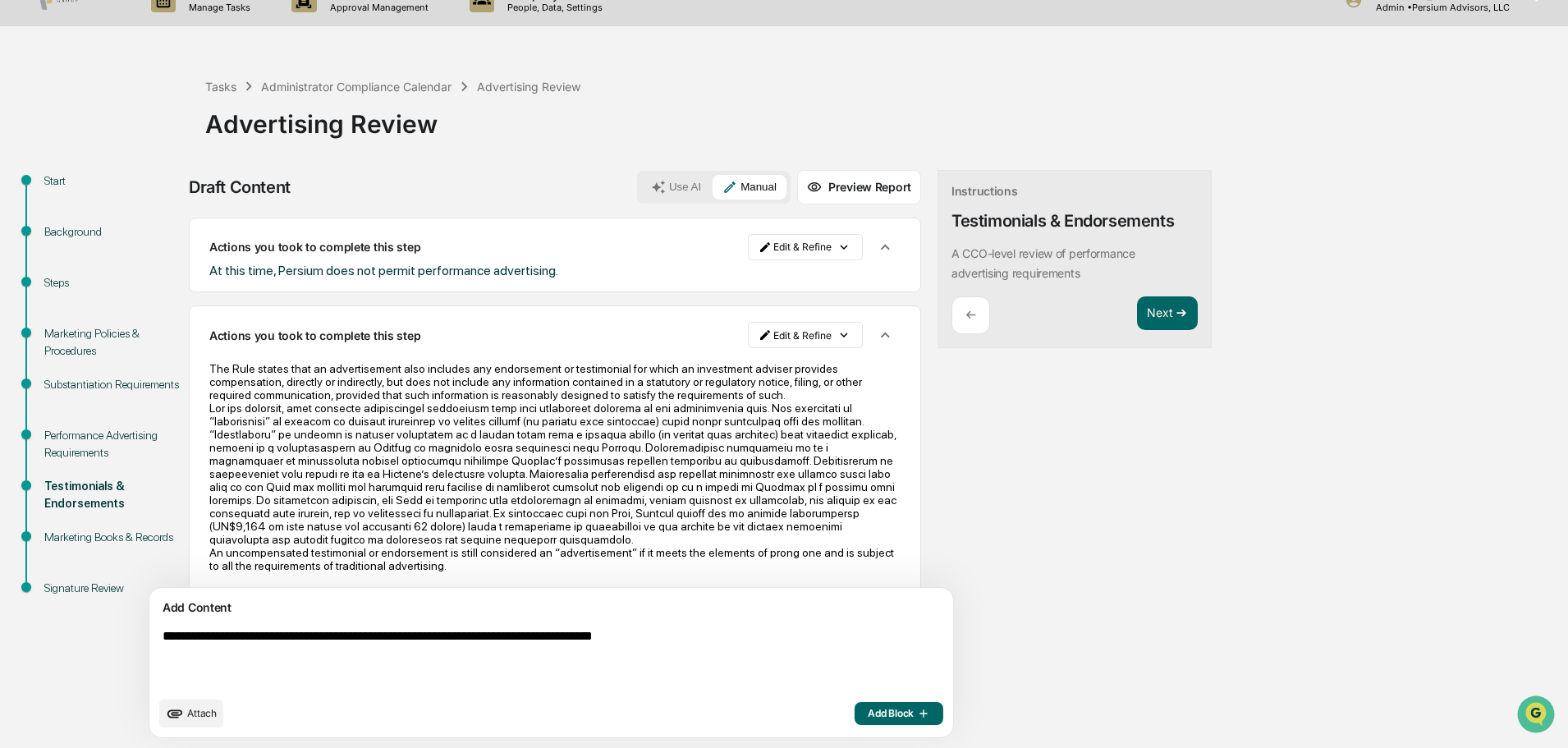 type on "**********" 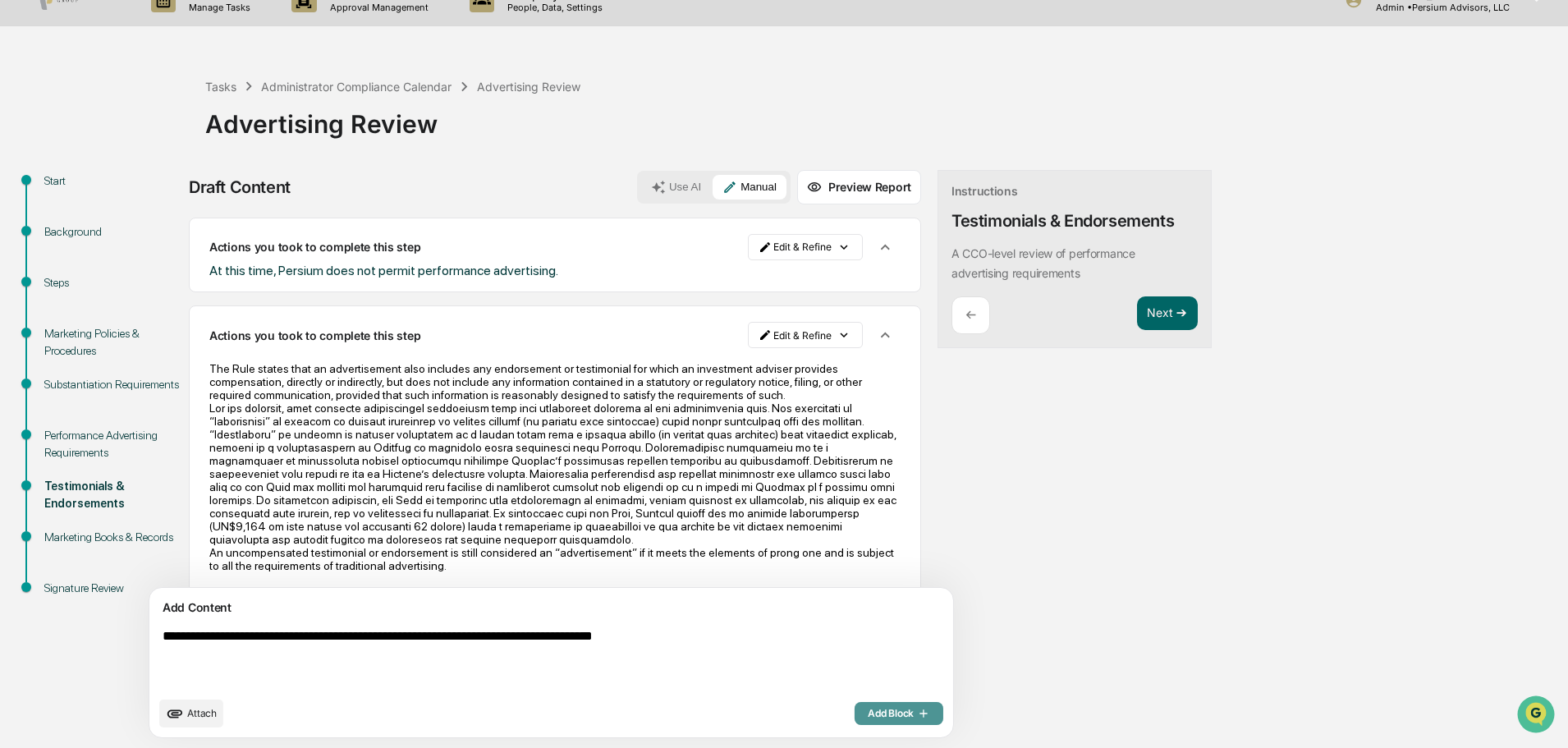 click on "Add Block" at bounding box center (899, 714) 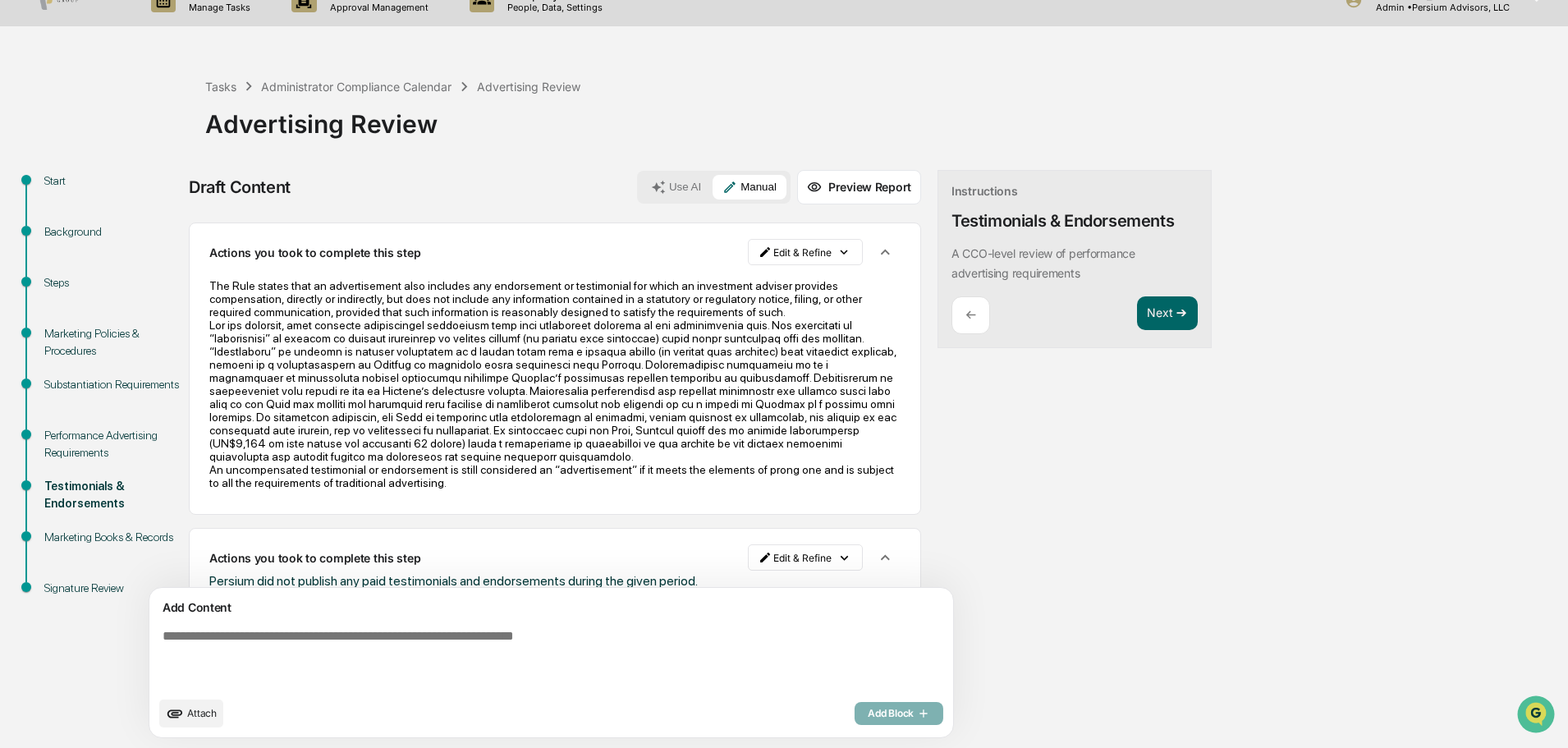 scroll, scrollTop: 0, scrollLeft: 0, axis: both 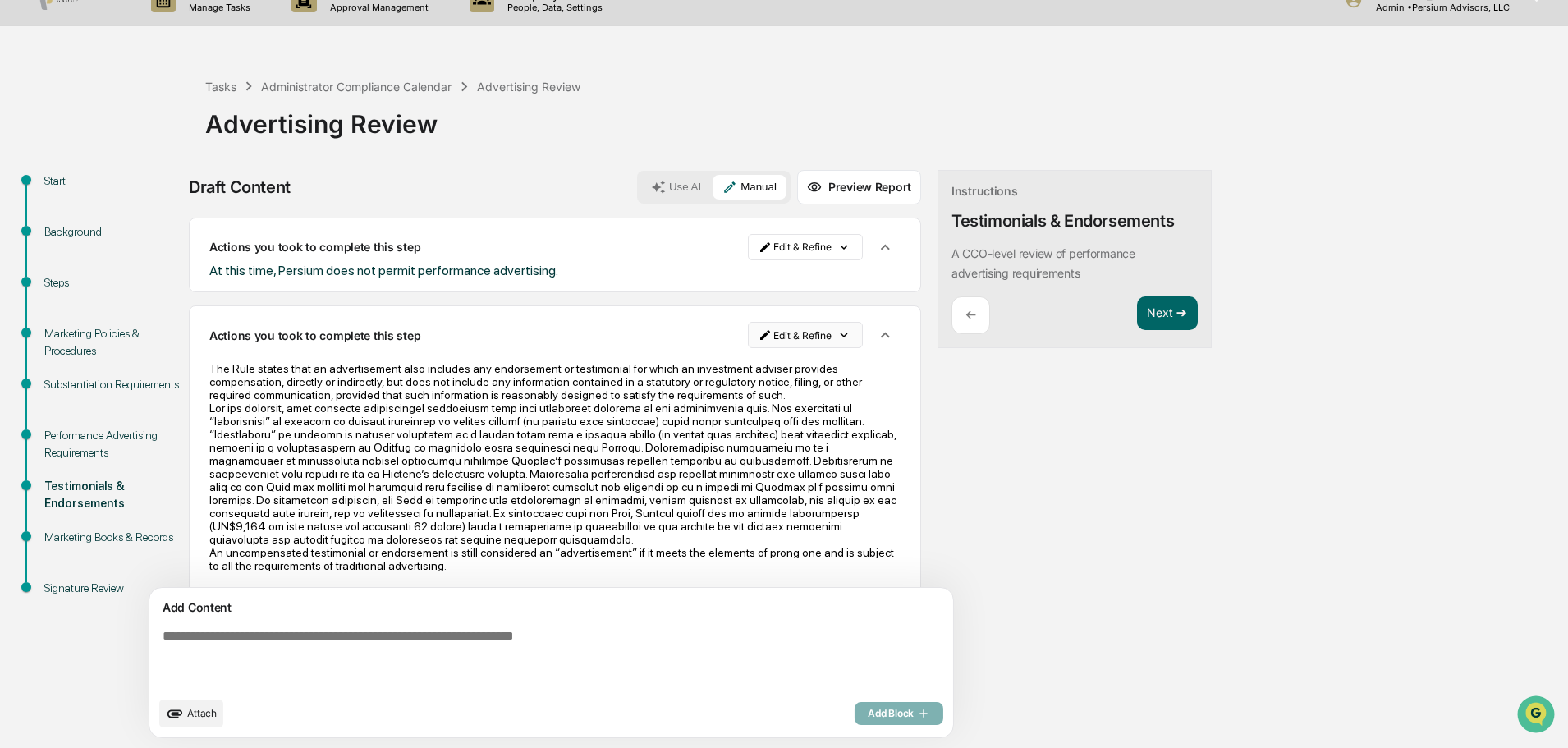 click on "Calendar Manage Tasks Reviews Approval Management Company People, Data, Settings Alison Gould Admin •  Persium Advisors, LLC Tasks Administrator Compliance Calendar Advertising Review Advertising Review Start Background Steps Marketing Policies & Procedures Substantiation Requirements Performance Advertising Requirements Testimonials & Endorsements Marketing Books & Records Signature Review Draft Content  Use AI  Manual Preview Report Sources Actions you took to complete this step Edit & Refine At this time, Persium does not permit performance advertising. Actions you took to complete this step Edit & Refine The Rule states that an advertisement also includes any endorsement or testimonial for which an investment adviser provides compensation, directly or indirectly, but does not include any information contained in a statutory or regulatory notice, filing, or other required communication, provided that such information is reasonably designed to satisfy the requirements of such. Edit & Refine Add Content" at bounding box center [784, 348] 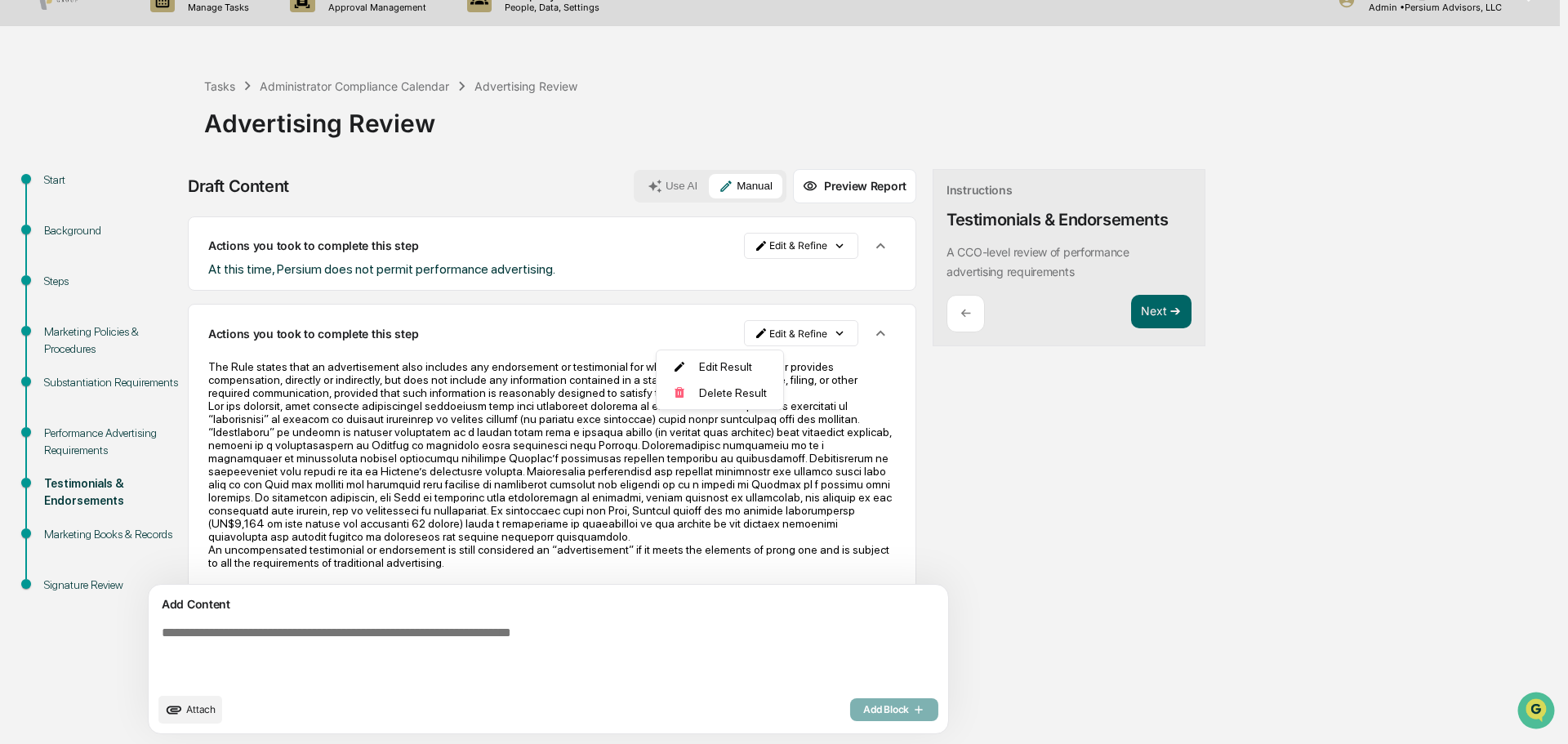 click on "Calendar Manage Tasks Reviews Approval Management Company People, Data, Settings Alison Gould Admin •  Persium Advisors, LLC Tasks Administrator Compliance Calendar Advertising Review Advertising Review Start Background Steps Marketing Policies & Procedures Substantiation Requirements Performance Advertising Requirements Testimonials & Endorsements Marketing Books & Records Signature Review Draft Content  Use AI  Manual Preview Report Sources Actions you took to complete this step Edit & Refine At this time, Persium does not permit performance advertising. Actions you took to complete this step Edit & Refine The Rule states that an advertisement also includes any endorsement or testimonial for which an investment adviser provides compensation, directly or indirectly, but does not include any information contained in a statutory or regulatory notice, filing, or other required communication, provided that such information is reasonably designed to satisfy the requirements of such. Edit & Refine Add Content" at bounding box center (784, 346) 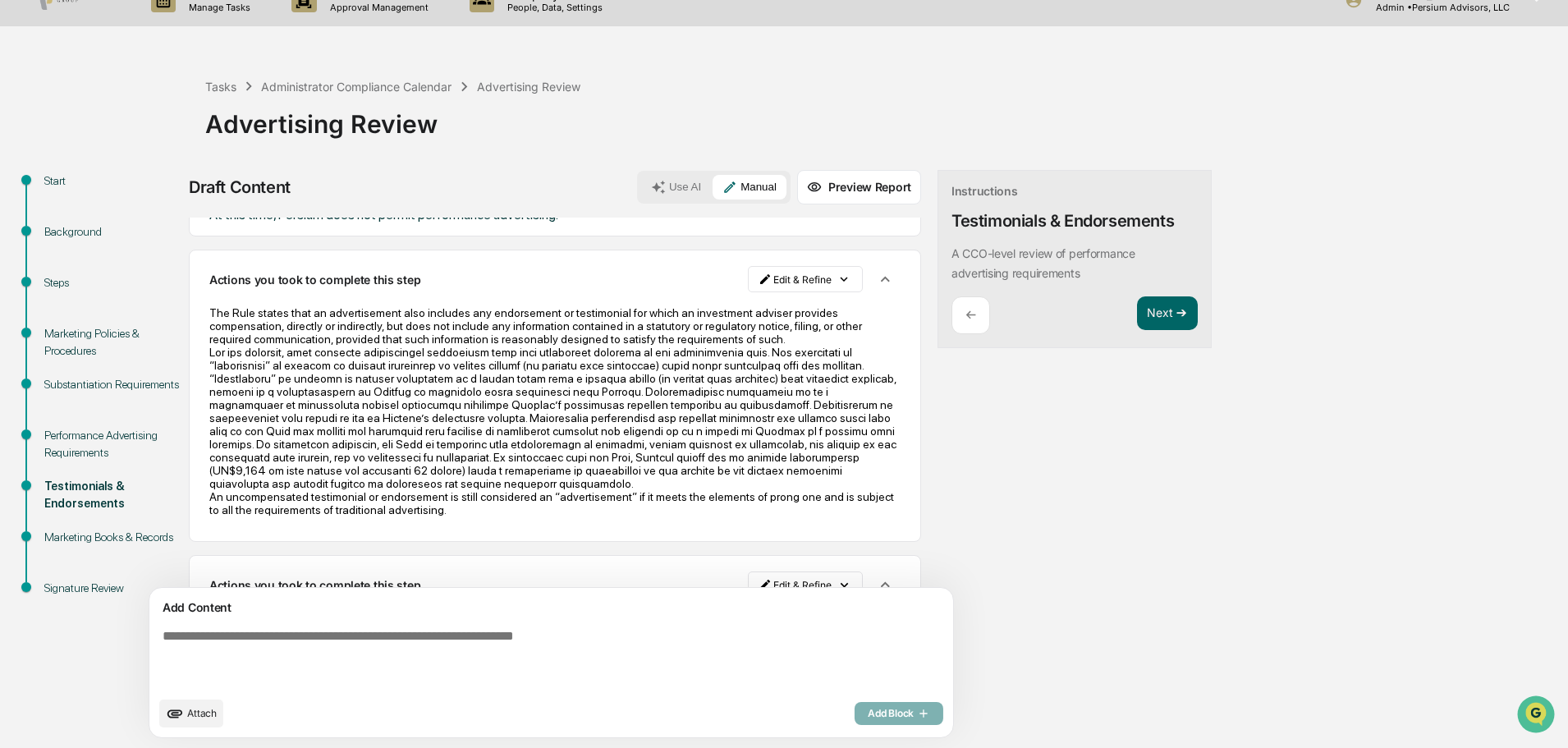 scroll, scrollTop: 82, scrollLeft: 0, axis: vertical 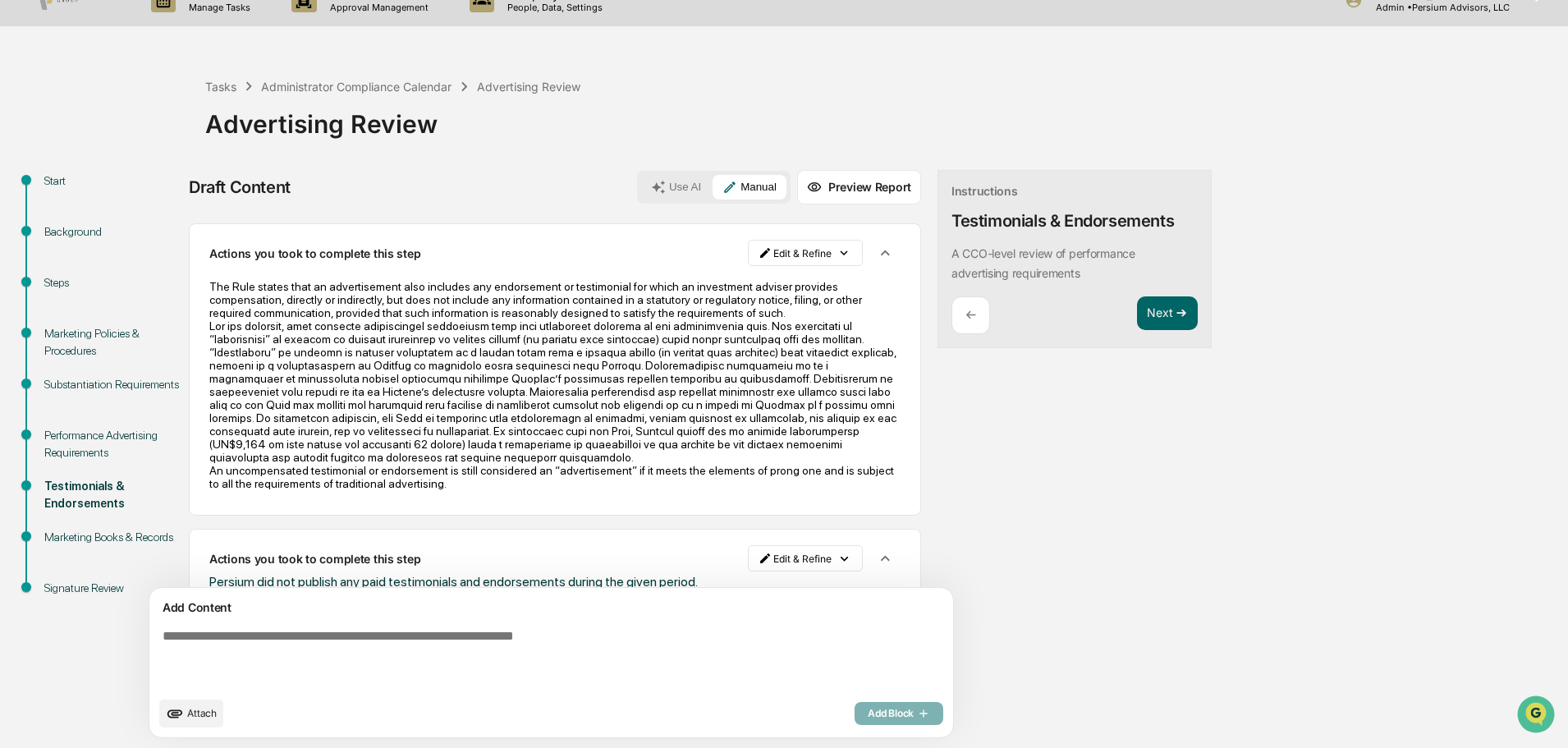 click on "The Rule states that an advertisement also includes any endorsement or testimonial for which an investment adviser provides compensation, directly or indirectly, but does not include any information contained in a statutory or regulatory notice, filing, or other required communication, provided that such information is reasonably designed to satisfy the requirements of such. An uncompensated testimonial or endorsement is still considered an “advertisement” if it meets the elements of prong one and is subject to all the requirements of traditional advertising." at bounding box center (555, 385) 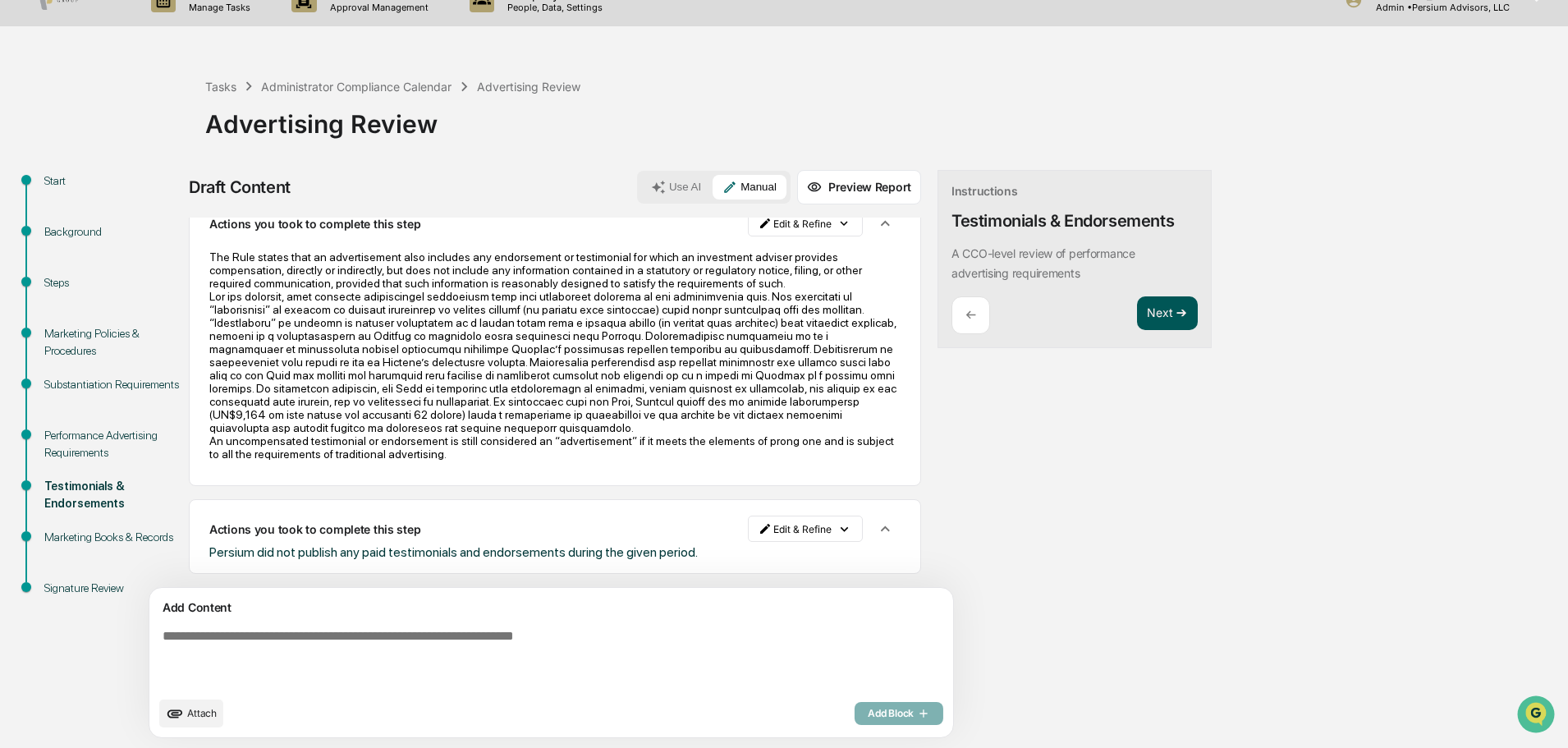 click on "Next ➔" at bounding box center [1167, 314] 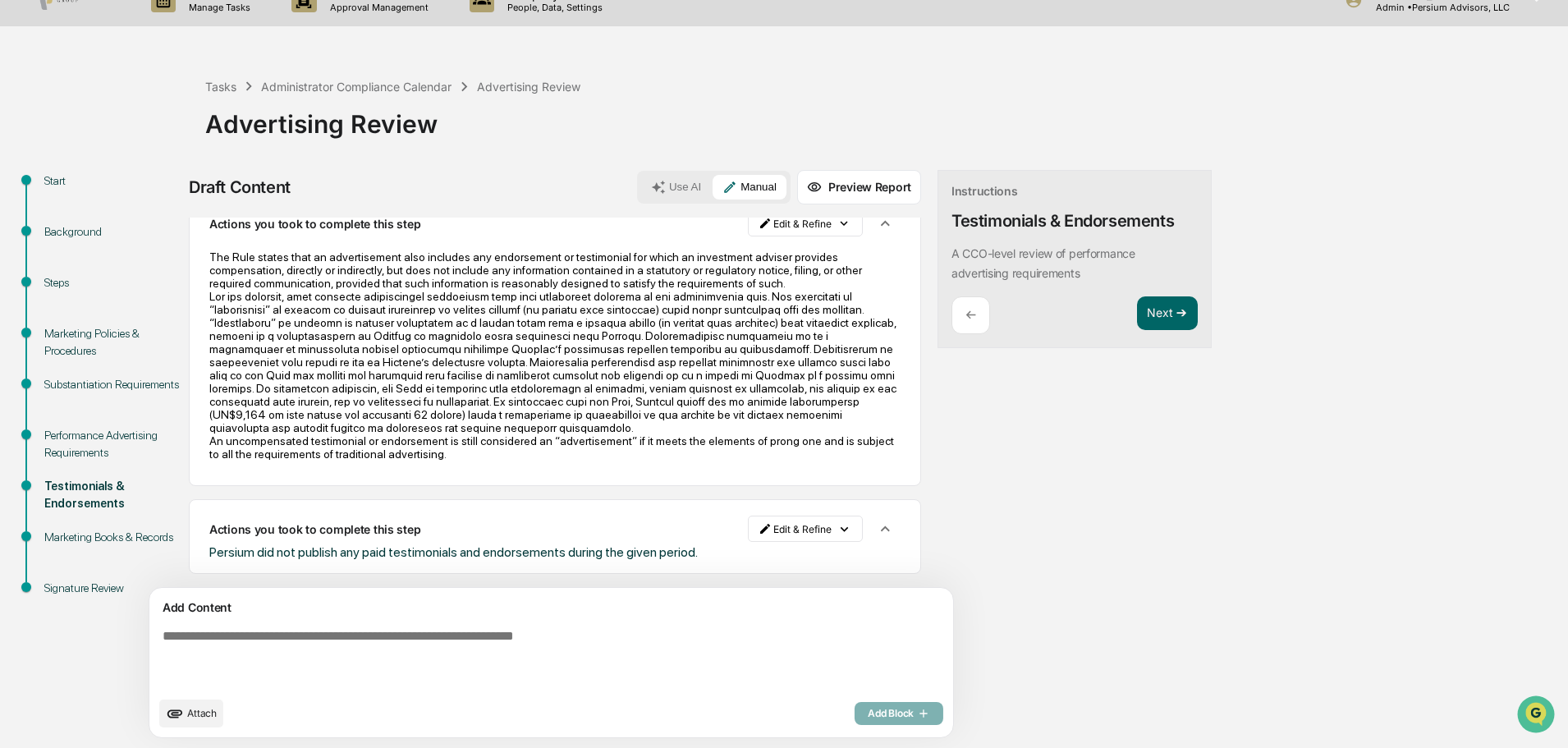 scroll, scrollTop: 0, scrollLeft: 0, axis: both 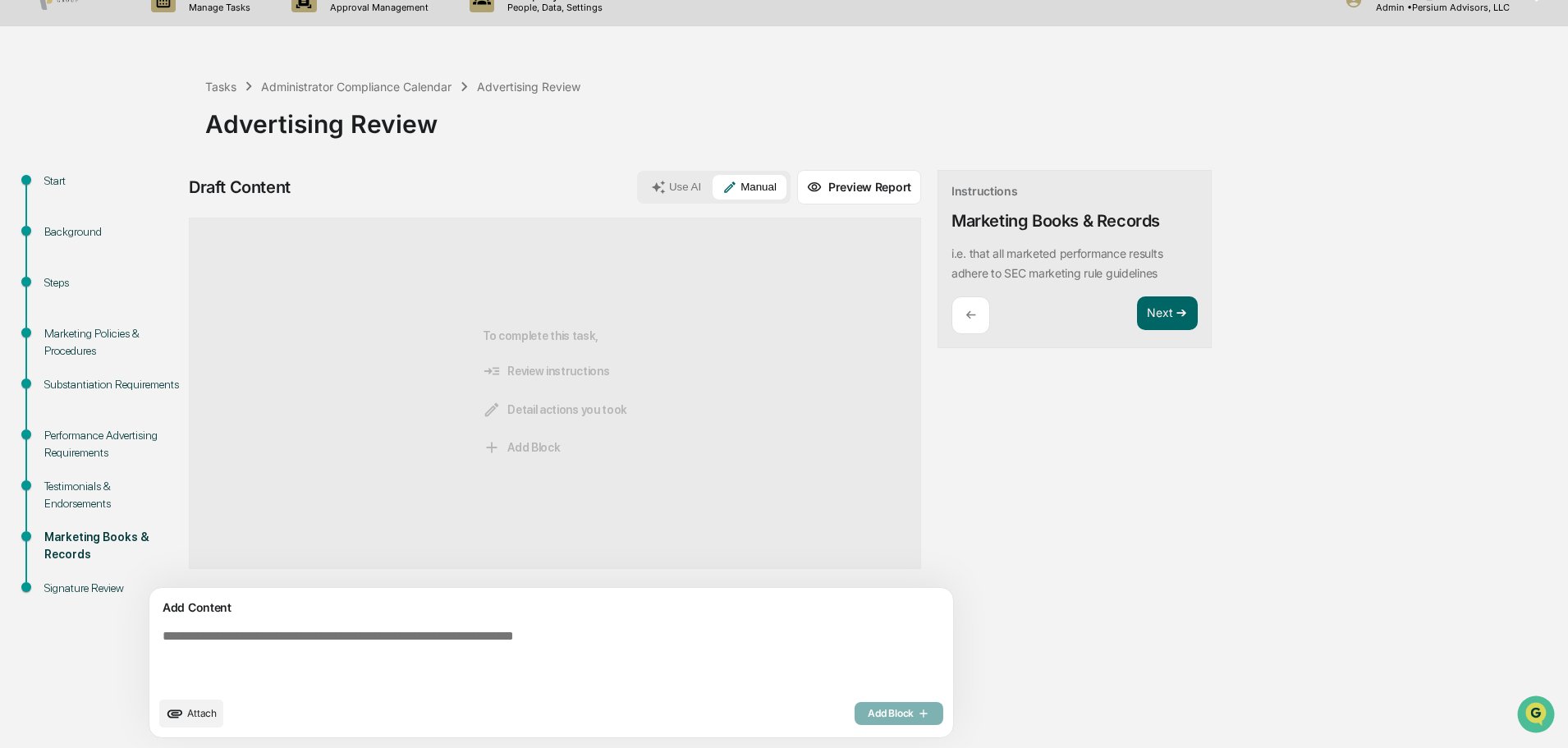click on "i.e. that all marketed performance results adhere to SEC marketing rule guidelines" at bounding box center (1057, 263) 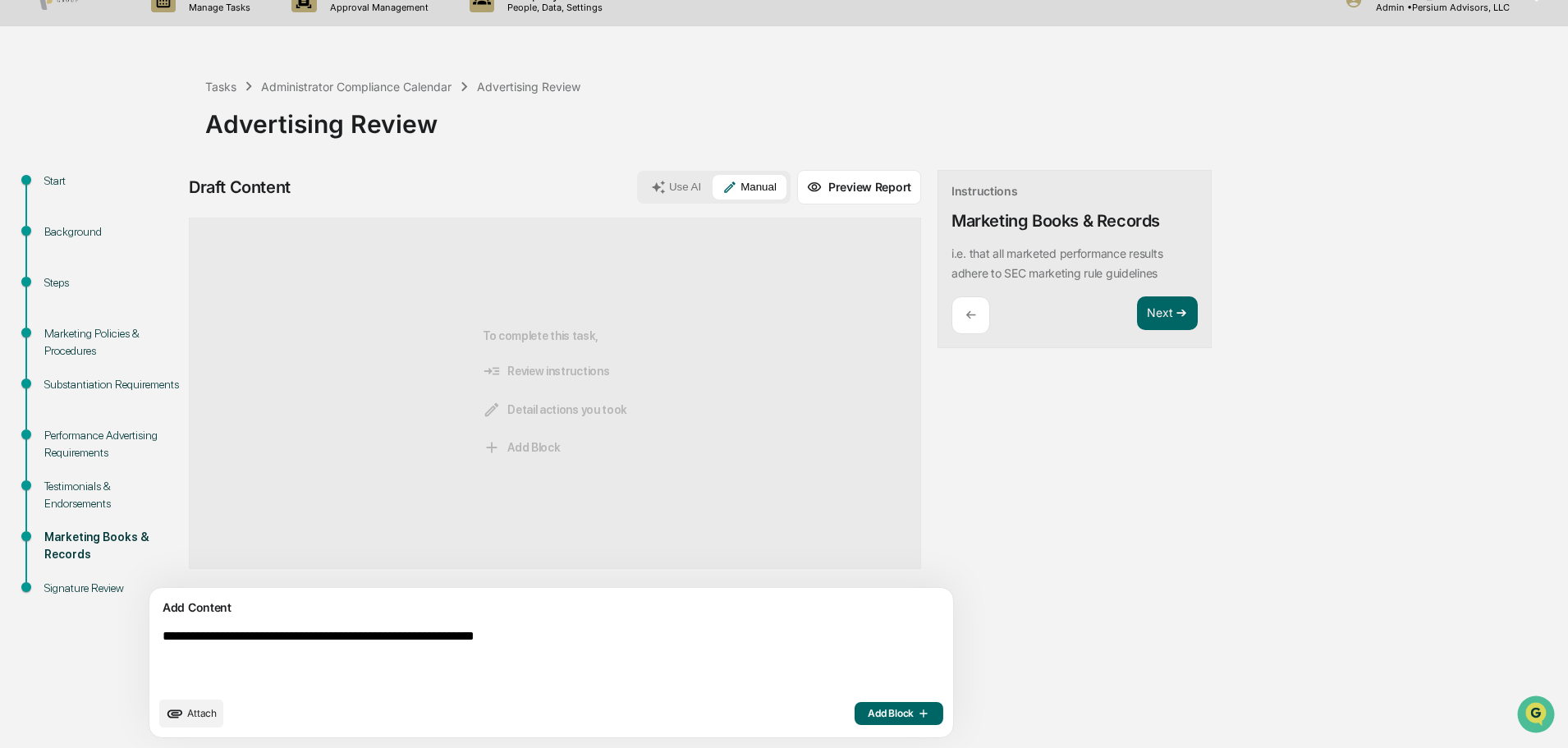 type on "**********" 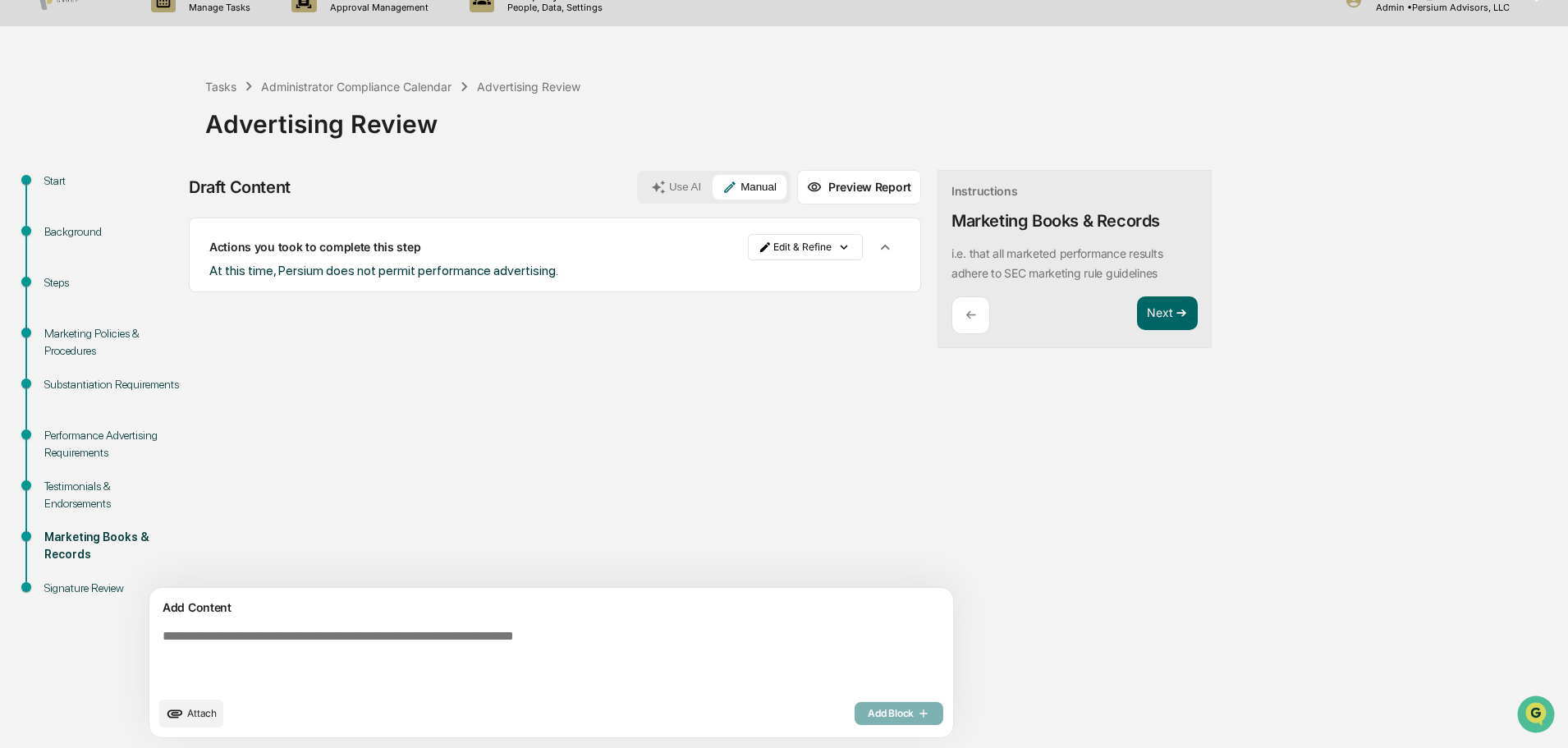 click on "At this time, Persium does not permit performance advertising." at bounding box center [383, 270] 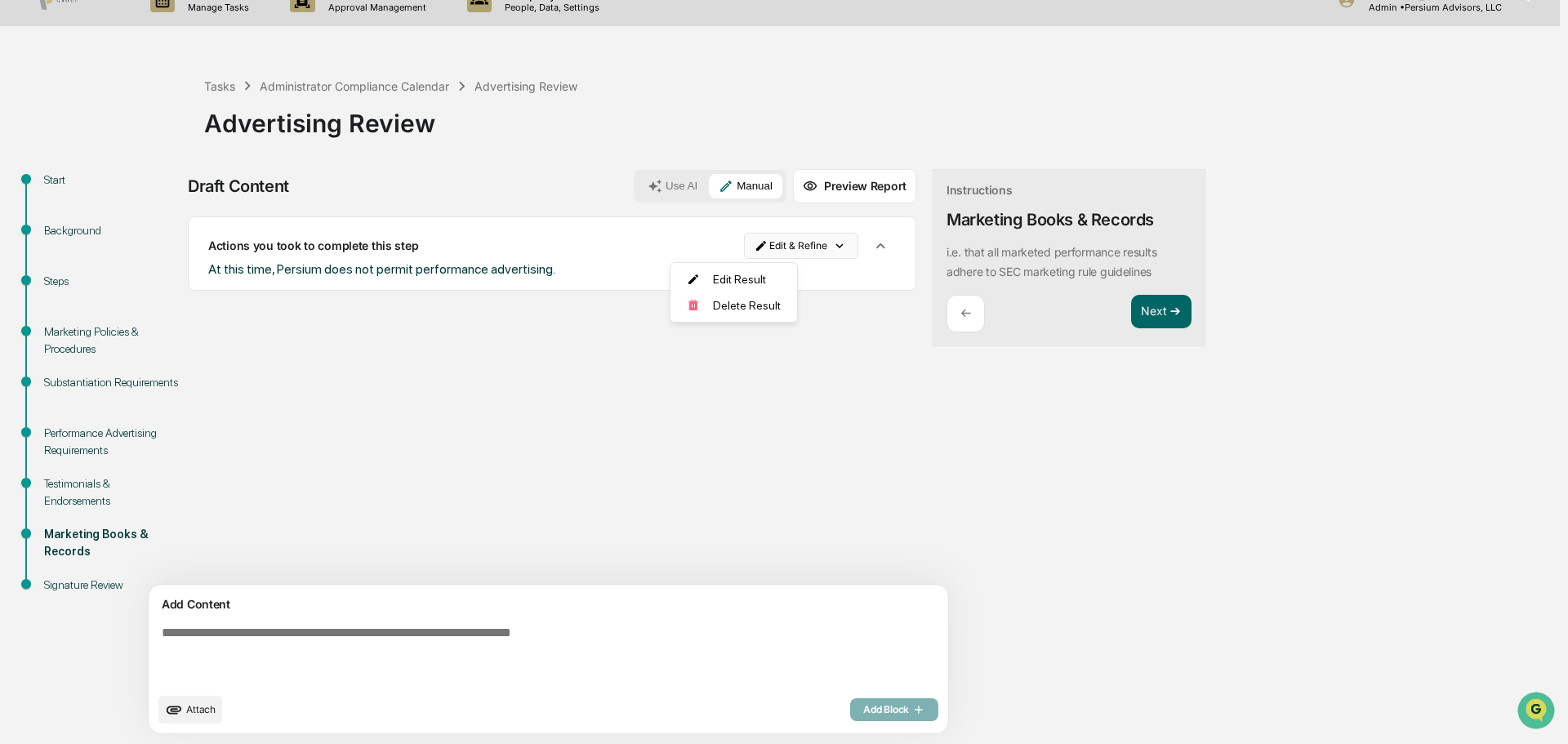 click on "Calendar Manage Tasks Reviews Approval Management Company People, Data, Settings Alison Gould Admin •  Persium Advisors, LLC Tasks Administrator Compliance Calendar Advertising Review Advertising Review Start Background Steps Marketing Policies & Procedures Substantiation Requirements Performance Advertising Requirements Testimonials & Endorsements Marketing Books & Records Signature Review Draft Content  Use AI  Manual Preview Report Sources Actions you took to complete this step Edit & Refine At this time, Persium does not permit performance advertising. Add Content Attach Add Block  Instructions Marketing Books & Records i.e. that all marketed performance results adhere to SEC marketing rule guidelines ←     Next ➔ Edit Result Delete Result" at bounding box center [784, 346] 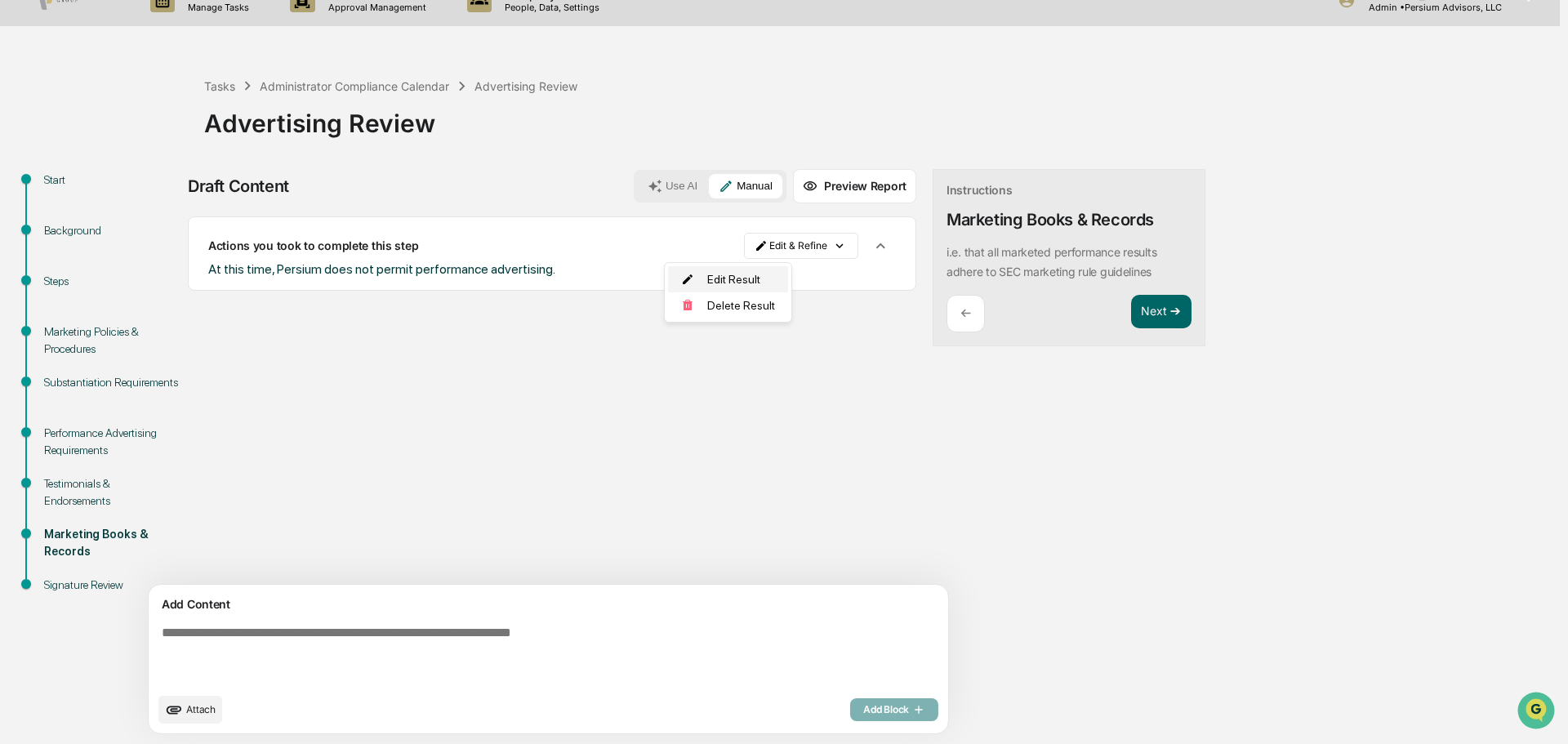 click on "Edit Result" at bounding box center [728, 279] 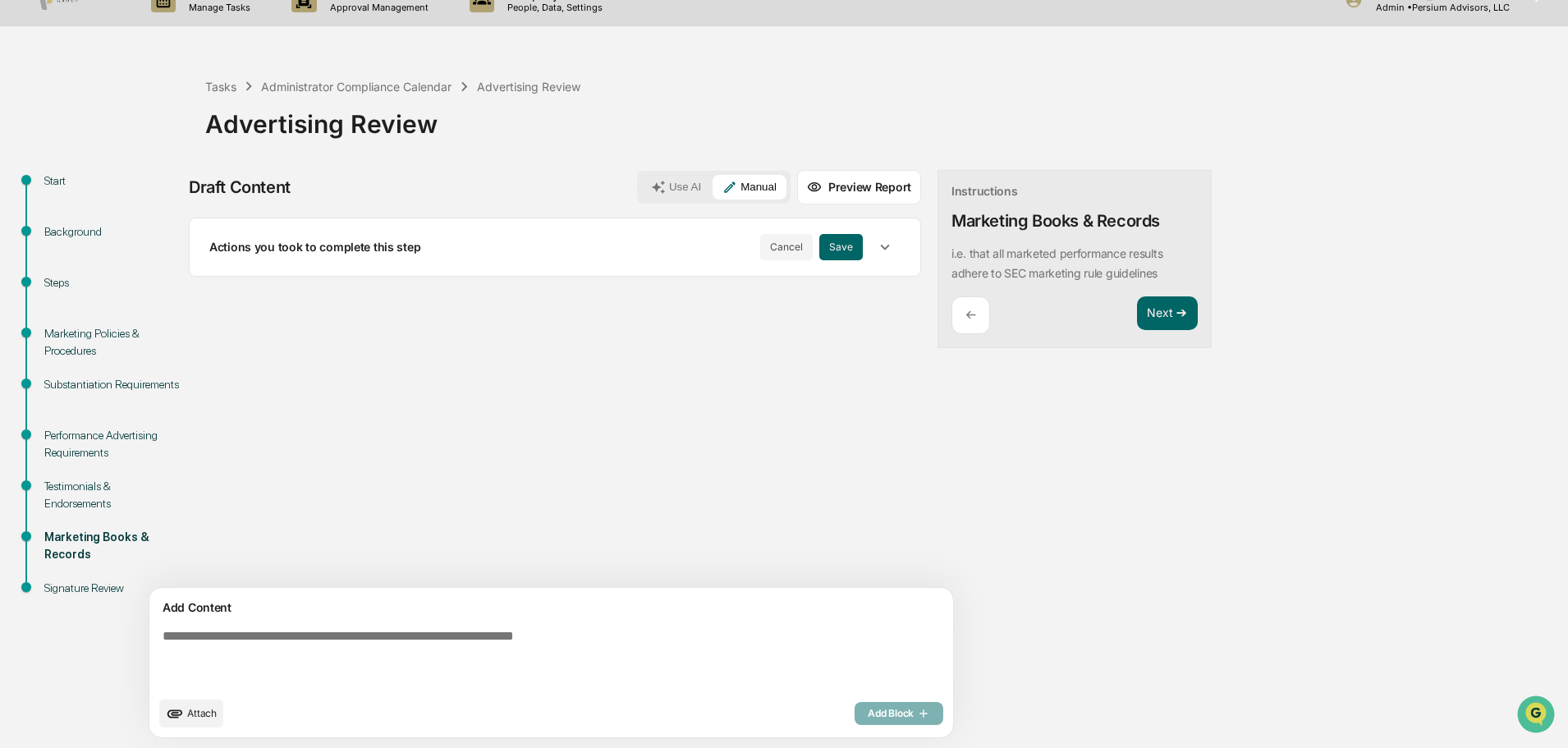 click on "Add Content" at bounding box center [551, 608] 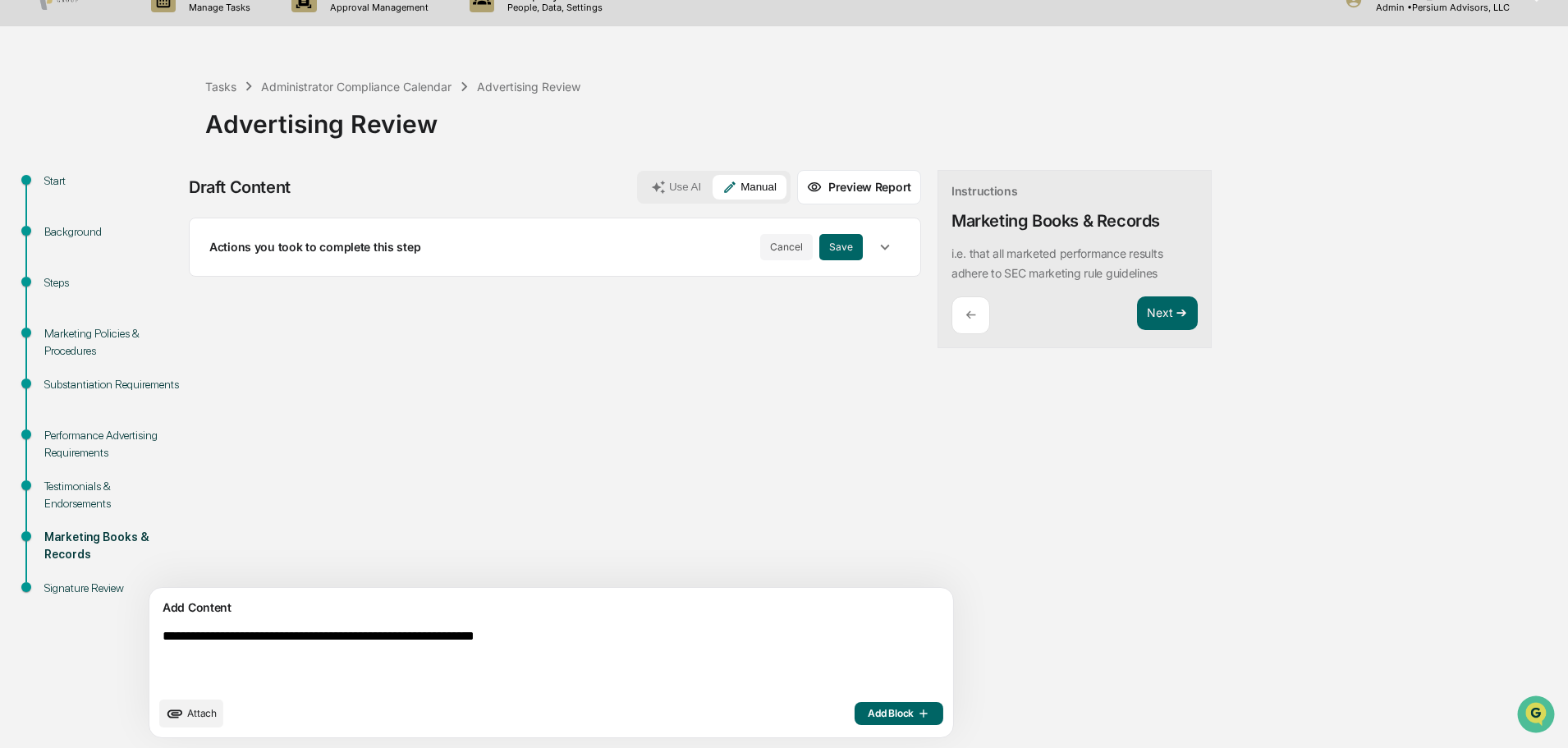 drag, startPoint x: 582, startPoint y: 642, endPoint x: 65, endPoint y: 620, distance: 517.4679 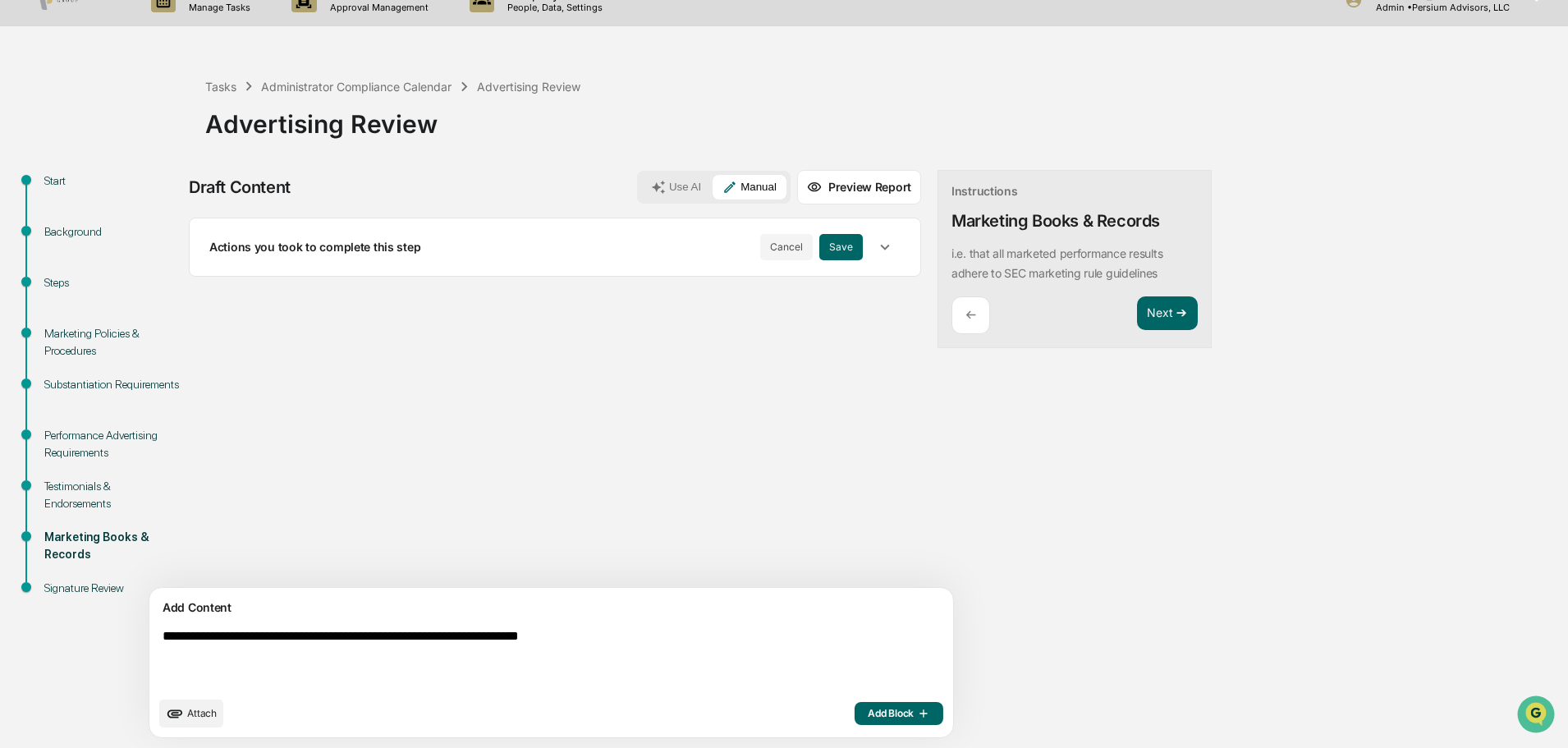 type on "**********" 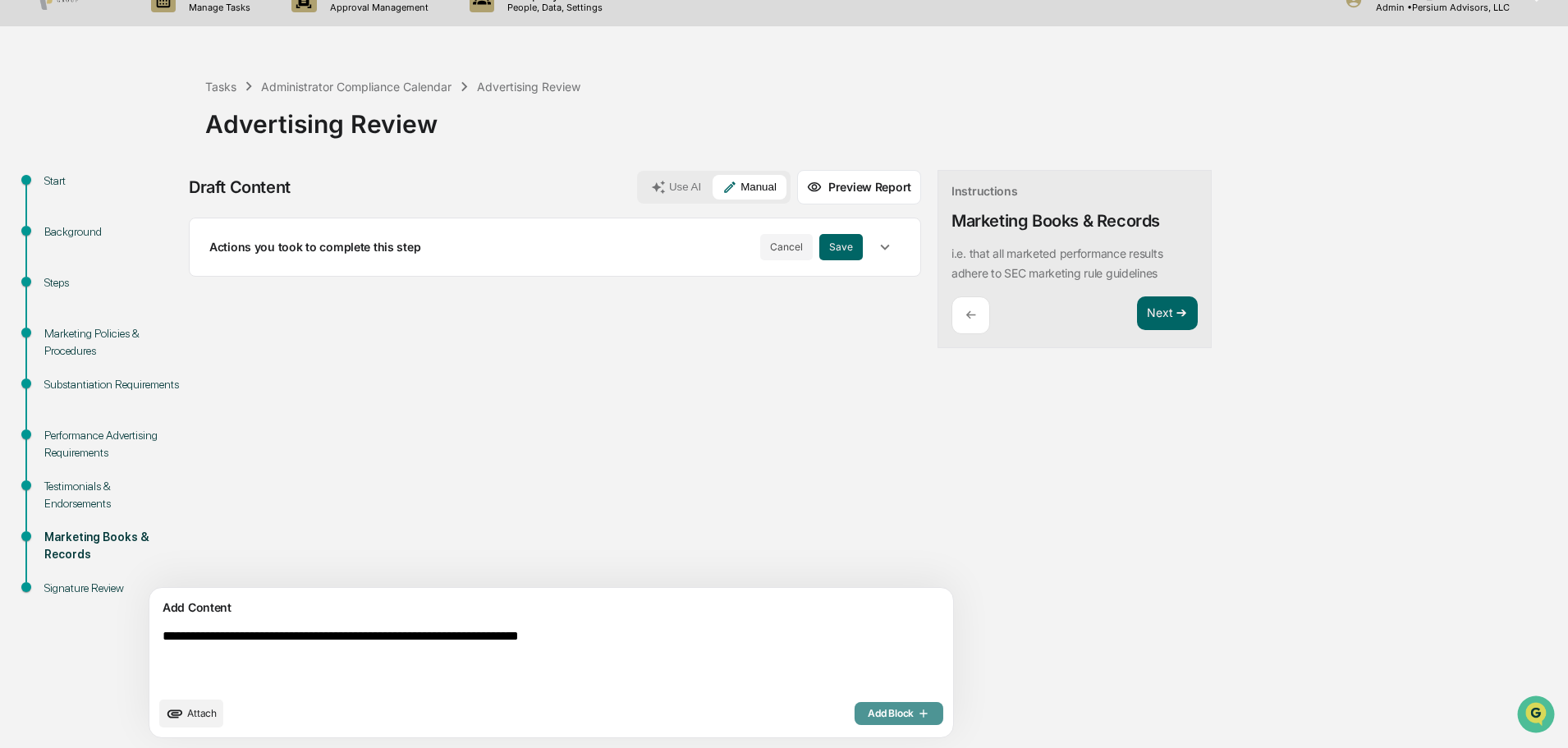 click on "Add Block" at bounding box center (899, 714) 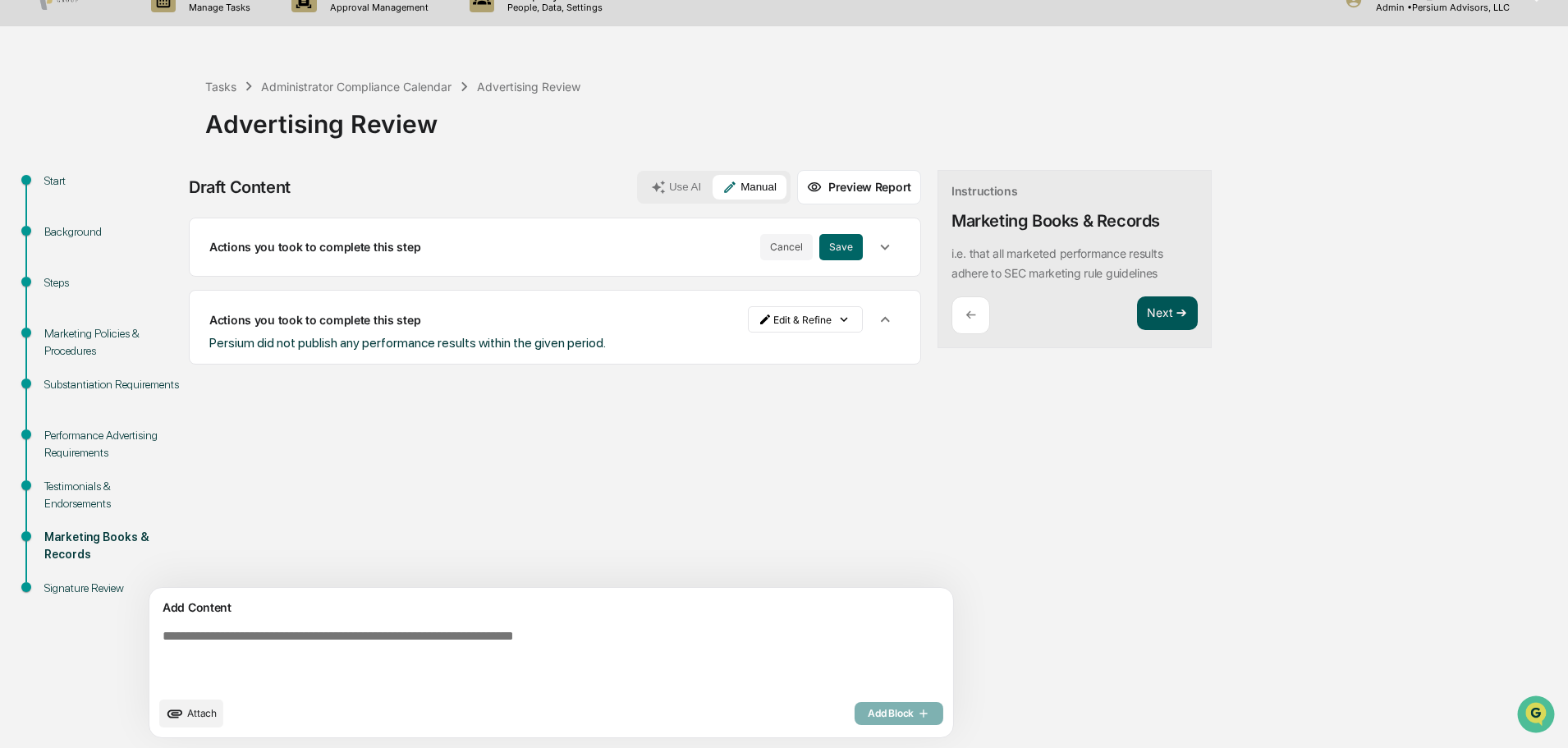 click on "Next ➔" at bounding box center [1167, 314] 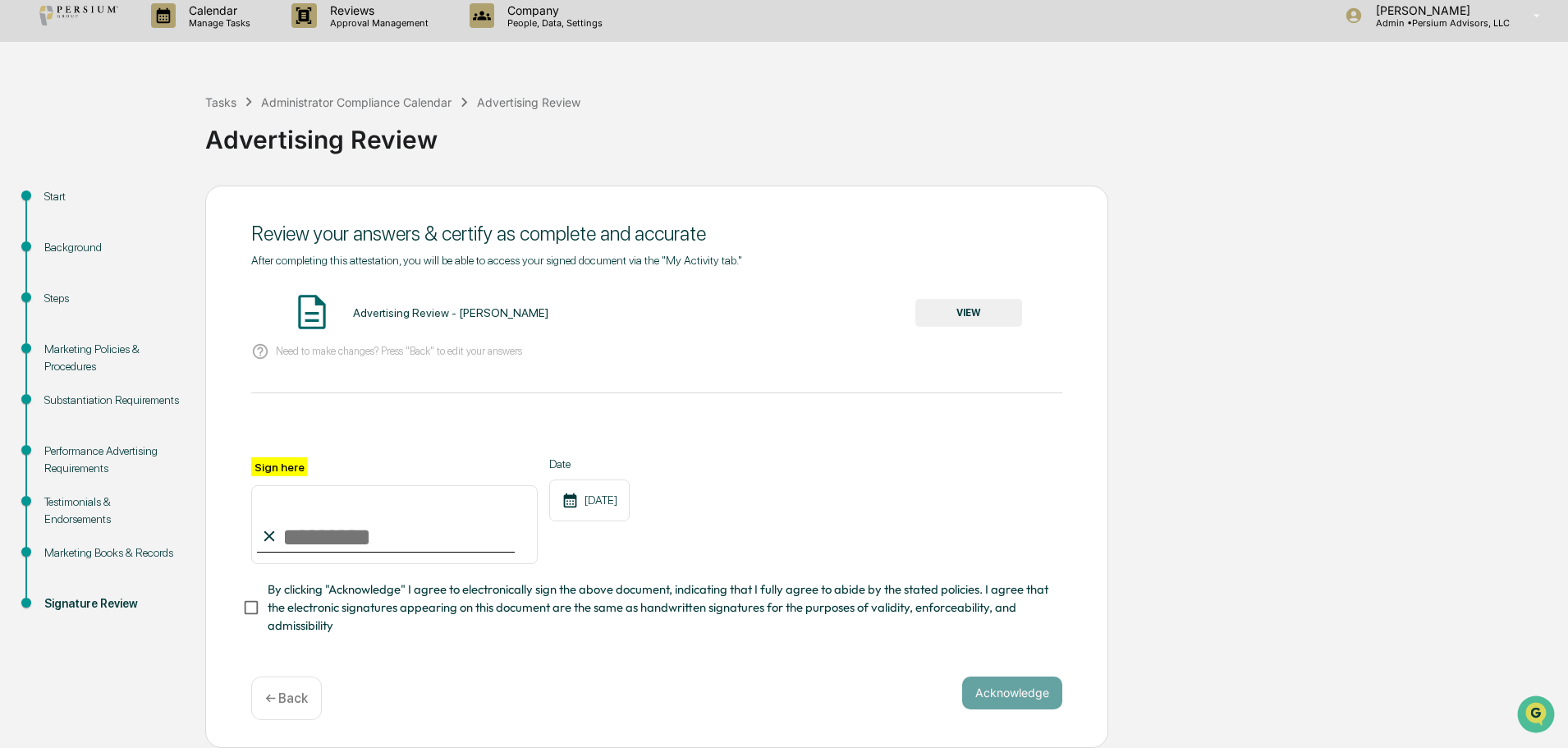 click on "VIEW" at bounding box center [969, 313] 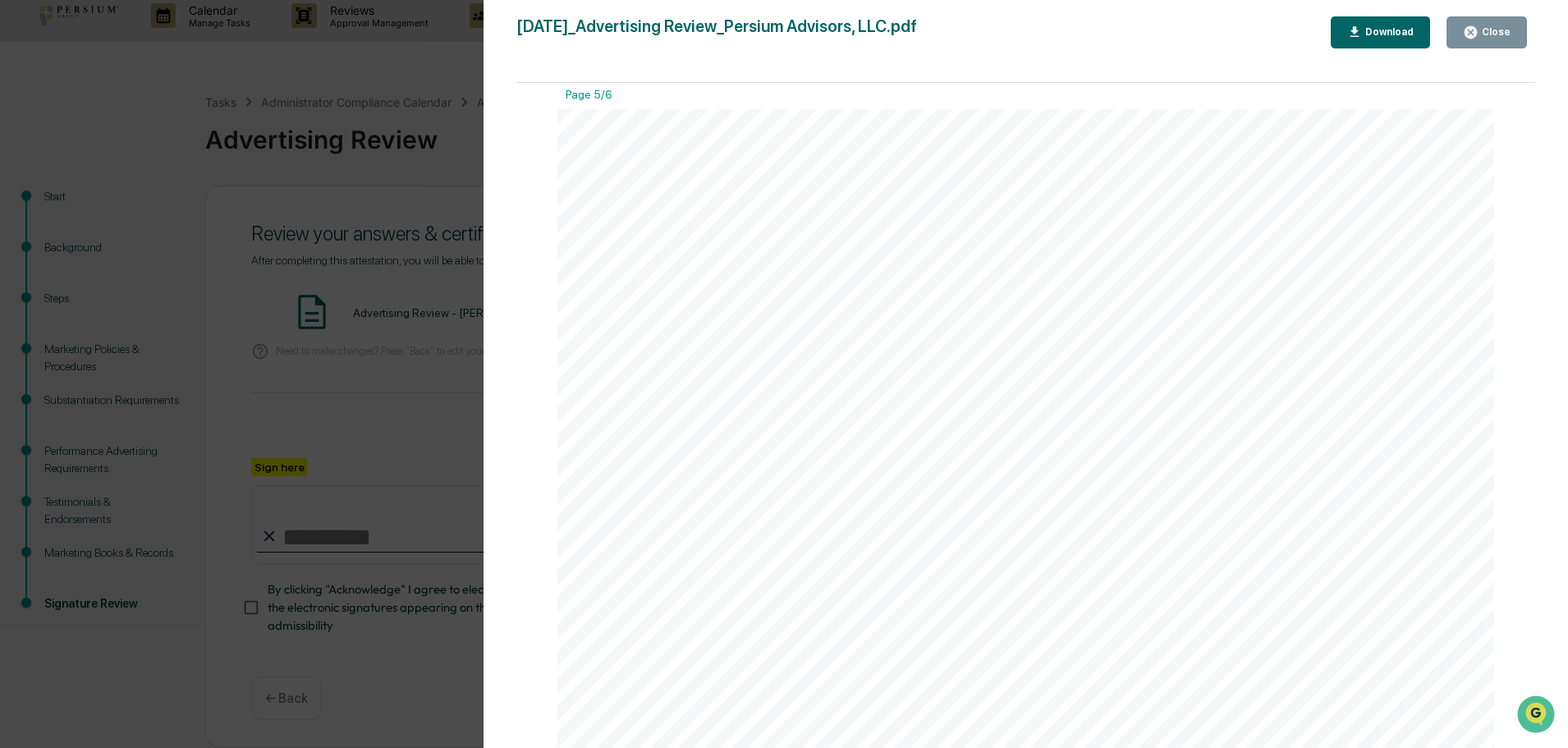 scroll, scrollTop: 5501, scrollLeft: 0, axis: vertical 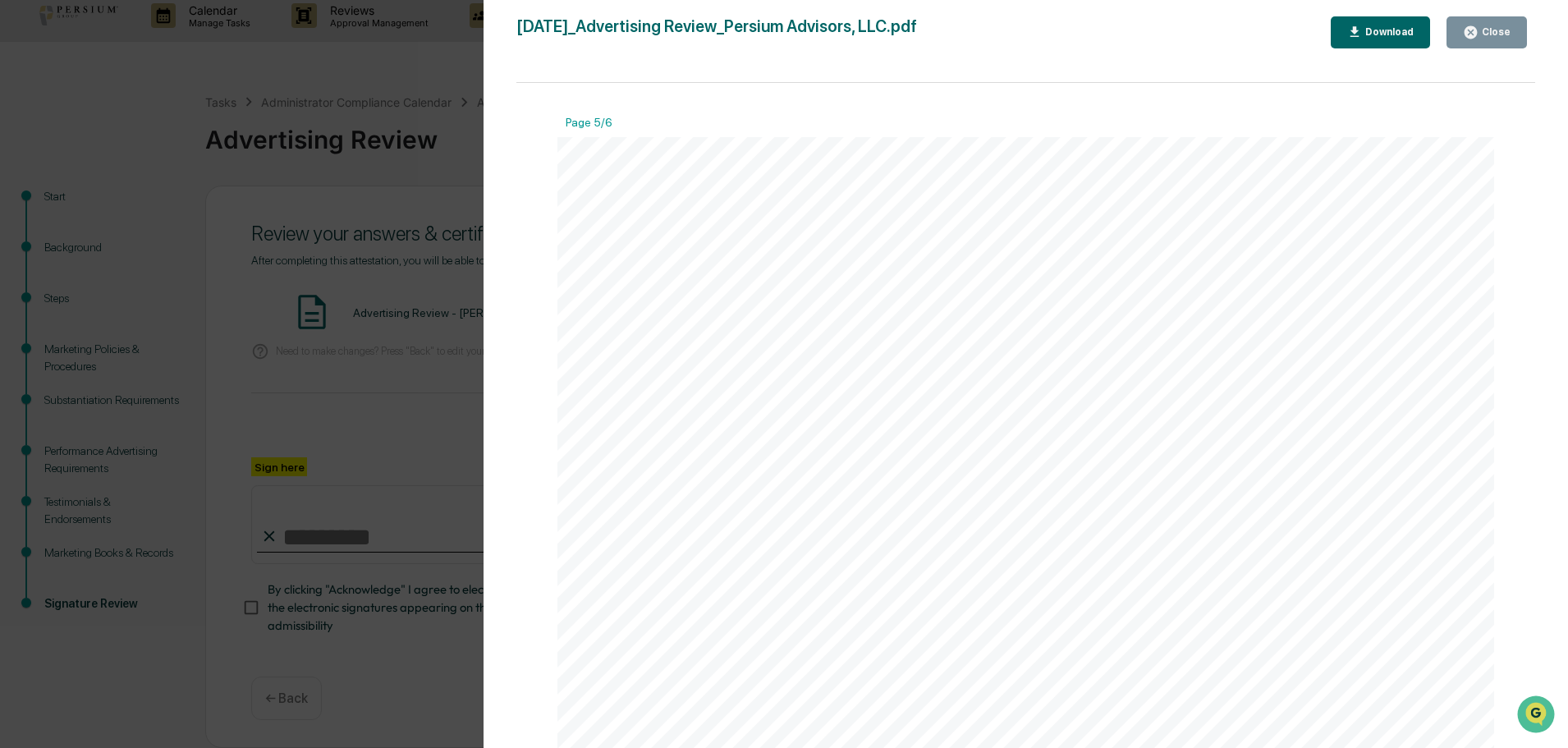 click on "Version History 07/24/2025, 05:26 PM Alison Gould 2025-07-24_Advertising Review_Persium Advisors, LLC.pdf   Close   Download Page 1/6 July   24,   2025 Persium   Advisors,   LLC Advertising   Review Background   and   Purpose It's   important   for   investment   advisors   to   regularly   perform   reviews   of   advertising   and   marketing content   (and   content   that   may   be   construed   by   the   SEC   to   be   promotional   in   nature)   to   adhere   to   the SEC's   marketing   rule. -1) In   addition   to   ongoing   compliance   reviews   that   should   be   conducted   prior   to   releasing   each   piece   of new   content,   CCOs   should   regularly   perform   a   holistic   review   of   content   and   procedures. Marketing   Policies   &   Procedures A   review   of   firm   policies   and   procedures   related   to   marketing   and   advertising.   These   should   reflect the   actual   practiced   procedure   for   reviewing   marketing   materials   at   the   firm. AI" at bounding box center [784, 374] 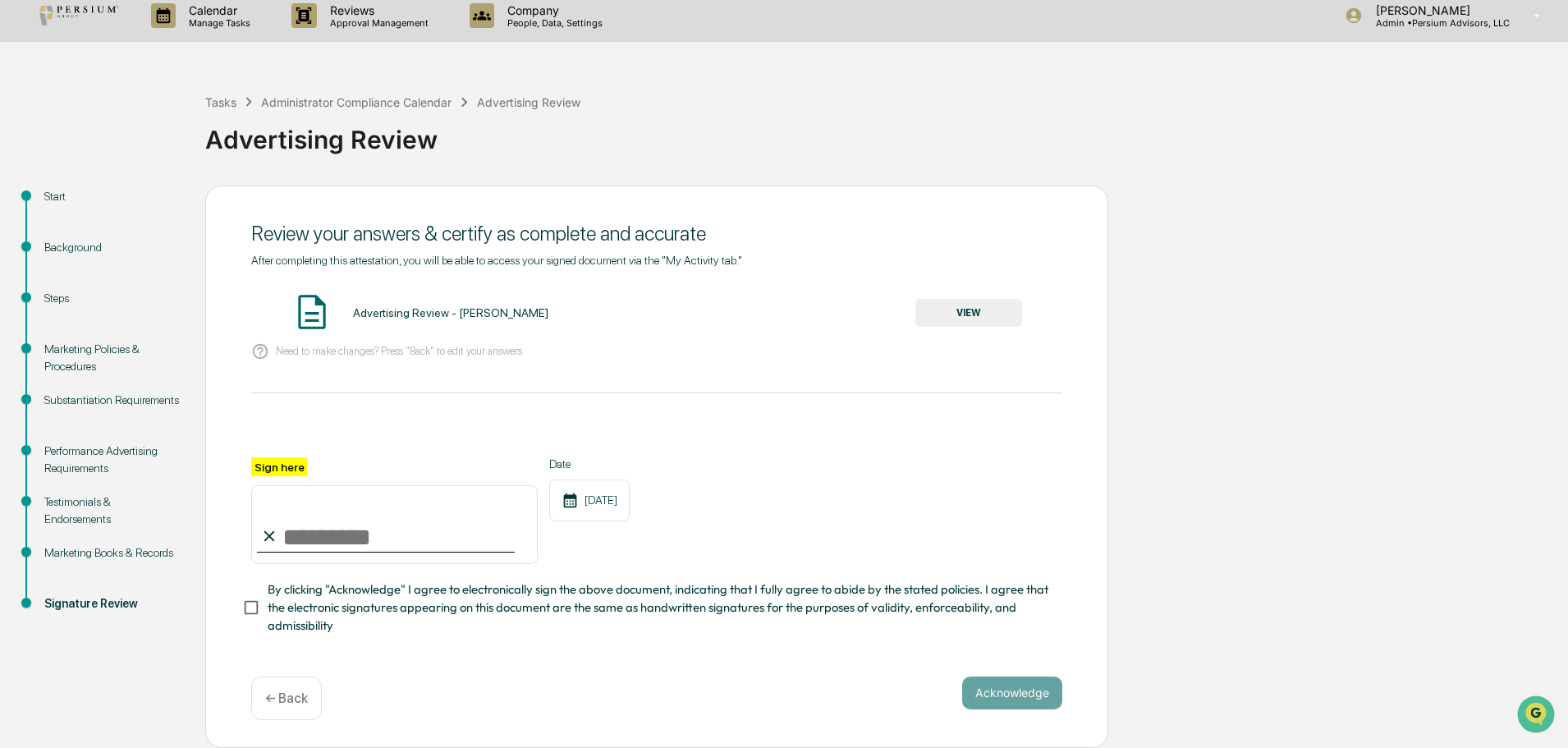 click on "VIEW" at bounding box center [969, 313] 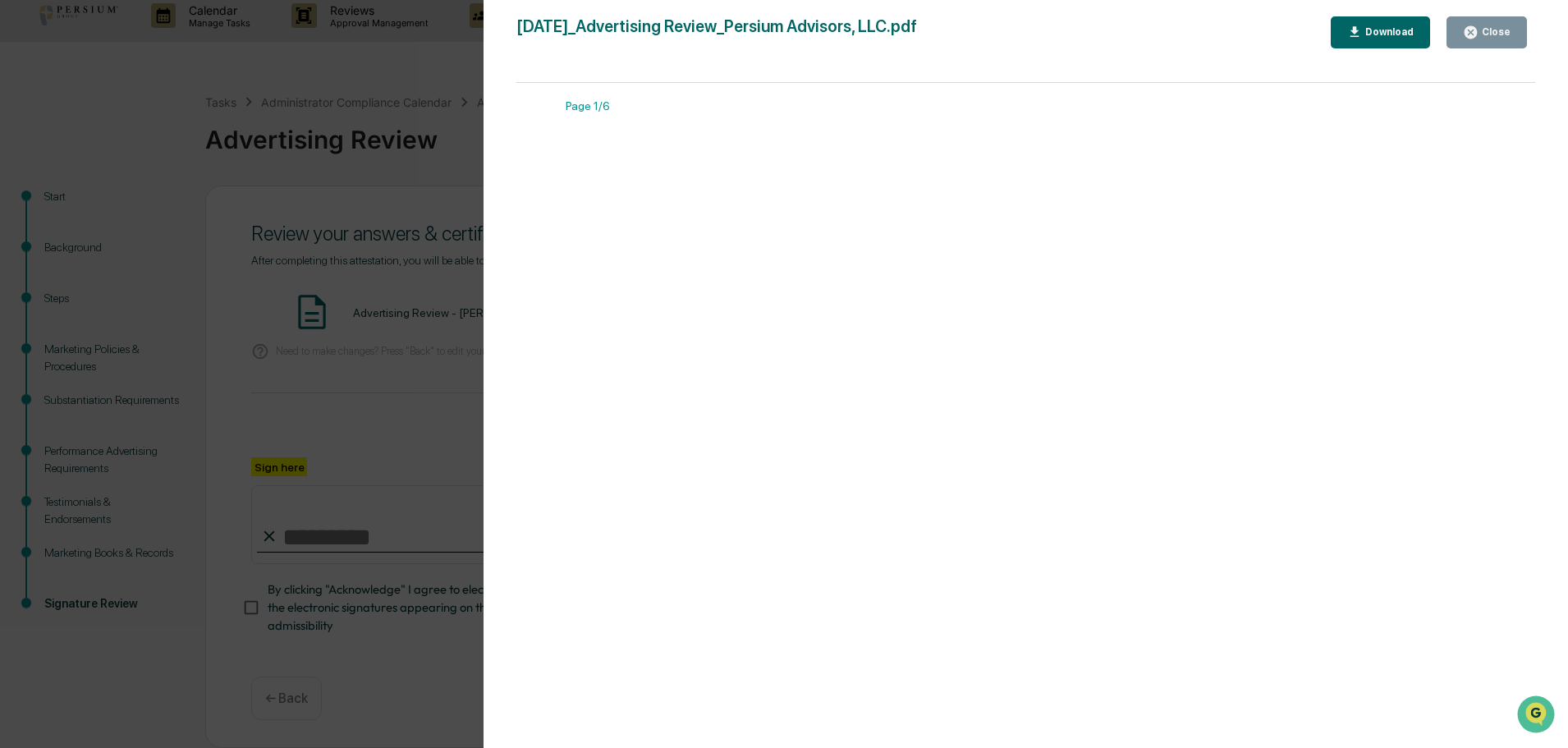 click on "Version History 07/24/2025, 05:26 PM Alison Gould 2025-07-24_Advertising Review_Persium Advisors, LLC.pdf   Close   Download Page 1/6 Page 2/6 Page 3/6 Page 4/6 Page 5/6 Page 6/6" at bounding box center [784, 374] 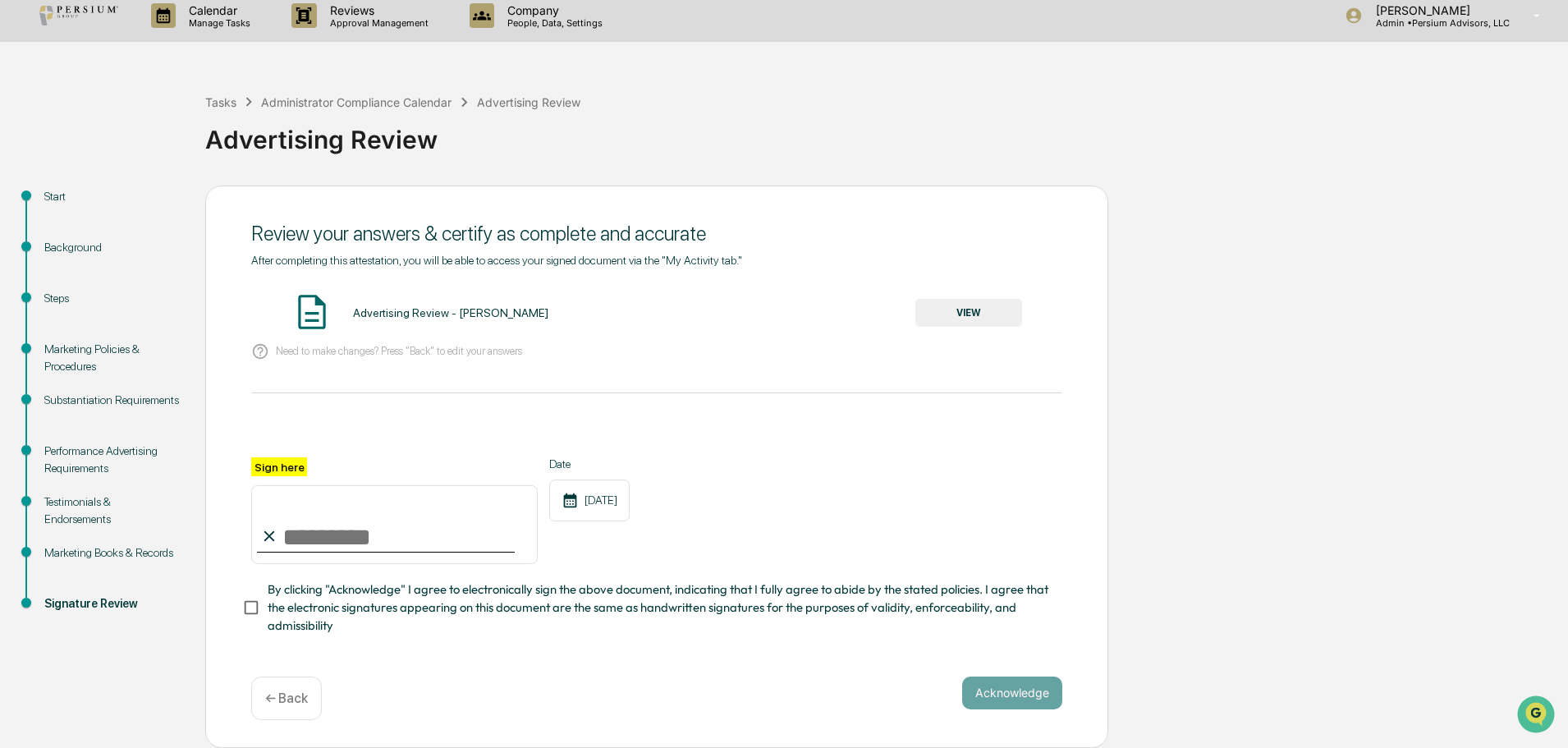 click on "Performance Advertising Requirements" at bounding box center (112, 460) 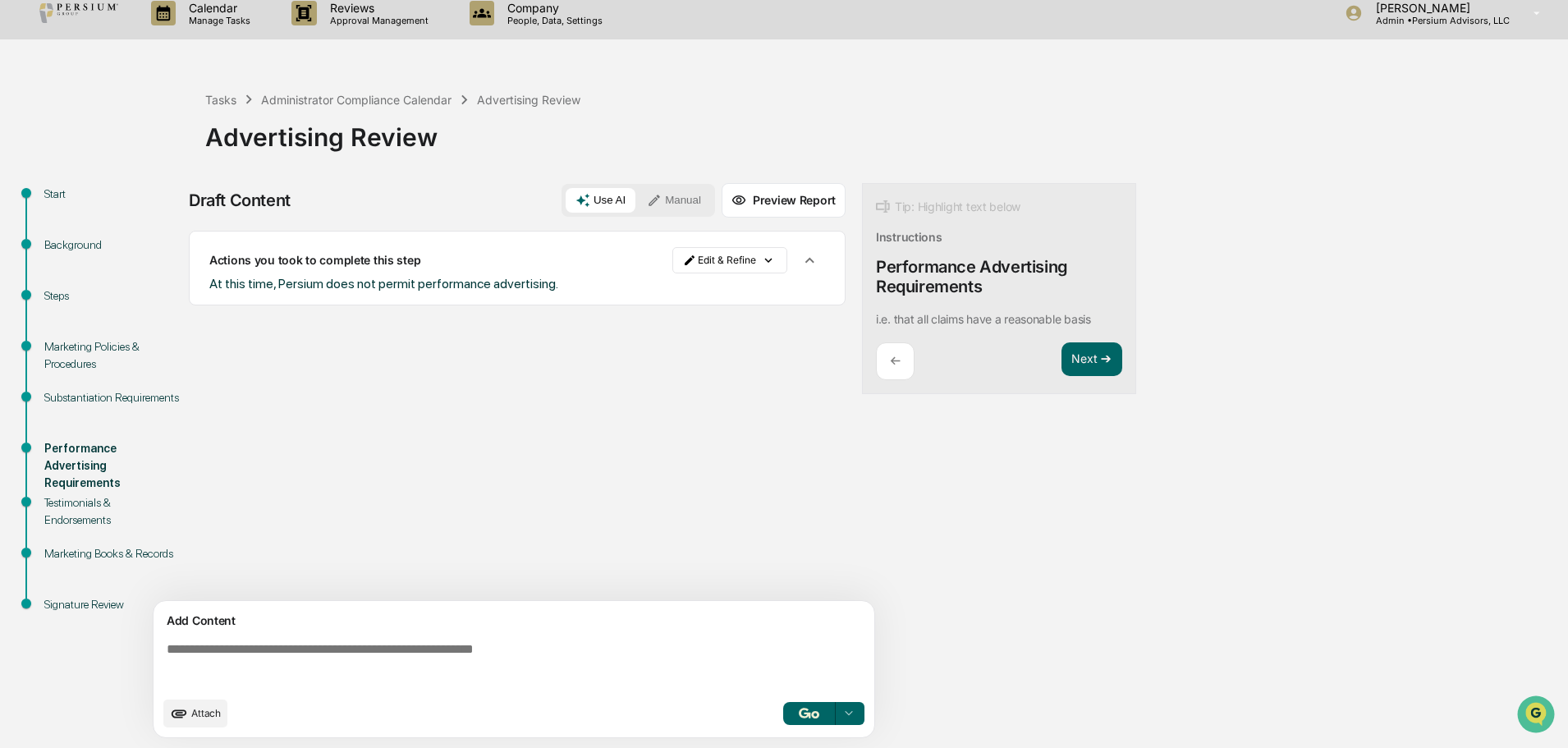 scroll, scrollTop: 12, scrollLeft: 0, axis: vertical 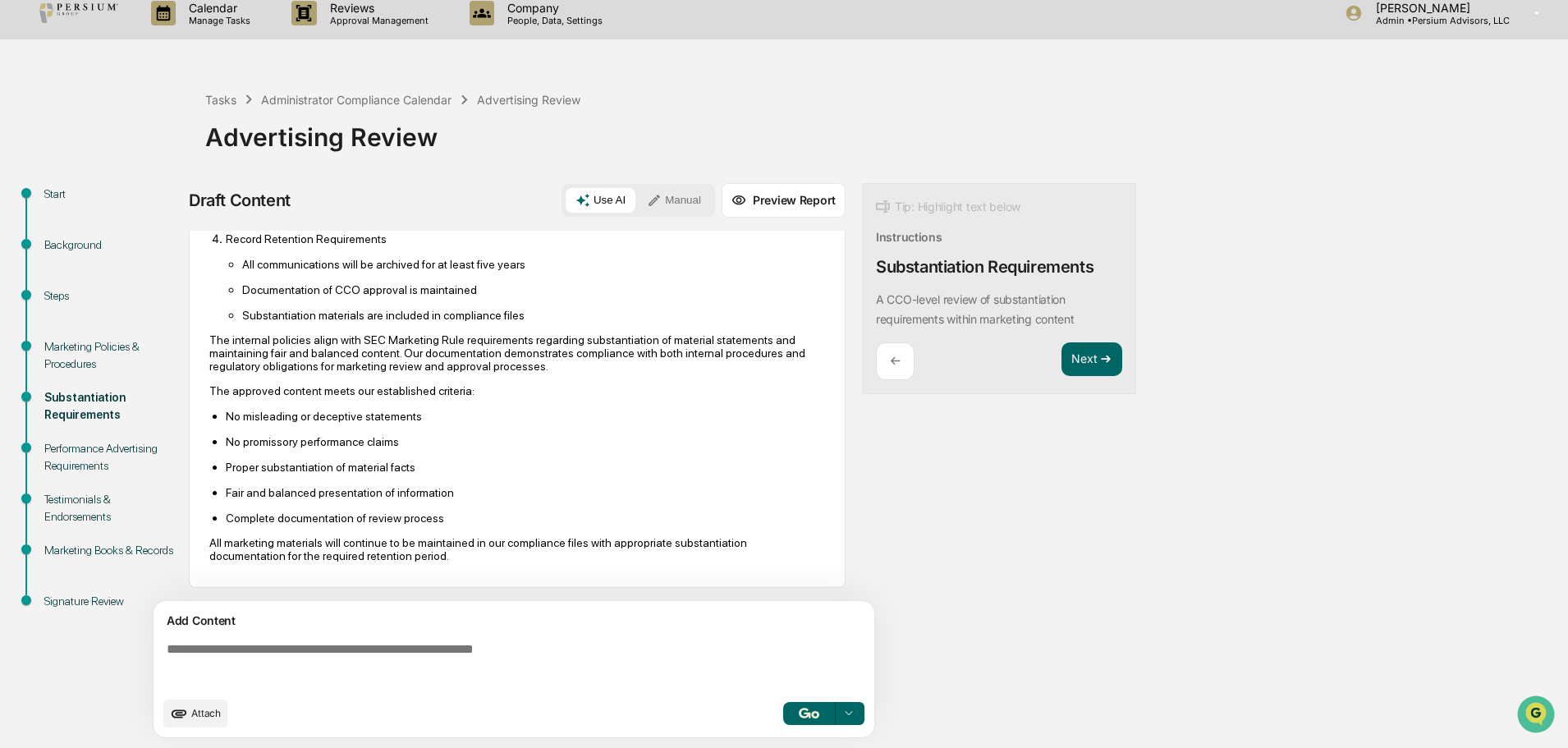 click on "Performance Advertising Requirements" at bounding box center (112, 457) 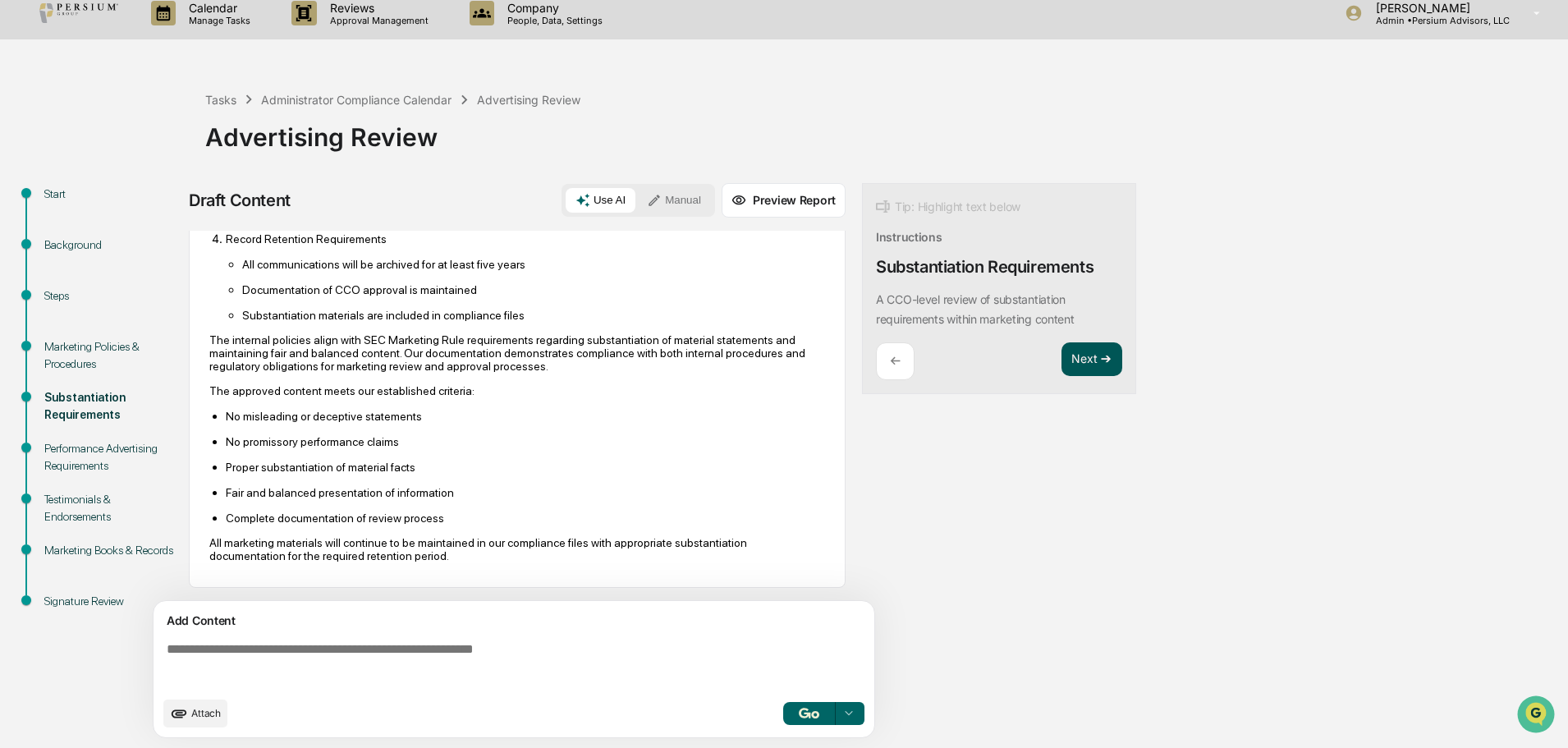 click on "Next ➔" at bounding box center [1092, 360] 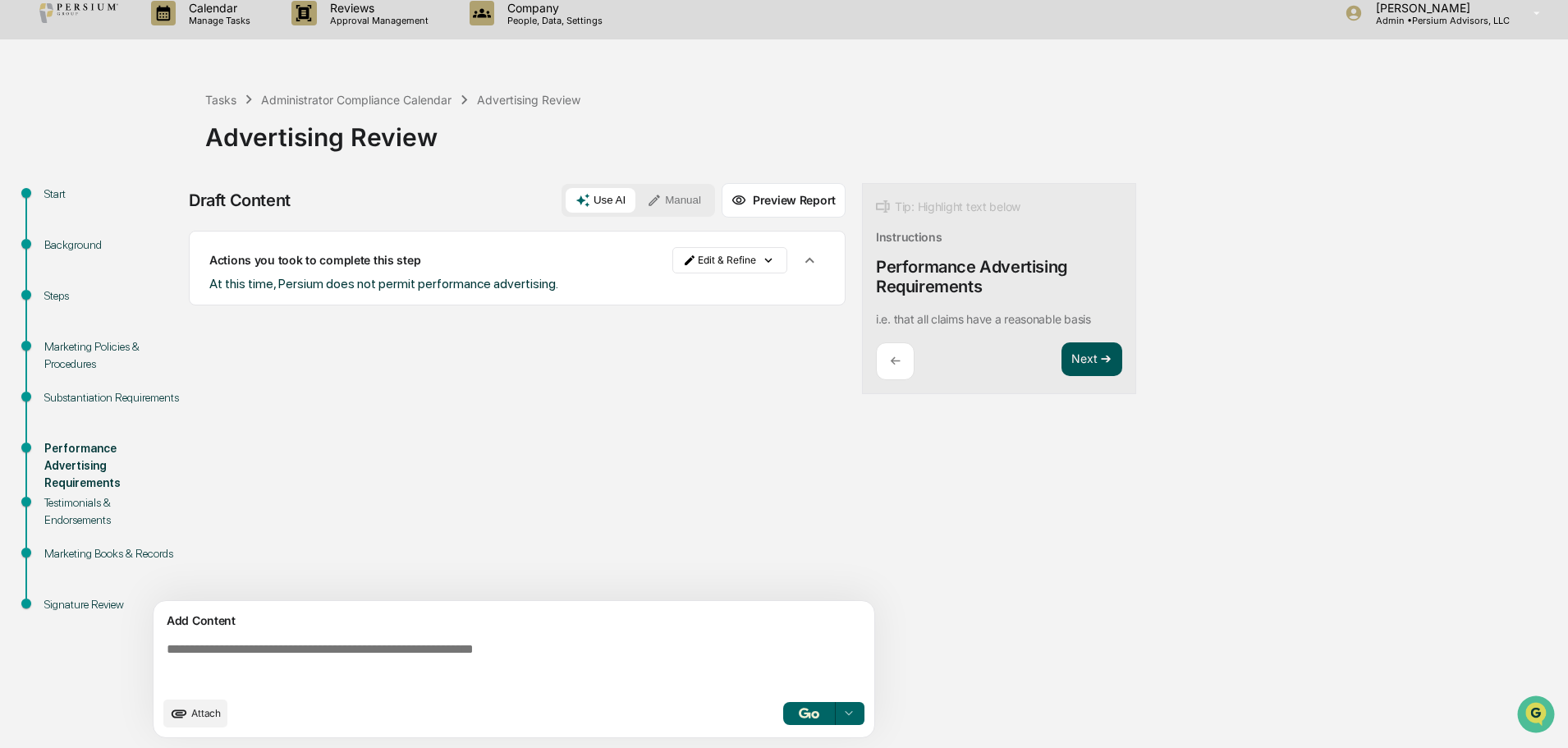 scroll, scrollTop: 0, scrollLeft: 0, axis: both 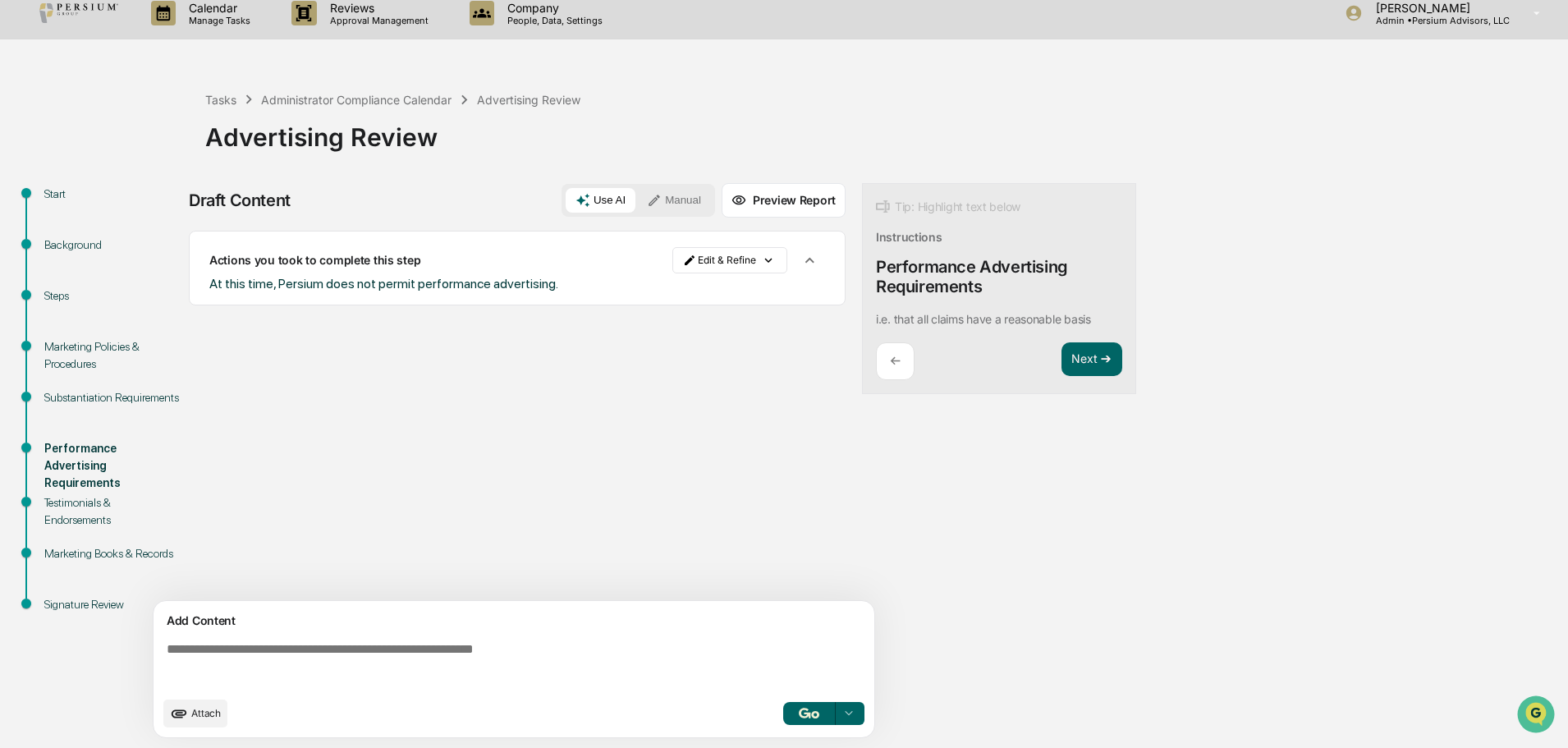 click 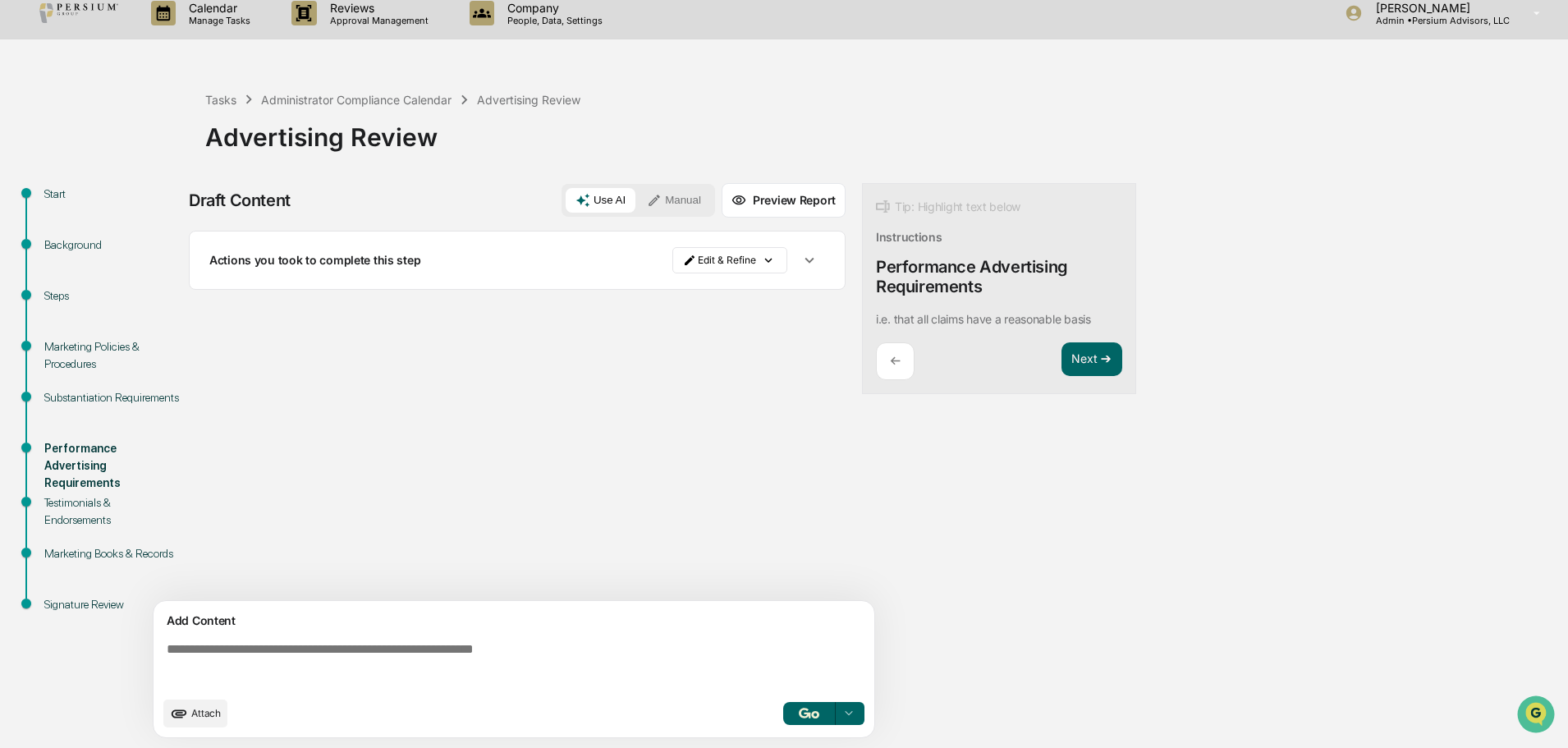 click 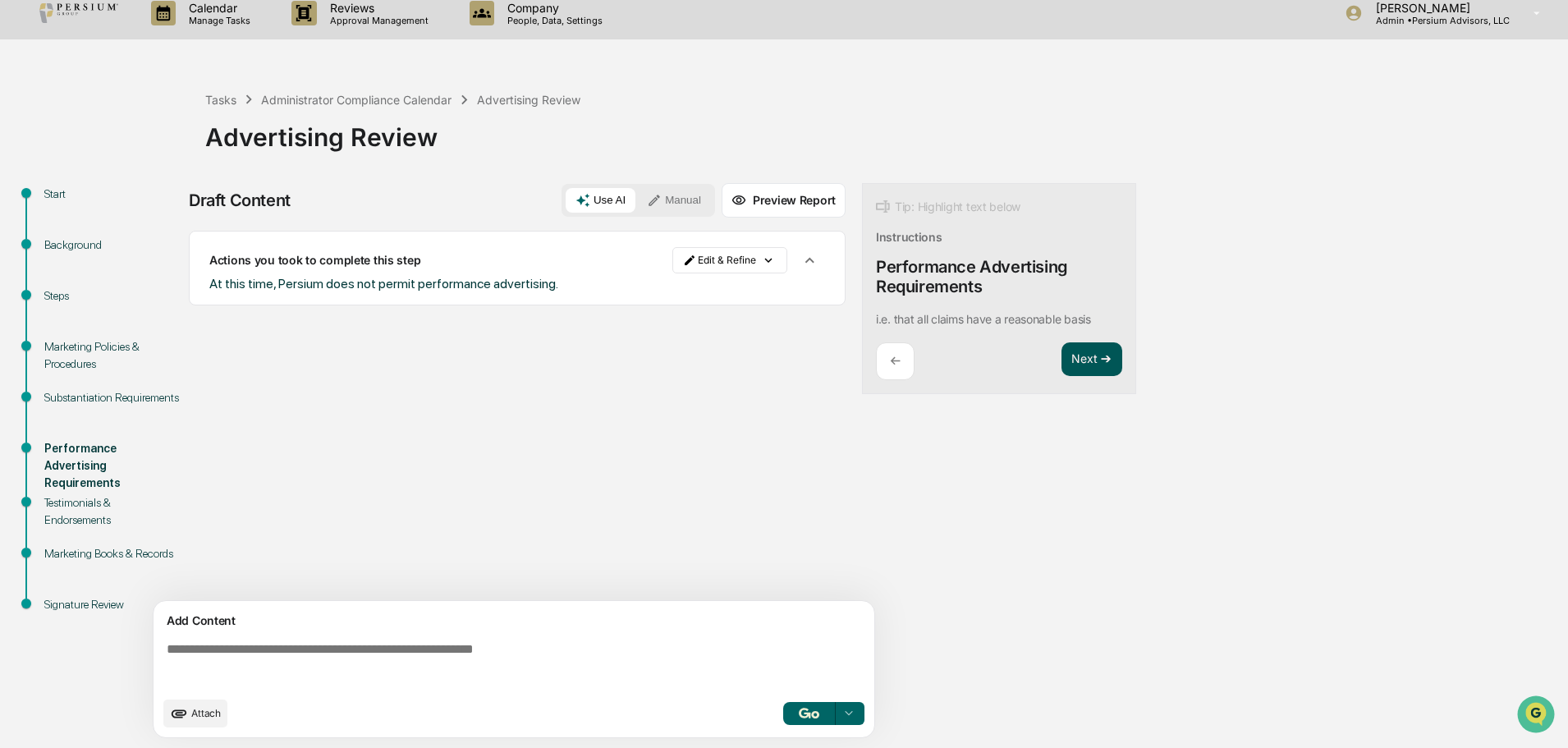 click on "Next ➔" at bounding box center (1092, 360) 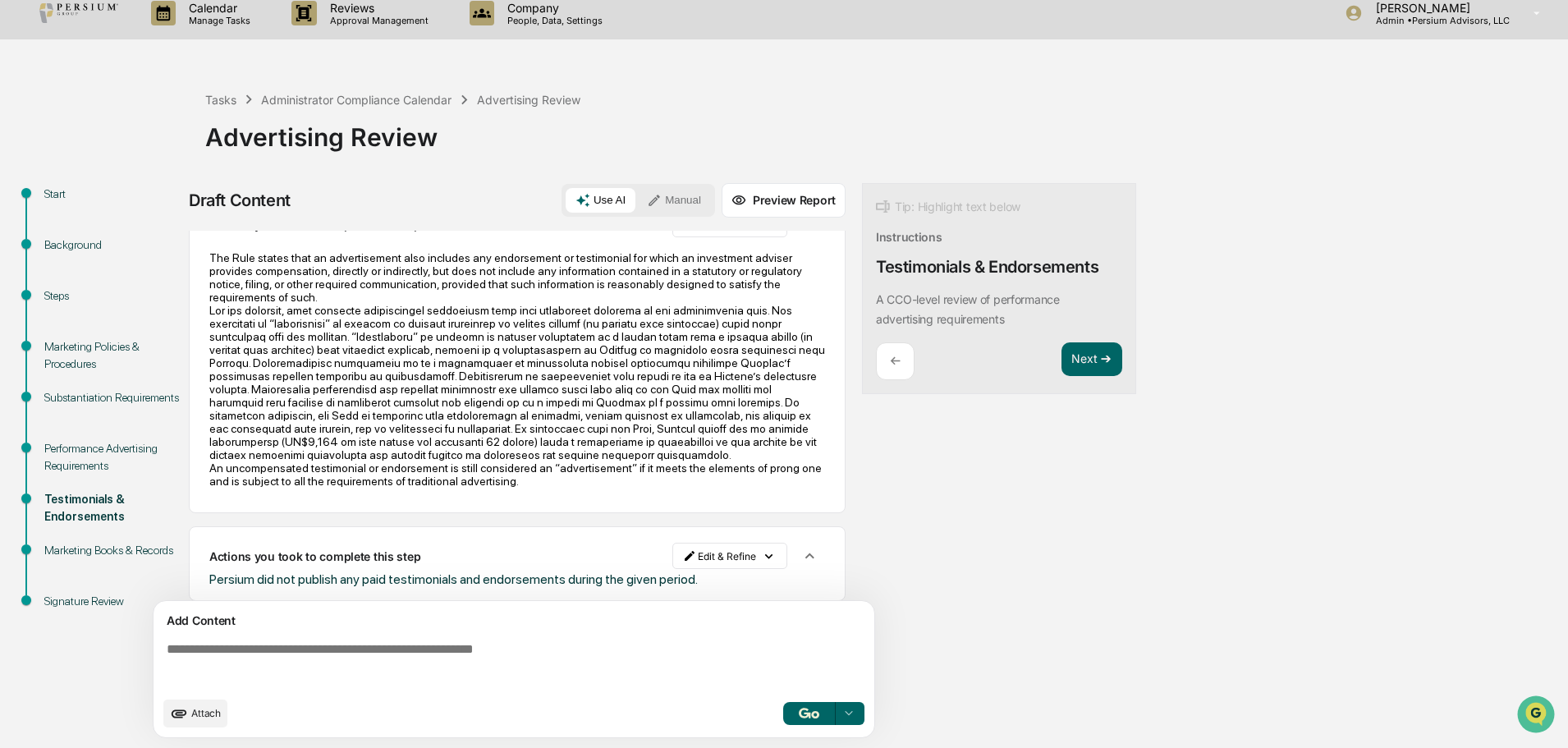scroll, scrollTop: 0, scrollLeft: 0, axis: both 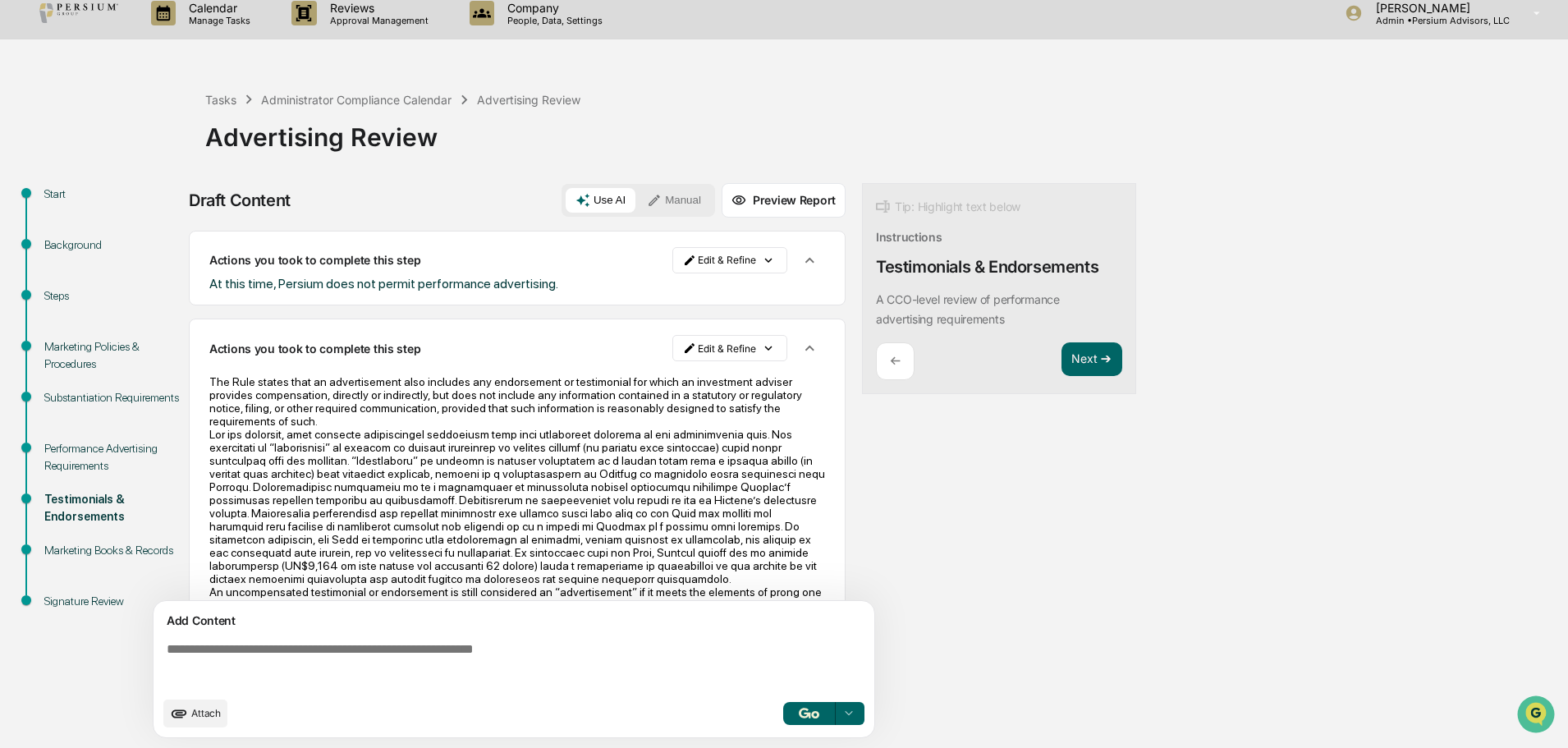 click 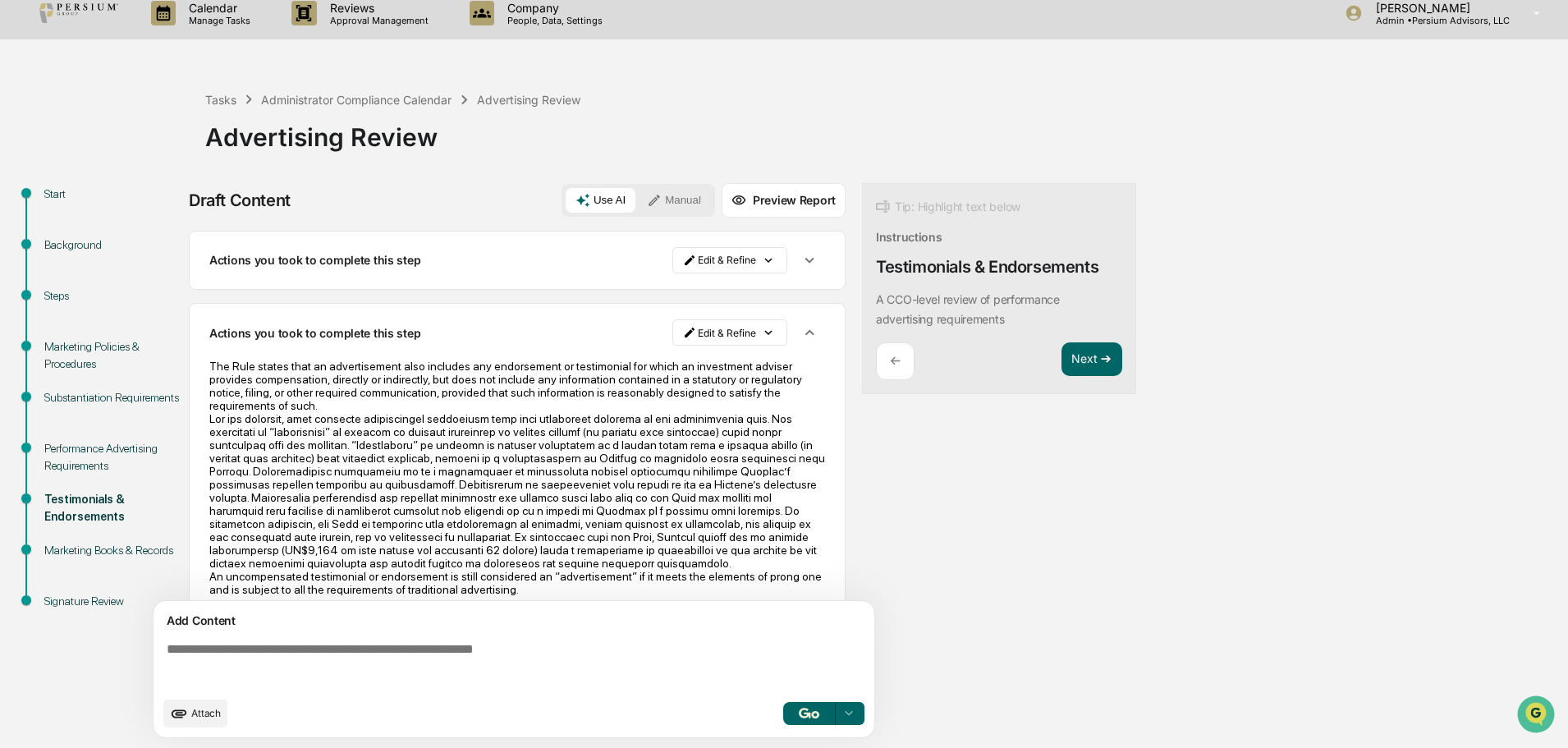 click 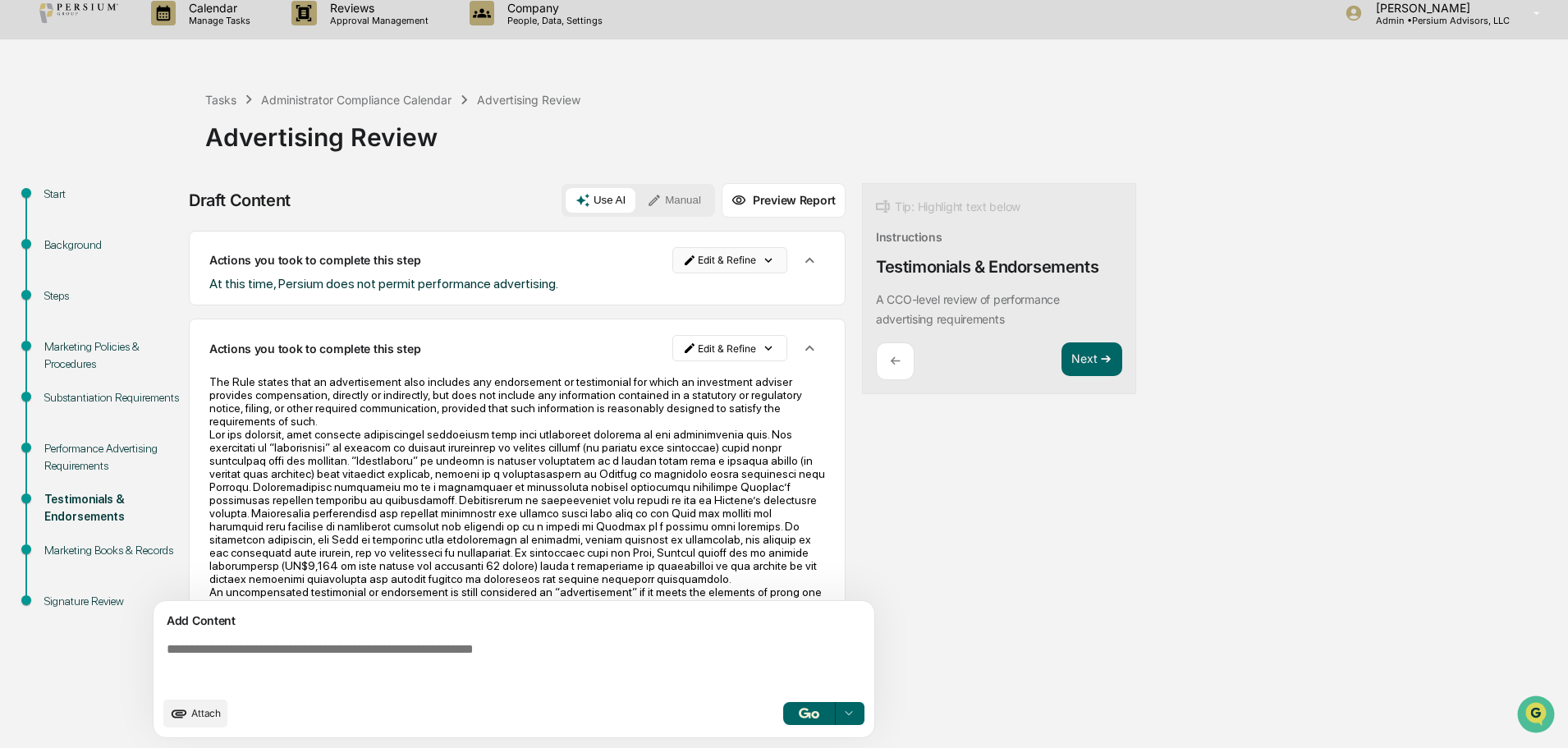 click on "Calendar Manage Tasks Reviews Approval Management Company People, Data, Settings Alison Gould Admin •  Persium Advisors, LLC Tasks Administrator Compliance Calendar Advertising Review Advertising Review Start Background Steps Marketing Policies & Procedures Substantiation Requirements Performance Advertising Requirements Testimonials & Endorsements Marketing Books & Records Signature Review Draft Content  Use AI  Manual Preview Report Sources Actions you took to complete this step Edit & Refine At this time, Persium does not permit performance advertising. Actions you took to complete this step Edit & Refine The Rule states that an advertisement also includes any endorsement or testimonial for which an investment adviser provides compensation, directly or indirectly, but does not include any information contained in a statutory or regulatory notice, filing, or other required communication, provided that such information is reasonably designed to satisfy the requirements of such. Edit & Refine Add Content" at bounding box center (784, 361) 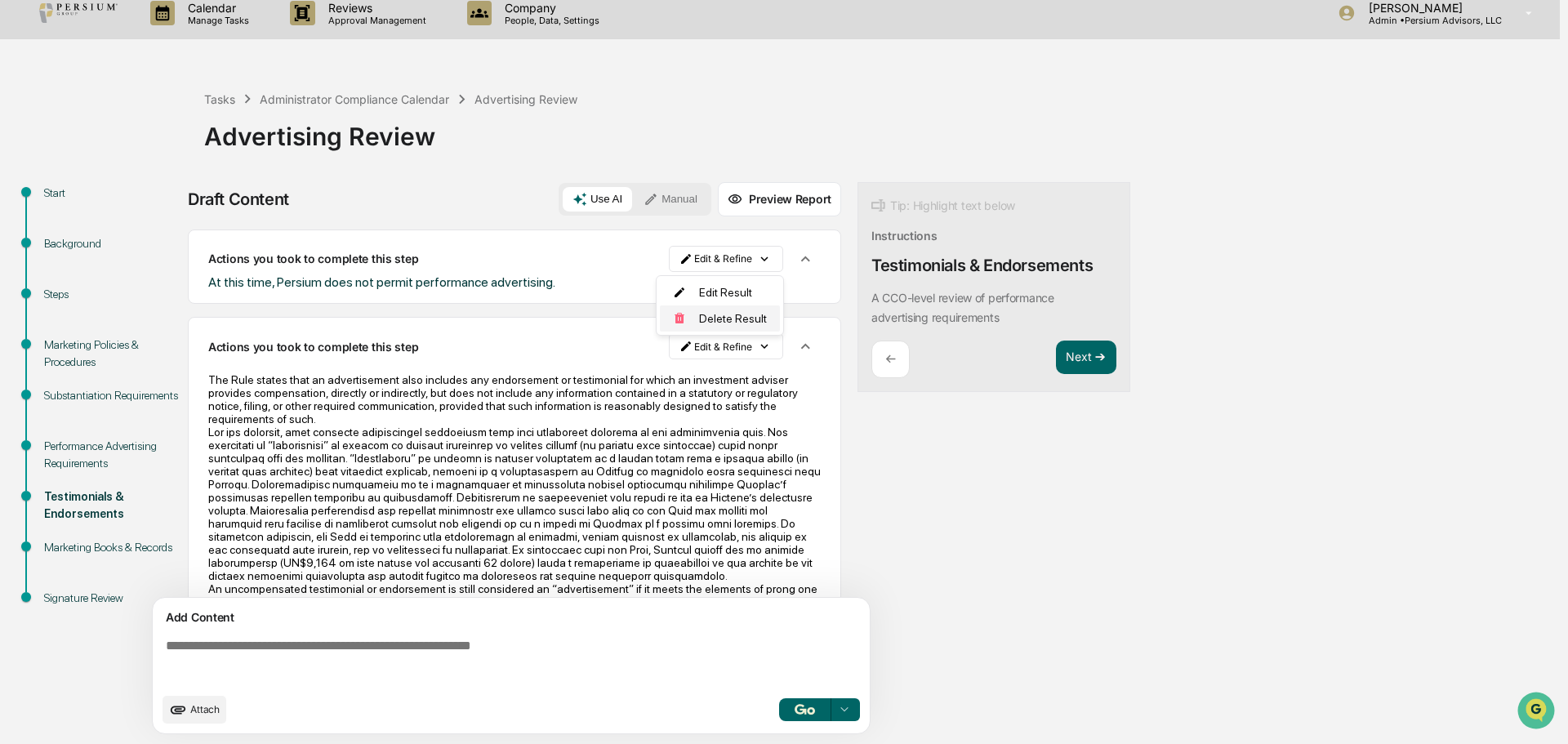 click on "Delete Result" at bounding box center [719, 319] 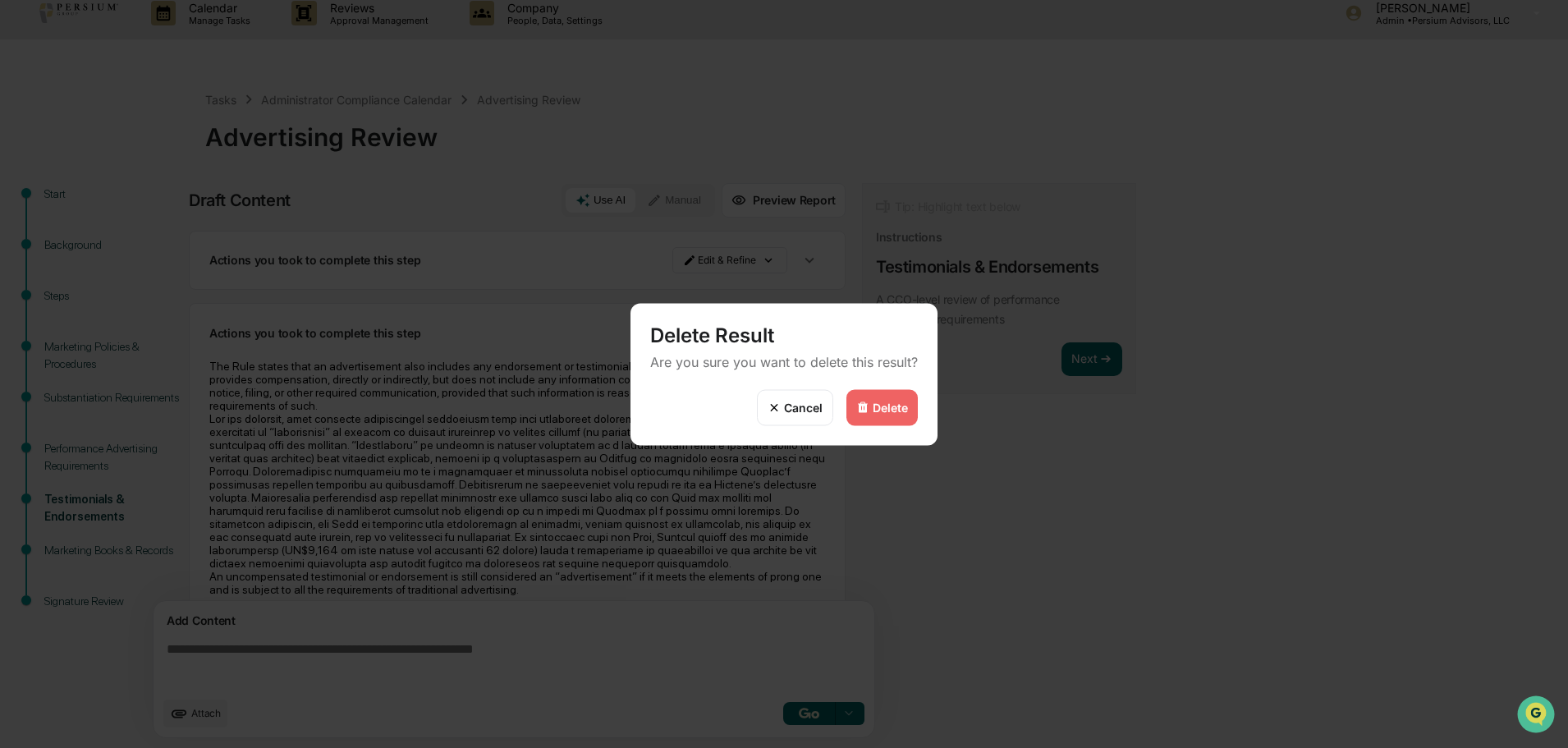 click on "Delete" at bounding box center (882, 407) 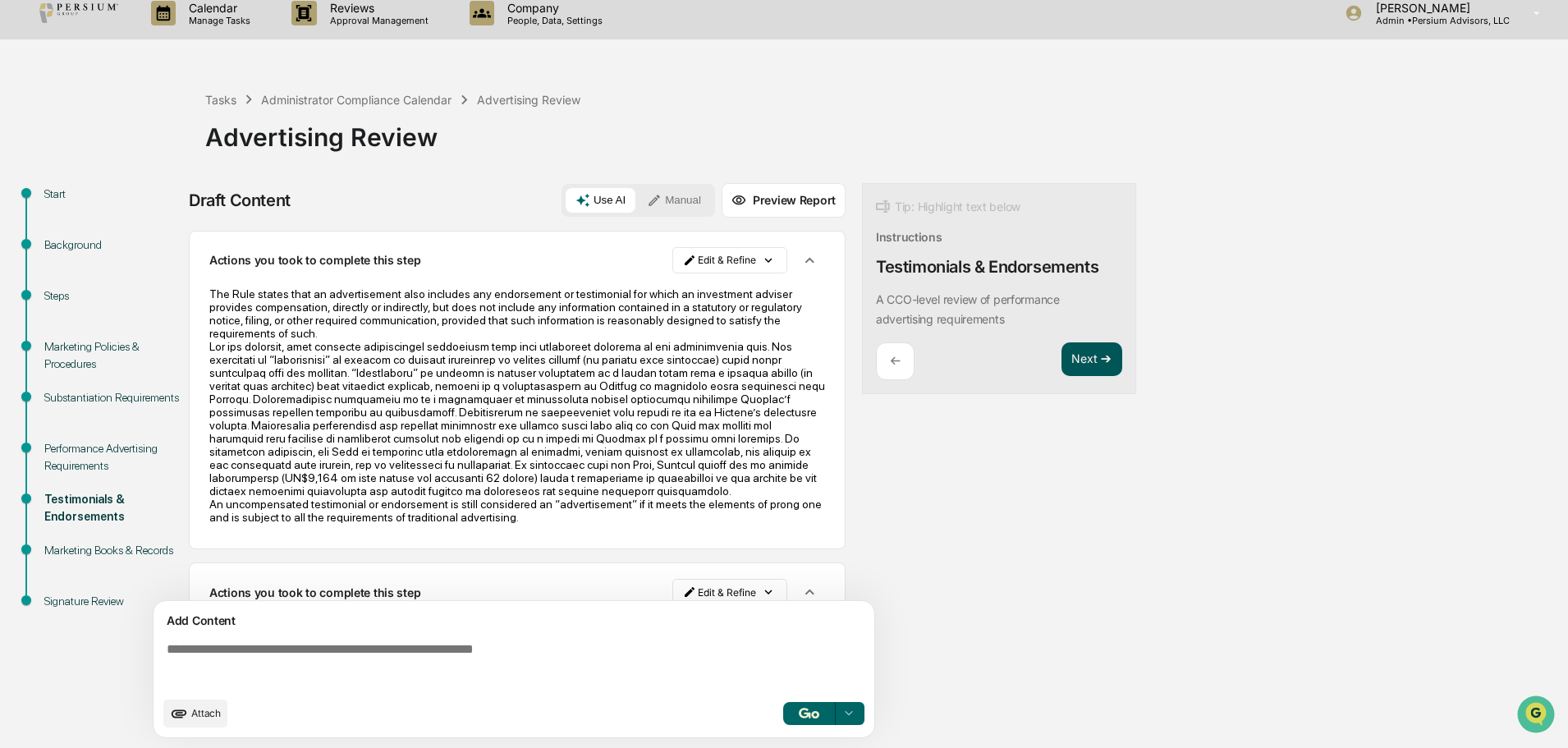 click on "Next ➔" at bounding box center [1092, 360] 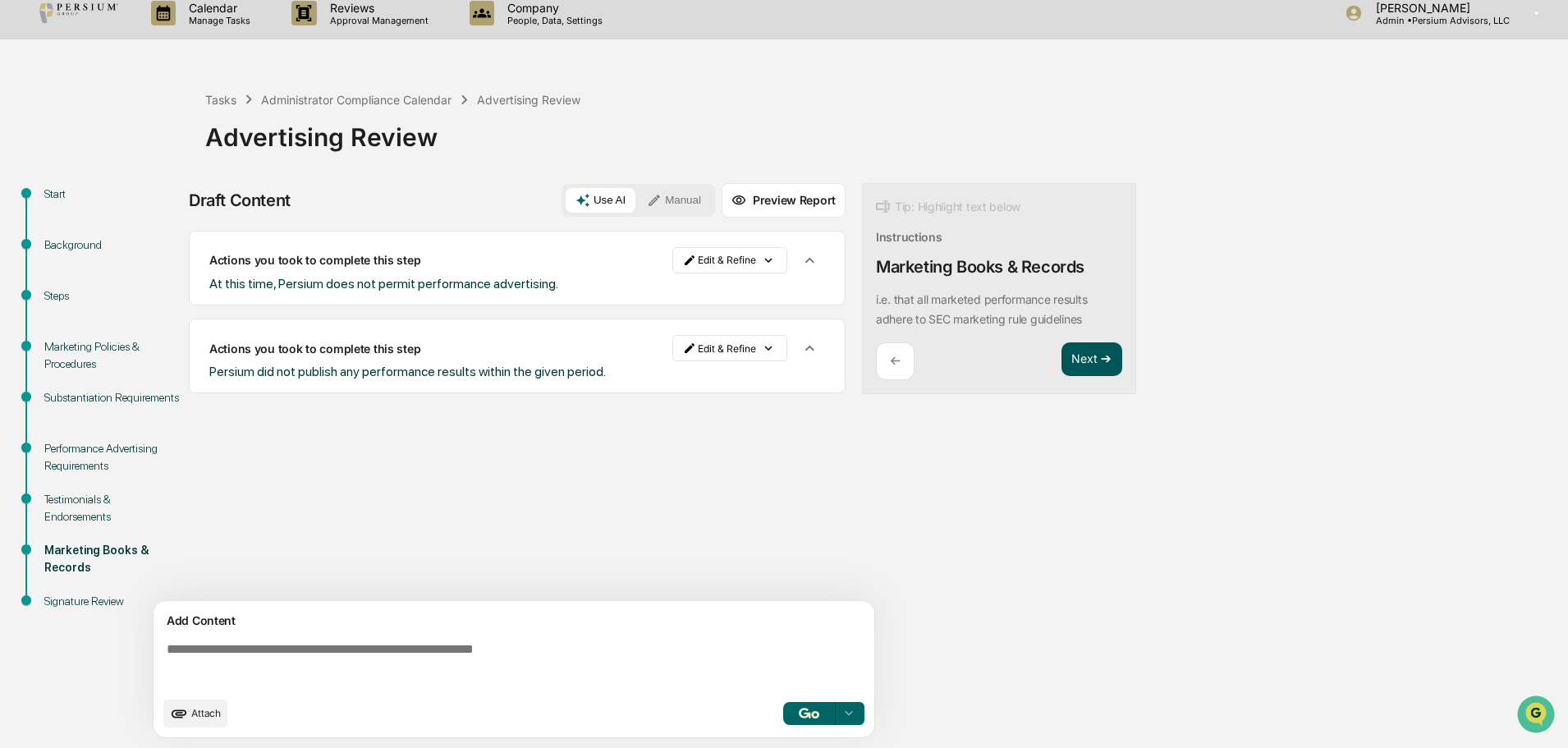 click on "Next ➔" at bounding box center [1092, 360] 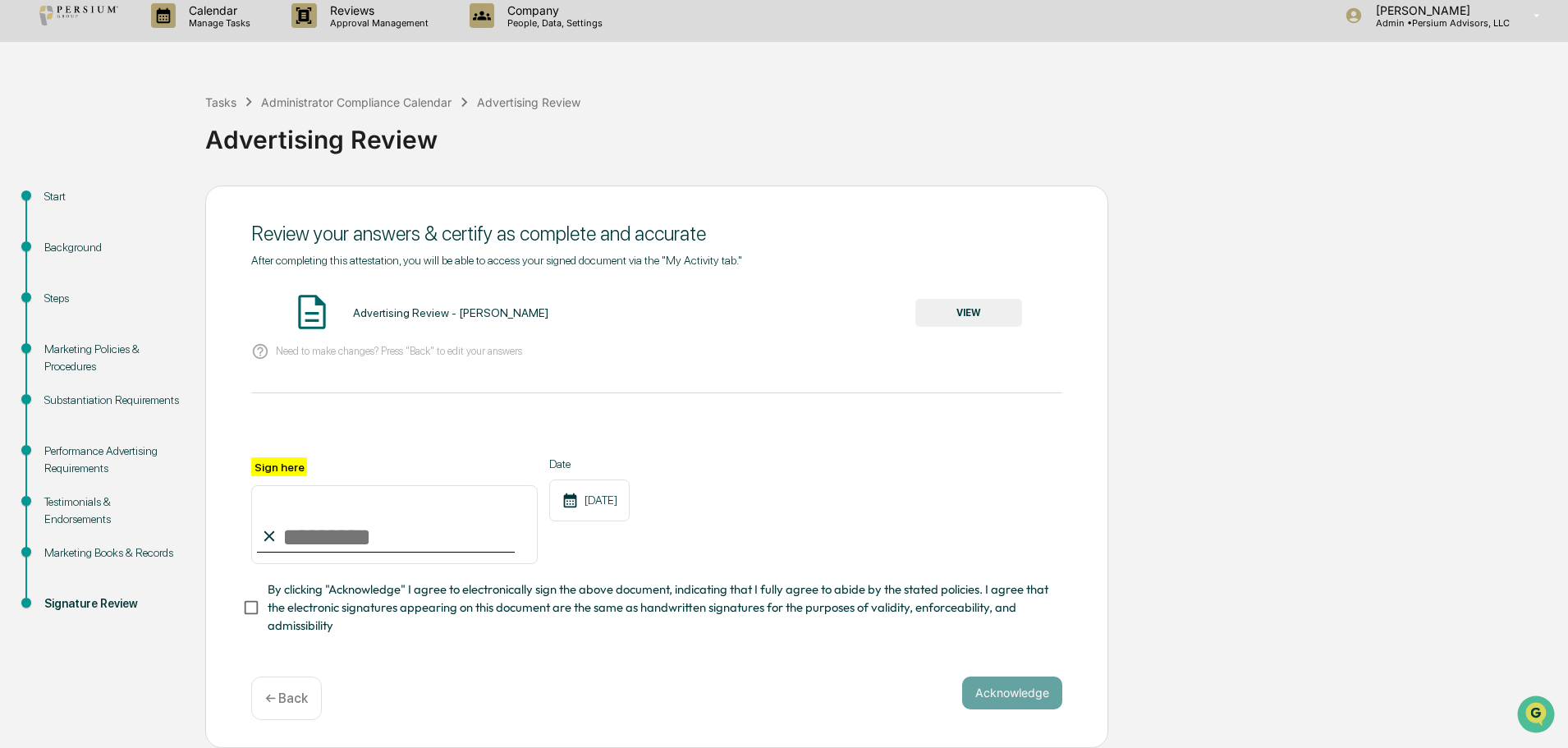 click on "VIEW" at bounding box center [969, 313] 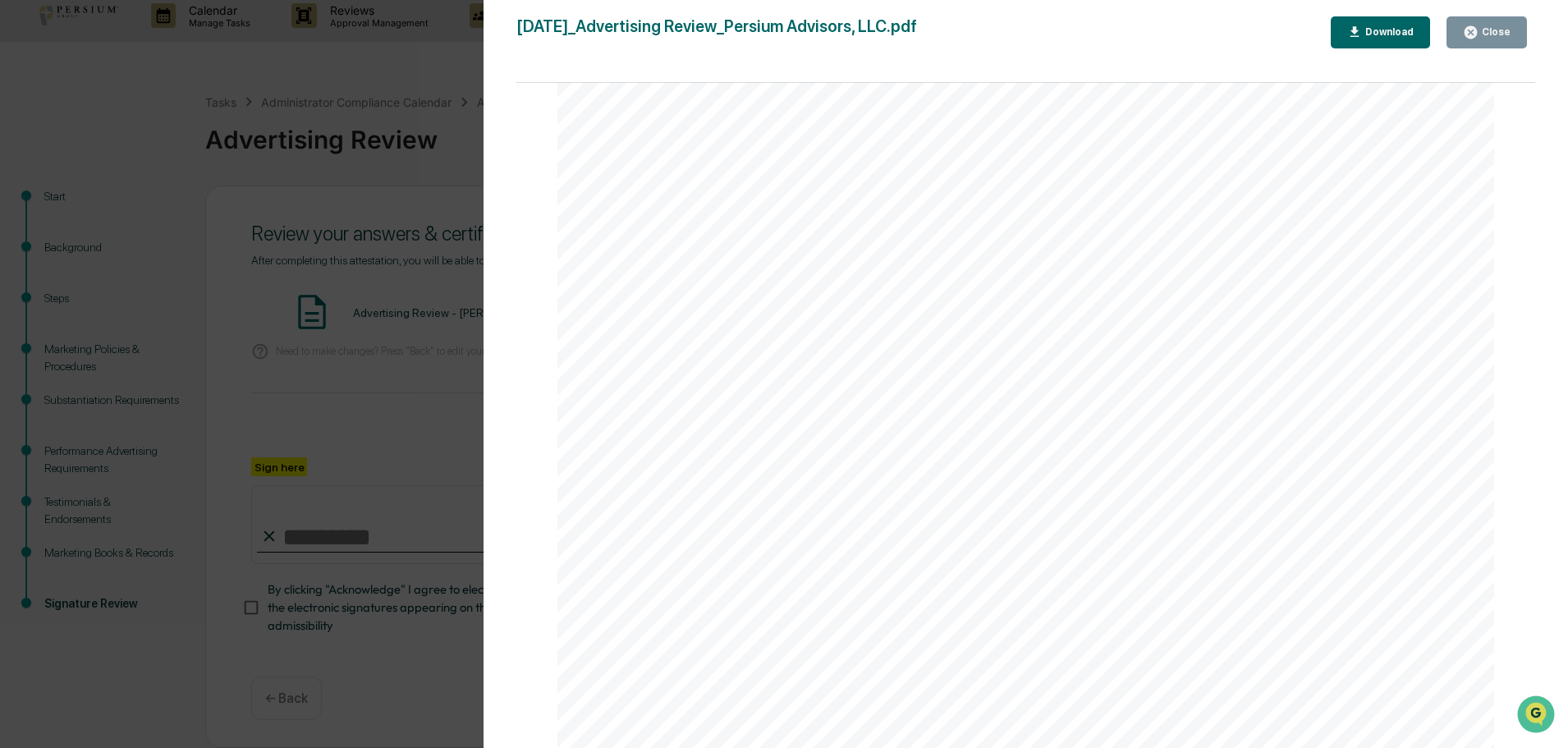 scroll, scrollTop: 6216, scrollLeft: 0, axis: vertical 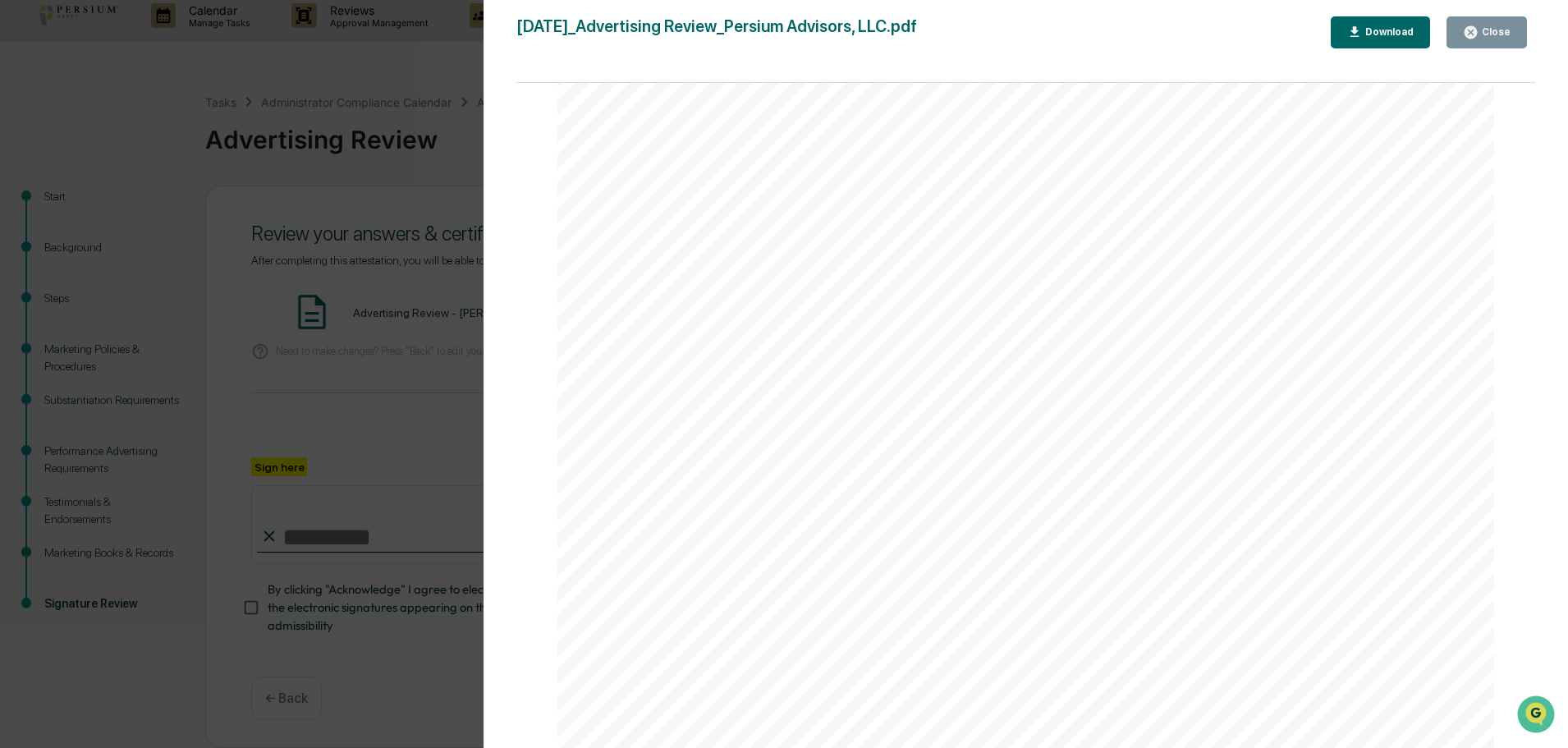 click on "Version History 07/24/2025, 05:27 PM Alison Gould 2025-07-24_Advertising Review_Persium Advisors, LLC.pdf   Close   Download Page 1/5 July   24,   2025 Persium   Advisors,   LLC Advertising   Review Background   and   Purpose It's   important   for   investment   advisors   to   regularly   perform   reviews   of   advertising   and   marketing content   (and   content   that   may   be   construed   by   the   SEC   to   be   promotional   in   nature)   to   adhere   to   the SEC's   marketing   rule. -1) In   addition   to   ongoing   compliance   reviews   that   should   be   conducted   prior   to   releasing   each   piece   of new   content,   CCOs   should   regularly   perform   a   holistic   review   of   content   and   procedures. Marketing   Policies   &   Procedures A   review   of   firm   policies   and   procedures   related   to   marketing   and   advertising.   These   should   reflect the   actual   practiced   procedure   for   reviewing   marketing   materials   at   the   firm. AI" at bounding box center [784, 374] 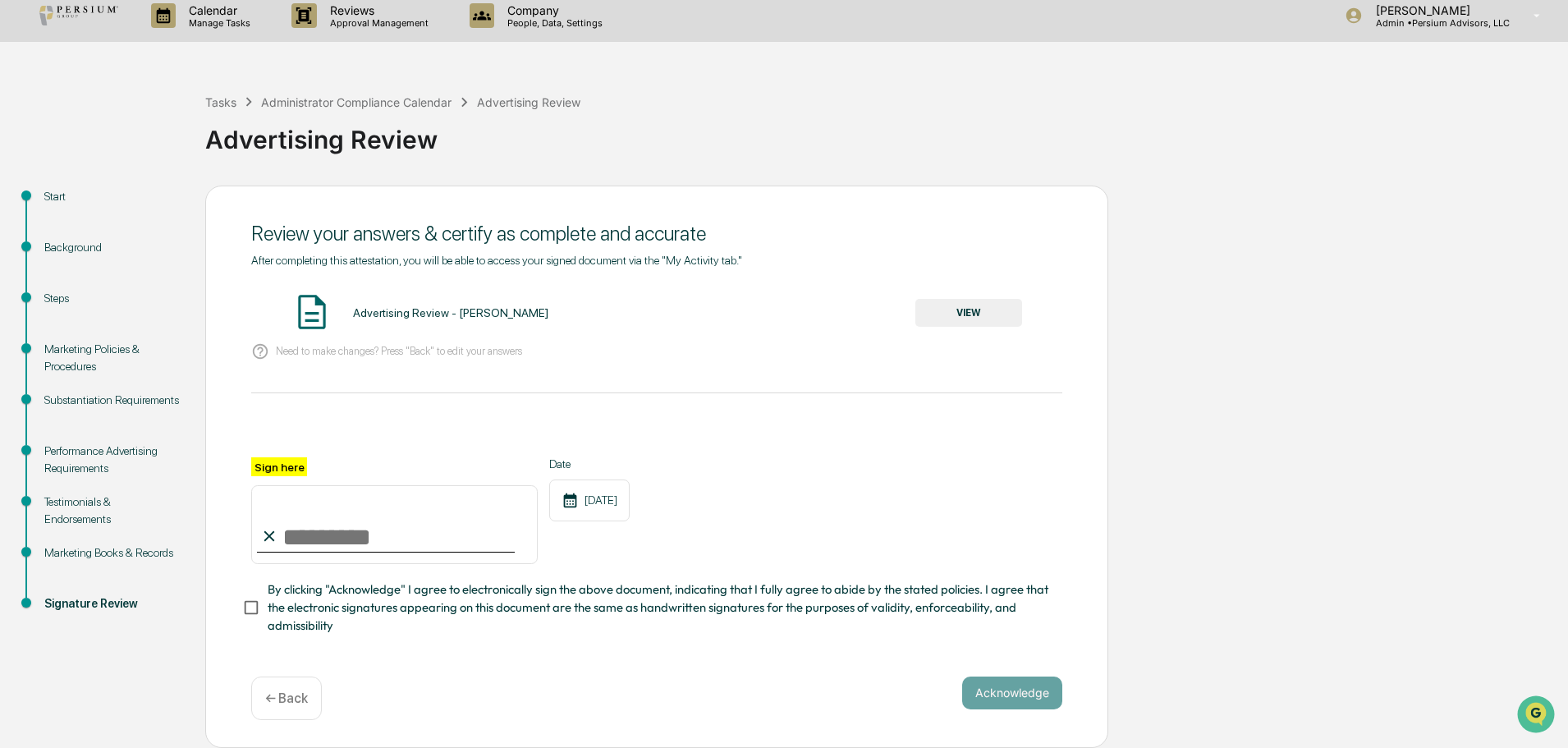 click on "Testimonials & Endorsements" at bounding box center [112, 511] 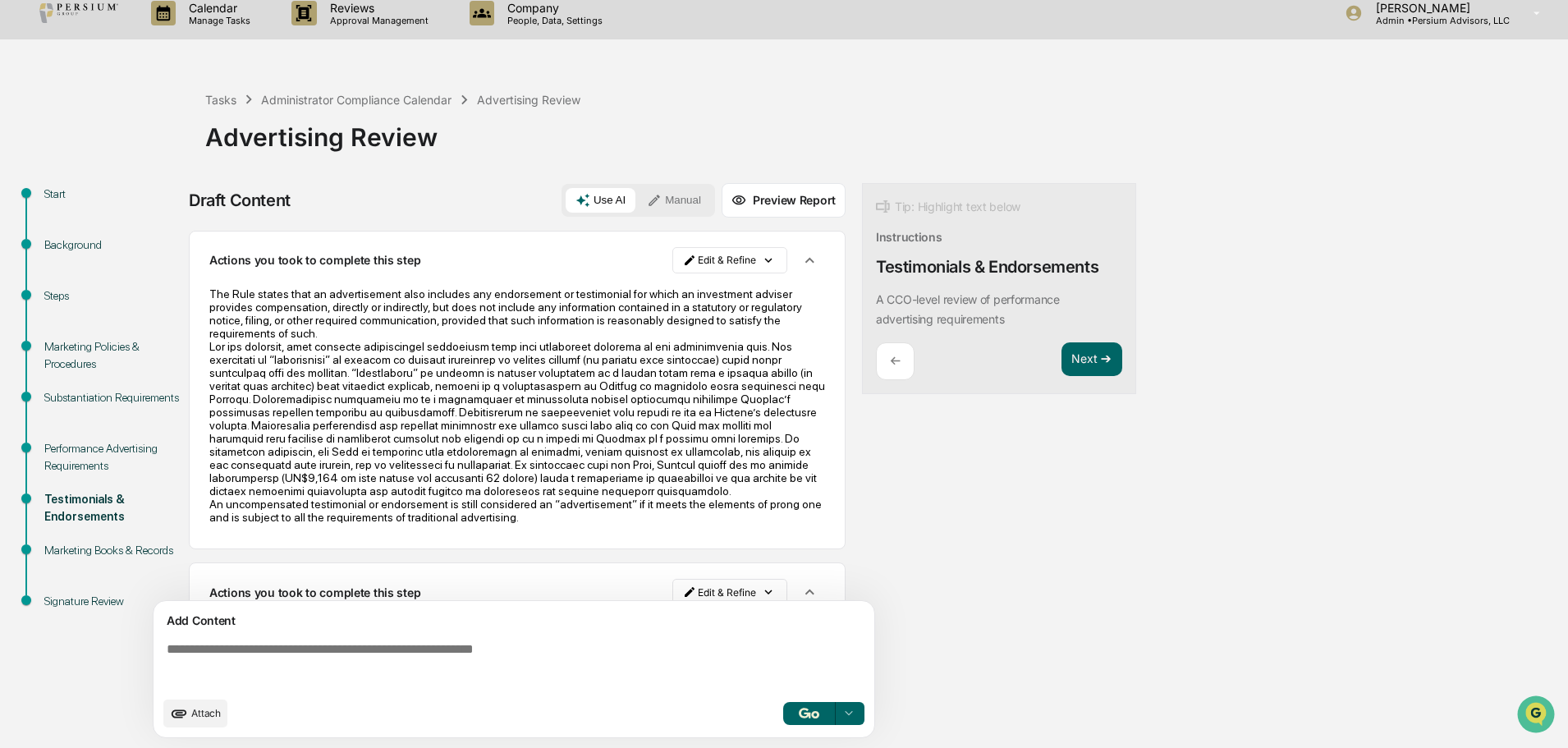 click on "Marketing Books & Records" at bounding box center [112, 550] 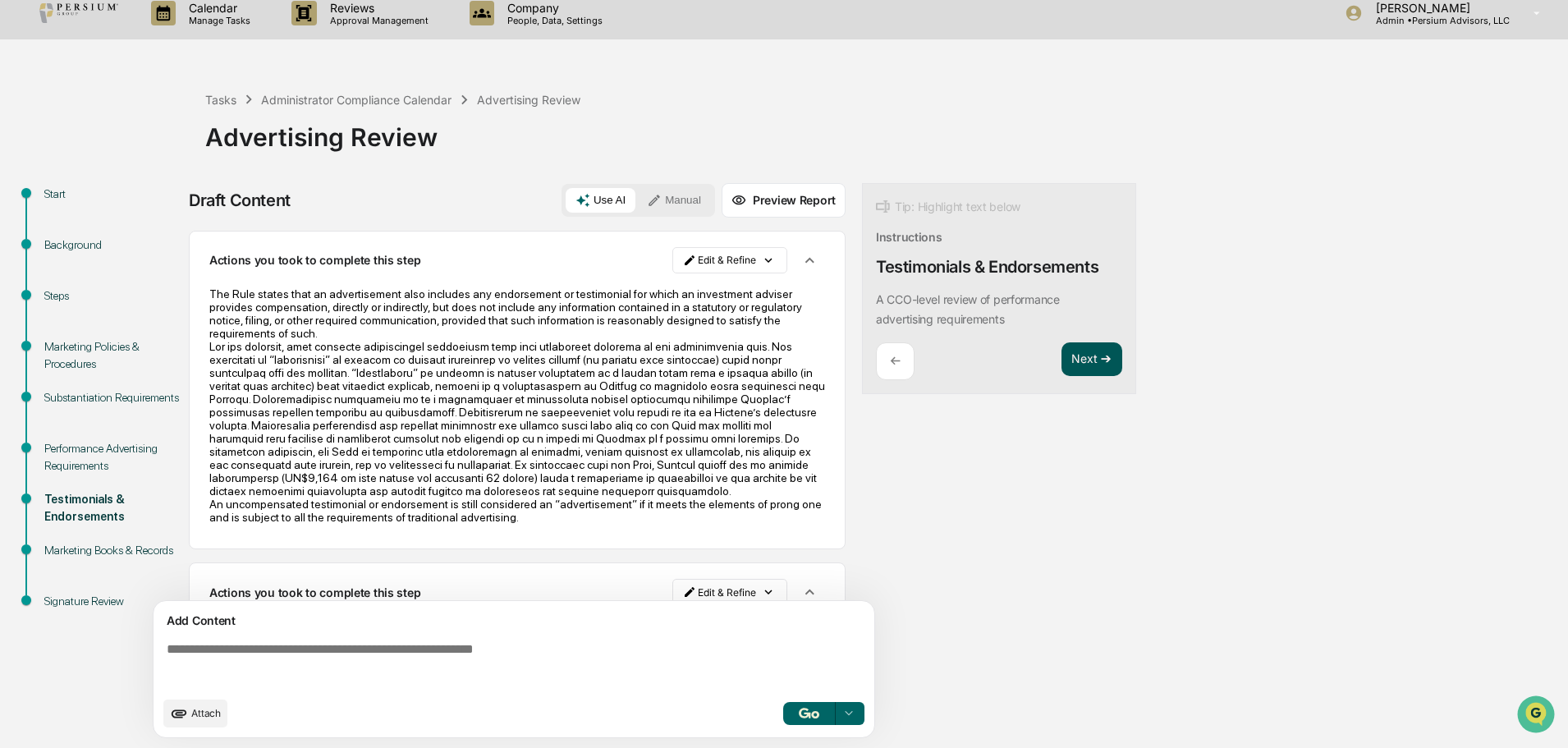 click on "Next ➔" at bounding box center (1092, 360) 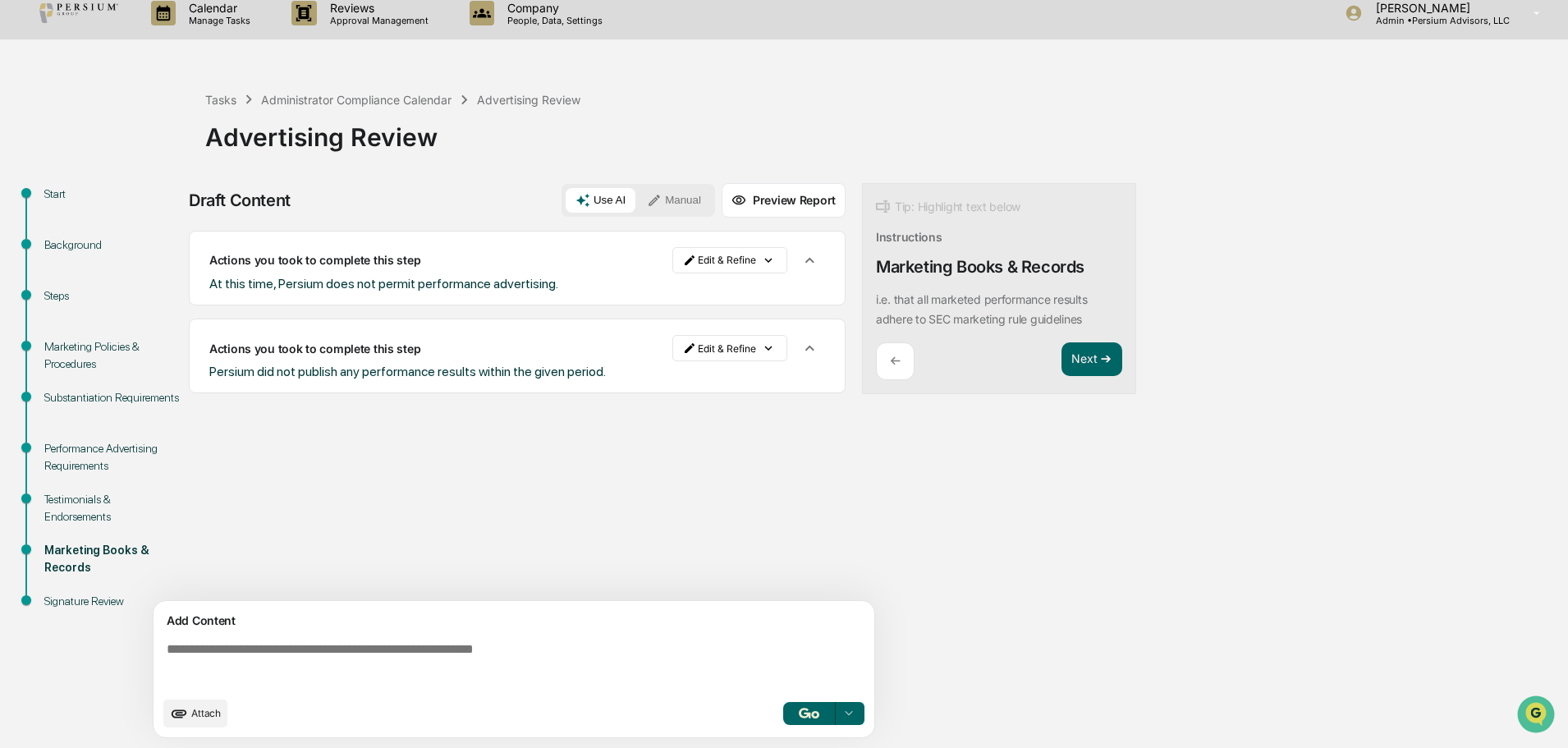 click 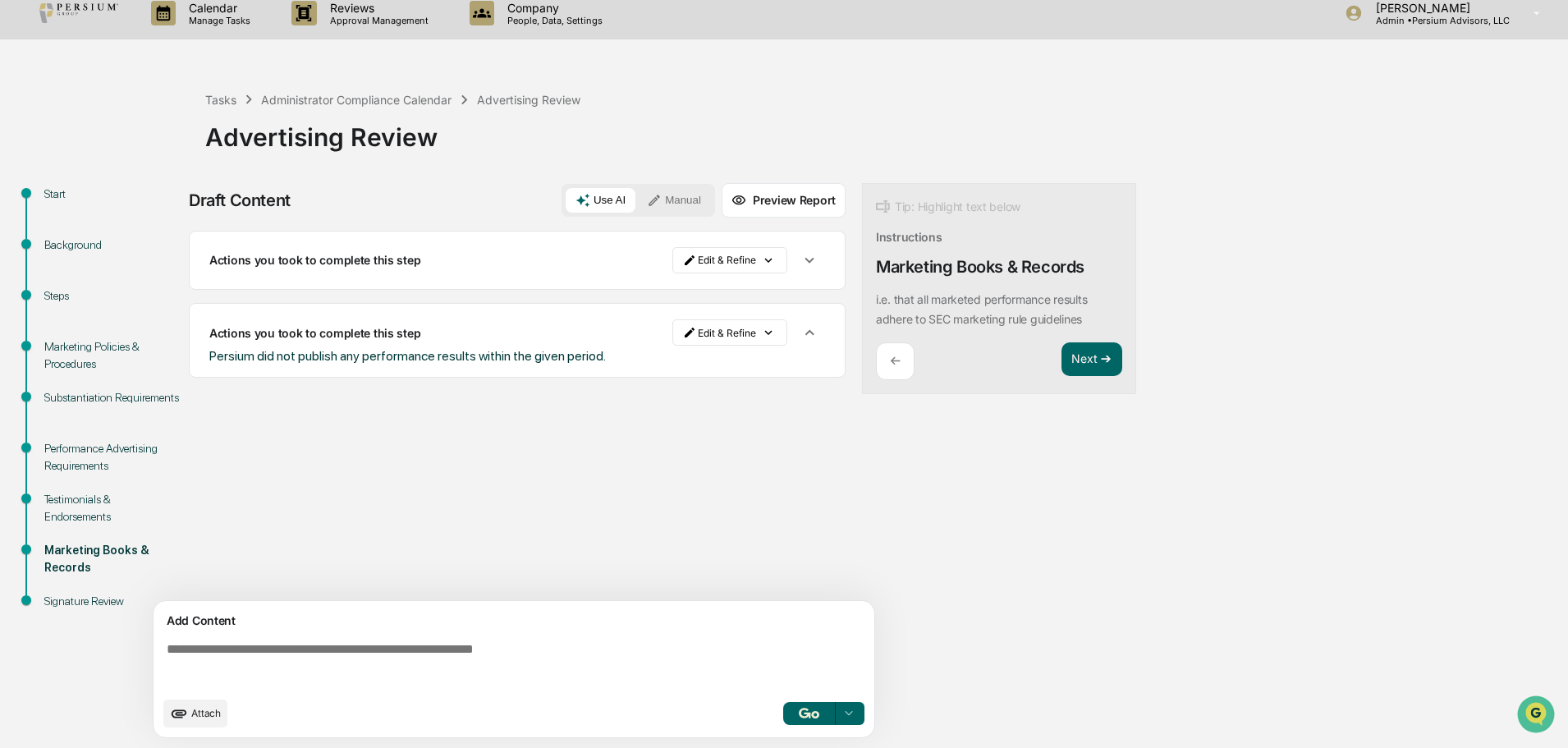 click 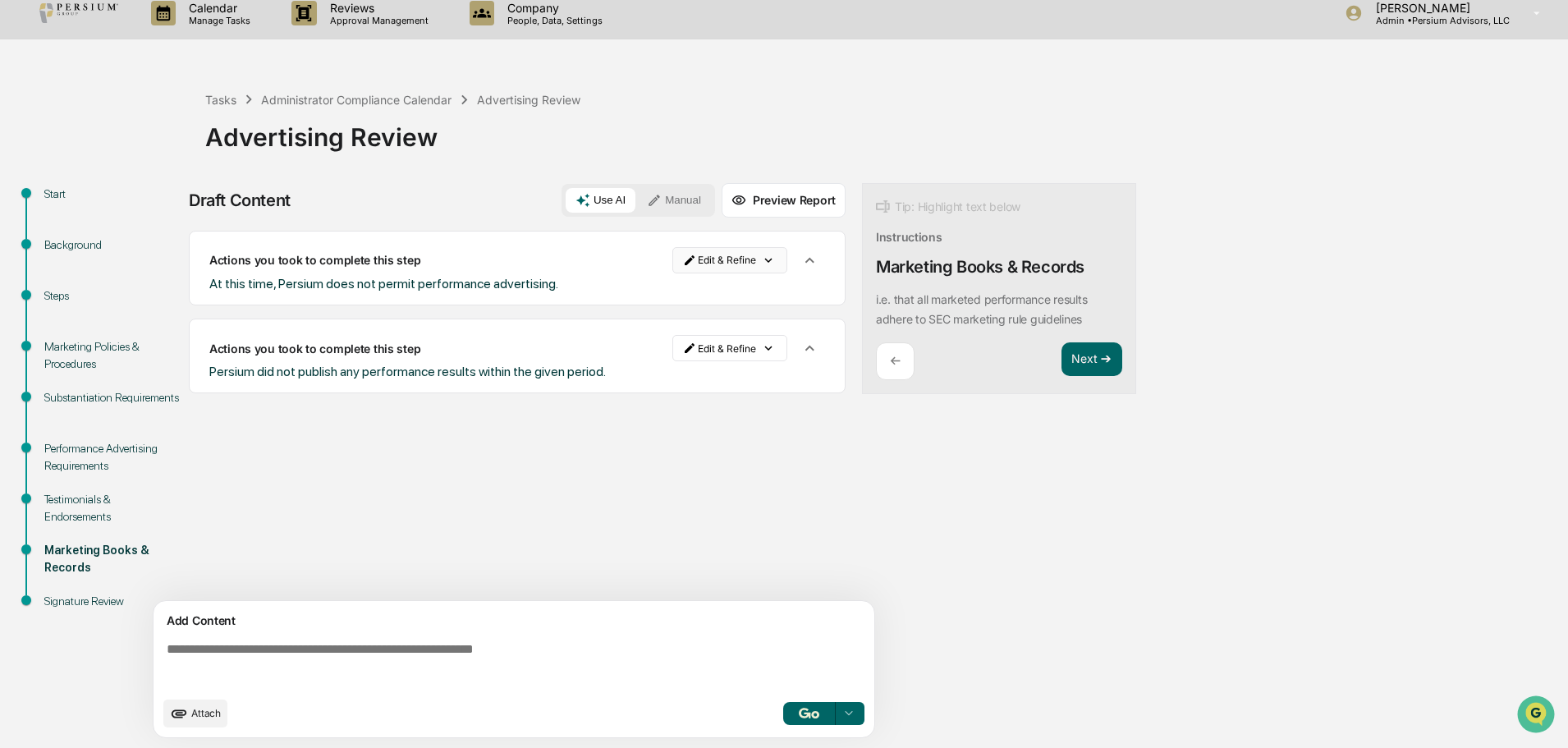 click on "Calendar Manage Tasks Reviews Approval Management Company People, Data, Settings Alison Gould Admin •  Persium Advisors, LLC Tasks Administrator Compliance Calendar Advertising Review Advertising Review Start Background Steps Marketing Policies & Procedures Substantiation Requirements Performance Advertising Requirements Testimonials & Endorsements Marketing Books & Records Signature Review Draft Content  Use AI  Manual Preview Report Sources Actions you took to complete this step Edit & Refine At this time, Persium does not permit performance advertising. Actions you took to complete this step Edit & Refine Persium did not publish any performance results within the given period. Add Content Attach Select...  Tip: Highlight text below Instructions Marketing Books & Records i.e. that all marketed performance results adhere to SEC marketing rule guidelines ←     Next ➔" at bounding box center (784, 361) 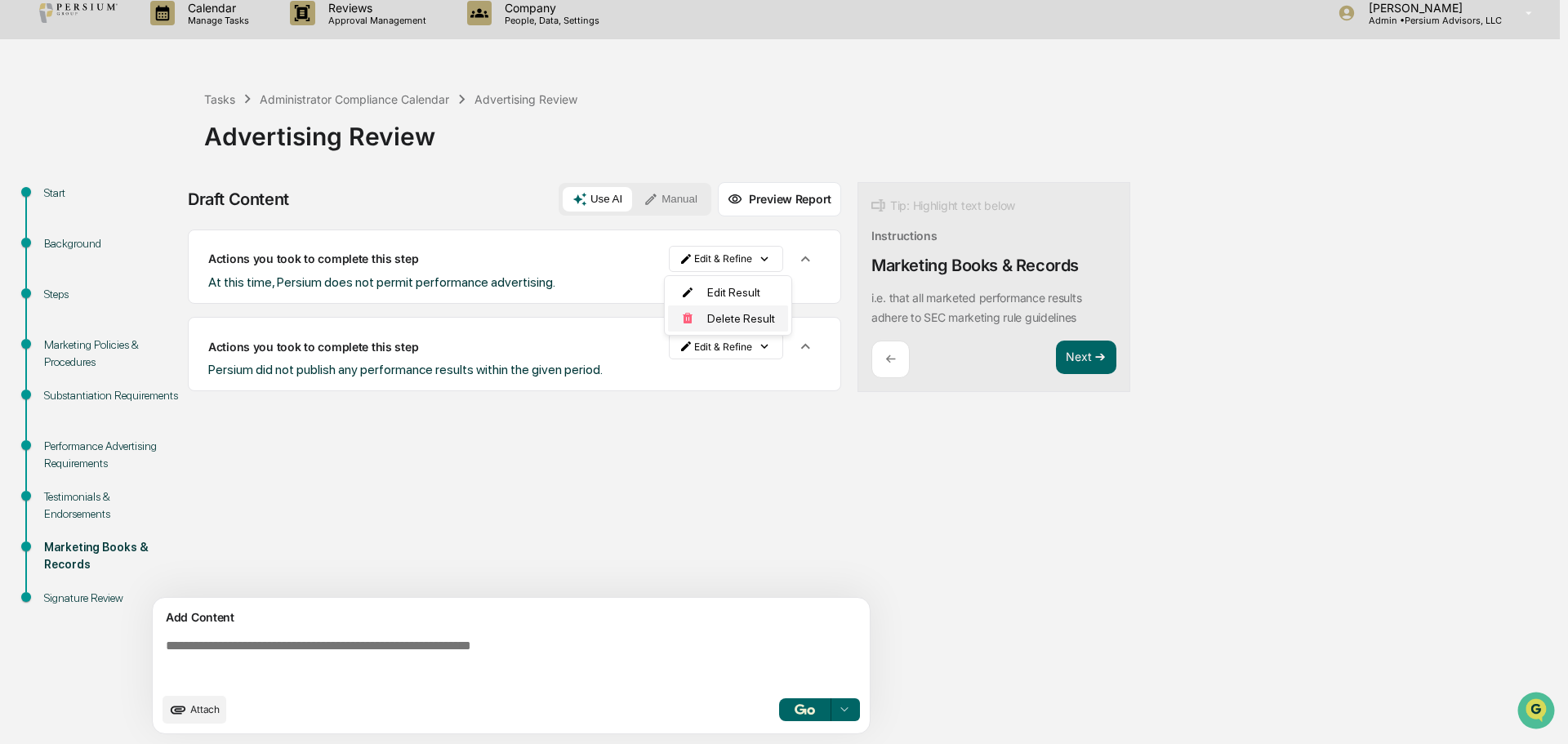 click on "Delete Result" at bounding box center [728, 319] 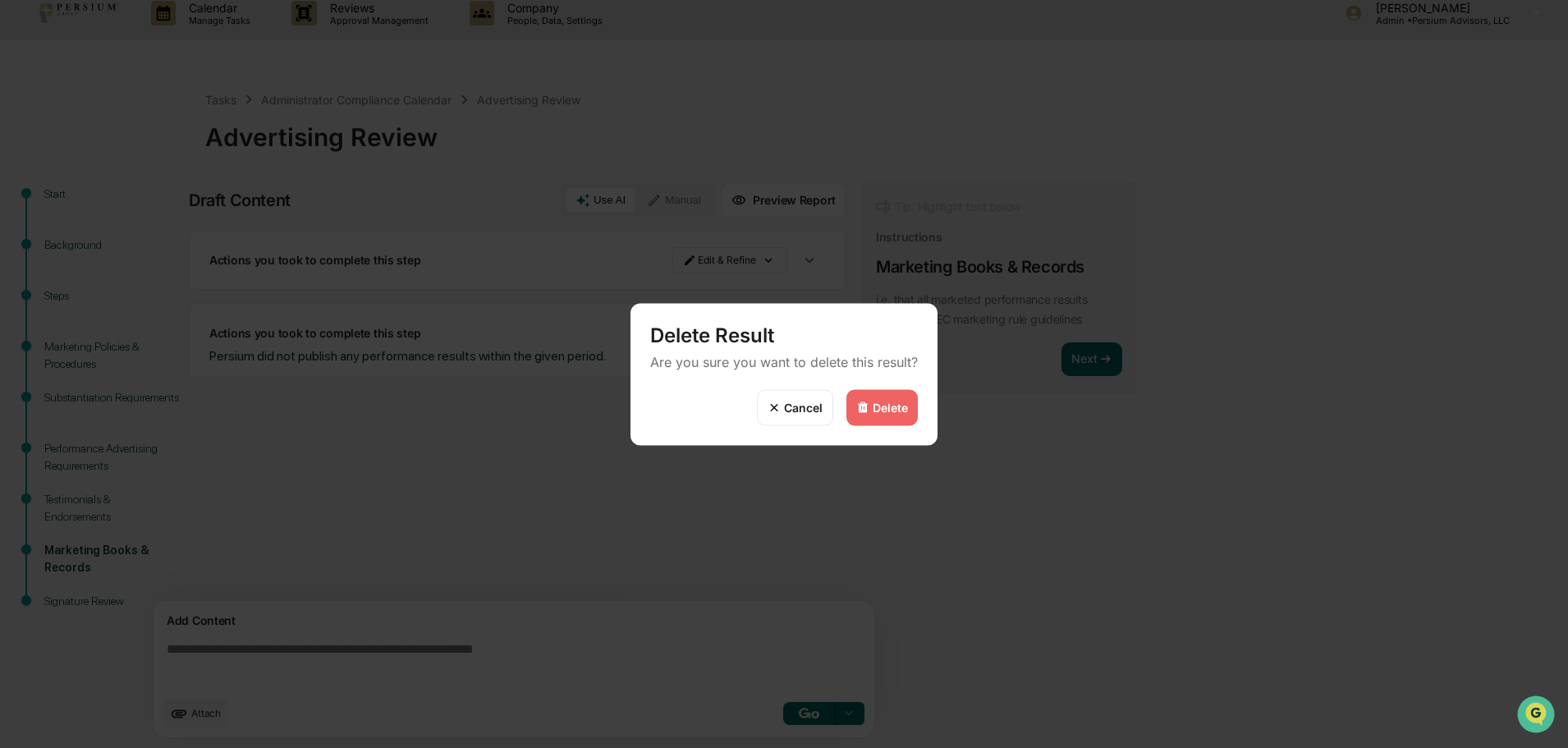 click on "Delete" at bounding box center [882, 407] 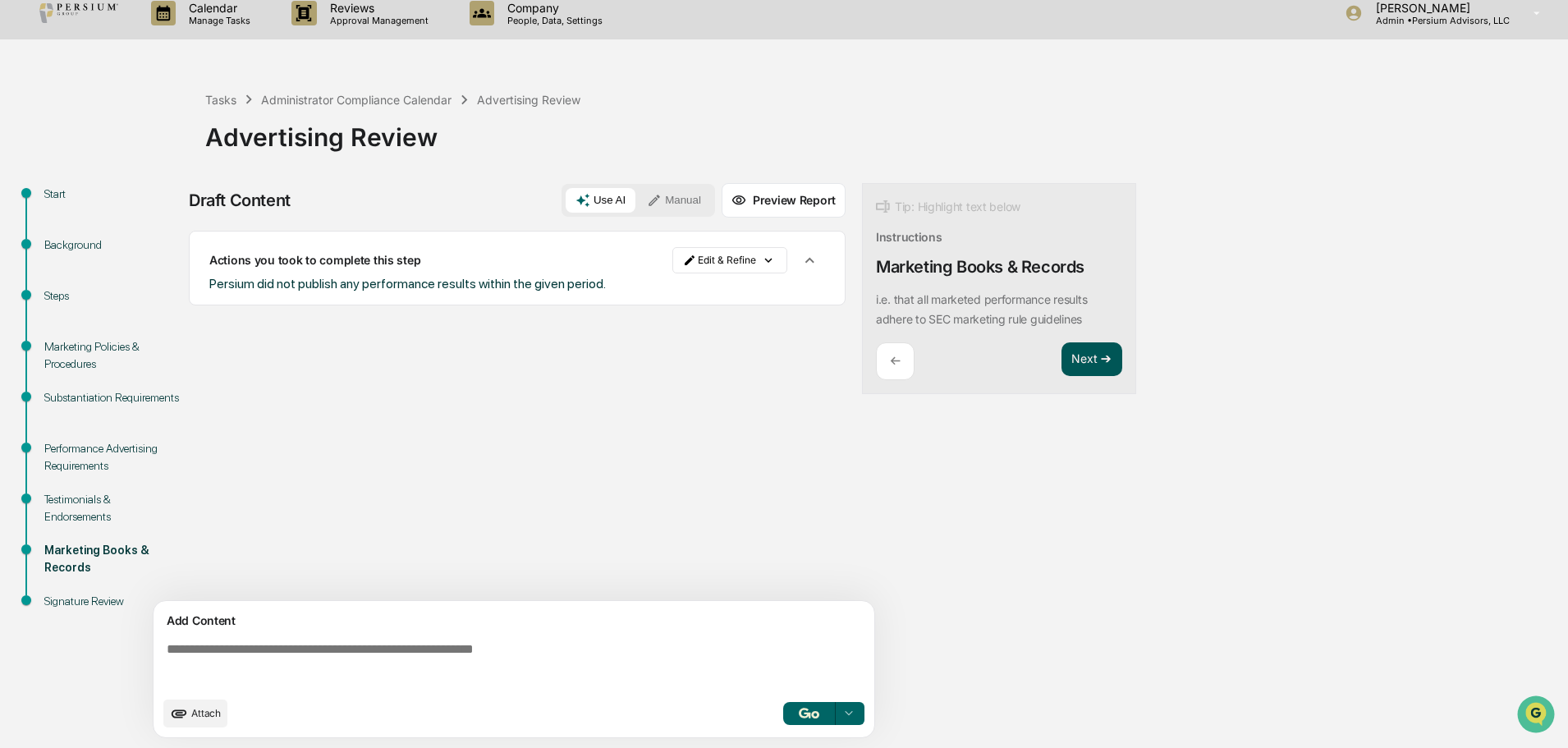 click on "Next ➔" at bounding box center [1092, 360] 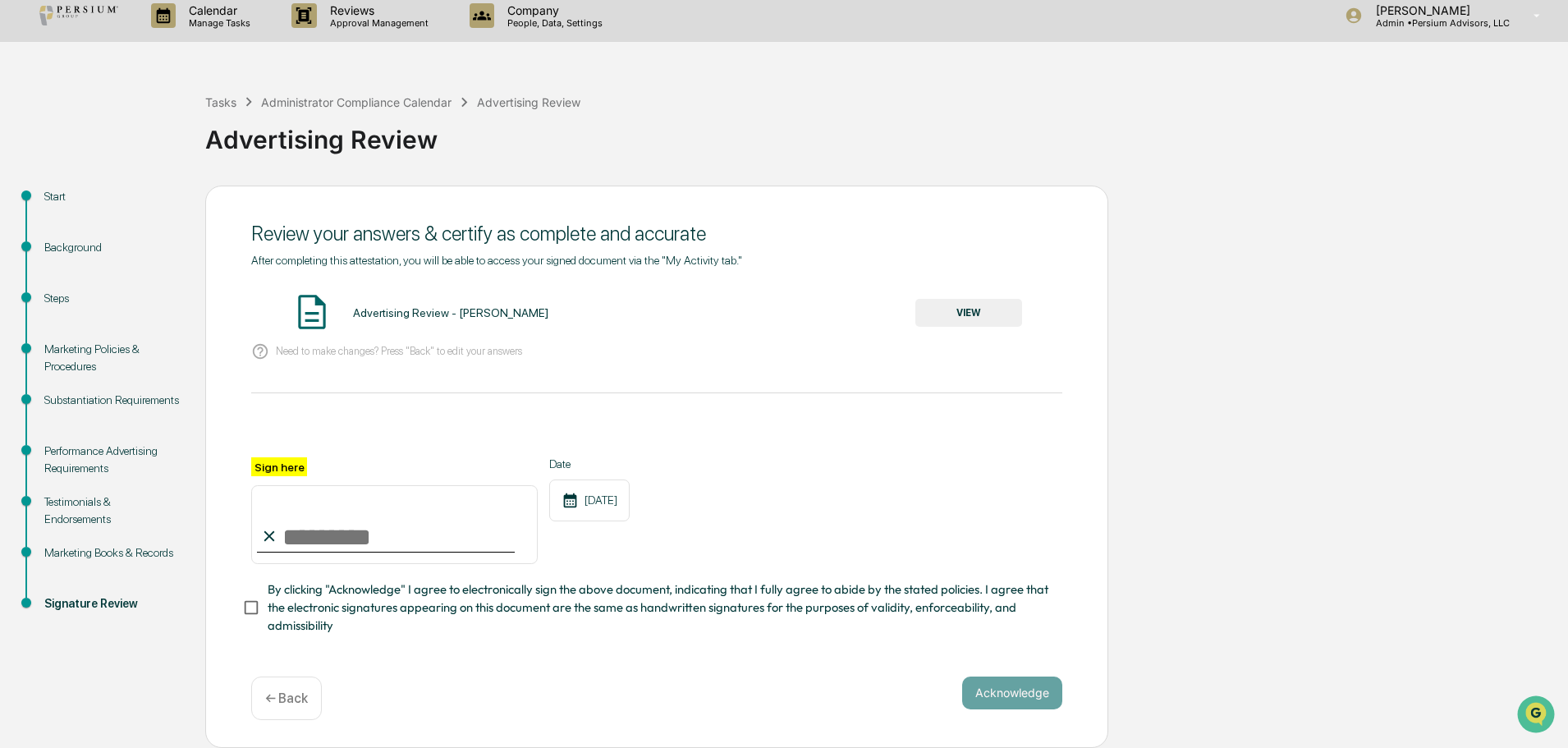 click on "VIEW" at bounding box center (969, 313) 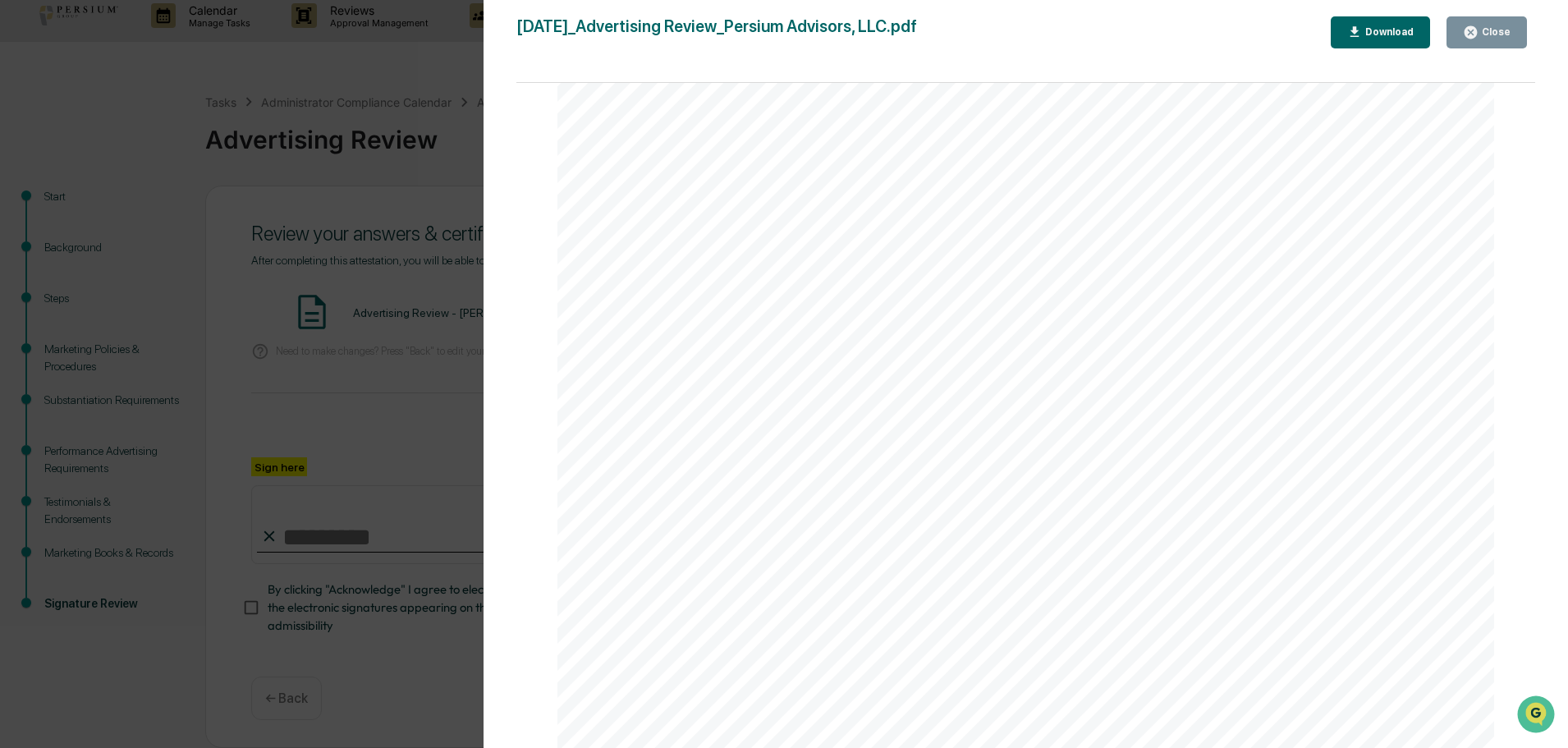 scroll, scrollTop: 6216, scrollLeft: 0, axis: vertical 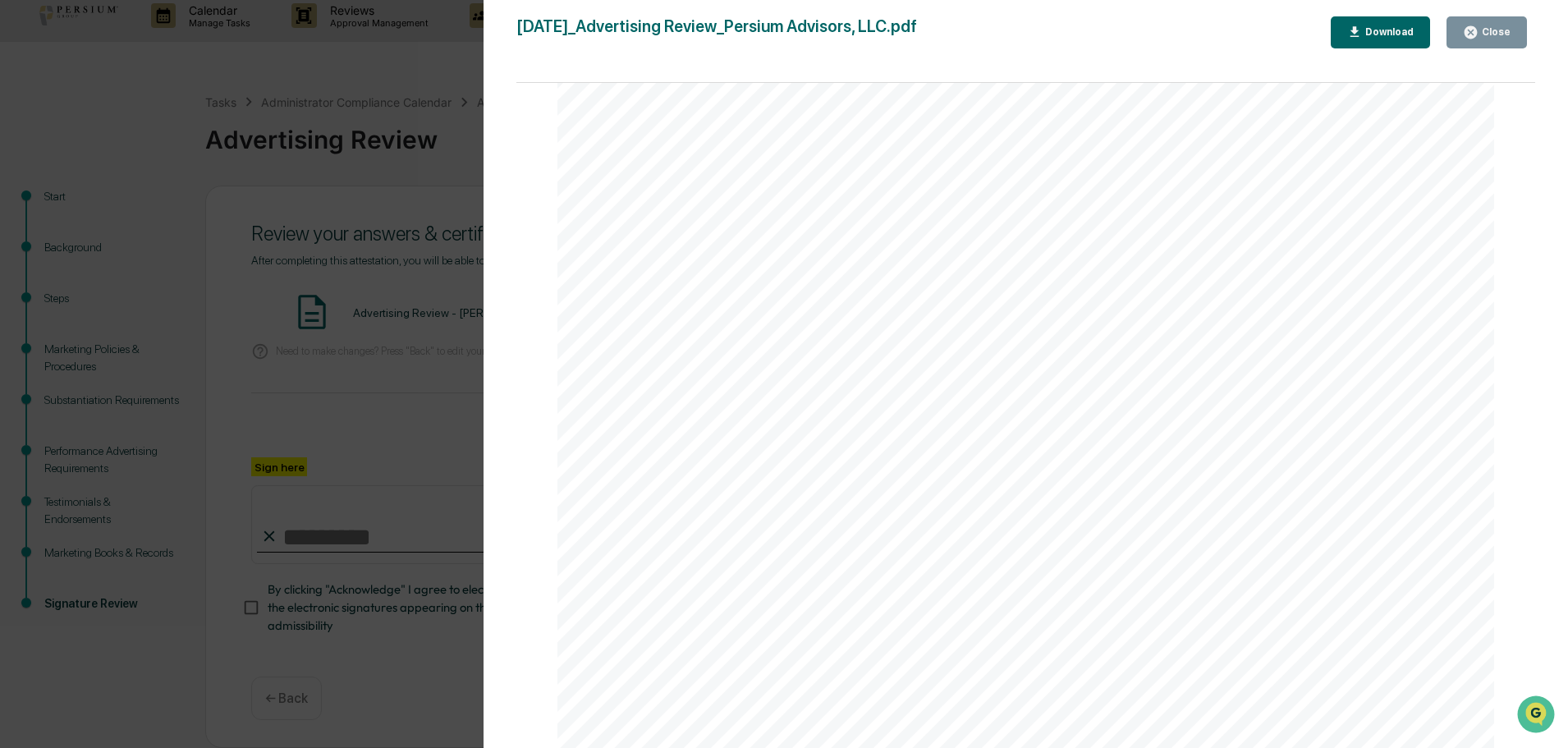 click on "Close" at bounding box center [1494, 32] 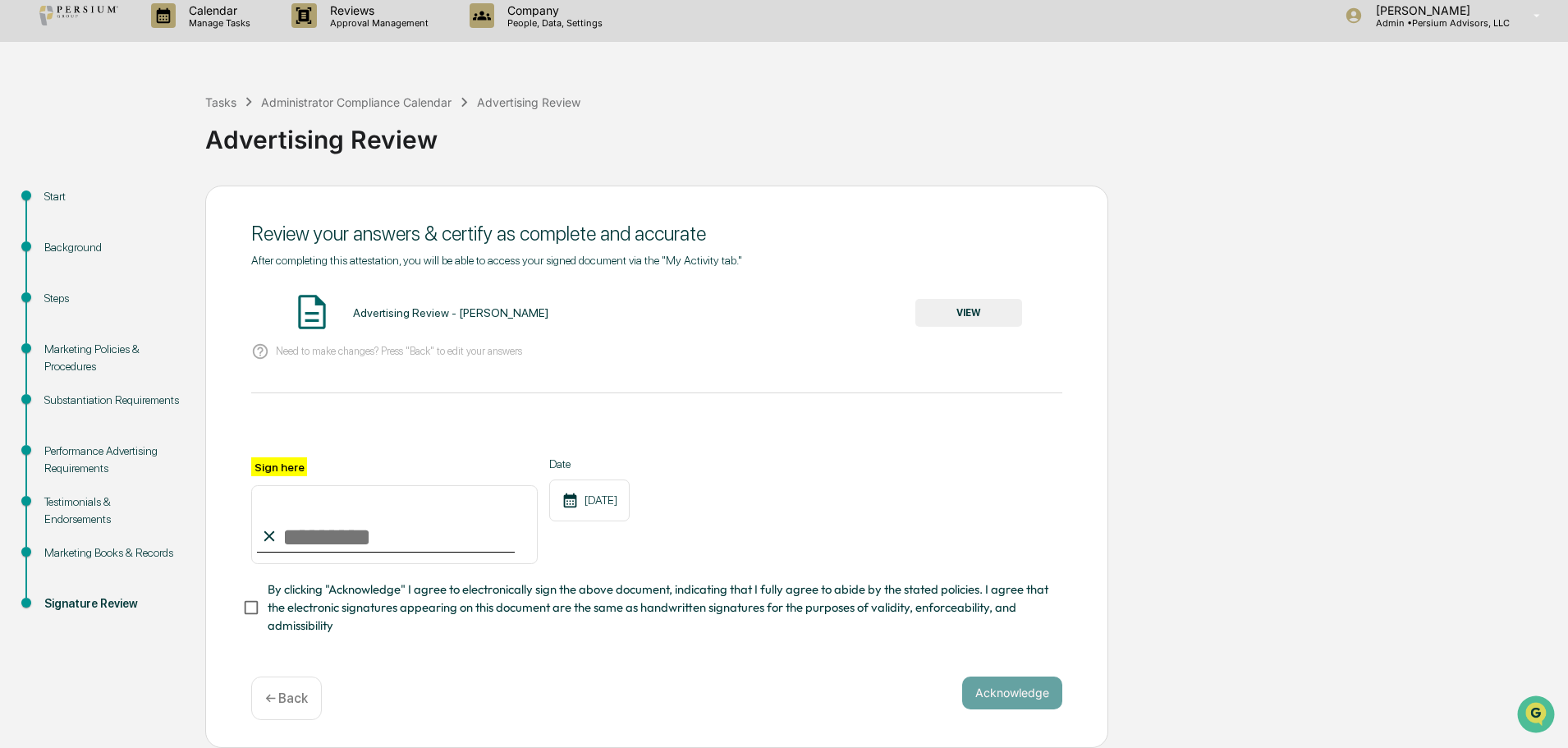 click on "Sign here" at bounding box center (394, 525) 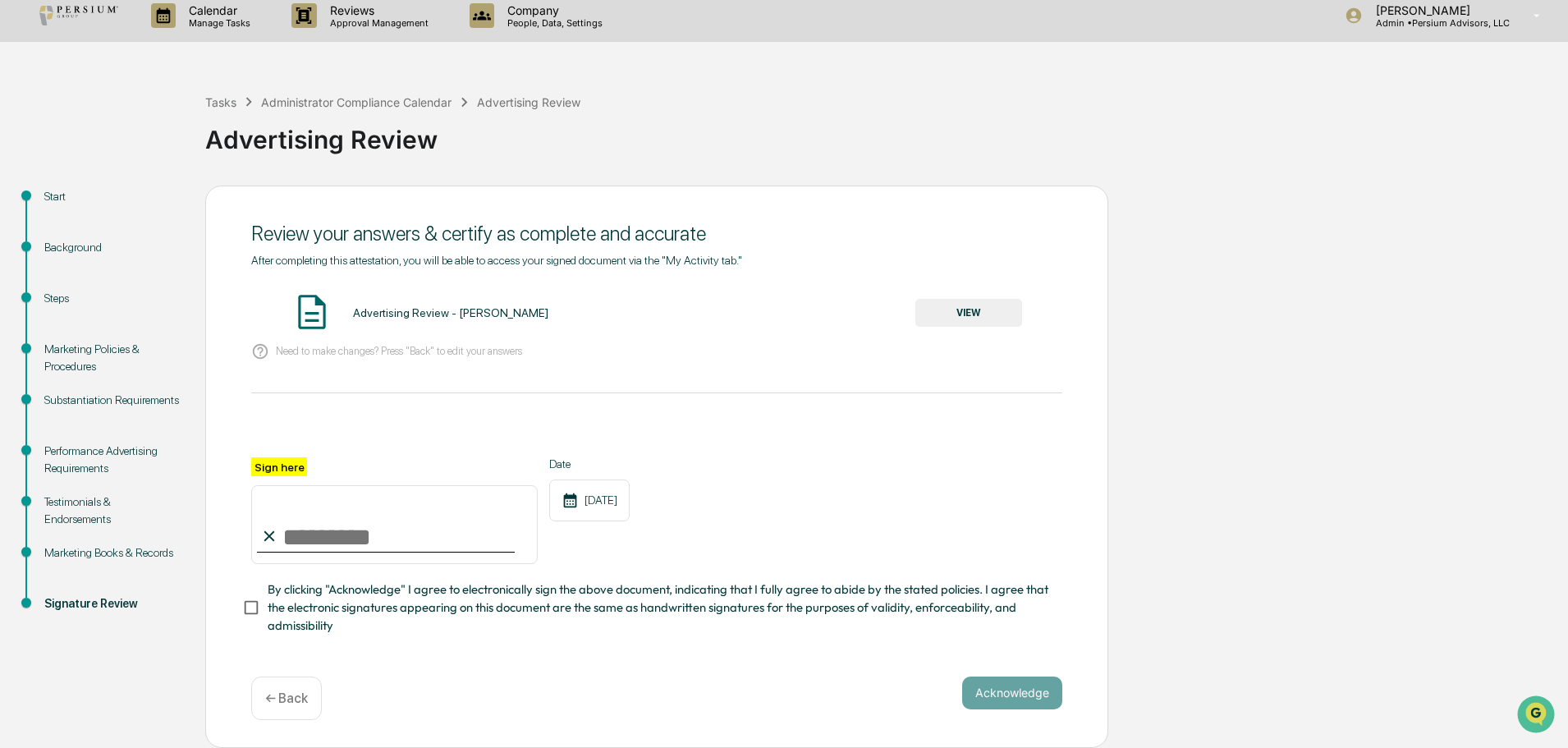 type on "**********" 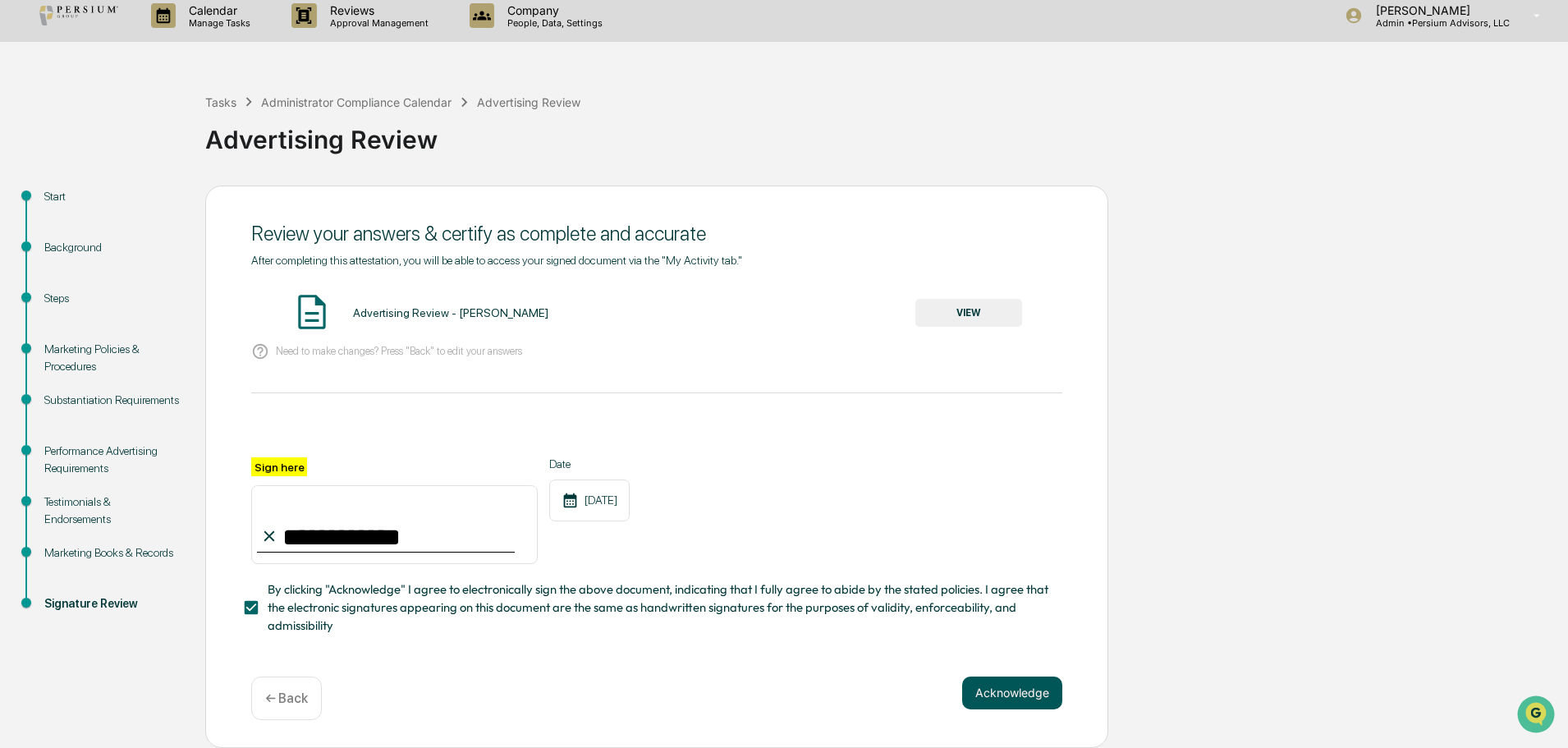 click on "Acknowledge" at bounding box center (1012, 693) 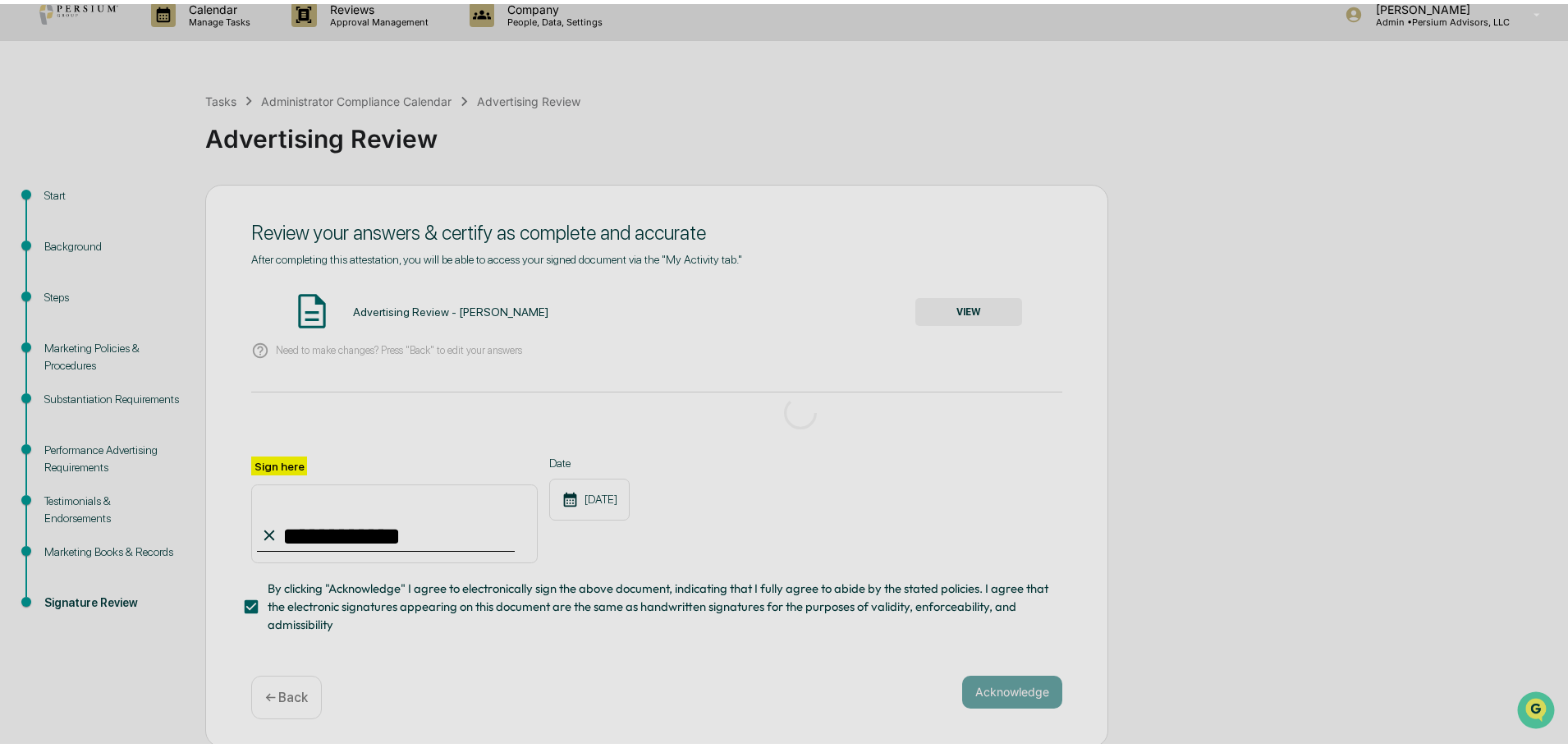 scroll, scrollTop: 0, scrollLeft: 0, axis: both 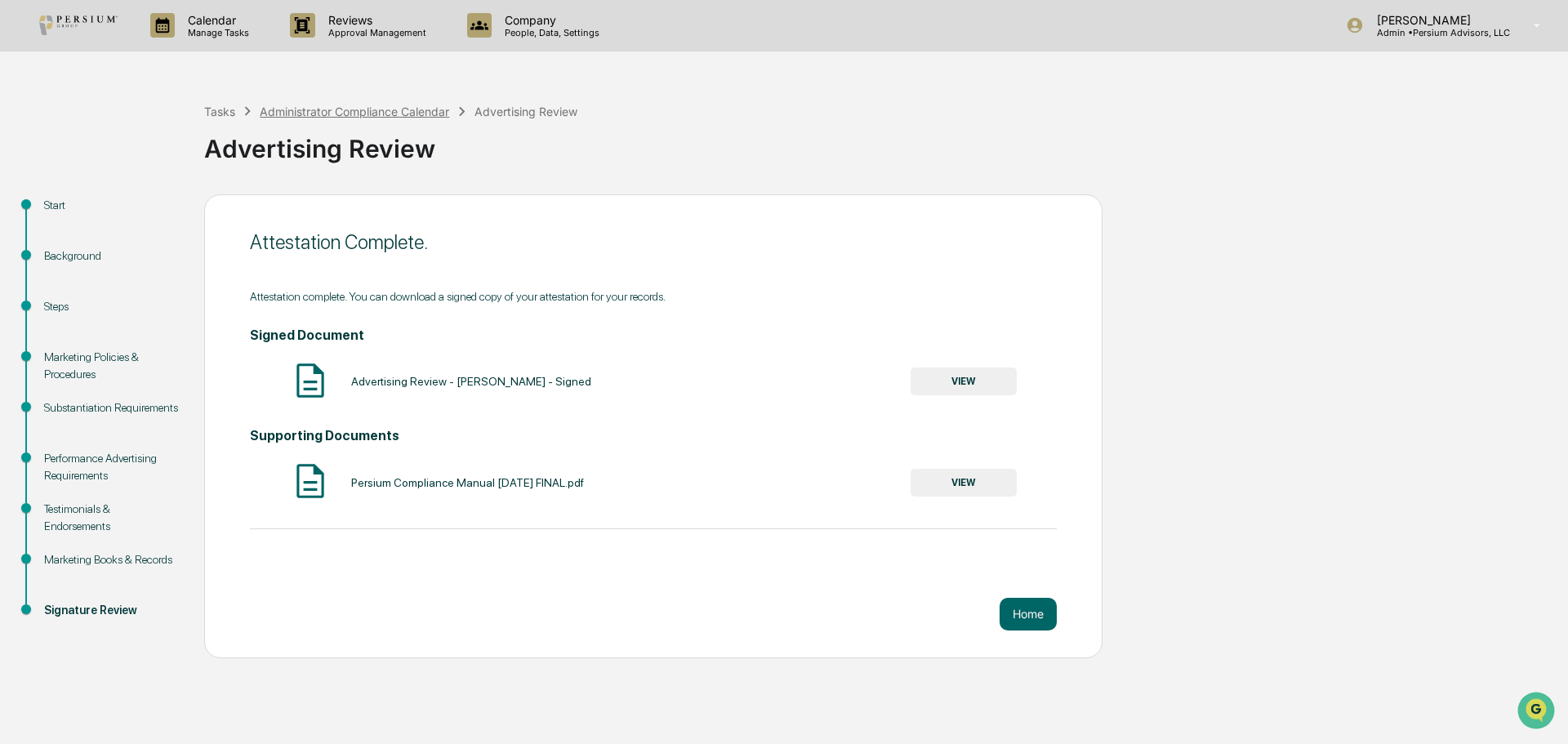 click on "Administrator Compliance Calendar" at bounding box center (354, 111) 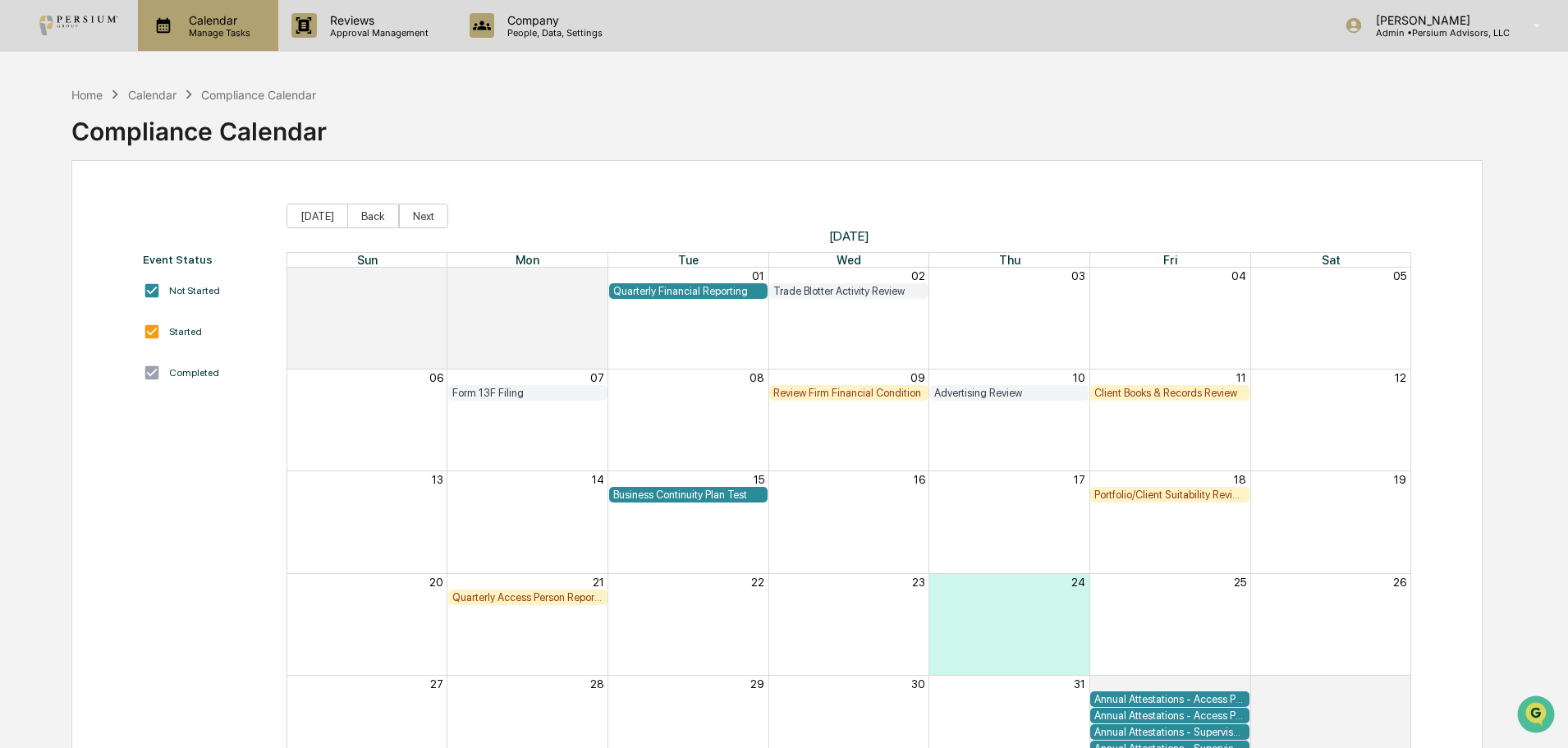 click on "Manage Tasks" at bounding box center [217, 33] 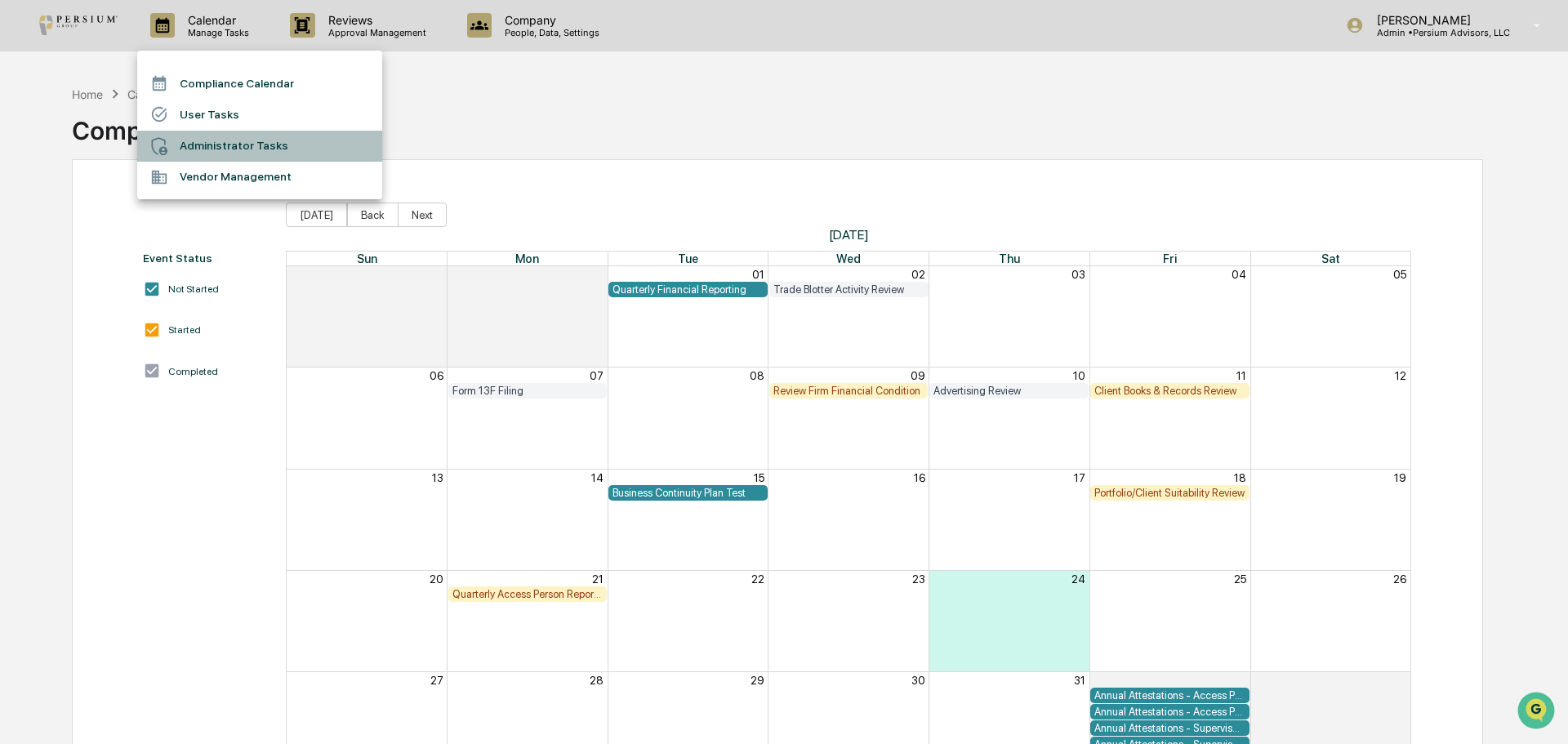 click on "Administrator Tasks" at bounding box center (260, 146) 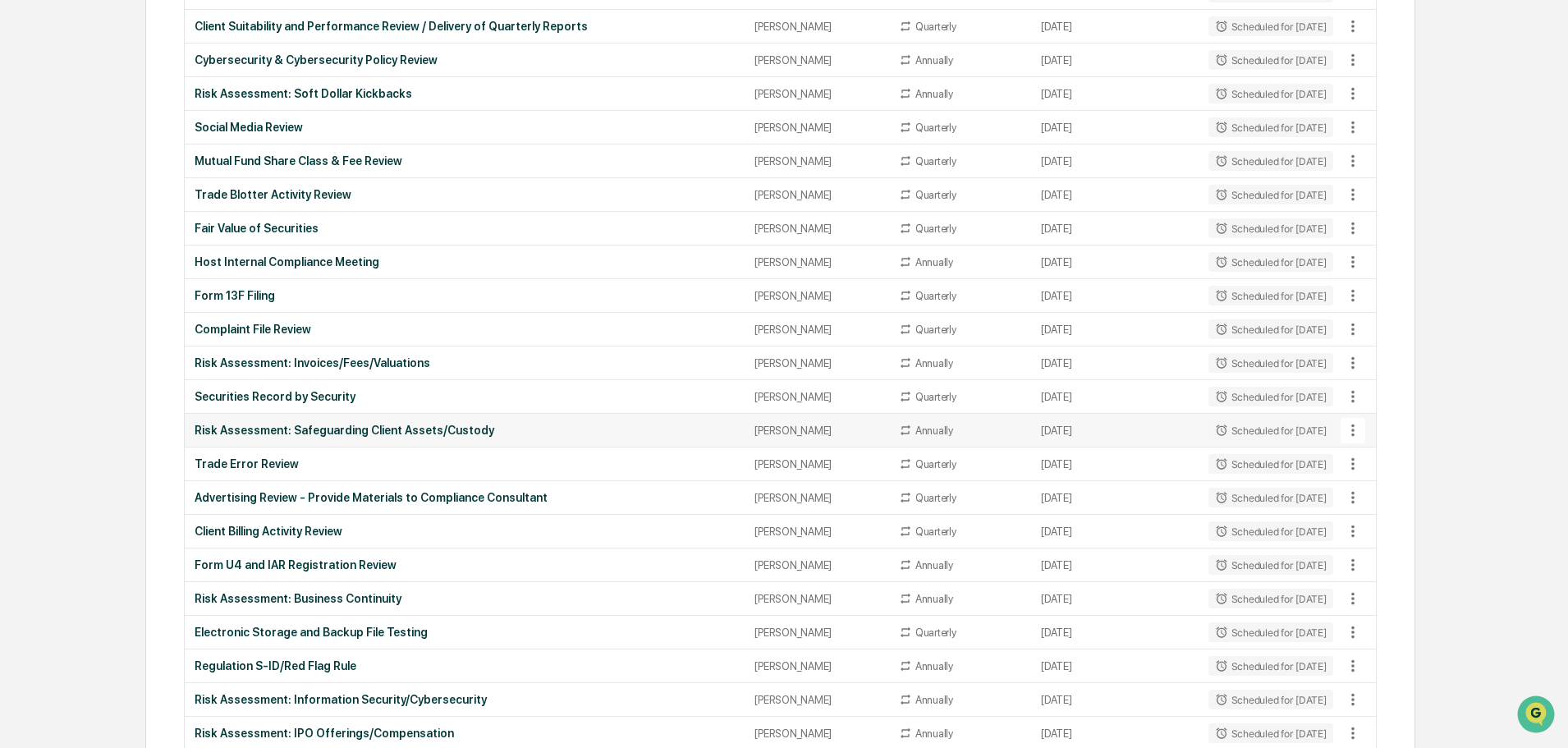 scroll, scrollTop: 903, scrollLeft: 0, axis: vertical 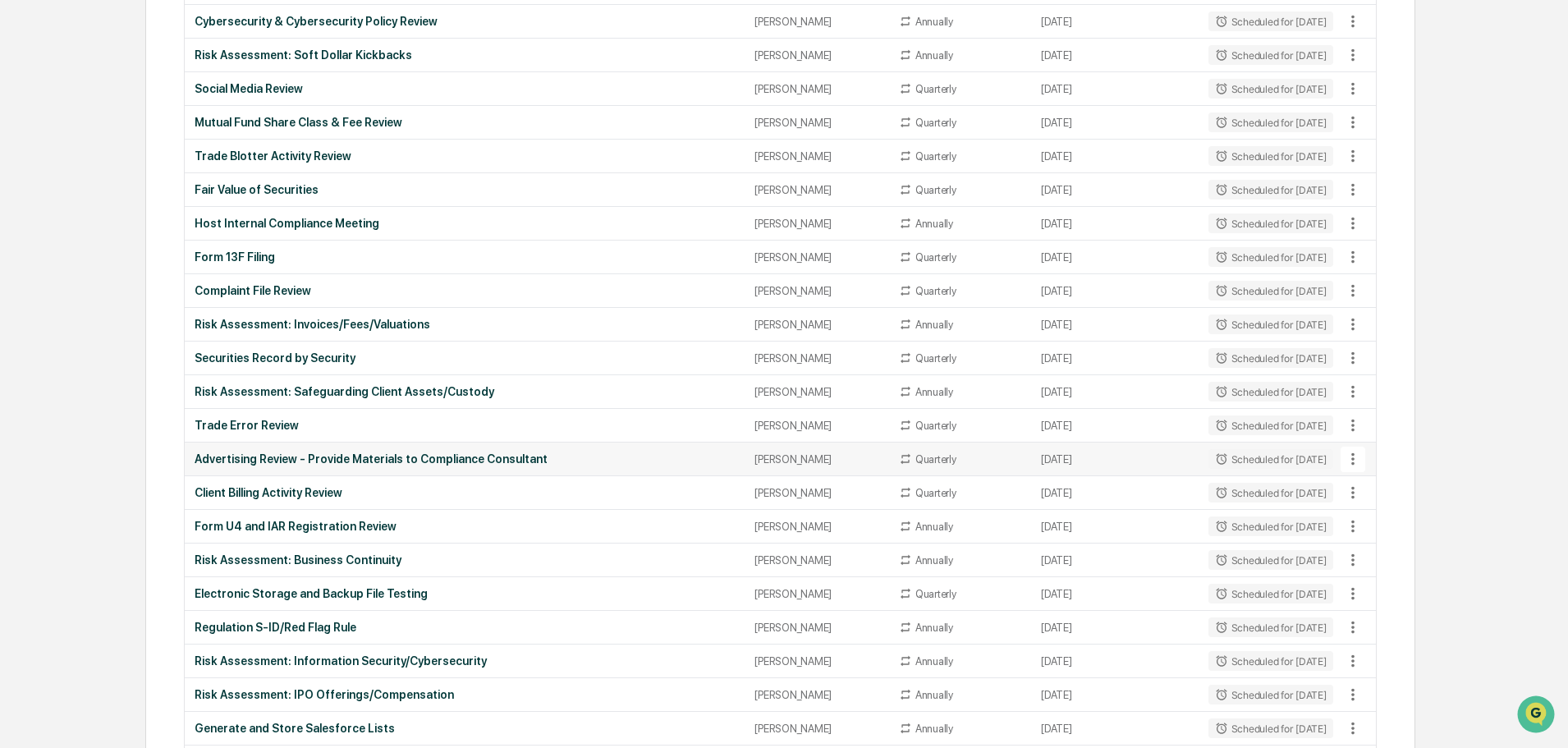 click on "Advertising Review - Provide Materials to Compliance Consultant" at bounding box center (465, 459) 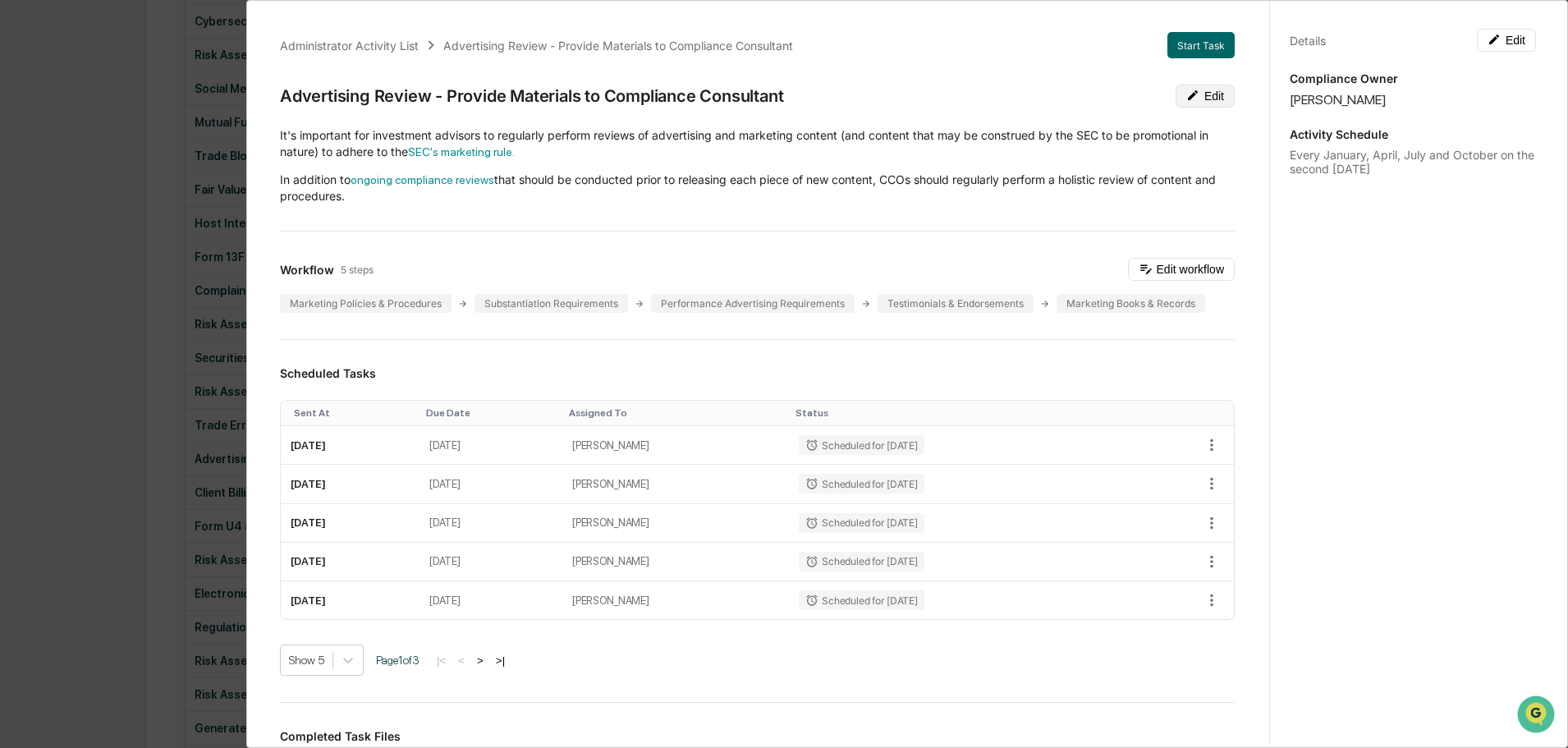 drag, startPoint x: 1197, startPoint y: 78, endPoint x: 1206, endPoint y: 94, distance: 18.35756 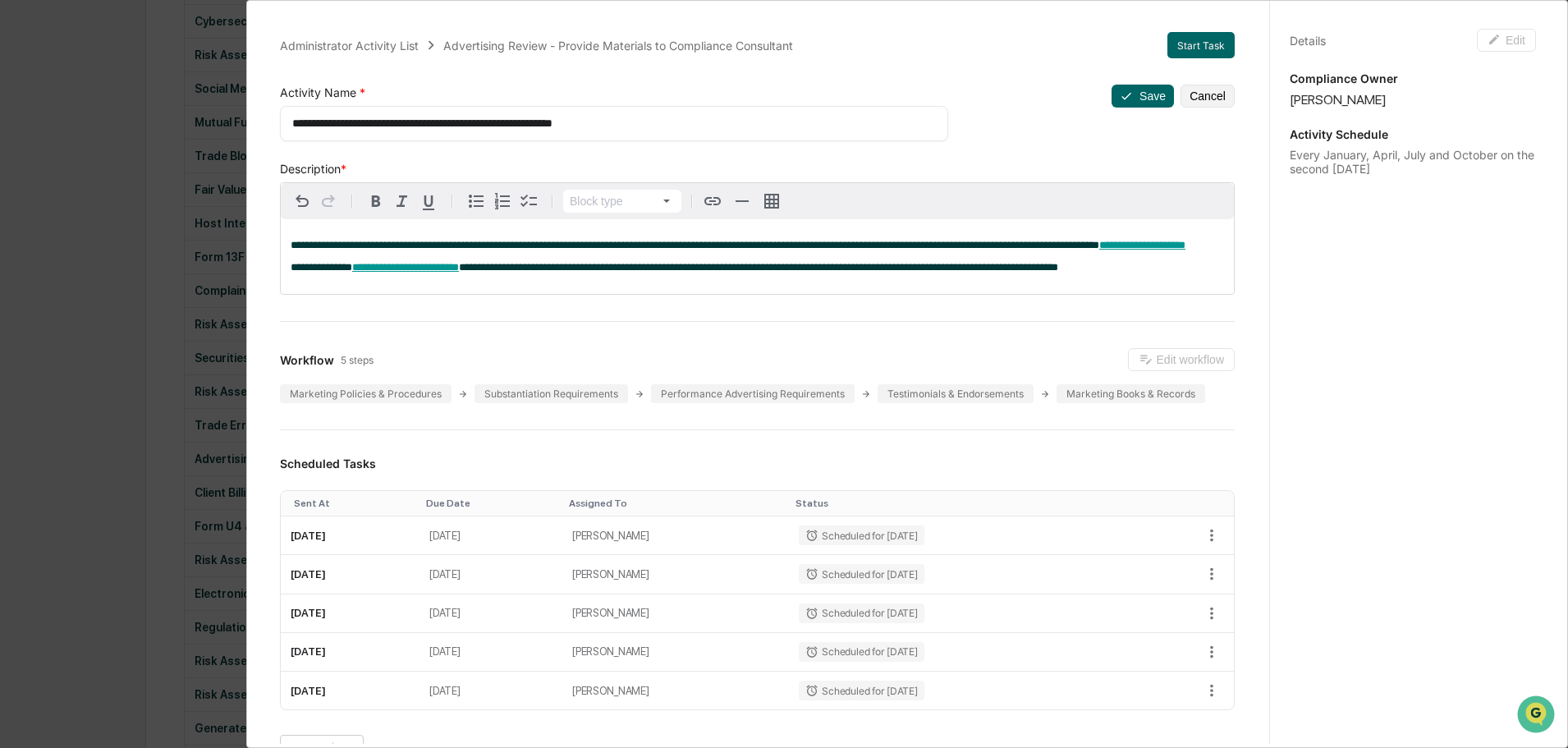 click on "**********" at bounding box center (608, 123) 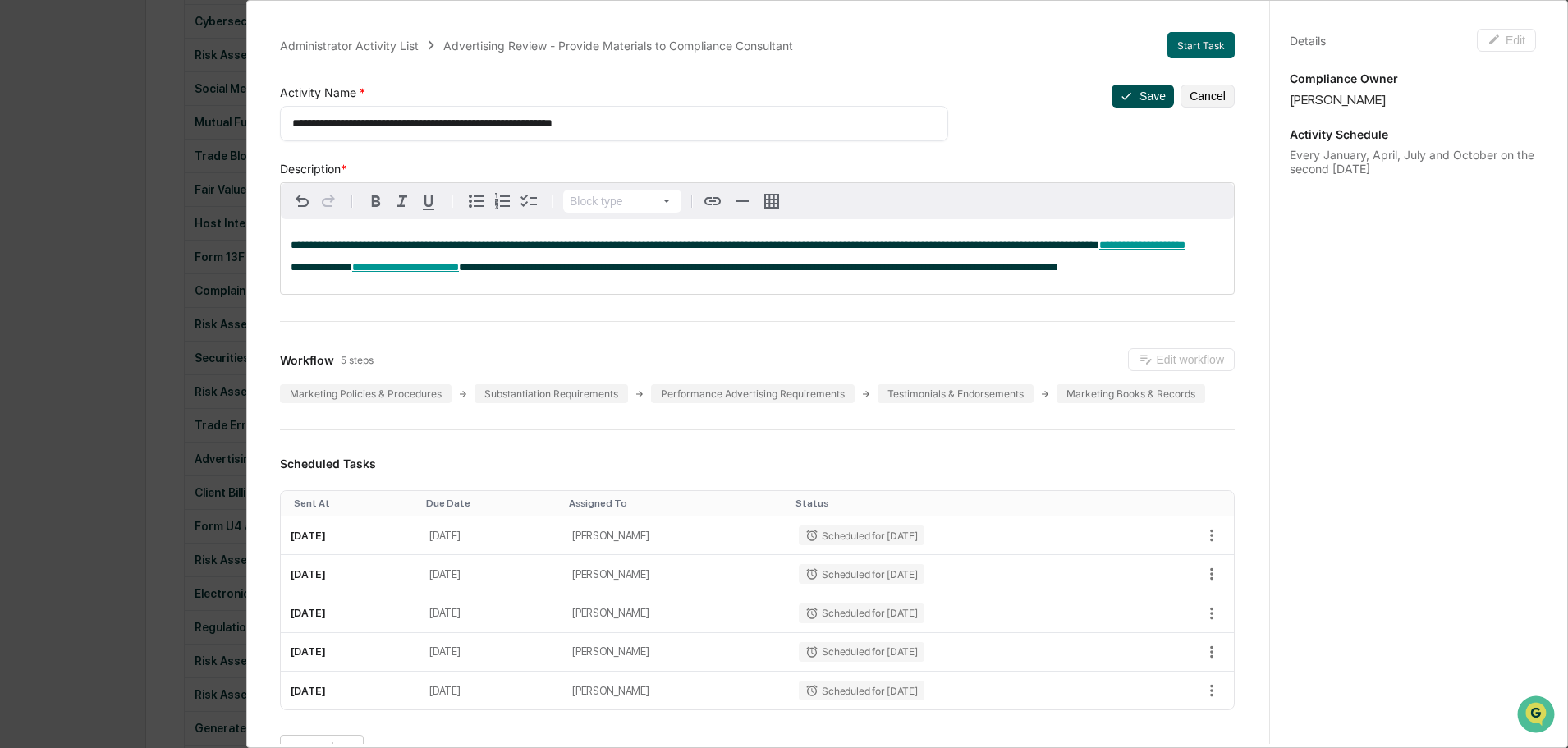 click on "Save" at bounding box center (1143, 96) 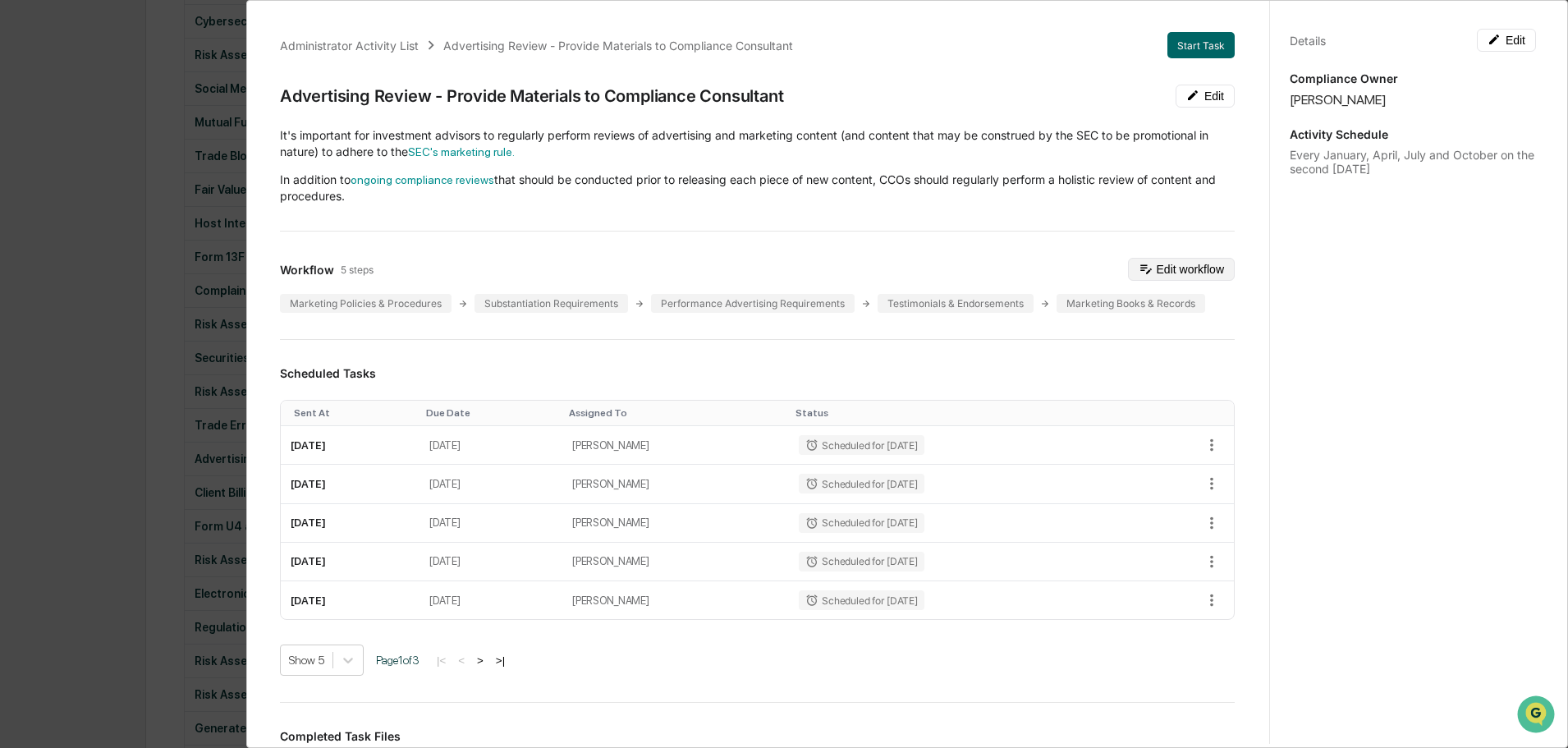 click on "Edit workflow" at bounding box center [1181, 269] 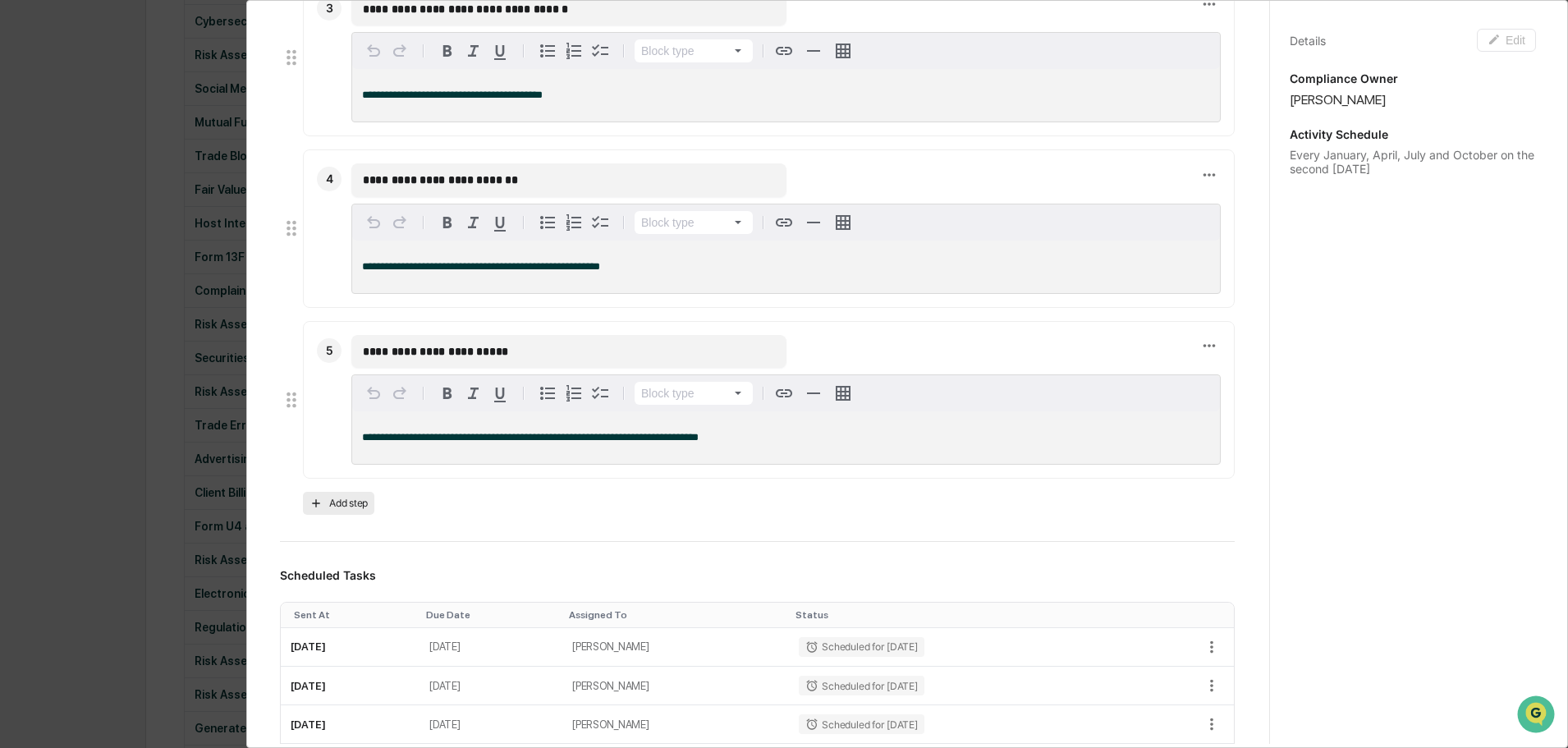 click on "Add step" at bounding box center [338, 503] 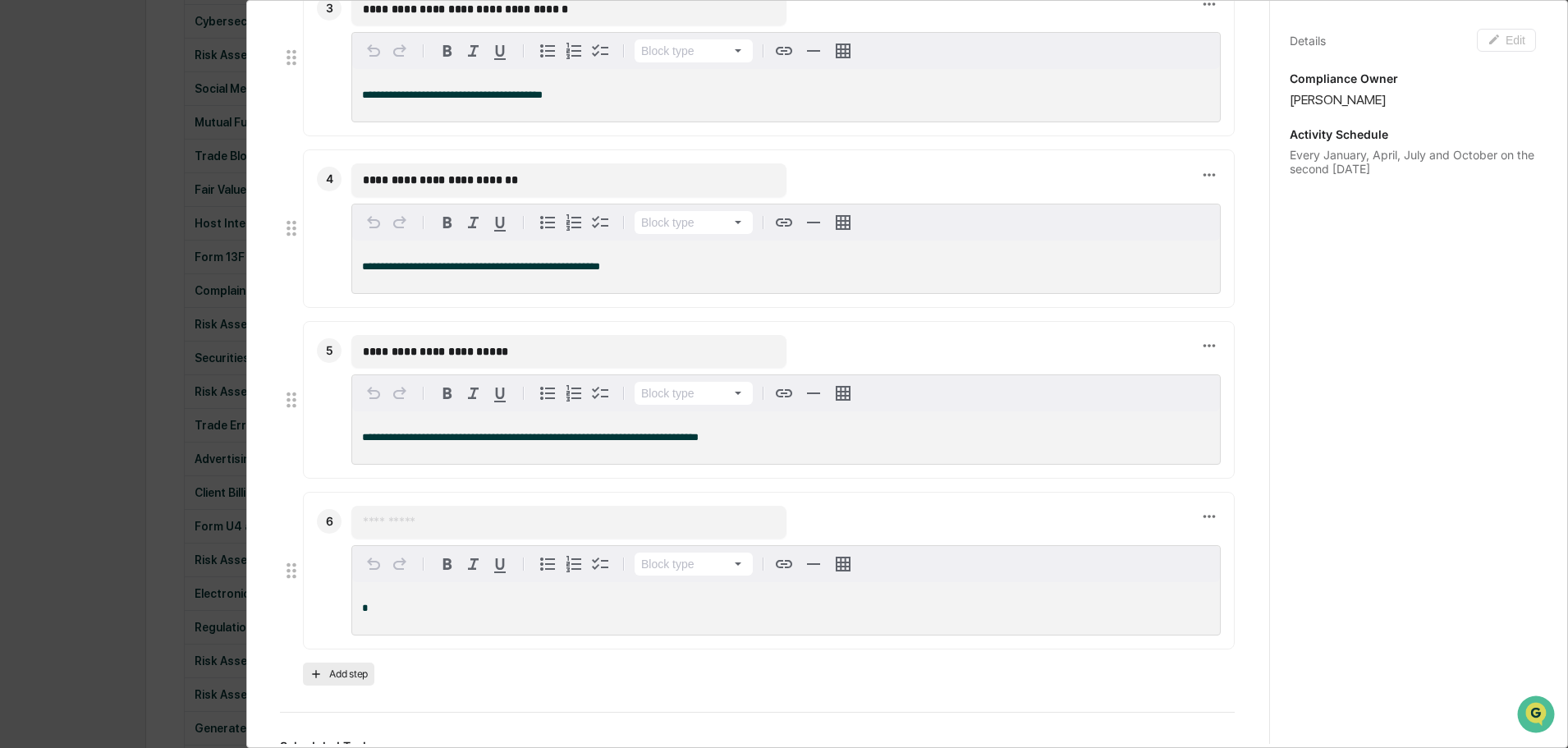 scroll, scrollTop: 828, scrollLeft: 0, axis: vertical 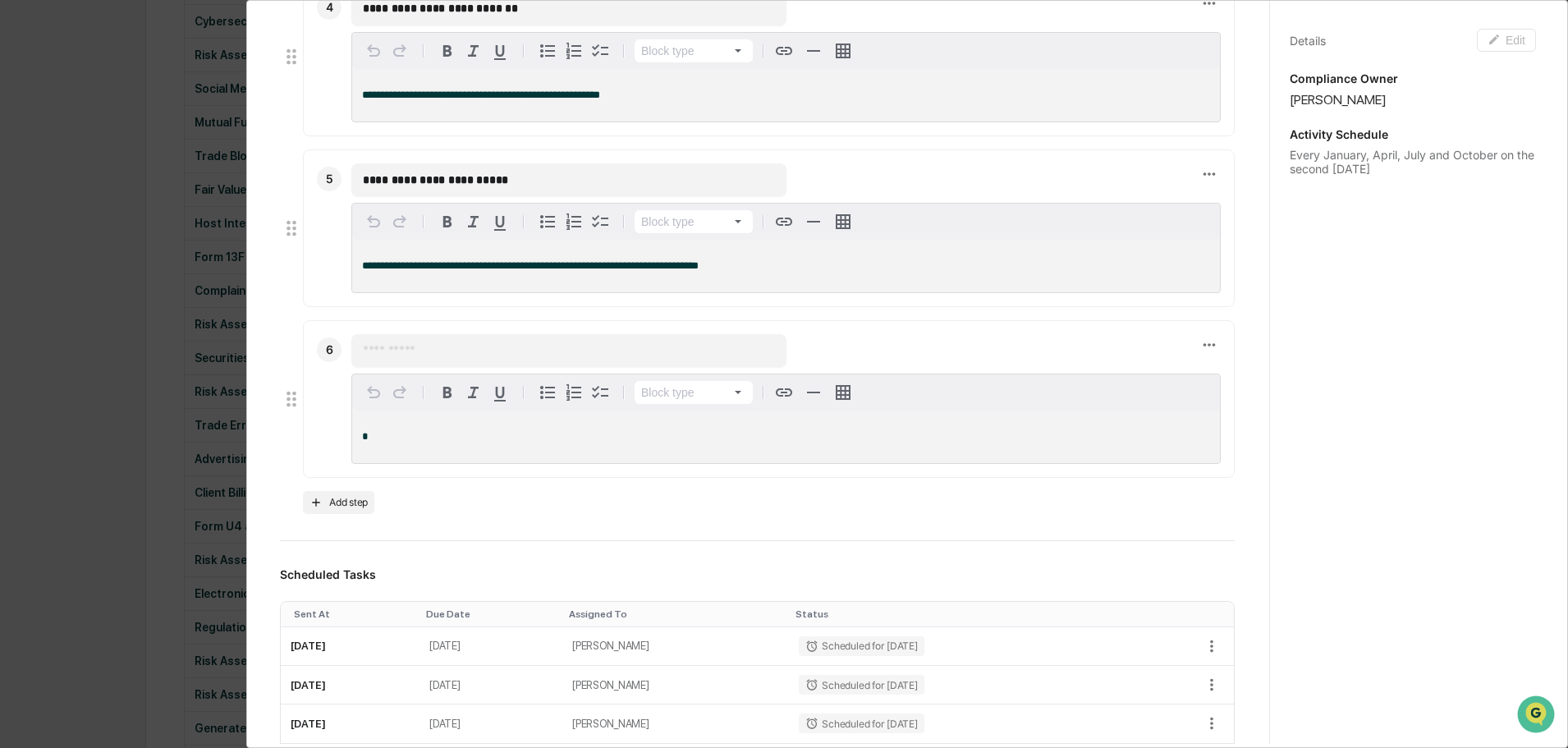 click at bounding box center (569, 351) 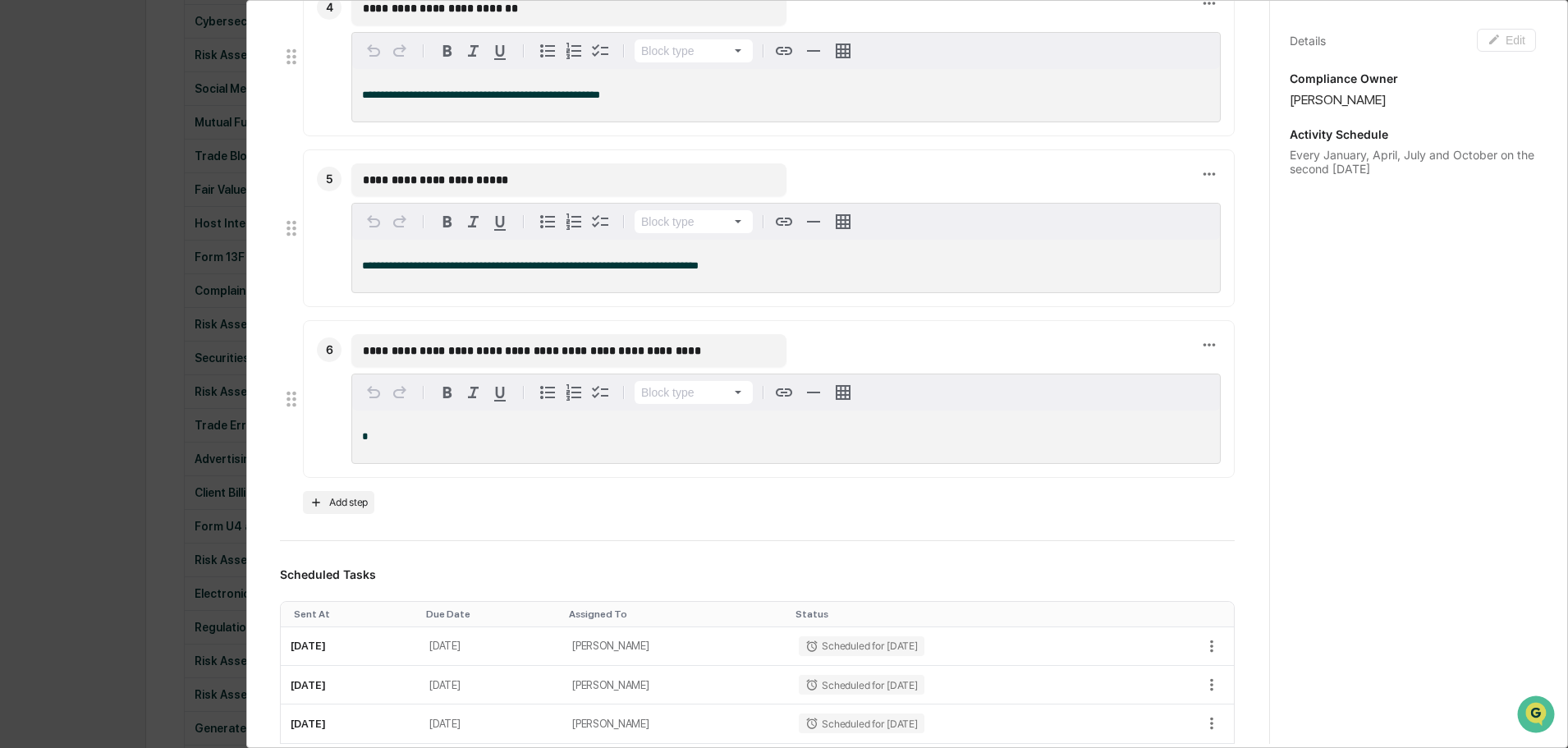 type on "**********" 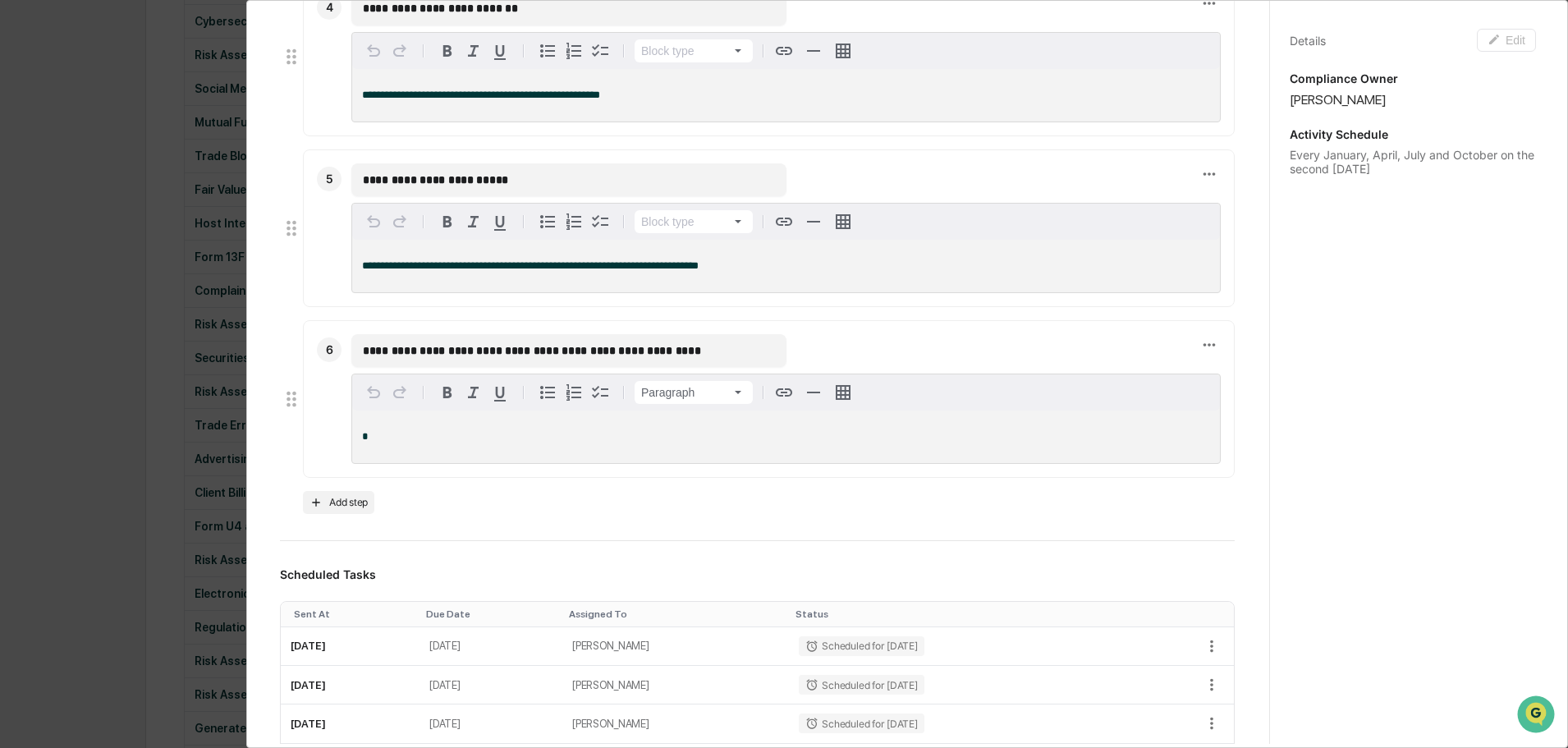click on "*" at bounding box center (786, 437) 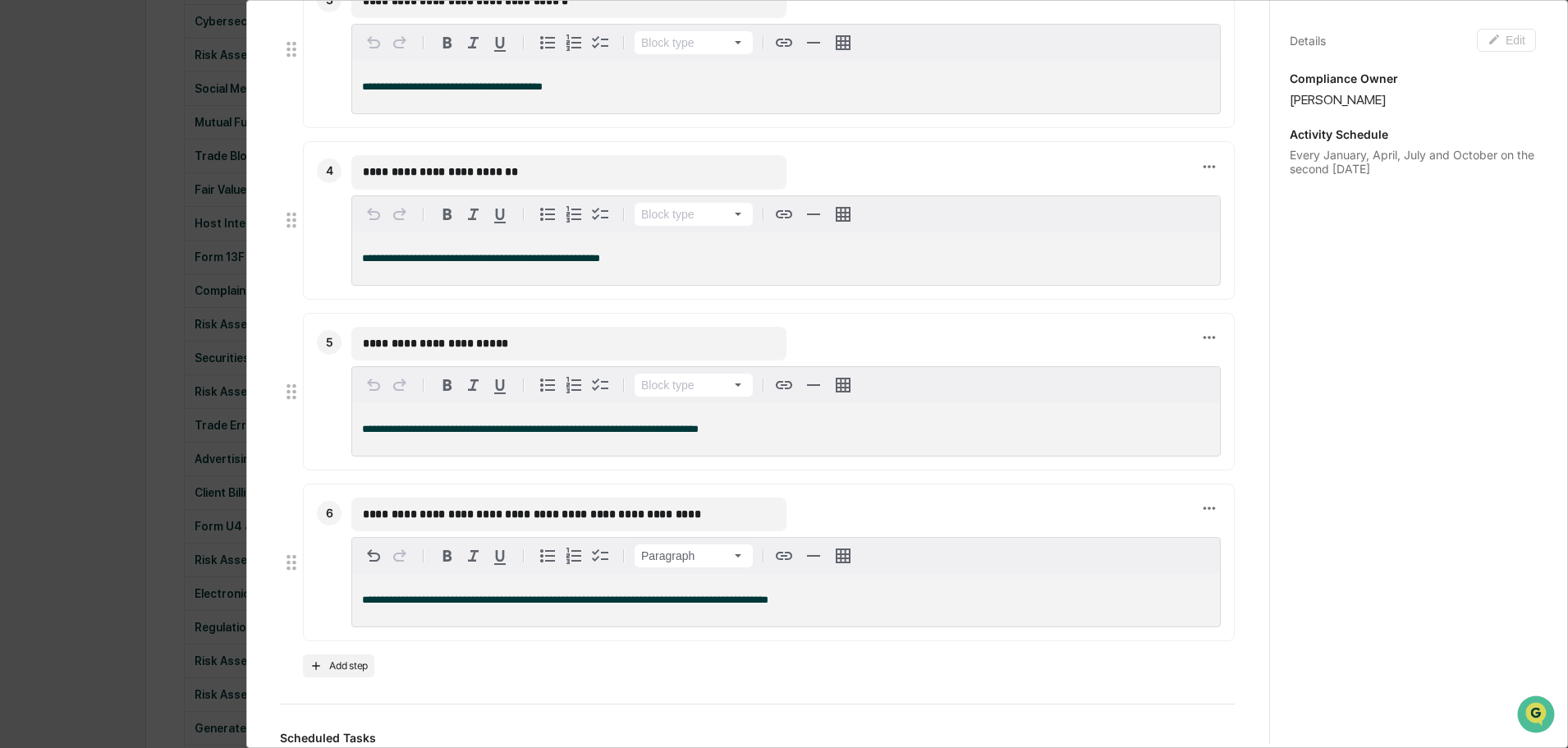 scroll, scrollTop: 664, scrollLeft: 0, axis: vertical 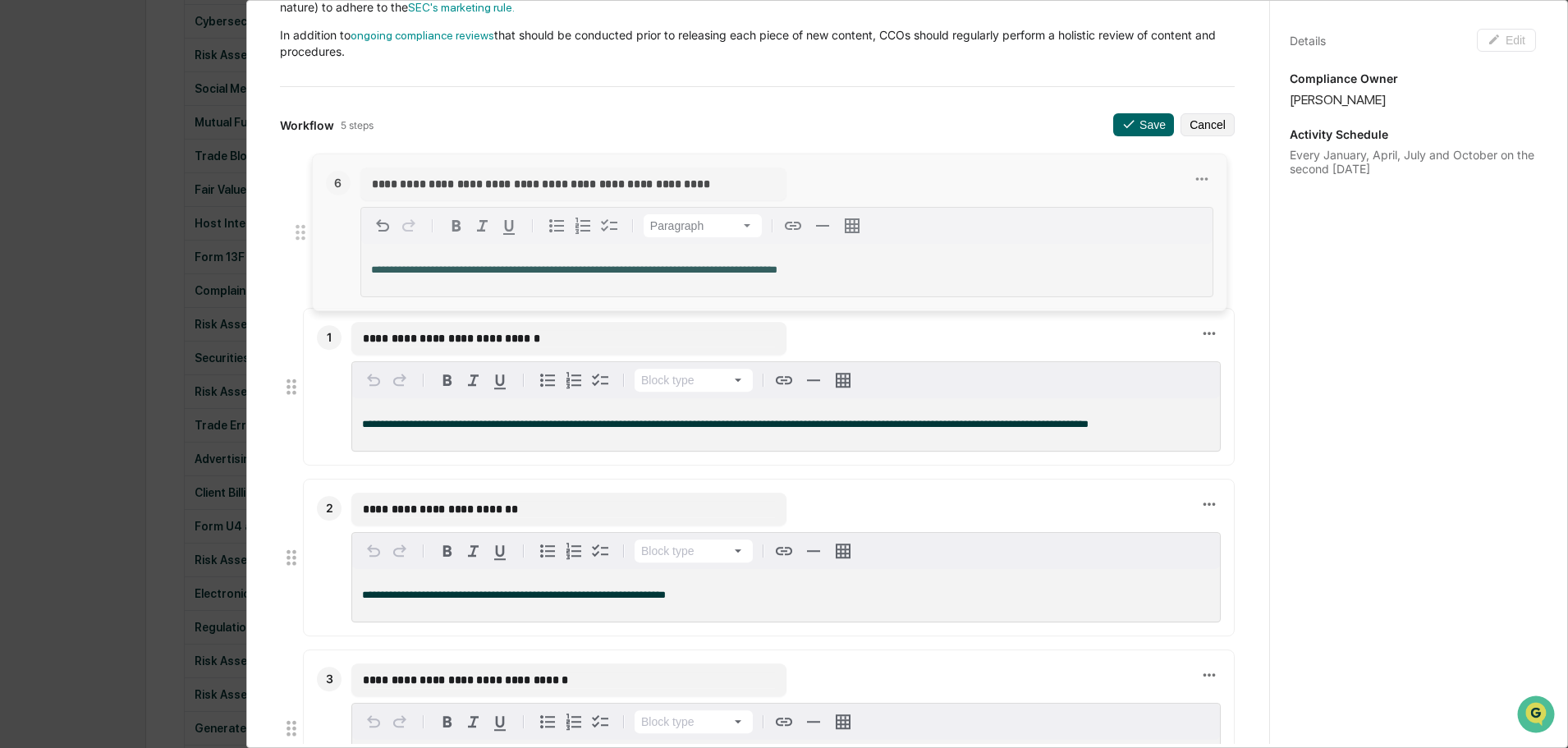 drag, startPoint x: 293, startPoint y: 567, endPoint x: 300, endPoint y: 228, distance: 339.07226 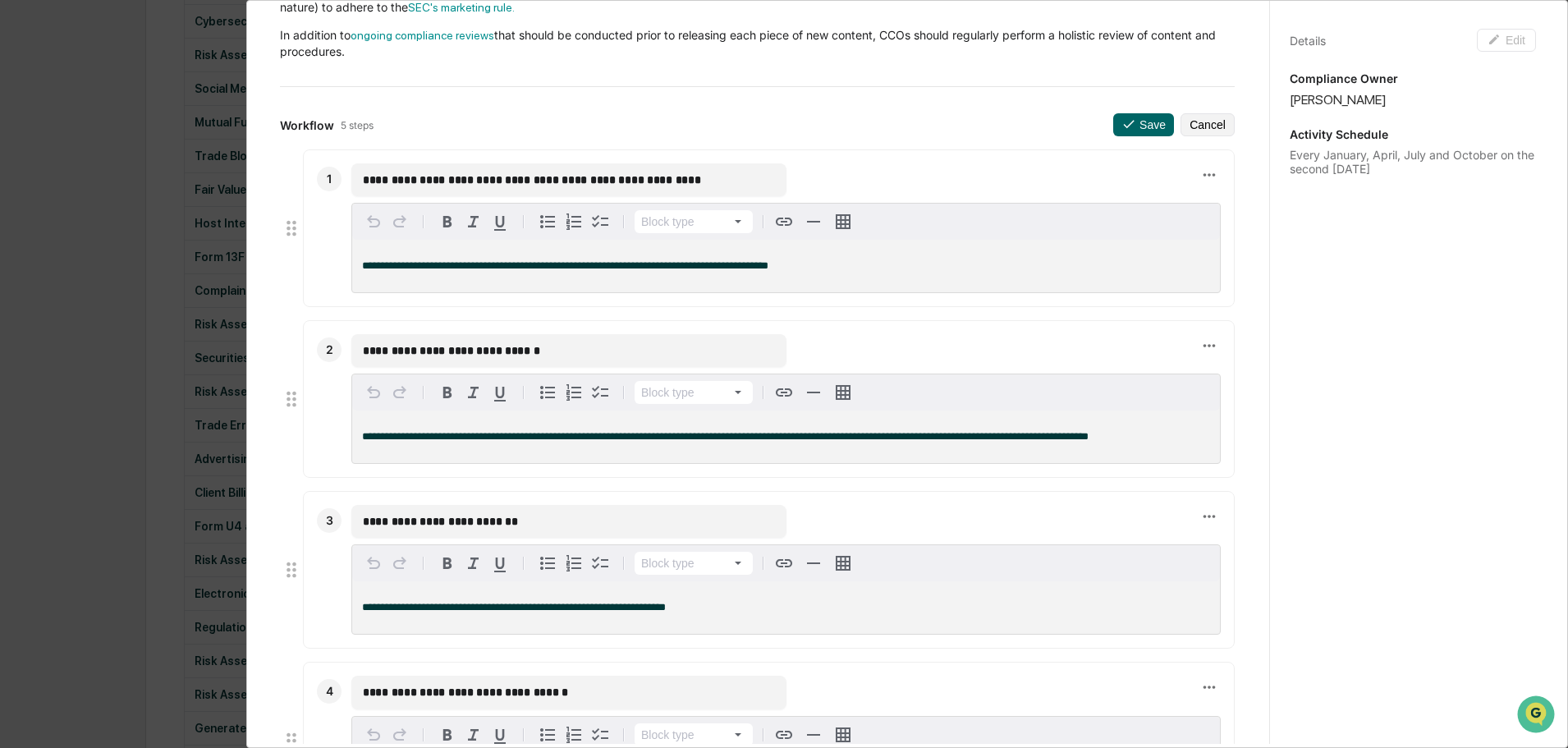 click on "Workflow 5 steps Save Cancel" at bounding box center [757, 125] 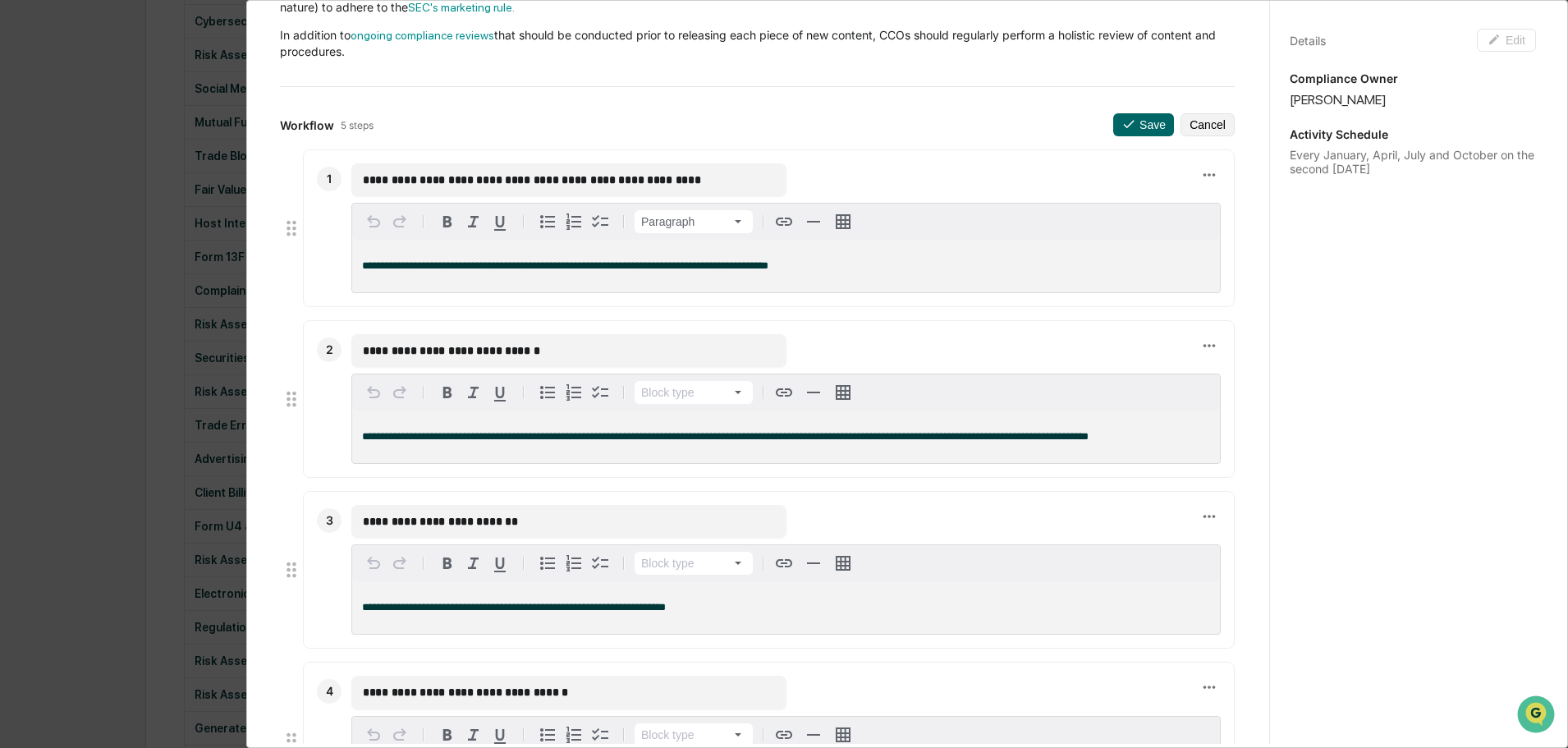 click on "**********" at bounding box center [786, 266] 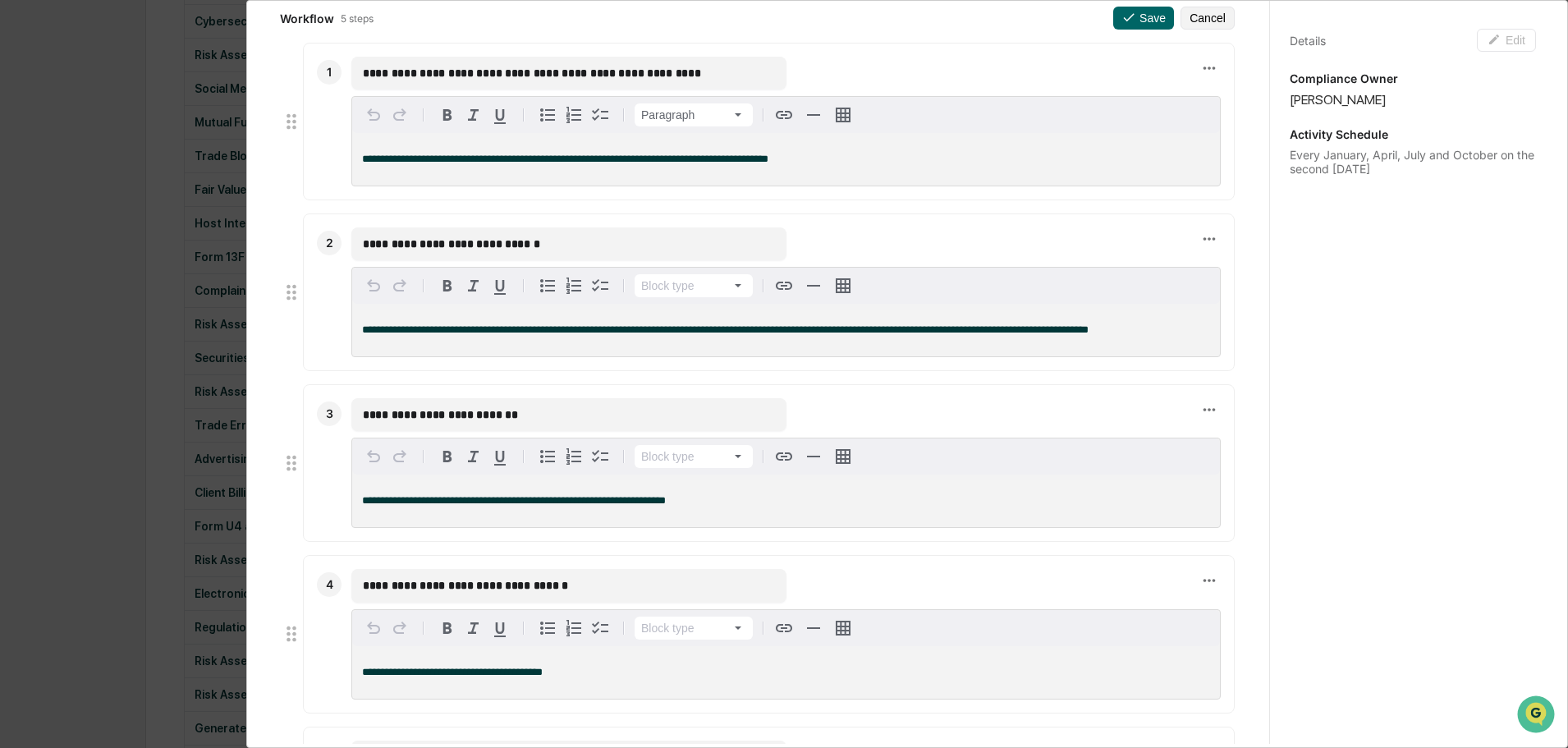 scroll, scrollTop: 246, scrollLeft: 0, axis: vertical 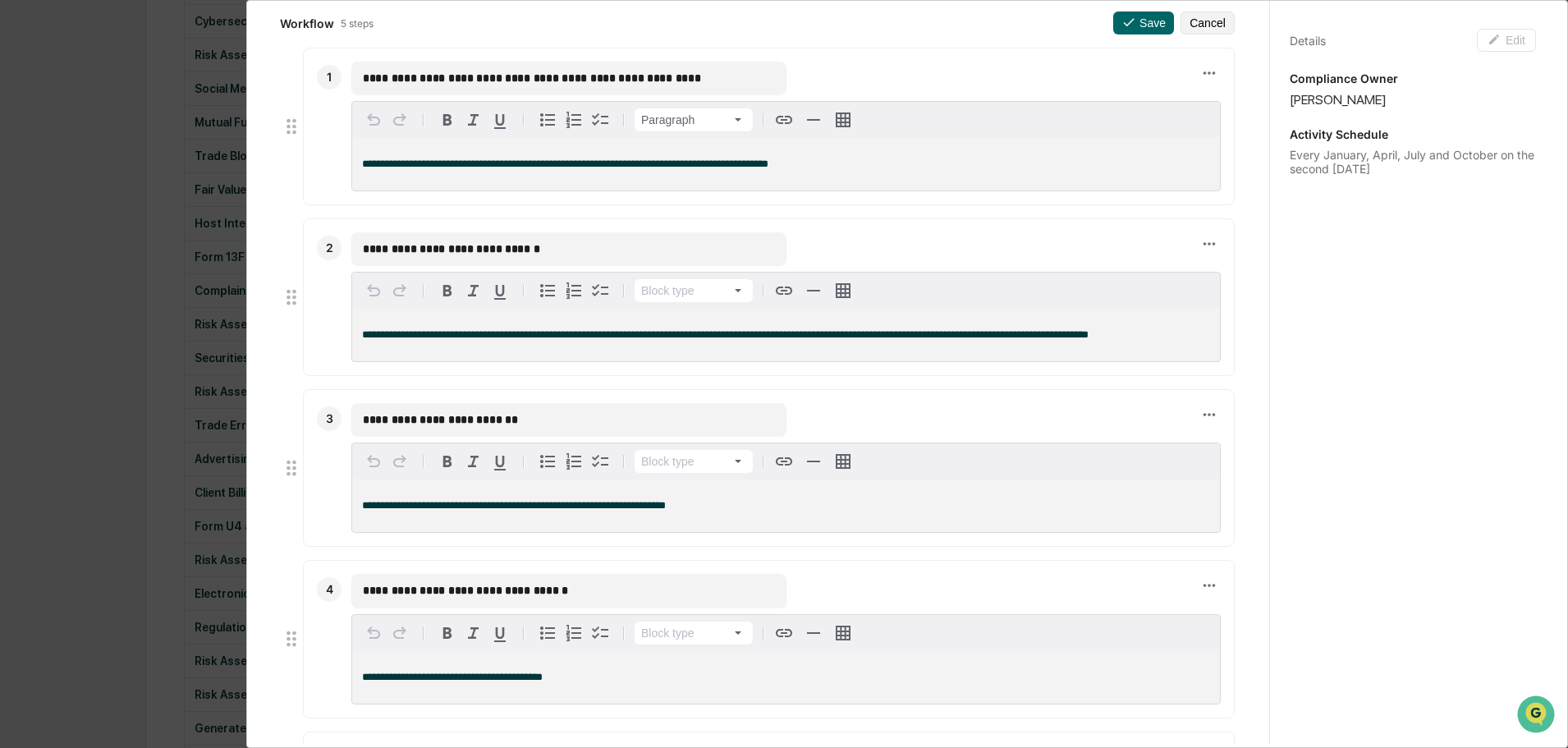 click on "**********" at bounding box center (786, 164) 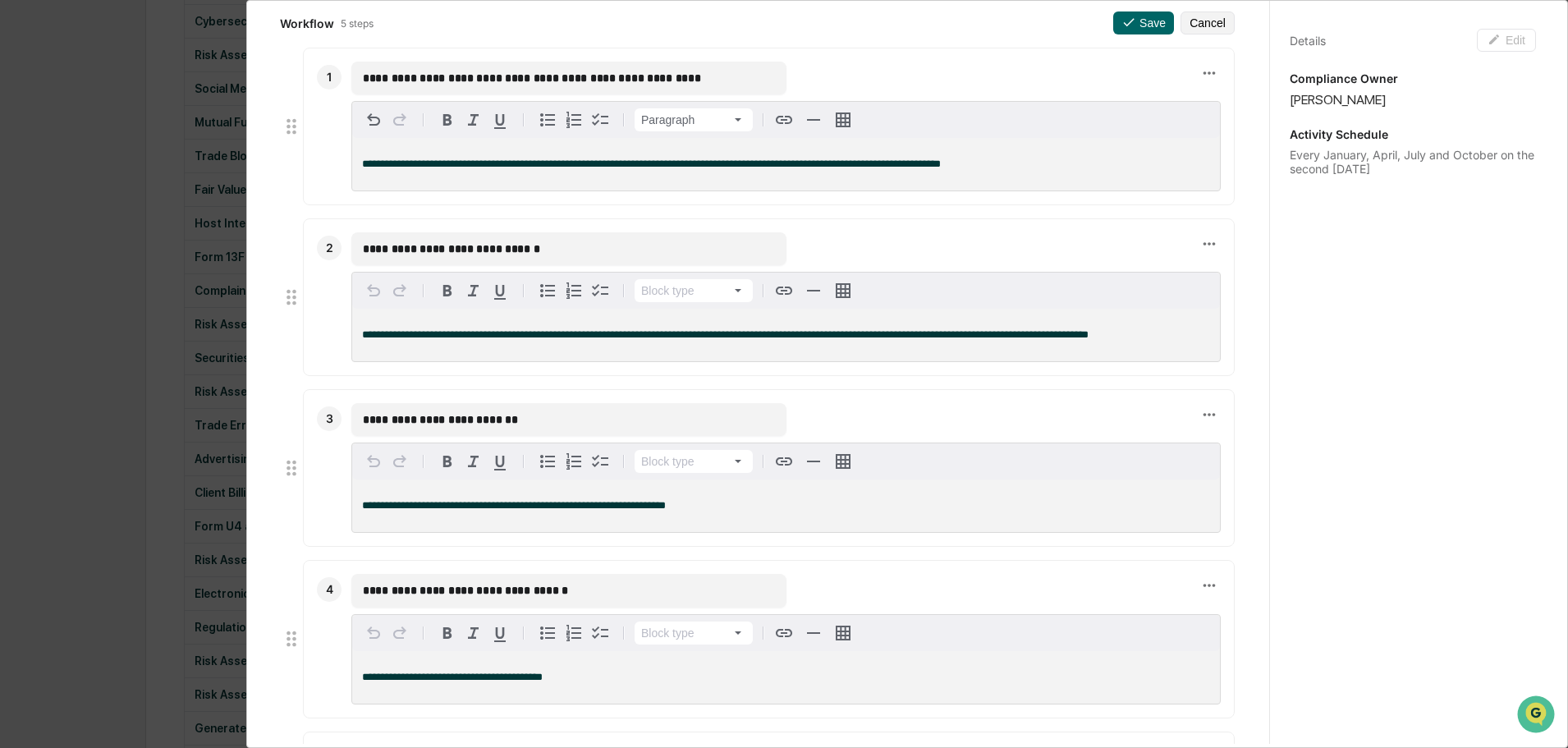 click on "**********" at bounding box center (651, 163) 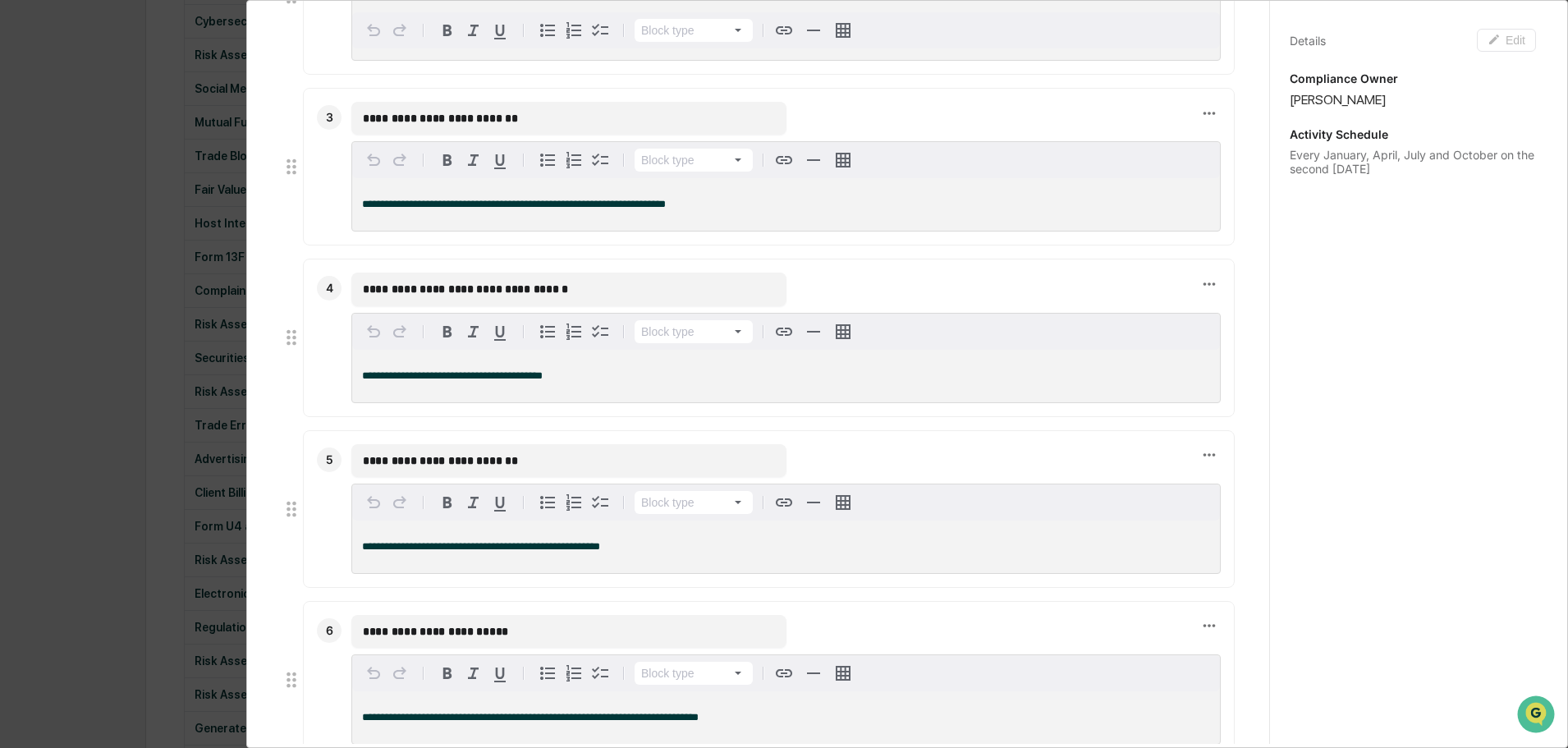 scroll, scrollTop: 575, scrollLeft: 0, axis: vertical 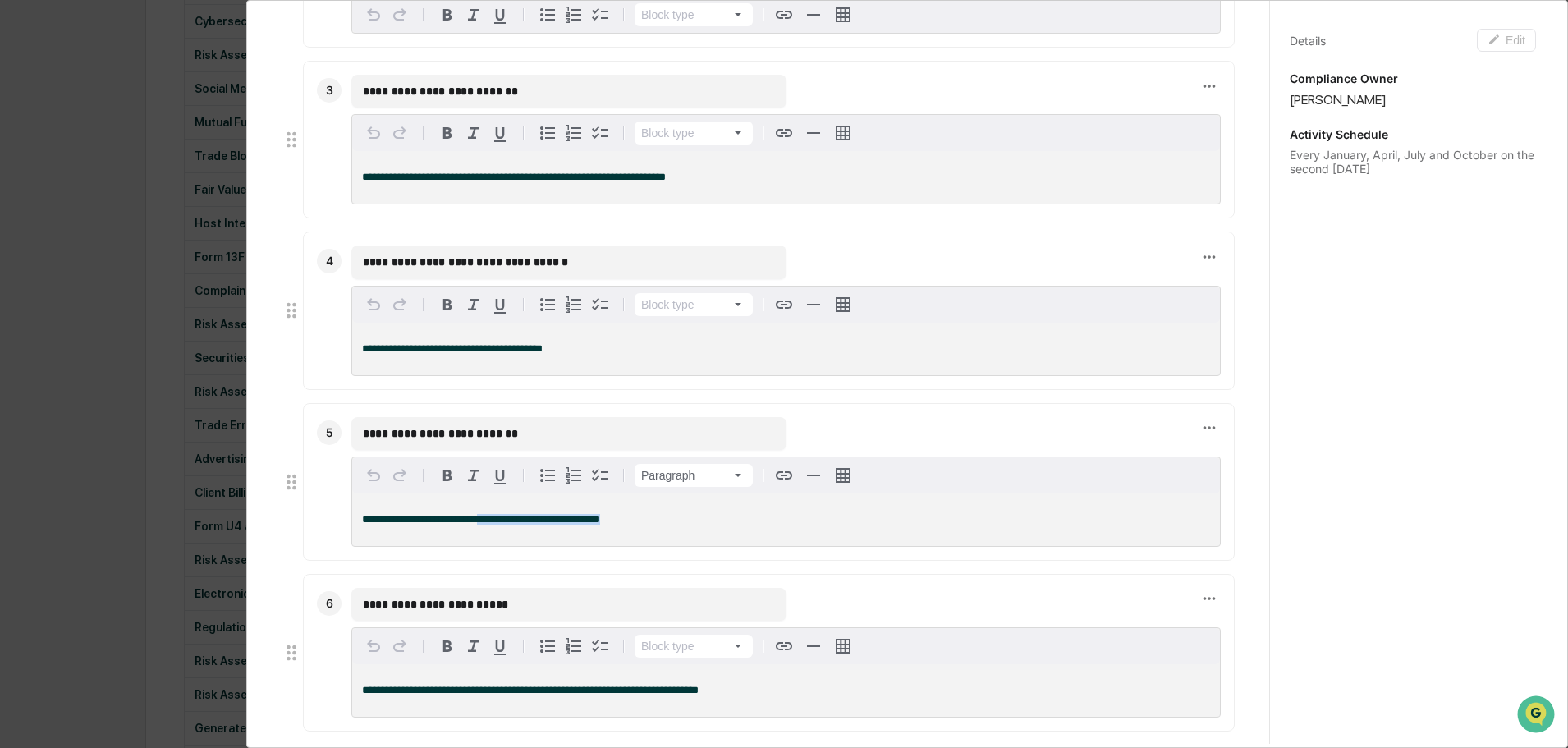 drag, startPoint x: 637, startPoint y: 529, endPoint x: 488, endPoint y: 527, distance: 149.01342 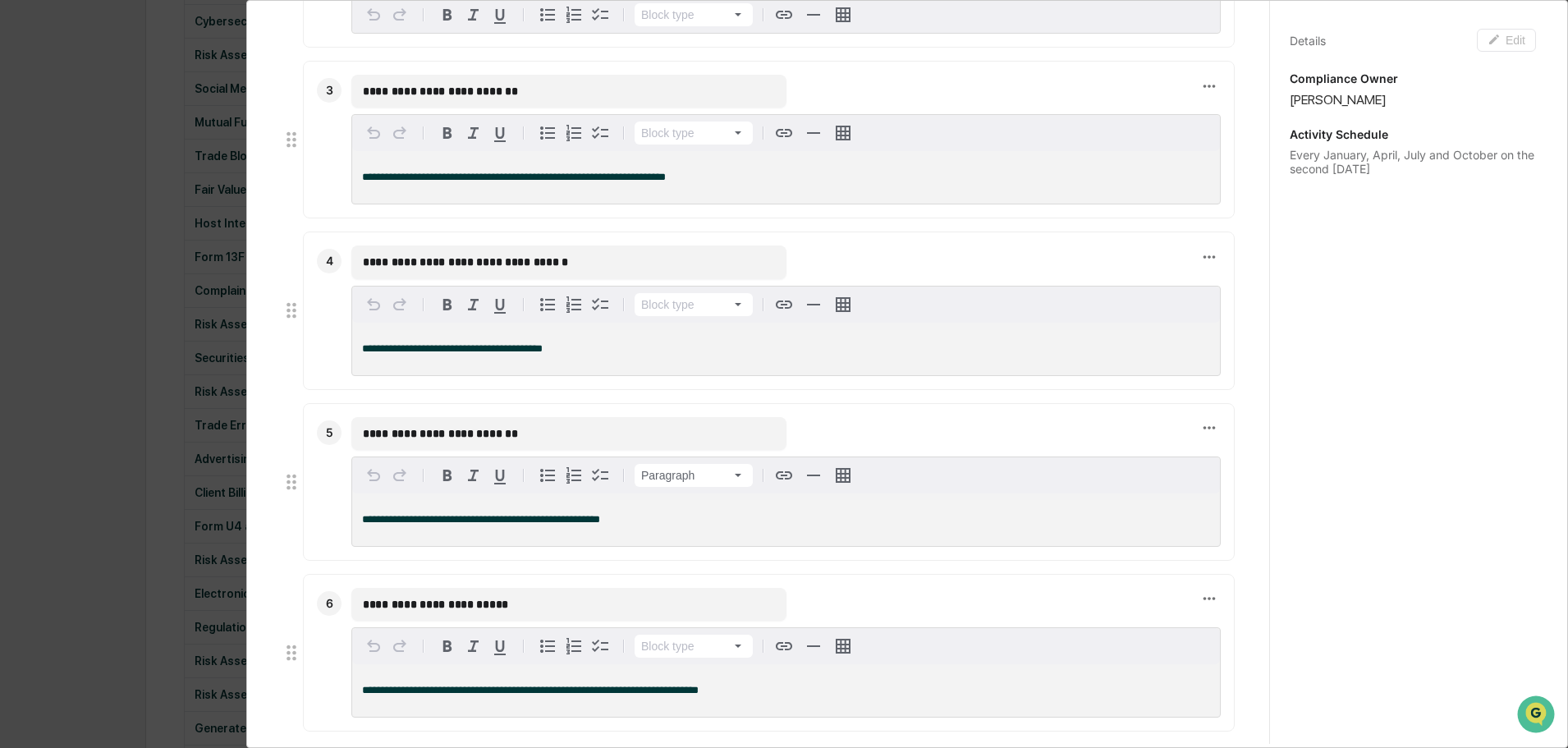 click on "**********" at bounding box center [481, 519] 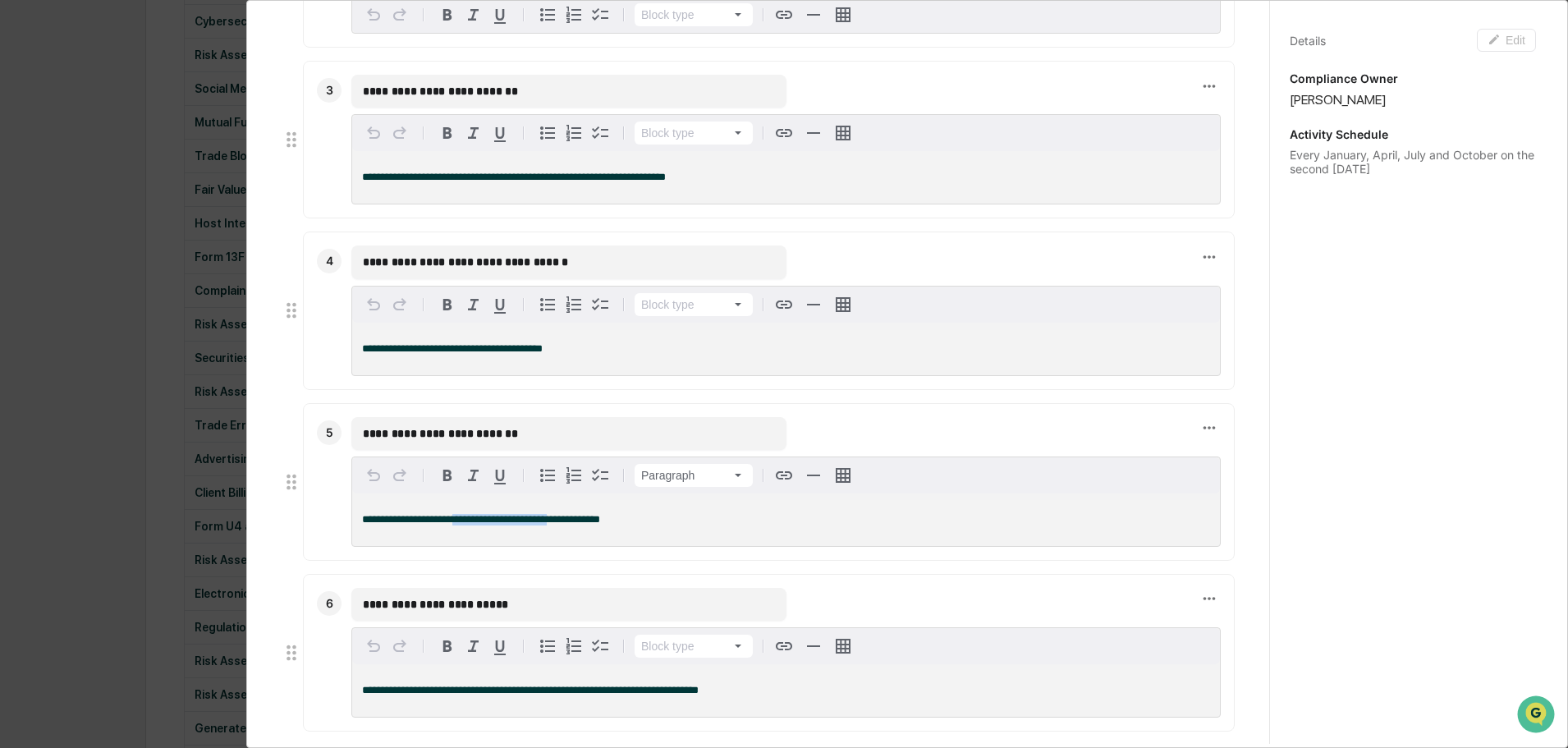 drag, startPoint x: 461, startPoint y: 527, endPoint x: 564, endPoint y: 523, distance: 103.07764 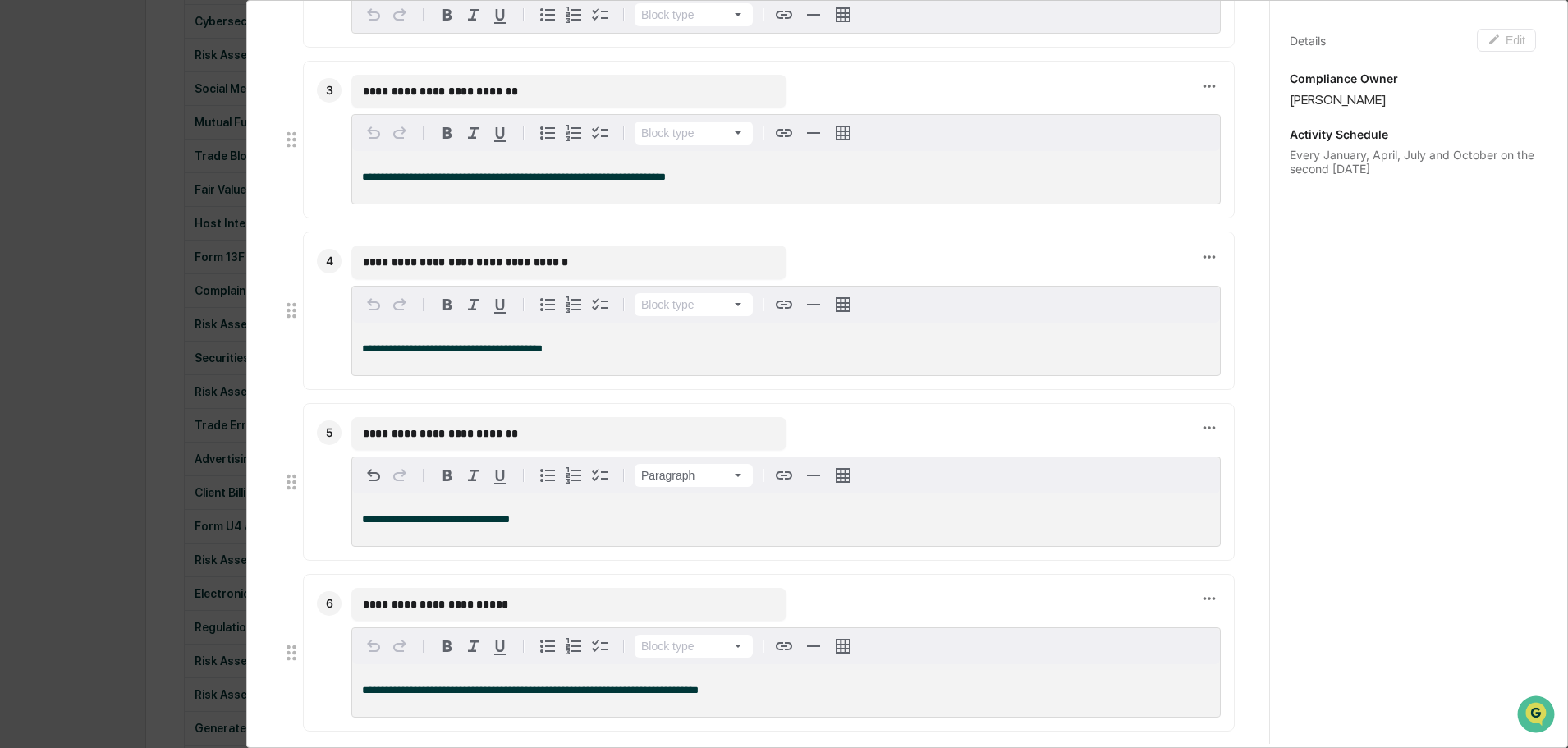type 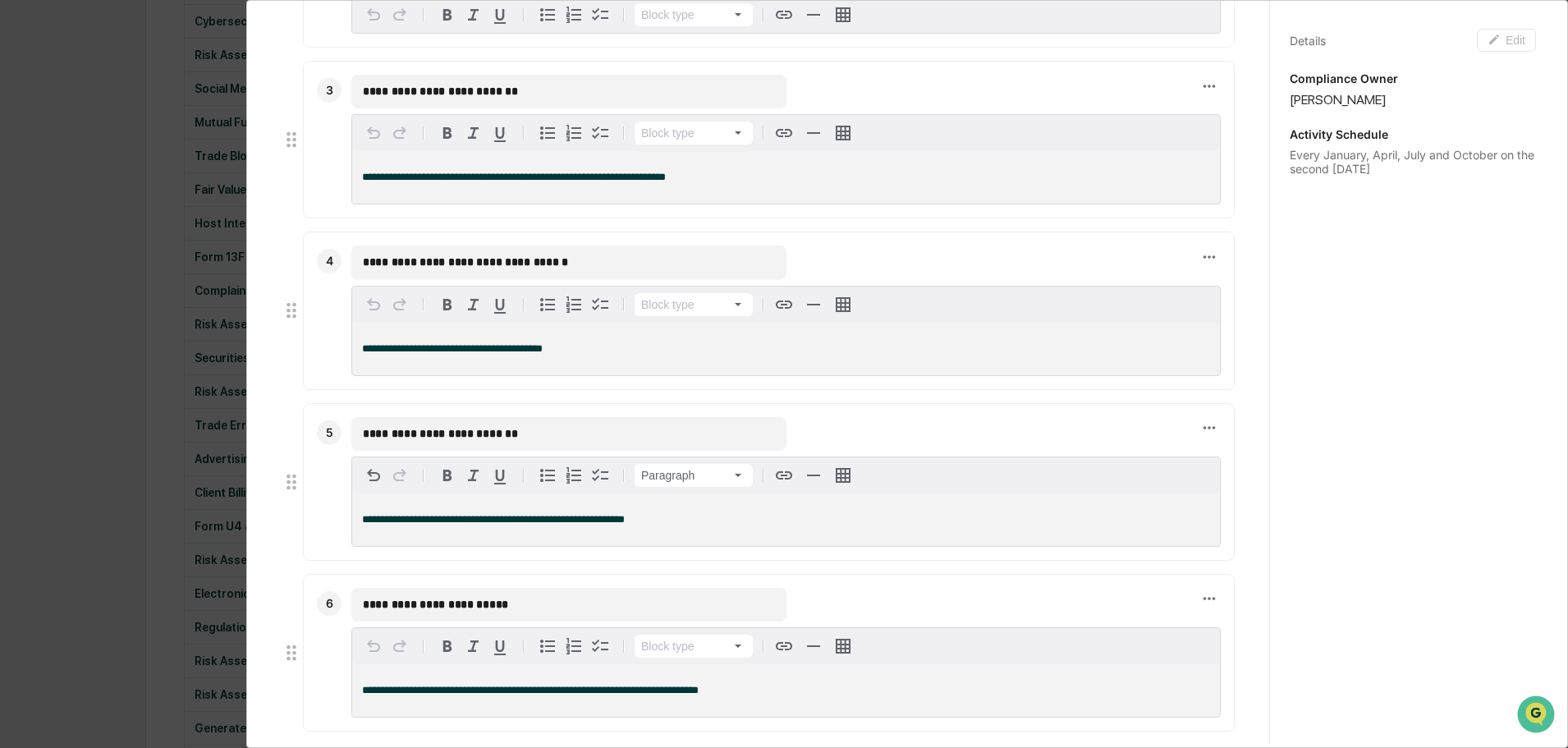 click on "**********" at bounding box center [786, 520] 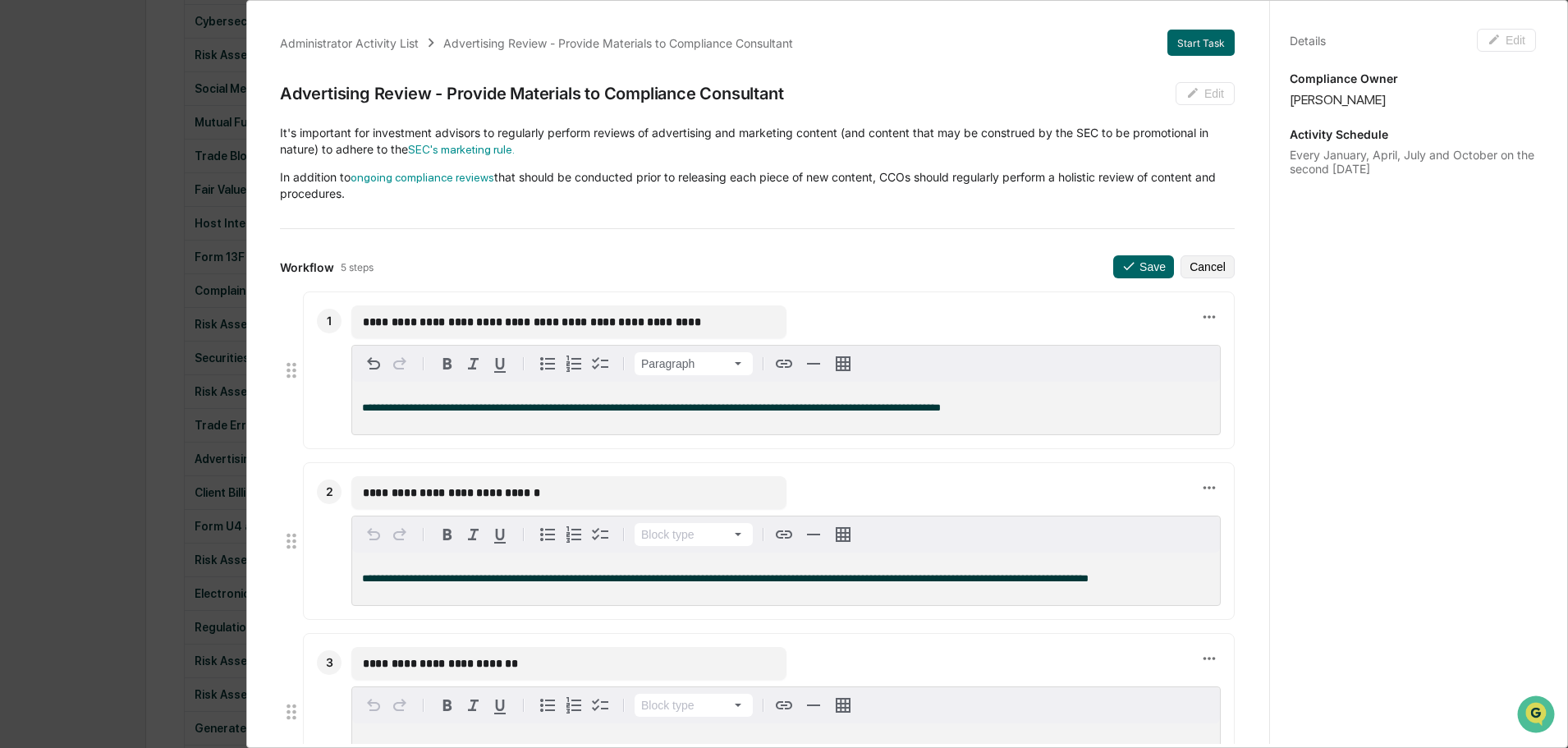 scroll, scrollTop: 0, scrollLeft: 0, axis: both 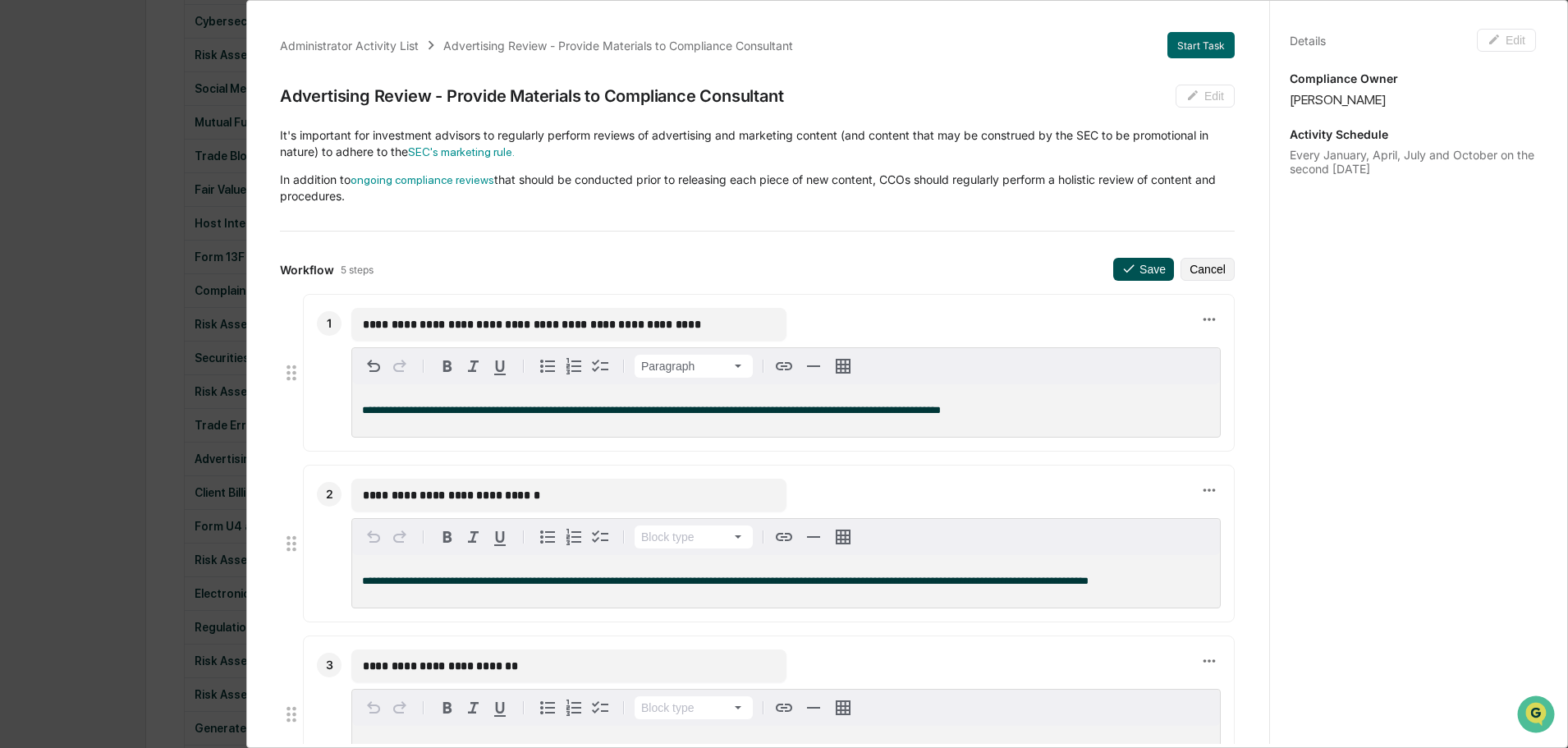 click on "Save" at bounding box center (1144, 269) 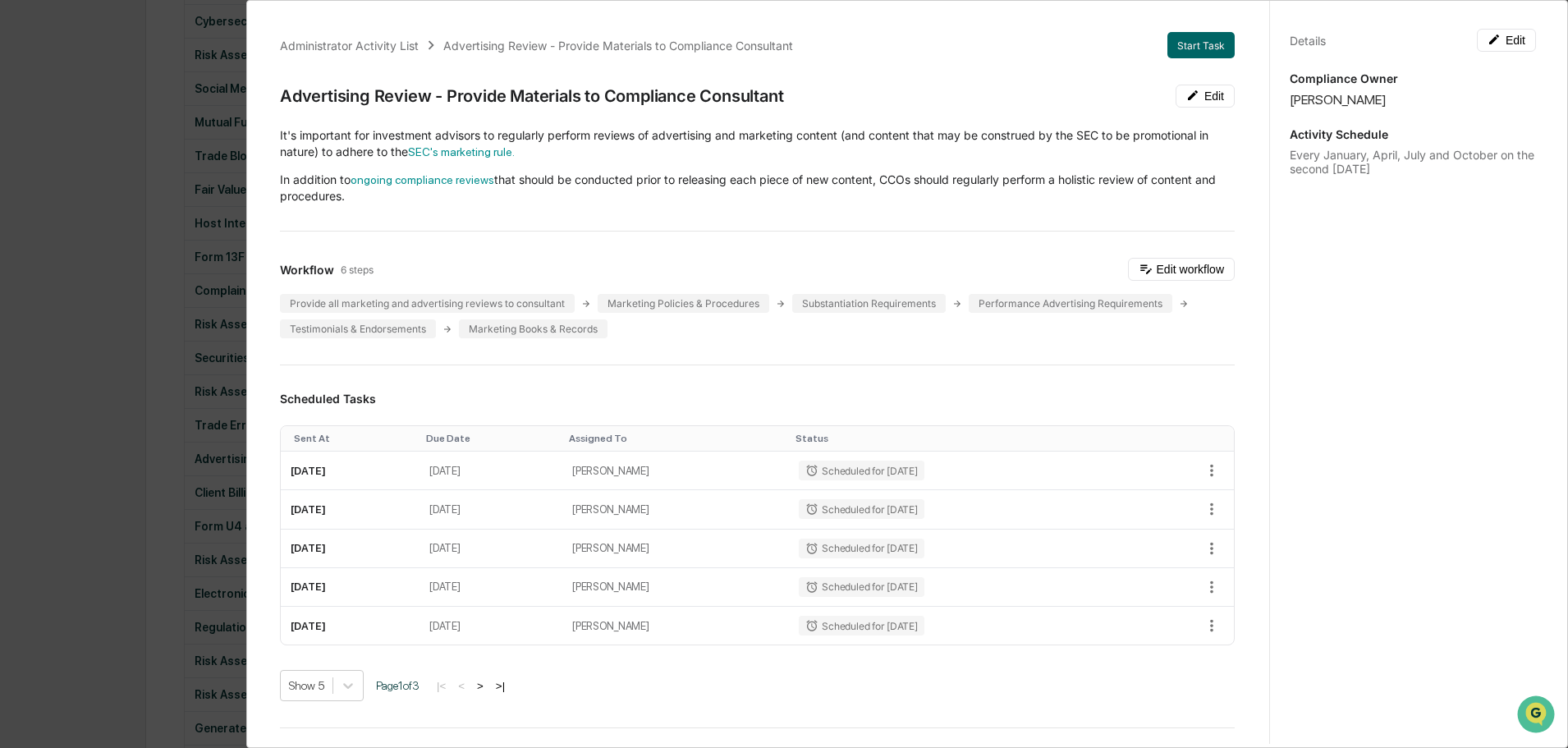 click on "Details Edit Compliance Owner Alison Gould Activity Schedule Every January, April, July and October on the second Thursday" at bounding box center [1412, 389] 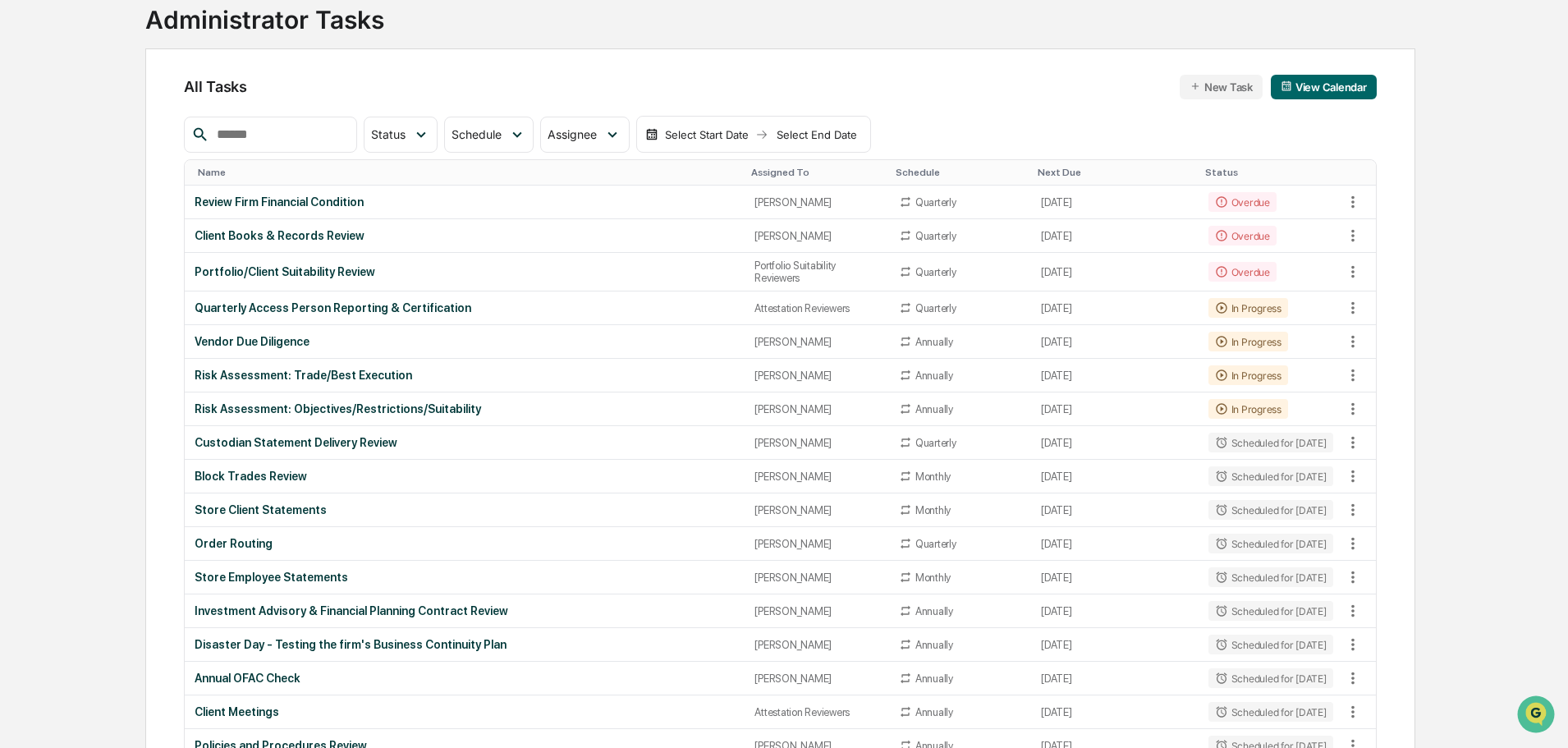 scroll, scrollTop: 0, scrollLeft: 0, axis: both 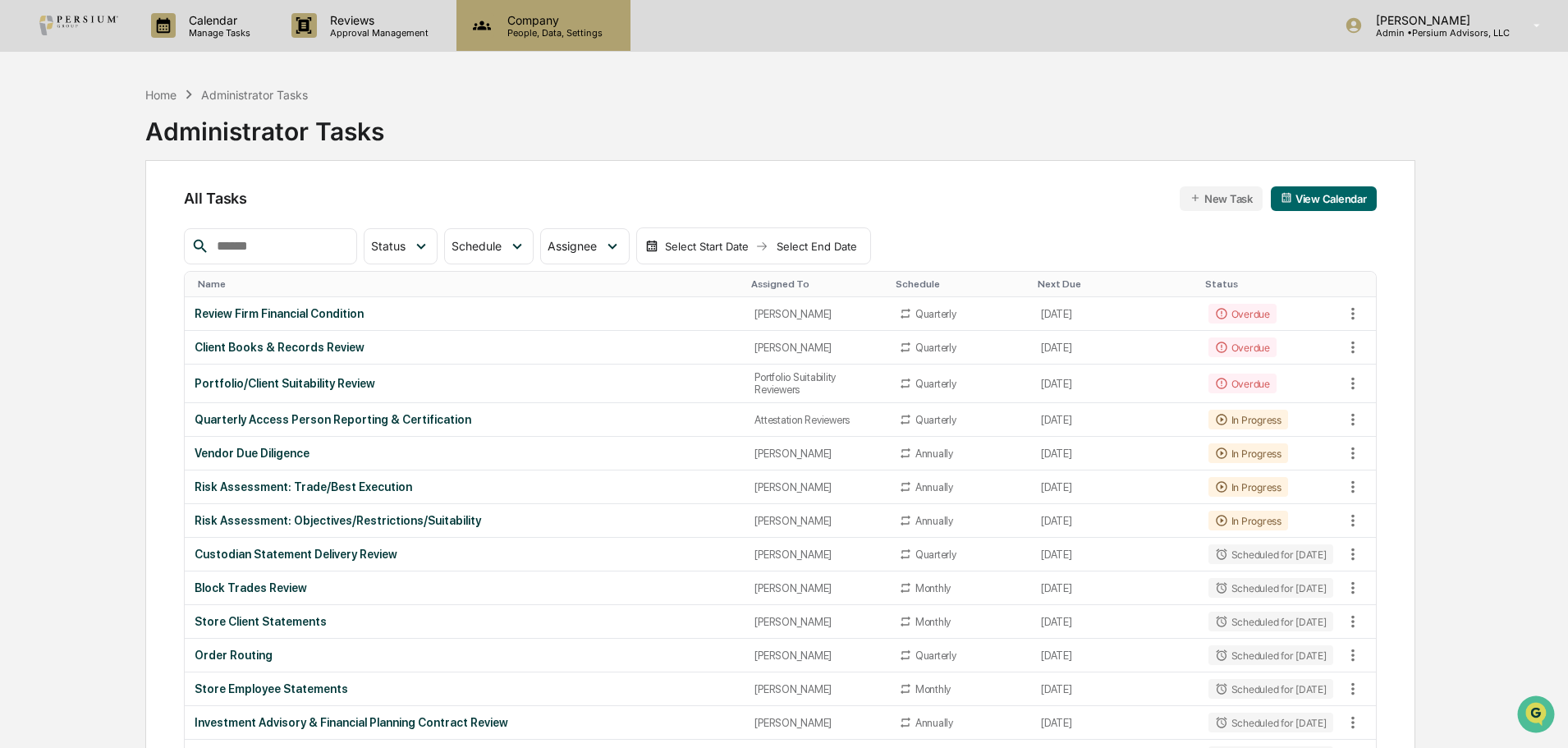 click on "Company People, Data, Settings" at bounding box center [543, 25] 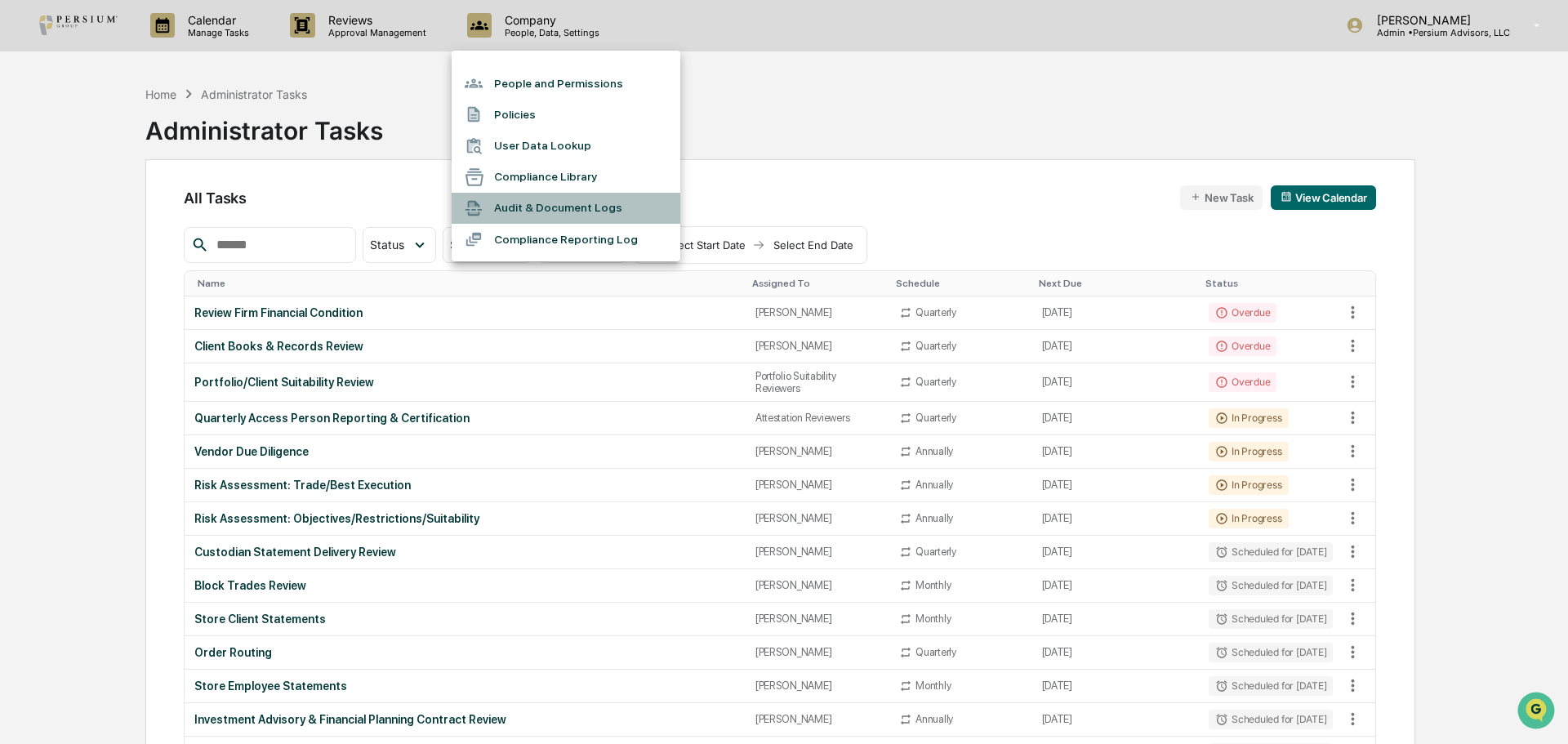 click on "Audit & Document Logs" at bounding box center [566, 208] 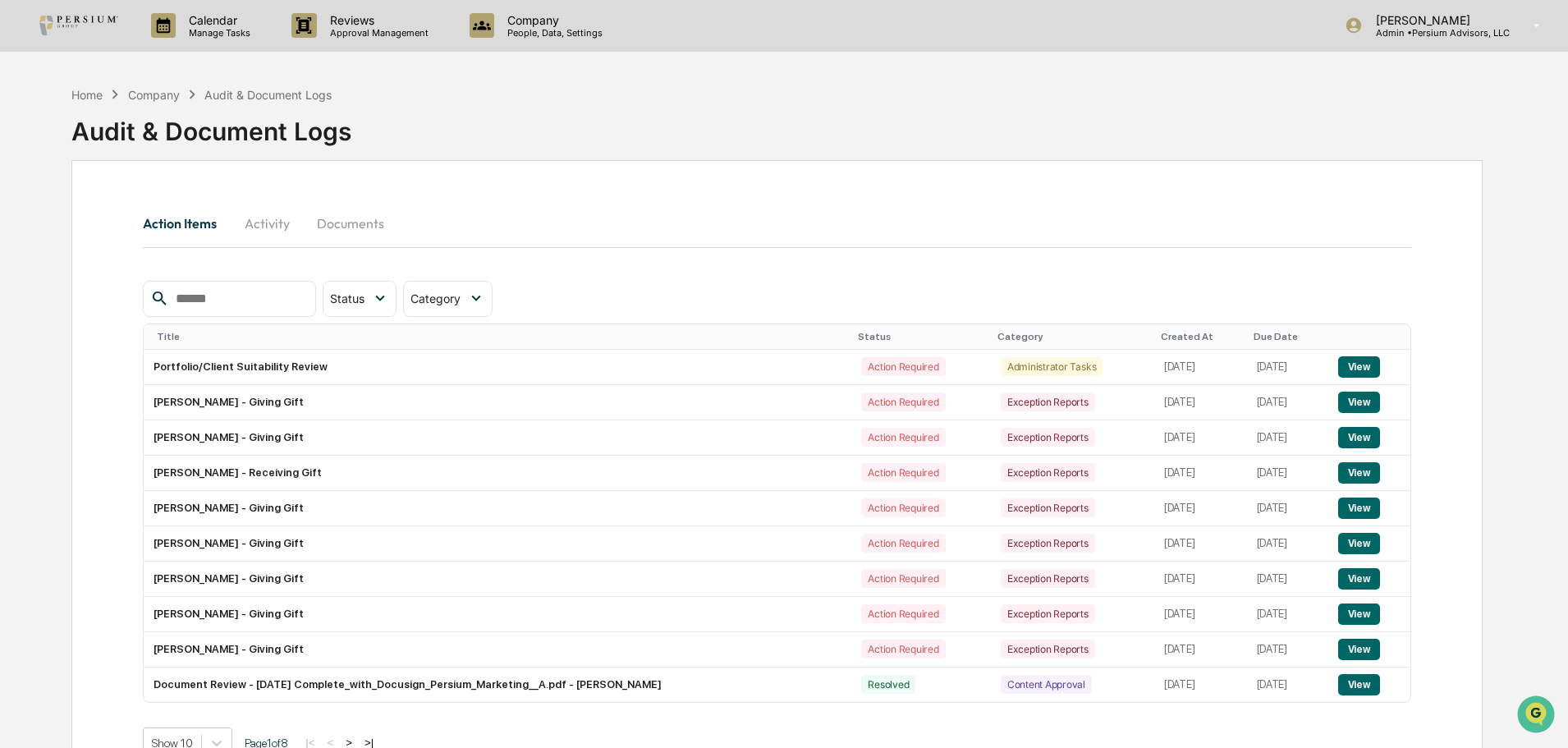 click on "Activity" at bounding box center [267, 223] 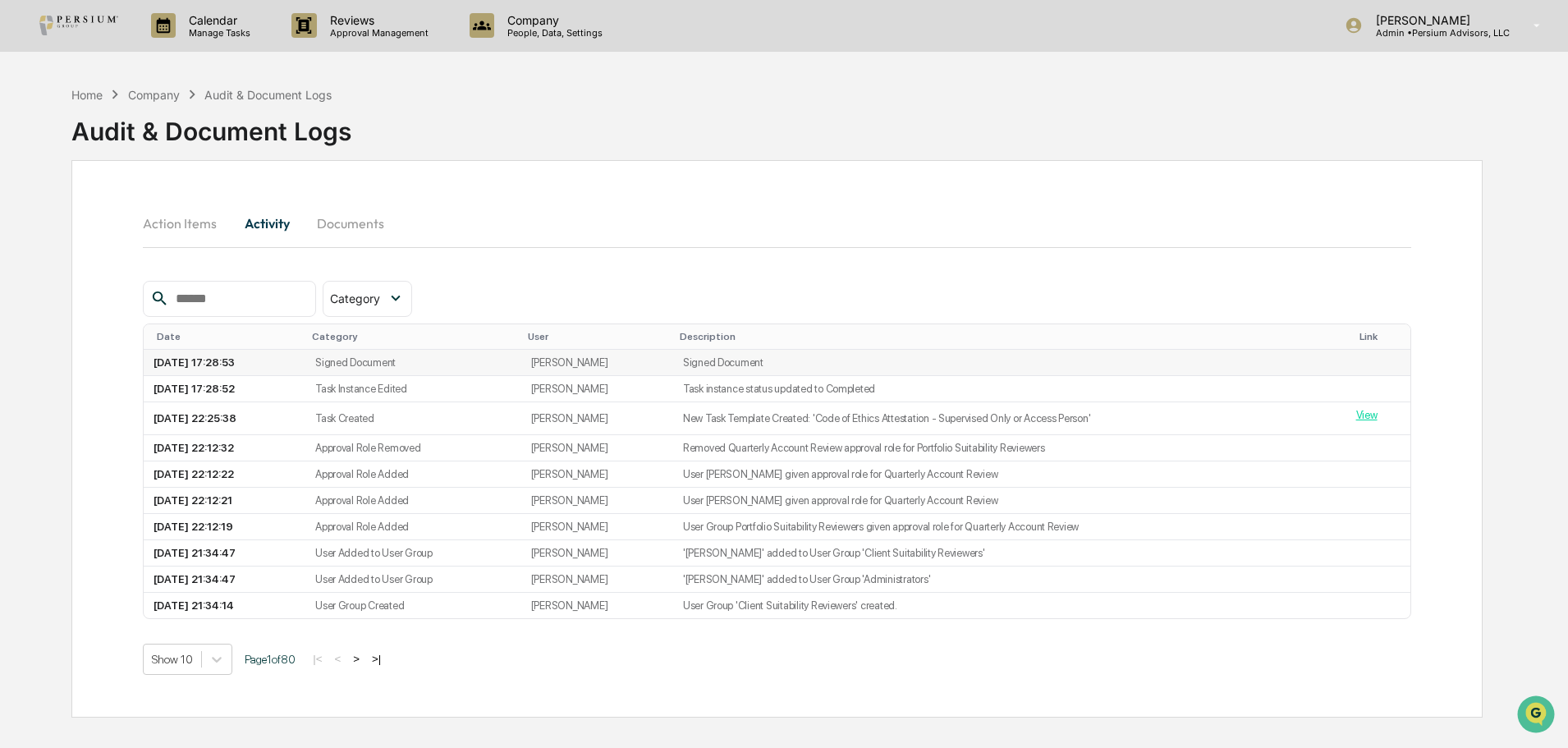 click on "Signed Document" at bounding box center (413, 363) 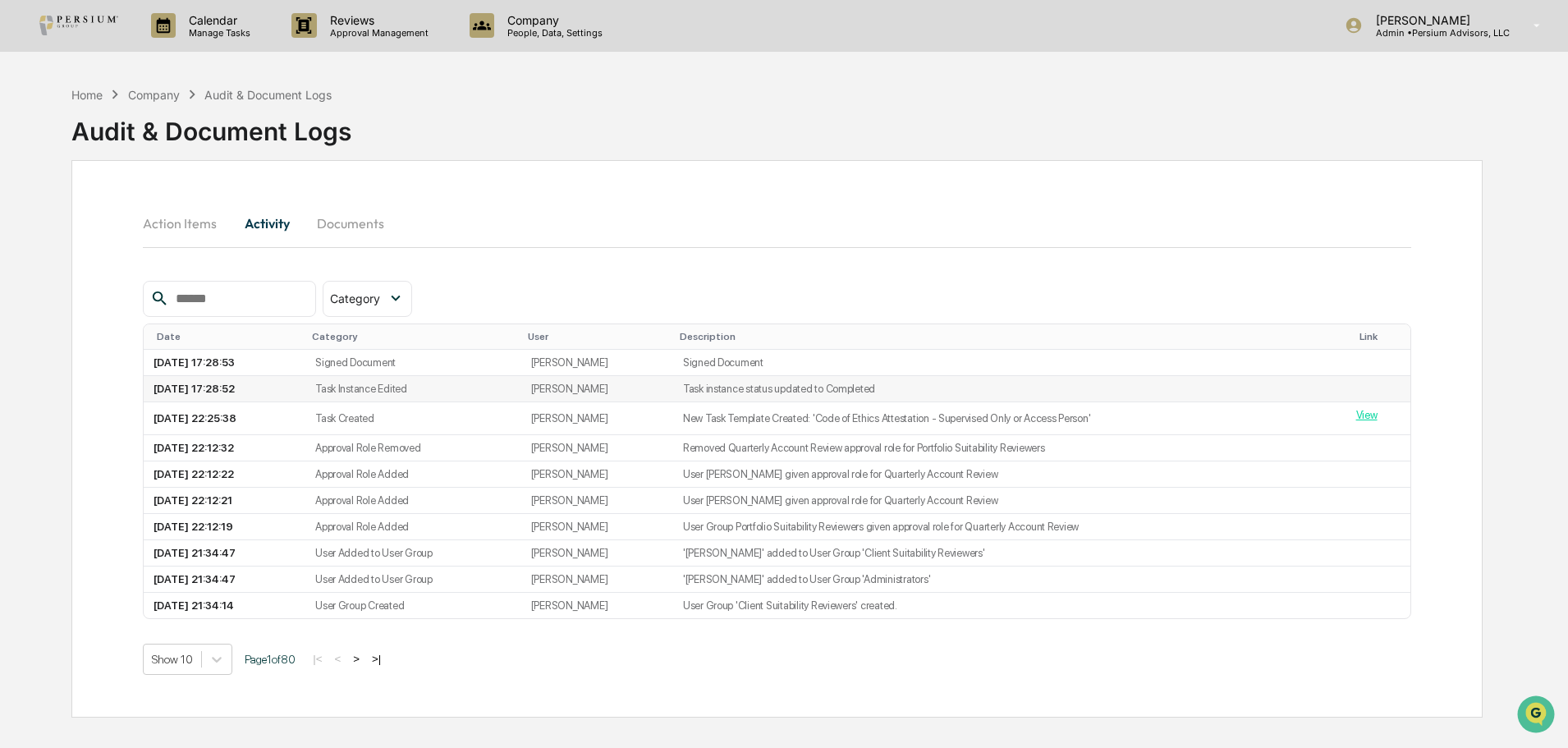 click at bounding box center (1378, 389) 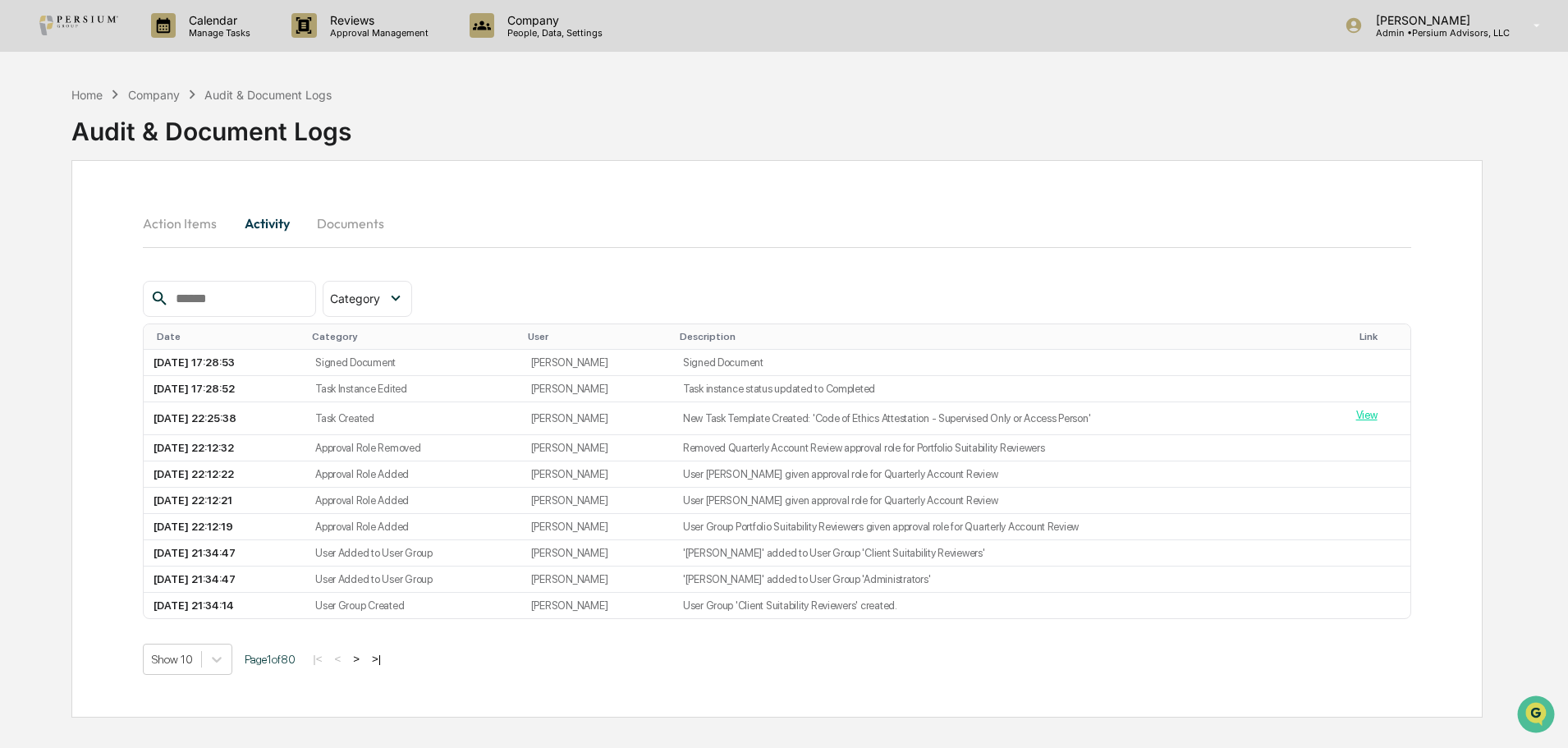 click on "Documents" at bounding box center (351, 223) 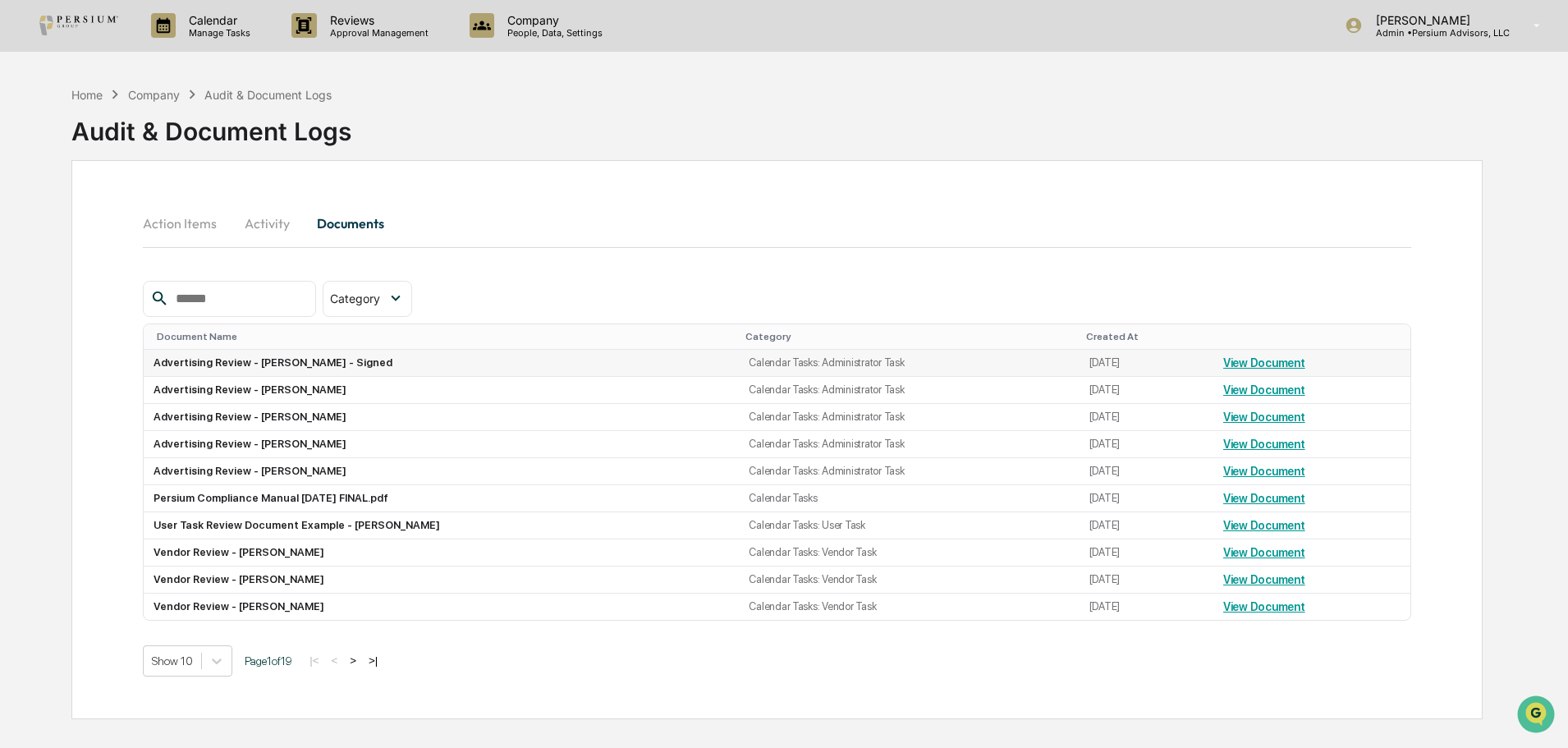 click on "View Document" at bounding box center [1264, 363] 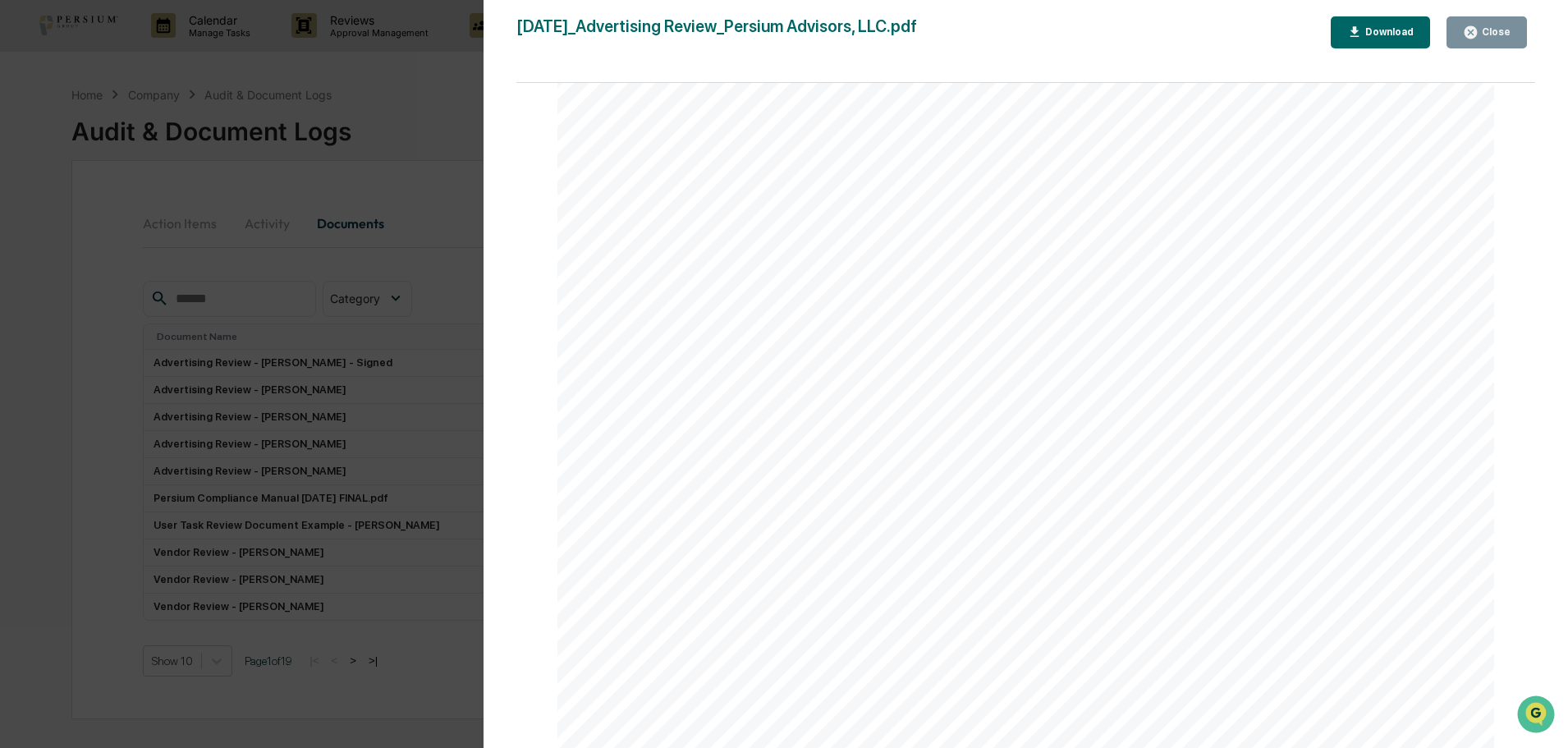 scroll, scrollTop: 7154, scrollLeft: 0, axis: vertical 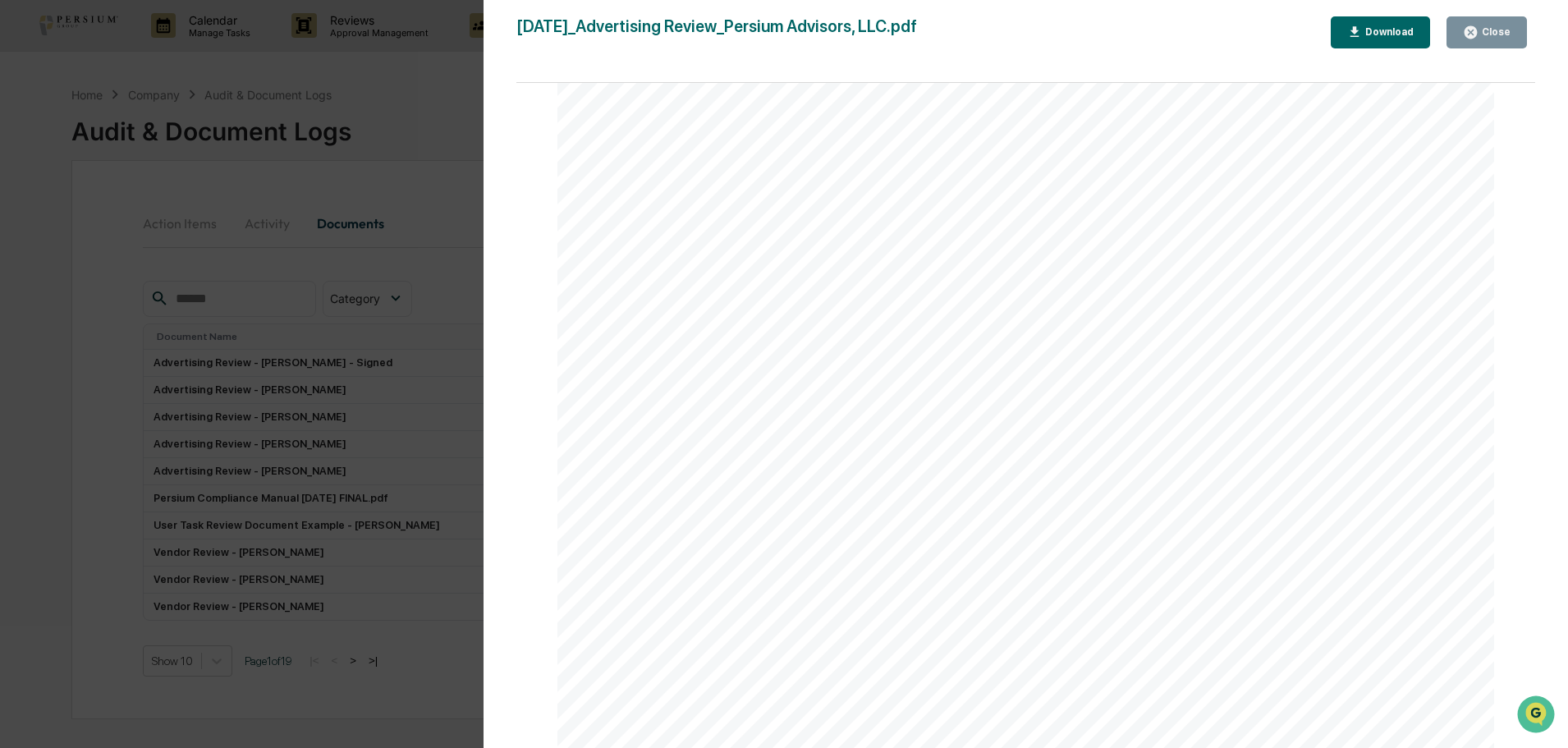 click on "Download" at bounding box center (1387, 32) 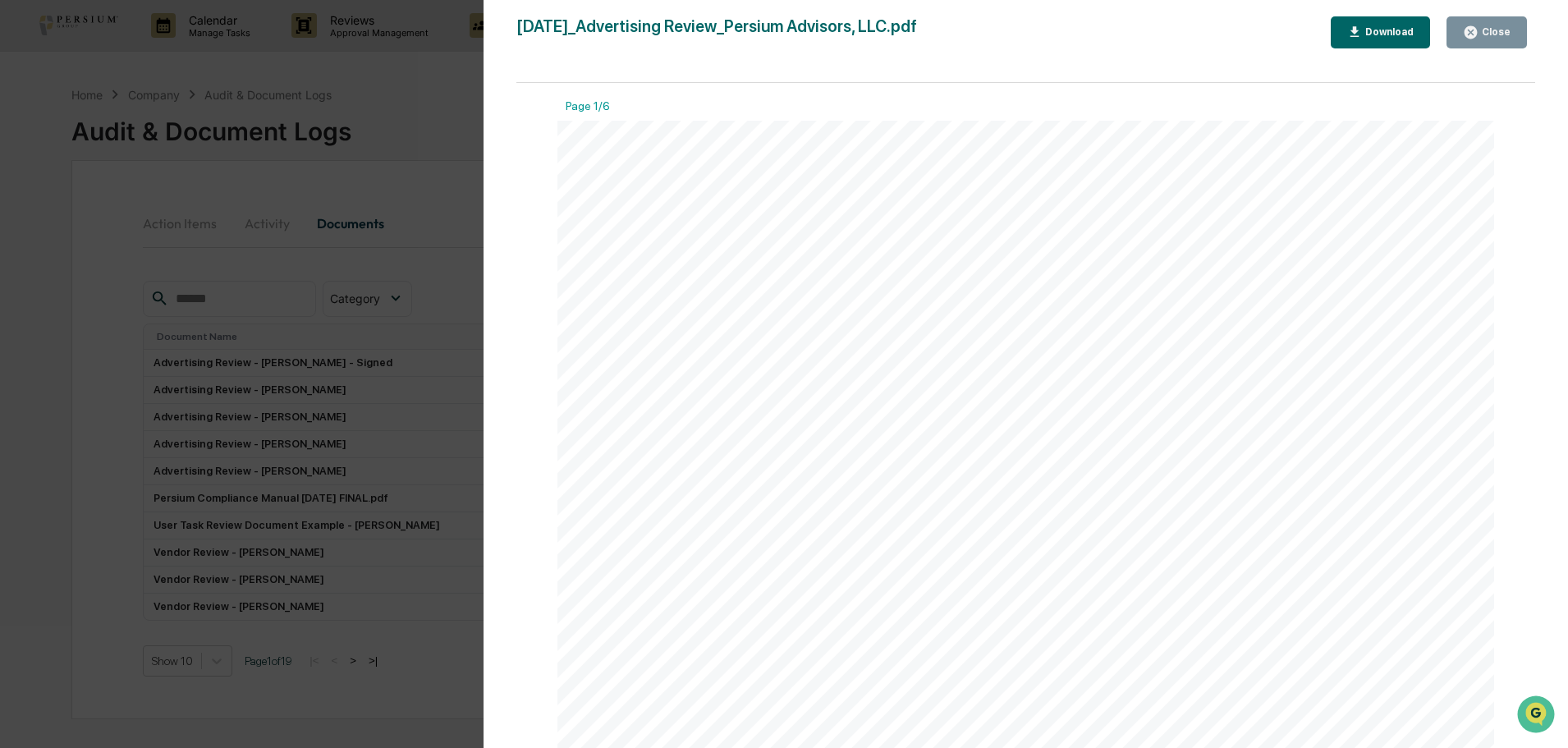 click on "Version History 07/24/2025, 05:28 PM Alison Gould 2025-07-24_Advertising Review_Persium Advisors, LLC.pdf   Close   Download Page 1/6 July   24,   2025 Persium   Advisors,   LLC Advertising   Review Background   and   Purpose It's   important   for   investment   advisors   to   regularly   perform   reviews   of   advertising   and   marketing content   (and   content   that   may   be   construed   by   the   SEC   to   be   promotional   in   nature)   to   adhere   to   the SEC's   marketing   rule. -1) In   addition   to   ongoing   compliance   reviews   that   should   be   conducted   prior   to   releasing   each   piece   of new   content,   CCOs   should   regularly   perform   a   holistic   review   of   content   and   procedures. Marketing   Policies   &   Procedures A   review   of   firm   policies   and   procedures   related   to   marketing   and   advertising.   These   should   reflect the   actual   practiced   procedure   for   reviewing   marketing   materials   at   the   firm. AI" at bounding box center (784, 374) 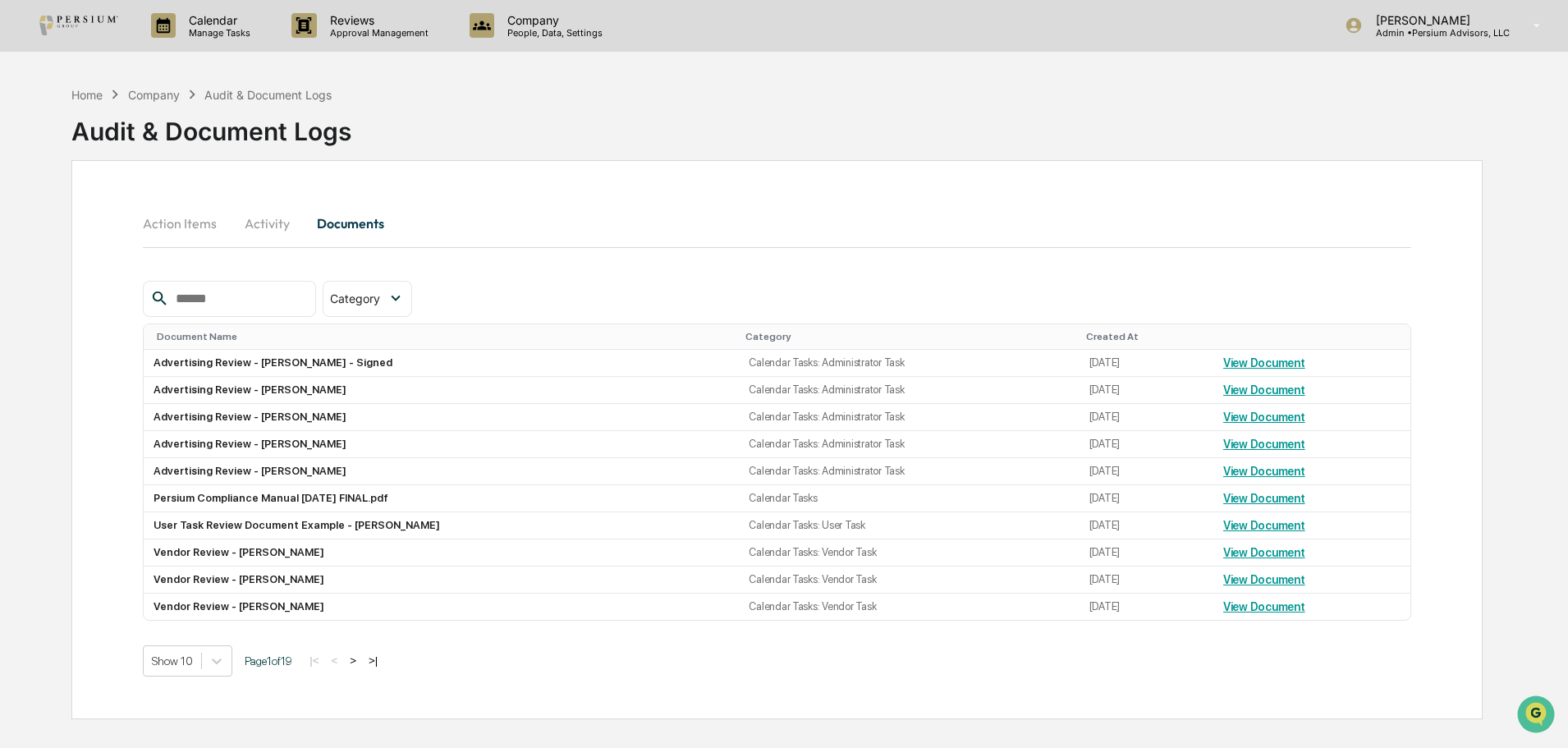 click on "Activity" at bounding box center (267, 223) 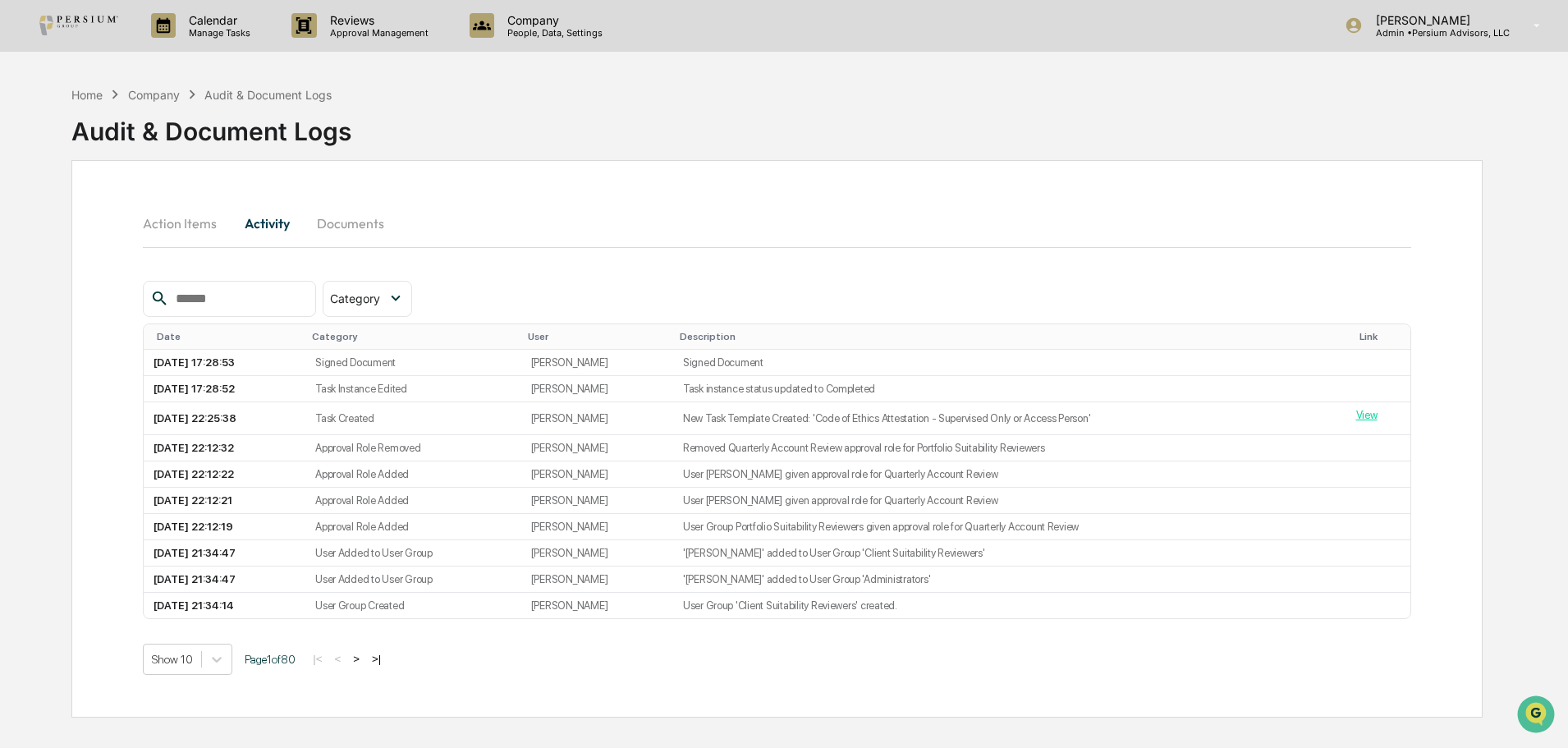click on "Action Items" at bounding box center [186, 223] 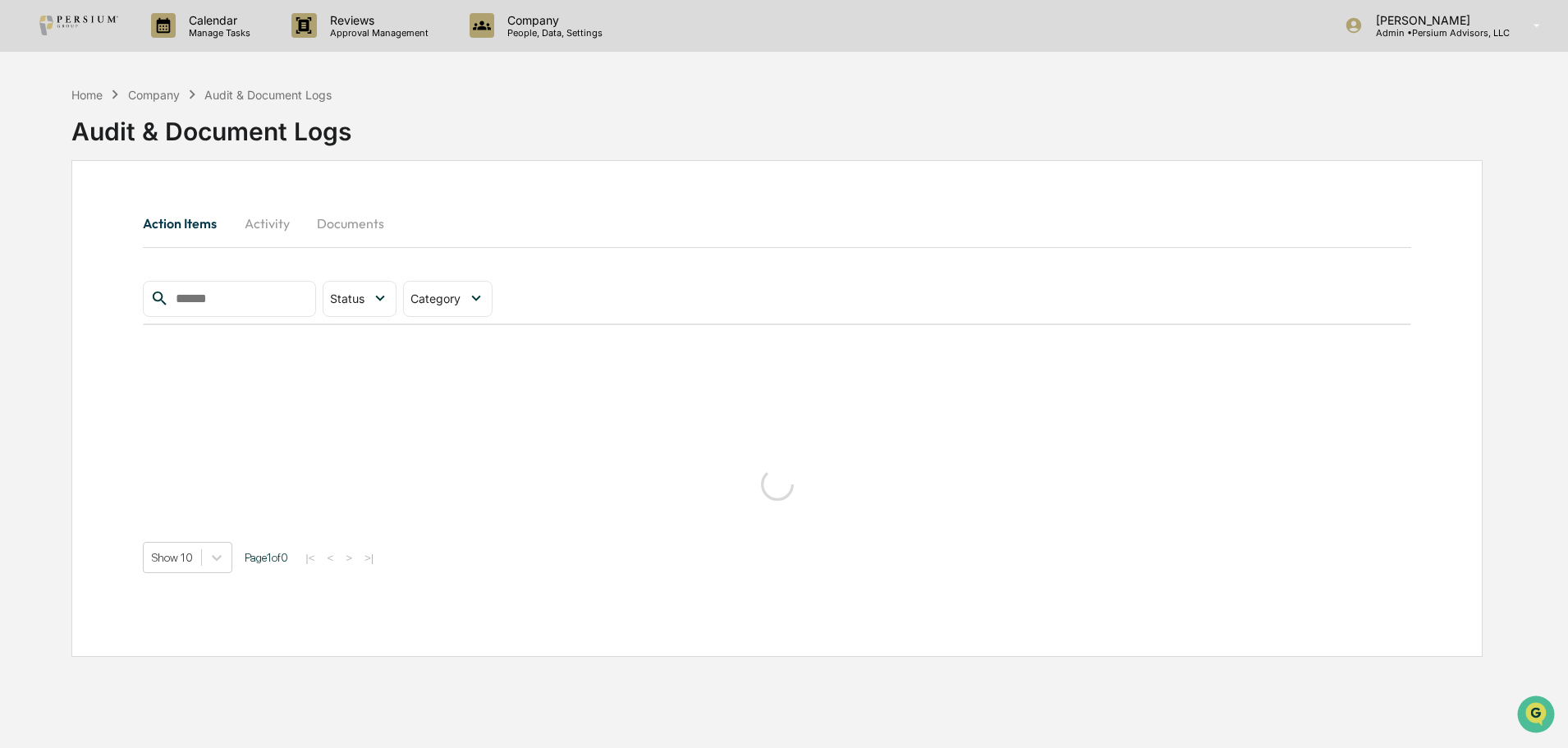 click on "Company" at bounding box center [154, 94] 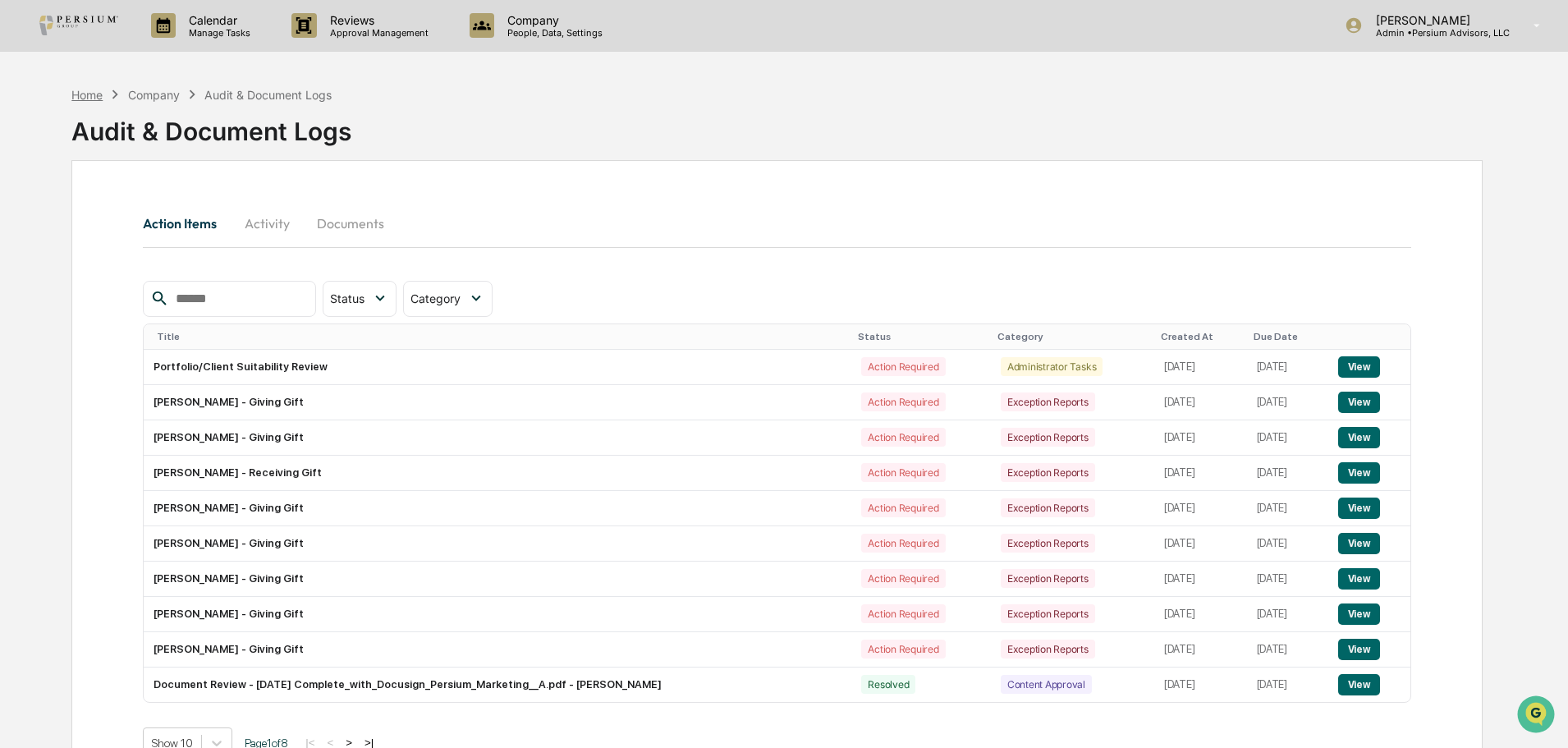 click on "Home" at bounding box center [87, 94] 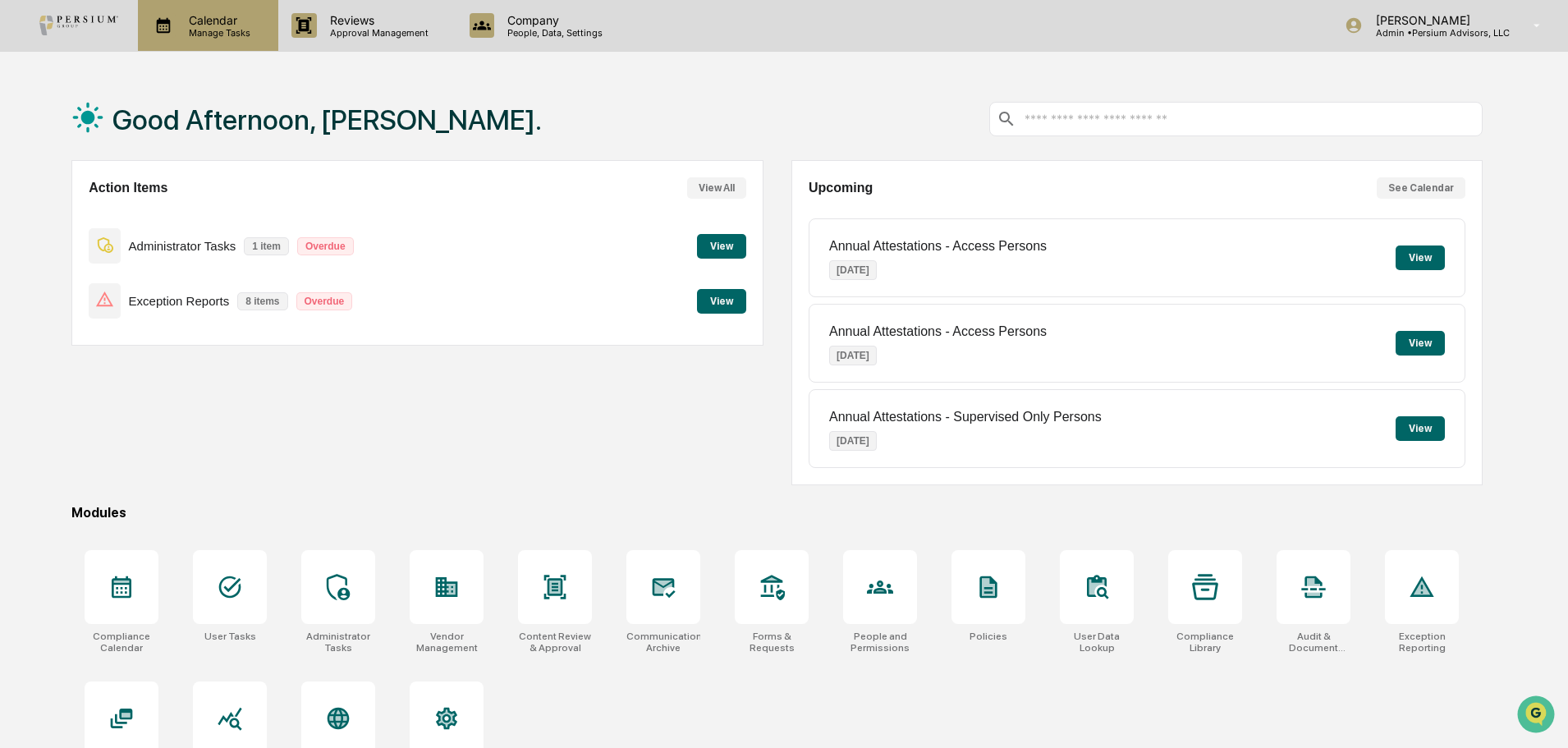 click on "Manage Tasks" at bounding box center [217, 33] 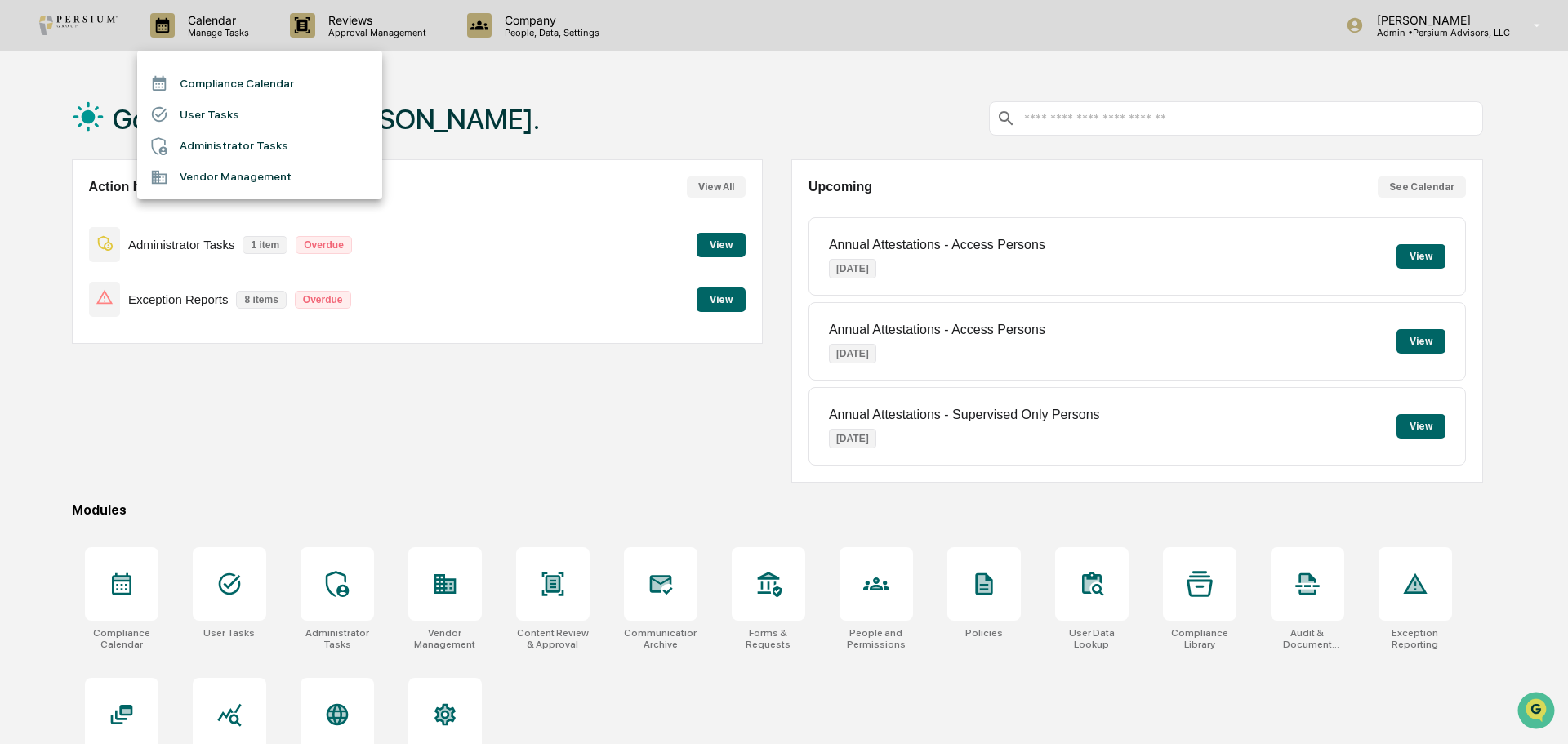 click on "Administrator Tasks" at bounding box center [260, 146] 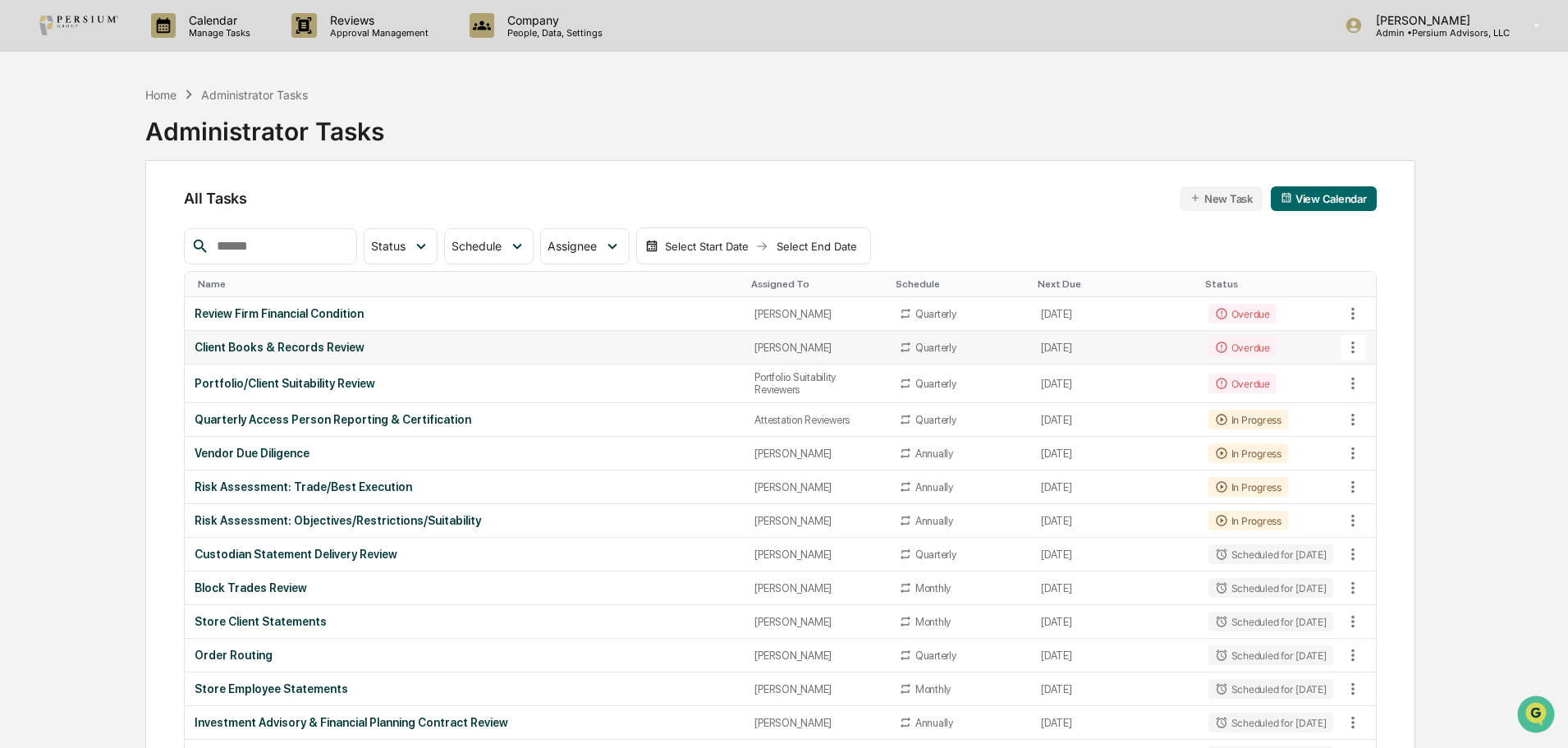 click on "Client Books & Records Review" at bounding box center [465, 347] 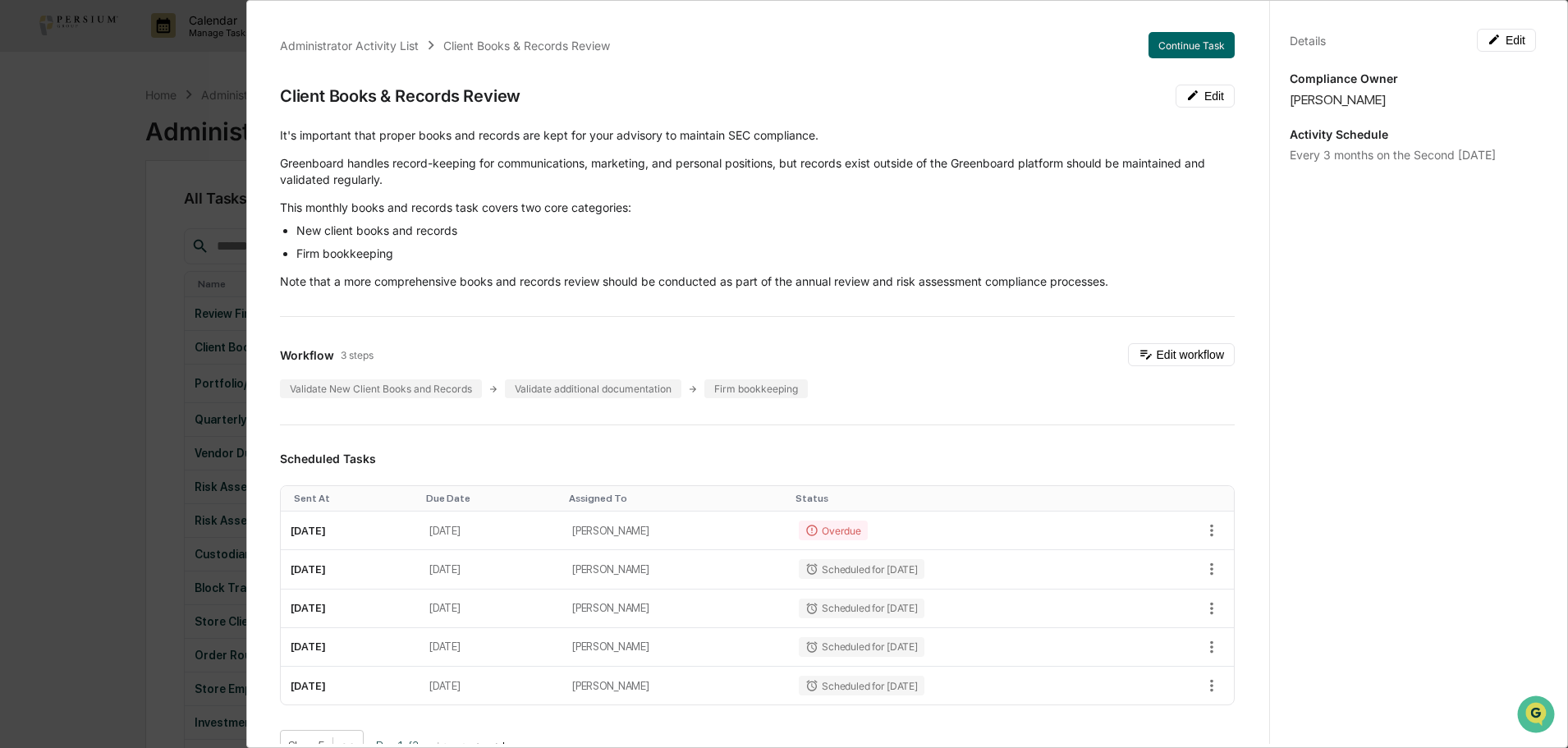 click on "New client books and records" at bounding box center (765, 231) 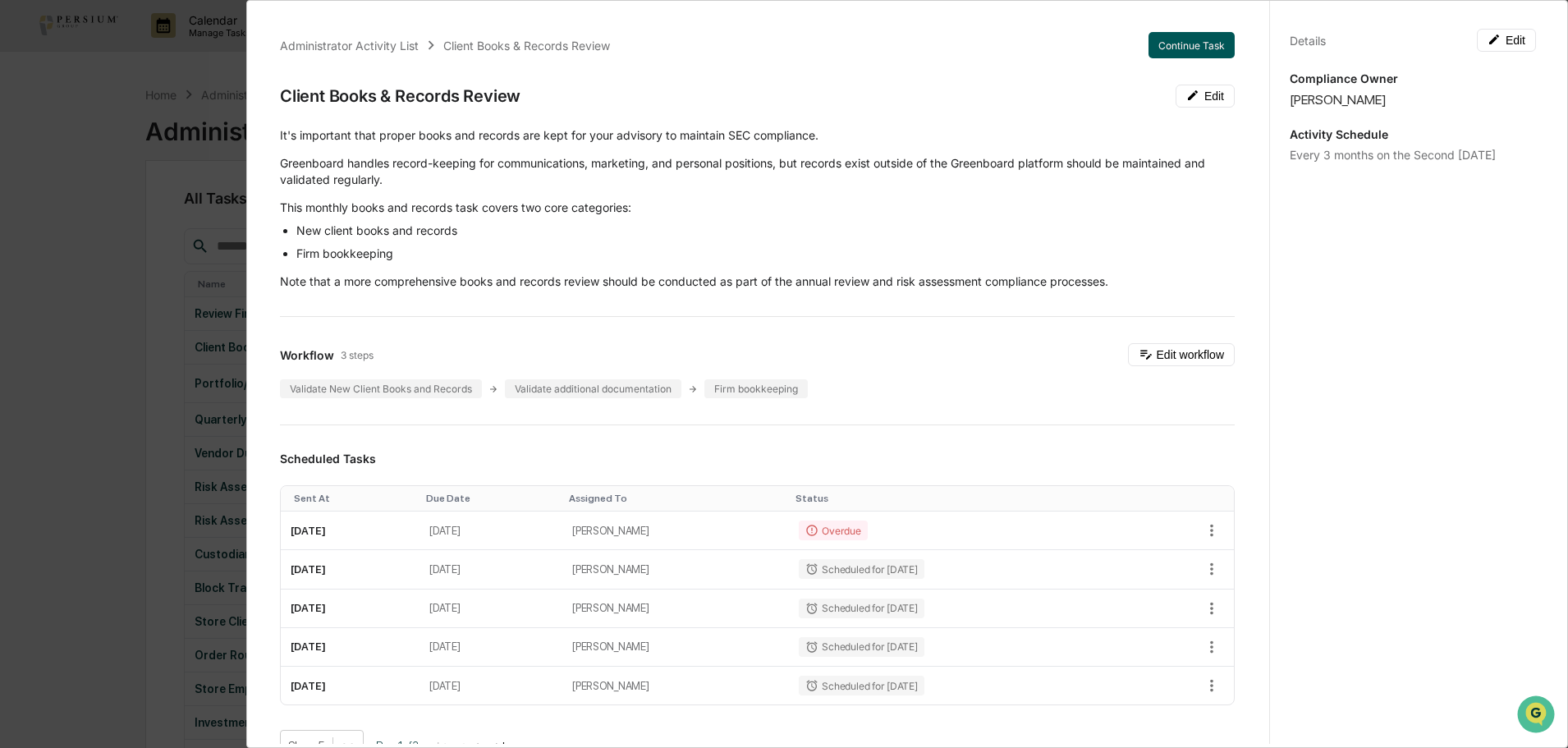 click on "Continue Task" at bounding box center [1191, 45] 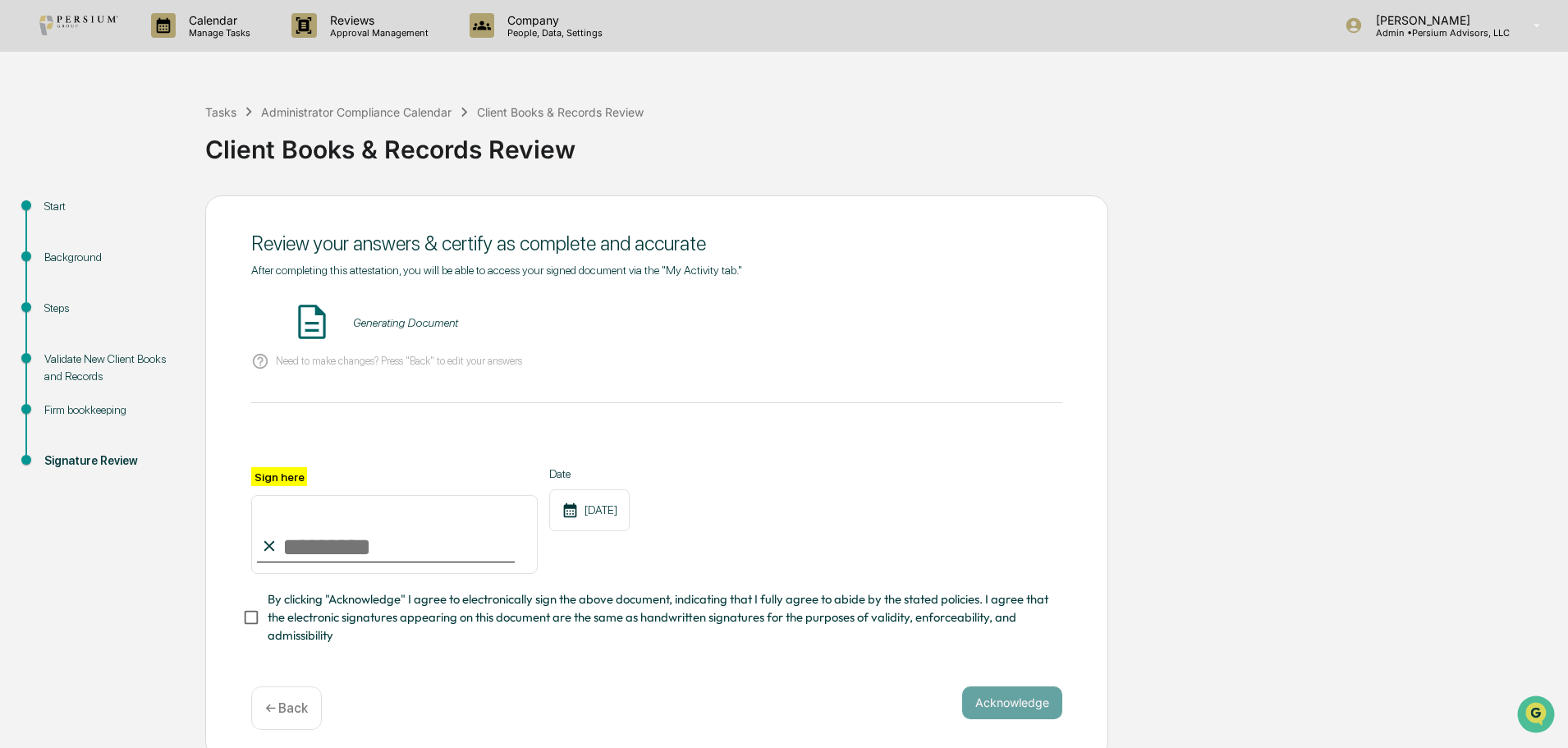 click on "Background" at bounding box center (112, 257) 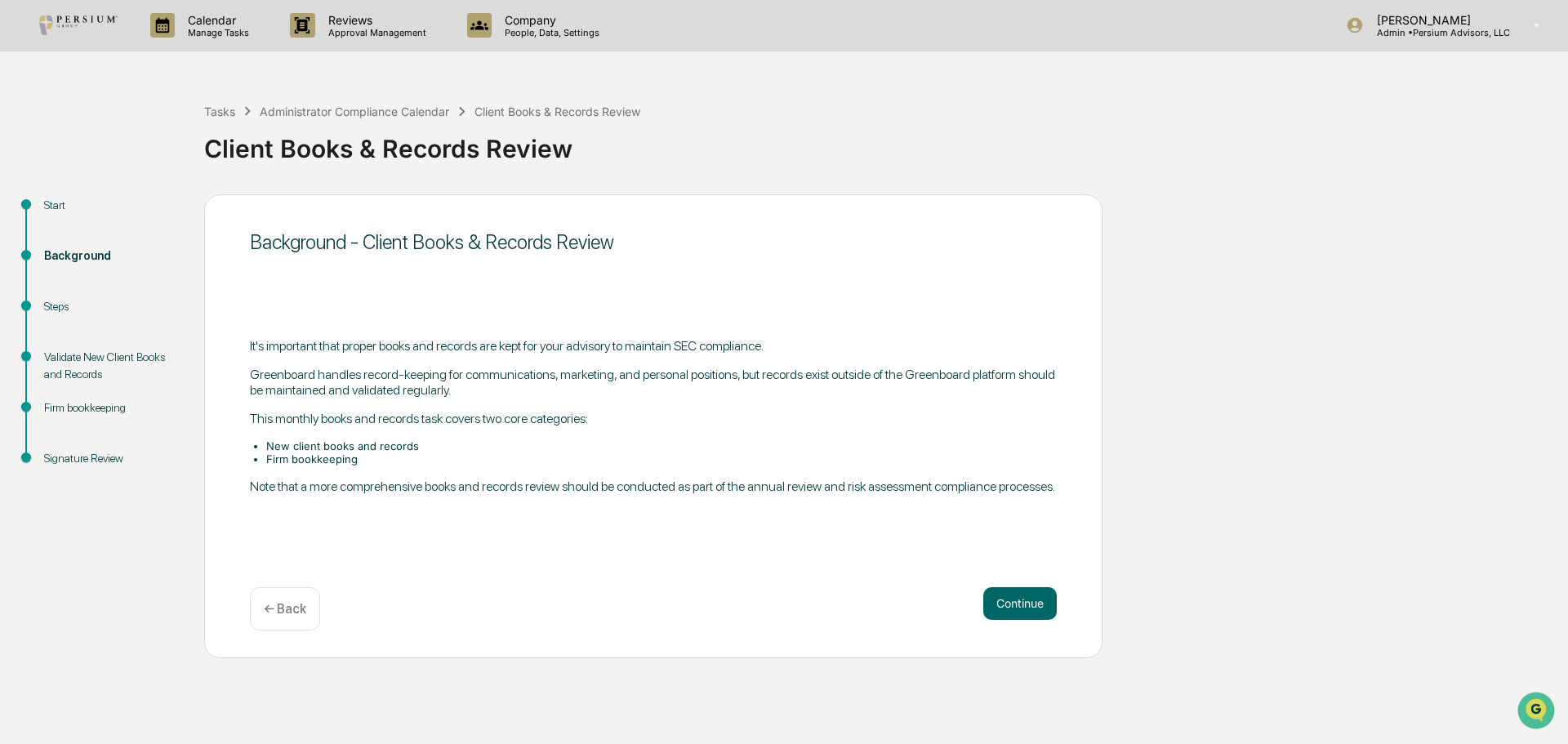 click on "Start" at bounding box center (111, 205) 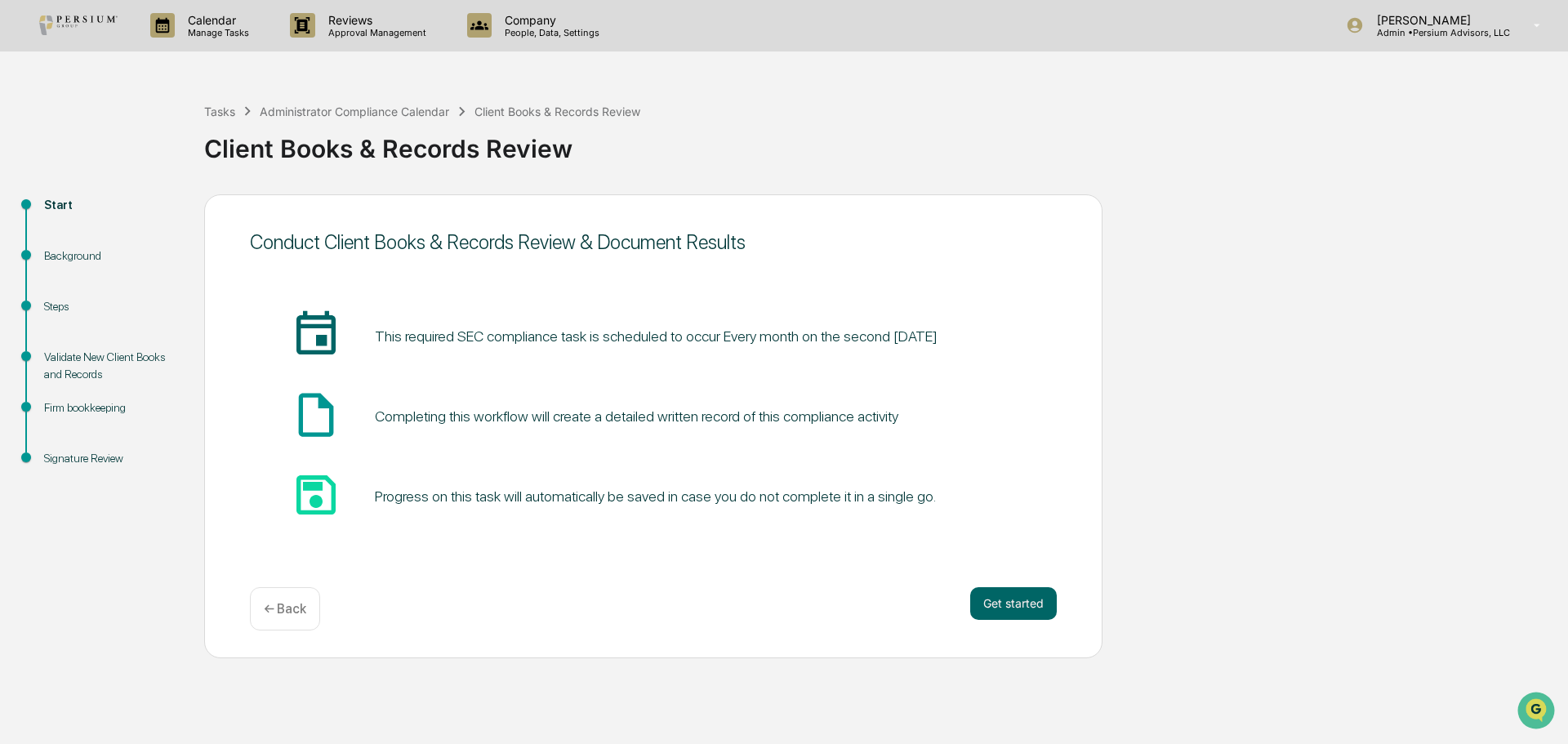 click on "This required SEC compliance task is scheduled to occur Every month on the second friday" at bounding box center [656, 336] 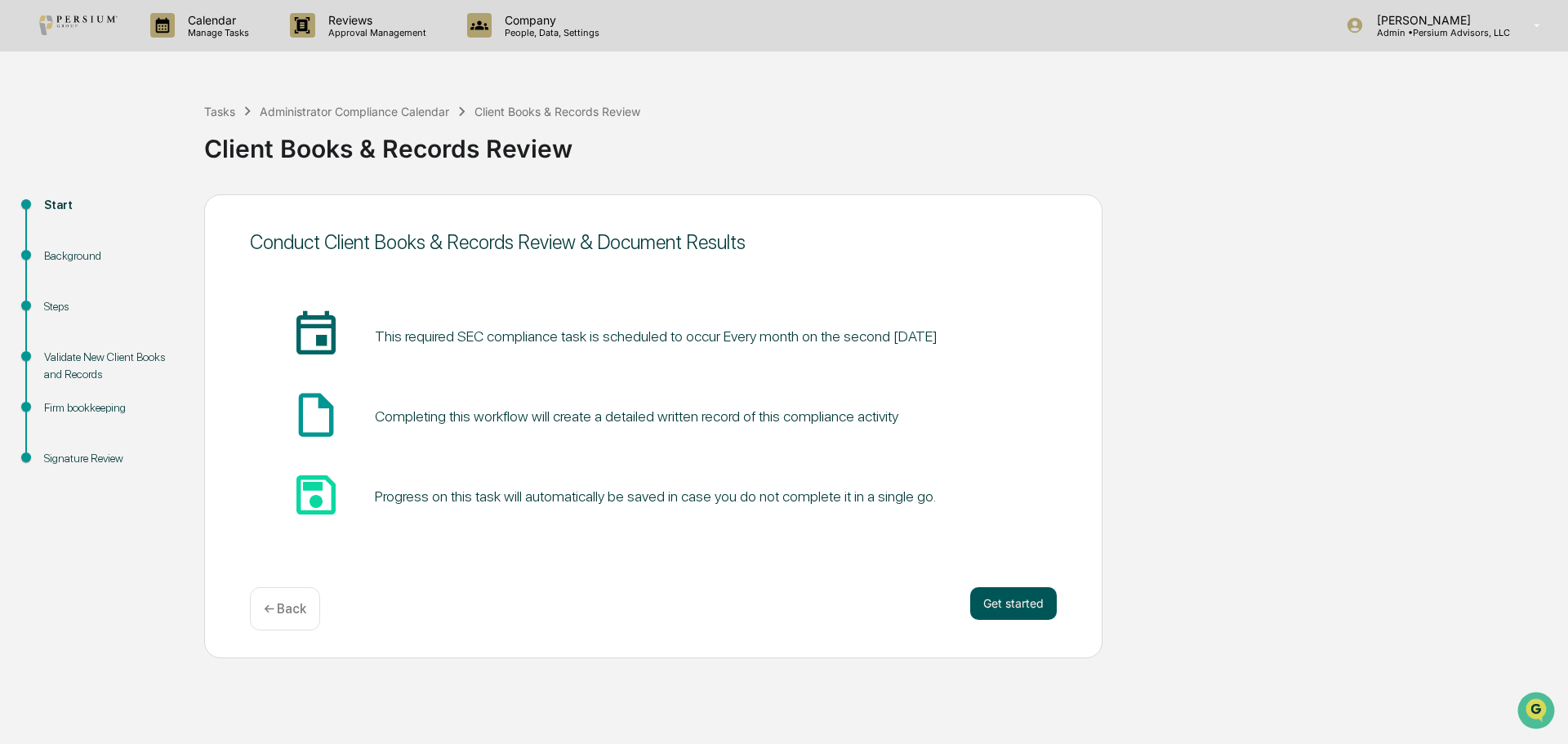 click on "Get started" at bounding box center (1013, 604) 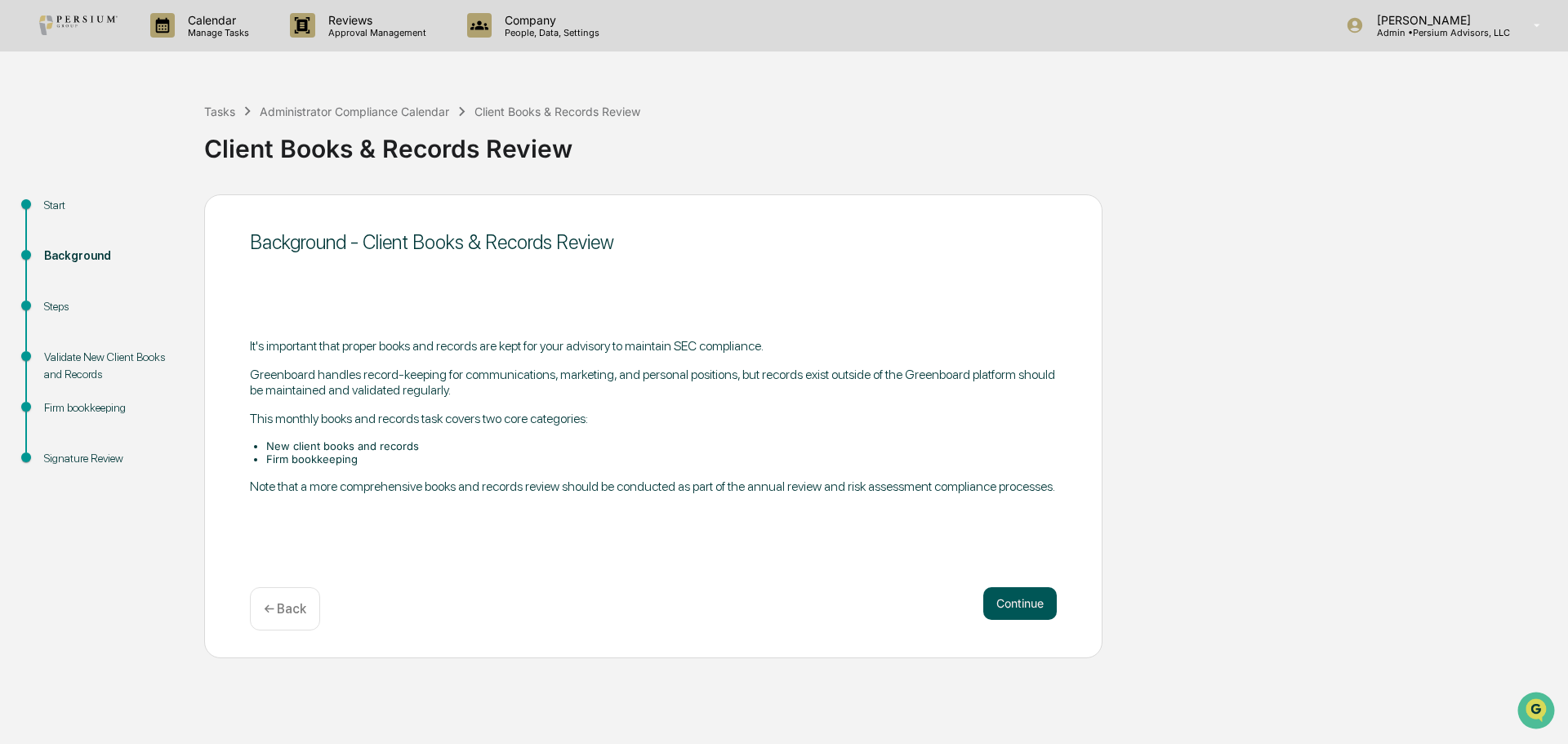 click on "Continue" at bounding box center (1020, 604) 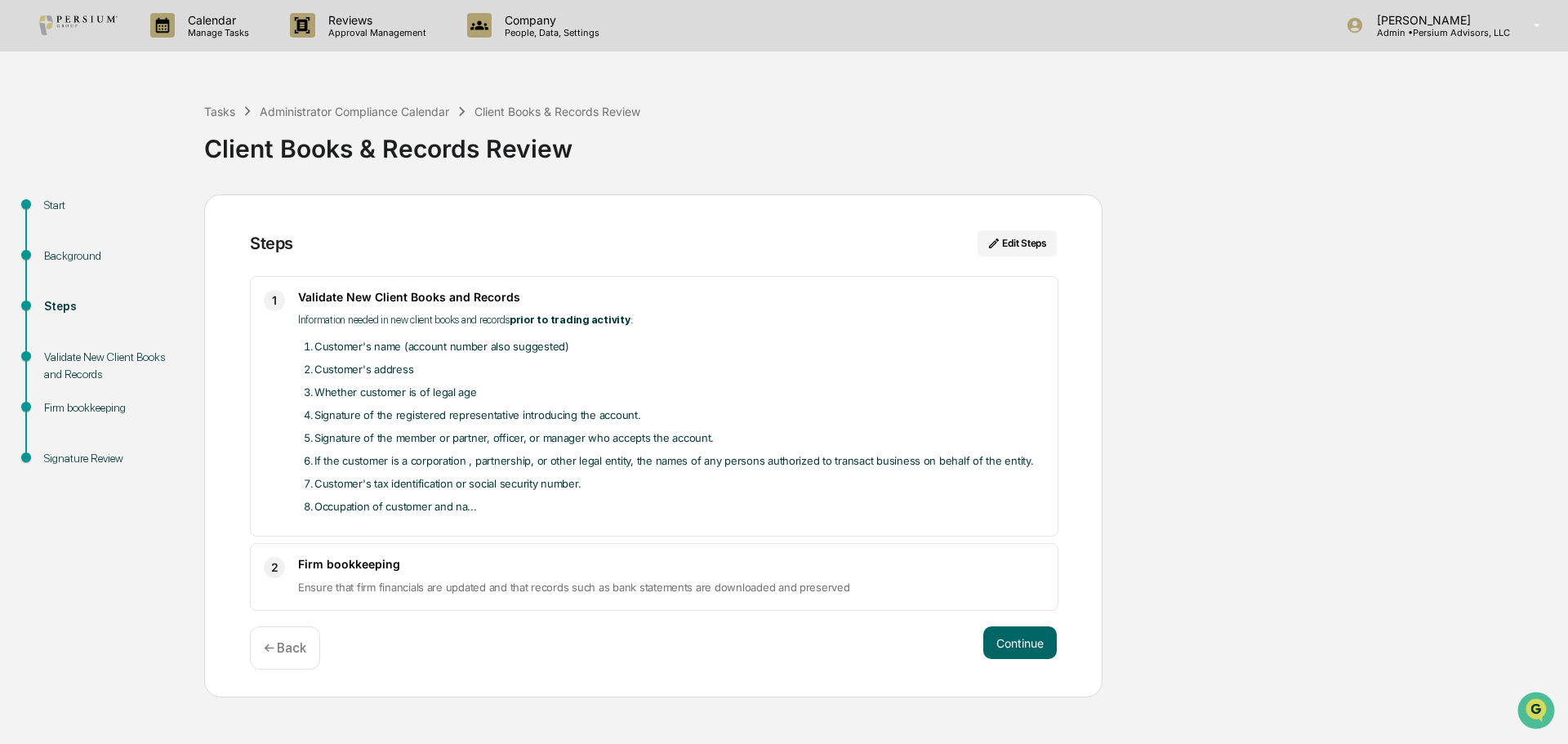 click on "Customer's name (account number also suggested)" at bounding box center (679, 346) 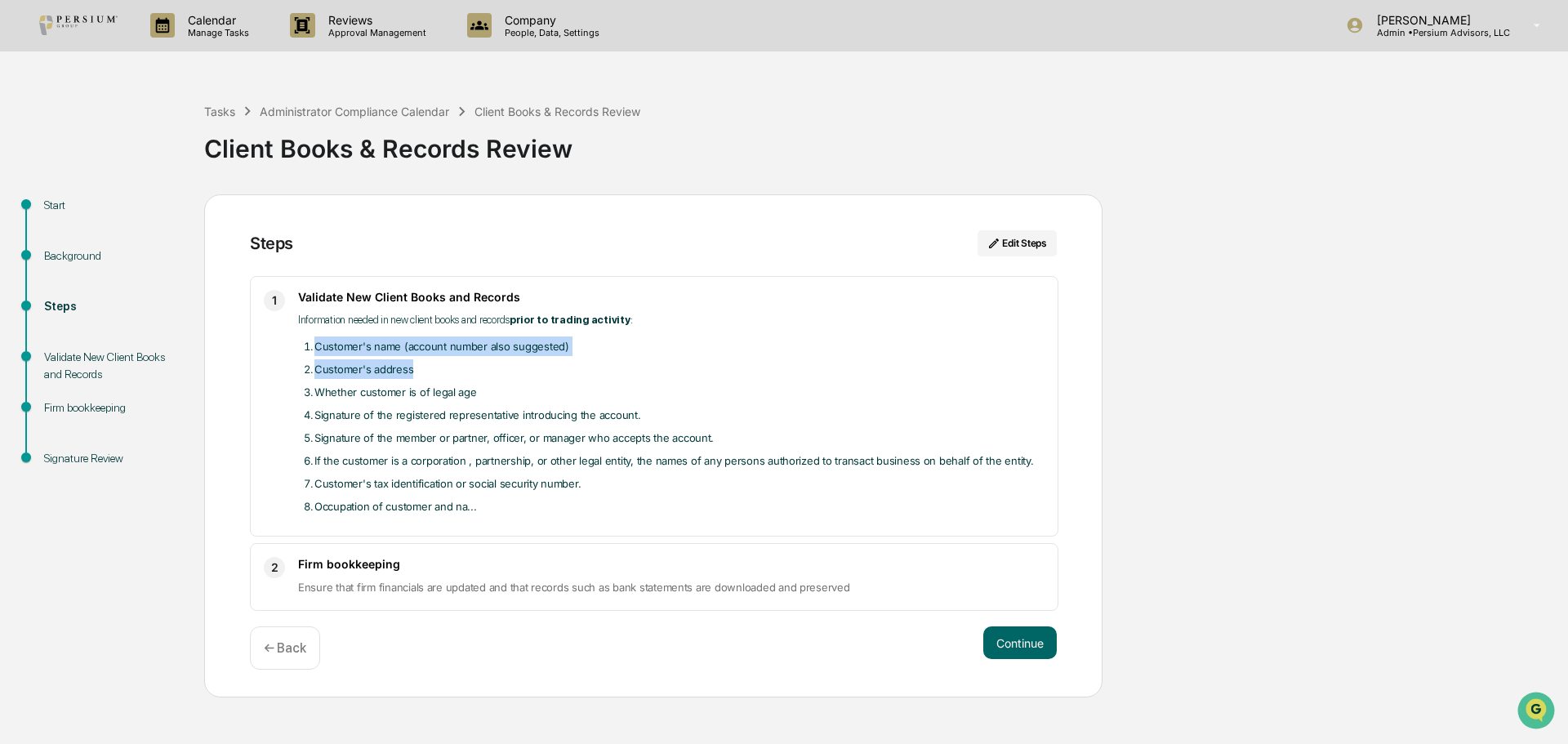 drag, startPoint x: 315, startPoint y: 345, endPoint x: 416, endPoint y: 376, distance: 105.65037 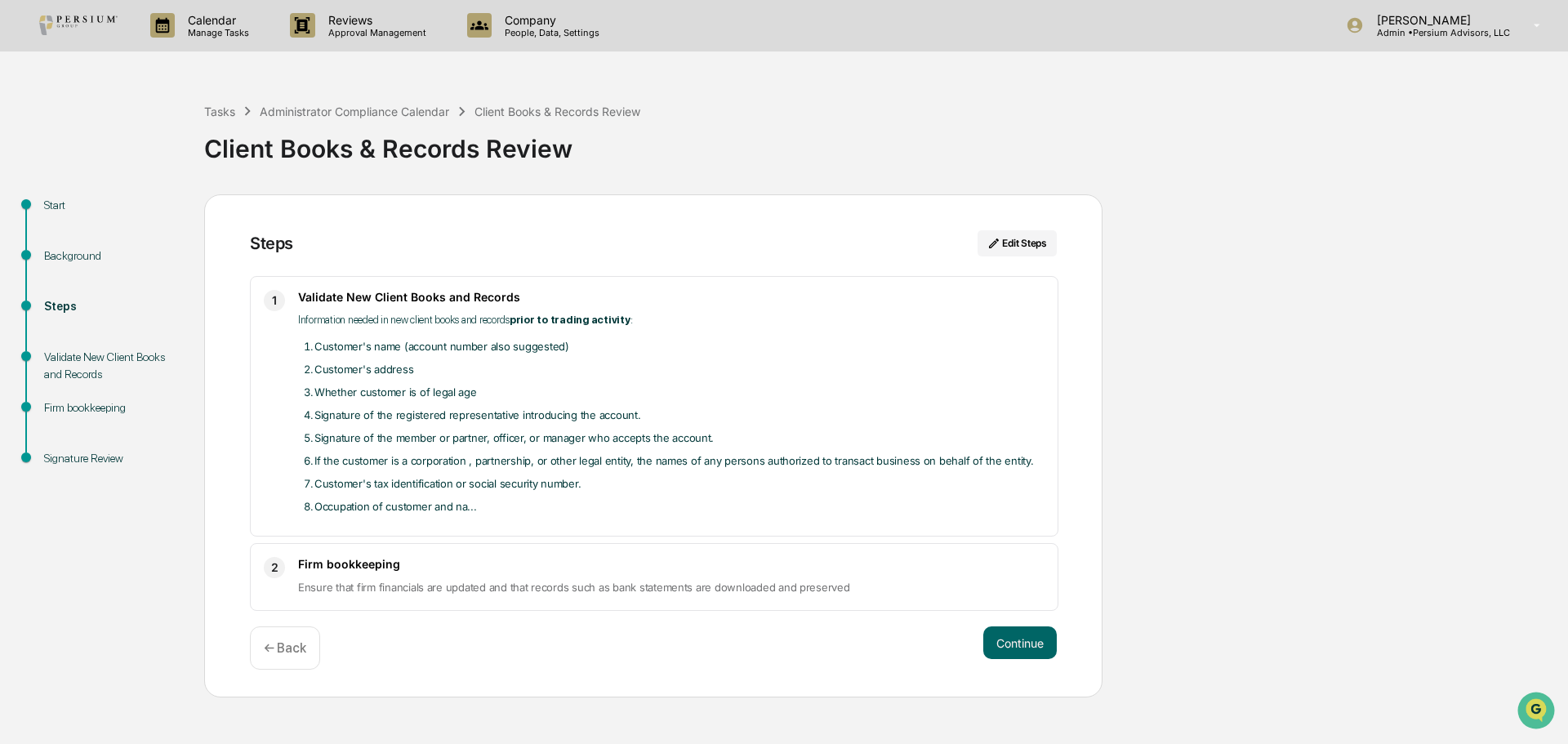 click on "Whether customer is of legal age" at bounding box center [679, 392] 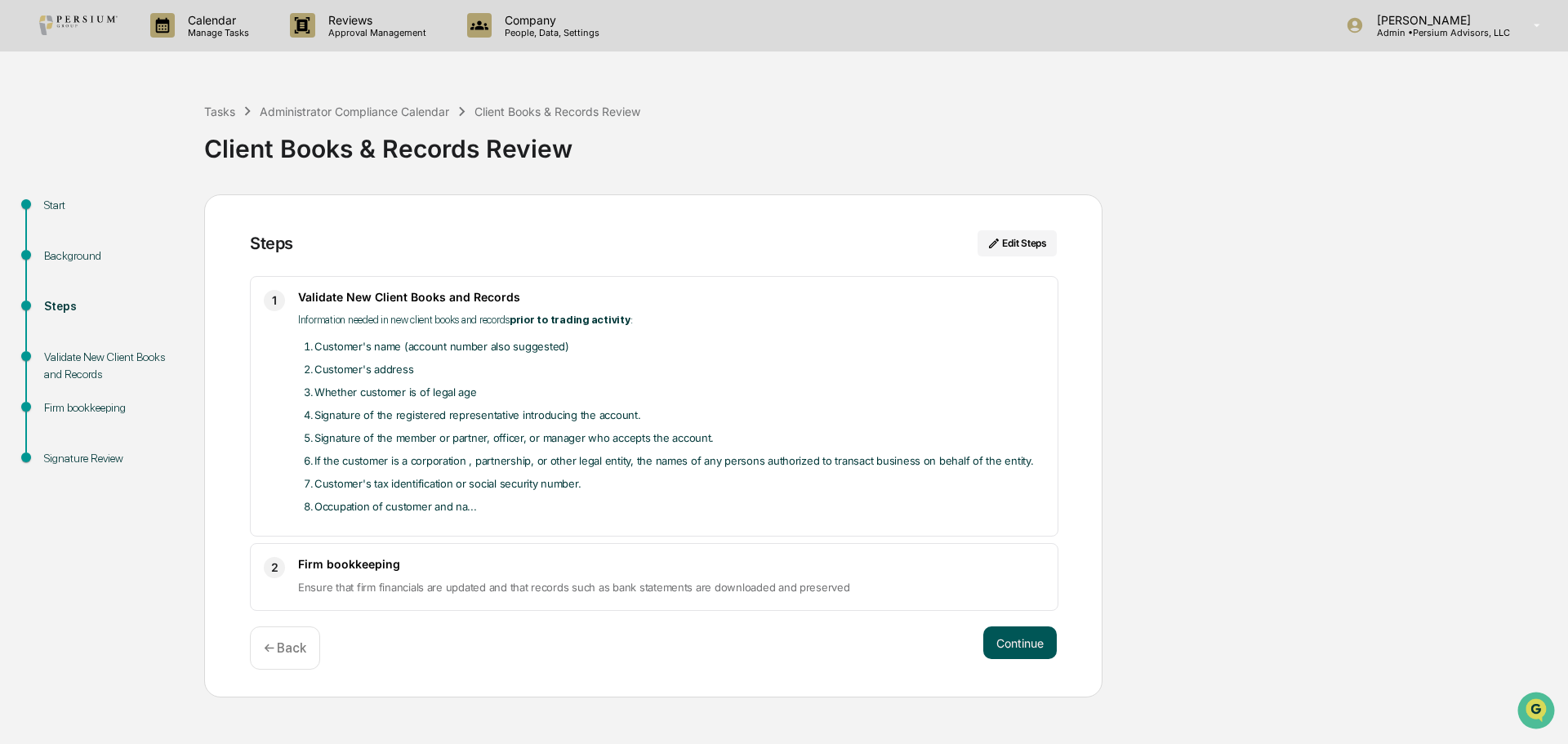 click on "Continue" at bounding box center [1020, 643] 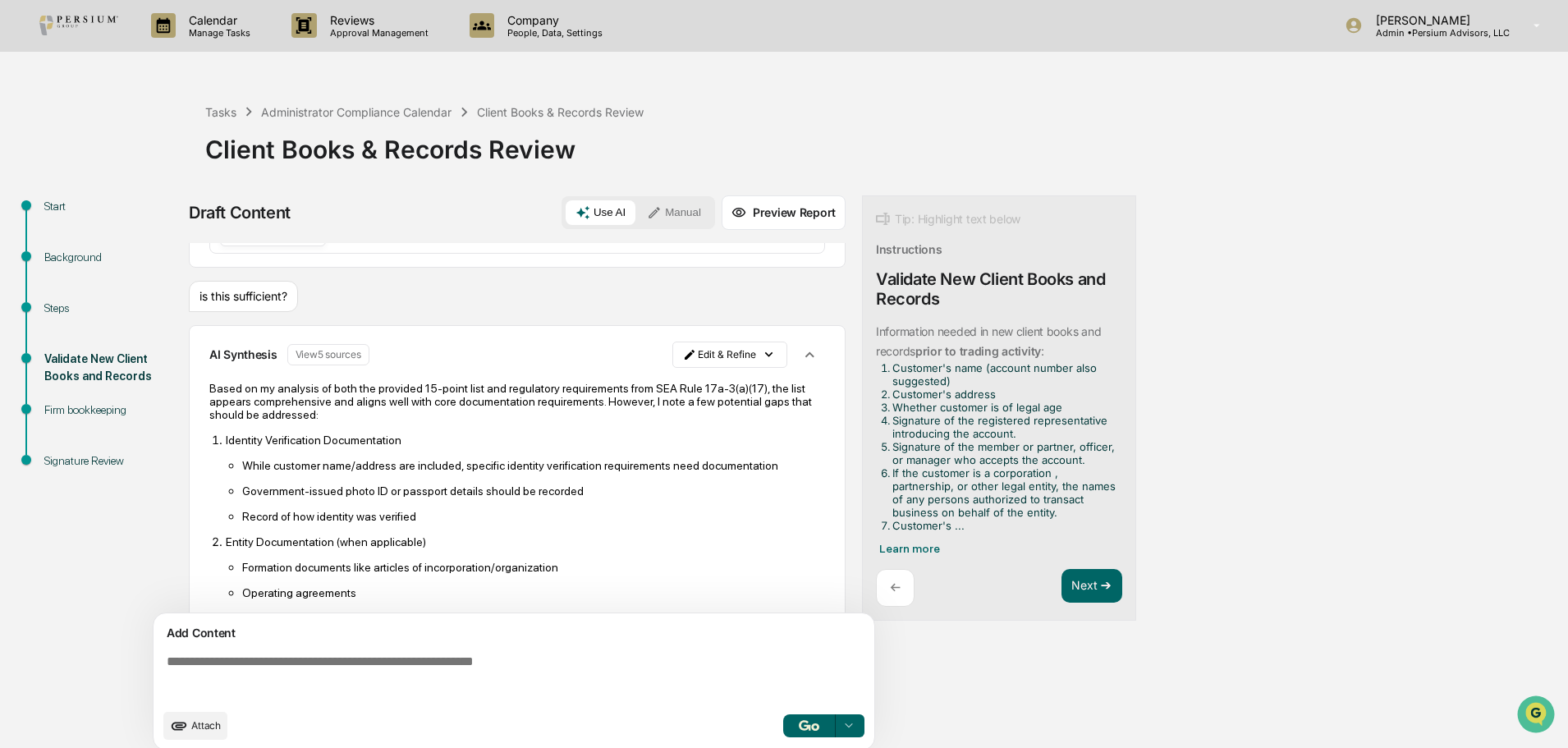 scroll, scrollTop: 411, scrollLeft: 0, axis: vertical 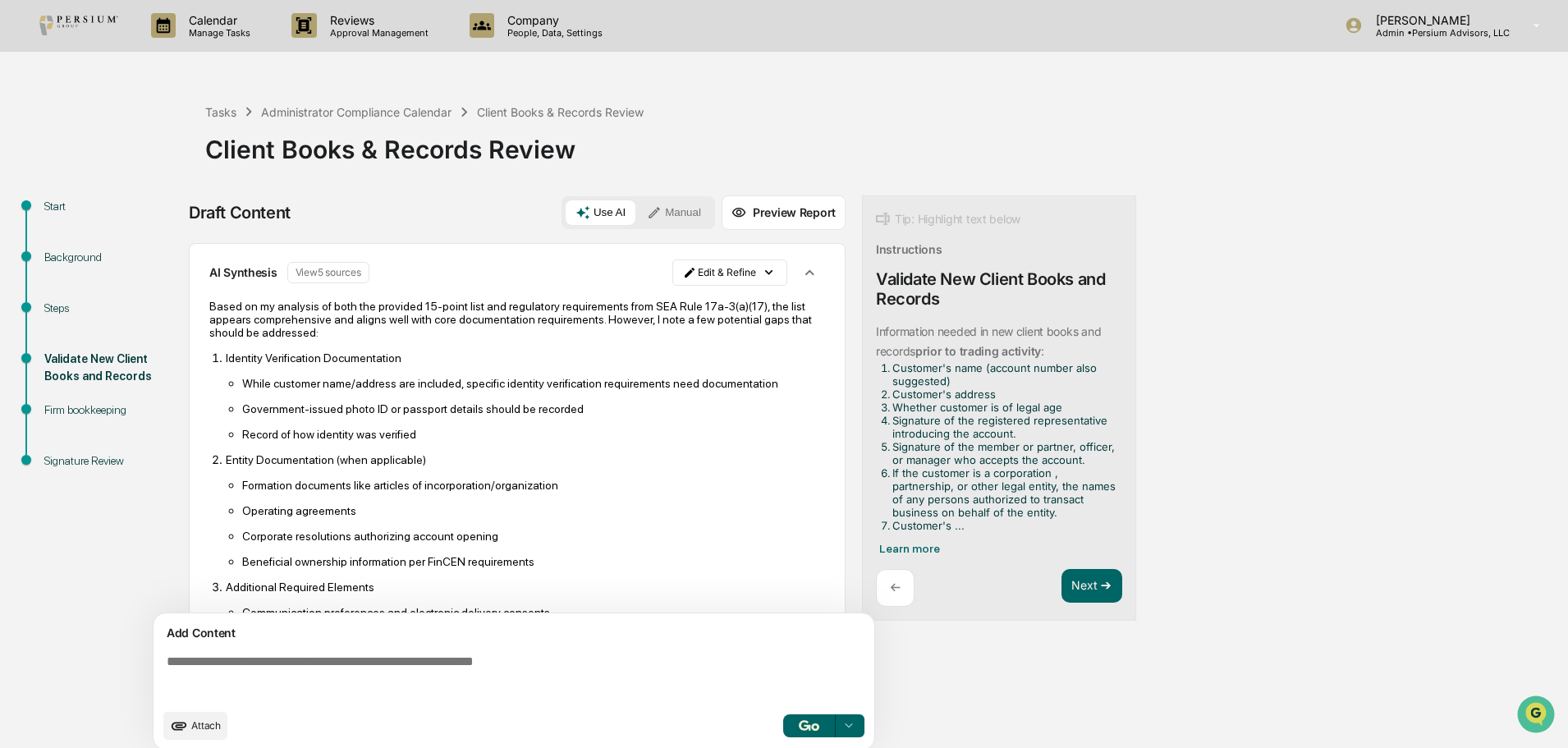 click on "While customer name/address are included, specific identity verification requirements need documentation" at bounding box center (534, 383) 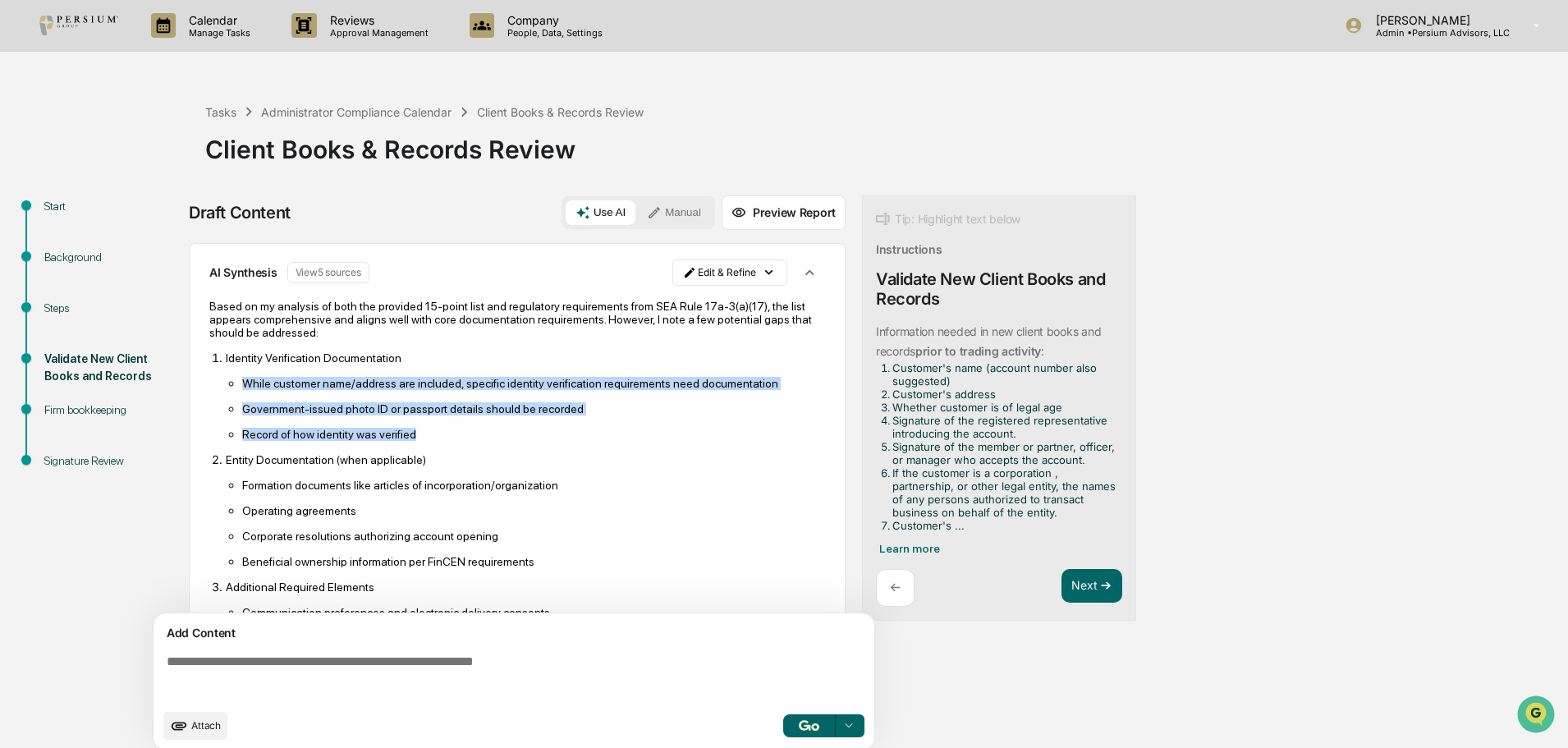 drag, startPoint x: 242, startPoint y: 376, endPoint x: 416, endPoint y: 428, distance: 181.60396 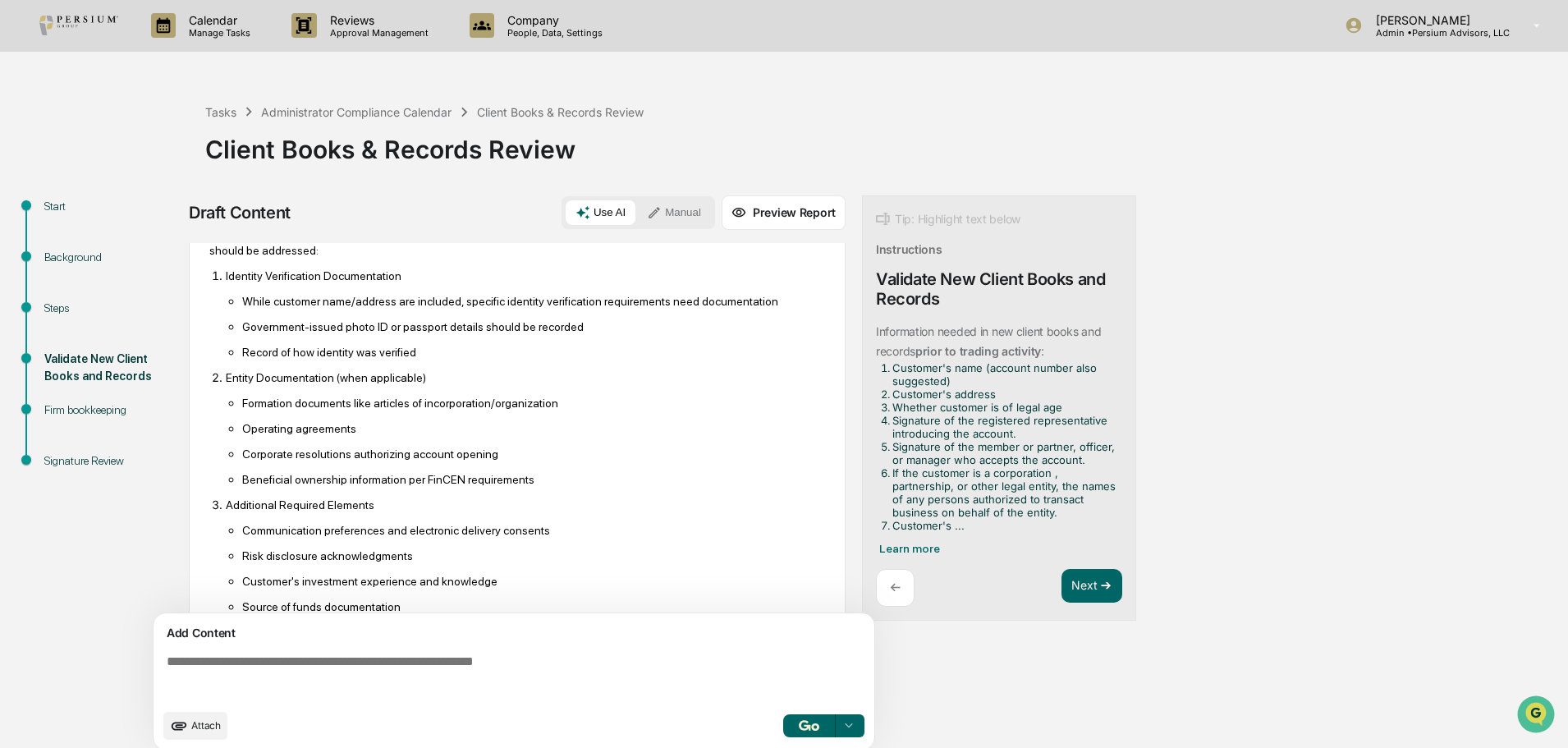 click on "Identity Verification Documentation While customer name/address are included, specific identity verification requirements need documentation Government-issued photo ID or passport details should be recorded Record of how identity was verified Entity Documentation (when applicable) Formation documents like articles of incorporation/organization Operating agreements Corporate resolutions authorizing account opening Beneficial ownership information per FinCEN requirements Additional Required Elements Communication preferences and electronic delivery consents Risk disclosure acknowledgments Customer's investment experience and knowledge Source of funds documentation OFAC verification records Documentation Format/Timing Requirements Specify documents must be obtained BEFORE trading activity begins Note which items require original signatures vs electronic Record retention requirements for each document type Additional Regulatory Considerations" at bounding box center [517, 549] 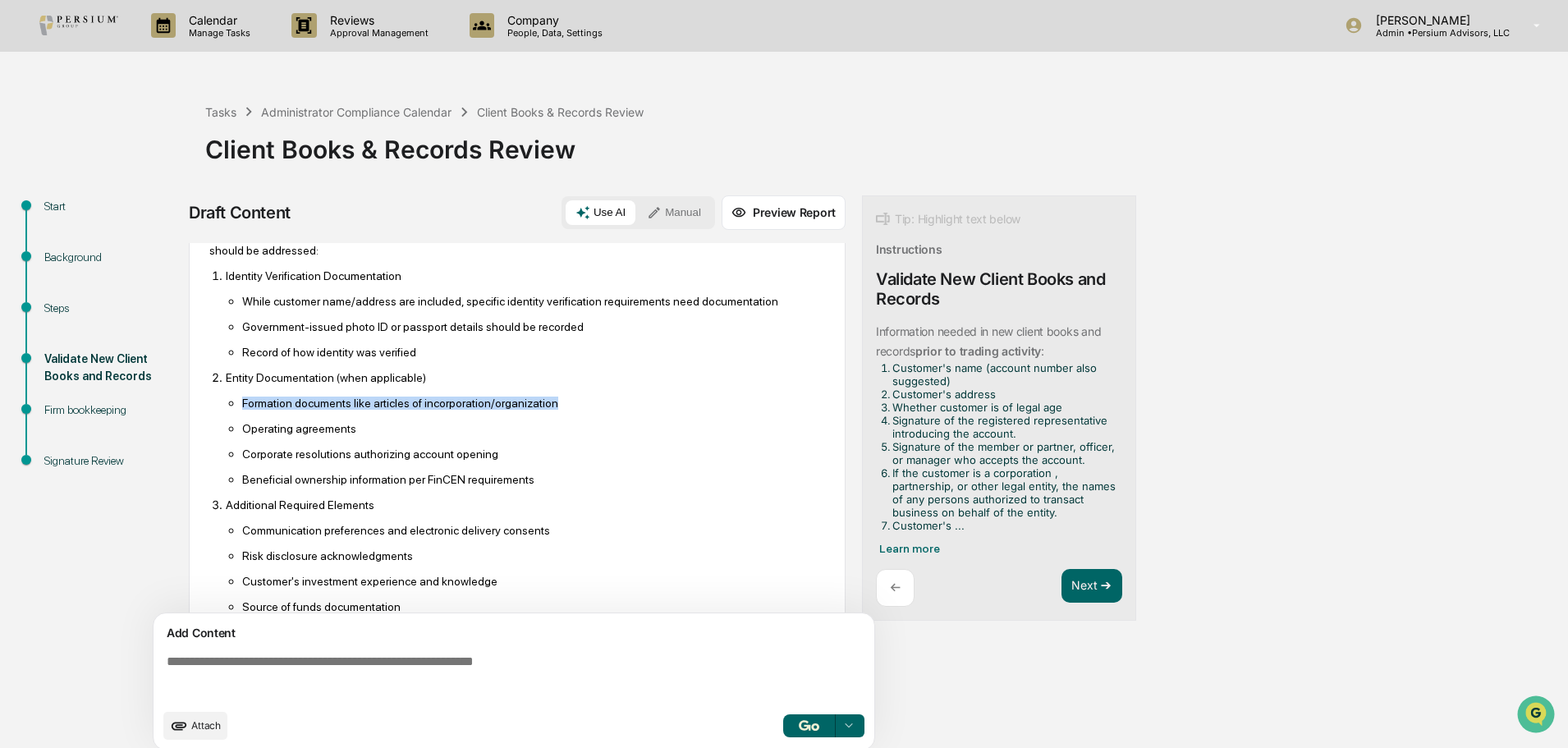 drag, startPoint x: 237, startPoint y: 388, endPoint x: 596, endPoint y: 393, distance: 359.0348 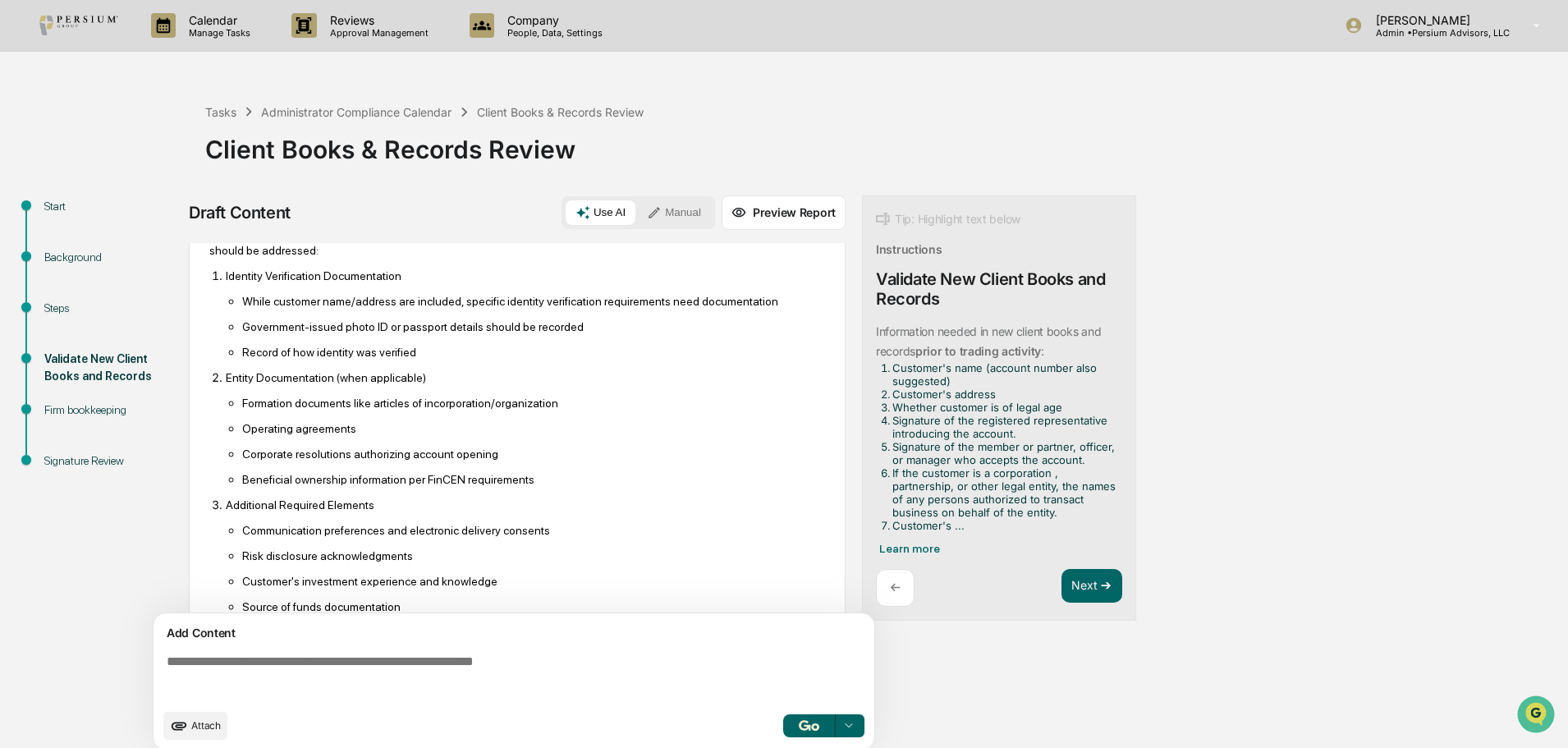 click on "Operating agreements" at bounding box center (534, 429) 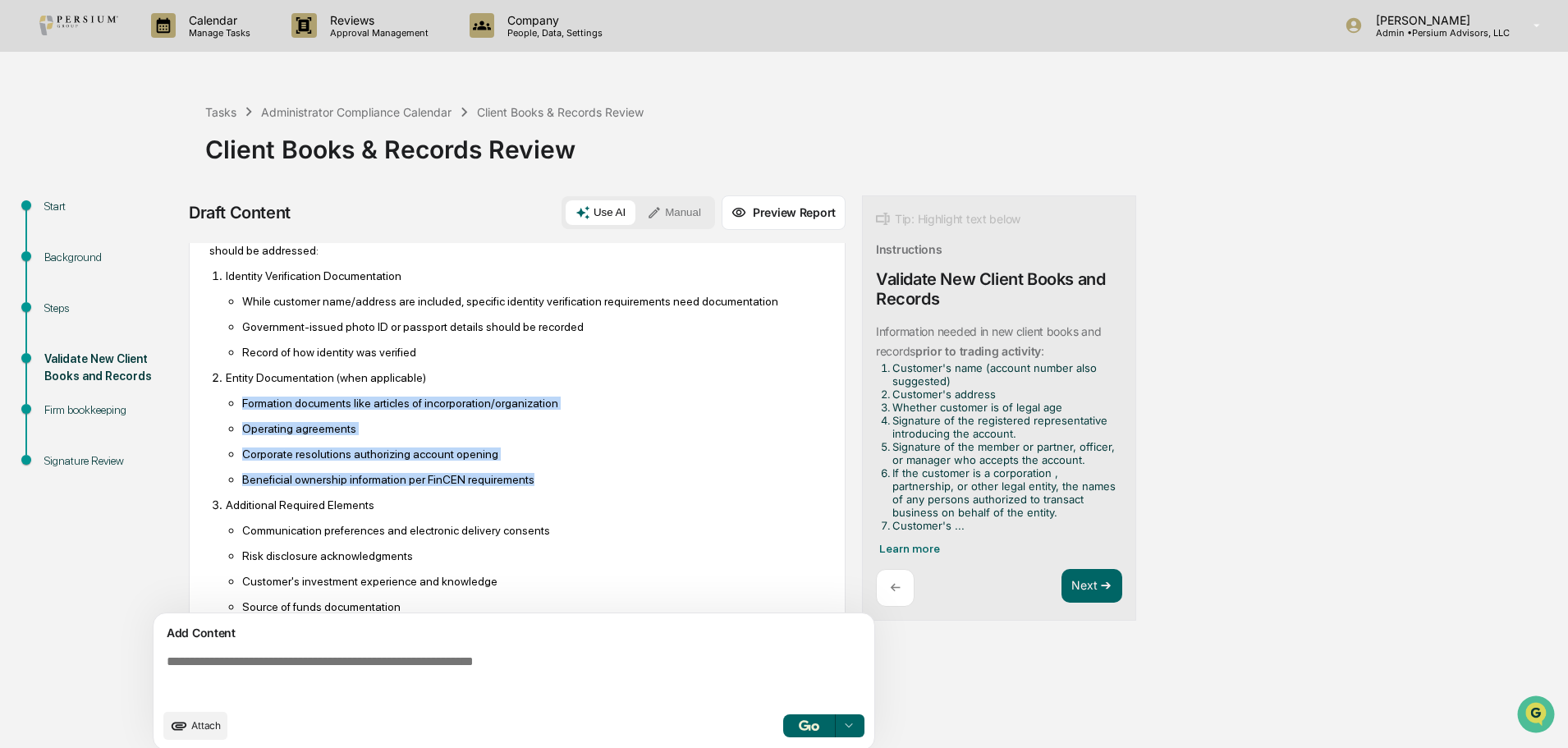drag, startPoint x: 240, startPoint y: 394, endPoint x: 531, endPoint y: 470, distance: 300.7607 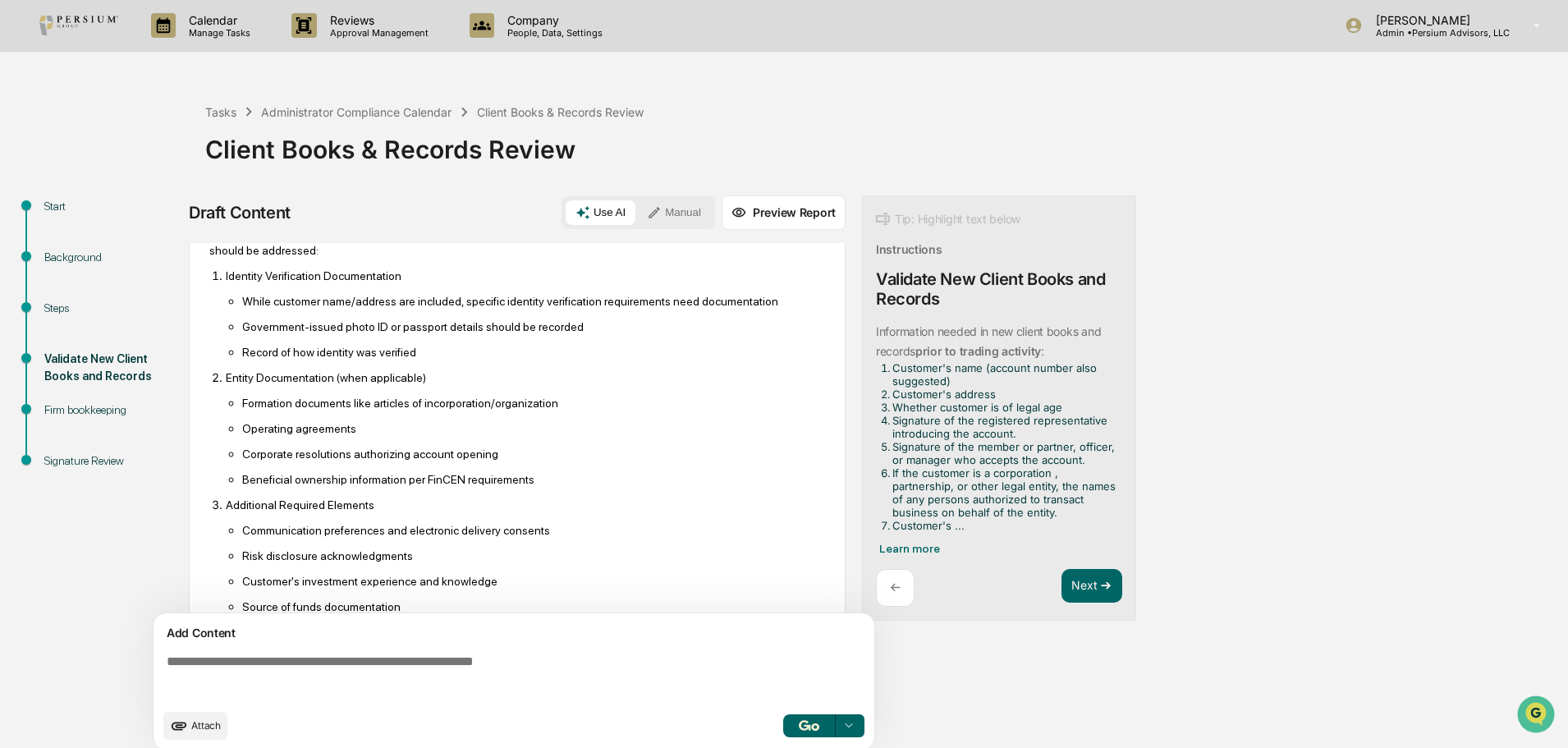 scroll, scrollTop: 575, scrollLeft: 0, axis: vertical 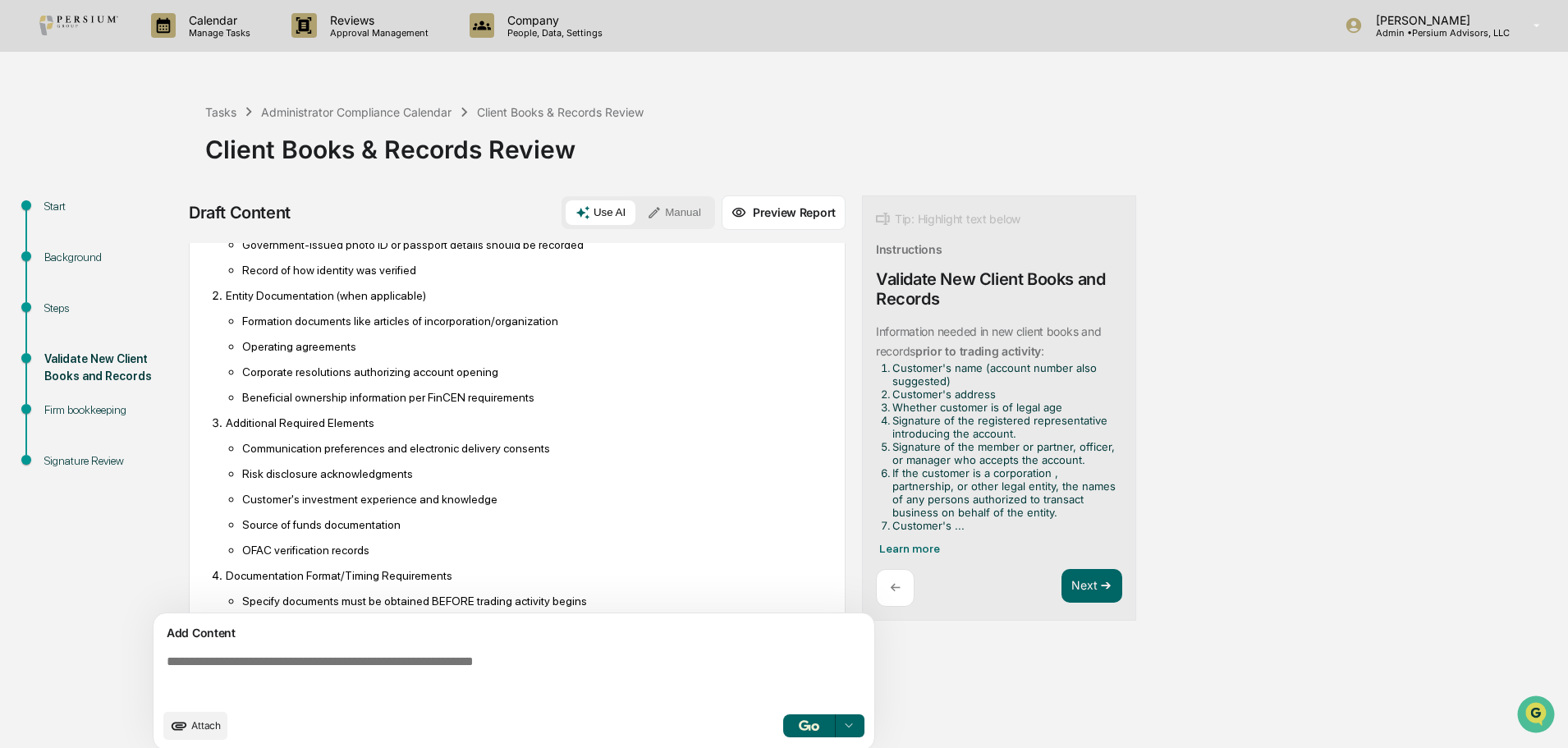 click on "Communication preferences and electronic delivery consents" at bounding box center [534, 448] 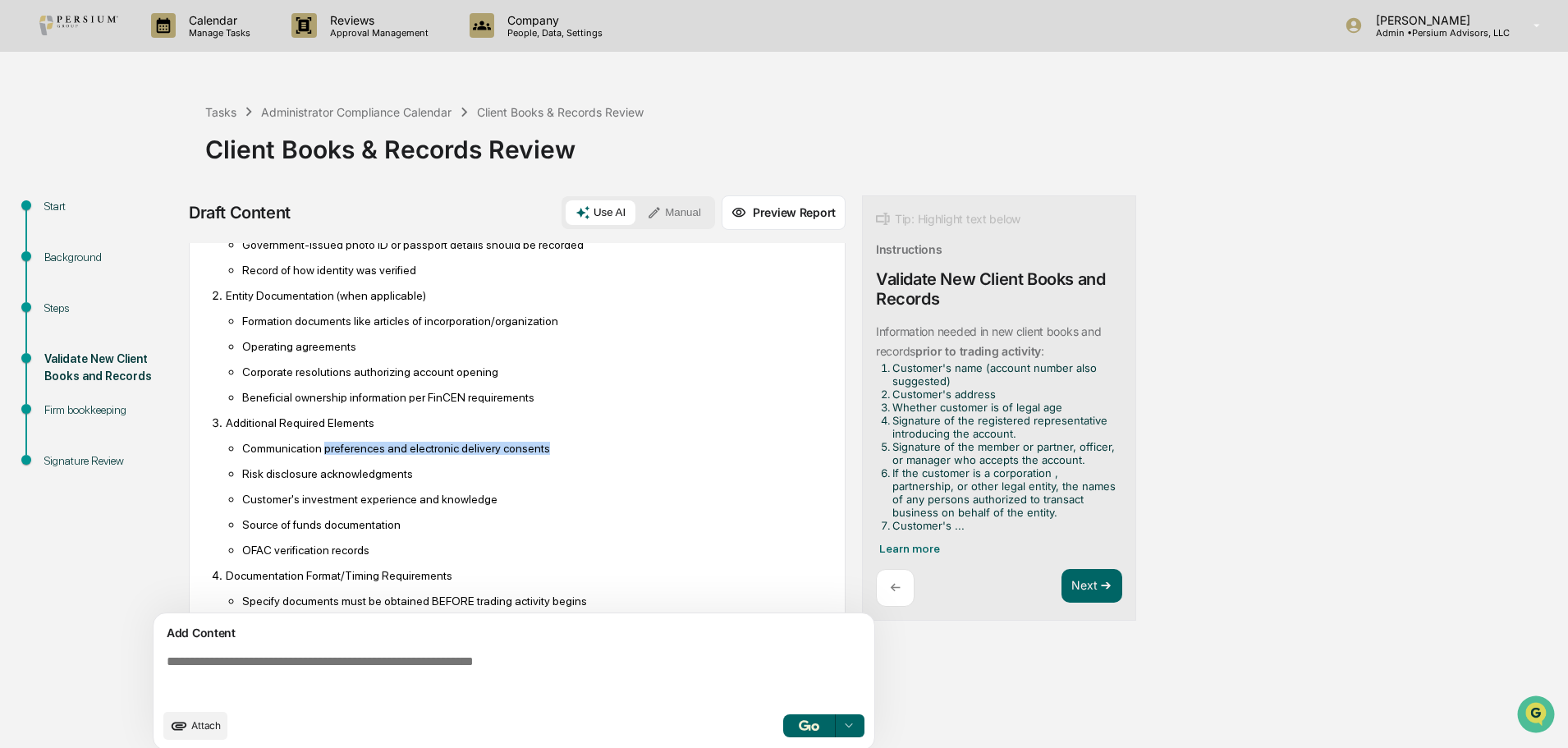 drag, startPoint x: 322, startPoint y: 443, endPoint x: 537, endPoint y: 434, distance: 215.18829 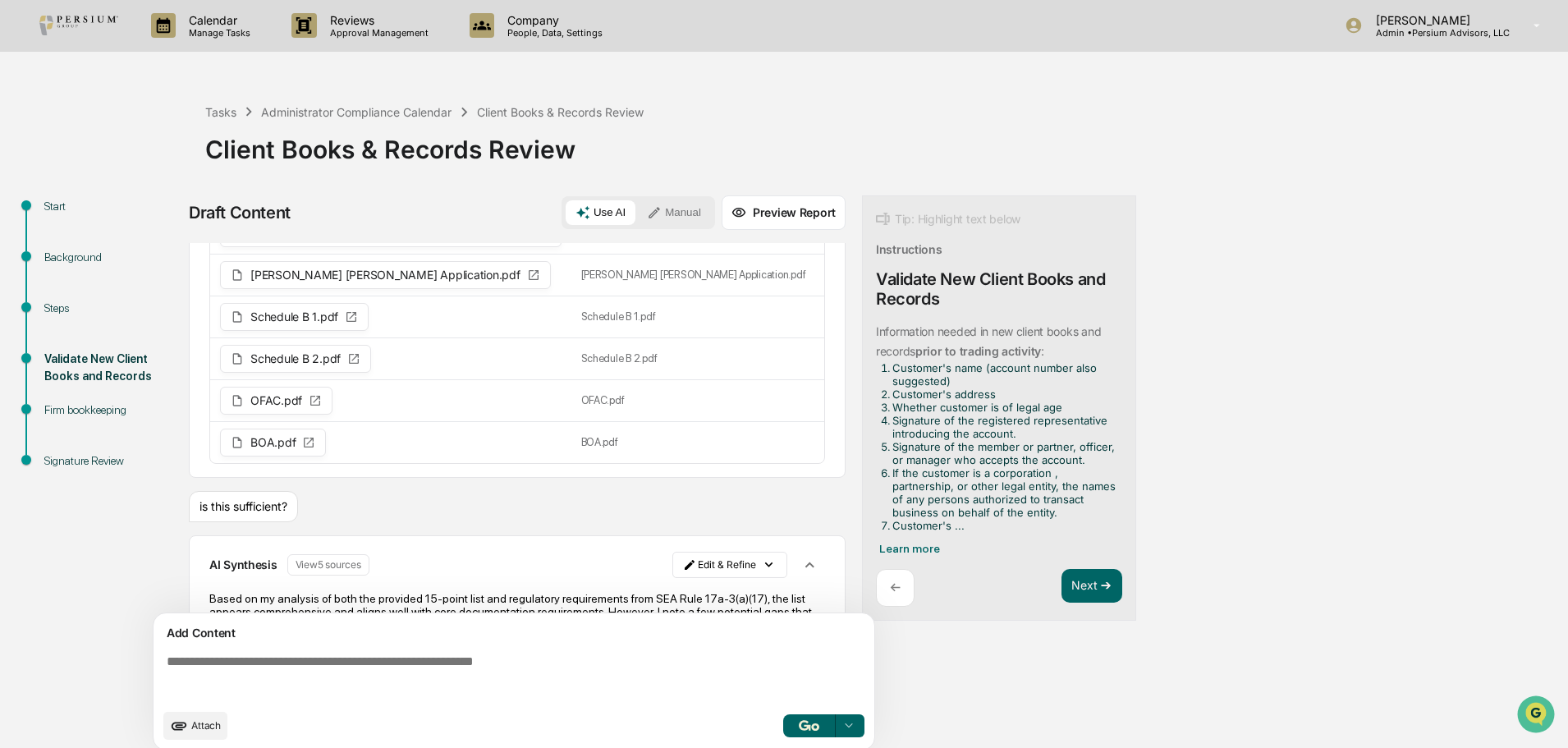 scroll, scrollTop: 0, scrollLeft: 0, axis: both 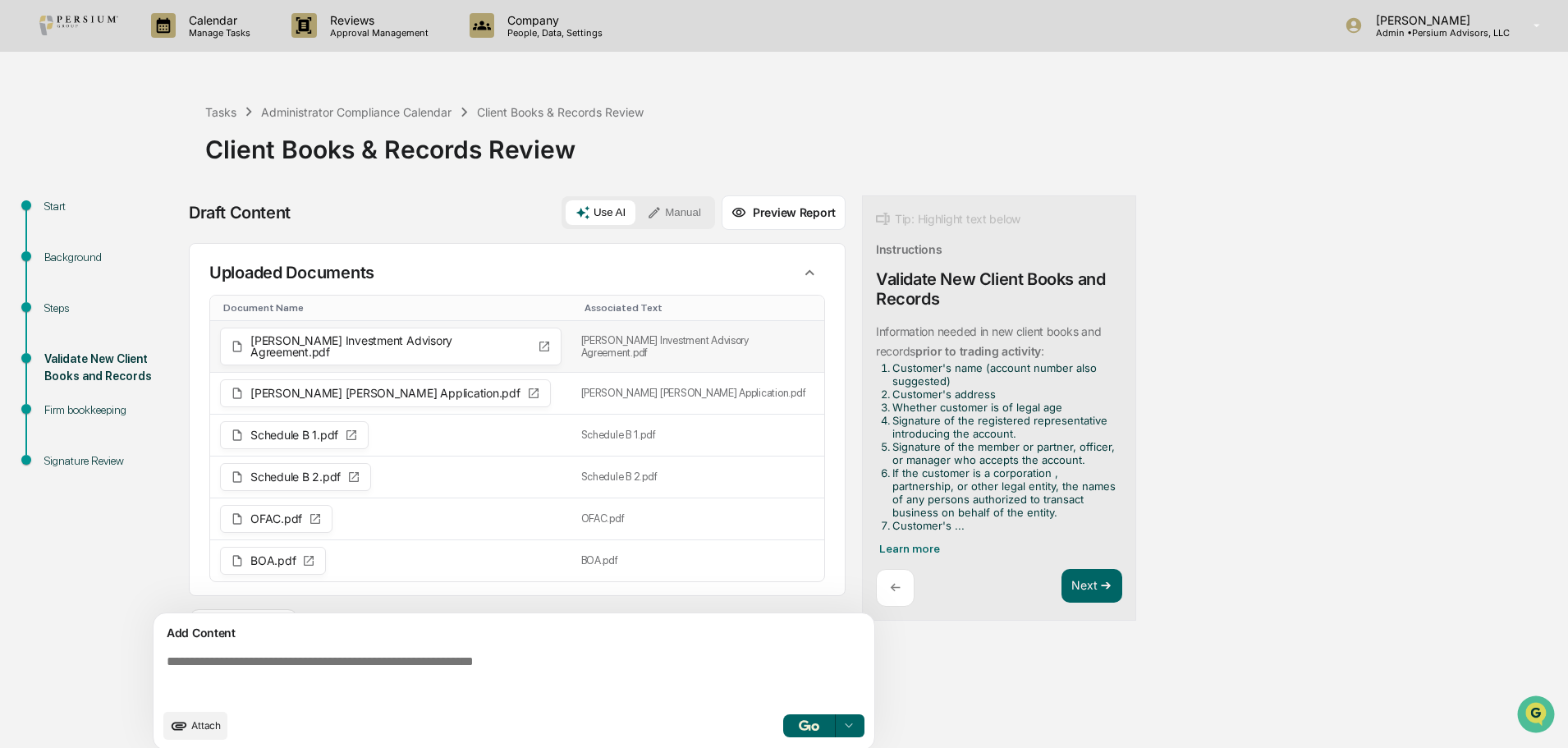 click on "Redding Investment Advisory Agreement.pdf" at bounding box center [391, 346] 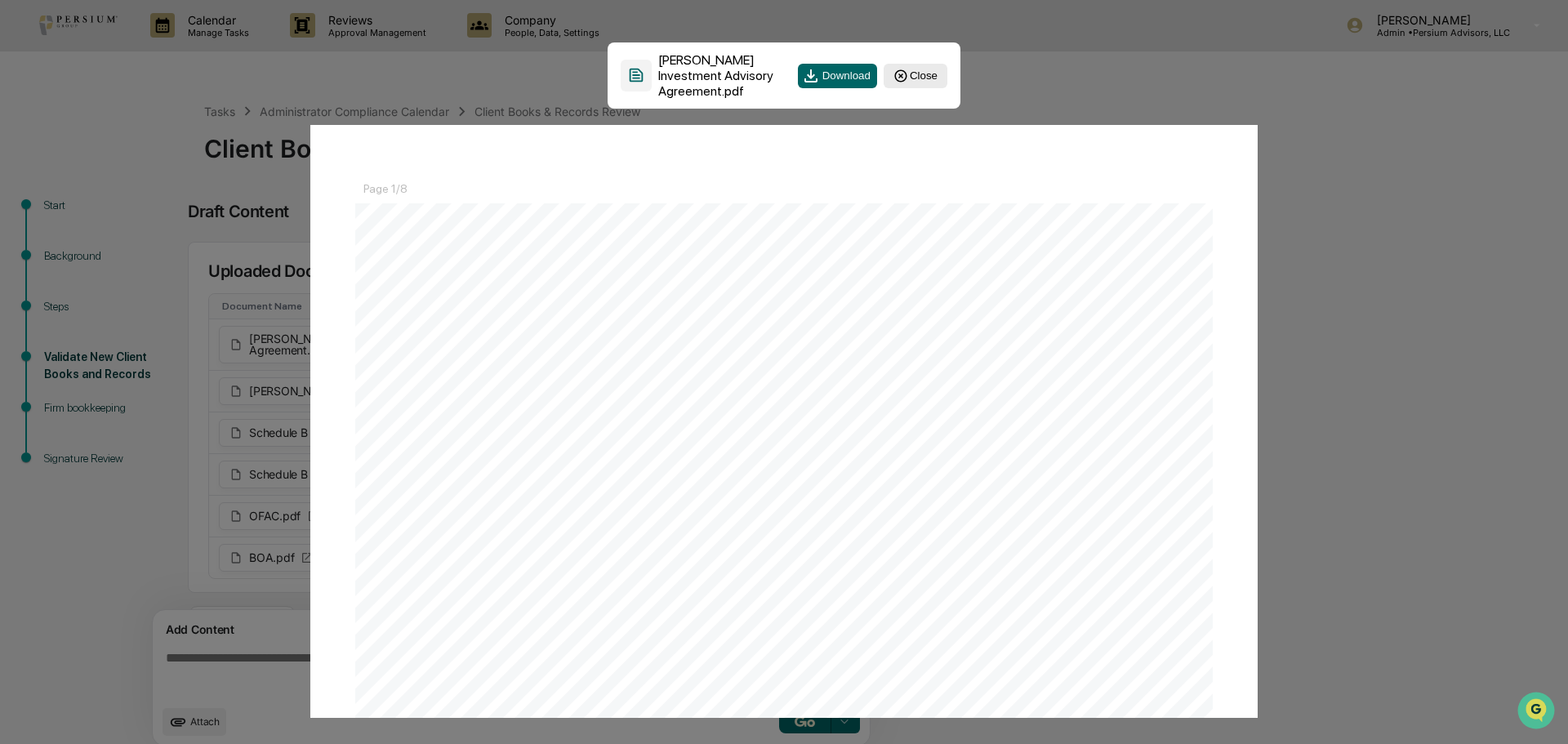click on "Close" at bounding box center [915, 76] 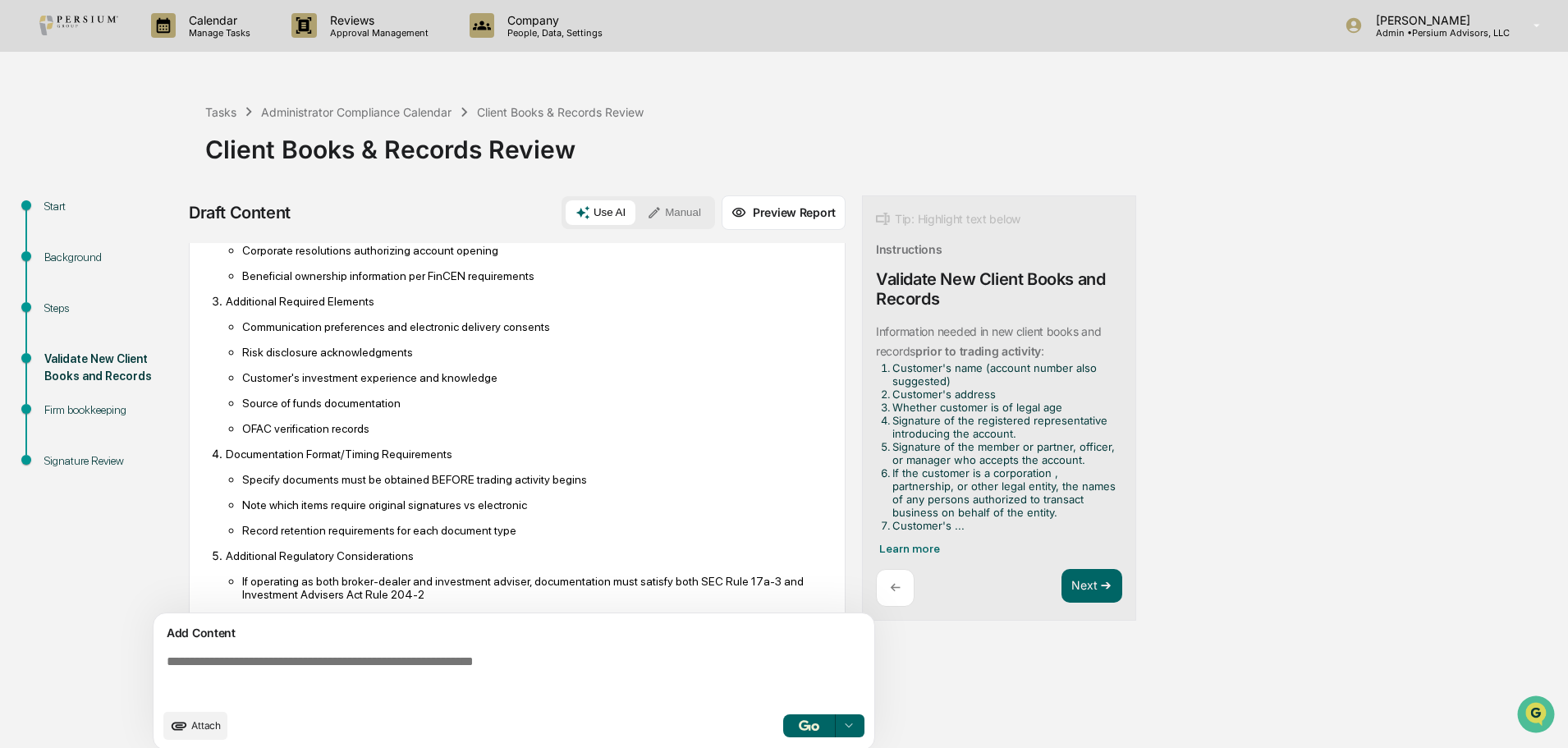 scroll, scrollTop: 657, scrollLeft: 0, axis: vertical 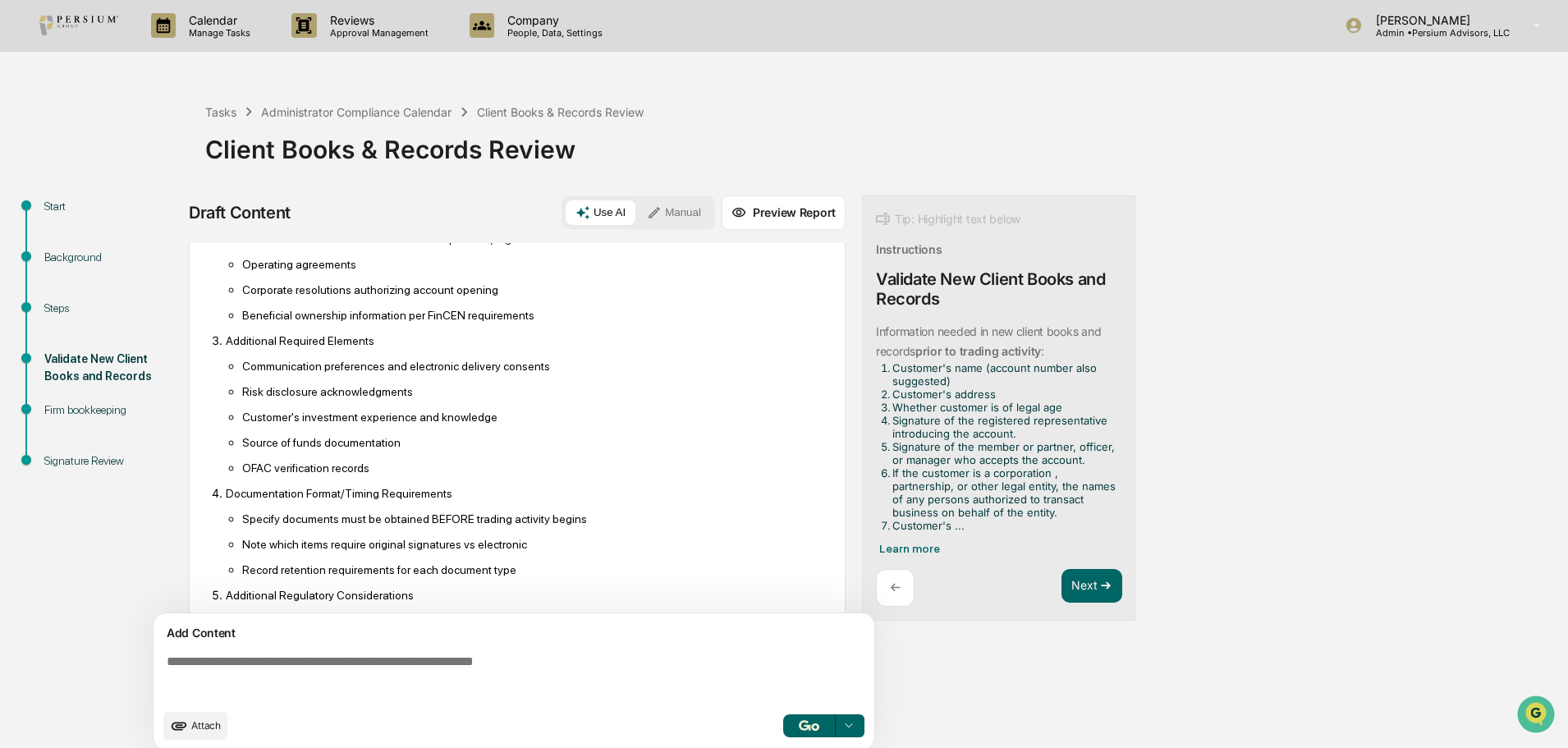 click on "Communication preferences and electronic delivery consents" at bounding box center [534, 366] 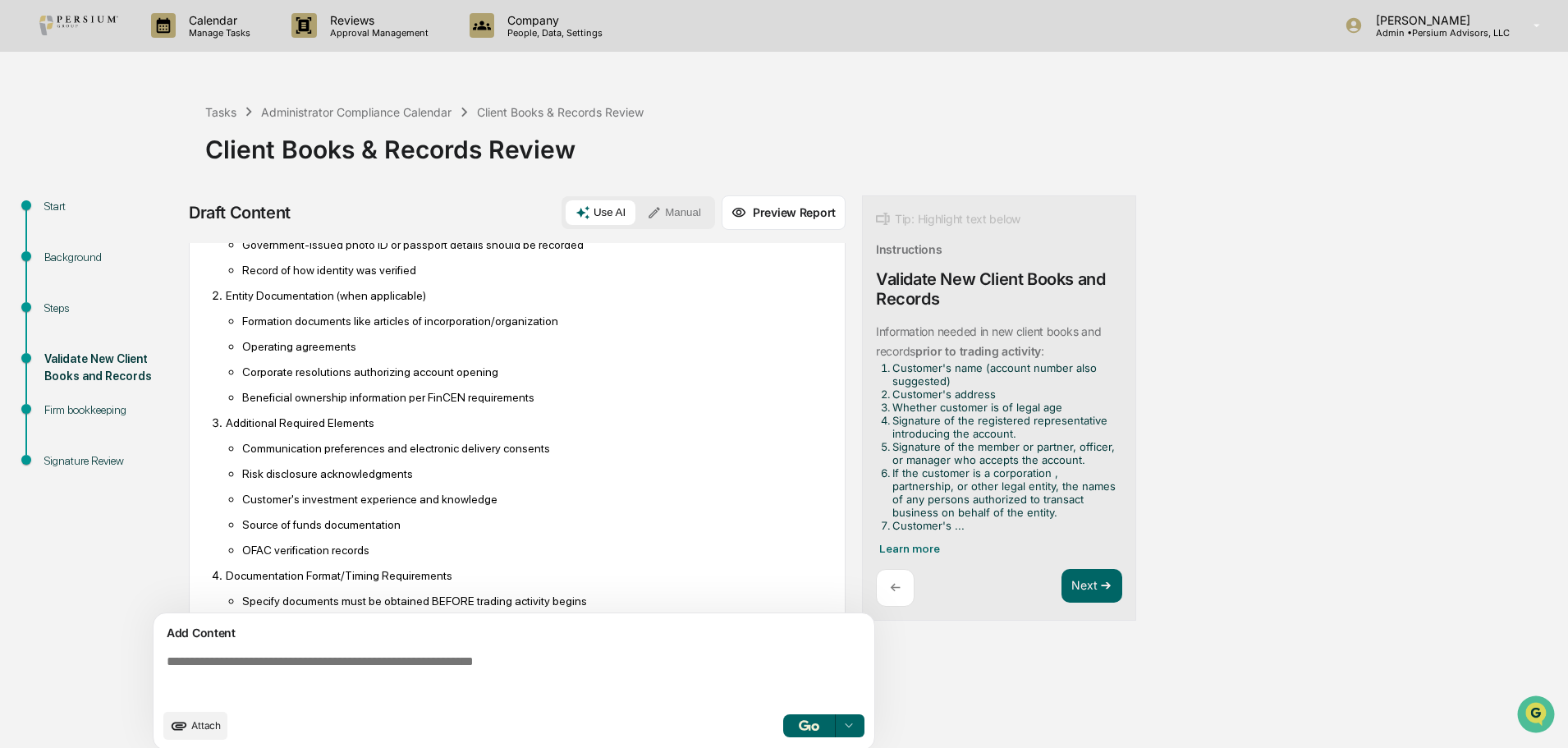 click on "Risk disclosure acknowledgments" at bounding box center (534, 474) 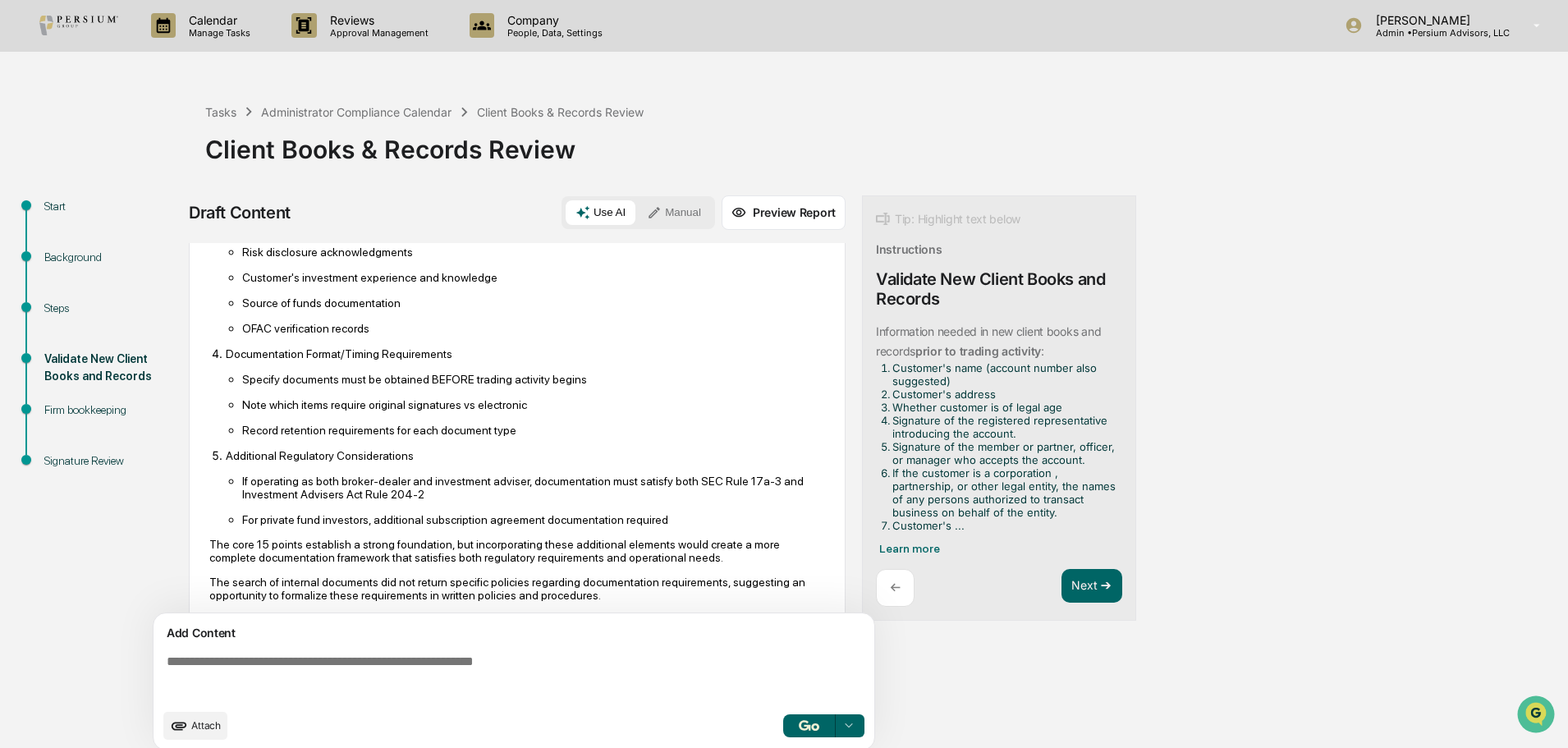 scroll, scrollTop: 821, scrollLeft: 0, axis: vertical 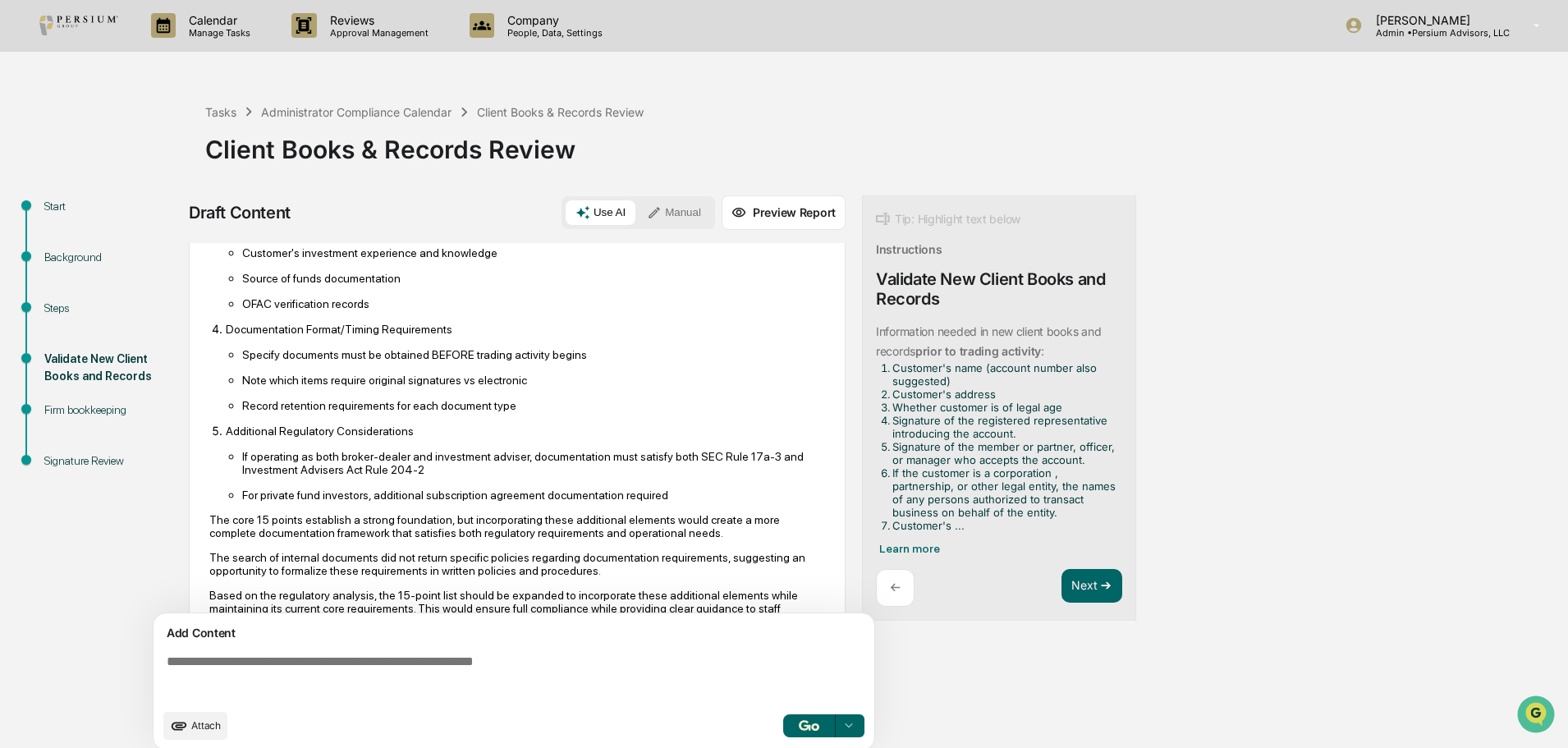click on "Specify documents must be obtained BEFORE trading activity begins" at bounding box center (534, 355) 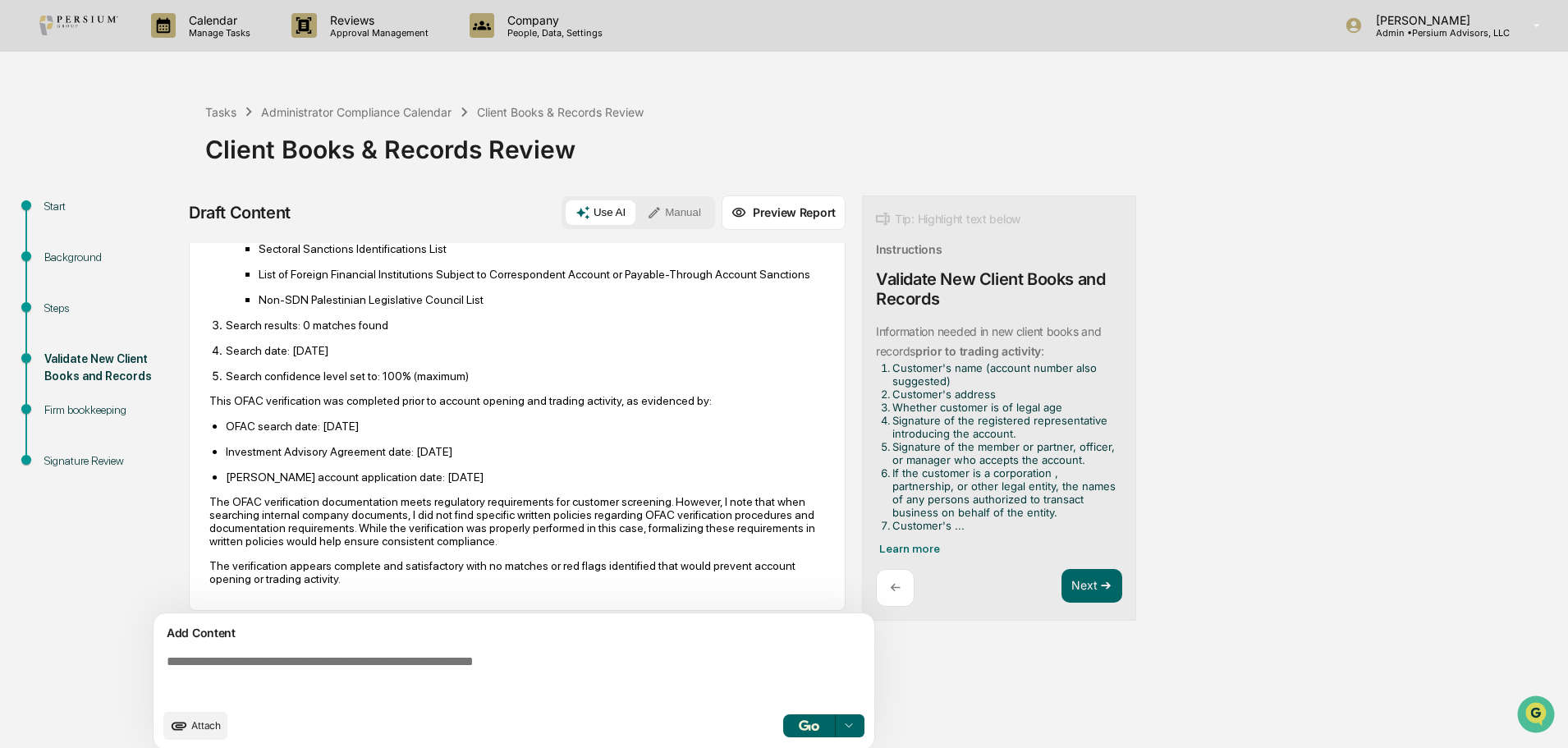 scroll, scrollTop: 1564, scrollLeft: 0, axis: vertical 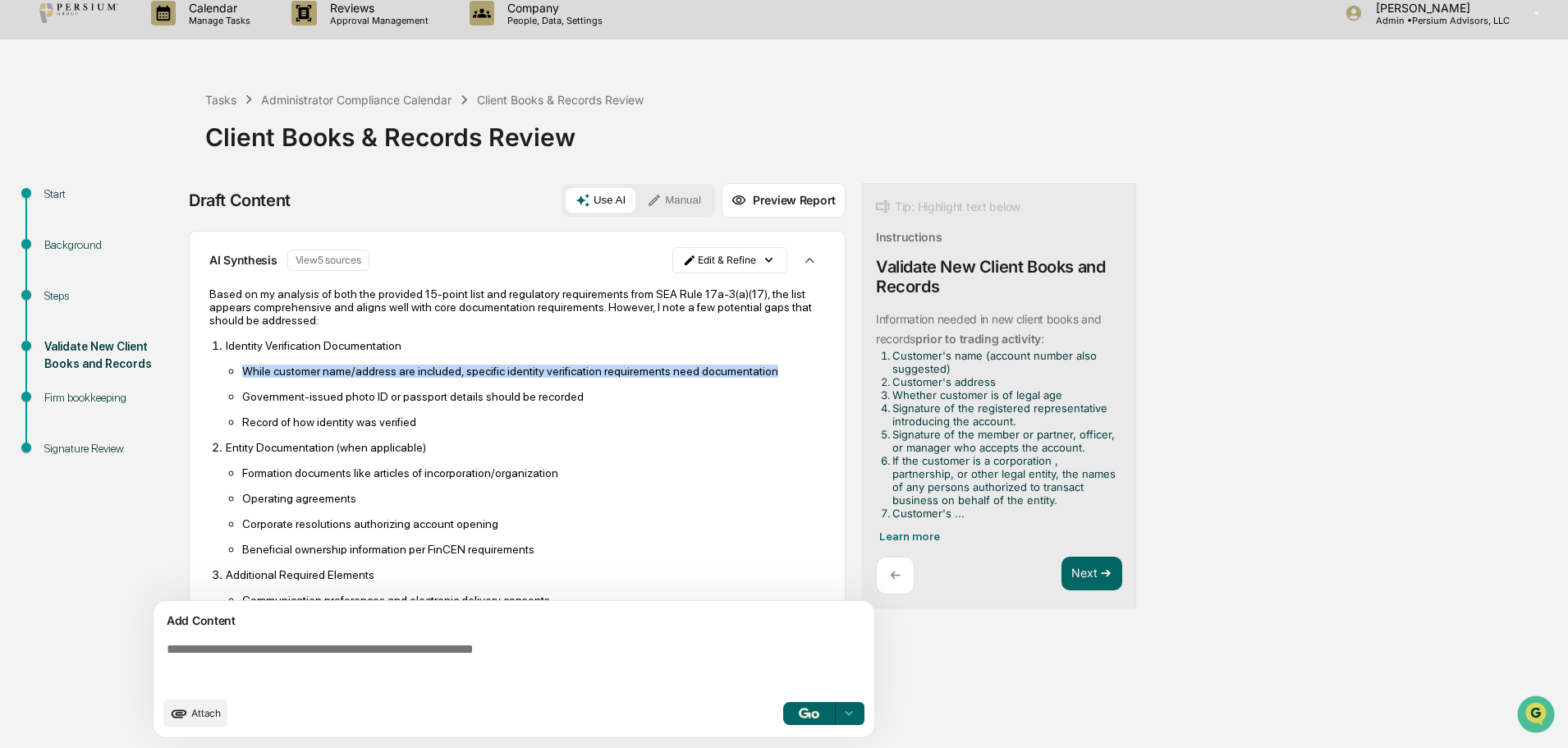 drag, startPoint x: 242, startPoint y: 358, endPoint x: 794, endPoint y: 357, distance: 552.00091 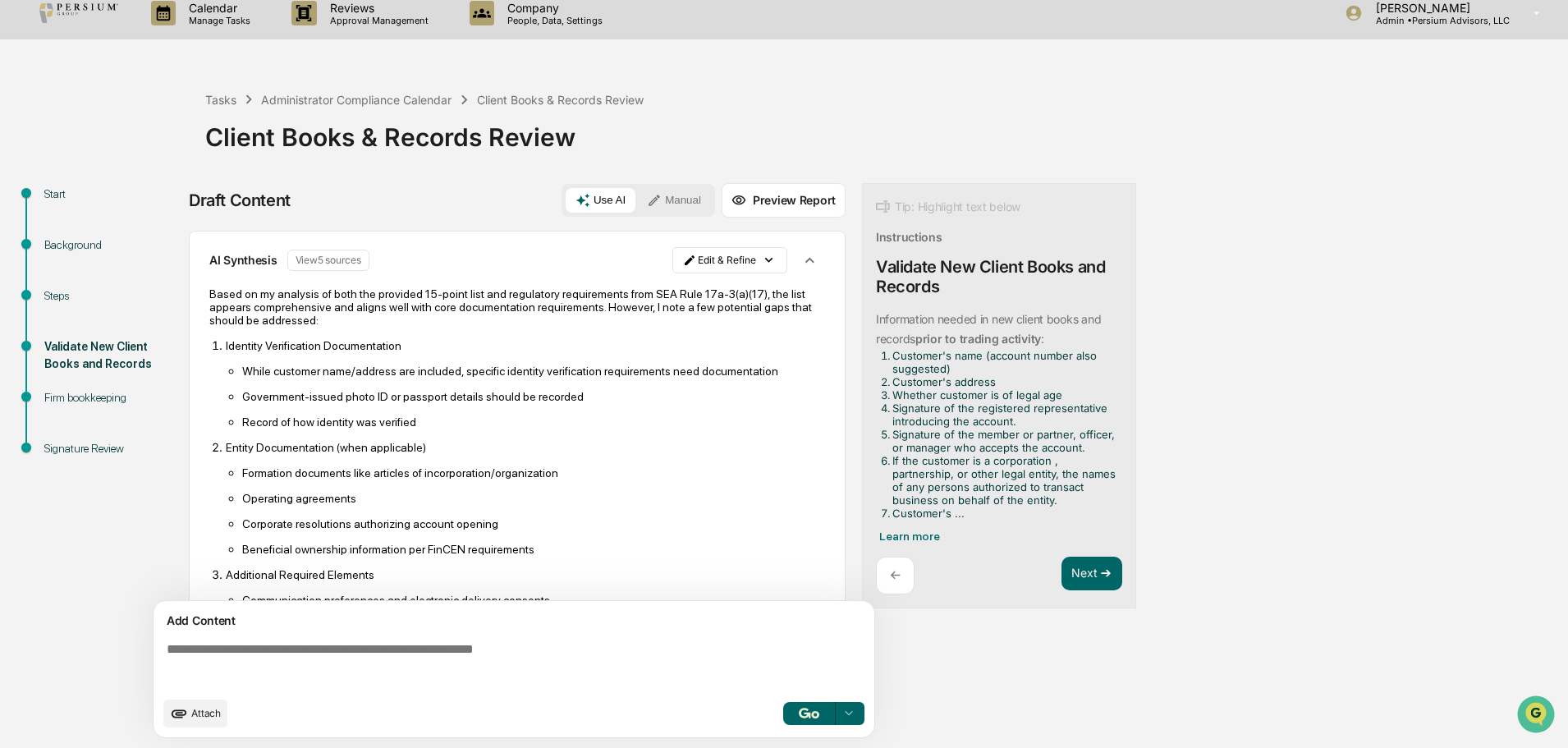 click on "While customer name/address are included, specific identity verification requirements need documentation Government-issued photo ID or passport details should be recorded Record of how identity was verified" at bounding box center [525, 396] 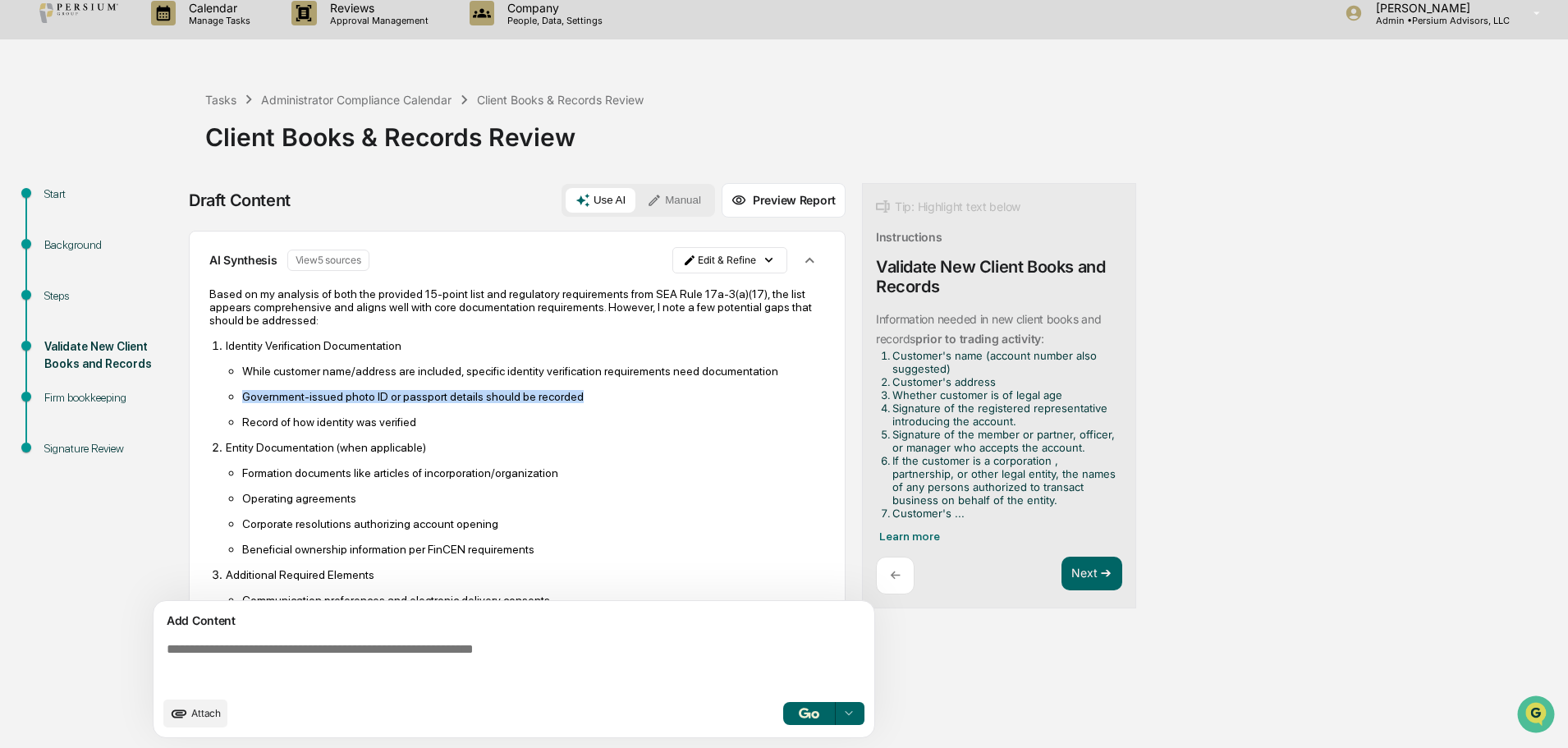 drag, startPoint x: 245, startPoint y: 384, endPoint x: 578, endPoint y: 385, distance: 333.0015 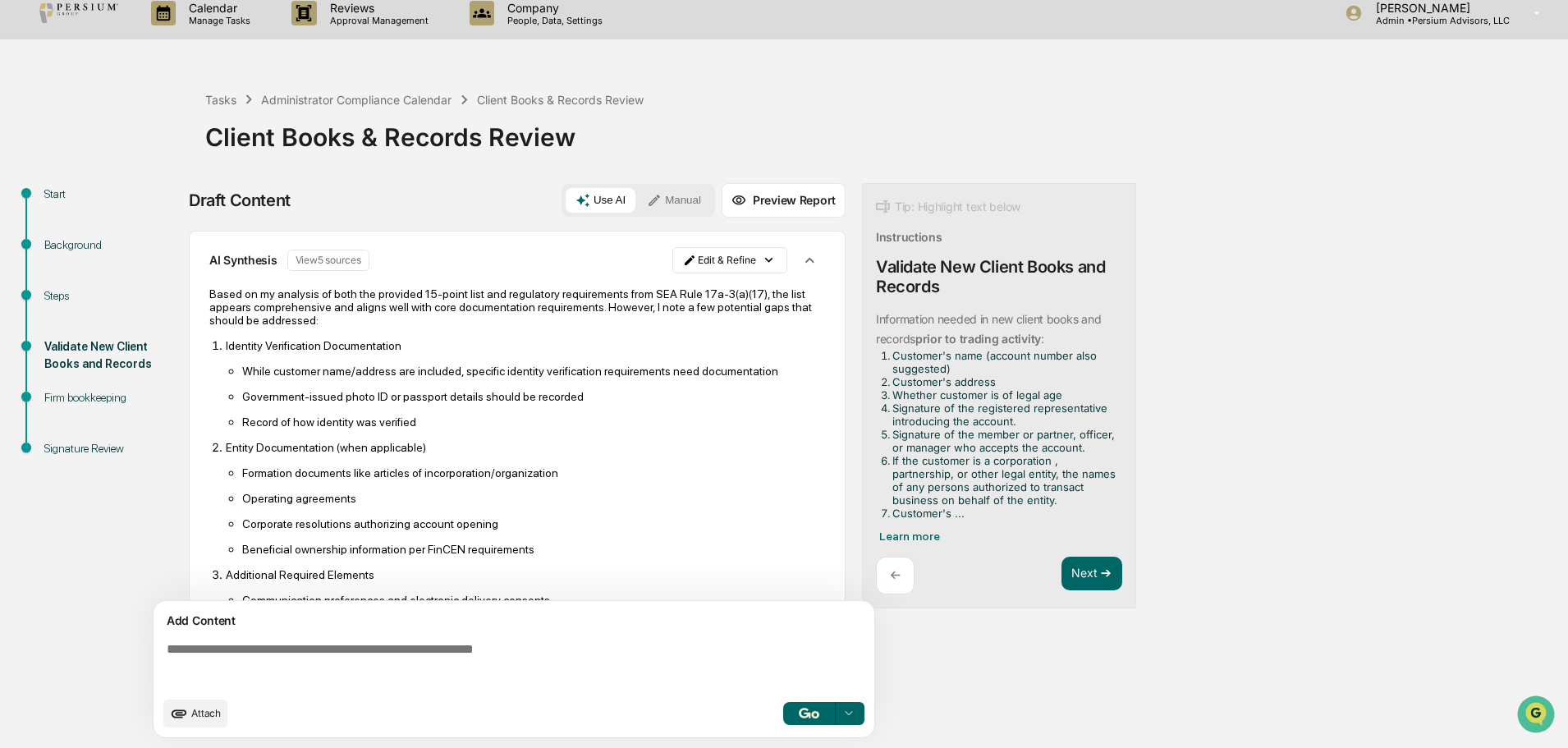 click on "While customer name/address are included, specific identity verification requirements need documentation Government-issued photo ID or passport details should be recorded Record of how identity was verified" at bounding box center [525, 396] 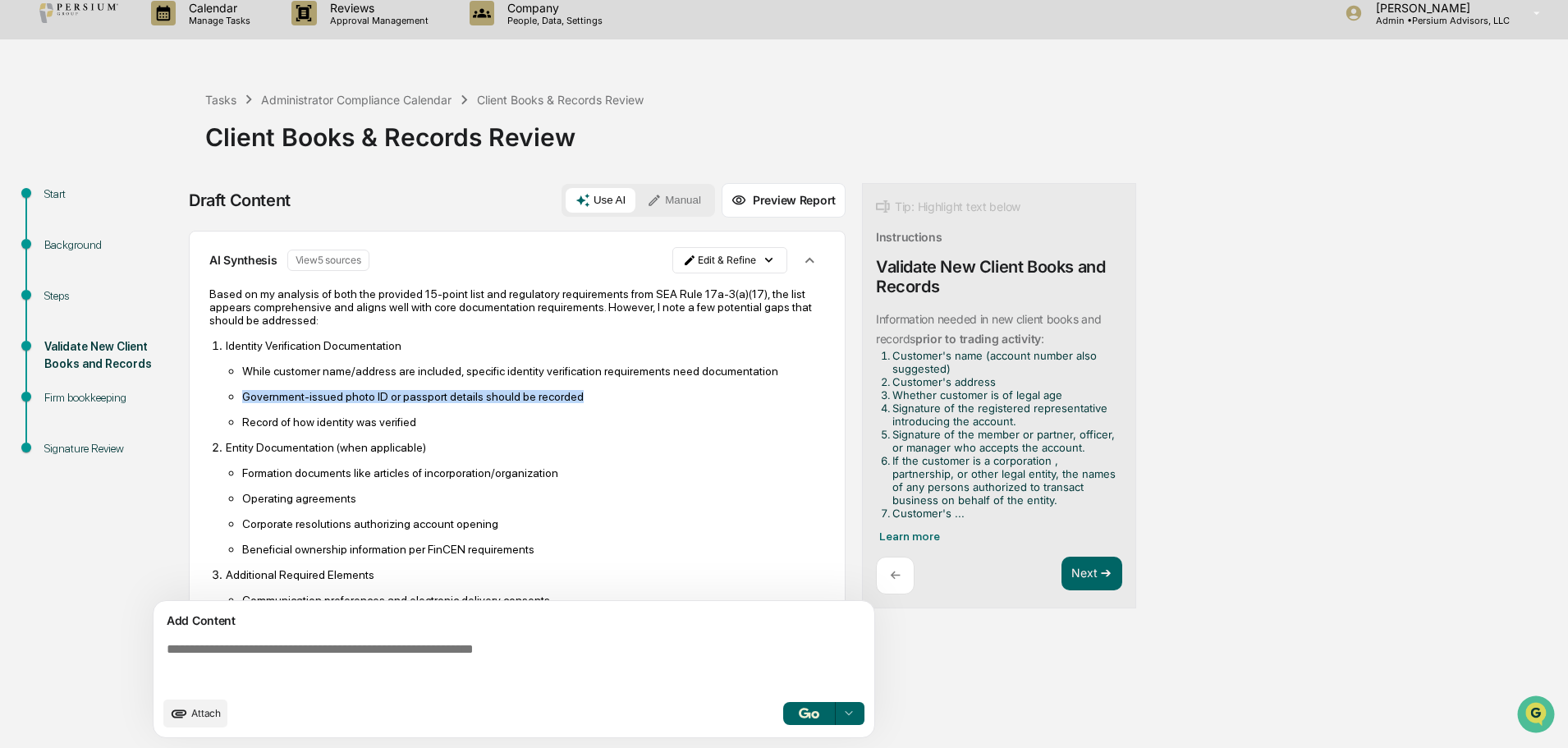 drag, startPoint x: 243, startPoint y: 388, endPoint x: 608, endPoint y: 387, distance: 365.00137 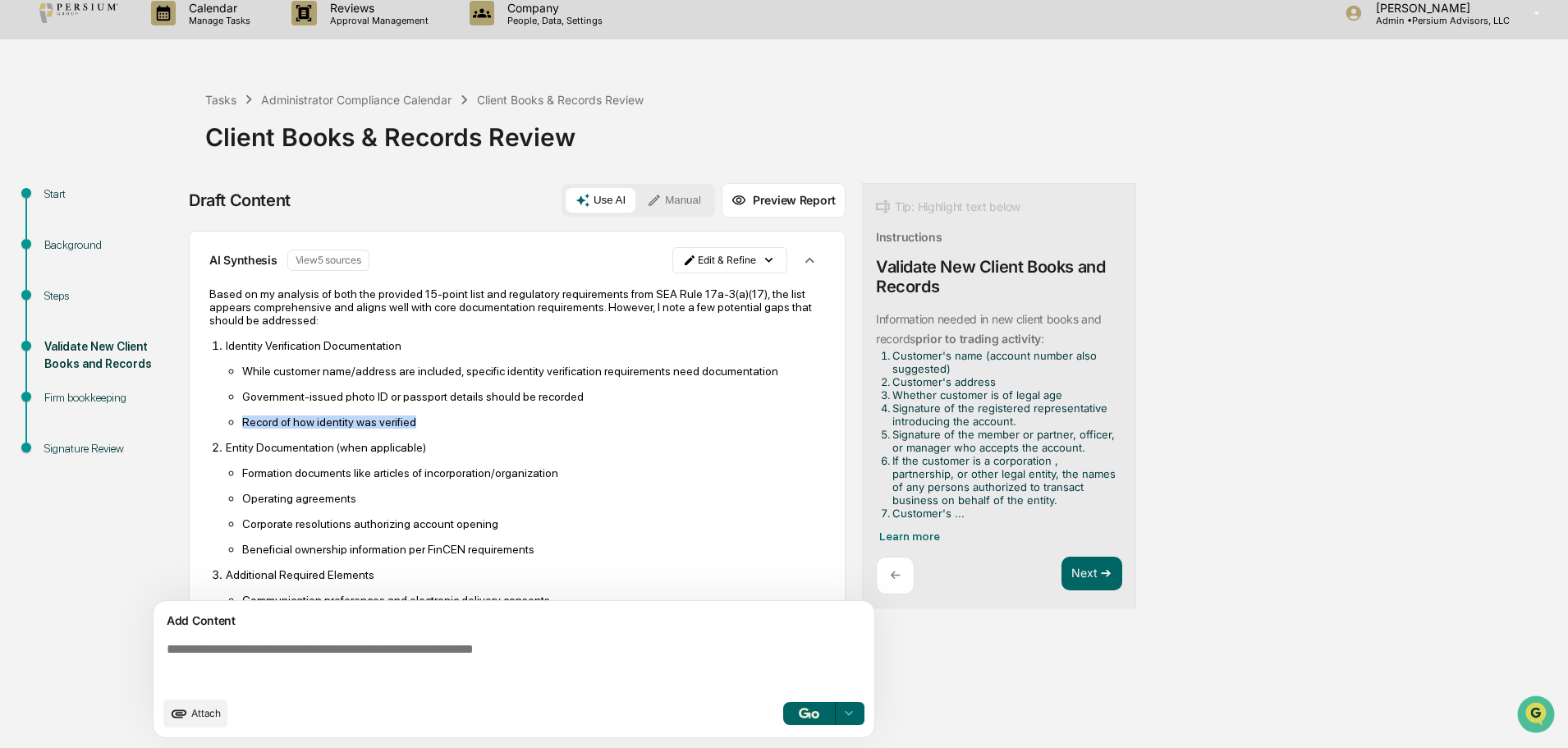 drag, startPoint x: 242, startPoint y: 415, endPoint x: 457, endPoint y: 415, distance: 215 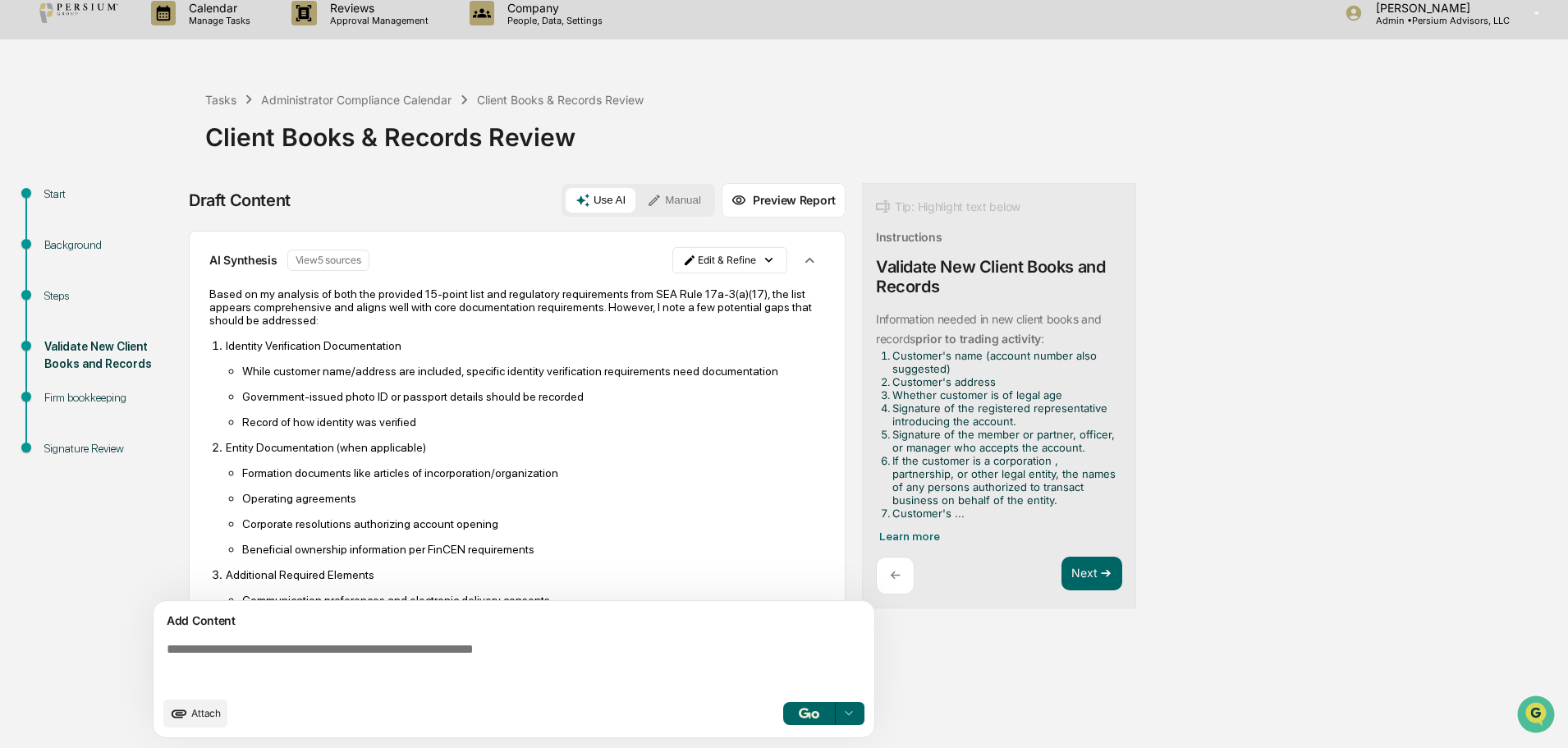 drag, startPoint x: 301, startPoint y: 421, endPoint x: 341, endPoint y: 420, distance: 40.0125 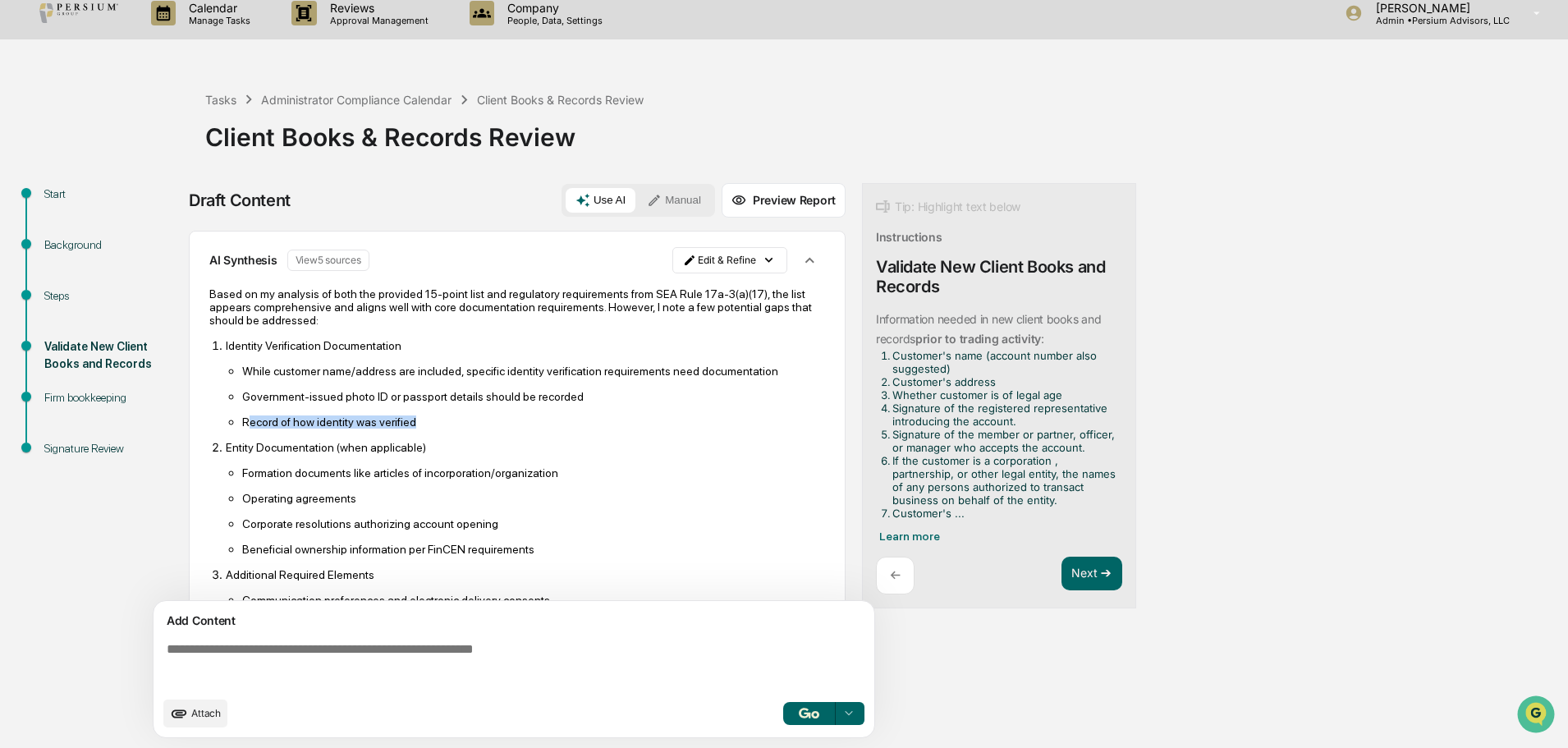 click on "Record of how identity was verified" at bounding box center (534, 422) 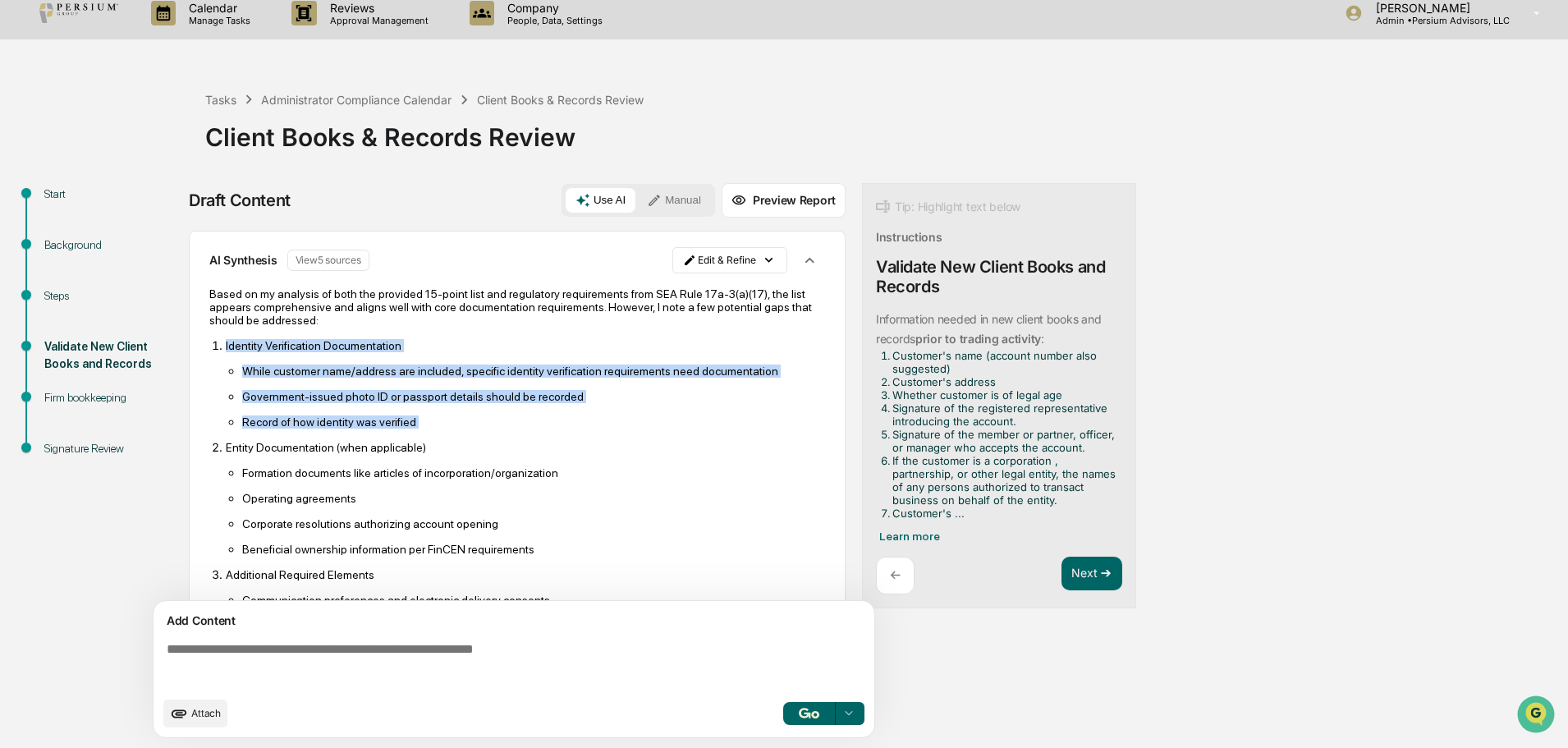 drag, startPoint x: 213, startPoint y: 332, endPoint x: 415, endPoint y: 419, distance: 219.93863 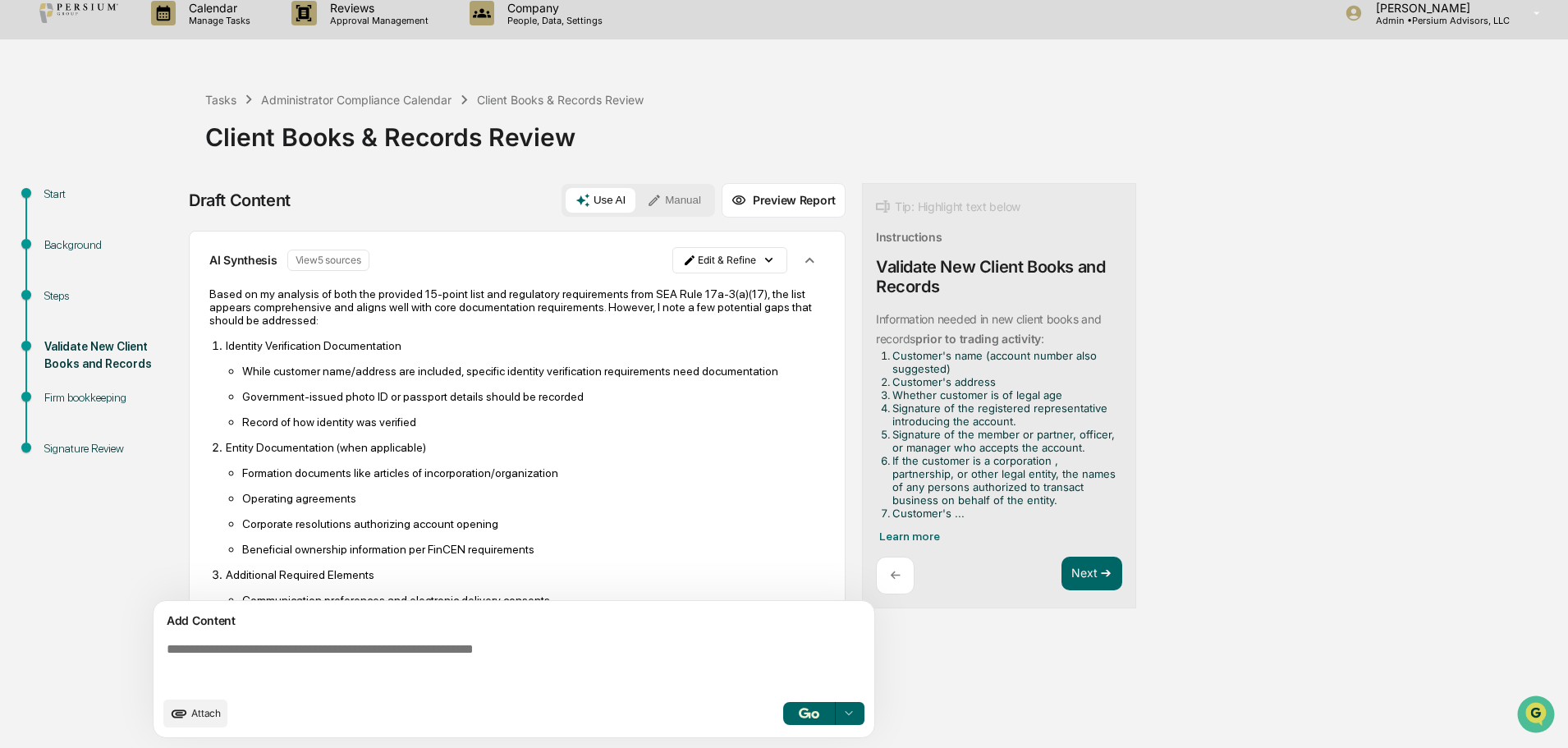 click at bounding box center (517, 665) 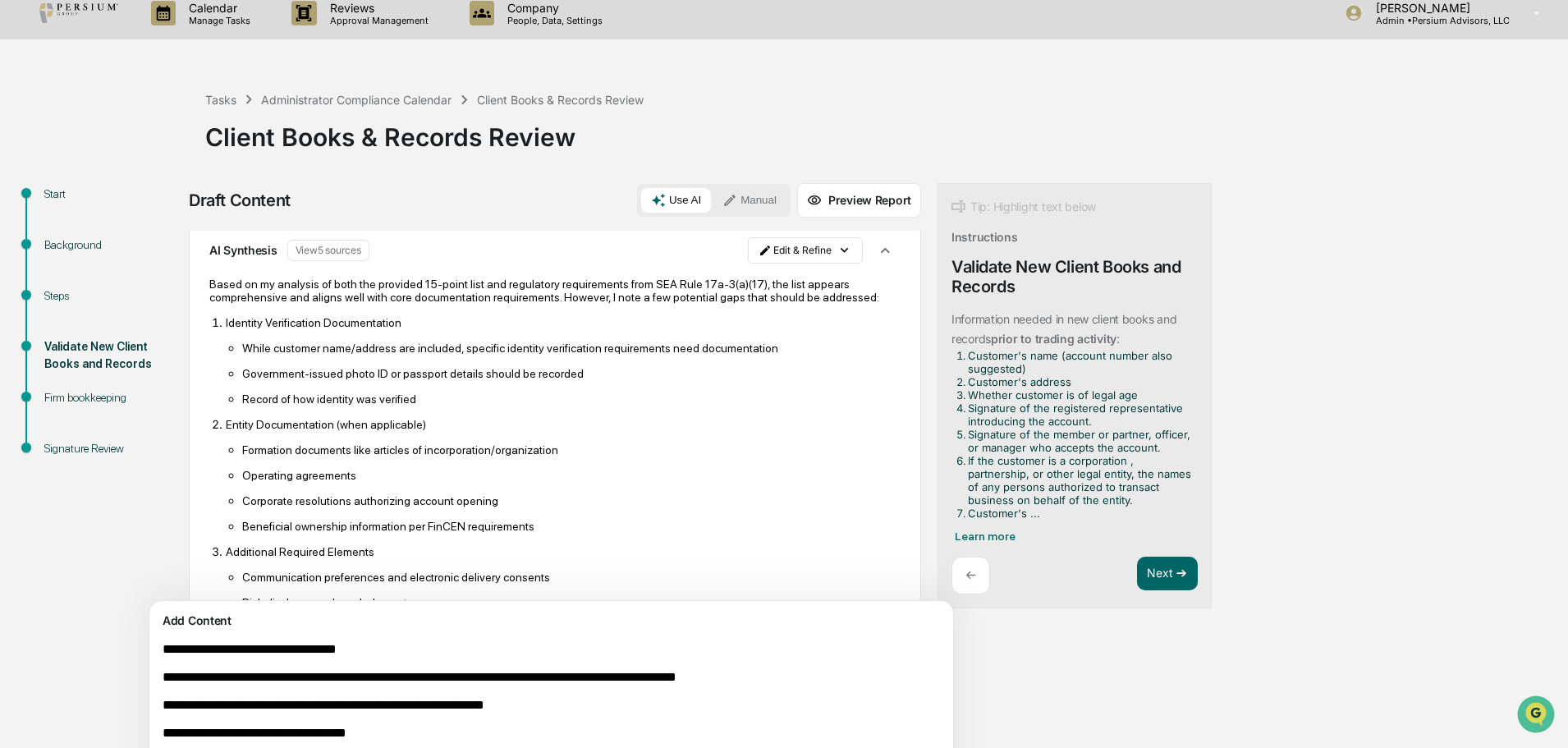 click on "**********" at bounding box center [513, 723] 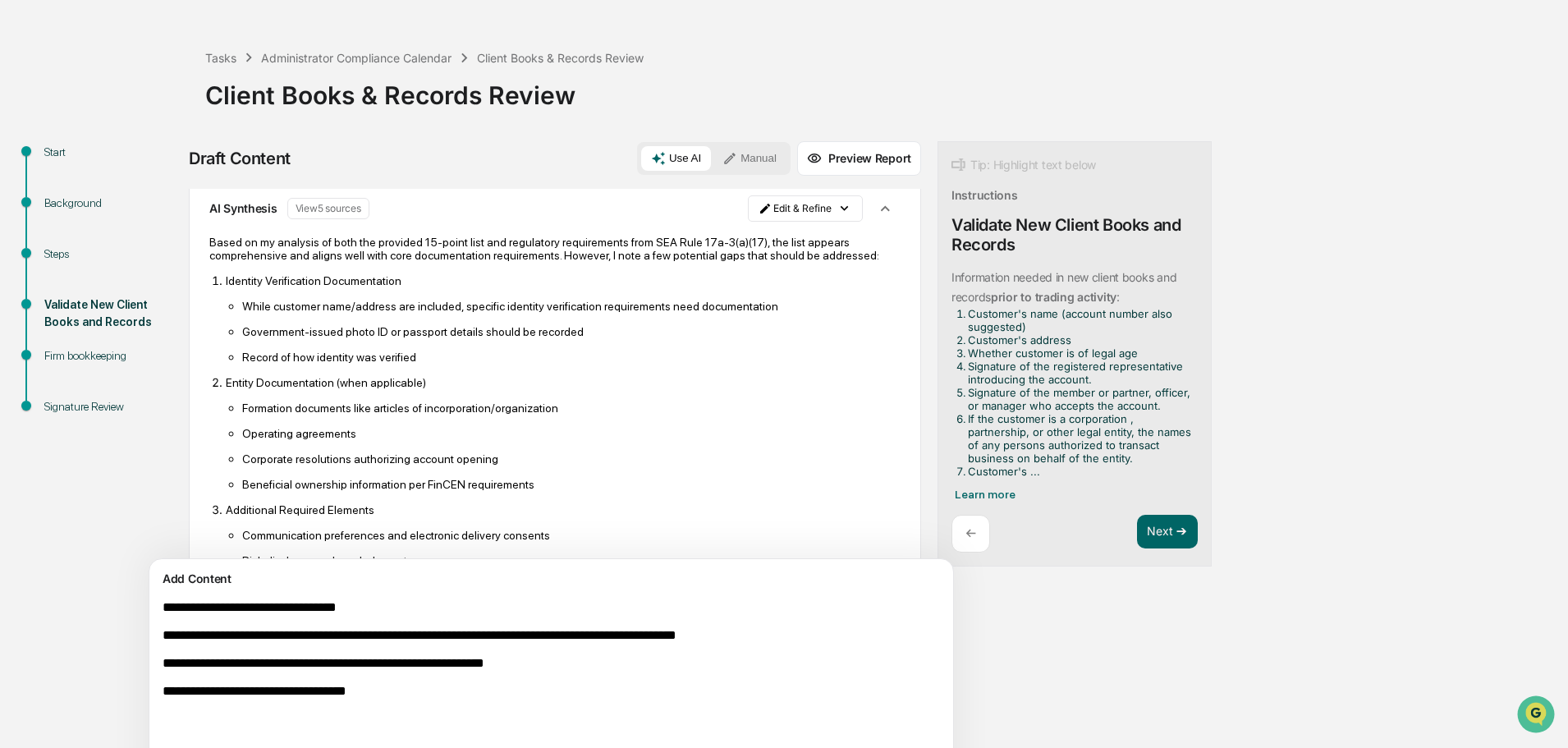 drag, startPoint x: 397, startPoint y: 610, endPoint x: 152, endPoint y: 603, distance: 245.09998 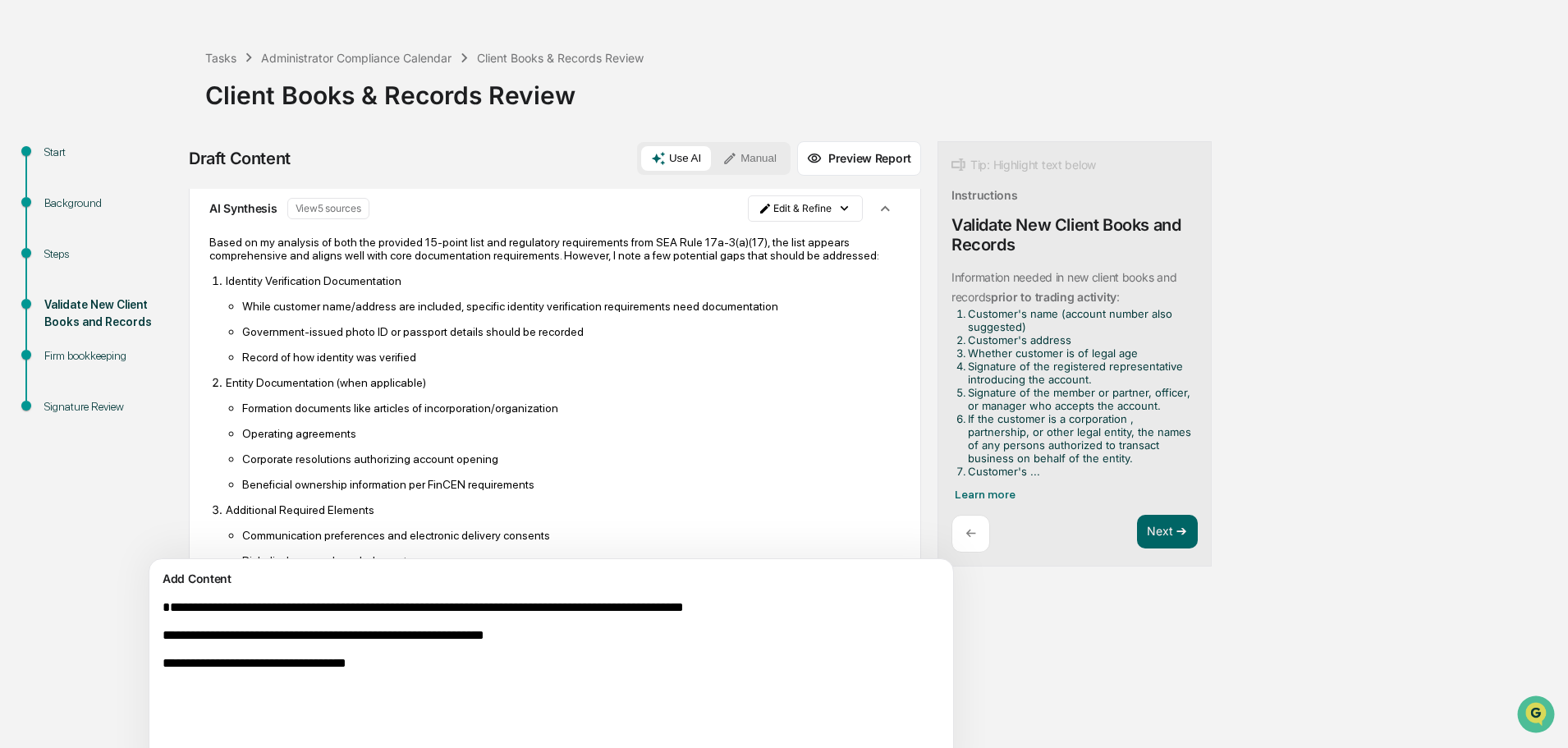 click on "**********" at bounding box center [513, 672] 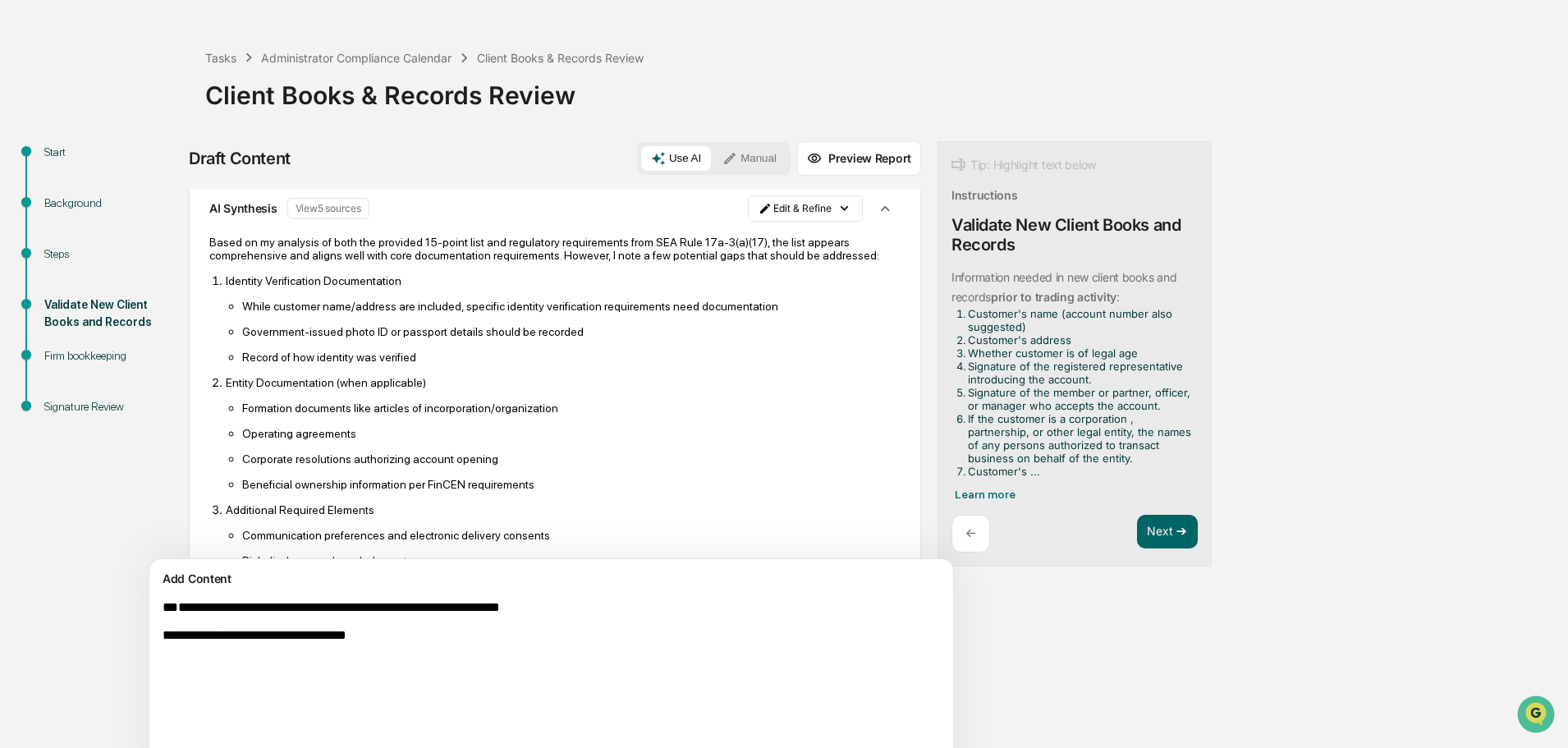 drag, startPoint x: 598, startPoint y: 658, endPoint x: 125, endPoint y: 611, distance: 475.3294 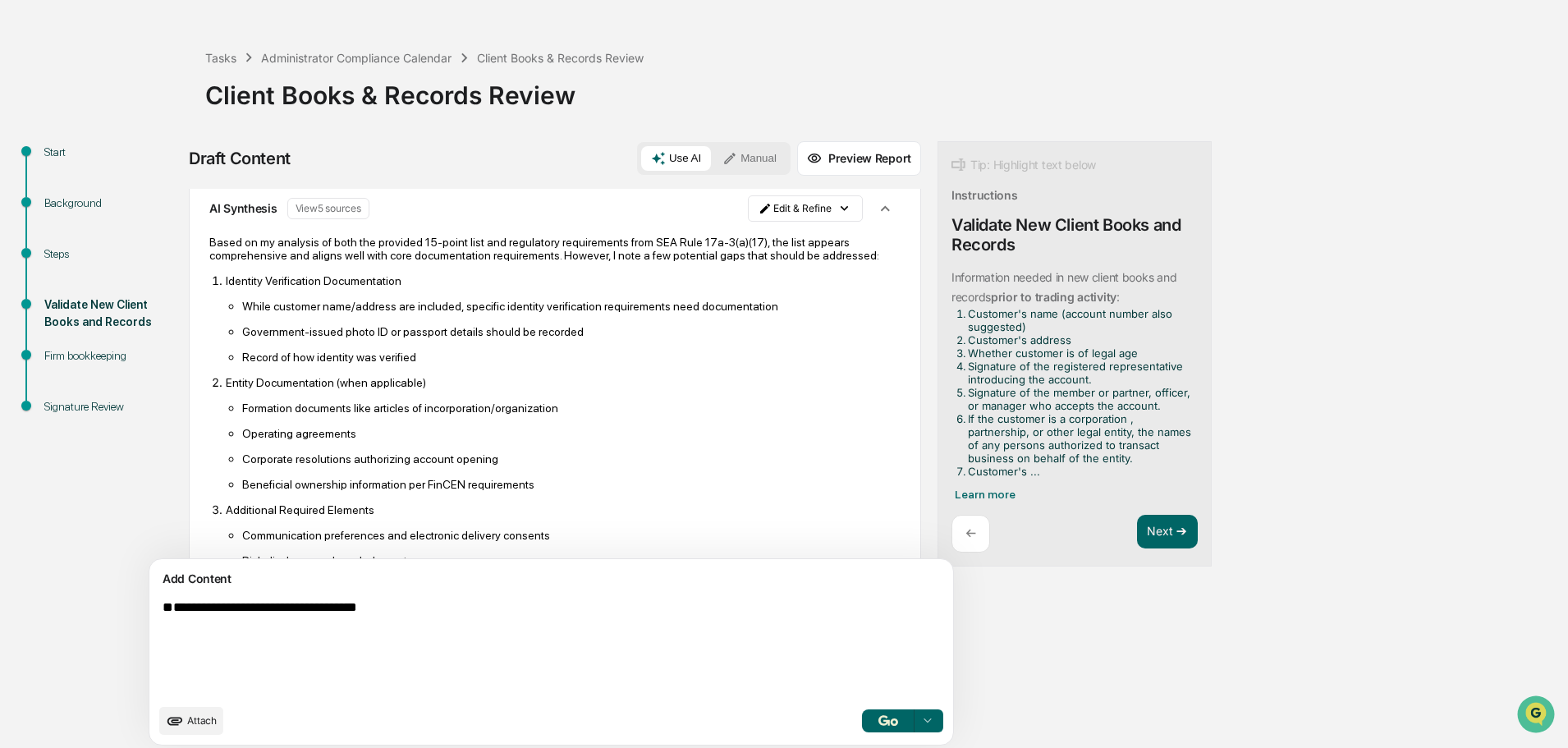 click on "**********" at bounding box center [513, 648] 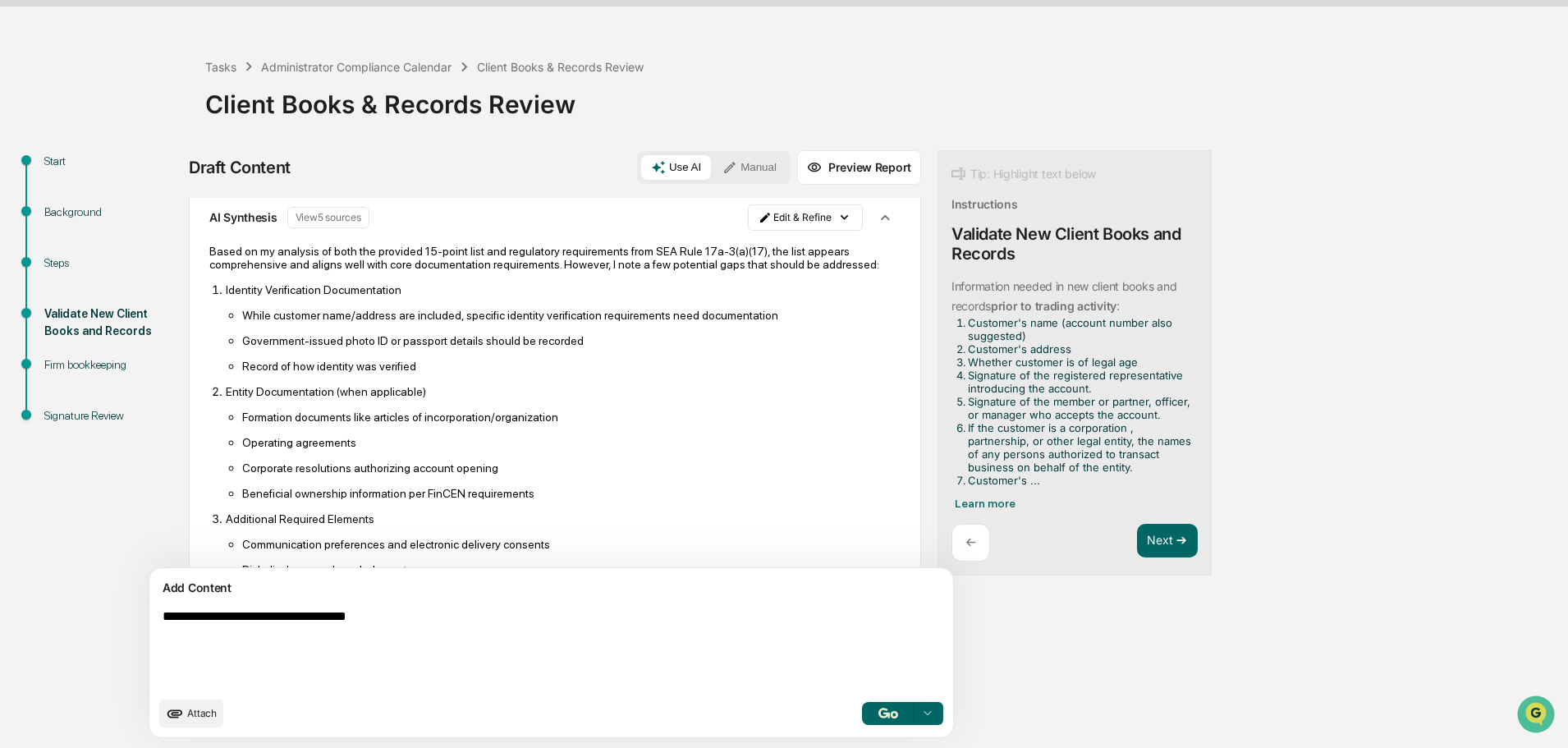 scroll, scrollTop: 29, scrollLeft: 0, axis: vertical 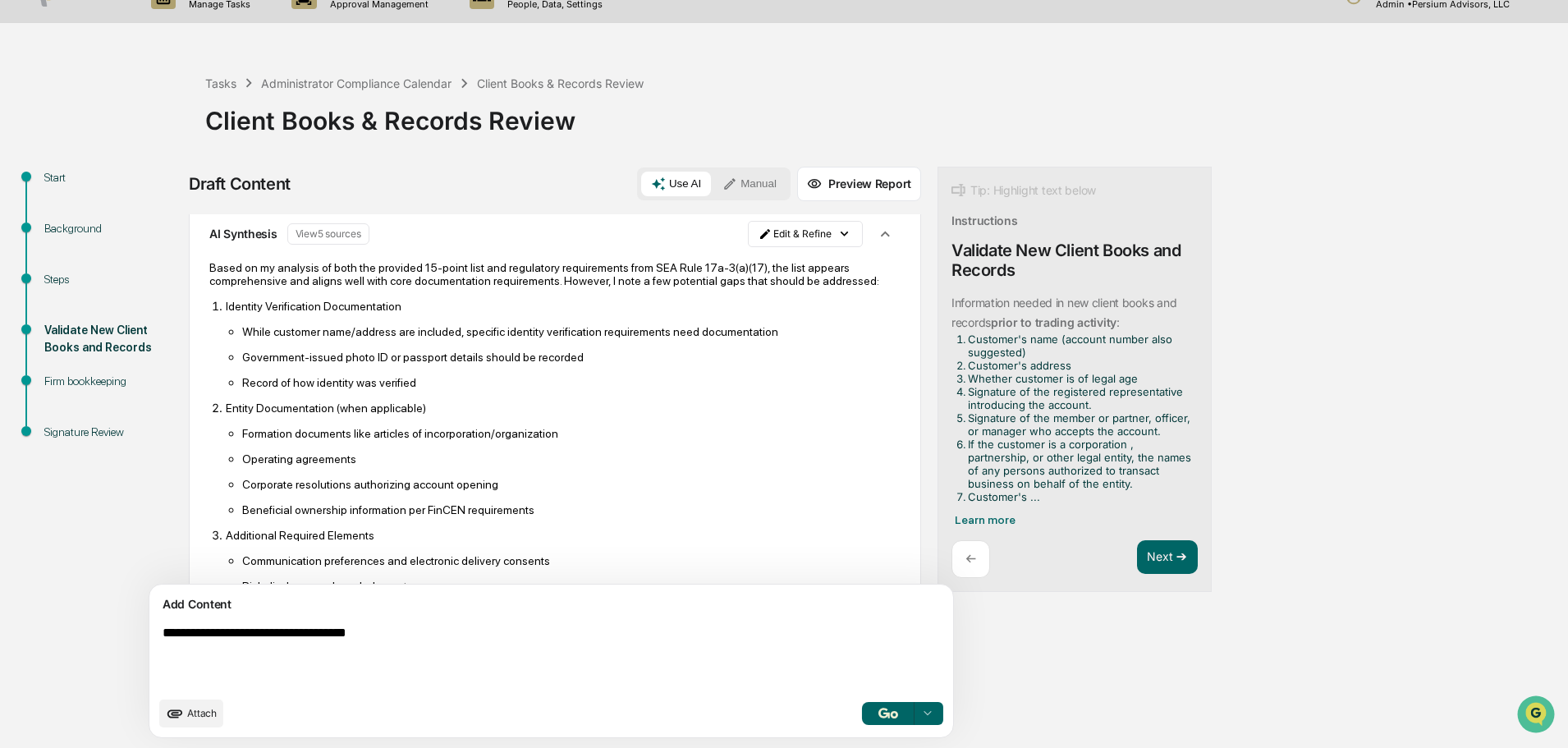 click on "**********" at bounding box center [513, 657] 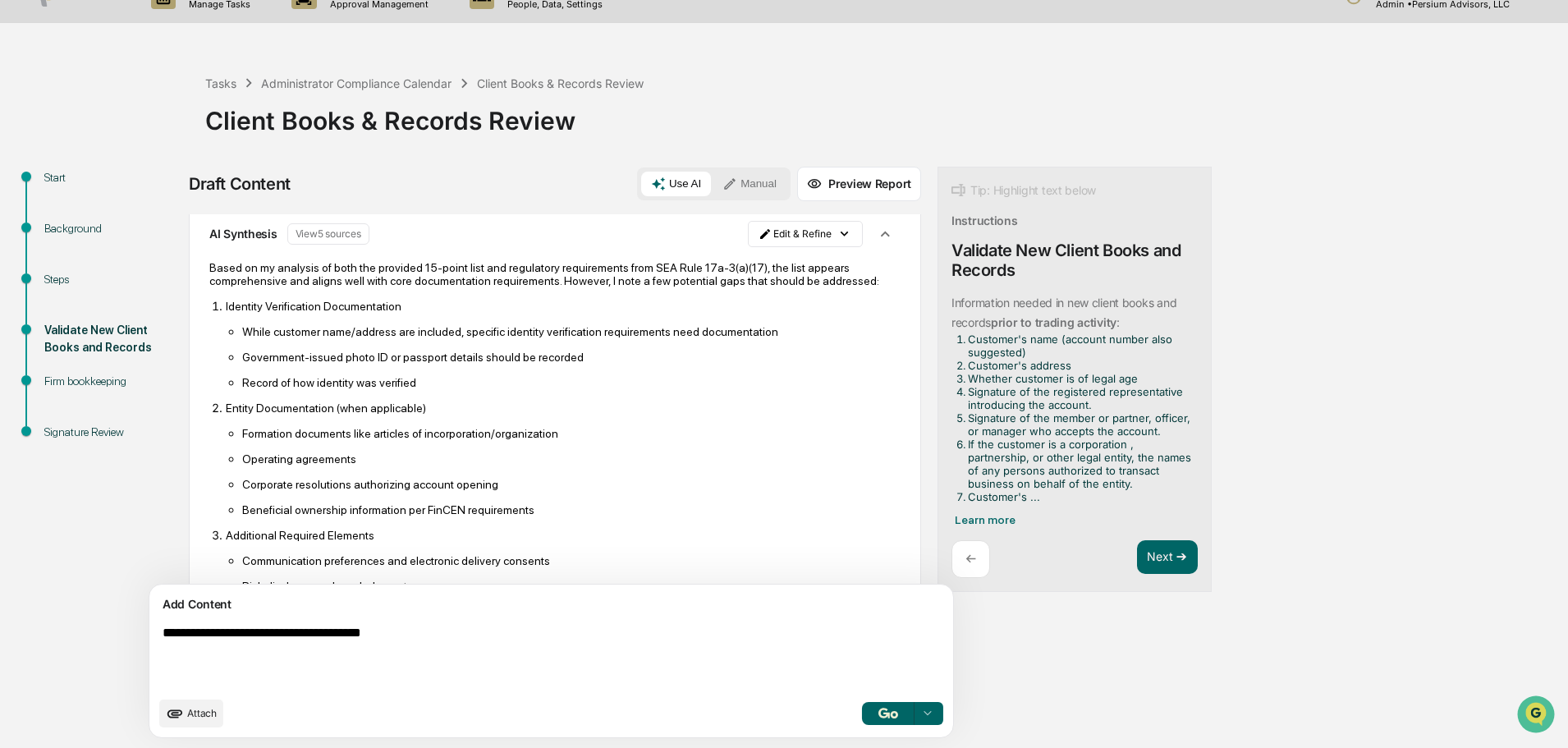 click on "**********" at bounding box center [513, 657] 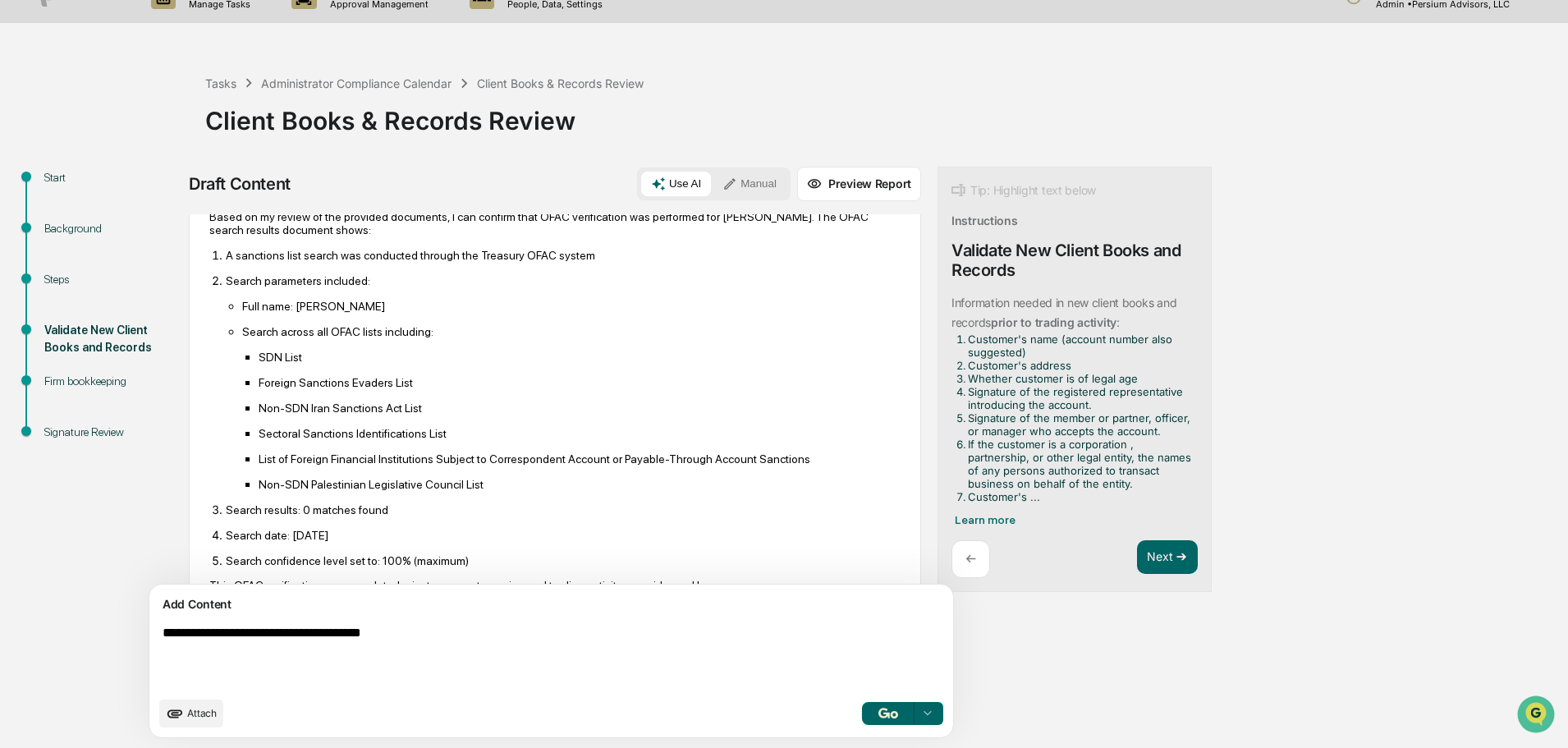 scroll, scrollTop: 1396, scrollLeft: 0, axis: vertical 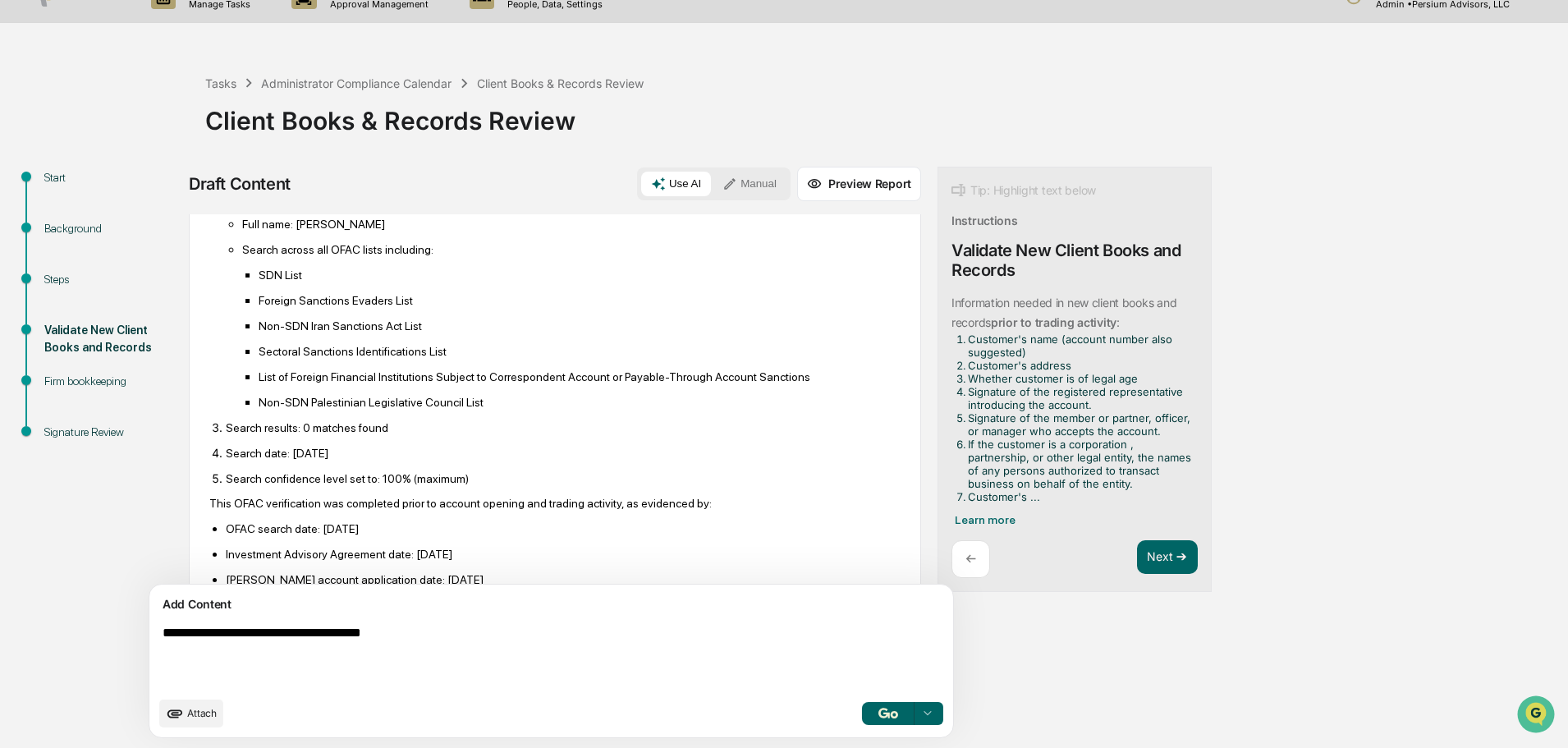drag, startPoint x: 430, startPoint y: 634, endPoint x: 67, endPoint y: 607, distance: 364.0027 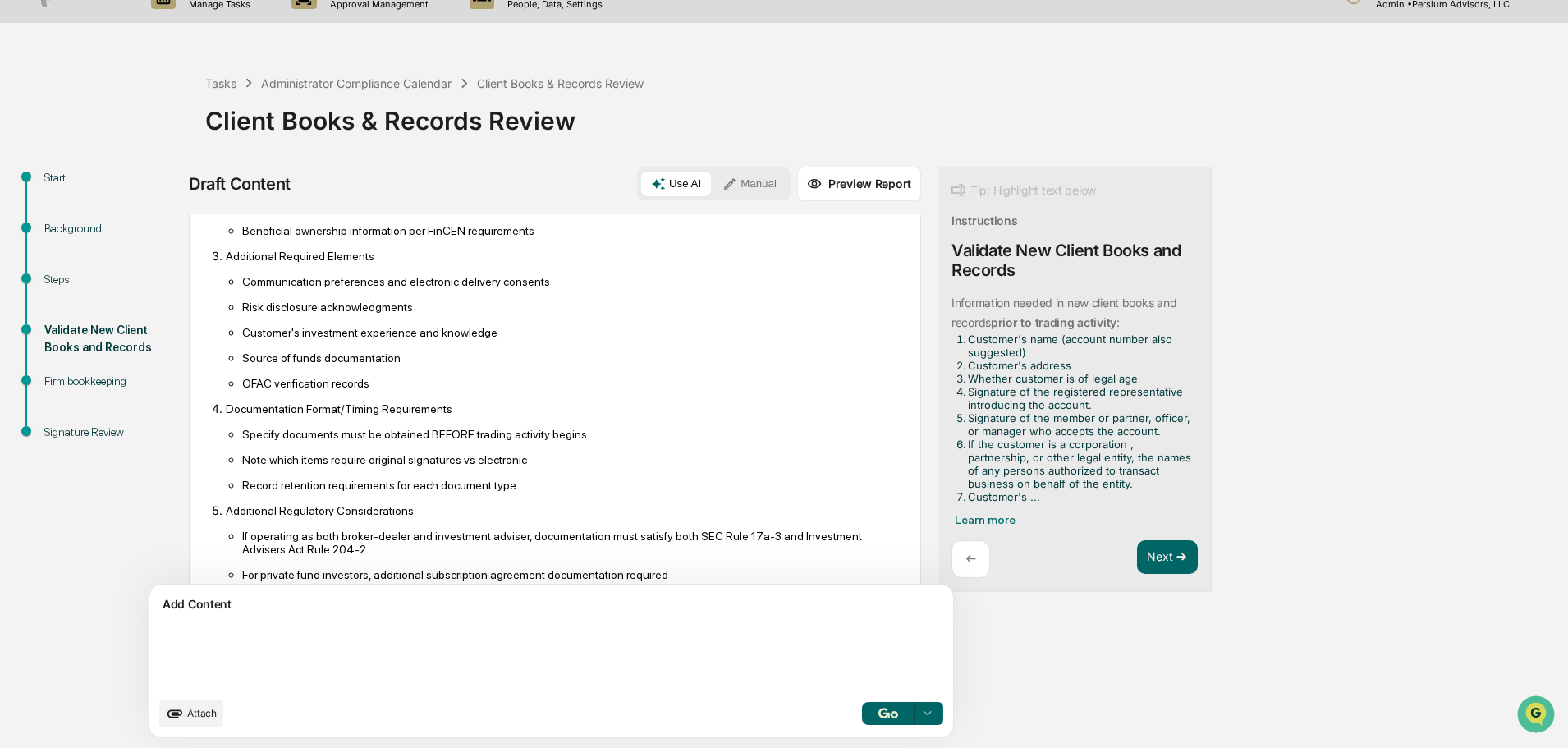 scroll, scrollTop: 661, scrollLeft: 0, axis: vertical 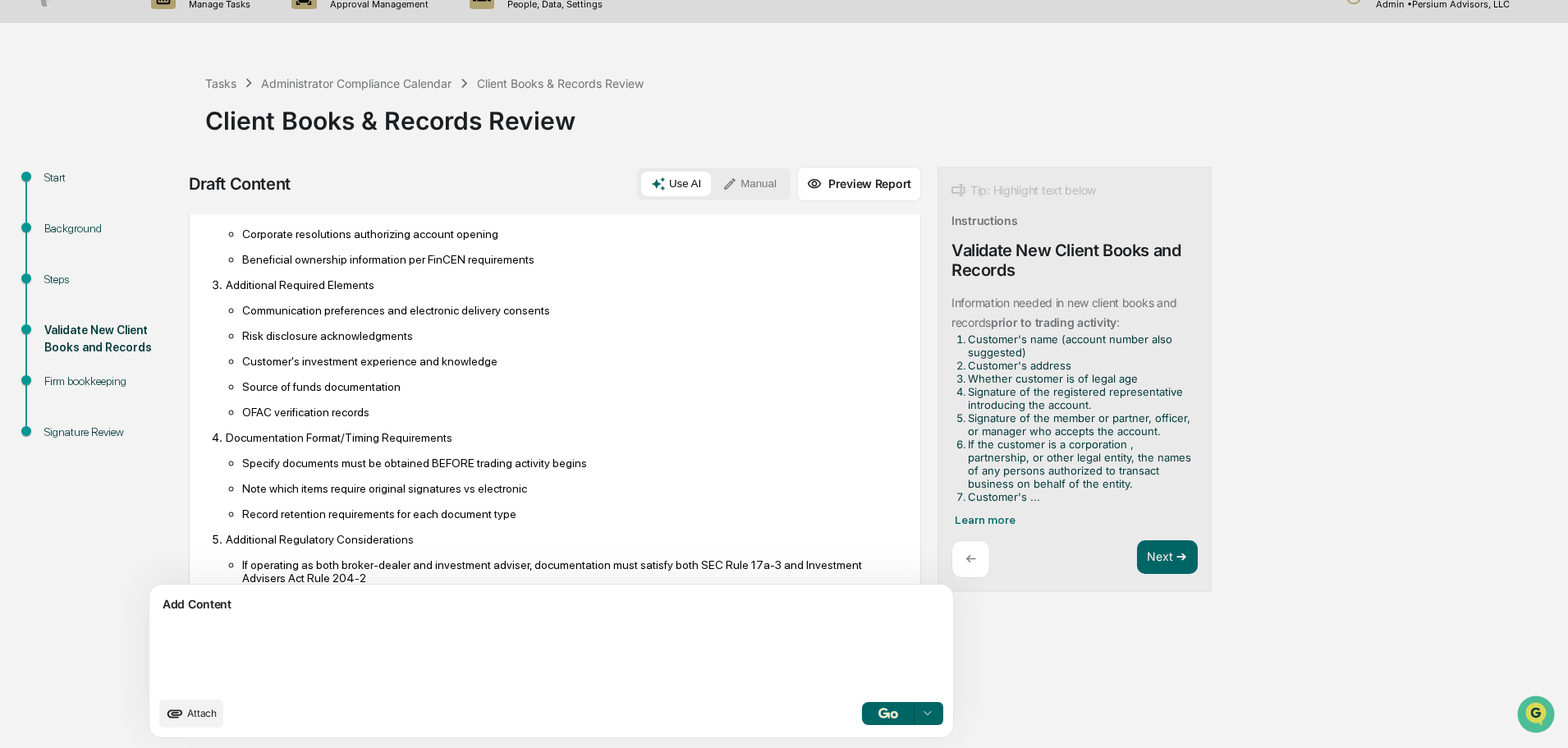 click at bounding box center [513, 657] 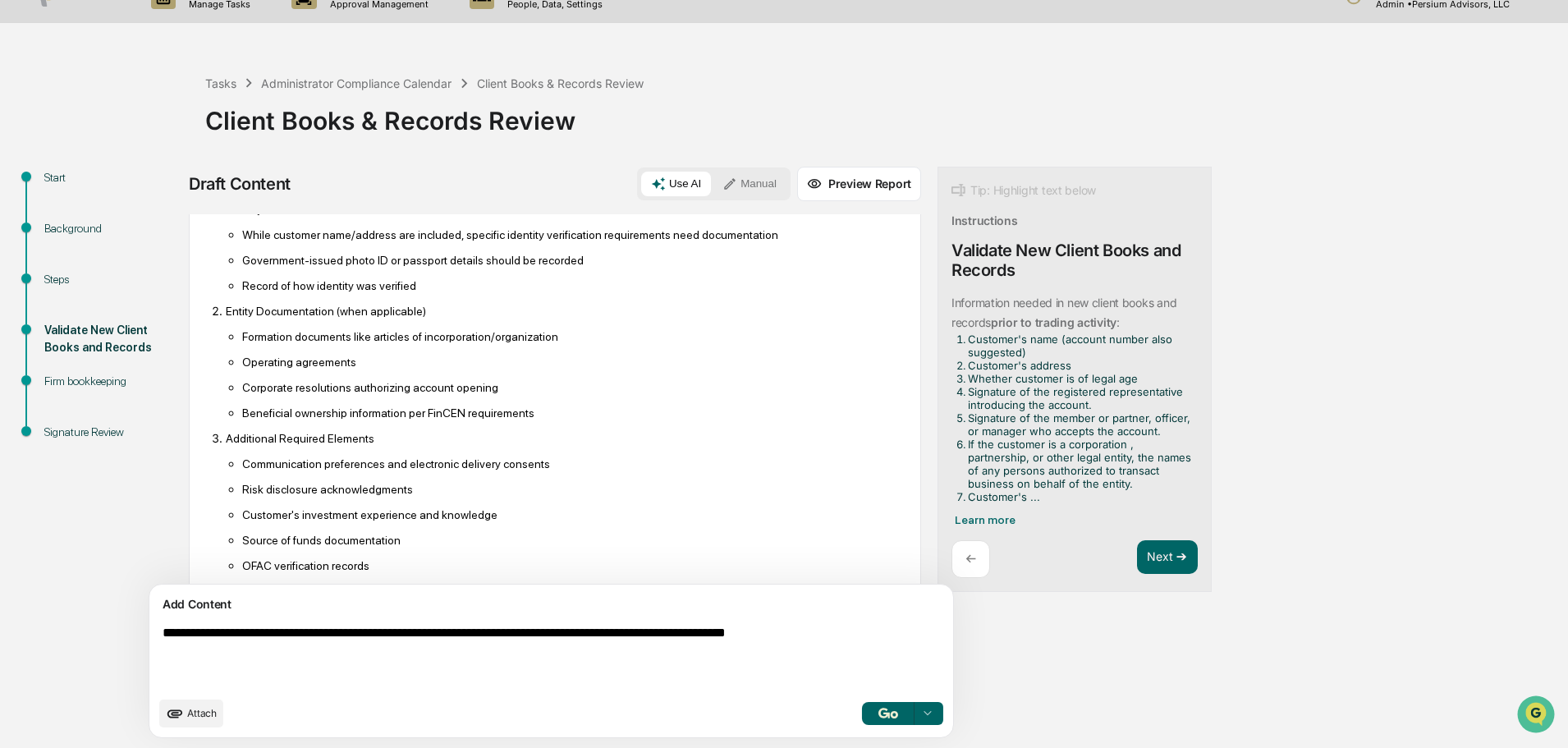 scroll, scrollTop: 415, scrollLeft: 0, axis: vertical 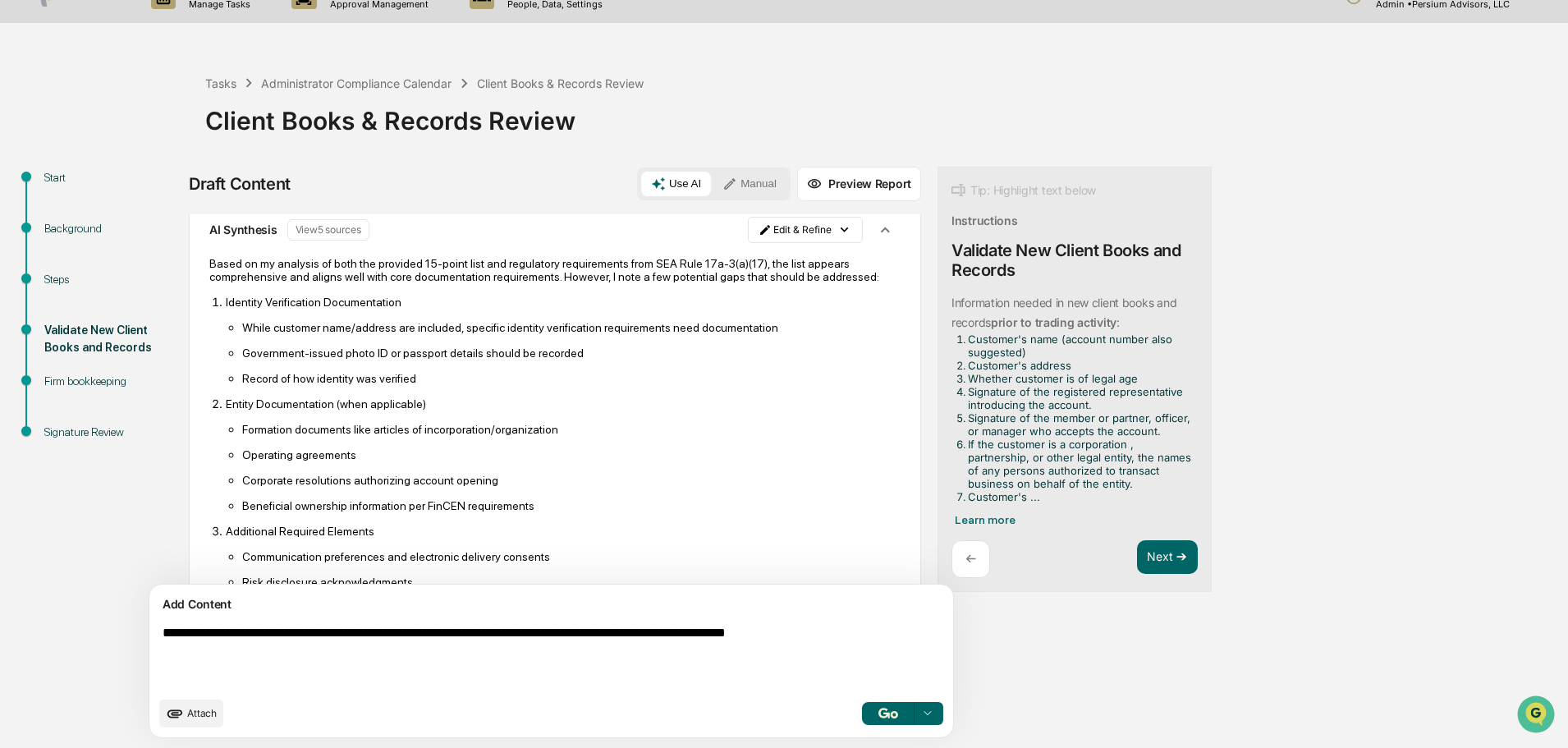 click on "**********" at bounding box center [513, 657] 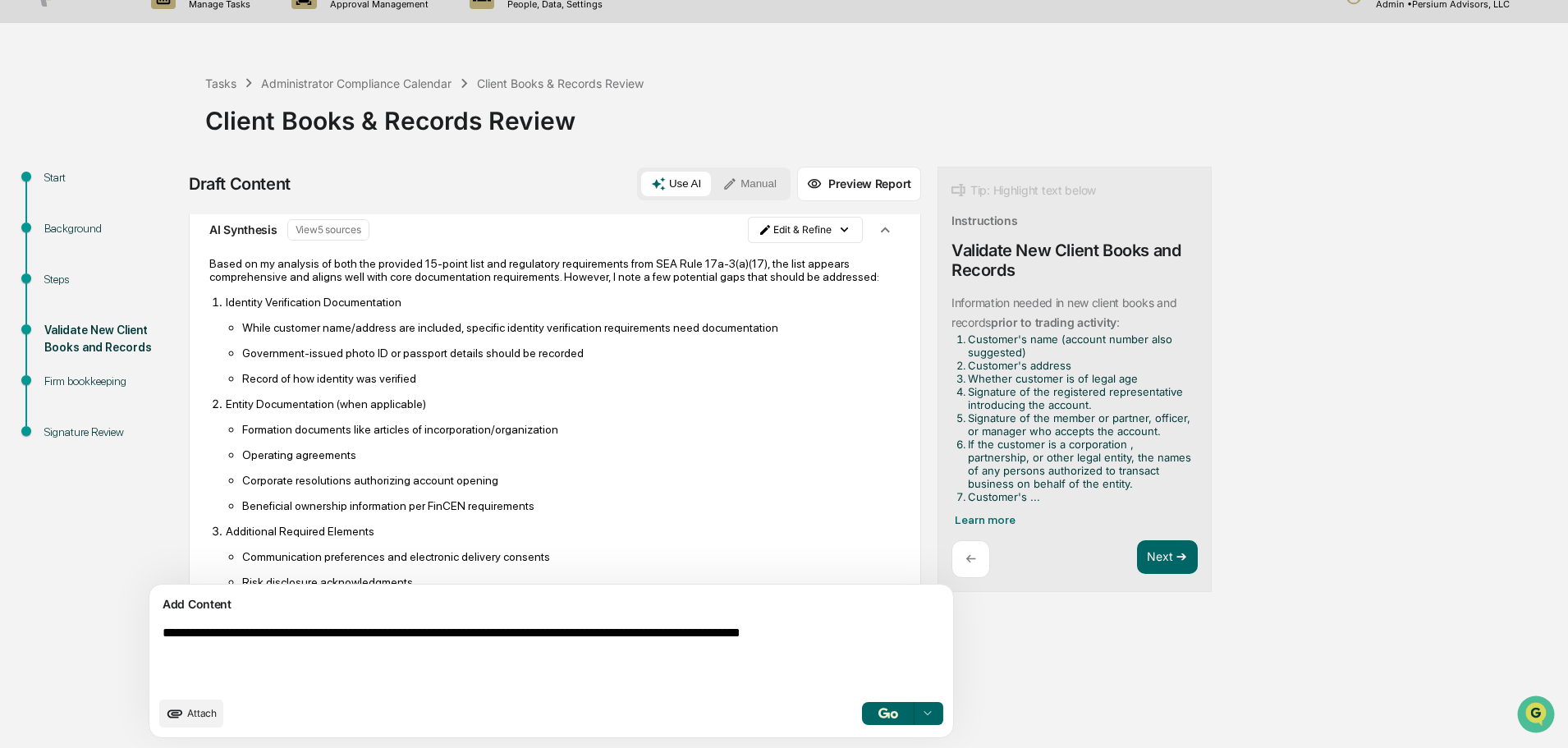 click on "**********" at bounding box center (513, 657) 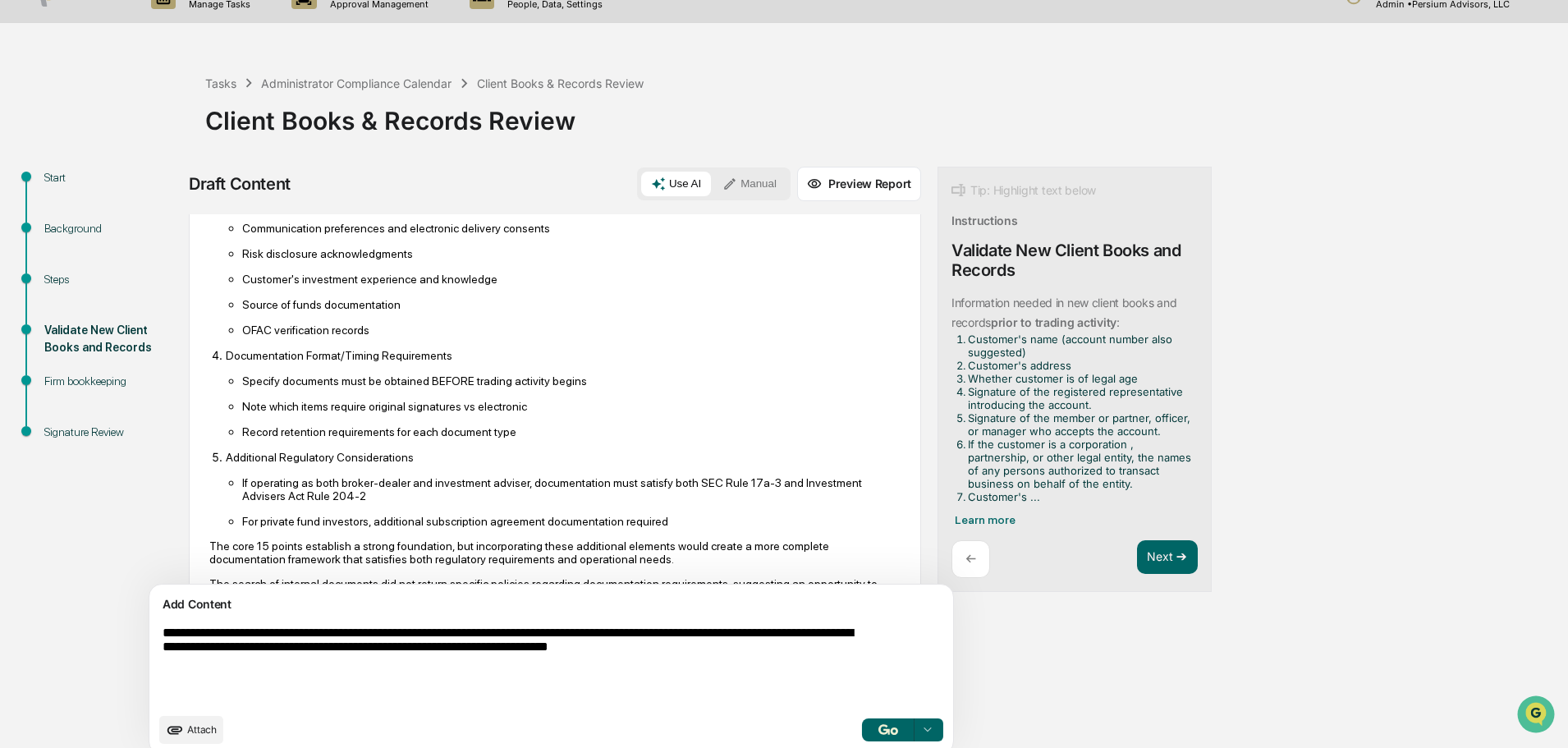 scroll, scrollTop: 661, scrollLeft: 0, axis: vertical 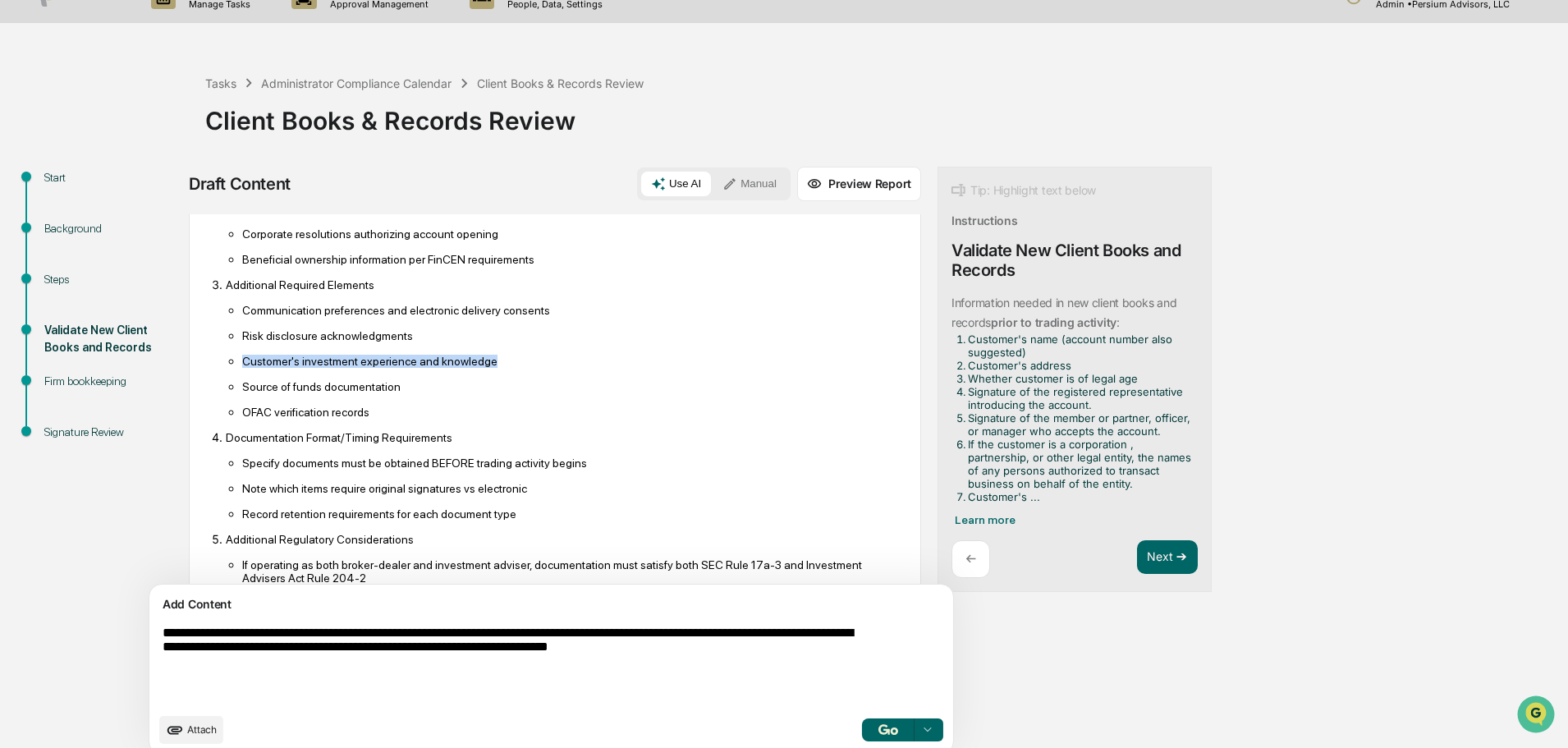 drag, startPoint x: 236, startPoint y: 374, endPoint x: 488, endPoint y: 380, distance: 252.07142 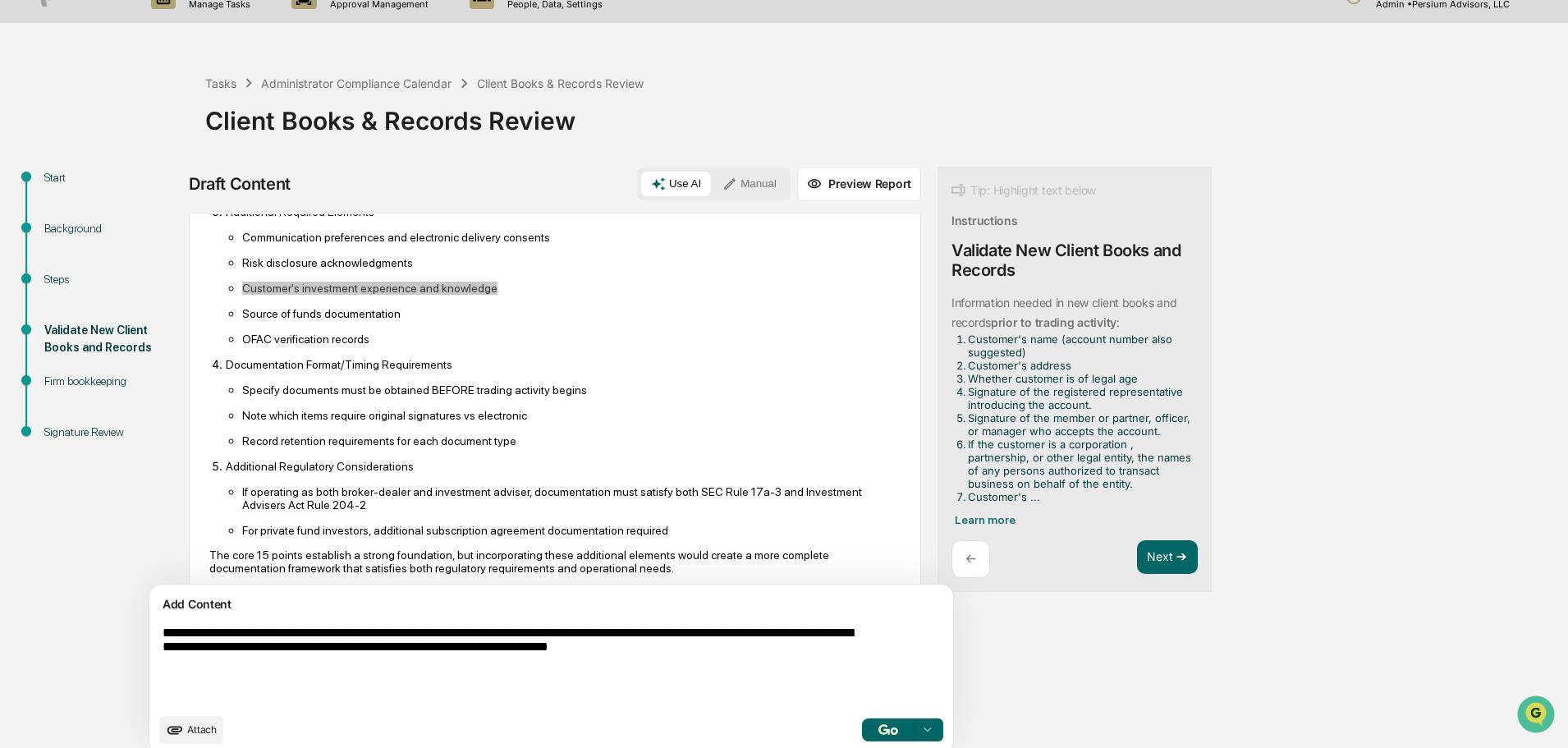 scroll, scrollTop: 743, scrollLeft: 0, axis: vertical 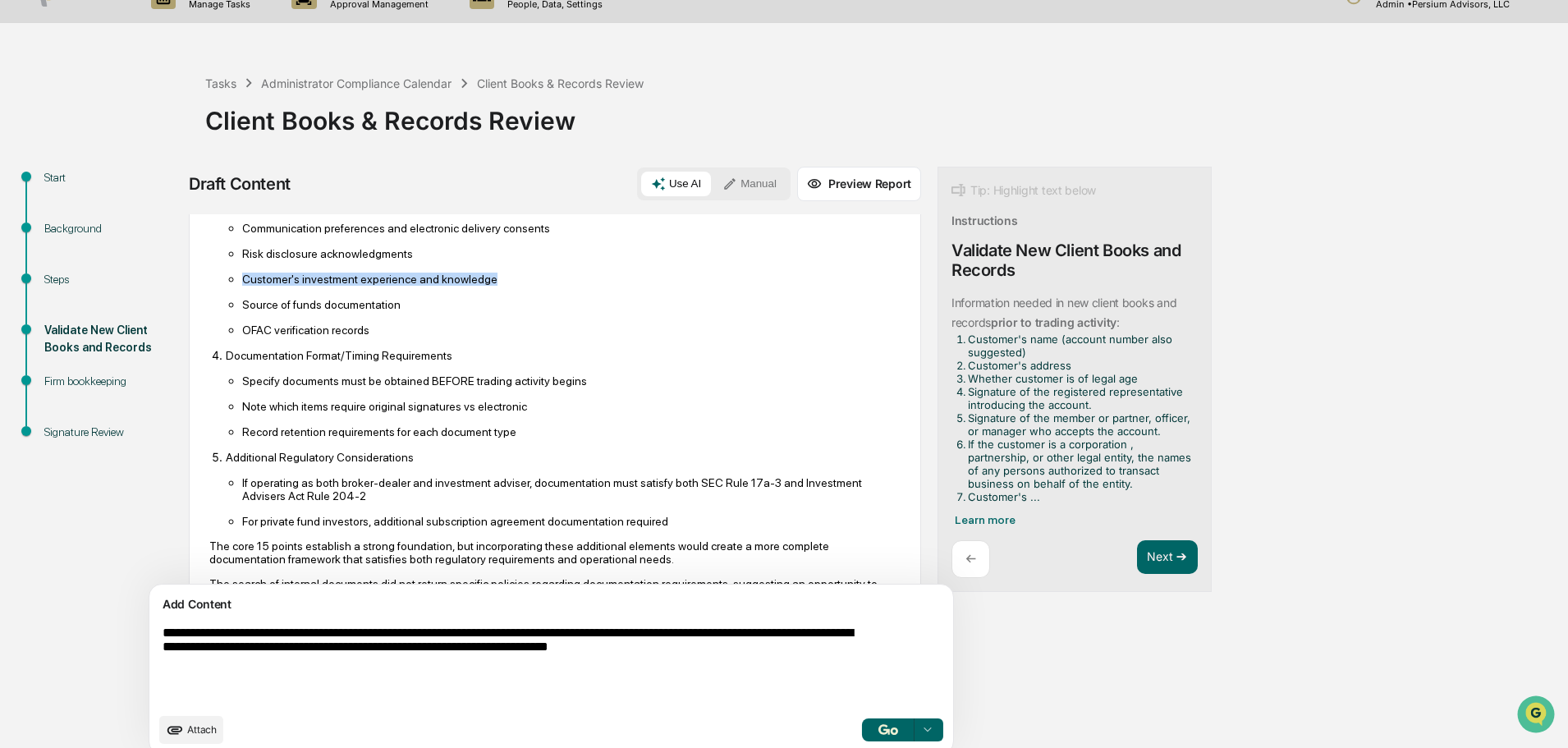 click on "**********" at bounding box center (513, 665) 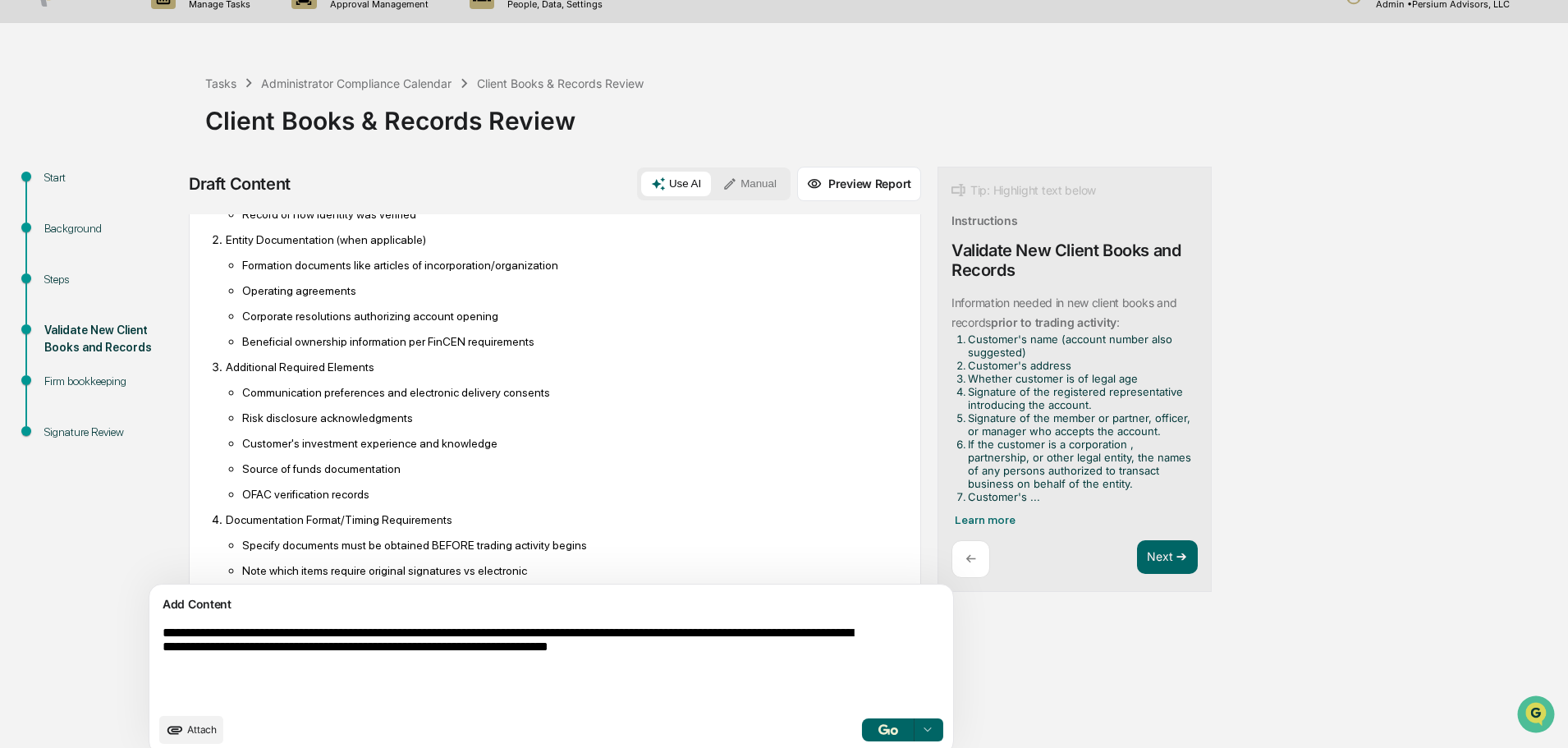scroll, scrollTop: 497, scrollLeft: 0, axis: vertical 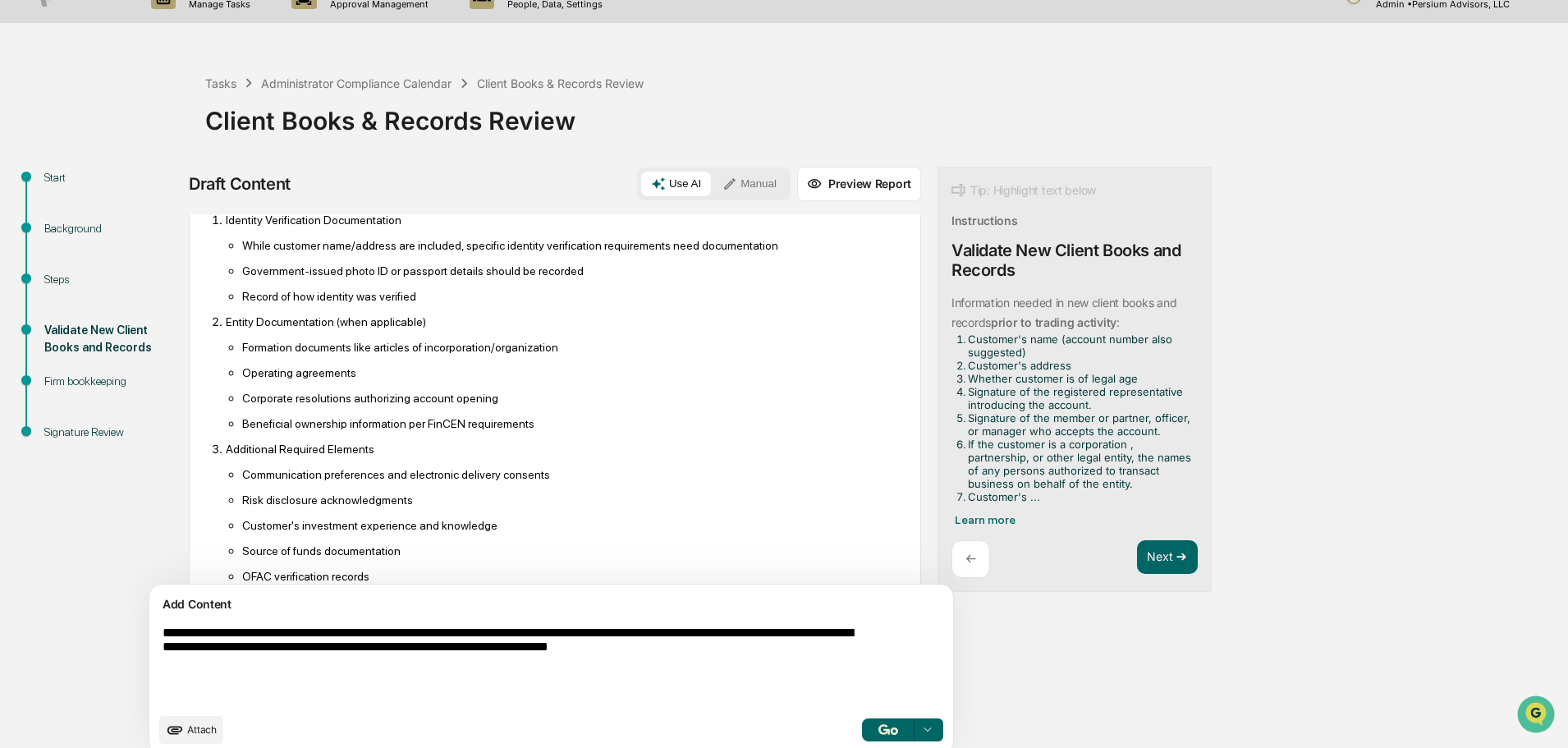 drag, startPoint x: 177, startPoint y: 633, endPoint x: 862, endPoint y: 639, distance: 685.02628 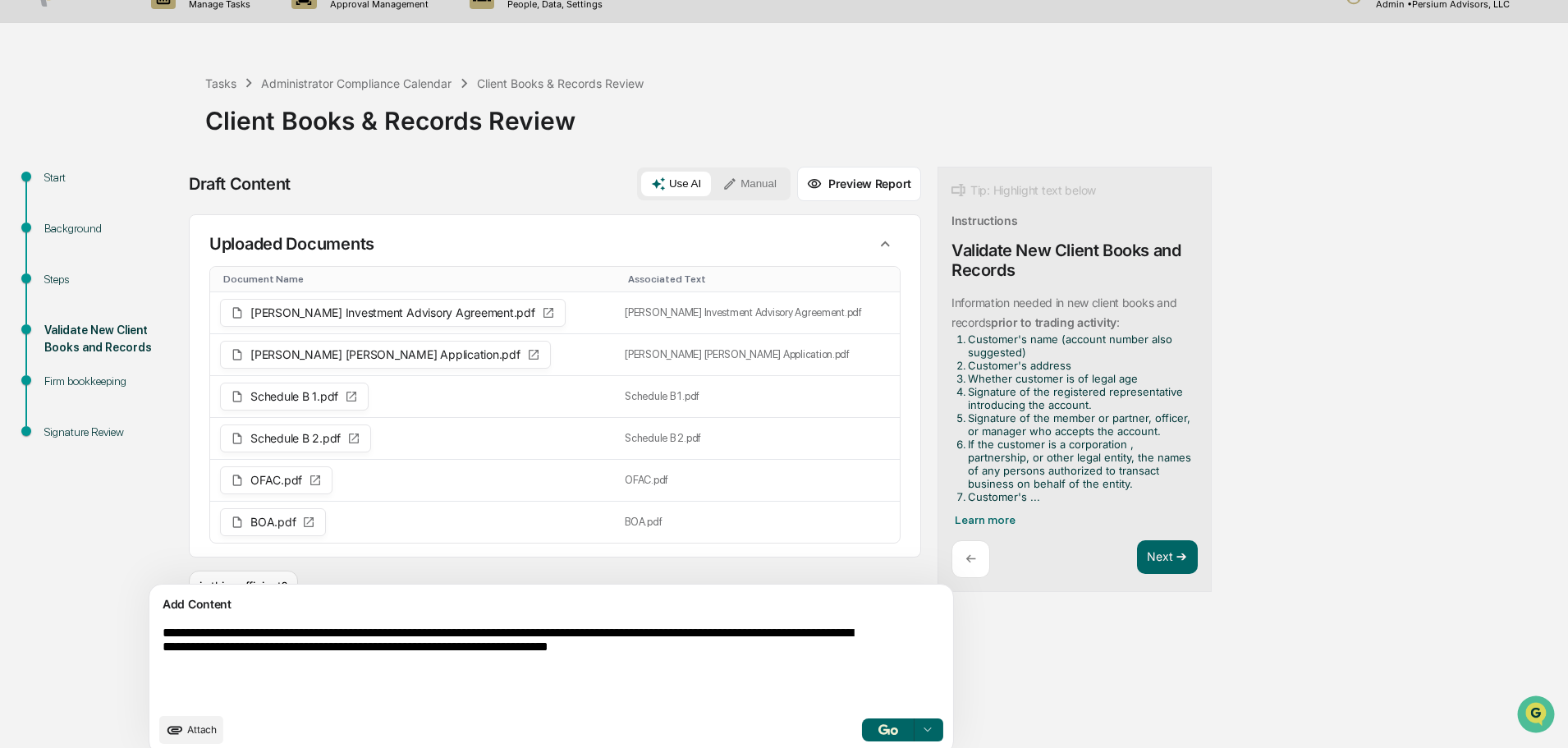 scroll, scrollTop: 0, scrollLeft: 0, axis: both 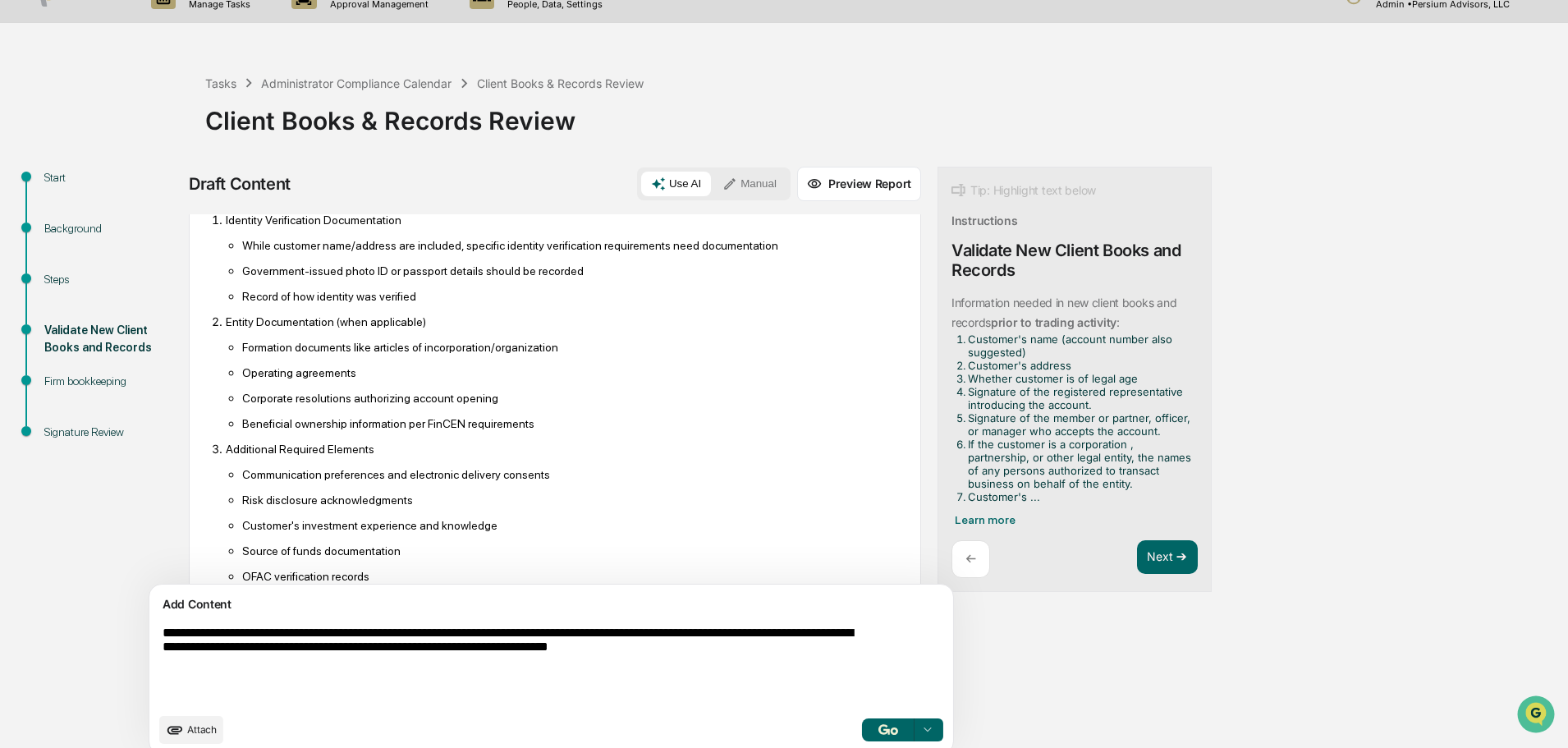drag, startPoint x: 0, startPoint y: 0, endPoint x: 283, endPoint y: 674, distance: 731.00274 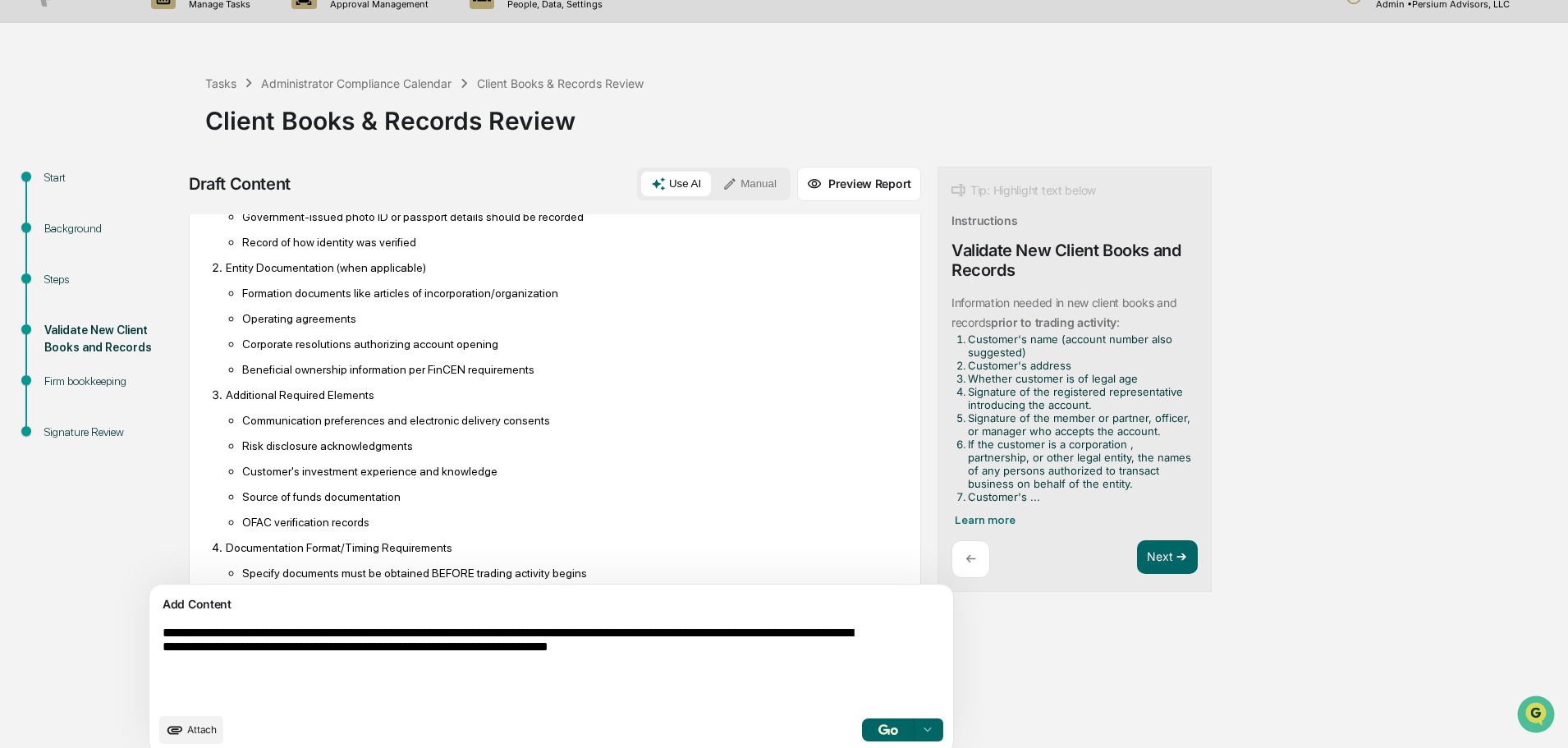 scroll, scrollTop: 579, scrollLeft: 0, axis: vertical 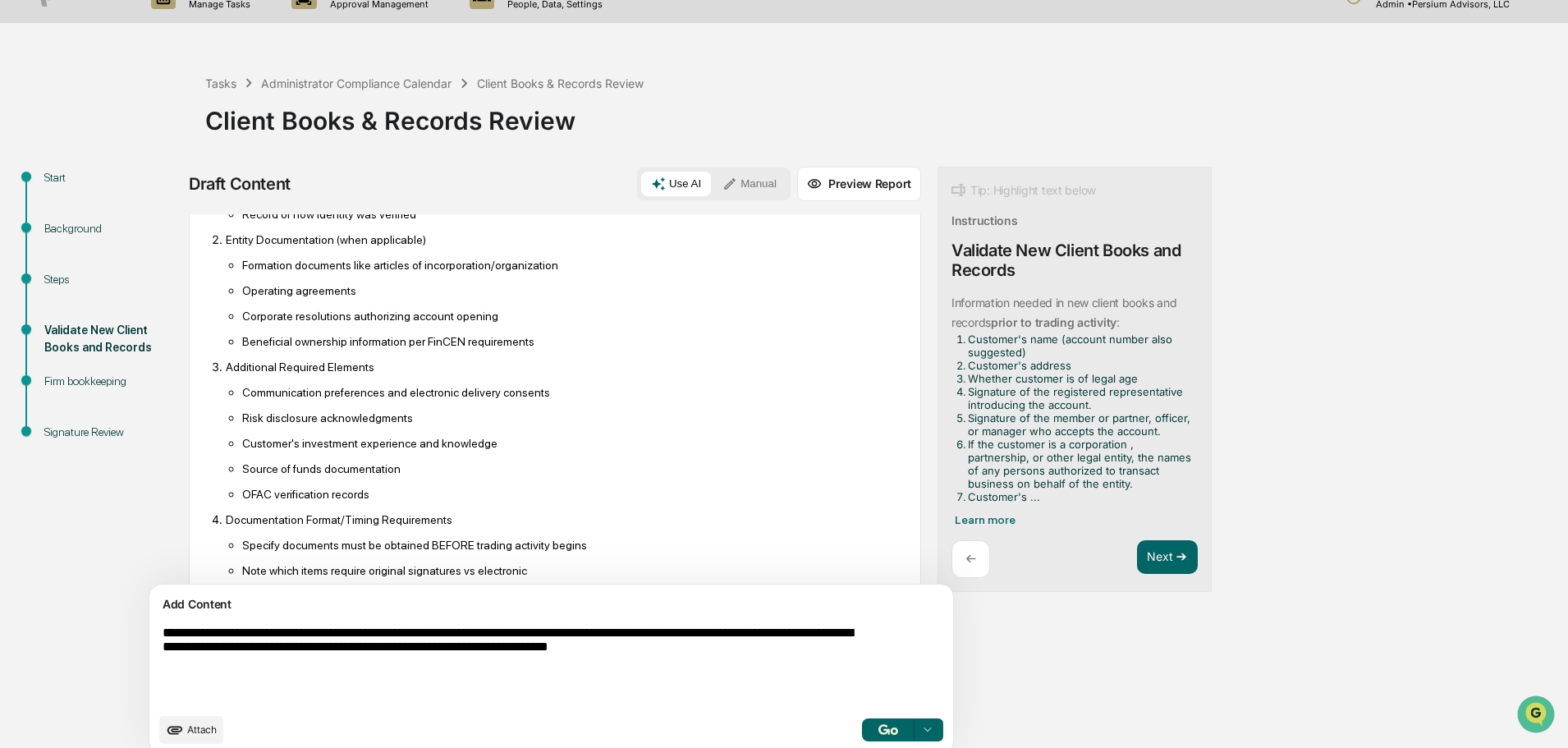 click on "**********" at bounding box center [513, 665] 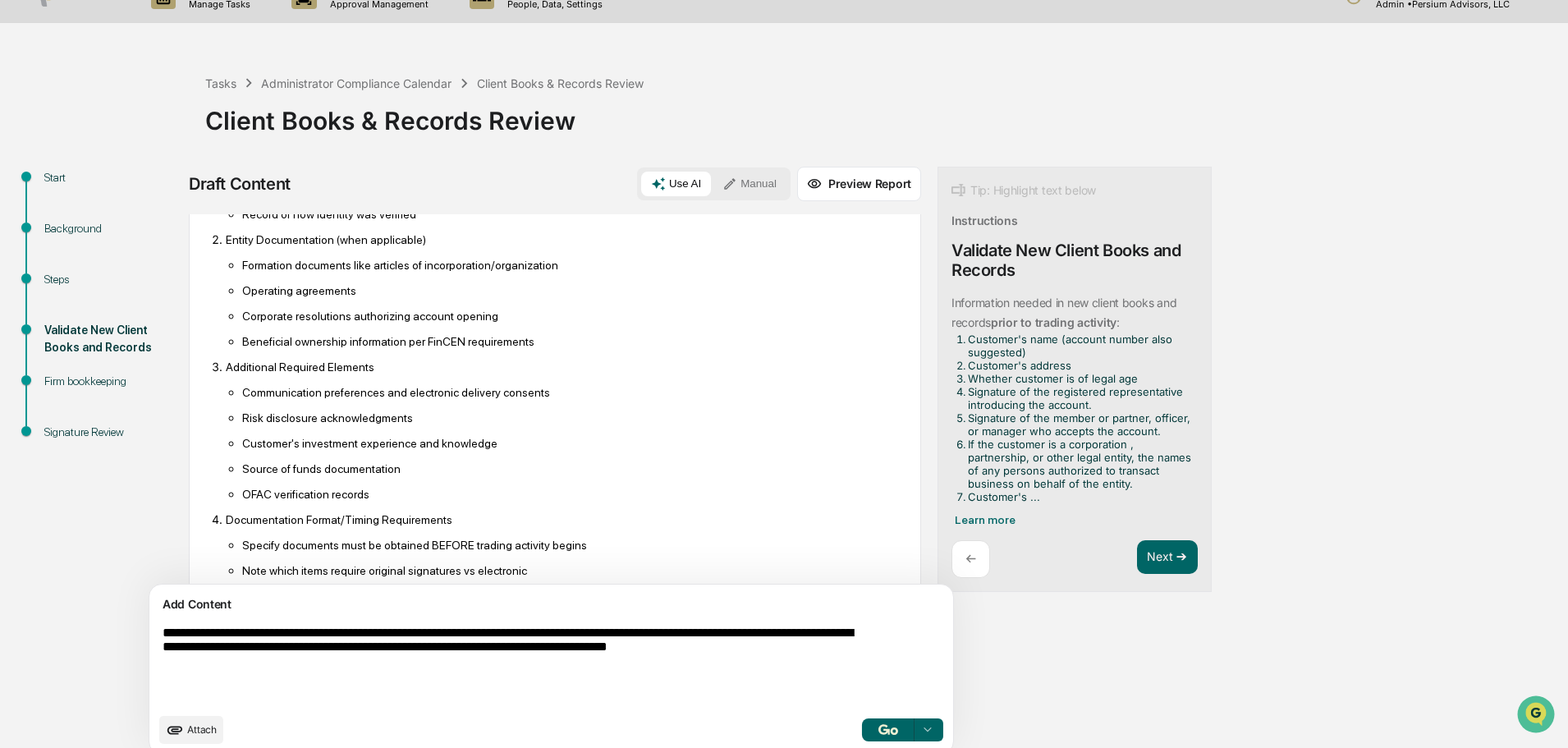 click on "**********" at bounding box center [513, 665] 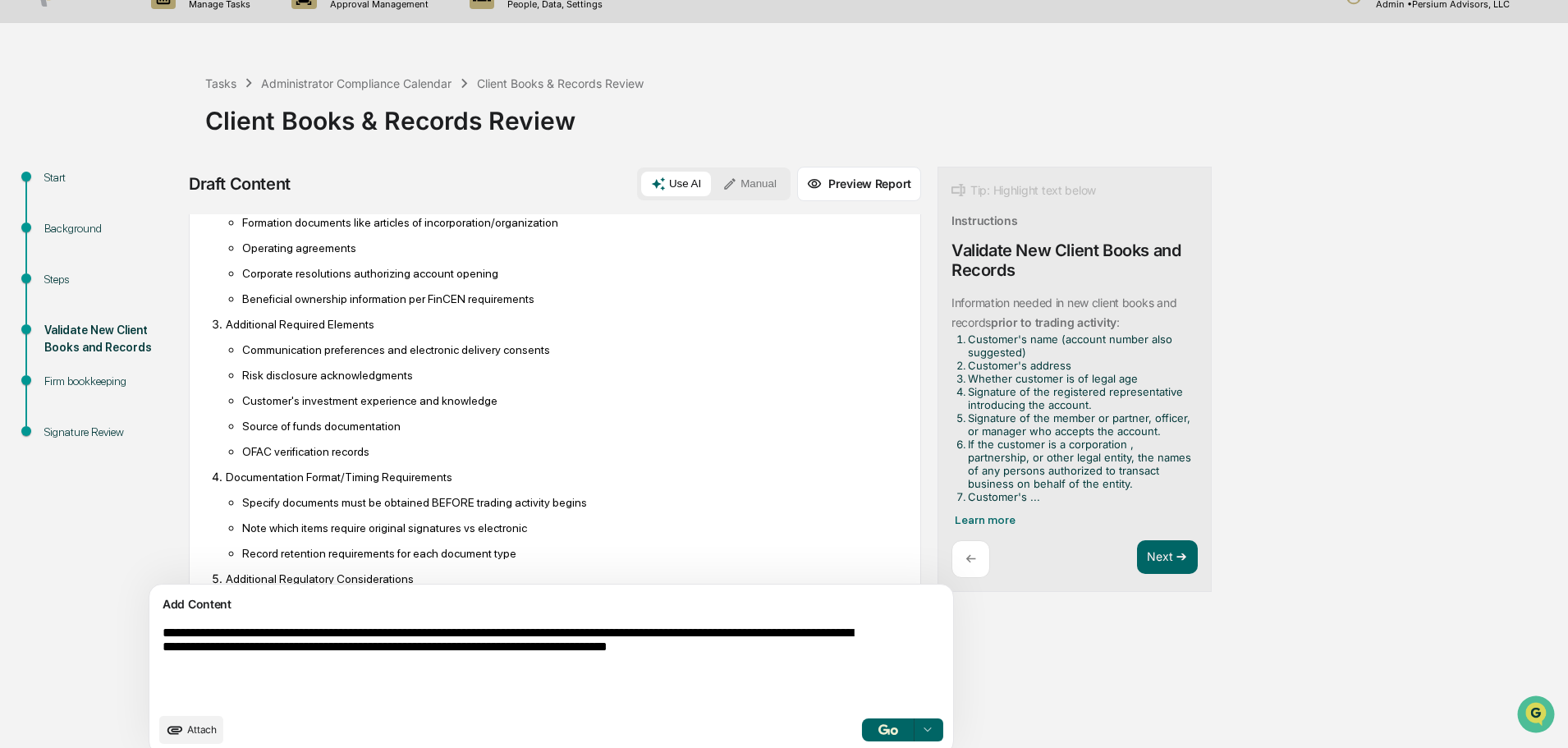 scroll, scrollTop: 661, scrollLeft: 0, axis: vertical 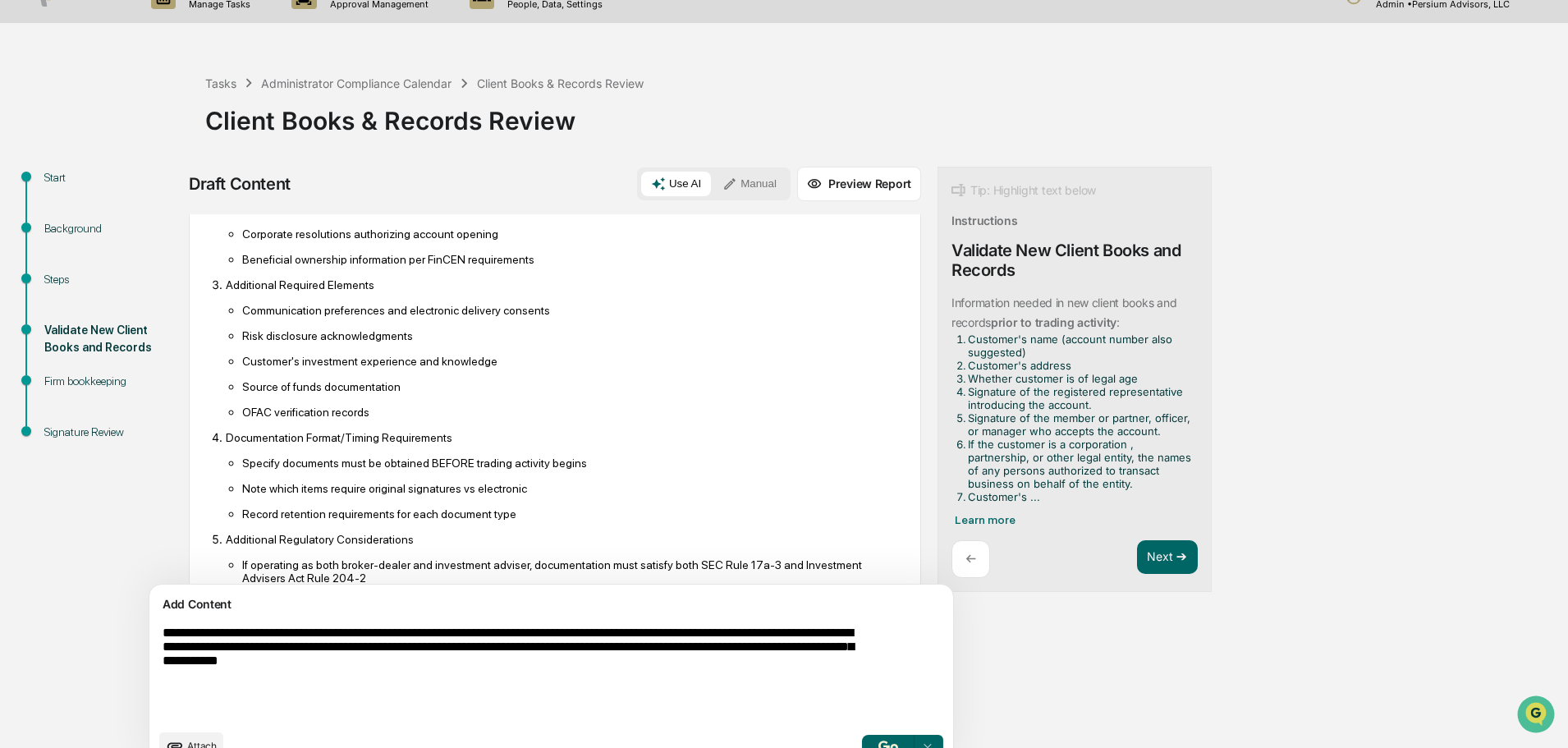 click on "**********" at bounding box center [513, 673] 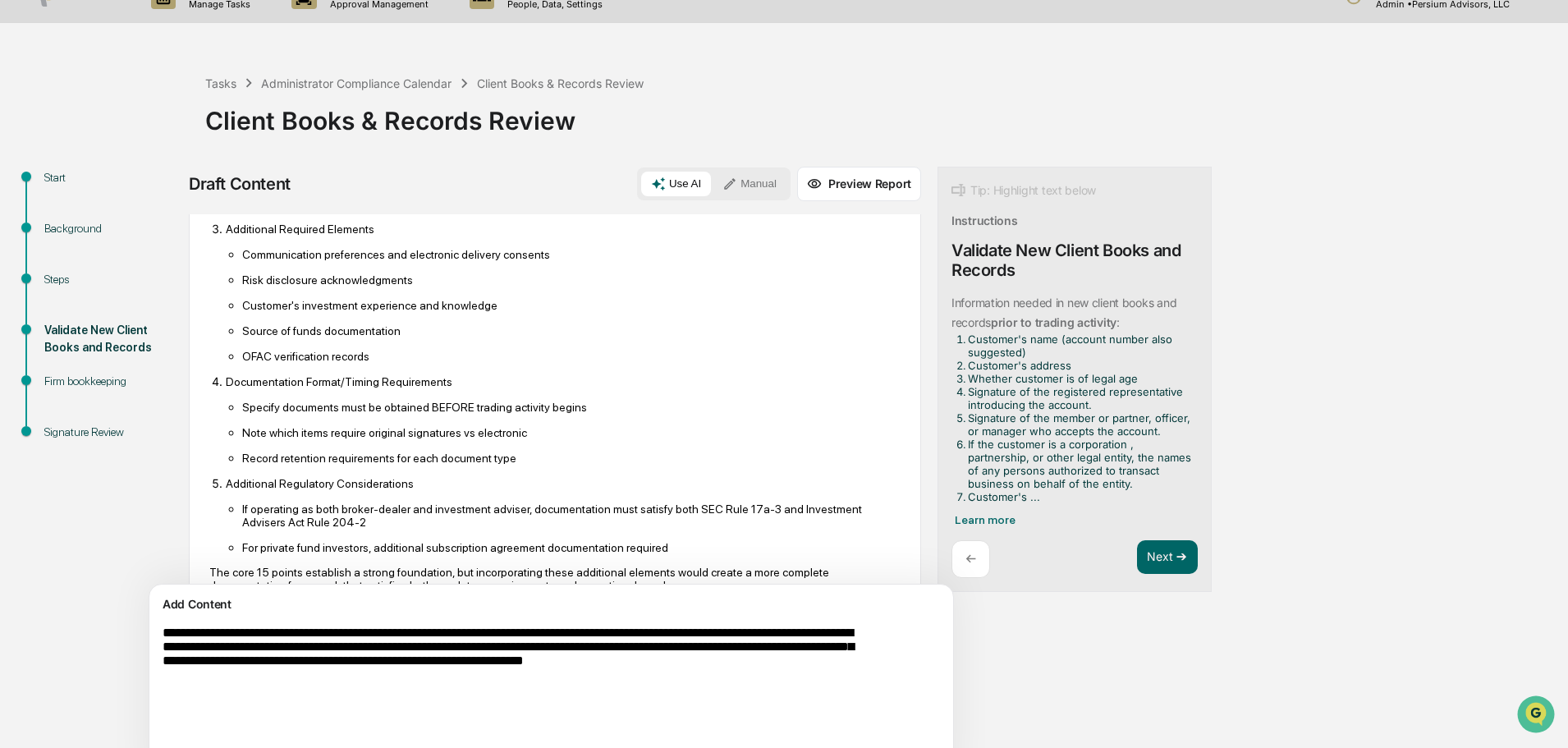 scroll, scrollTop: 743, scrollLeft: 0, axis: vertical 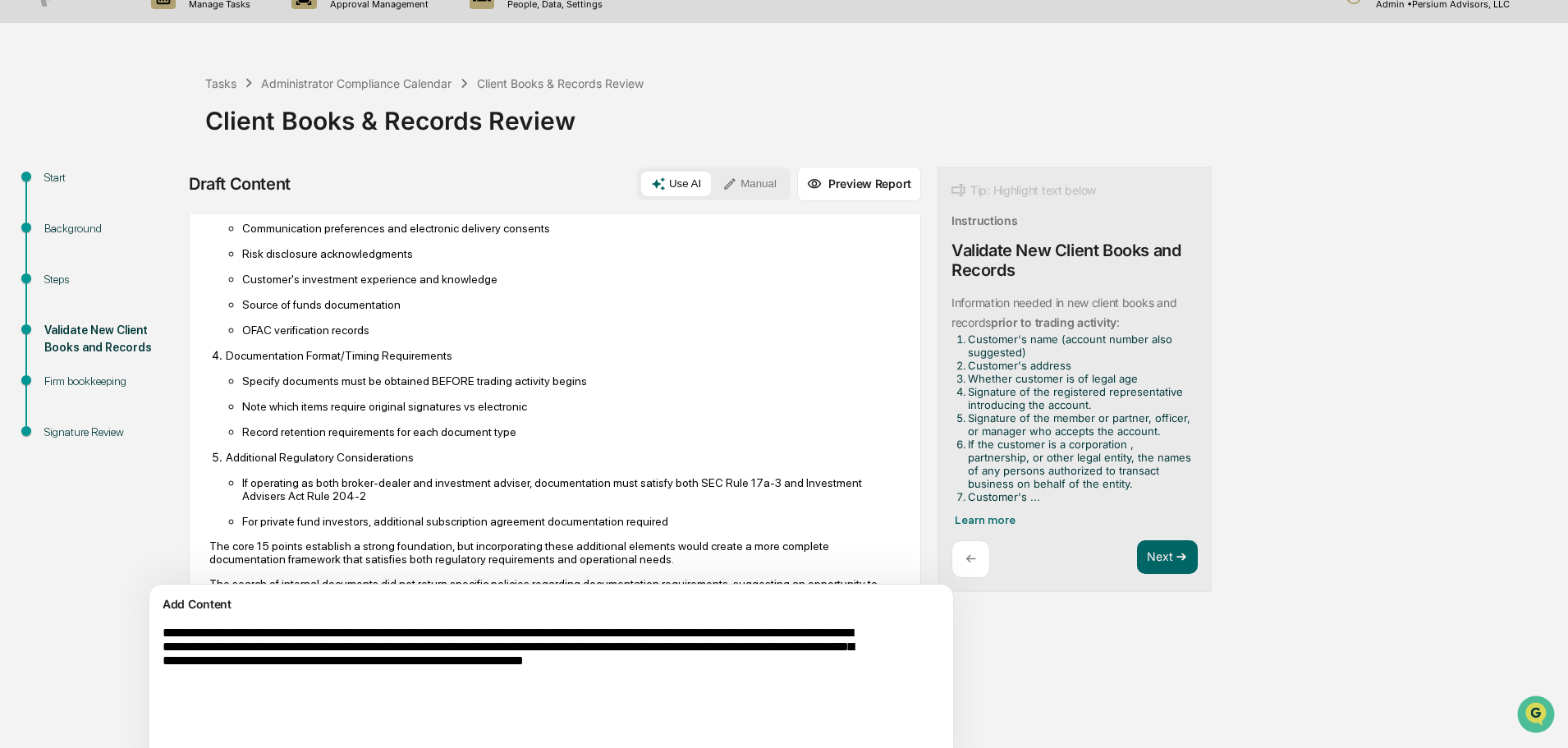 click on "**********" at bounding box center [513, 681] 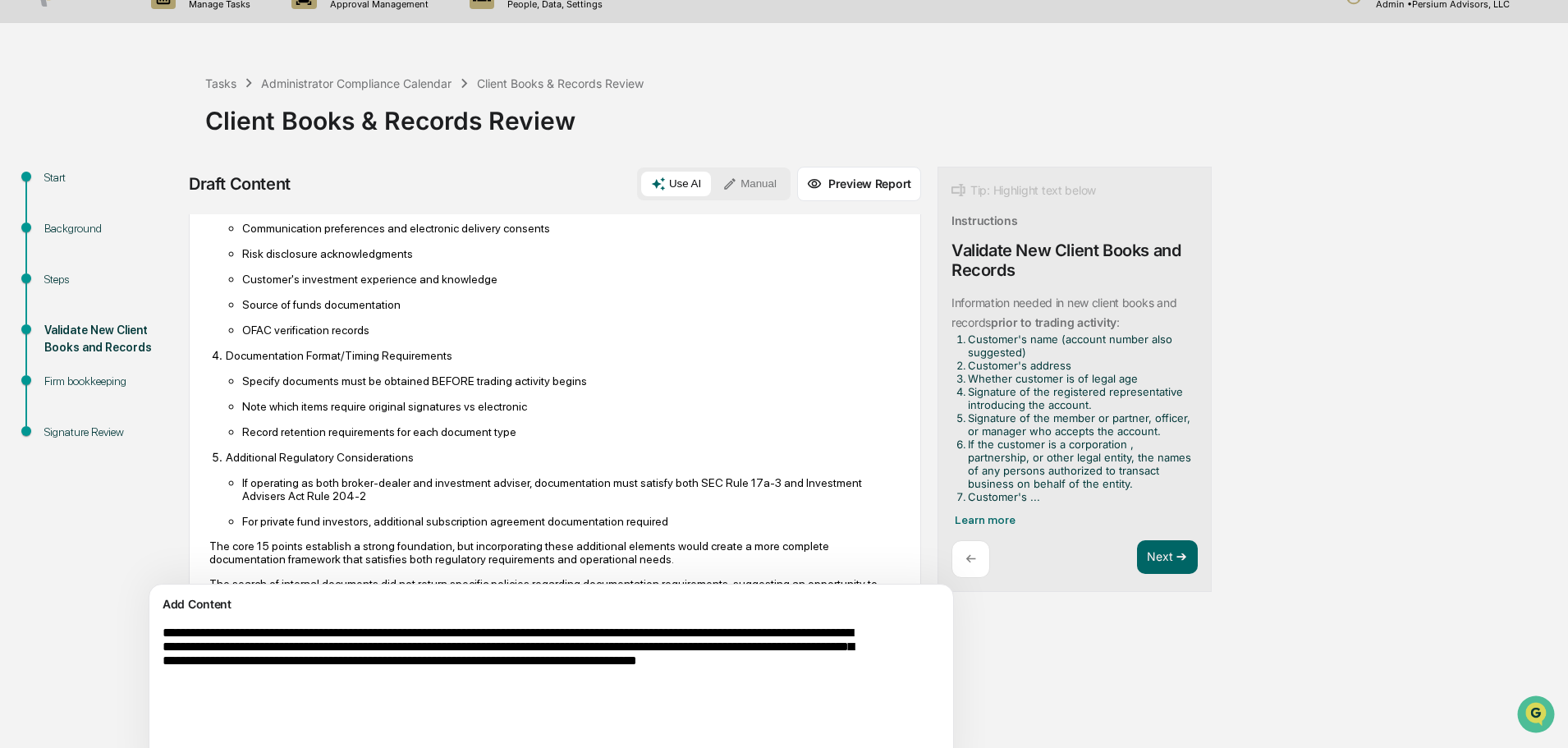 drag, startPoint x: 185, startPoint y: 663, endPoint x: 245, endPoint y: 648, distance: 61.84658 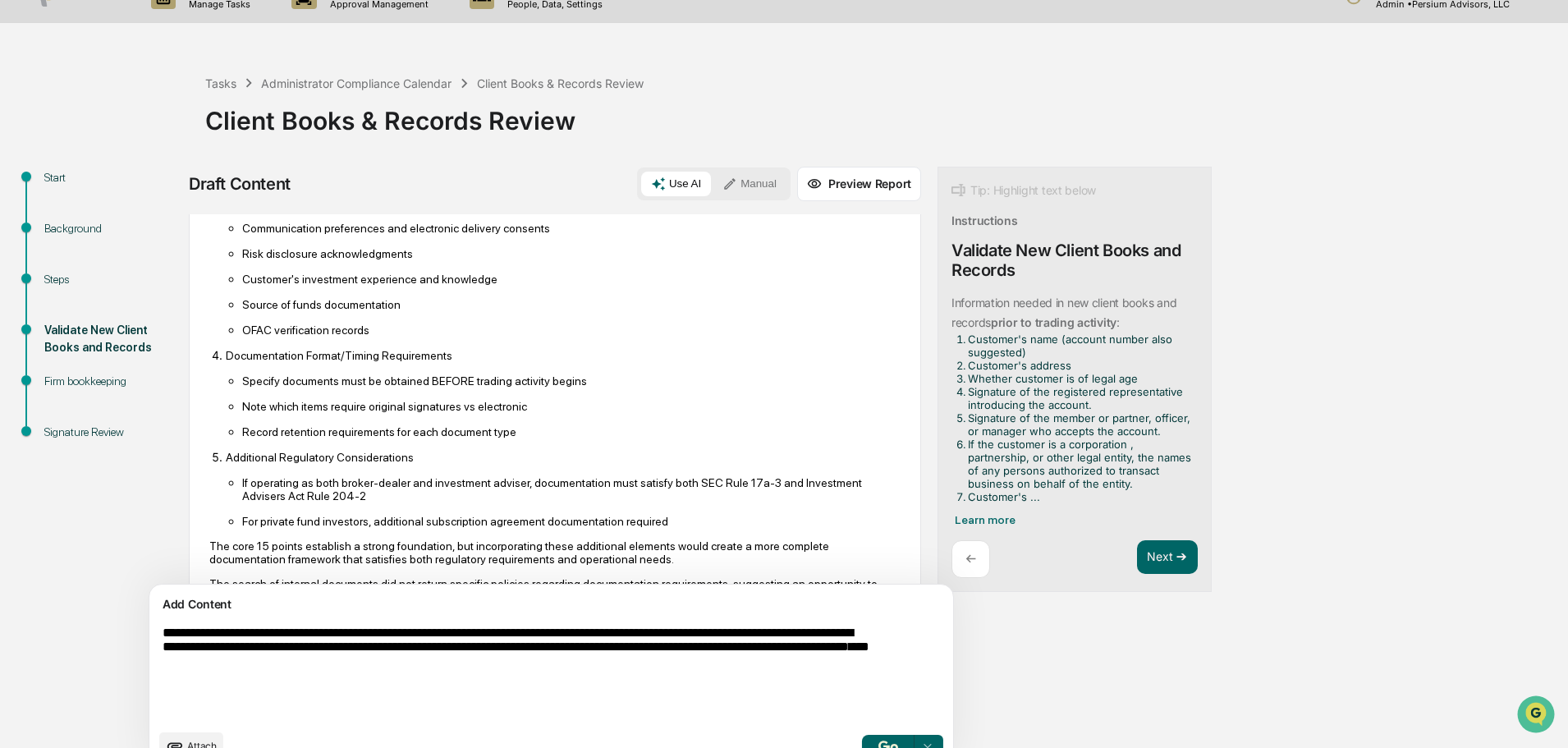 click on "**********" at bounding box center (513, 673) 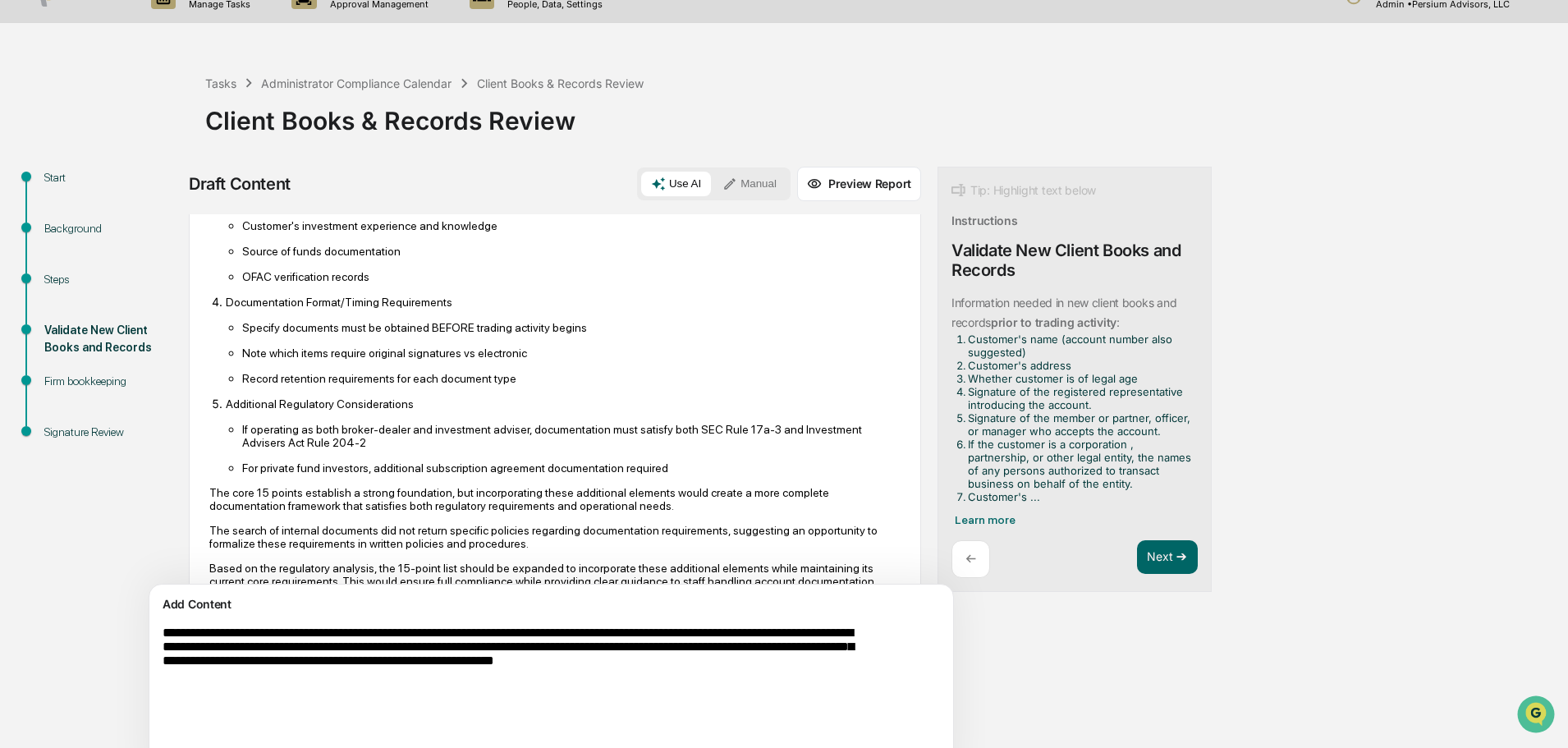 scroll, scrollTop: 825, scrollLeft: 0, axis: vertical 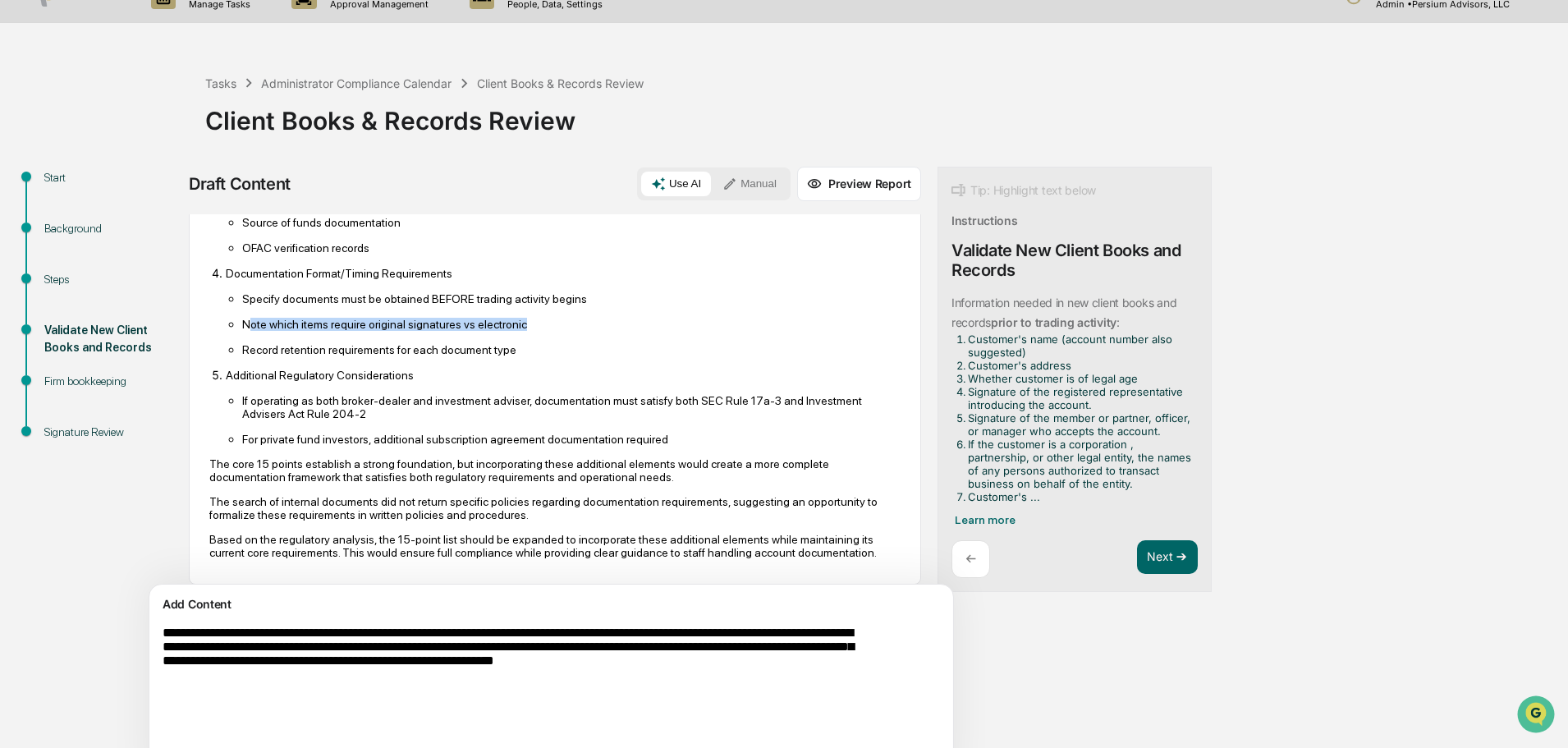 drag, startPoint x: 246, startPoint y: 331, endPoint x: 534, endPoint y: 342, distance: 288.20999 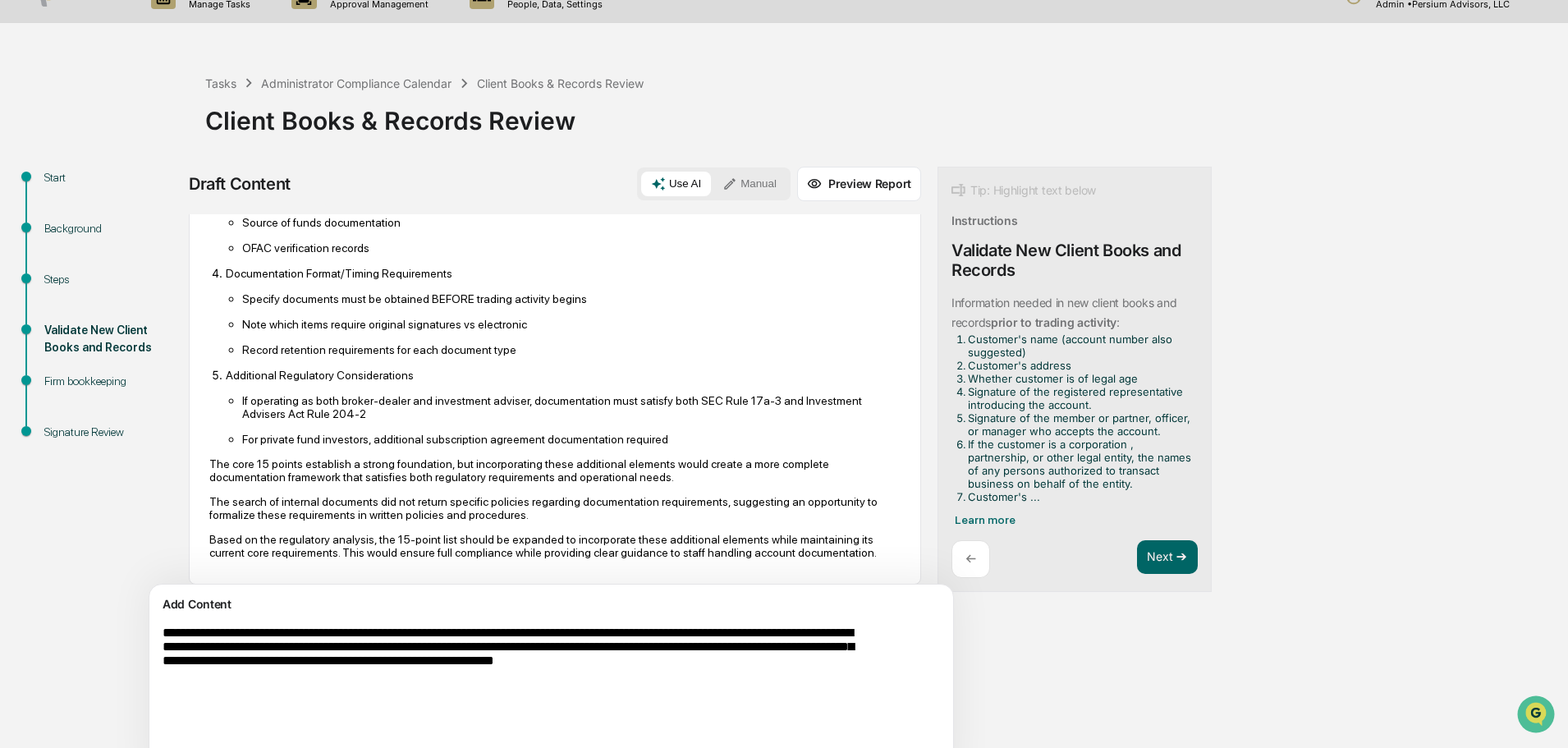 click on "Specify documents must be obtained BEFORE trading activity begins Note which items require original signatures vs electronic Record retention requirements for each document type" at bounding box center [563, 324] 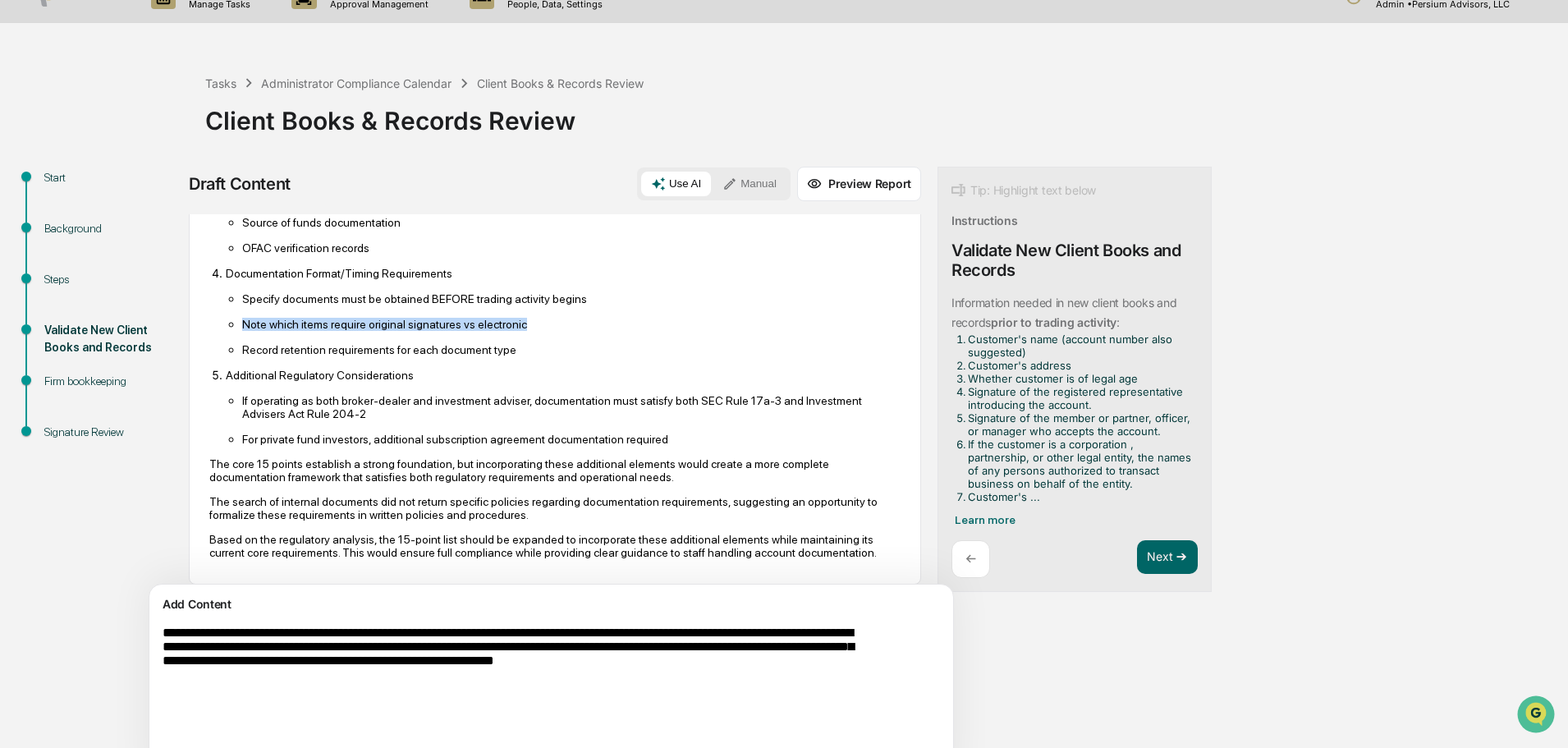 drag, startPoint x: 237, startPoint y: 337, endPoint x: 521, endPoint y: 337, distance: 284 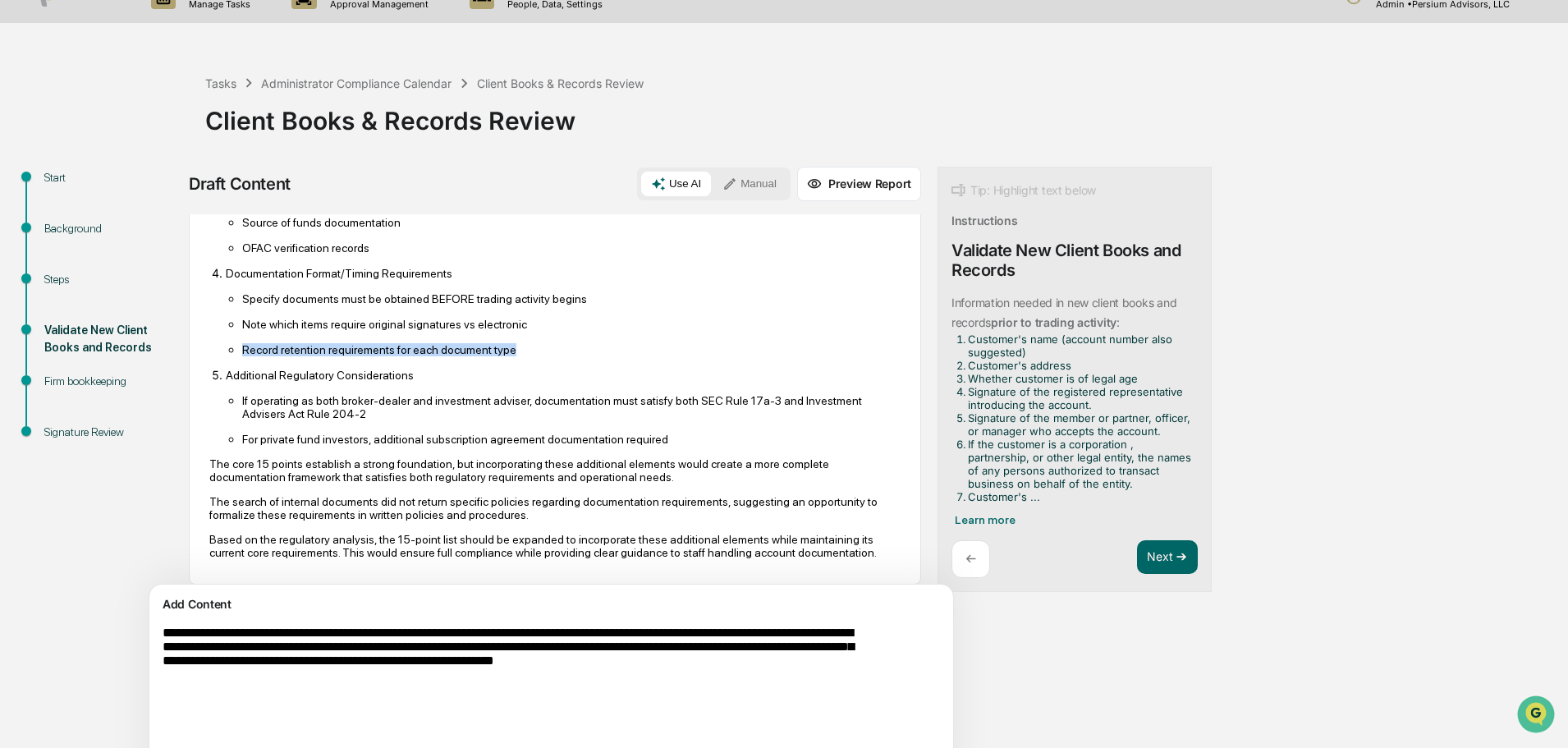 drag, startPoint x: 241, startPoint y: 360, endPoint x: 502, endPoint y: 367, distance: 261.09385 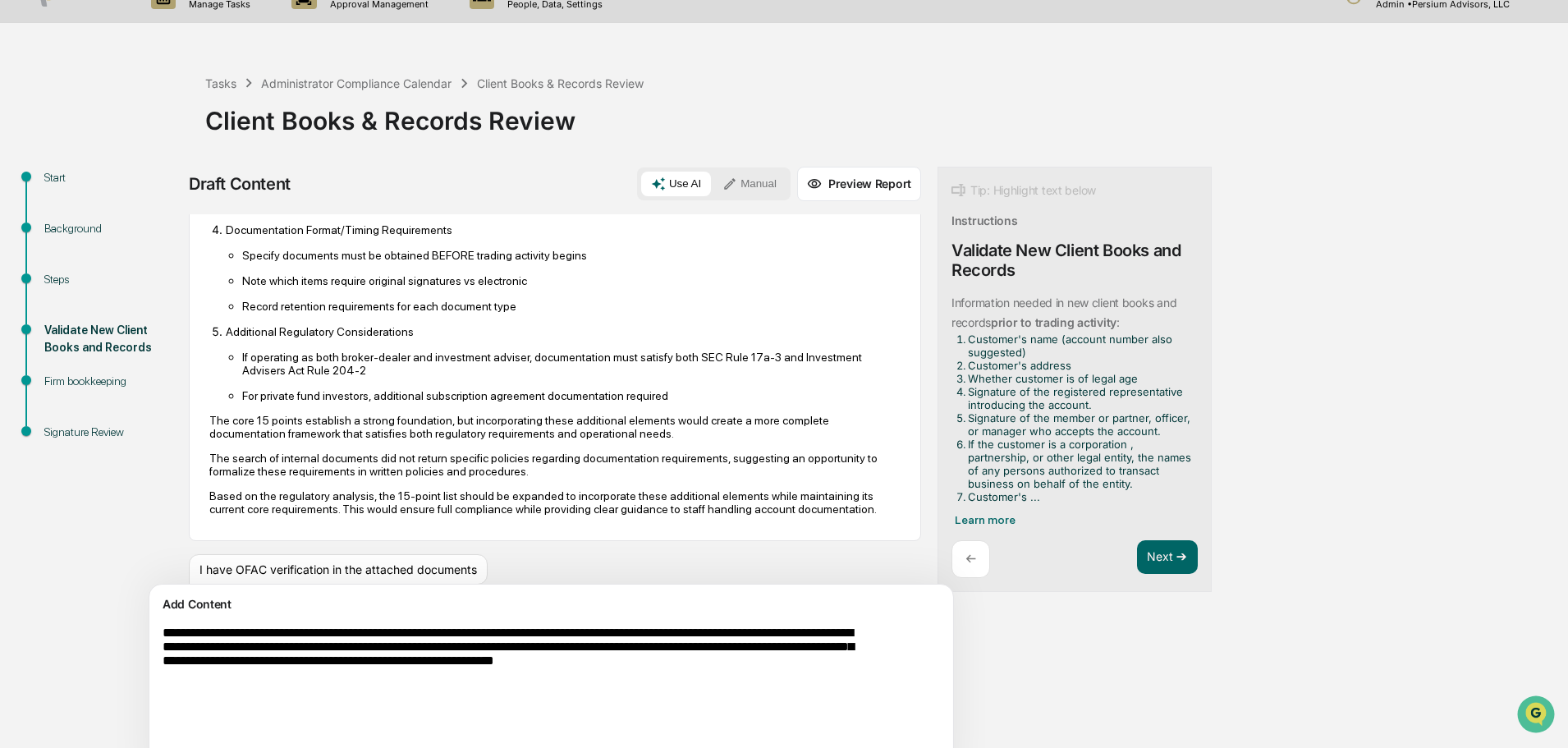 scroll, scrollTop: 907, scrollLeft: 0, axis: vertical 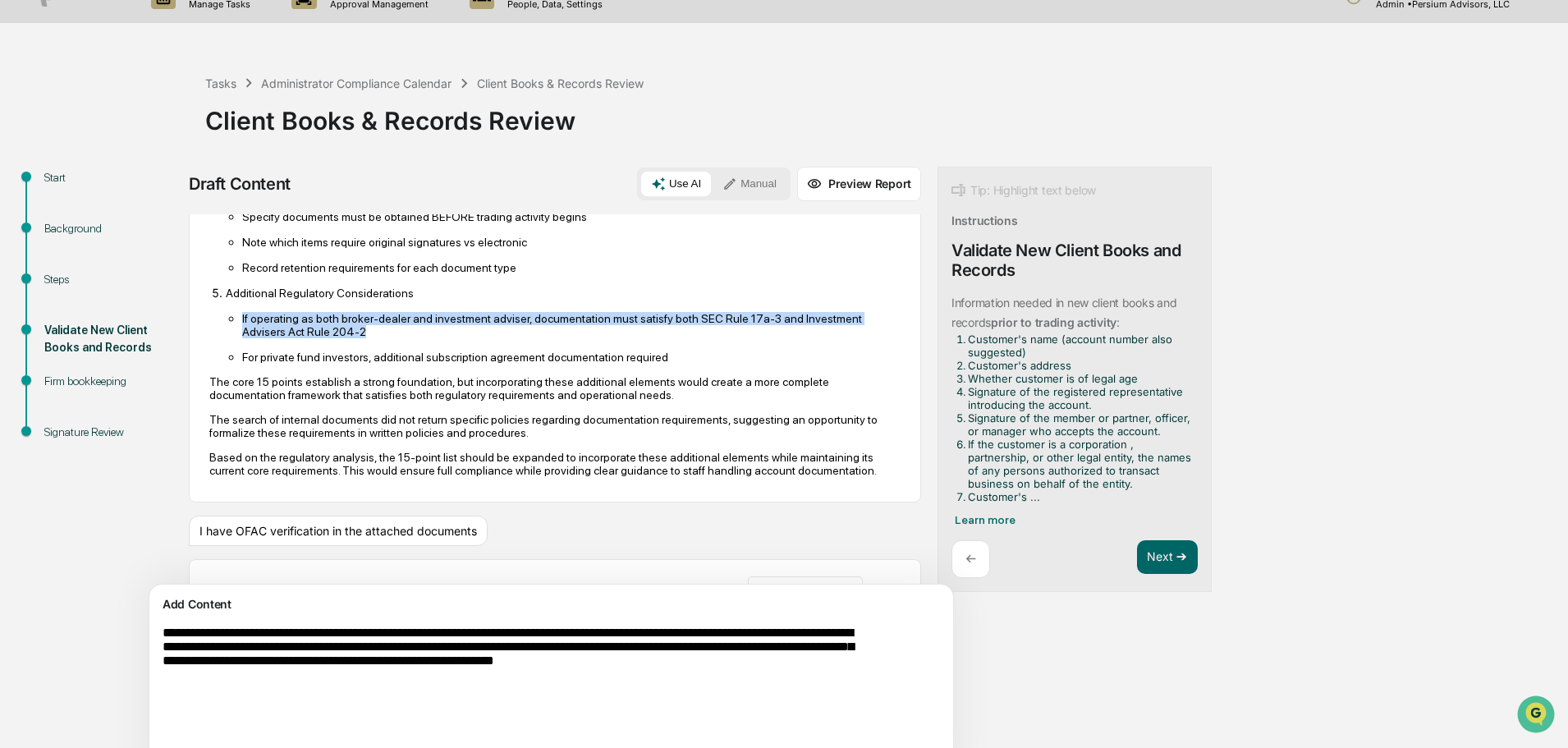 drag, startPoint x: 242, startPoint y: 331, endPoint x: 433, endPoint y: 340, distance: 191.2119 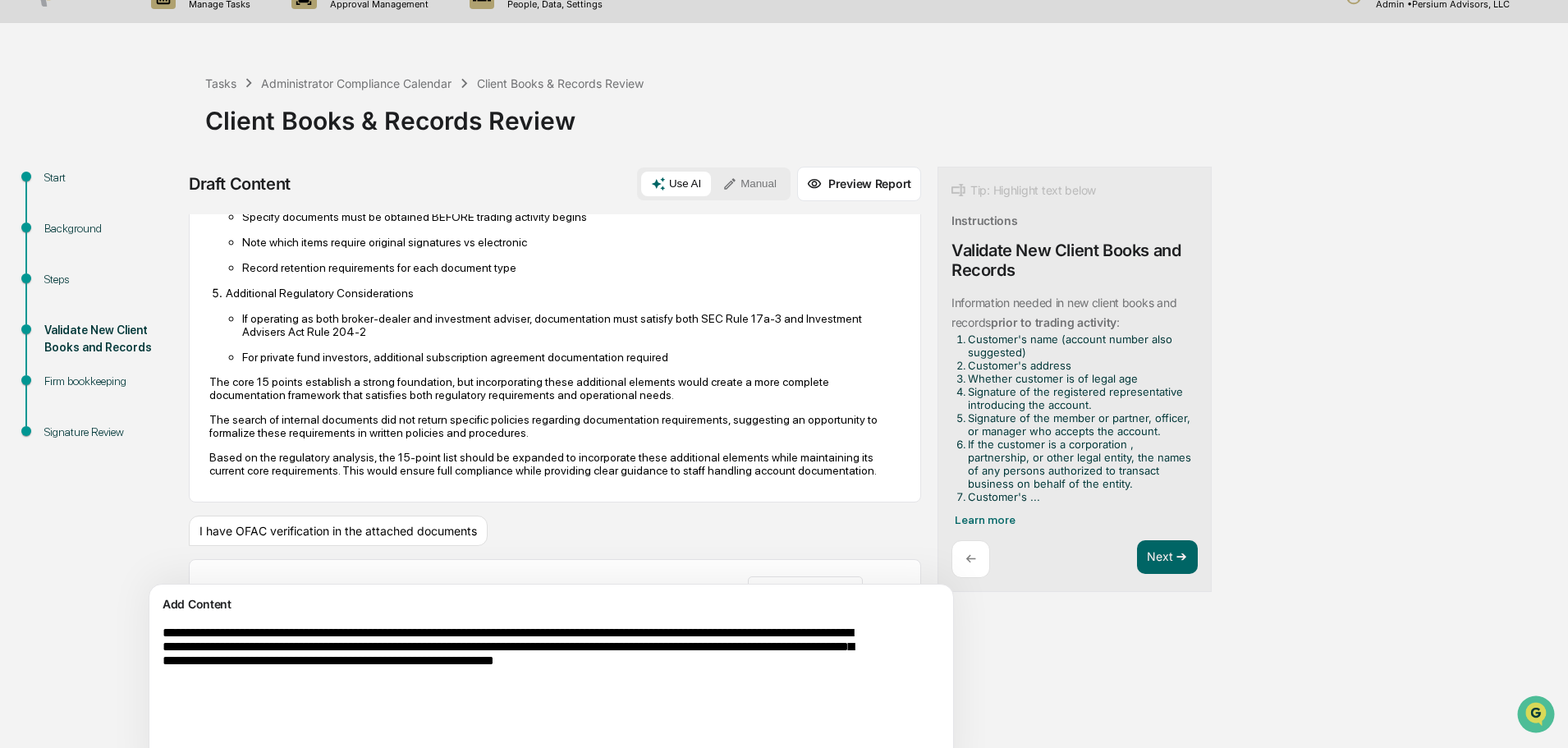 click on "Based on my analysis of both the provided 15-point list and regulatory requirements from SEA Rule 17a-3(a)(17), the list appears comprehensive and aligns well with core documentation requirements. However, I note a few potential gaps that should be addressed: Identity Verification Documentation While customer name/address are included, specific identity verification requirements need documentation Government-issued photo ID or passport details should be recorded Record of how identity was verified Entity Documentation (when applicable) Formation documents like articles of incorporation/organization Operating agreements Corporate resolutions authorizing account opening Beneficial ownership information per FinCEN requirements Additional Required Elements Communication preferences and electronic delivery consents Risk disclosure acknowledgments Customer's investment experience and knowledge Source of funds documentation OFAC verification records Documentation Format/Timing Requirements" at bounding box center (555, 121) 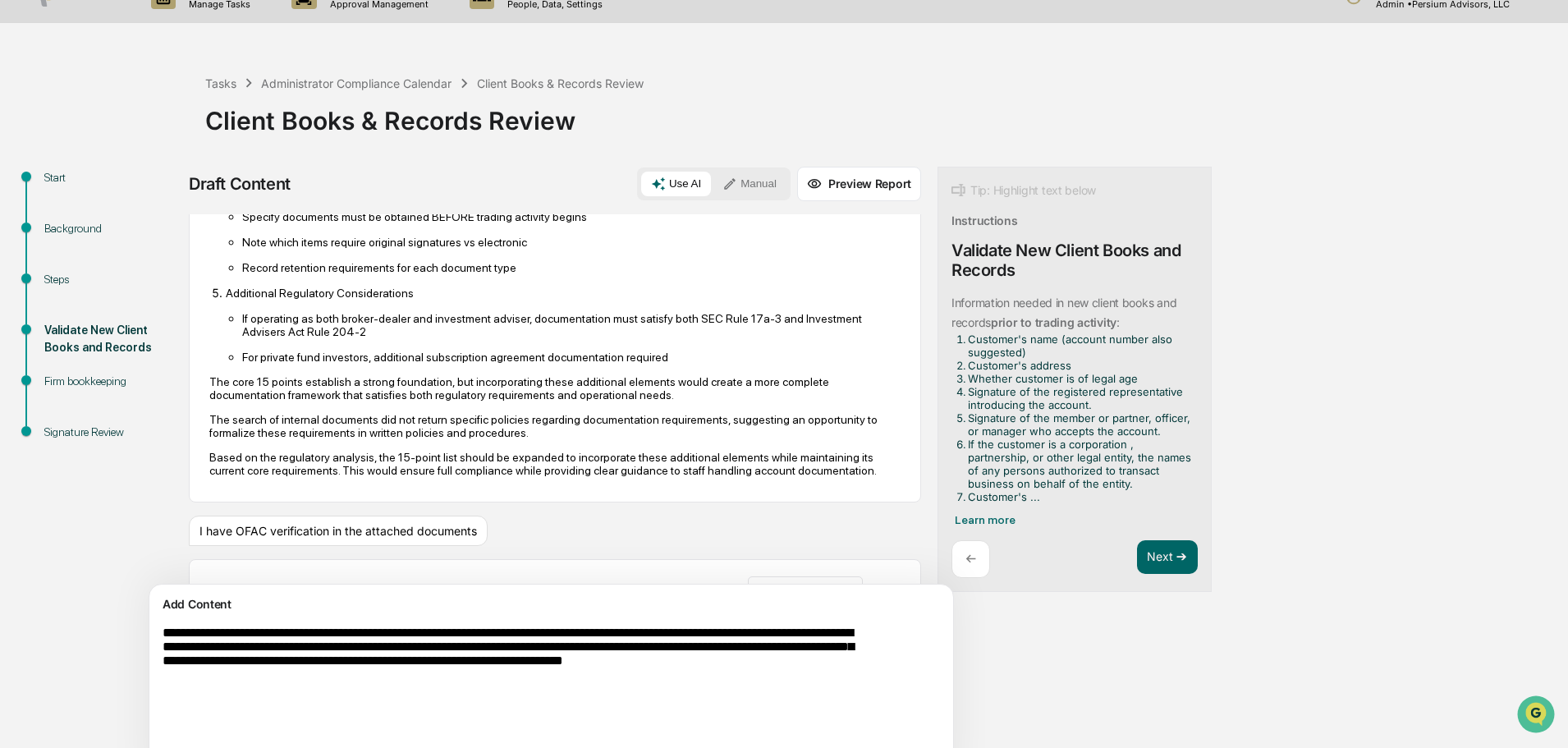 type on "**********" 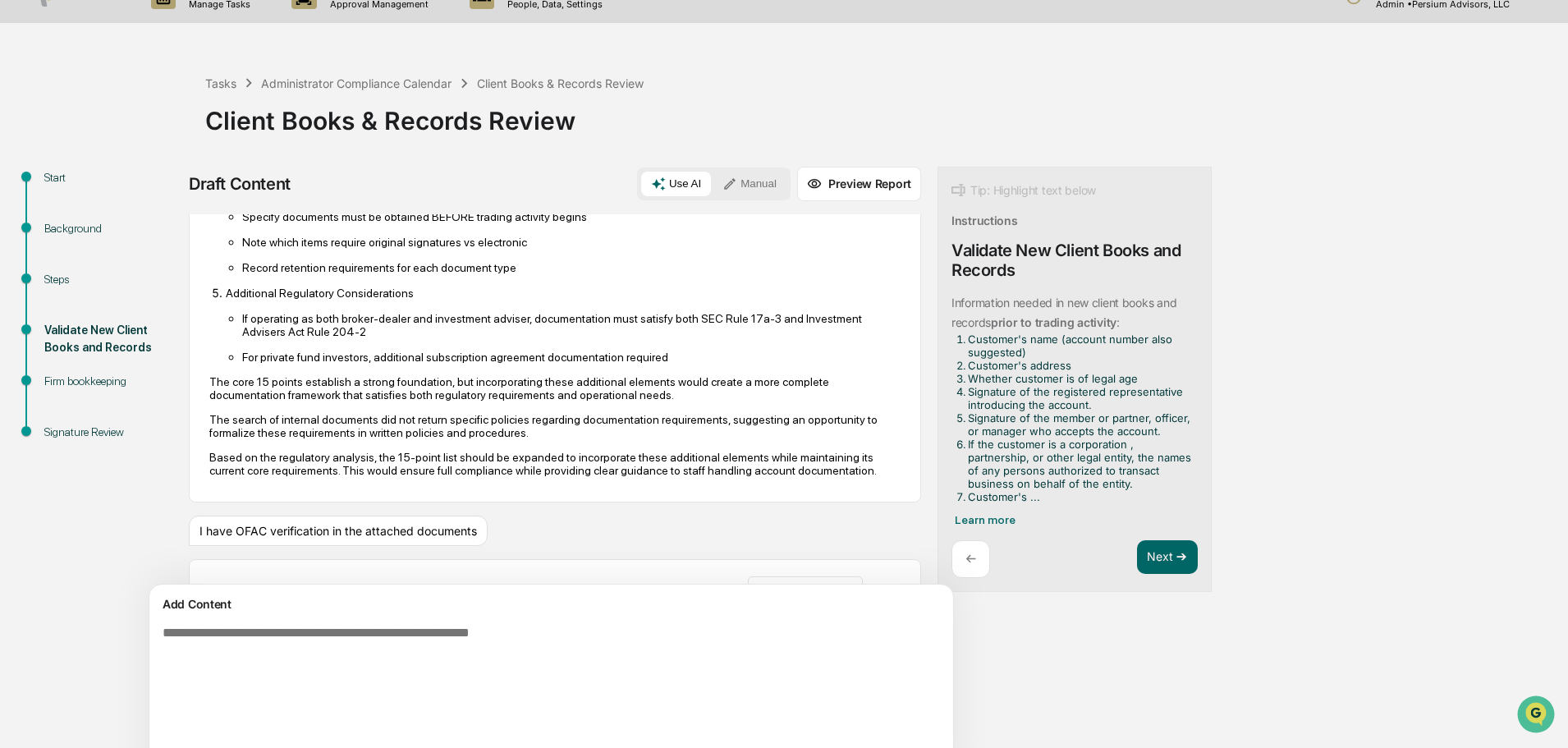 scroll, scrollTop: 65, scrollLeft: 0, axis: vertical 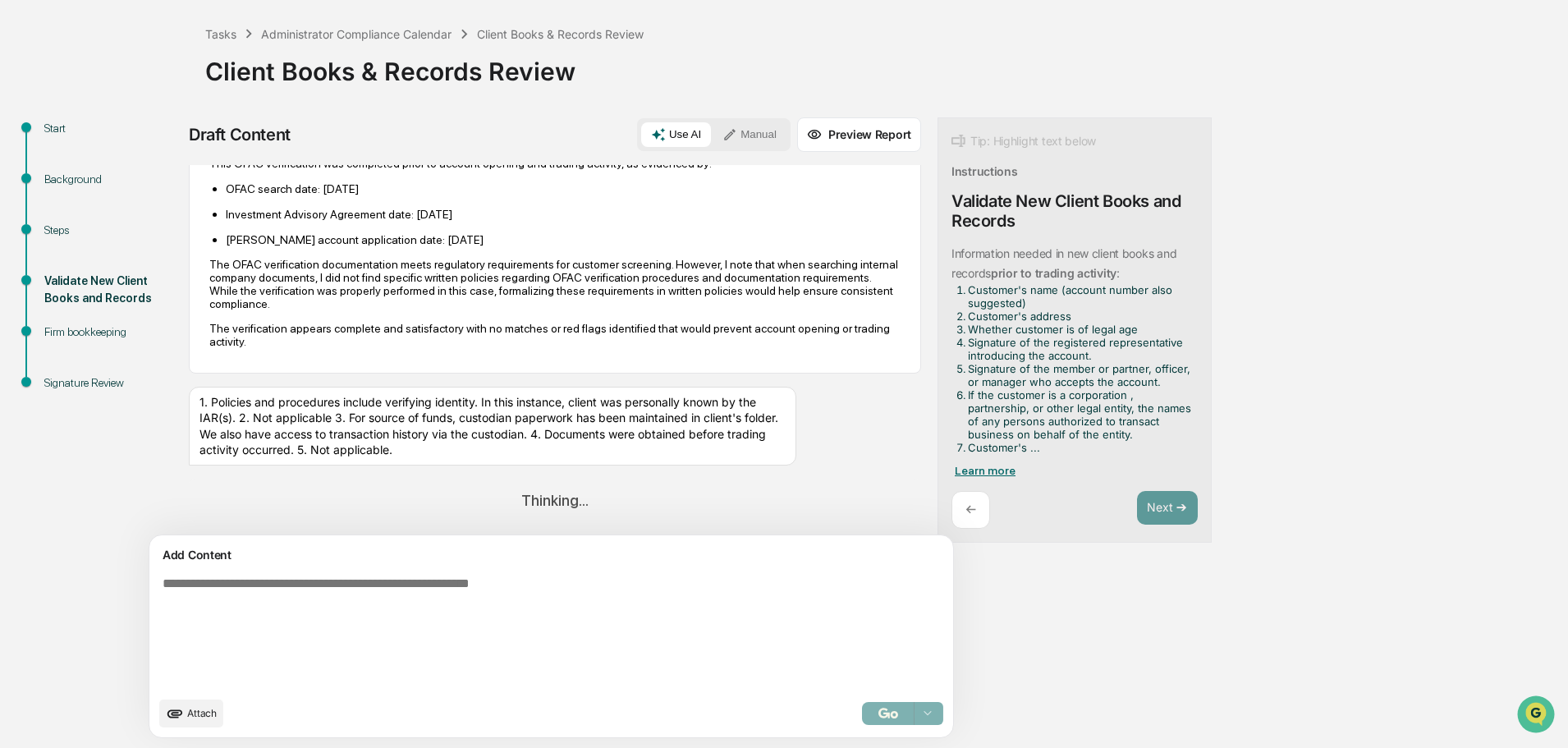click on "Learn more" at bounding box center [985, 470] 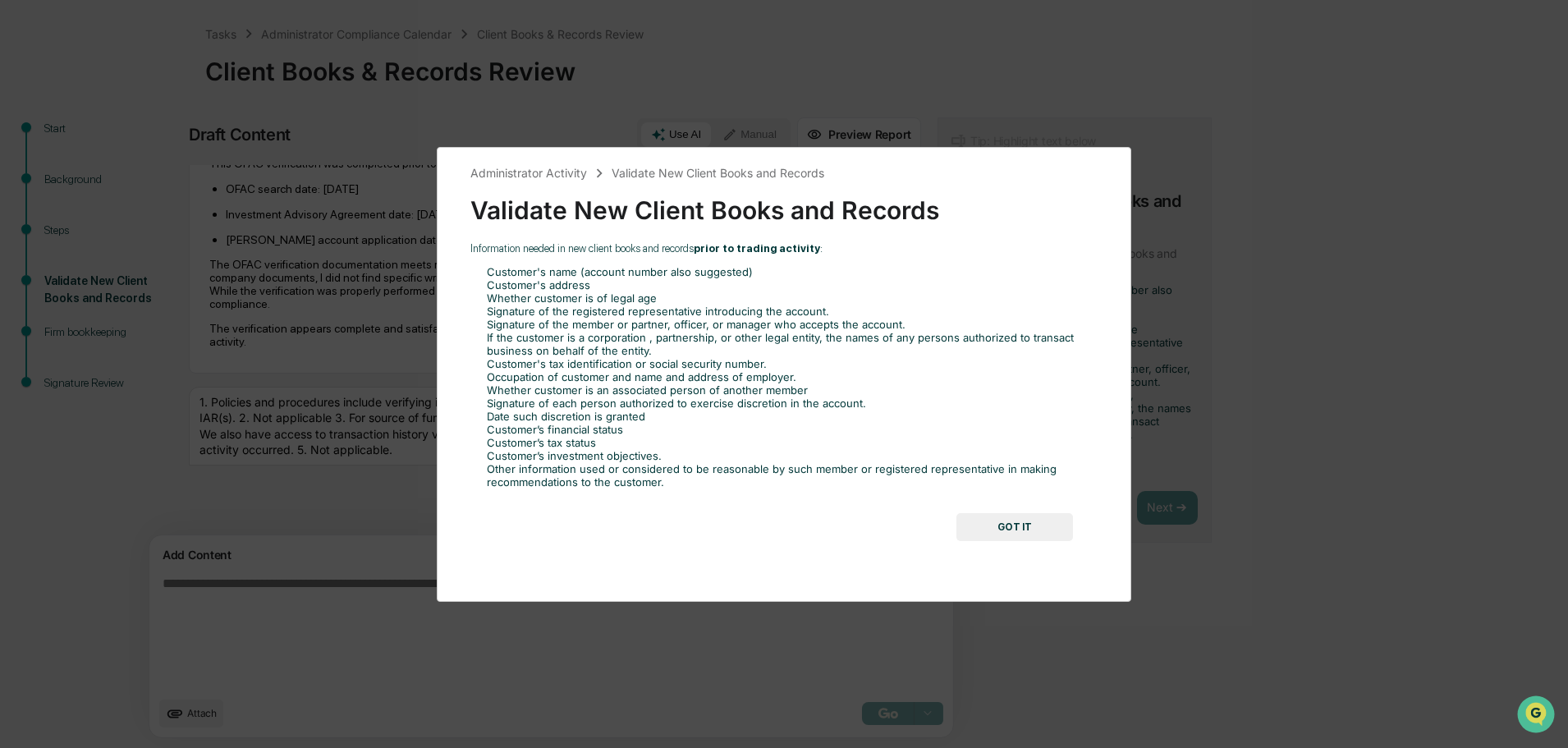 click on "GOT IT" at bounding box center (1015, 527) 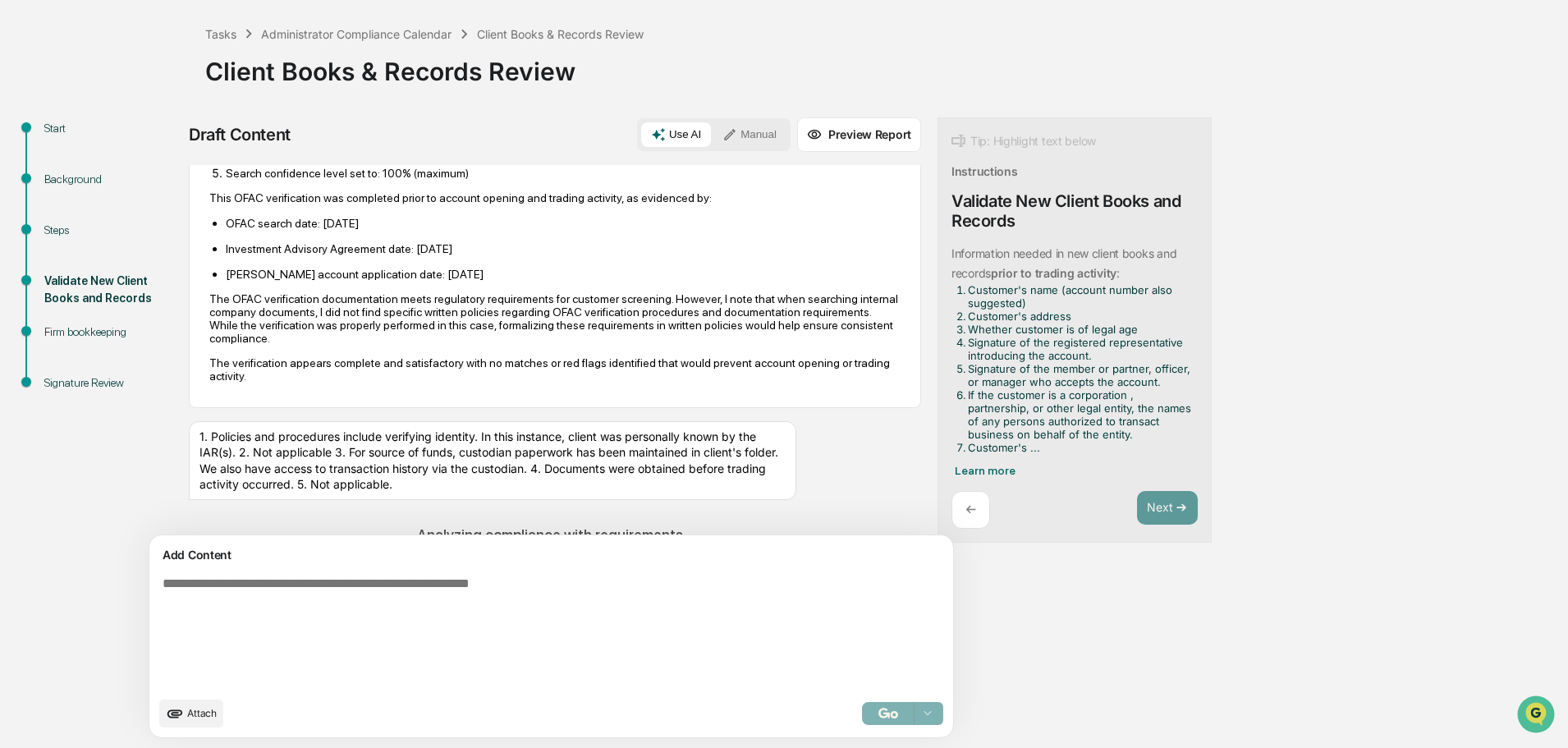scroll, scrollTop: 1713, scrollLeft: 0, axis: vertical 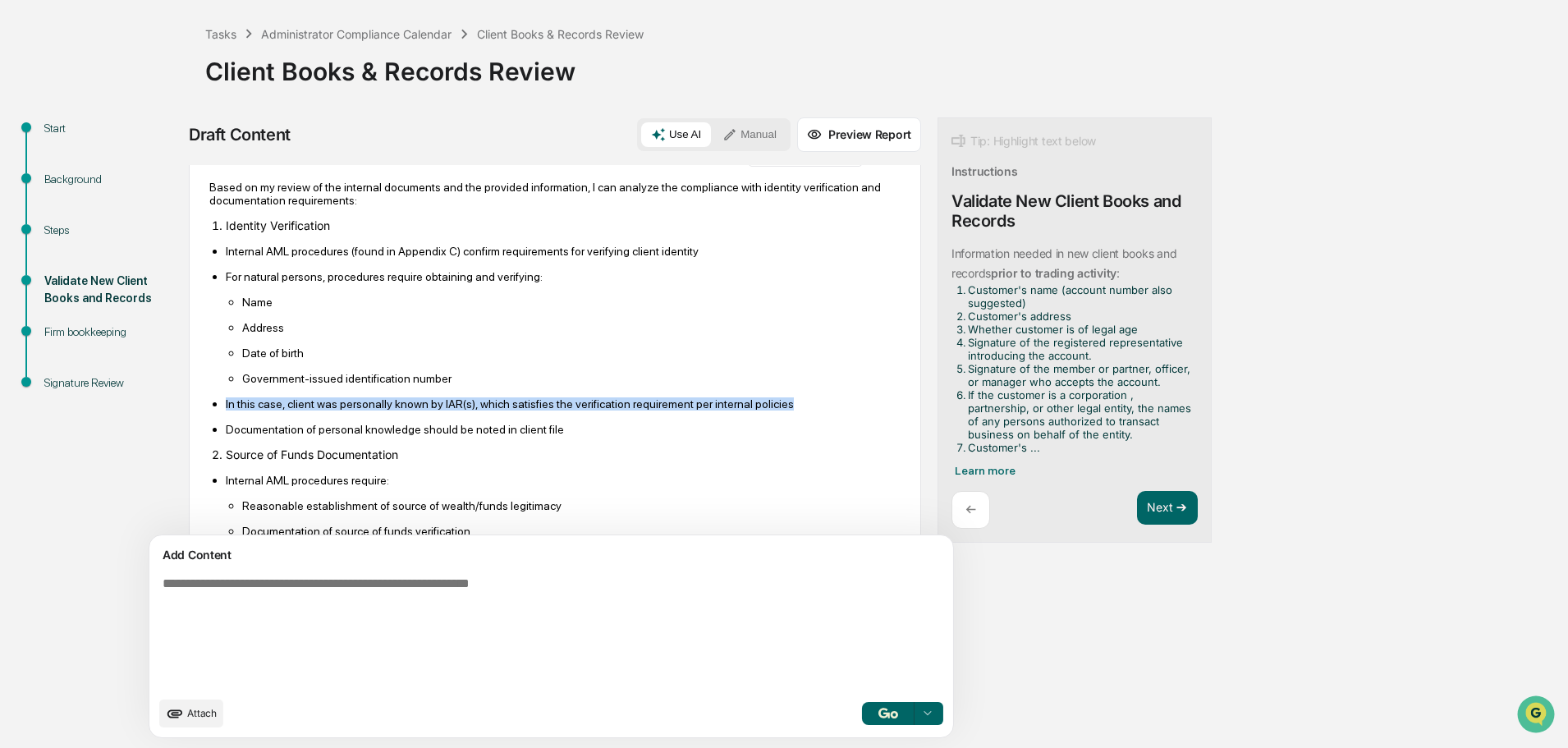 drag, startPoint x: 222, startPoint y: 433, endPoint x: 774, endPoint y: 433, distance: 552 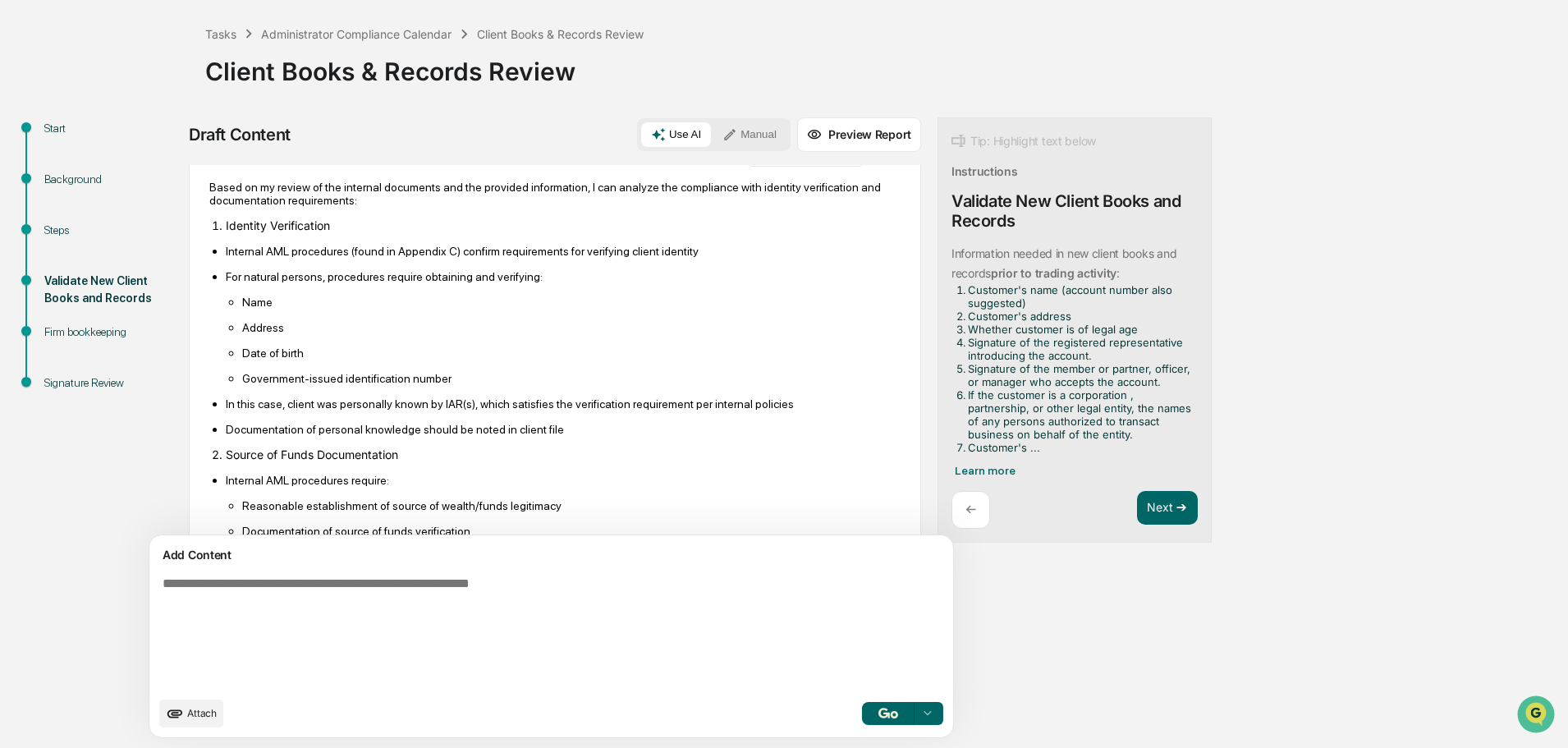 click on "Name" at bounding box center [571, 302] 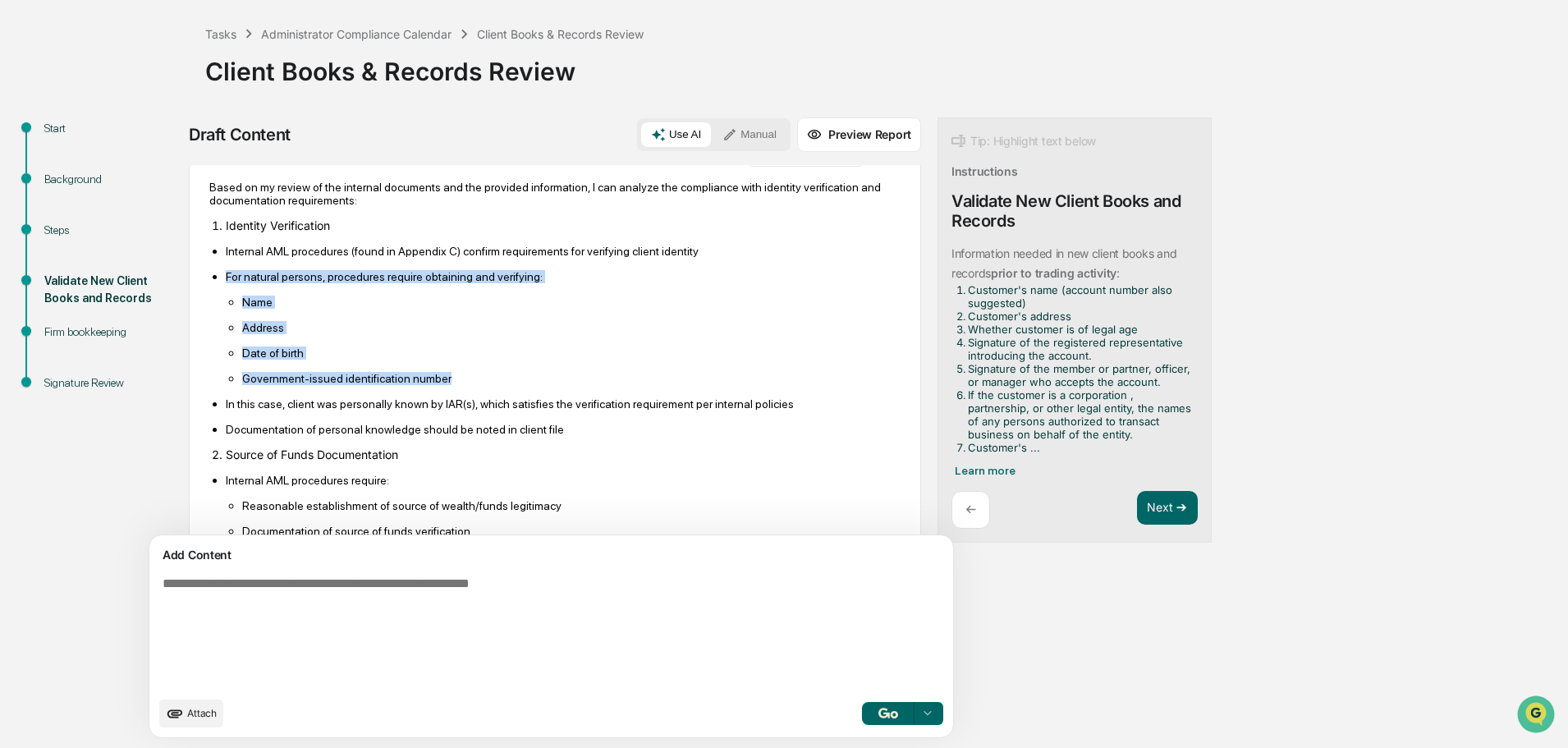 drag, startPoint x: 224, startPoint y: 300, endPoint x: 448, endPoint y: 398, distance: 244.49949 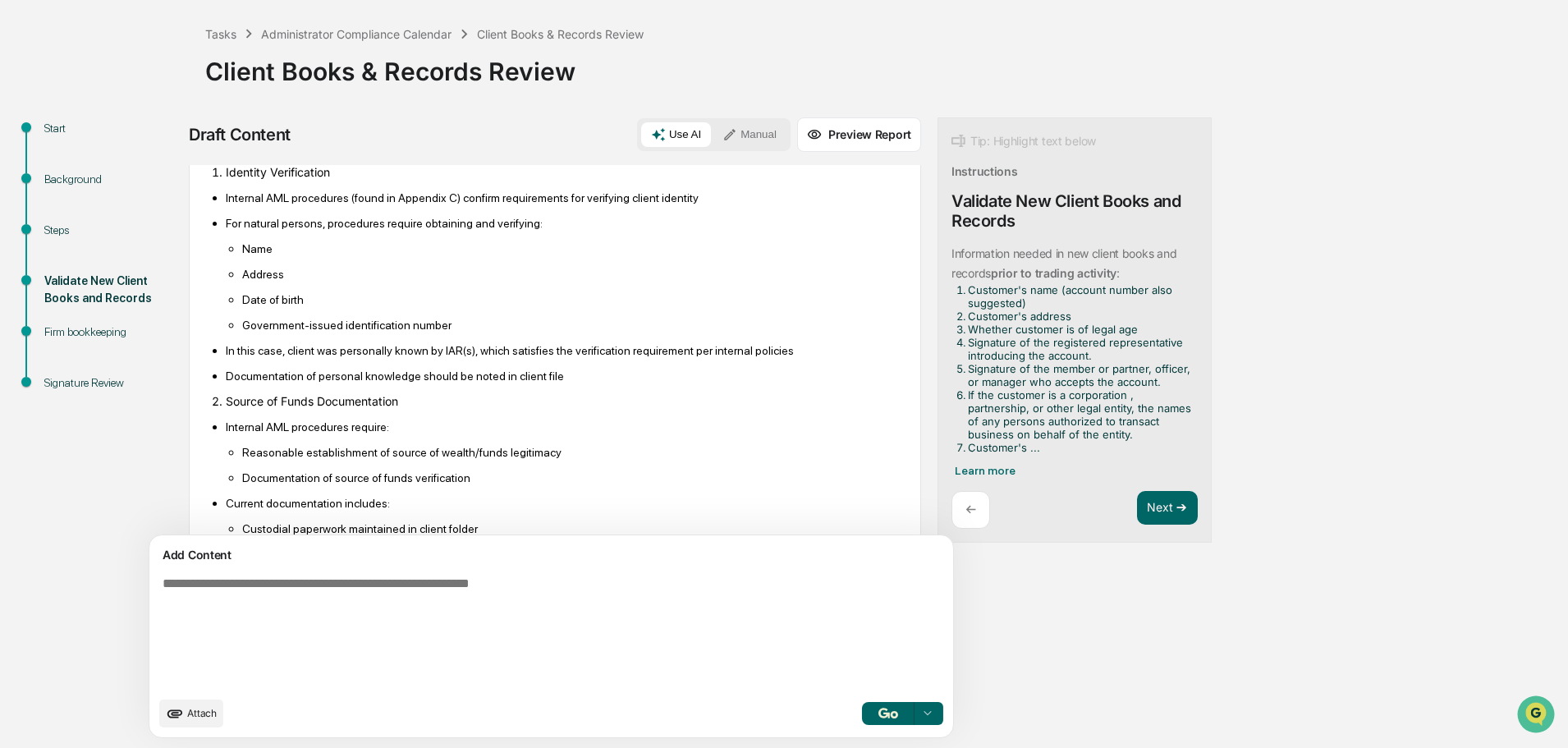 scroll, scrollTop: 2123, scrollLeft: 0, axis: vertical 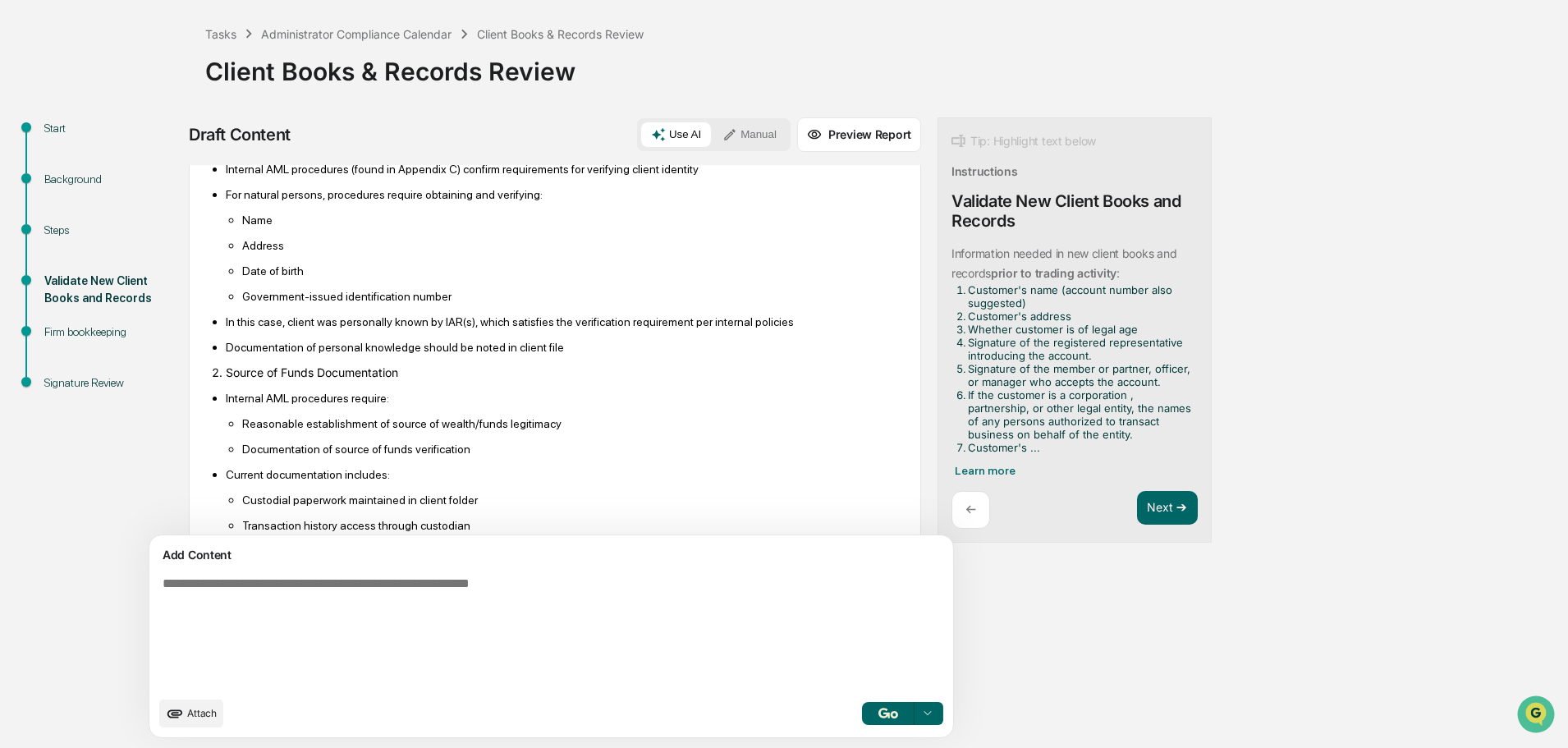 click on "Source of Funds Documentation" at bounding box center (563, 372) 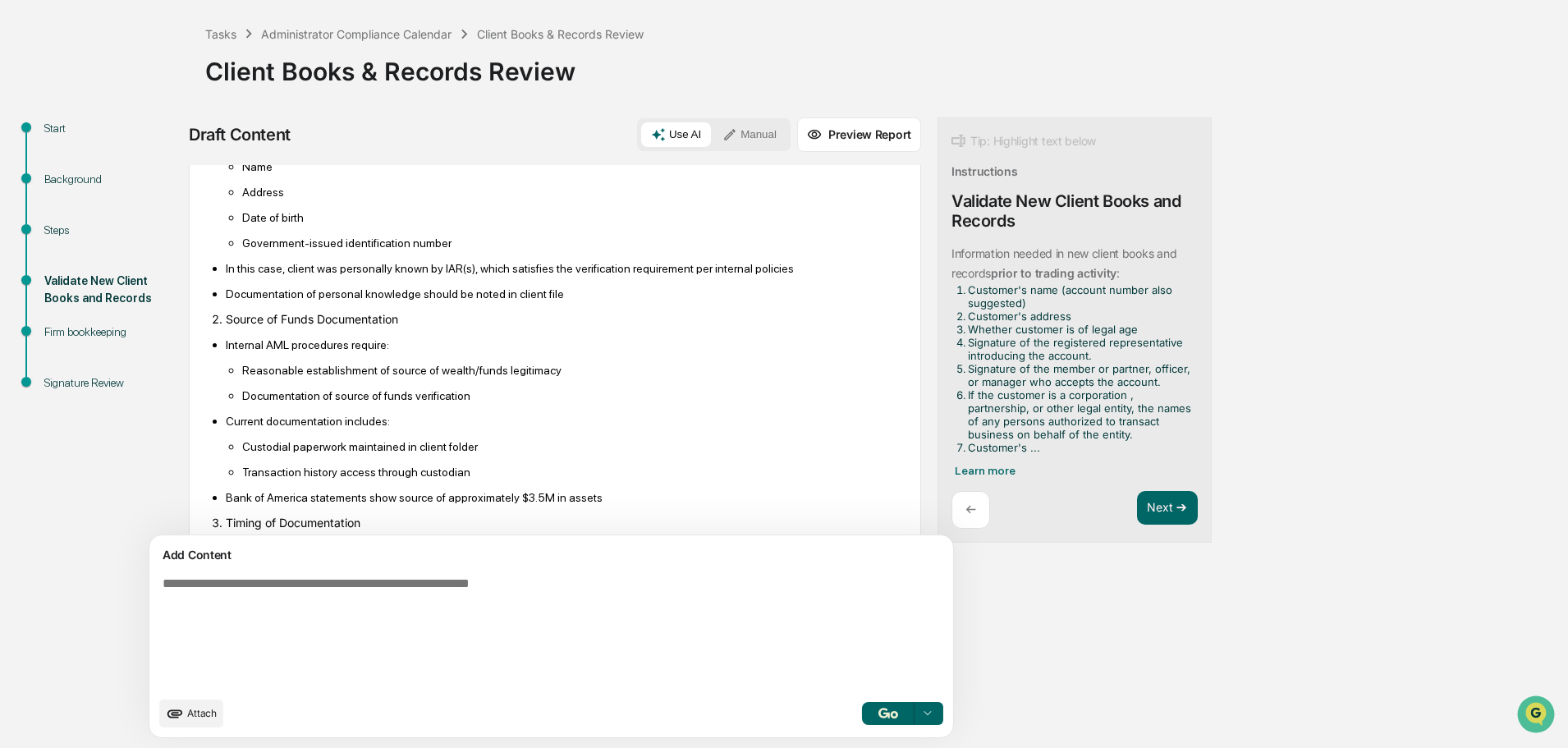 scroll, scrollTop: 2205, scrollLeft: 0, axis: vertical 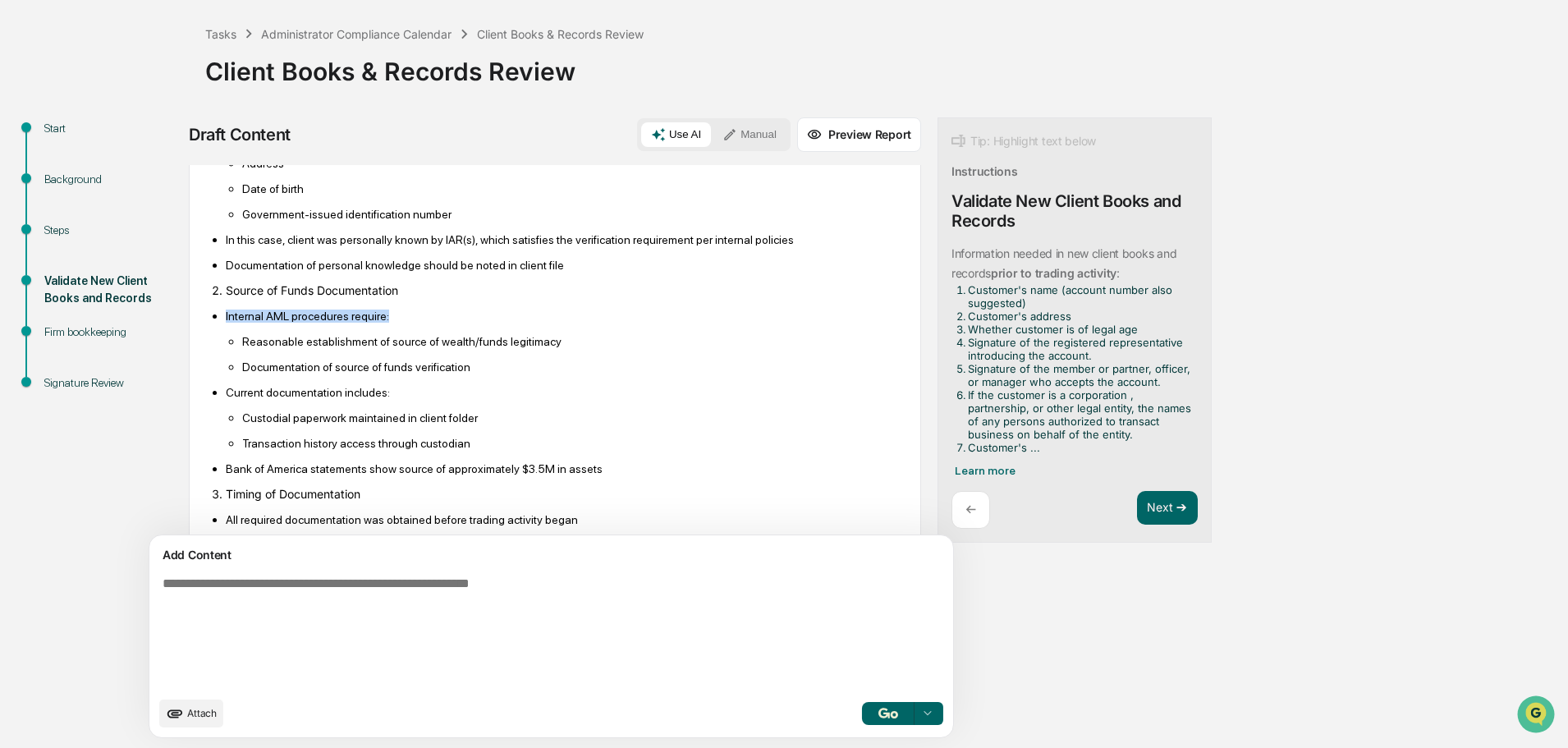 drag, startPoint x: 223, startPoint y: 341, endPoint x: 390, endPoint y: 349, distance: 167.19151 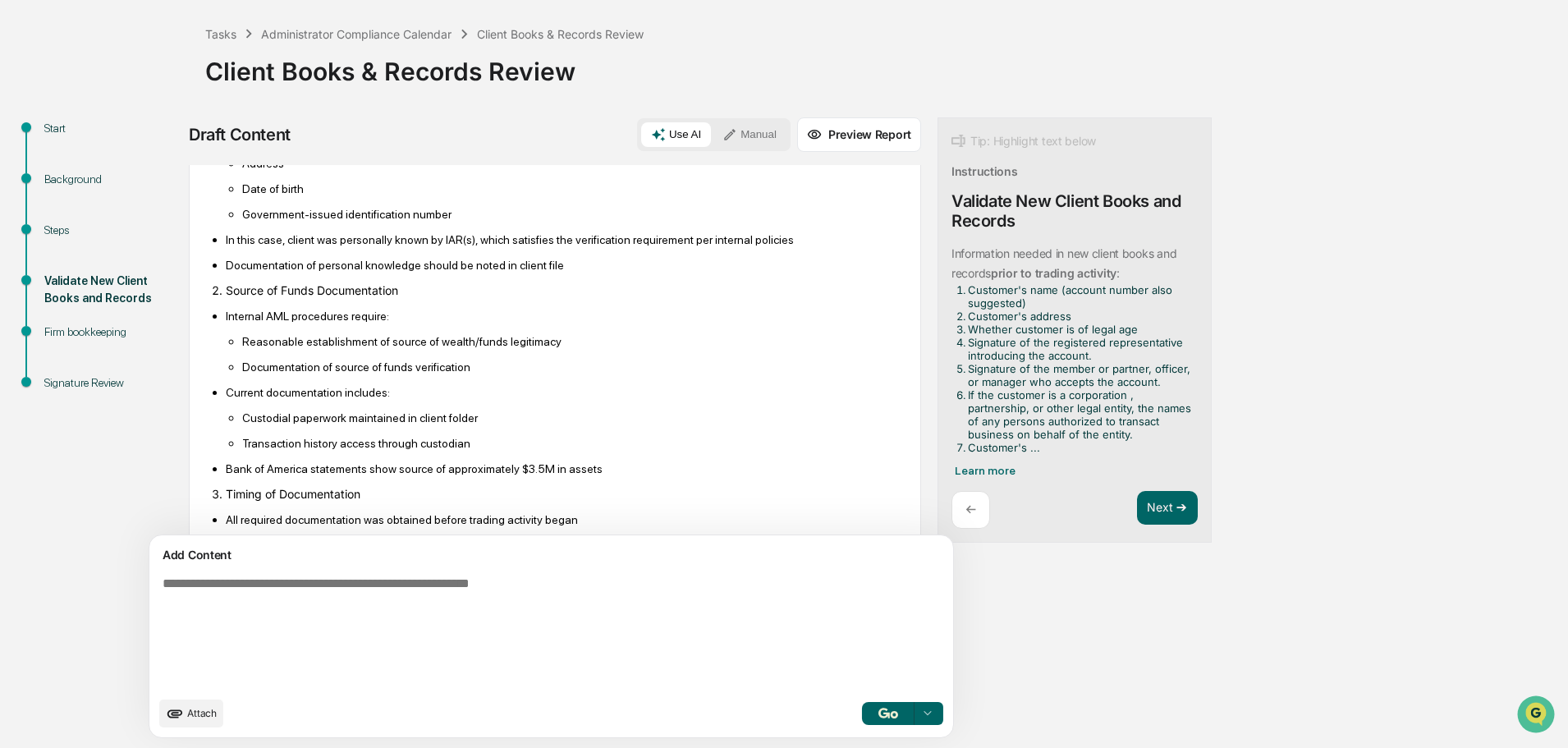 click on "Reasonable establishment of source of wealth/funds legitimacy" at bounding box center (571, 342) 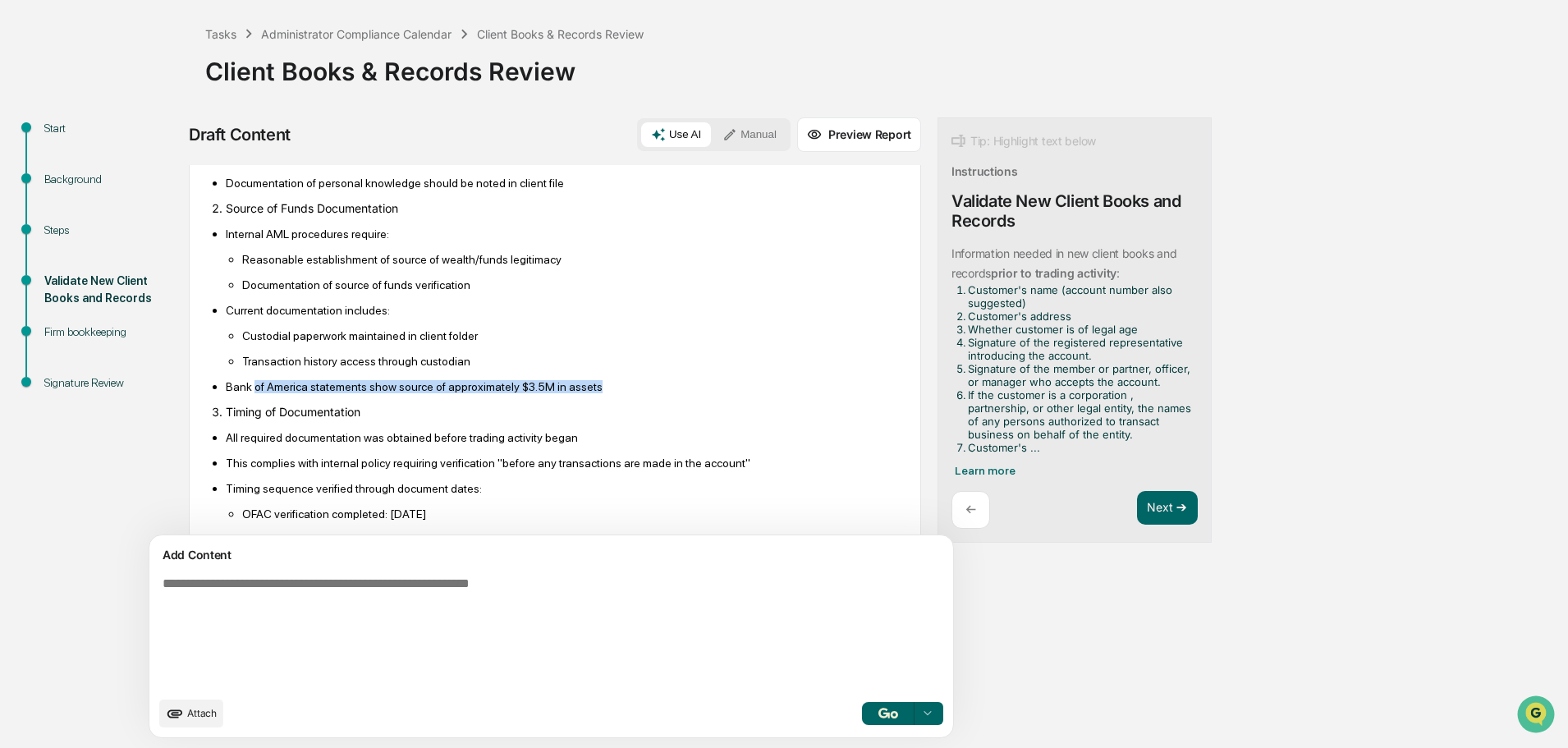 drag, startPoint x: 598, startPoint y: 417, endPoint x: 254, endPoint y: 413, distance: 344.02326 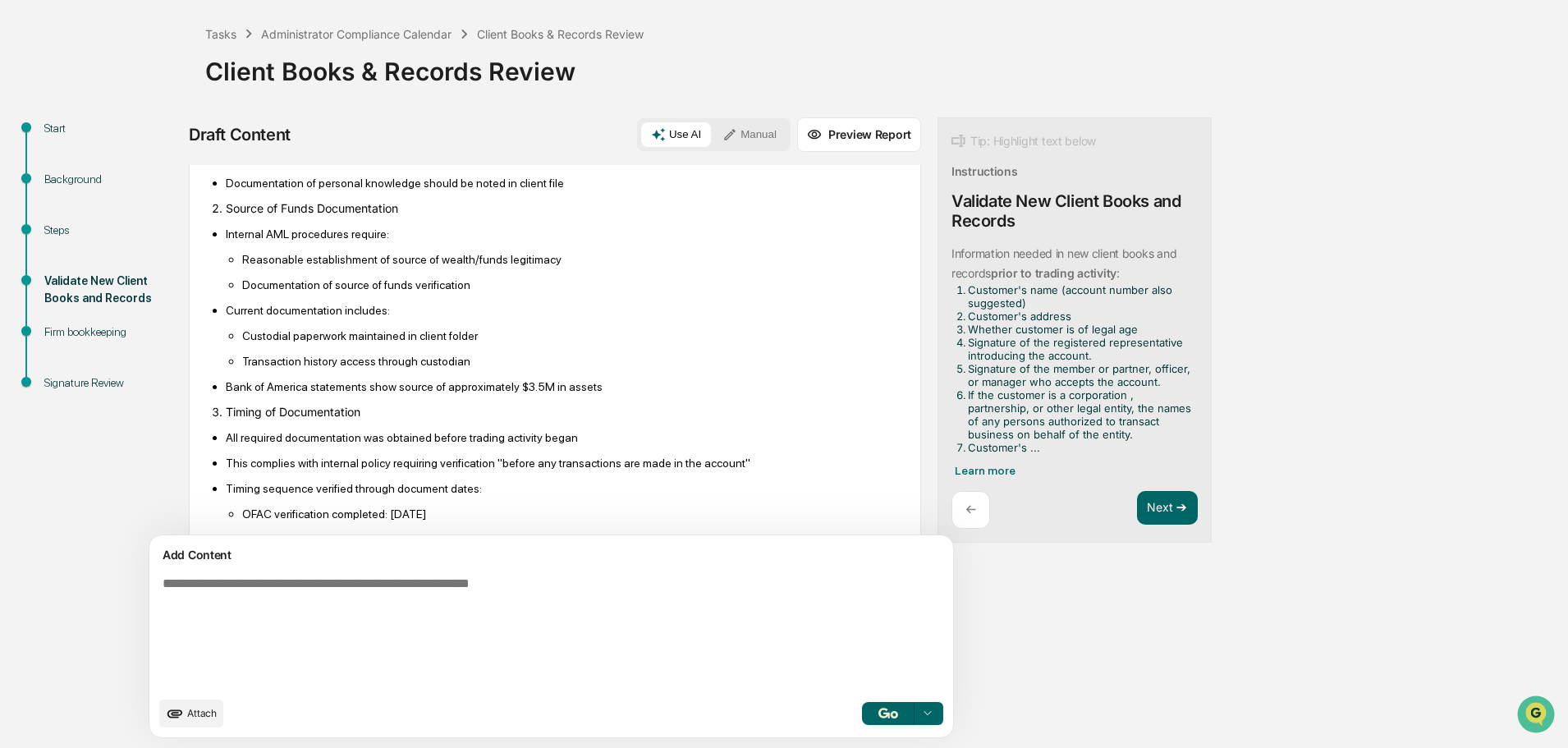 click on "Bank of America statements show source of approximately $3.5M in assets" at bounding box center (563, 387) 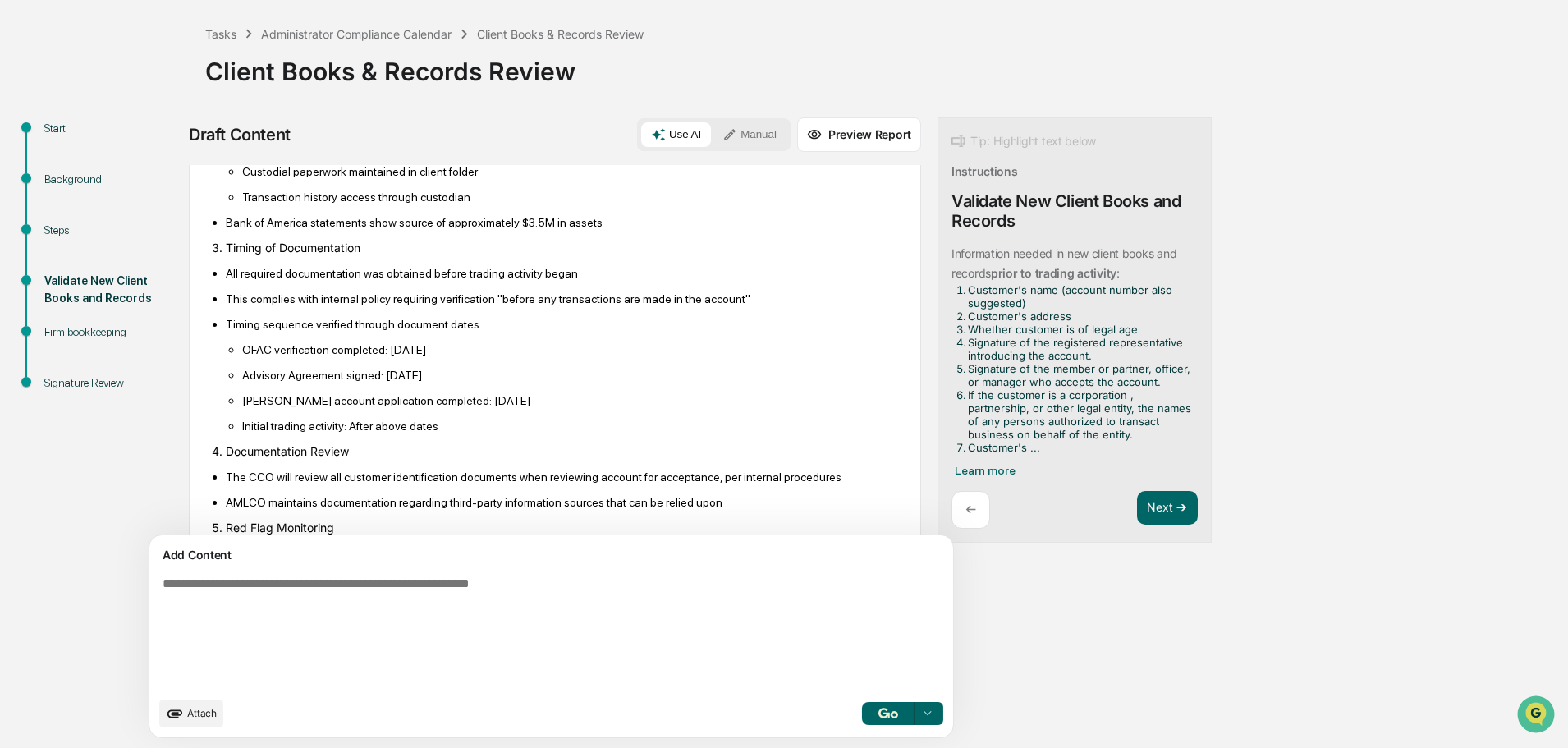 scroll, scrollTop: 2534, scrollLeft: 0, axis: vertical 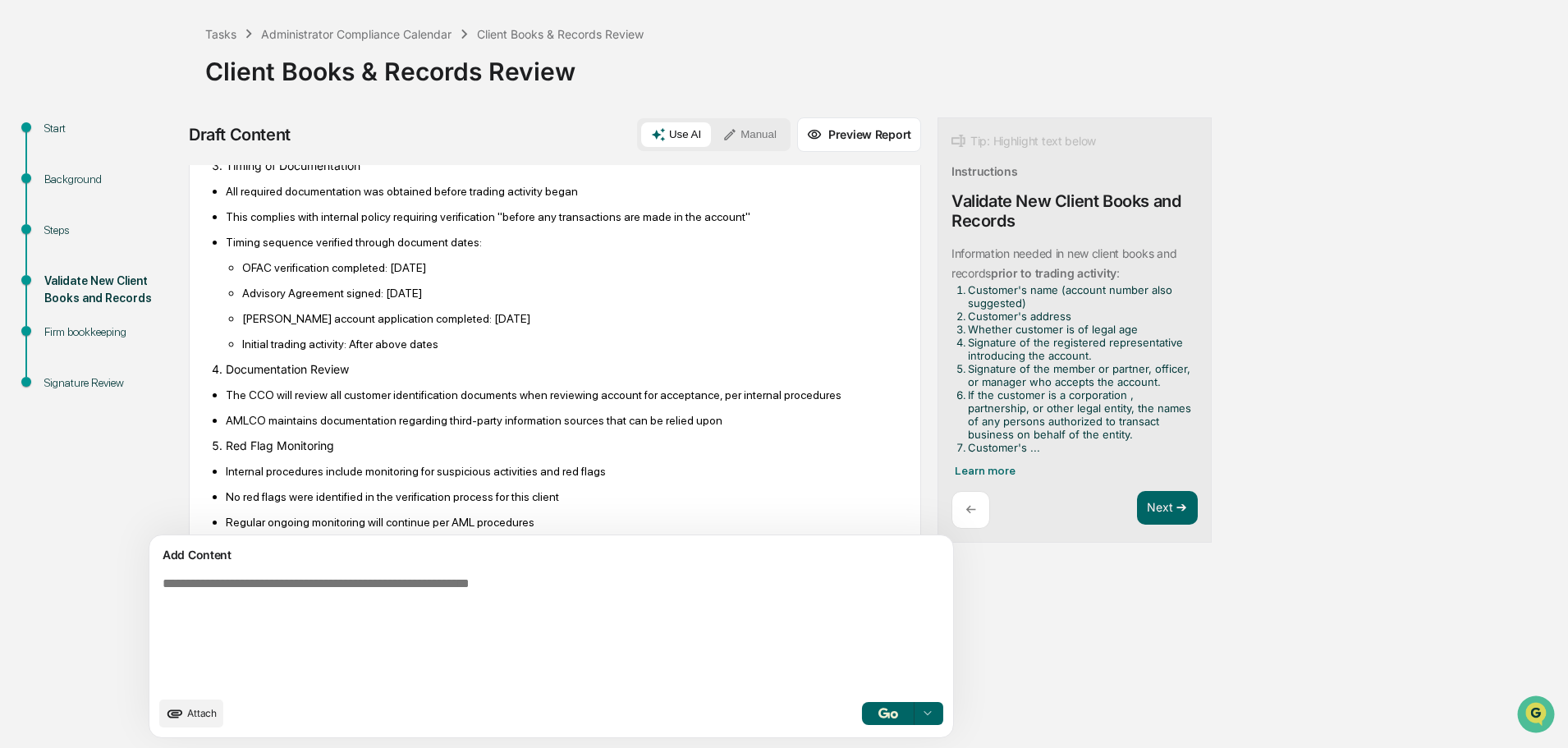 click at bounding box center (513, 632) 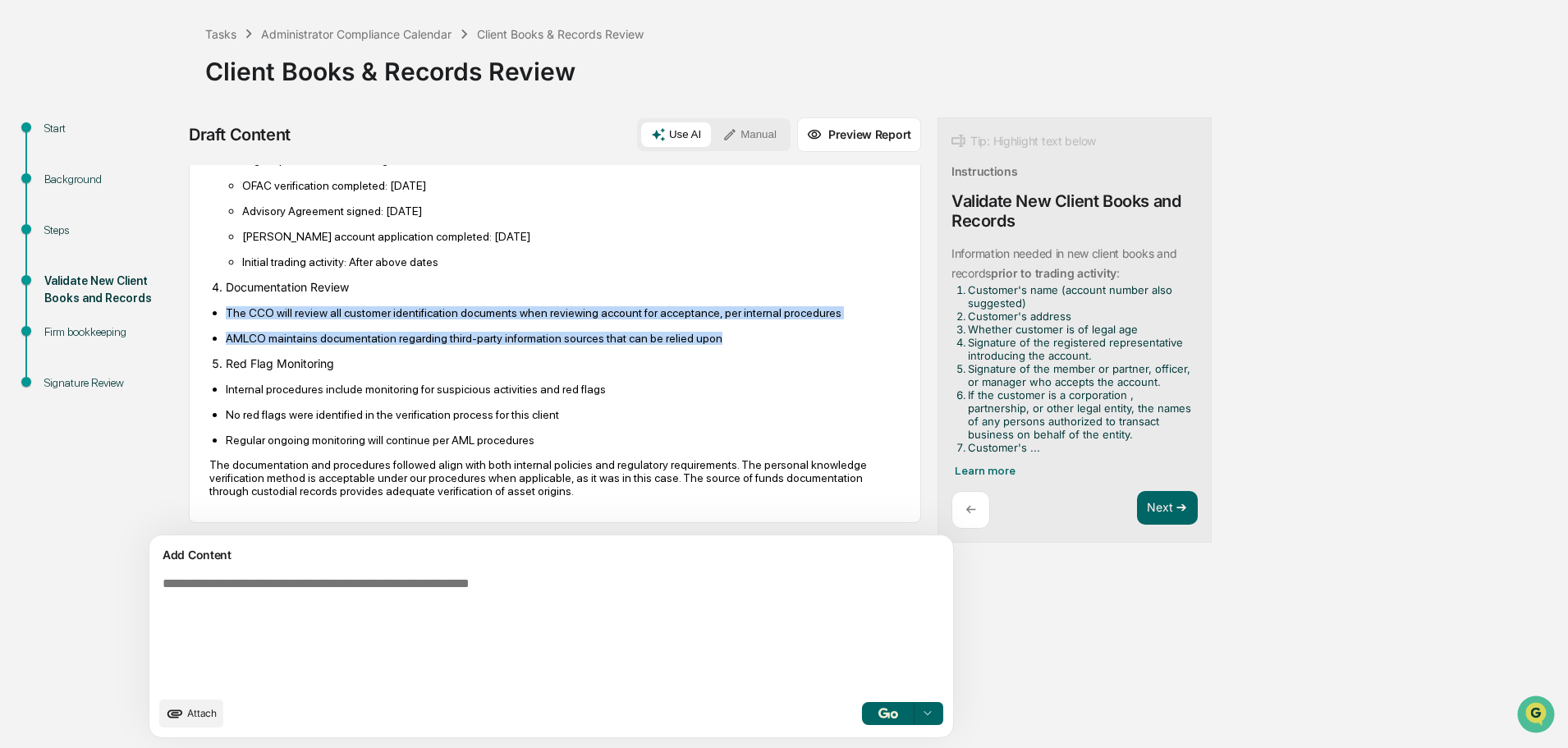 drag, startPoint x: 225, startPoint y: 337, endPoint x: 721, endPoint y: 362, distance: 496.63 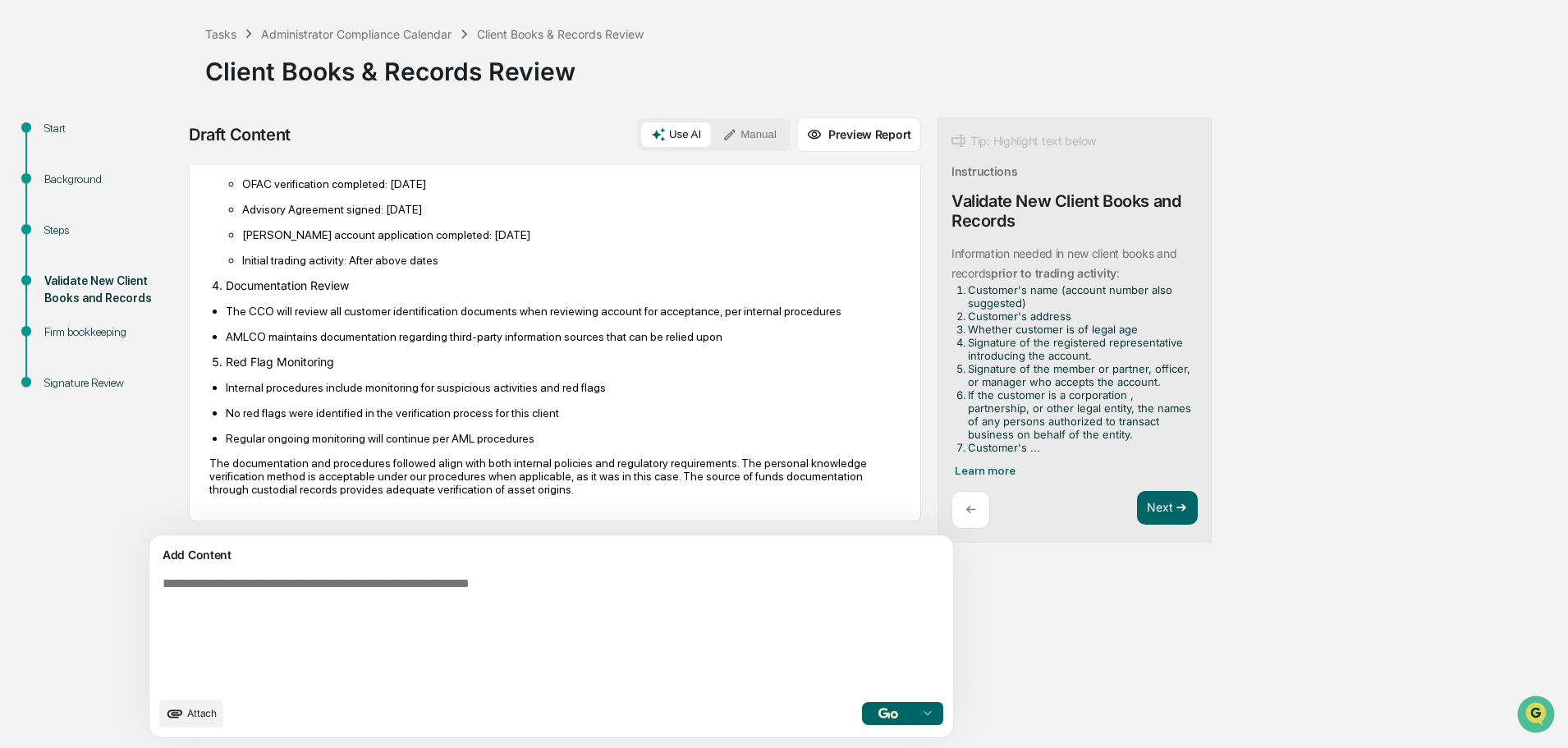 scroll, scrollTop: 2643, scrollLeft: 0, axis: vertical 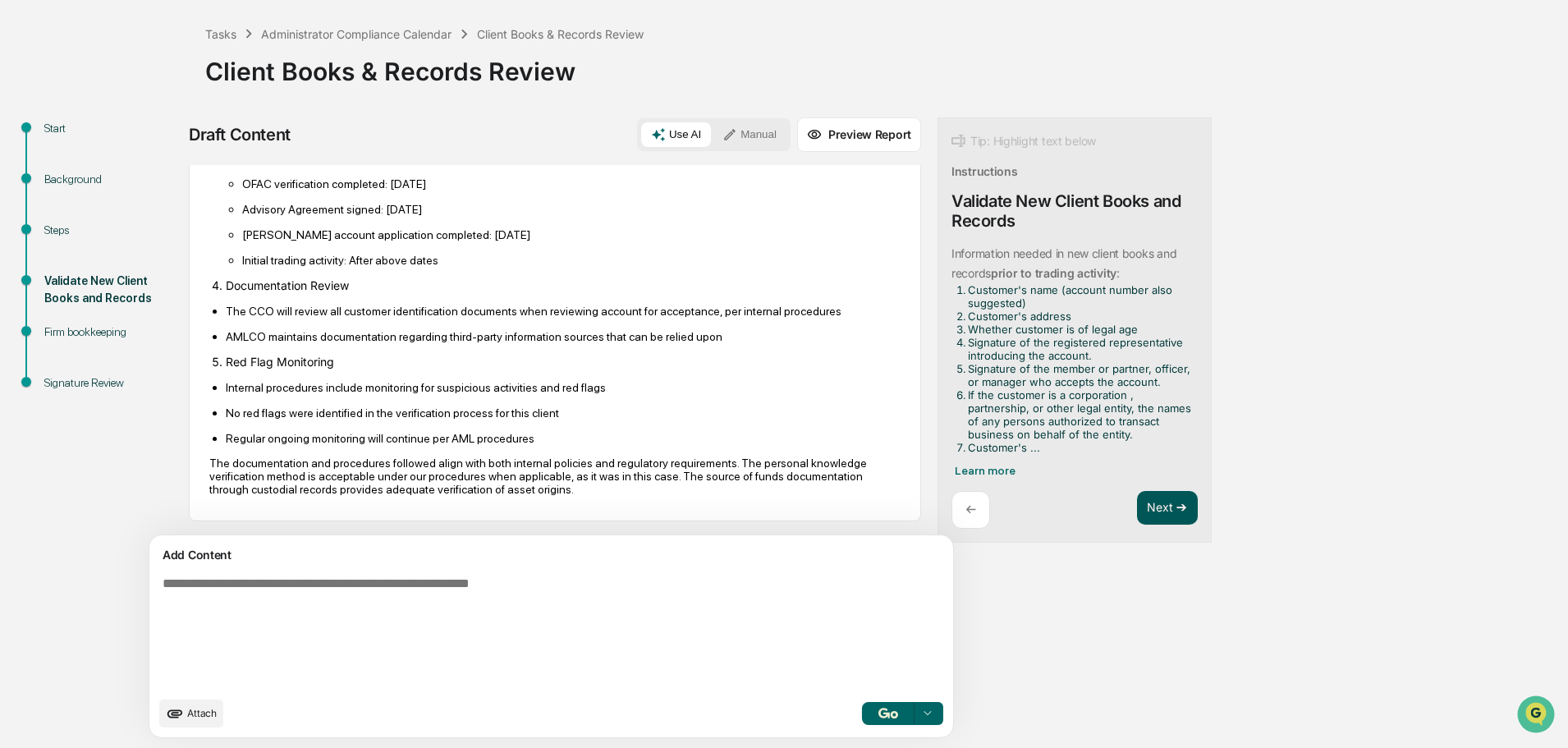 click on "Next ➔" at bounding box center [1167, 508] 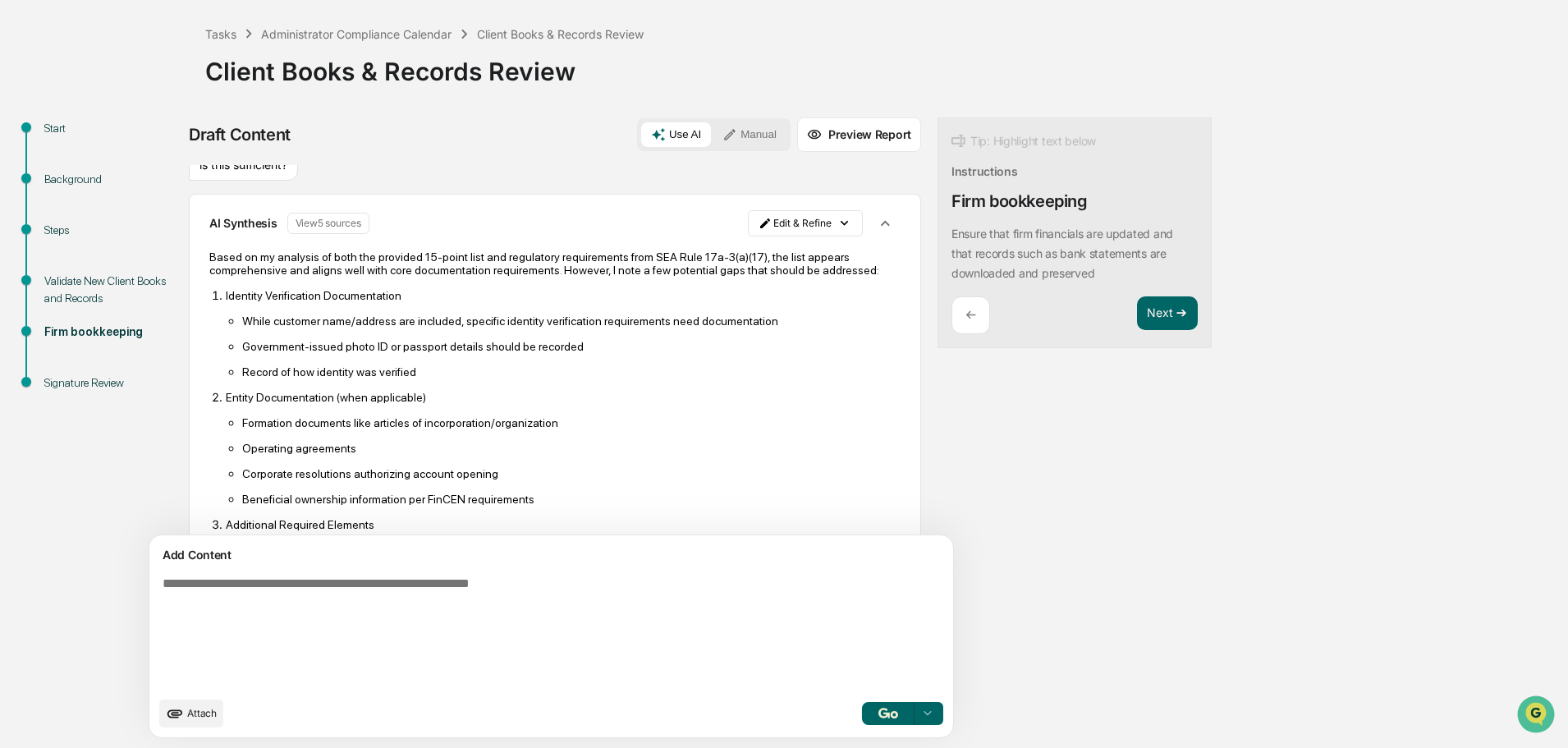 scroll, scrollTop: 0, scrollLeft: 0, axis: both 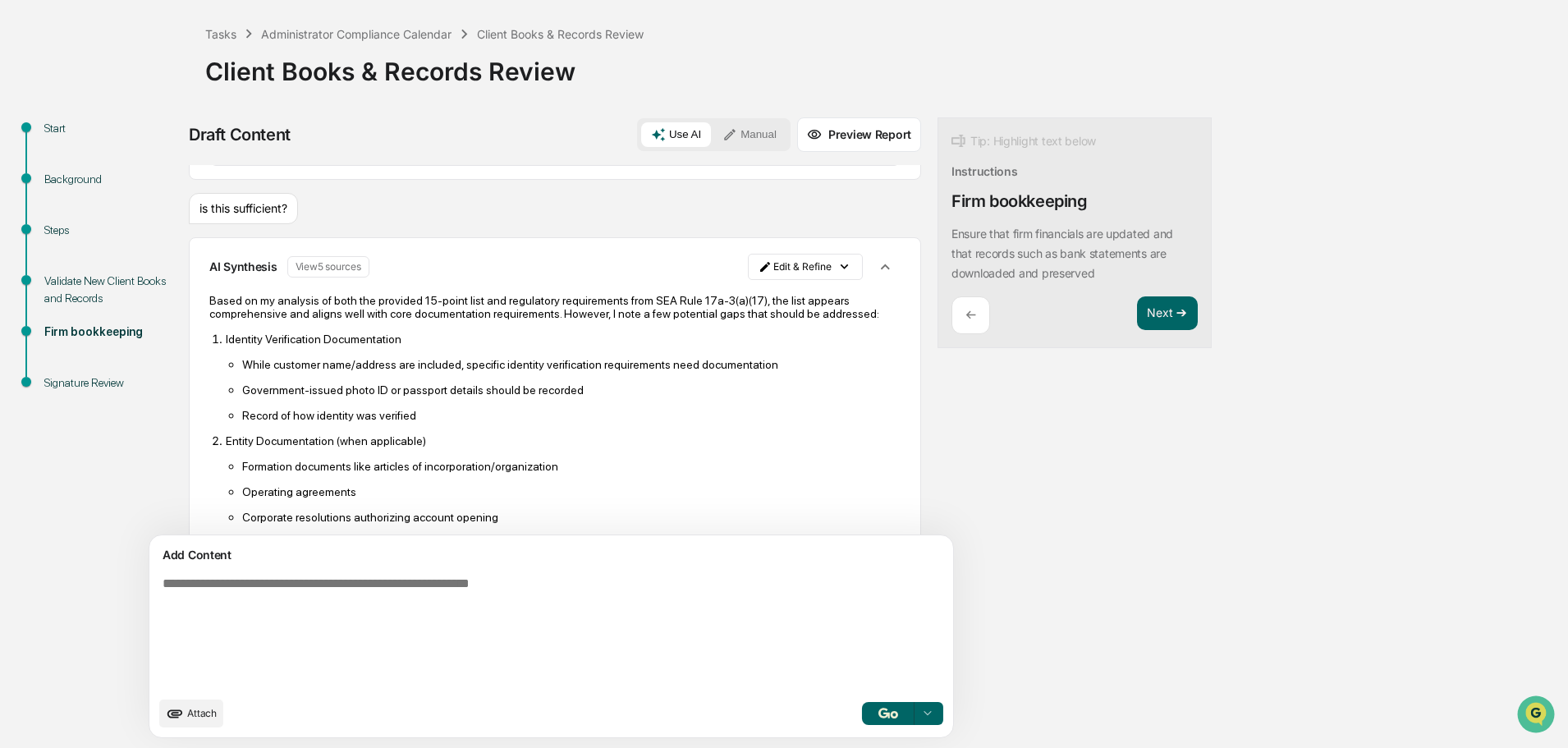 click on "Based on my analysis of both the provided 15-point list and regulatory requirements from SEA Rule 17a-3(a)(17), the list appears comprehensive and aligns well with core documentation requirements. However, I note a few potential gaps that should be addressed:" at bounding box center [555, 307] 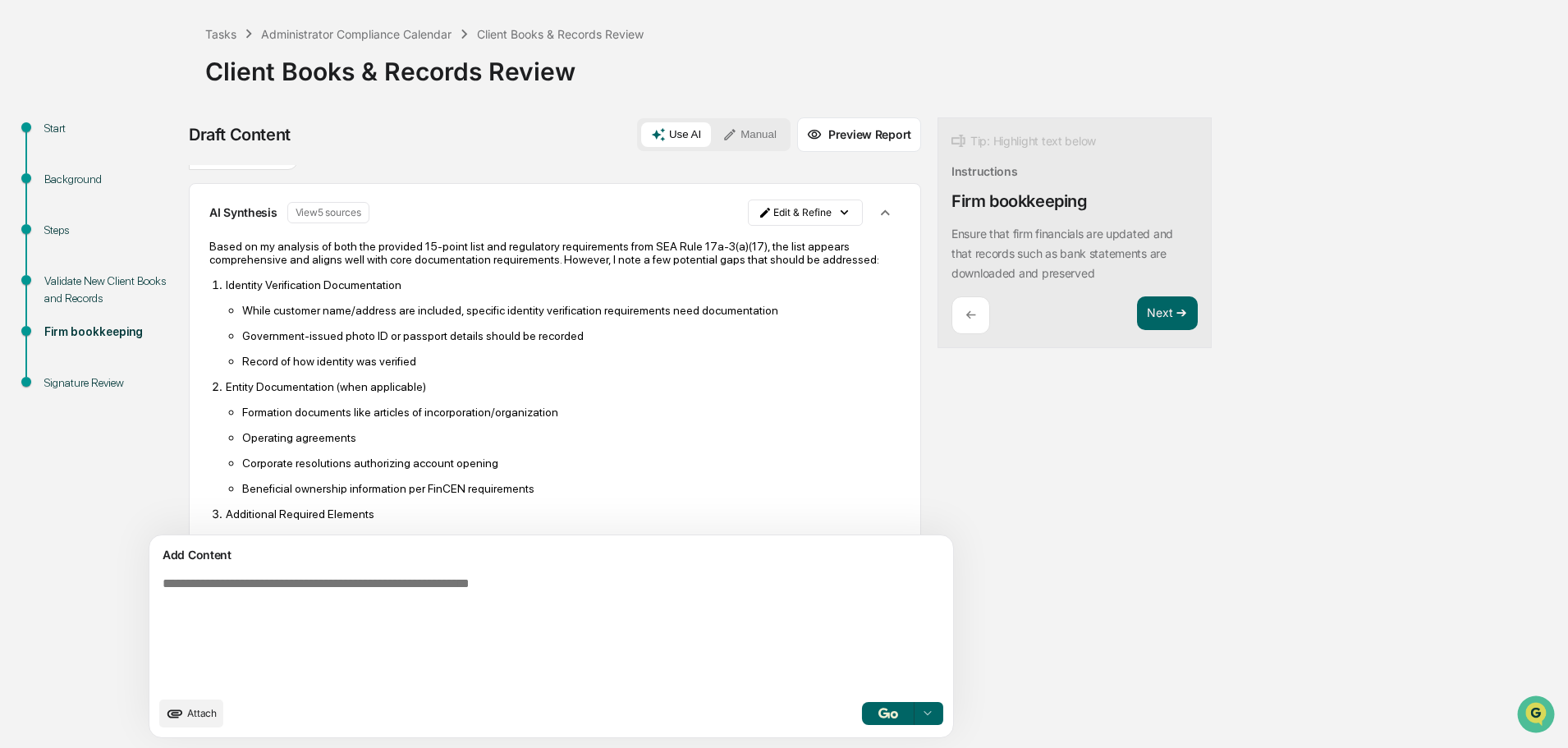 scroll, scrollTop: 411, scrollLeft: 0, axis: vertical 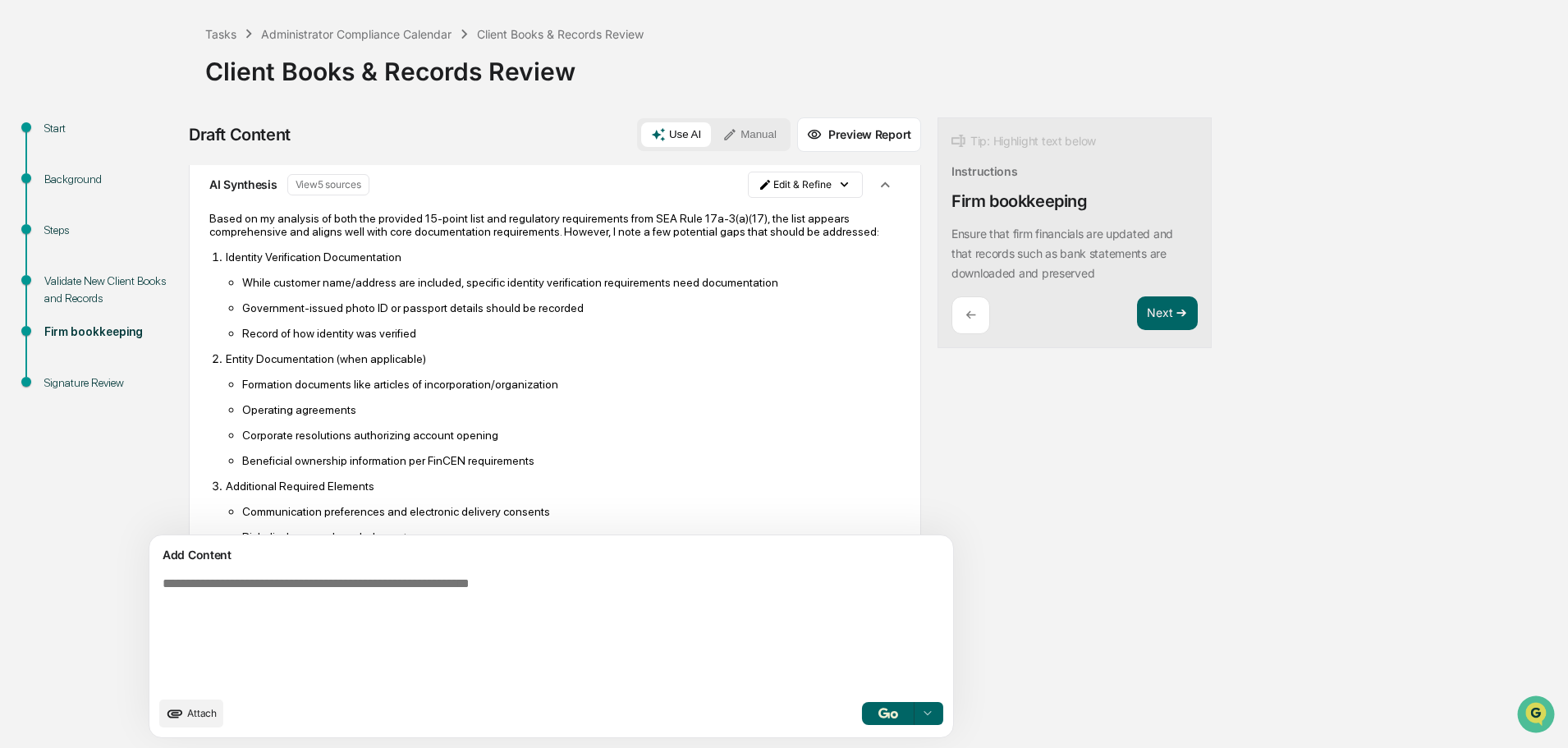 click on "While customer name/address are included, specific identity verification requirements need documentation" at bounding box center [571, 282] 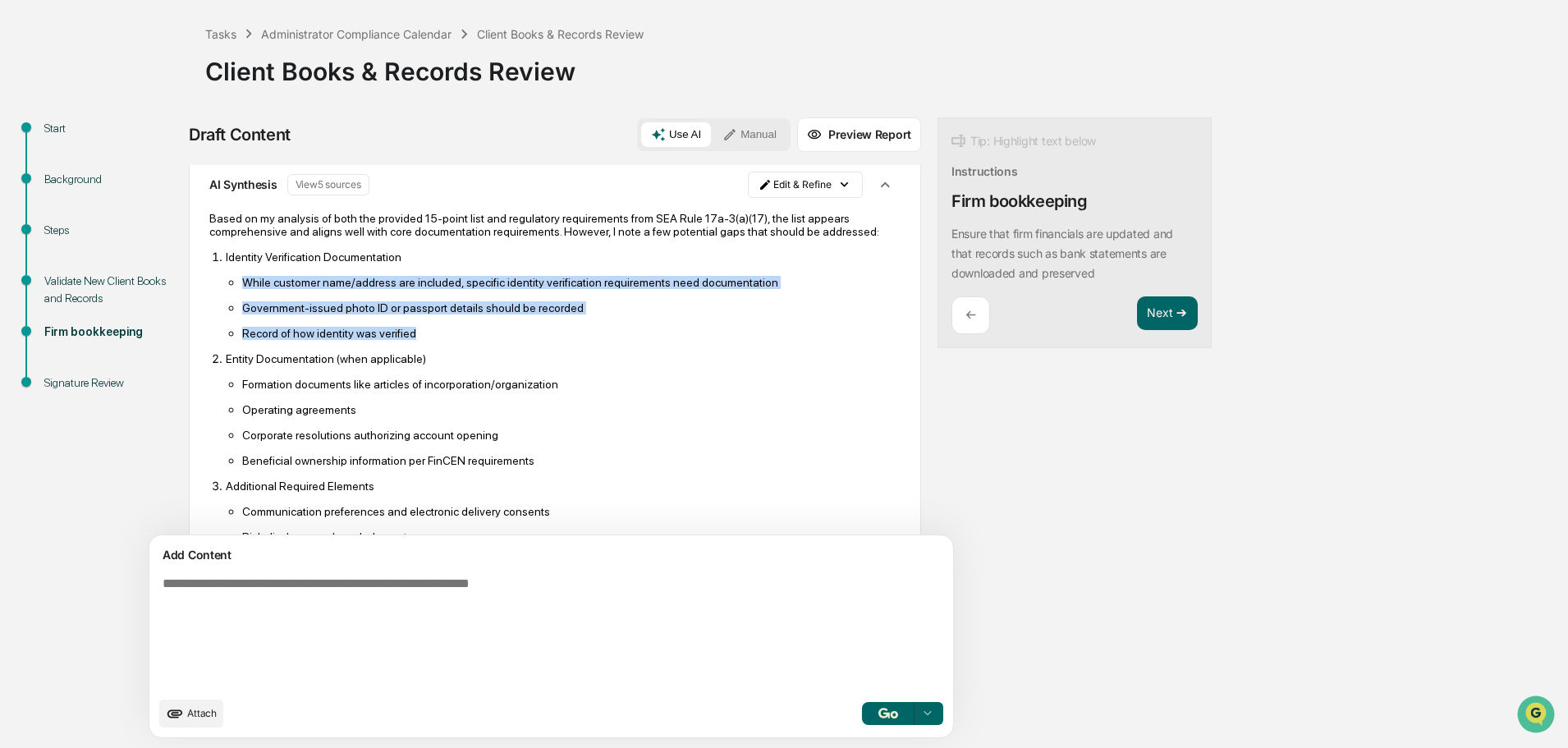 drag, startPoint x: 241, startPoint y: 291, endPoint x: 461, endPoint y: 347, distance: 227.01542 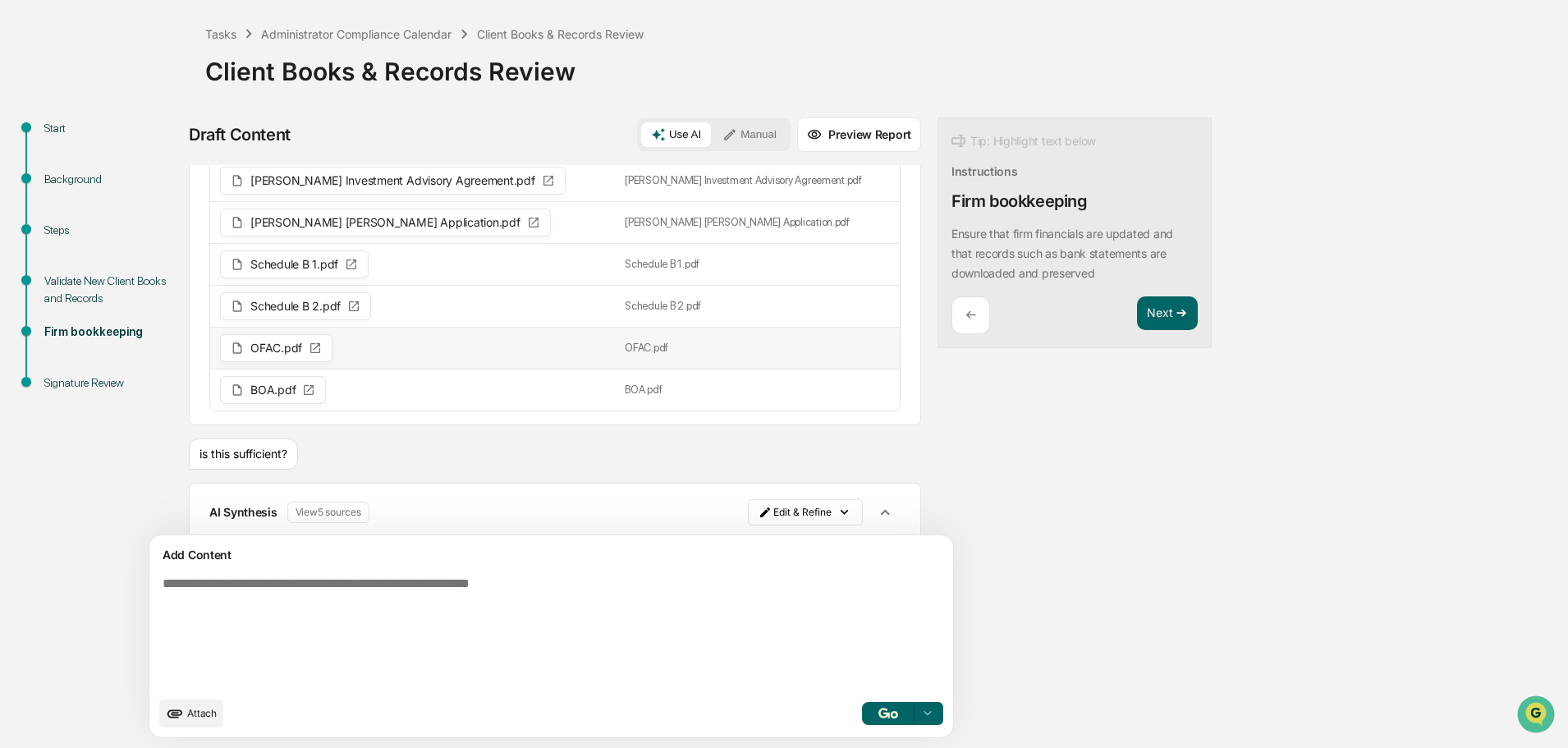 scroll, scrollTop: 0, scrollLeft: 0, axis: both 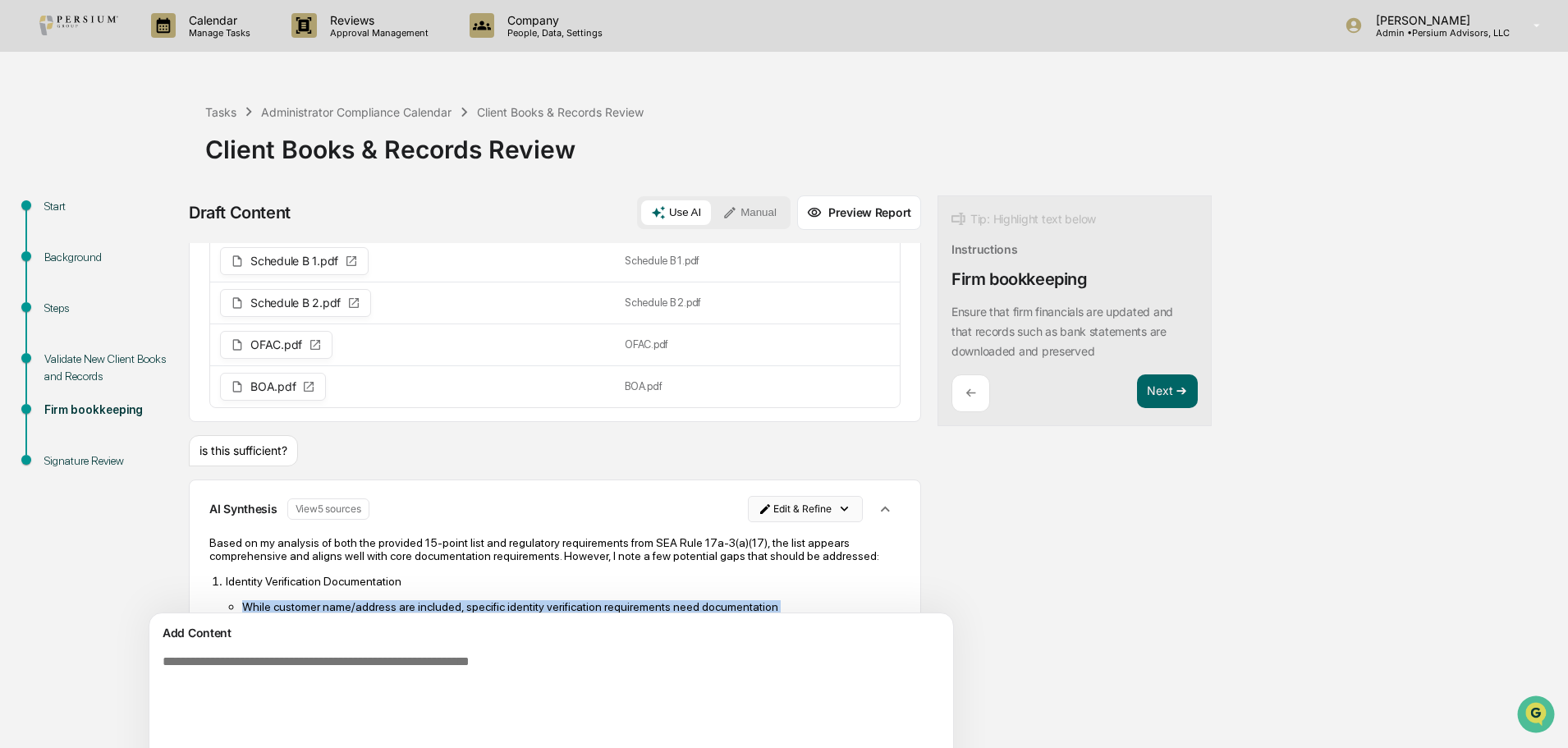 click on "Calendar Manage Tasks Reviews Approval Management Company People, Data, Settings Alison Gould Admin •  Persium Advisors, LLC Tasks Administrator Compliance Calendar Client Books & Records Review Client Books & Records Review Start Background Steps Validate New Client Books and Records Firm bookkeeping Signature Review Draft Content  Use AI  Manual Preview Report Sources Uploaded Documents Document Name Associated Text Redding Investment Advisory Agreement.pdf Redding Investment Advisory Agreement.pdf Redding Schwab Application.pdf Redding Schwab Application.pdf Schedule B 1.pdf Schedule B 1.pdf Schedule B 2.pdf Schedule B 2.pdf OFAC.pdf OFAC.pdf BOA.pdf BOA.pdf is this sufficient? AI Synthesis View  5 sources Edit & Refine Based on my analysis of both the provided 15-point list and regulatory requirements from SEA Rule 17a-3(a)(17), the list appears comprehensive and aligns well with core documentation requirements. However, I note a few potential gaps that should be addressed: Operating agreements SDN List" at bounding box center [784, 374] 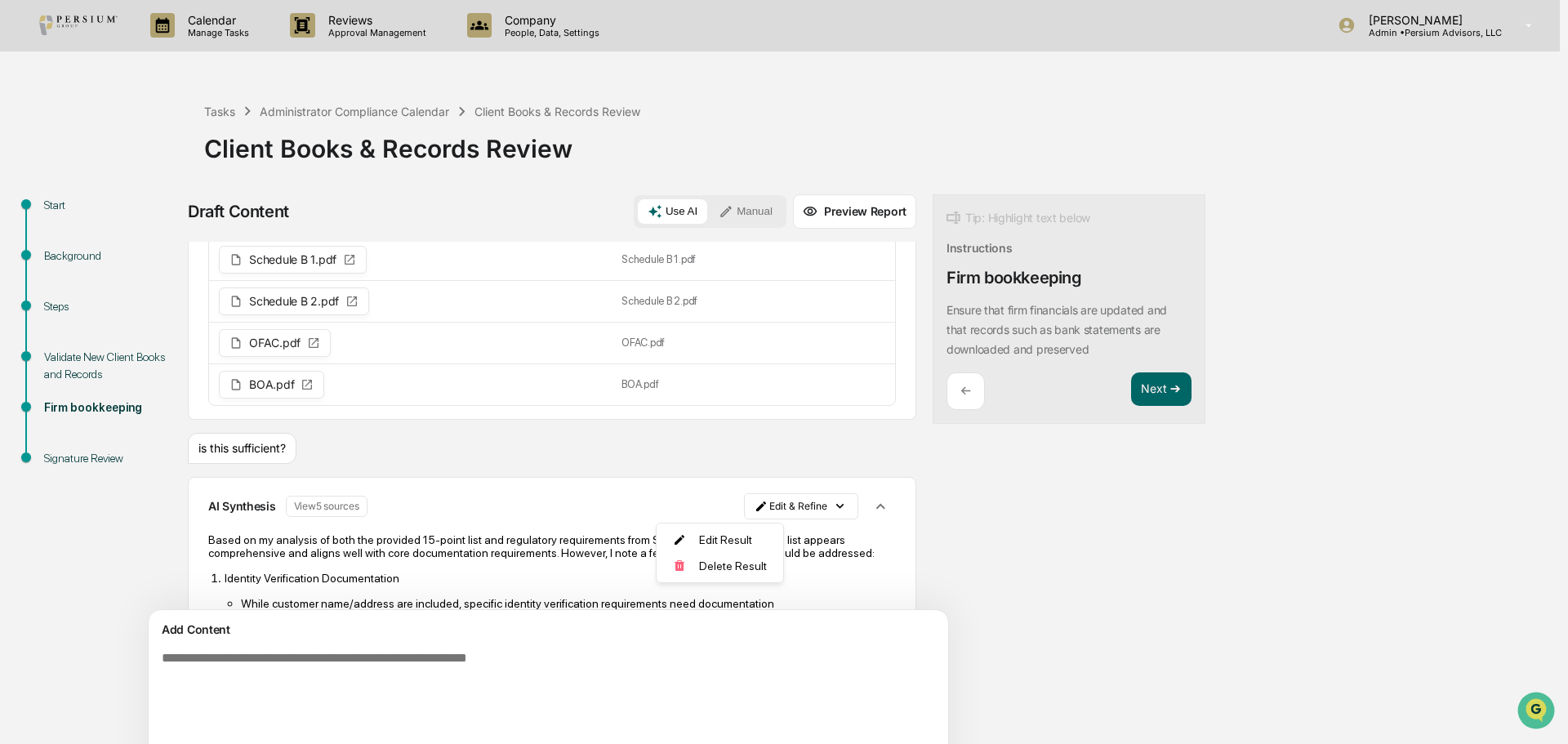 click on "Calendar Manage Tasks Reviews Approval Management Company People, Data, Settings Alison Gould Admin •  Persium Advisors, LLC Tasks Administrator Compliance Calendar Client Books & Records Review Client Books & Records Review Start Background Steps Validate New Client Books and Records Firm bookkeeping Signature Review Draft Content  Use AI  Manual Preview Report Sources Uploaded Documents Document Name Associated Text Redding Investment Advisory Agreement.pdf Redding Investment Advisory Agreement.pdf Redding Schwab Application.pdf Redding Schwab Application.pdf Schedule B 1.pdf Schedule B 1.pdf Schedule B 2.pdf Schedule B 2.pdf OFAC.pdf OFAC.pdf BOA.pdf BOA.pdf is this sufficient? AI Synthesis View  5 sources Edit & Refine Based on my analysis of both the provided 15-point list and regulatory requirements from SEA Rule 17a-3(a)(17), the list appears comprehensive and aligns well with core documentation requirements. However, I note a few potential gaps that should be addressed: Operating agreements SDN List" at bounding box center [784, 372] 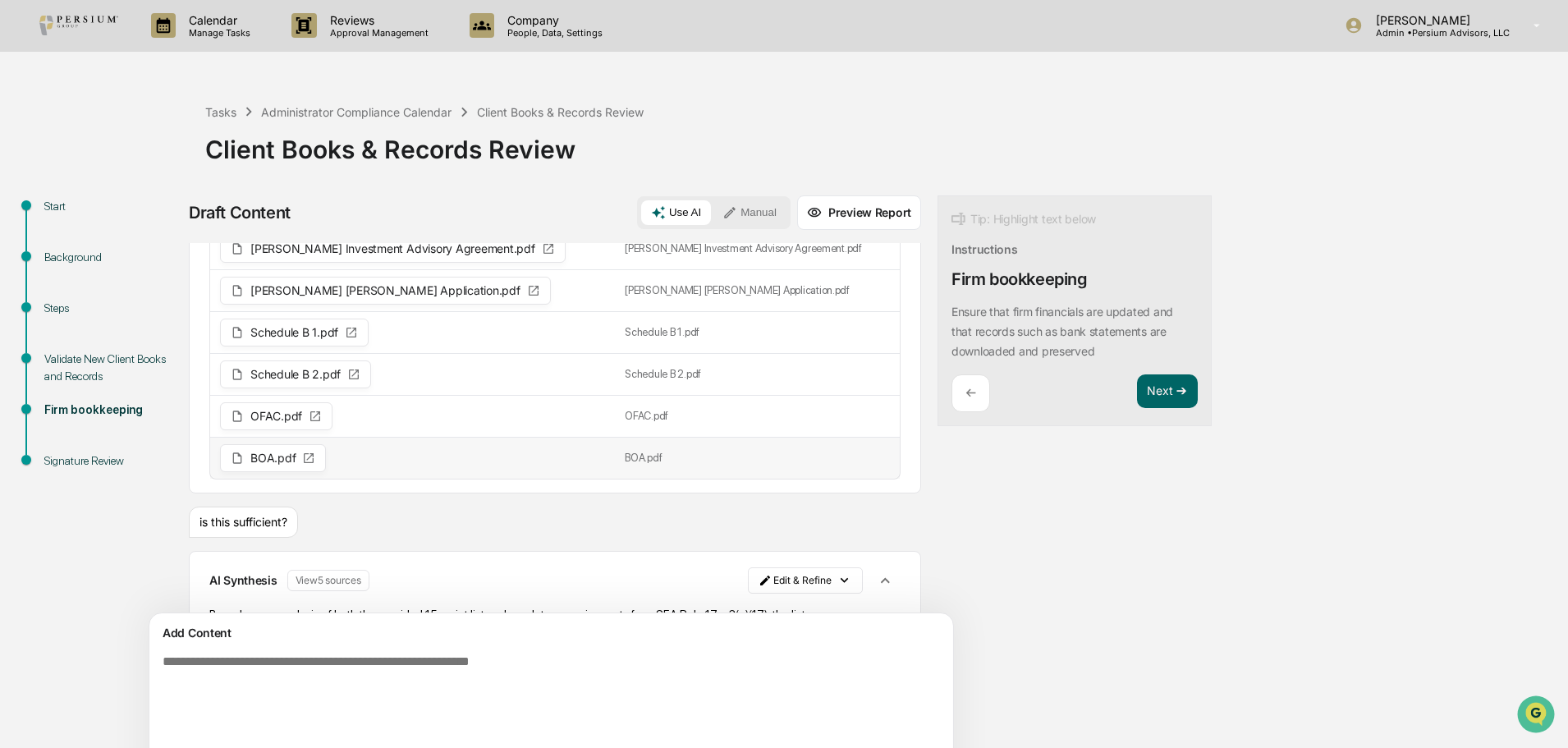scroll, scrollTop: 0, scrollLeft: 0, axis: both 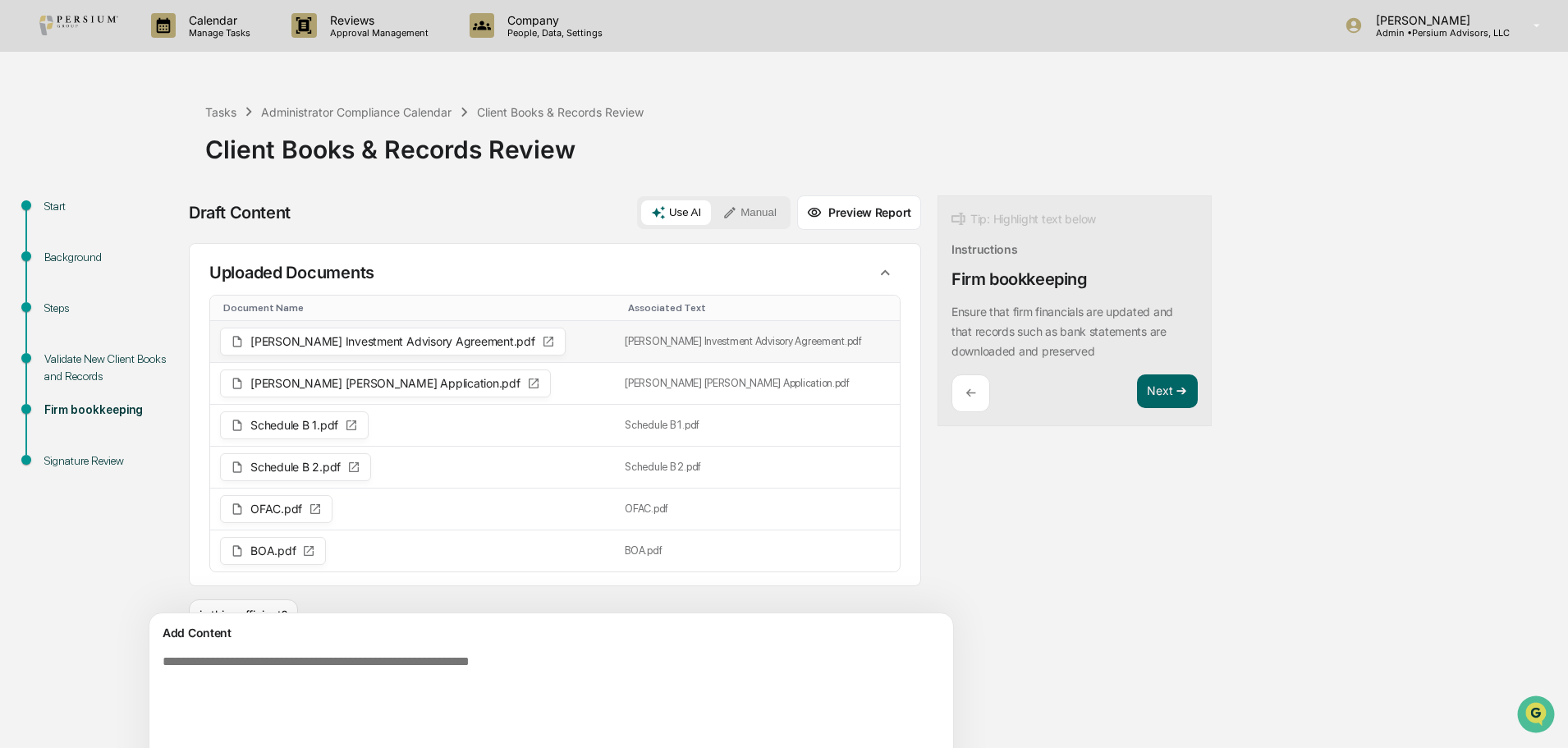 click on "Redding Investment Advisory Agreement.pdf" at bounding box center [392, 342] 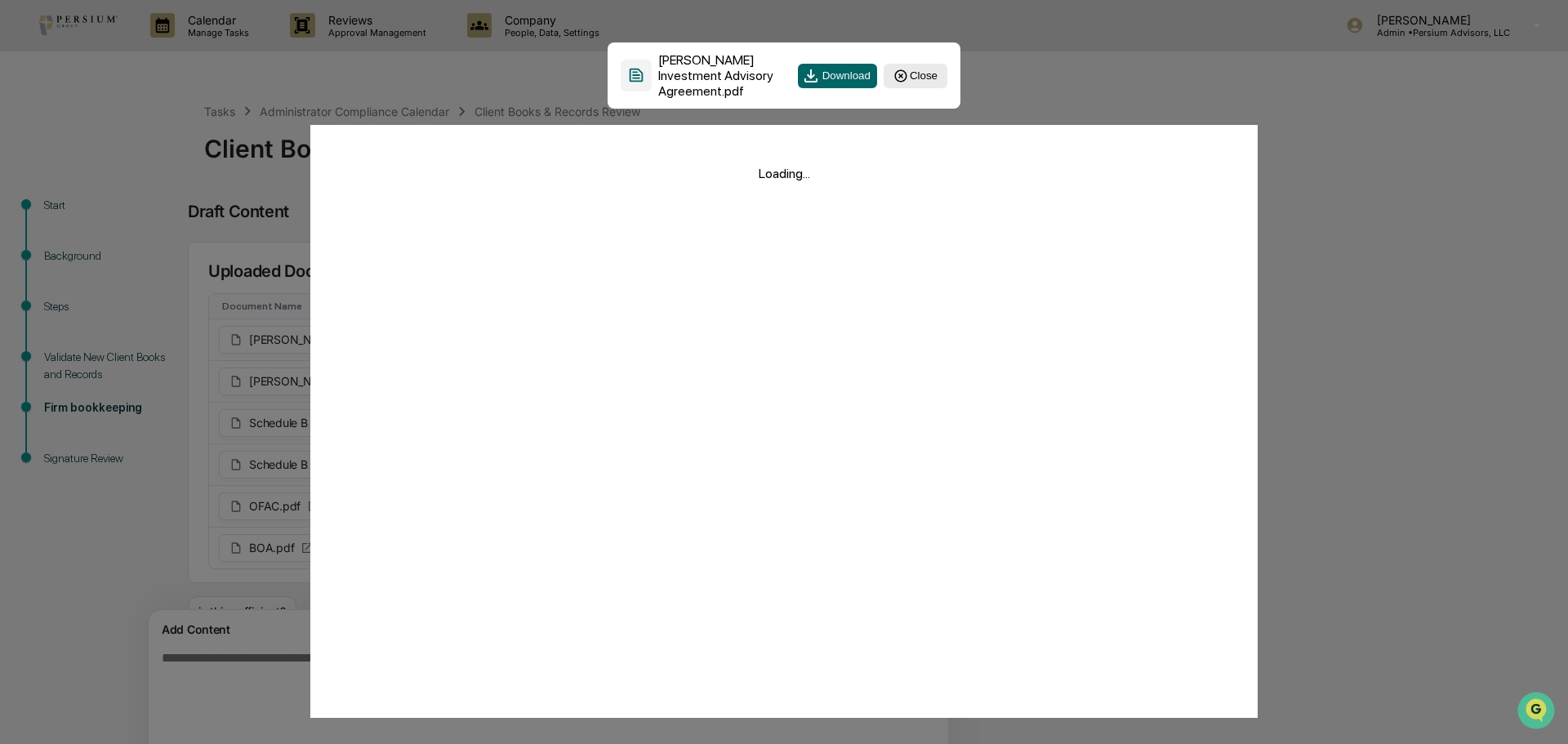 click on "Close" at bounding box center (915, 76) 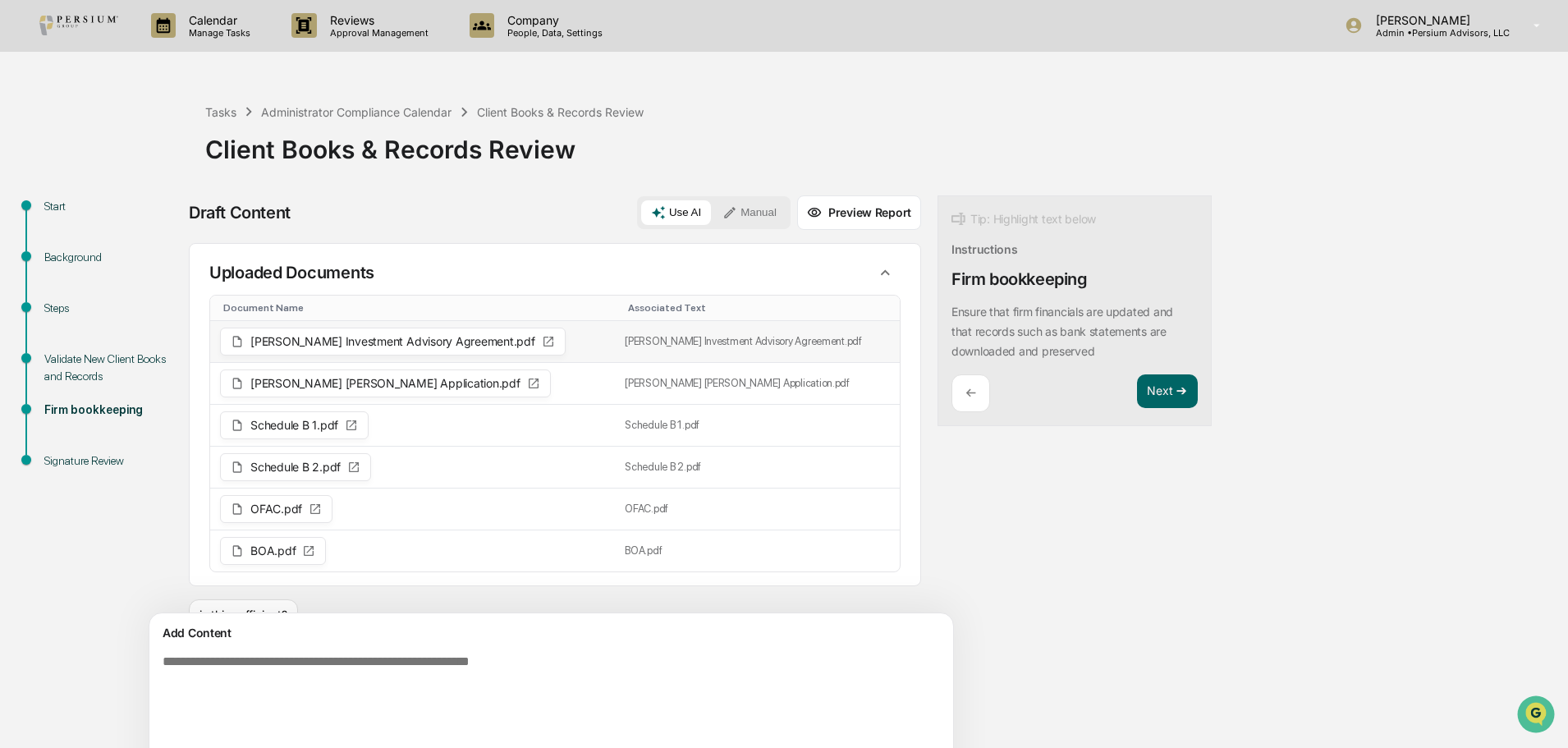 click on "Redding Investment Advisory Agreement.pdf" at bounding box center [757, 342] 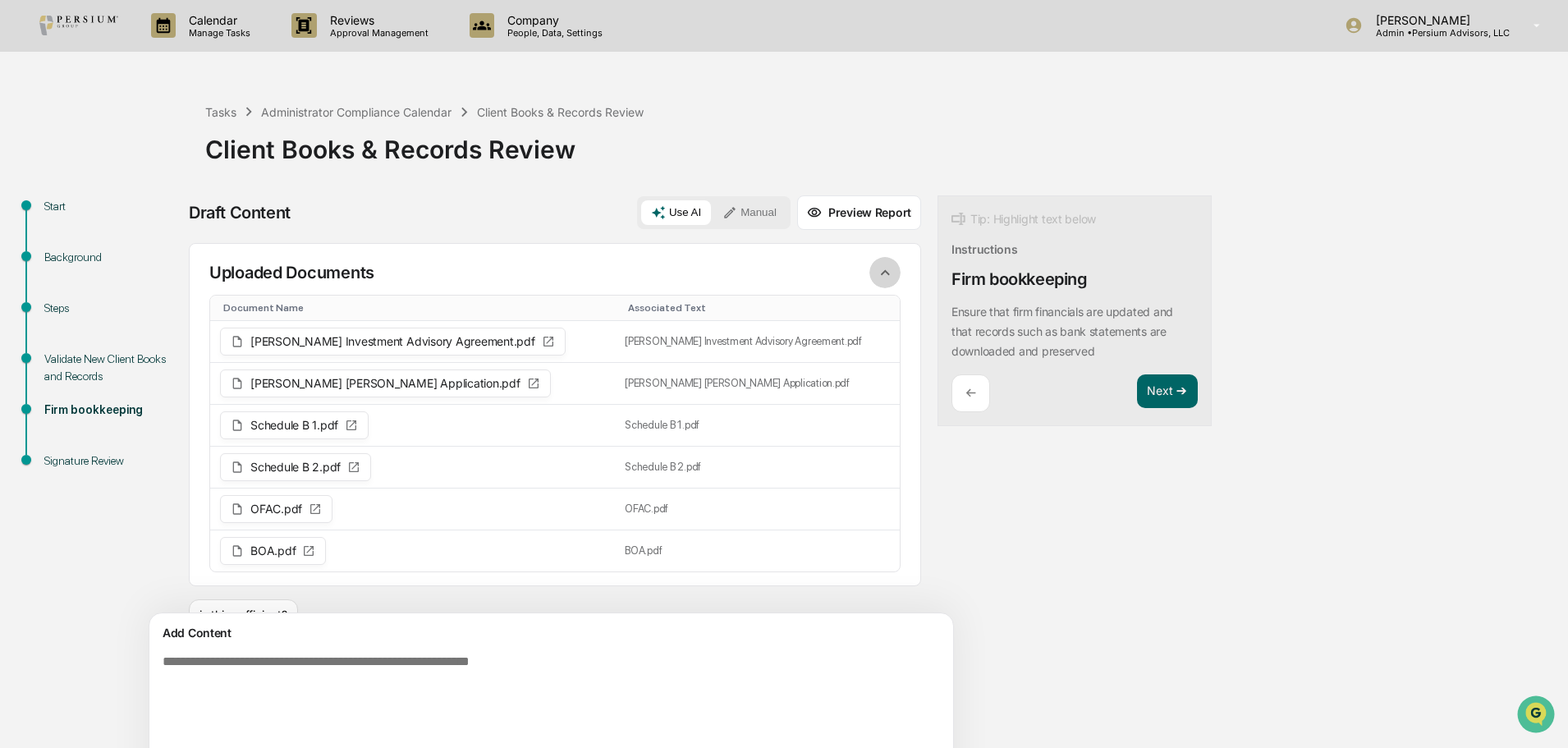 click 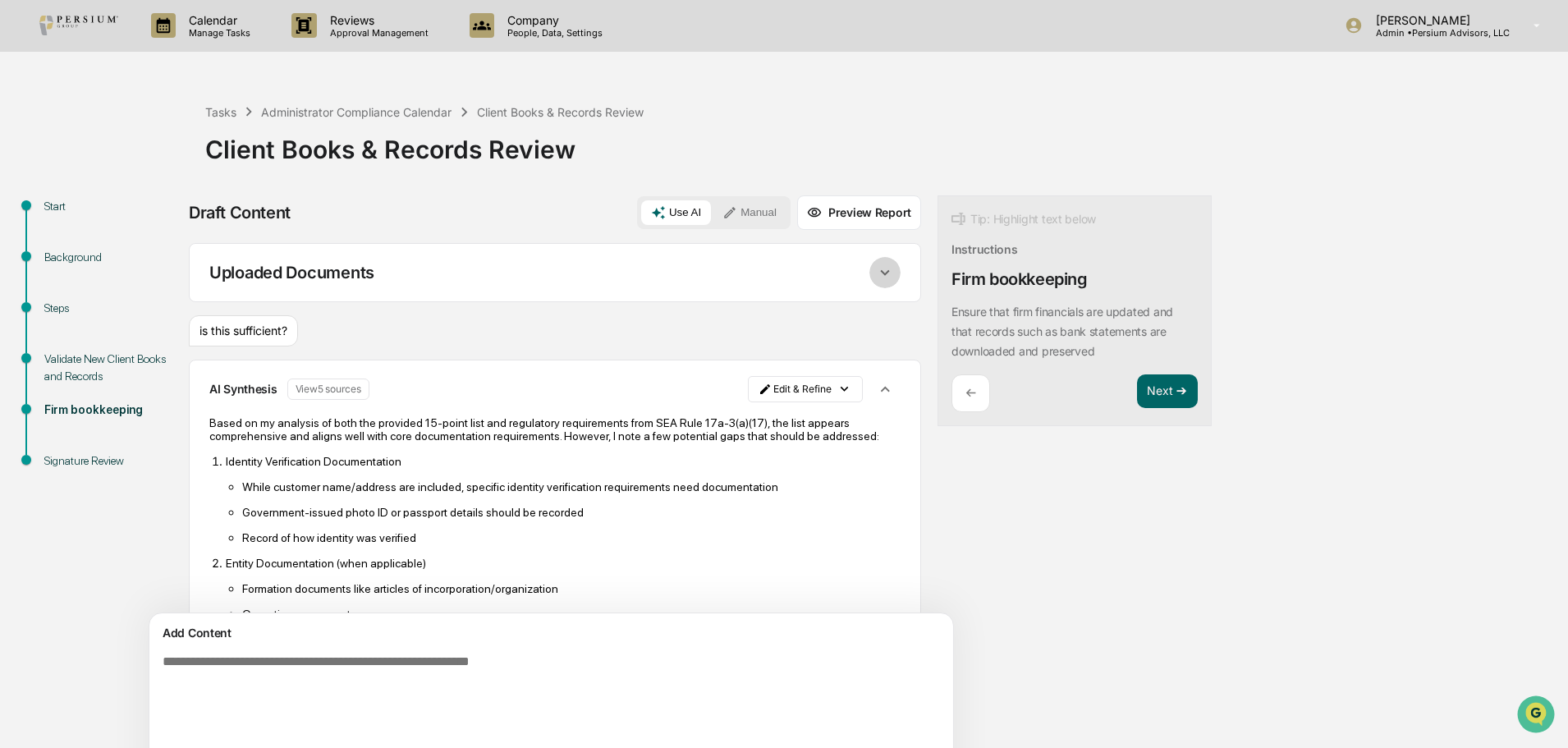 click 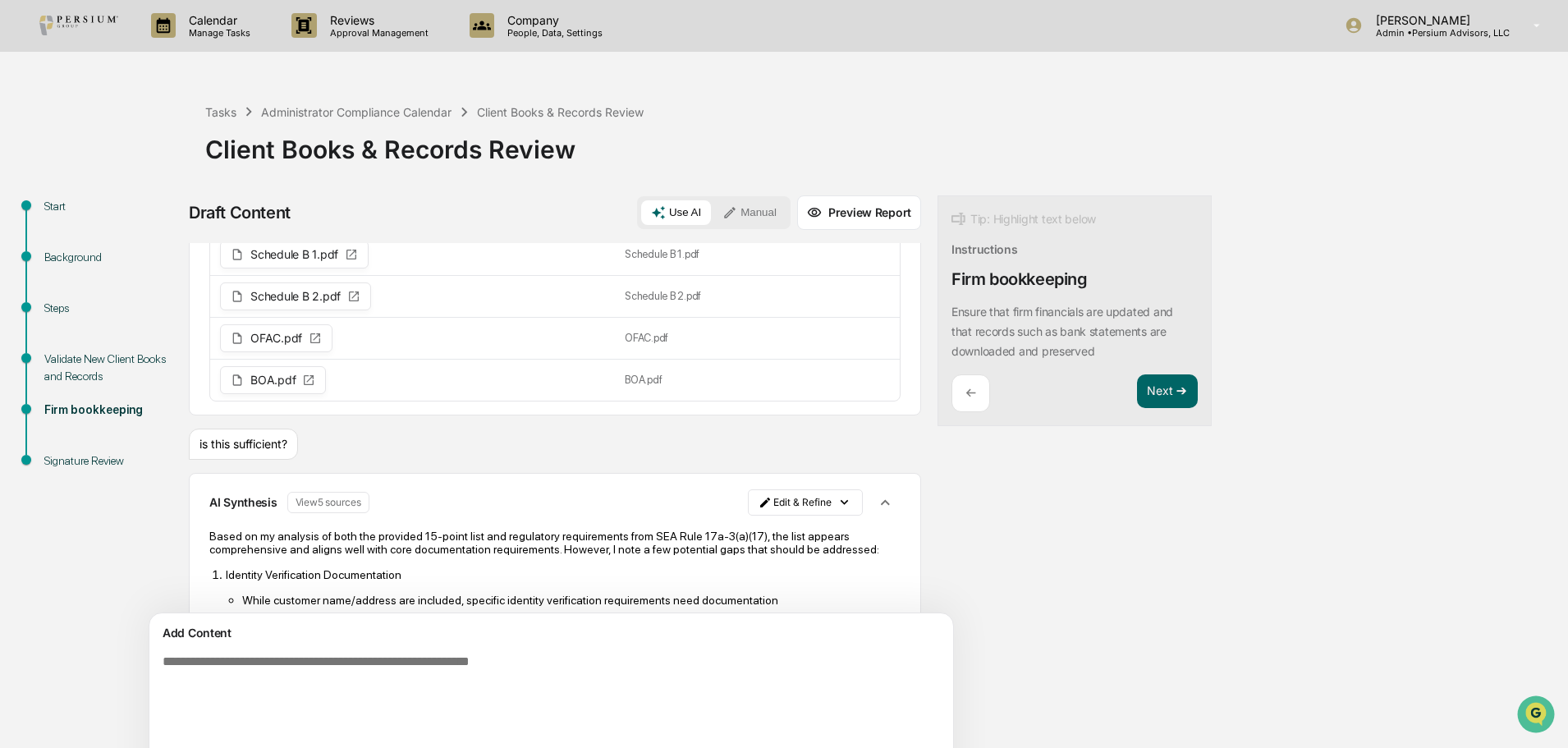 scroll, scrollTop: 164, scrollLeft: 0, axis: vertical 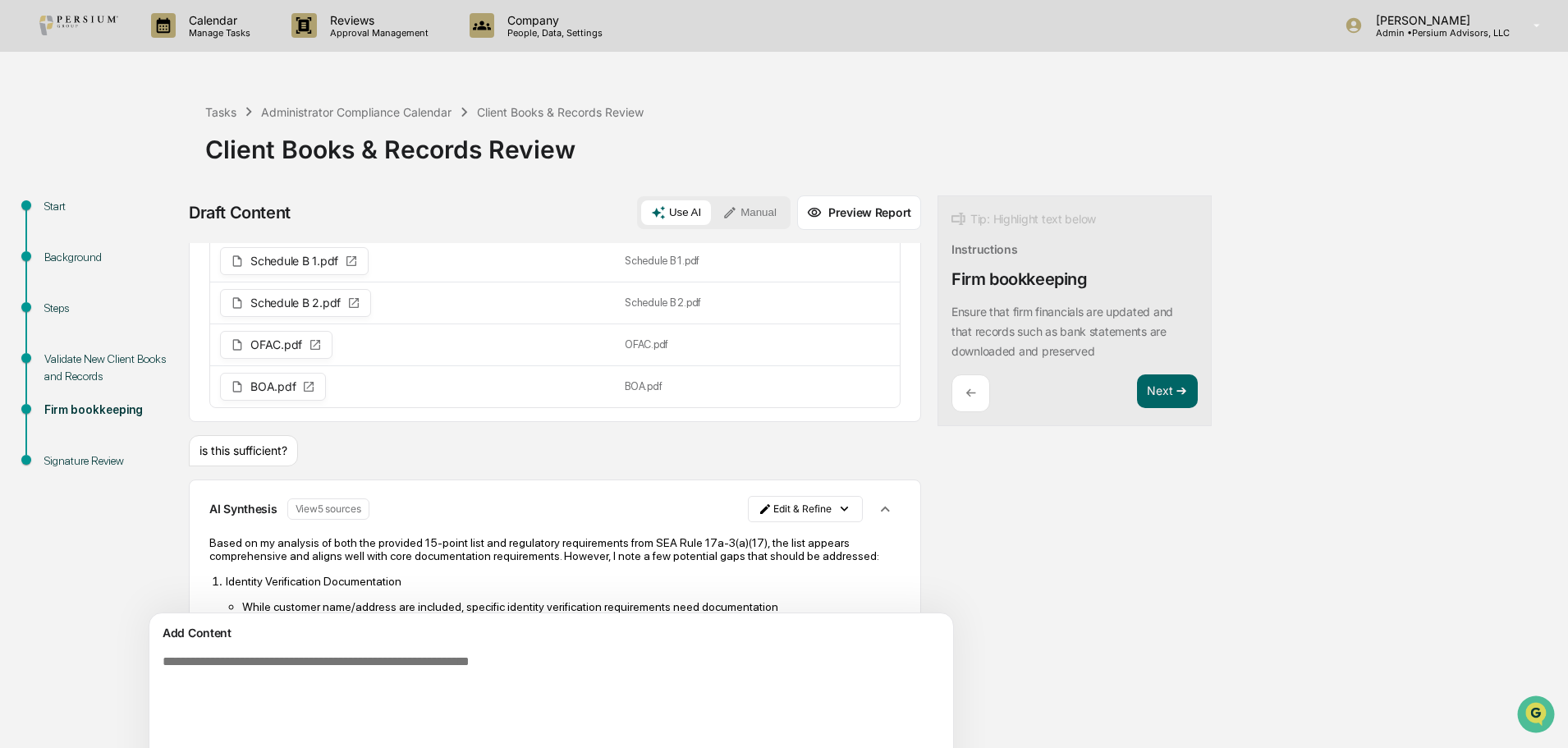 click on "is this sufficient?" at bounding box center (243, 451) 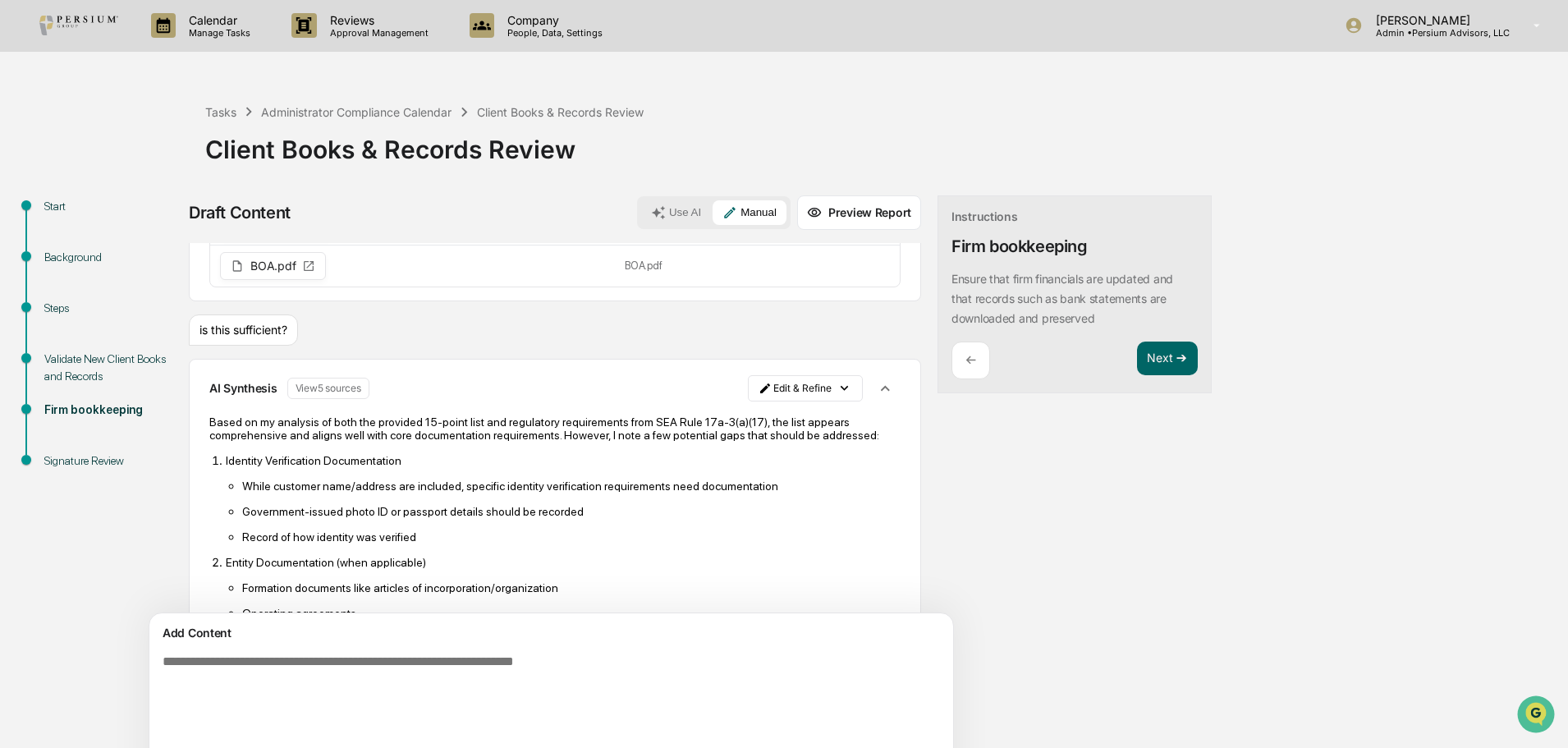 scroll, scrollTop: 328, scrollLeft: 0, axis: vertical 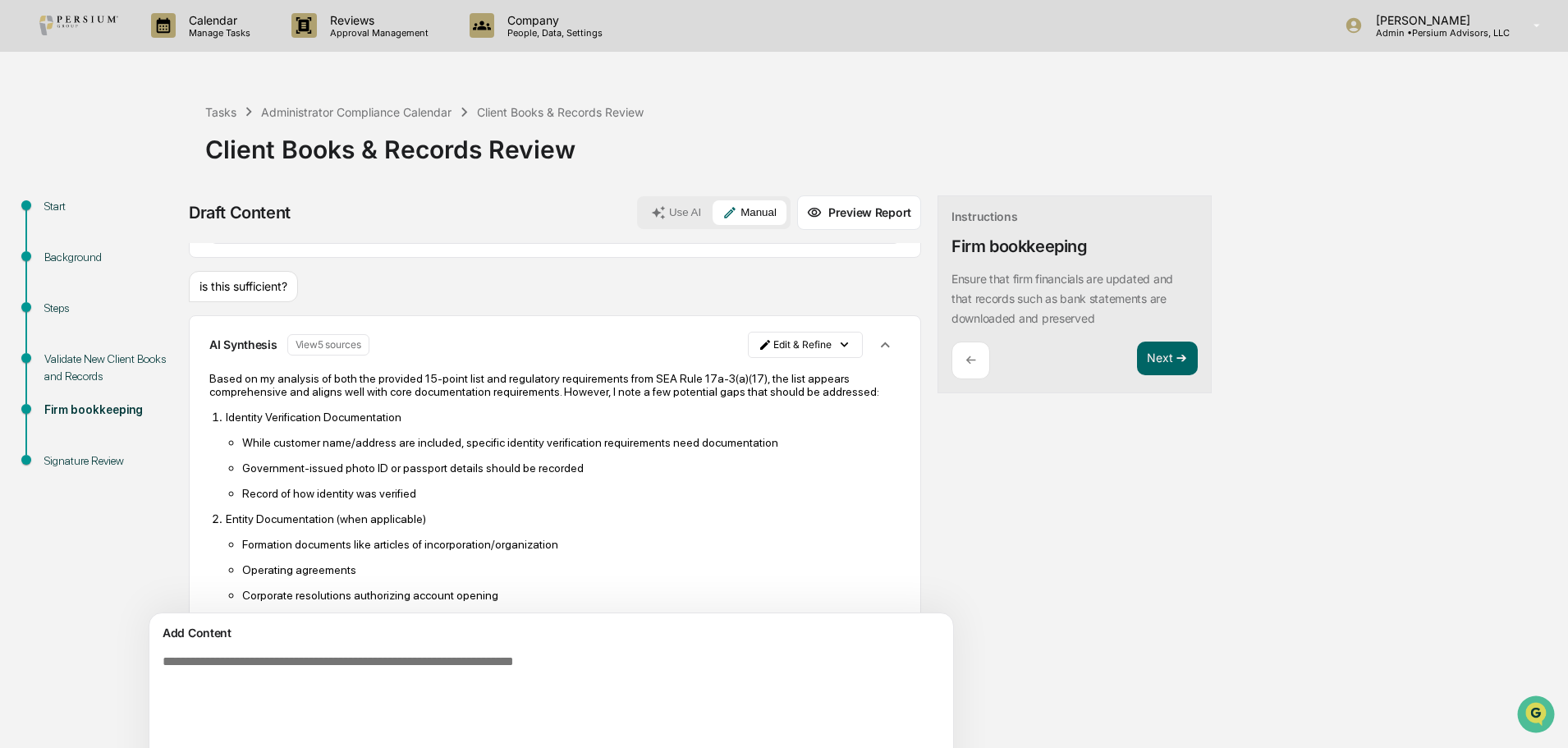 click on "is this sufficient?" at bounding box center [243, 287] 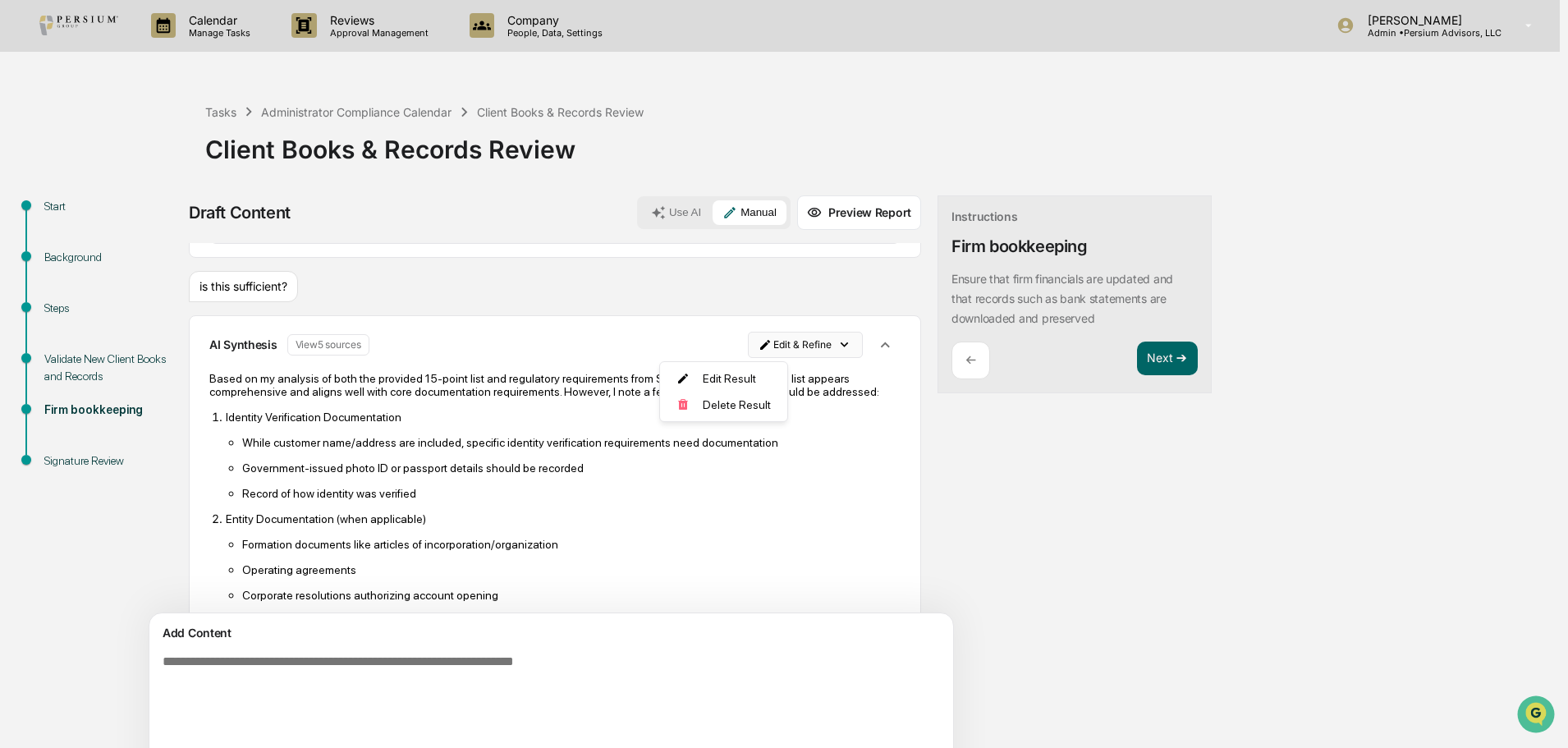 click on "Calendar Manage Tasks Reviews Approval Management Company People, Data, Settings Alison Gould Admin •  Persium Advisors, LLC Tasks Administrator Compliance Calendar Client Books & Records Review Client Books & Records Review Start Background Steps Validate New Client Books and Records Firm bookkeeping Signature Review Draft Content  Use AI  Manual Preview Report Sources Uploaded Documents Document Name Associated Text Redding Investment Advisory Agreement.pdf Redding Investment Advisory Agreement.pdf Redding Schwab Application.pdf Redding Schwab Application.pdf Schedule B 1.pdf Schedule B 1.pdf Schedule B 2.pdf Schedule B 2.pdf OFAC.pdf OFAC.pdf BOA.pdf BOA.pdf is this sufficient? AI Synthesis View  5 sources Edit & Refine Based on my analysis of both the provided 15-point list and regulatory requirements from SEA Rule 17a-3(a)(17), the list appears comprehensive and aligns well with core documentation requirements. However, I note a few potential gaps that should be addressed: Operating agreements SDN List" at bounding box center (784, 374) 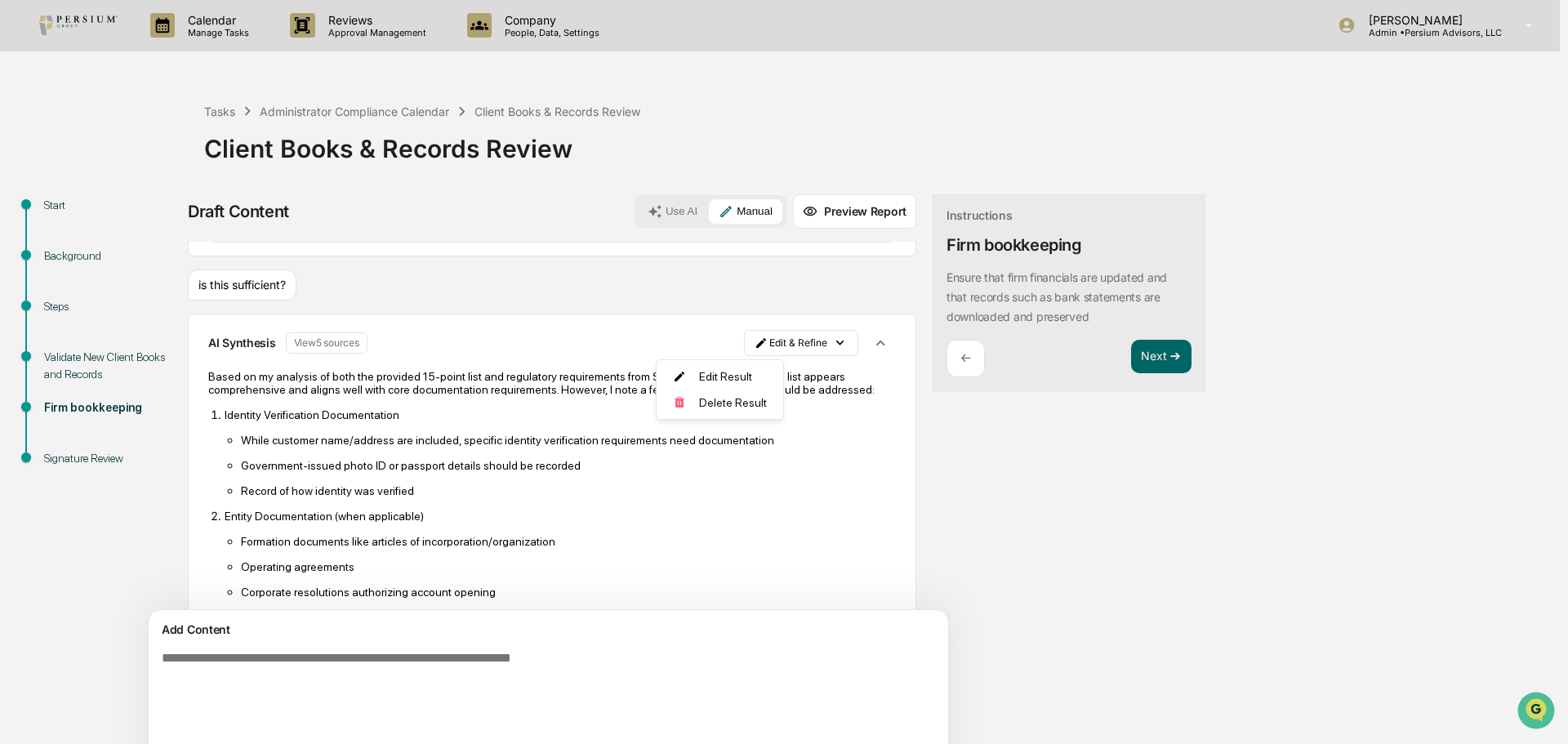 click on "Calendar Manage Tasks Reviews Approval Management Company People, Data, Settings Alison Gould Admin •  Persium Advisors, LLC Tasks Administrator Compliance Calendar Client Books & Records Review Client Books & Records Review Start Background Steps Validate New Client Books and Records Firm bookkeeping Signature Review Draft Content  Use AI  Manual Preview Report Sources Uploaded Documents Document Name Associated Text Redding Investment Advisory Agreement.pdf Redding Investment Advisory Agreement.pdf Redding Schwab Application.pdf Redding Schwab Application.pdf Schedule B 1.pdf Schedule B 1.pdf Schedule B 2.pdf Schedule B 2.pdf OFAC.pdf OFAC.pdf BOA.pdf BOA.pdf is this sufficient? AI Synthesis View  5 sources Edit & Refine Based on my analysis of both the provided 15-point list and regulatory requirements from SEA Rule 17a-3(a)(17), the list appears comprehensive and aligns well with core documentation requirements. However, I note a few potential gaps that should be addressed: Operating agreements SDN List" at bounding box center [784, 372] 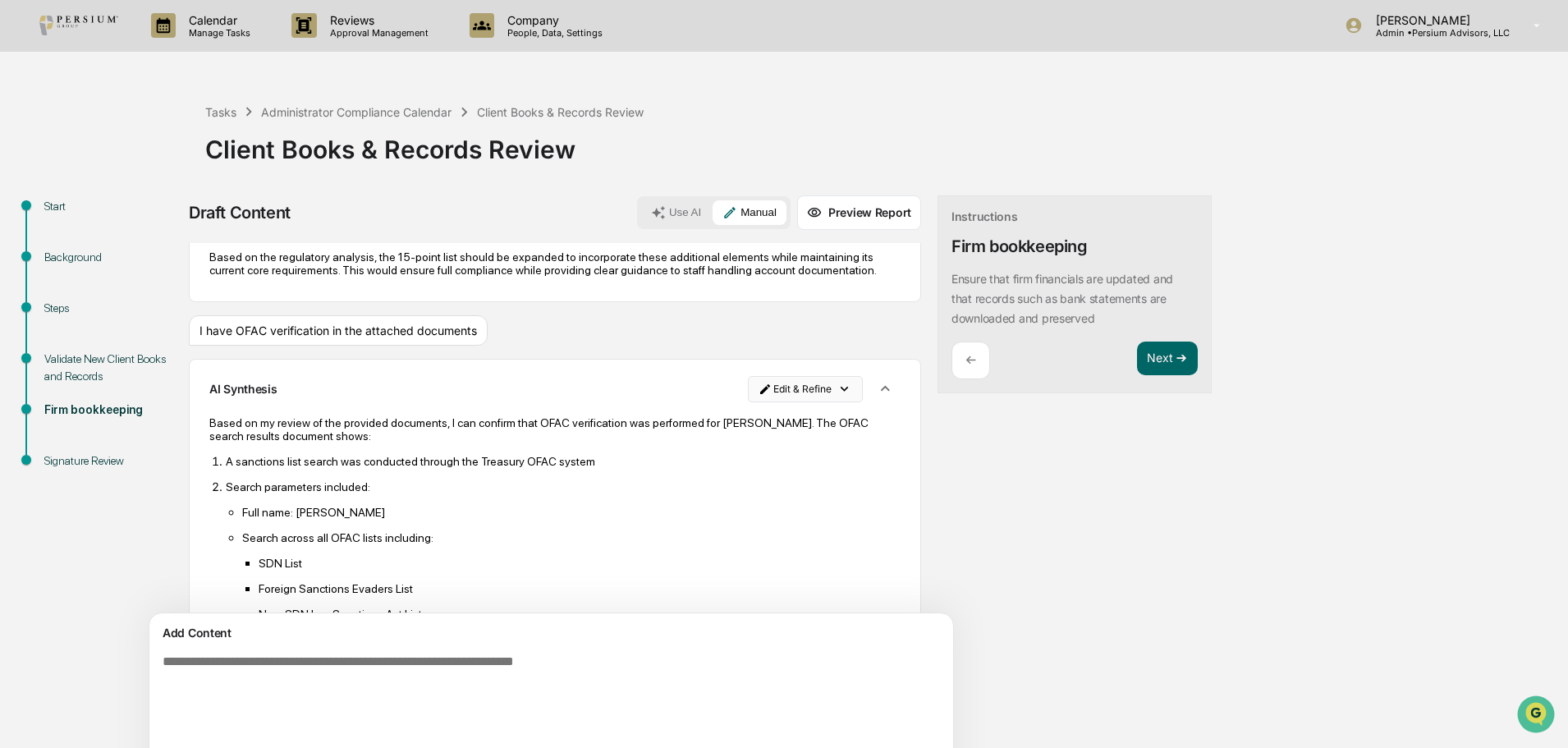 scroll, scrollTop: 989, scrollLeft: 0, axis: vertical 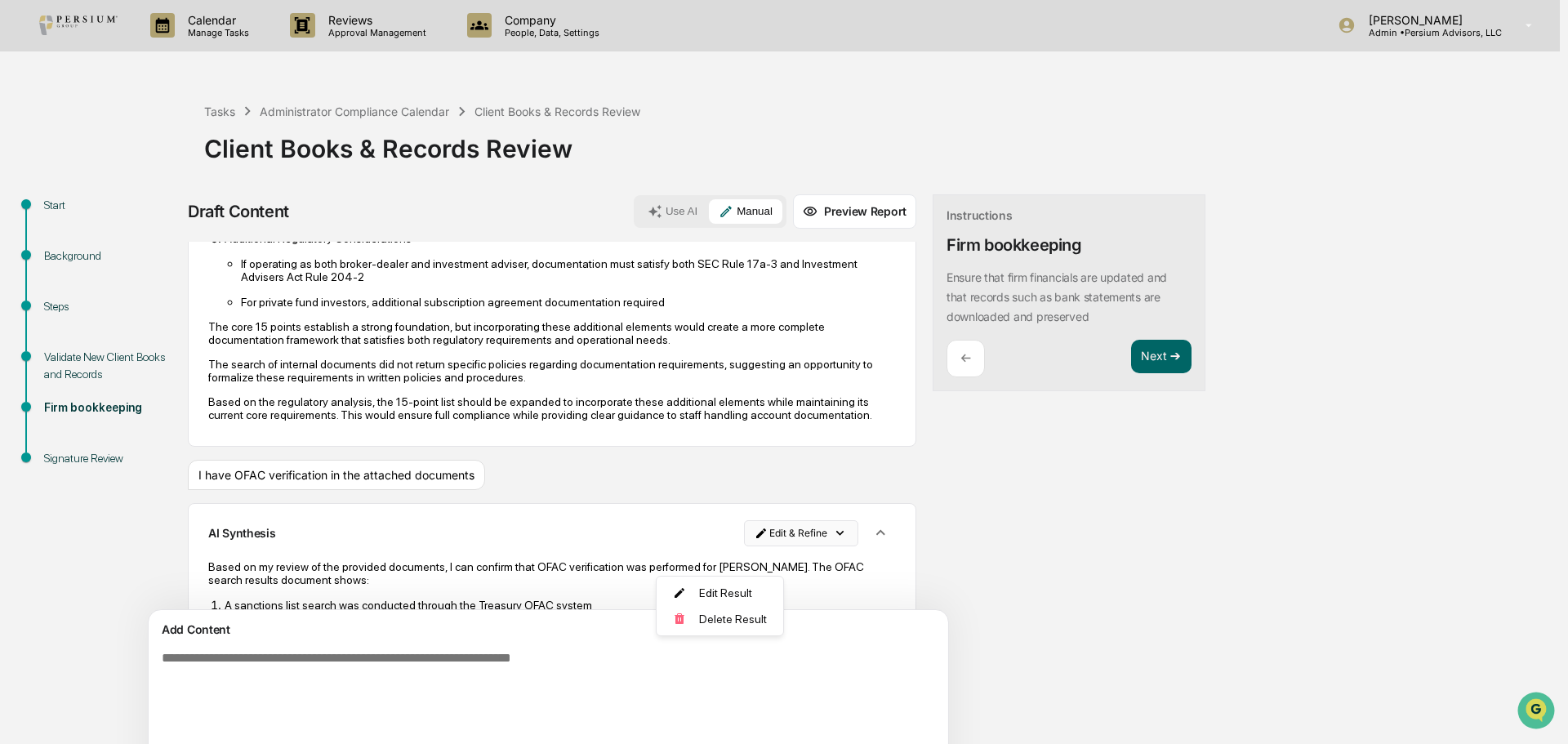 click on "Calendar Manage Tasks Reviews Approval Management Company People, Data, Settings Alison Gould Admin •  Persium Advisors, LLC Tasks Administrator Compliance Calendar Client Books & Records Review Client Books & Records Review Start Background Steps Validate New Client Books and Records Firm bookkeeping Signature Review Draft Content  Use AI  Manual Preview Report Sources Uploaded Documents Document Name Associated Text Redding Investment Advisory Agreement.pdf Redding Investment Advisory Agreement.pdf Redding Schwab Application.pdf Redding Schwab Application.pdf Schedule B 1.pdf Schedule B 1.pdf Schedule B 2.pdf Schedule B 2.pdf OFAC.pdf OFAC.pdf BOA.pdf BOA.pdf is this sufficient? AI Synthesis View  5 sources Edit & Refine Based on my analysis of both the provided 15-point list and regulatory requirements from SEA Rule 17a-3(a)(17), the list appears comprehensive and aligns well with core documentation requirements. However, I note a few potential gaps that should be addressed: Operating agreements SDN List" at bounding box center [784, 372] 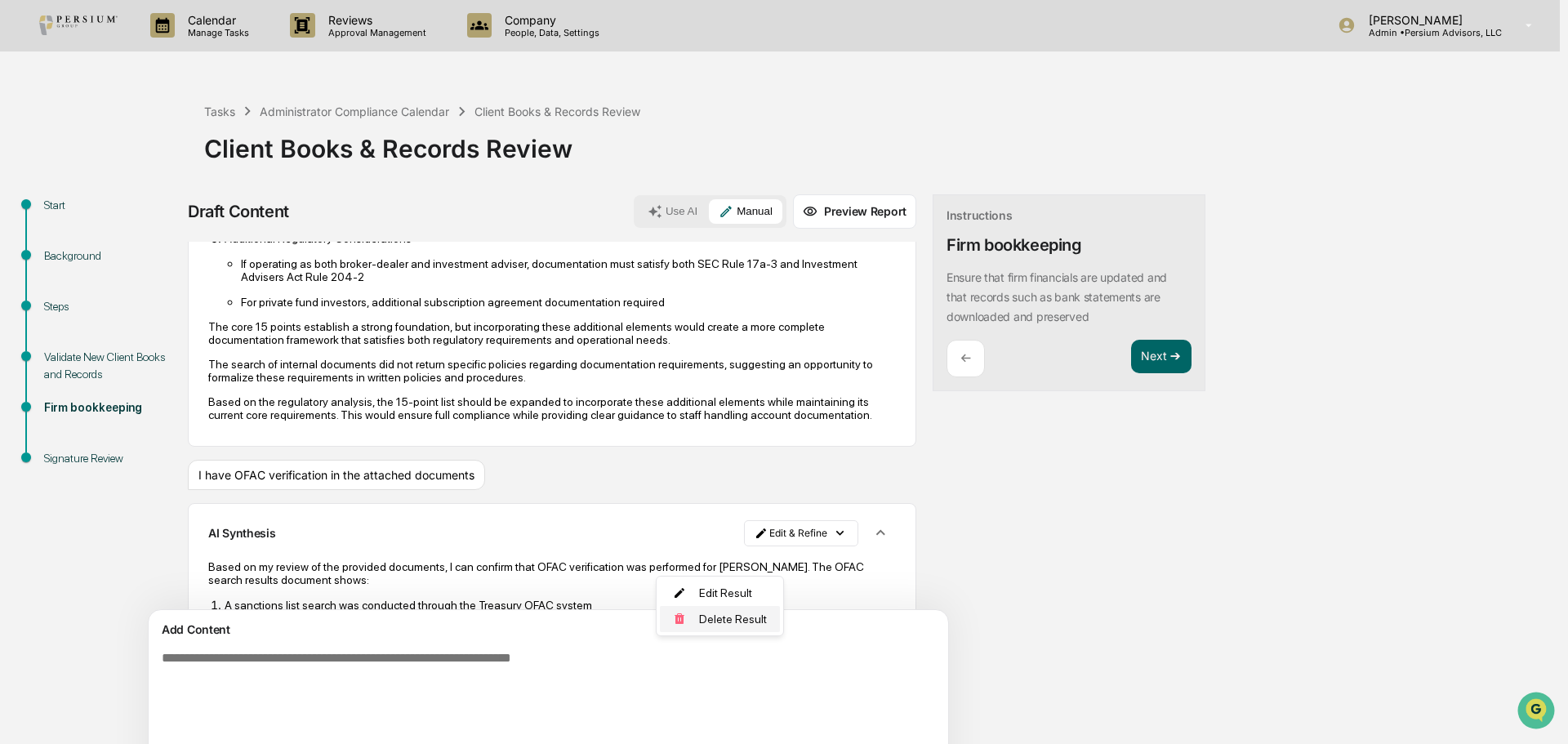 click on "Delete Result" at bounding box center (719, 619) 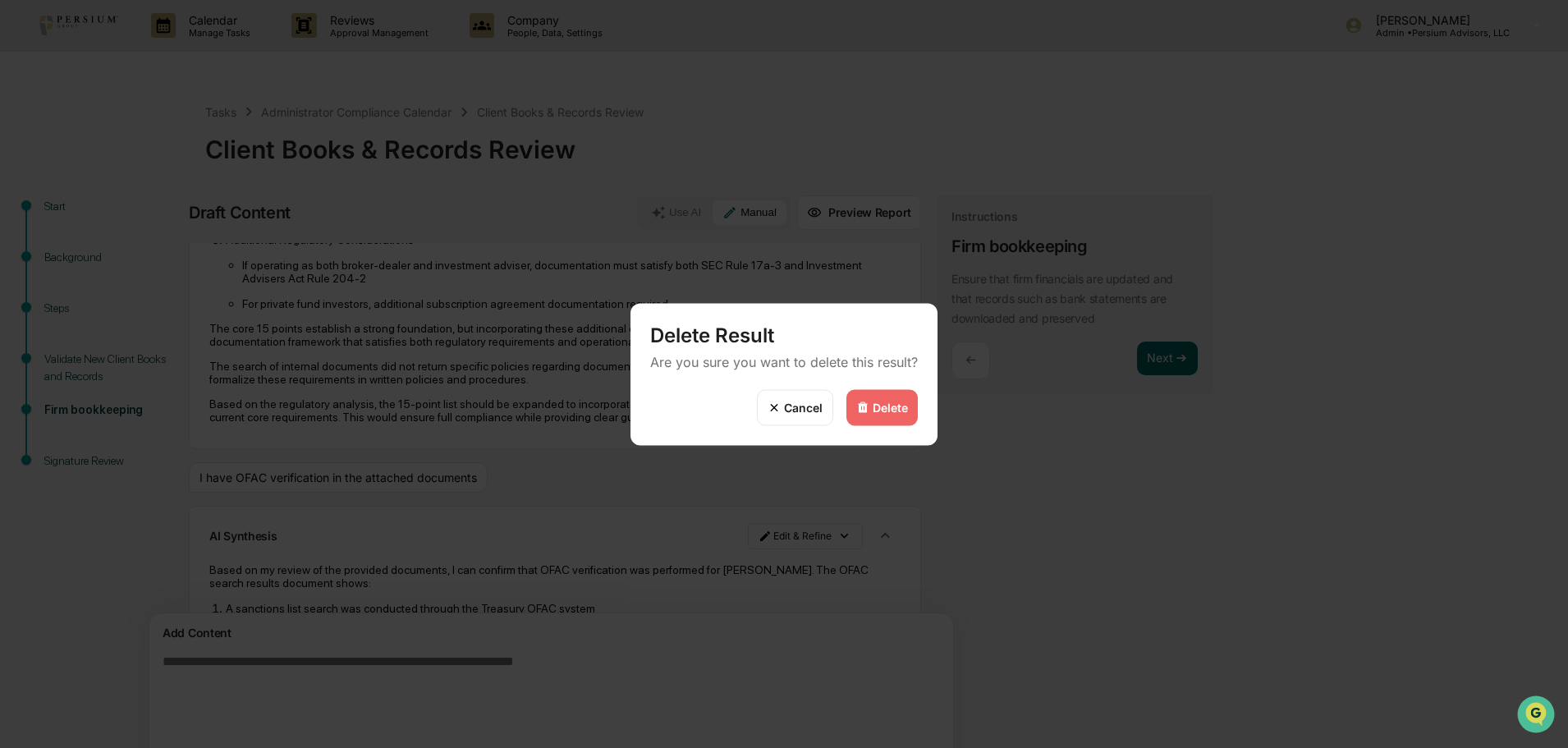 click on "Delete" at bounding box center [890, 407] 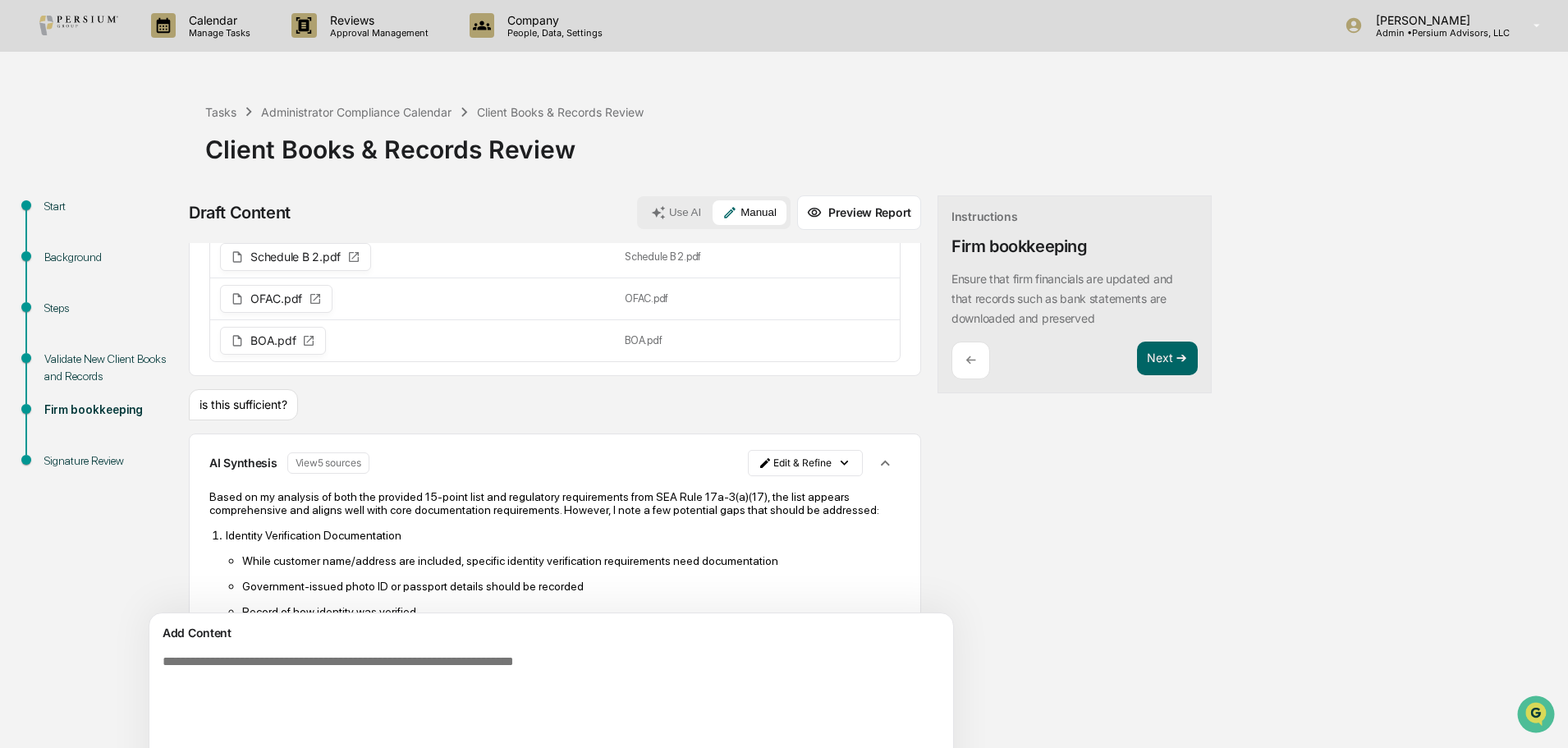 scroll, scrollTop: 208, scrollLeft: 0, axis: vertical 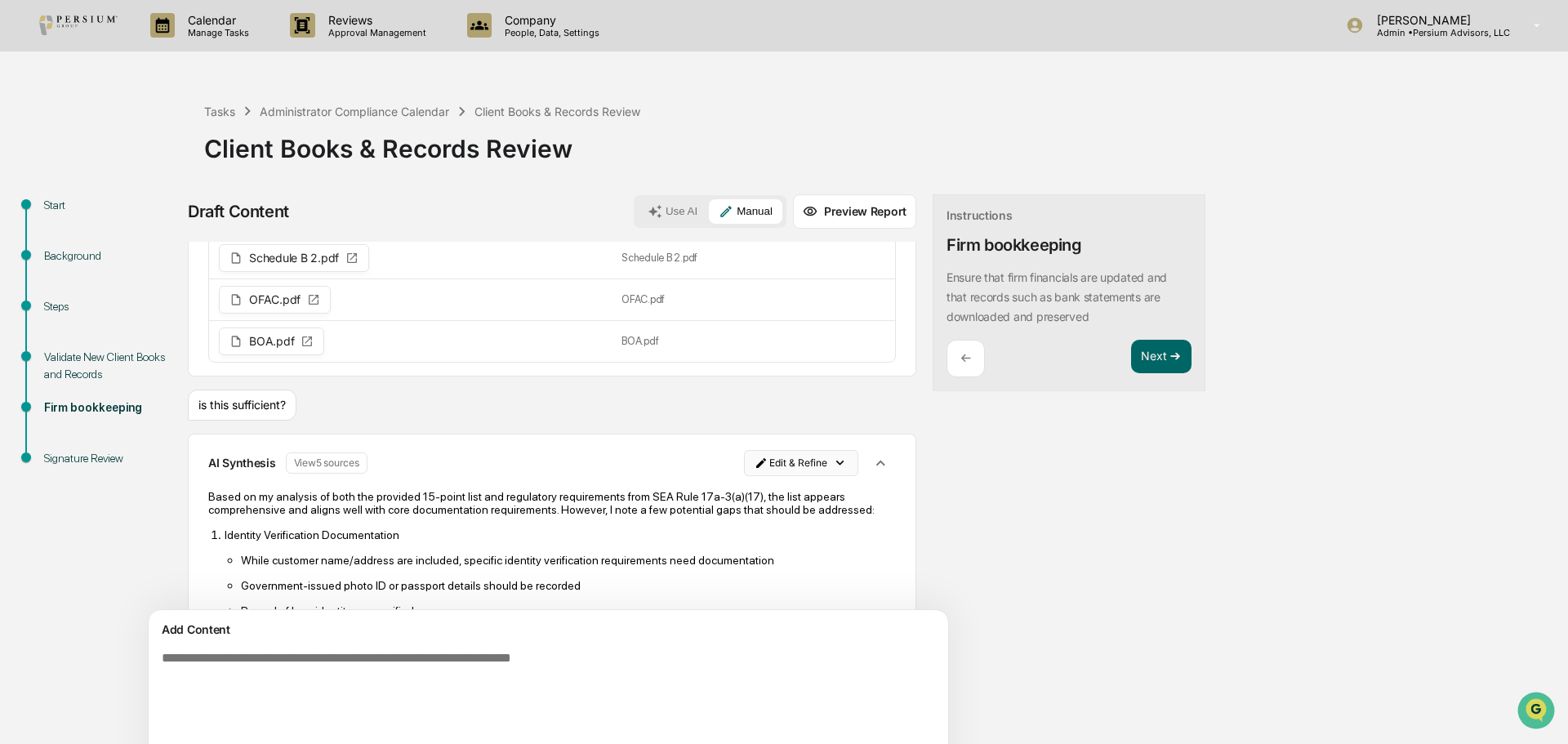 click on "Calendar Manage Tasks Reviews Approval Management Company People, Data, Settings Alison Gould Admin •  Persium Advisors, LLC Tasks Administrator Compliance Calendar Client Books & Records Review Client Books & Records Review Start Background Steps Validate New Client Books and Records Firm bookkeeping Signature Review Draft Content  Use AI  Manual Preview Report Sources Uploaded Documents Document Name Associated Text Redding Investment Advisory Agreement.pdf Redding Investment Advisory Agreement.pdf Redding Schwab Application.pdf Redding Schwab Application.pdf Schedule B 1.pdf Schedule B 1.pdf Schedule B 2.pdf Schedule B 2.pdf OFAC.pdf OFAC.pdf BOA.pdf BOA.pdf is this sufficient? AI Synthesis View  5 sources Edit & Refine Based on my analysis of both the provided 15-point list and regulatory requirements from SEA Rule 17a-3(a)(17), the list appears comprehensive and aligns well with core documentation requirements. However, I note a few potential gaps that should be addressed: Operating agreements Attach" at bounding box center (784, 372) 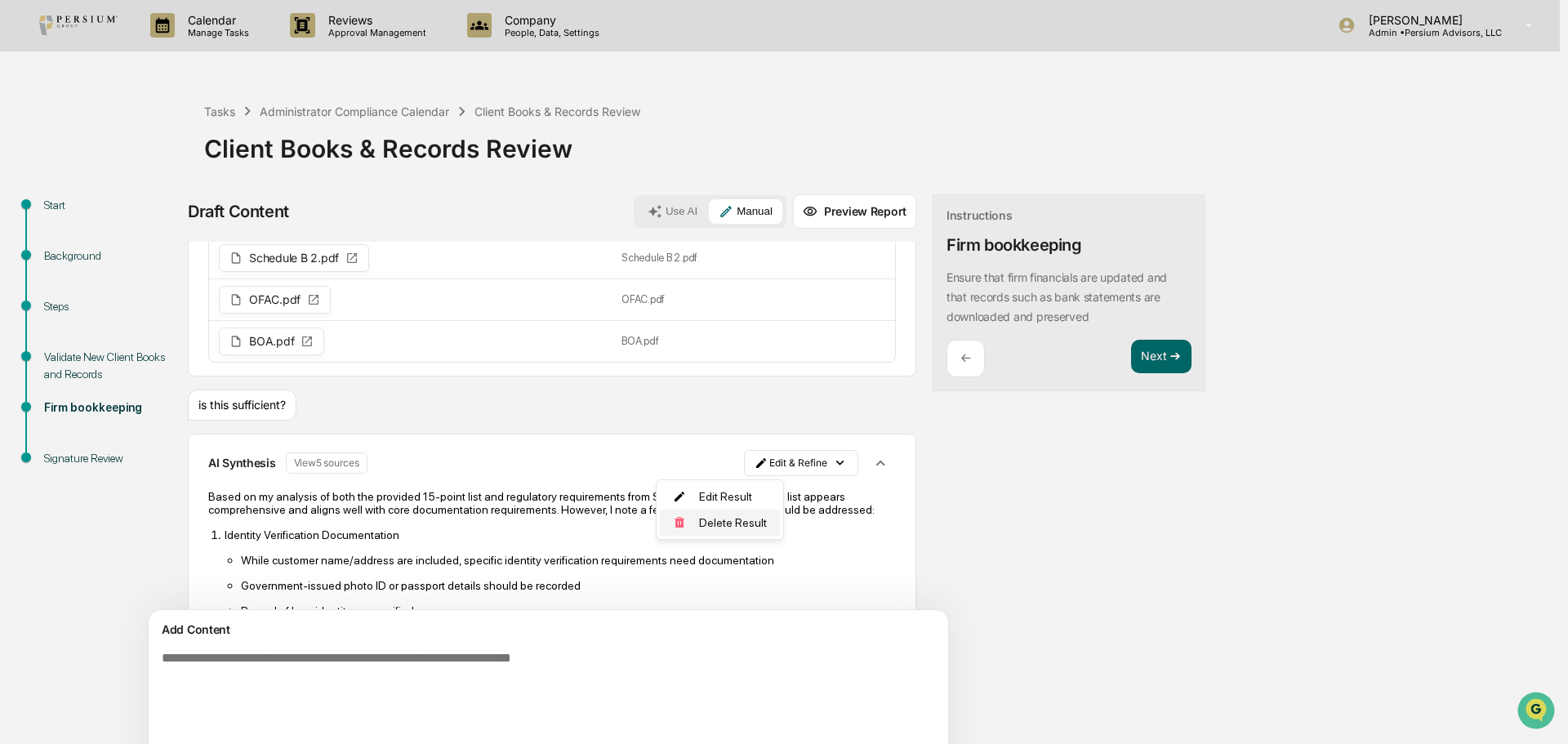 click on "Delete Result" at bounding box center (719, 523) 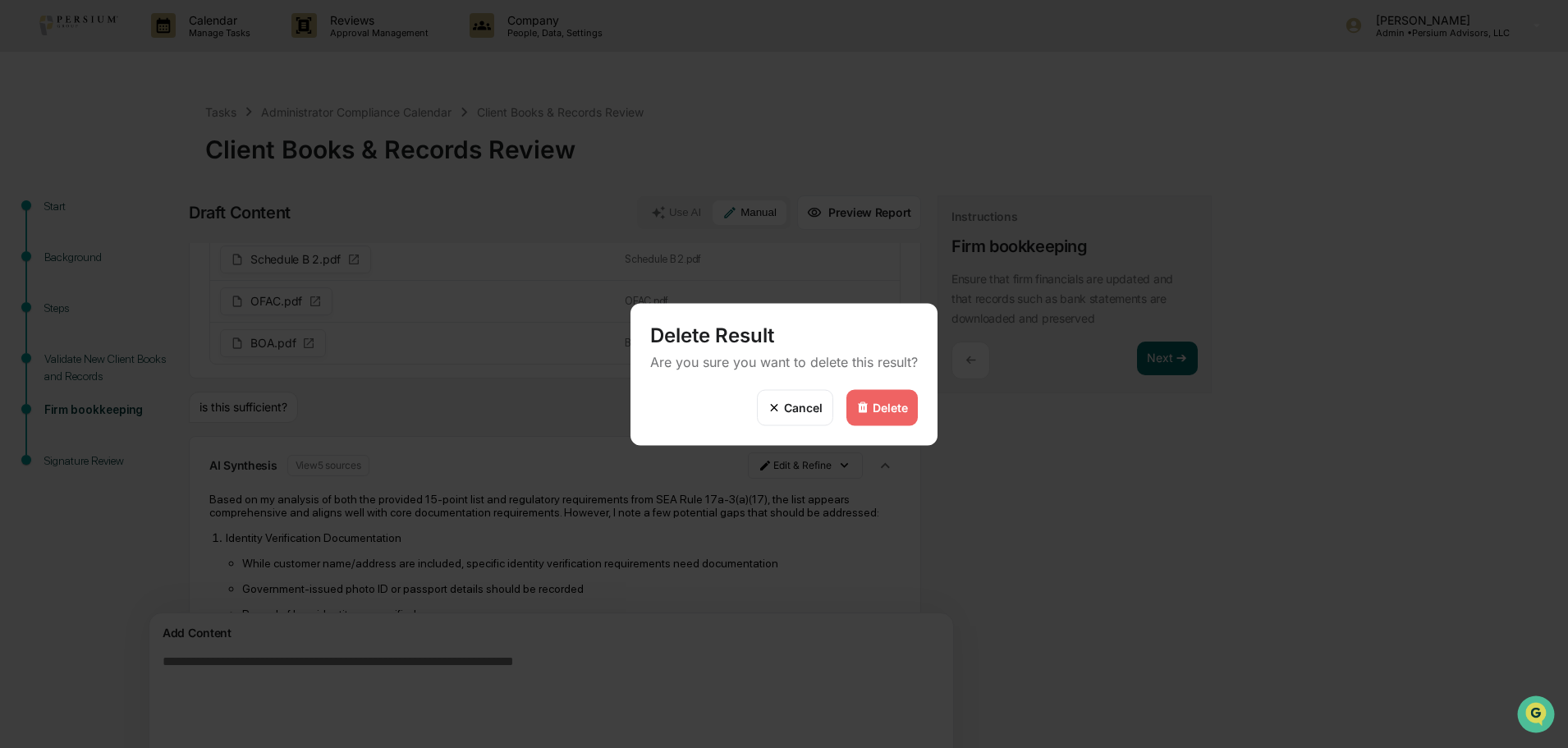 click on "Delete" at bounding box center (890, 407) 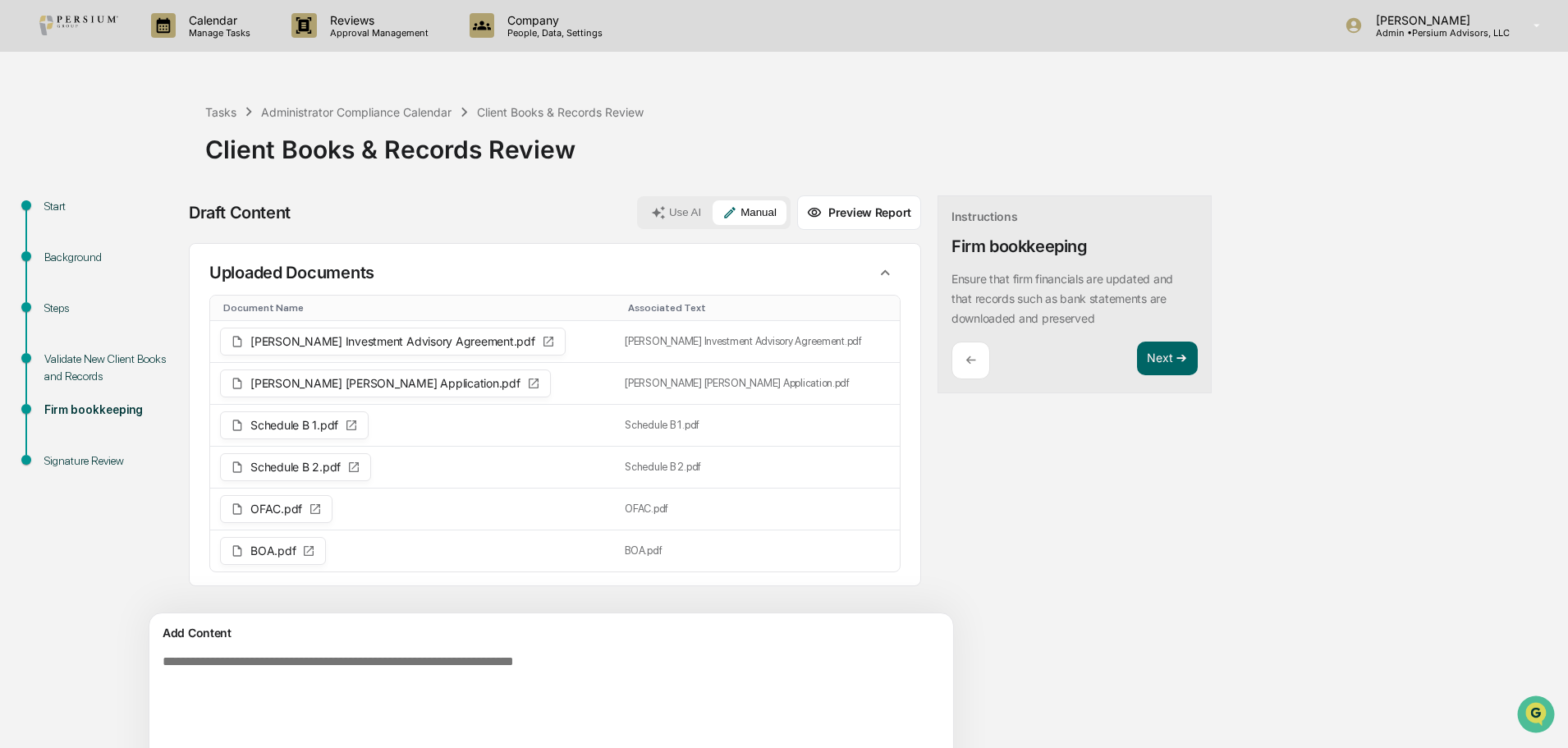 scroll, scrollTop: 0, scrollLeft: 0, axis: both 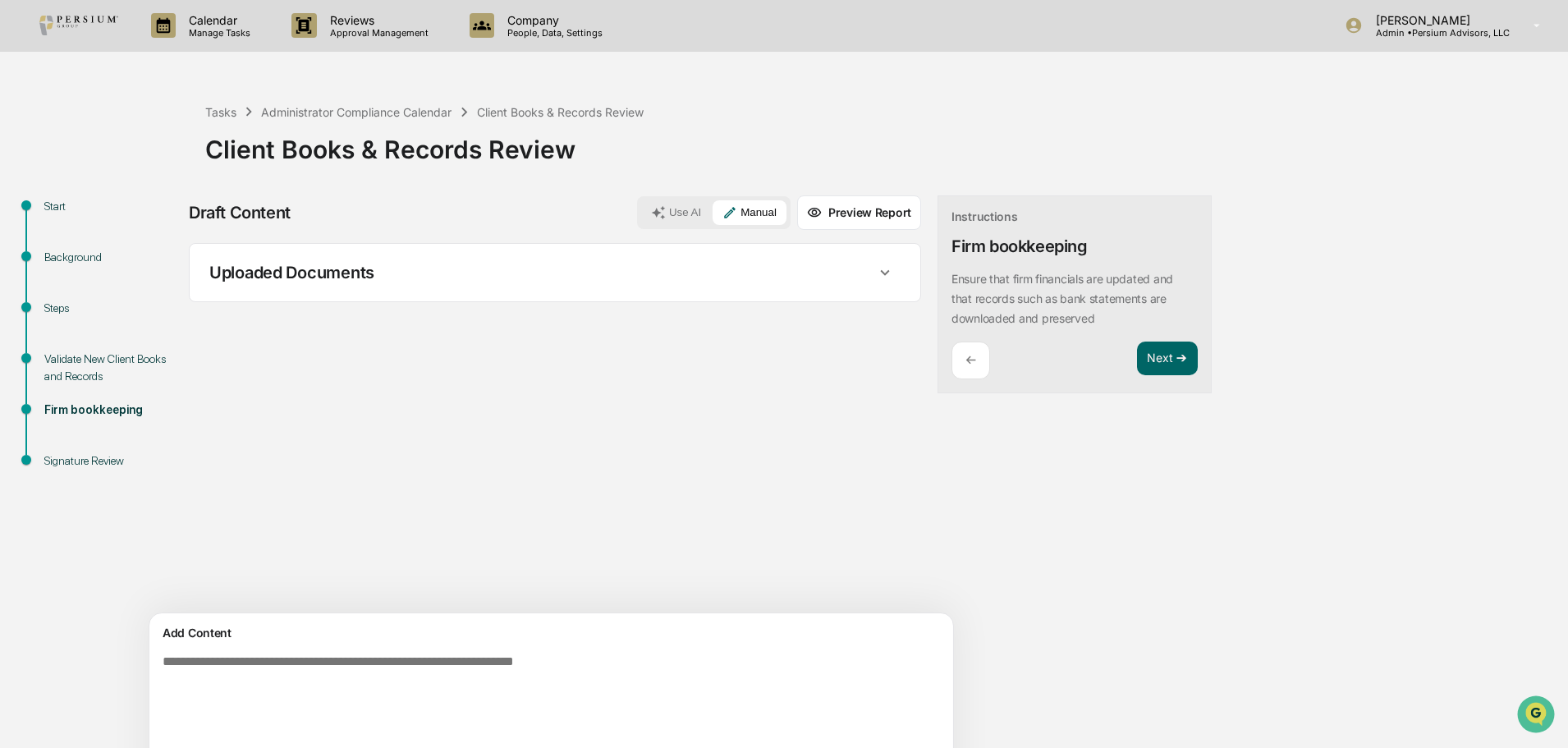 click 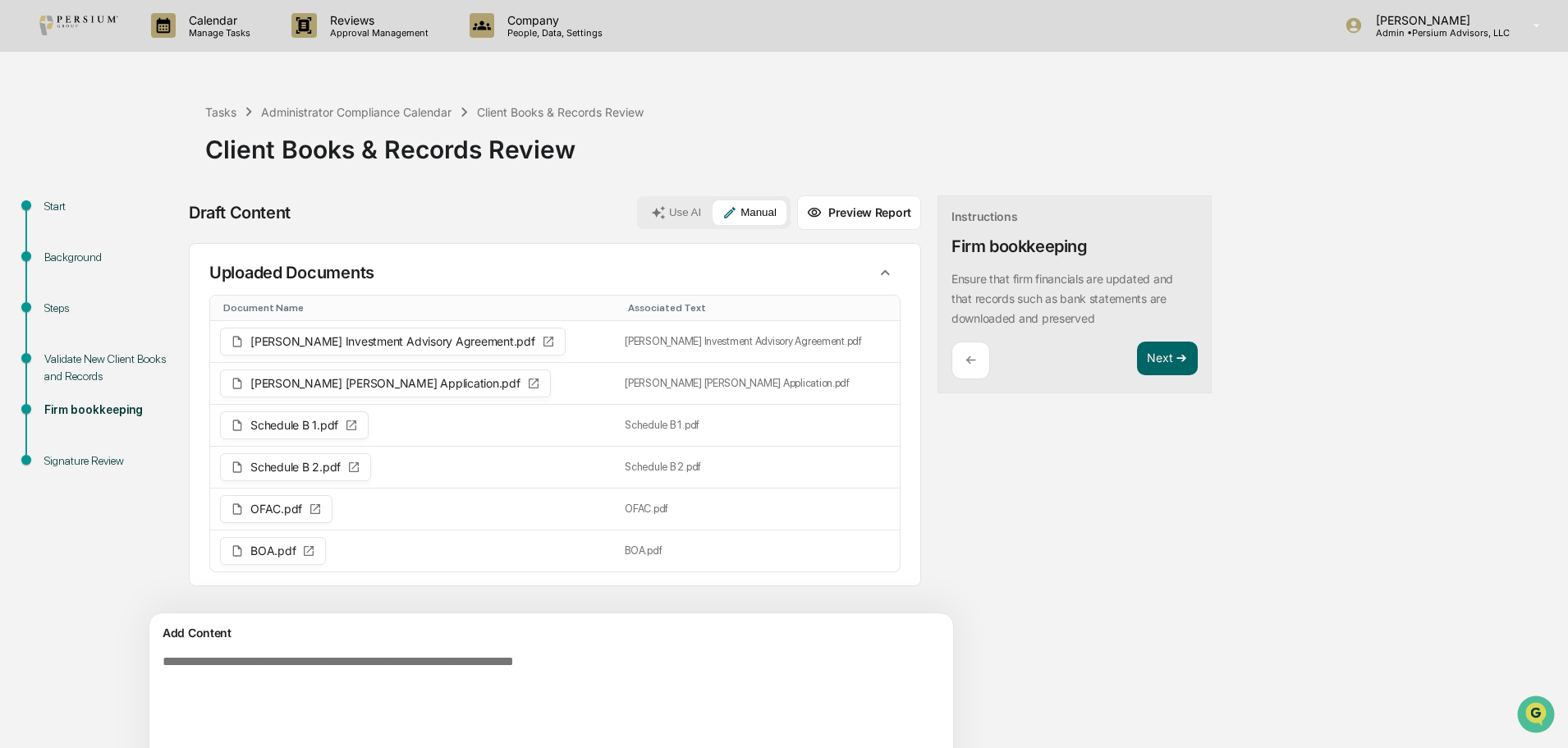 click 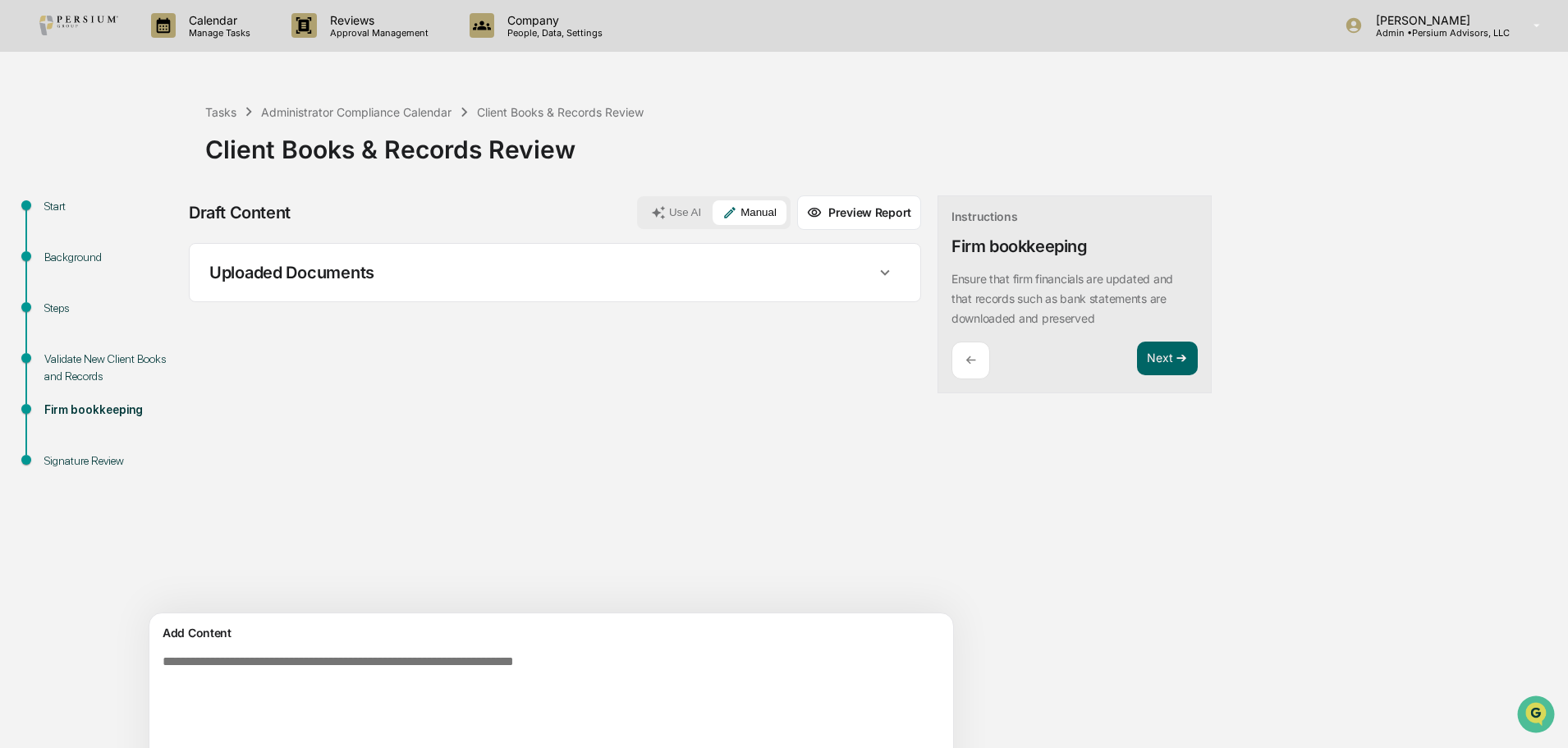 click on "Uploaded Documents" at bounding box center [536, 273] 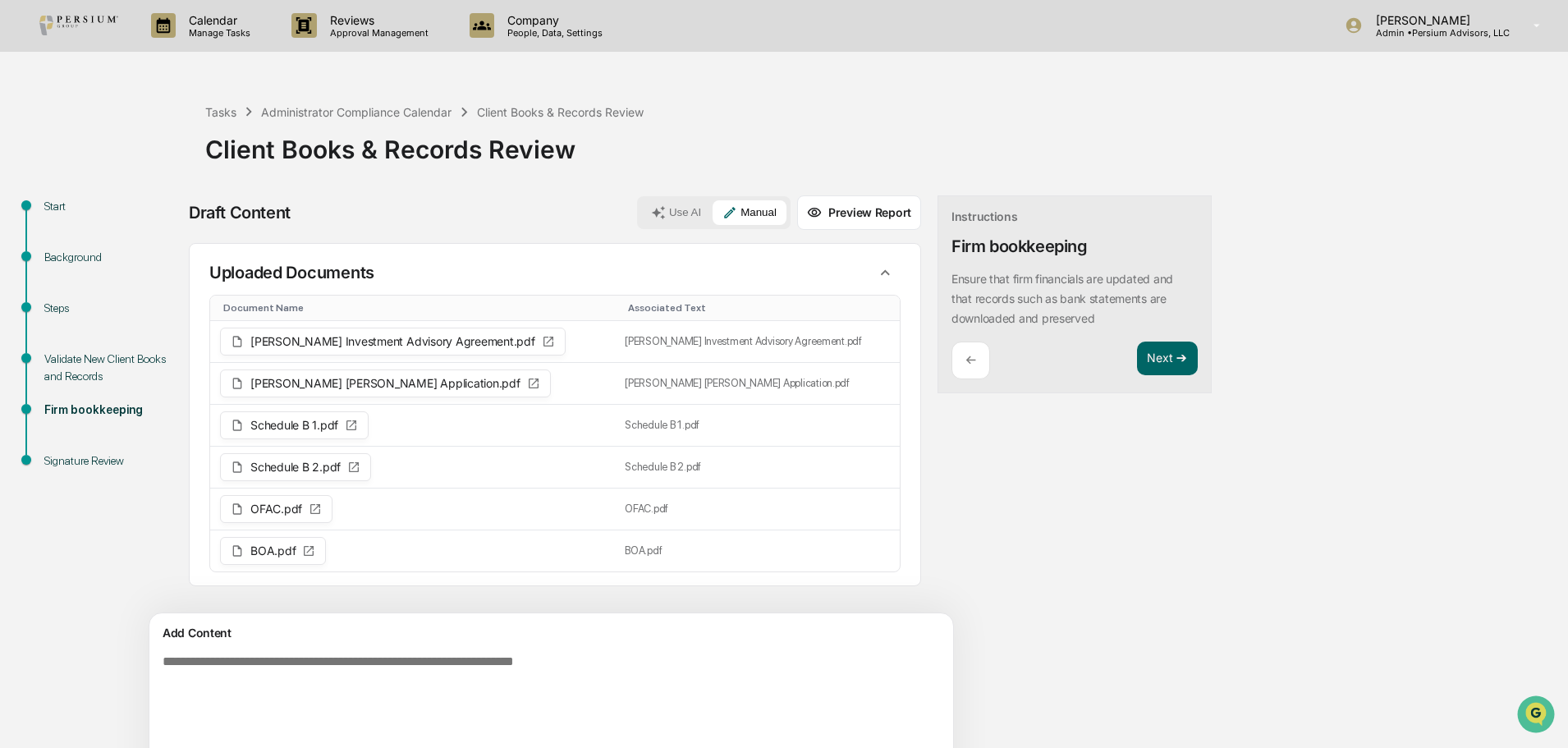 click on "Uploaded Documents" at bounding box center (536, 273) 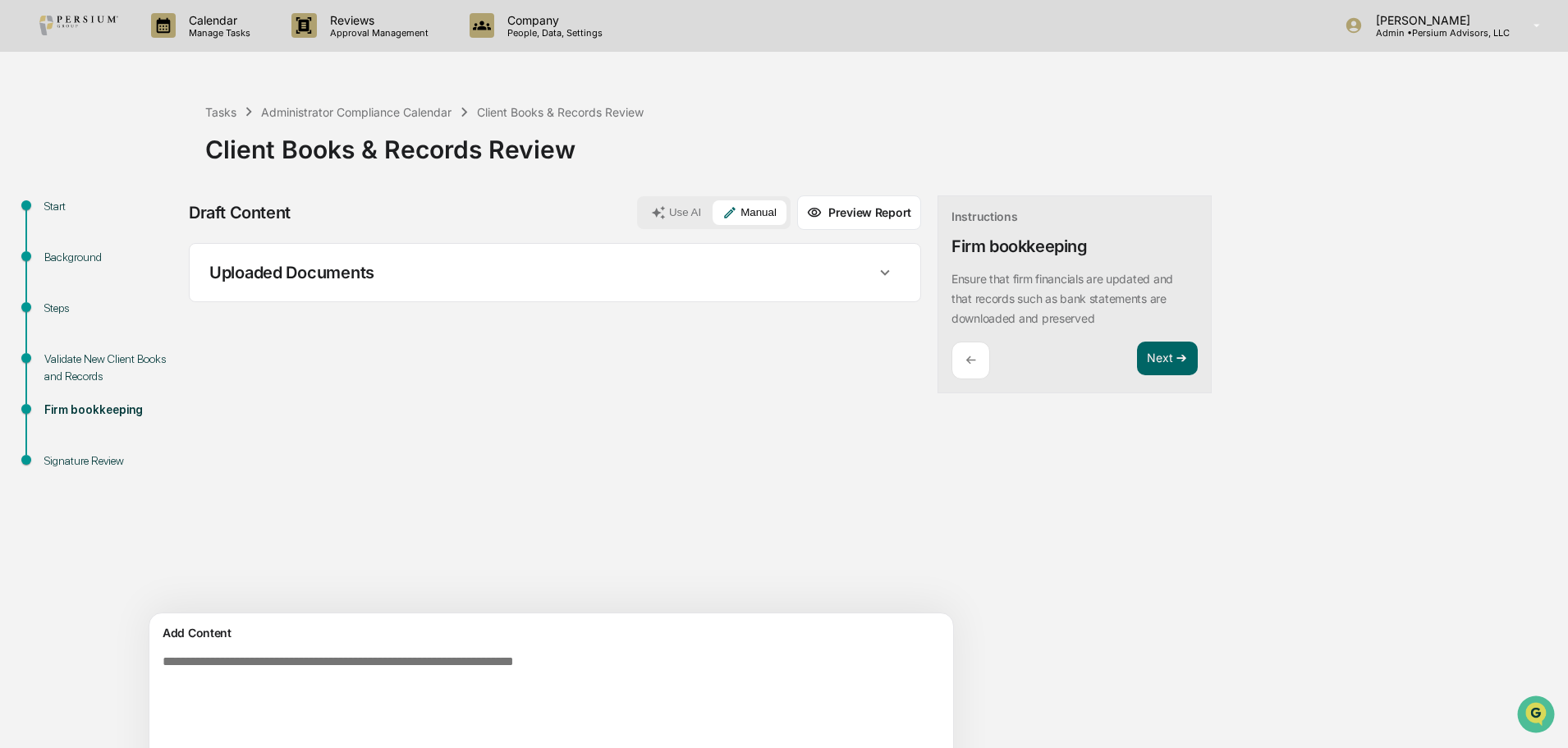 click on "Ensure that firm financials are updated and that records such as bank statements are downloaded and preserved" at bounding box center [1062, 298] 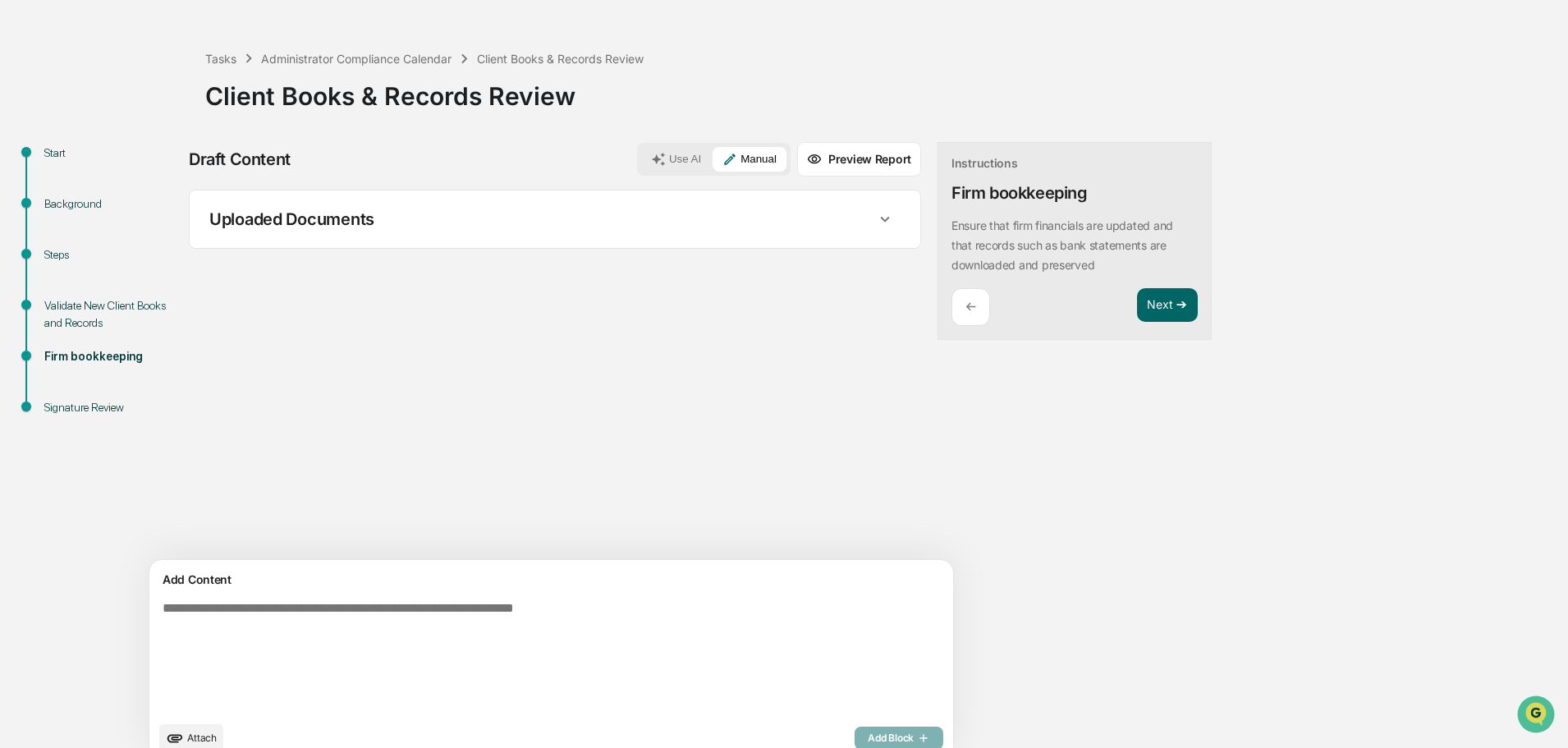scroll, scrollTop: 78, scrollLeft: 0, axis: vertical 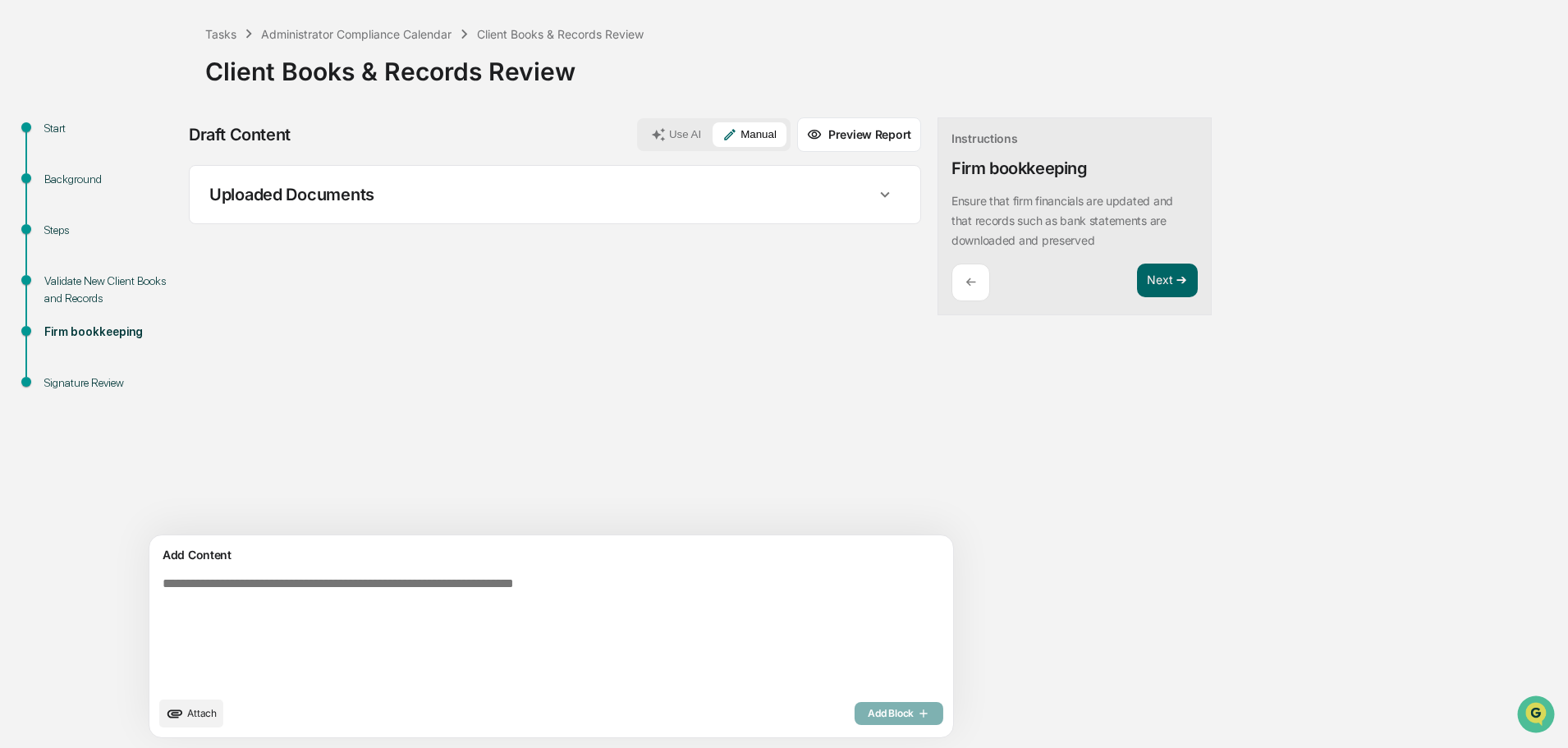 click at bounding box center [513, 632] 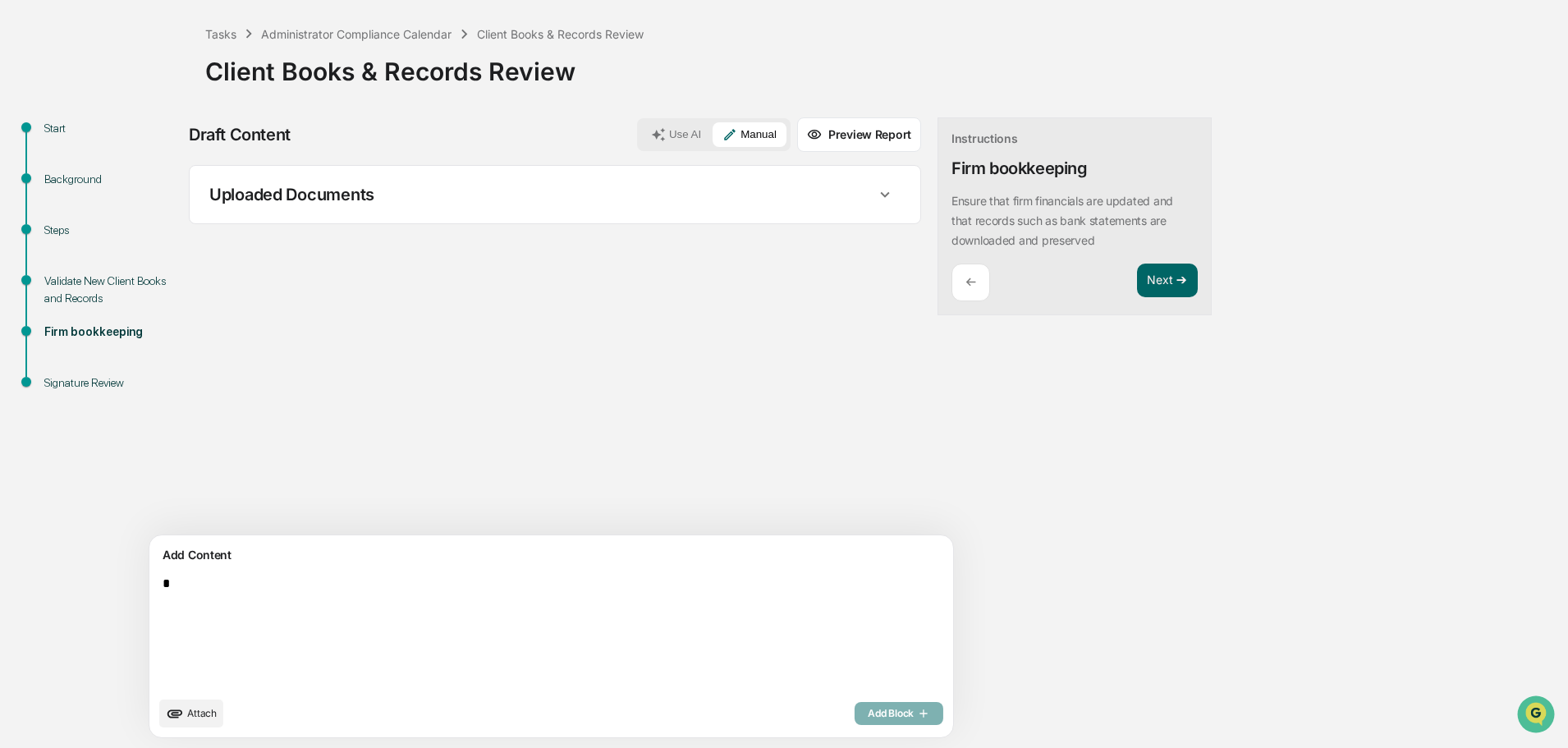 scroll, scrollTop: 25, scrollLeft: 0, axis: vertical 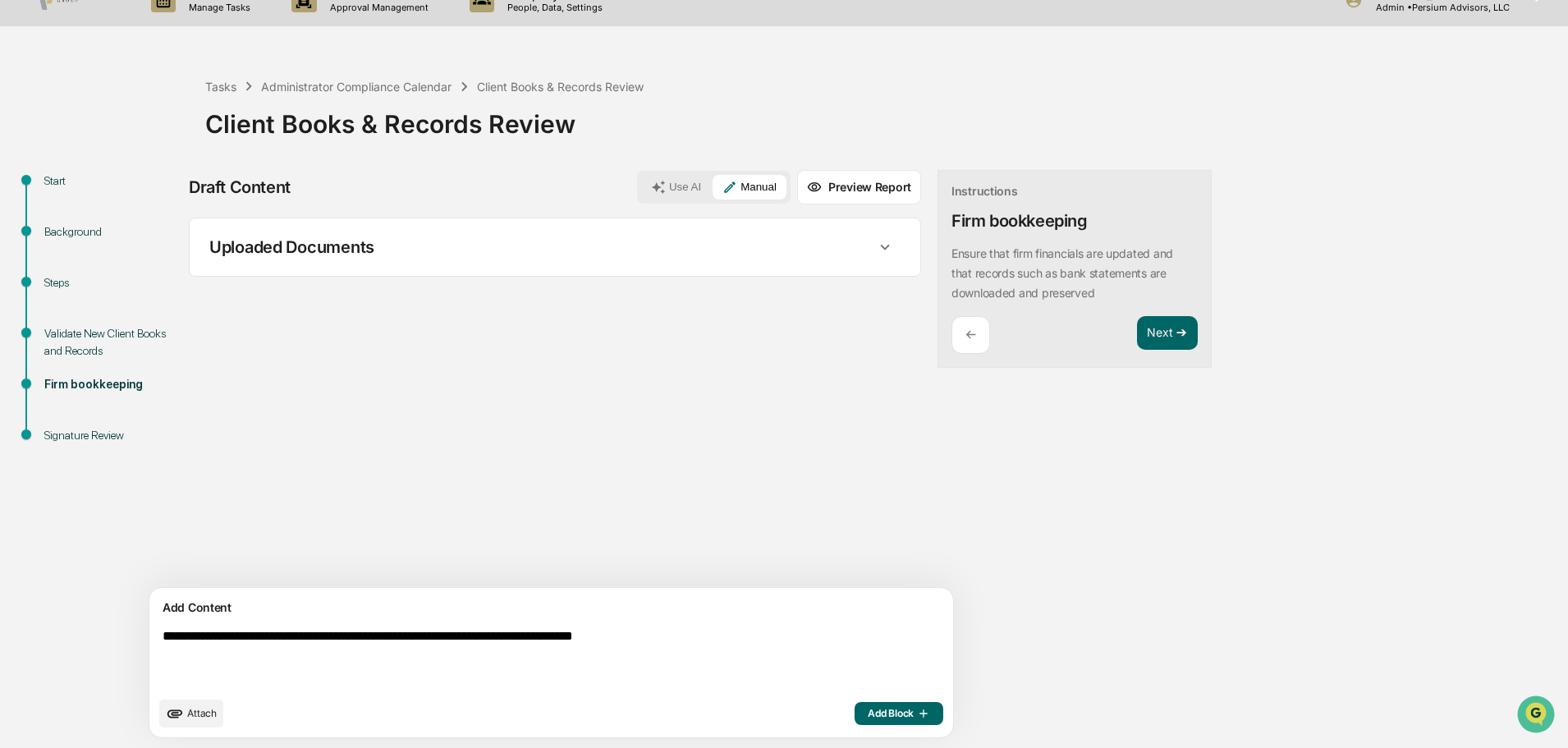 click on "**********" at bounding box center (513, 659) 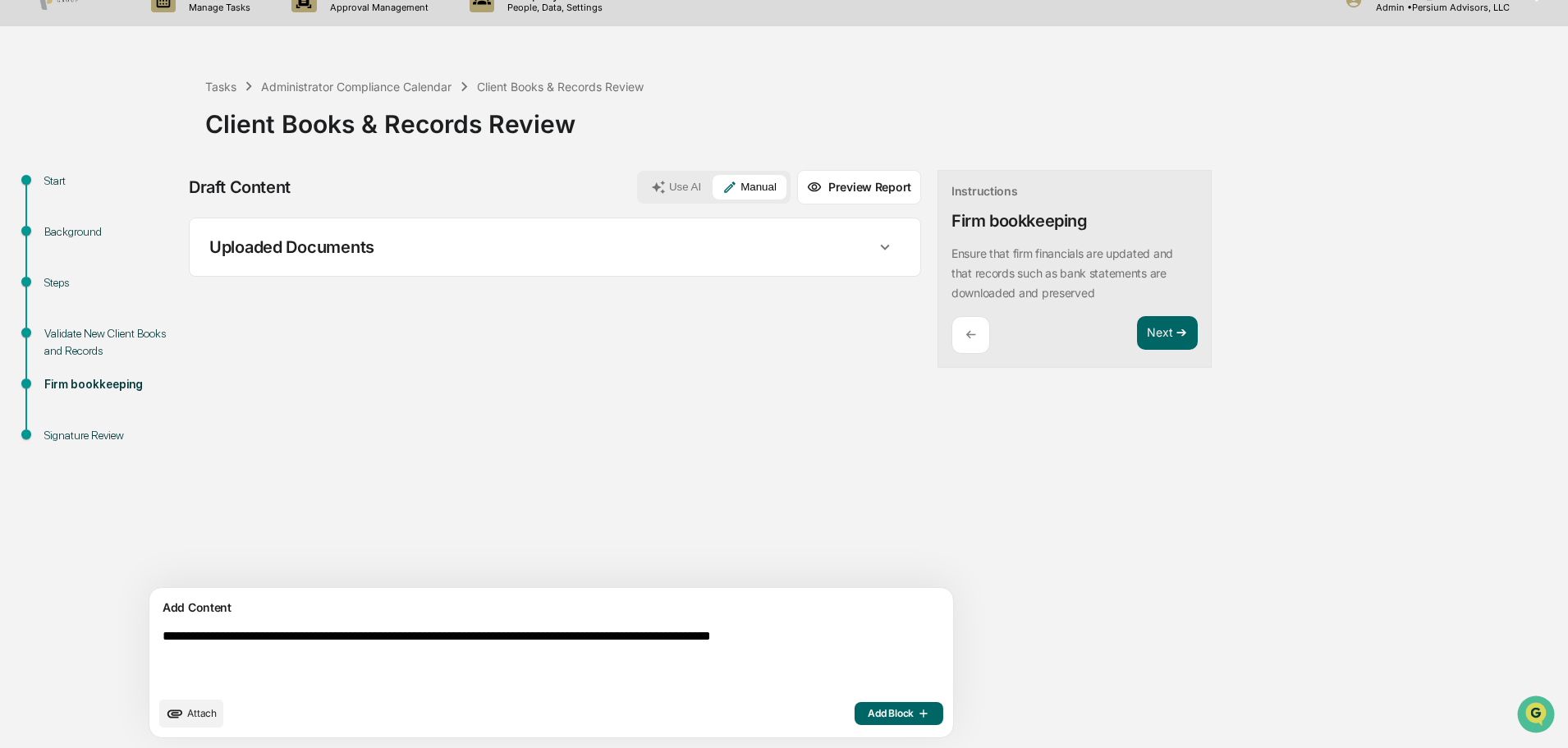 drag, startPoint x: 763, startPoint y: 644, endPoint x: 750, endPoint y: 638, distance: 14.317821 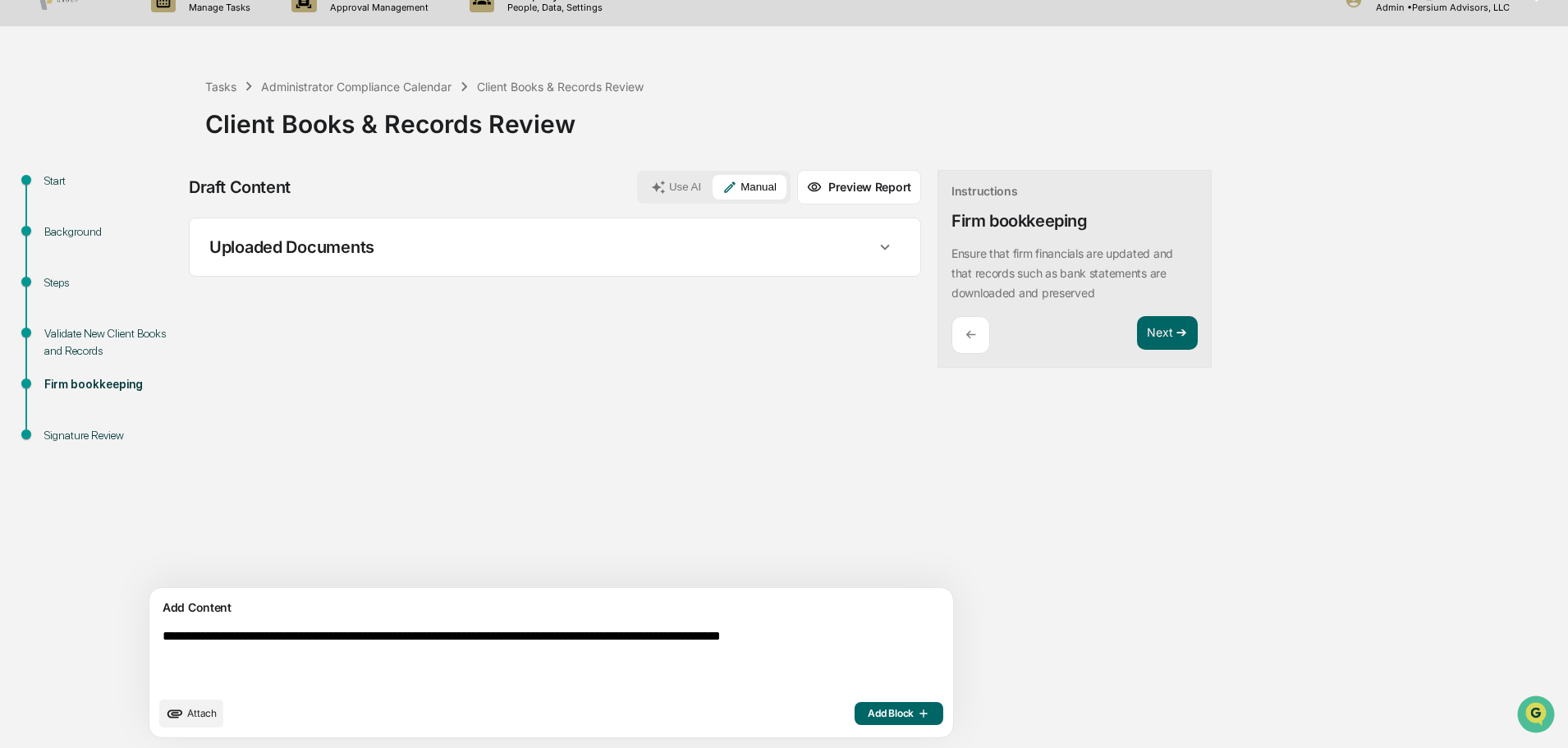 click on "**********" at bounding box center (513, 659) 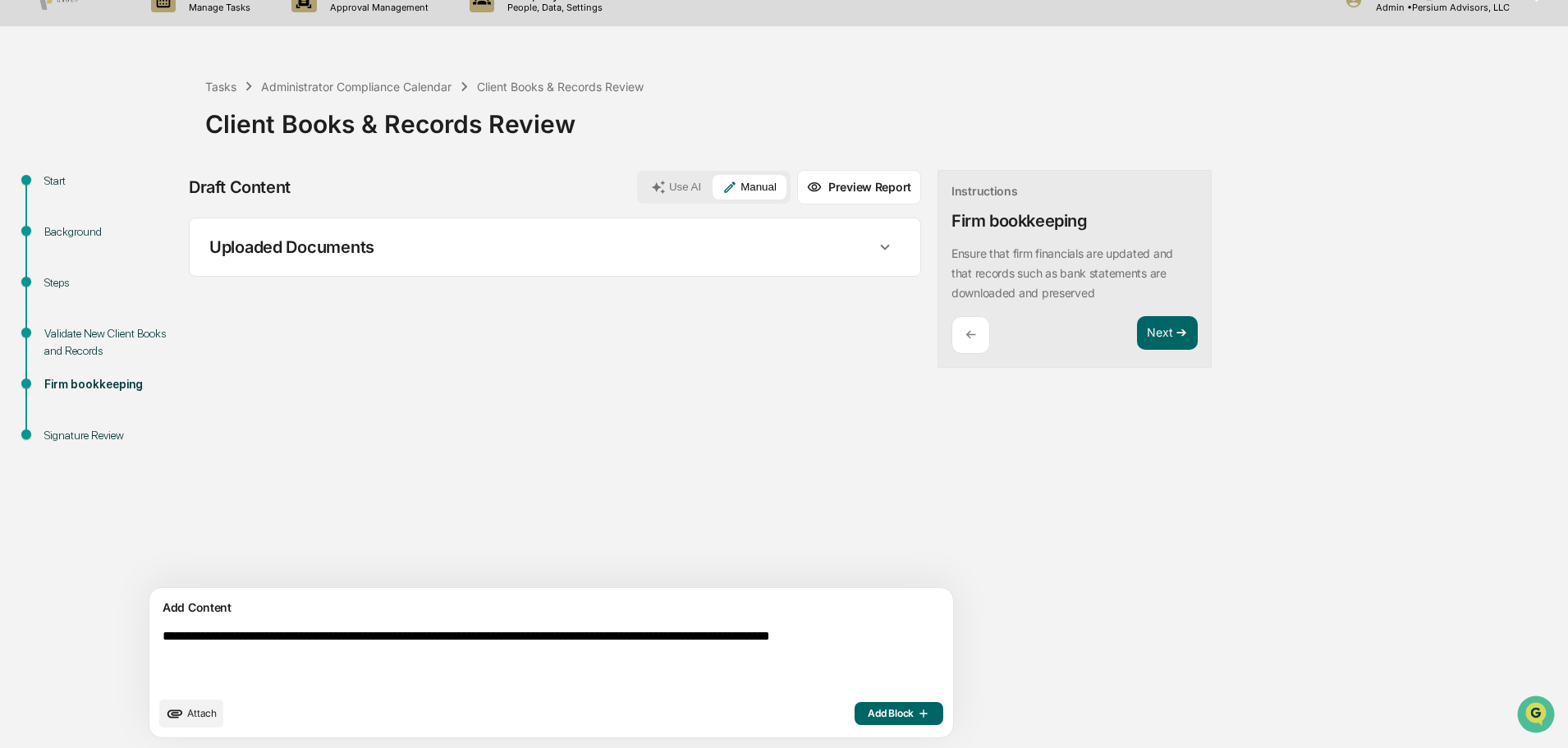 type on "**********" 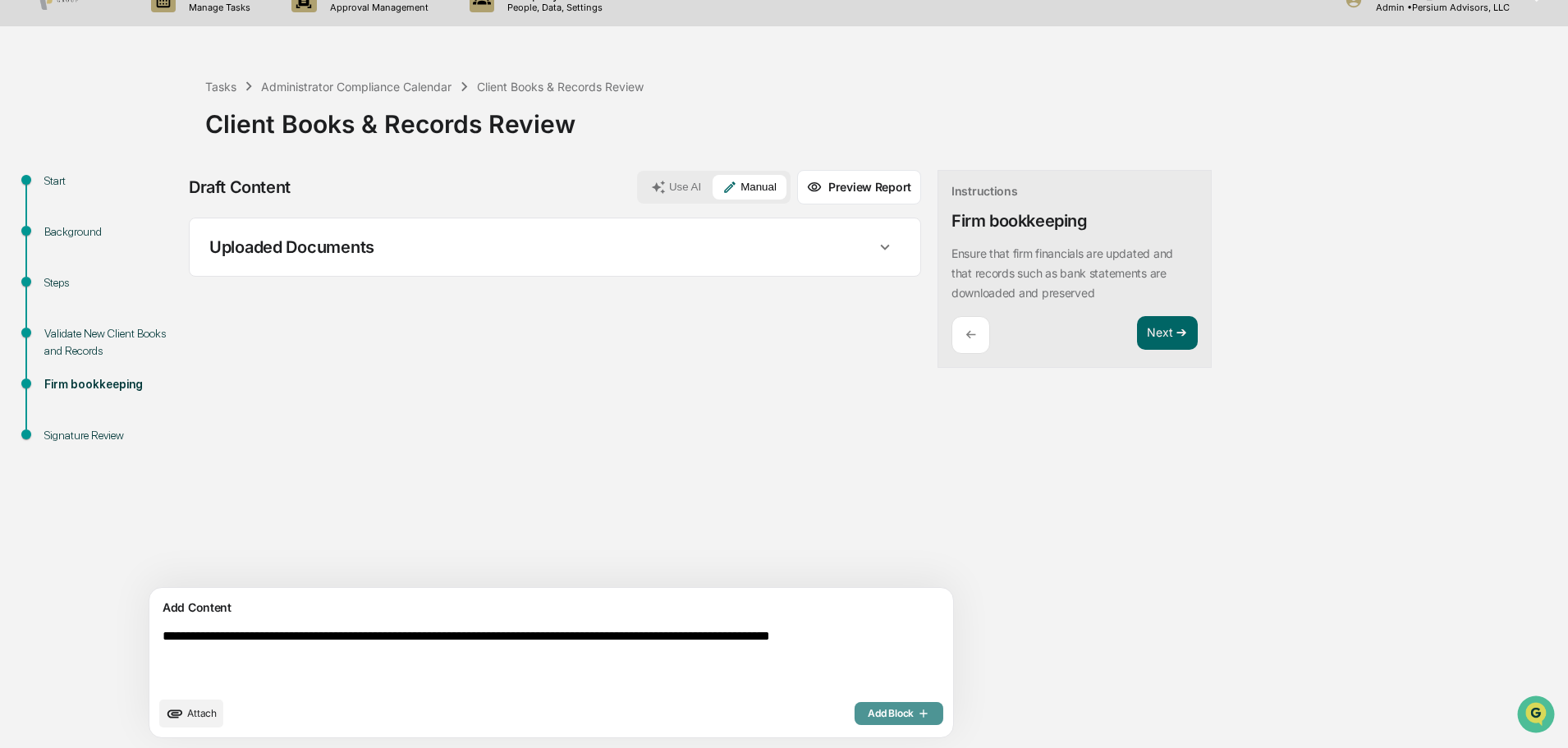 click on "Add Block" at bounding box center (899, 714) 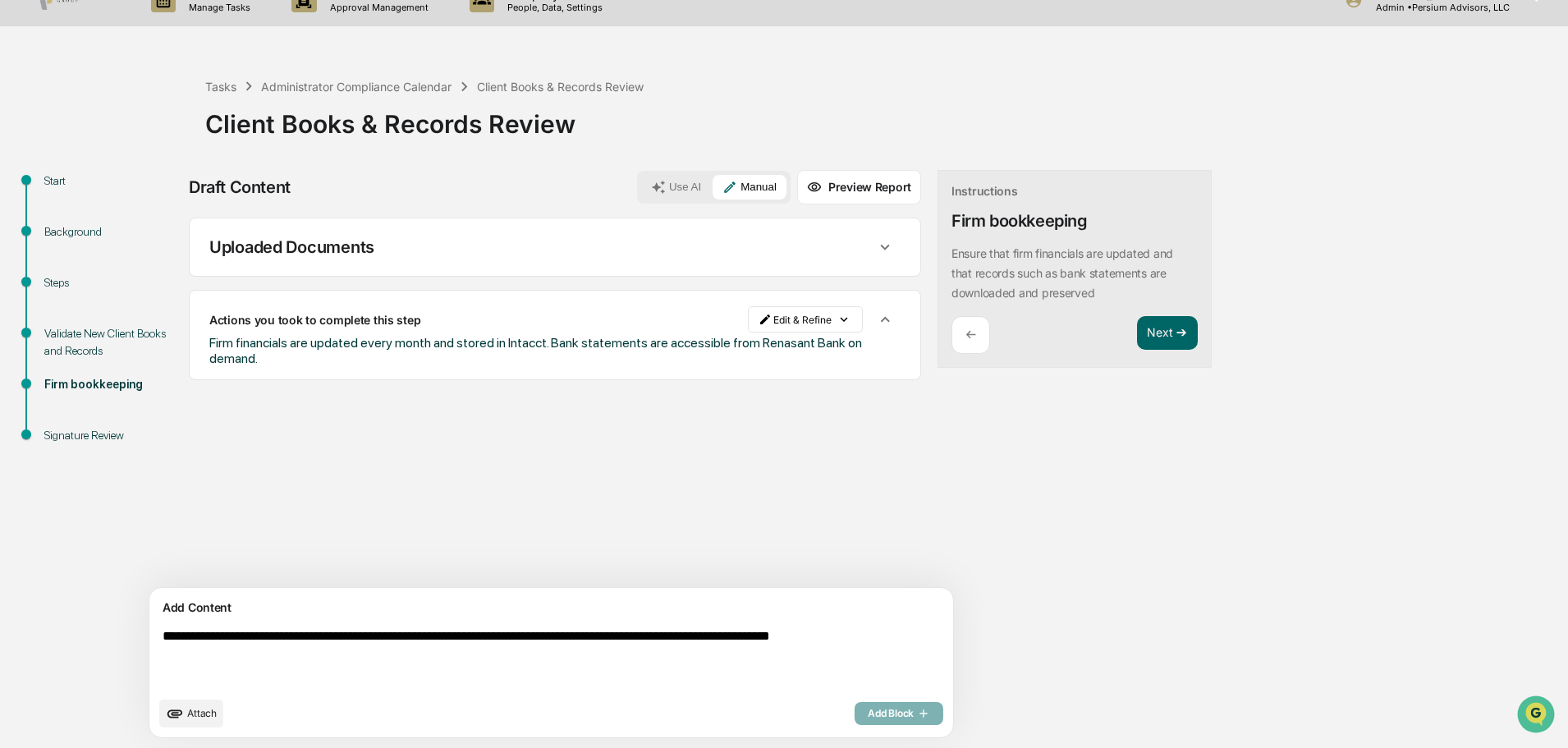 click on "Sources Uploaded Documents Actions you took to complete this step Edit & Refine Firm financials are updated every month and stored in Intacct. Bank statements are accessible from Renasant Bank on demand." at bounding box center (555, 402) 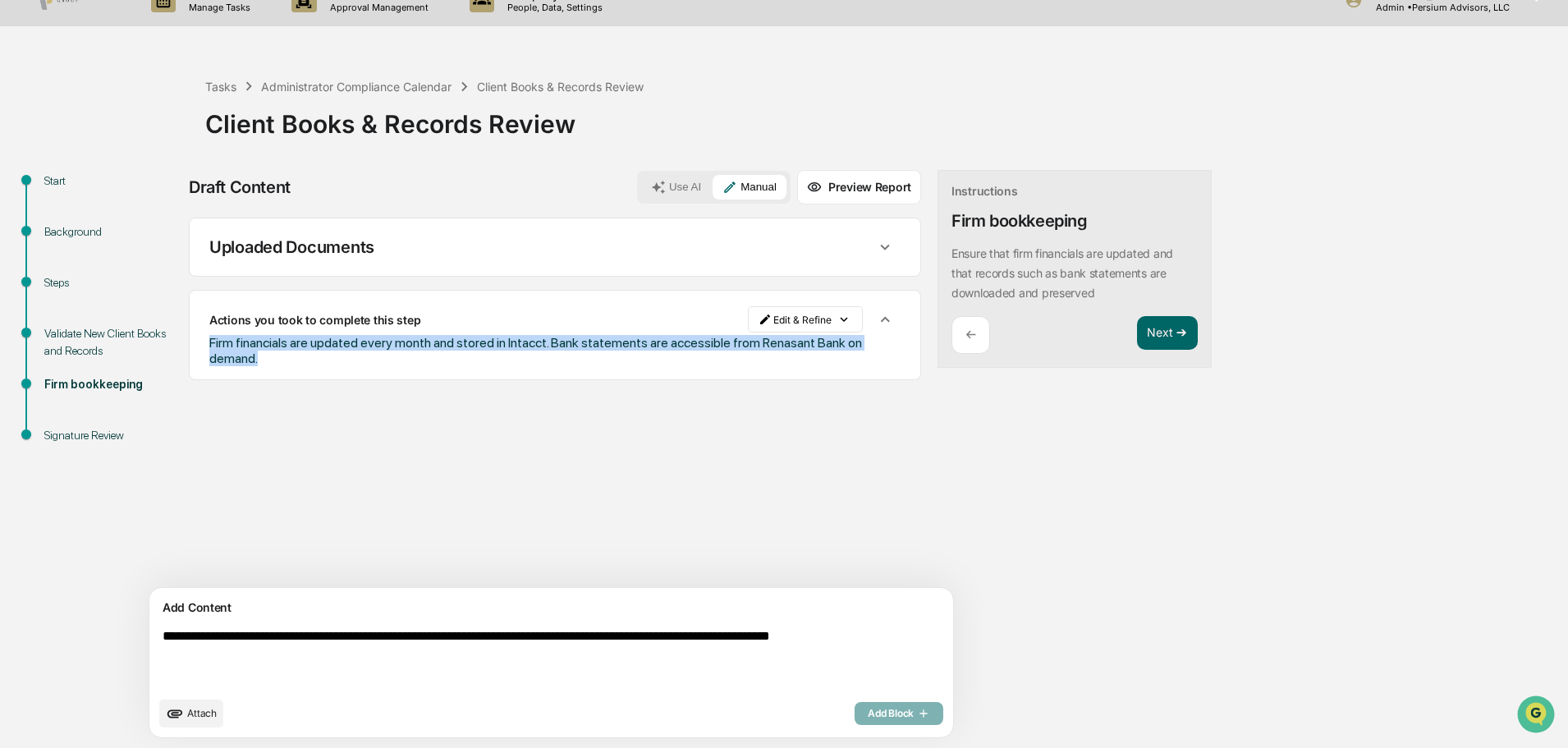 drag, startPoint x: 281, startPoint y: 358, endPoint x: 204, endPoint y: 341, distance: 78.8543 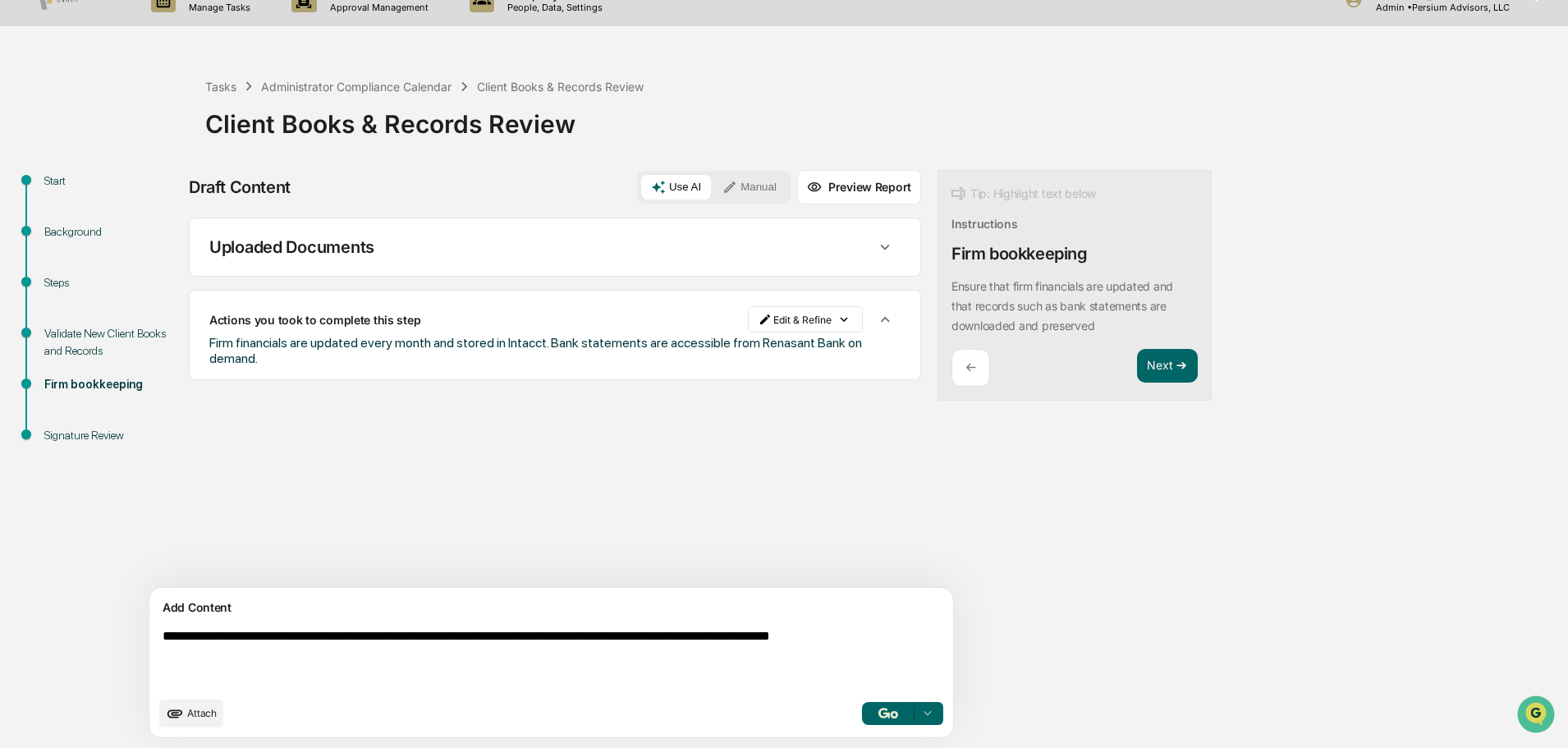 click on "**********" at bounding box center (513, 659) 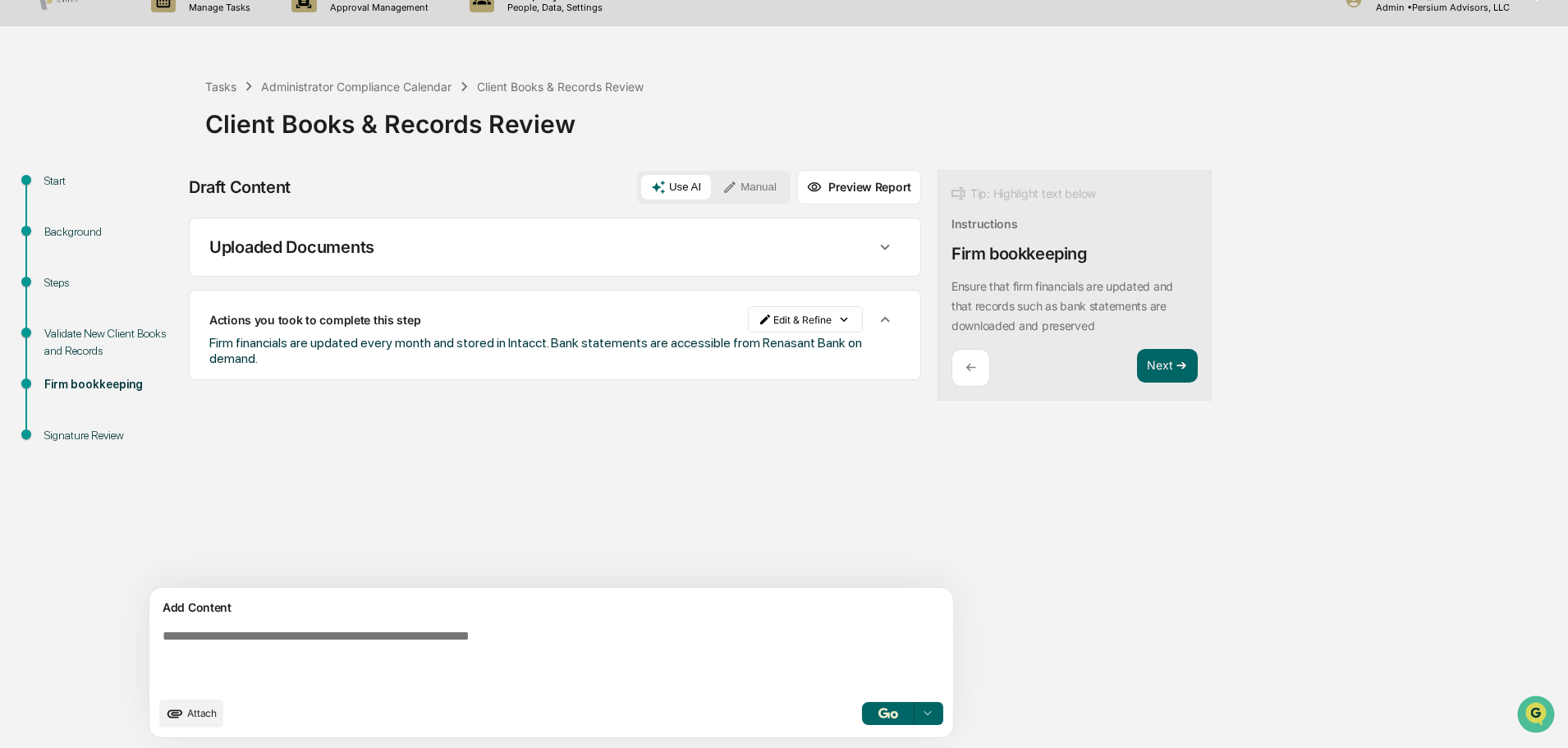 paste on "**********" 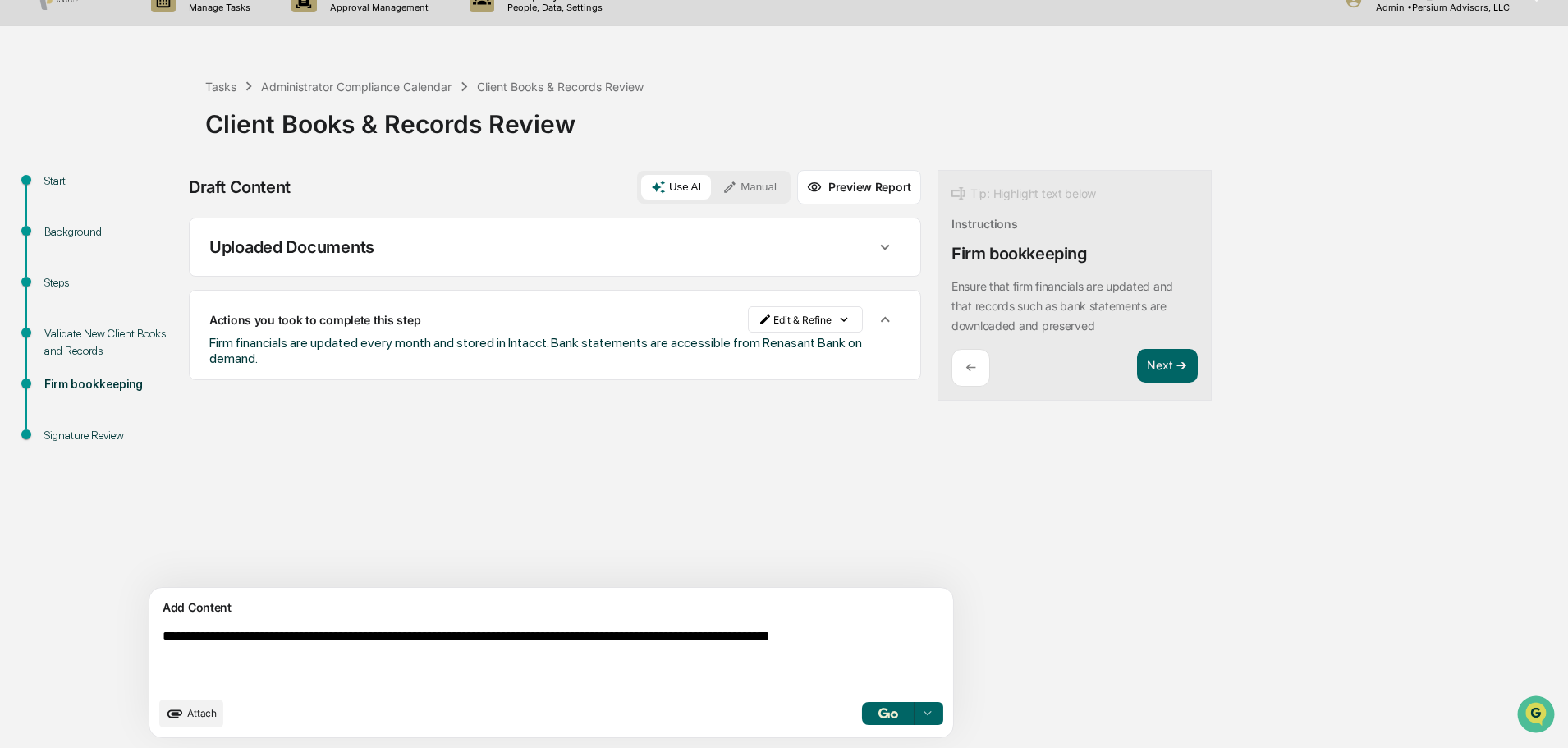 type on "**********" 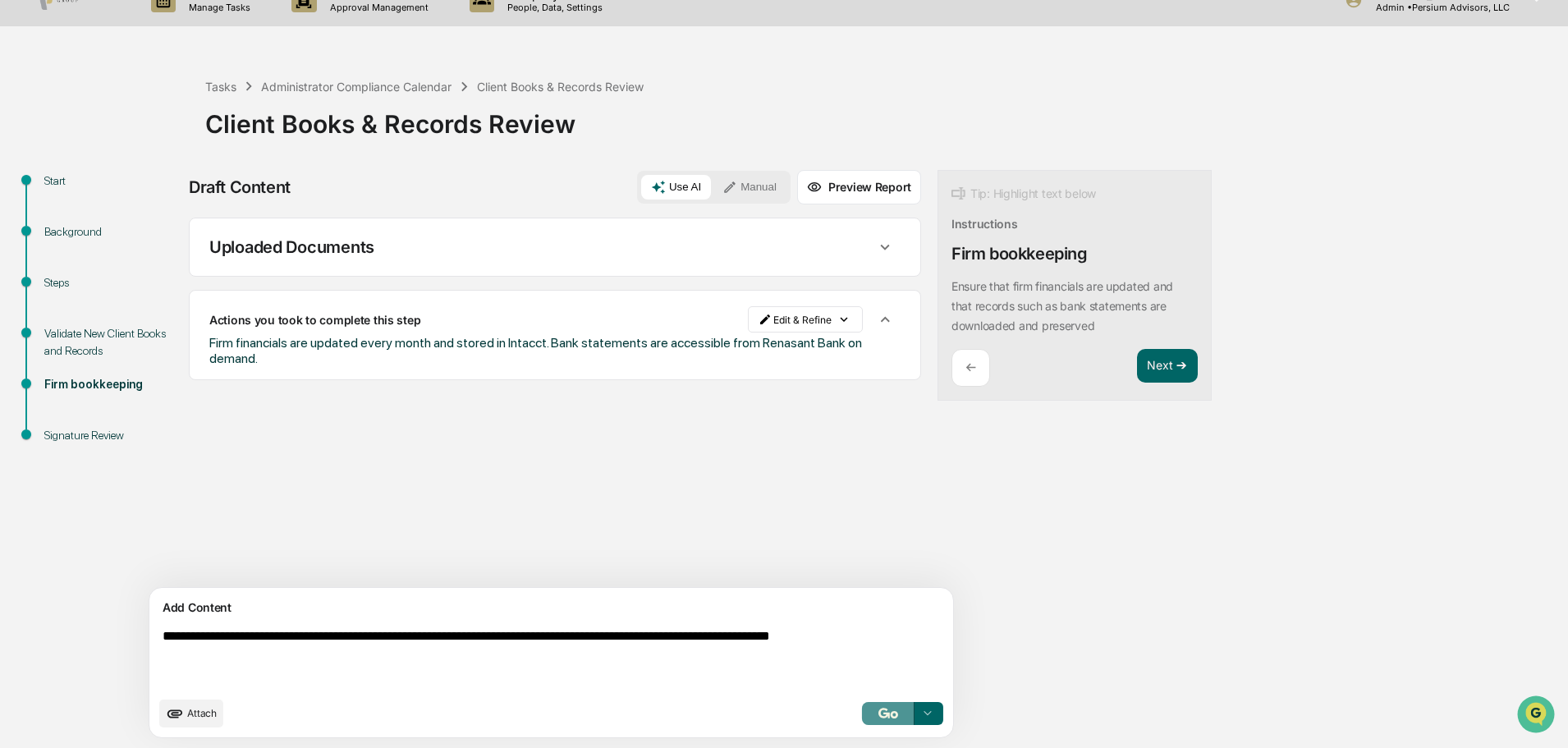 click at bounding box center [888, 713] 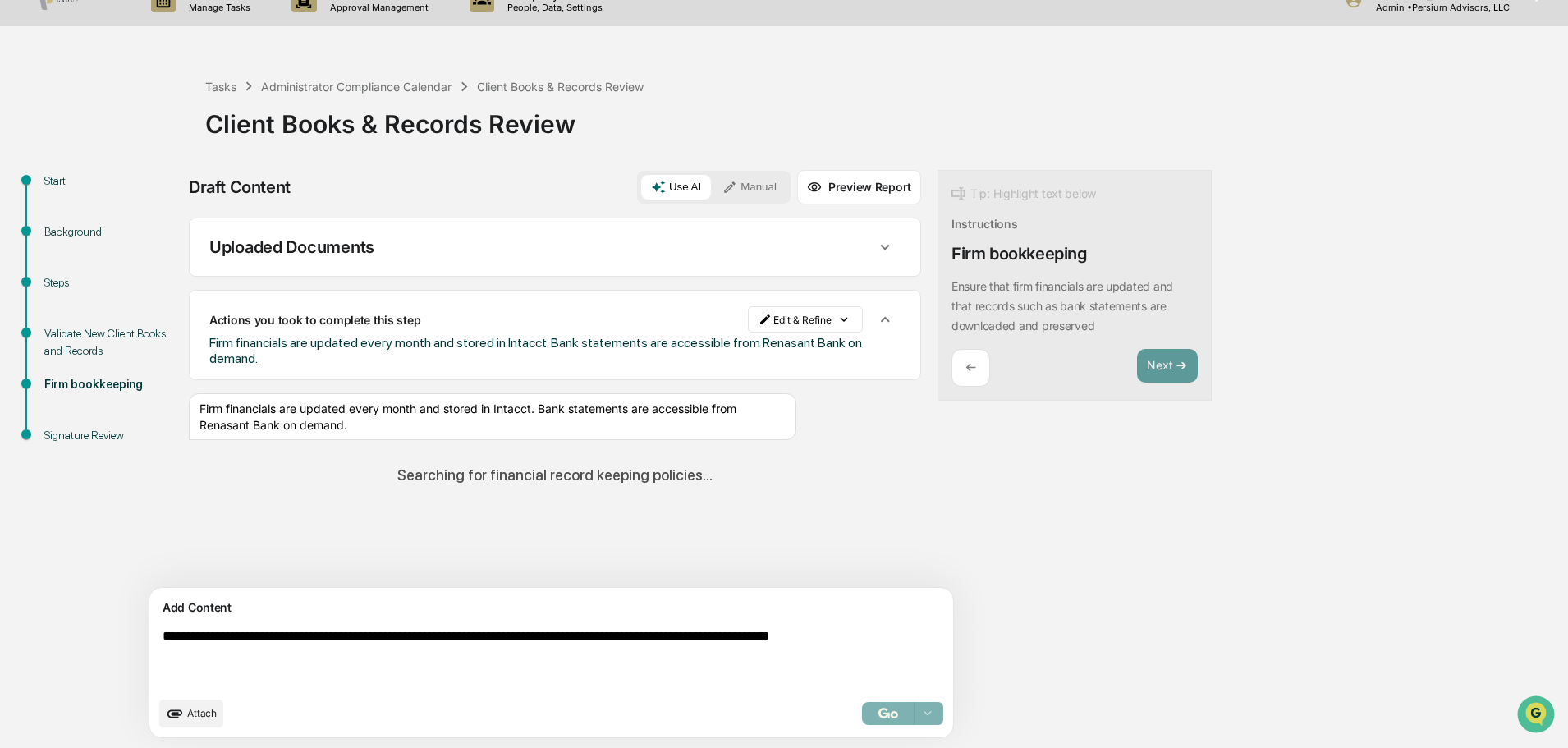 click on "Searching for financial record keeping policies..." at bounding box center (555, 475) 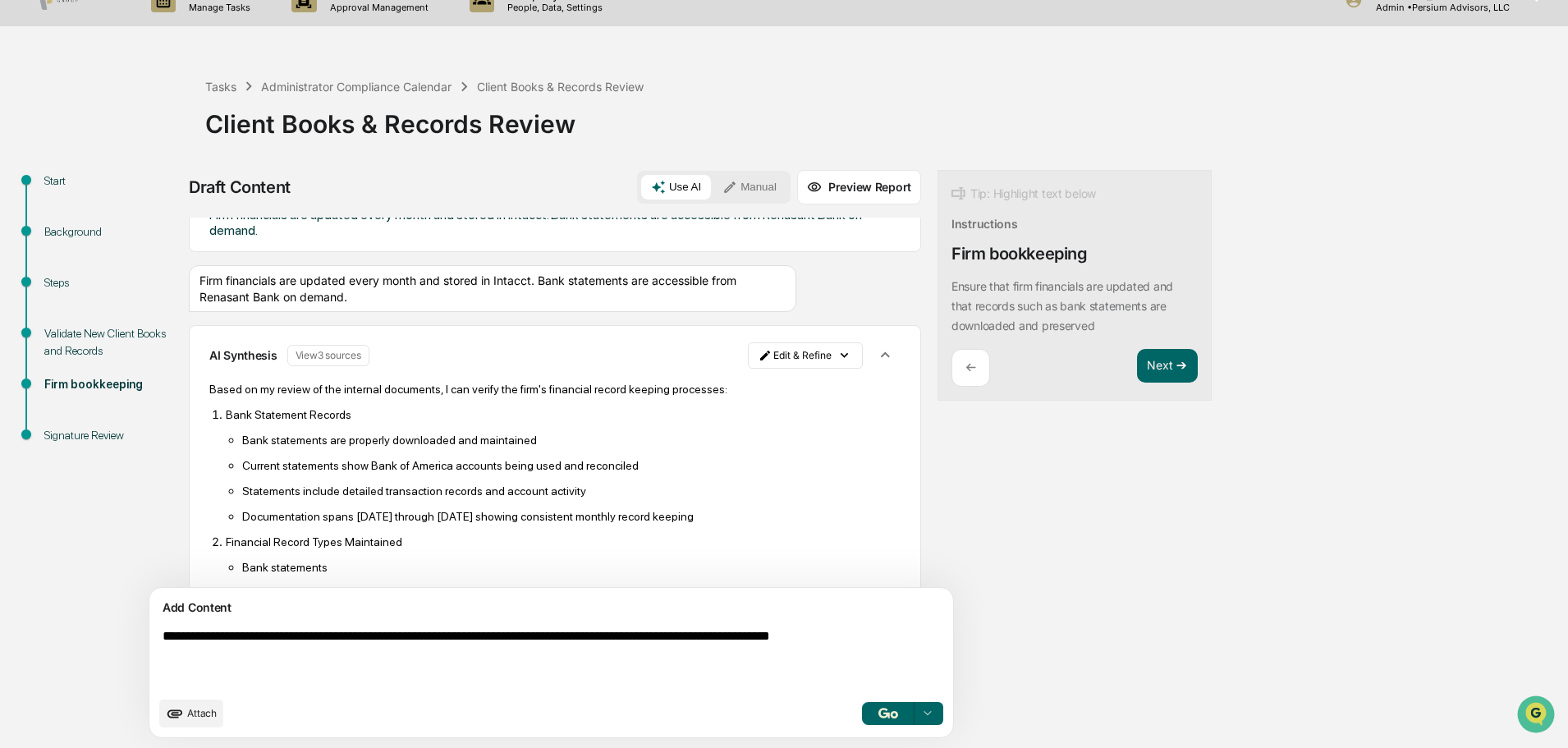 scroll, scrollTop: 112, scrollLeft: 0, axis: vertical 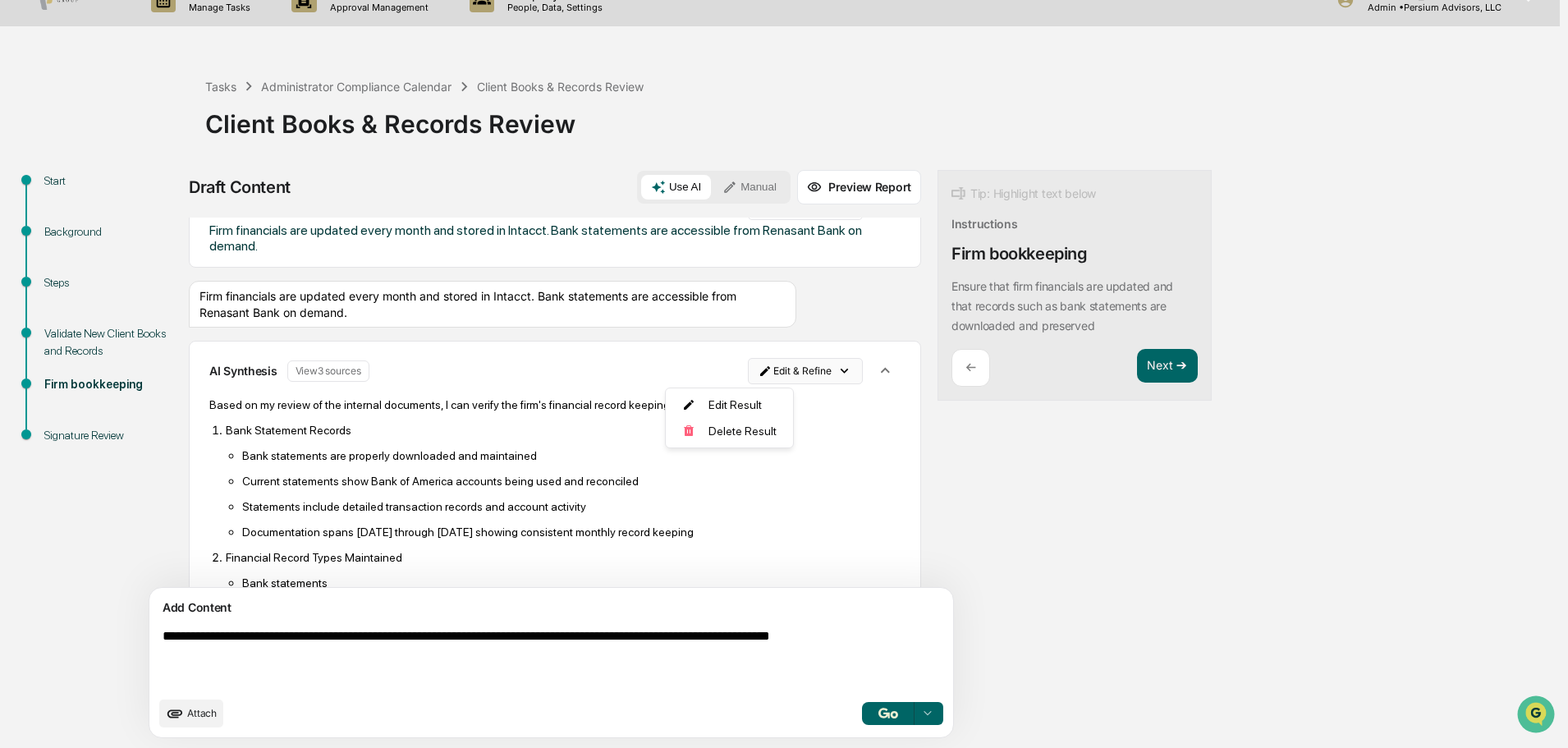 click on "Calendar Manage Tasks Reviews Approval Management Company People, Data, Settings Alison Gould Admin •  Persium Advisors, LLC Tasks Administrator Compliance Calendar Client Books & Records Review Client Books & Records Review Start Background Steps Validate New Client Books and Records Firm bookkeeping Signature Review Draft Content  Use AI  Manual Preview Report Sources Uploaded Documents Actions you took to complete this step Edit & Refine Firm financials are updated every month and stored in Intacct. Bank statements are accessible from Renasant Bank on demand. Firm financials are updated every month and stored in Intacct. Bank statements are accessible from Renasant Bank on demand. AI Synthesis View  3 sources Edit & Refine Based on my review of the internal documents, I can verify the firm's financial record keeping processes: Bank Statement Records Bank statements are properly downloaded and maintained Current statements show Bank of America accounts being used and reconciled Bank statements Add Content" at bounding box center [784, 348] 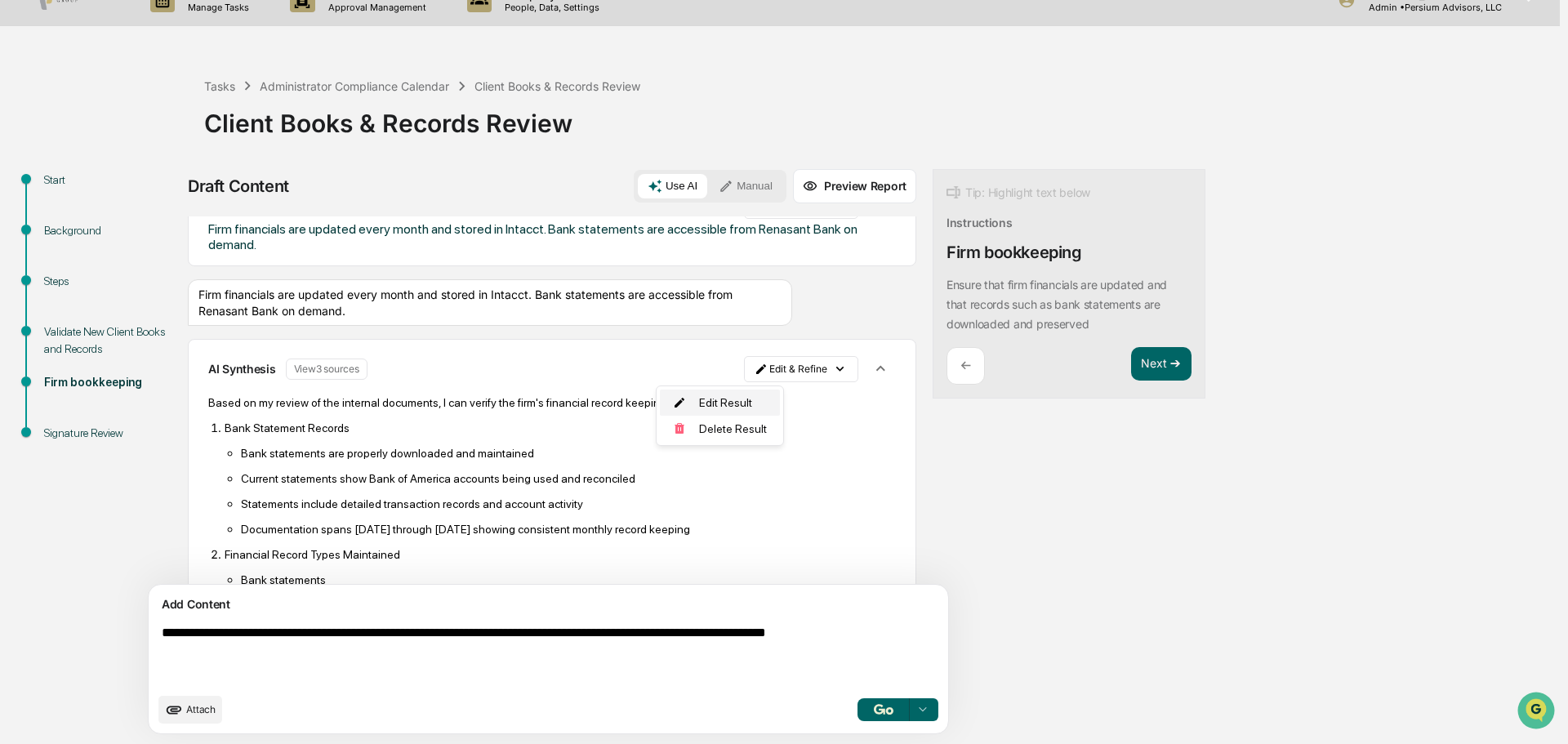 click on "Edit Result" at bounding box center [719, 403] 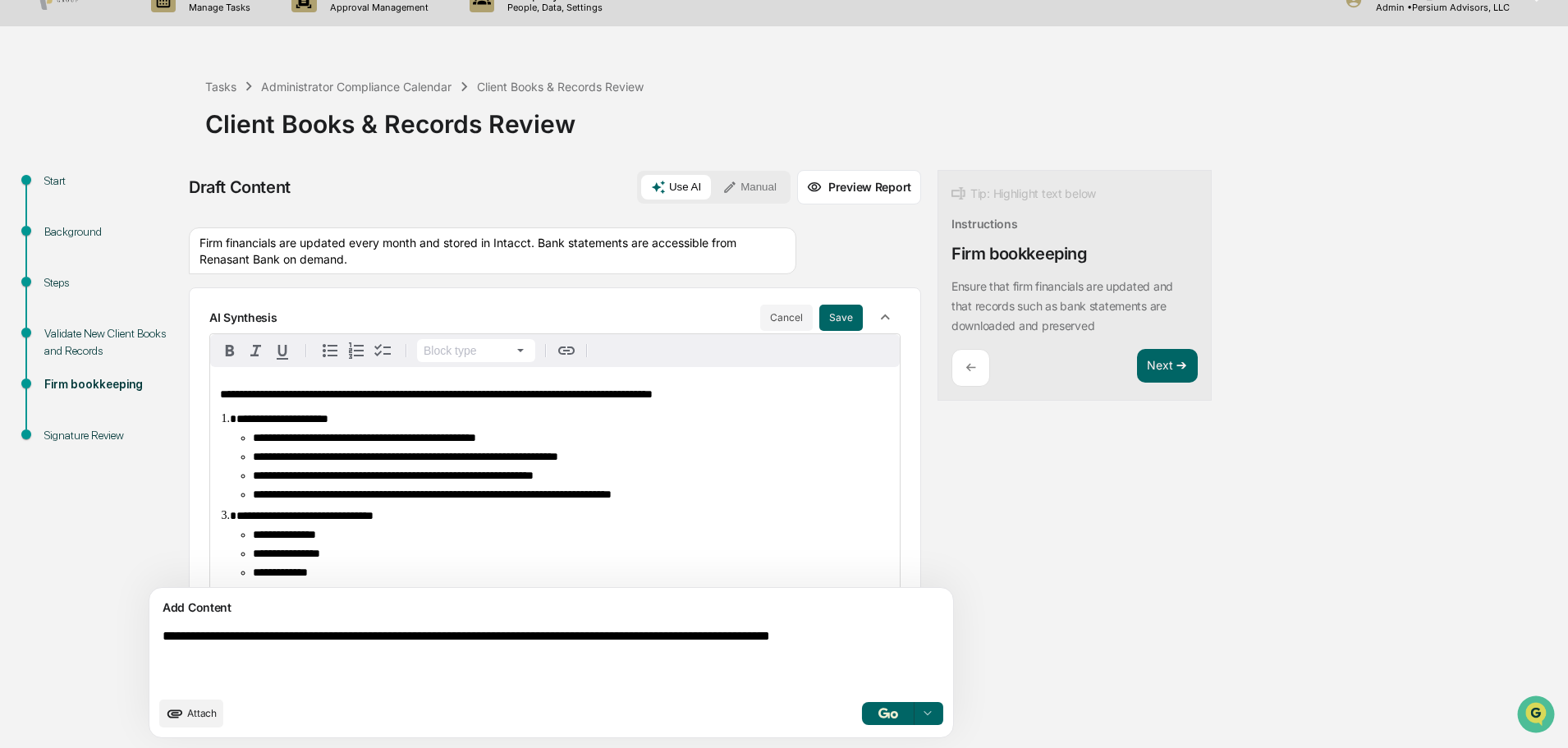 scroll, scrollTop: 195, scrollLeft: 0, axis: vertical 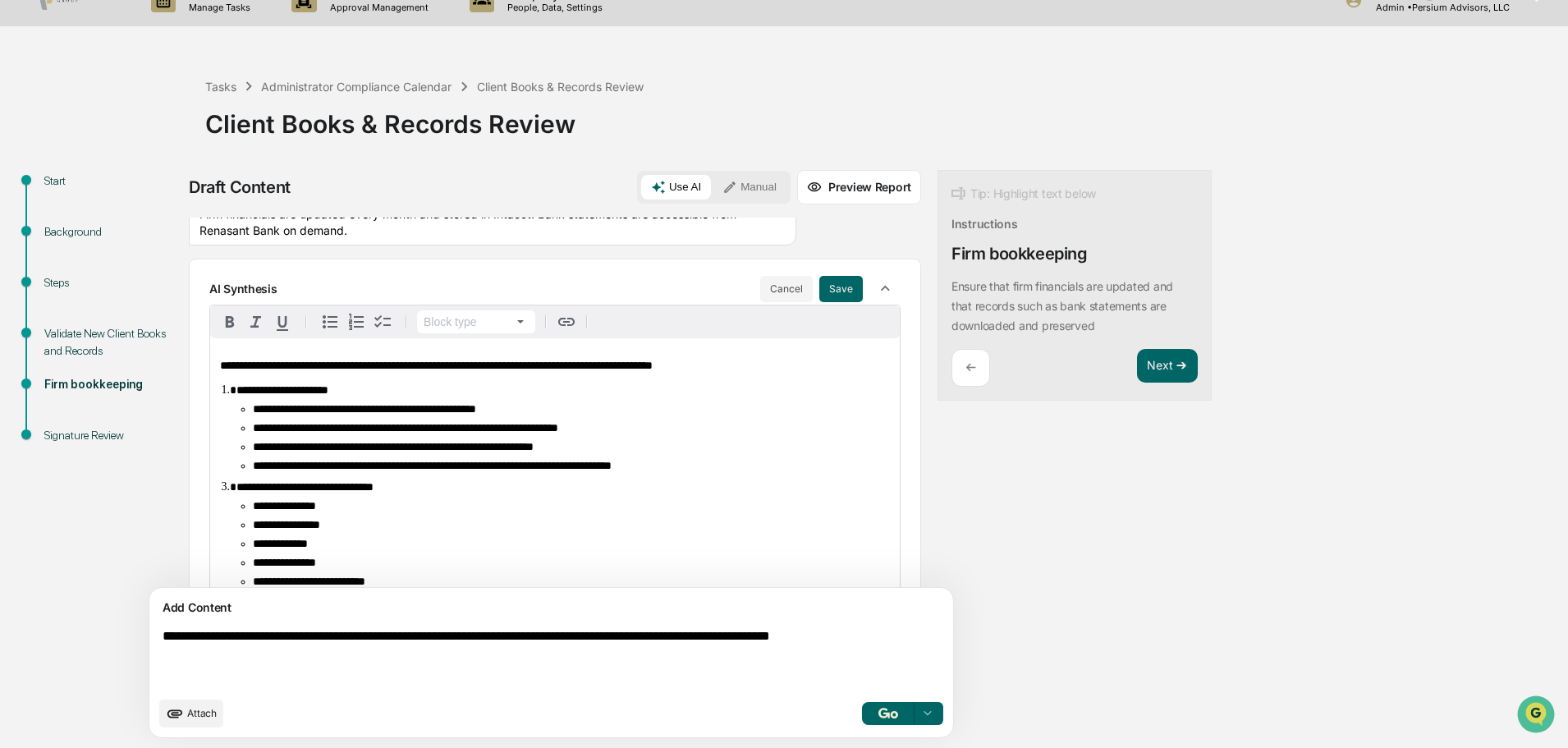 click on "**********" at bounding box center [364, 409] 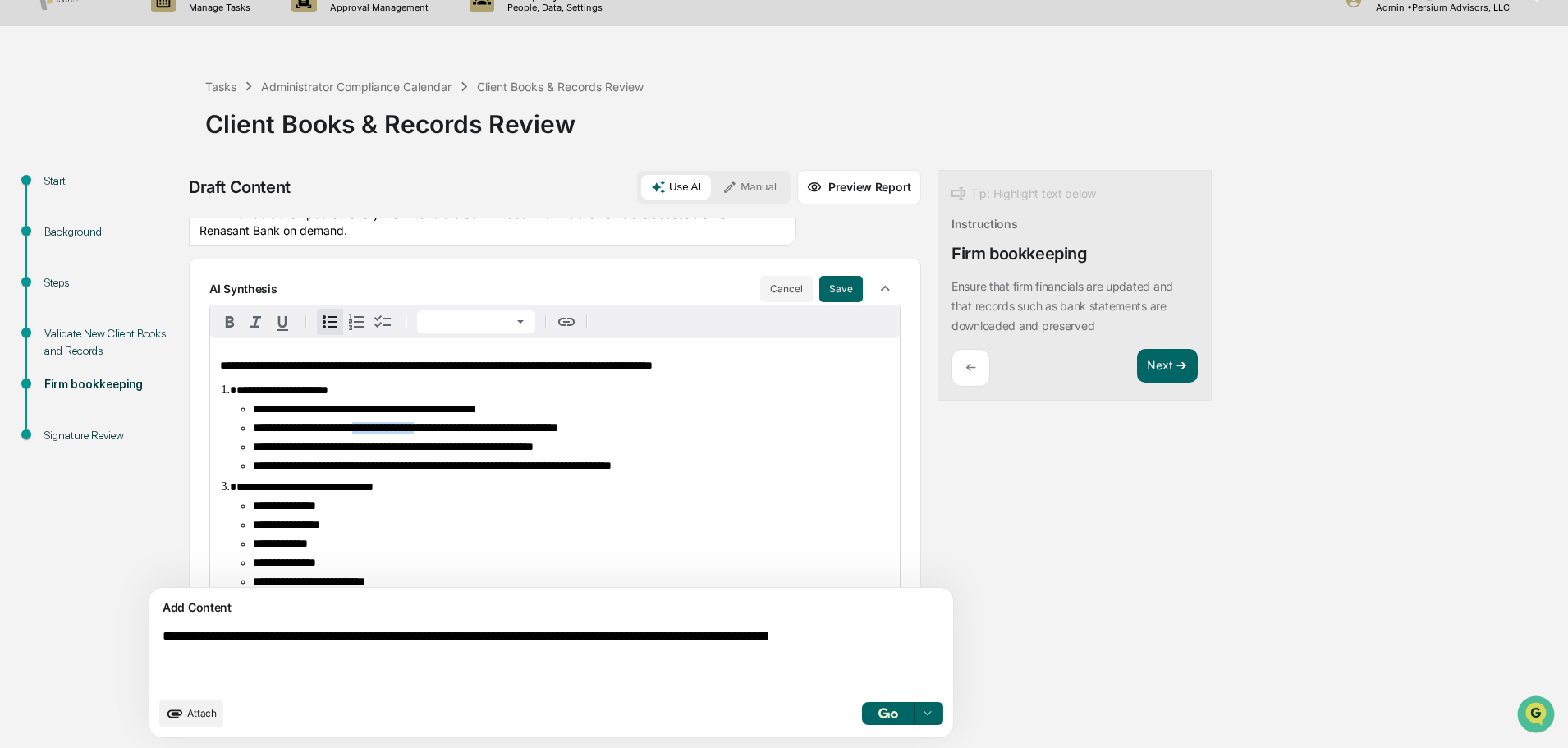 drag, startPoint x: 392, startPoint y: 430, endPoint x: 484, endPoint y: 434, distance: 92.08692 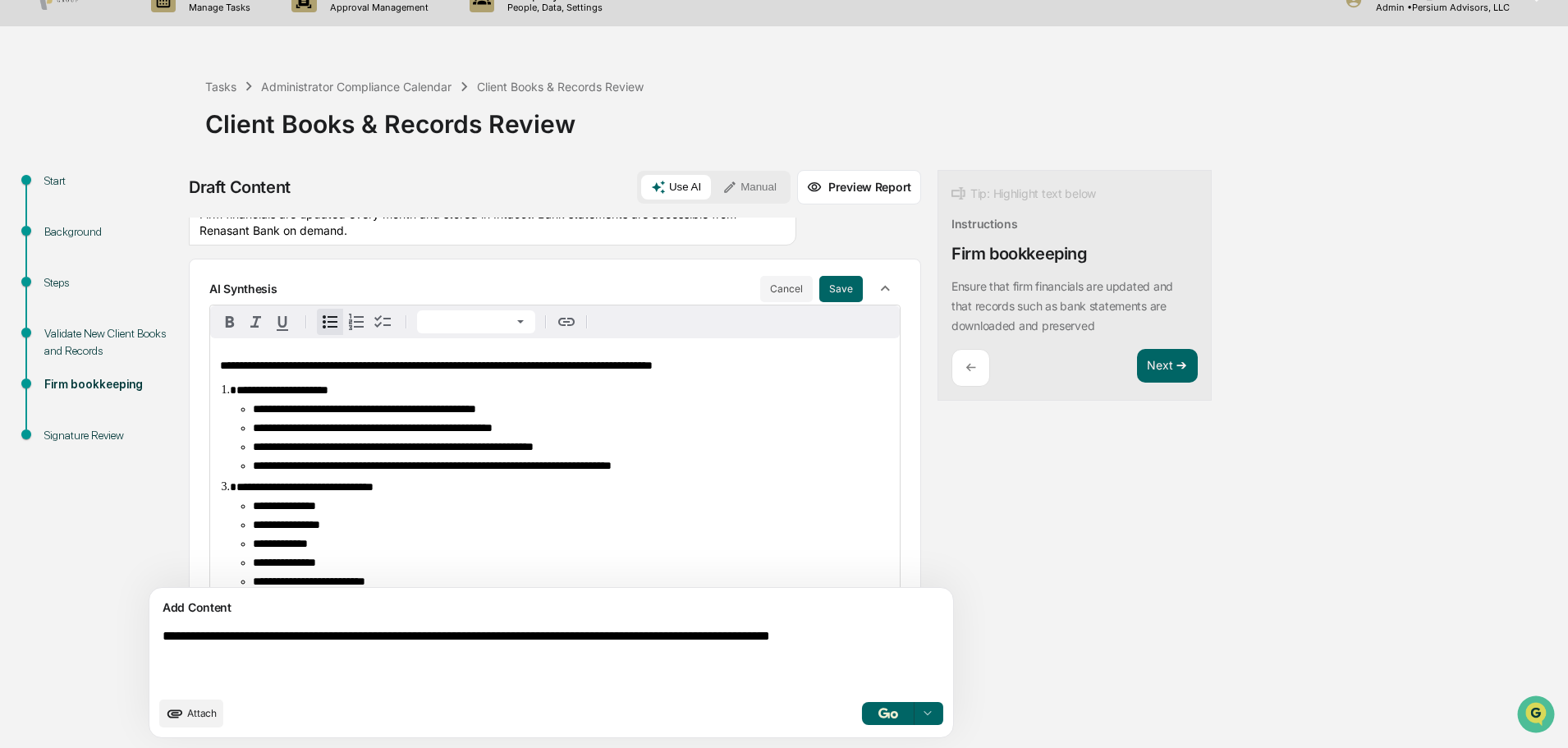 click on "**********" at bounding box center (432, 466) 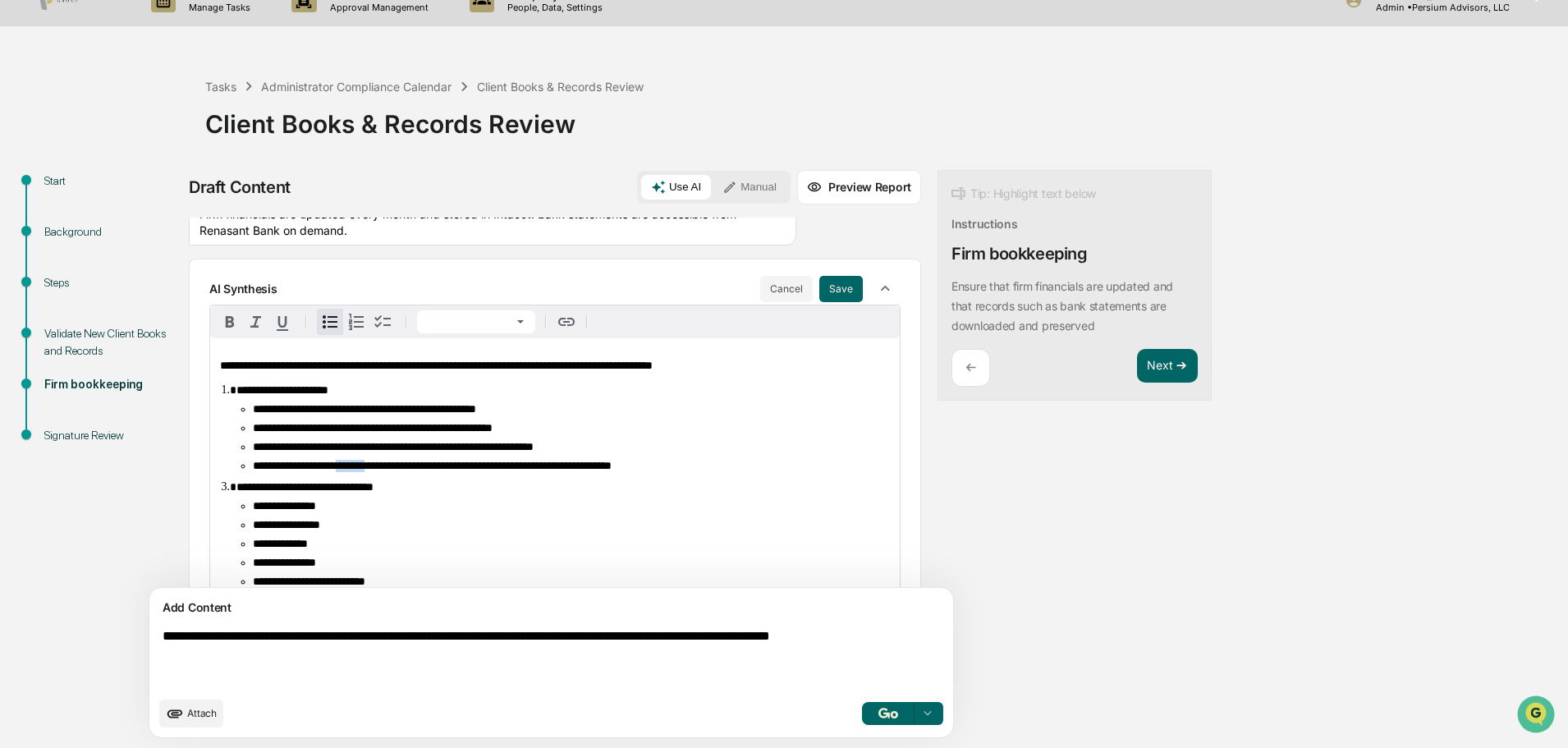 drag, startPoint x: 377, startPoint y: 475, endPoint x: 421, endPoint y: 470, distance: 44.28318 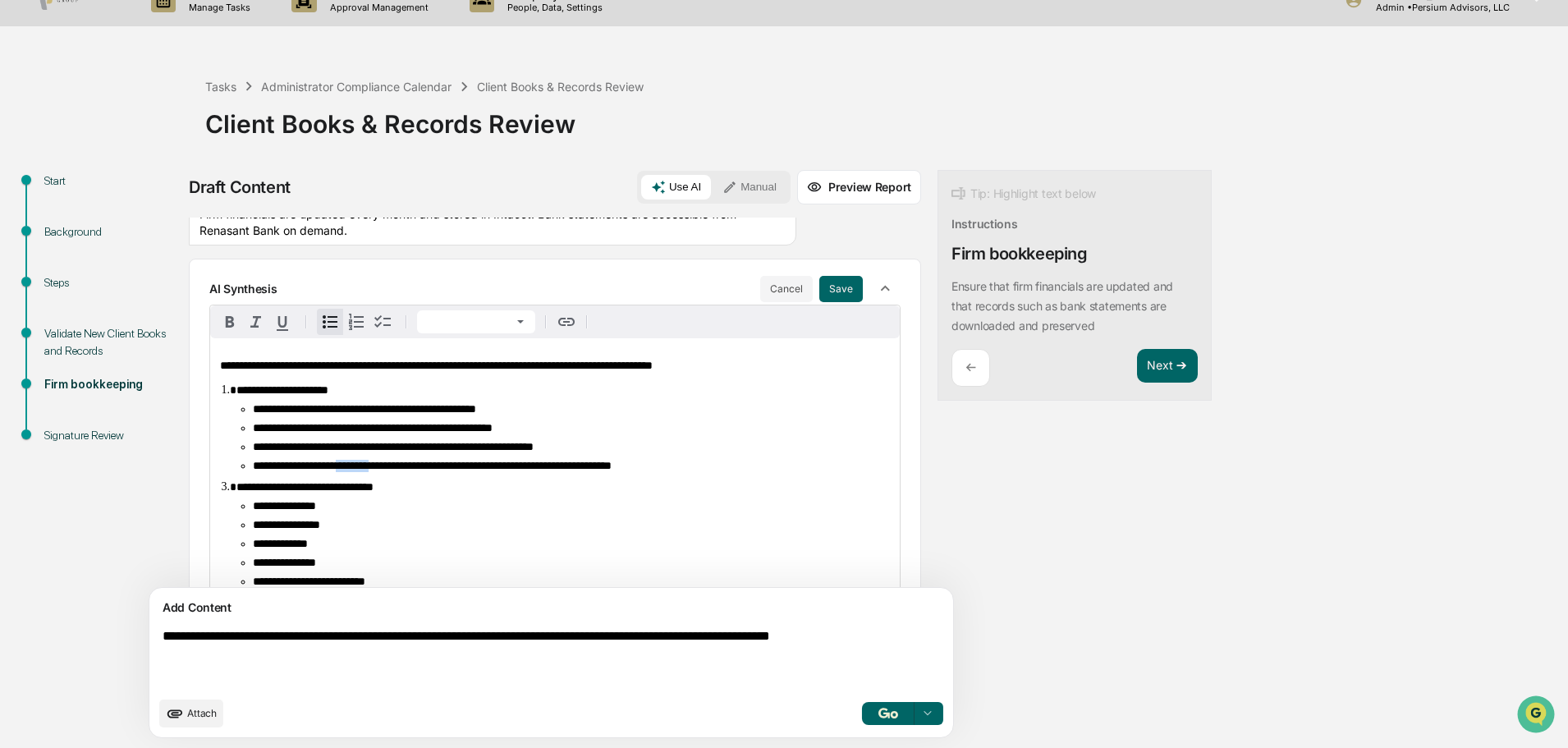 drag, startPoint x: 424, startPoint y: 473, endPoint x: 375, endPoint y: 470, distance: 49.091751 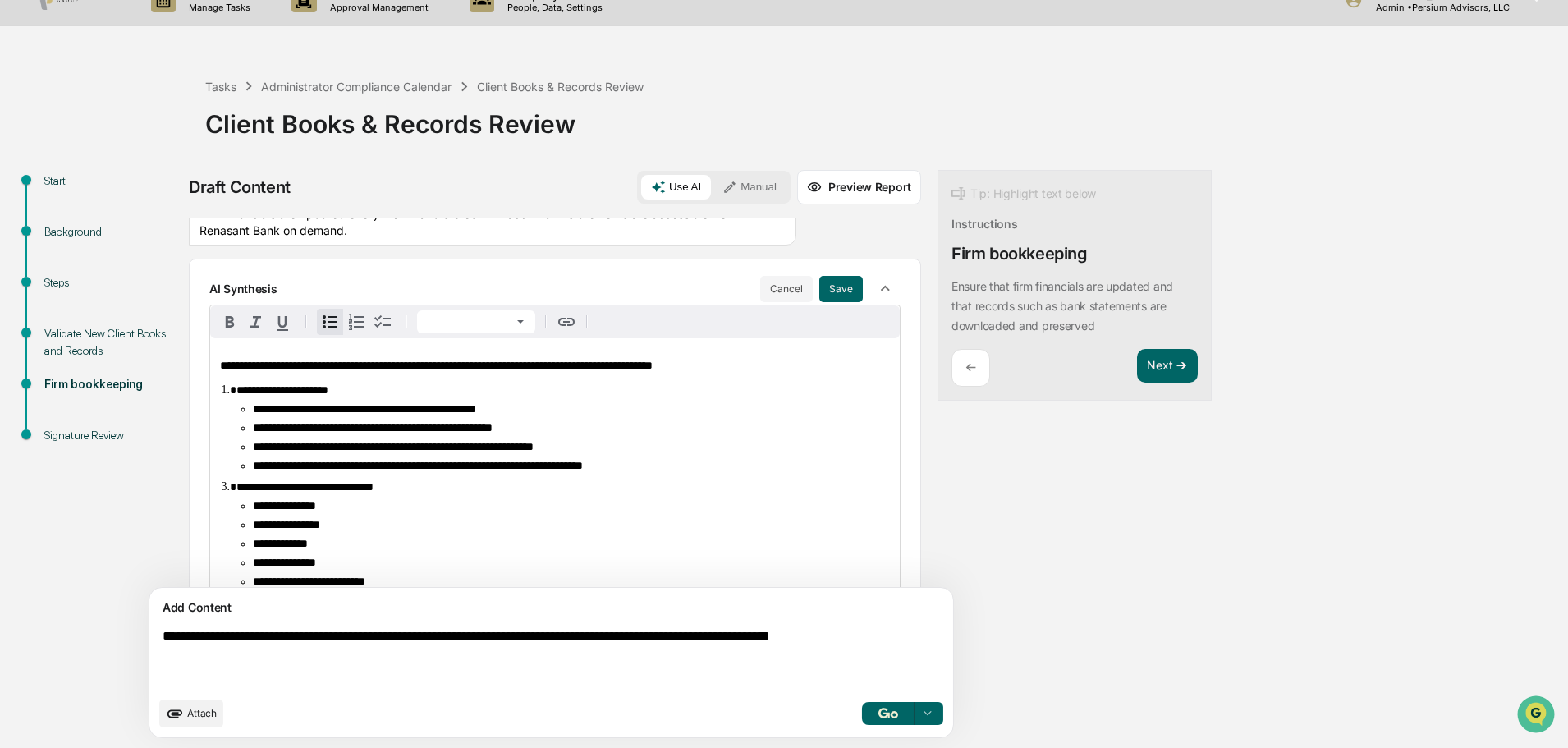 type 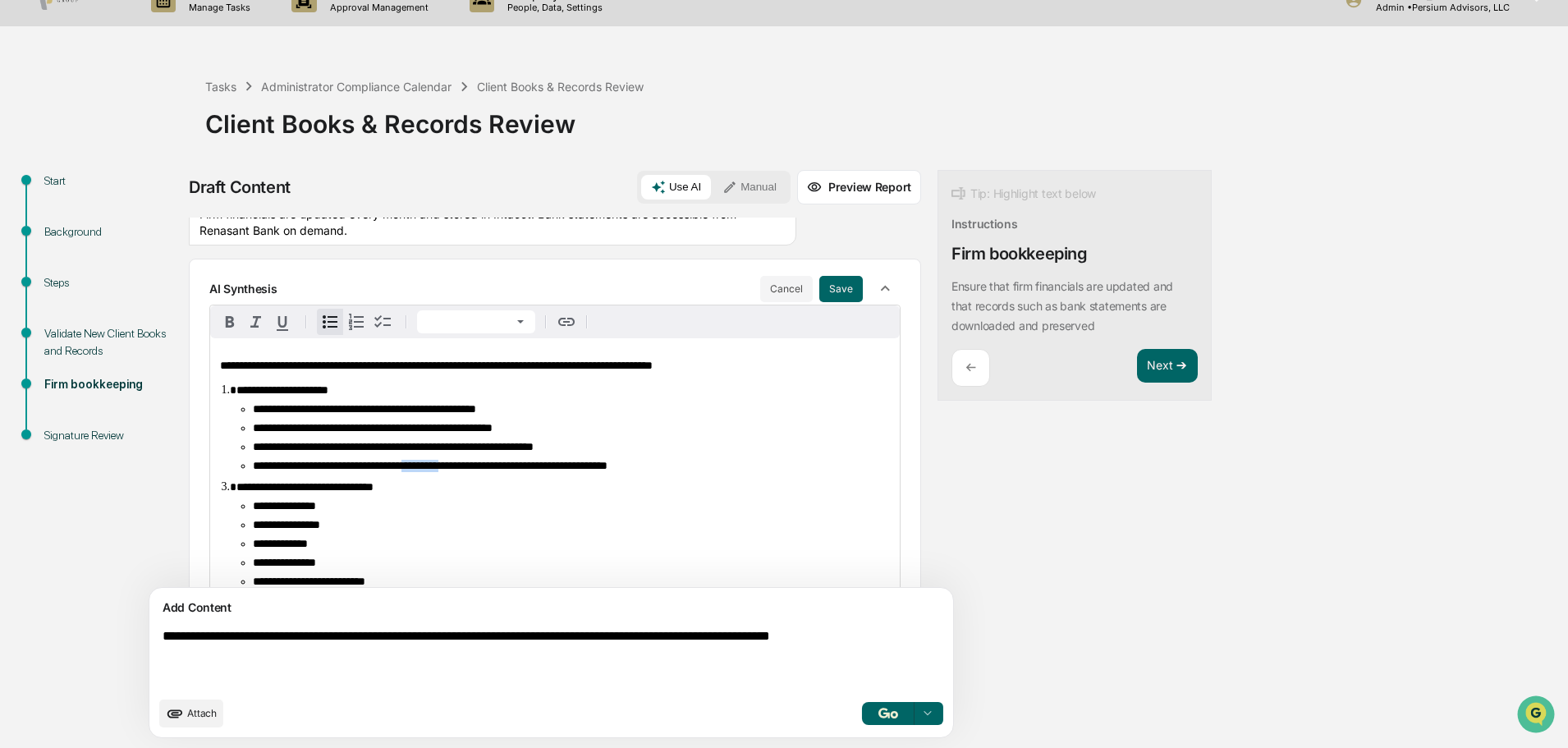 drag, startPoint x: 512, startPoint y: 475, endPoint x: 460, endPoint y: 480, distance: 52.23983 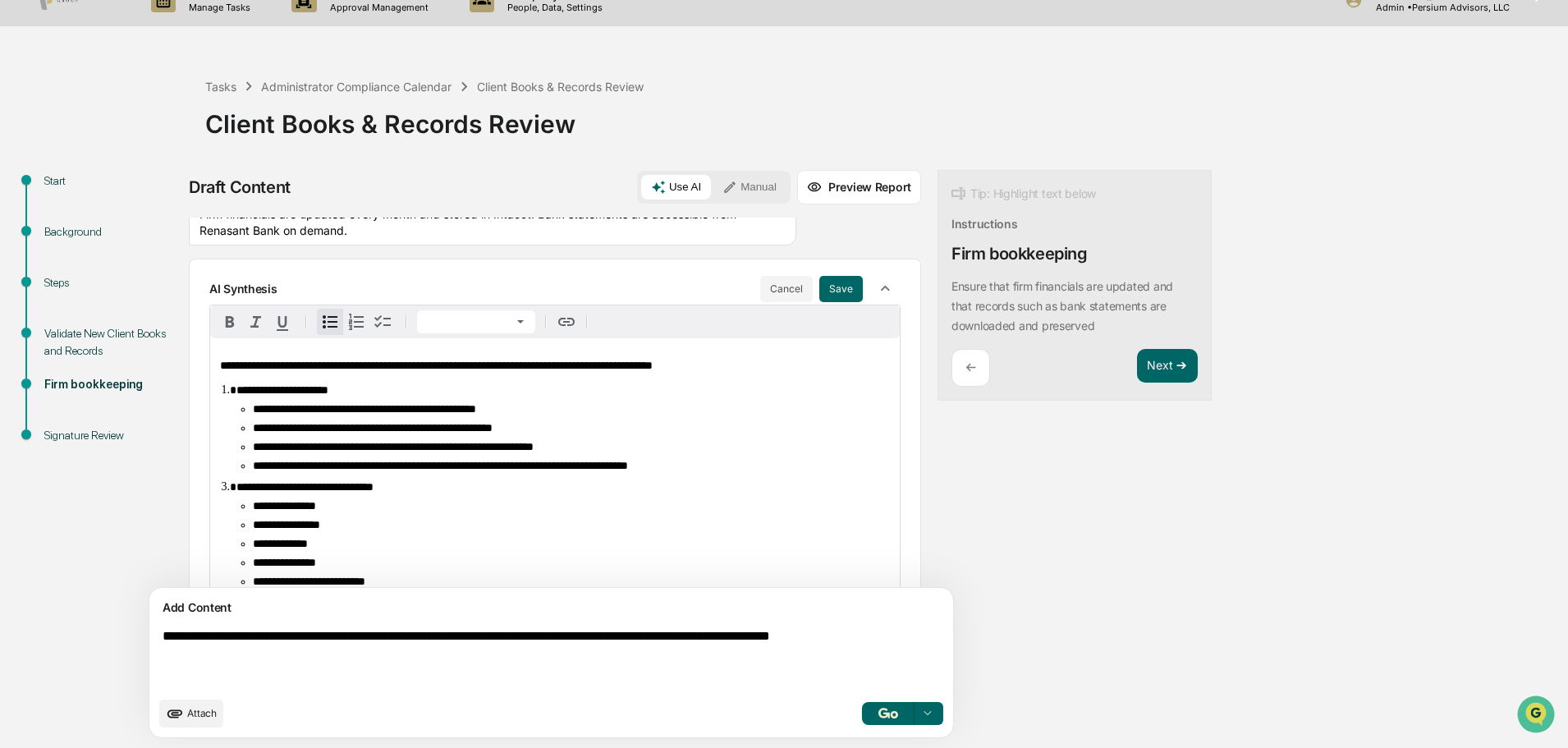 scroll, scrollTop: 277, scrollLeft: 0, axis: vertical 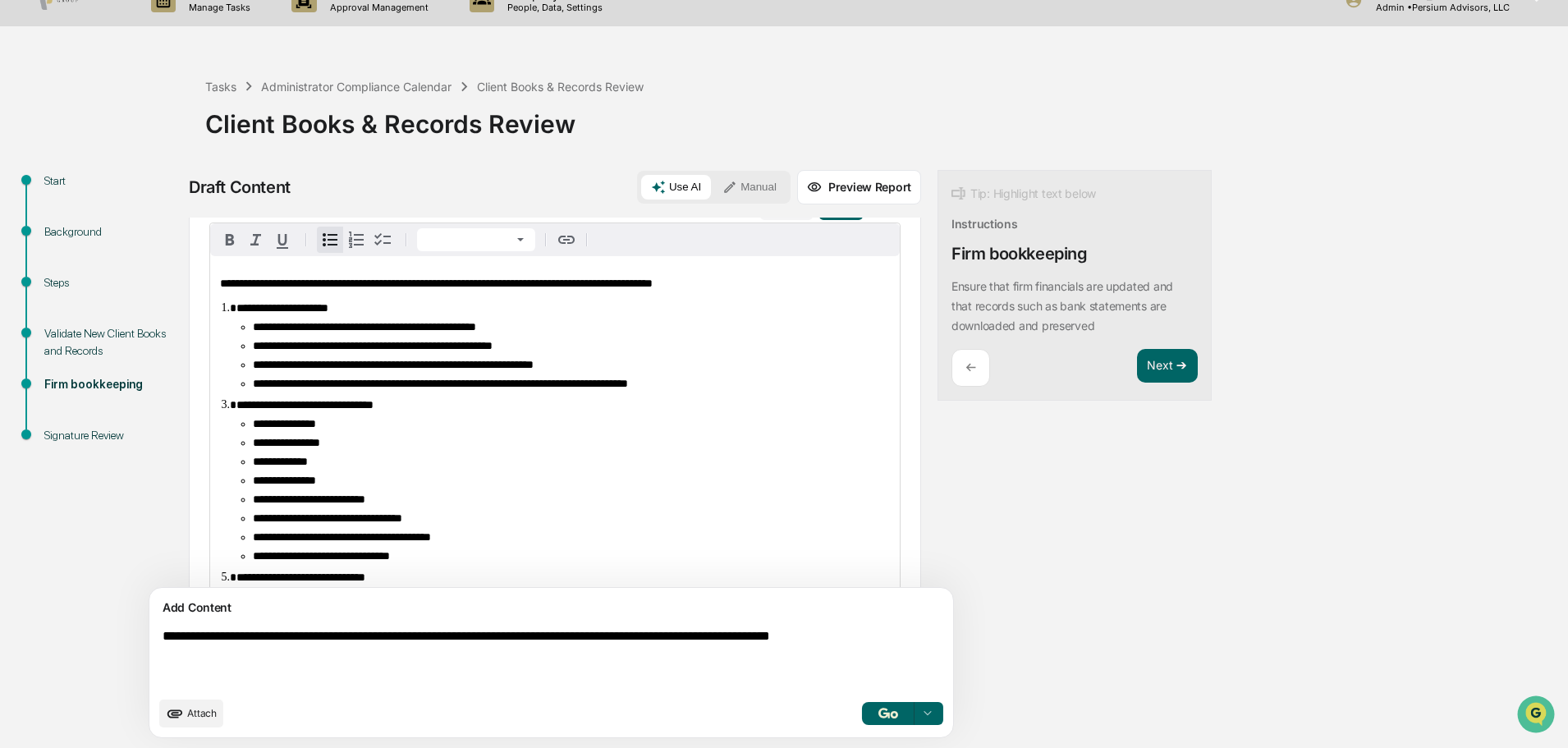 click on "**********" at bounding box center [284, 424] 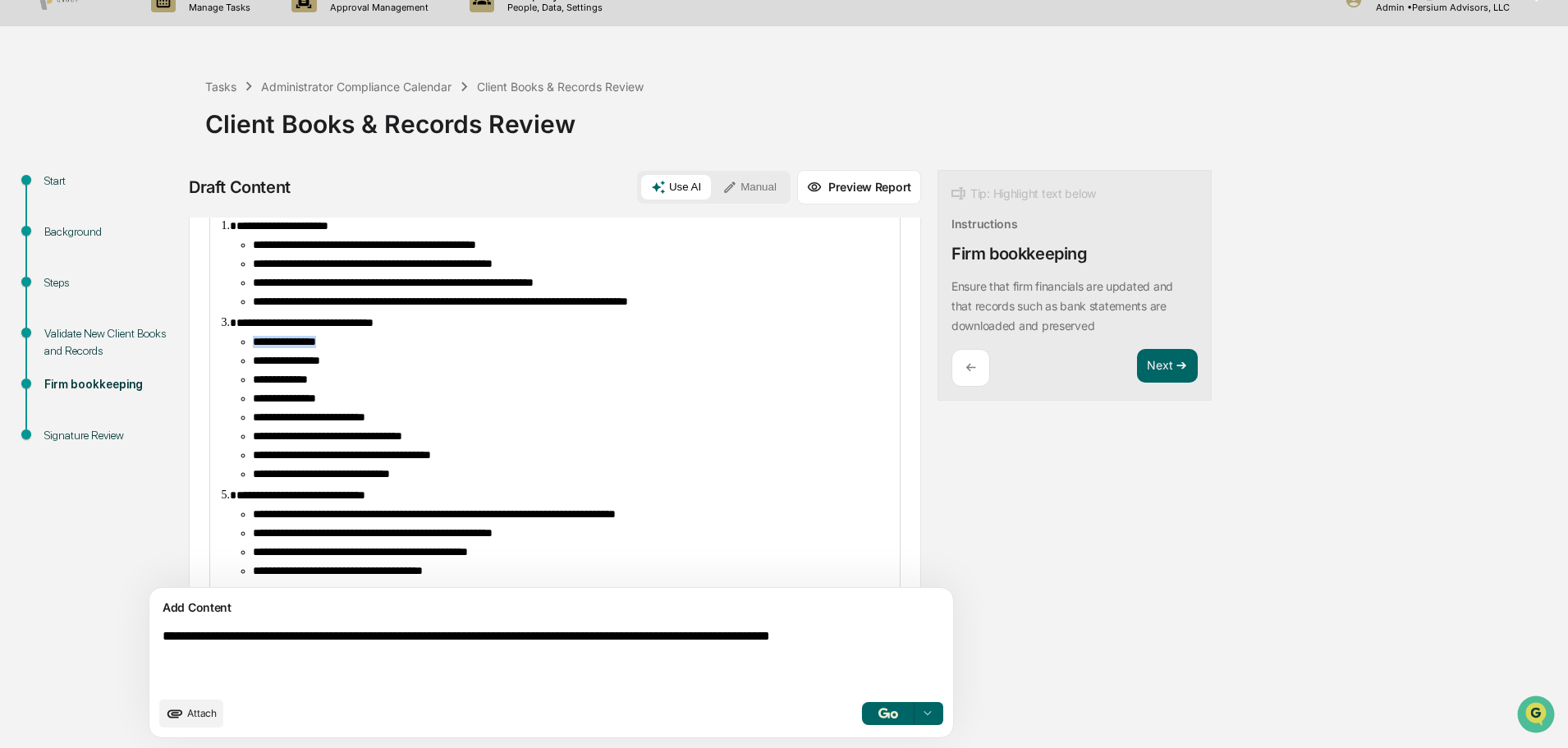 drag, startPoint x: 255, startPoint y: 351, endPoint x: 355, endPoint y: 351, distance: 100 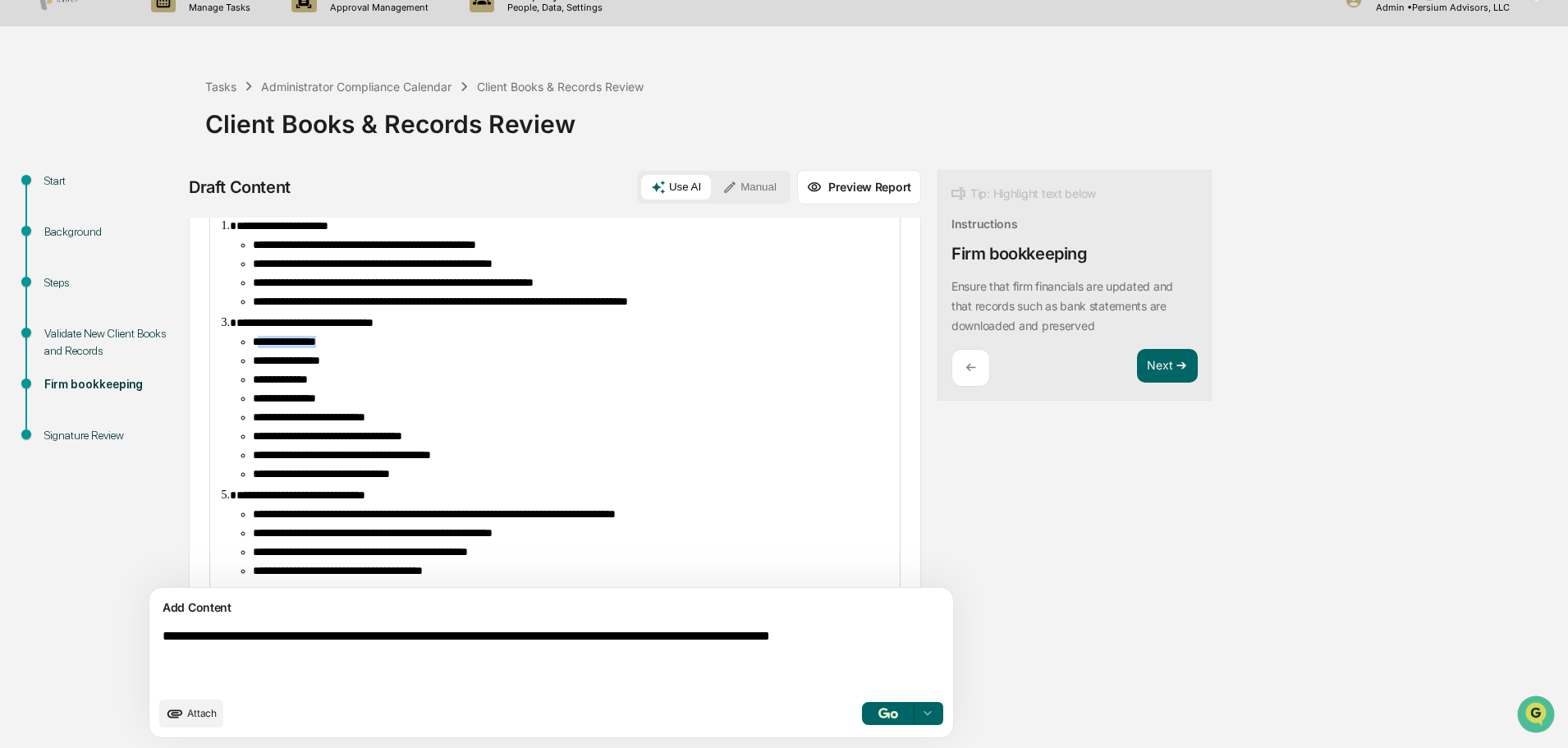 drag, startPoint x: 262, startPoint y: 352, endPoint x: 342, endPoint y: 353, distance: 80.00625 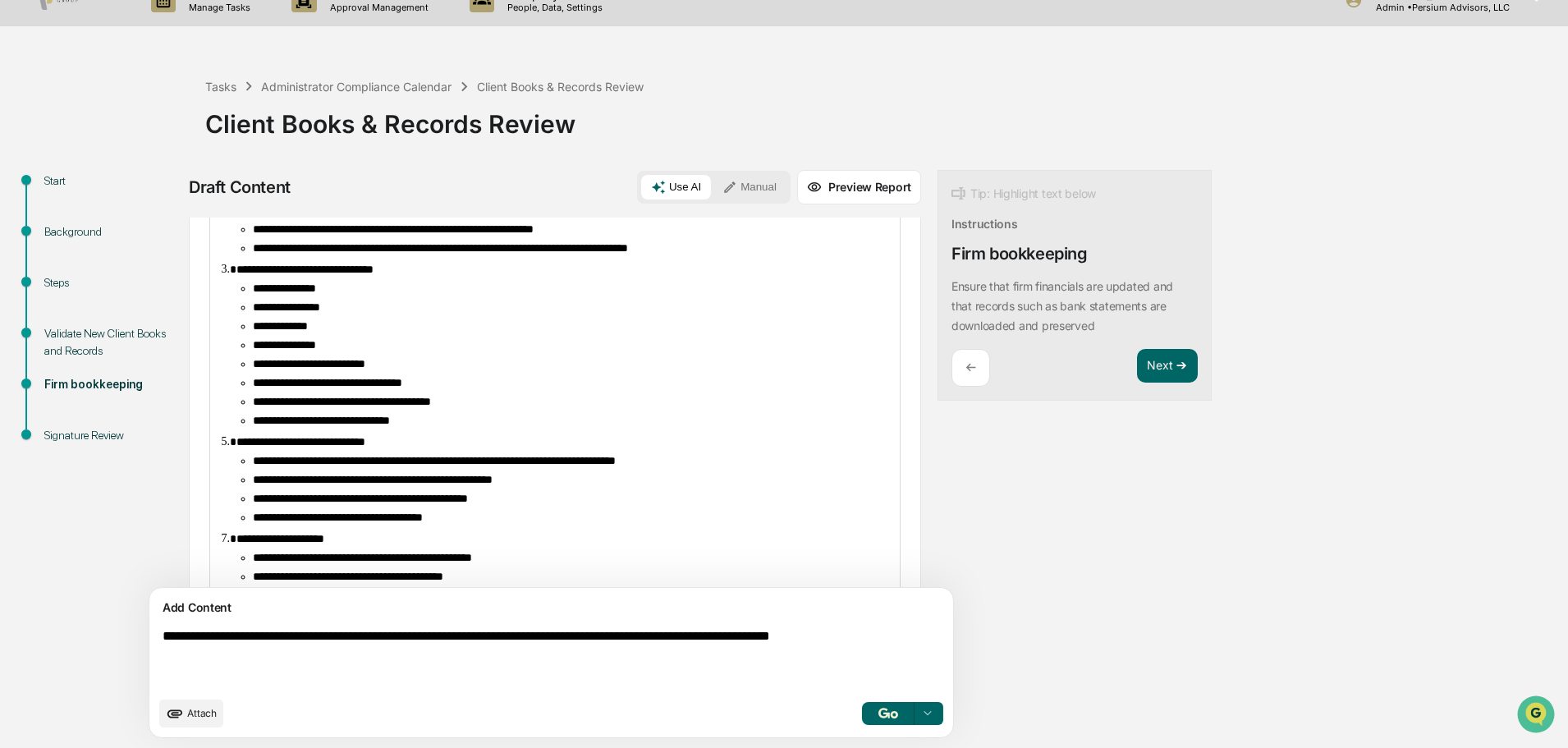 scroll, scrollTop: 441, scrollLeft: 0, axis: vertical 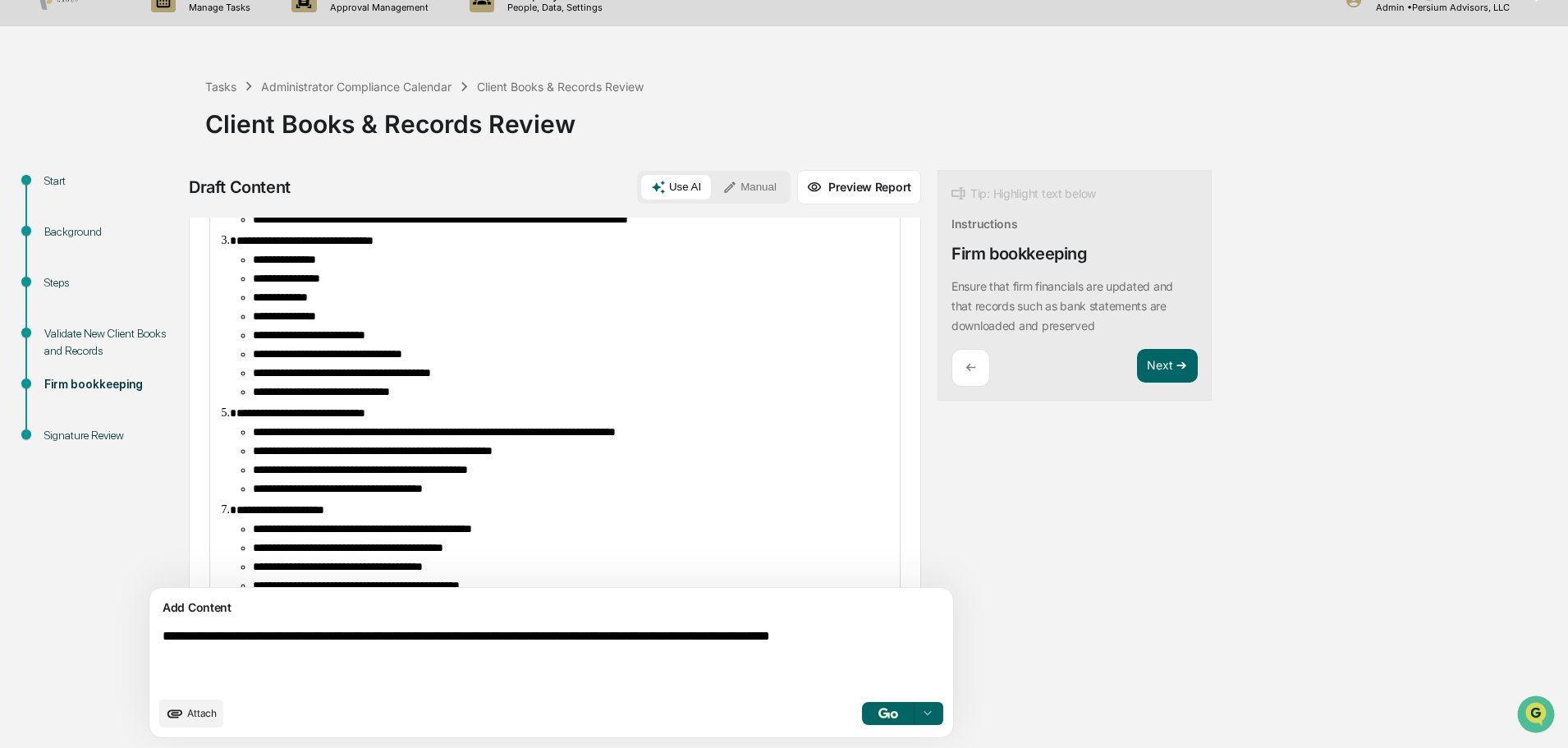 click on "**********" at bounding box center (287, 278) 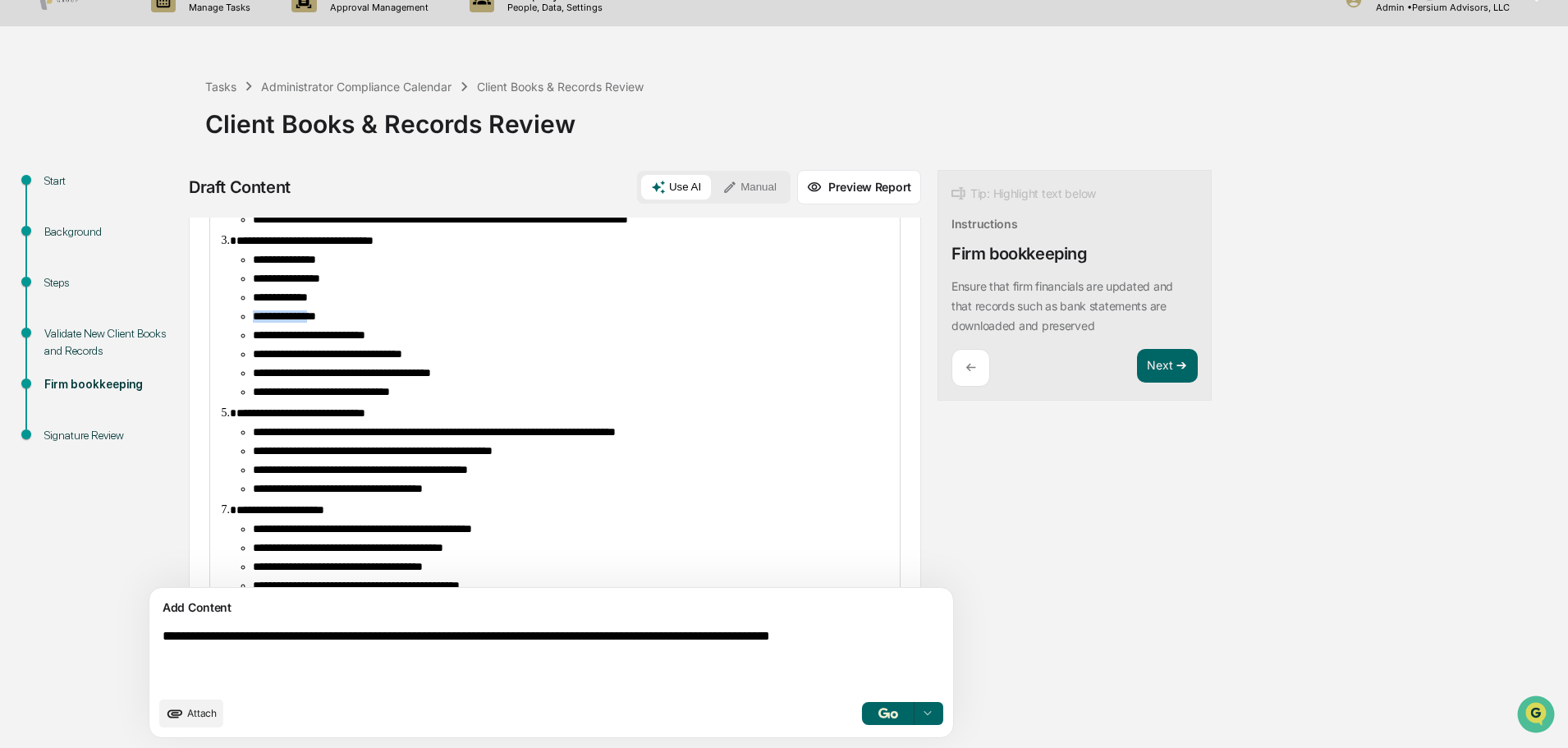 drag, startPoint x: 252, startPoint y: 336, endPoint x: 327, endPoint y: 335, distance: 75.00667 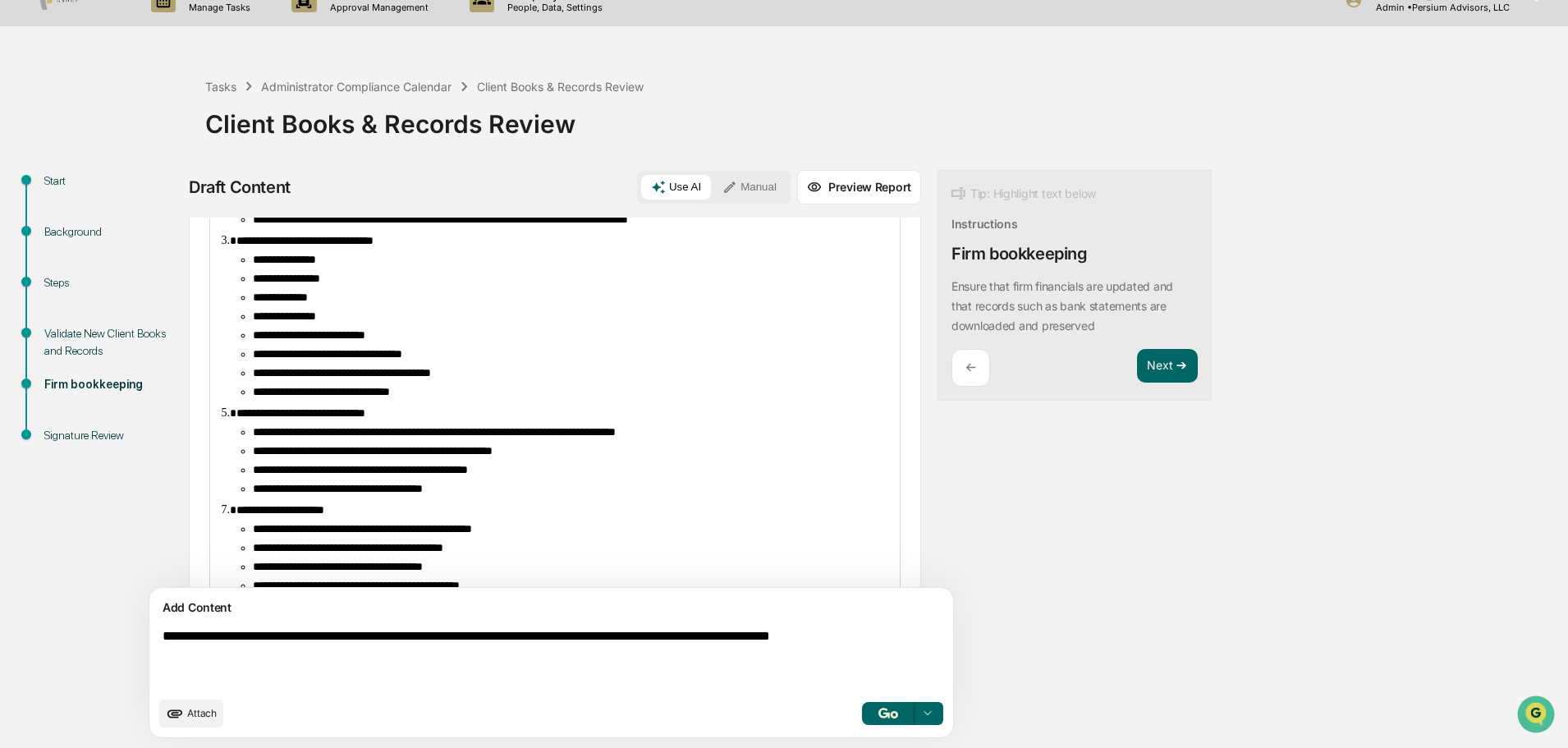click on "**********" at bounding box center [563, 326] 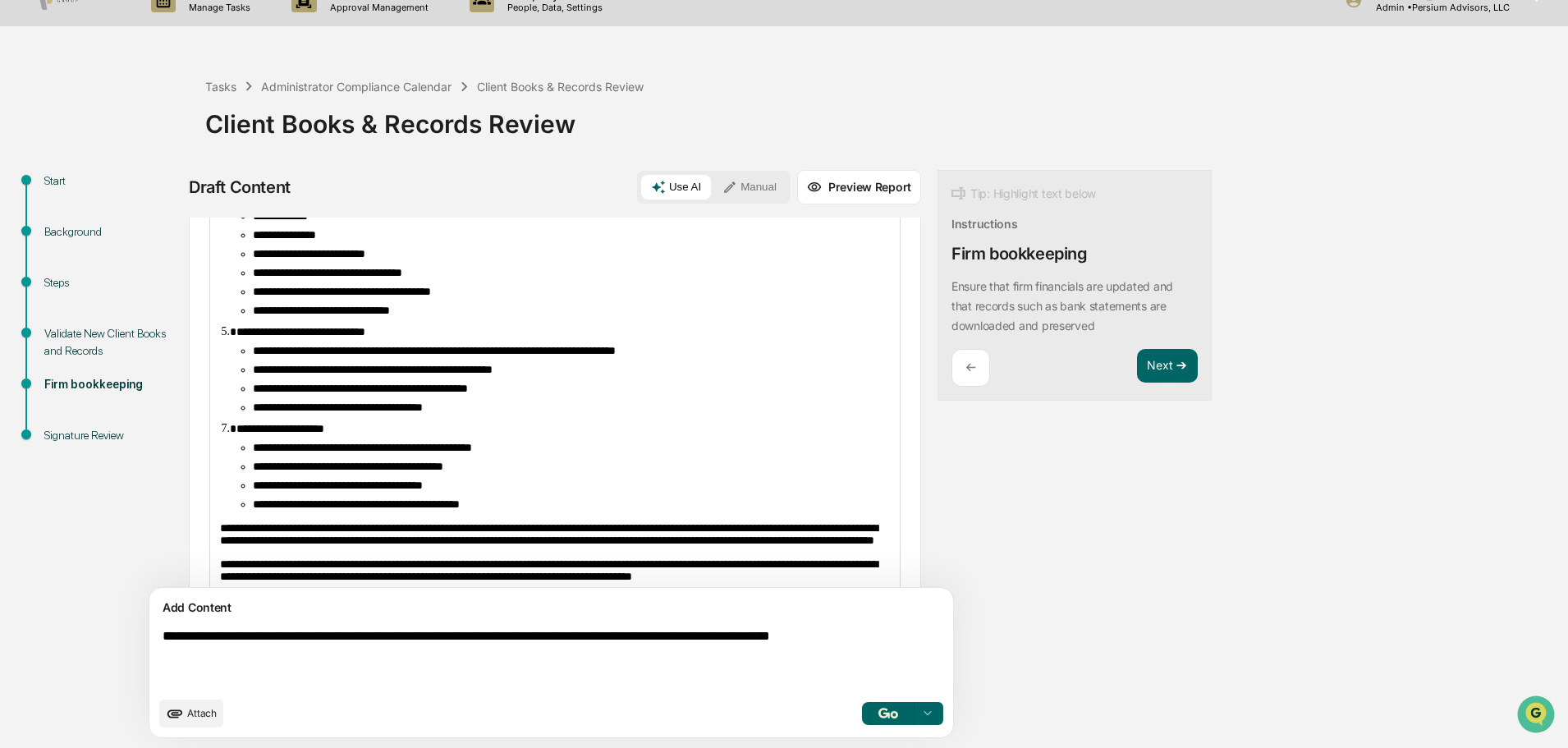 scroll, scrollTop: 523, scrollLeft: 0, axis: vertical 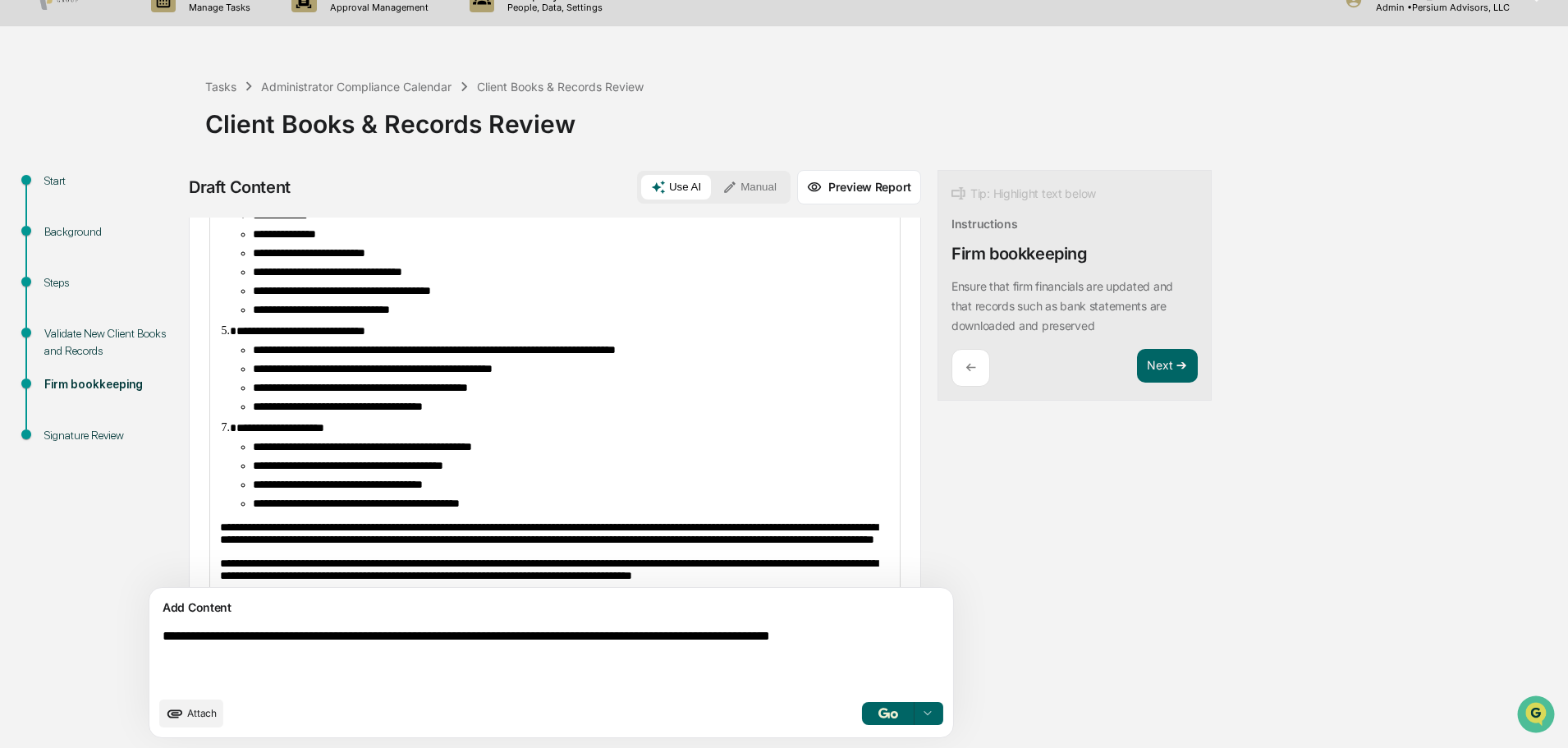 click on "**********" at bounding box center (434, 350) 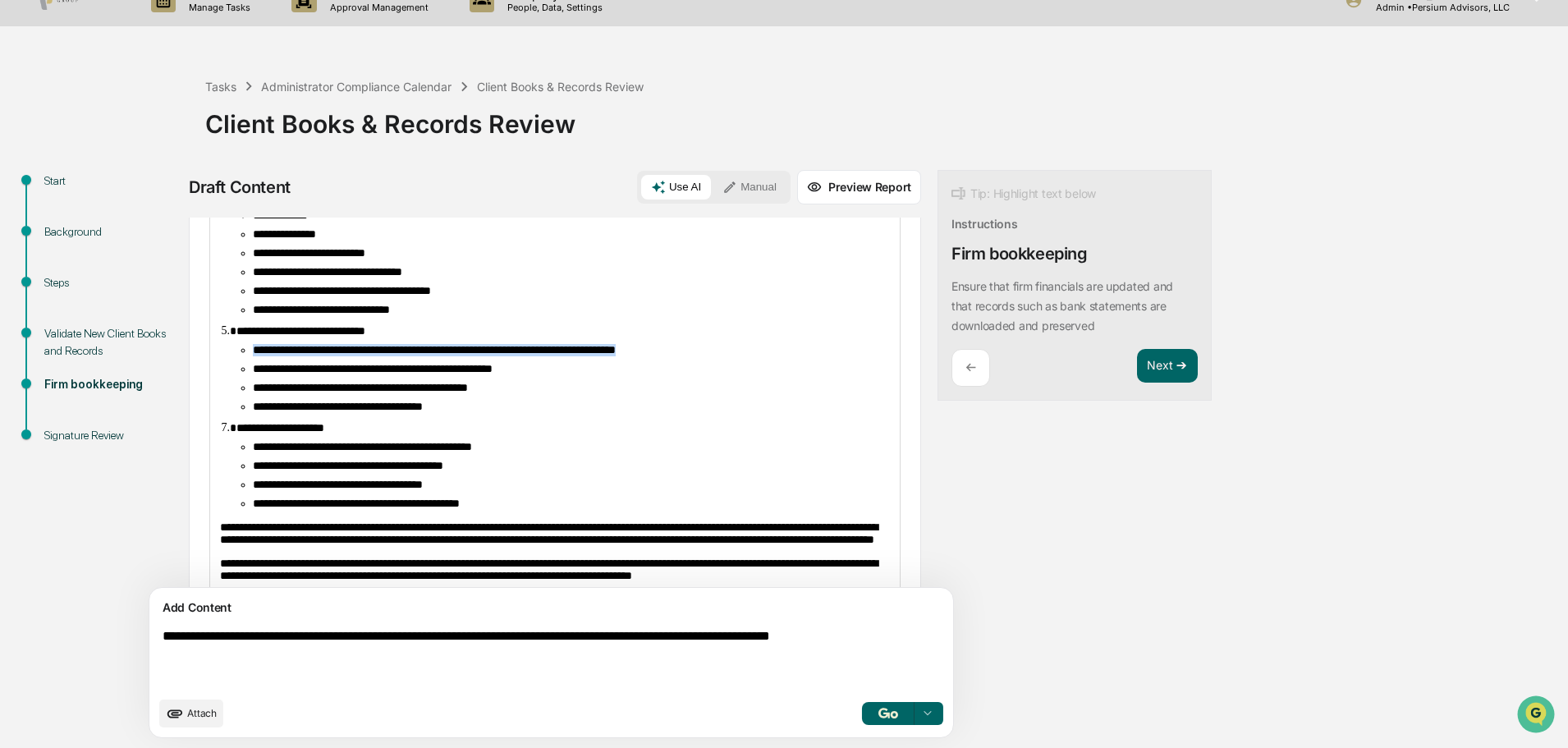 drag, startPoint x: 254, startPoint y: 375, endPoint x: 773, endPoint y: 369, distance: 519.0347 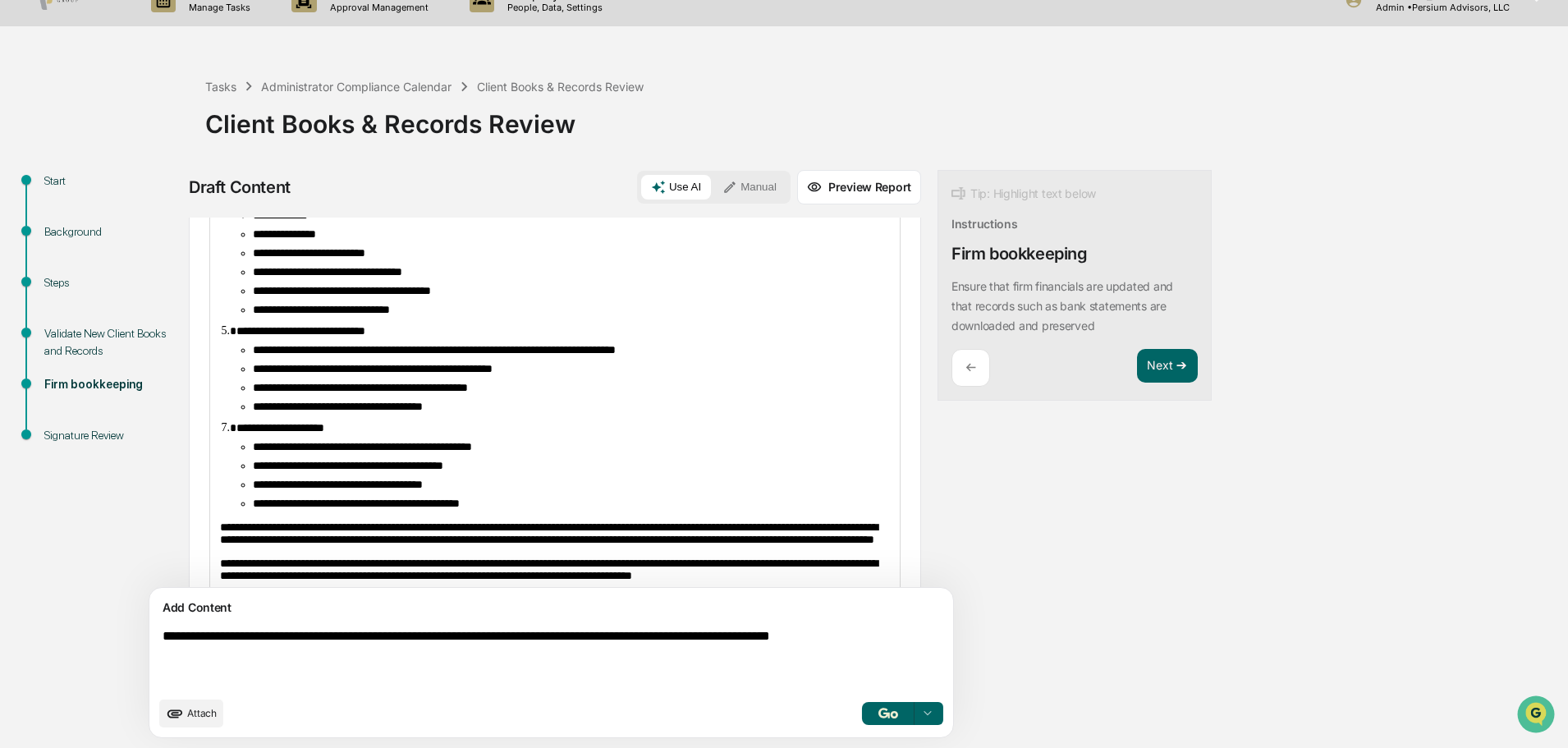 click on "**********" at bounding box center (434, 350) 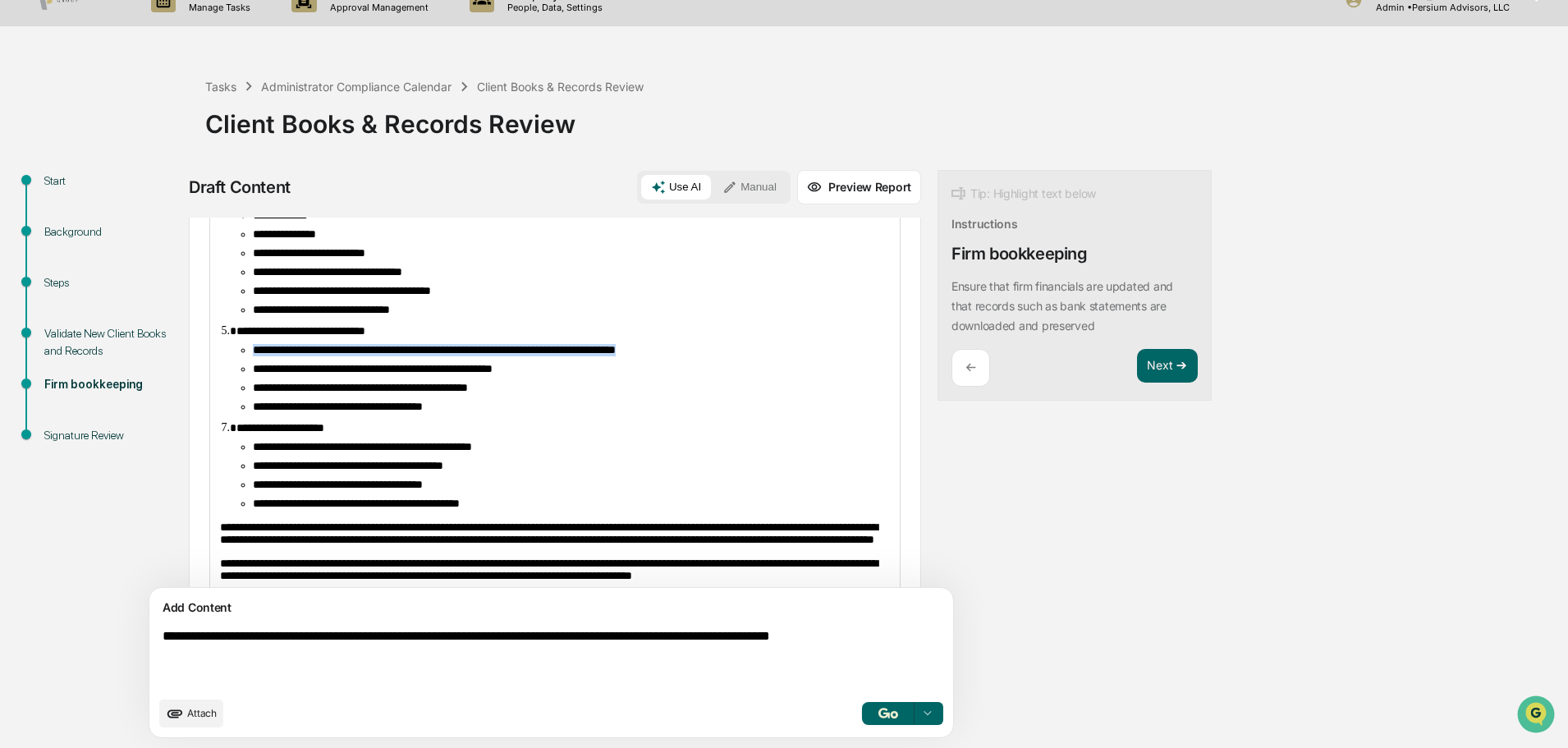 drag, startPoint x: 775, startPoint y: 377, endPoint x: 256, endPoint y: 368, distance: 519.078 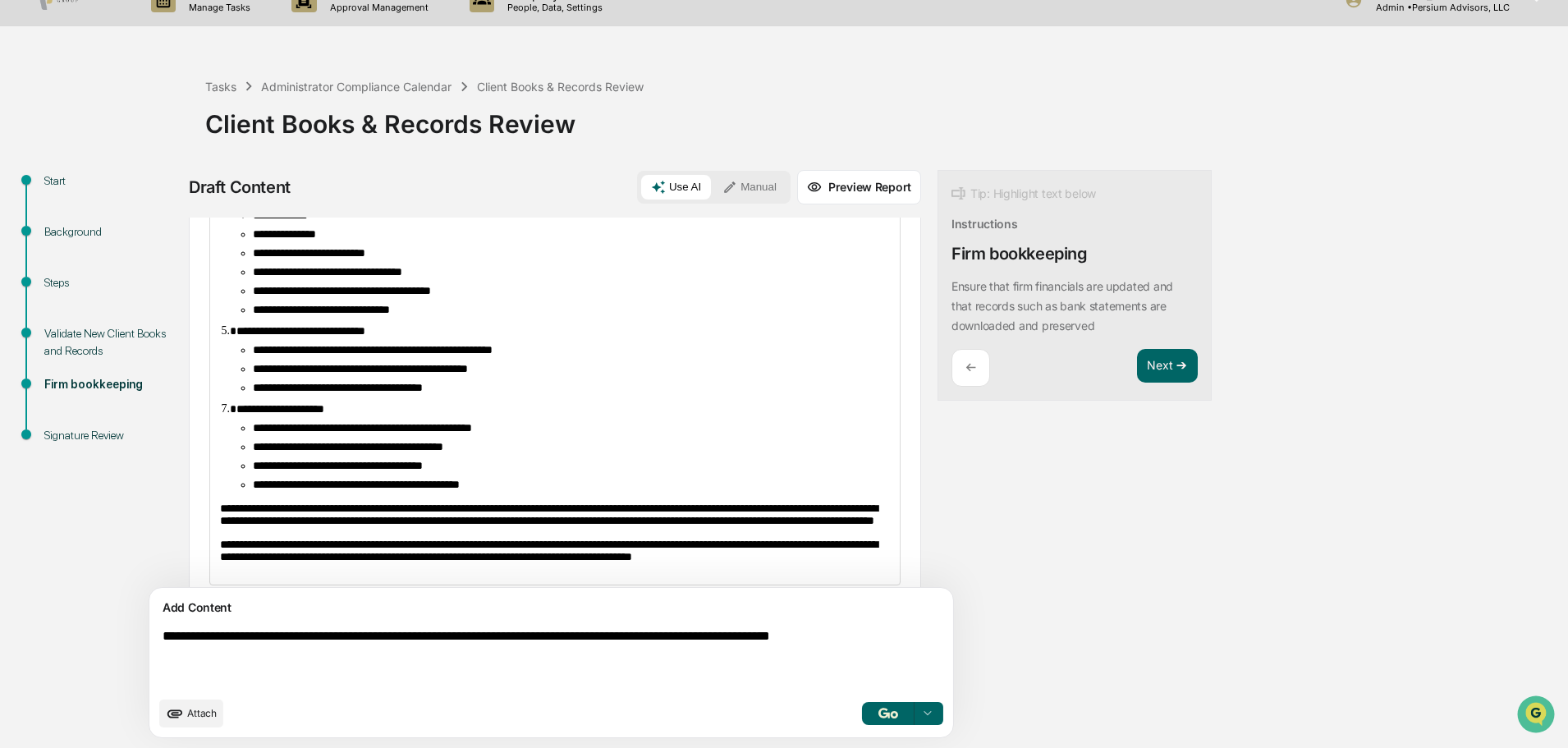 click on "**********" at bounding box center [373, 350] 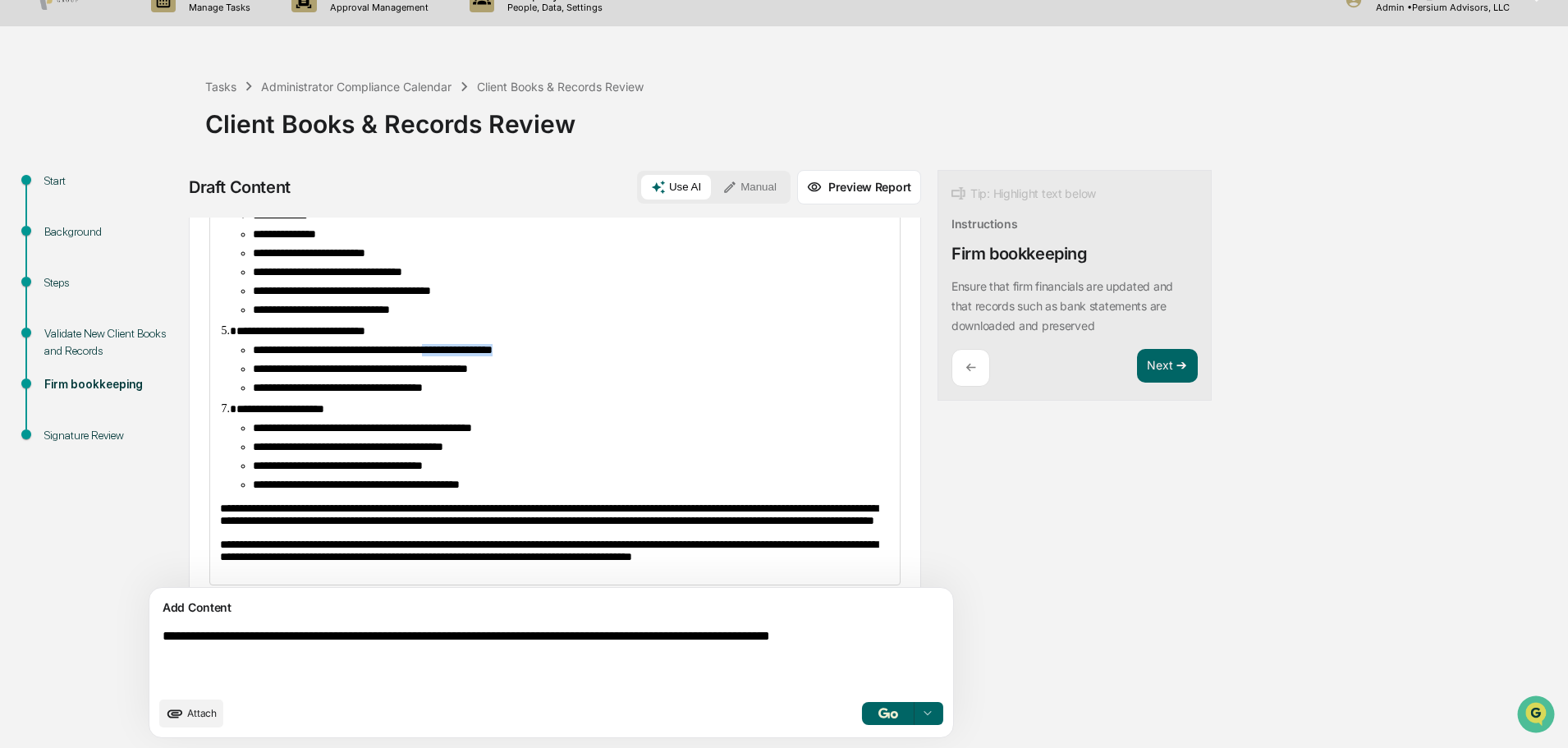 drag, startPoint x: 584, startPoint y: 376, endPoint x: 486, endPoint y: 373, distance: 98.04591 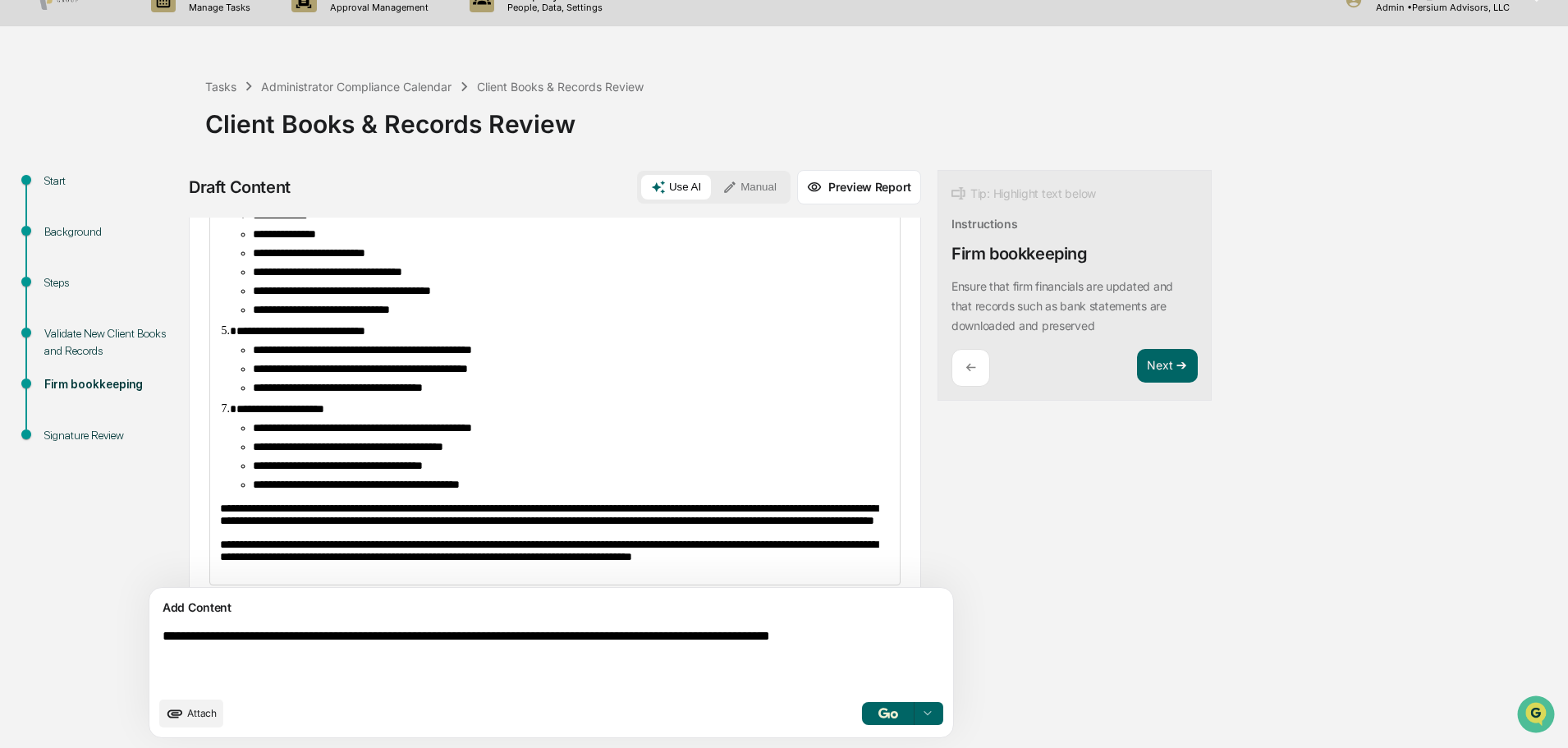 drag, startPoint x: 6, startPoint y: 30, endPoint x: 1495, endPoint y: 590, distance: 1590.824 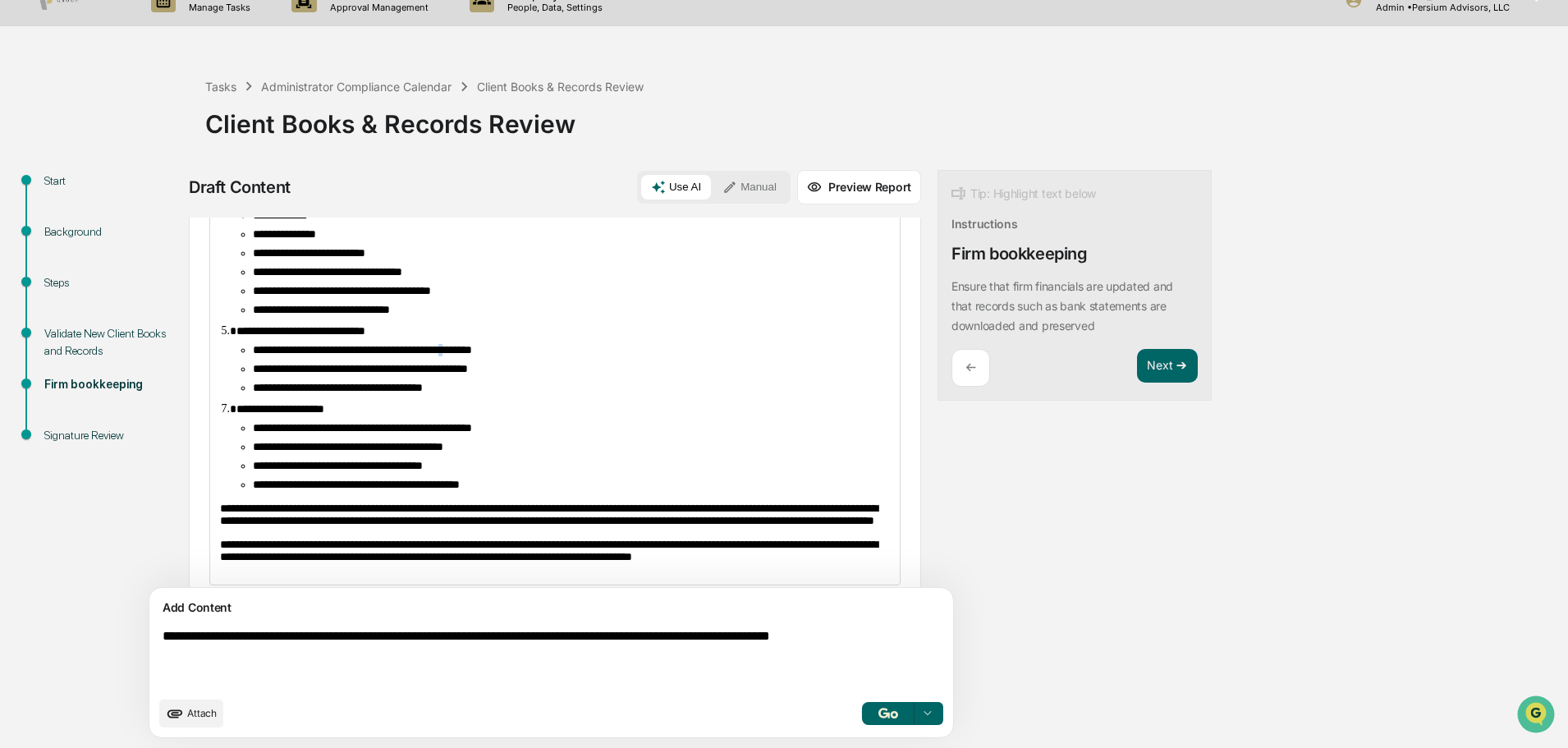 click on "**********" at bounding box center (362, 350) 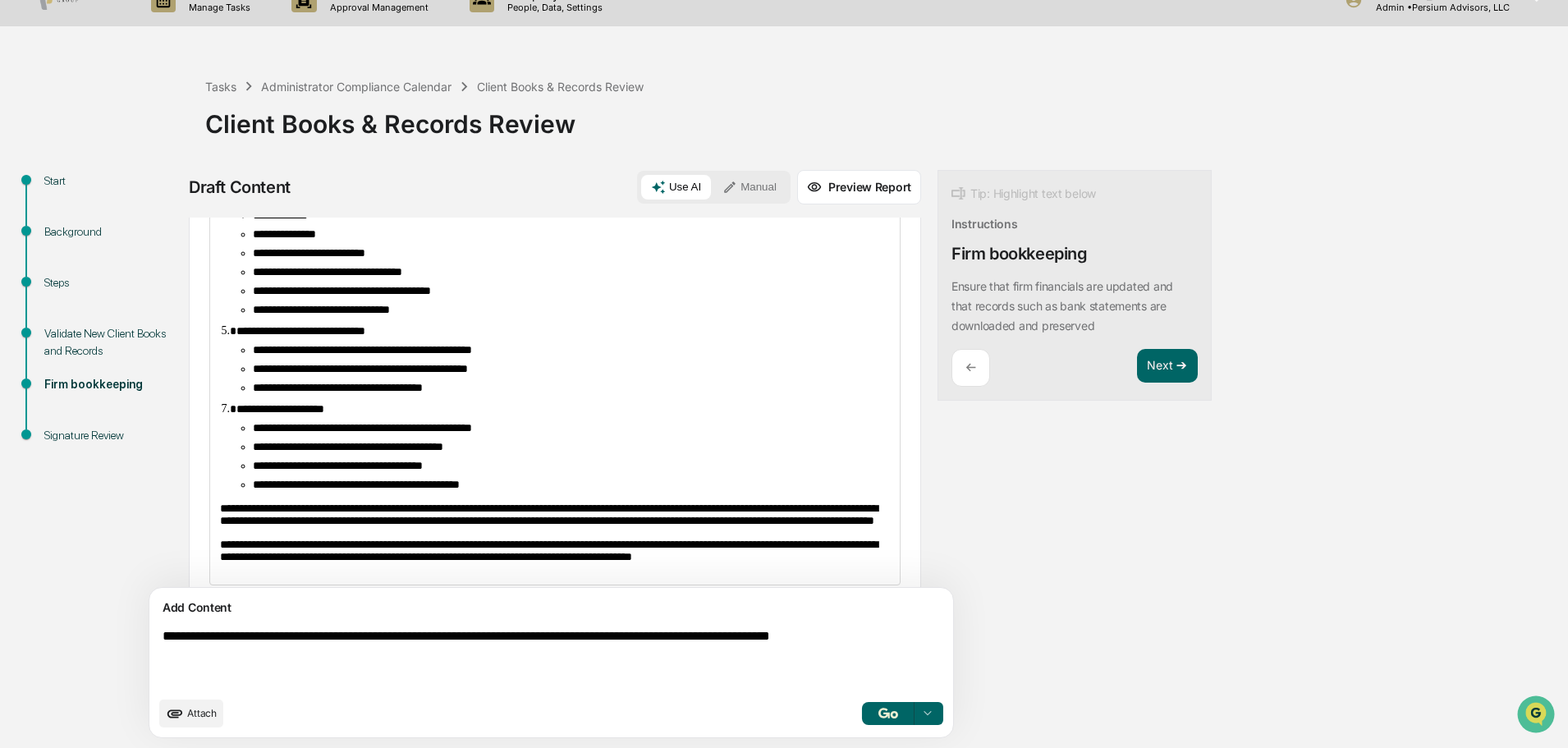 click on "**********" at bounding box center [337, 388] 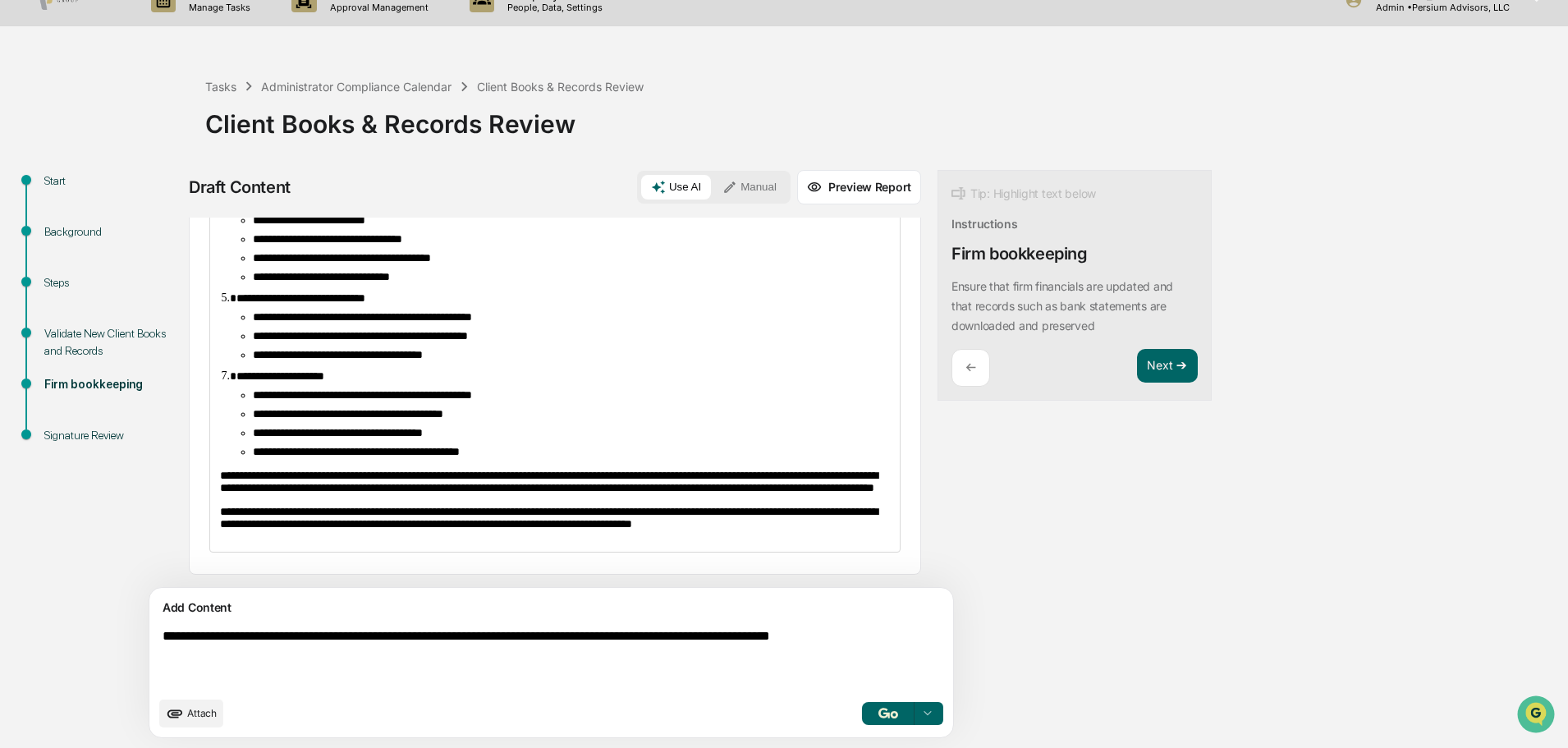 click on "**********" at bounding box center (362, 395) 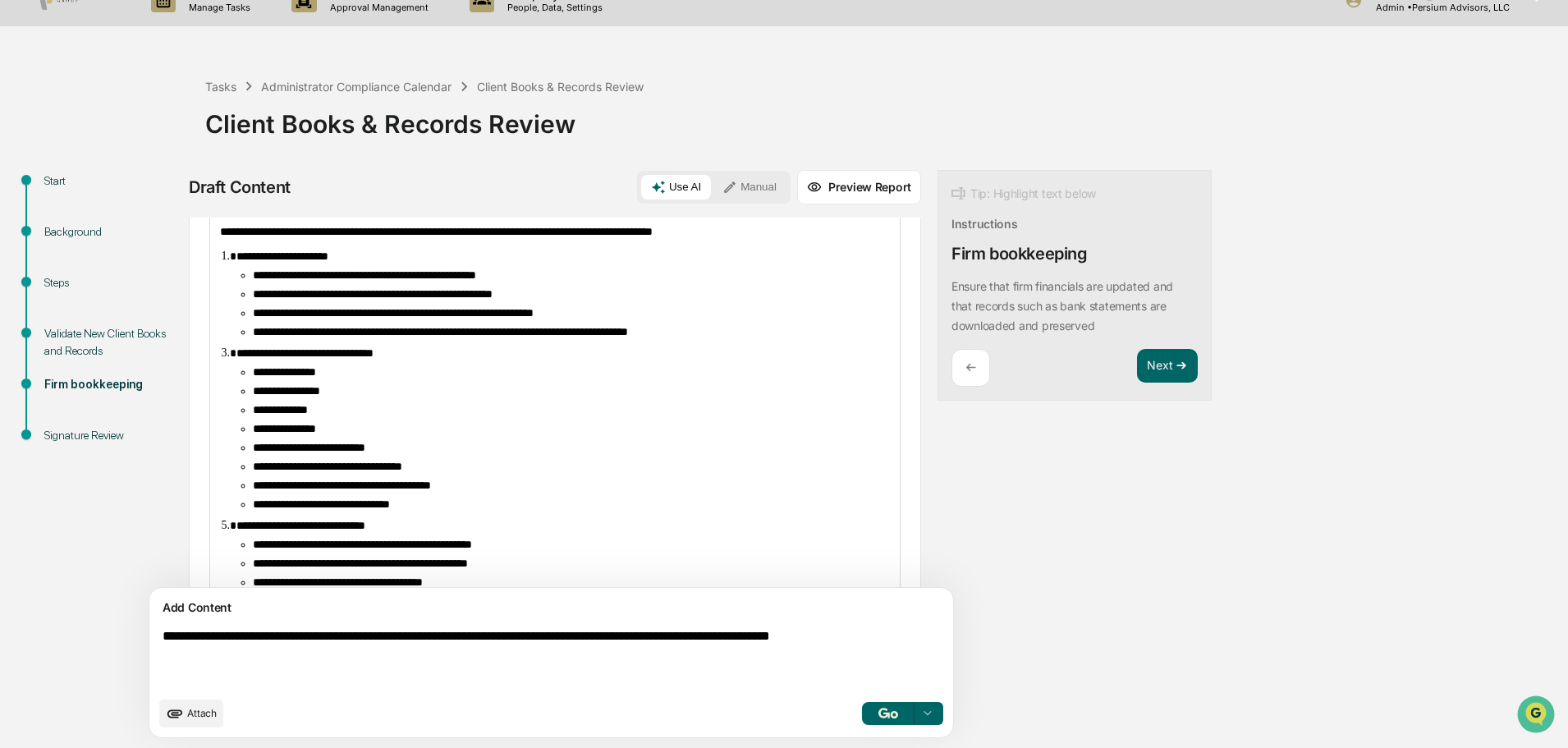 scroll, scrollTop: 621, scrollLeft: 0, axis: vertical 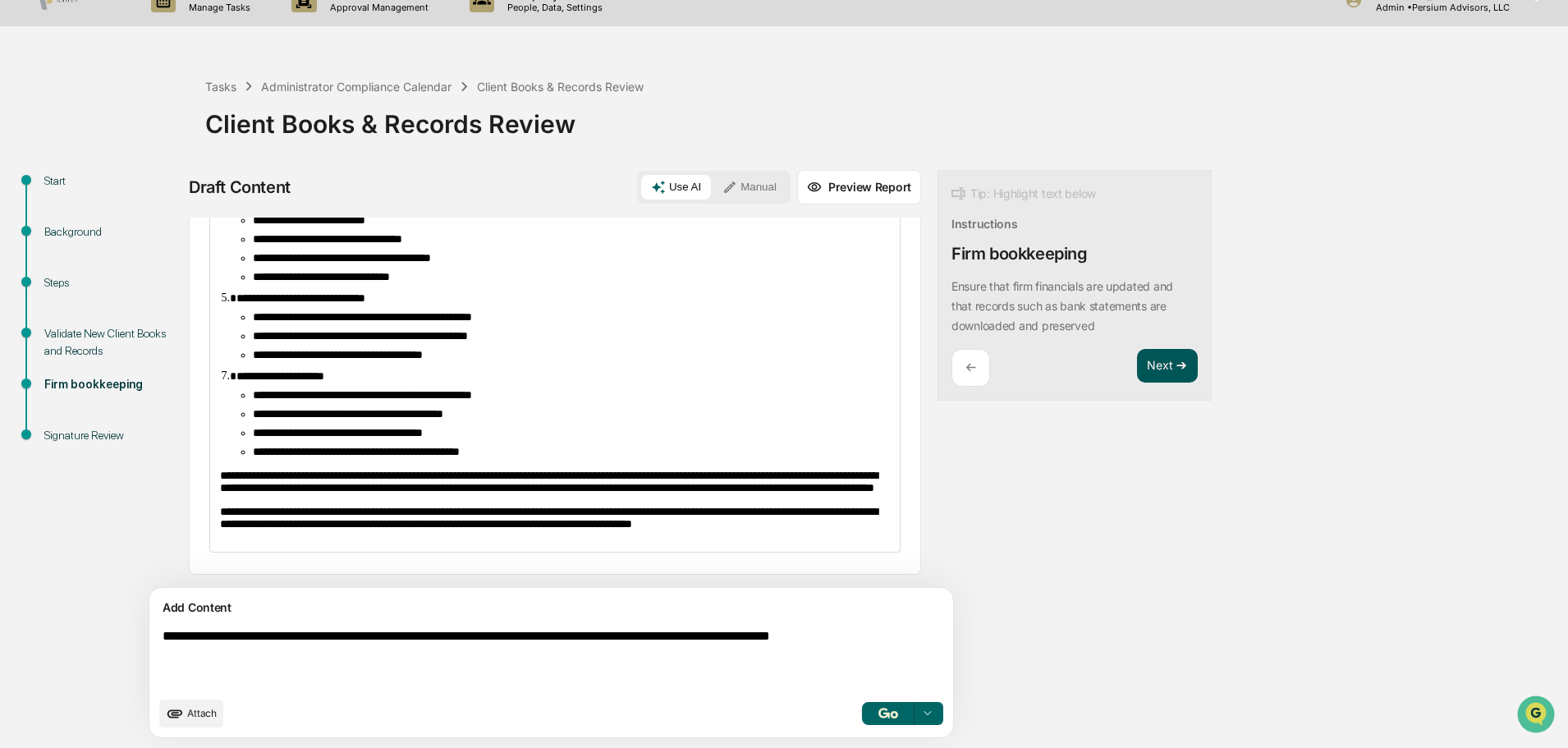 click on "Next ➔" at bounding box center [1167, 366] 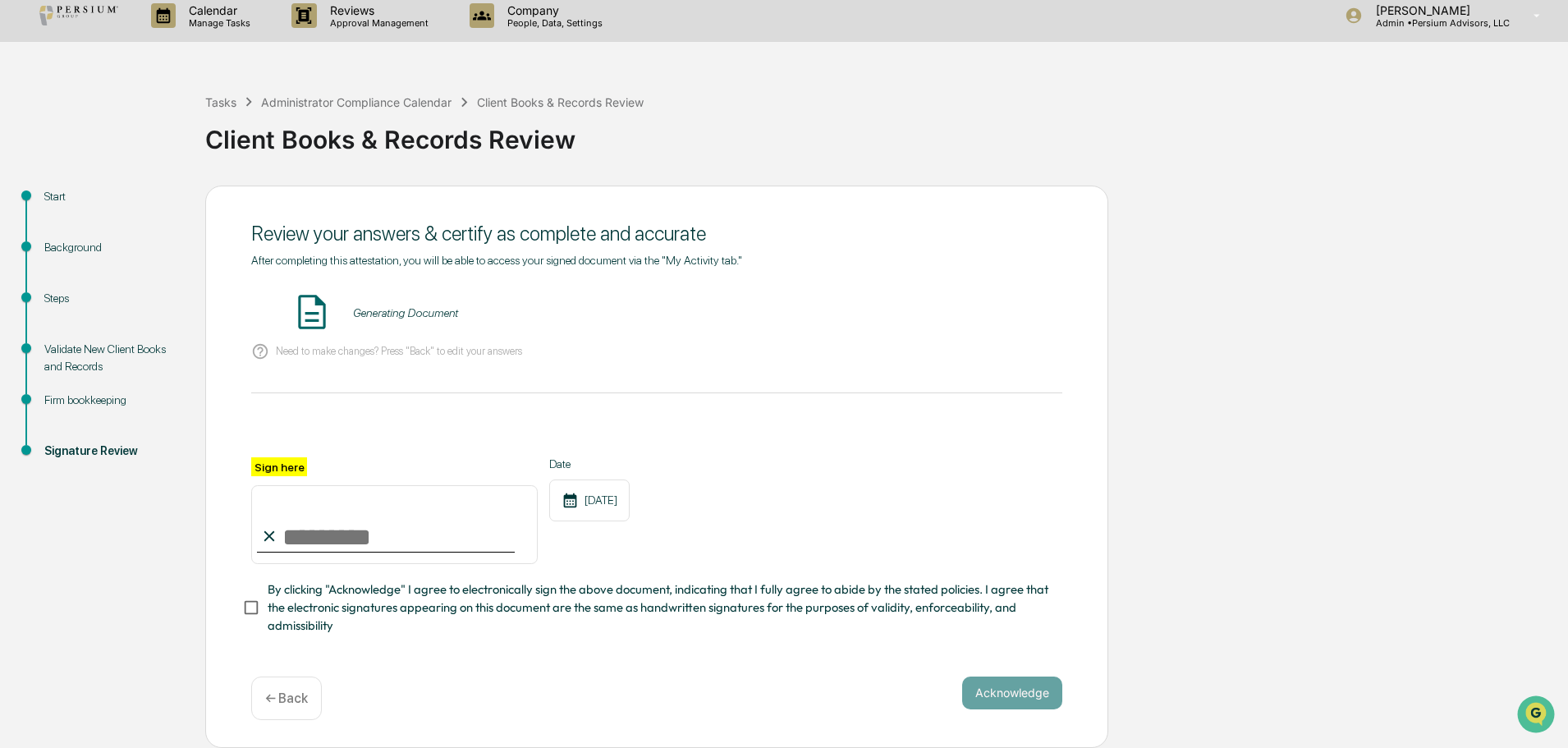 scroll, scrollTop: 15, scrollLeft: 0, axis: vertical 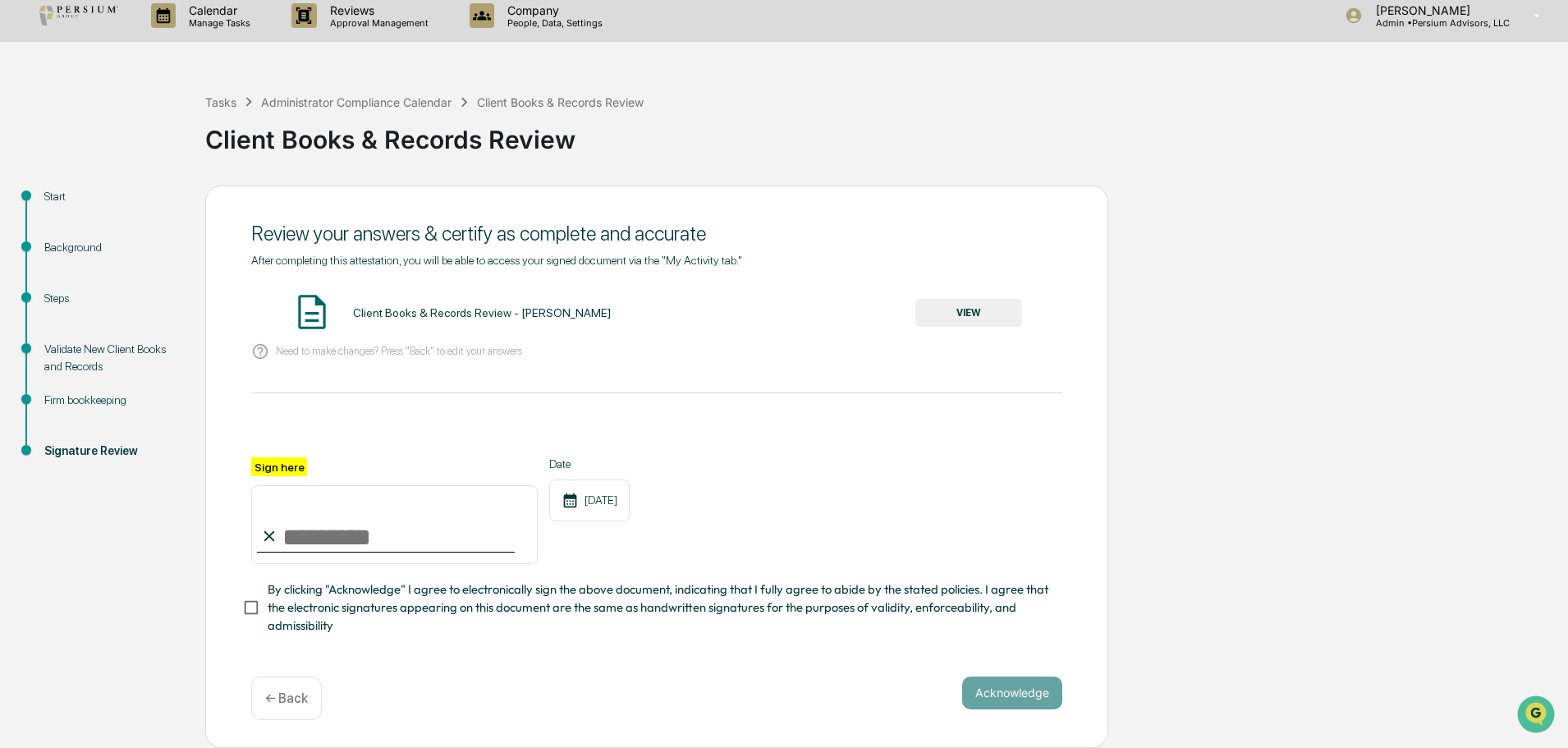 click on "VIEW" at bounding box center [969, 313] 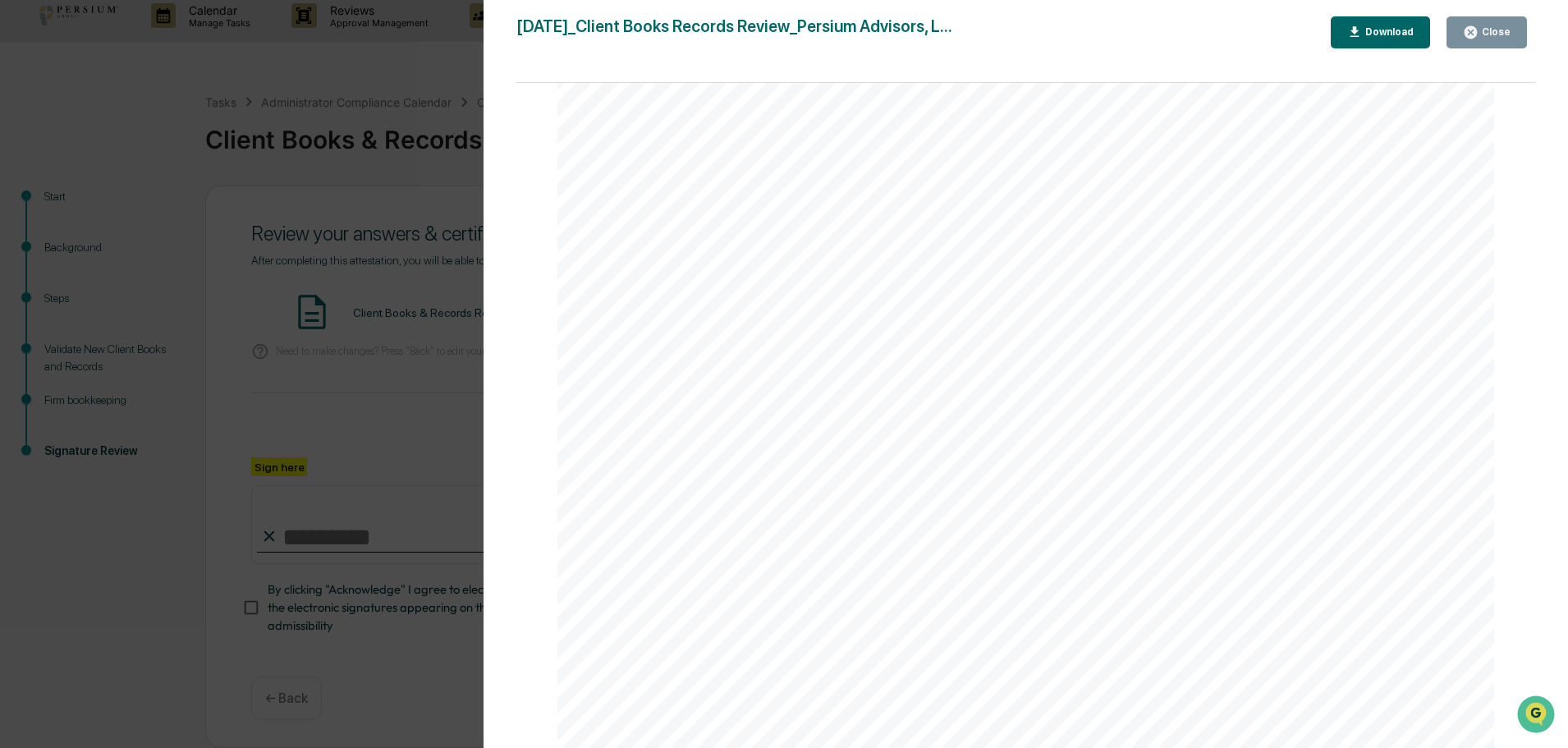 scroll, scrollTop: 1642, scrollLeft: 0, axis: vertical 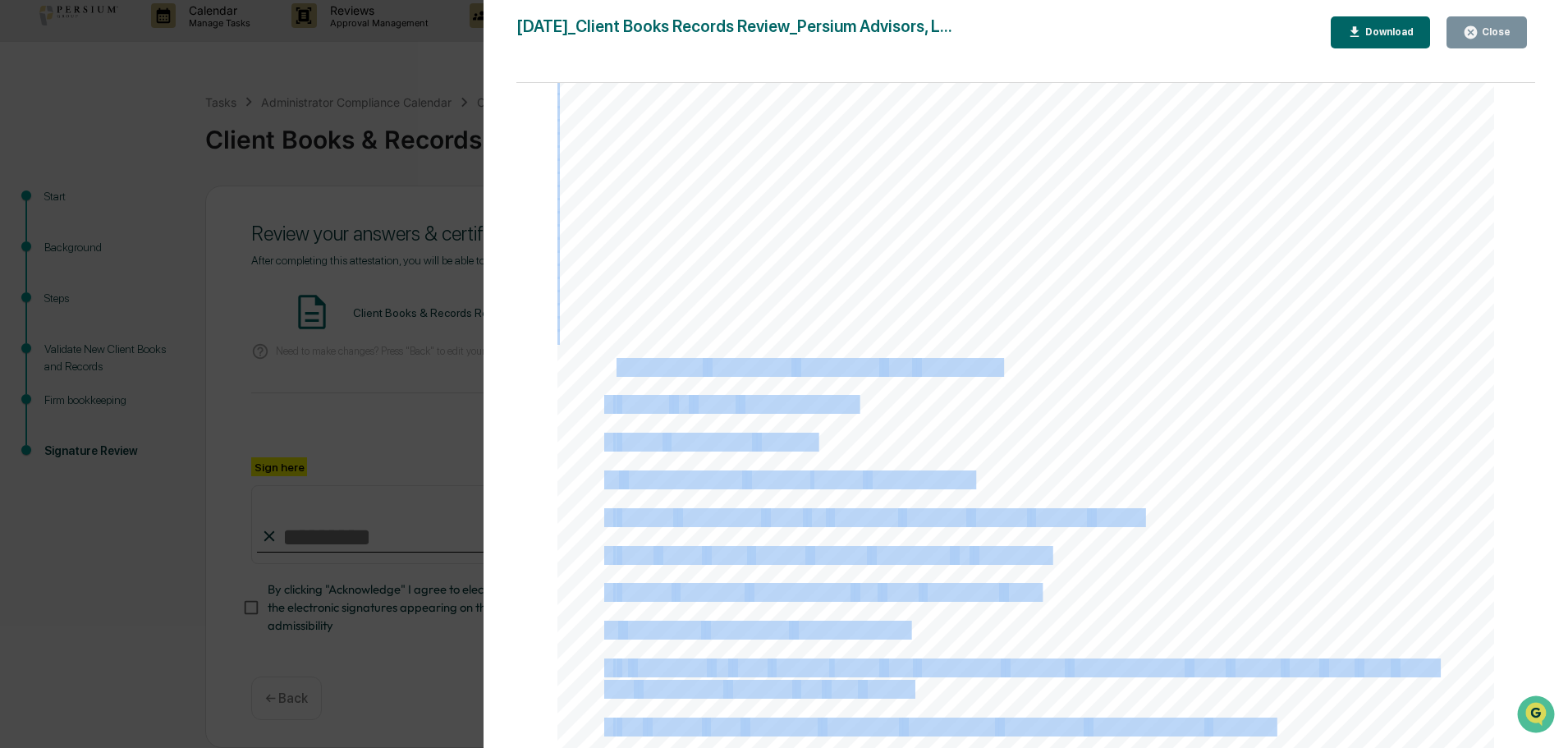 drag, startPoint x: 615, startPoint y: 368, endPoint x: 1061, endPoint y: 375, distance: 446.05493 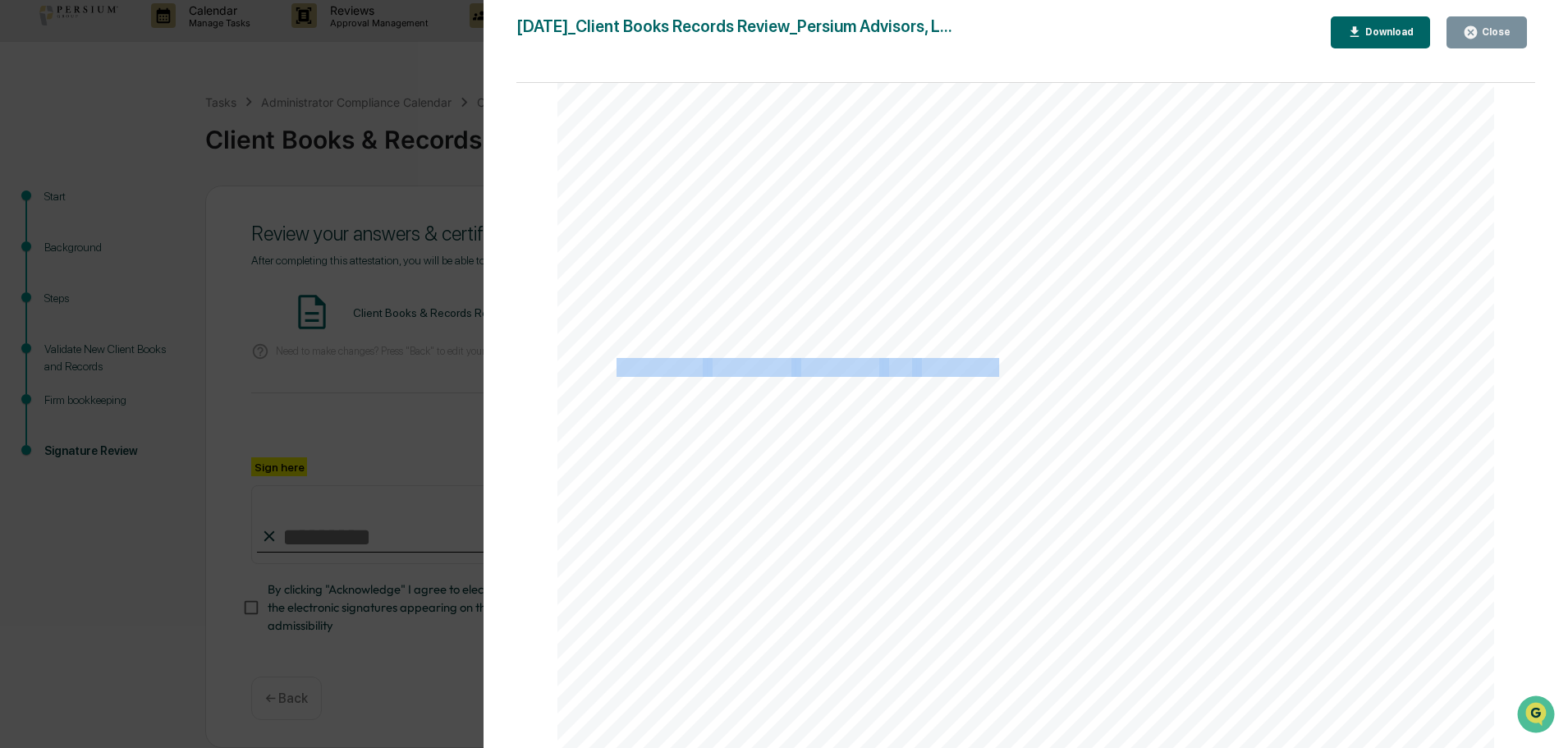 drag, startPoint x: 615, startPoint y: 366, endPoint x: 991, endPoint y: 365, distance: 376.00133 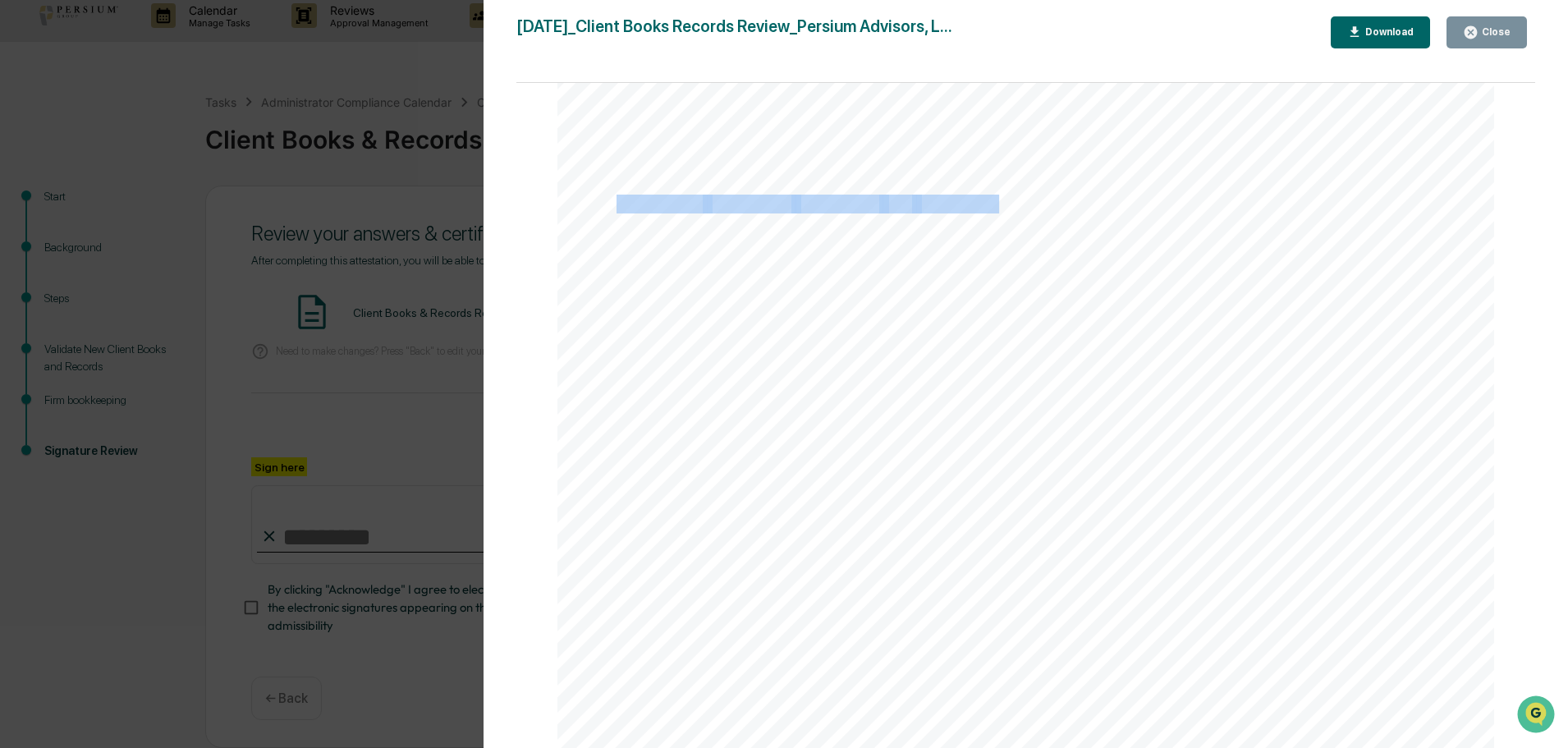 scroll, scrollTop: 1806, scrollLeft: 0, axis: vertical 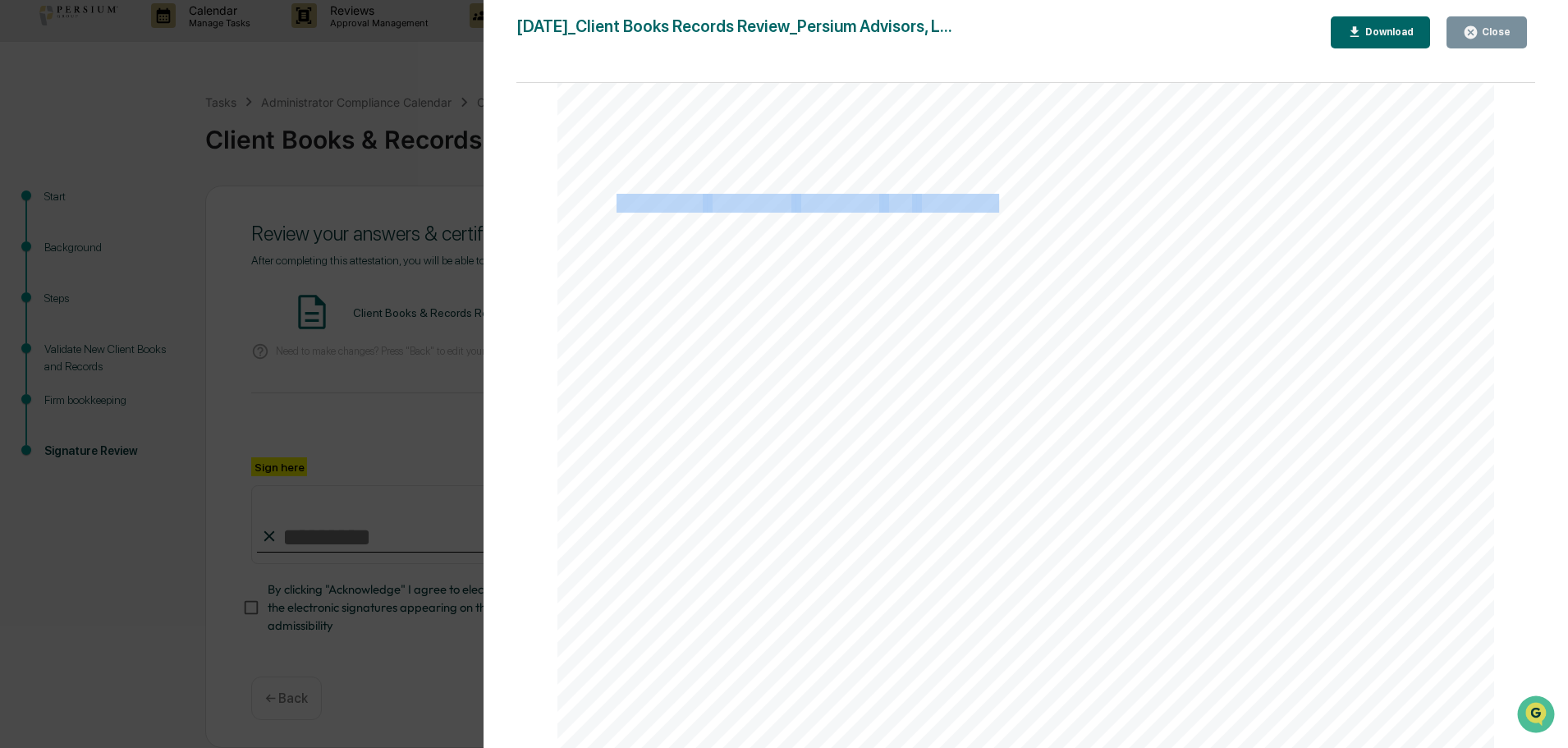 click on "Customer's" at bounding box center [659, 203] 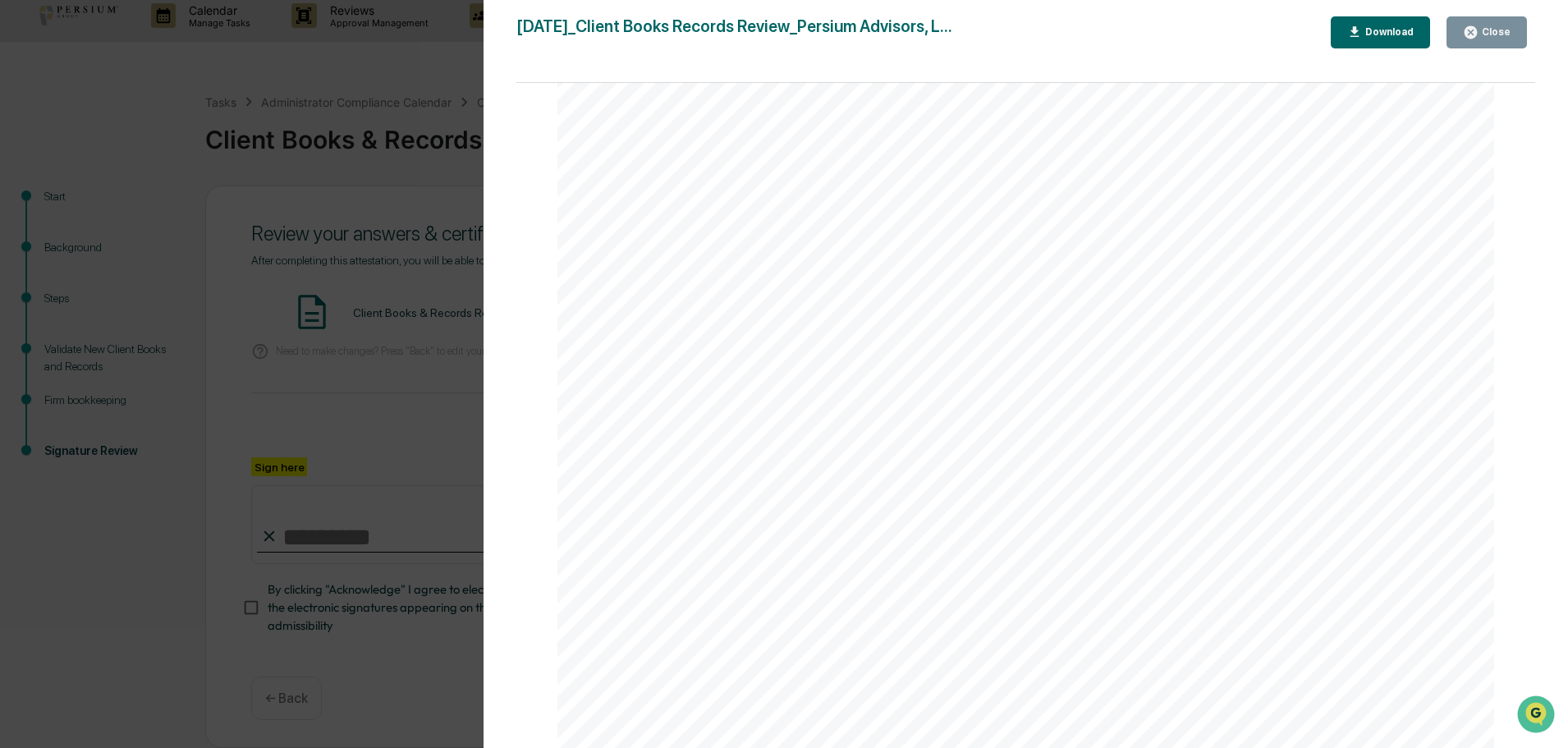 scroll, scrollTop: 1724, scrollLeft: 0, axis: vertical 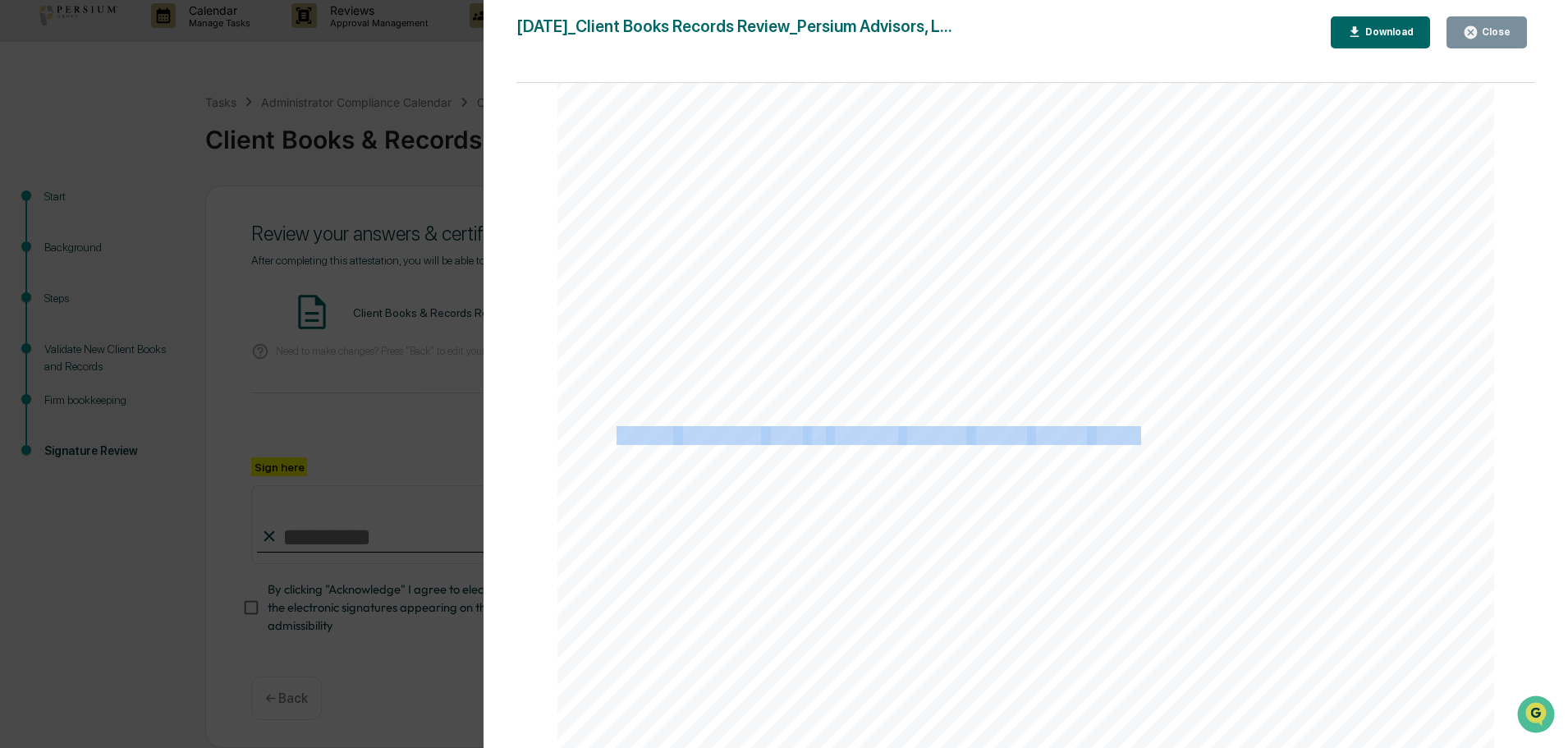 drag, startPoint x: 612, startPoint y: 431, endPoint x: 1133, endPoint y: 431, distance: 521 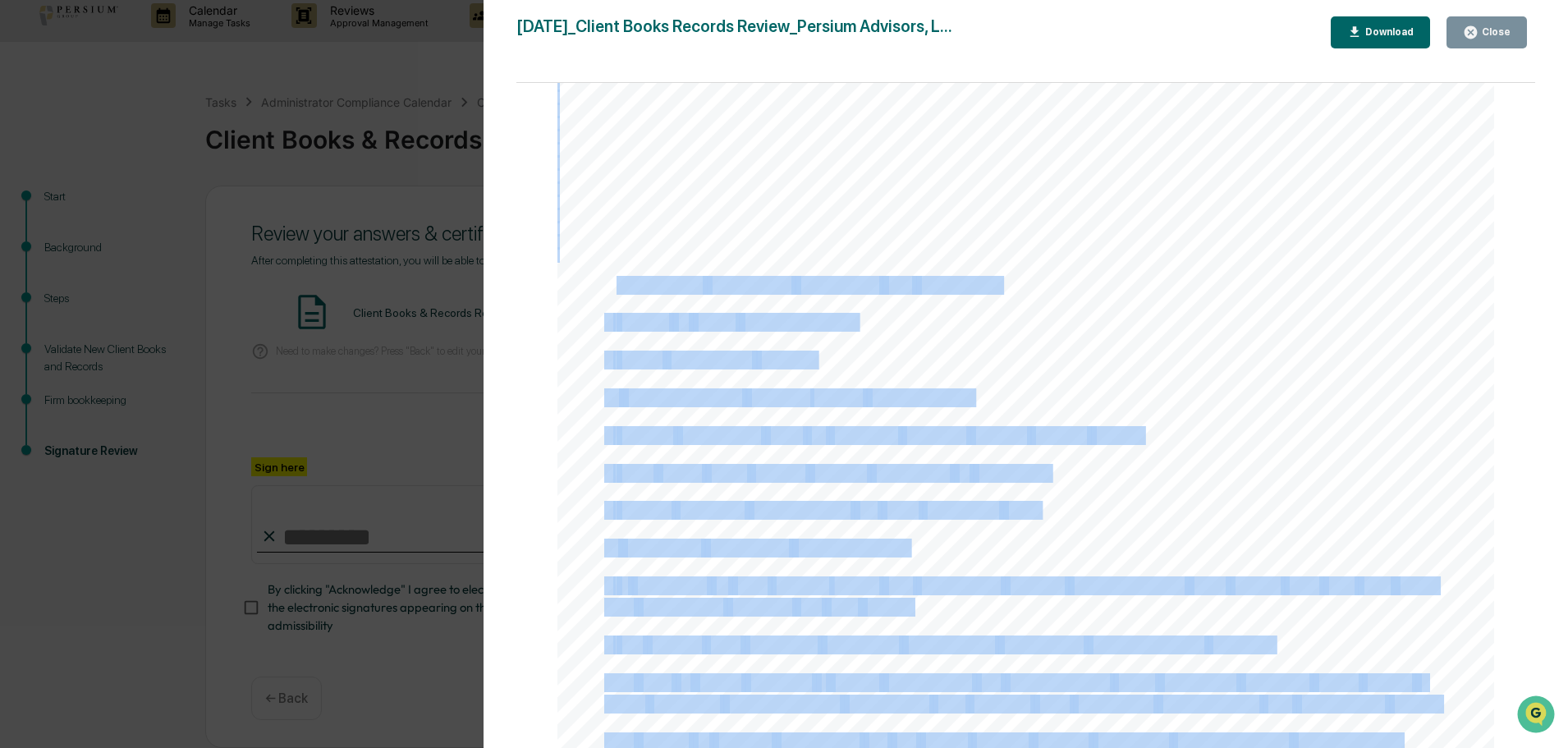 drag, startPoint x: 612, startPoint y: 291, endPoint x: 1003, endPoint y: 285, distance: 391.04603 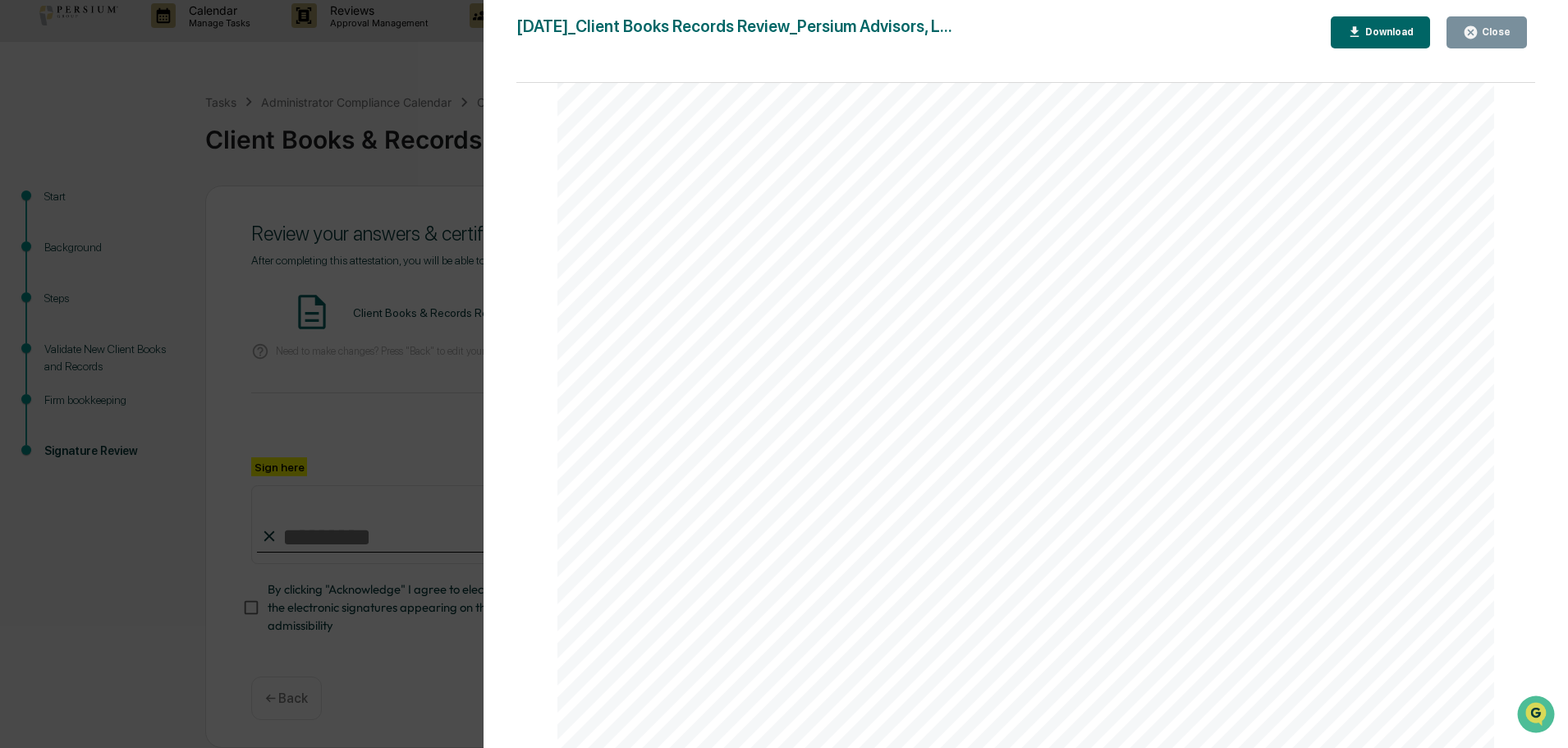 click on "funds" at bounding box center [714, 322] 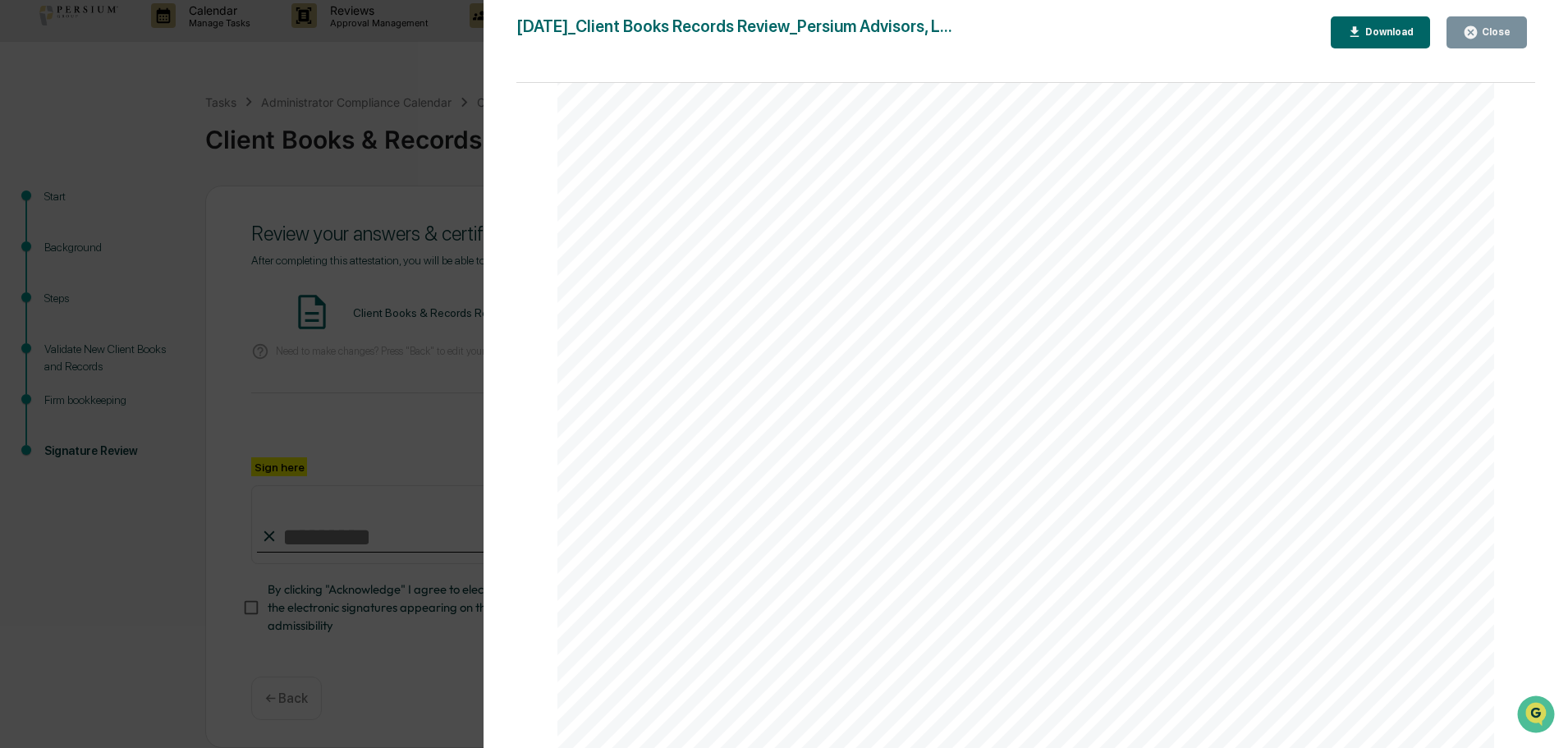 scroll, scrollTop: 1888, scrollLeft: 0, axis: vertical 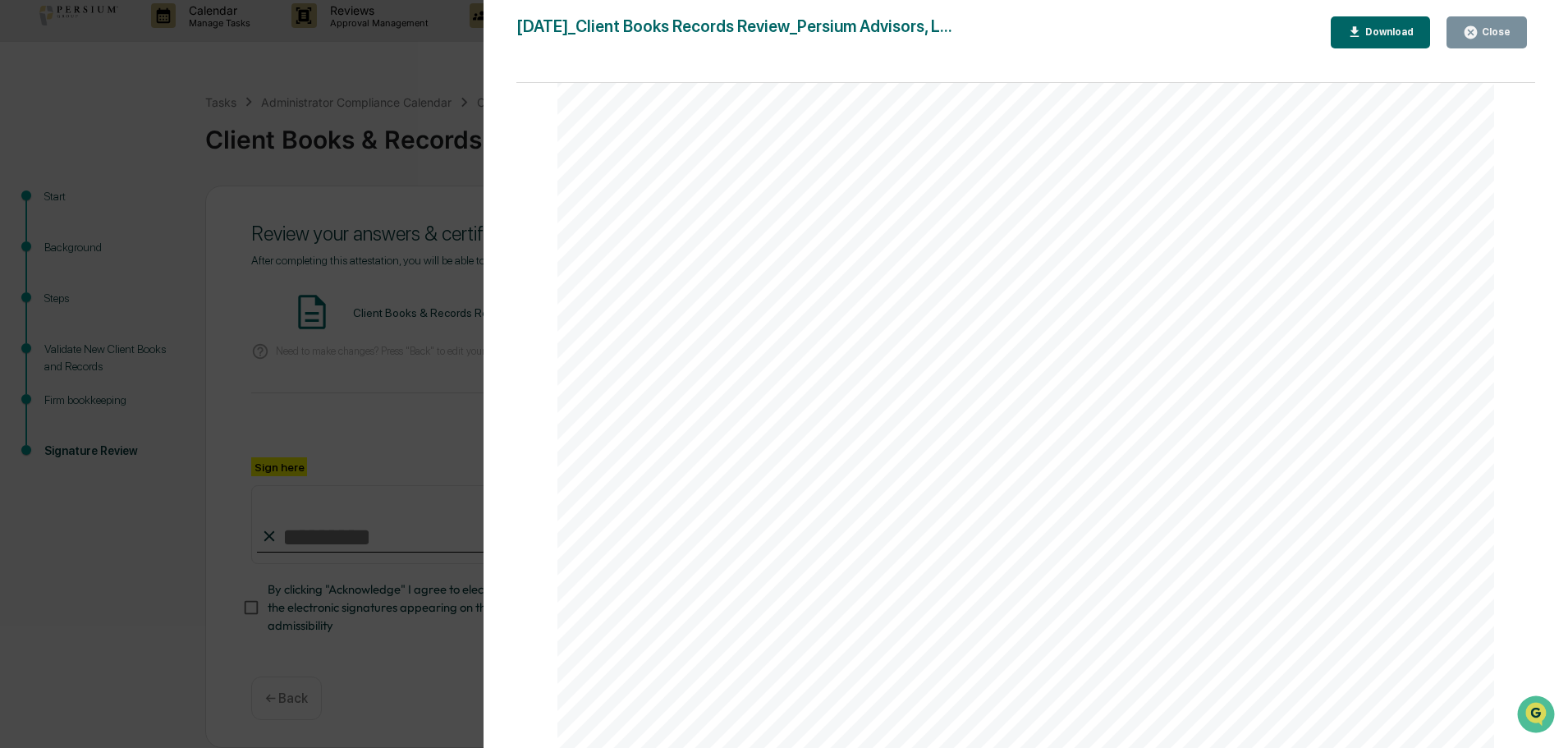 click on "requirements" at bounding box center [800, 346] 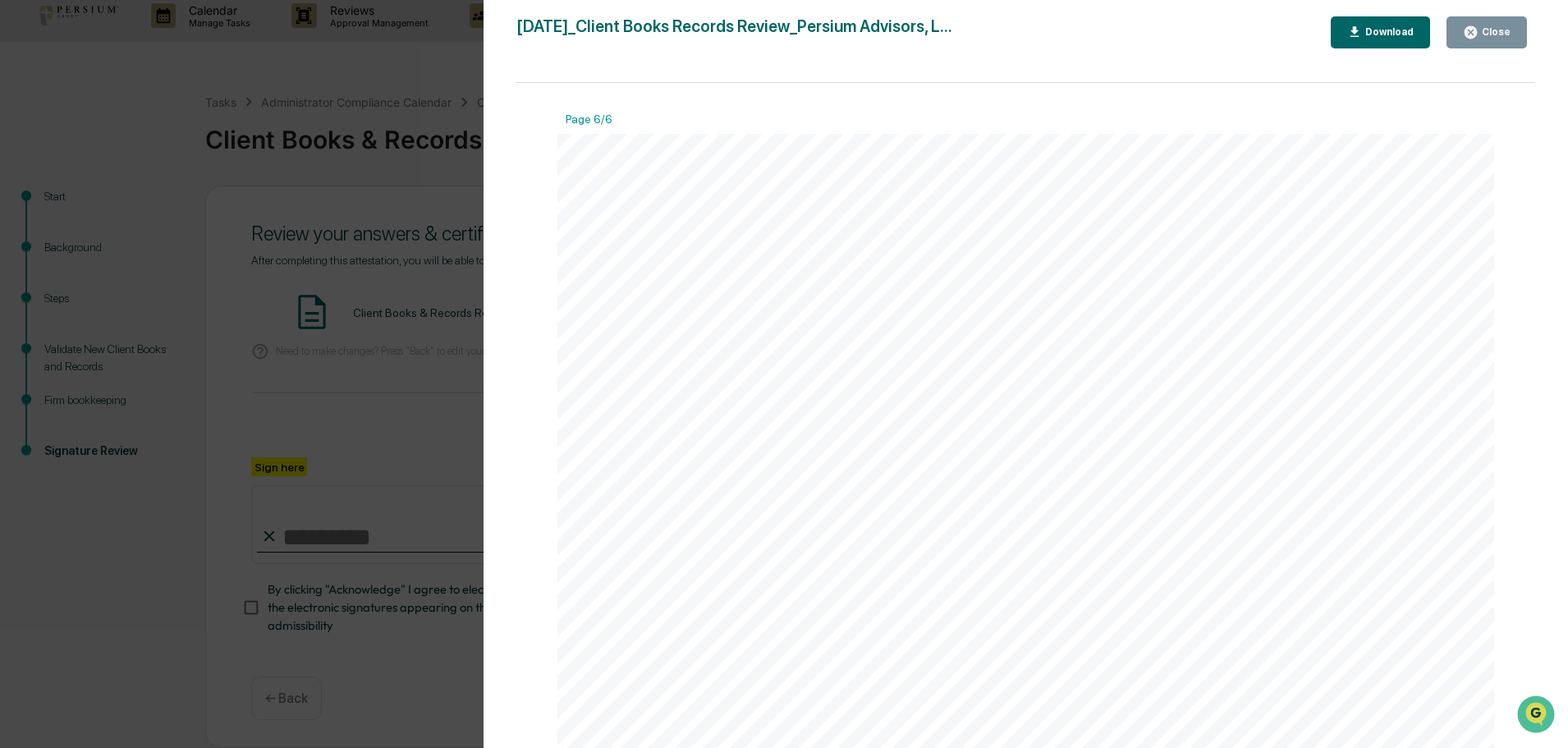scroll, scrollTop: 7225, scrollLeft: 0, axis: vertical 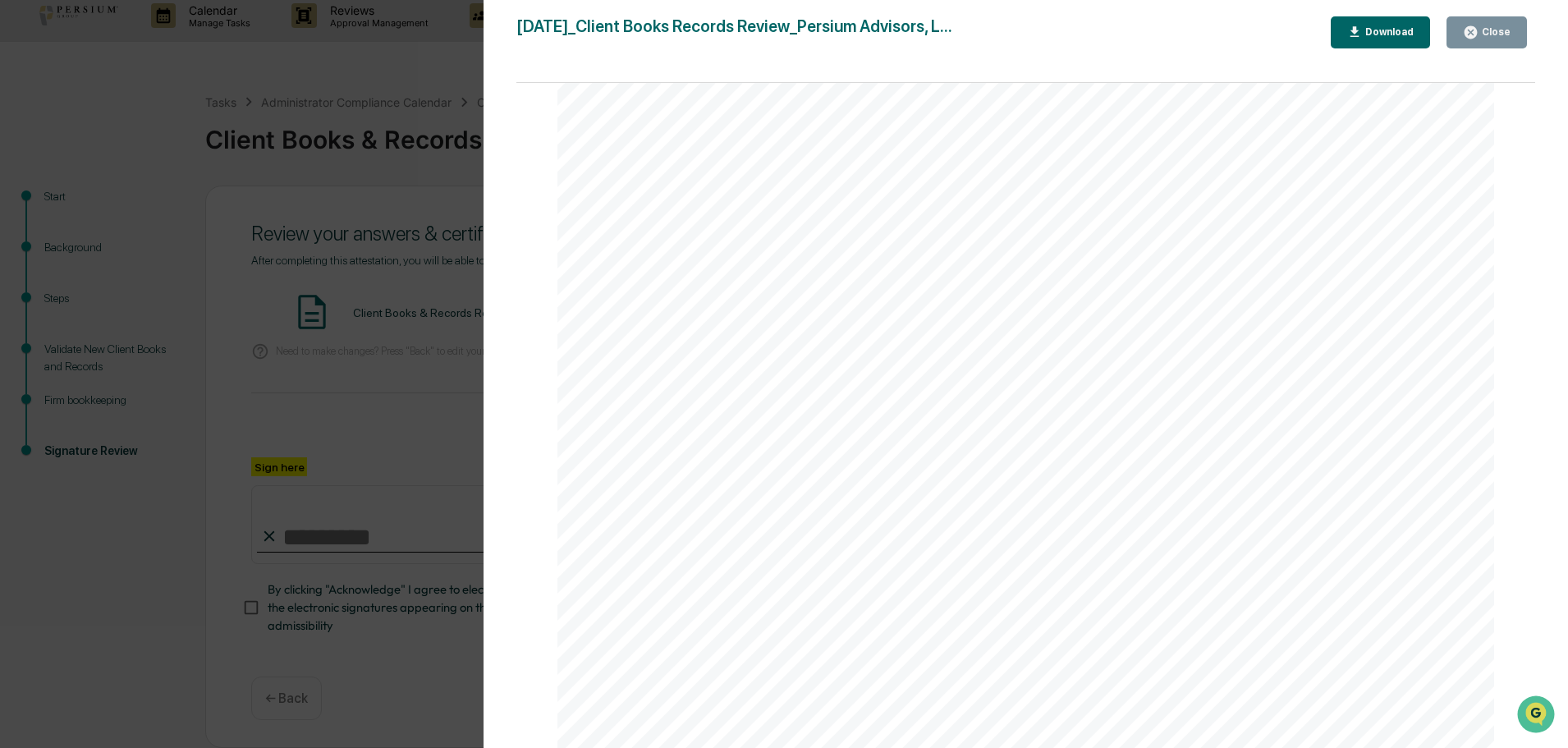 click on "Version History 07/24/2025, 05:56 PM Alison Gould 2025-07-24_Client Books  Records Review_Persium Advisors, L...   Close   Download Page 1/6 July   24,   2025 Persium   Advisors,   LLC Client   Books   &   Records   Review Background   and   Purpose It's   important   that   proper   books   and   records   are   kept   for   your   advisory   to   maintain   SEC   compliance. Greenboard   handles   record- keeping   for   communications,   marketing,   and   personal   positions,   but records   exist   outside   of   the   Greenboard   platform   should   be   maintained   and   validated   regularly. This   monthly   books   and   records   task   covers   two   core   categories: -   New   client   books   and   records -   Firm   bookkeeping Note   that   a   more   comprehensive   books   and   records   review   should   be   conducted   as   part   of   the   annual review   and   risk   assessment   compliance   processes. Validate   New   Client   Books   and   Records Information   needed   in" at bounding box center (784, 374) 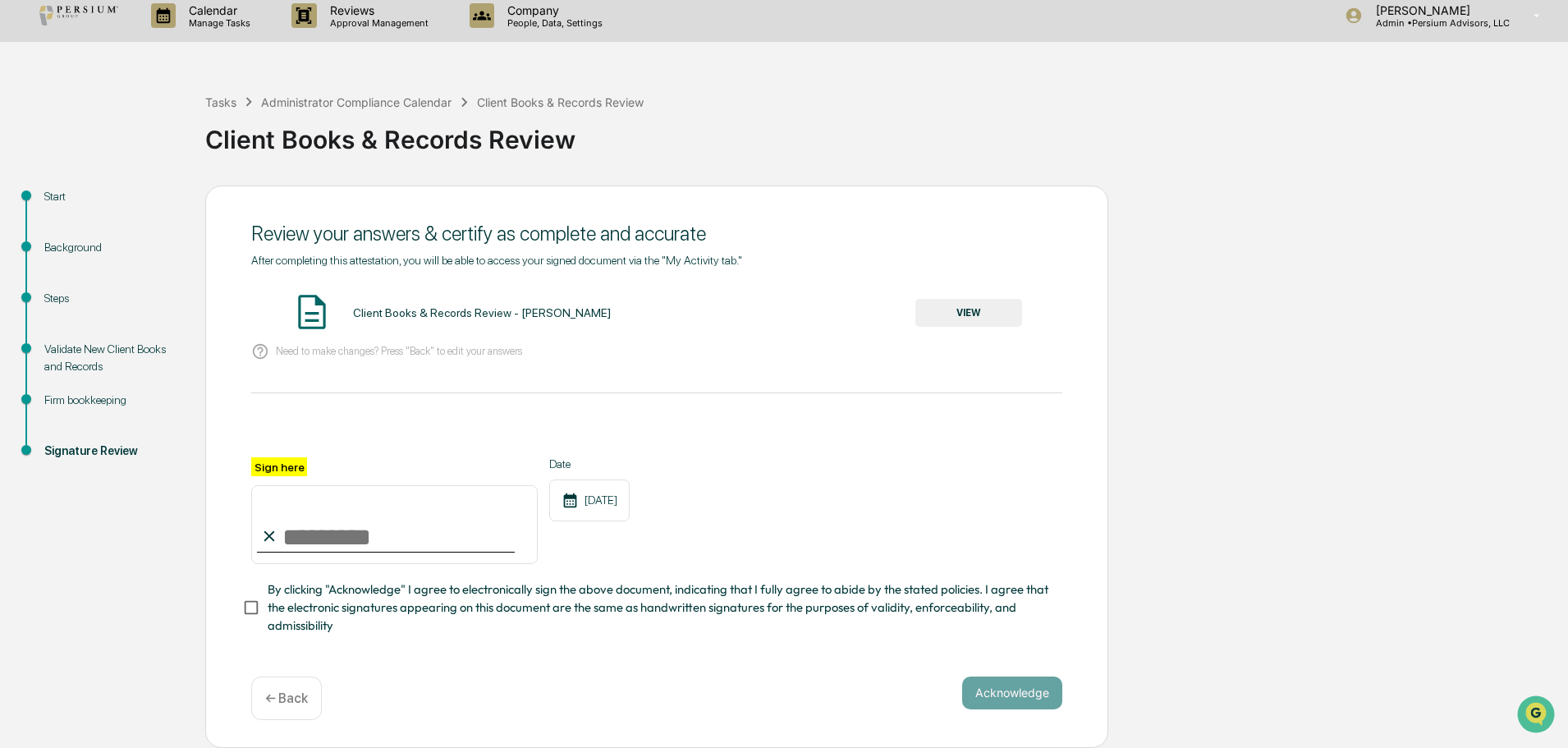 click on "Validate New Client Books and Records" at bounding box center (112, 358) 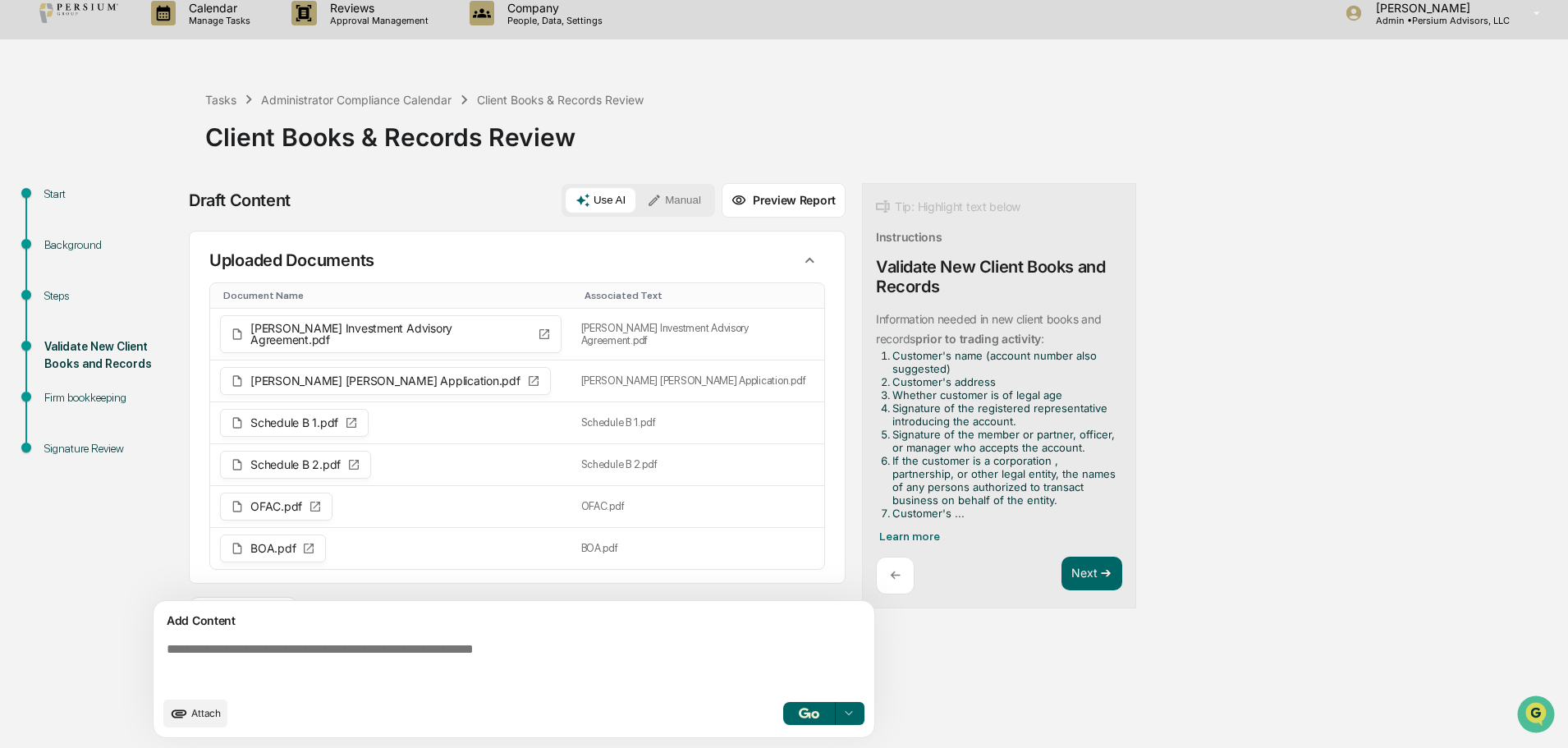 scroll, scrollTop: 12, scrollLeft: 0, axis: vertical 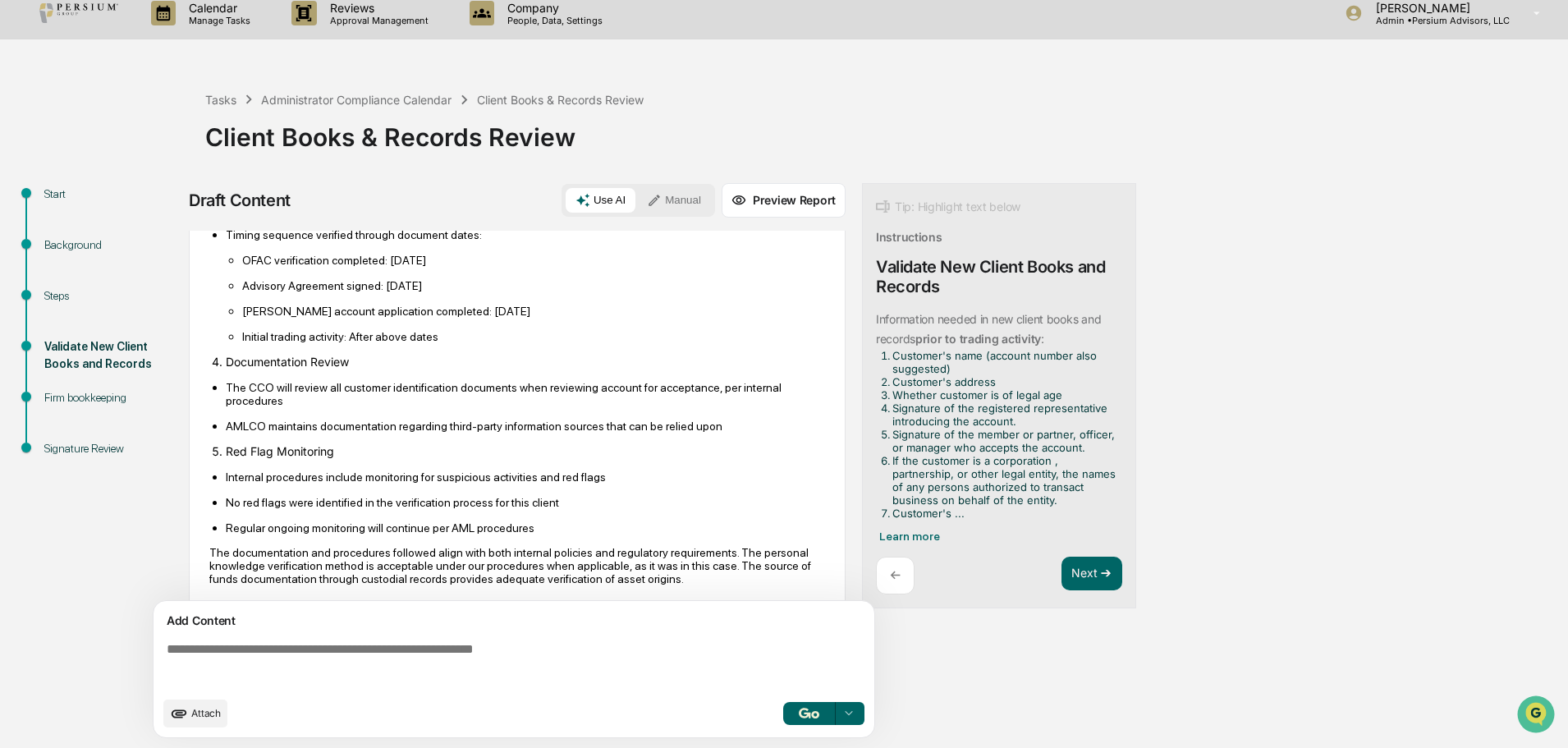click at bounding box center [517, 665] 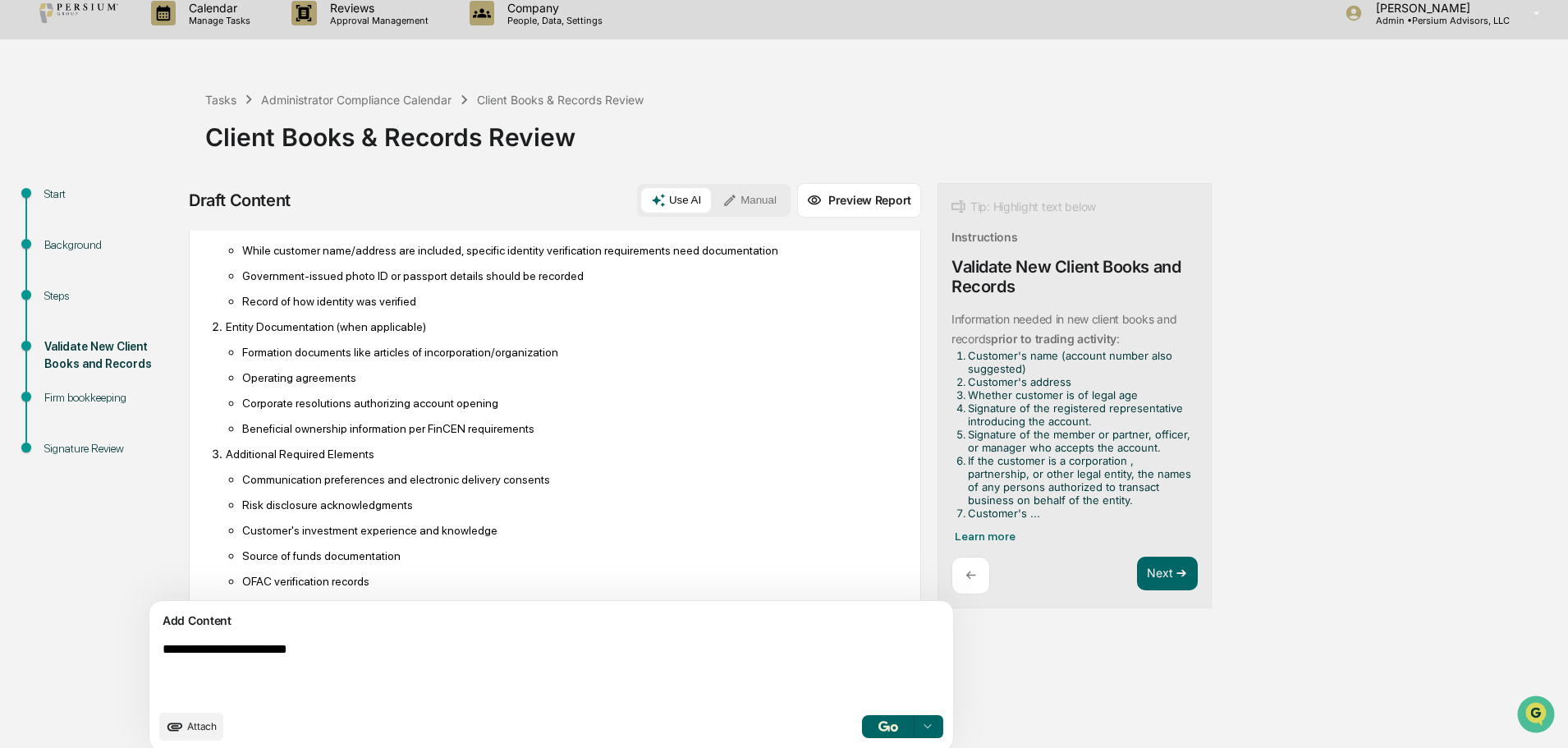 scroll, scrollTop: 590, scrollLeft: 0, axis: vertical 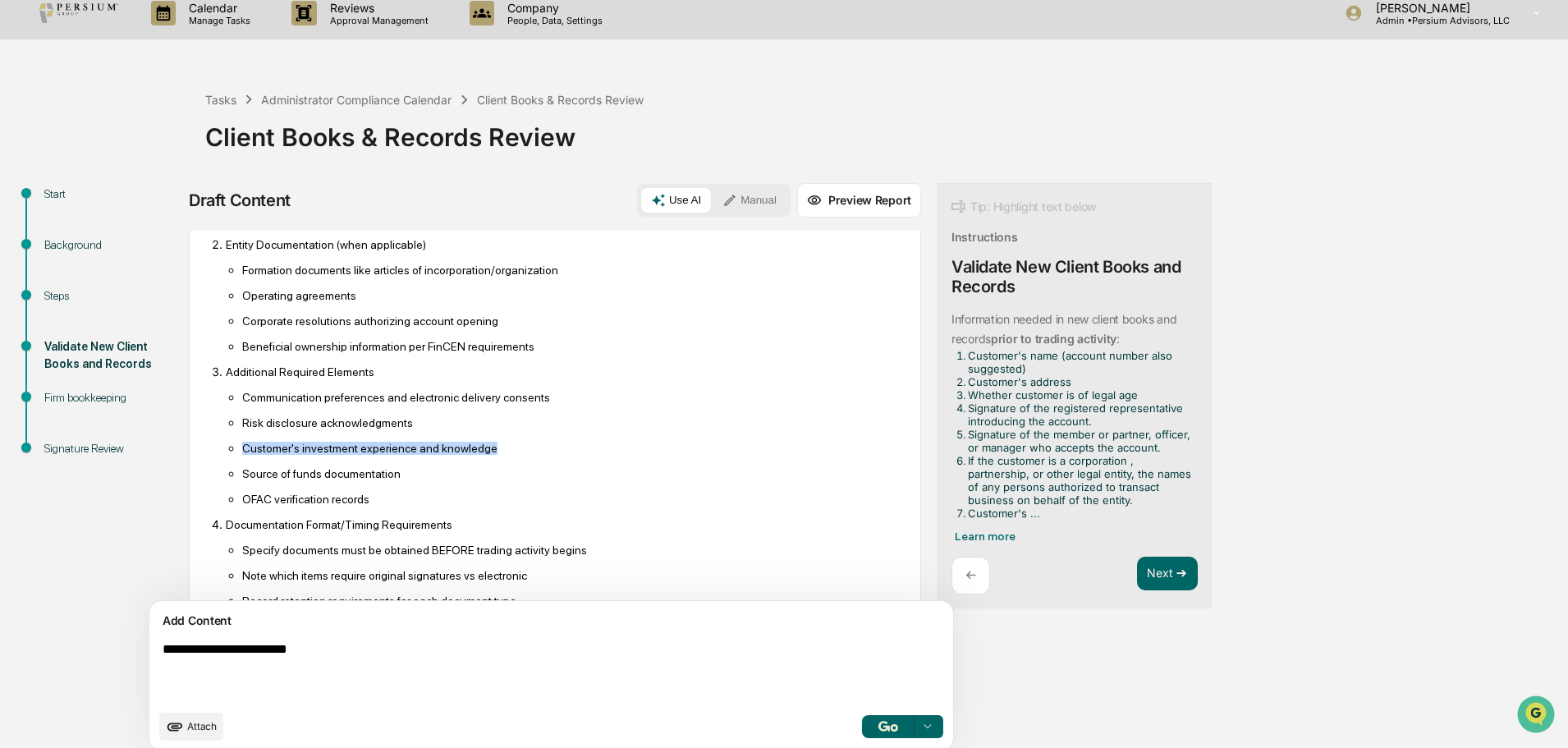 drag, startPoint x: 245, startPoint y: 459, endPoint x: 489, endPoint y: 459, distance: 244 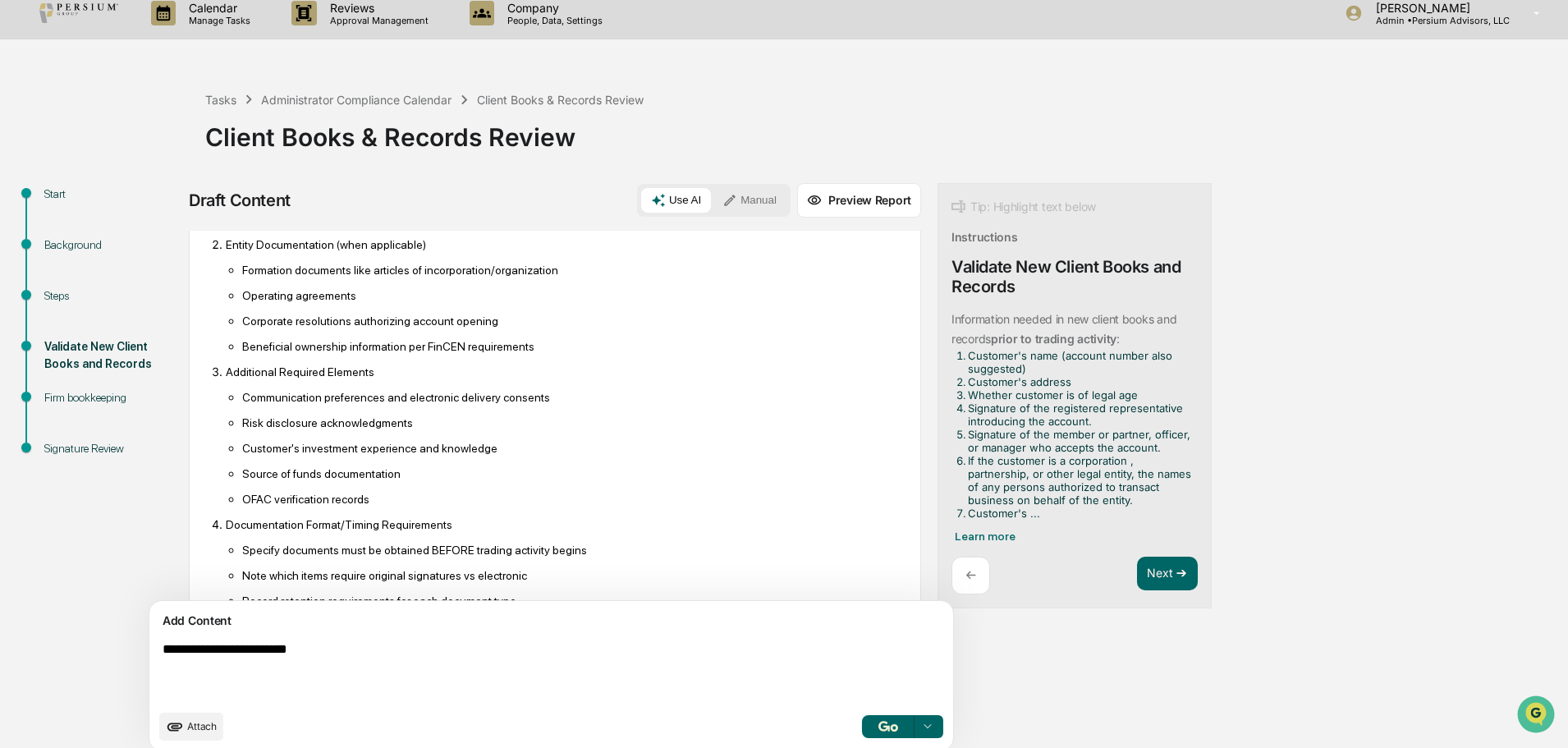 click on "**********" at bounding box center (513, 672) 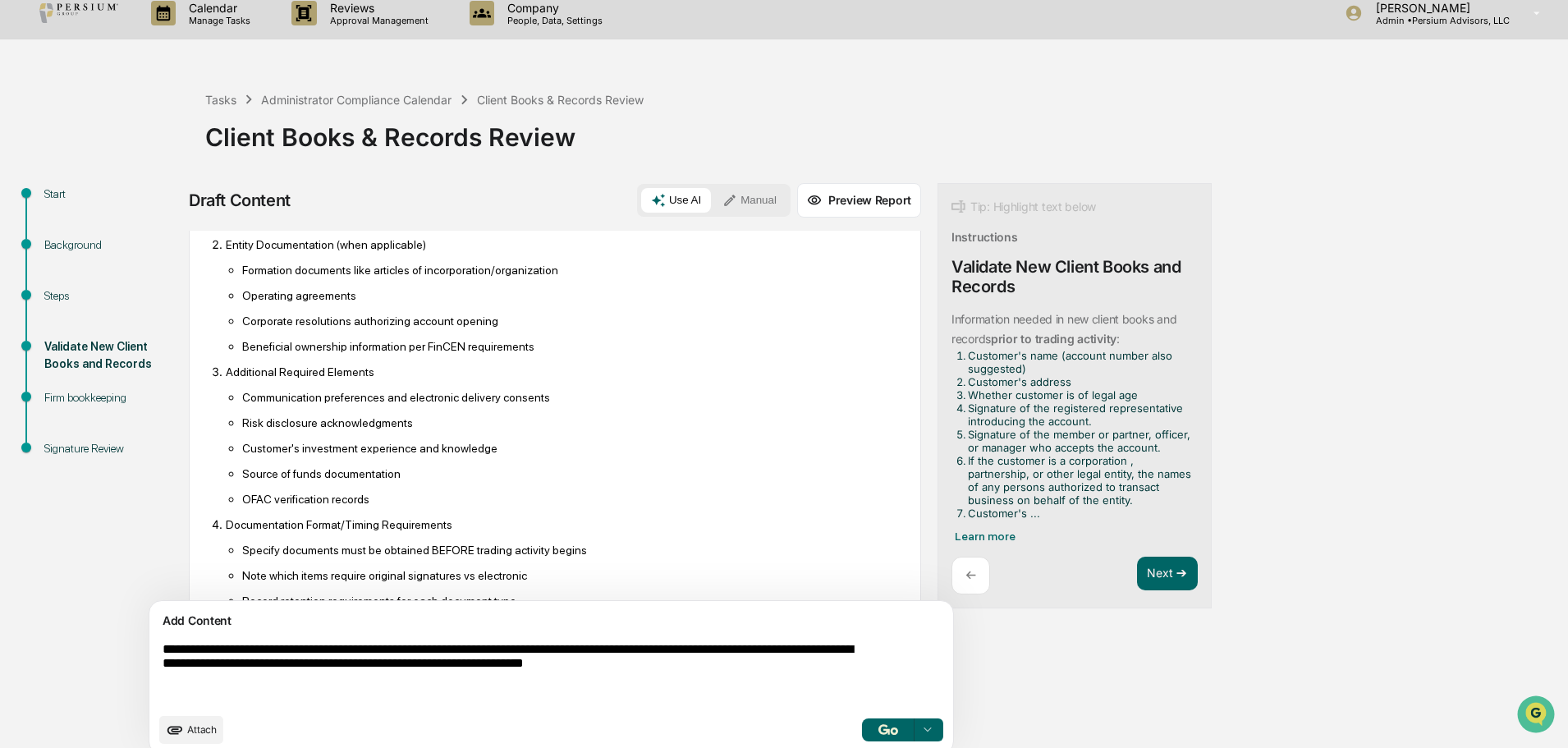 type on "**********" 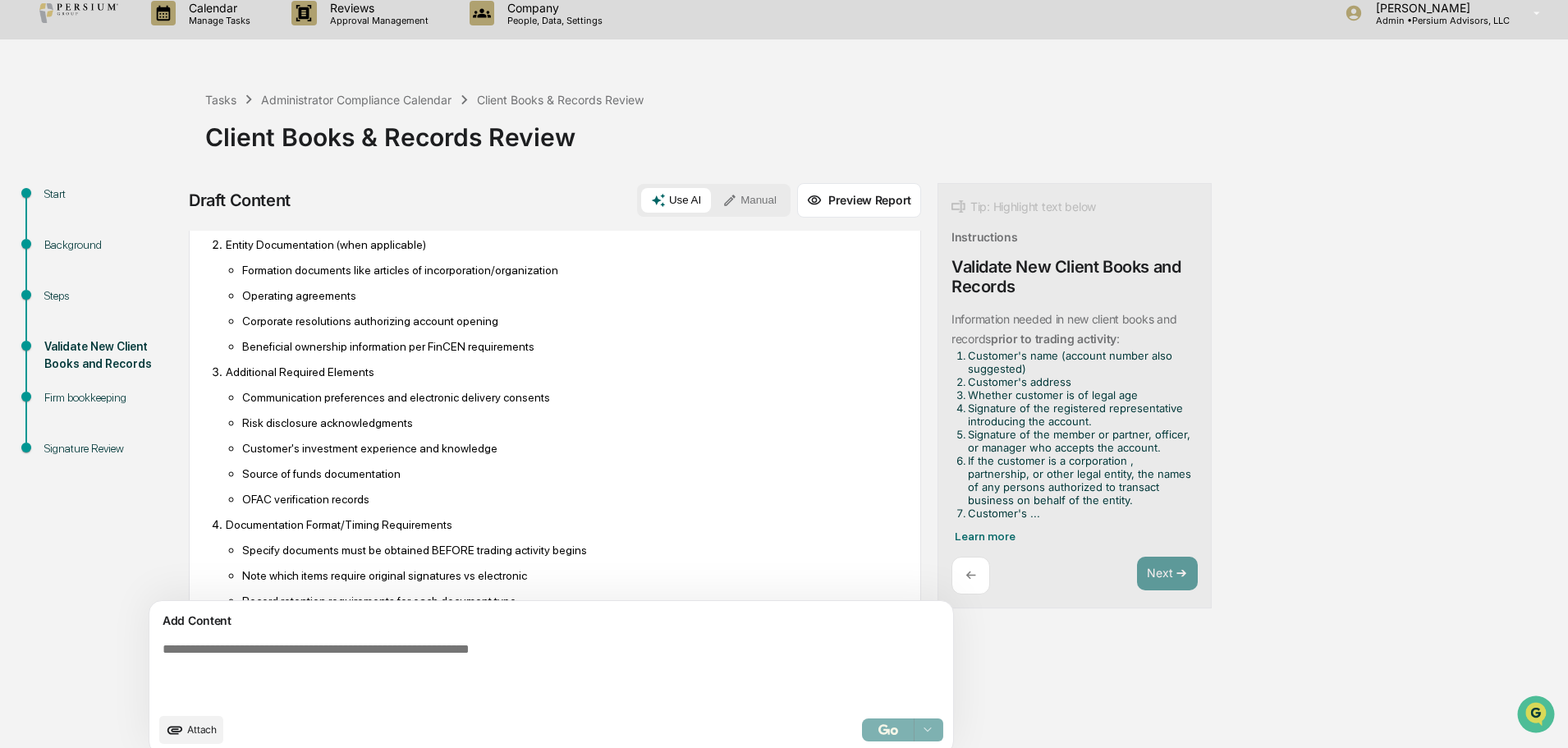 scroll, scrollTop: 29, scrollLeft: 0, axis: vertical 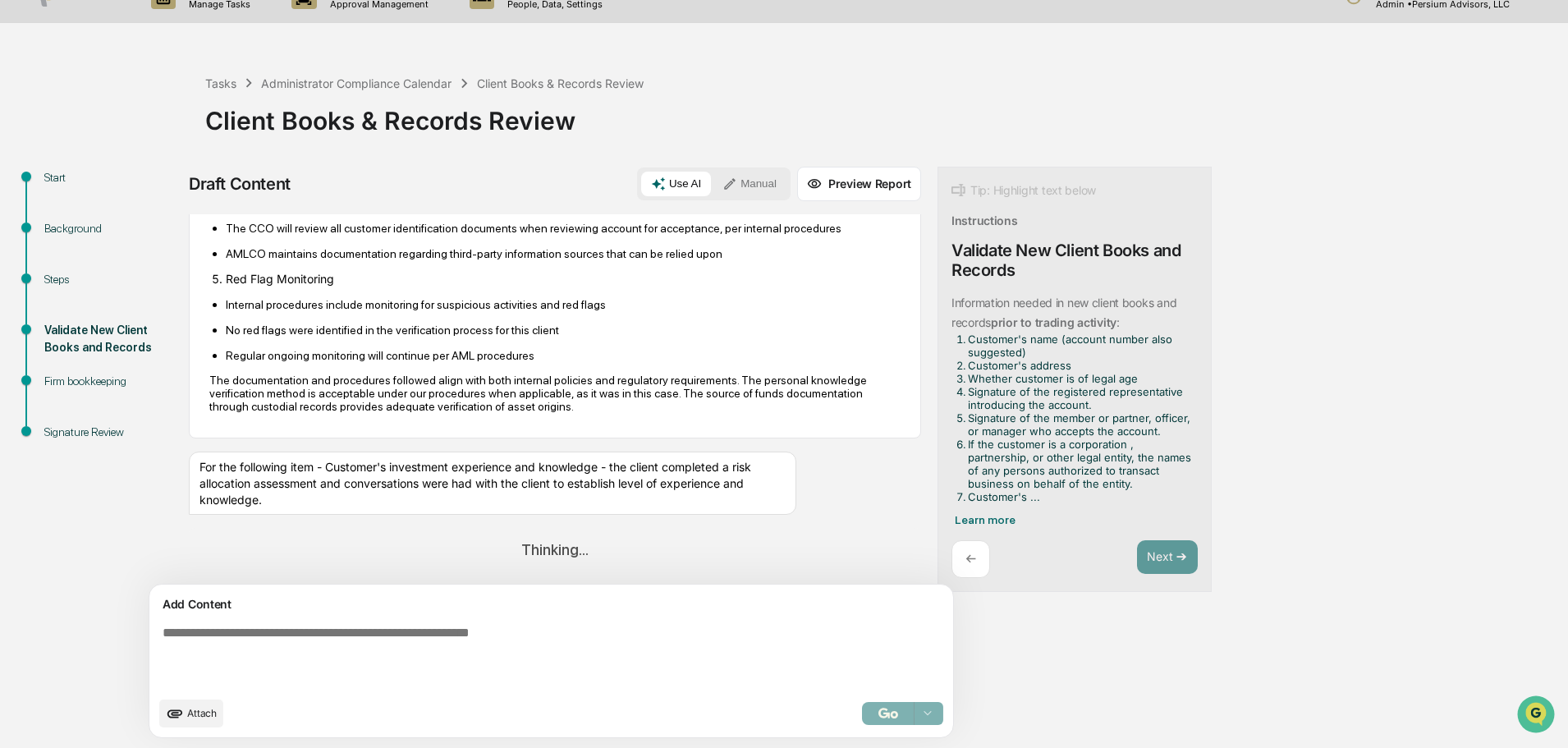 type 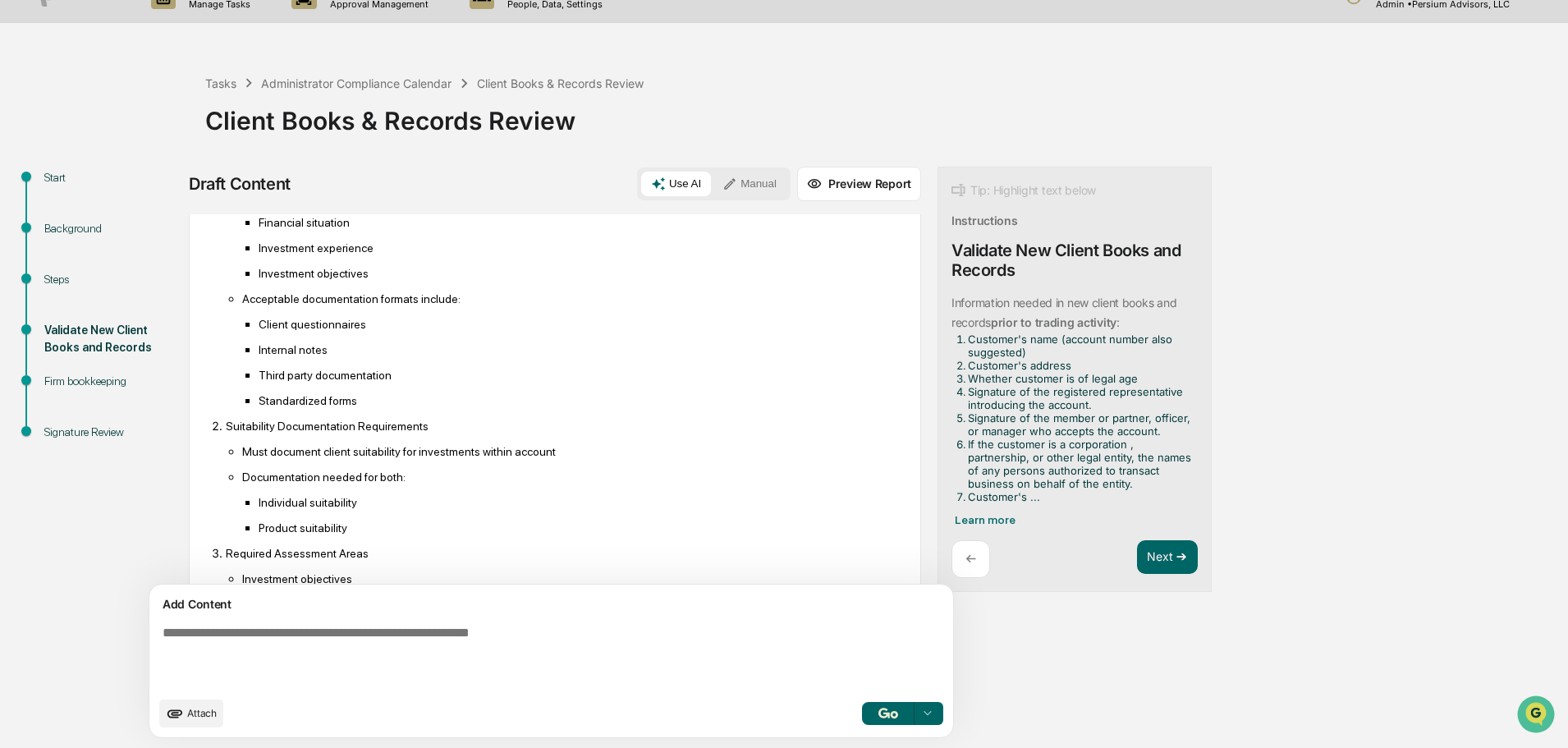 scroll, scrollTop: 3100, scrollLeft: 0, axis: vertical 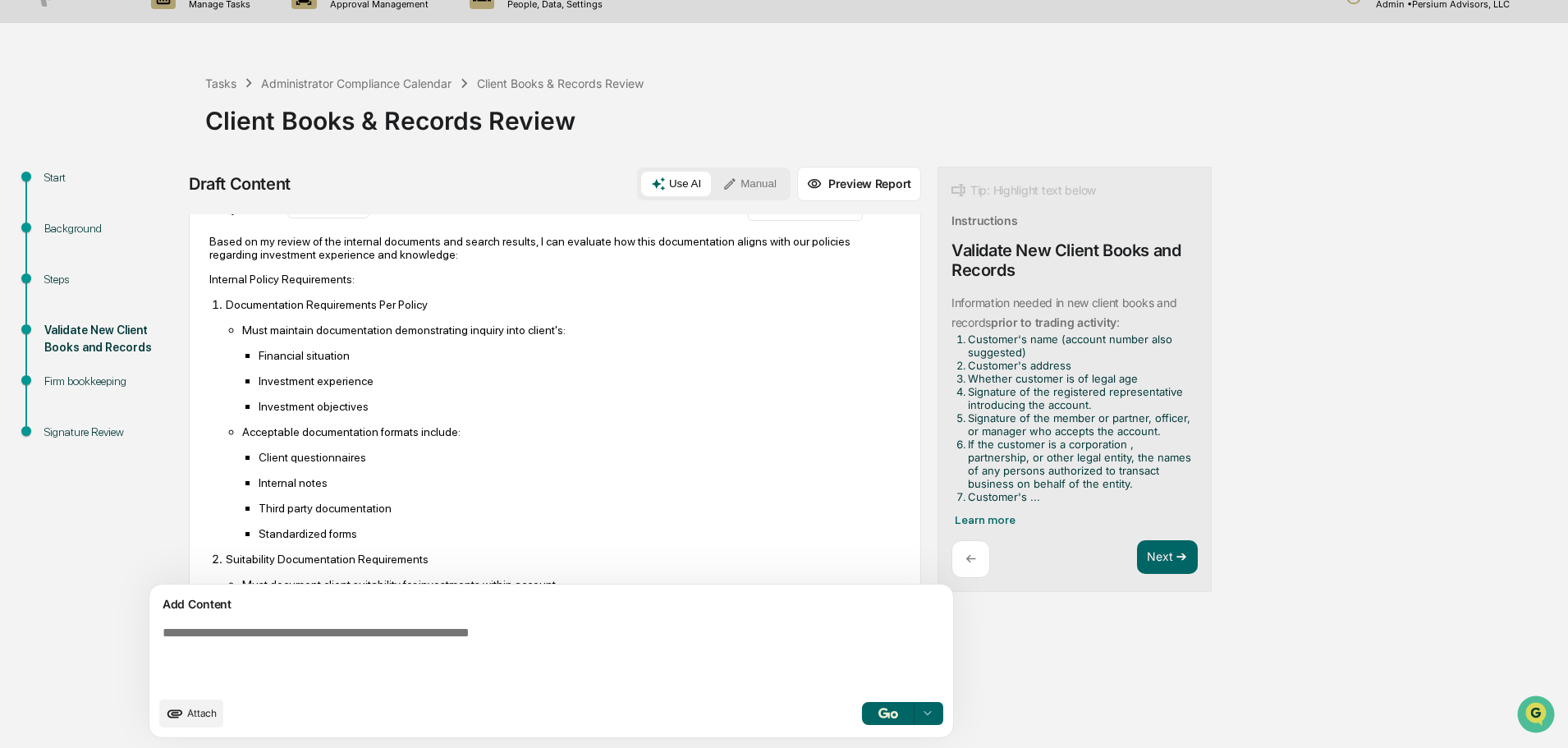 click on "Financial situation" at bounding box center [580, 356] 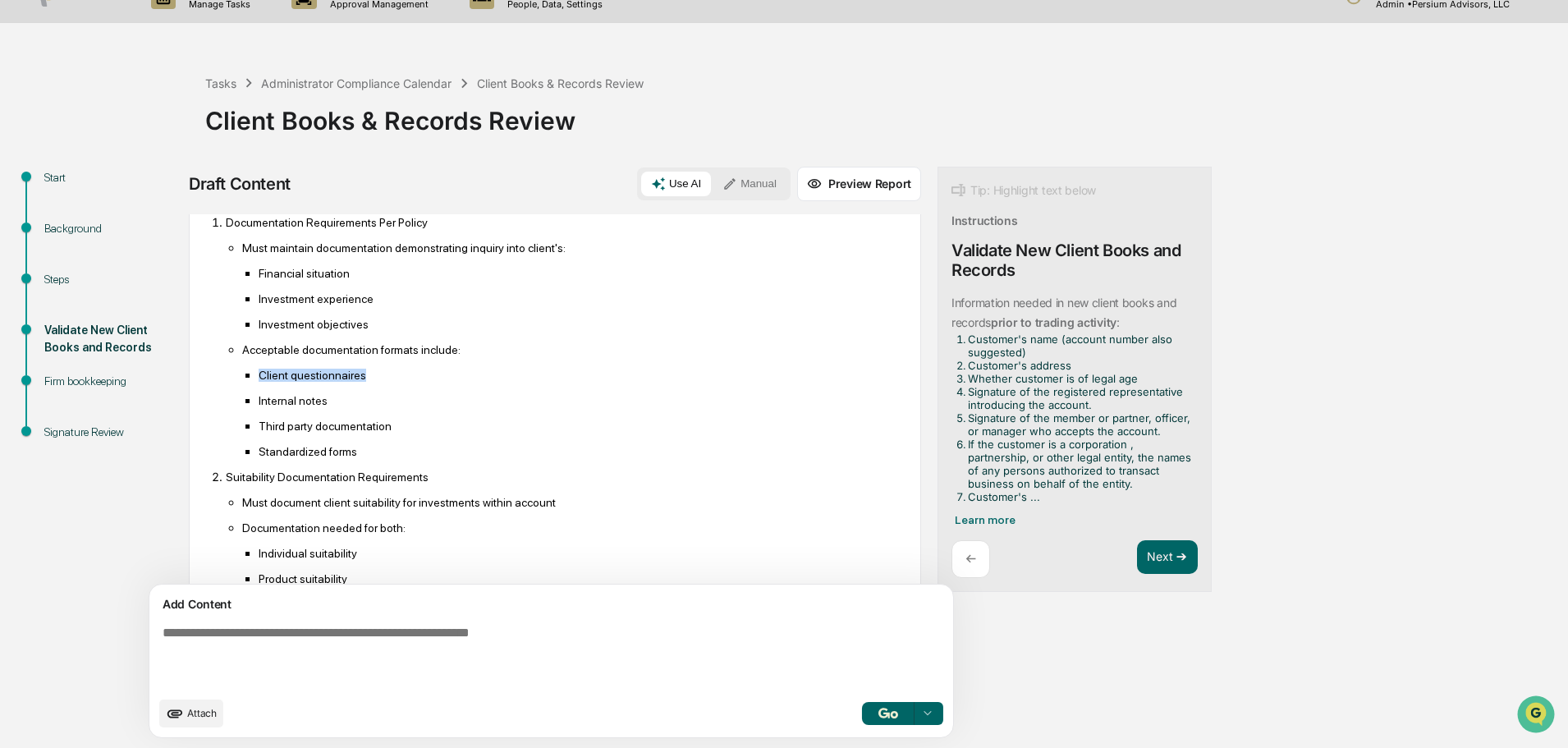 drag, startPoint x: 259, startPoint y: 400, endPoint x: 401, endPoint y: 403, distance: 142.03169 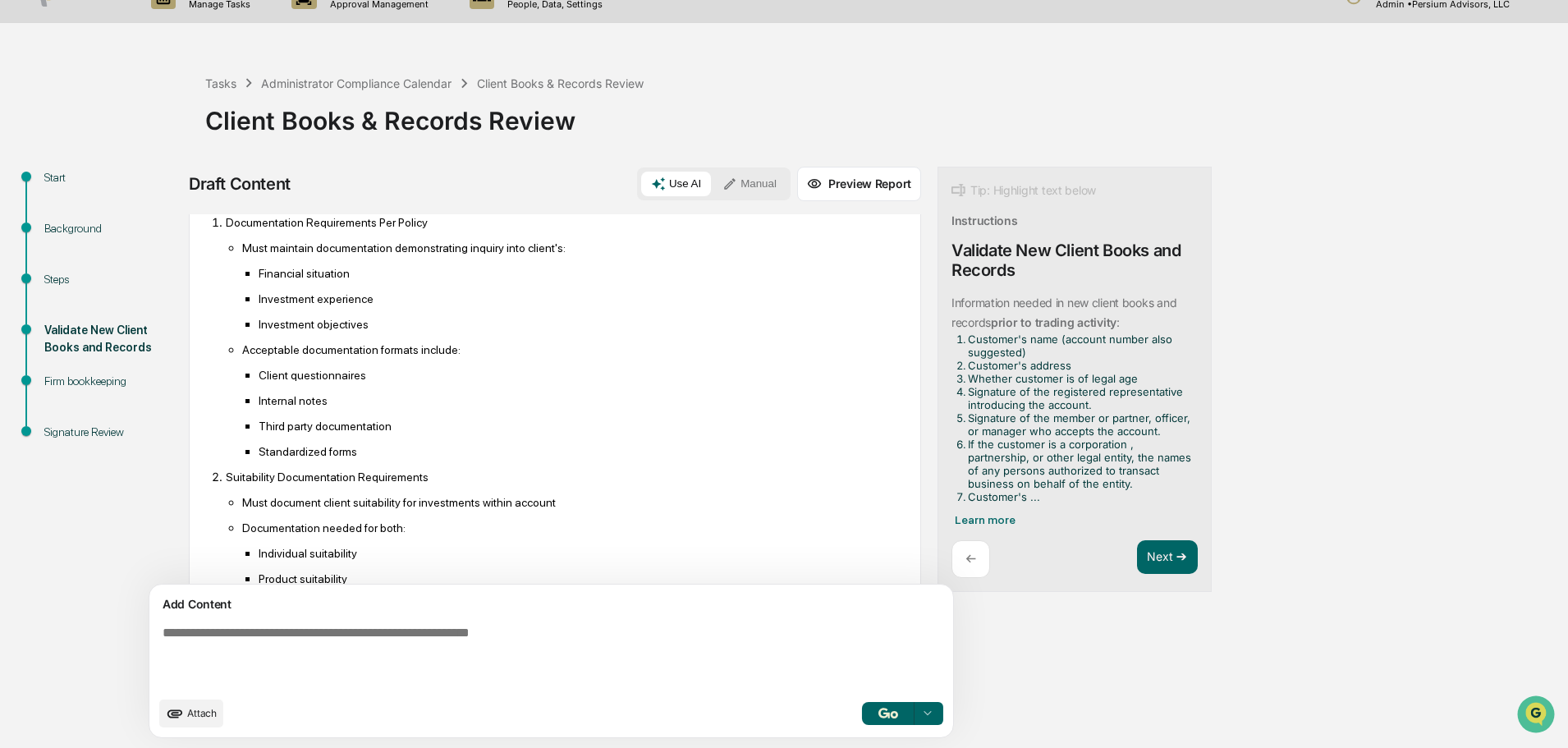 click on "Internal notes" at bounding box center (580, 401) 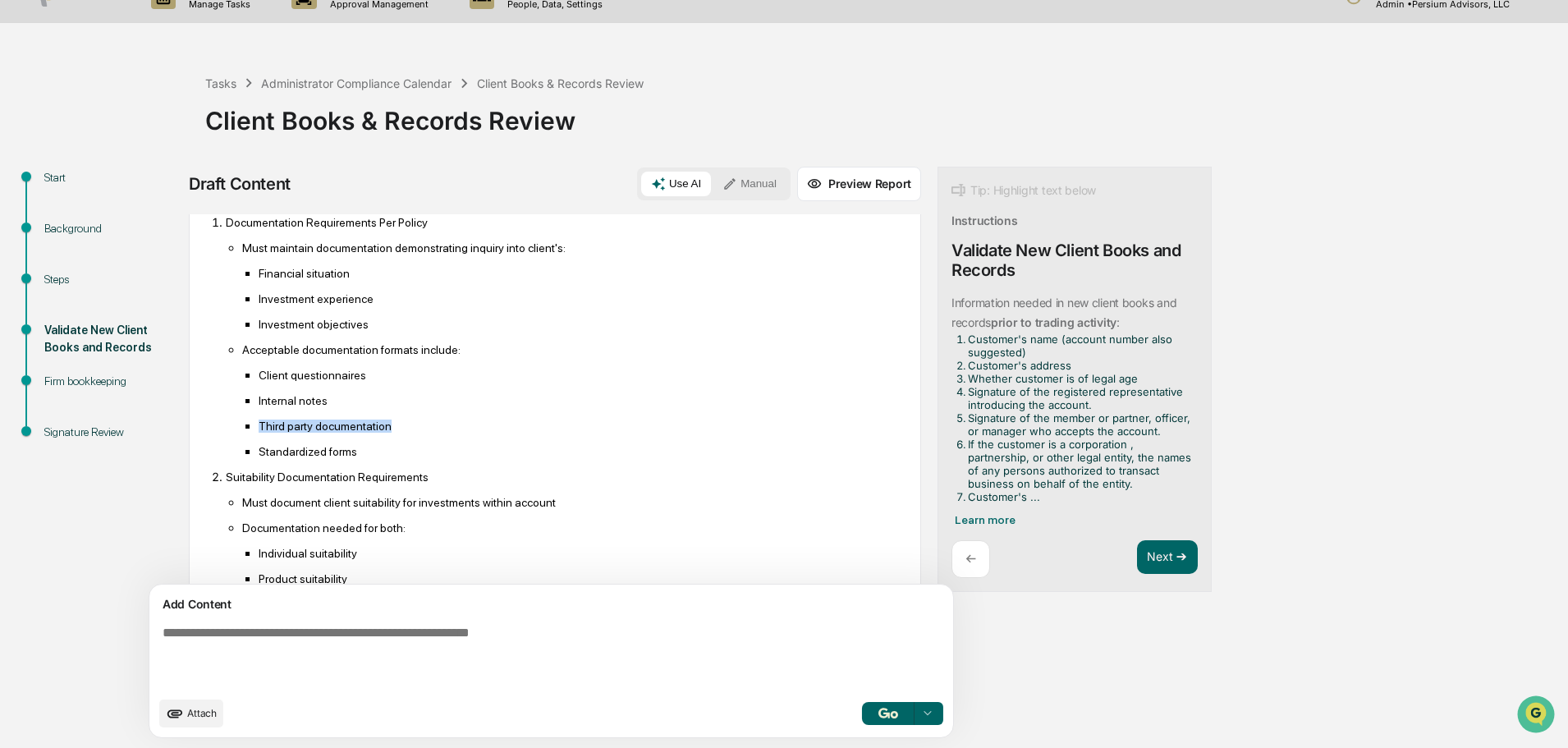 drag, startPoint x: 399, startPoint y: 451, endPoint x: 261, endPoint y: 457, distance: 138.13037 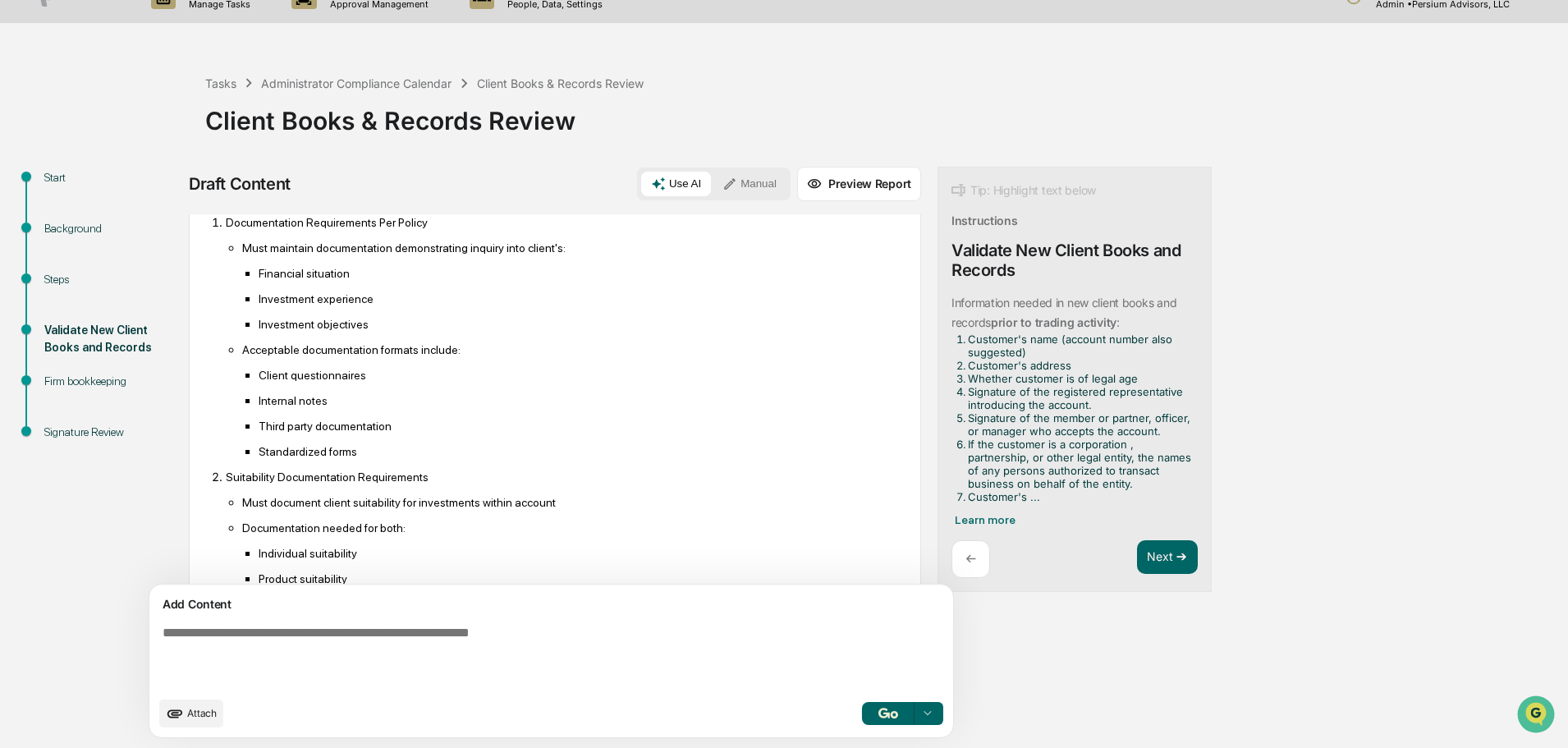 click on "Internal notes" at bounding box center (580, 401) 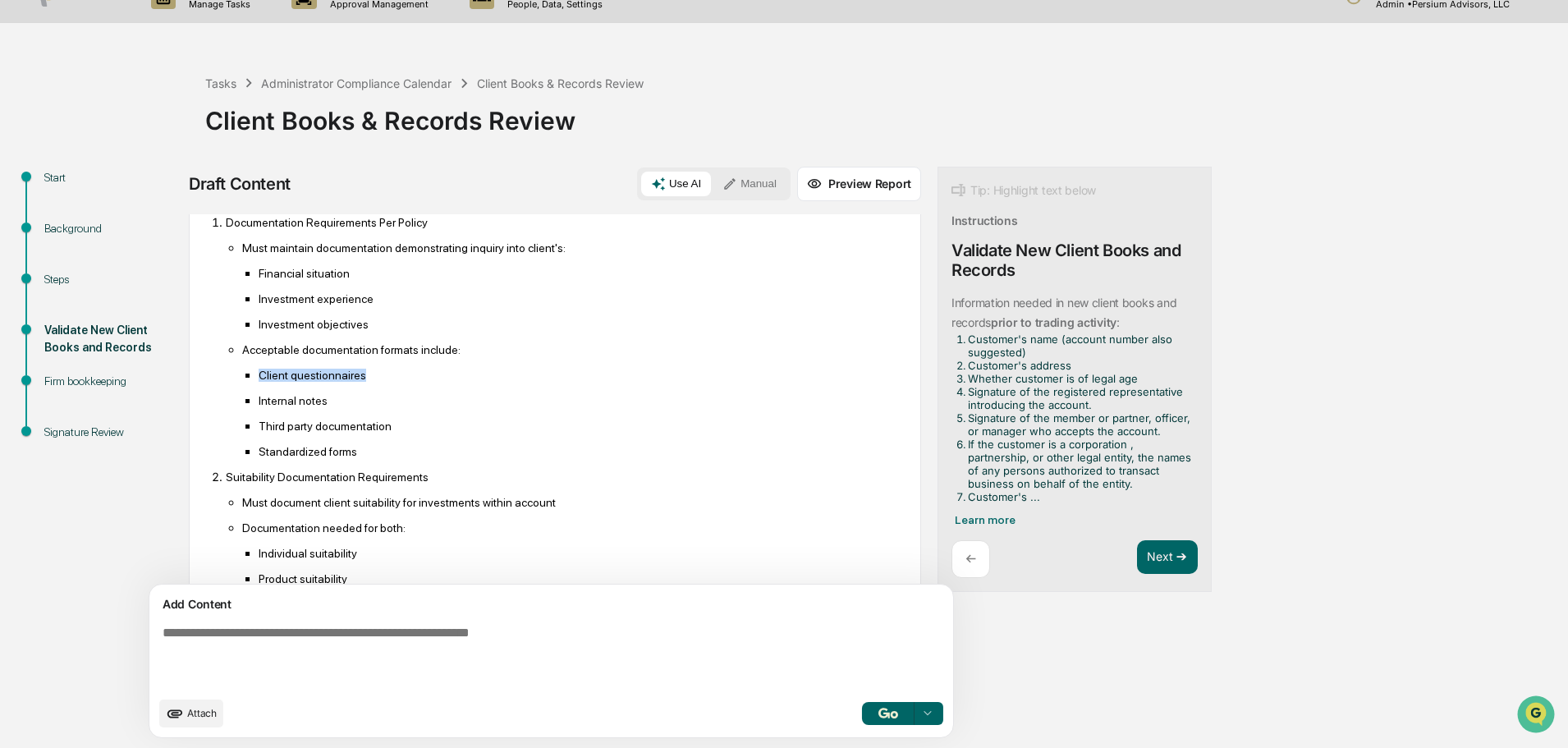 drag, startPoint x: 372, startPoint y: 402, endPoint x: 291, endPoint y: 394, distance: 81.3941 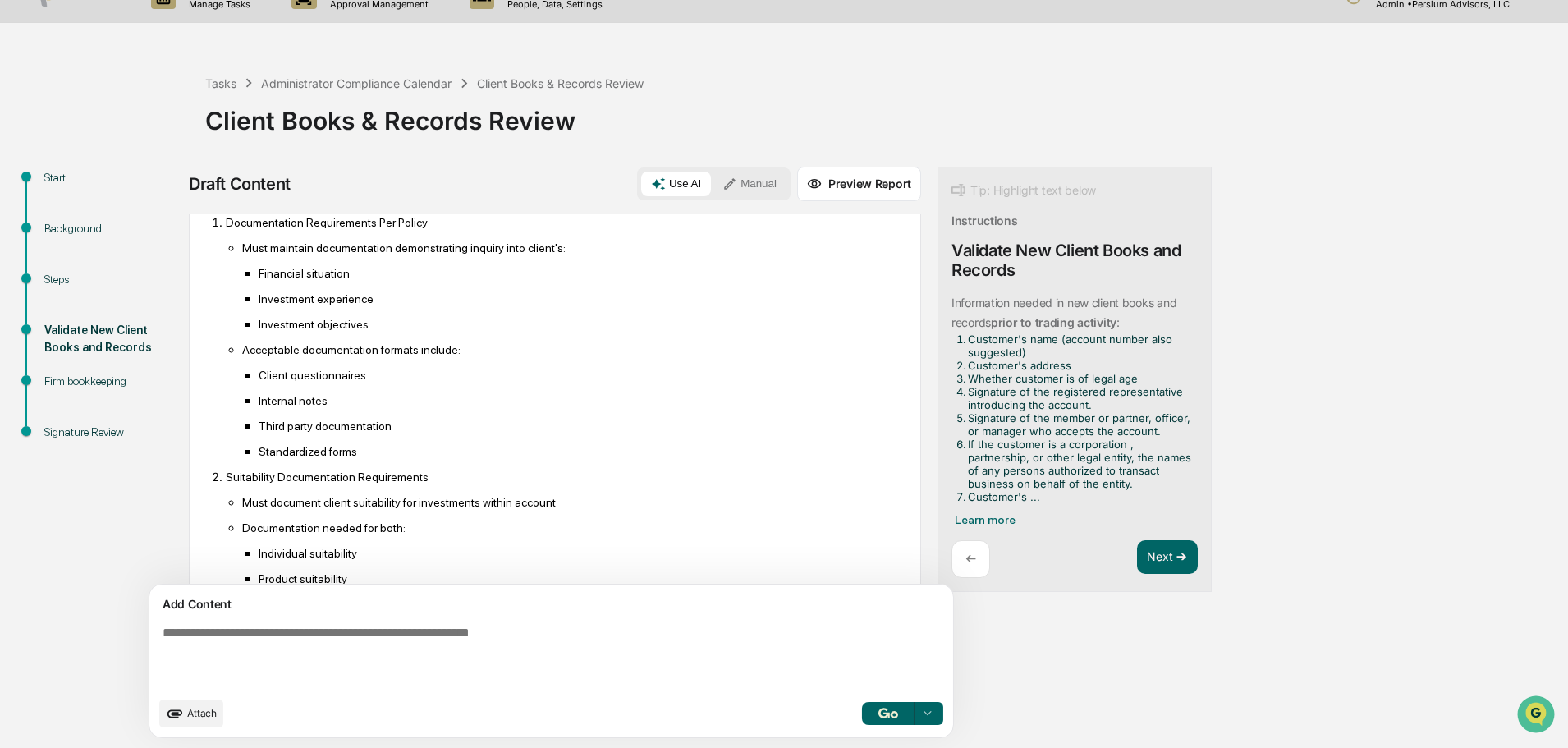 click on "Acceptable documentation formats include:" at bounding box center [571, 350] 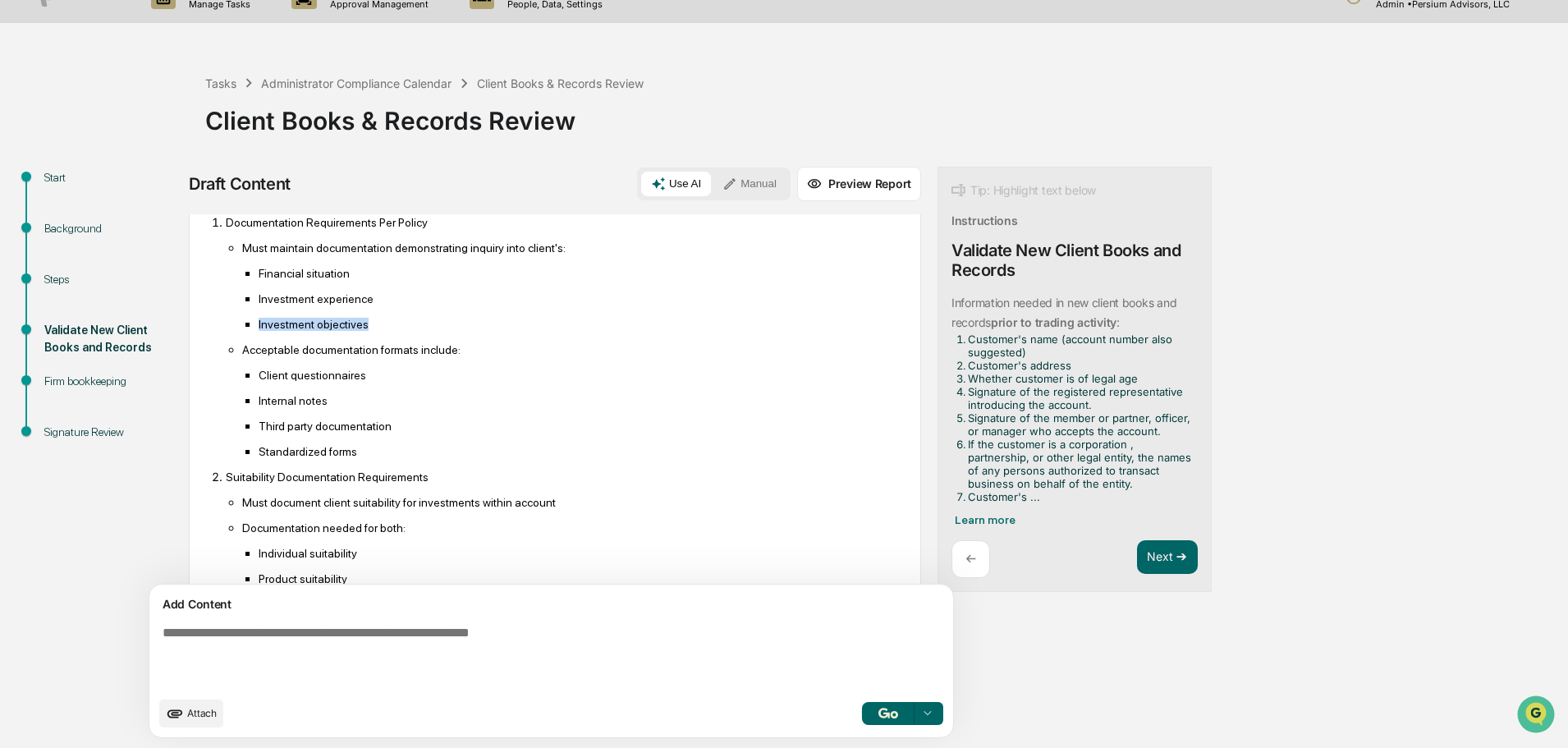 drag, startPoint x: 372, startPoint y: 352, endPoint x: 259, endPoint y: 352, distance: 113 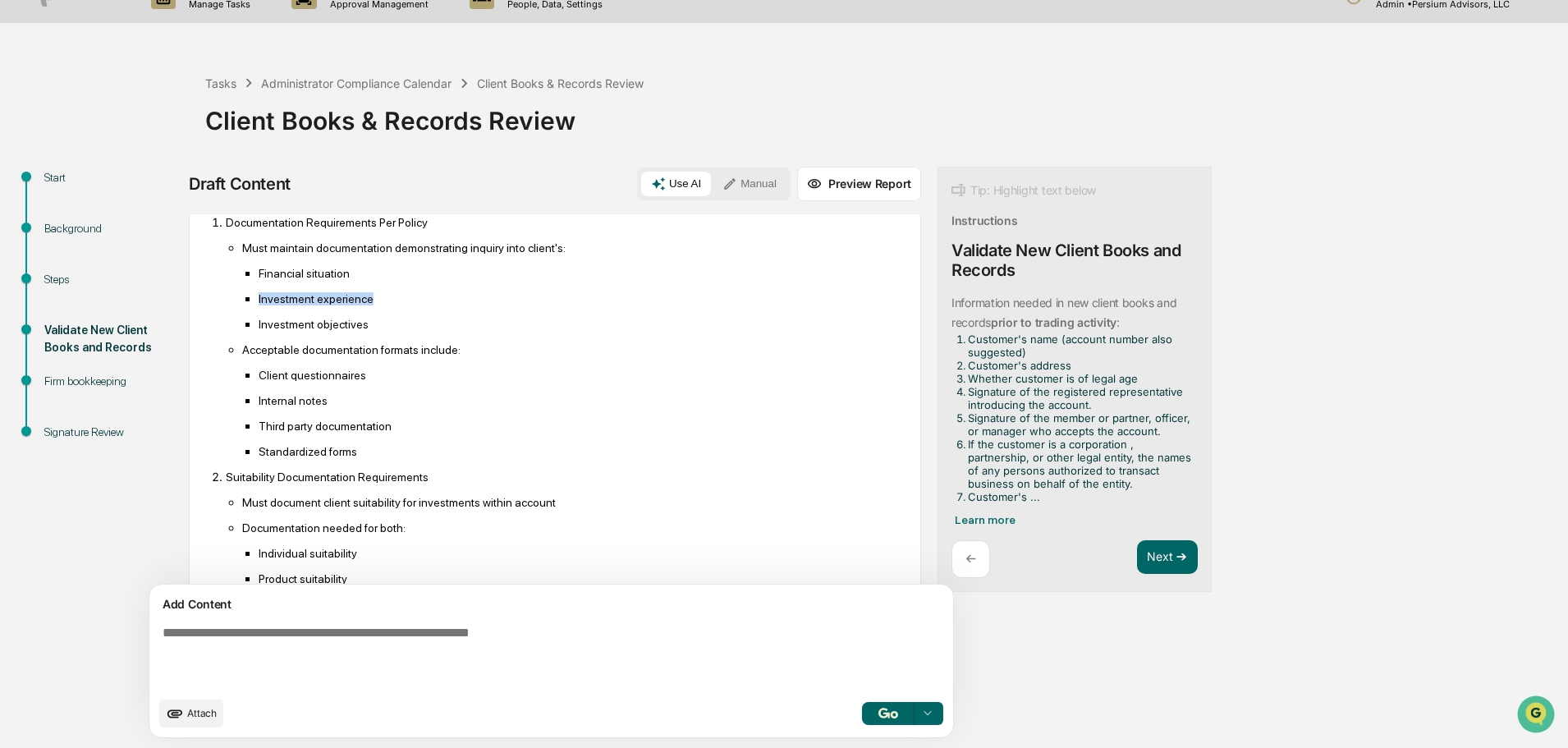 drag, startPoint x: 256, startPoint y: 324, endPoint x: 373, endPoint y: 323, distance: 117.00427 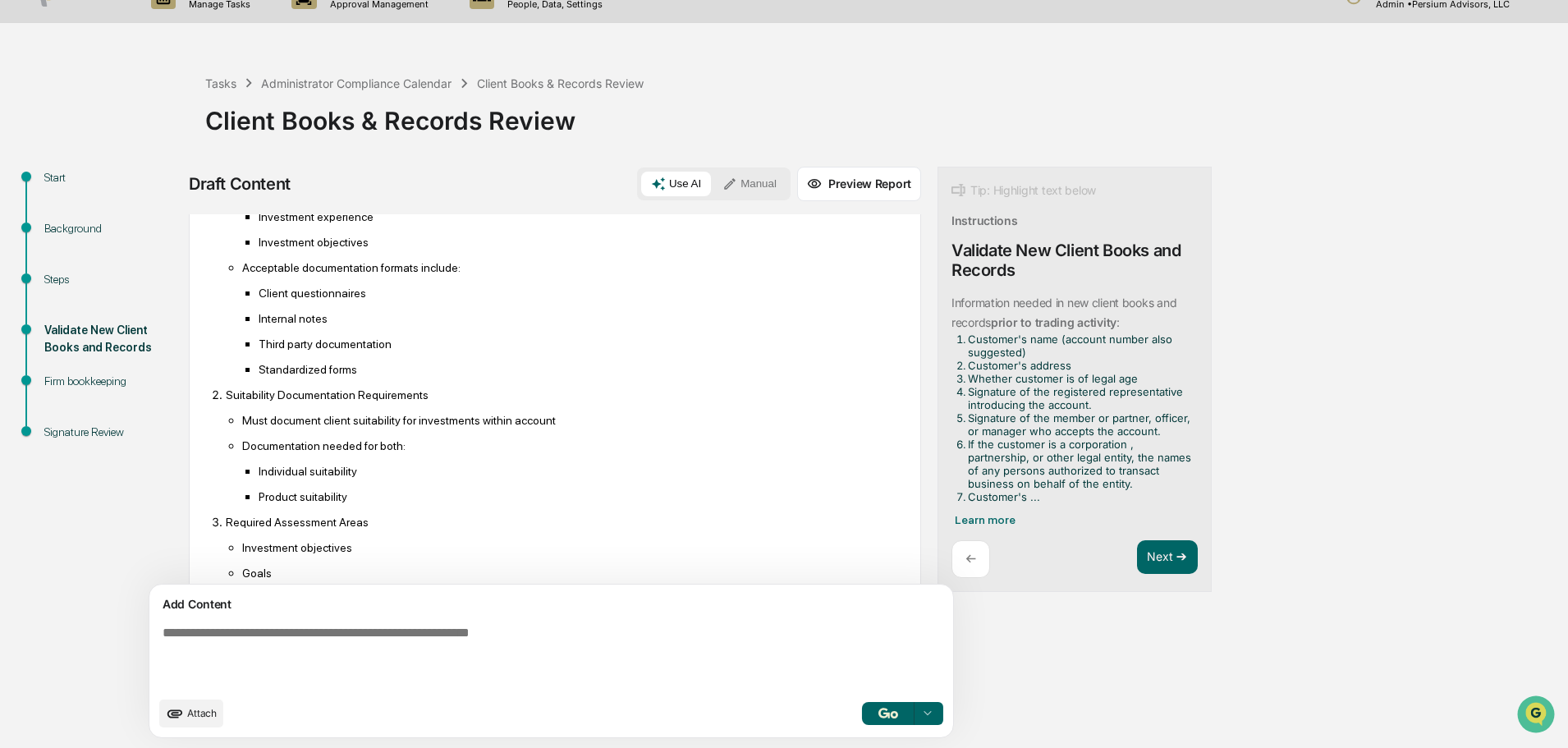 scroll, scrollTop: 3346, scrollLeft: 0, axis: vertical 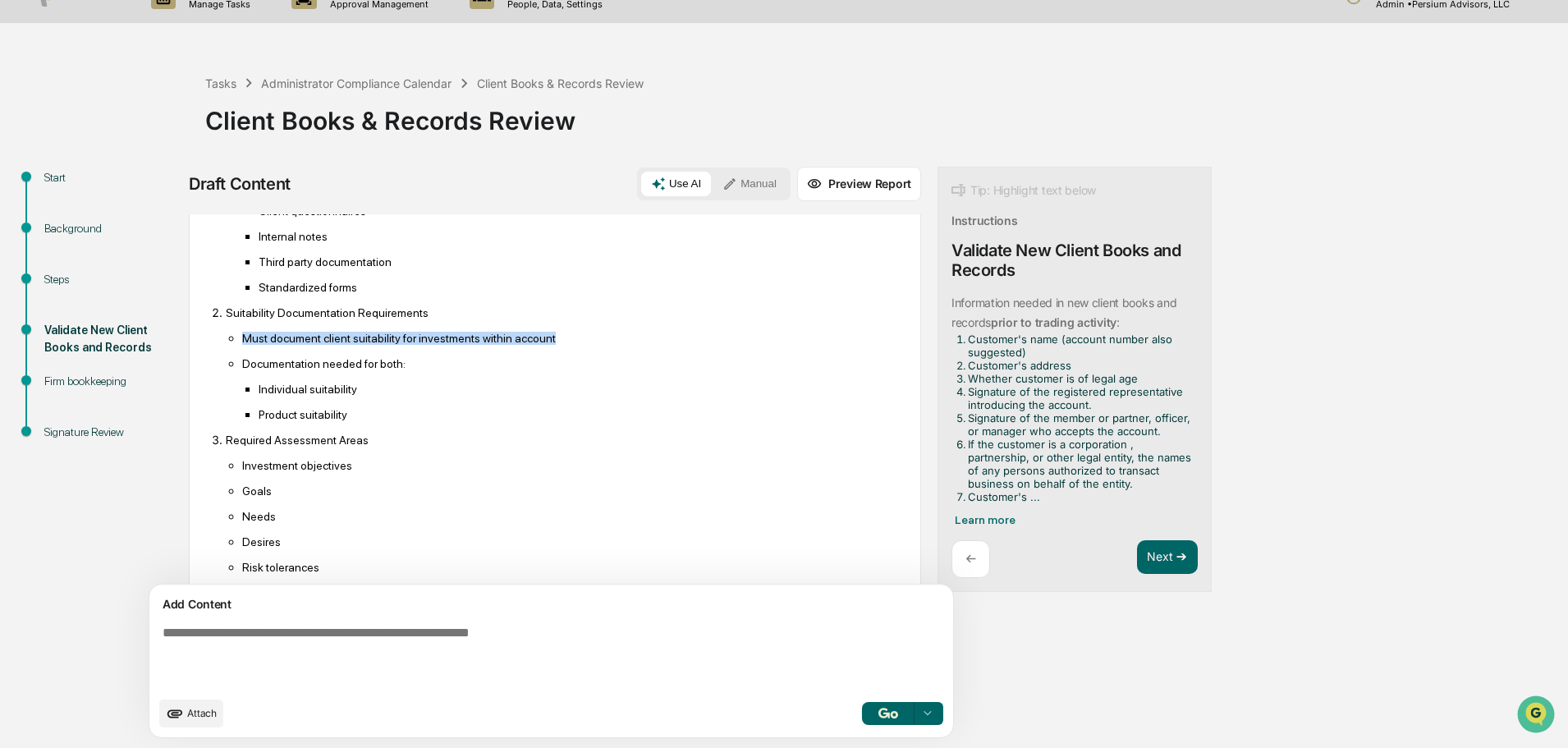drag, startPoint x: 549, startPoint y: 367, endPoint x: 243, endPoint y: 363, distance: 306.0261 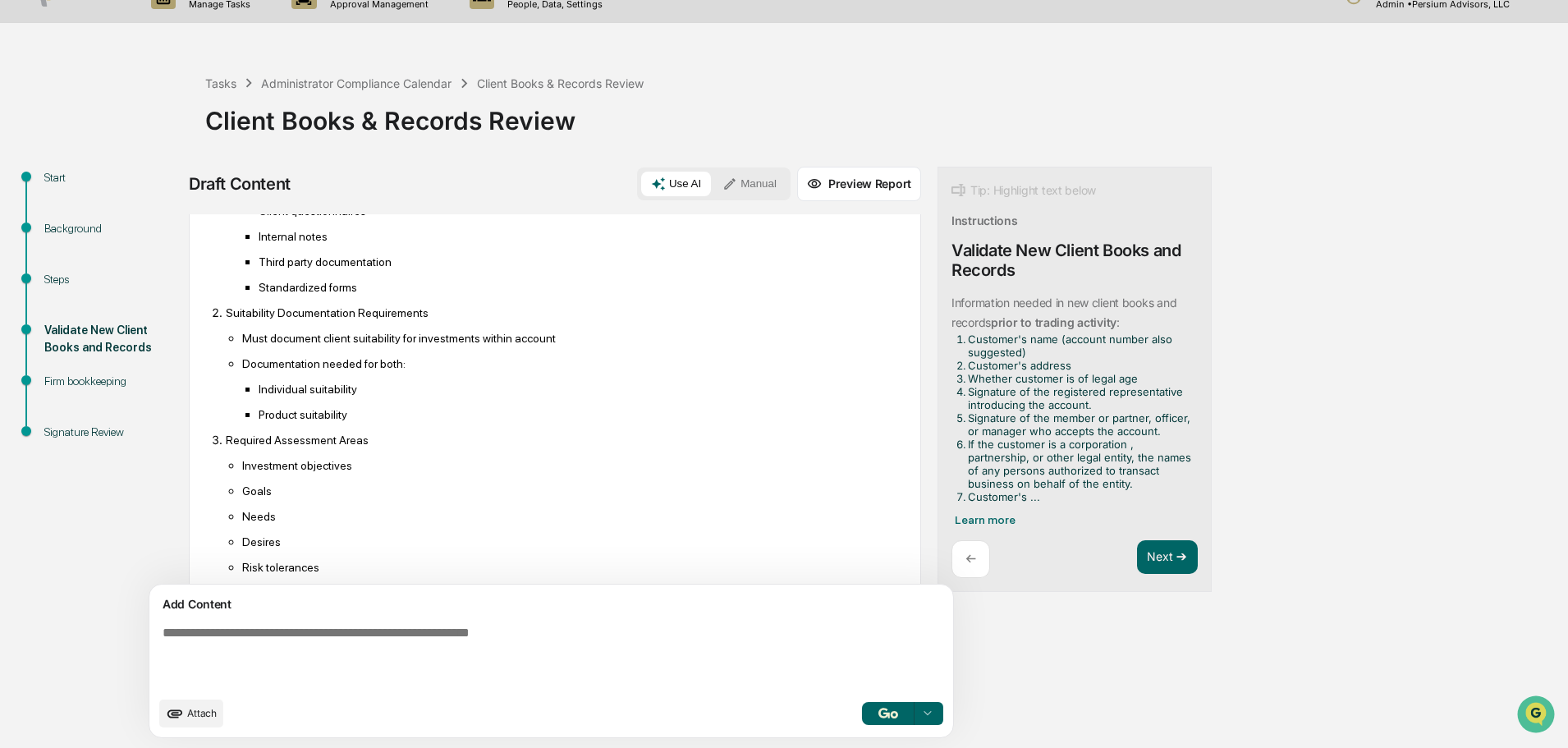 click on "Documentation needed for both:" at bounding box center [571, 364] 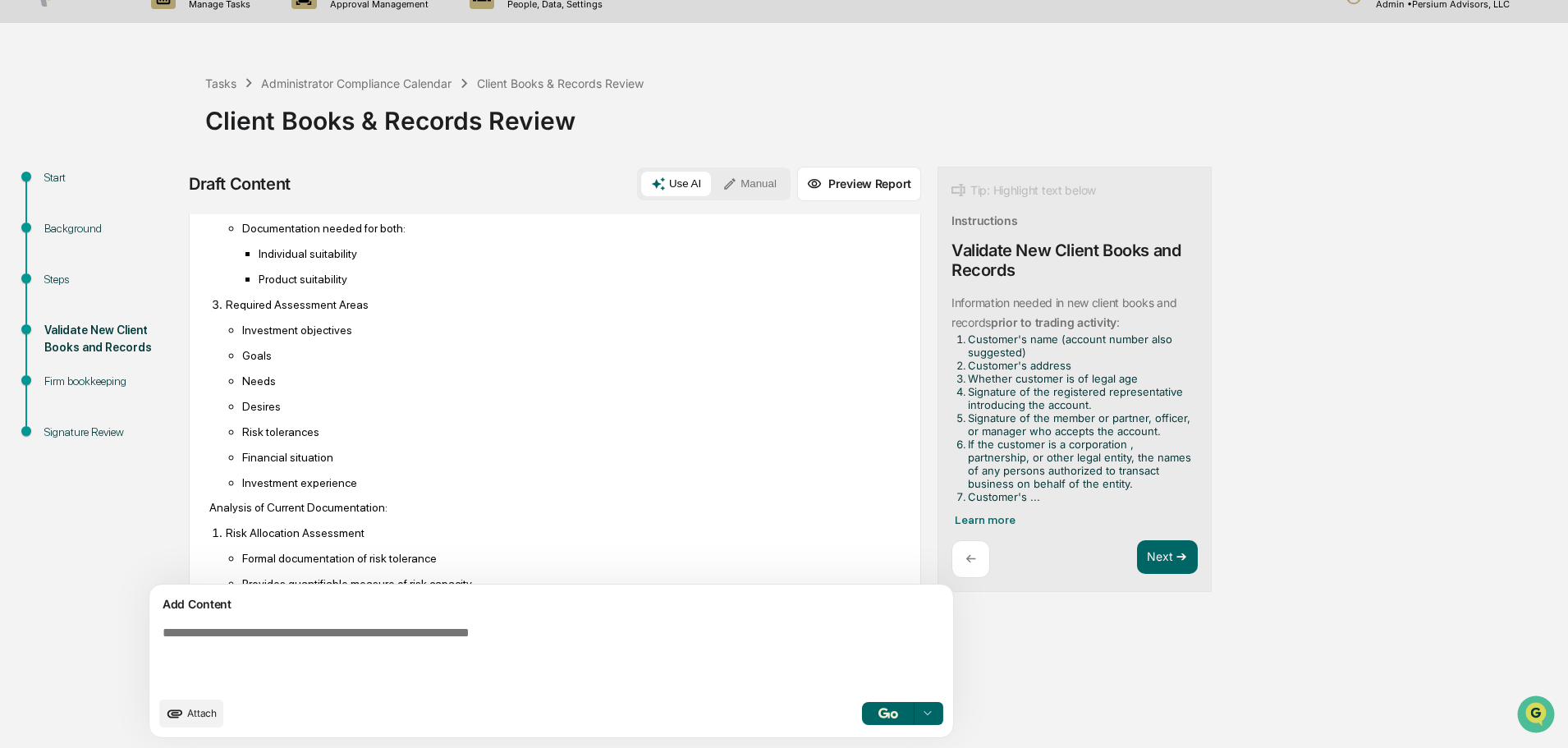 scroll, scrollTop: 3510, scrollLeft: 0, axis: vertical 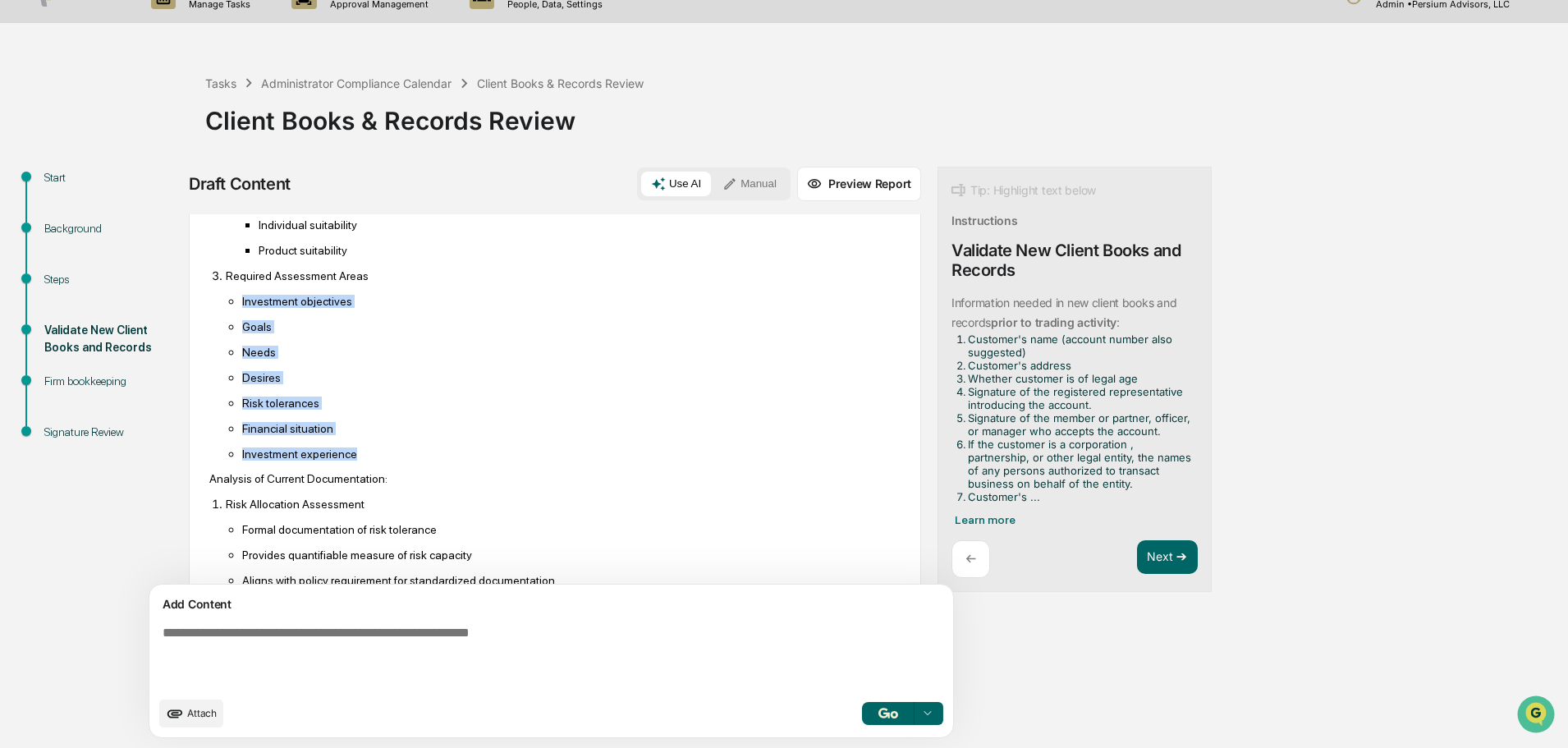 drag, startPoint x: 237, startPoint y: 331, endPoint x: 358, endPoint y: 477, distance: 189.62331 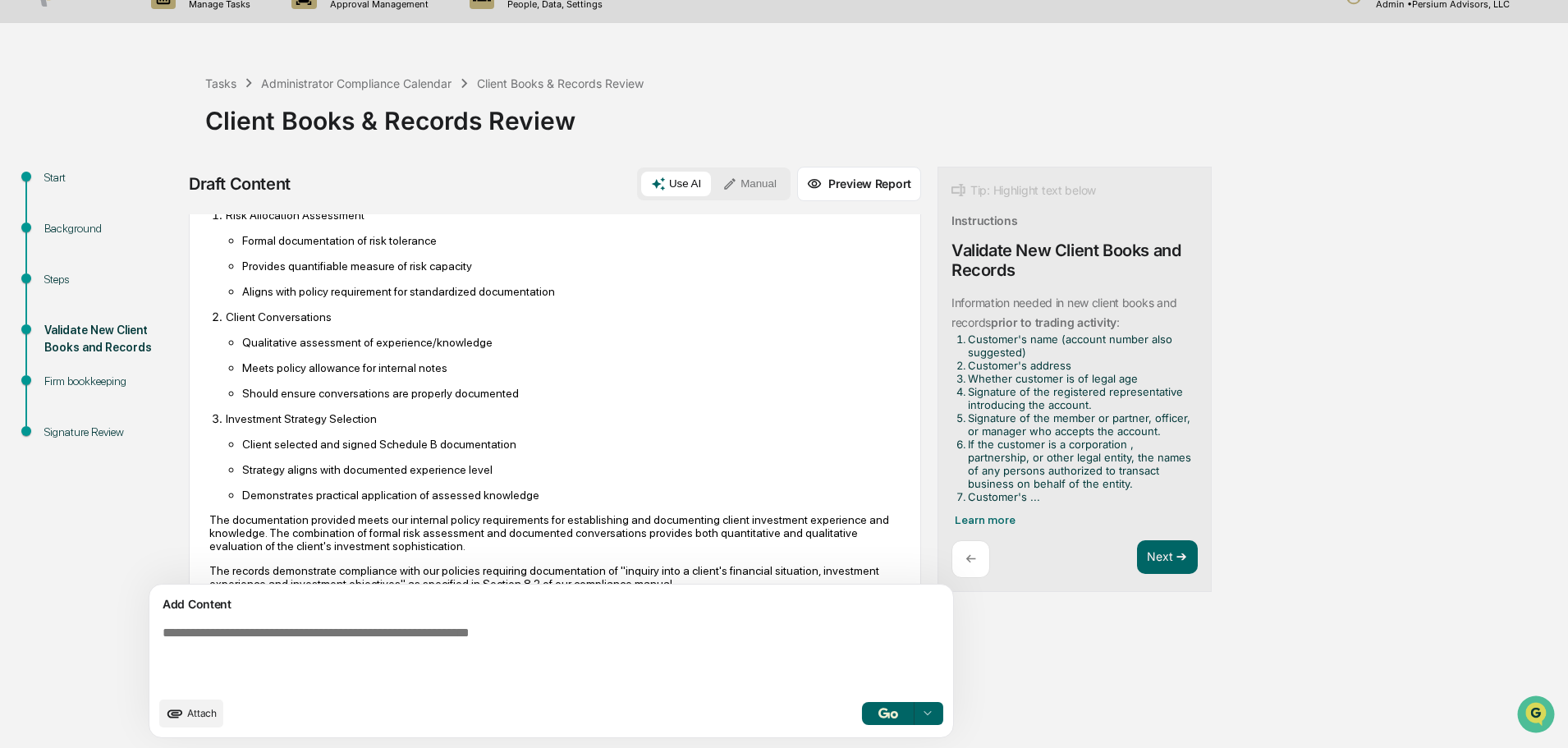 scroll, scrollTop: 3839, scrollLeft: 0, axis: vertical 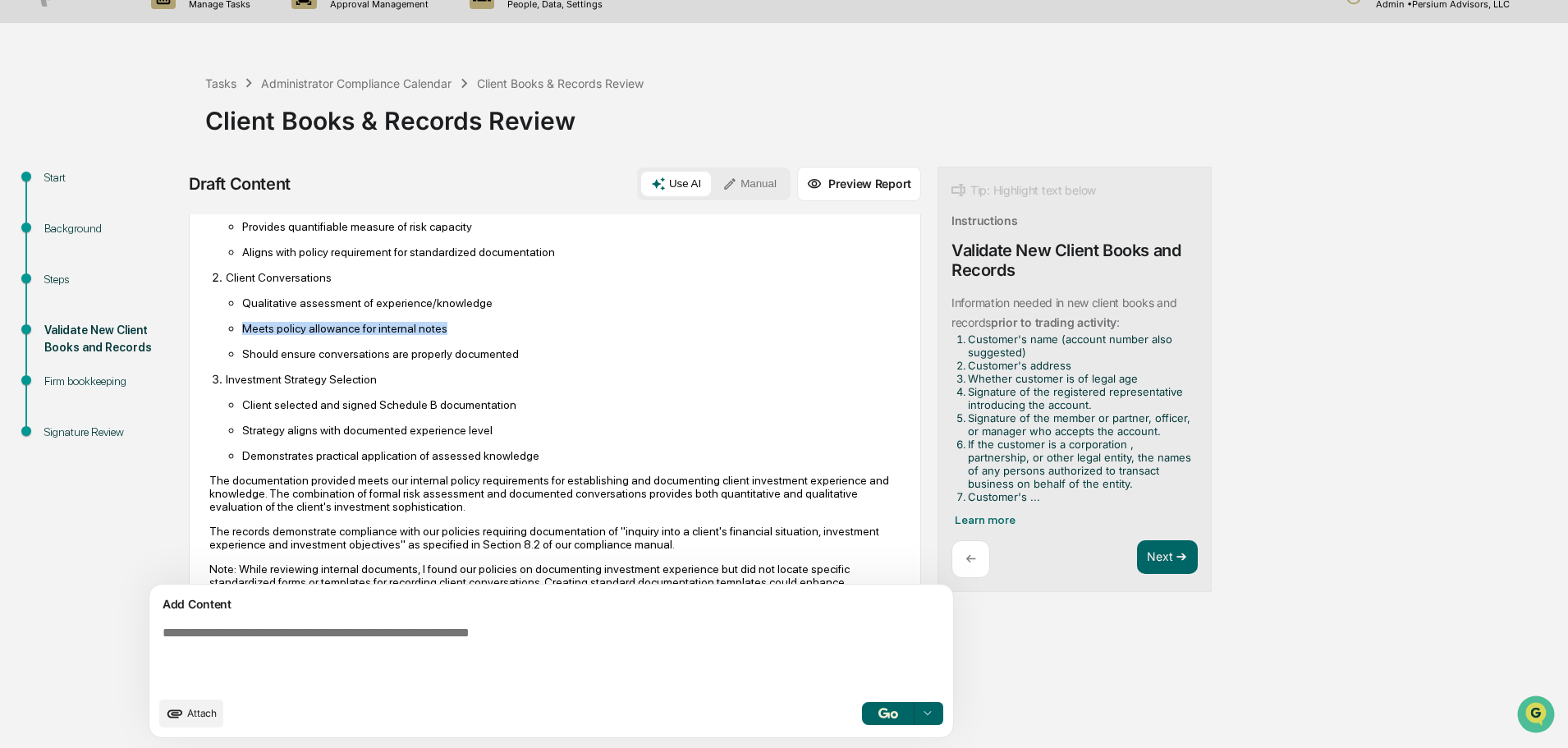 drag, startPoint x: 242, startPoint y: 358, endPoint x: 439, endPoint y: 354, distance: 197.0406 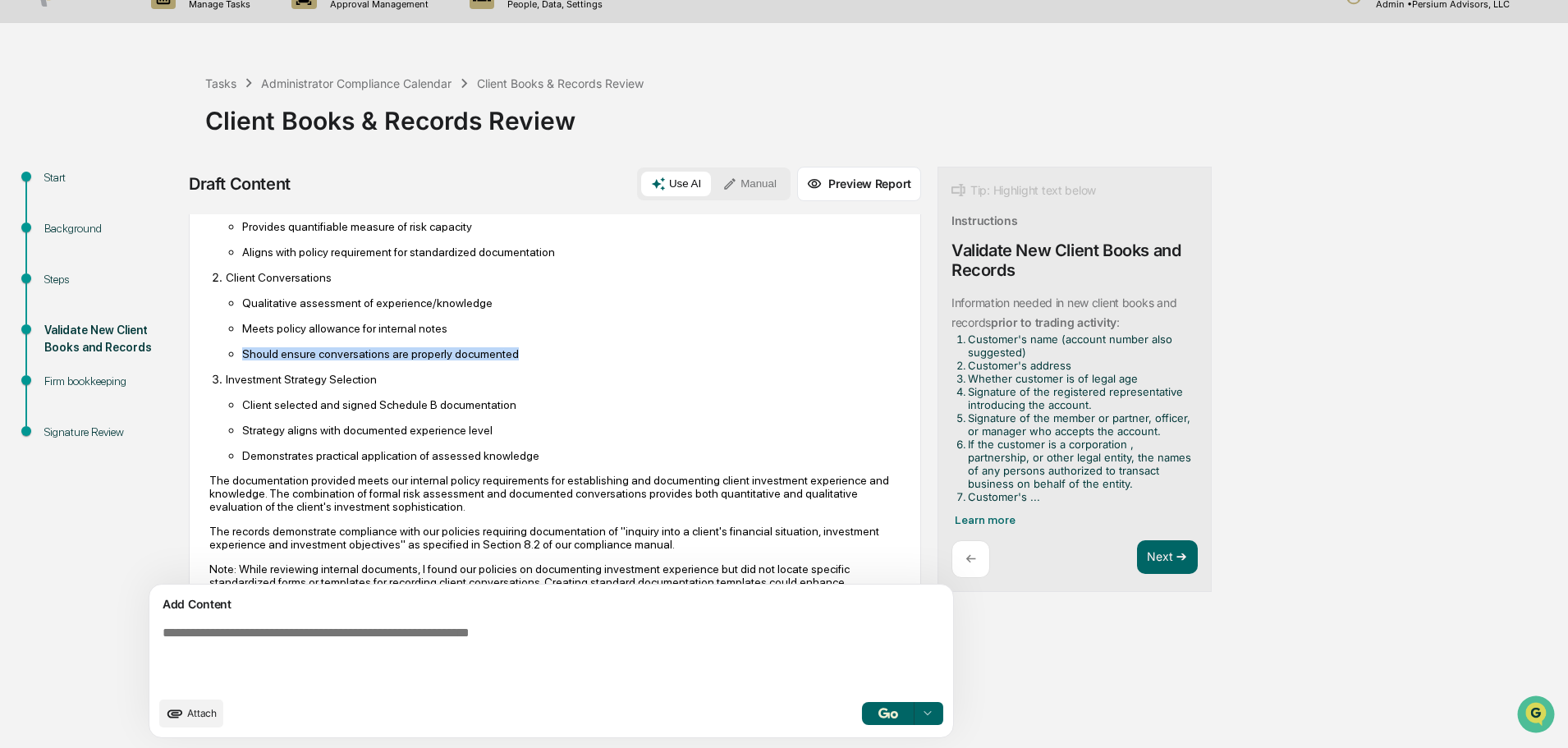 drag, startPoint x: 243, startPoint y: 379, endPoint x: 510, endPoint y: 378, distance: 267.00187 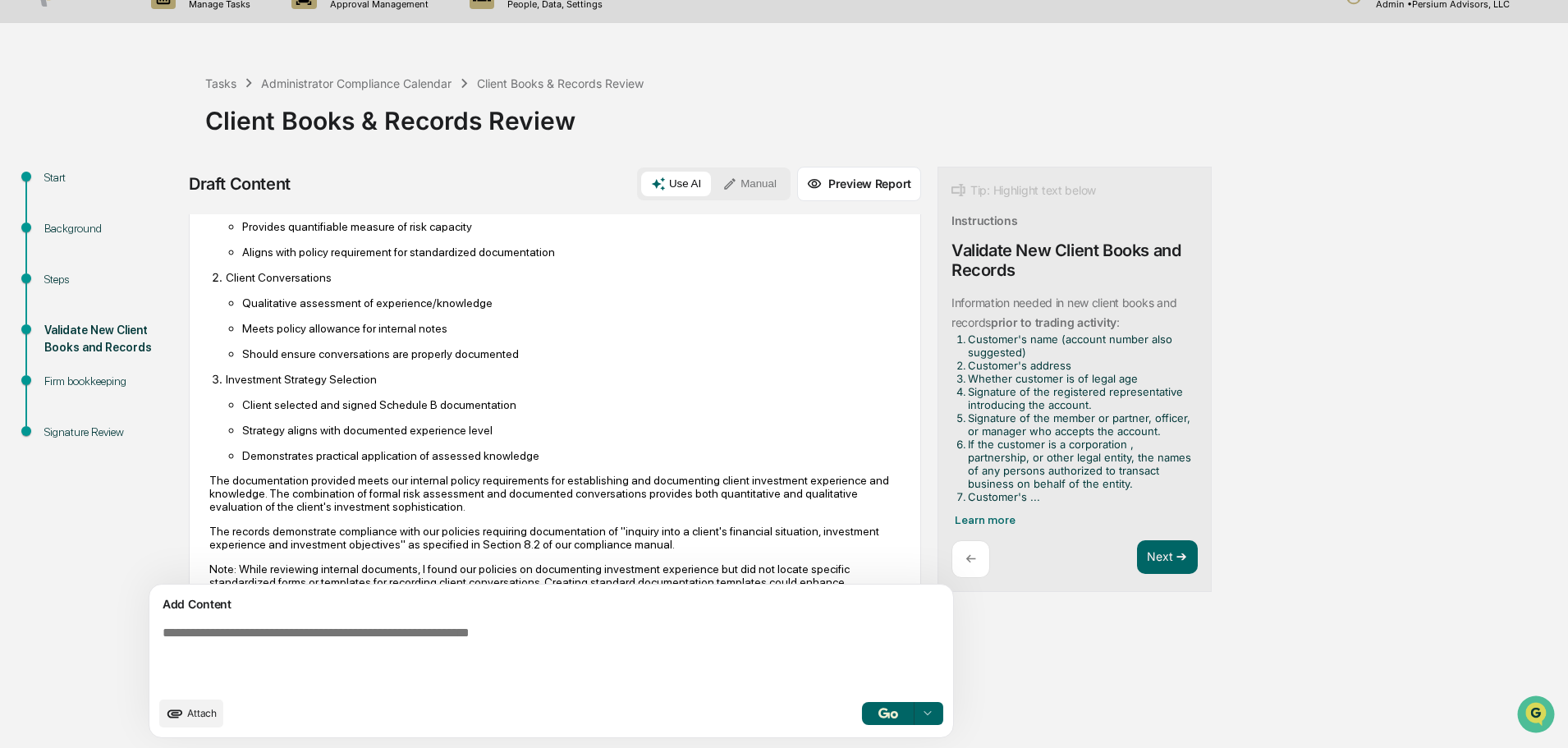 click on "Client selected and signed Schedule B documentation Strategy aligns with documented experience level Demonstrates practical application of assessed knowledge" at bounding box center (563, 429) 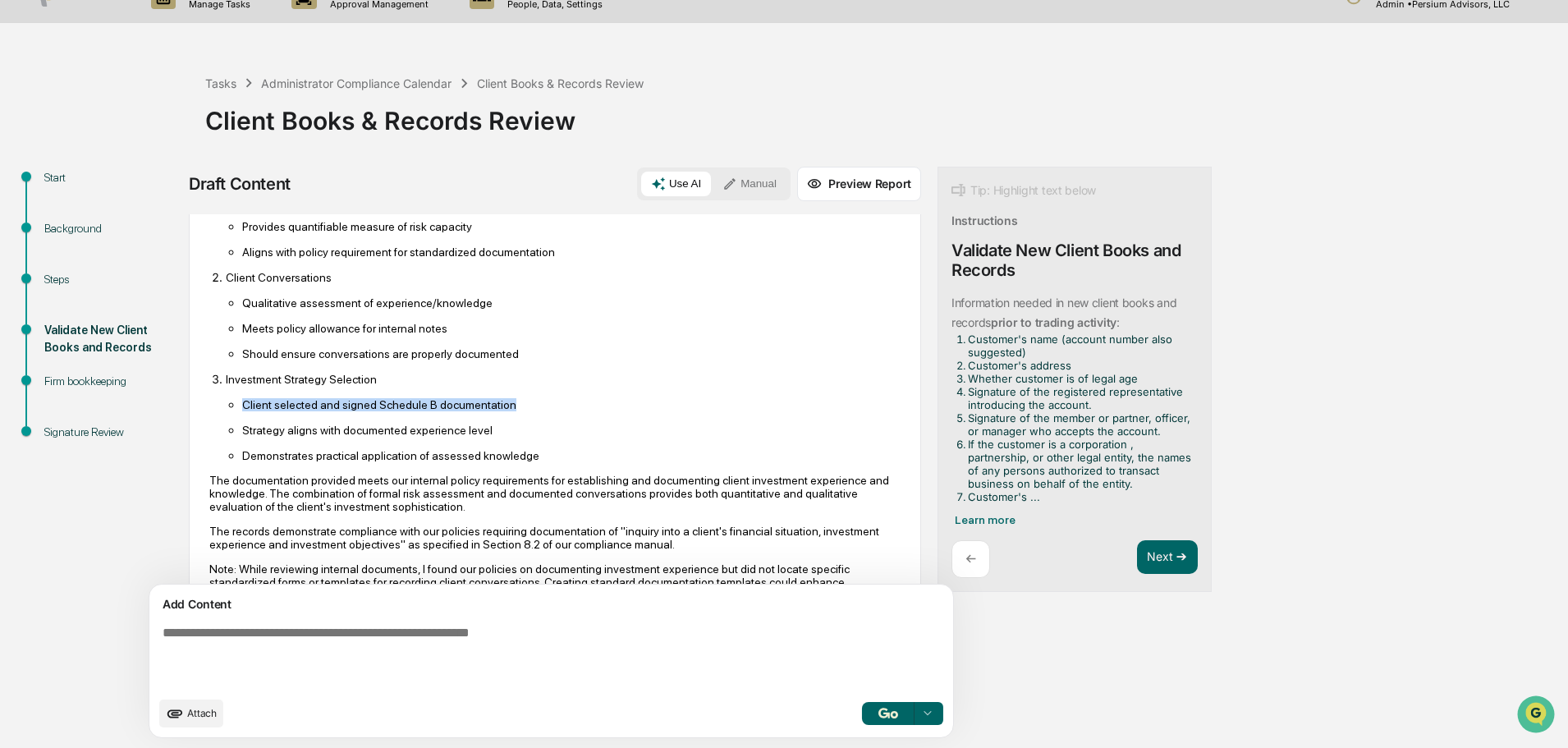drag, startPoint x: 242, startPoint y: 434, endPoint x: 531, endPoint y: 427, distance: 289.08476 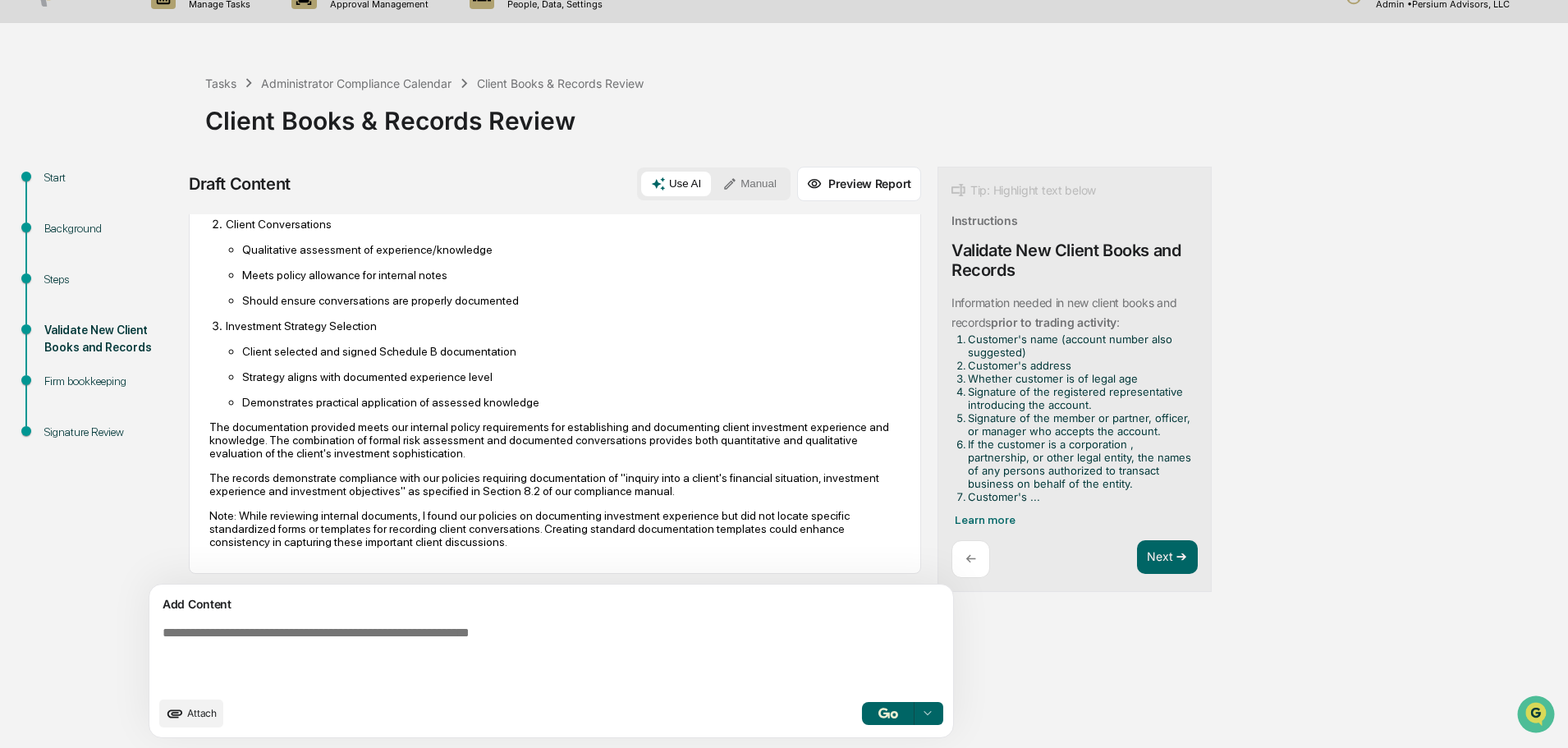 scroll, scrollTop: 3921, scrollLeft: 0, axis: vertical 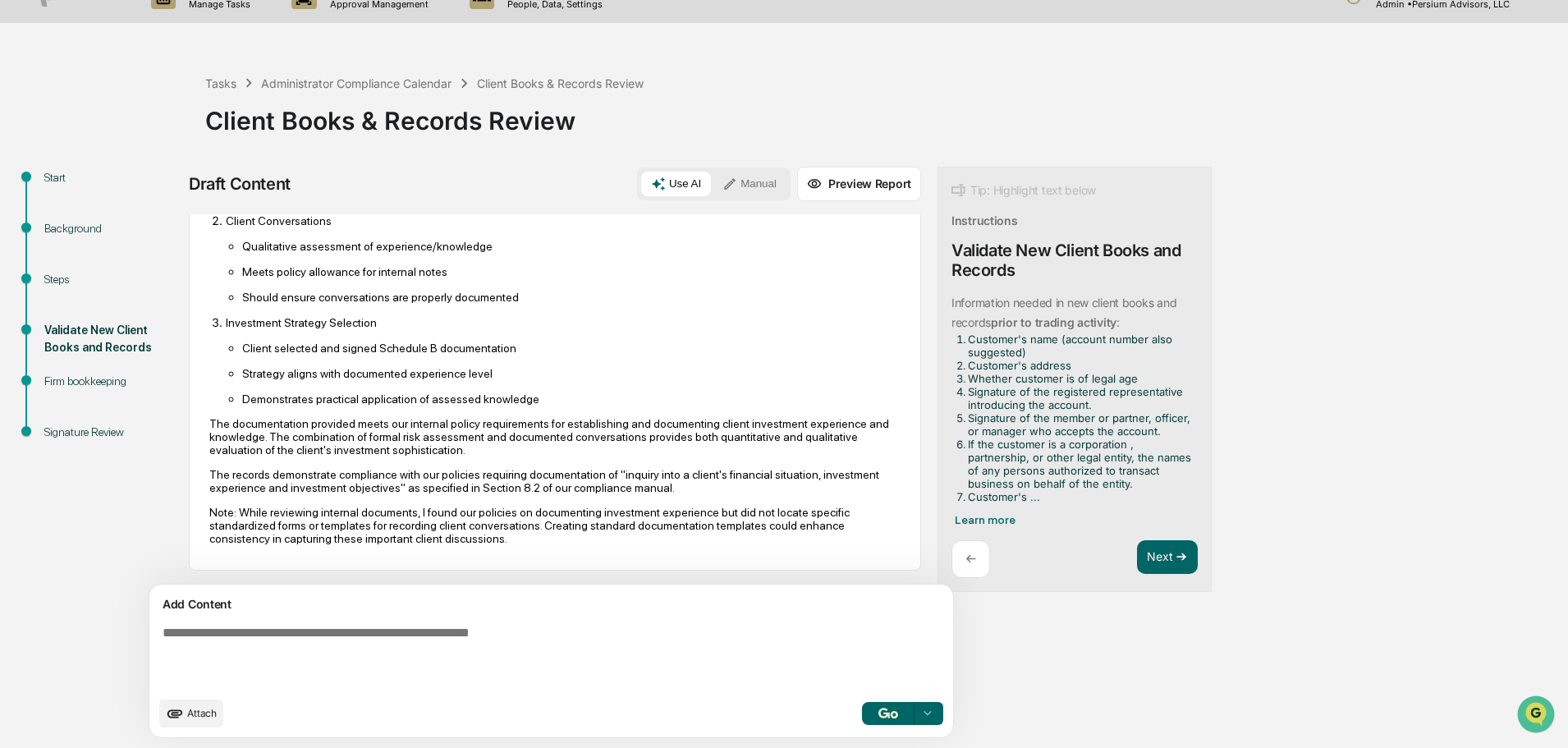 click on "Note: While reviewing internal documents, I found our policies on documenting investment experience but did not locate specific standardized forms or templates for recording client conversations. Creating standard documentation templates could enhance consistency in capturing these important client discussions." at bounding box center (555, 525) 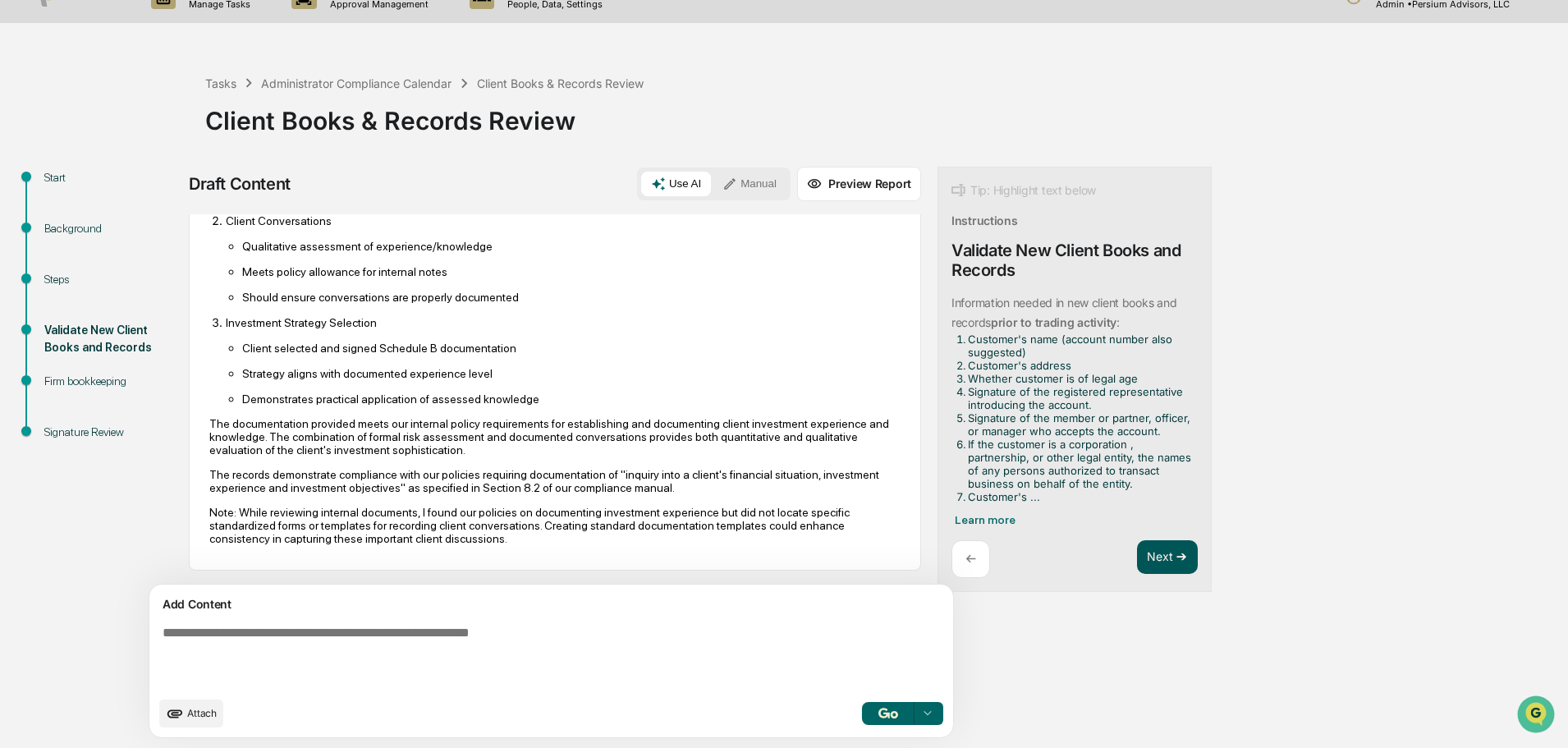 click on "Next ➔" at bounding box center [1167, 558] 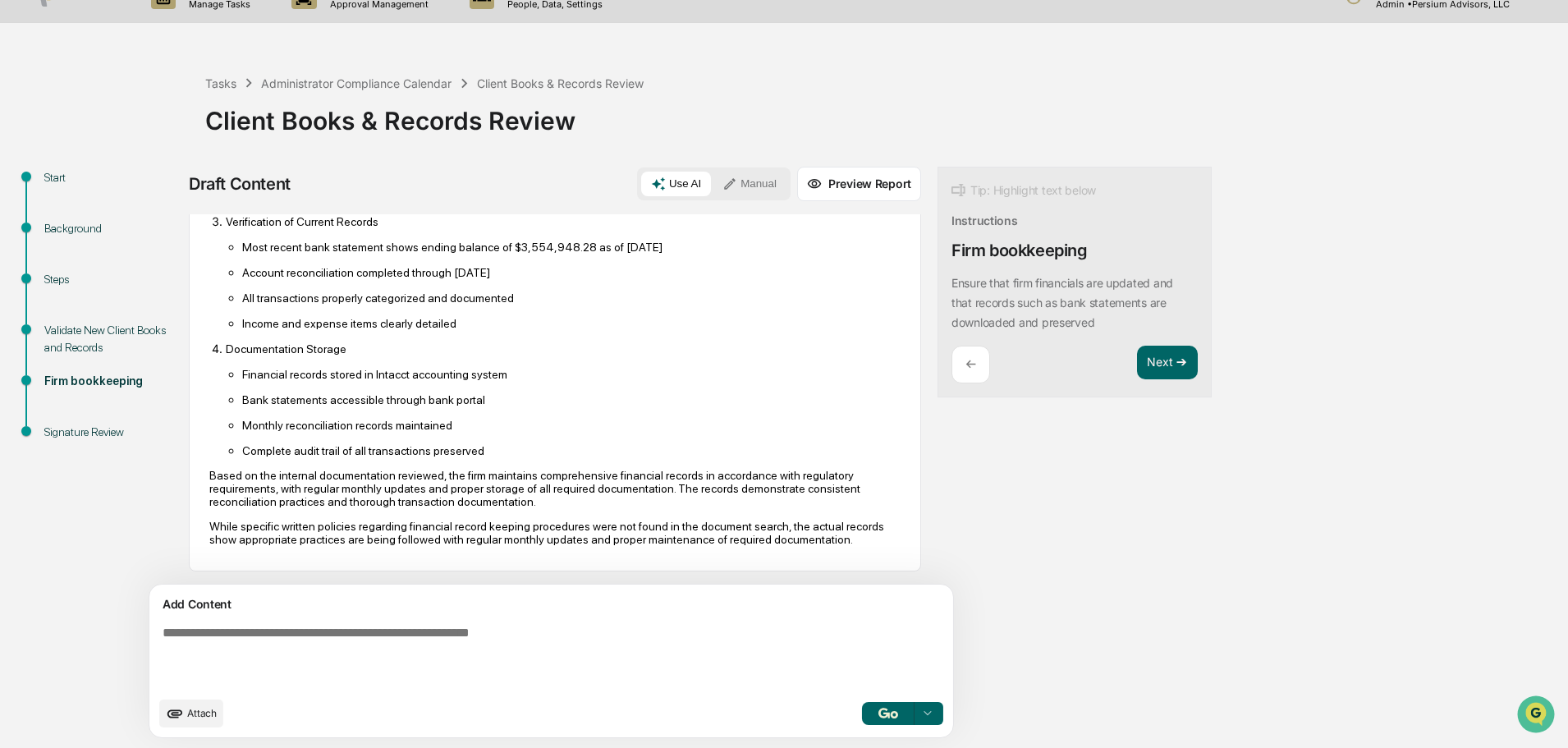 scroll, scrollTop: 971, scrollLeft: 0, axis: vertical 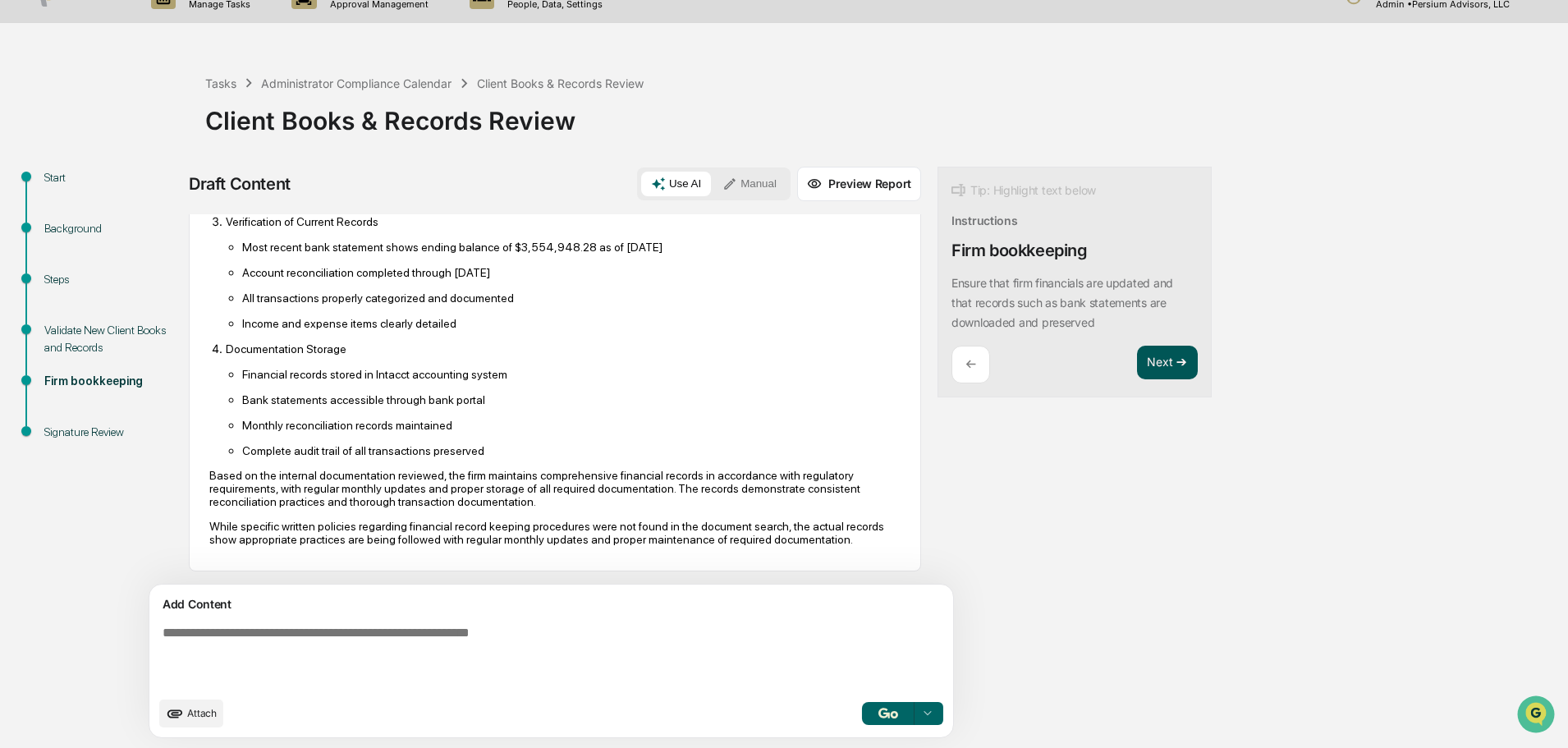 click on "Next ➔" at bounding box center (1167, 363) 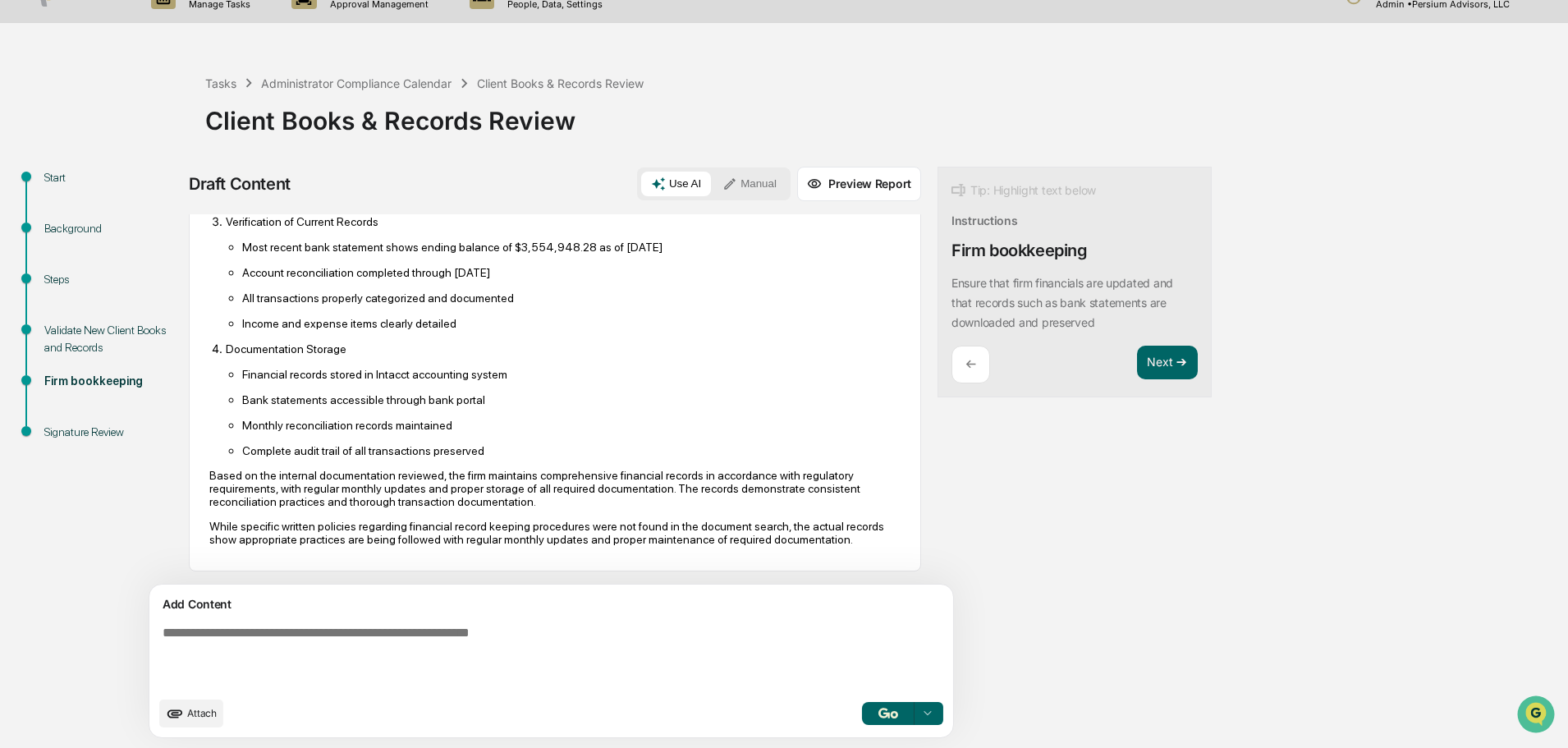 scroll, scrollTop: 15, scrollLeft: 0, axis: vertical 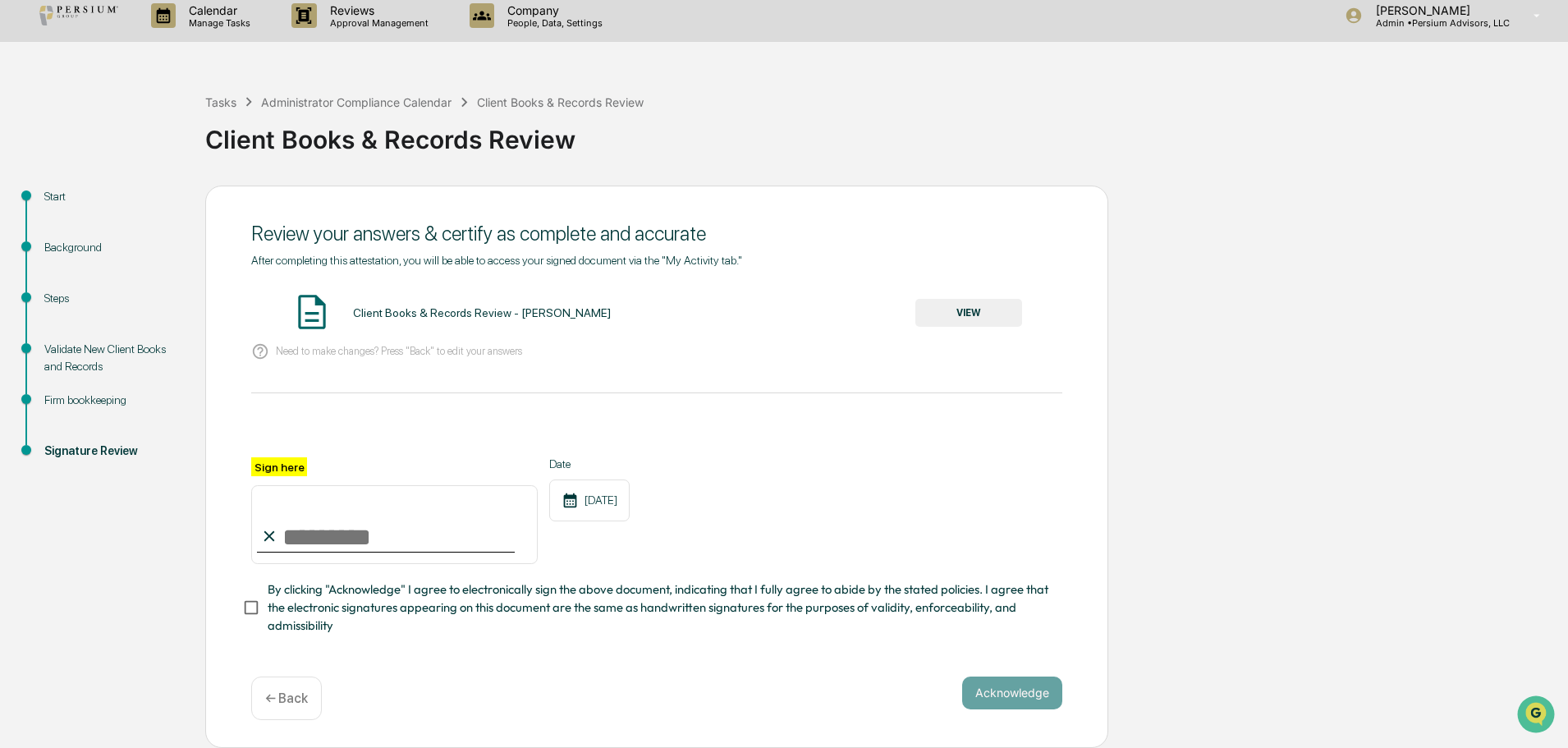 click on "VIEW" at bounding box center (969, 313) 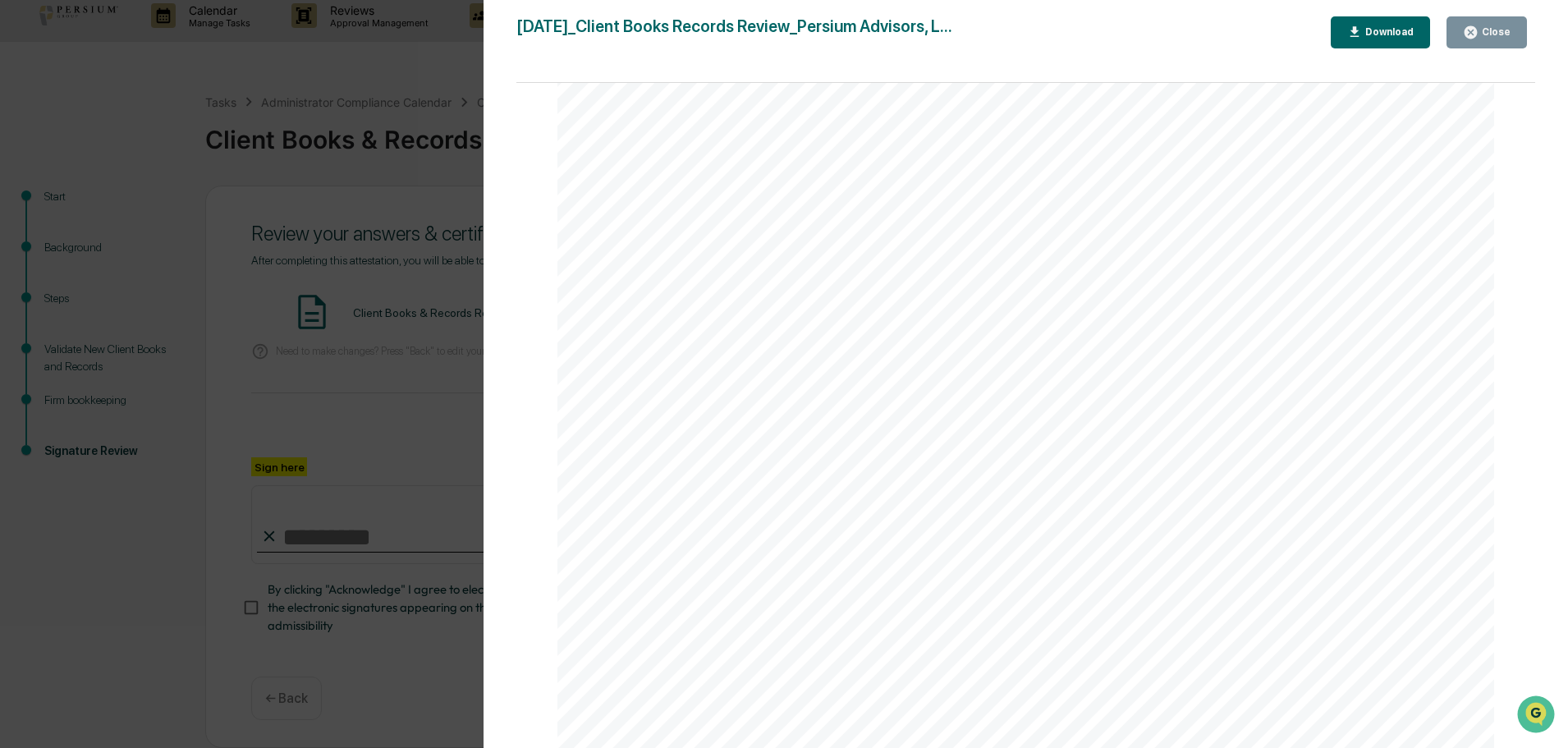 scroll, scrollTop: 8728, scrollLeft: 0, axis: vertical 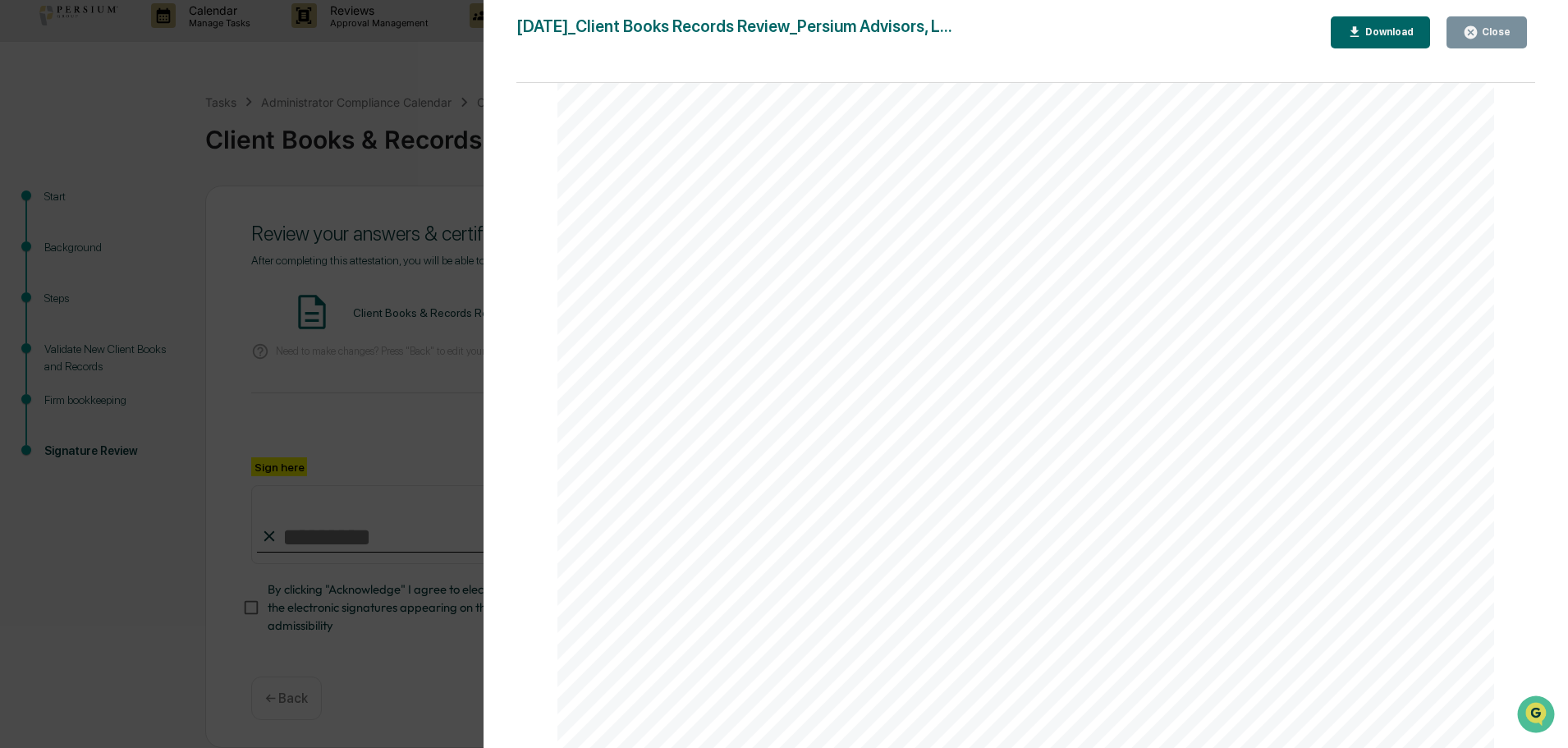 drag, startPoint x: 1508, startPoint y: 41, endPoint x: 1151, endPoint y: 371, distance: 486.15738 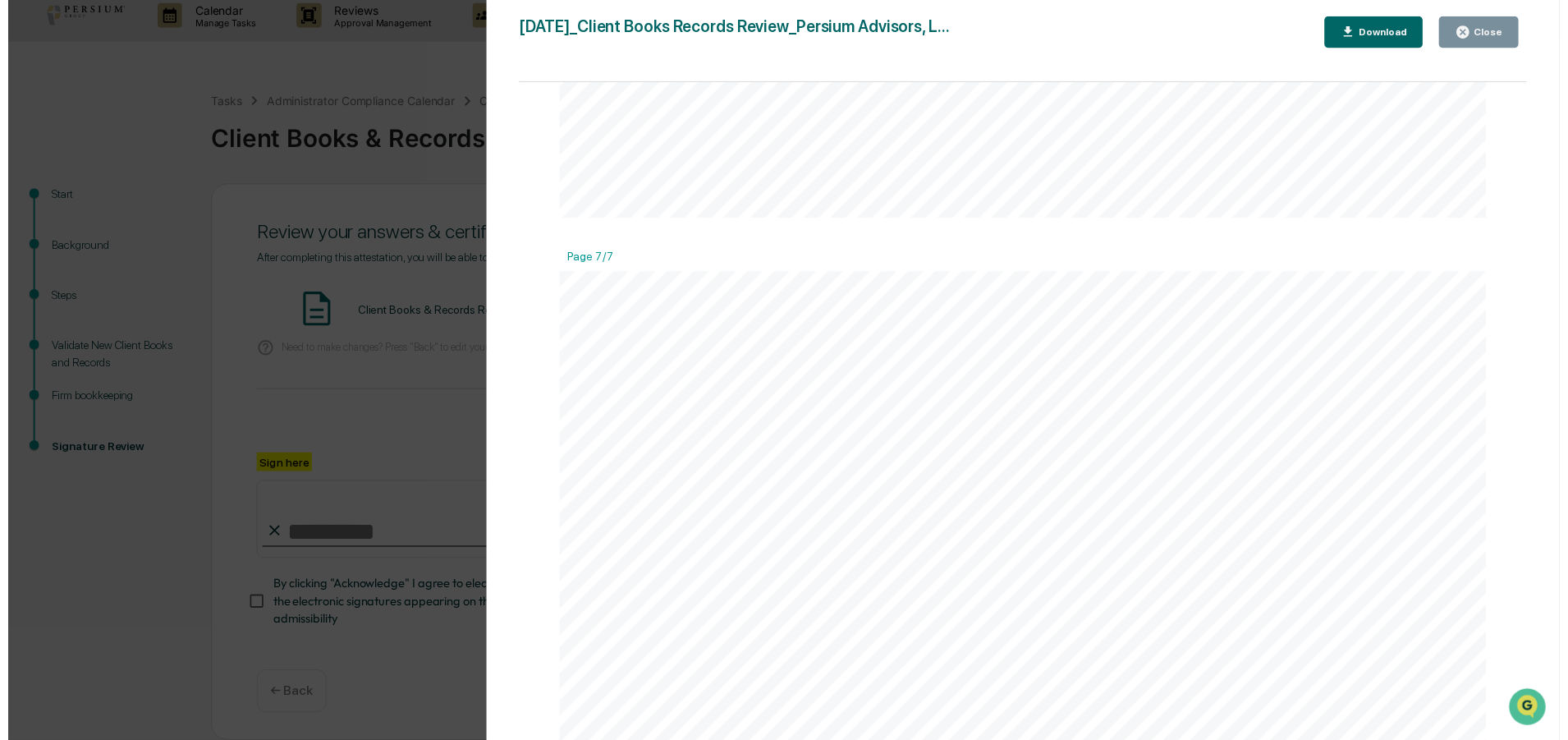scroll, scrollTop: 8156, scrollLeft: 0, axis: vertical 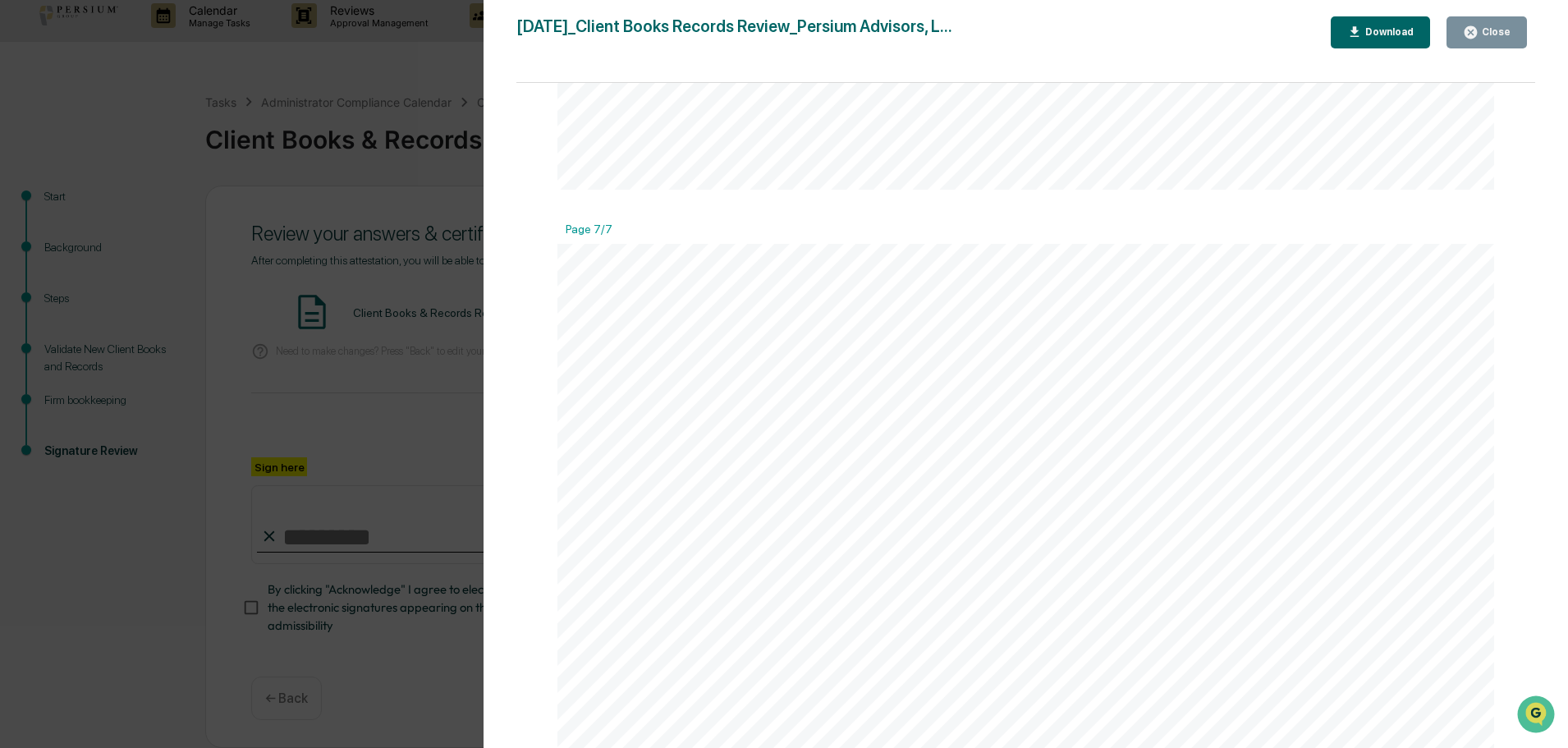 click on "Close" at bounding box center [1487, 32] 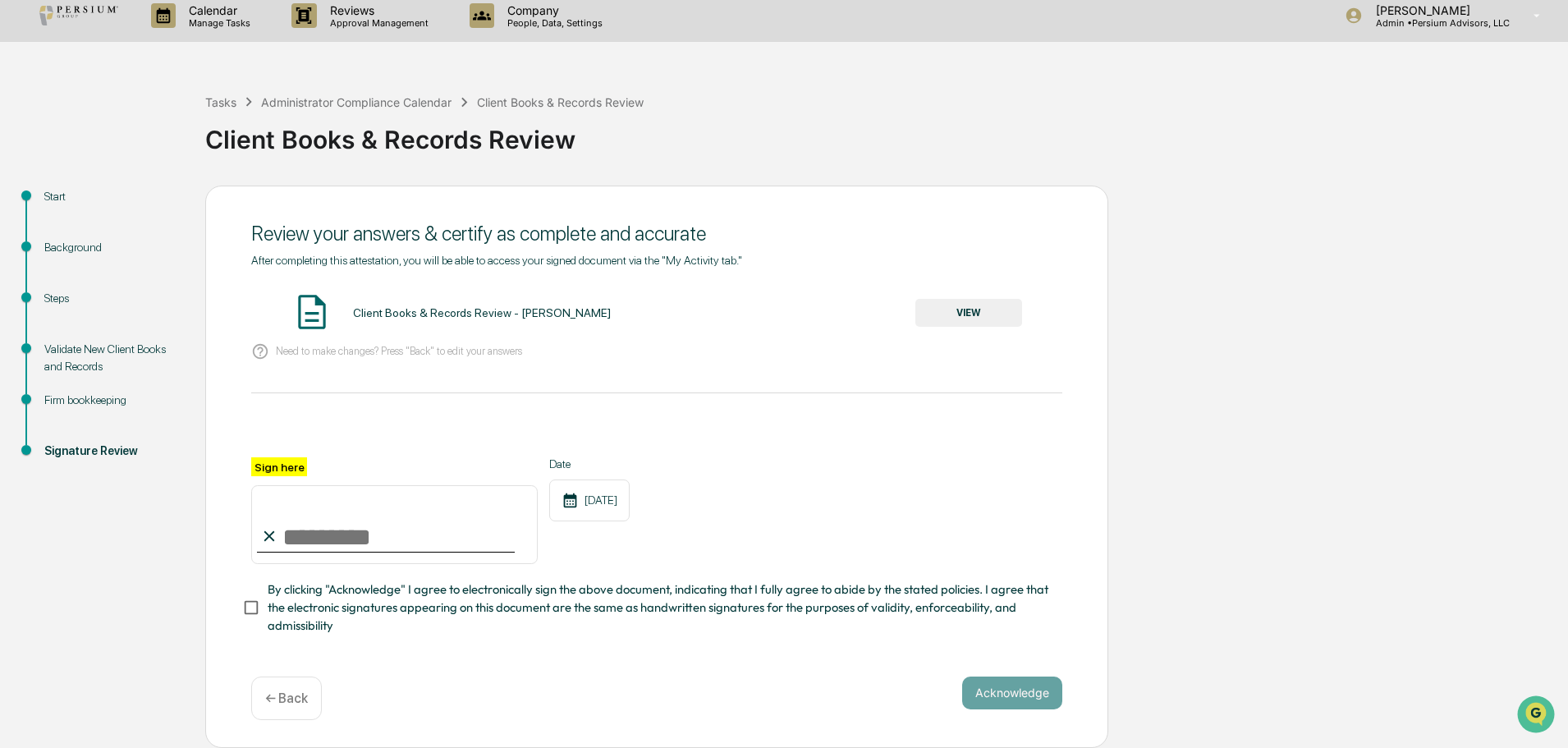 click on "Sign here" at bounding box center [394, 525] 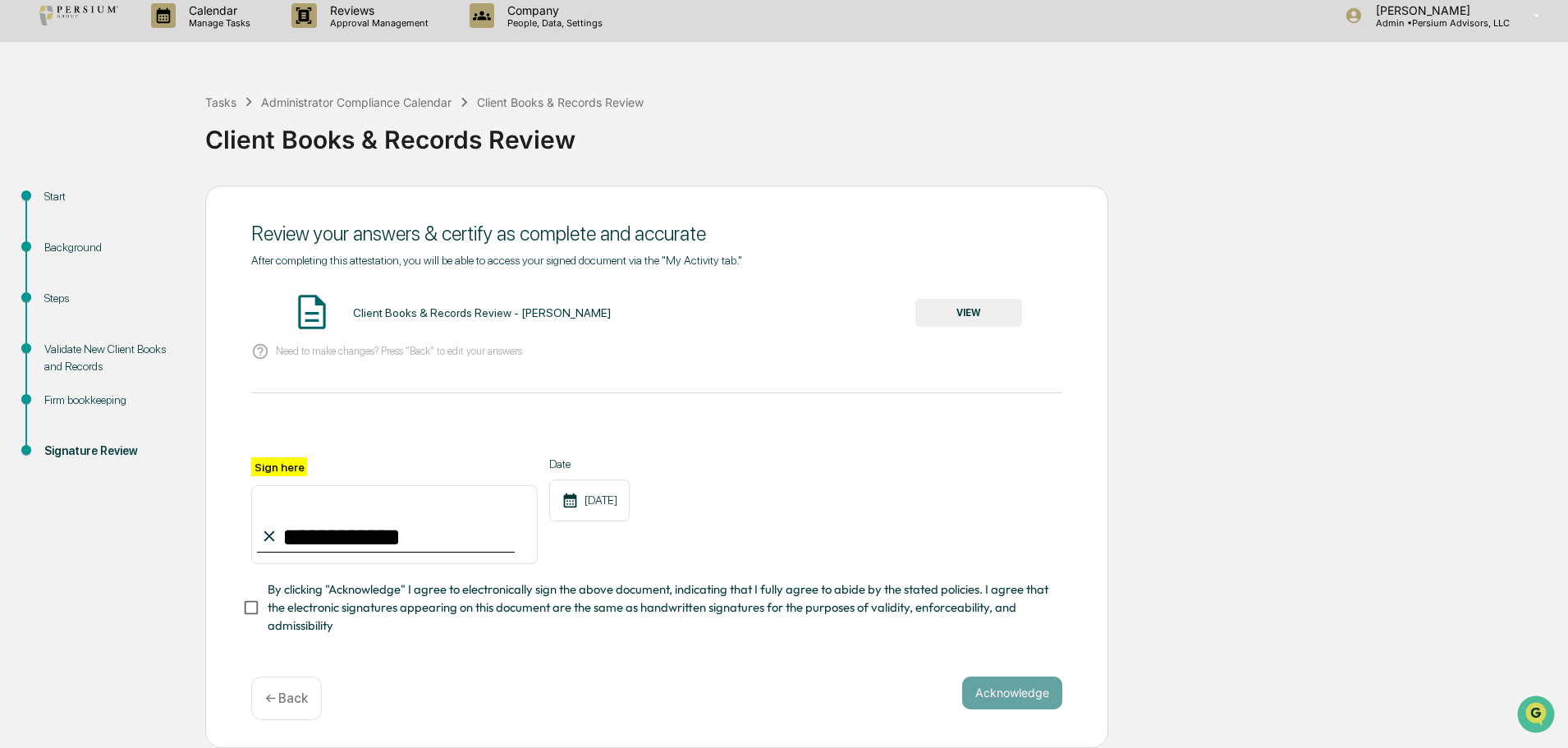 type on "**********" 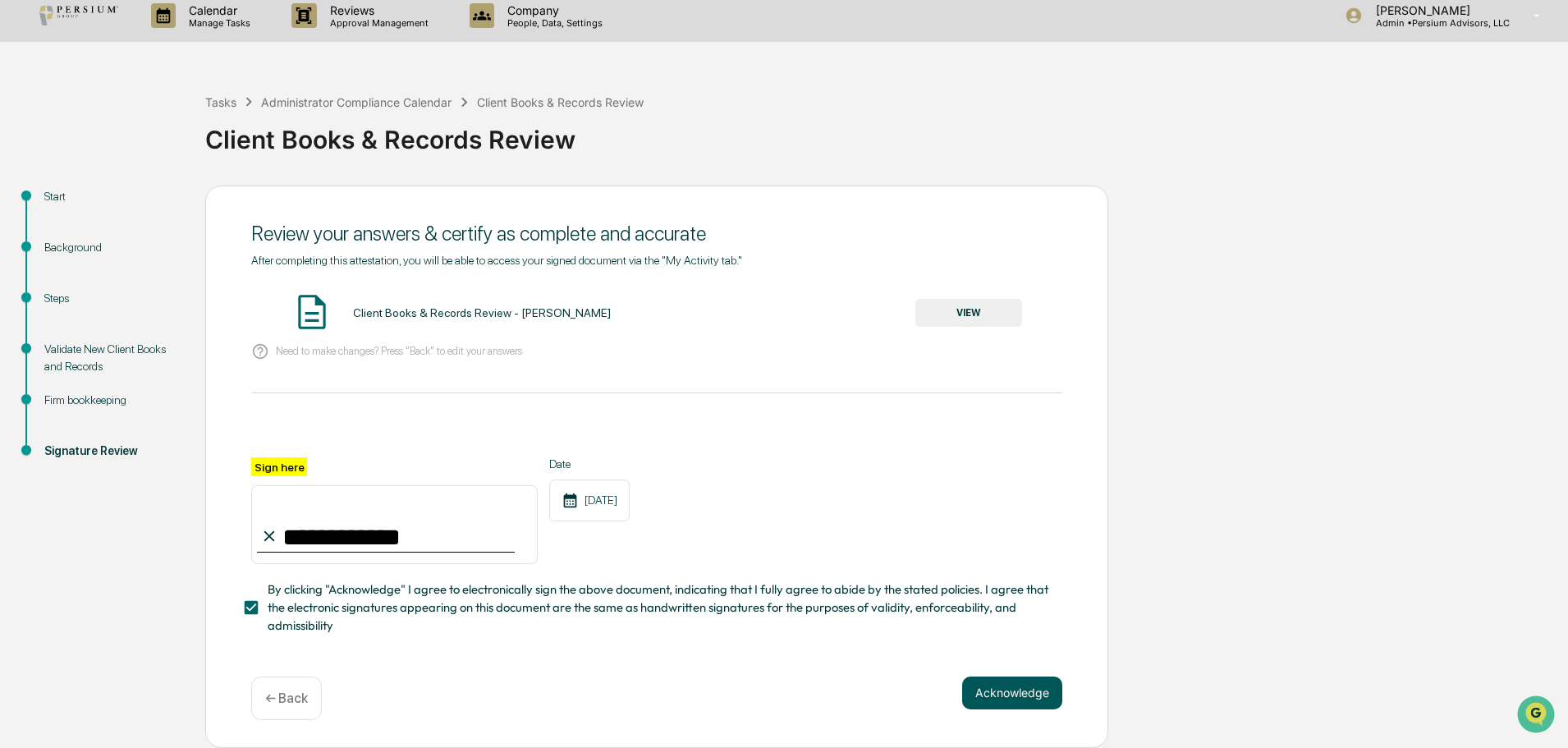 click on "Acknowledge" at bounding box center (1012, 693) 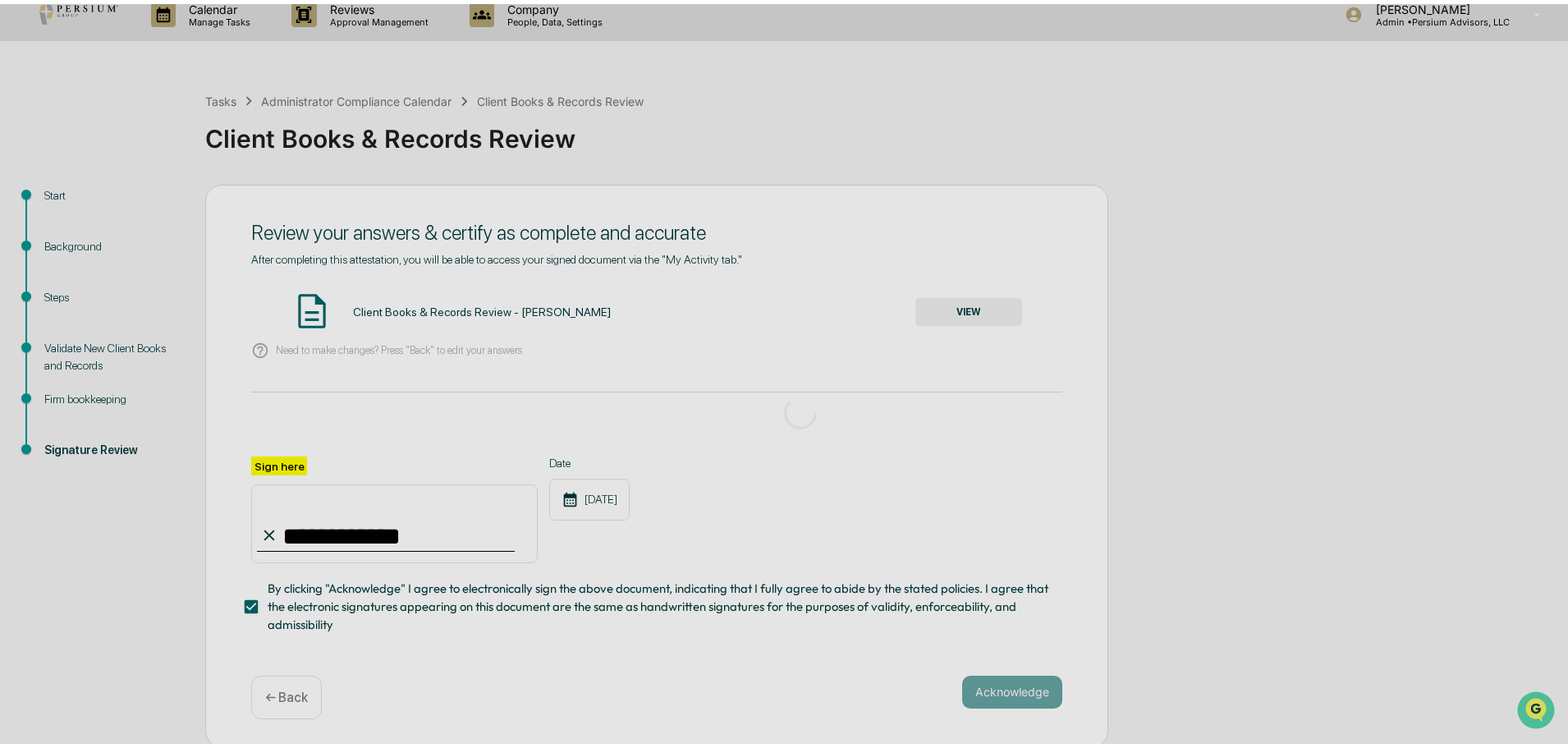 scroll, scrollTop: 0, scrollLeft: 0, axis: both 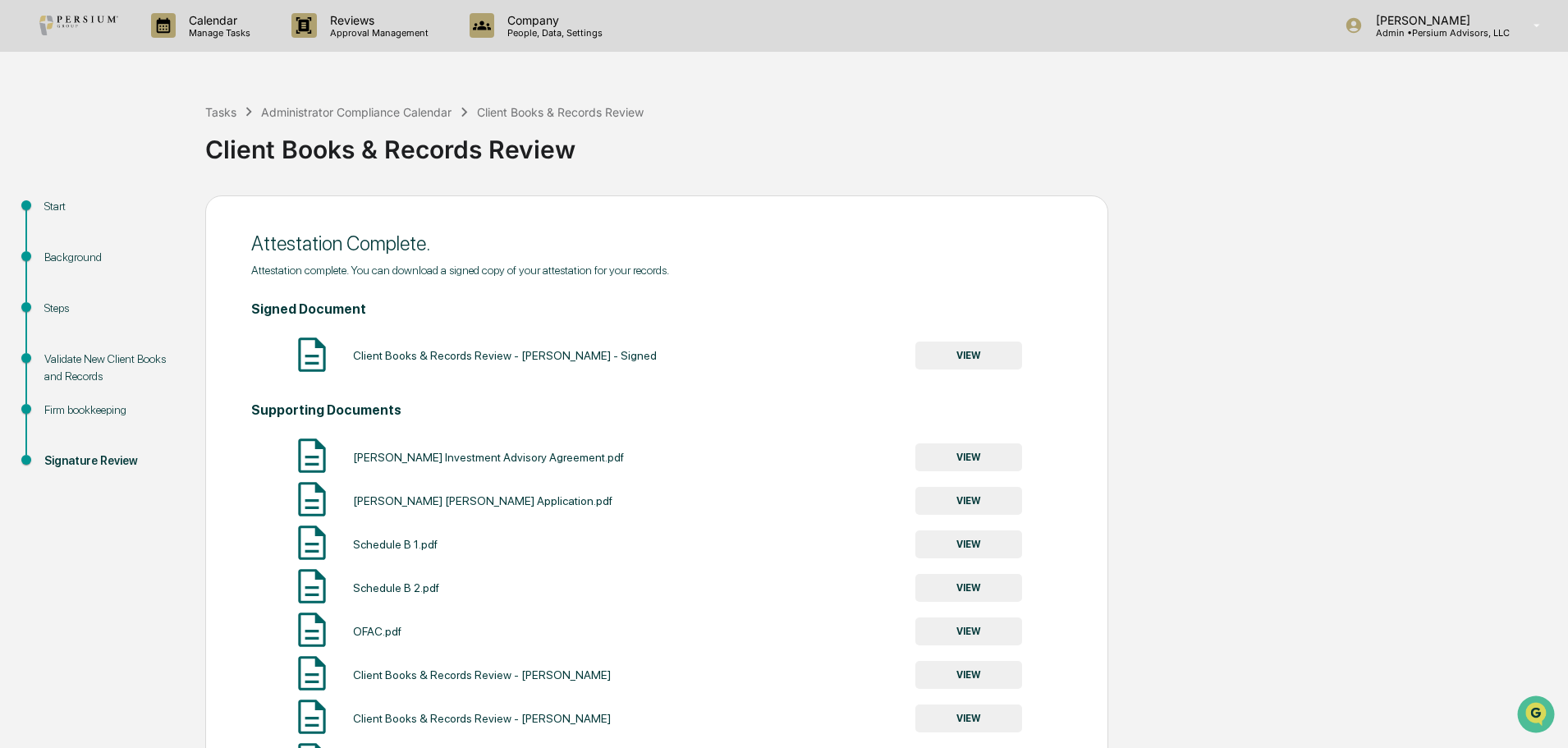 click on "Start Background Steps Validate New Client Books and Records Firm bookkeeping Signature Review Attestation Complete. Attestation complete. You can download a signed copy of your attestation for your records. Signed Document Client Books & Records Review - Alison Gould - Signed VIEW Supporting Documents Redding Investment Advisory Agreement.pdf VIEW Redding Schwab Application.pdf VIEW Schedule B 1.pdf VIEW Schedule B 2.pdf VIEW OFAC.pdf VIEW Client Books & Records Review - Anna Hubert VIEW Client Books & Records Review - Anna Hubert VIEW Client Books & Records Review - Anna Hubert VIEW BOA.pdf VIEW Client Books & Records Review - Anna Hubert VIEW Client Books & Records Review - Anna Hubert VIEW Client Books & Records Review - Anna Hubert VIEW Home" at bounding box center [784, 640] 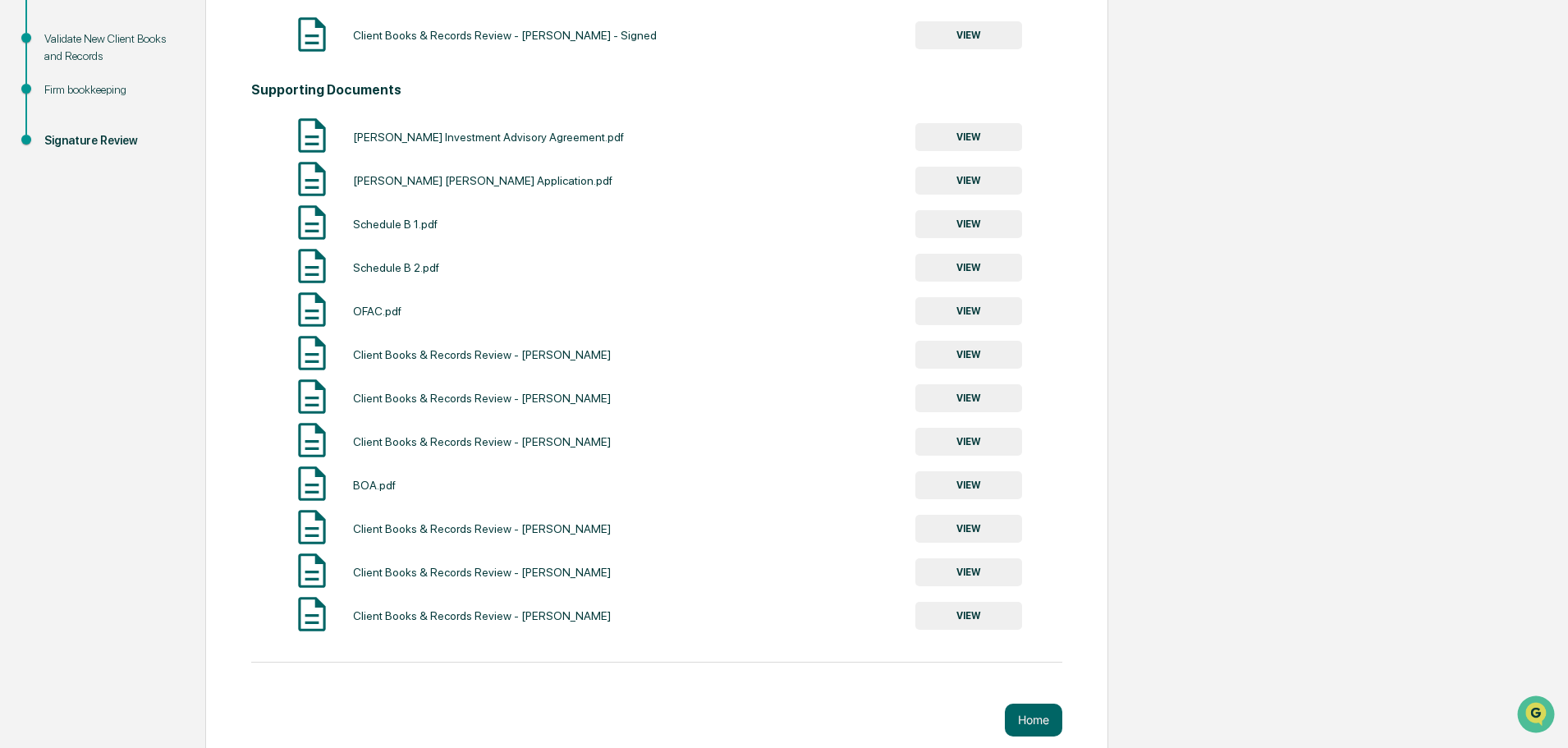 scroll, scrollTop: 328, scrollLeft: 0, axis: vertical 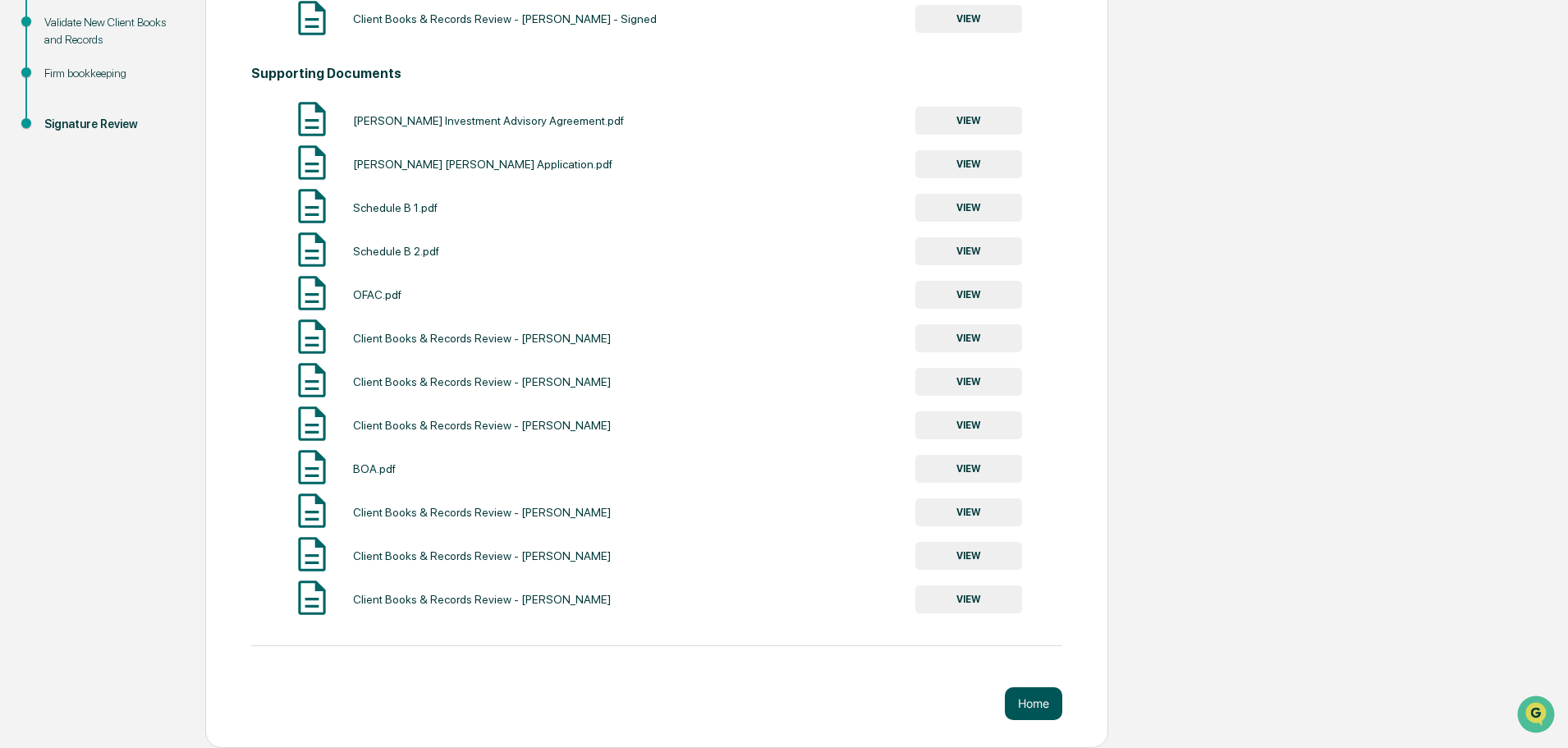 click on "Home" at bounding box center (1034, 704) 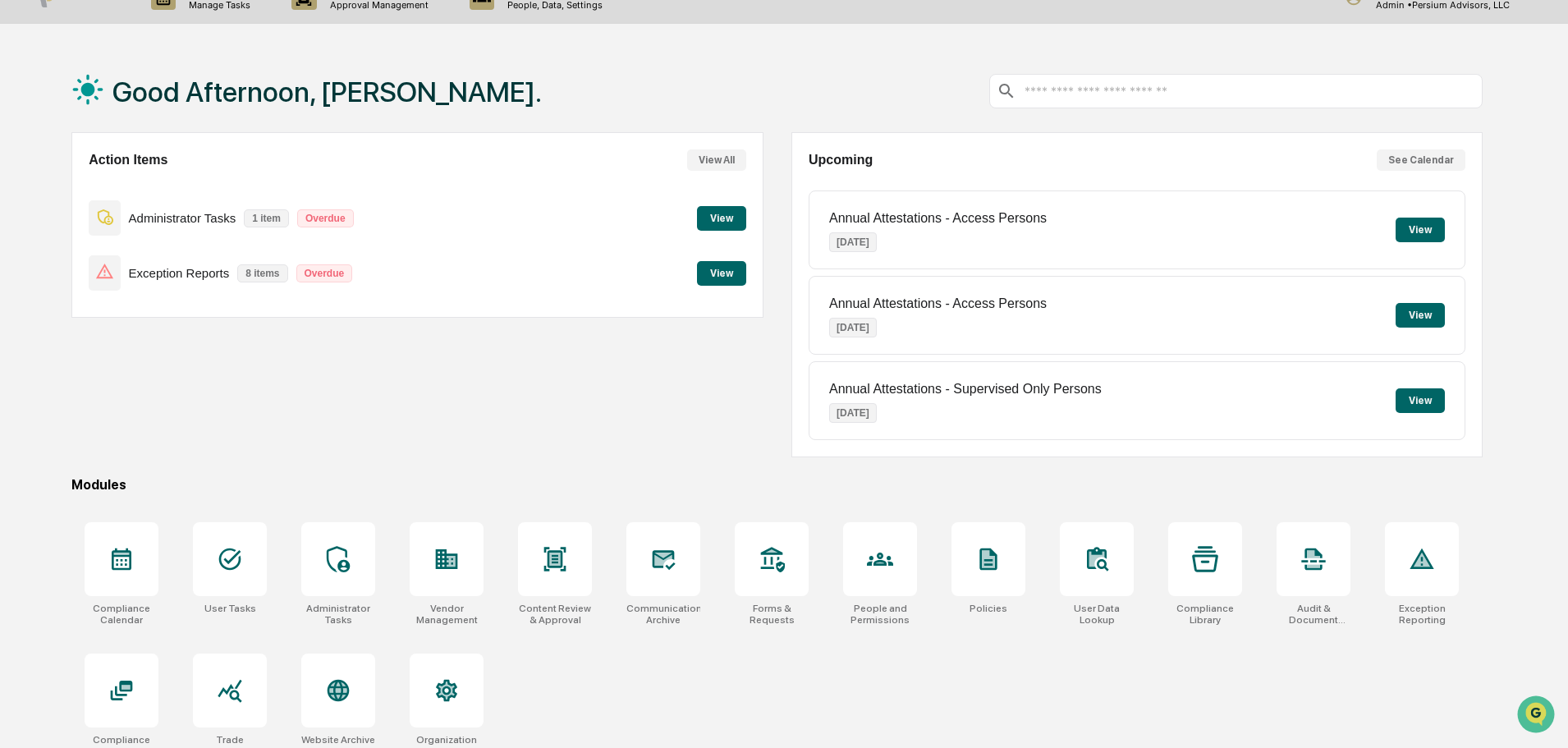 scroll, scrollTop: 0, scrollLeft: 0, axis: both 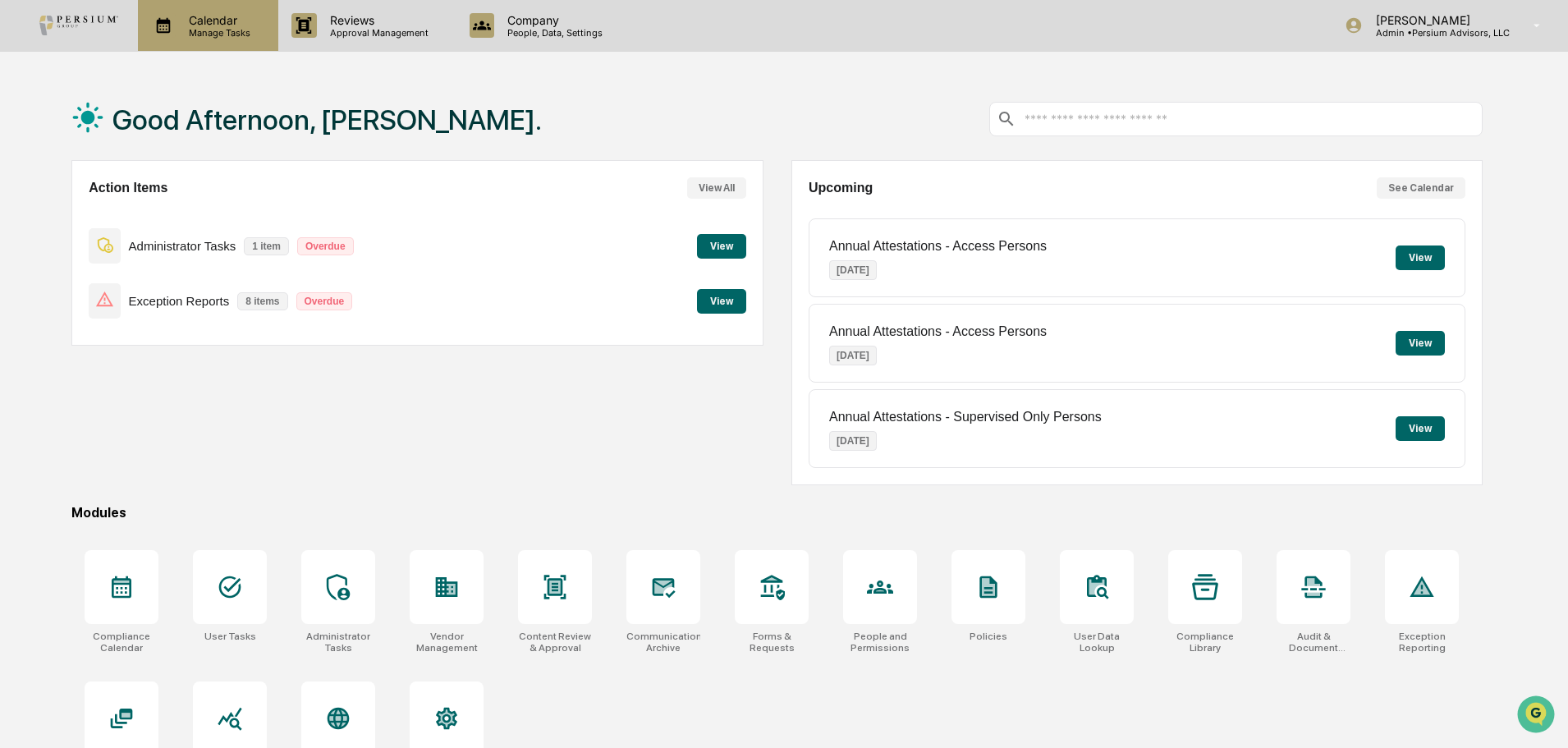 click on "Manage Tasks" at bounding box center [217, 33] 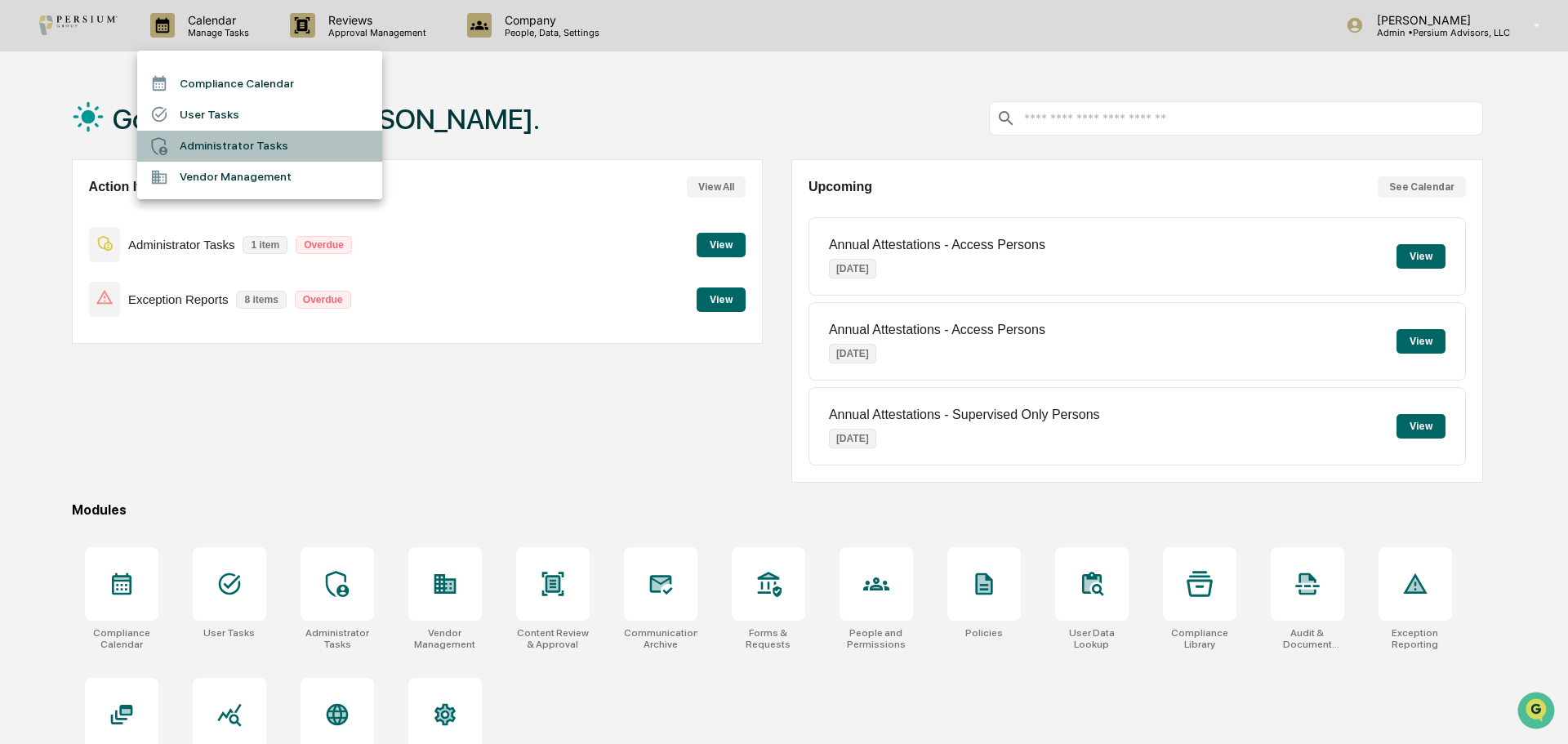 click on "Administrator Tasks" at bounding box center [260, 146] 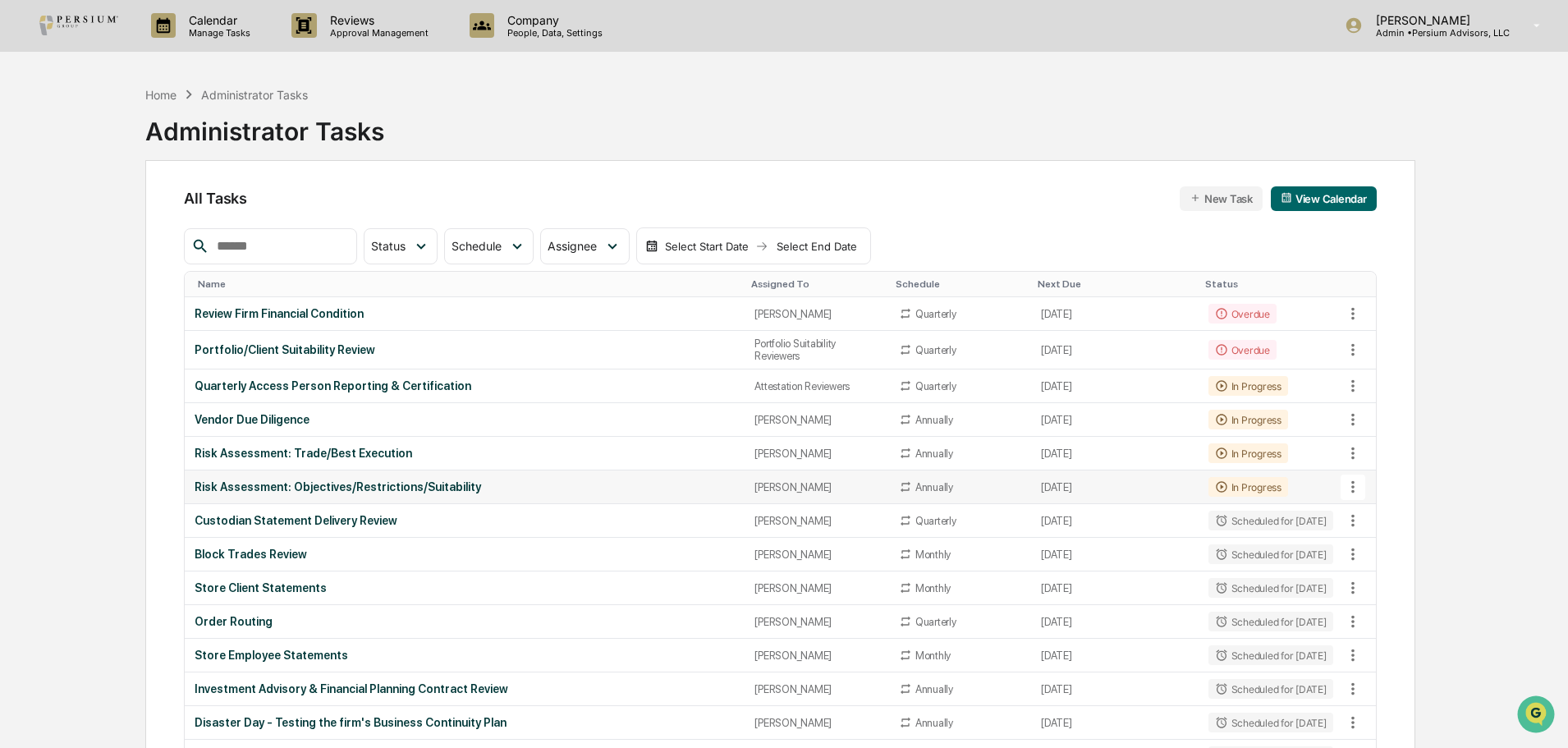 click on "[PERSON_NAME]" at bounding box center (816, 487) 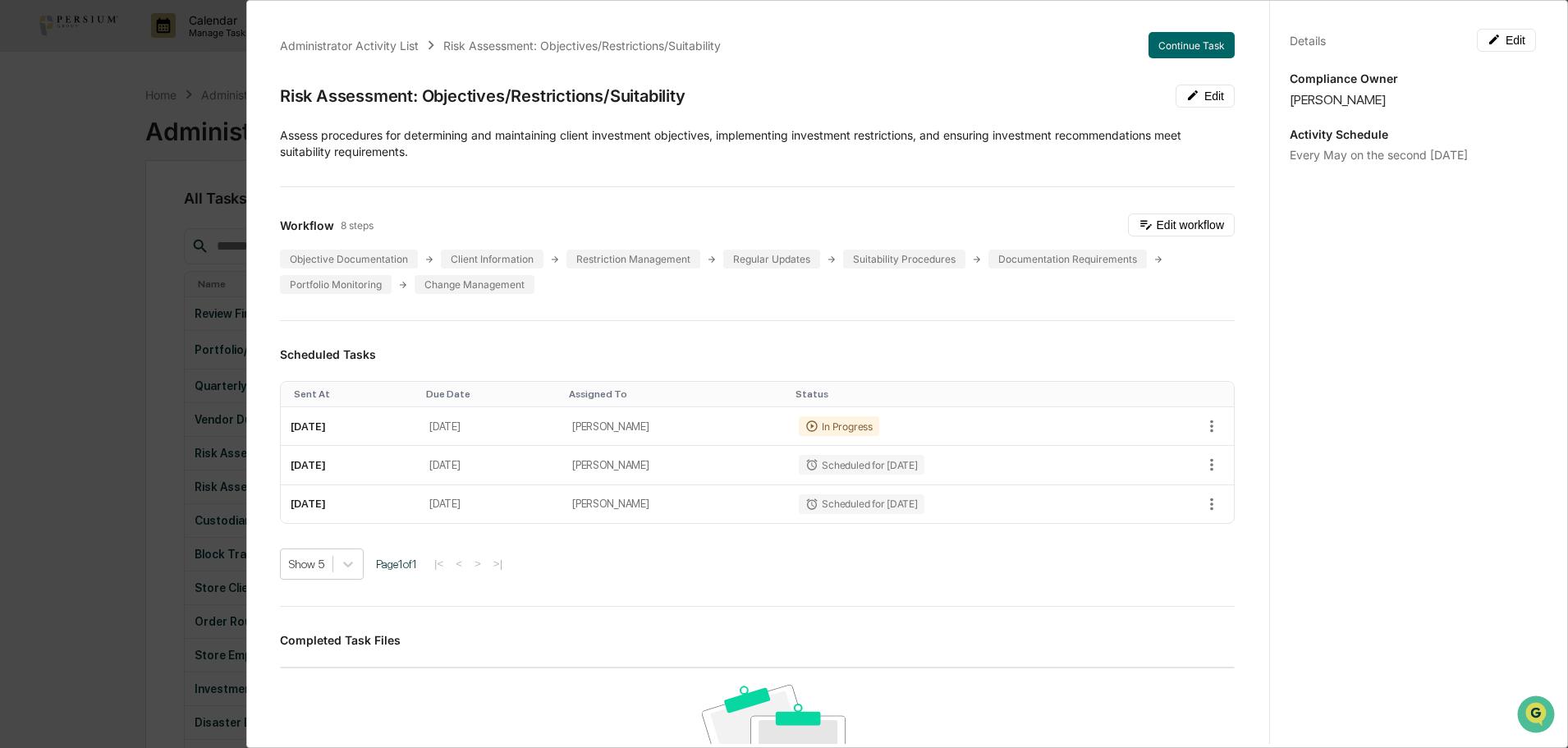 click on "Administrator Activity List Risk Assessment: Objectives/Restrictions/Suitability Continue Task Risk Assessment: Objectives/Restrictions/Suitability Edit Assess procedures for determining and maintaining client investment objectives, implementing investment restrictions, and ensuring investment recommendations meet suitability requirements. Workflow 8 steps Edit workflow Objective Documentation Client Information Restriction Management Regular Updates Suitability Procedures Documentation Requirements Portfolio Monitoring Change Management Scheduled Tasks Sent At Due Date Assigned To Status May 12, 2026 May 15, 2026 Alison Gould In Progress May 11, 2027 May 14, 2027 Alison Gould Scheduled for 05/11/2027 May 9, 2028 May 12, 2028 Alison Gould Scheduled for 05/09/2028 Show 5 Page  1  of  1   |<   <   >   >|   Completed Task Files No data to display Show 5 Page  1  of  0   |<   <   >   >|   Comments Write a comment... Write a comment... Details Edit Compliance Owner Alison Gould Activity Schedule" at bounding box center [784, 374] 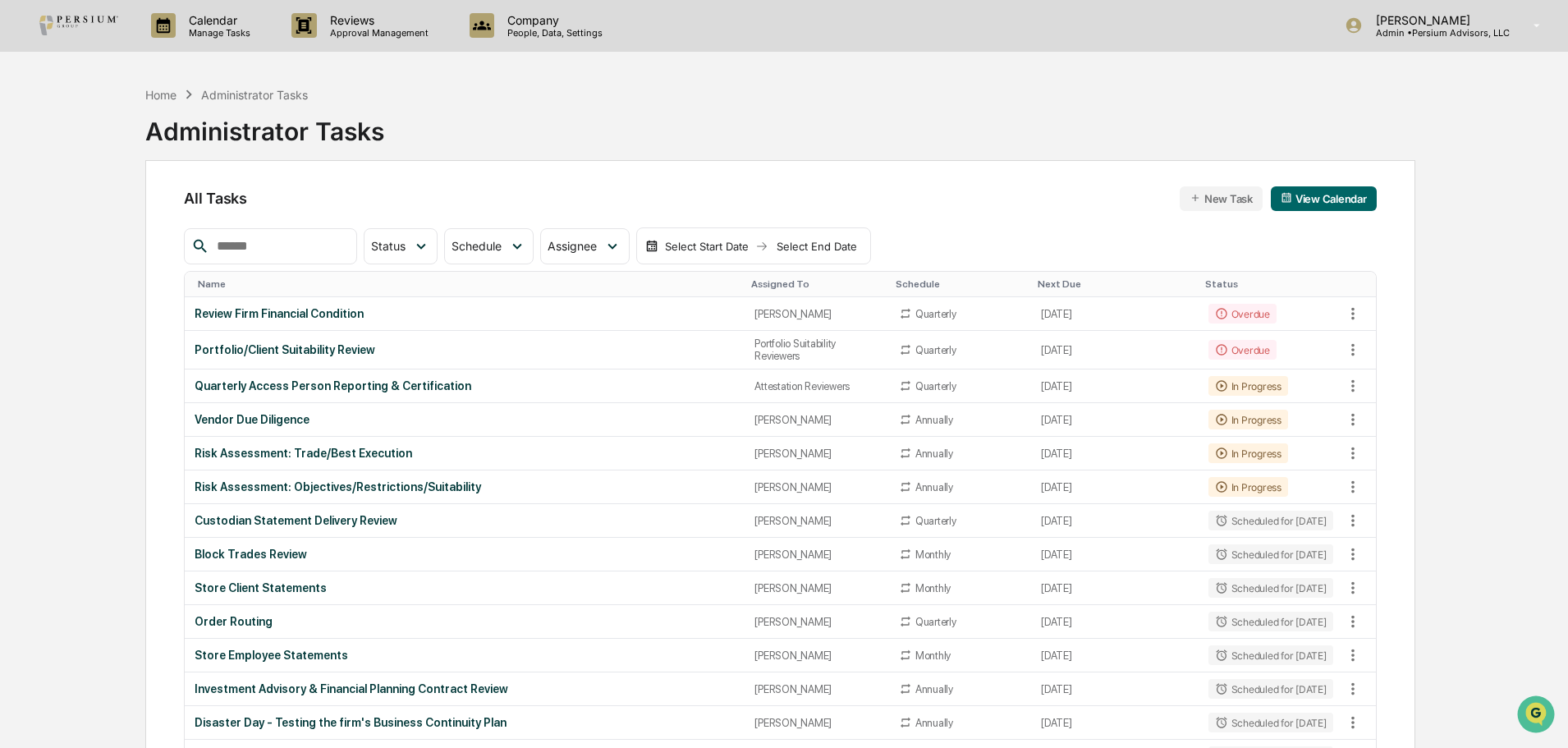 click on "Calendar Manage Tasks Reviews Approval Management Company People, Data, Settings Alison Gould Admin •  Persium Advisors, LLC Home Administrator Tasks Administrator Tasks All Tasks  New Task  View Calendar Status Select/Deselect All Done In Progress Action Required Overdue Scheduled Schedule Select/Deselect All Annually Quarterly Monthly One Time Assignee Select/Deselect All Stephen Griner Alison Gould Anna Hubert Compliance Group: Administrators Compliance Group: Full Access Administrators Compliance Group: Attestation Reviewers Compliance Group: Portfolio Suitability Reviewers Select Start Date Select End Date Name Assigned To Schedule Next Due Status Review Firm Financial Condition Stephen Griner Quarterly July 9, 2025 Overdue Portfolio/Client Suitability Review Portfolio Suitability Reviewers Quarterly July 18, 2025 Overdue Quarterly Access Person Reporting & Certification Attestation Reviewers Quarterly July 21, 2025 In Progress Vendor Due Diligence Anna Hubert Annually August 6, 2025 In Progress None 1" at bounding box center [784, 1337] 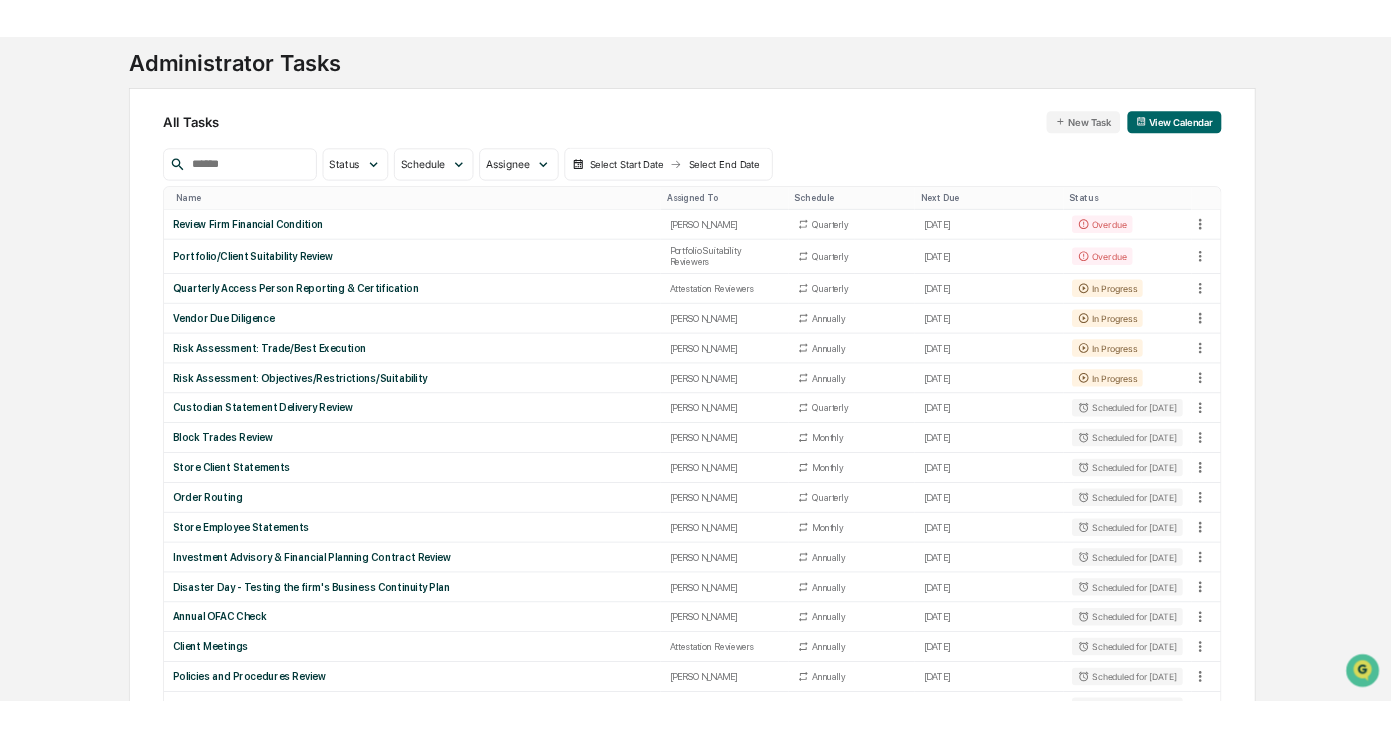 scroll, scrollTop: 0, scrollLeft: 0, axis: both 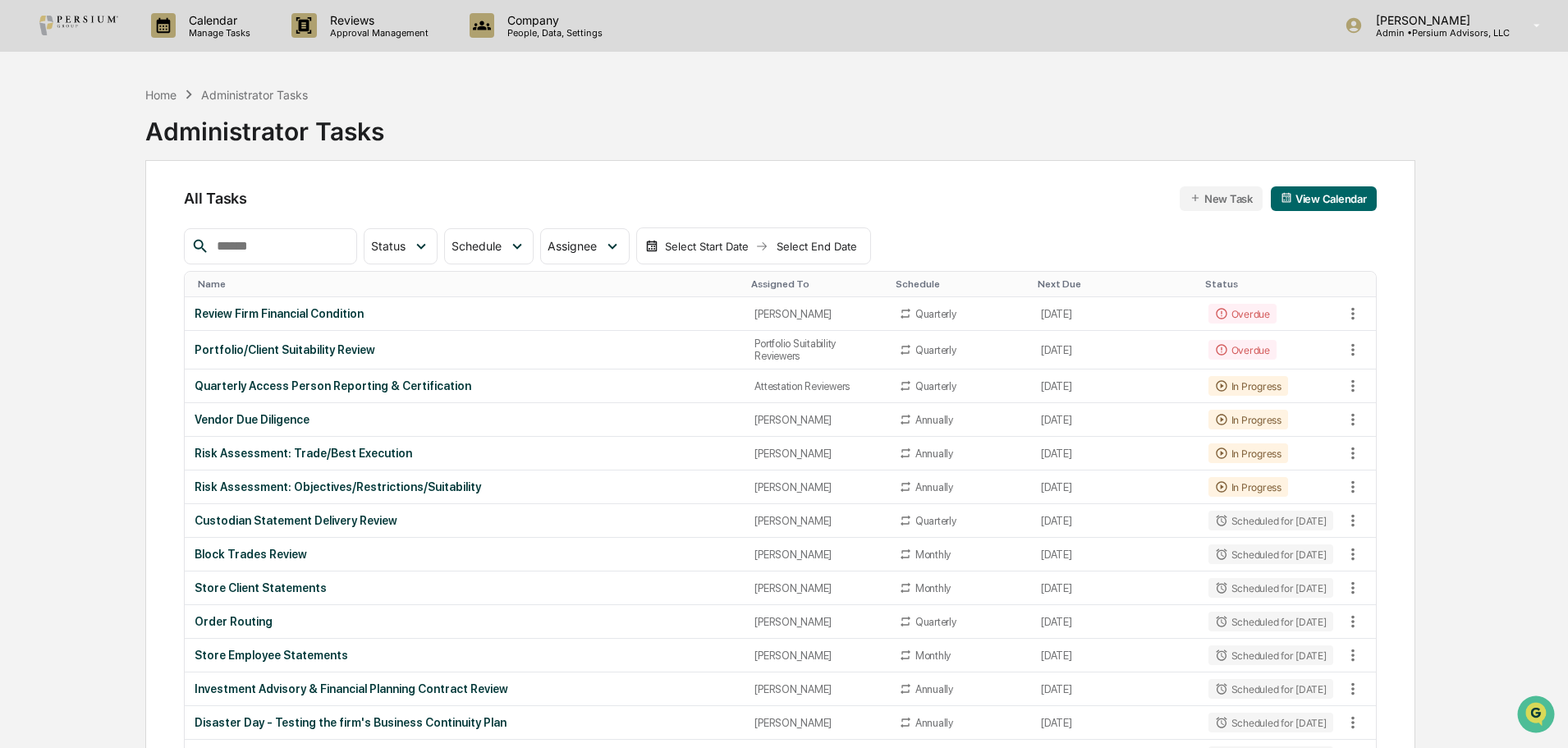 click on "Home Administrator Tasks Administrator Tasks" at bounding box center [780, 119] 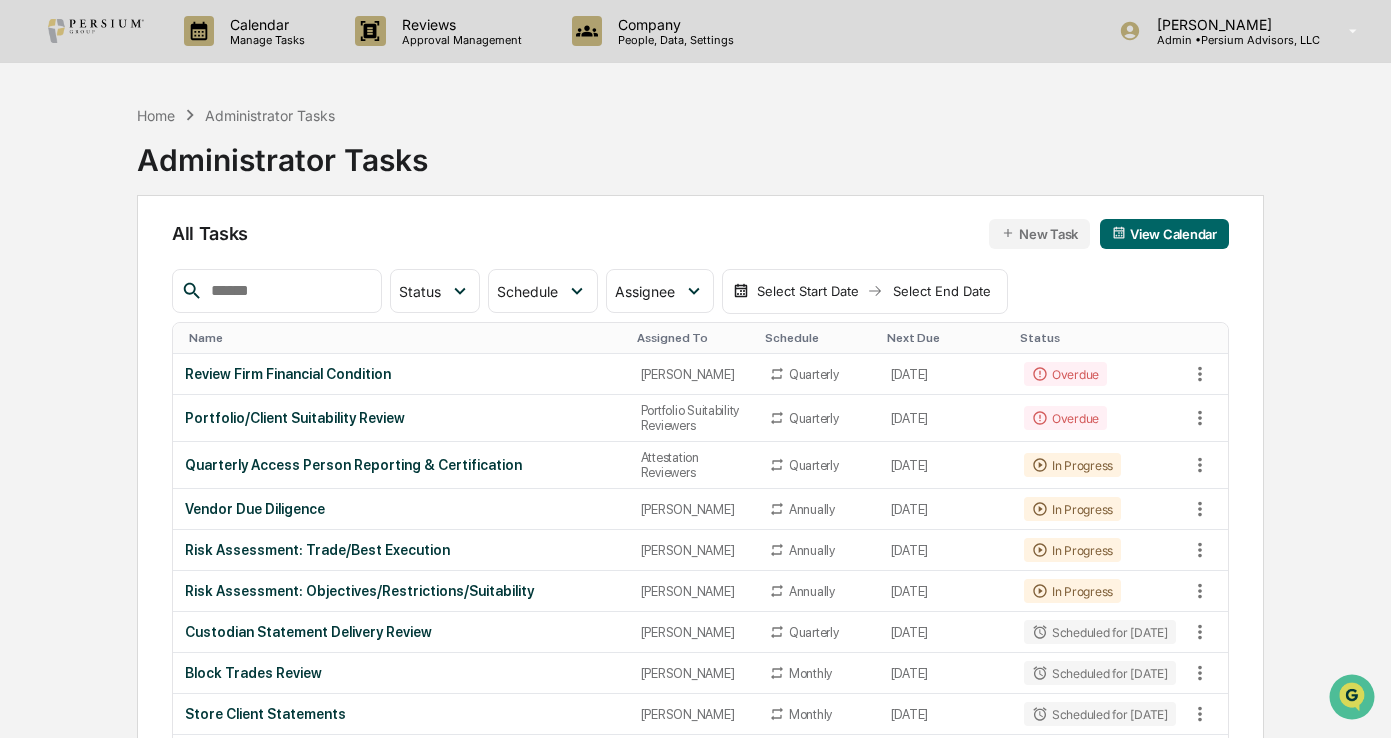 click on "Home Administrator Tasks Administrator Tasks" at bounding box center (700, 145) 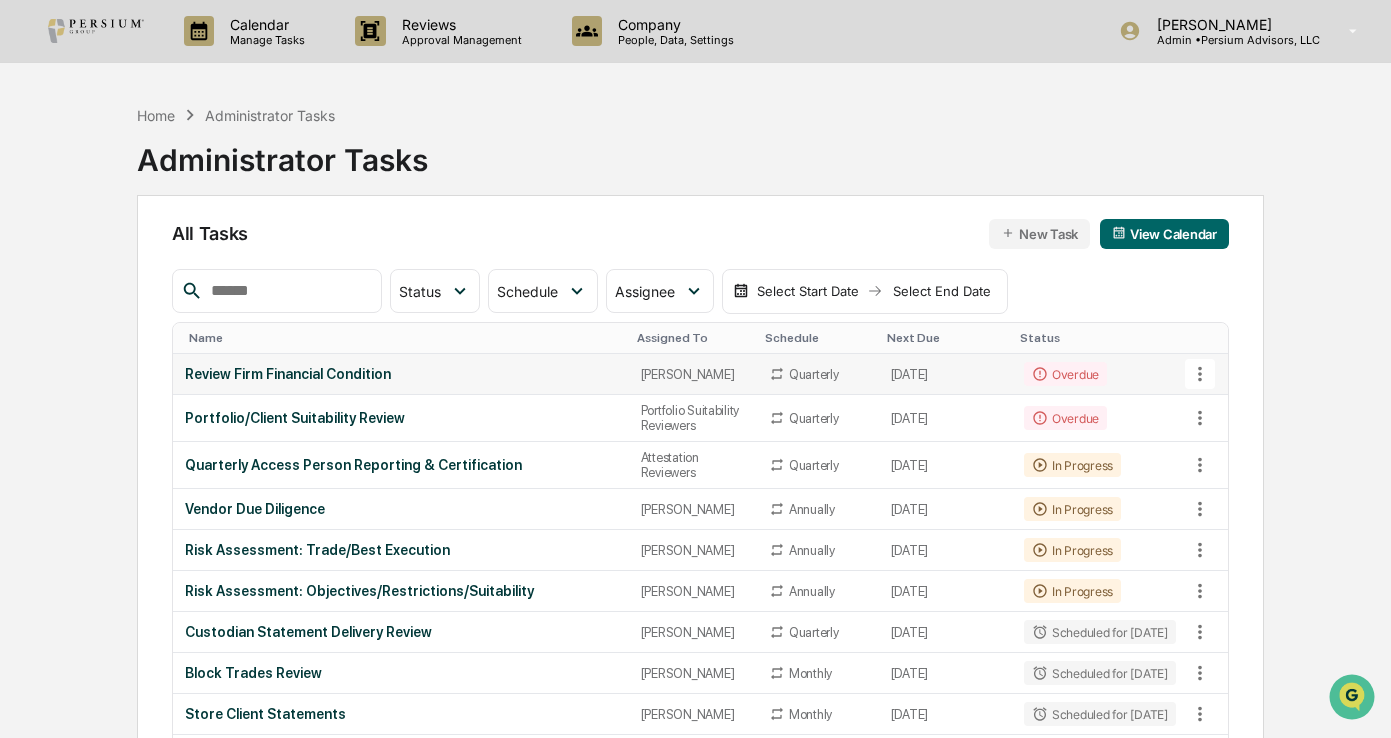 click on "Review Firm Financial Condition" at bounding box center [401, 374] 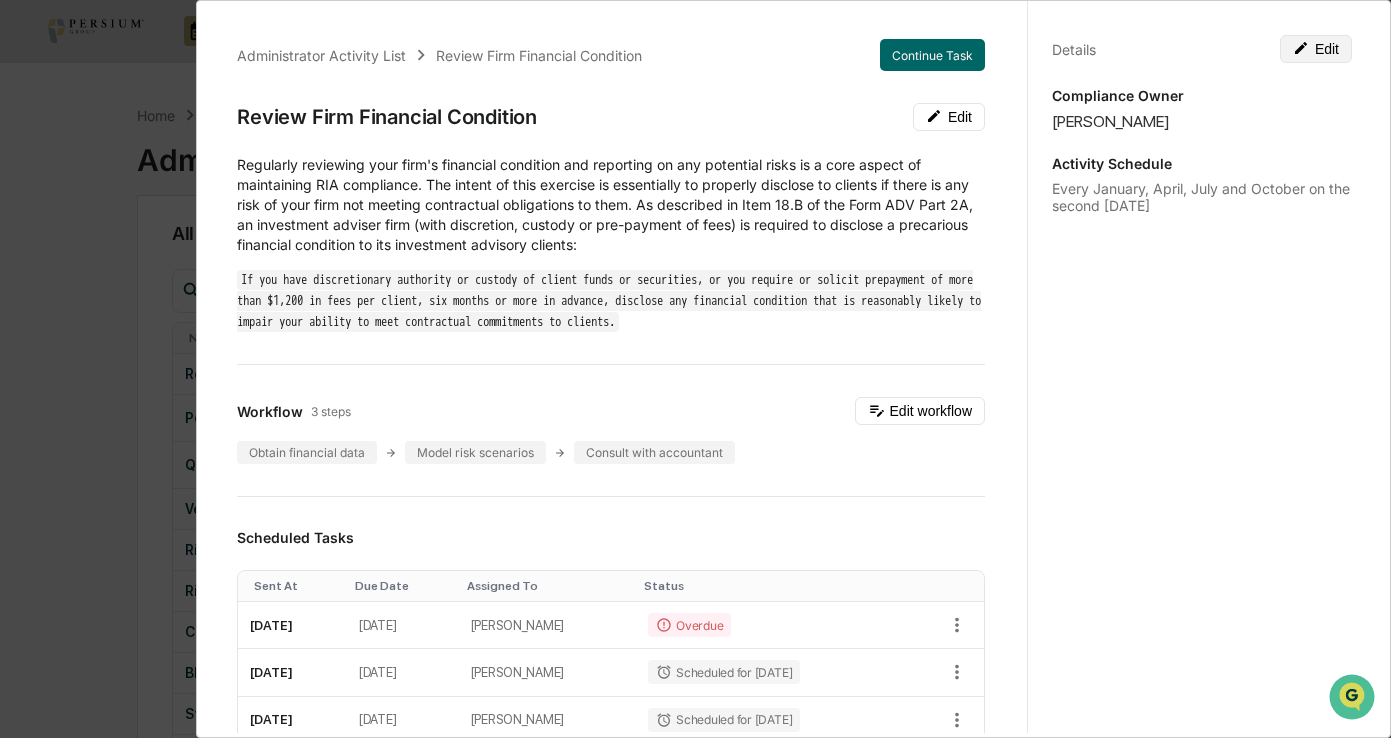 click on "Edit" at bounding box center (1316, 49) 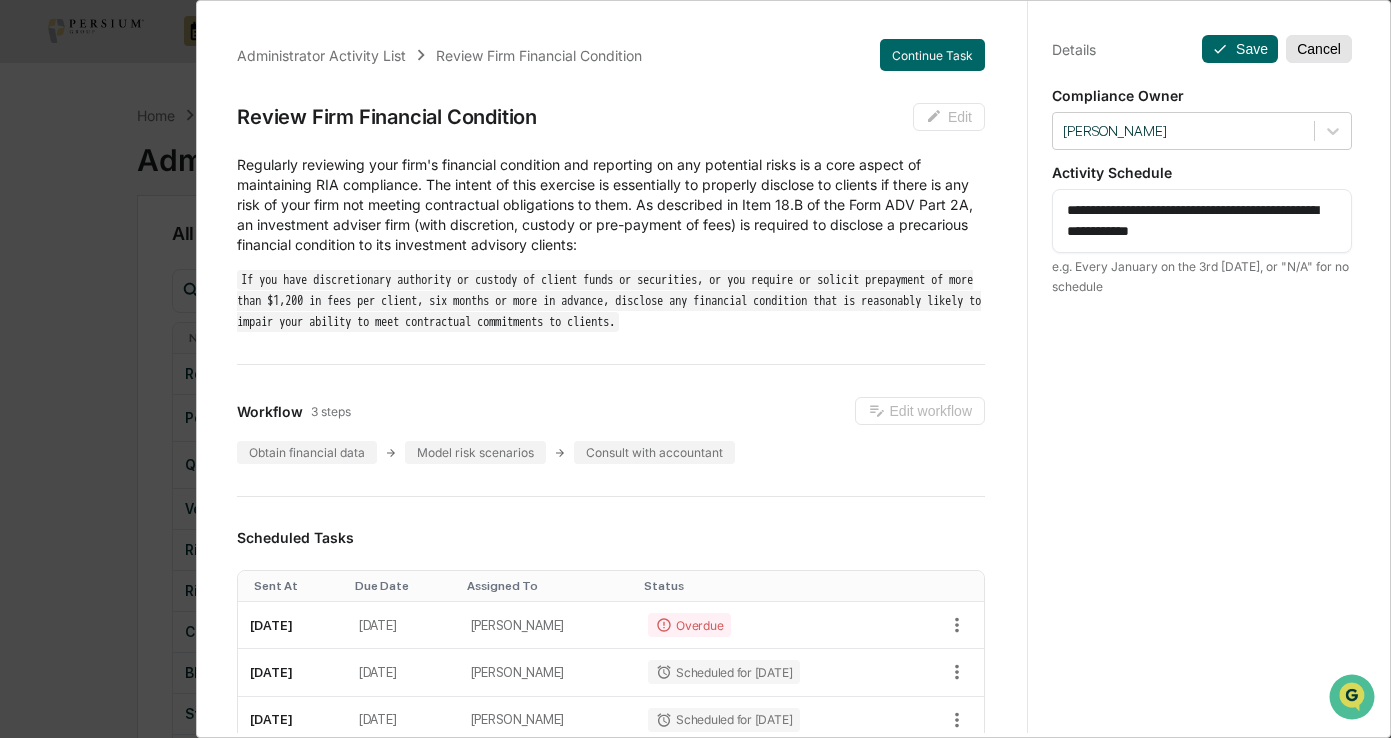 click on "Cancel" at bounding box center (1319, 49) 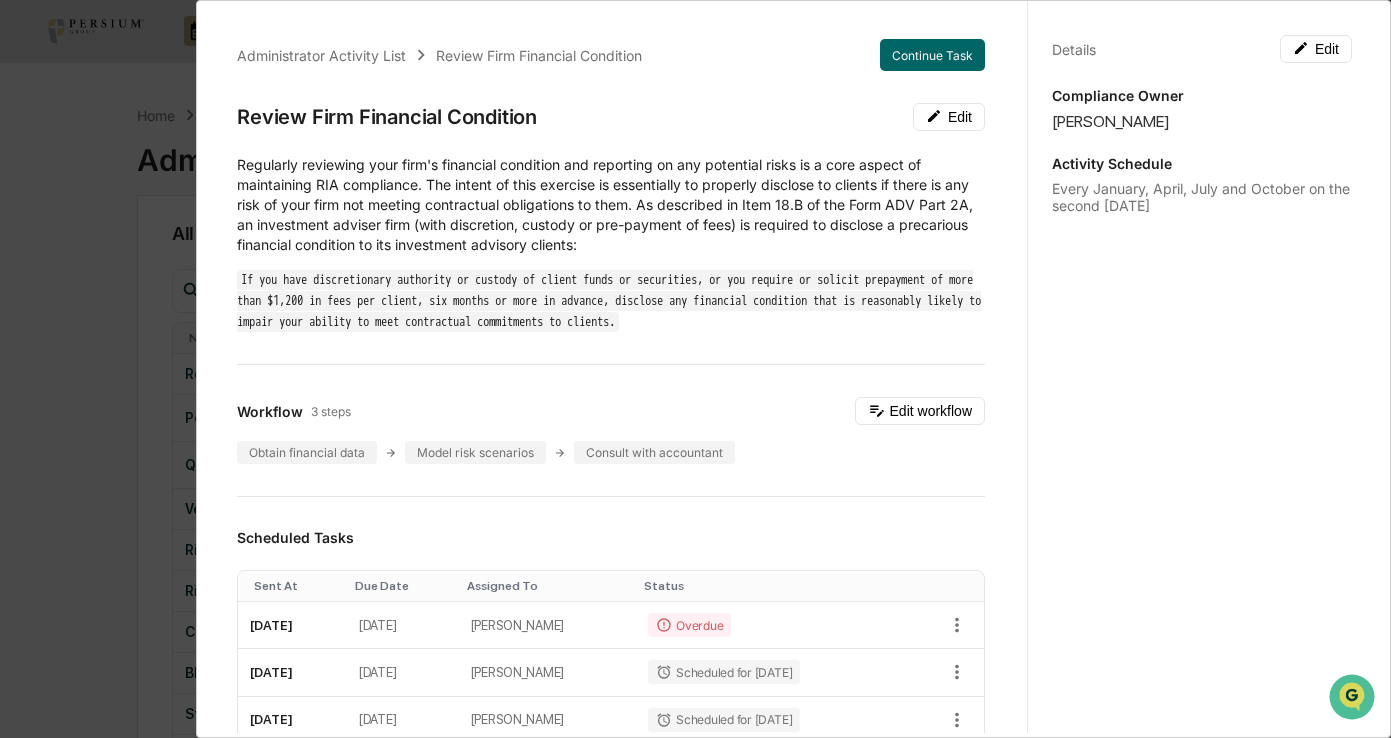 click on "Administrator Activity List Review Firm Financial Condition Continue Task Review Firm Financial Condition Edit Regularly reviewing your firm's financial condition and reporting on any potential risks is a core aspect of maintaining RIA compliance. The intent of this exercise is essentially to properly disclose to clients if there is any risk of your firm not meeting contractual obligations to them. As described in Item 18.B of the Form ADV Part 2A, an investment adviser firm (with discretion, custody or pre-payment of fees) is required to disclose a precarious financial condition to its investment advisory clients: If you have discretionary authority or custody of client funds or securities, or you require or solicit prepayment of more than $1,200 in fees per client, six months or more in advance, disclose any financial condition that is reasonably likely to impair your ability to meet contractual commitments to clients. Workflow 3 steps Edit workflow Obtain financial data Model risk scenarios Scheduled Tasks" at bounding box center (695, 369) 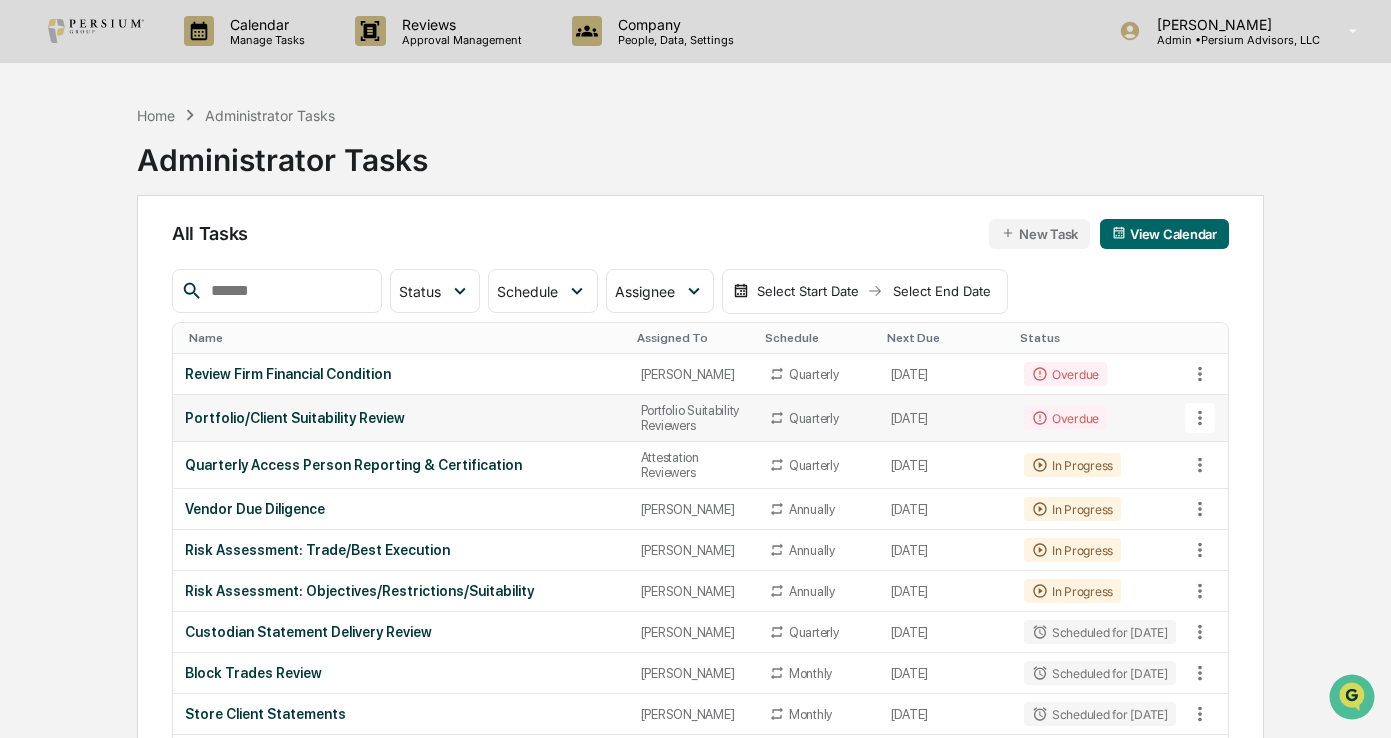 click on "July 18, 2025" at bounding box center (945, 418) 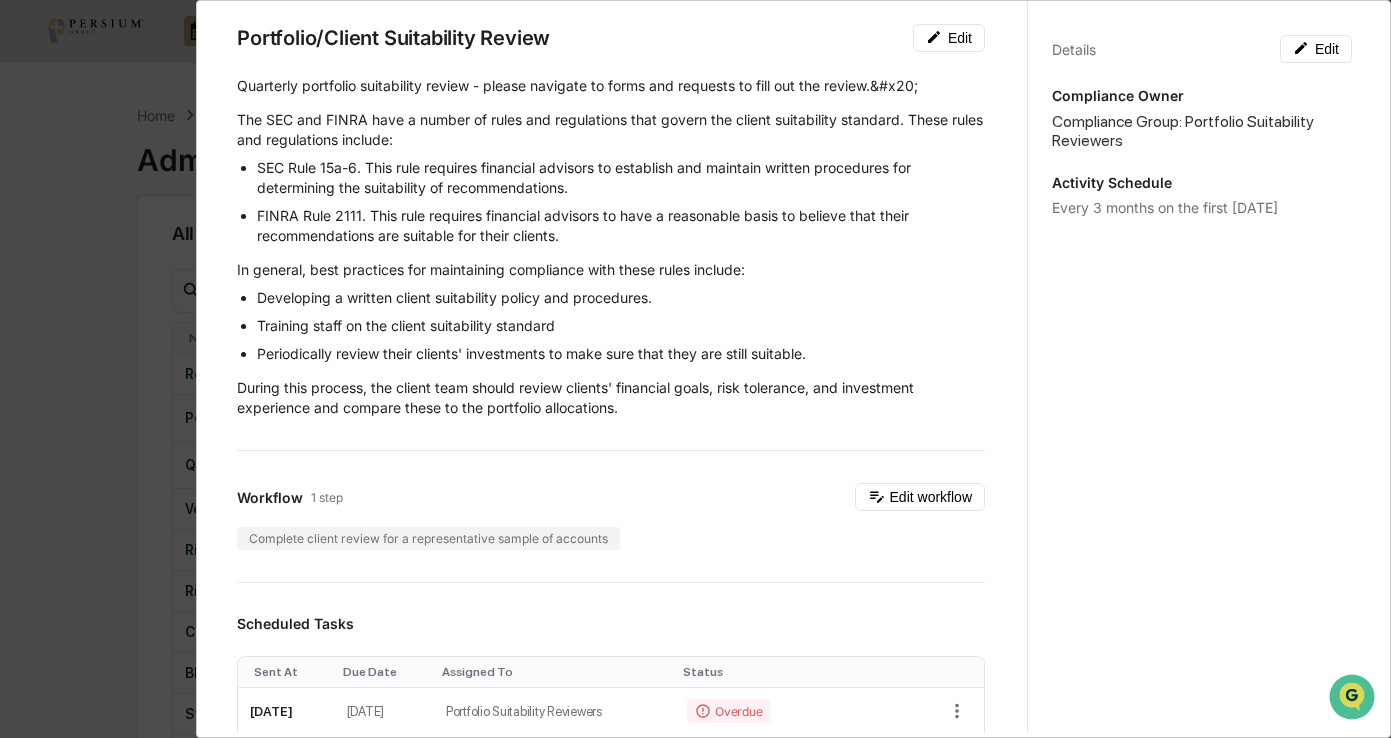 scroll, scrollTop: 200, scrollLeft: 0, axis: vertical 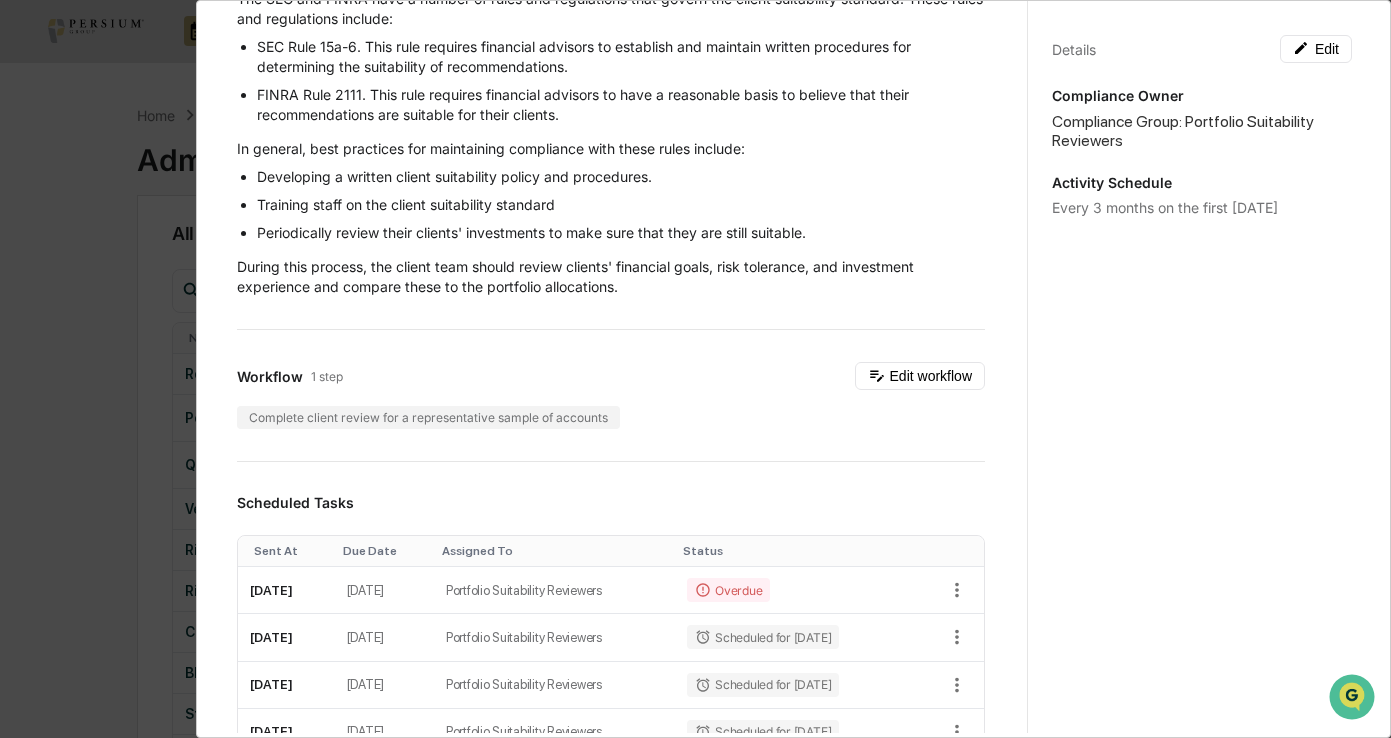 click on "Administrator Activity List Portfolio/Client Suitability Review Continue Task Portfolio/Client Suitability Review Edit ​Quarterly portfolio suitability review - please navigate to forms and requests to fill out the review.&#x20; The SEC and FINRA have a number of rules and regulations that govern the client suitability standard. These rules and regulations include: SEC Rule 15a-6. This rule requires financial advisors to establish and maintain written procedures for determining the suitability of recommendations. FINRA Rule 2111. This rule requires financial advisors to have a reasonable basis to believe that their recommendations are suitable for their clients. In general, best practices for maintaining compliance with these rules include: Developing a written client suitability policy and procedures. Training staff on the client suitability standard Periodically review their clients' investments to make sure that they are still suitable. Workflow 1 step Edit workflow Scheduled Tasks Sent At Due Date 1 3" at bounding box center (695, 369) 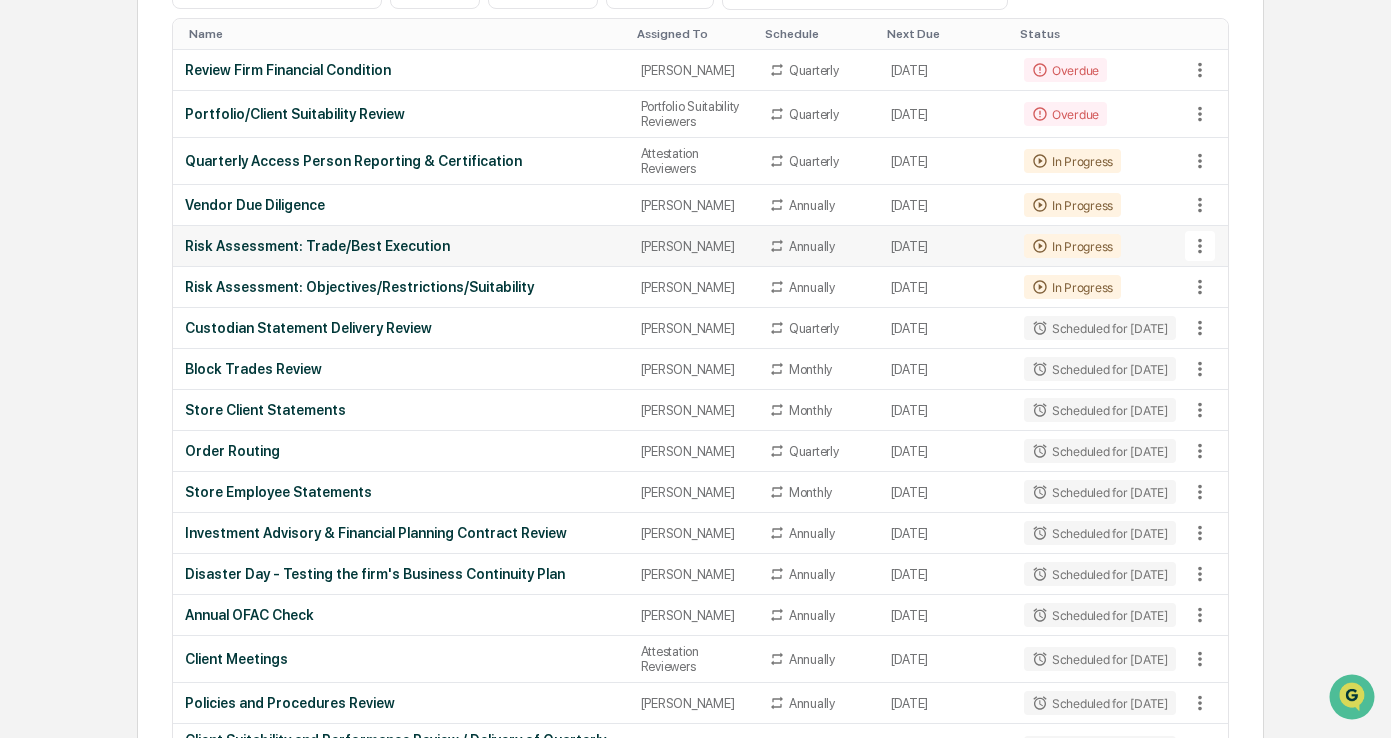 scroll, scrollTop: 400, scrollLeft: 0, axis: vertical 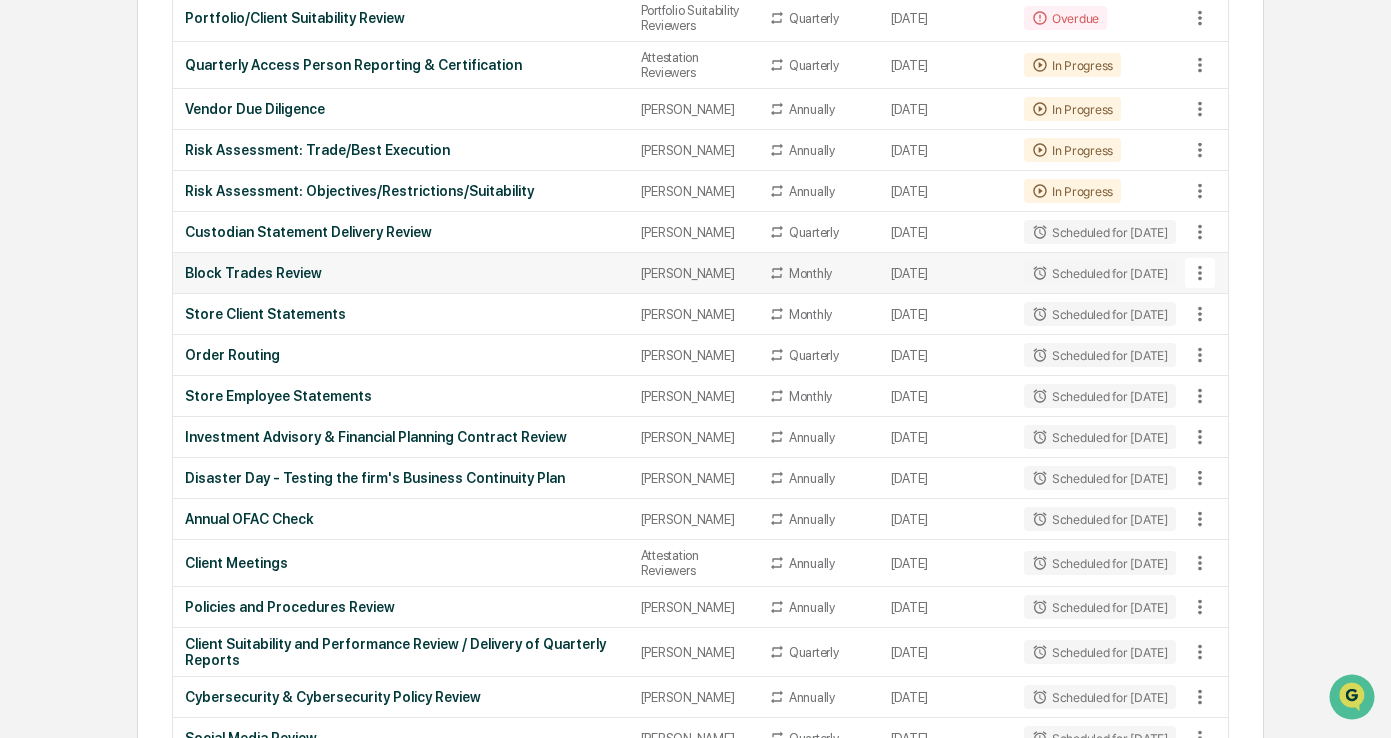 click on "Block Trades Review" at bounding box center [401, 273] 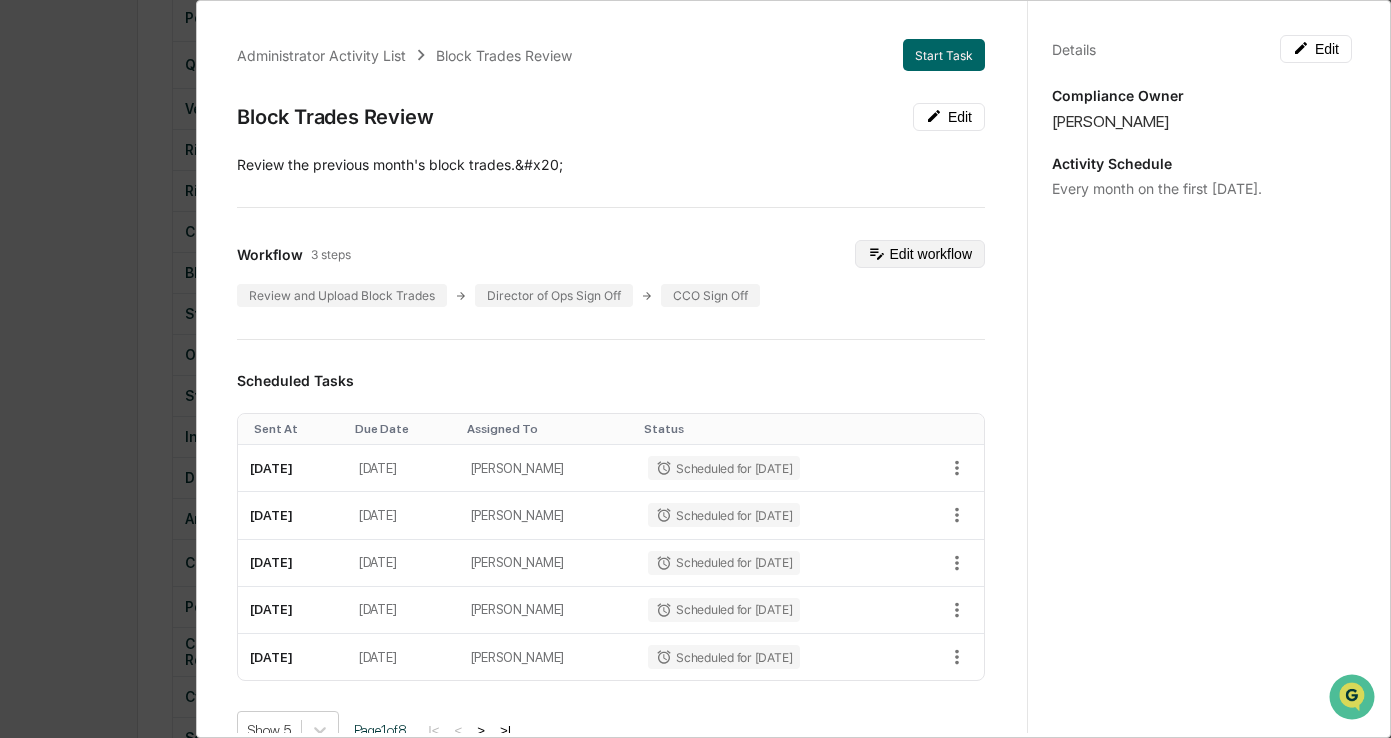 click on "Edit workflow" at bounding box center [920, 254] 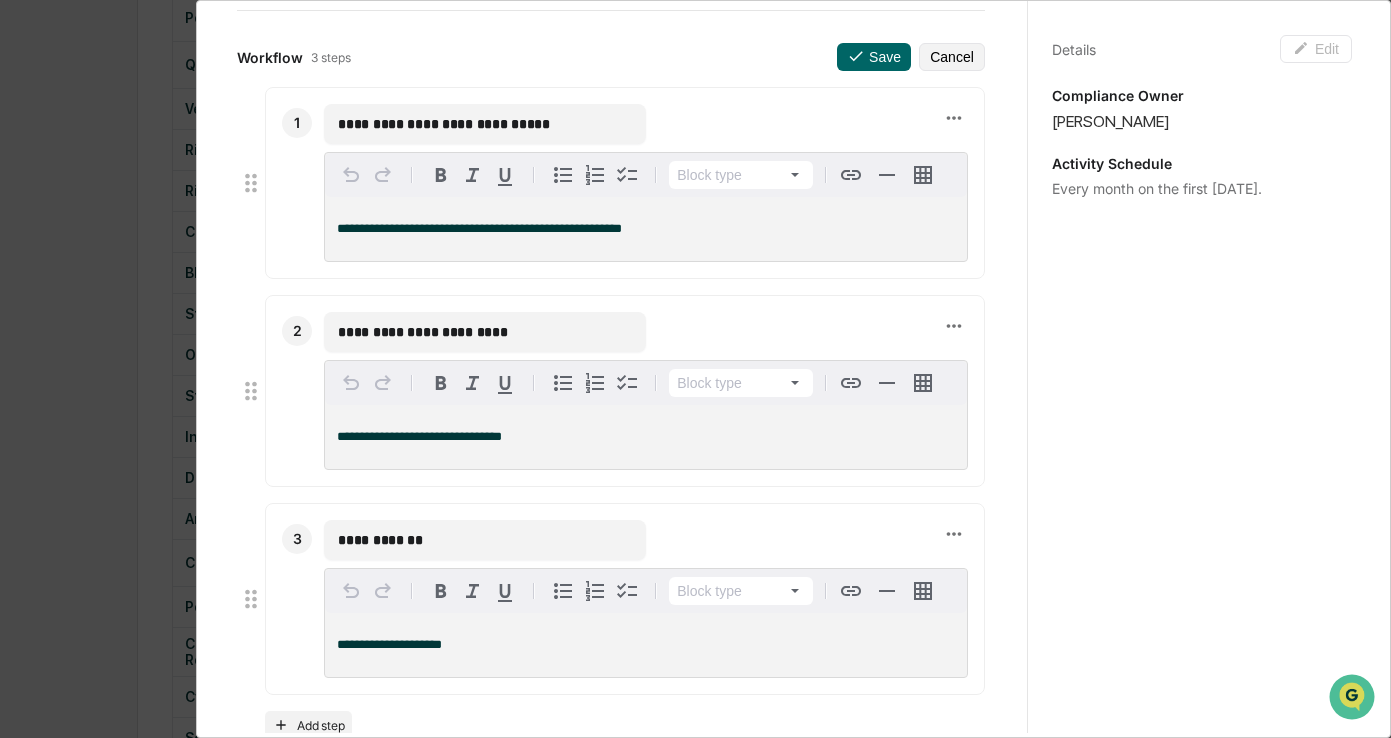 scroll, scrollTop: 0, scrollLeft: 0, axis: both 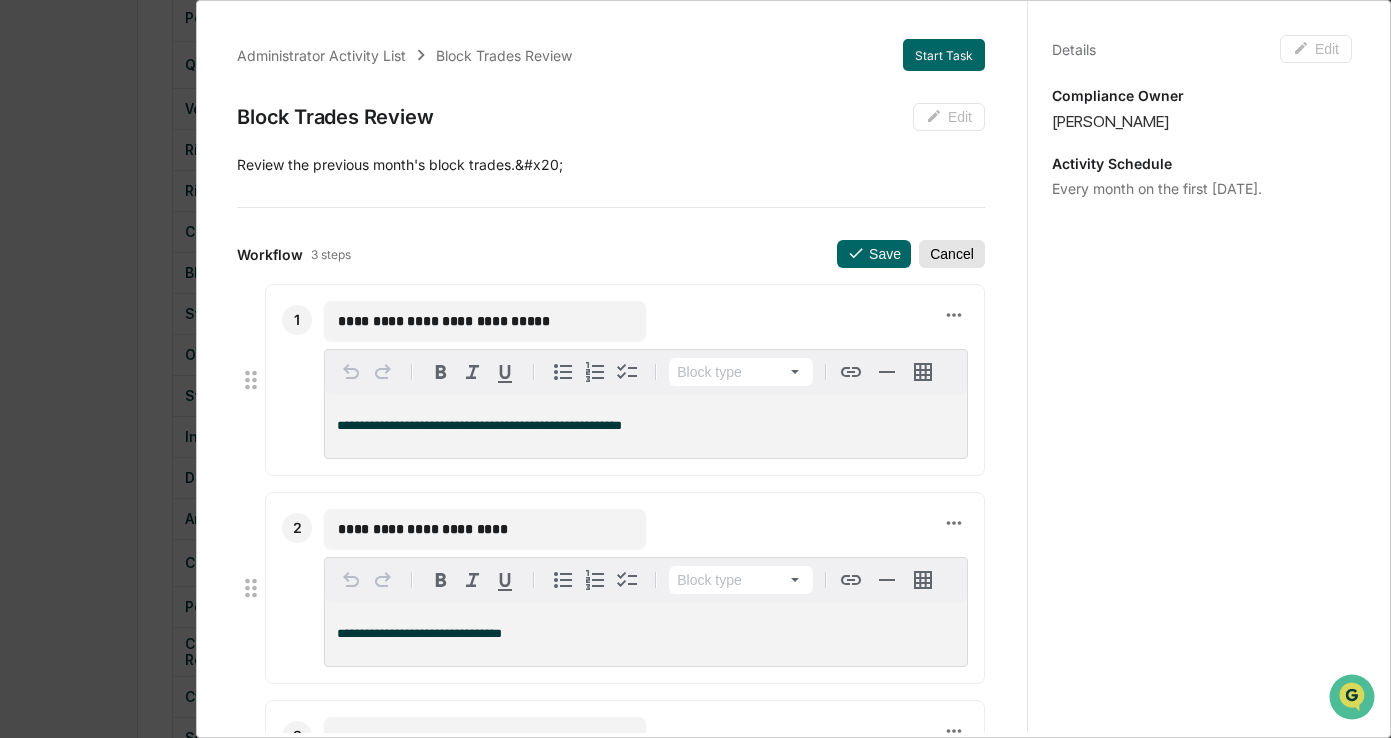 click on "Cancel" at bounding box center (952, 254) 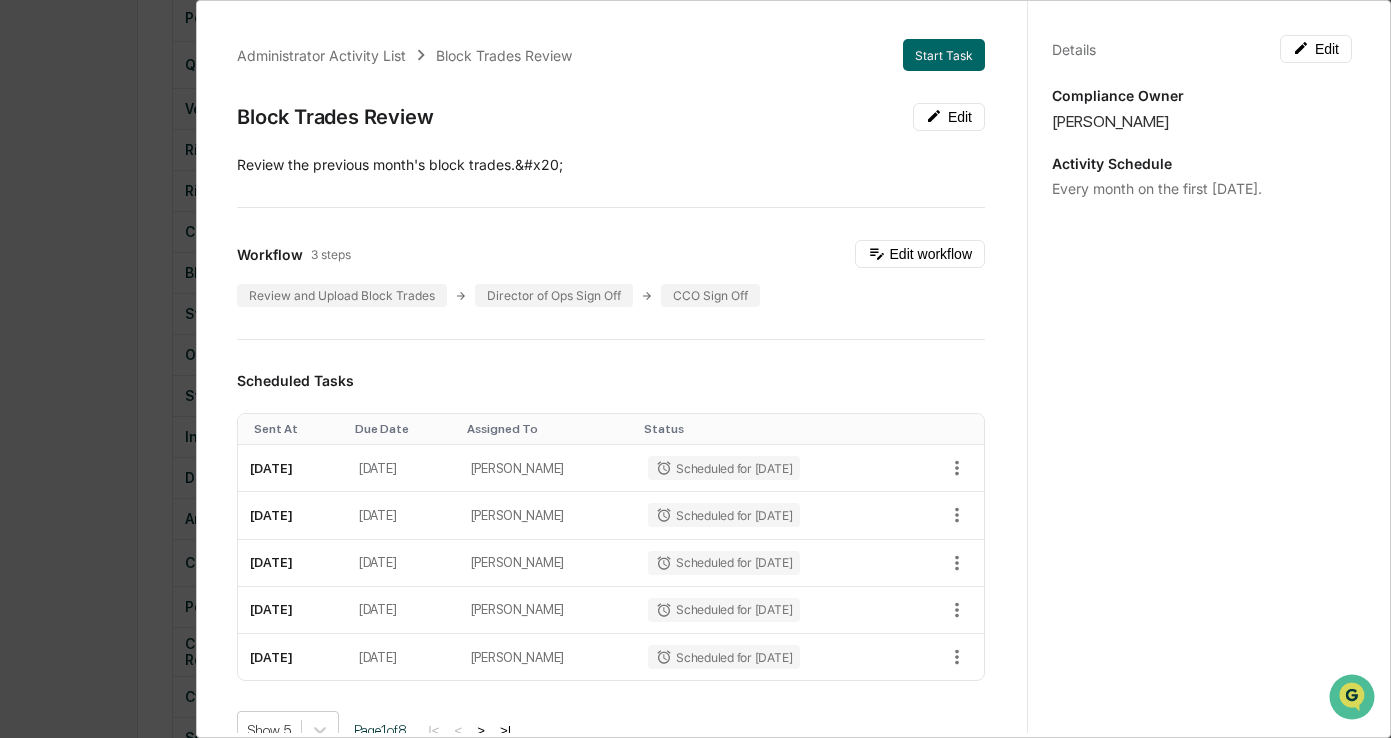 click on "Administrator Activity List Block Trades Review Start Task Block Trades Review Edit ​Review the previous month's block trades.&#x20; Workflow 3 steps Edit workflow Review and Upload Block Trades Director of Ops Sign Off CCO Sign Off Scheduled Tasks Sent At Due Date Assigned To Status August 5, 2025 August 8, 2025 Anna Hubert Scheduled for 08/05/2025 September 2, 2025 September 5, 2025 Anna Hubert Scheduled for 09/02/2025 October 7, 2025 October 10, 2025 Anna Hubert Scheduled for 10/07/2025 November 4, 2025 November 7, 2025 Anna Hubert Scheduled for 11/04/2025 December 2, 2025 December 5, 2025 Anna Hubert Scheduled for 12/02/2025 Show 5 Page  1  of  8   |<   <   >   >|   Completed Task Files No data to display Show 5 Page  1  of  0   |<   <   >   >|   Comments Write a comment... Write a comment... Details Edit Compliance Owner Anna Hubert Activity Schedule Every month on the first Tuesday." at bounding box center (695, 369) 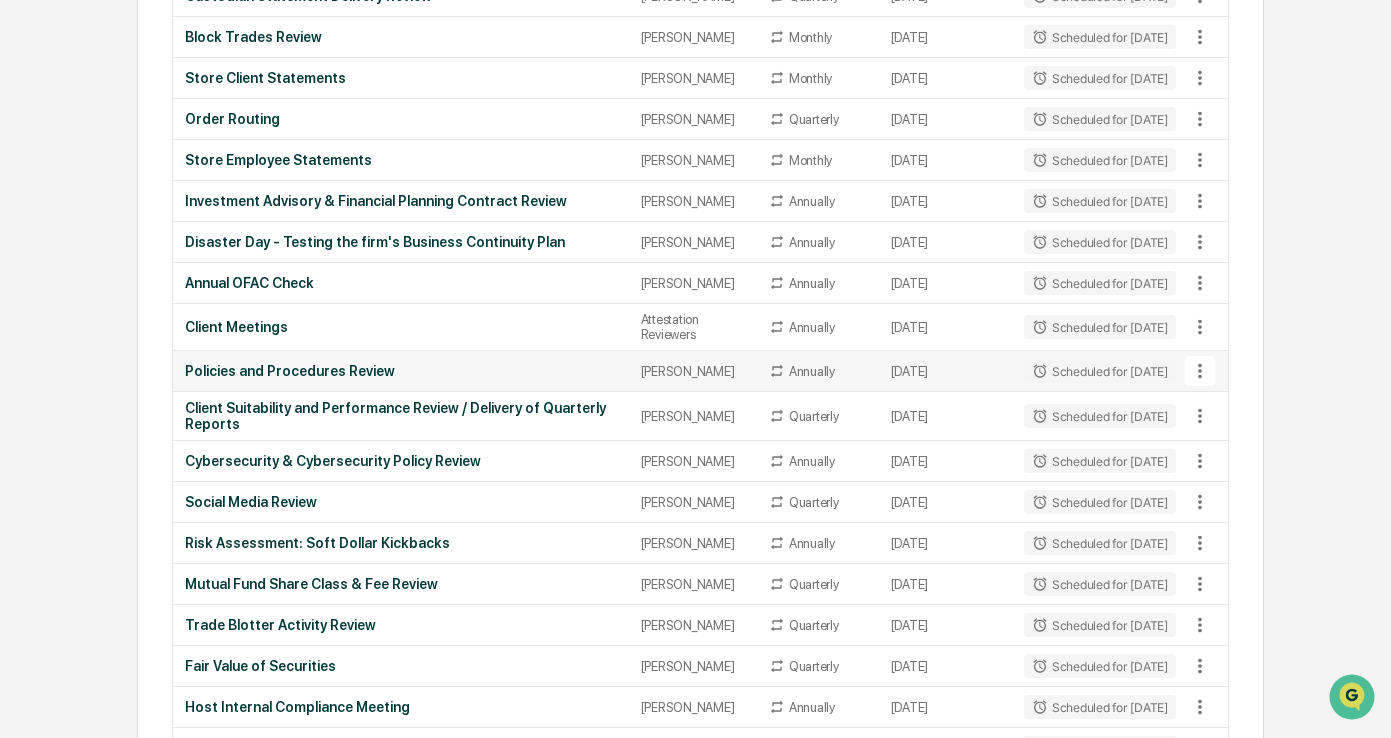 scroll, scrollTop: 600, scrollLeft: 0, axis: vertical 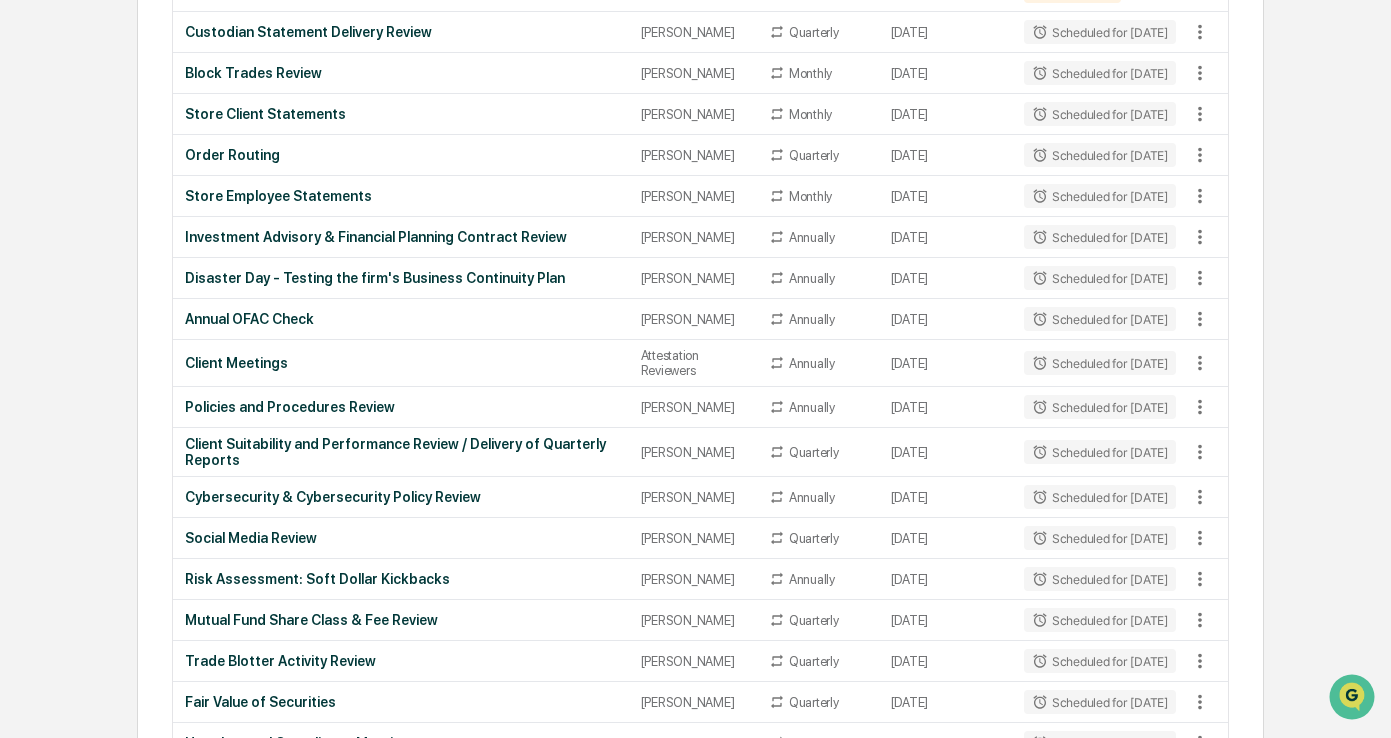 click on "Calendar Manage Tasks Reviews Approval Management Company People, Data, Settings Alison Gould Admin •  Persium Advisors, LLC Home Administrator Tasks Administrator Tasks All Tasks  New Task  View Calendar Status Select/Deselect All Done In Progress Action Required Overdue Scheduled Schedule Select/Deselect All Annually Quarterly Monthly One Time Assignee Select/Deselect All Stephen Griner Alison Gould Anna Hubert Compliance Group: Administrators Compliance Group: Full Access Administrators Compliance Group: Attestation Reviewers Compliance Group: Portfolio Suitability Reviewers Select Start Date Select End Date Name Assigned To Schedule Next Due Status Review Firm Financial Condition Stephen Griner Quarterly July 9, 2025 Overdue Portfolio/Client Suitability Review Portfolio Suitability Reviewers Quarterly July 18, 2025 Overdue Quarterly Access Person Reporting & Certification Attestation Reviewers Quarterly July 21, 2025 In Progress Vendor Due Diligence Anna Hubert Annually August 6, 2025 In Progress None 1" at bounding box center [695, 1034] 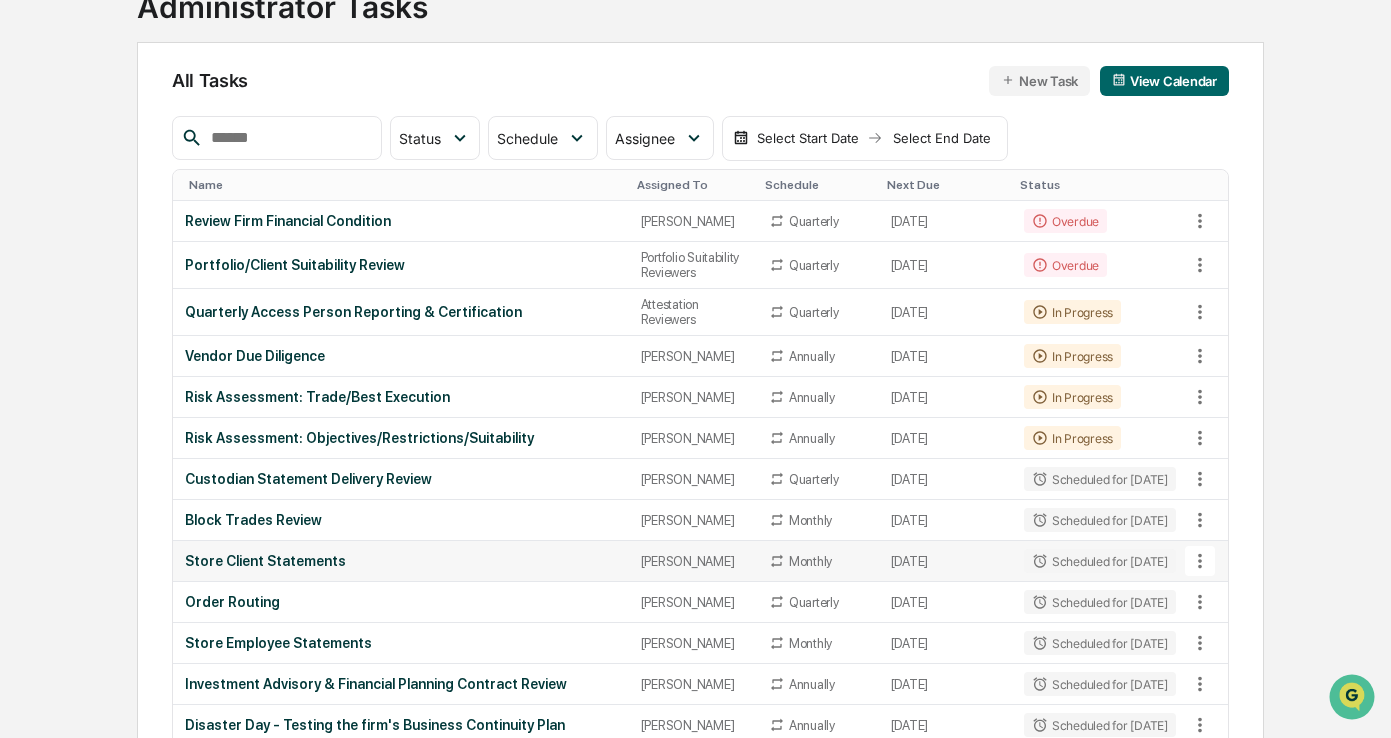 scroll, scrollTop: 0, scrollLeft: 0, axis: both 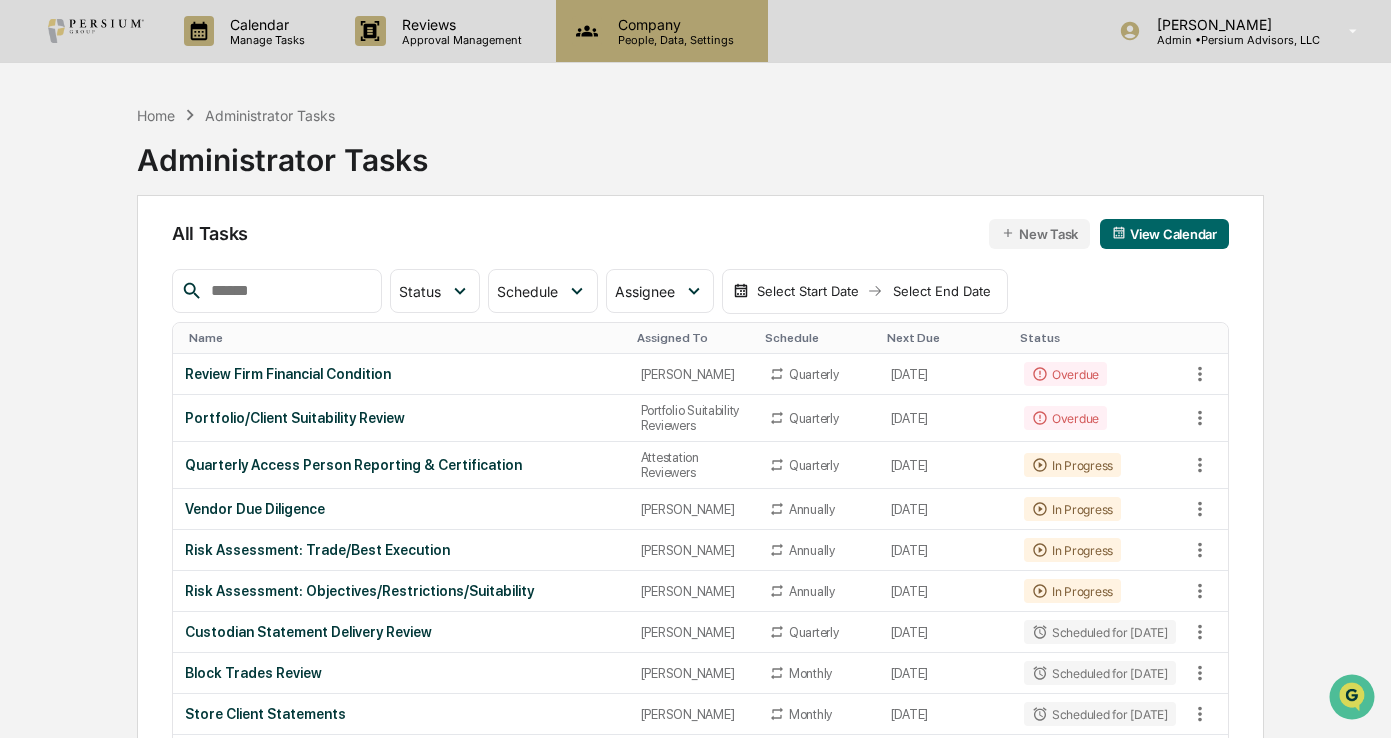 click on "Company" at bounding box center (673, 24) 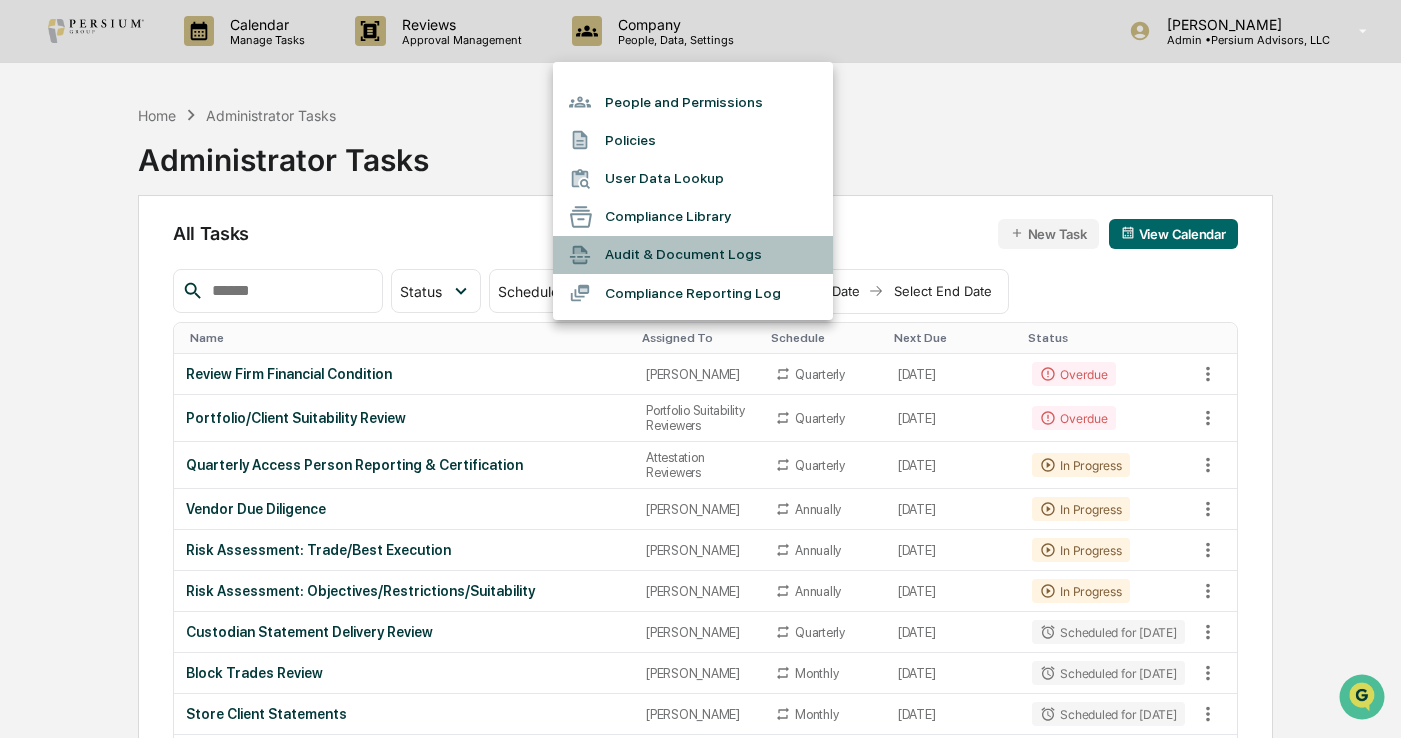click on "Audit & Document Logs" at bounding box center [693, 255] 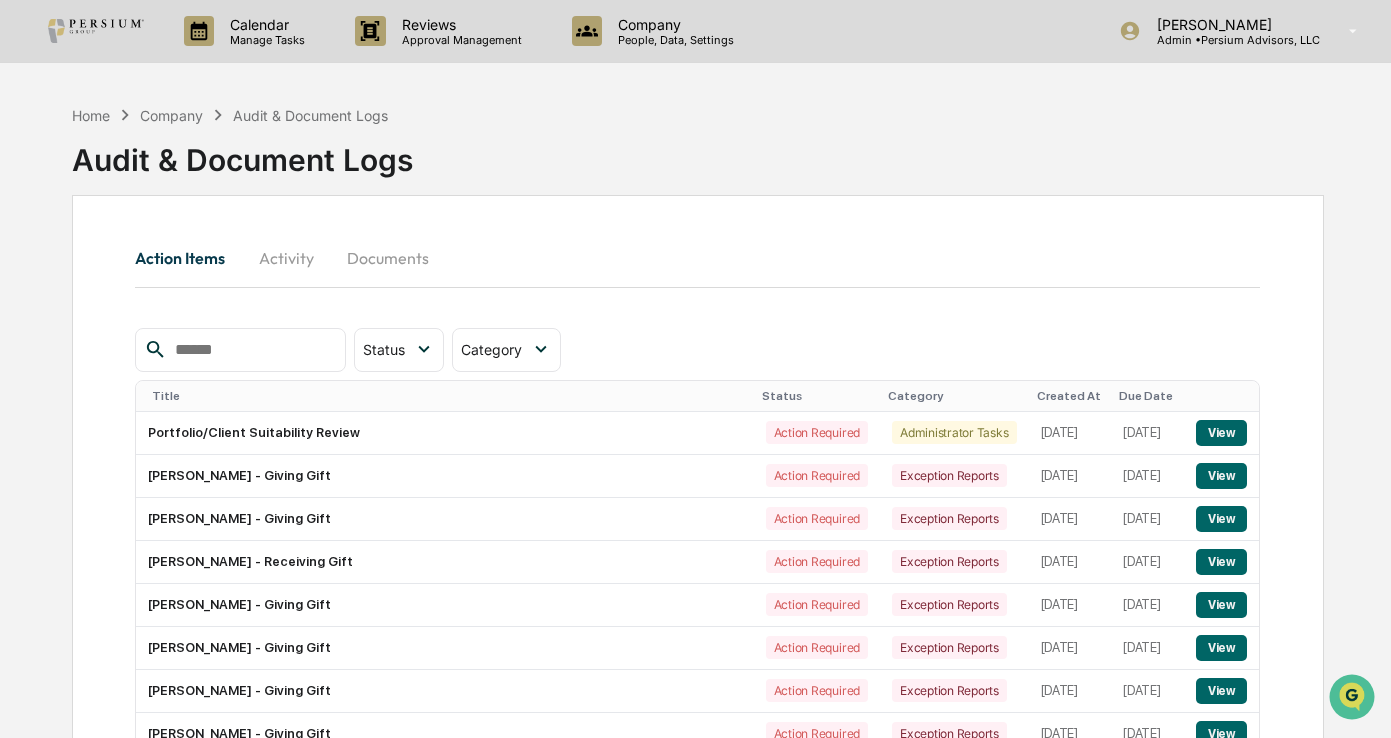 click on "Documents" at bounding box center (388, 258) 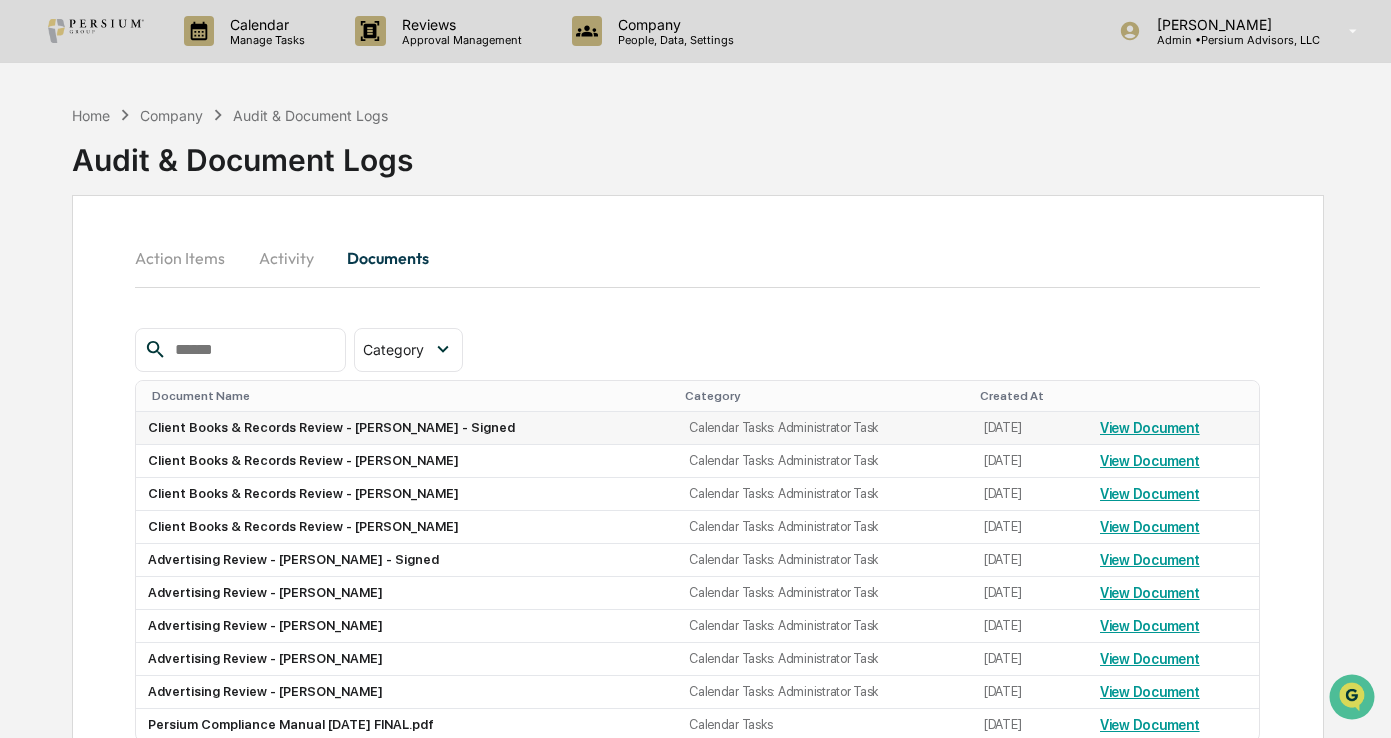 click on "View Document" at bounding box center (1150, 428) 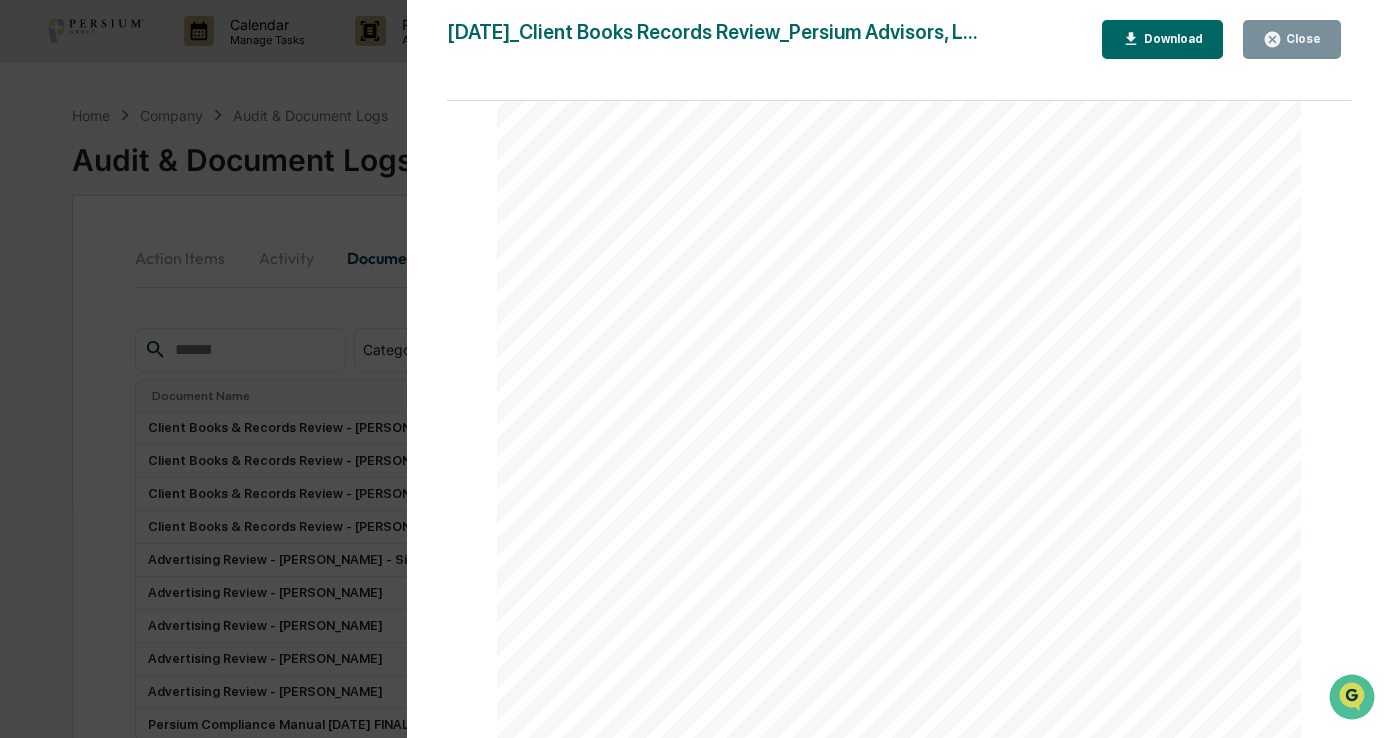 scroll, scrollTop: 300, scrollLeft: 0, axis: vertical 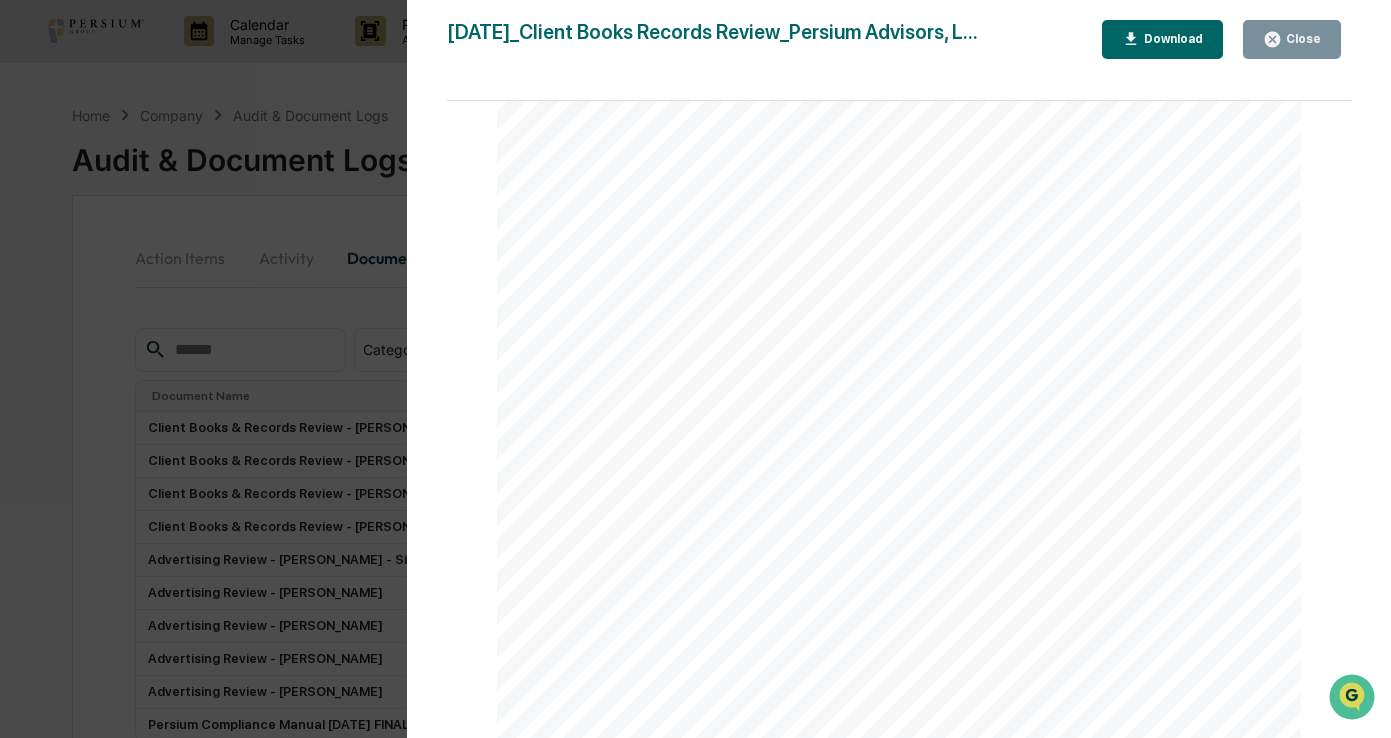 click on "Version History 07/24/2025, 06:05 PM Alison Gould 2025-07-24_Client Books  Records Review_Persium Advisors, L...   Close   Download Page 1/8 July   24,   2025 Persium   Advisors,   LLC Client   Books   &   Records   Review Background   and   Purpose It's   important   that   proper   books   and   records   are   kept   for   your   advisory   to   maintain   SEC   compliance. Greenboard   handles   record- keeping   for   communications,   marketing,   and   personal   positions,   but records   exist   outside   of   the   Greenboard   platform   should   be   maintained   and   validated   regularly. This   monthly   books   and   records   task   covers   two   core   categories: -   New   client   books   and   records -   Firm   bookkeeping Note   that   a   more   comprehensive   books   and   records   review   should   be   conducted   as   part   of   the   annual review   and   risk   assessment   compliance   processes. Validate   New   Client   Books   and   Records Information   needed   in" at bounding box center (695, 369) 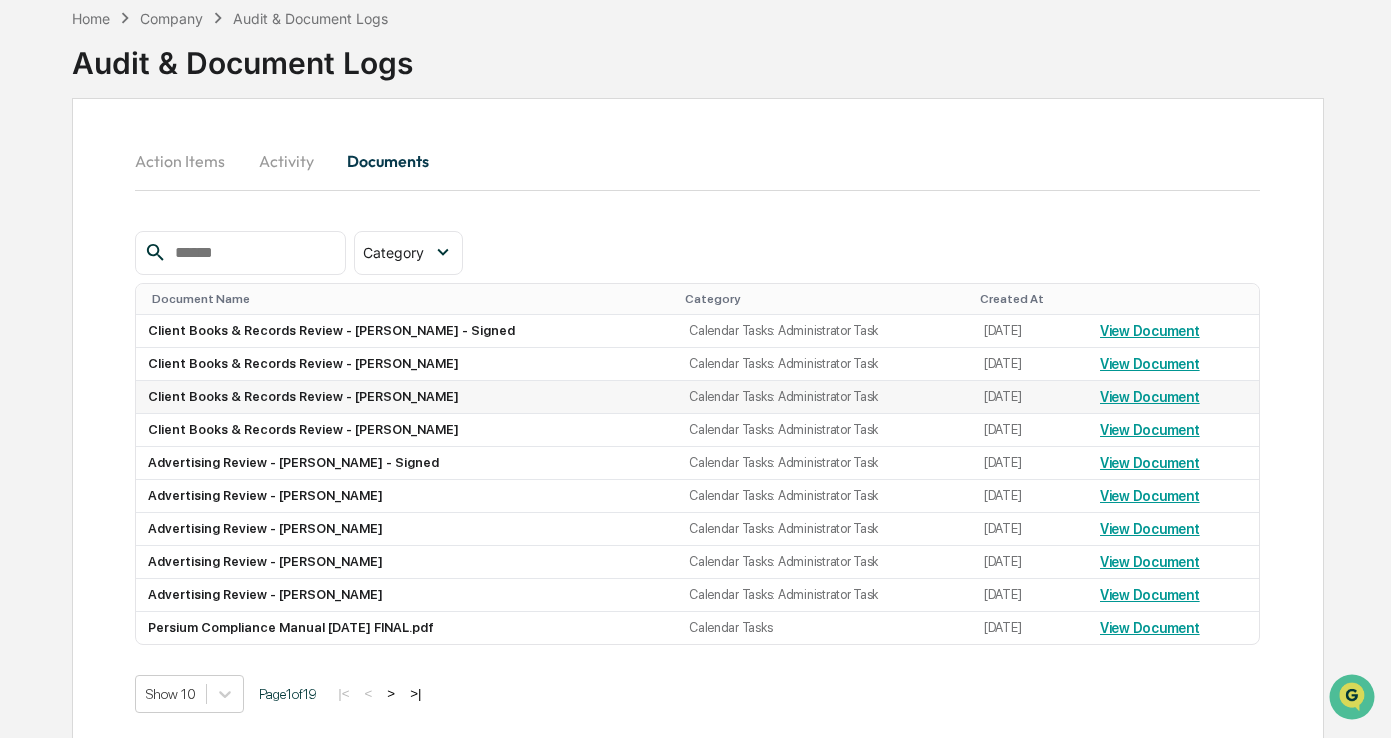scroll, scrollTop: 100, scrollLeft: 0, axis: vertical 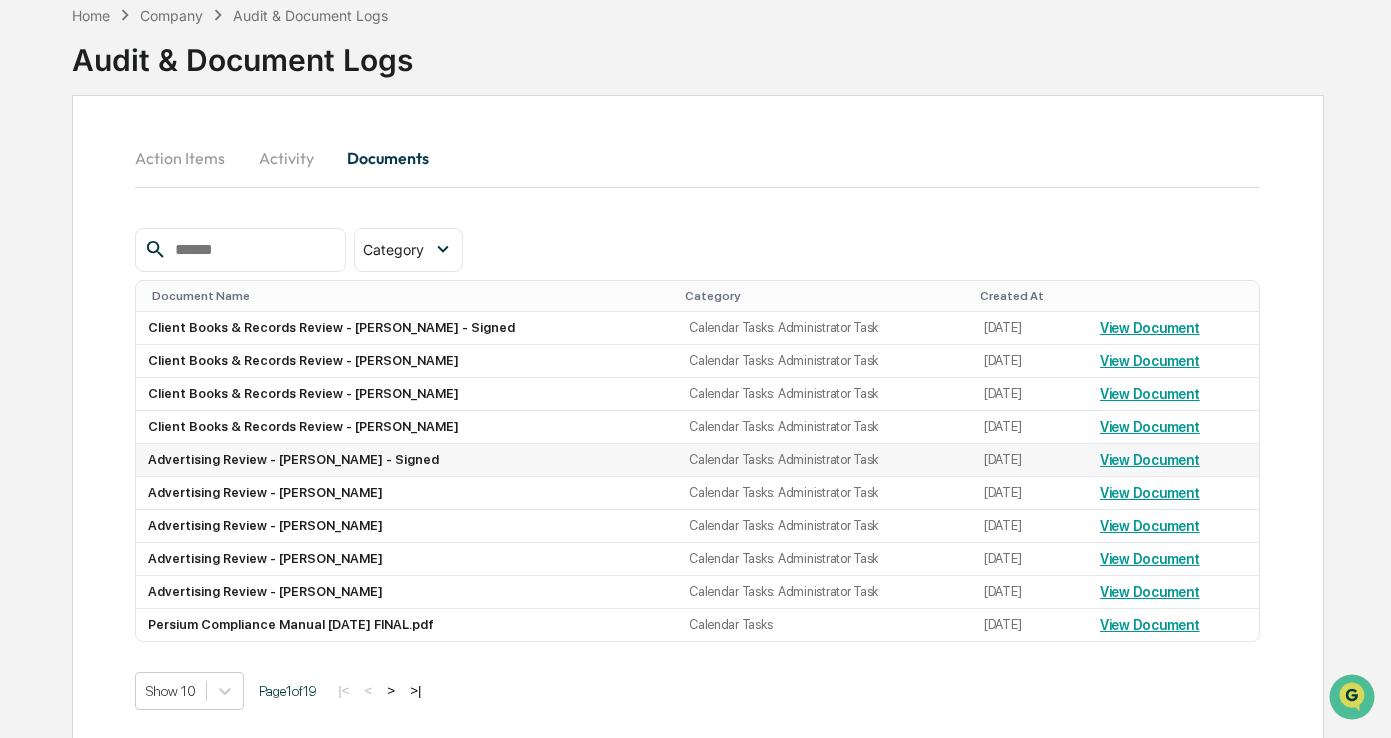click on "View Document" at bounding box center [1150, 460] 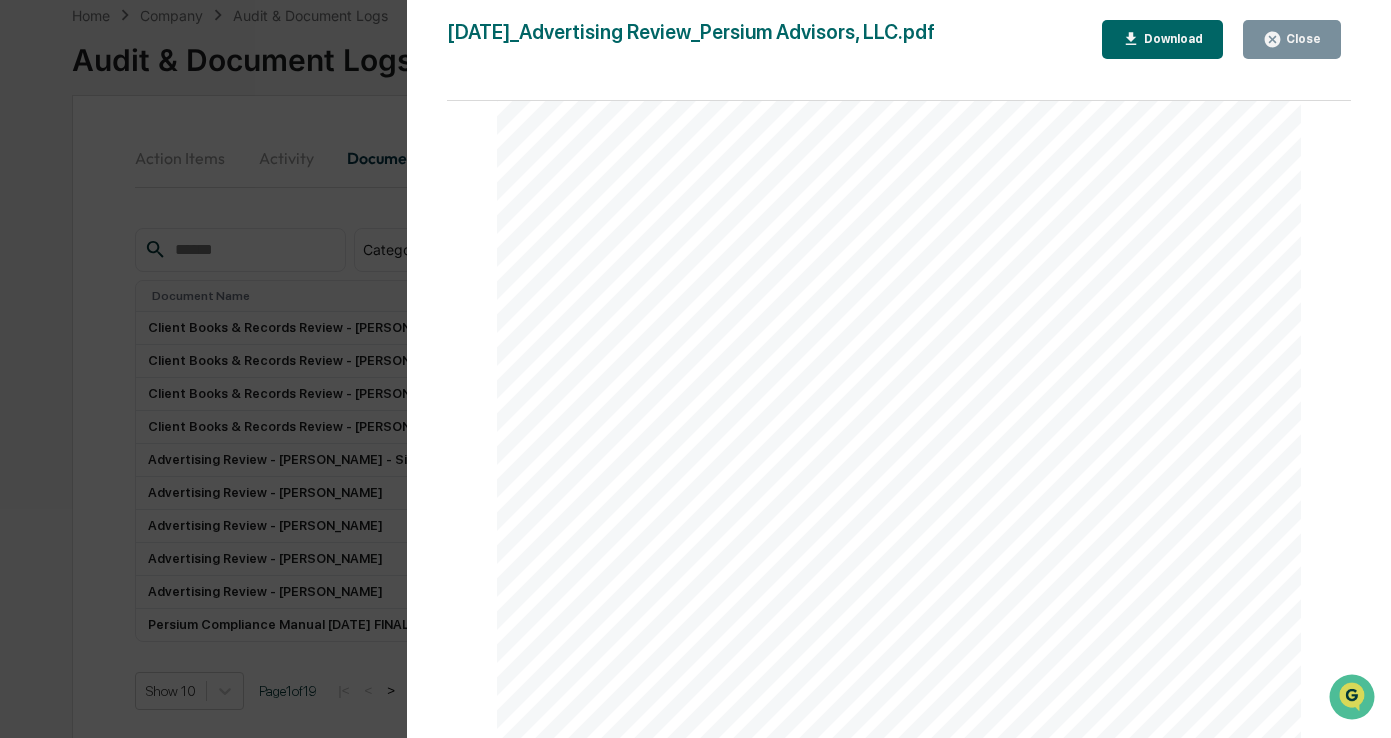 scroll, scrollTop: 2900, scrollLeft: 0, axis: vertical 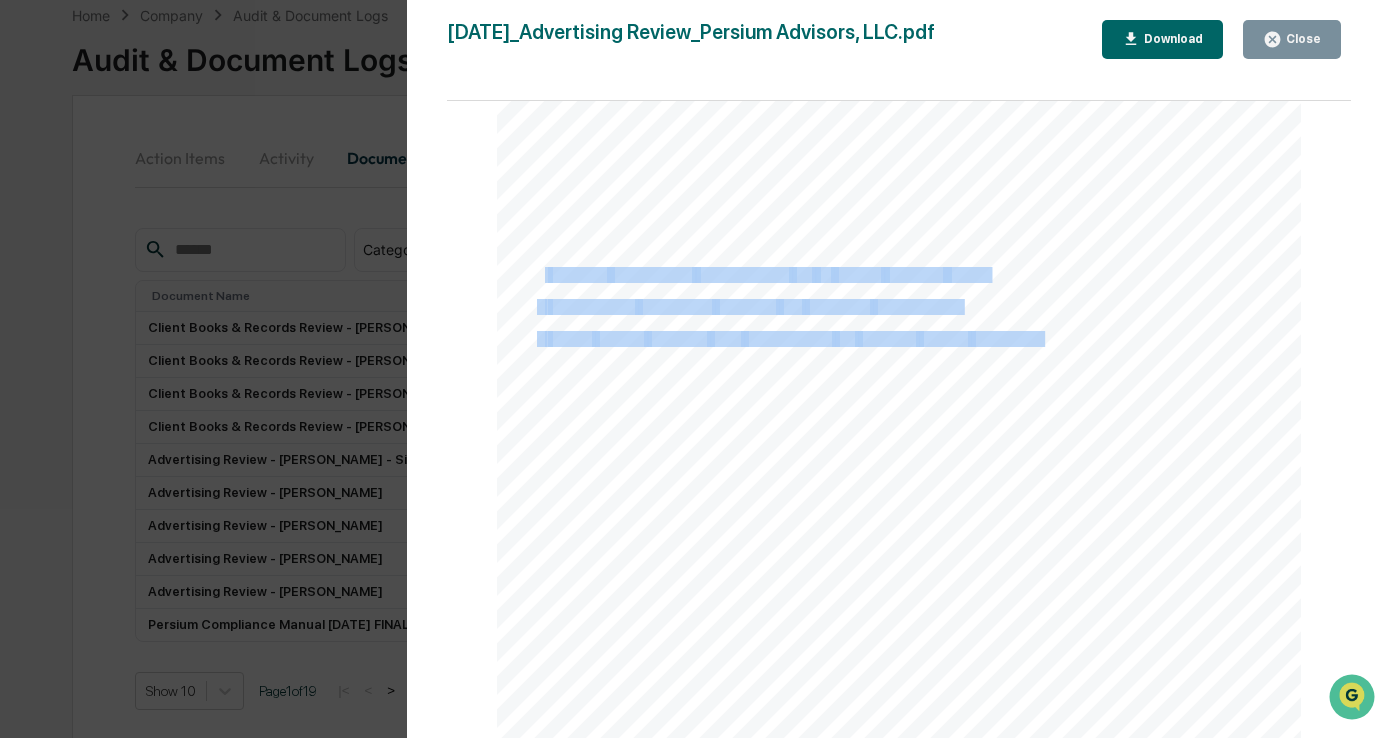 drag, startPoint x: 541, startPoint y: 274, endPoint x: 1039, endPoint y: 339, distance: 502.22406 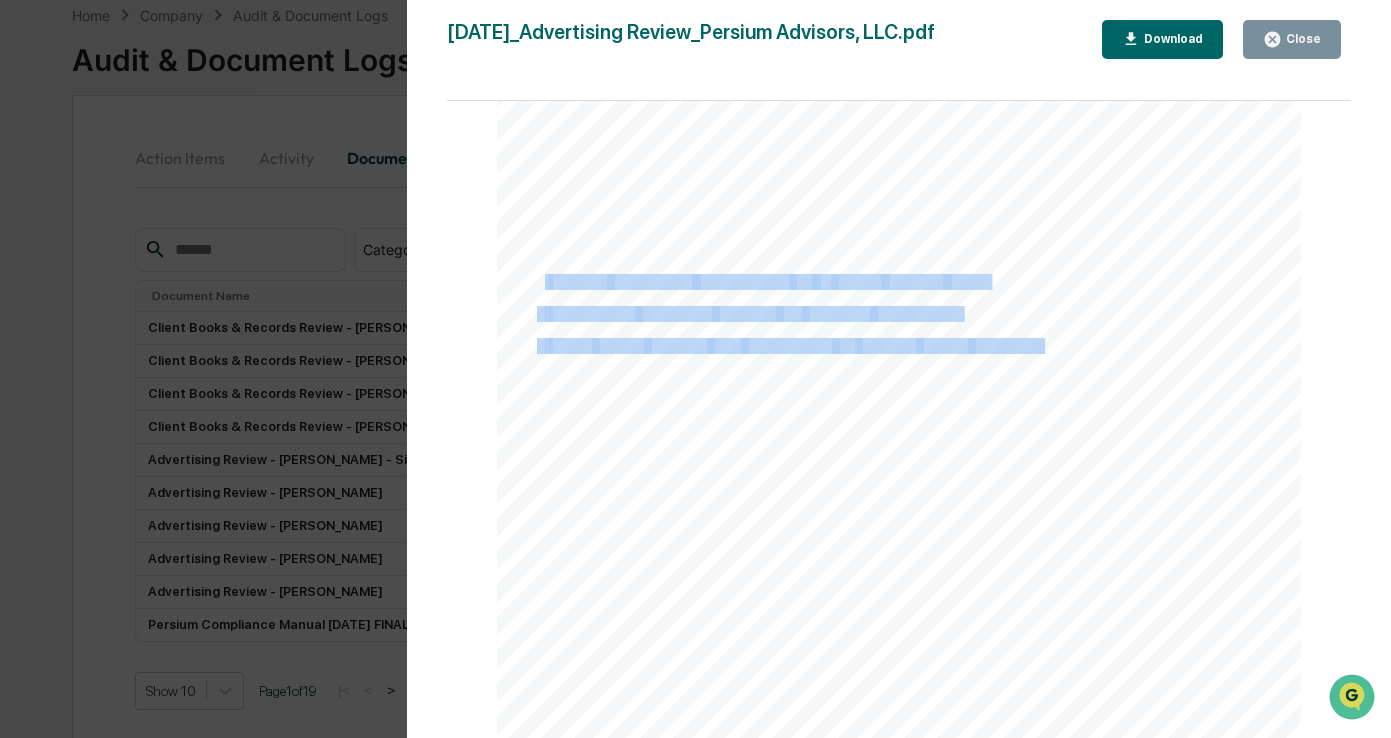 scroll, scrollTop: 2864, scrollLeft: 0, axis: vertical 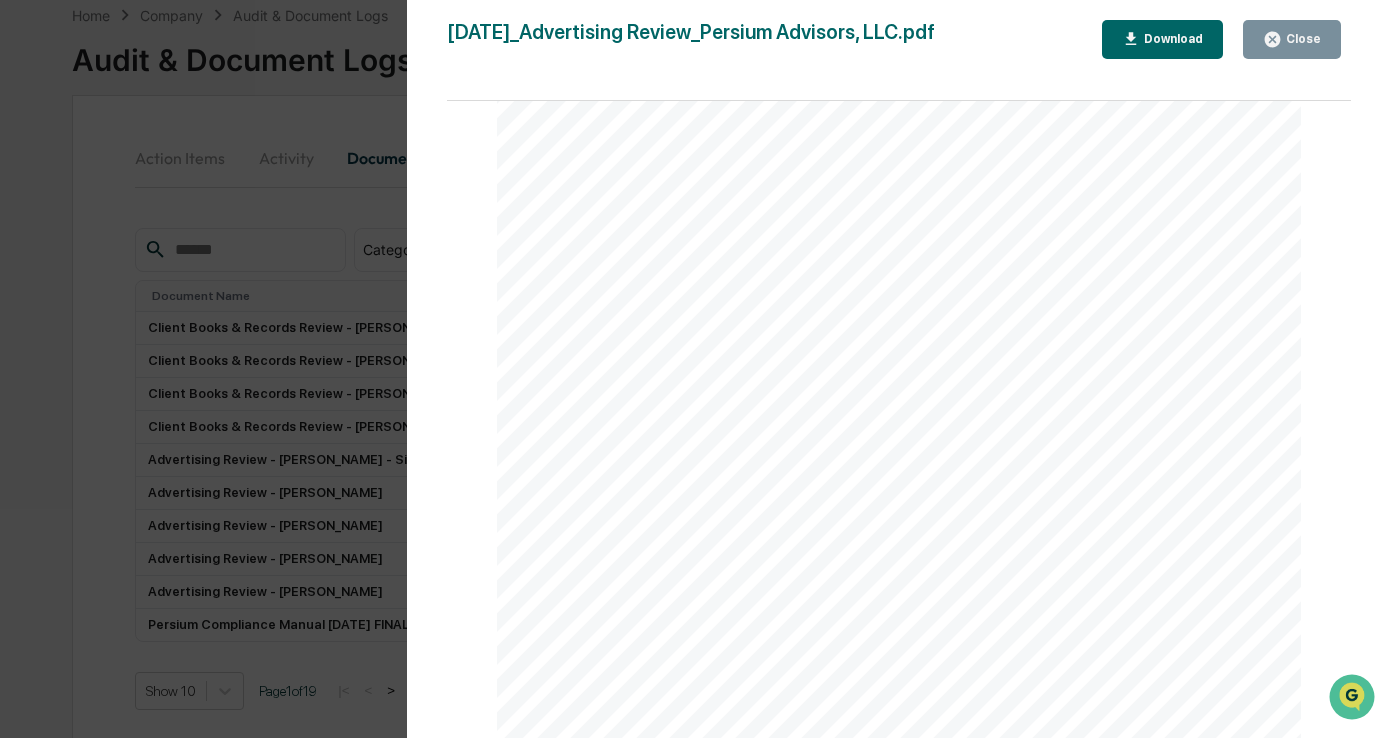 click on "Version History 07/24/2025, 05:28 PM Alison Gould 2025-07-24_Advertising Review_Persium Advisors, LLC.pdf   Close   Download Page 1/6 July   24,   2025 Persium   Advisors,   LLC Advertising   Review Background   and   Purpose It's   important   for   investment   advisors   to   regularly   perform   reviews   of   advertising   and   marketing content   (and   content   that   may   be   construed   by   the   SEC   to   be   promotional   in   nature)   to   adhere   to   the SEC's   marketing   rule. -1) In   addition   to   ongoing   compliance   reviews   that   should   be   conducted   prior   to   releasing   each   piece   of new   content,   CCOs   should   regularly   perform   a   holistic   review   of   content   and   procedures. Marketing   Policies   &   Procedures A   review   of   firm   policies   and   procedures   related   to   marketing   and   advertising.   These   should   reflect the   actual   practiced   procedure   for   reviewing   marketing   materials   at   the   firm. AI" at bounding box center [695, 369] 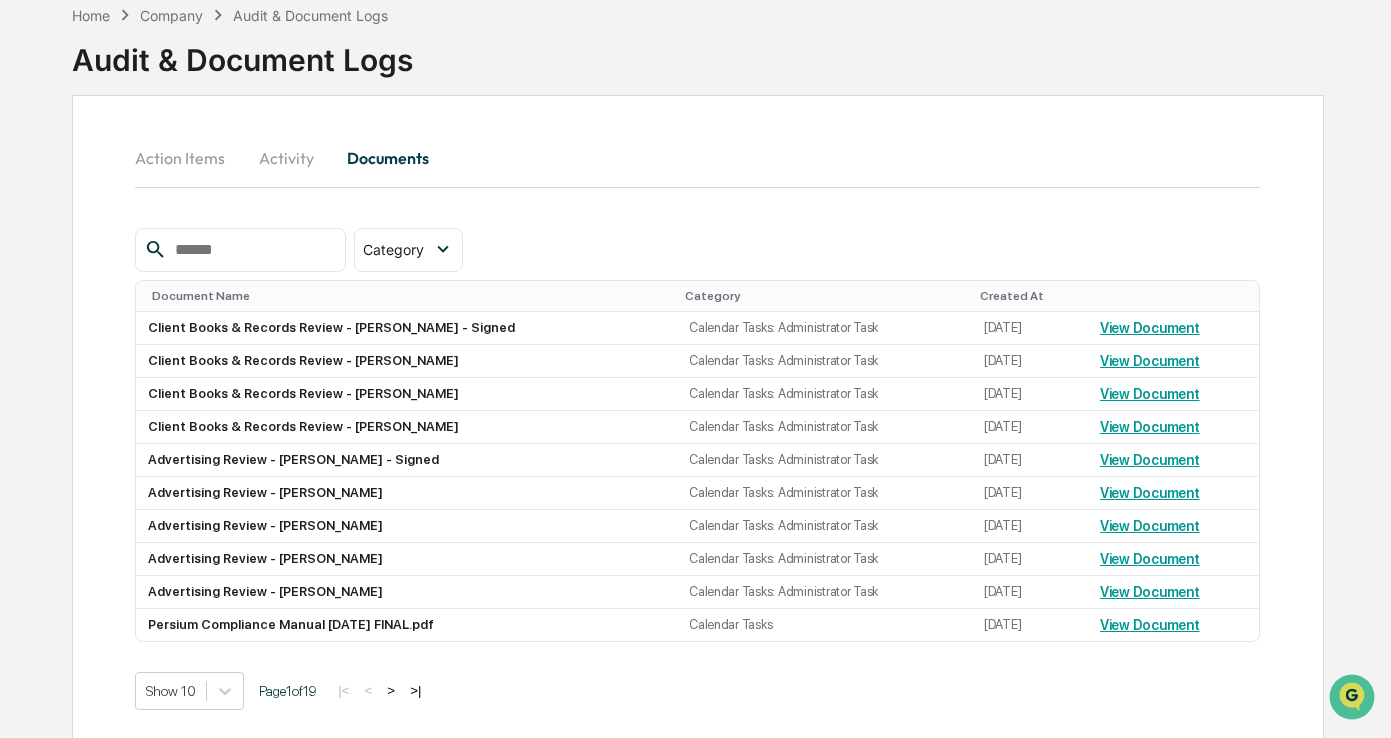 scroll, scrollTop: 0, scrollLeft: 0, axis: both 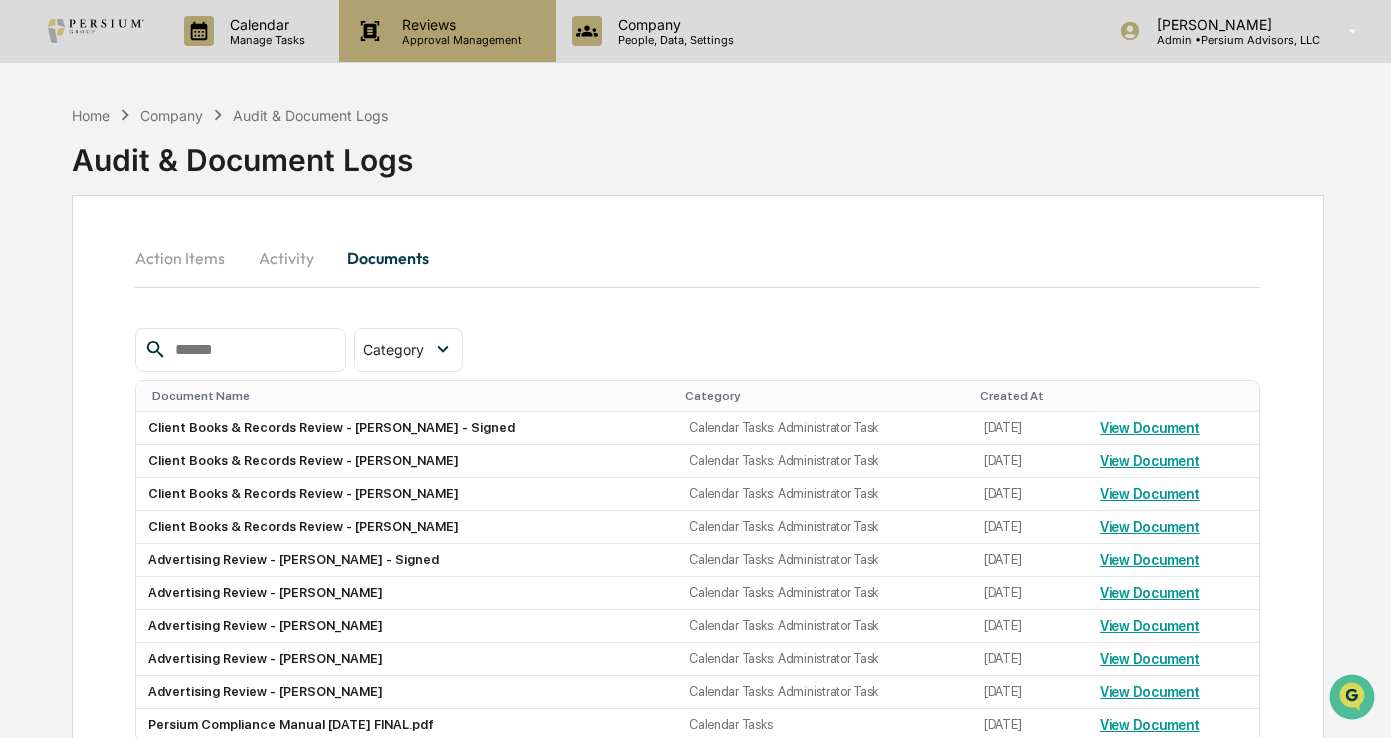 click on "Reviews" at bounding box center (459, 24) 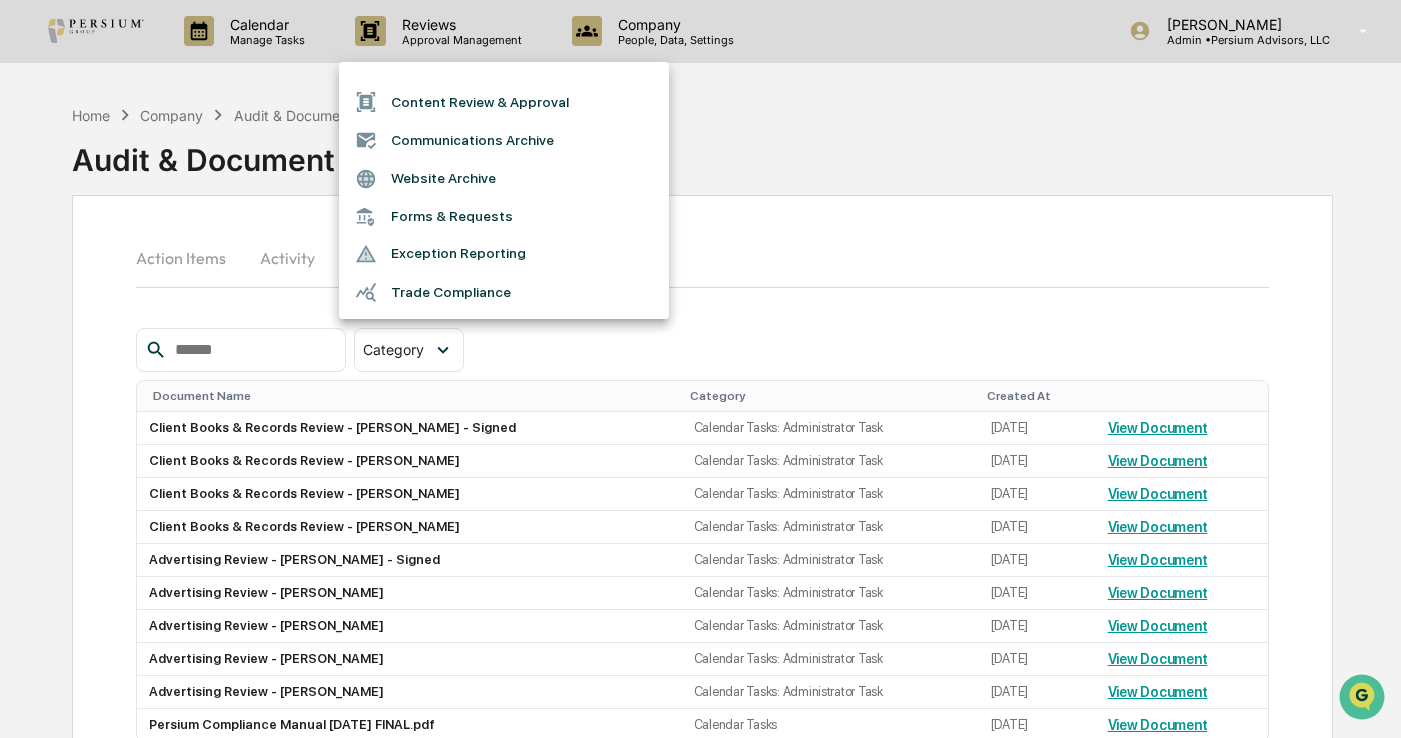 click on "Content Review & Approval" at bounding box center [504, 102] 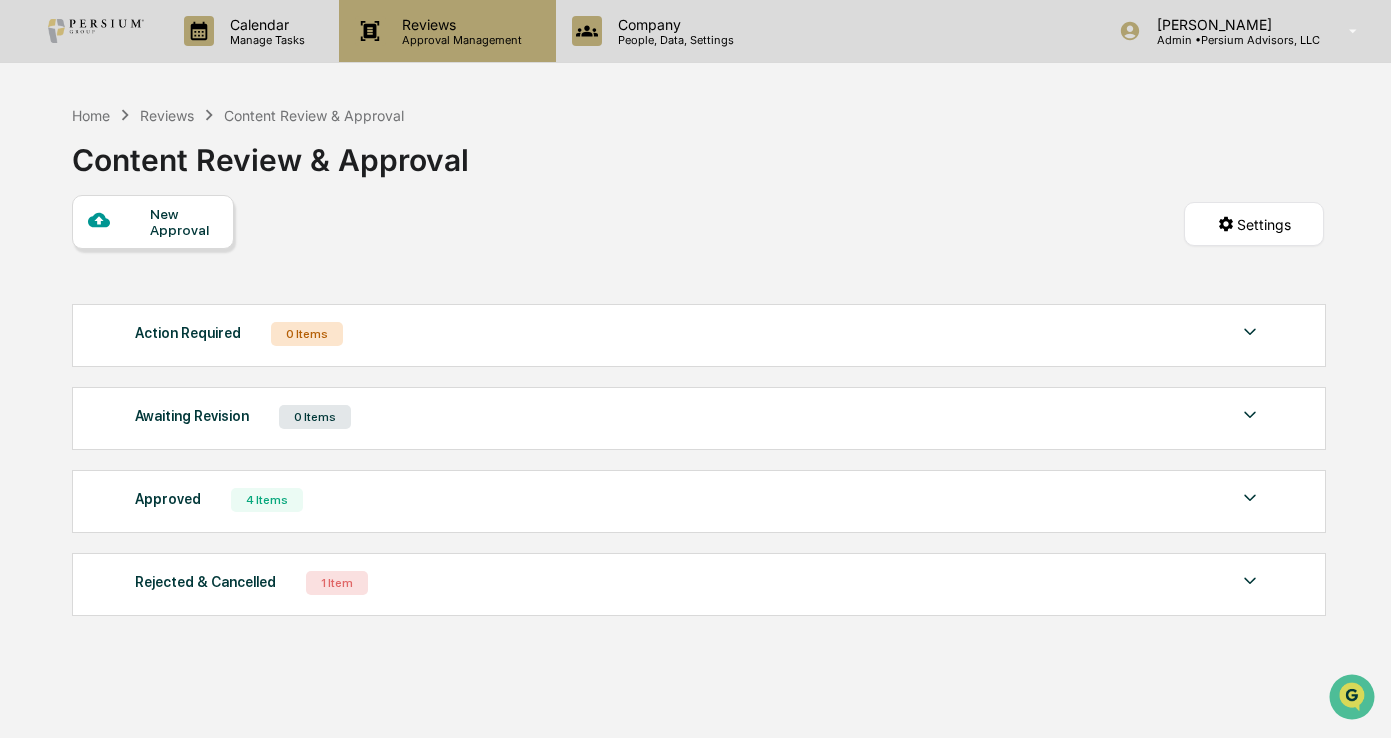 click on "Approval Management" at bounding box center (459, 40) 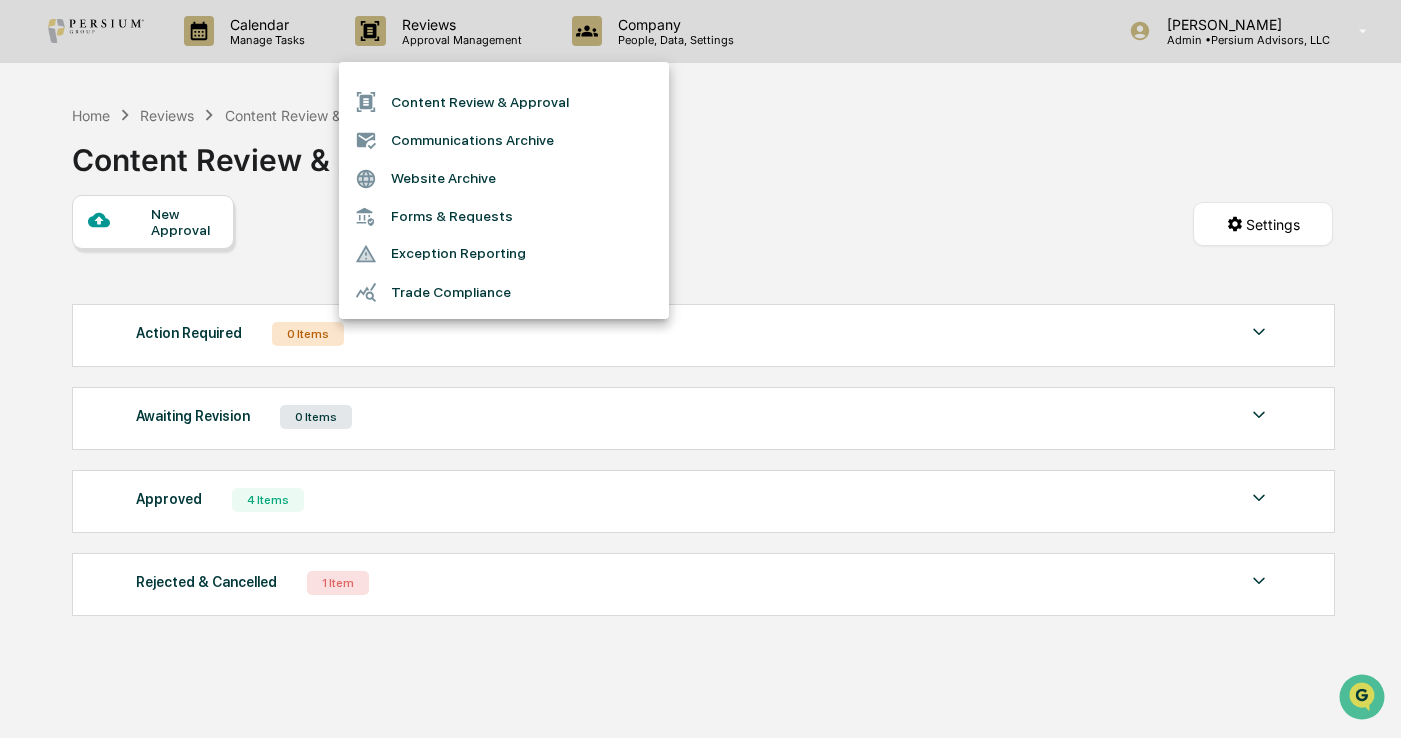 click on "Forms & Requests" at bounding box center [504, 216] 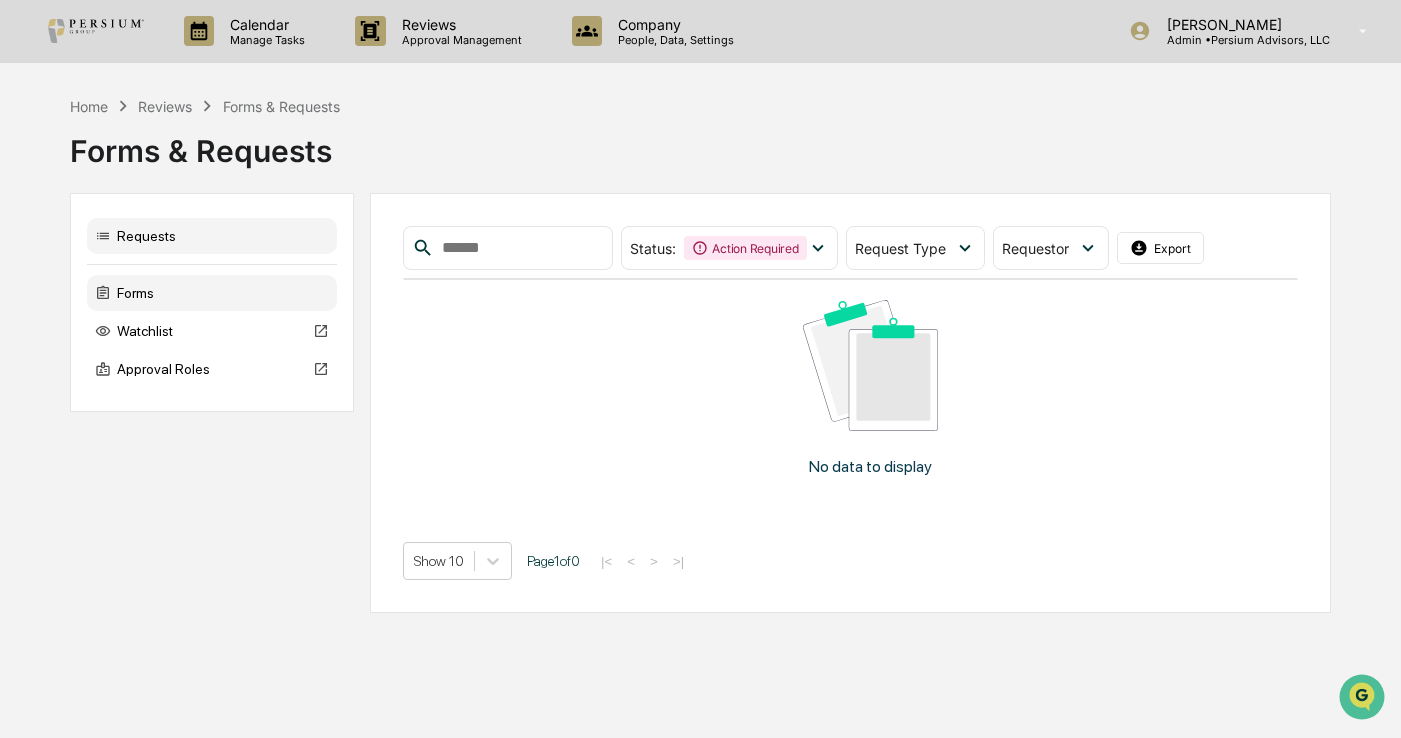 click on "Forms" at bounding box center [212, 293] 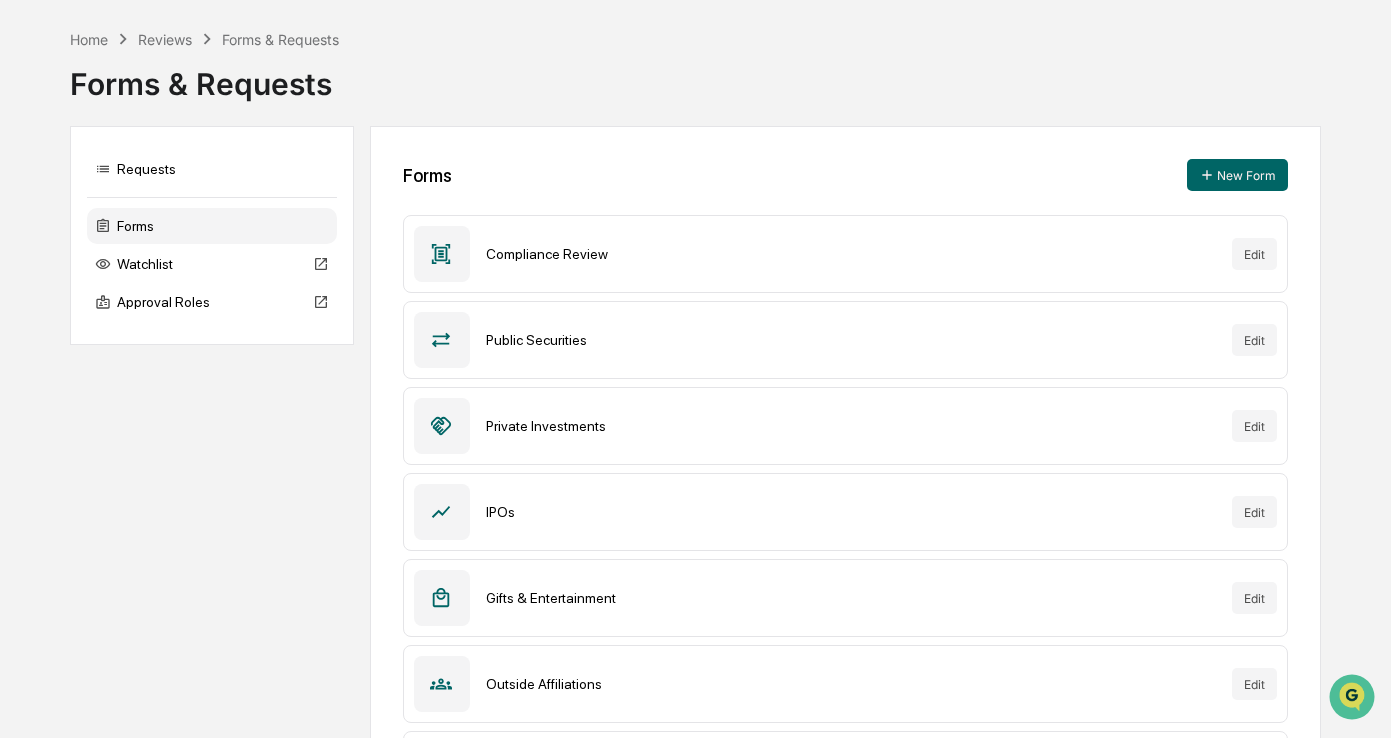 scroll, scrollTop: 0, scrollLeft: 0, axis: both 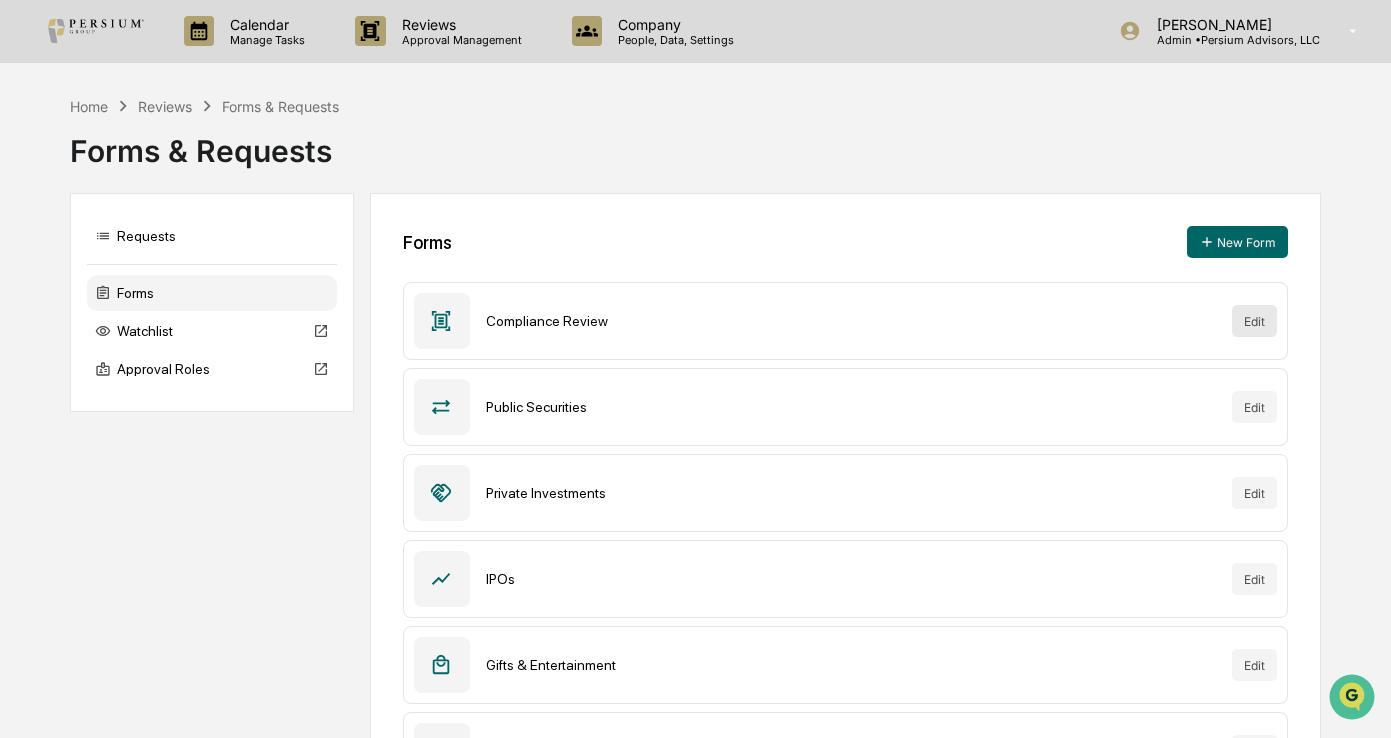 click on "Edit" at bounding box center [1254, 321] 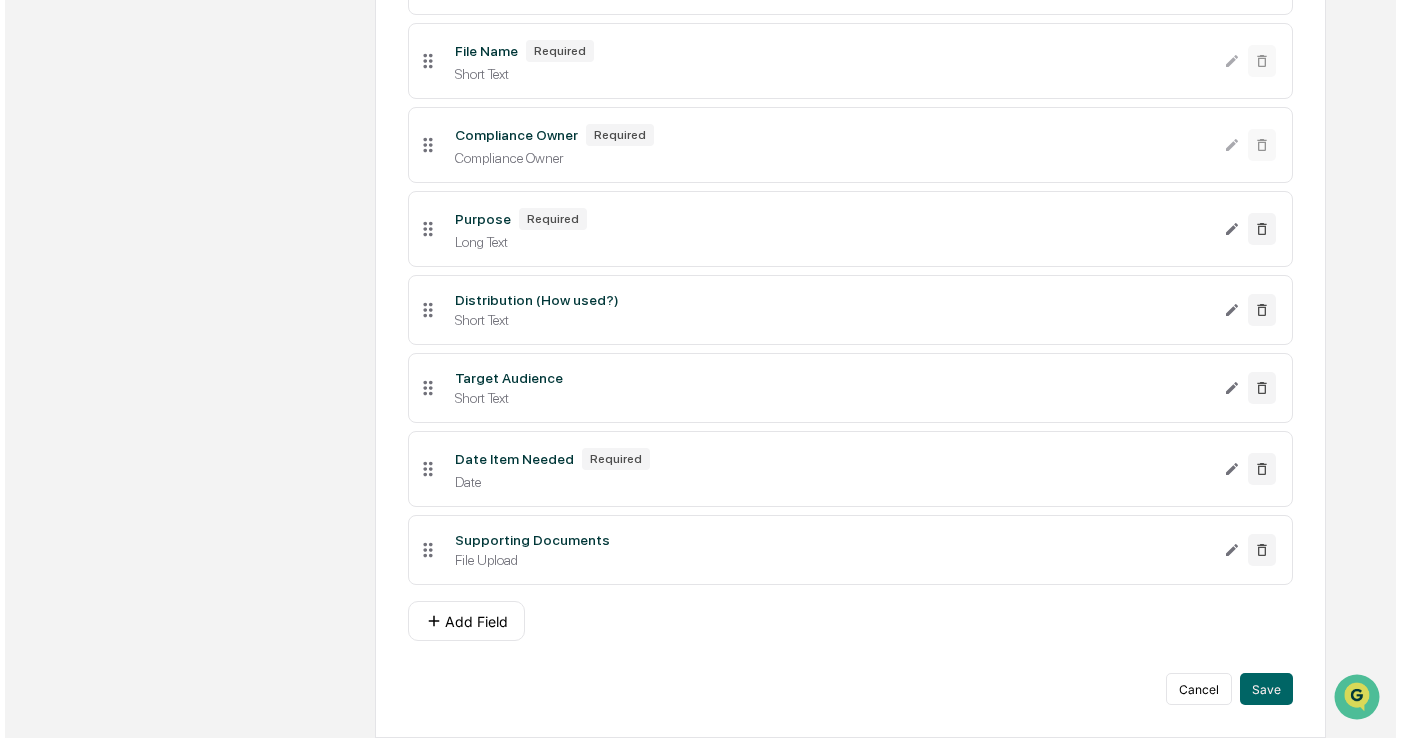 scroll, scrollTop: 383, scrollLeft: 0, axis: vertical 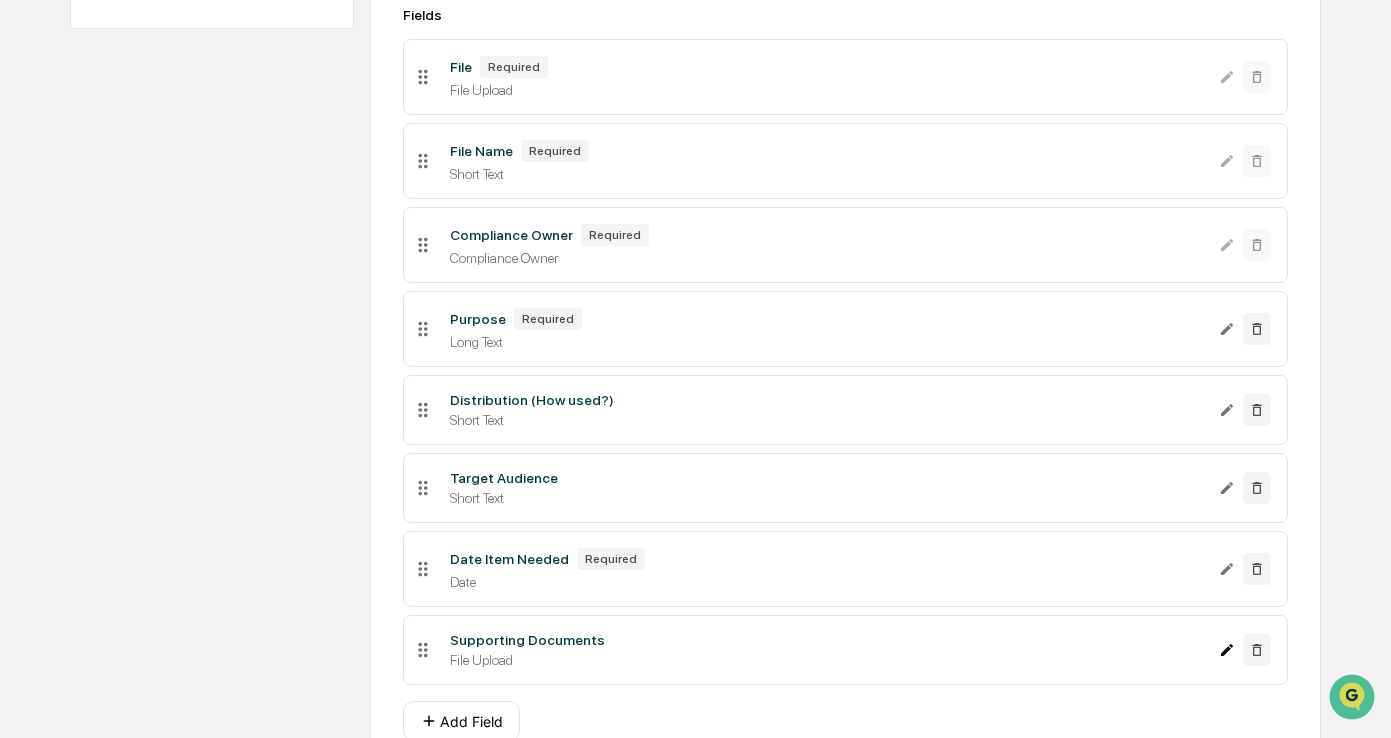 click 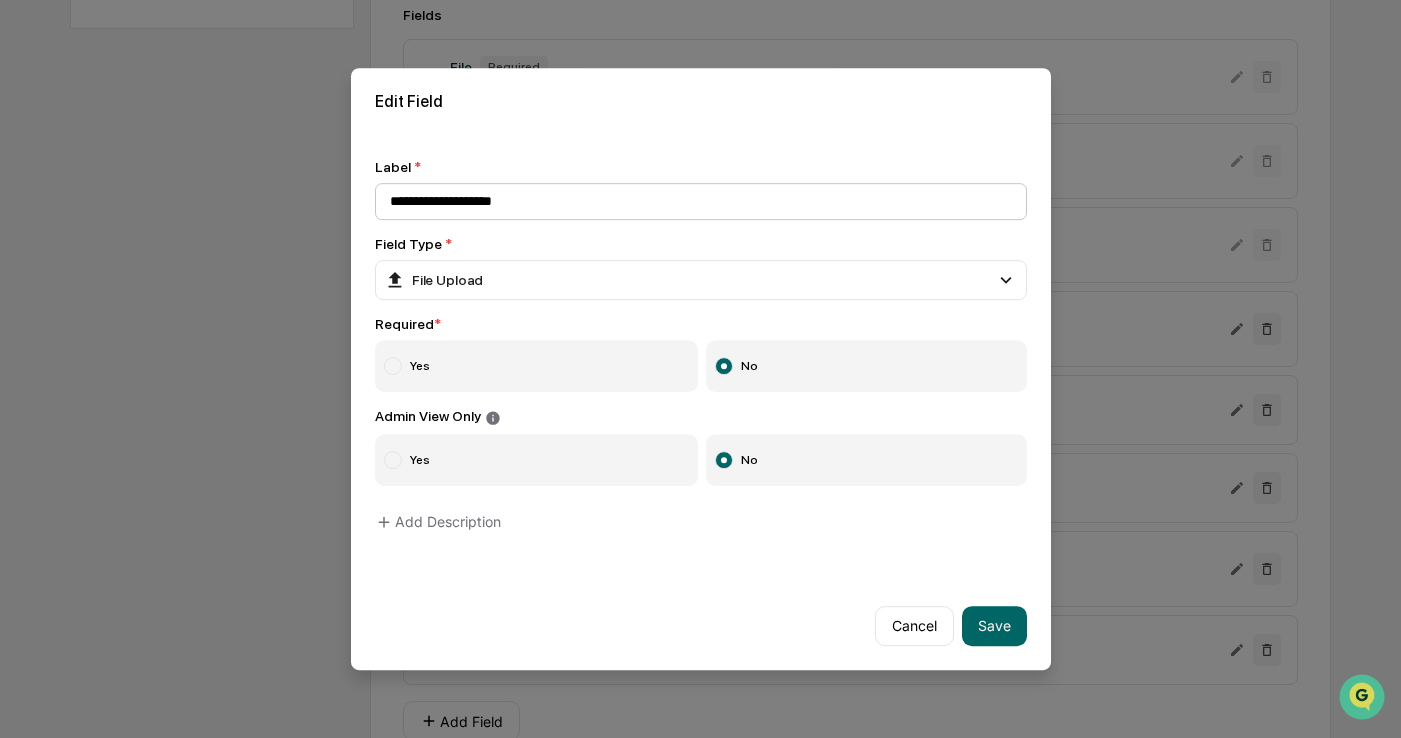 click on "**********" at bounding box center (701, 201) 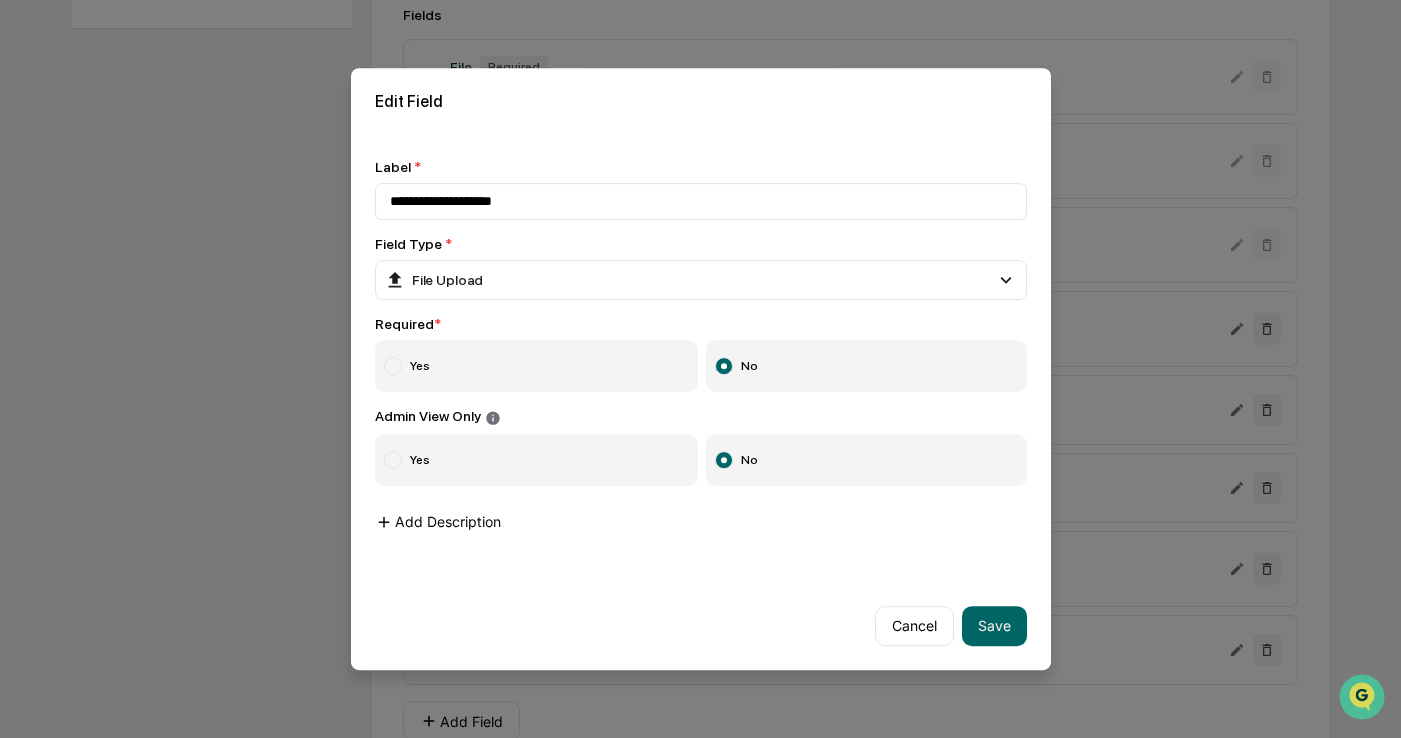 click on "Add Description" at bounding box center [438, 522] 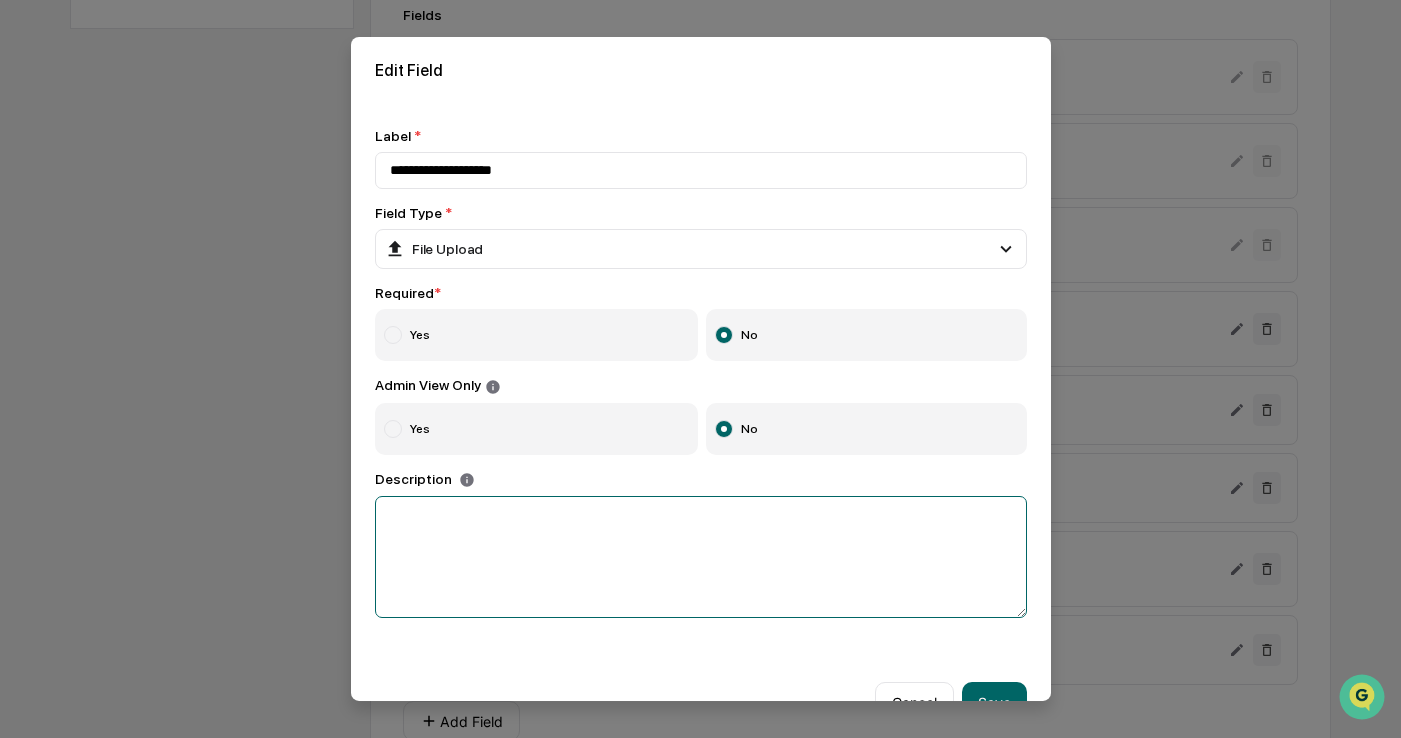 click at bounding box center [701, 557] 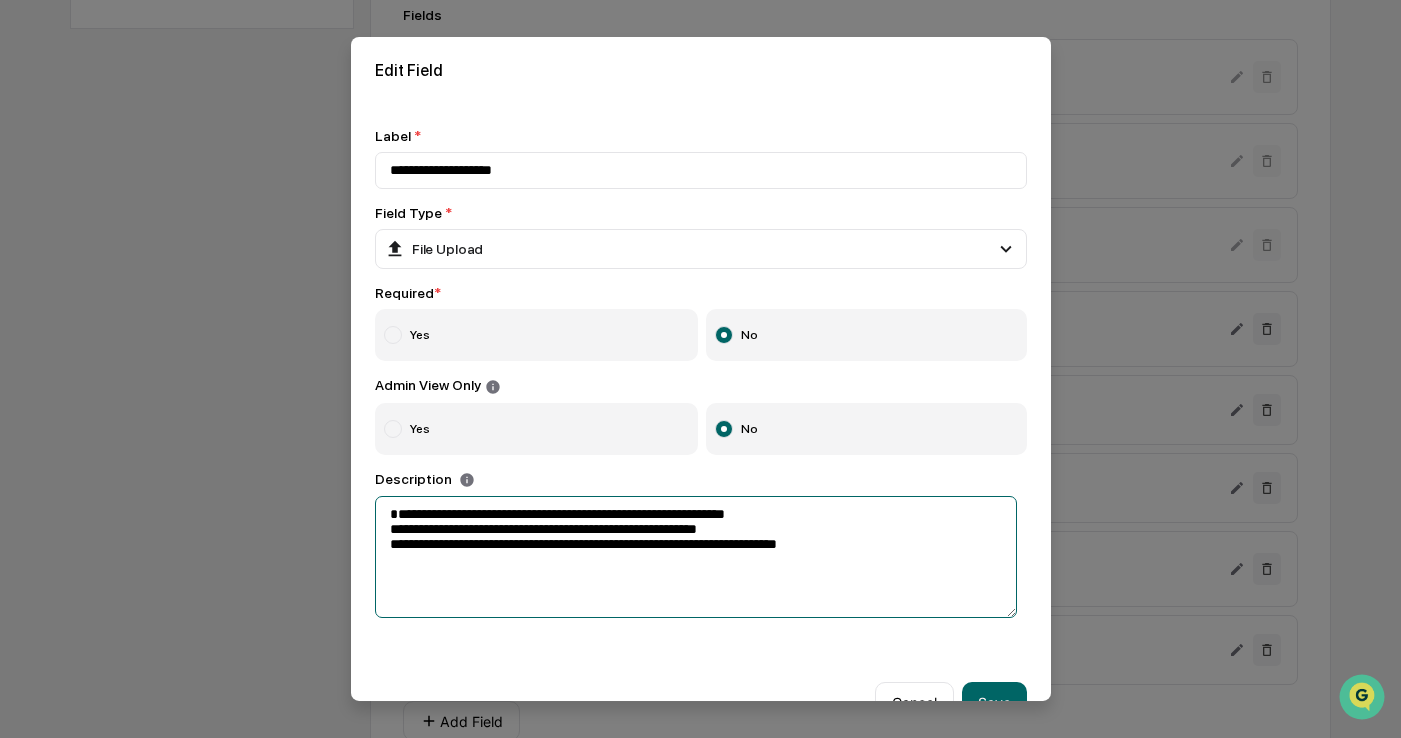 click on "**********" at bounding box center (696, 557) 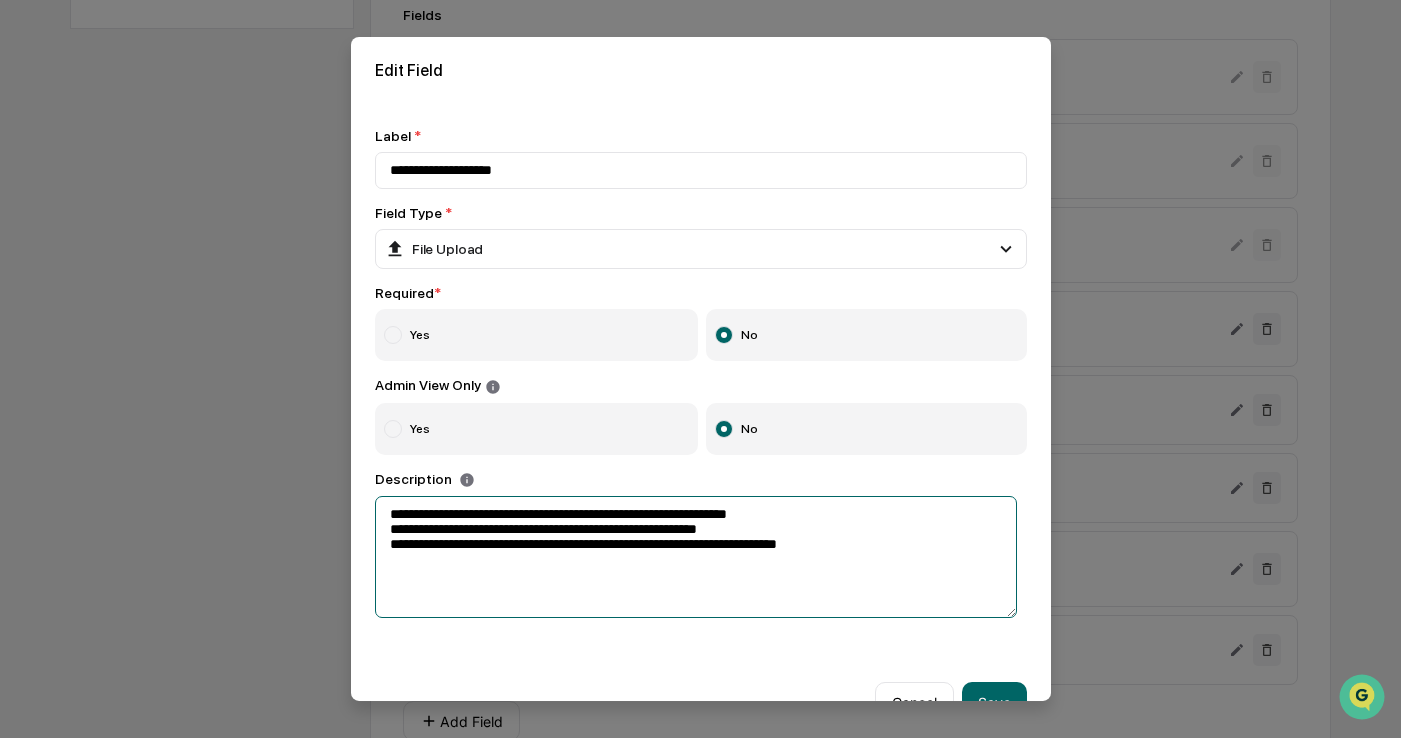 click on "**********" at bounding box center (696, 557) 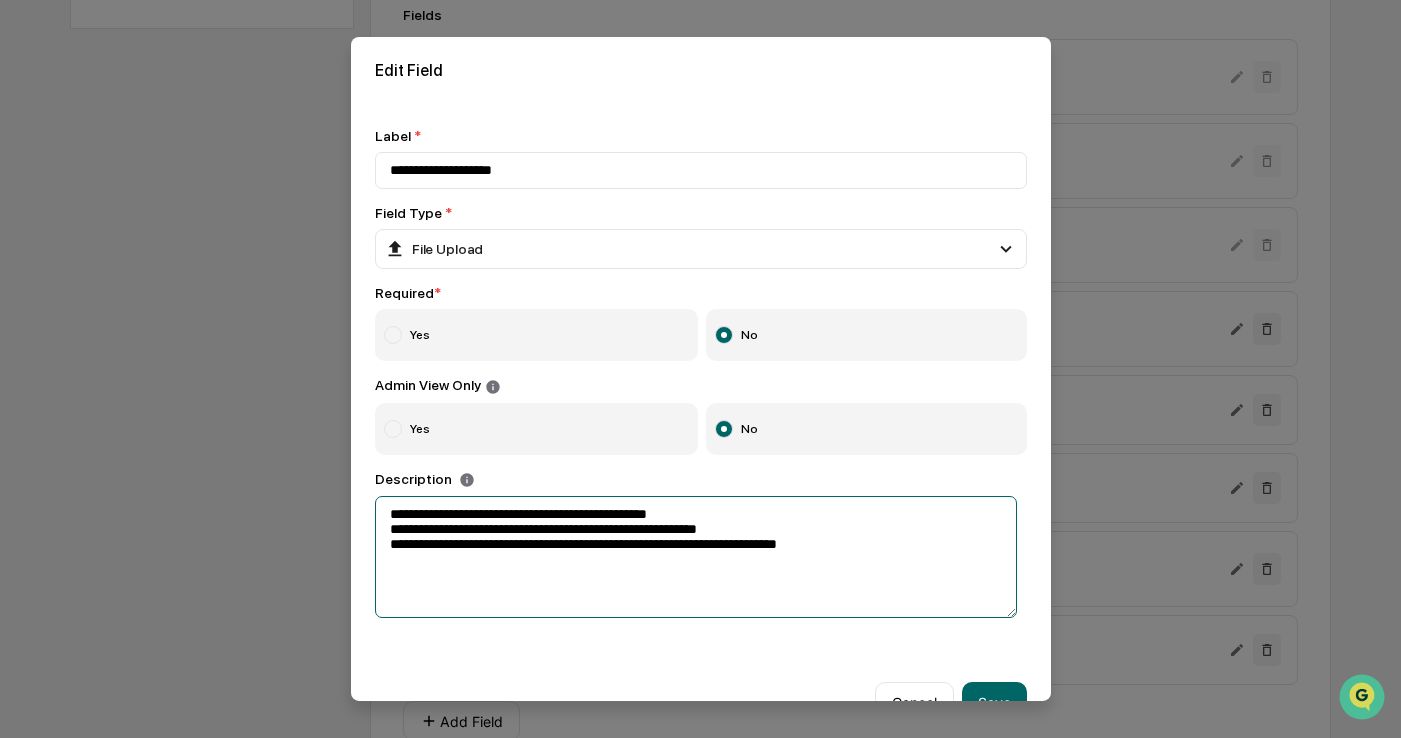 click on "**********" at bounding box center [696, 557] 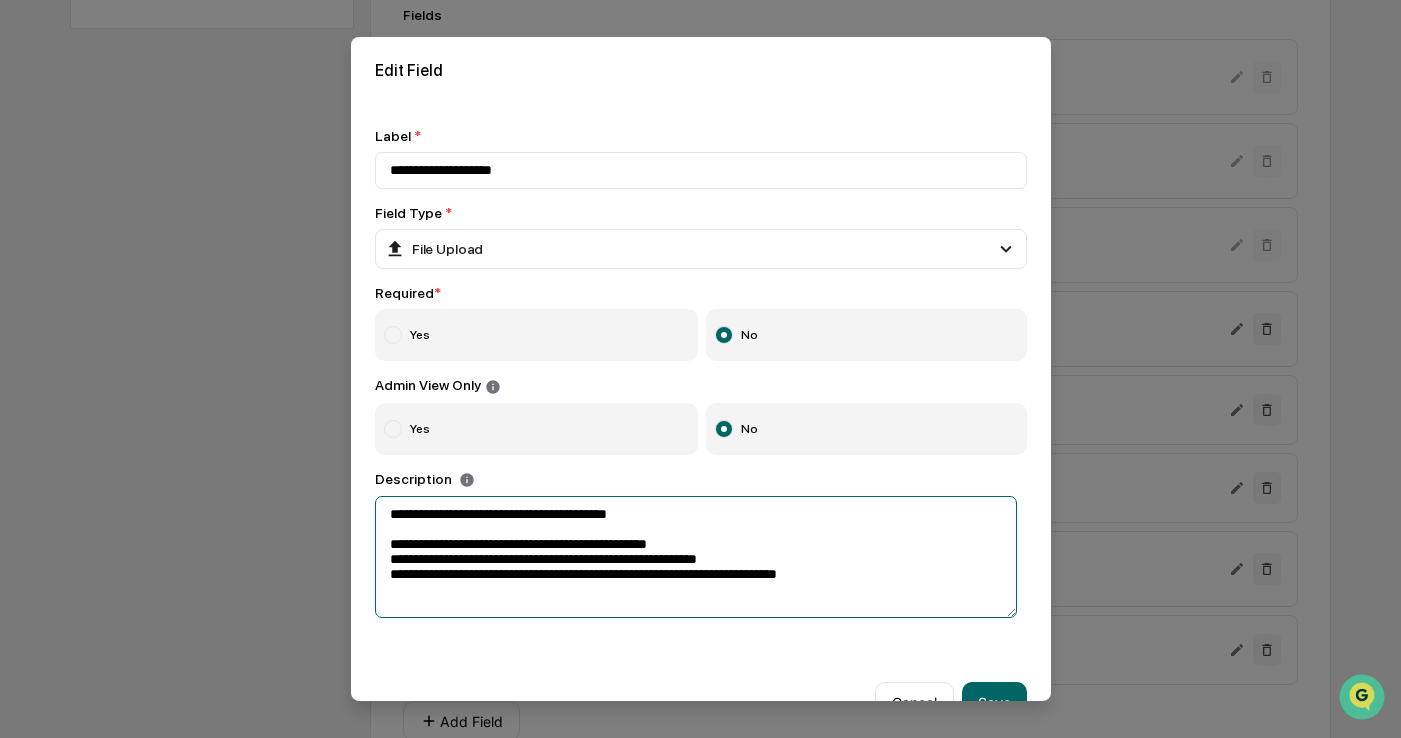 click on "**********" at bounding box center [696, 557] 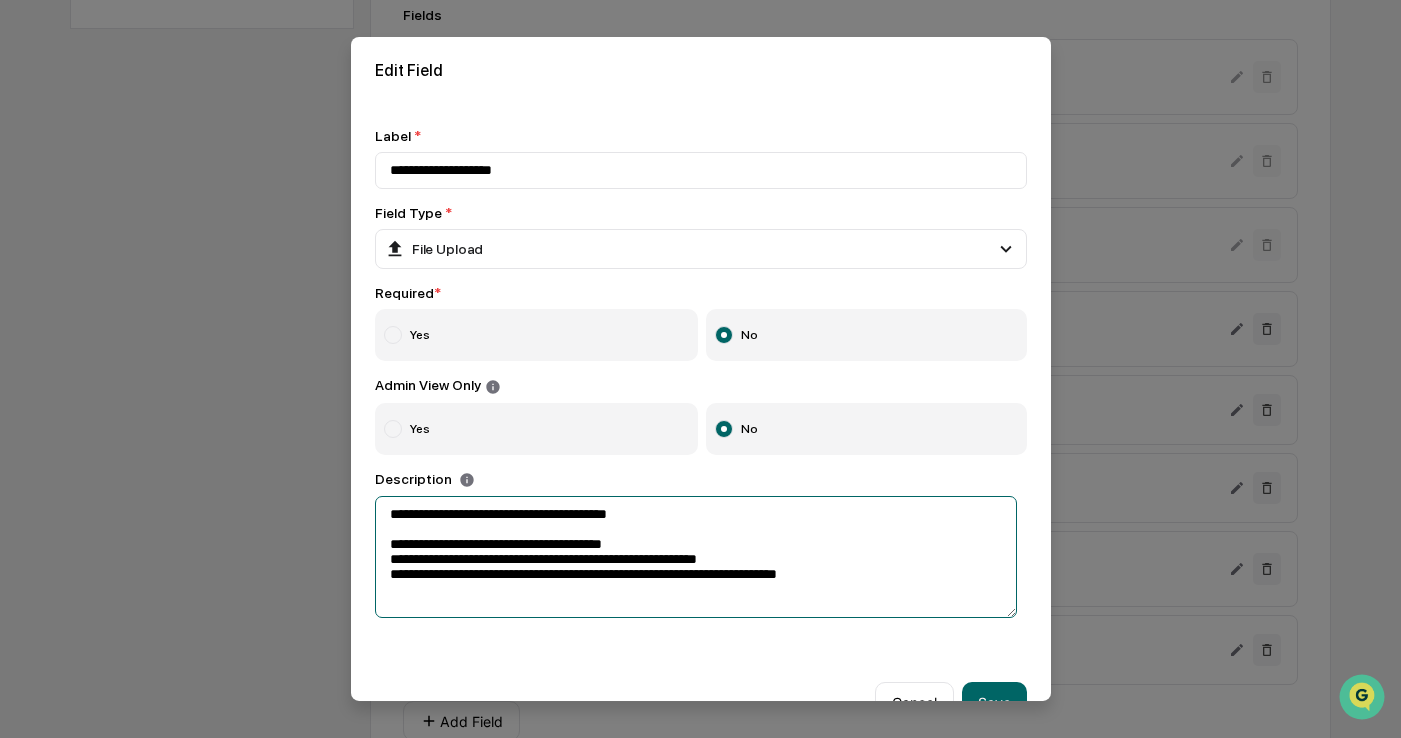 click on "**********" at bounding box center [696, 557] 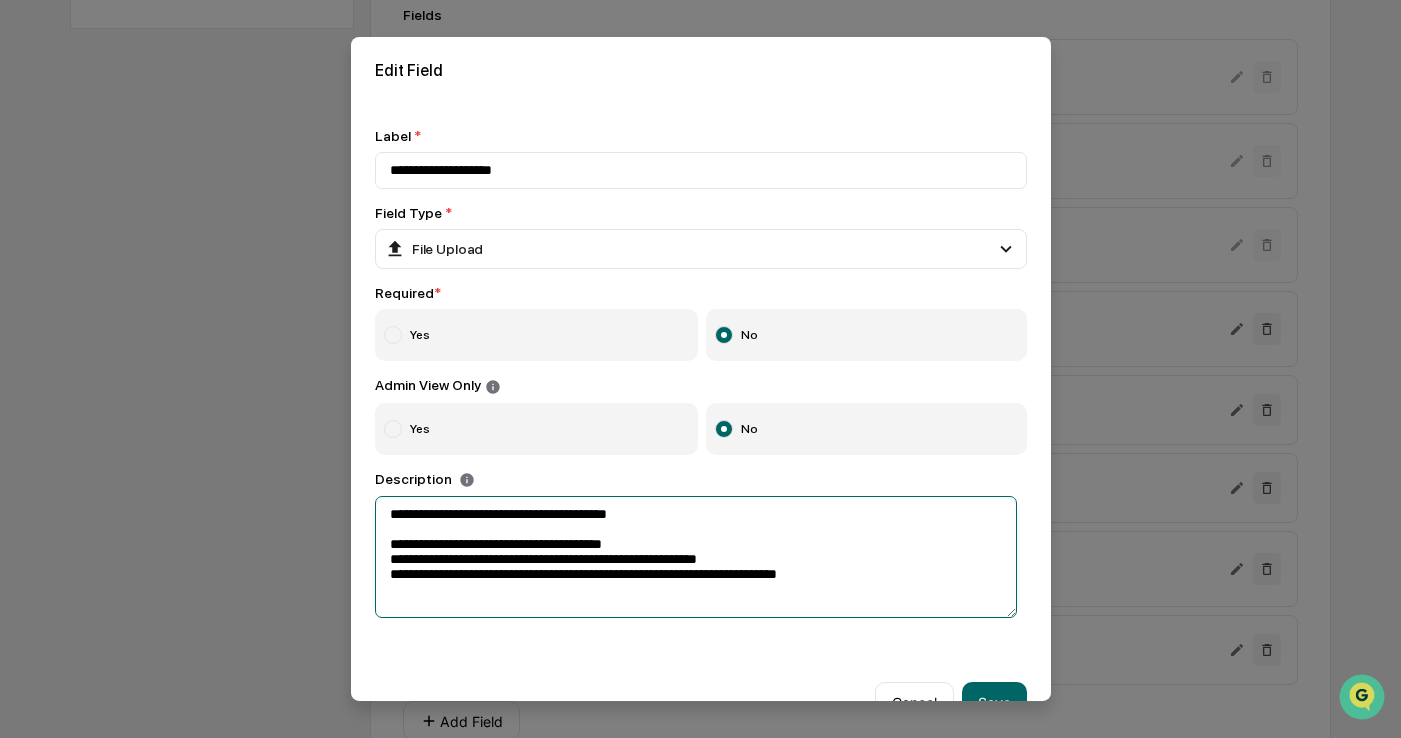 click on "**********" at bounding box center [696, 557] 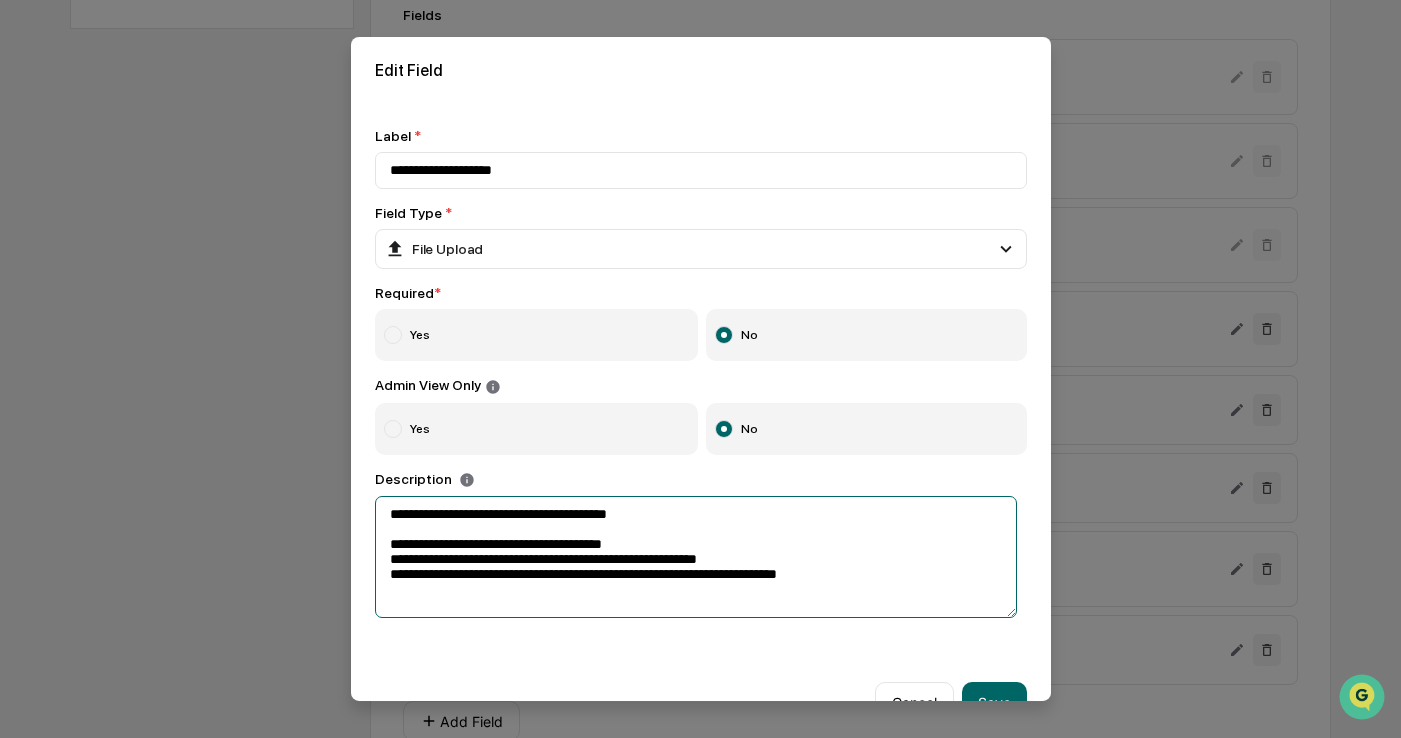 drag, startPoint x: 399, startPoint y: 564, endPoint x: 817, endPoint y: 558, distance: 418.04306 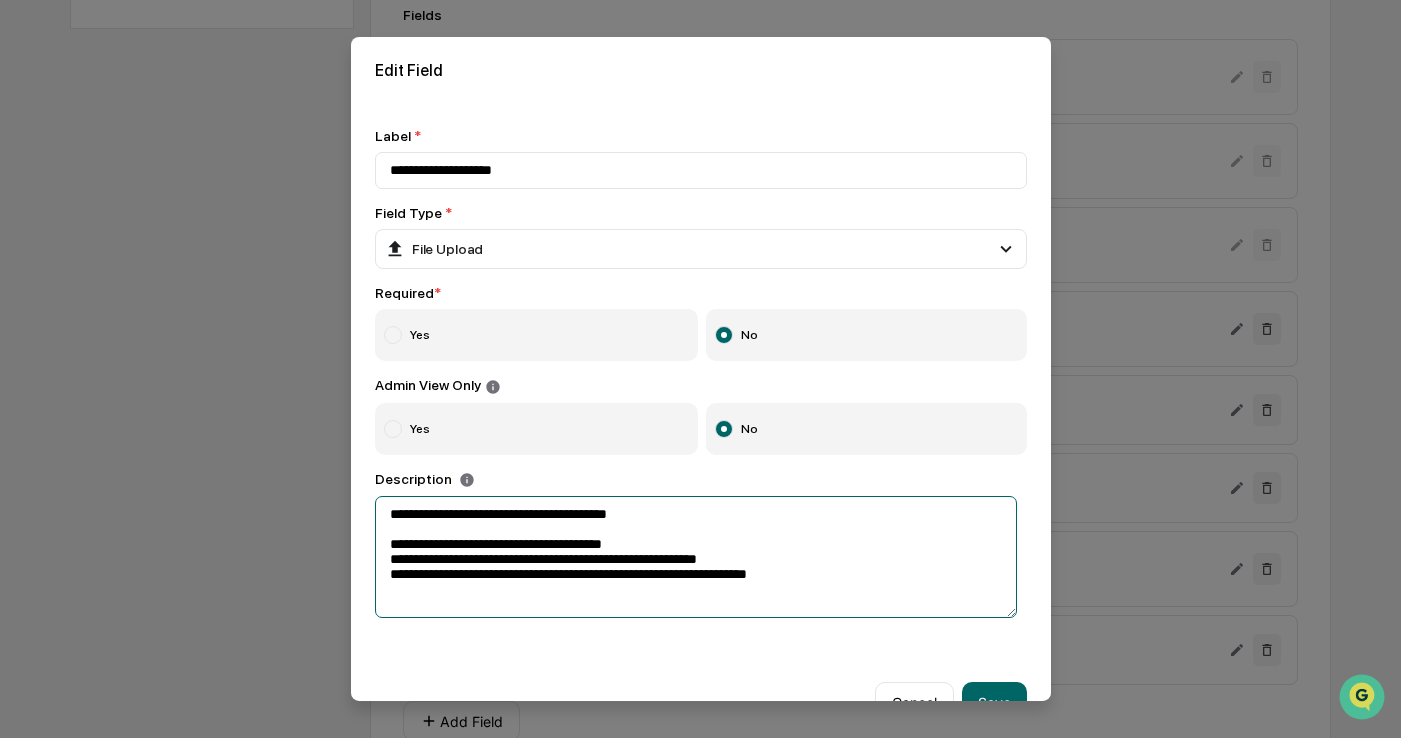 drag, startPoint x: 632, startPoint y: 577, endPoint x: 730, endPoint y: 583, distance: 98.1835 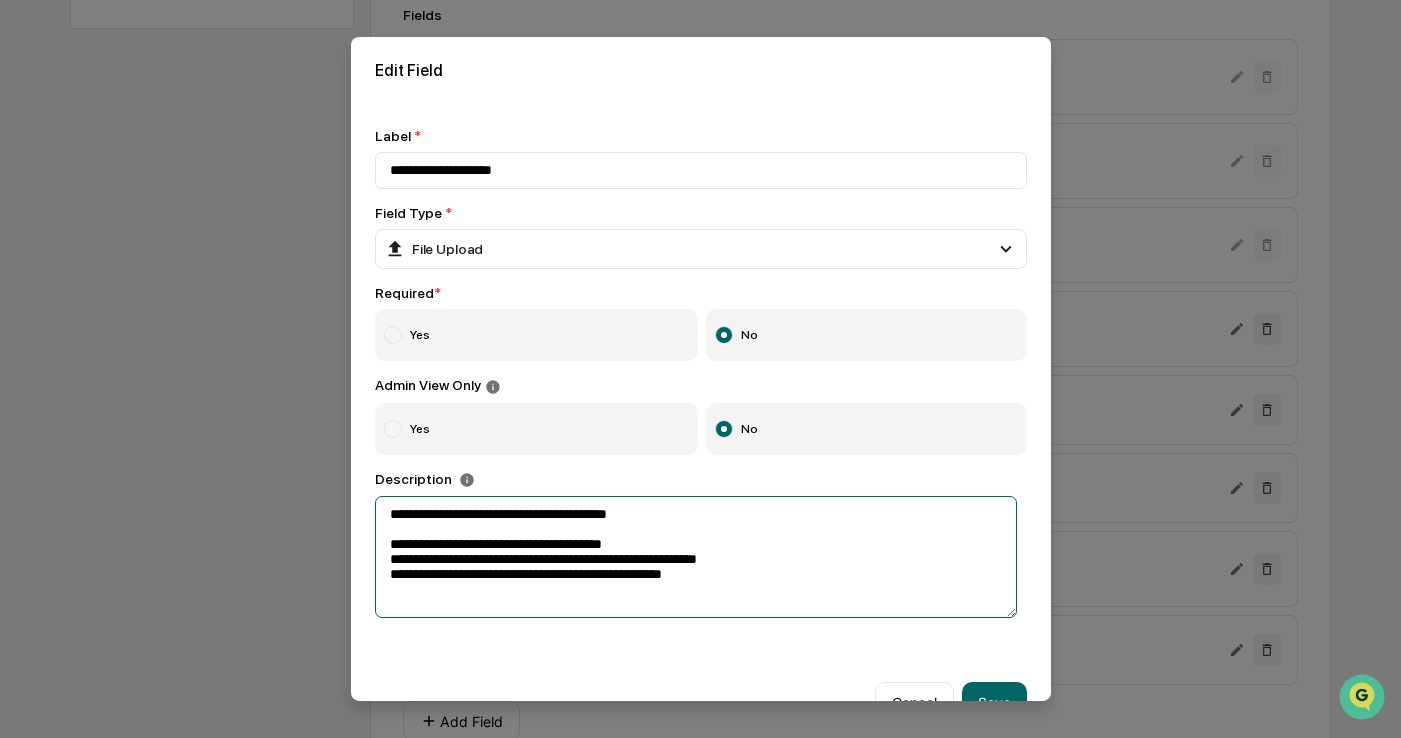 click on "**********" at bounding box center (696, 557) 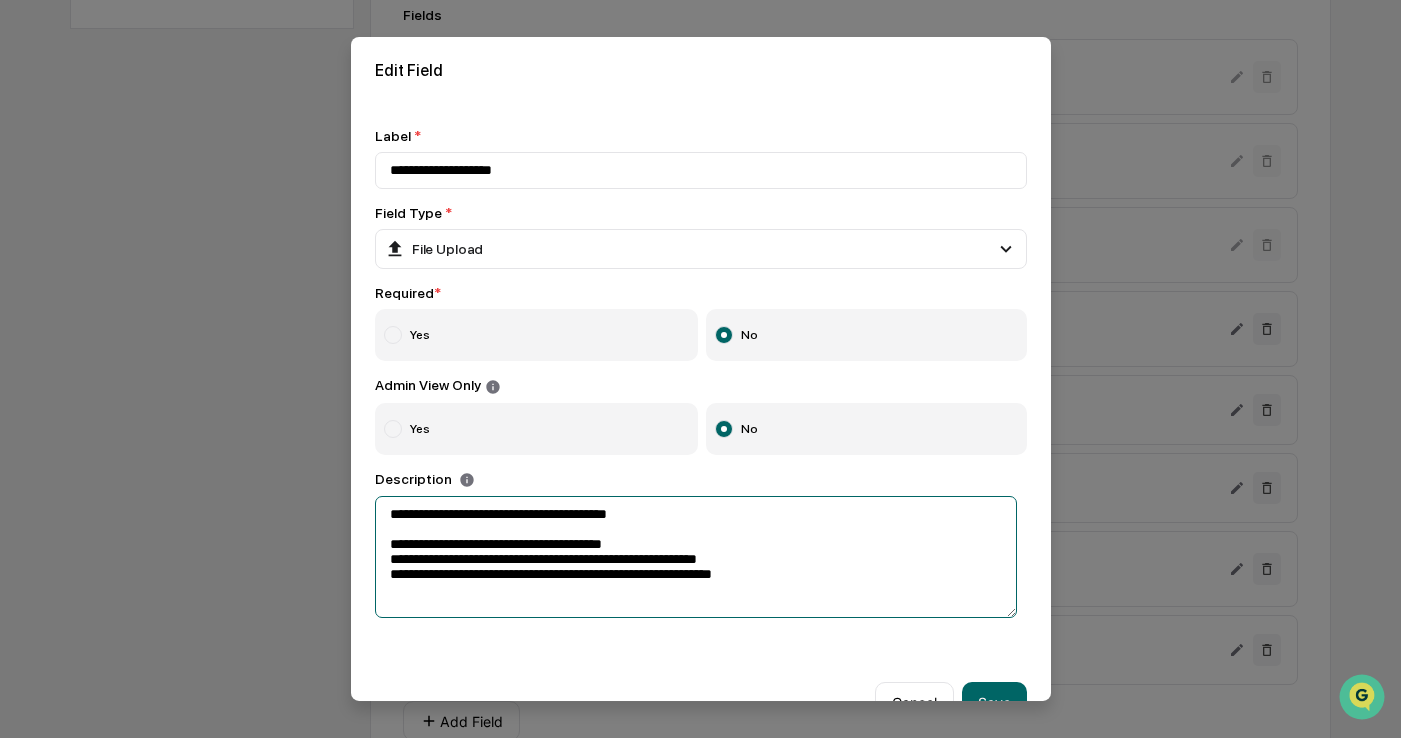 drag, startPoint x: 757, startPoint y: 575, endPoint x: 696, endPoint y: 580, distance: 61.204575 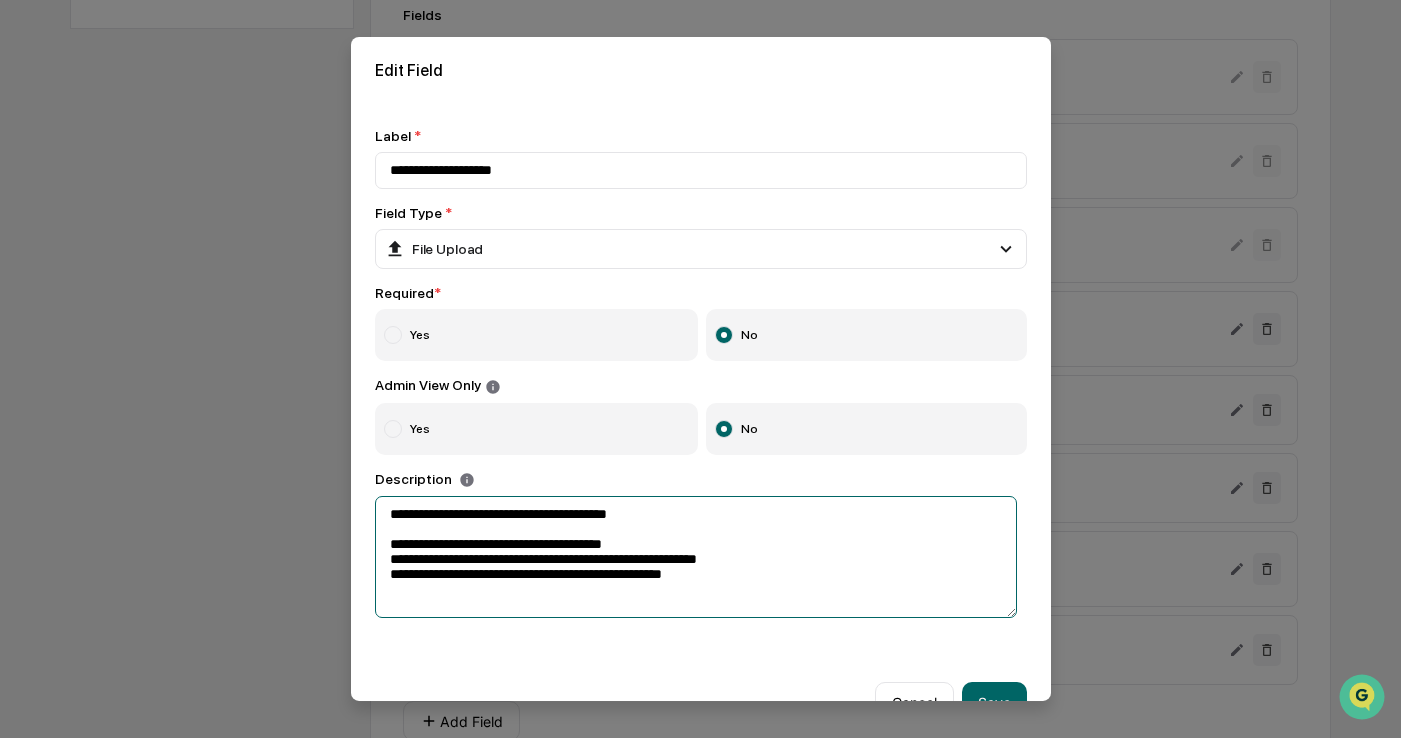 click on "**********" at bounding box center (696, 557) 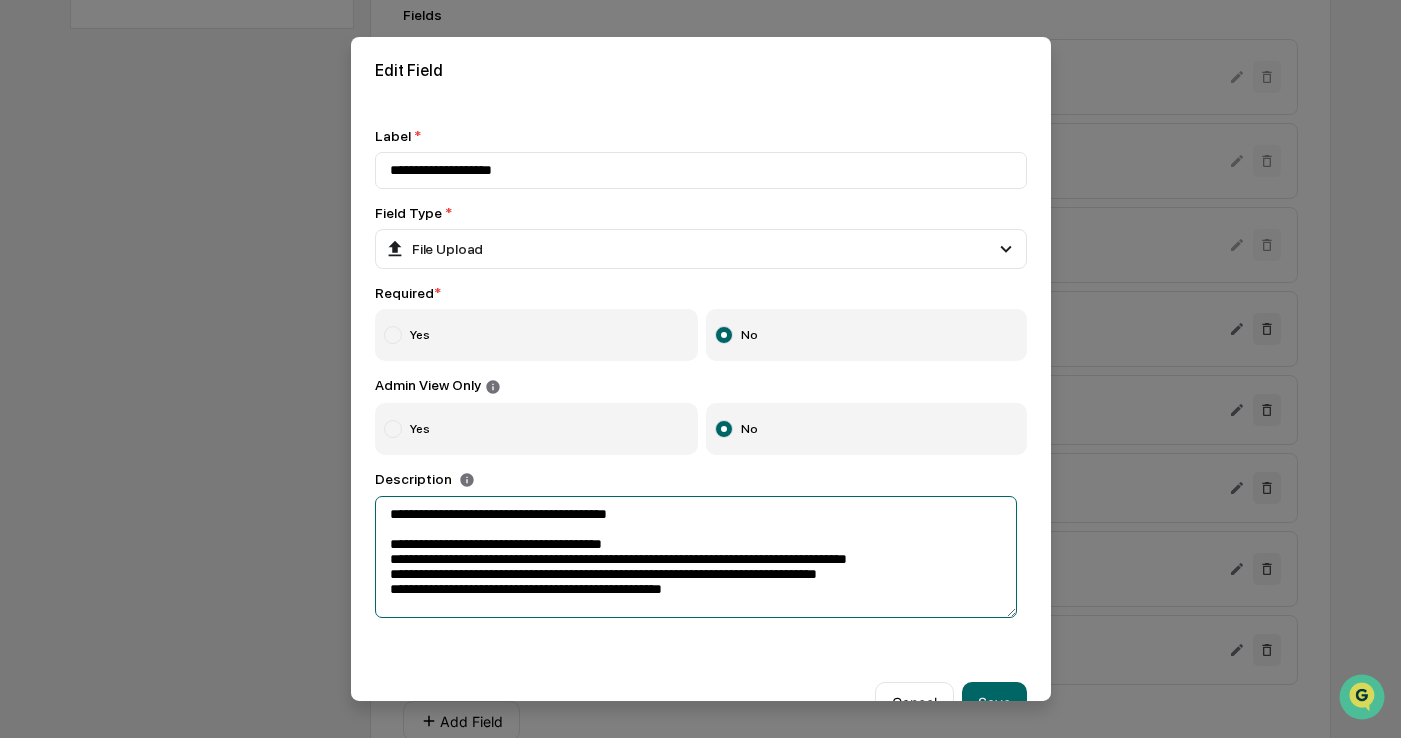 click on "**********" at bounding box center [696, 557] 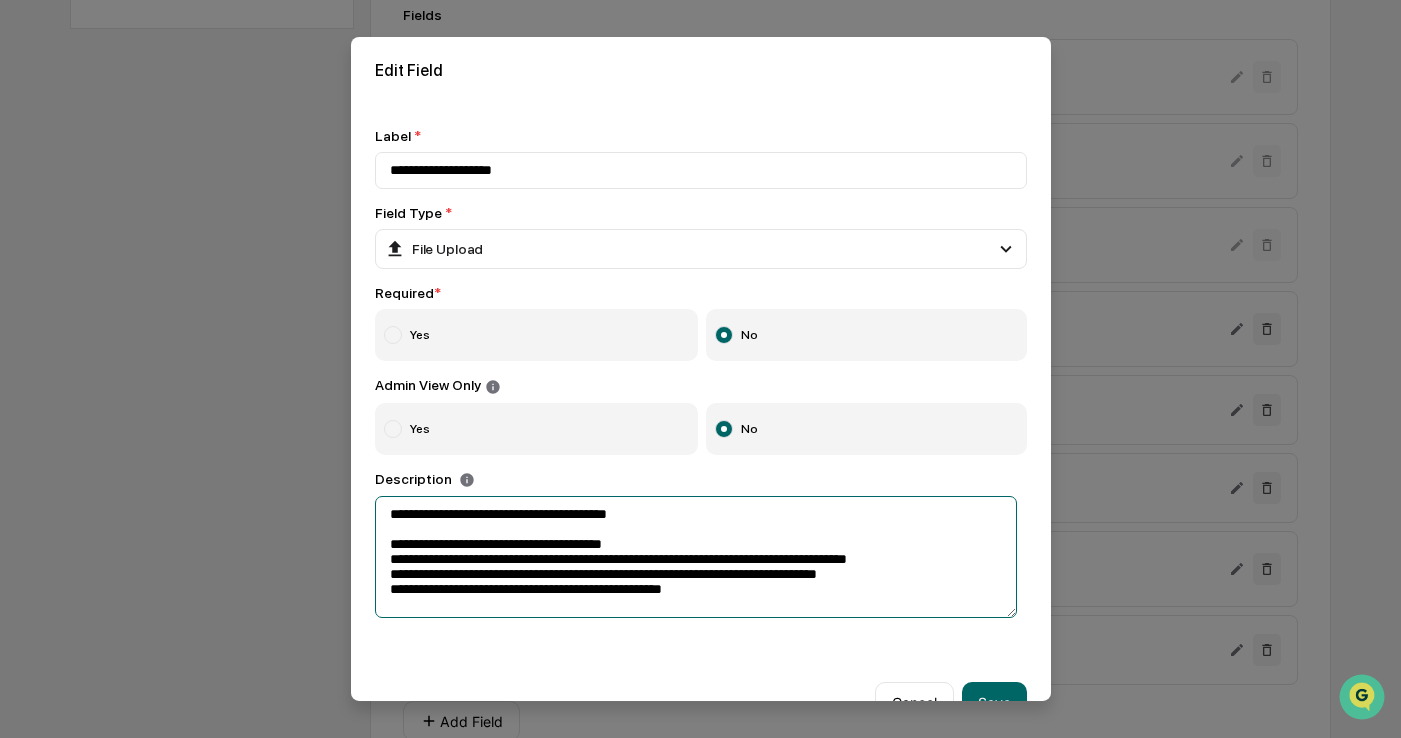 click on "**********" at bounding box center (696, 557) 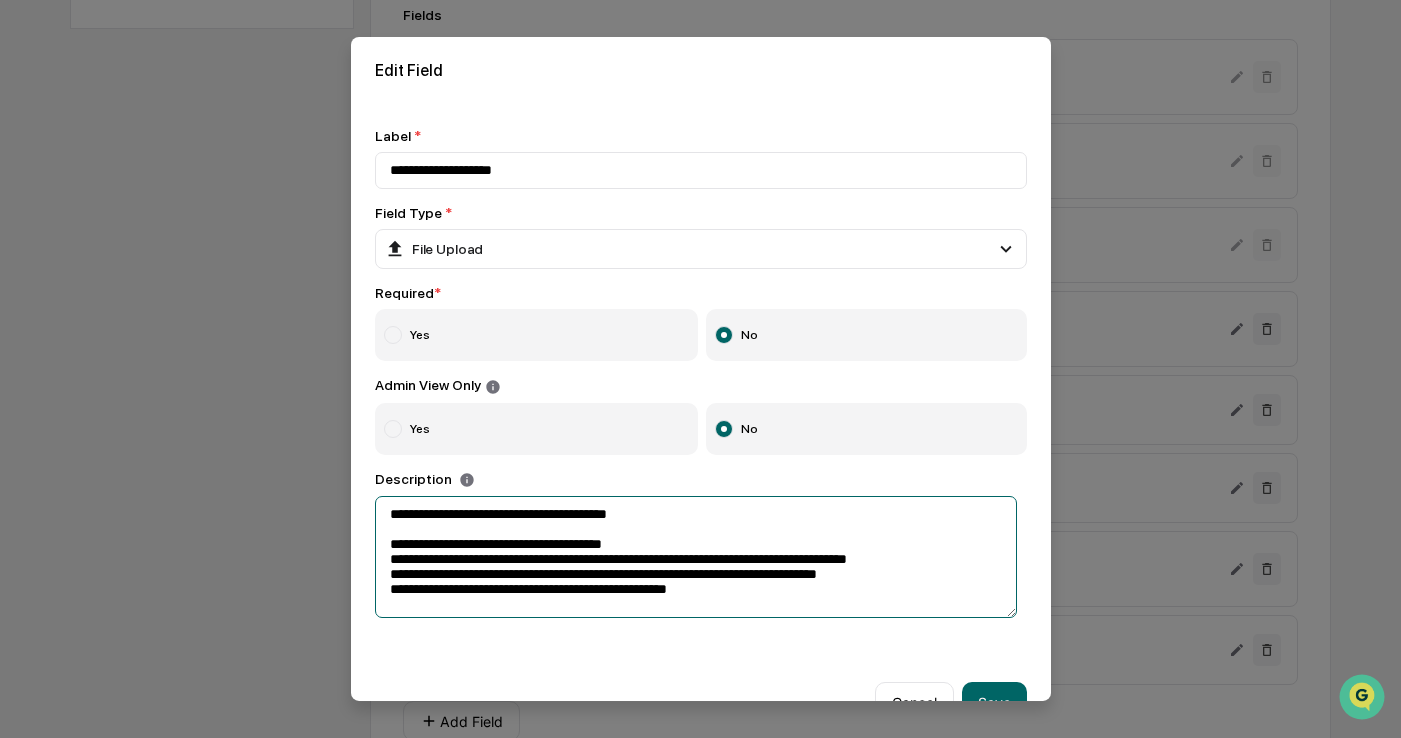 paste on "**********" 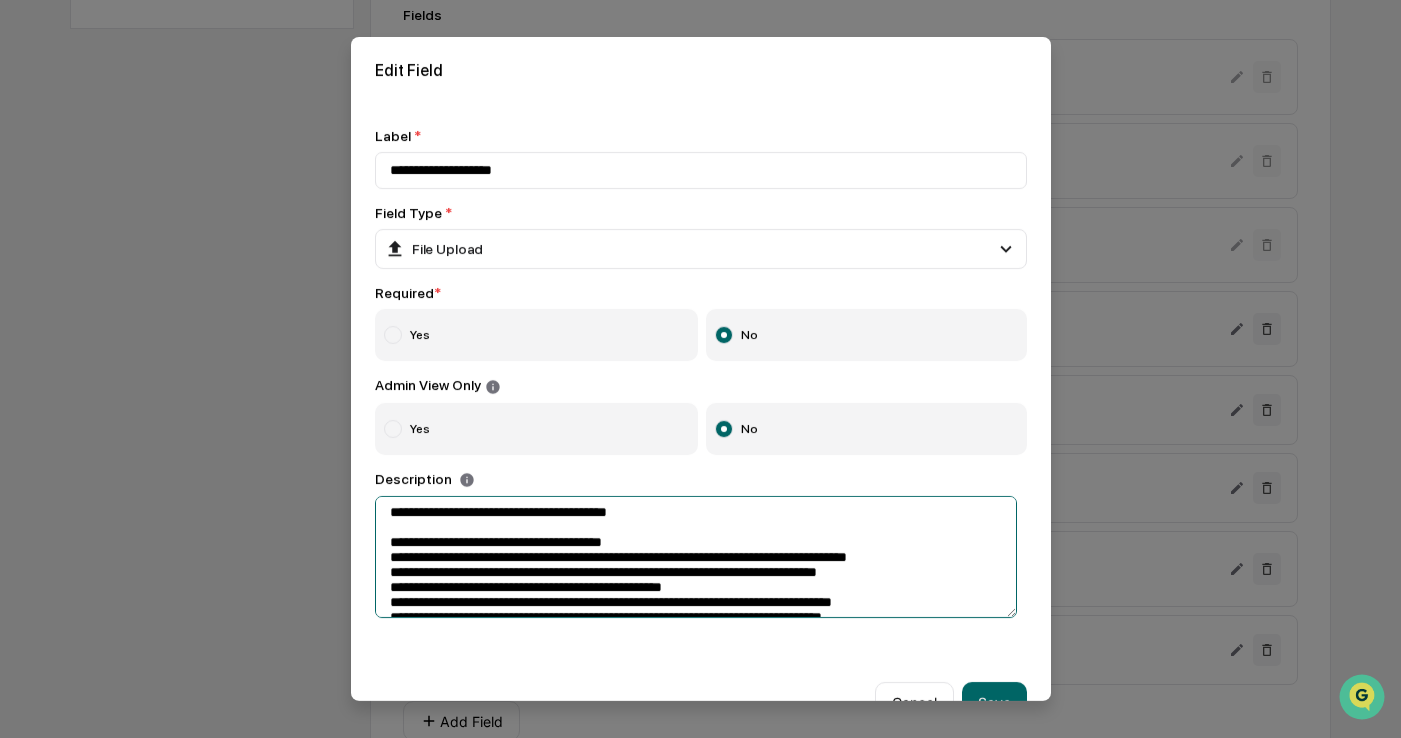 scroll, scrollTop: 34, scrollLeft: 0, axis: vertical 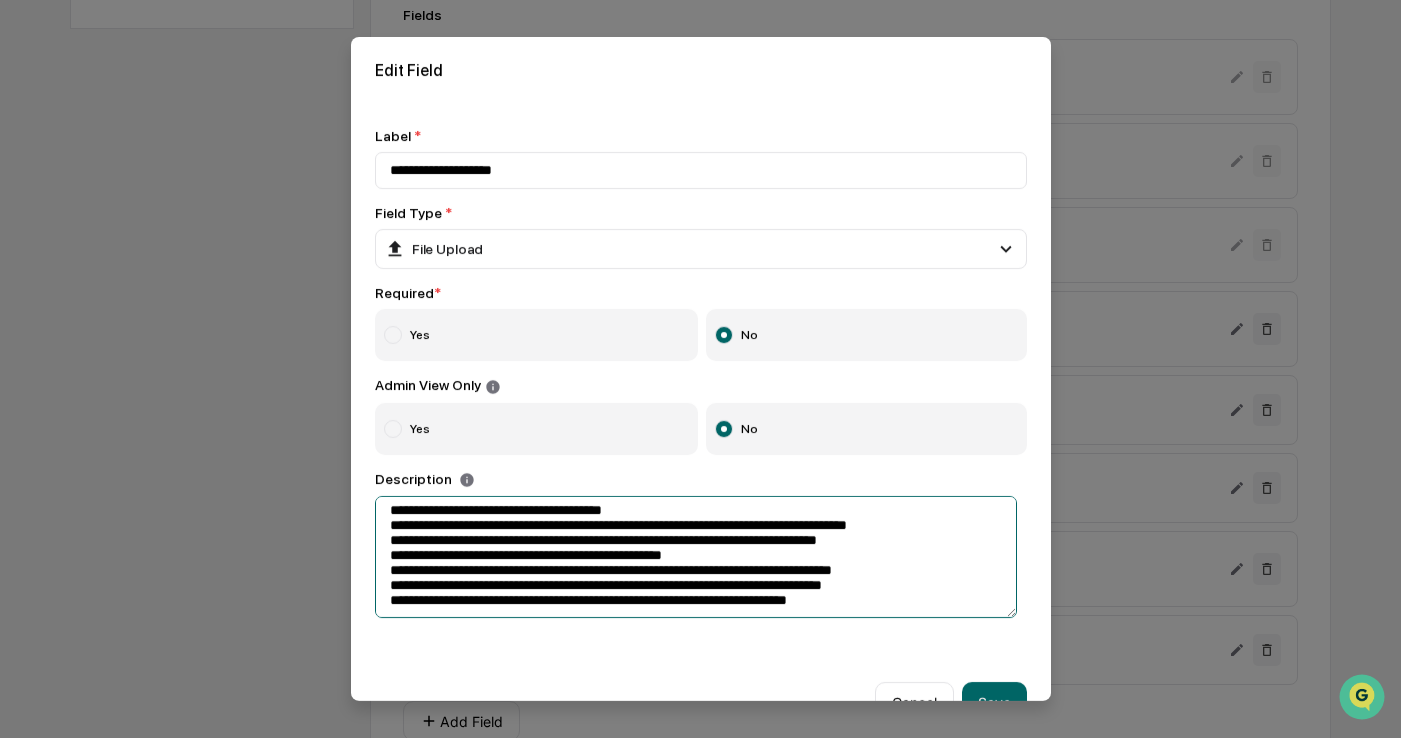 click on "**********" at bounding box center (696, 557) 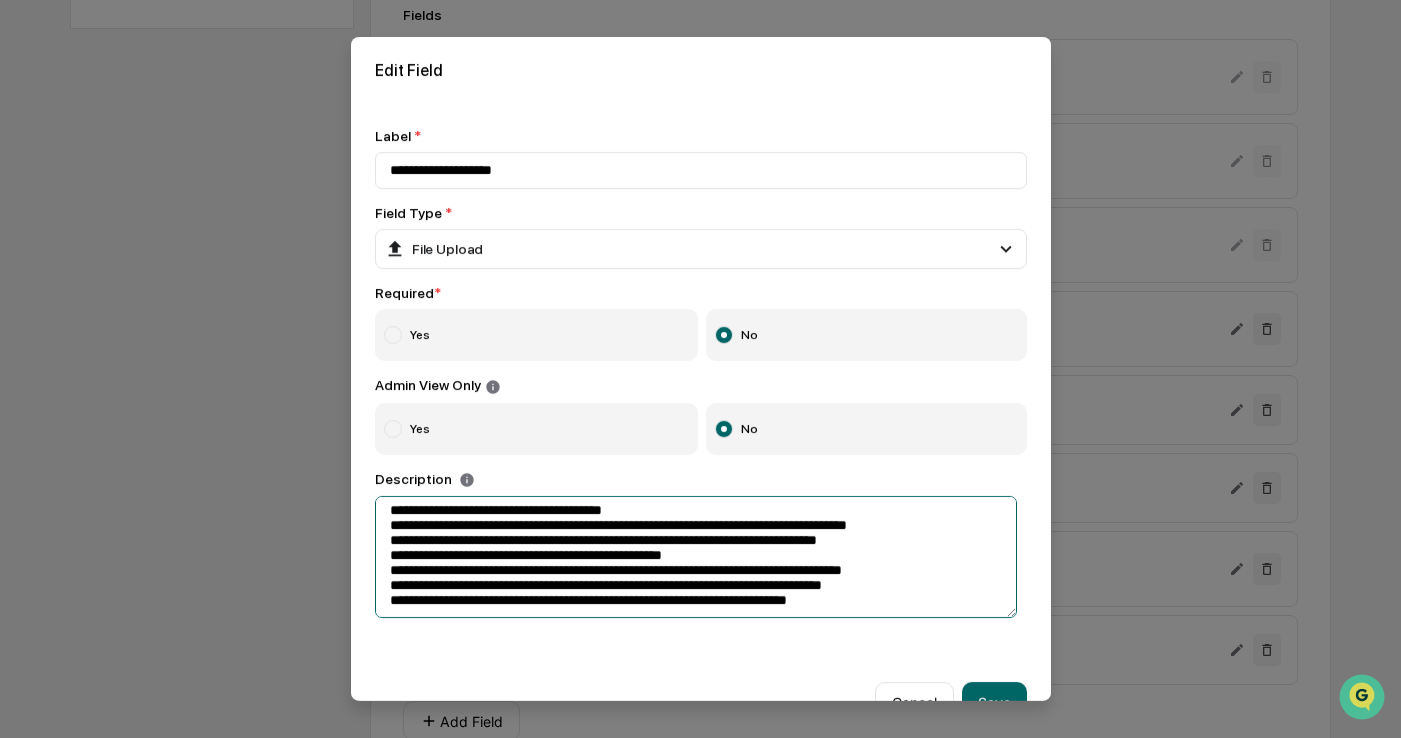 click on "**********" at bounding box center (696, 557) 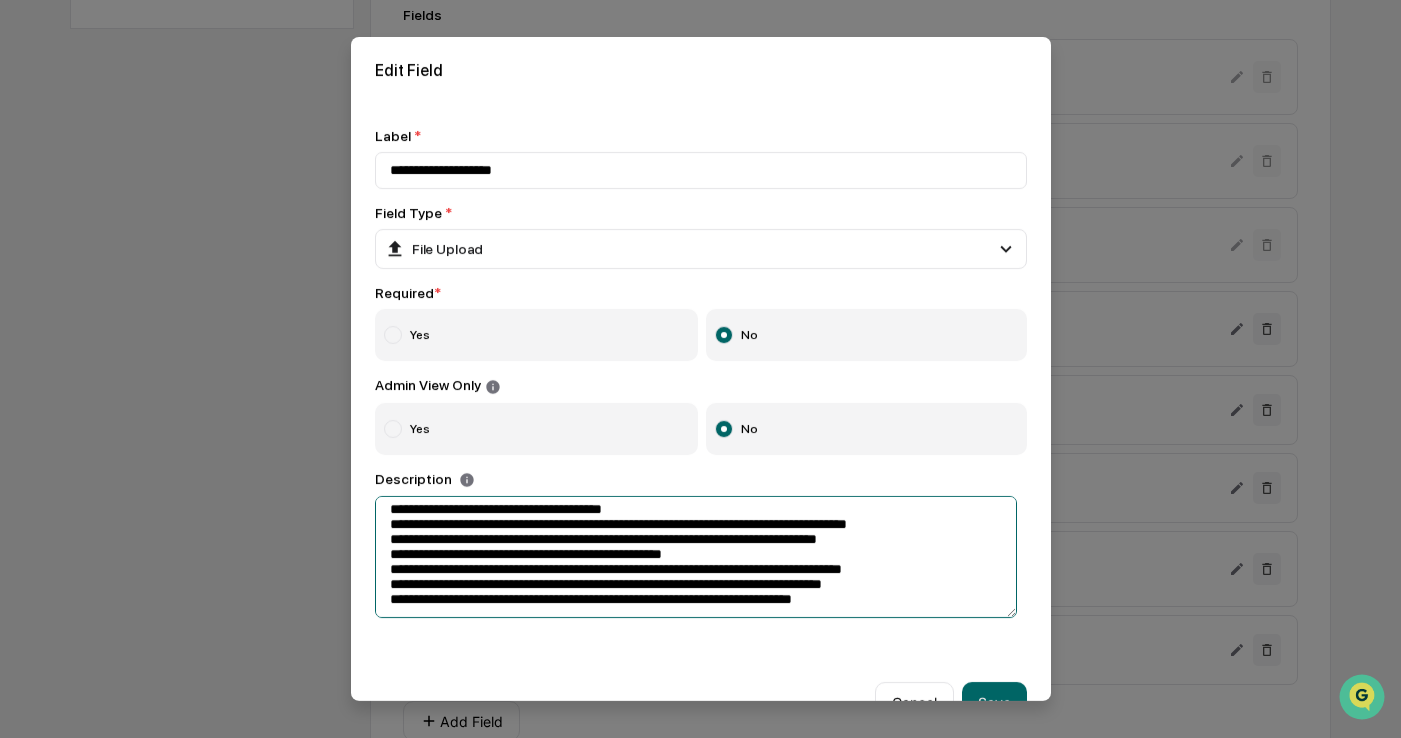 scroll, scrollTop: 50, scrollLeft: 0, axis: vertical 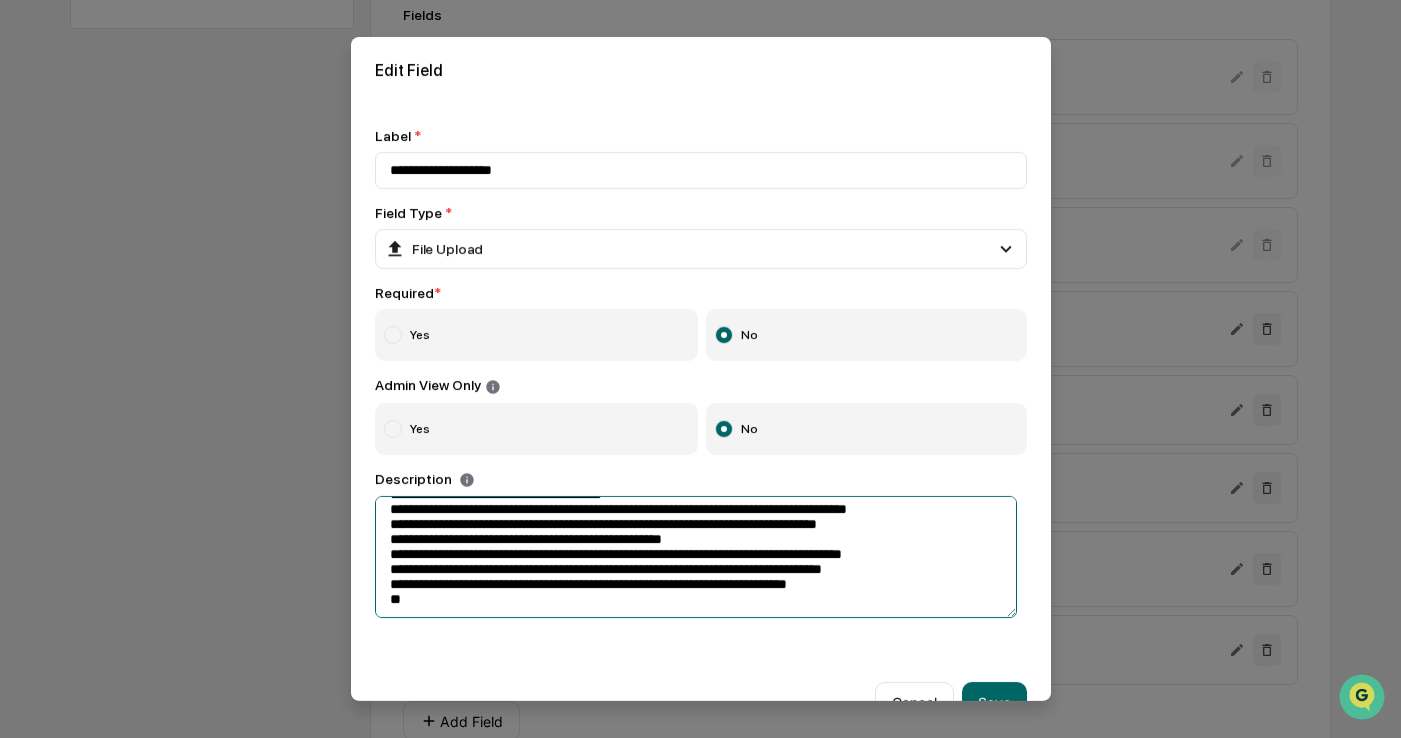 paste on "**********" 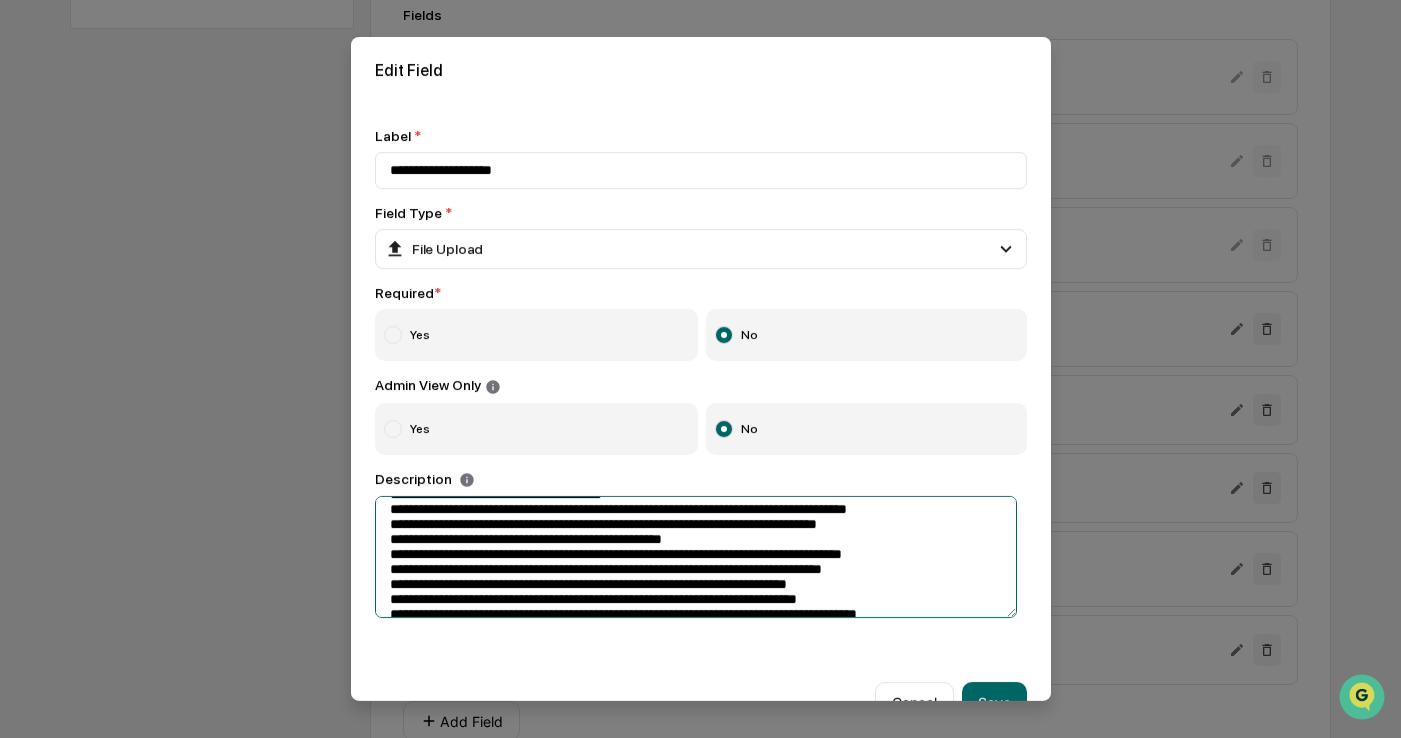 scroll, scrollTop: 82, scrollLeft: 0, axis: vertical 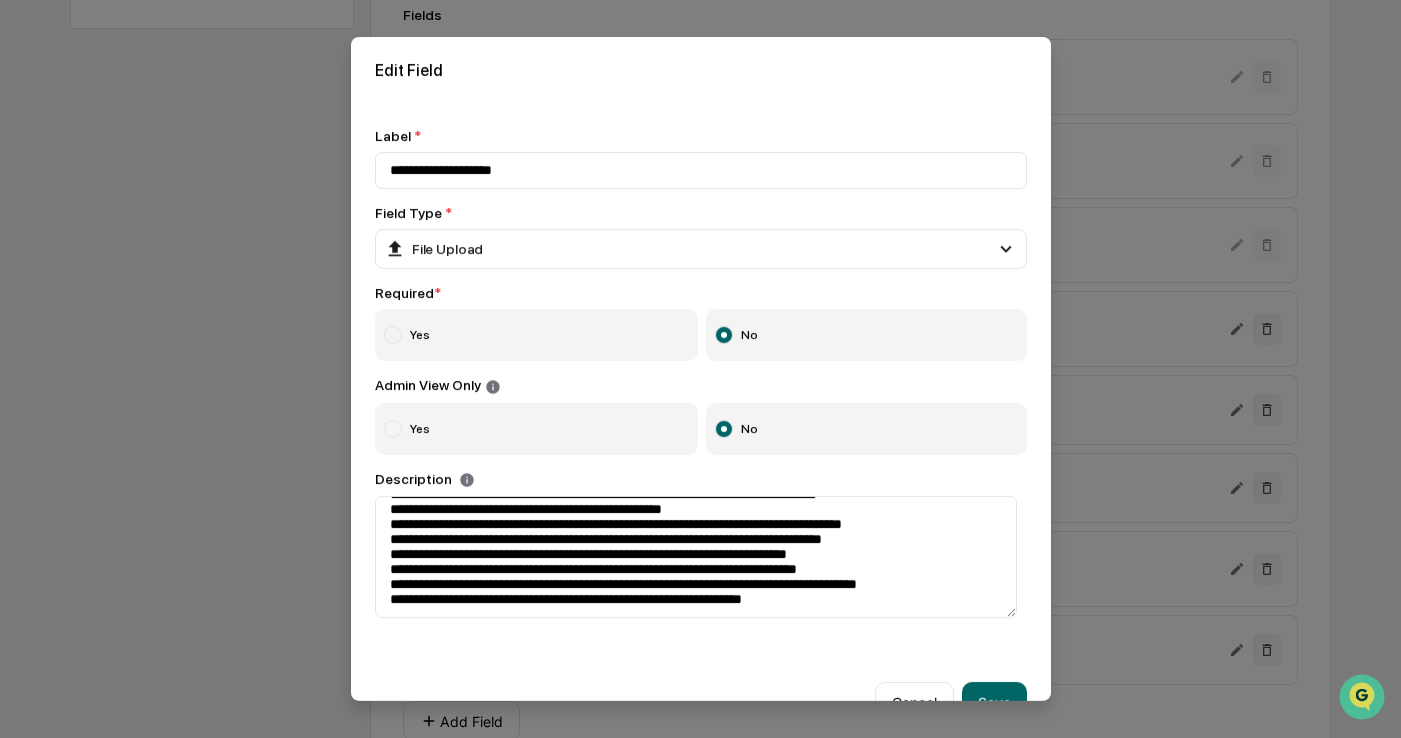 click on "**********" at bounding box center (701, 373) 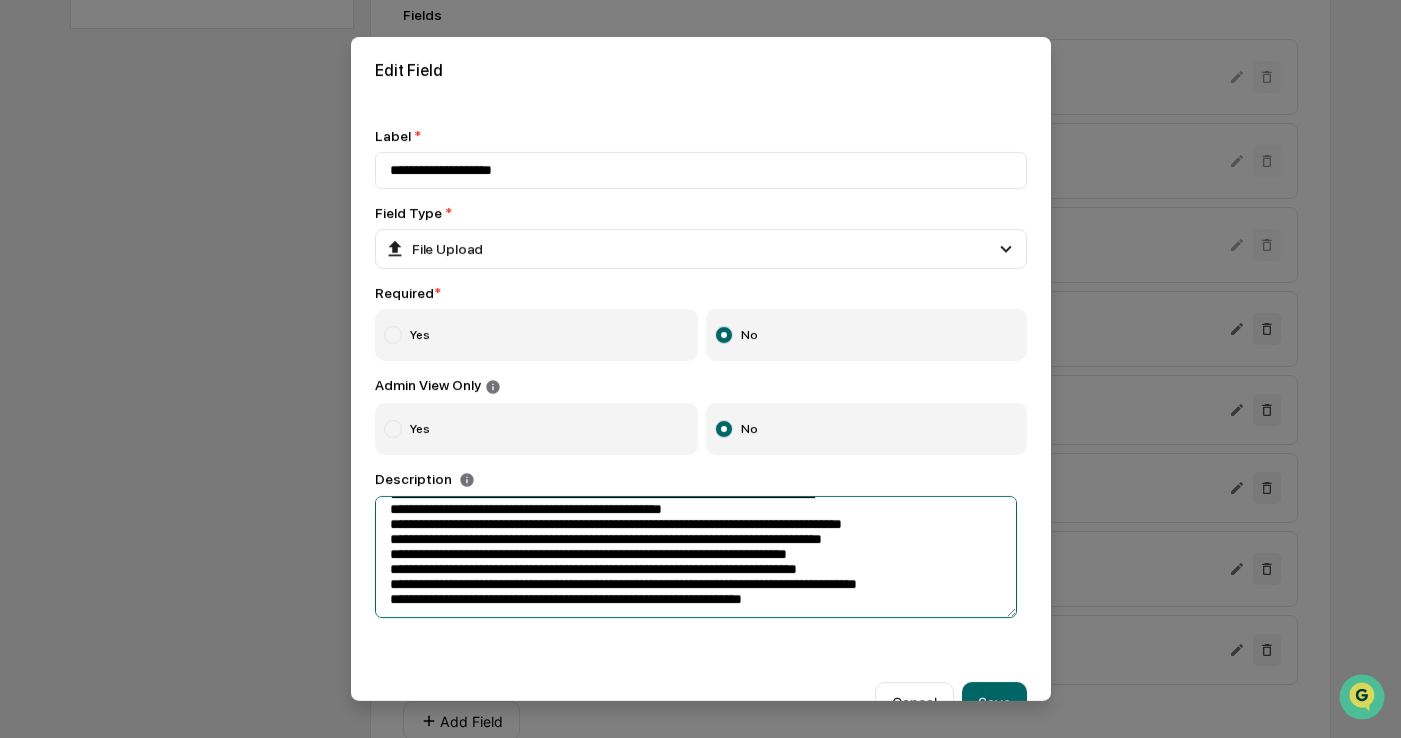 click on "**********" at bounding box center [696, 557] 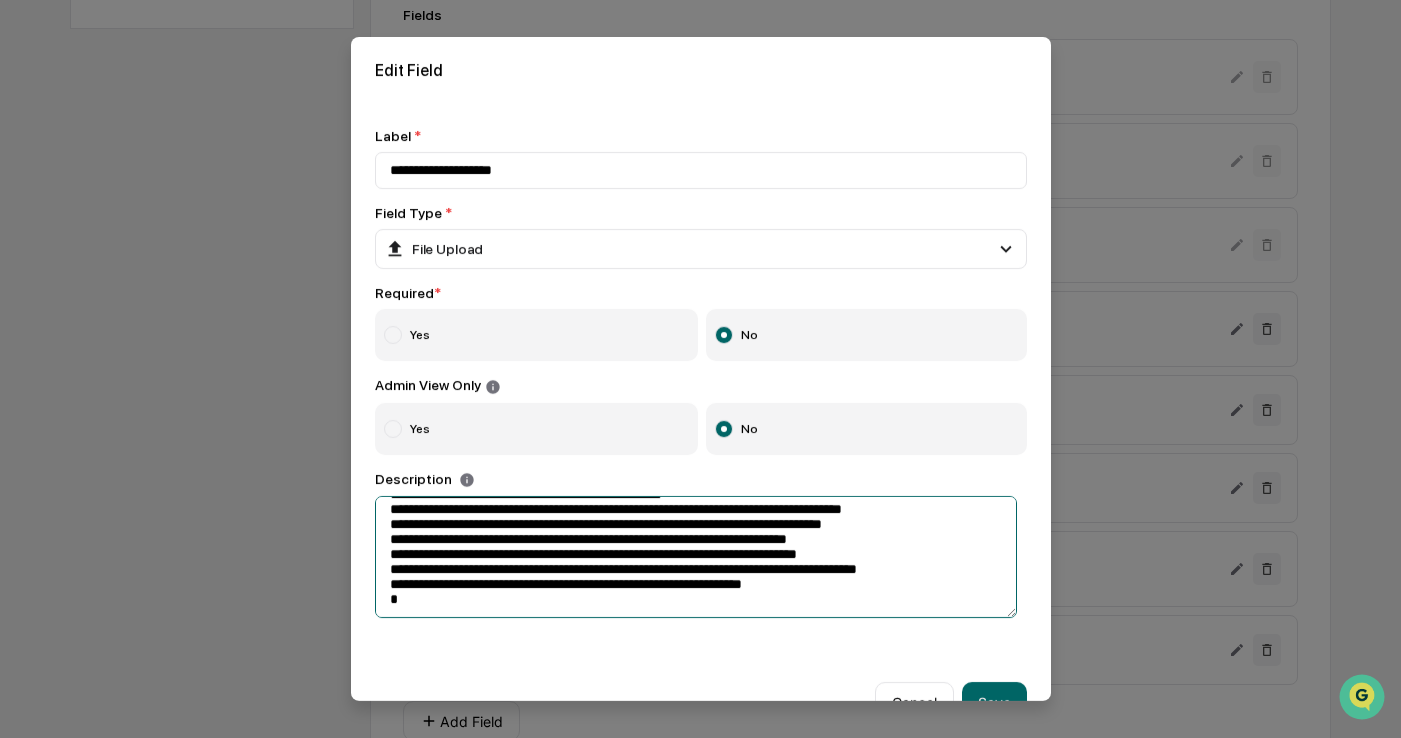 paste on "**********" 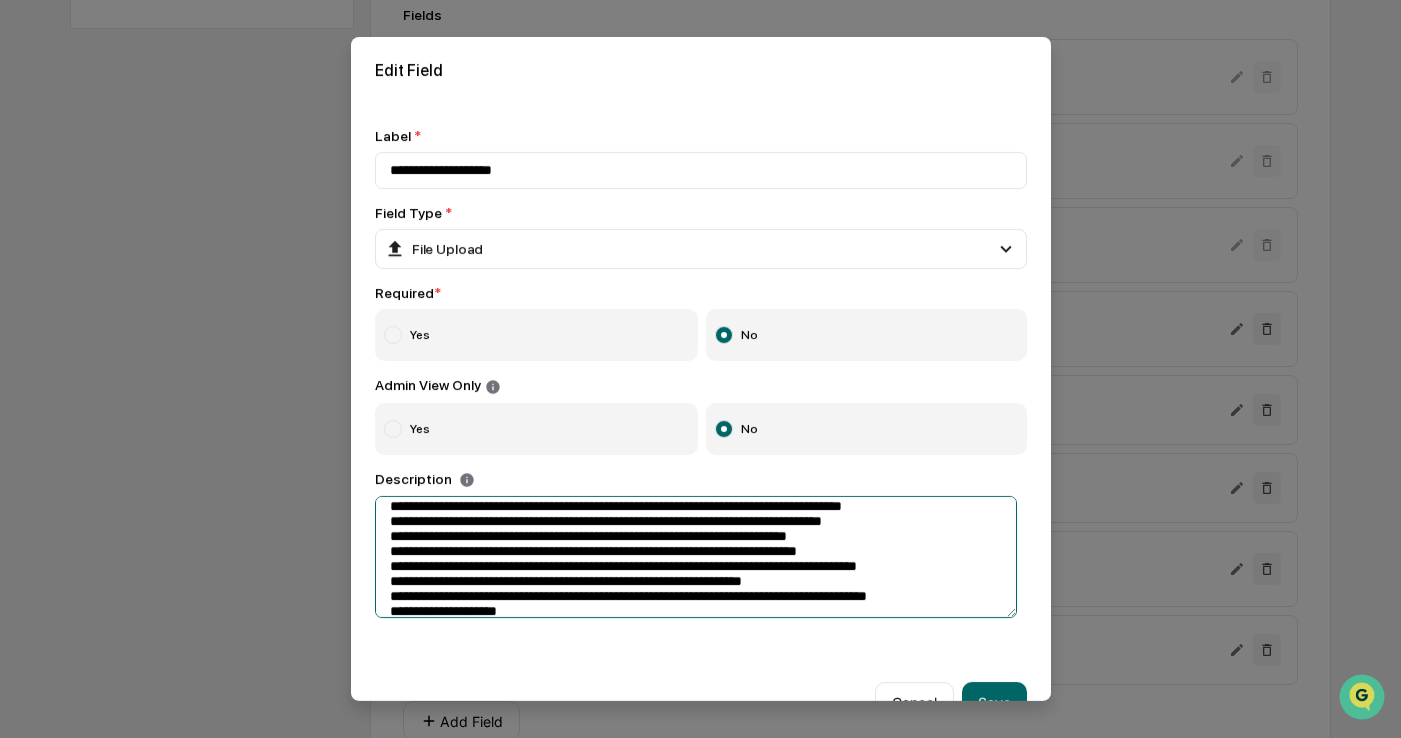 scroll, scrollTop: 114, scrollLeft: 0, axis: vertical 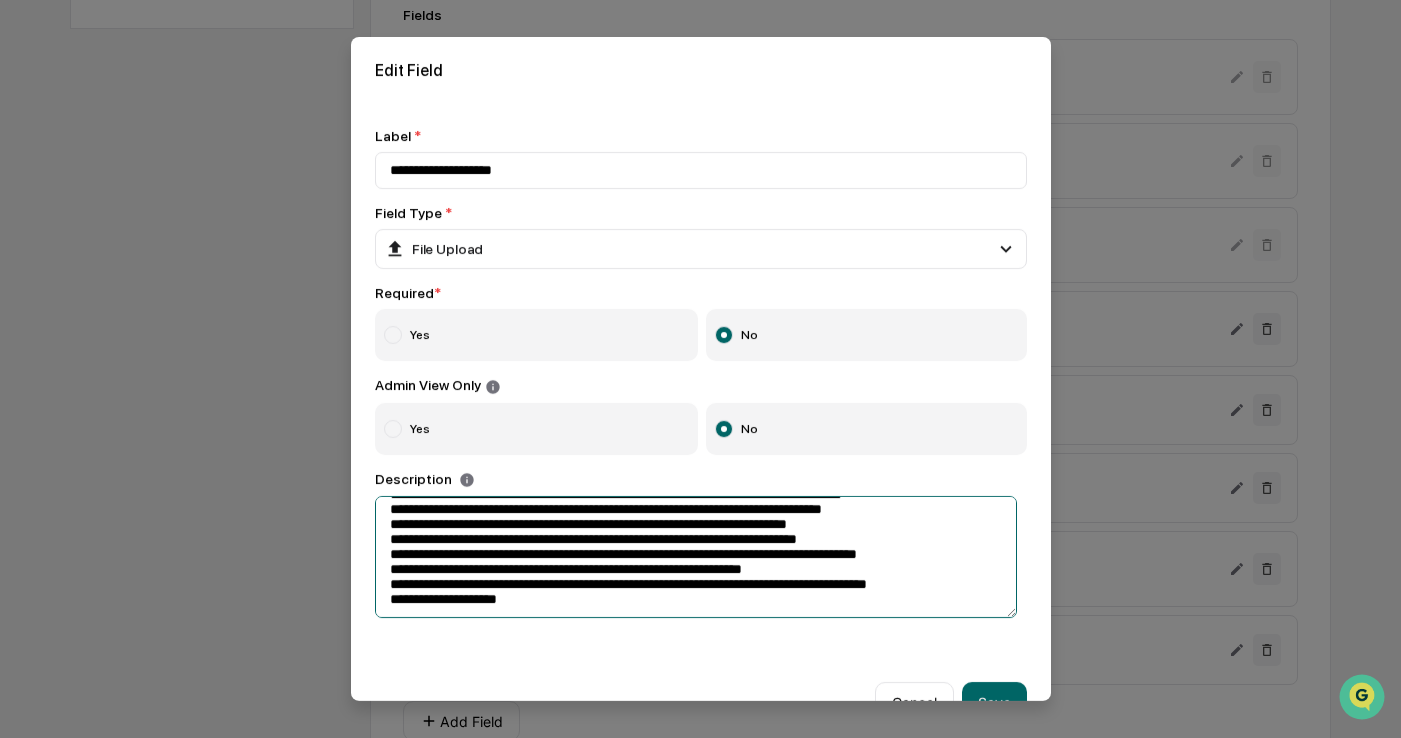 click on "**********" at bounding box center (696, 557) 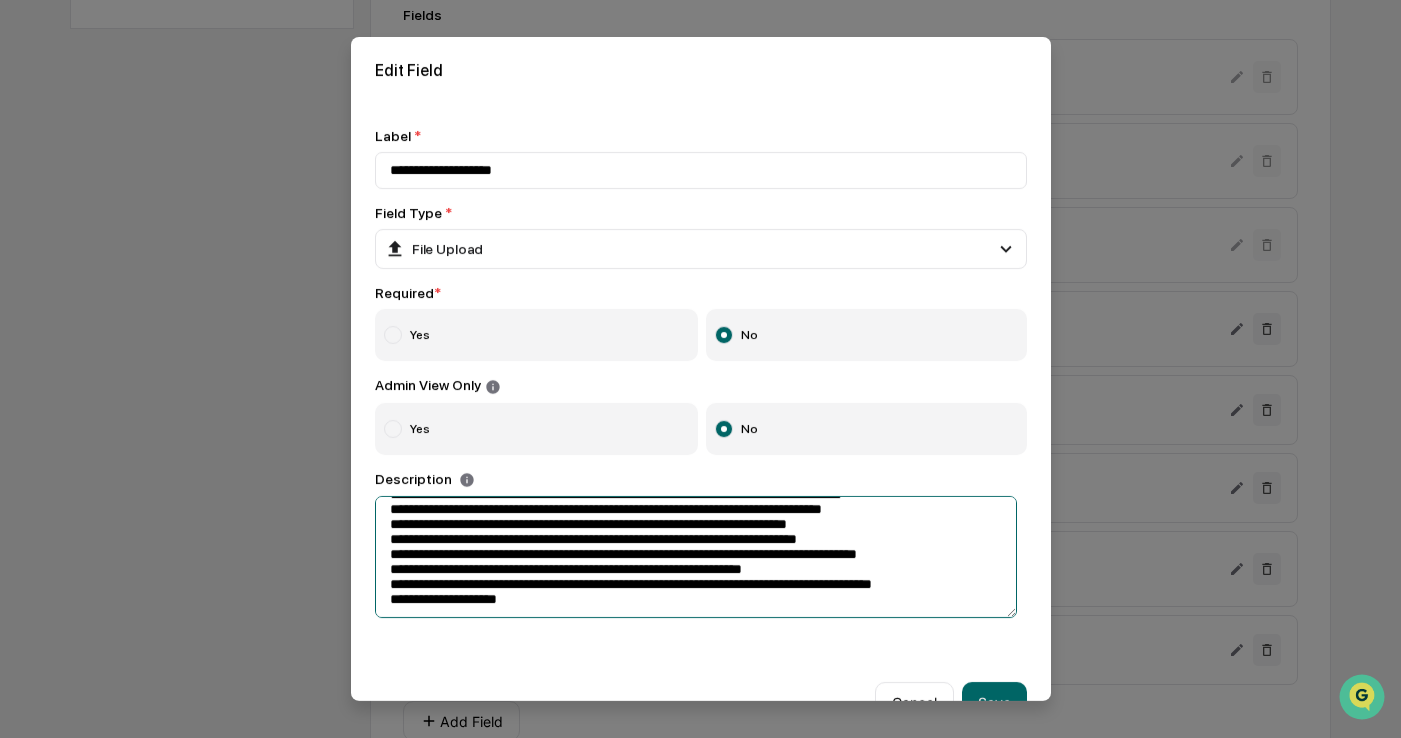 click on "**********" at bounding box center (696, 557) 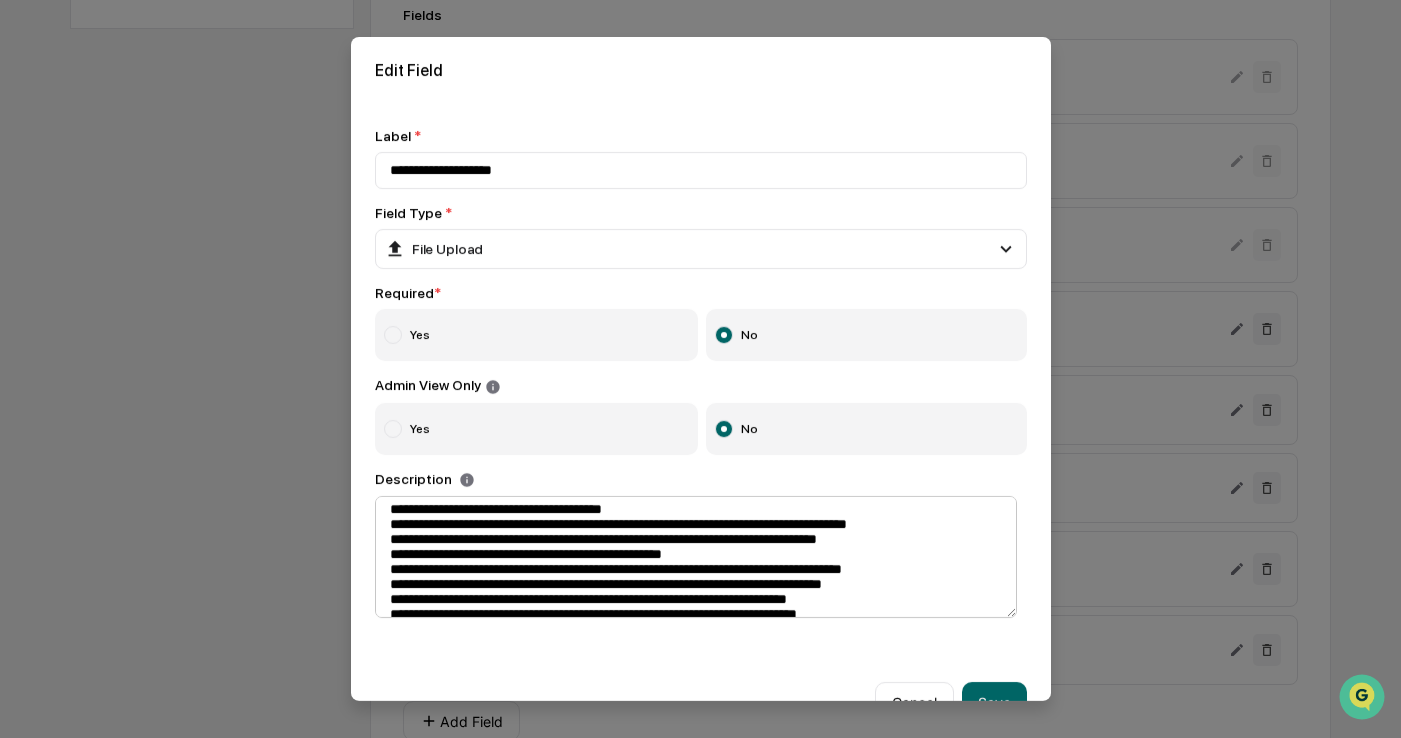 scroll, scrollTop: 0, scrollLeft: 0, axis: both 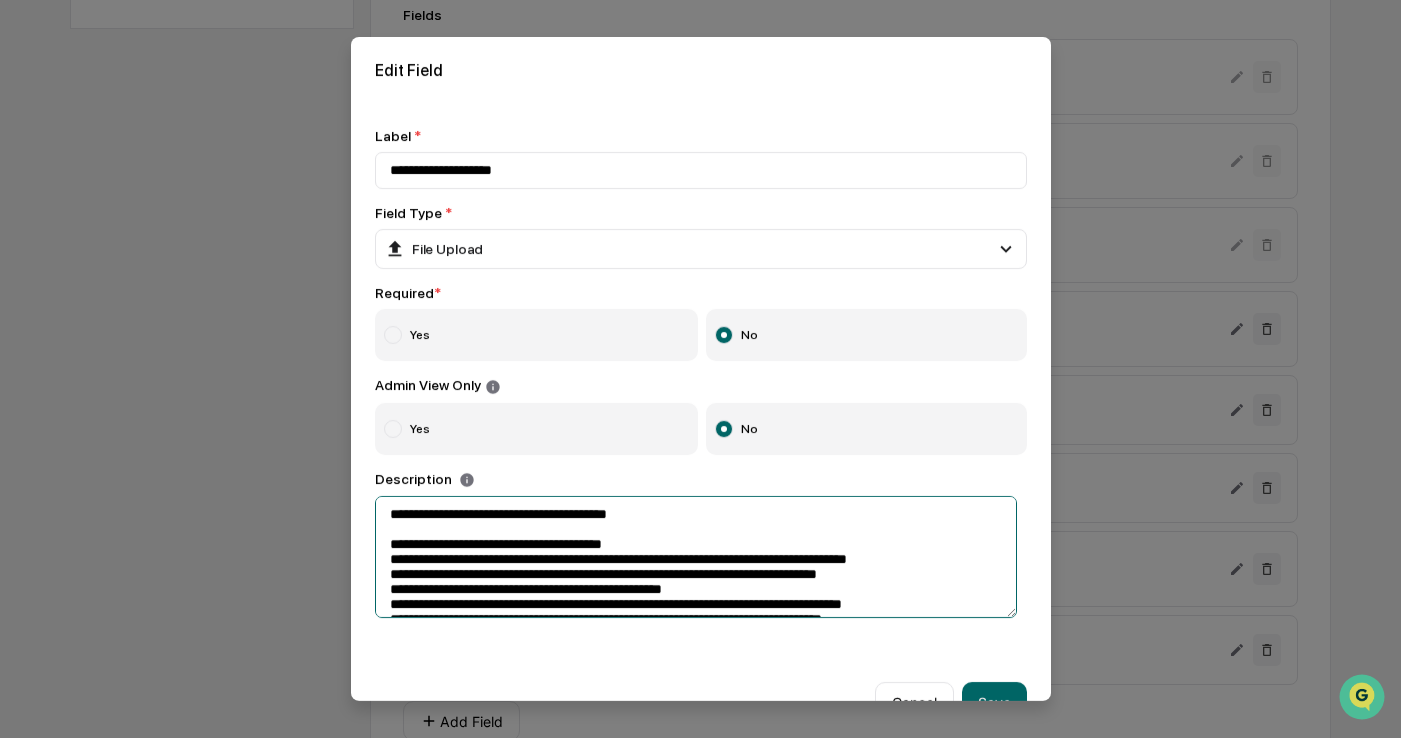 drag, startPoint x: 699, startPoint y: 598, endPoint x: 391, endPoint y: 596, distance: 308.0065 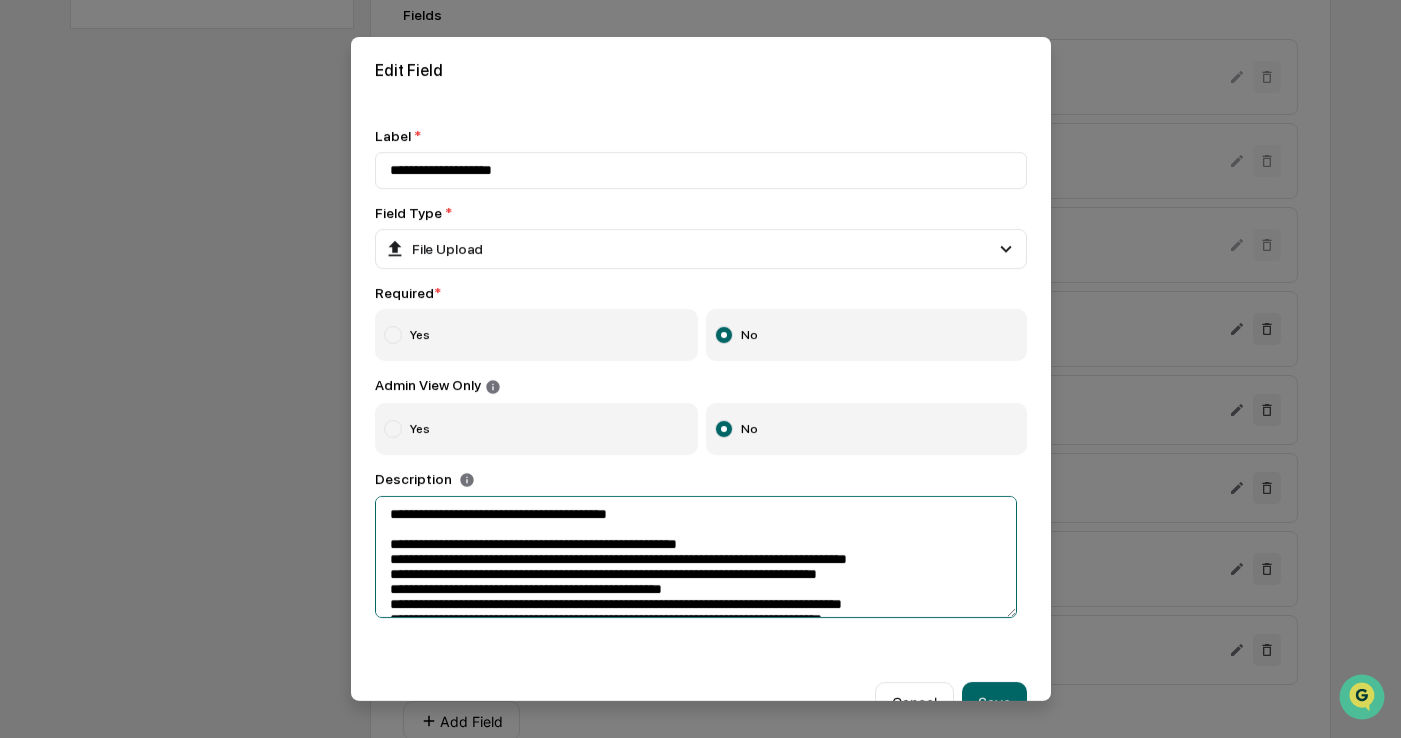drag, startPoint x: 735, startPoint y: 594, endPoint x: 389, endPoint y: 597, distance: 346.013 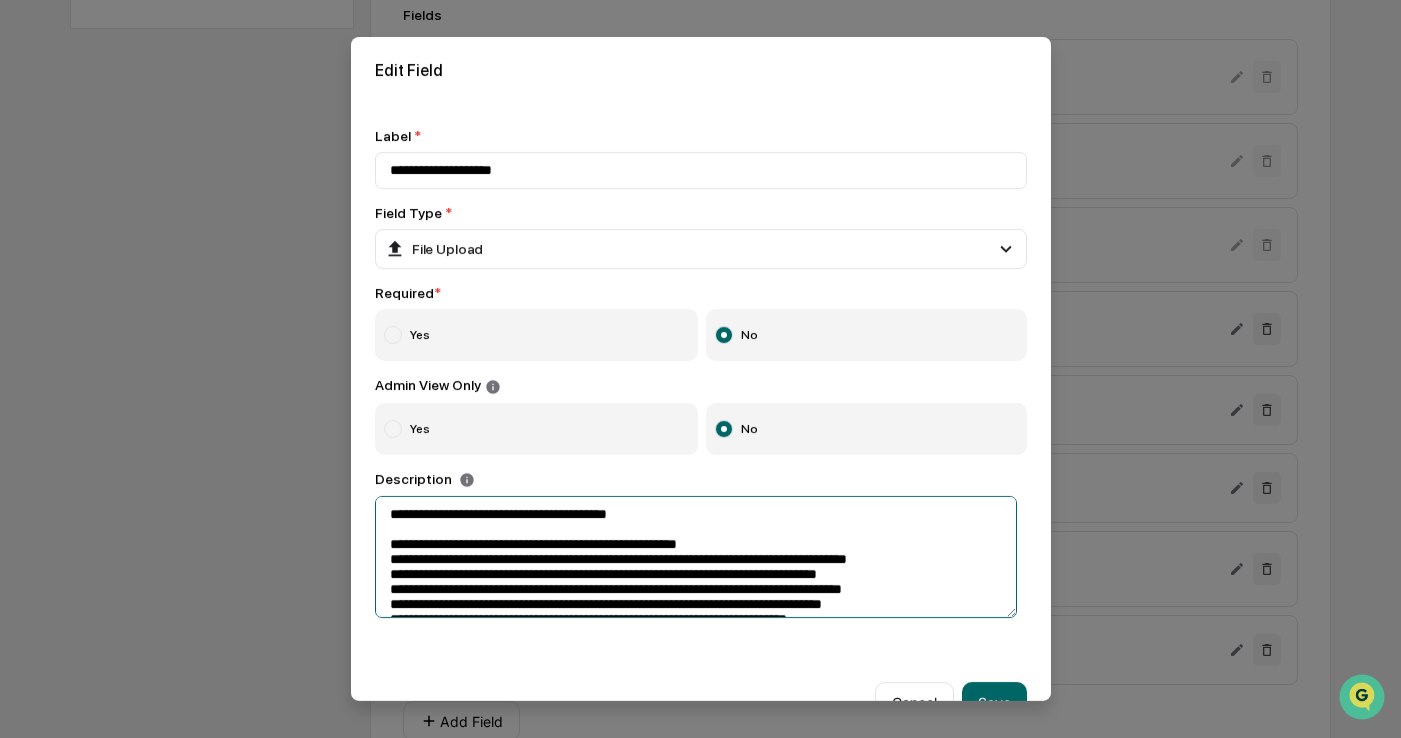 click on "**********" at bounding box center [696, 557] 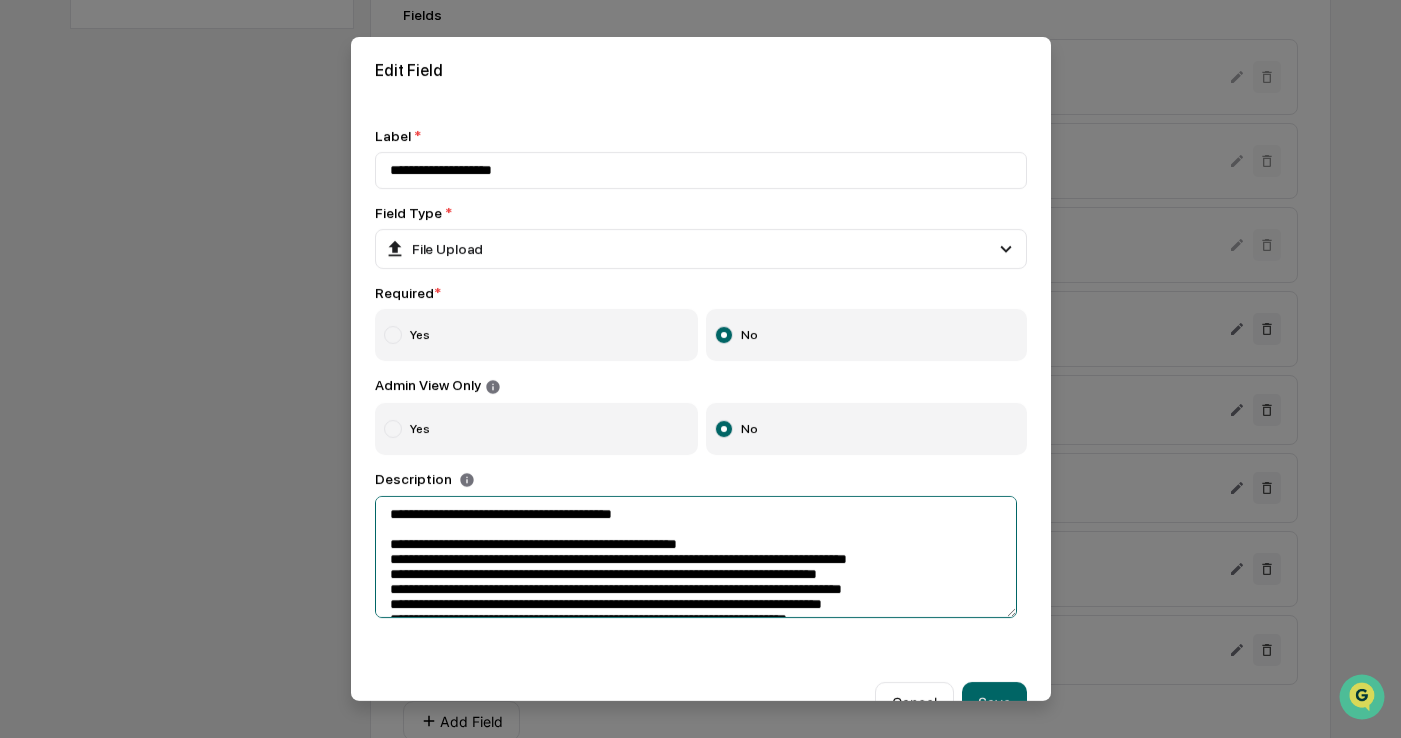 drag, startPoint x: 473, startPoint y: 519, endPoint x: 441, endPoint y: 519, distance: 32 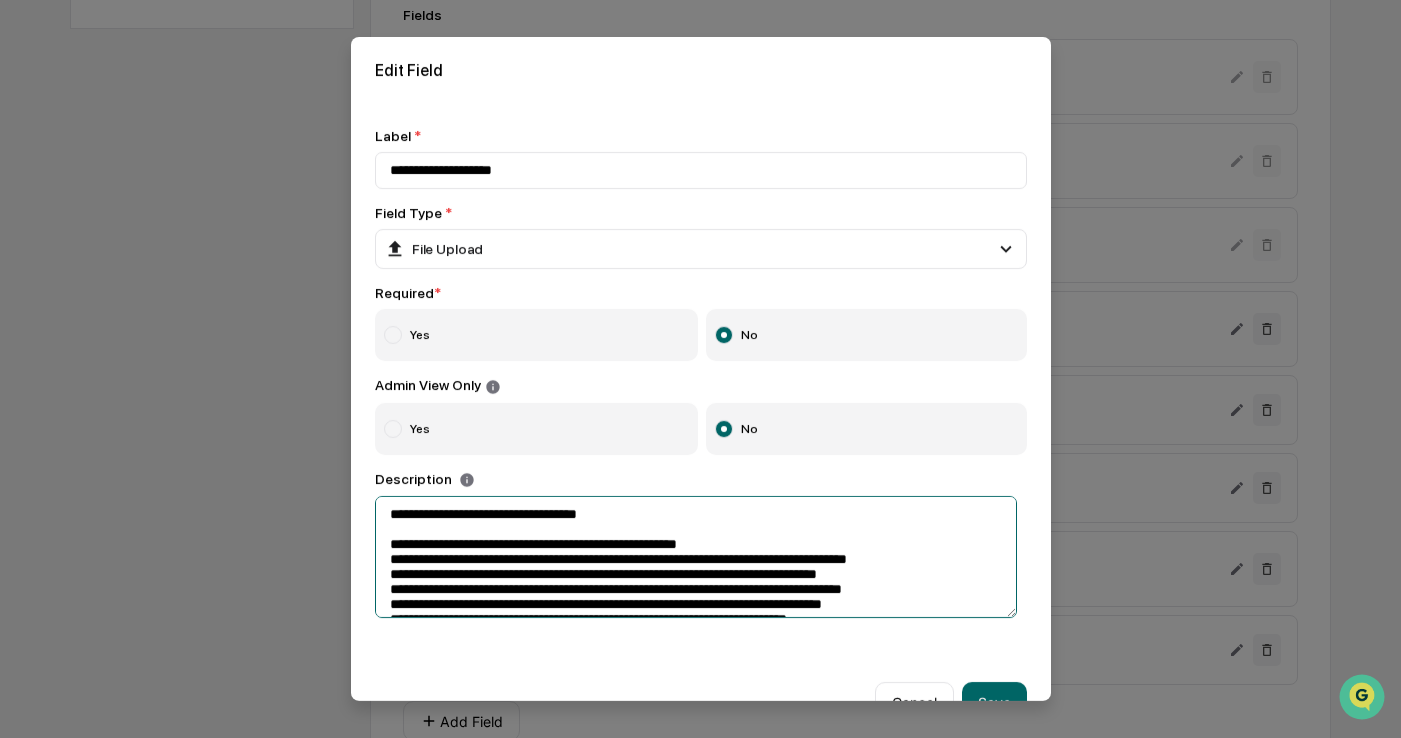 click on "**********" at bounding box center (696, 557) 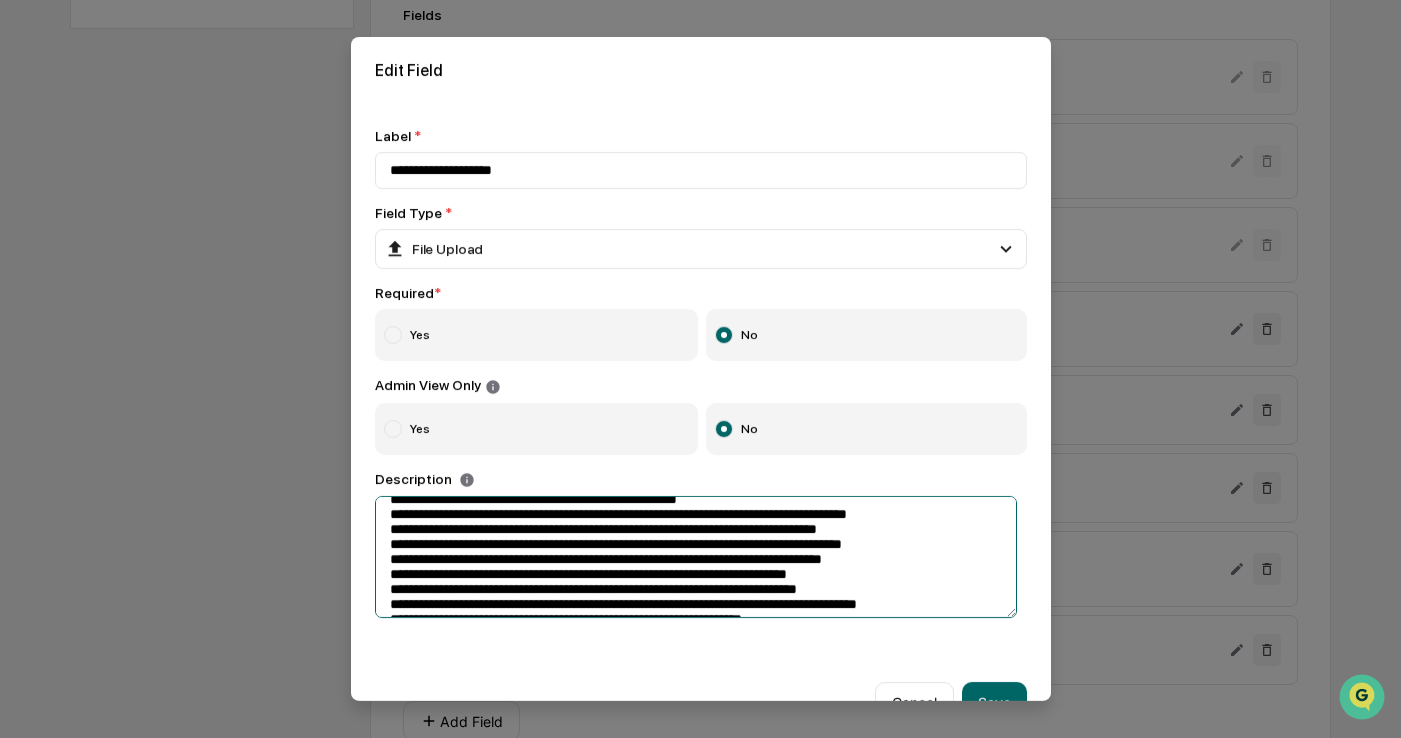 scroll, scrollTop: 0, scrollLeft: 0, axis: both 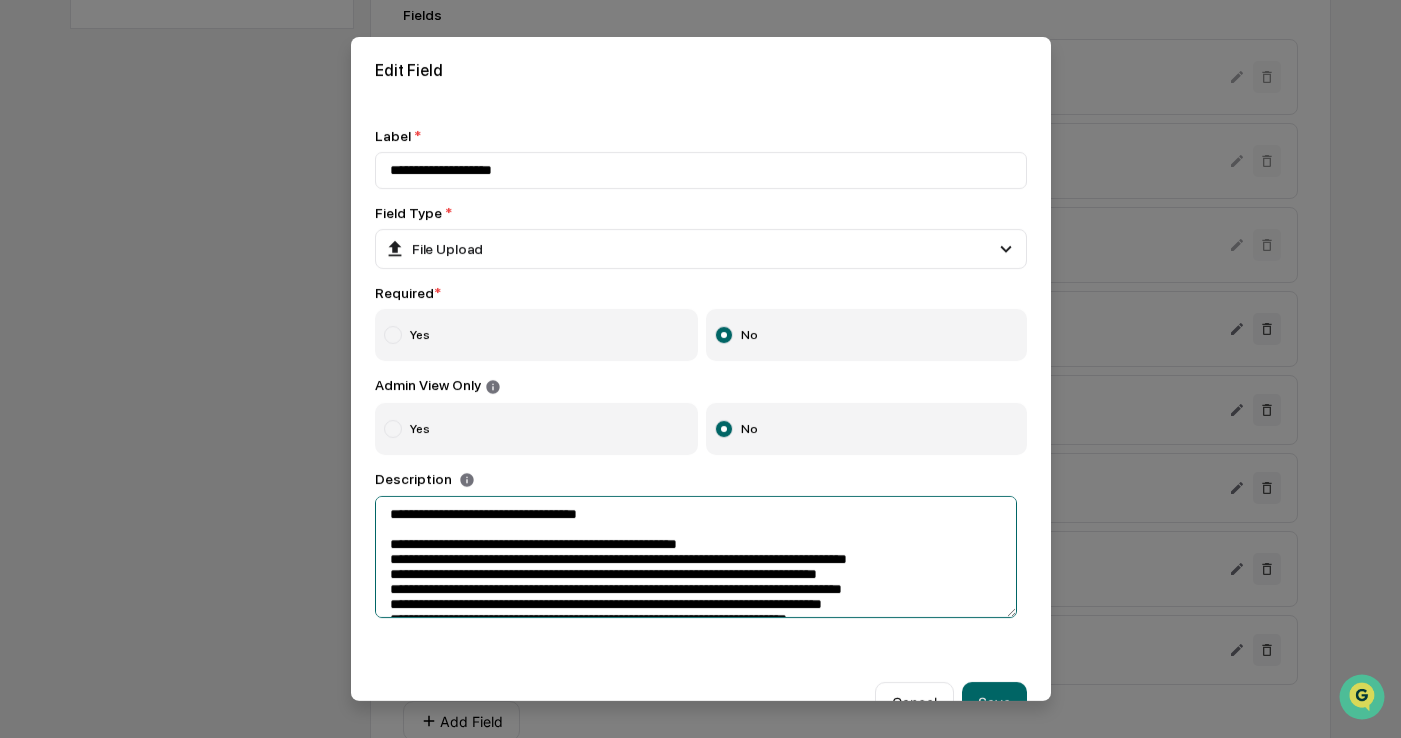 drag, startPoint x: 525, startPoint y: 519, endPoint x: 507, endPoint y: 517, distance: 18.110771 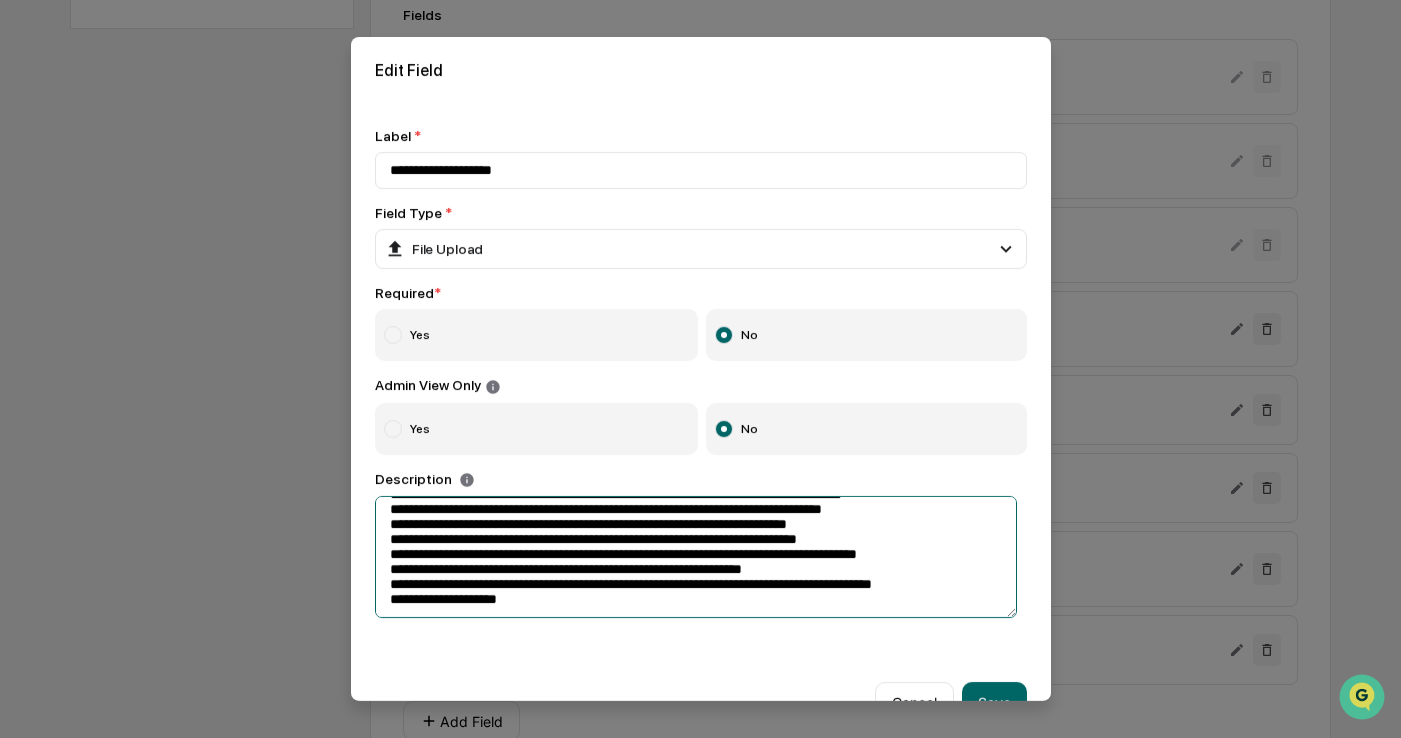 scroll, scrollTop: 8, scrollLeft: 0, axis: vertical 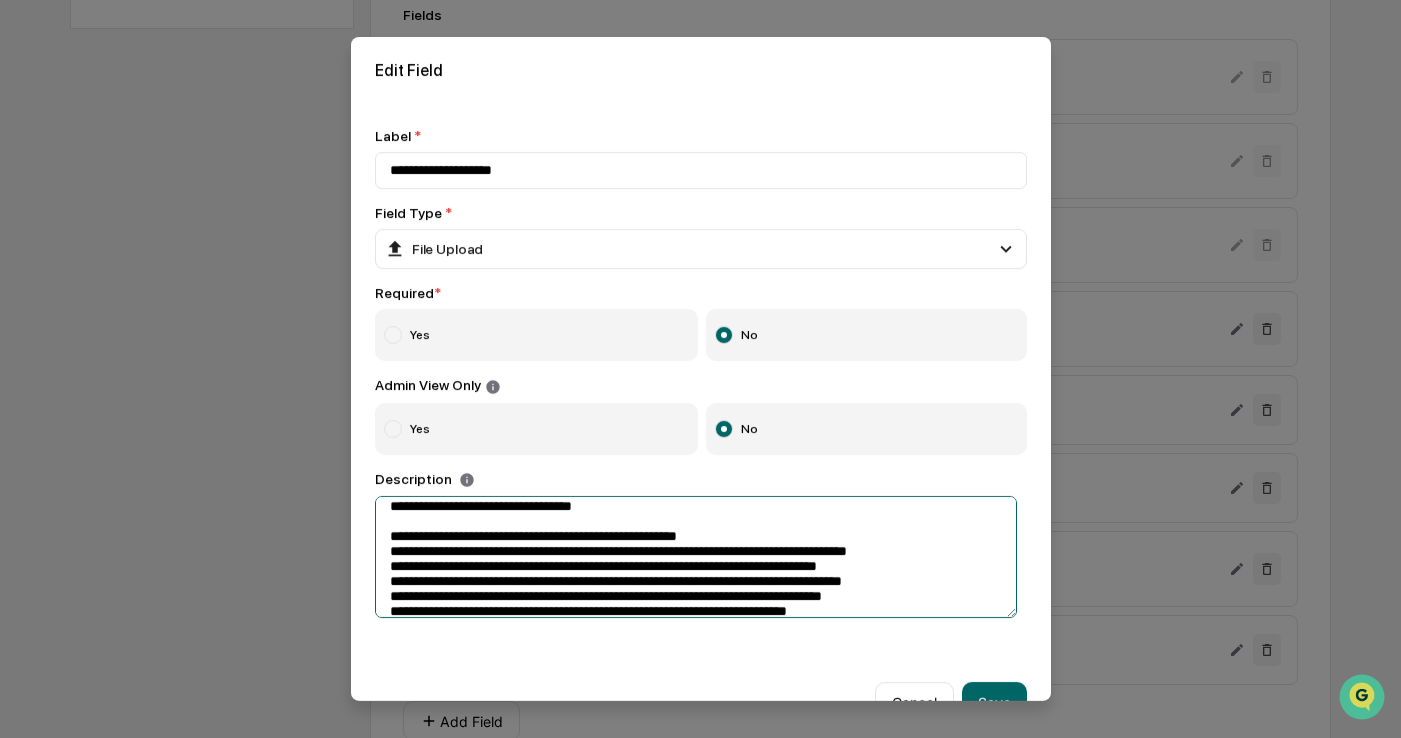 click on "**********" at bounding box center [696, 557] 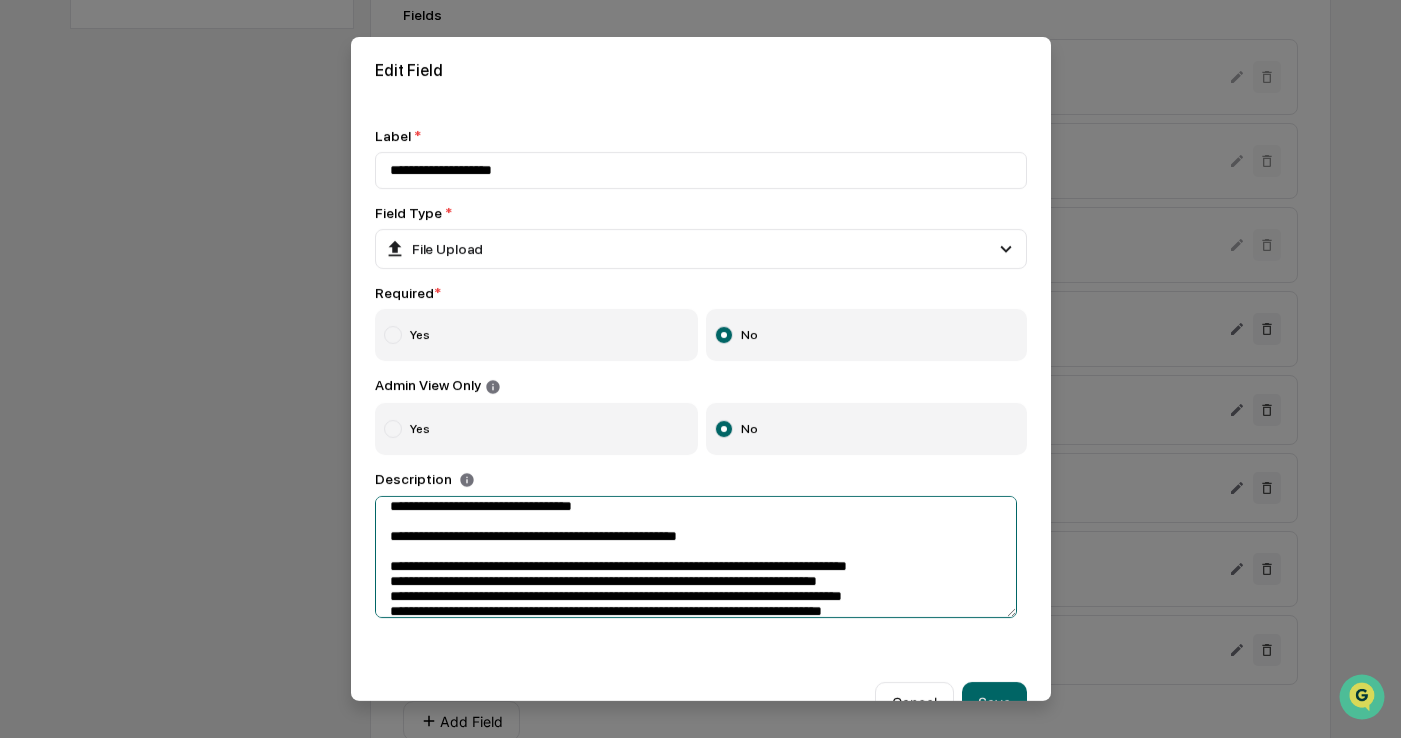 click on "**********" at bounding box center [696, 557] 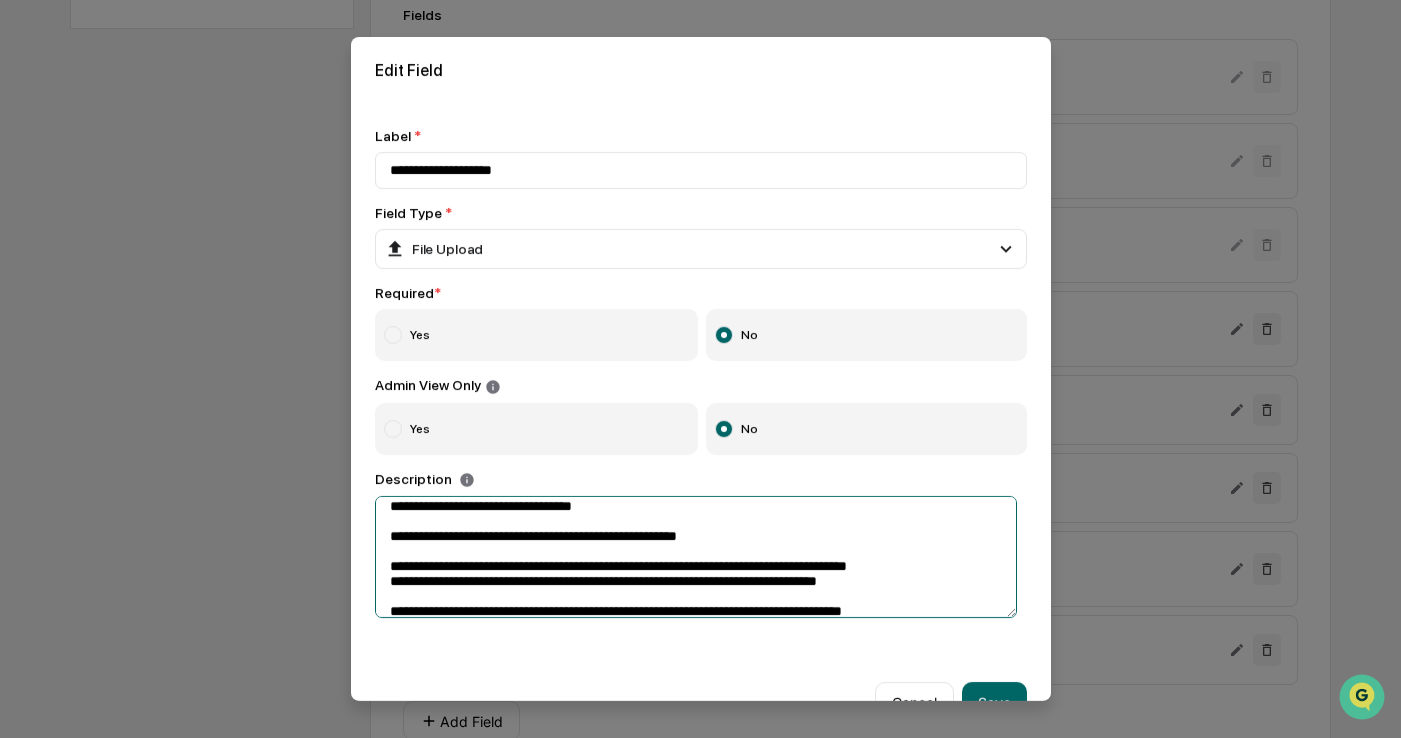 scroll, scrollTop: 108, scrollLeft: 0, axis: vertical 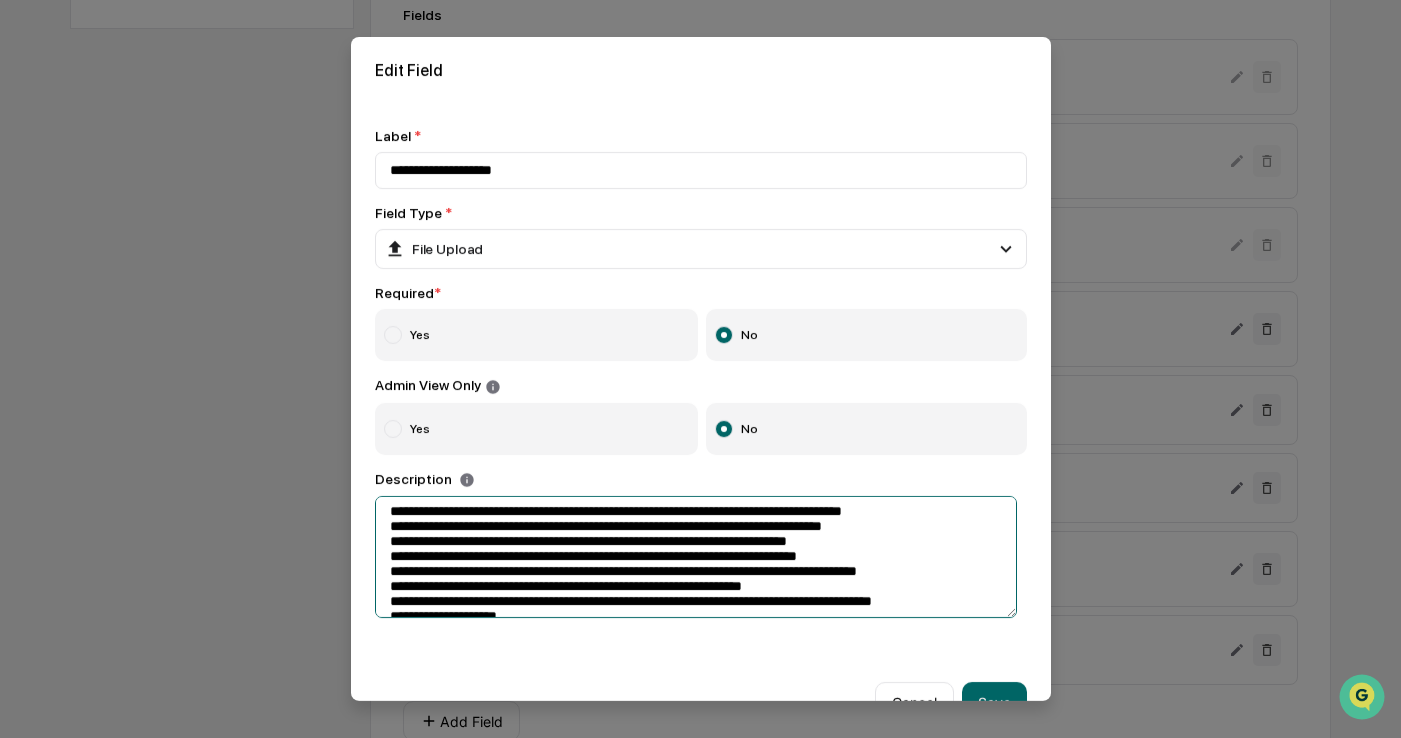 click on "**********" at bounding box center (696, 557) 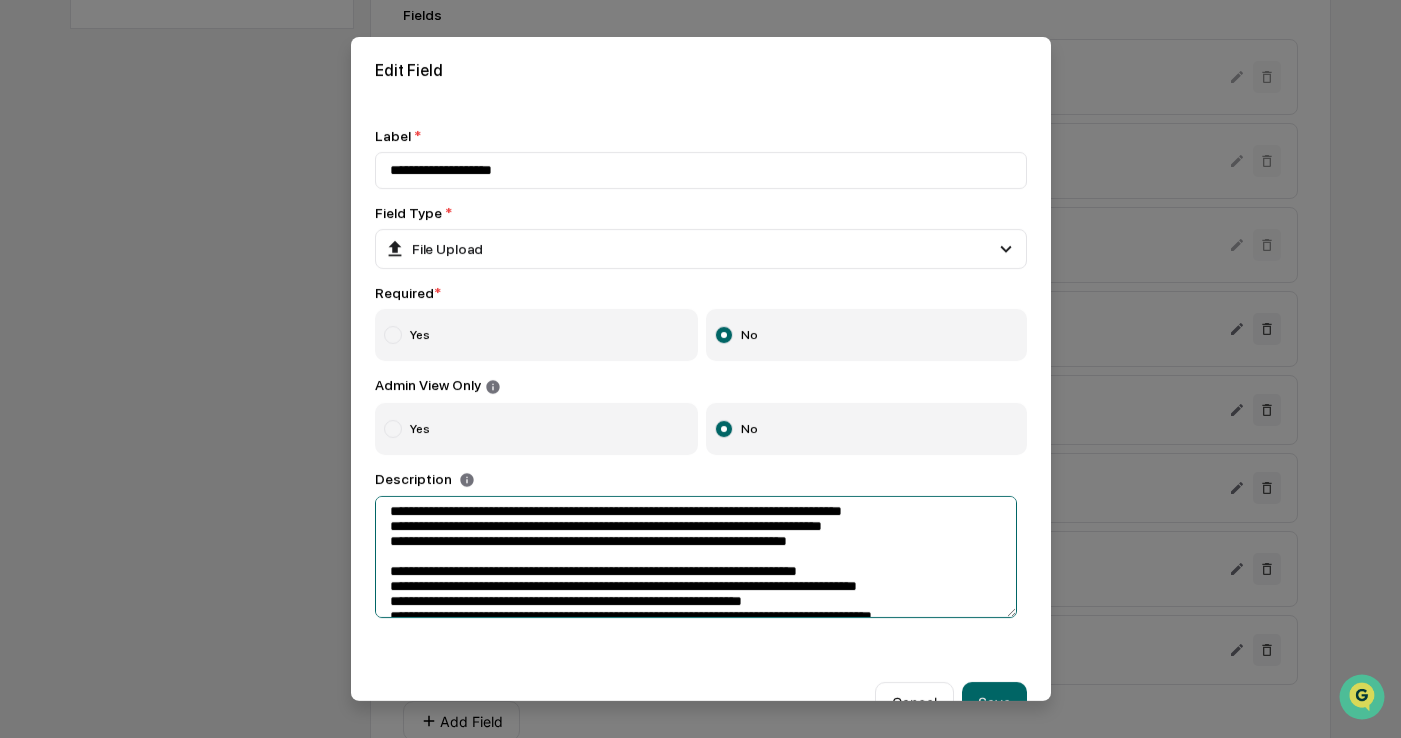 scroll, scrollTop: 156, scrollLeft: 0, axis: vertical 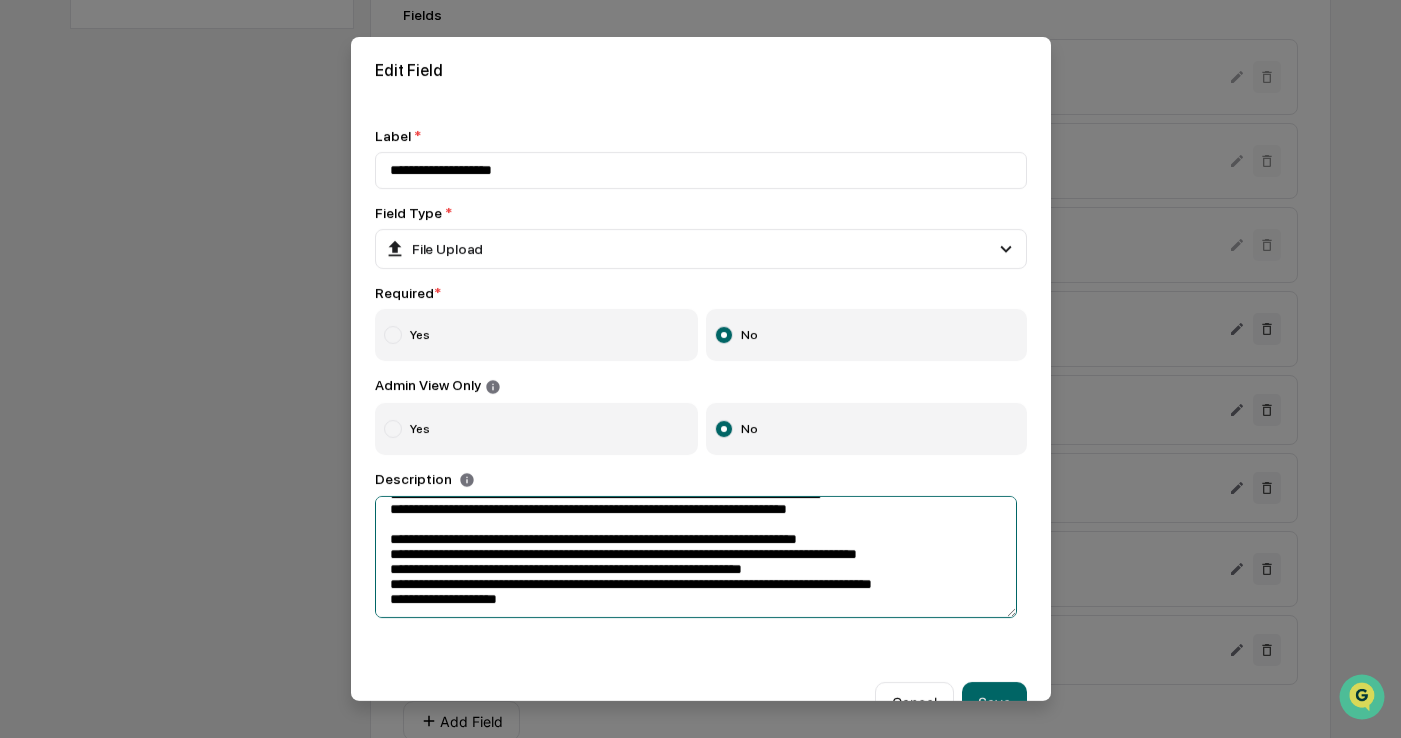 click on "**********" at bounding box center [696, 557] 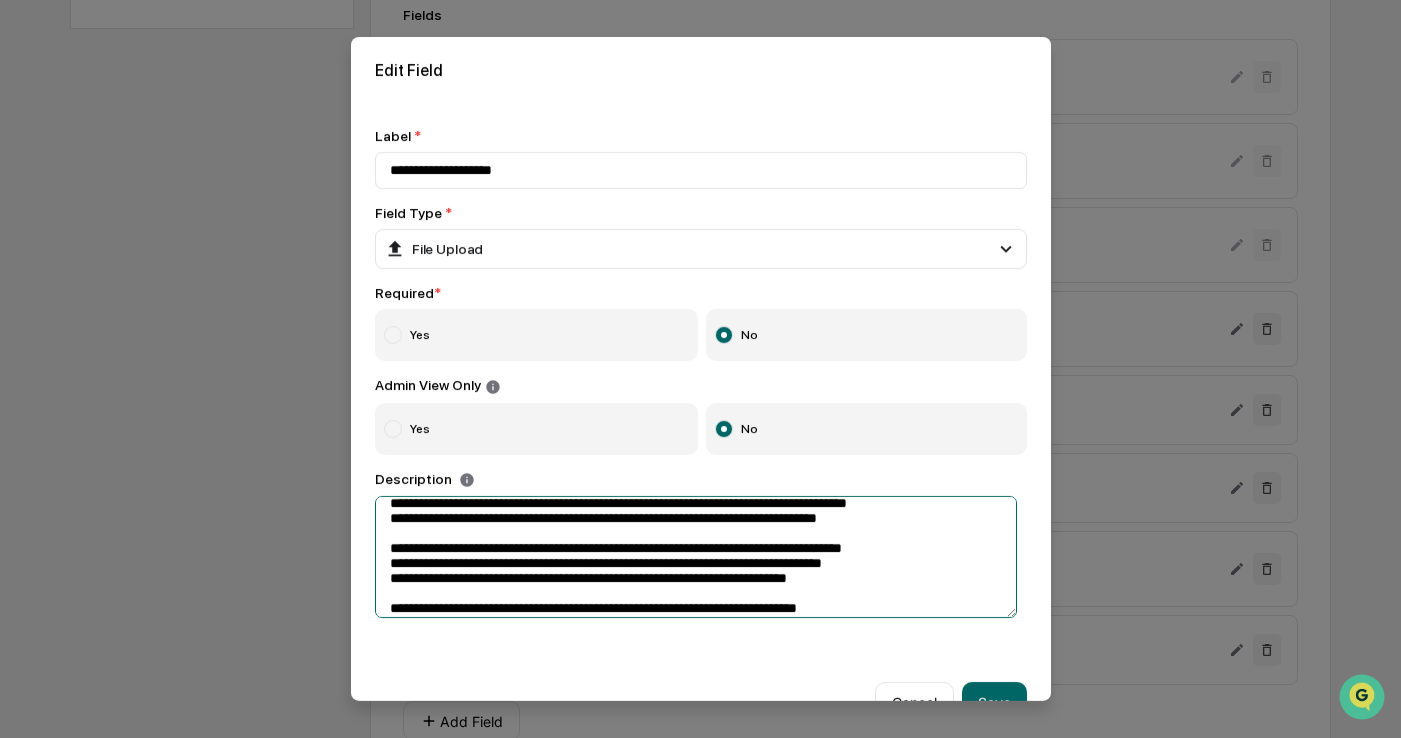 scroll, scrollTop: 0, scrollLeft: 0, axis: both 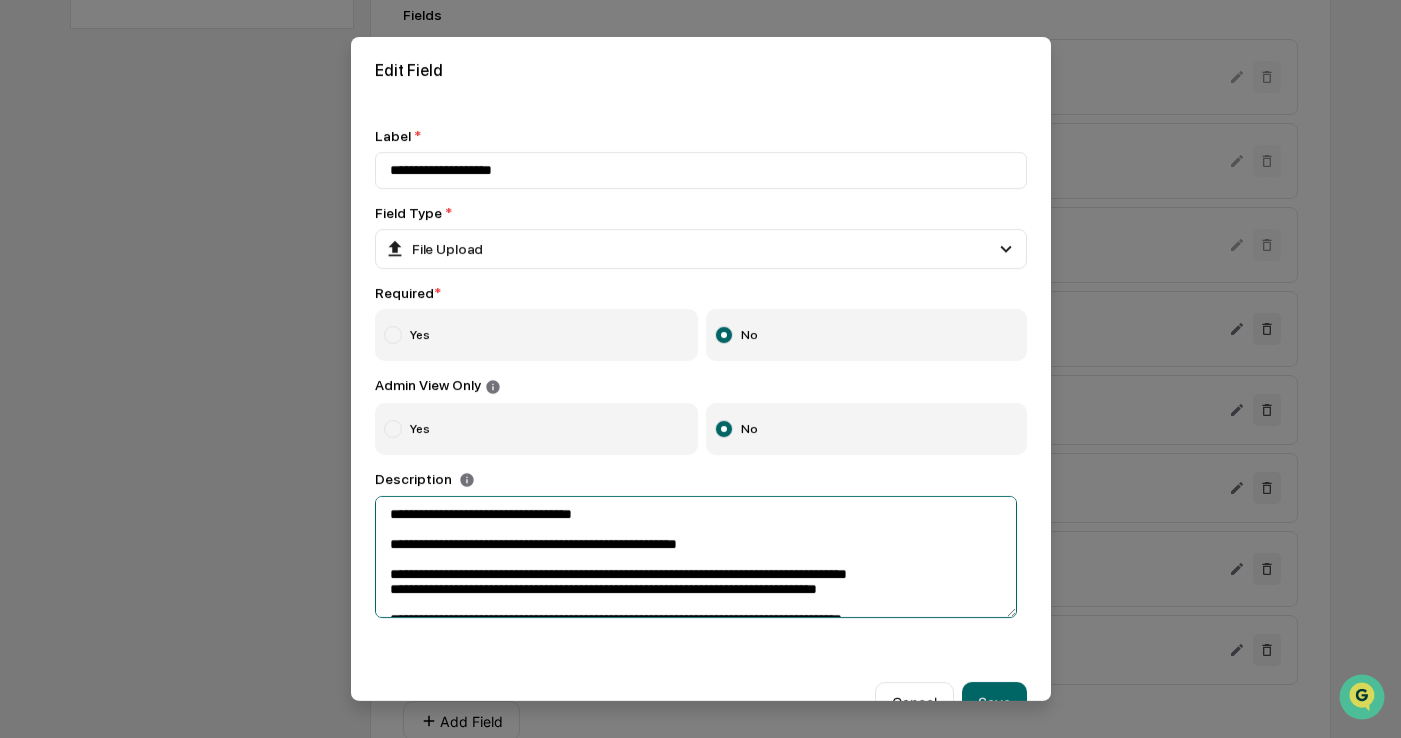 click on "**********" at bounding box center [696, 557] 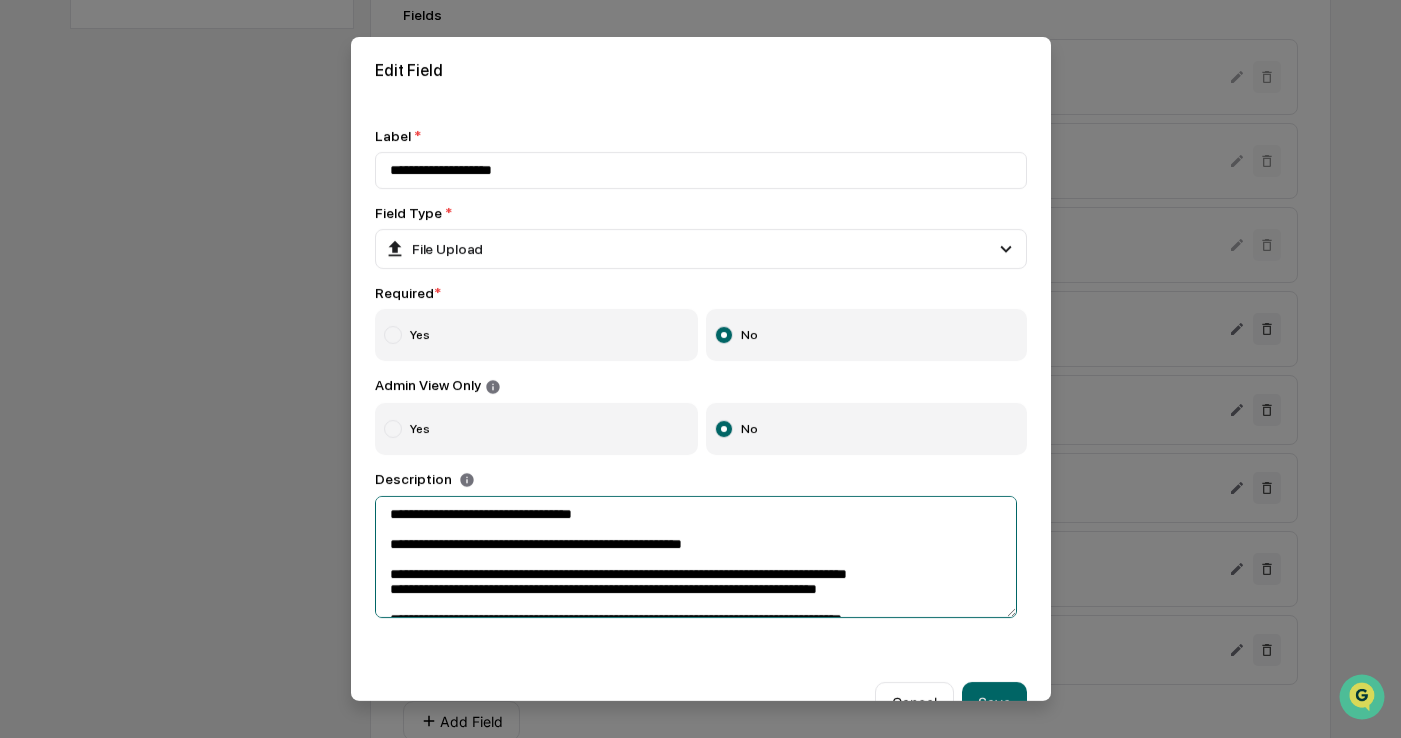 click on "**********" at bounding box center (696, 557) 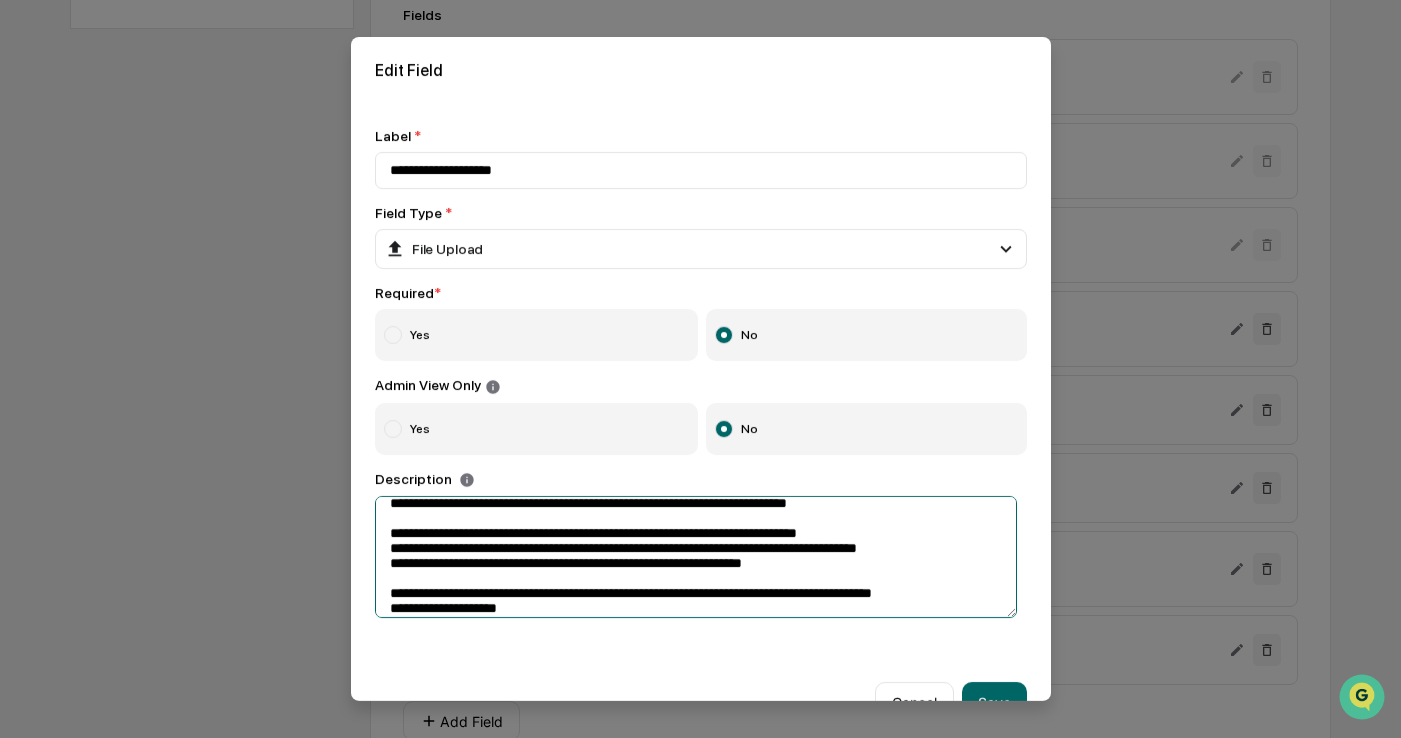 scroll, scrollTop: 172, scrollLeft: 0, axis: vertical 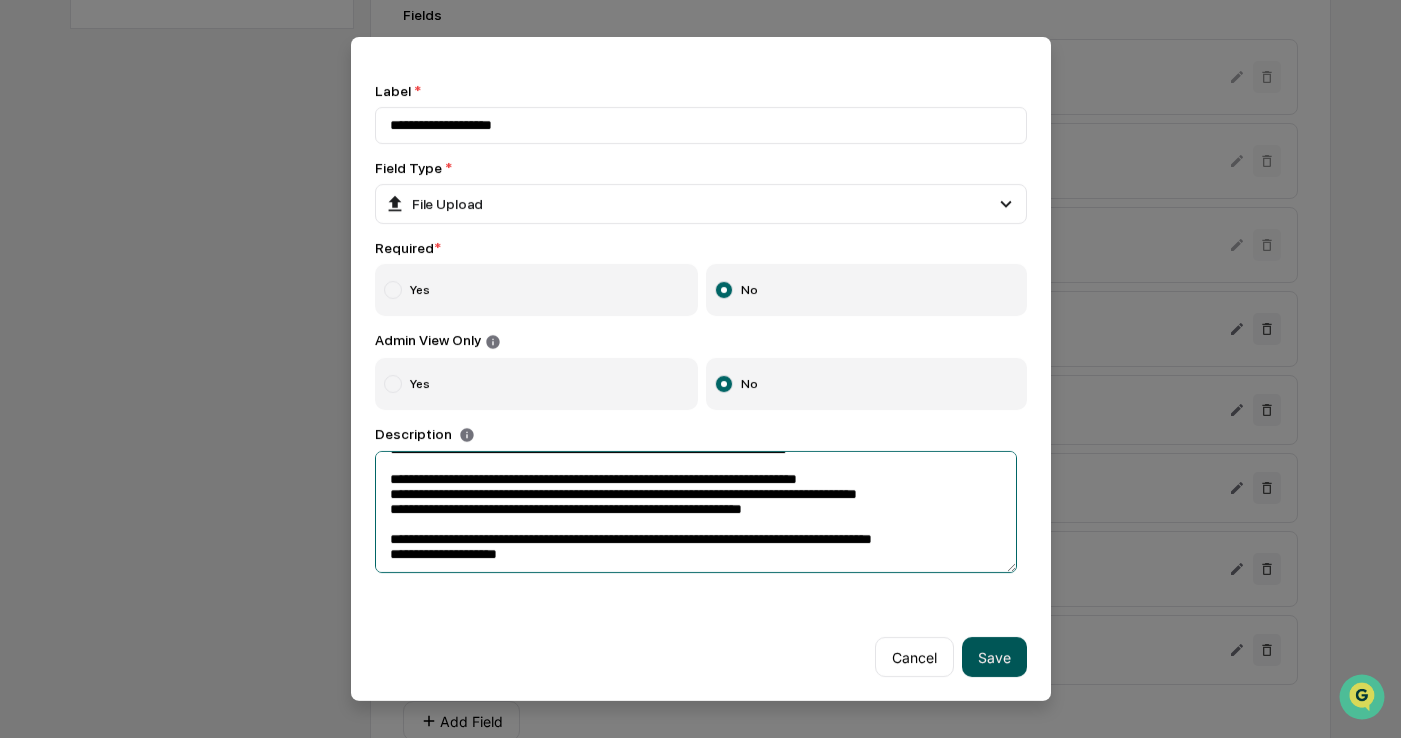 type on "**********" 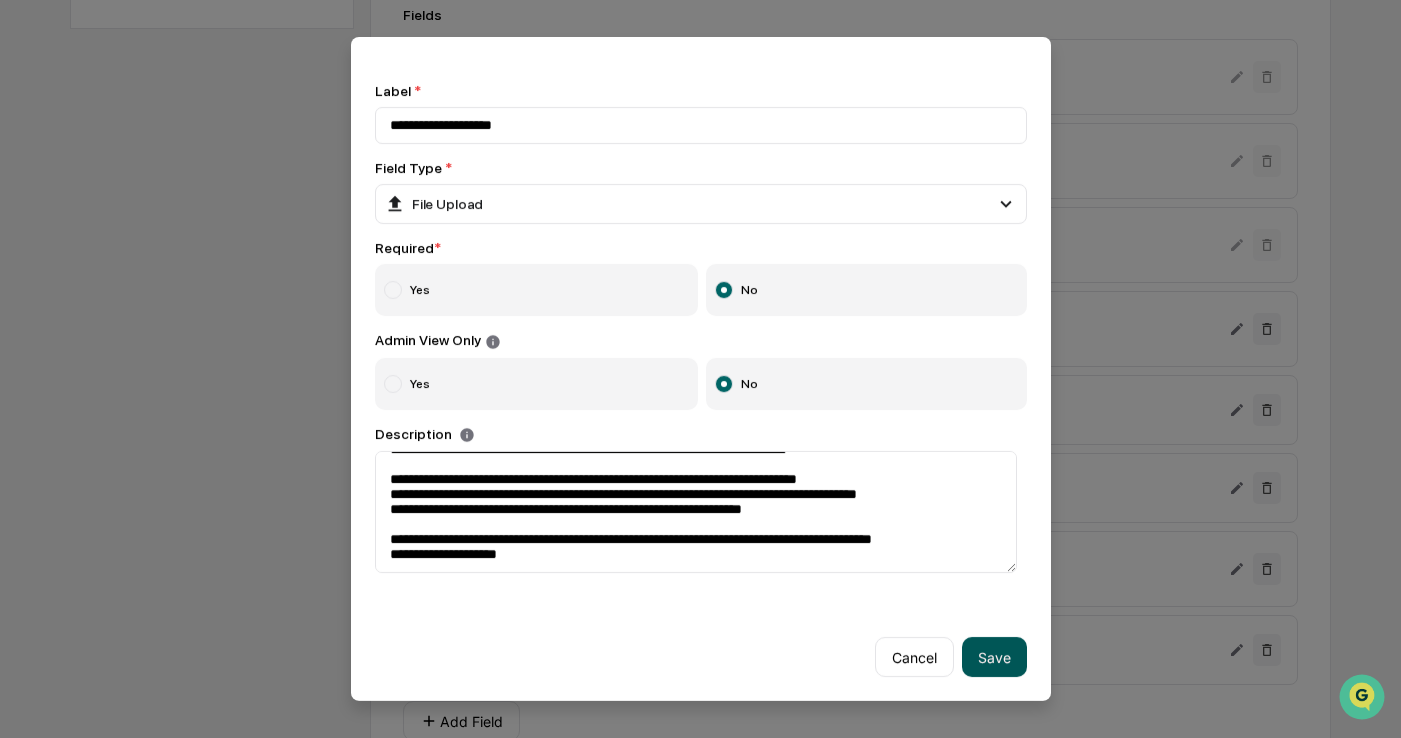 click on "Save" at bounding box center (994, 657) 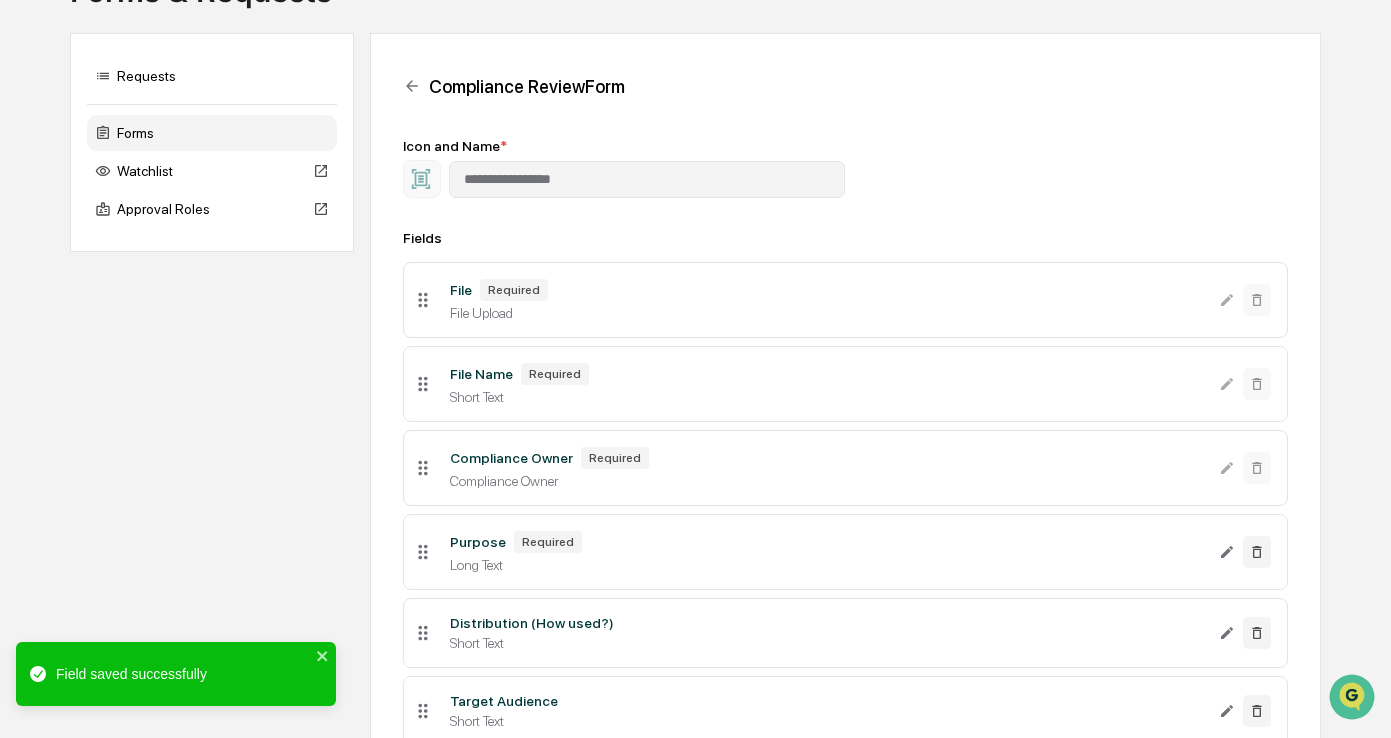 scroll, scrollTop: 0, scrollLeft: 0, axis: both 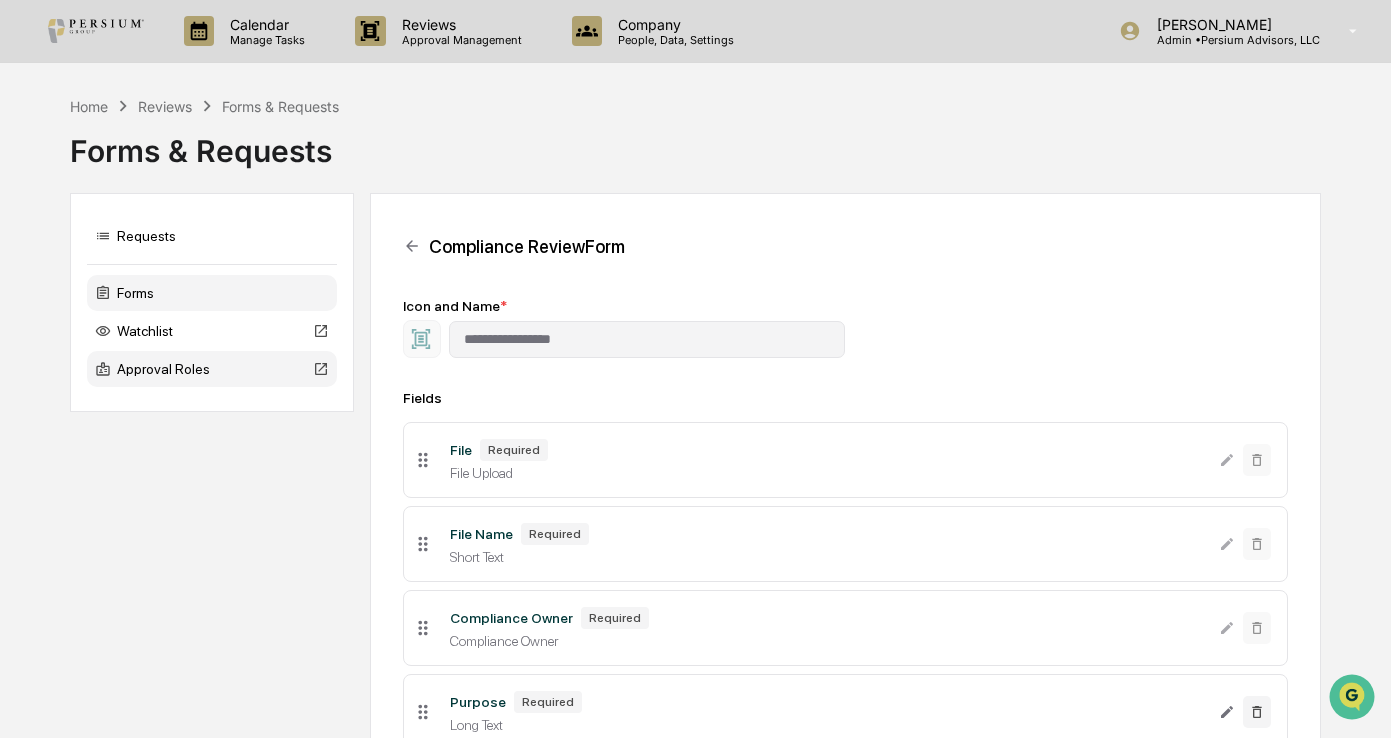 click on "Approval Roles" at bounding box center (212, 369) 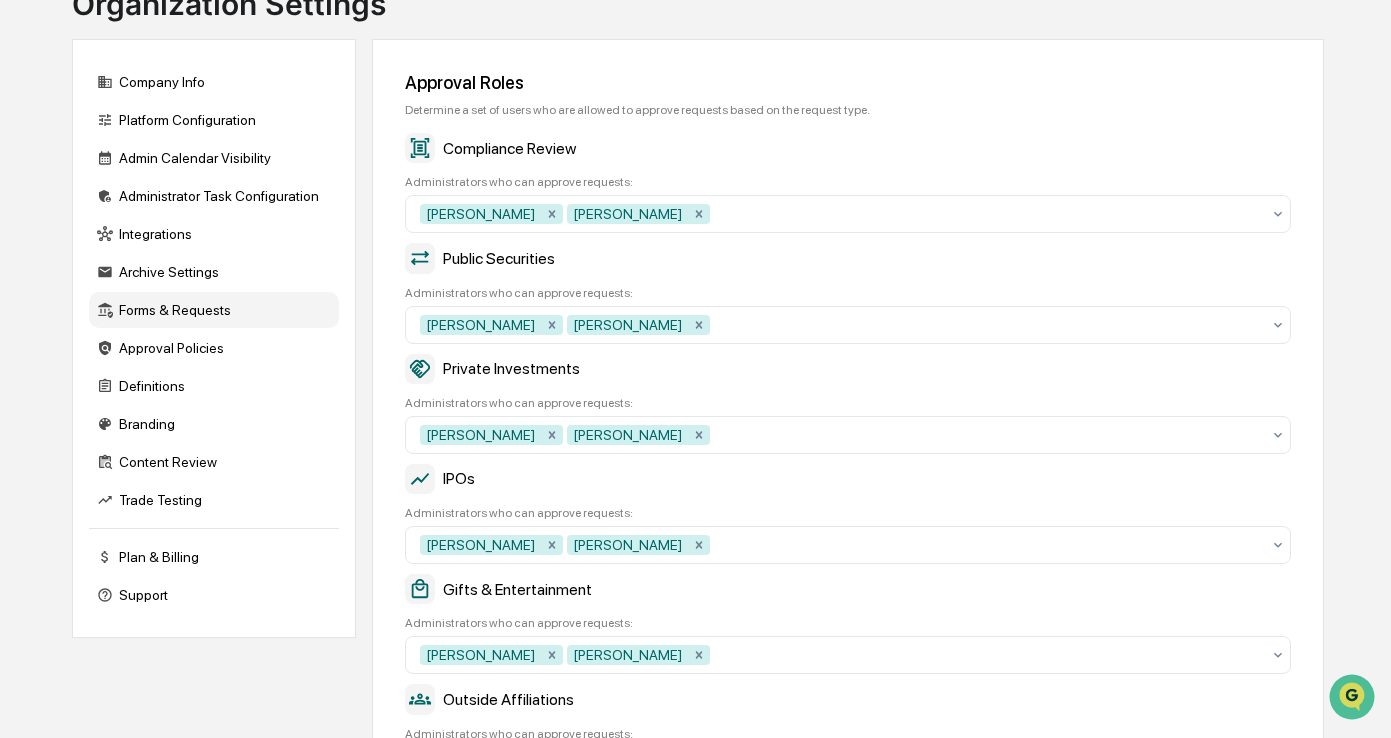 scroll, scrollTop: 0, scrollLeft: 0, axis: both 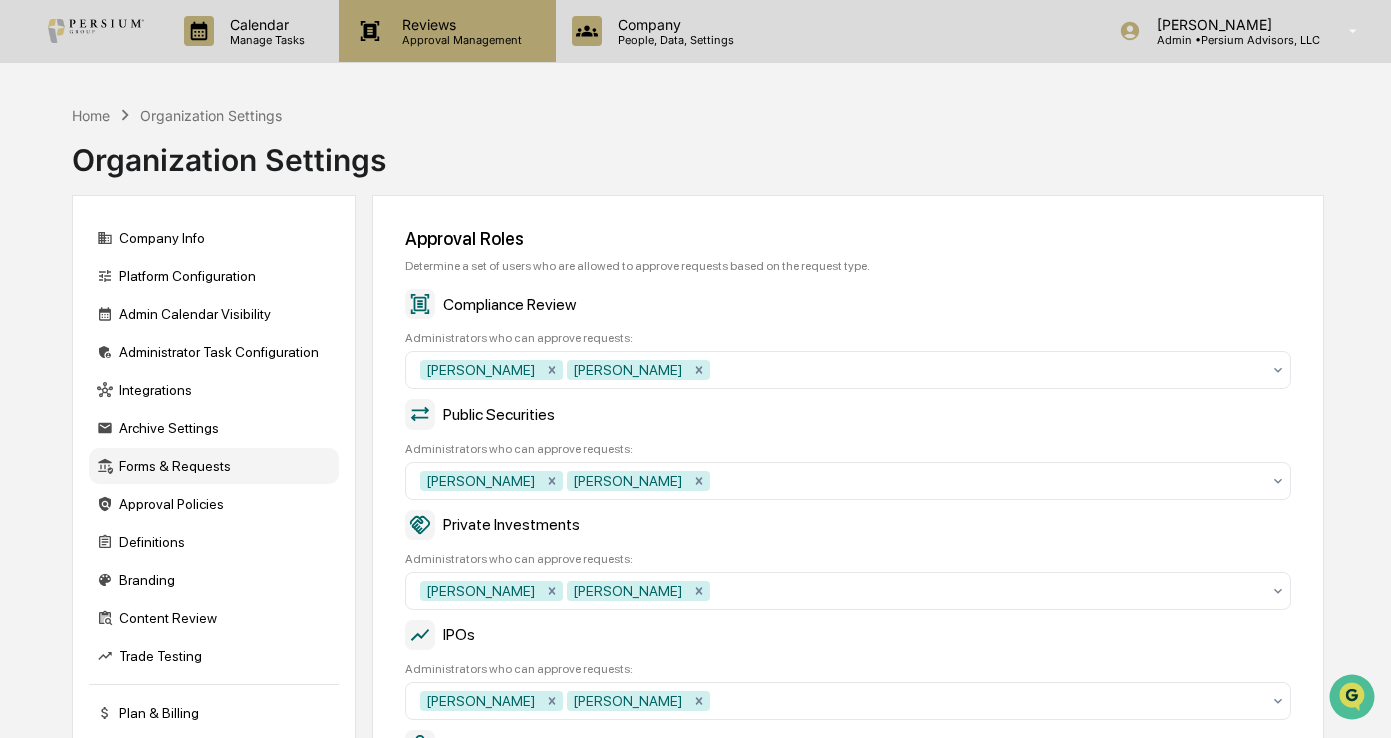 click on "Approval Management" at bounding box center [459, 40] 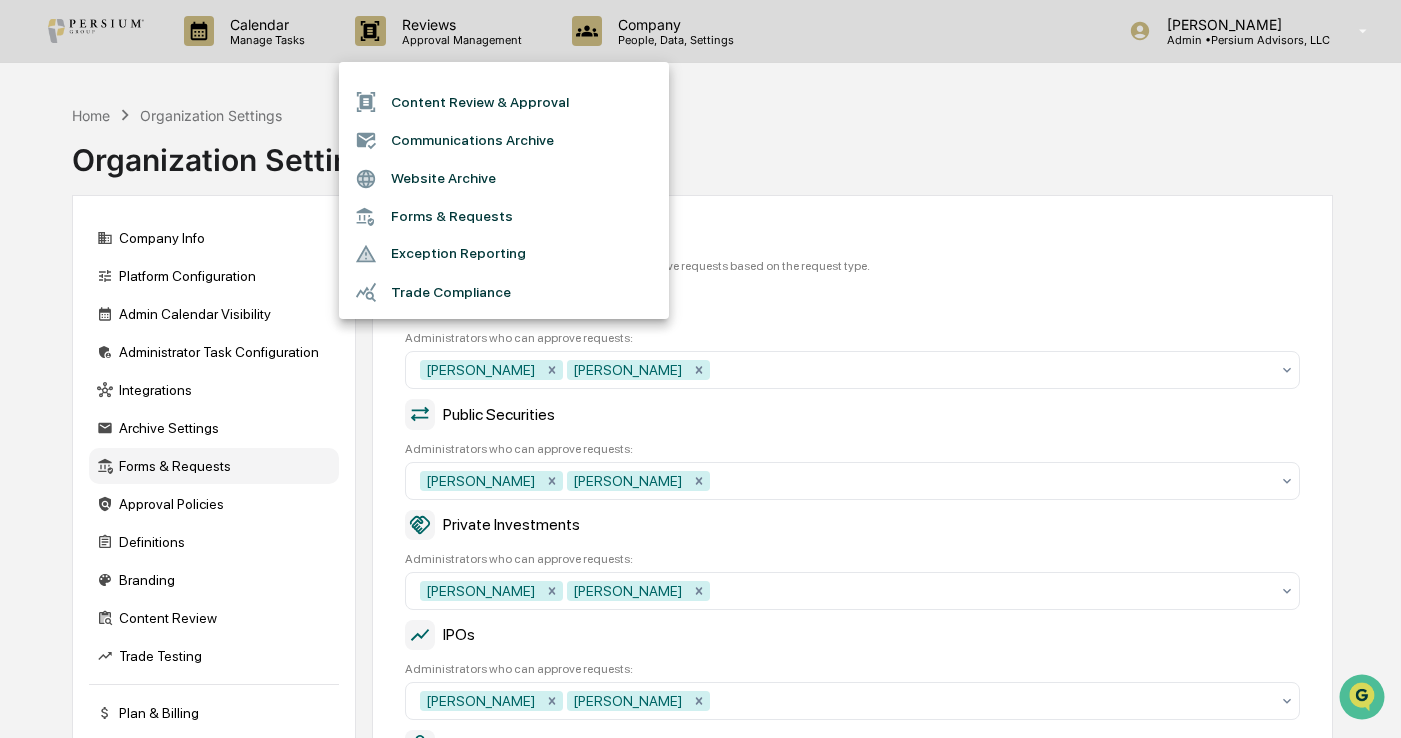 click on "Content Review & Approval" at bounding box center (504, 102) 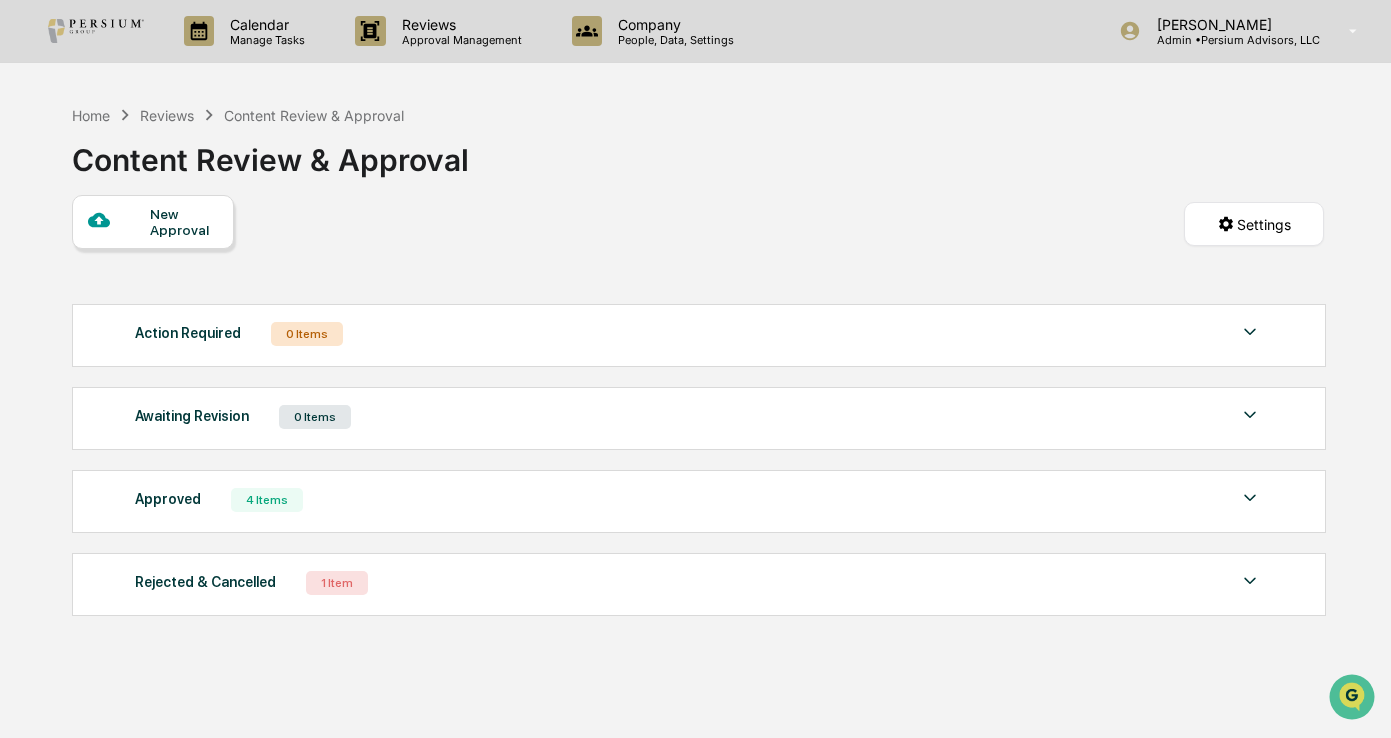click on "New Approval" at bounding box center (183, 222) 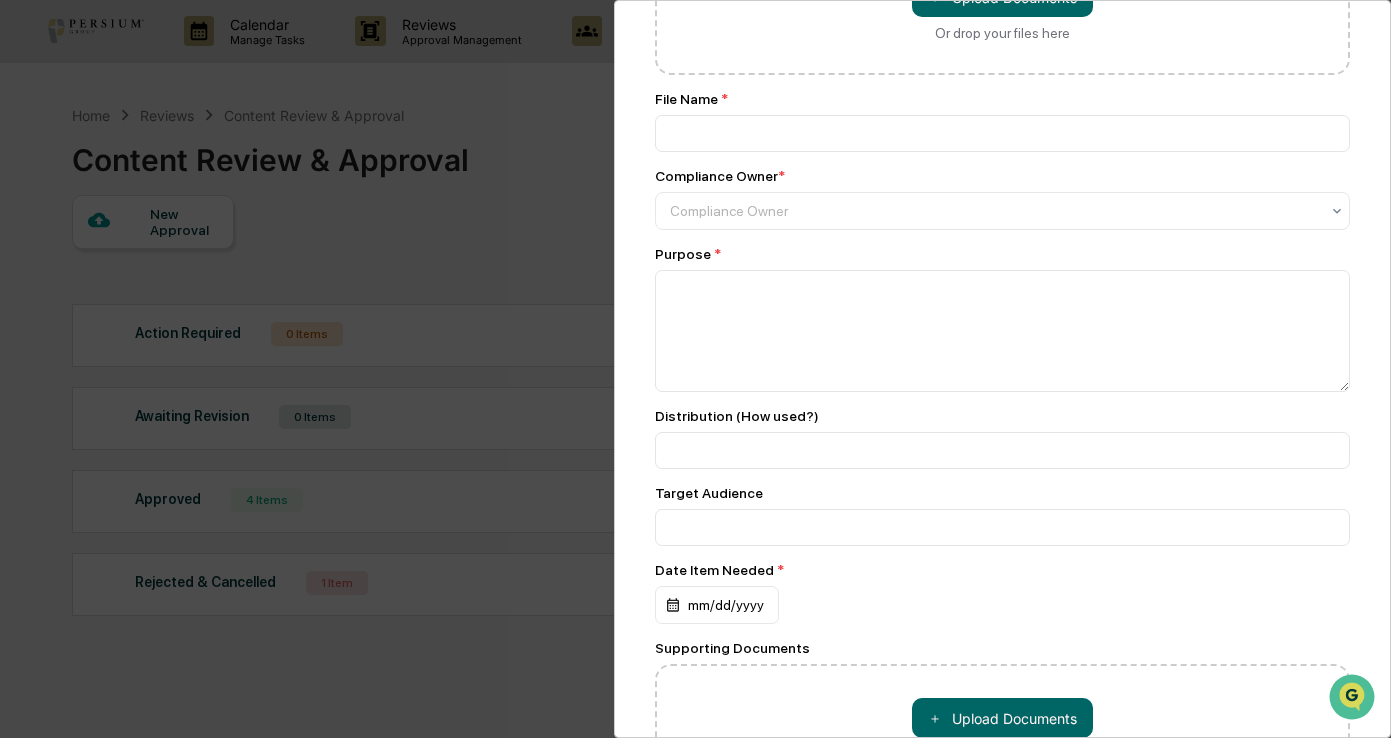 scroll, scrollTop: 358, scrollLeft: 0, axis: vertical 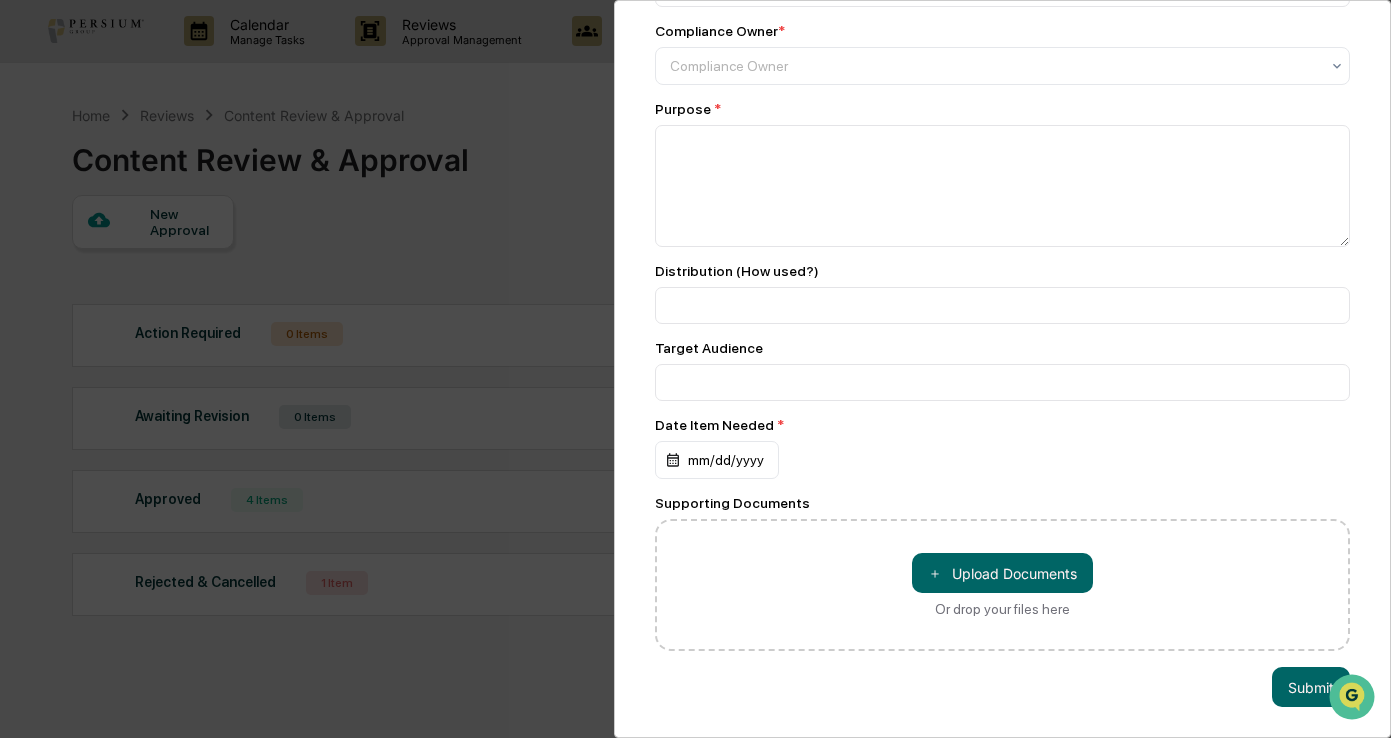 click on "Compliance Review Submit New Approval Submit New Approval File * ＋ Upload Documents Or drop your files here File Name   * Compliance Owner  * Compliance Owner Purpose   * Distribution (How used?)    Target Audience    Date Item Needed   * mm/dd/yyyy Supporting Documents ＋ Upload Documents Or drop your files here Submit" at bounding box center (1003, 369) 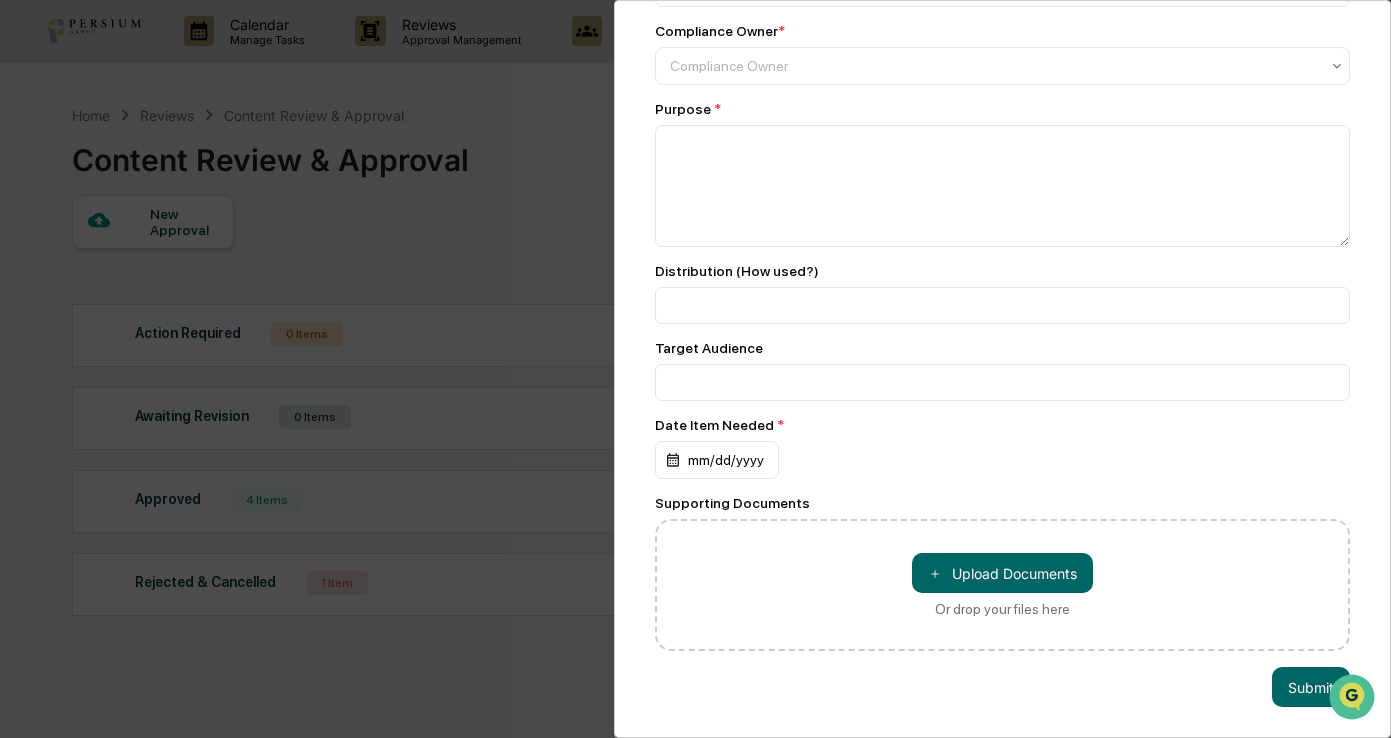 click on "Supporting Documents" at bounding box center [1003, 503] 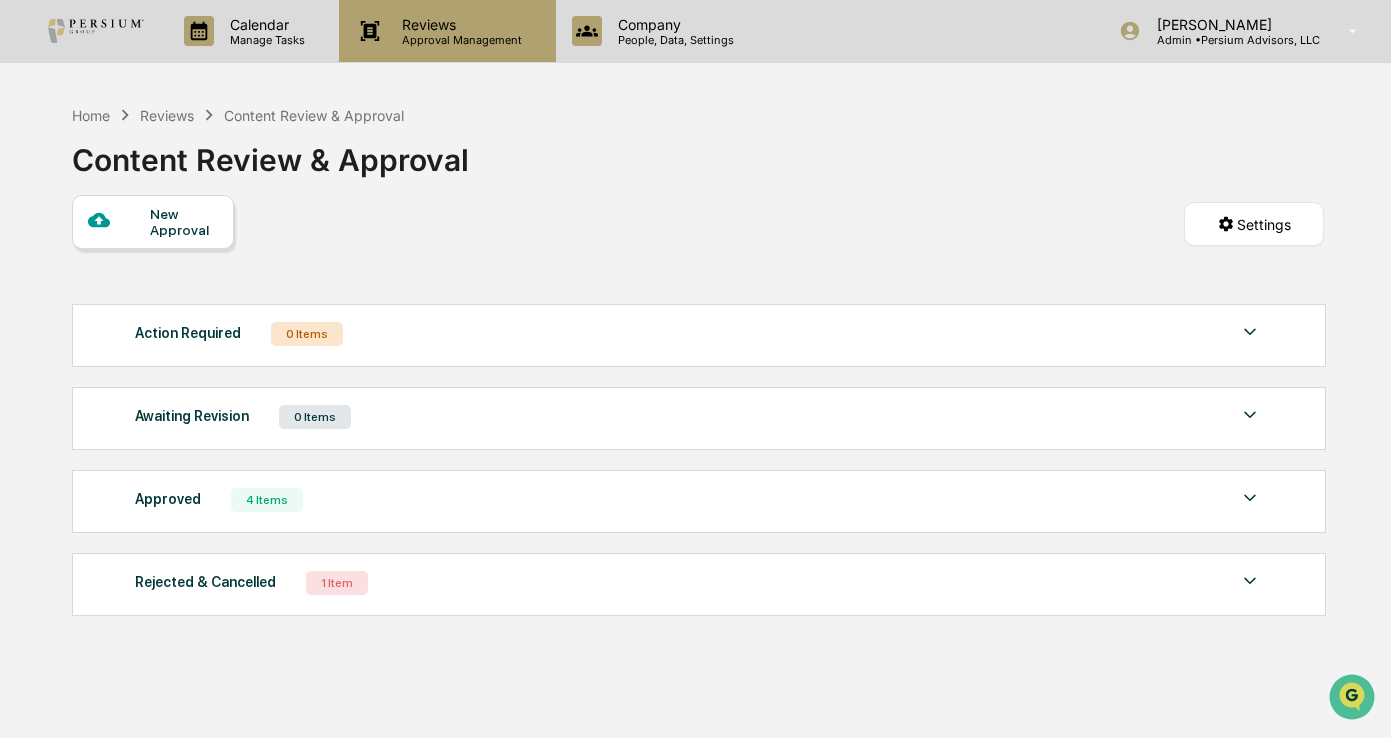 click on "Approval Management" at bounding box center [459, 40] 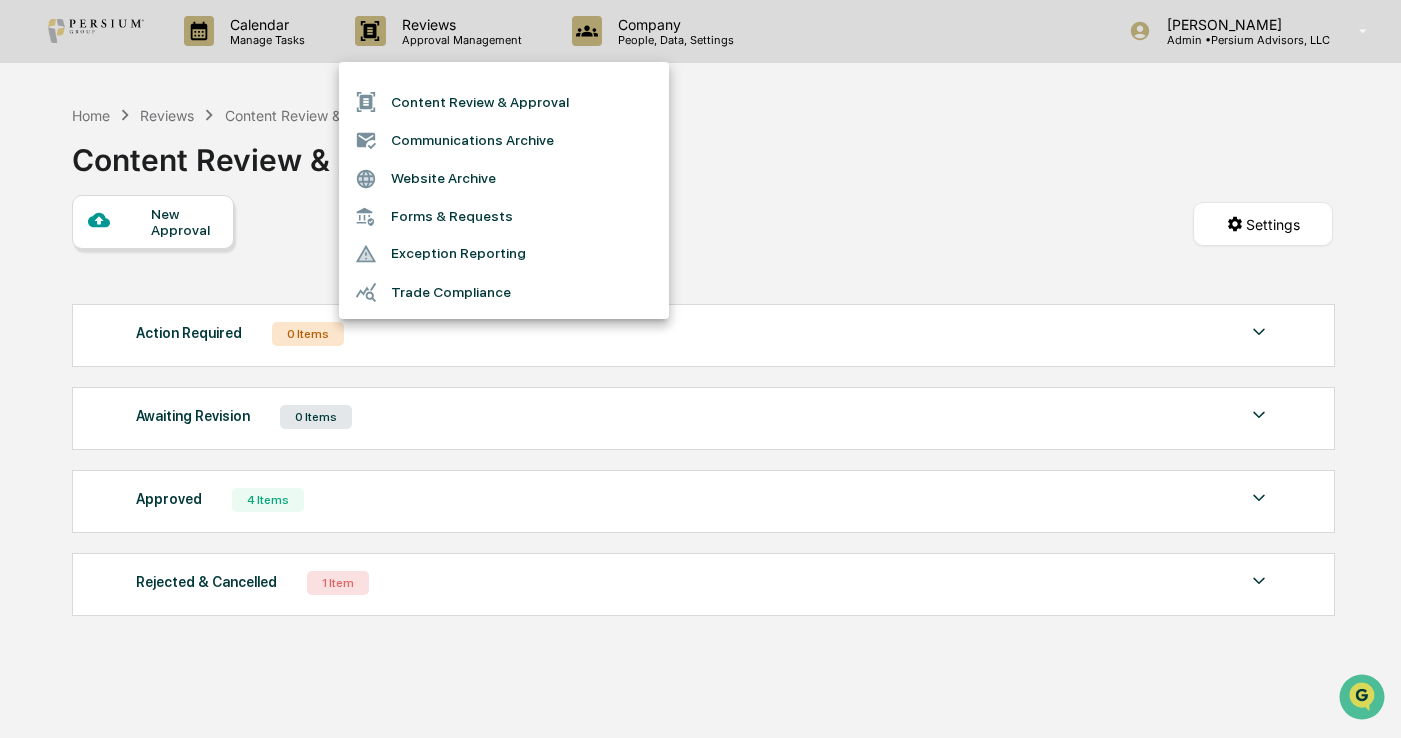 click at bounding box center [700, 369] 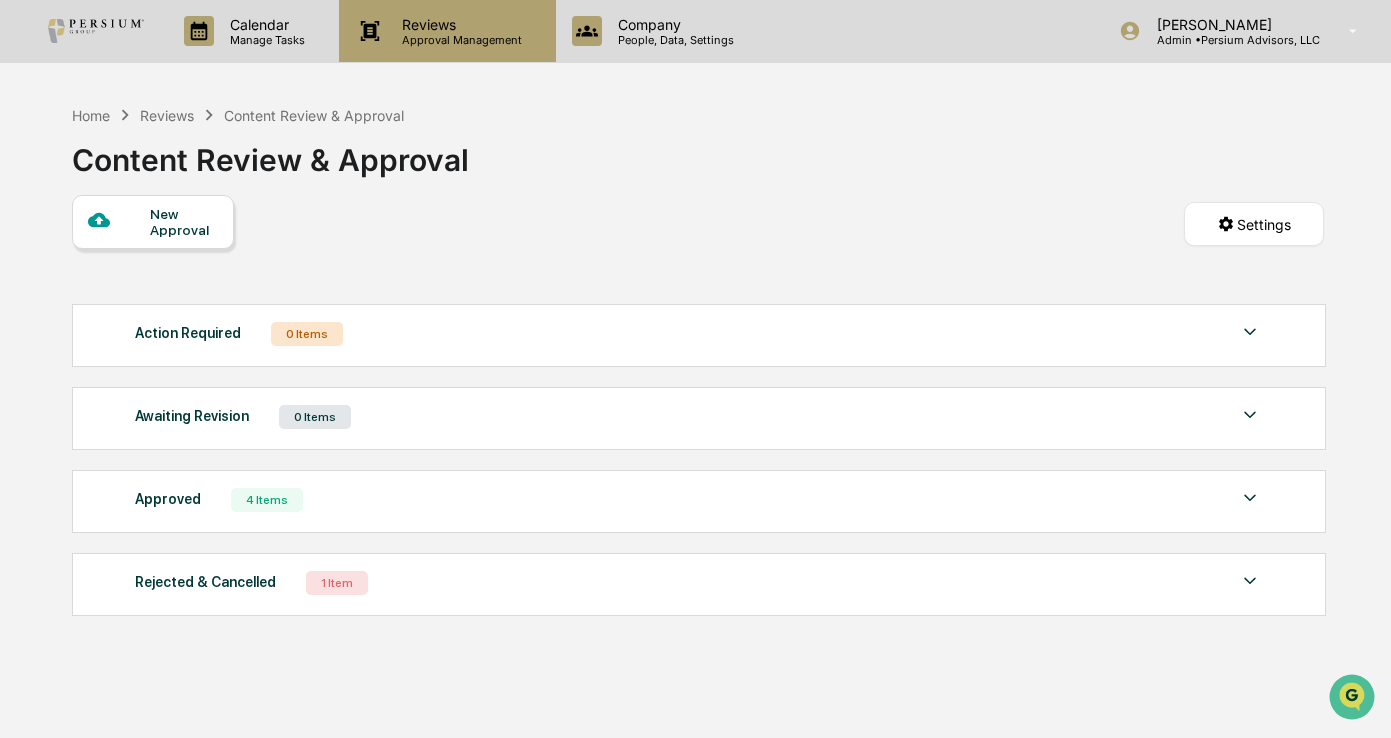 click on "Reviews" at bounding box center (459, 24) 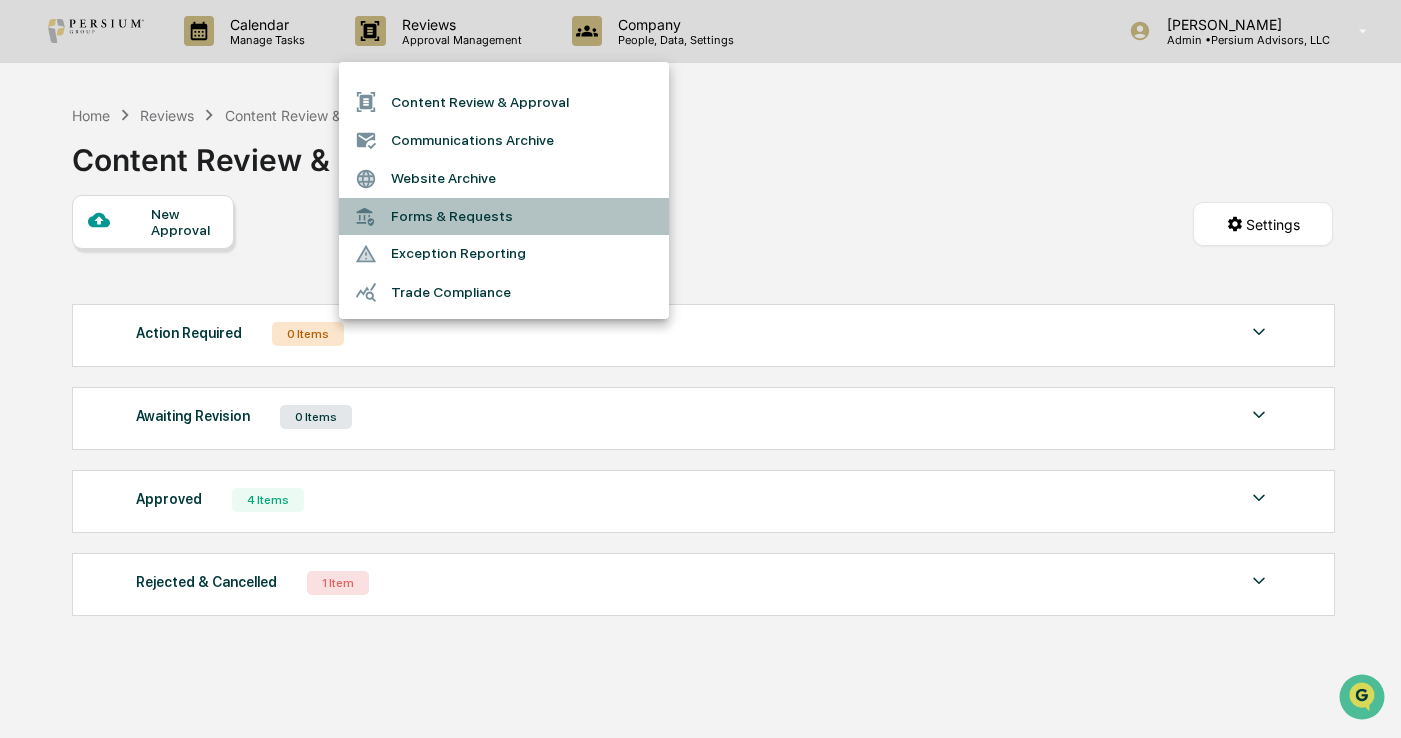 click on "Forms & Requests" at bounding box center [504, 216] 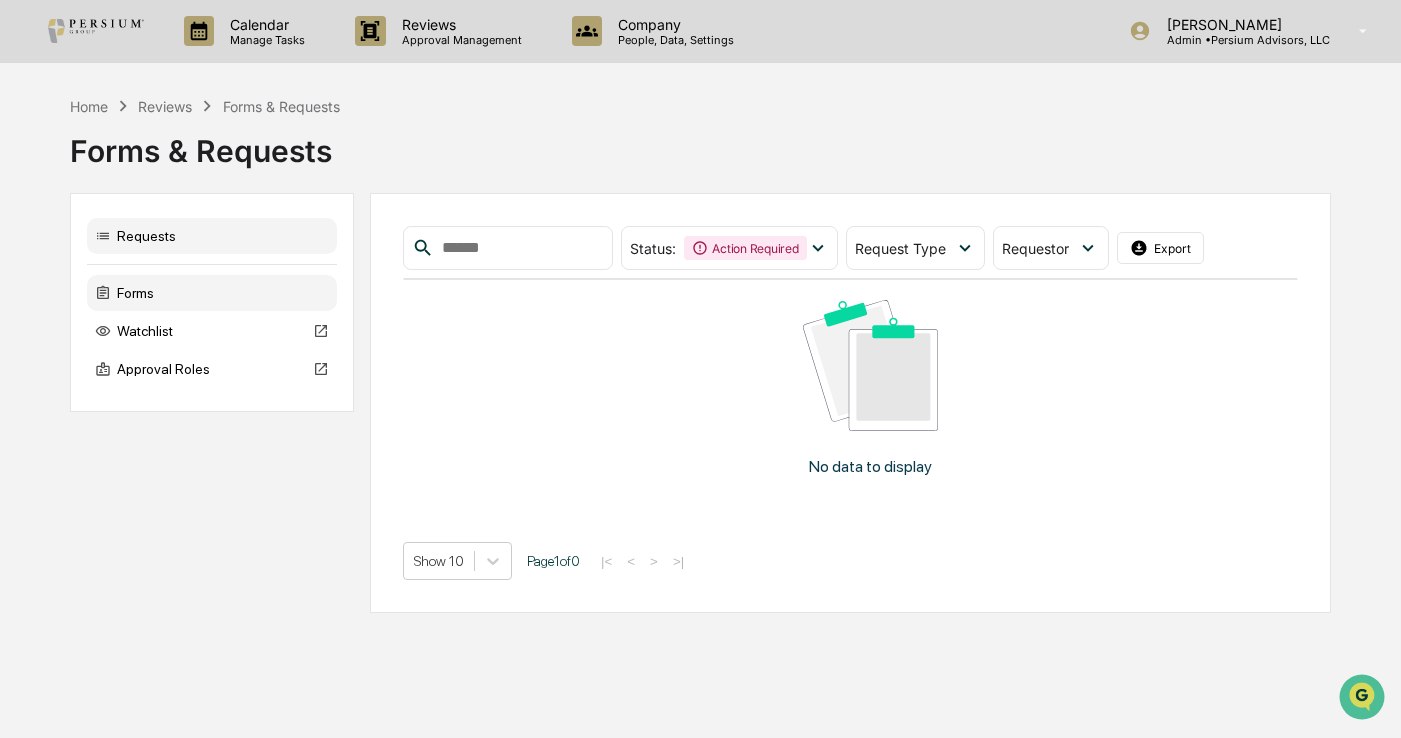 click on "Forms" at bounding box center (212, 293) 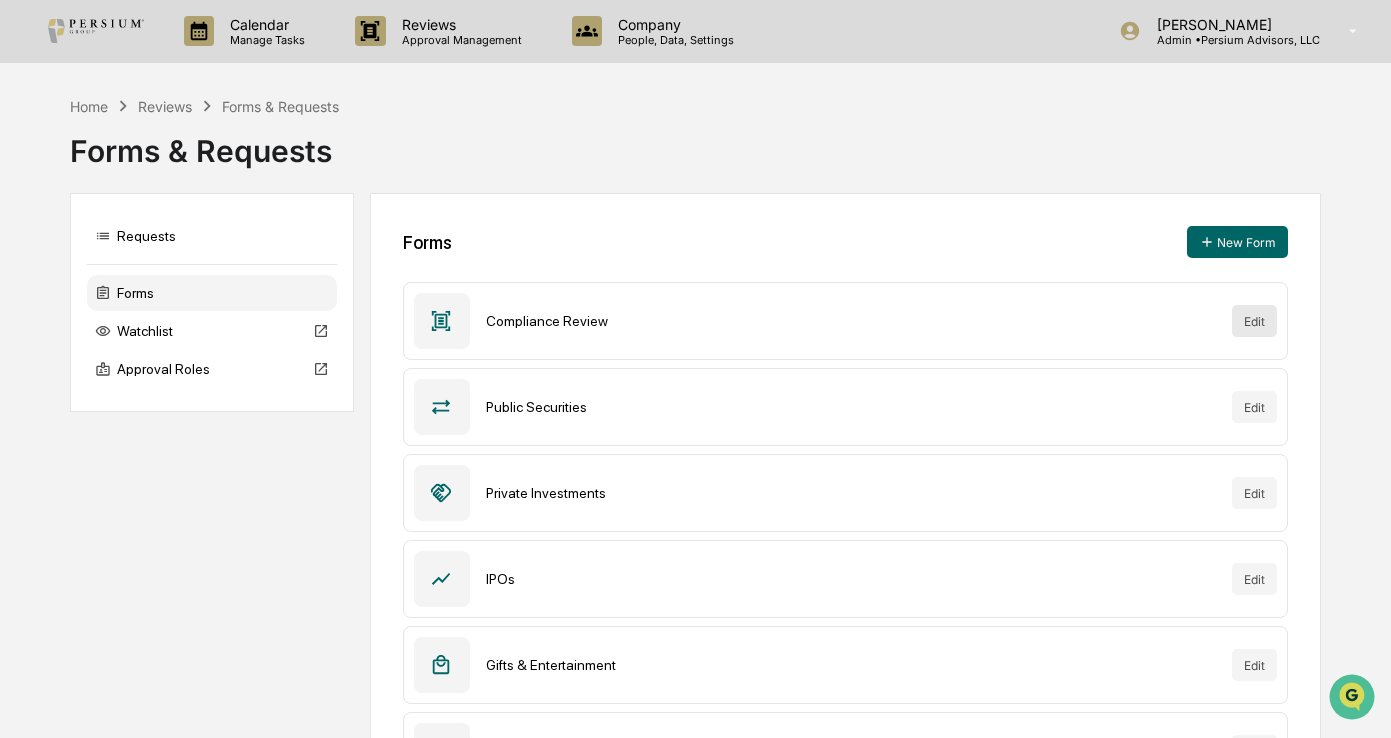 click on "Edit" at bounding box center [1254, 321] 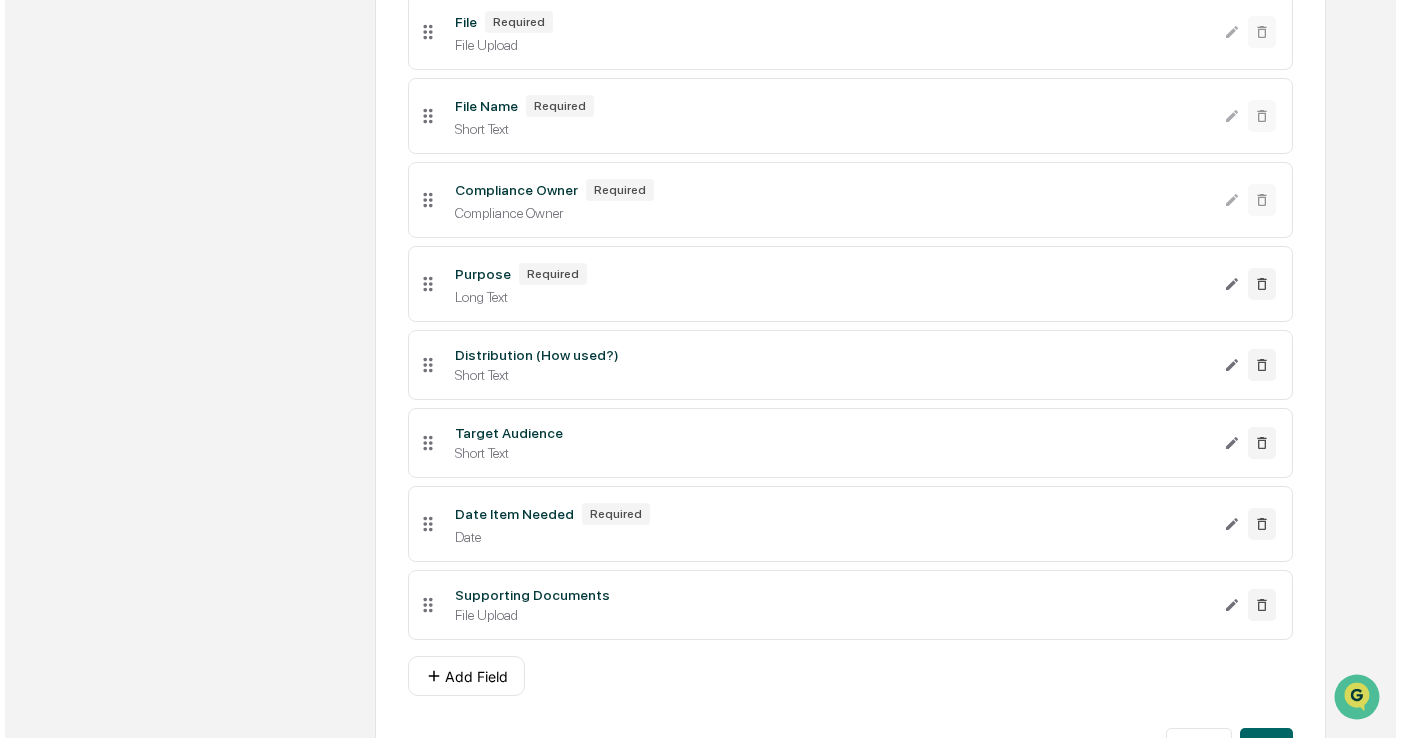 scroll, scrollTop: 383, scrollLeft: 0, axis: vertical 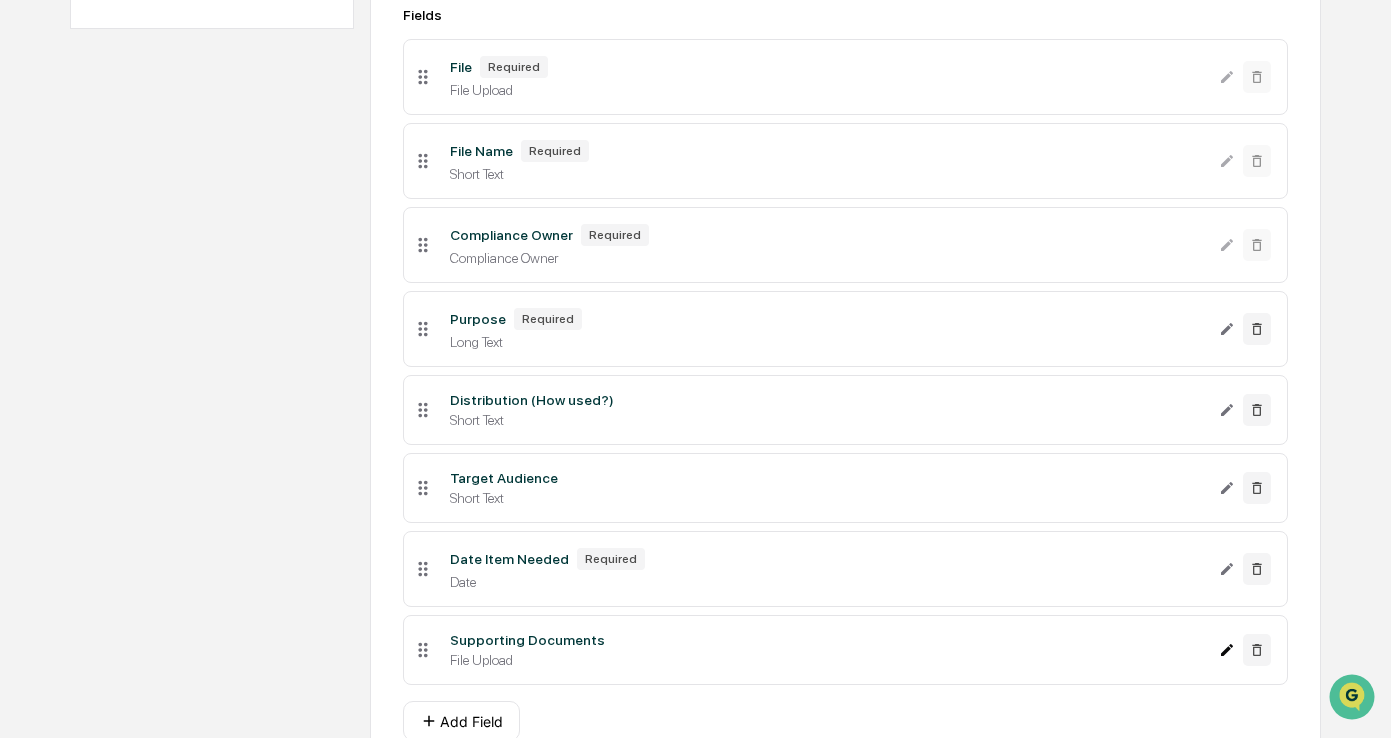 click 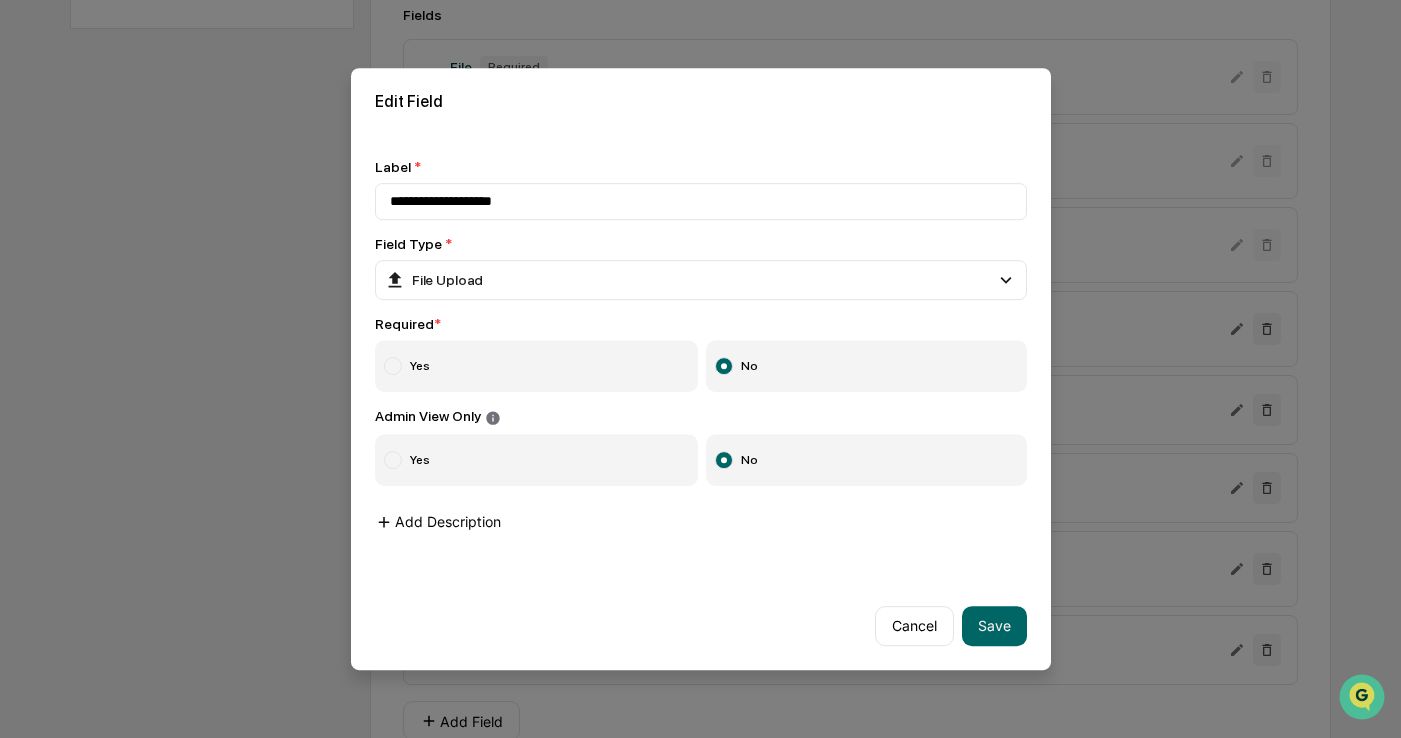 click on "Add Description" at bounding box center [438, 522] 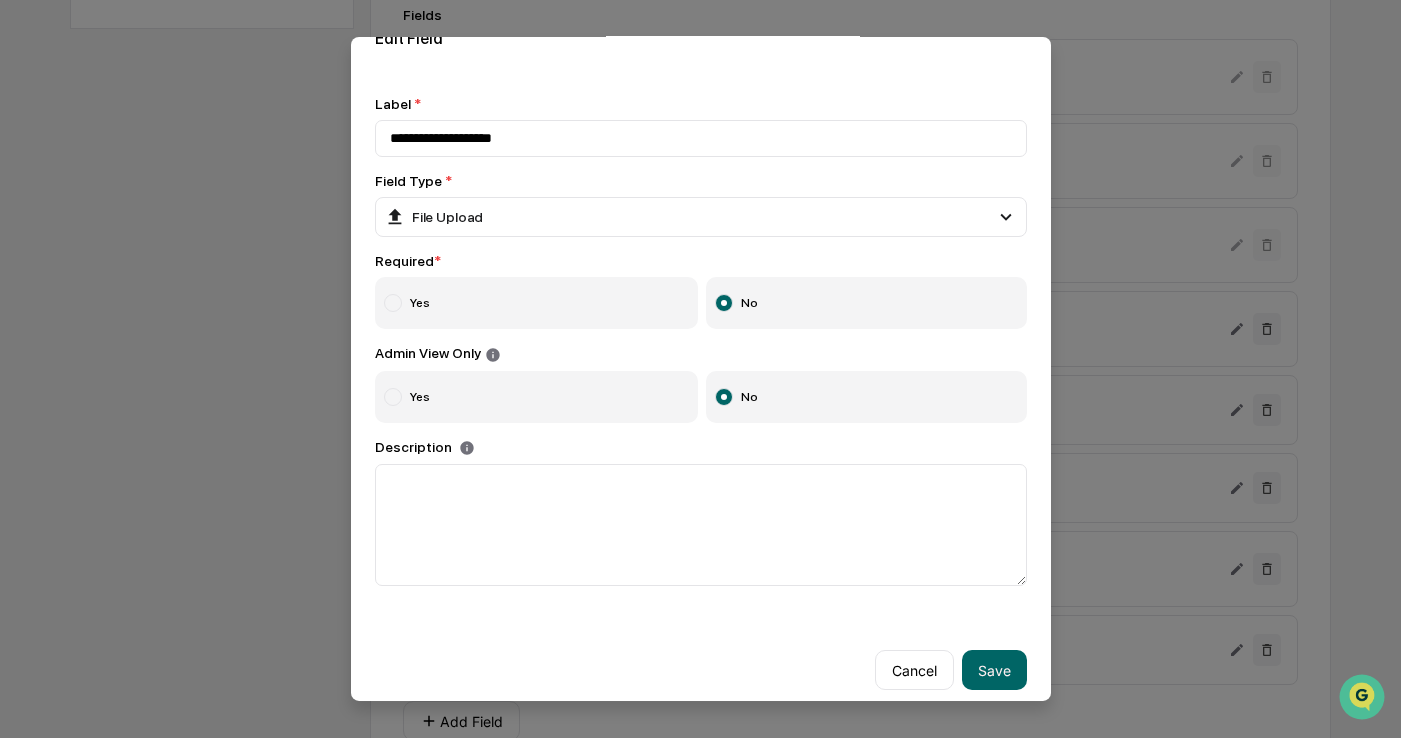 scroll, scrollTop: 46, scrollLeft: 0, axis: vertical 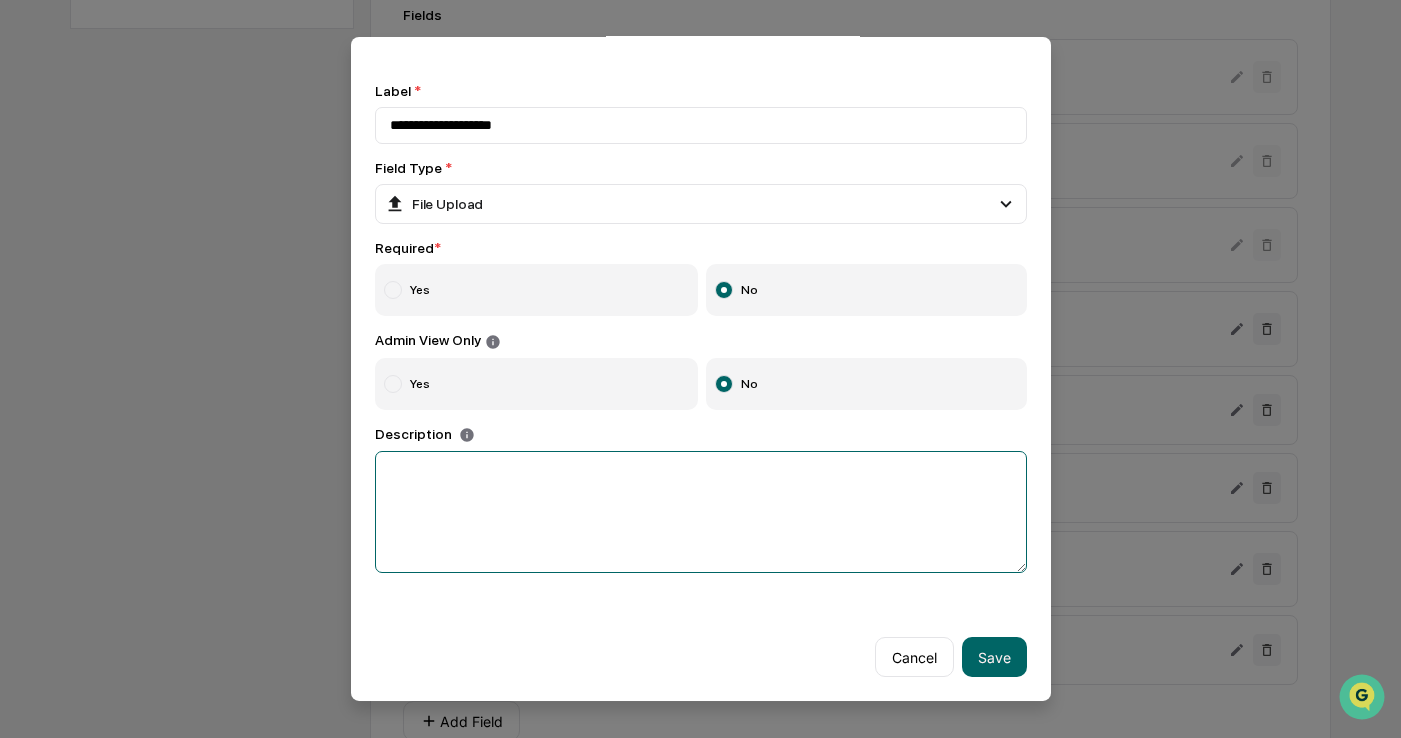 click at bounding box center [701, 512] 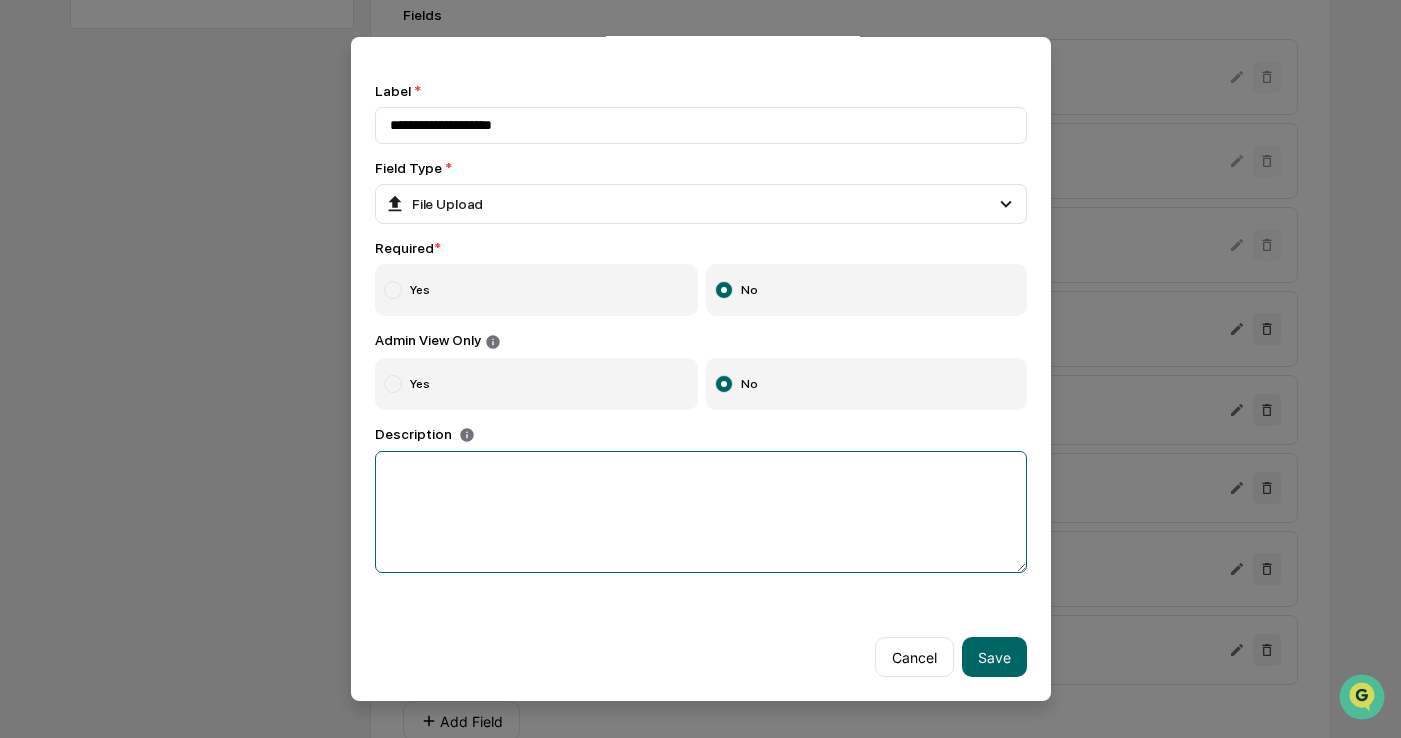 click at bounding box center (701, 512) 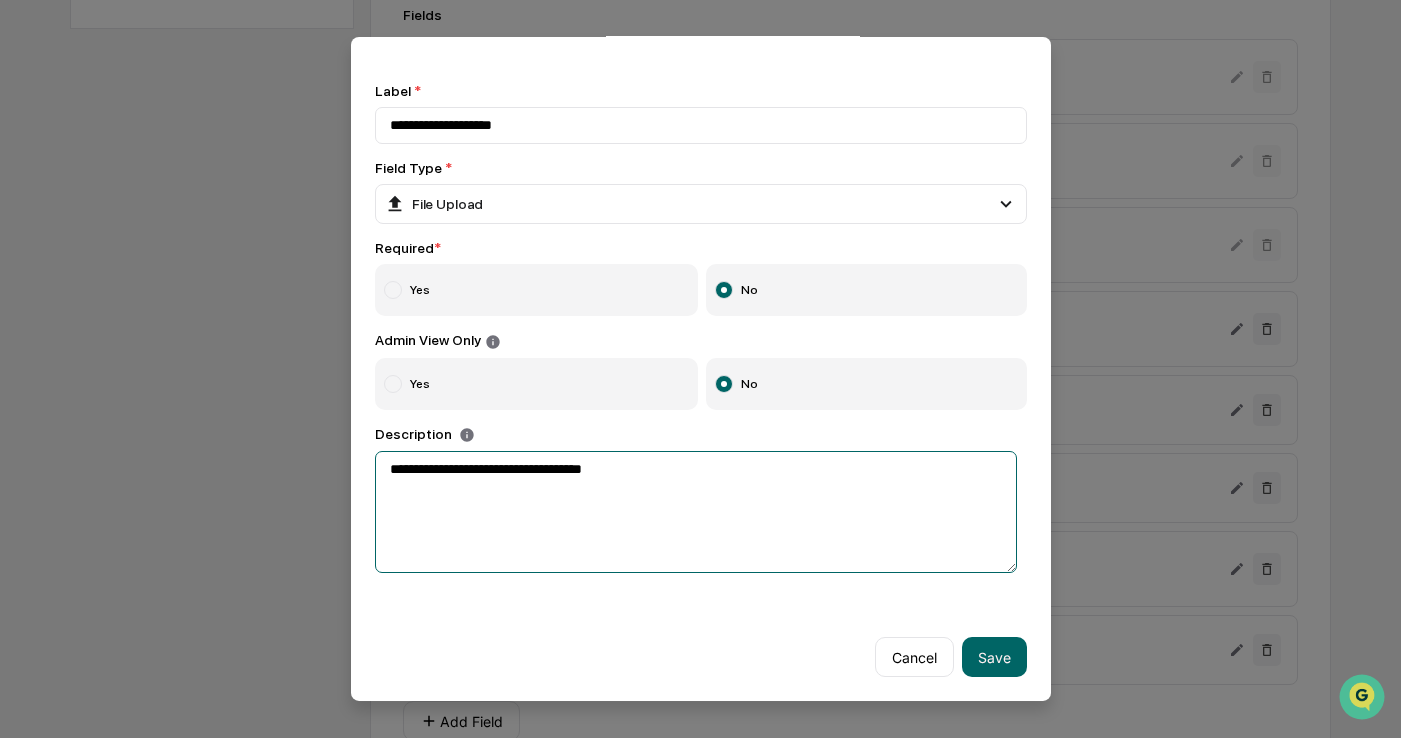 paste on "**********" 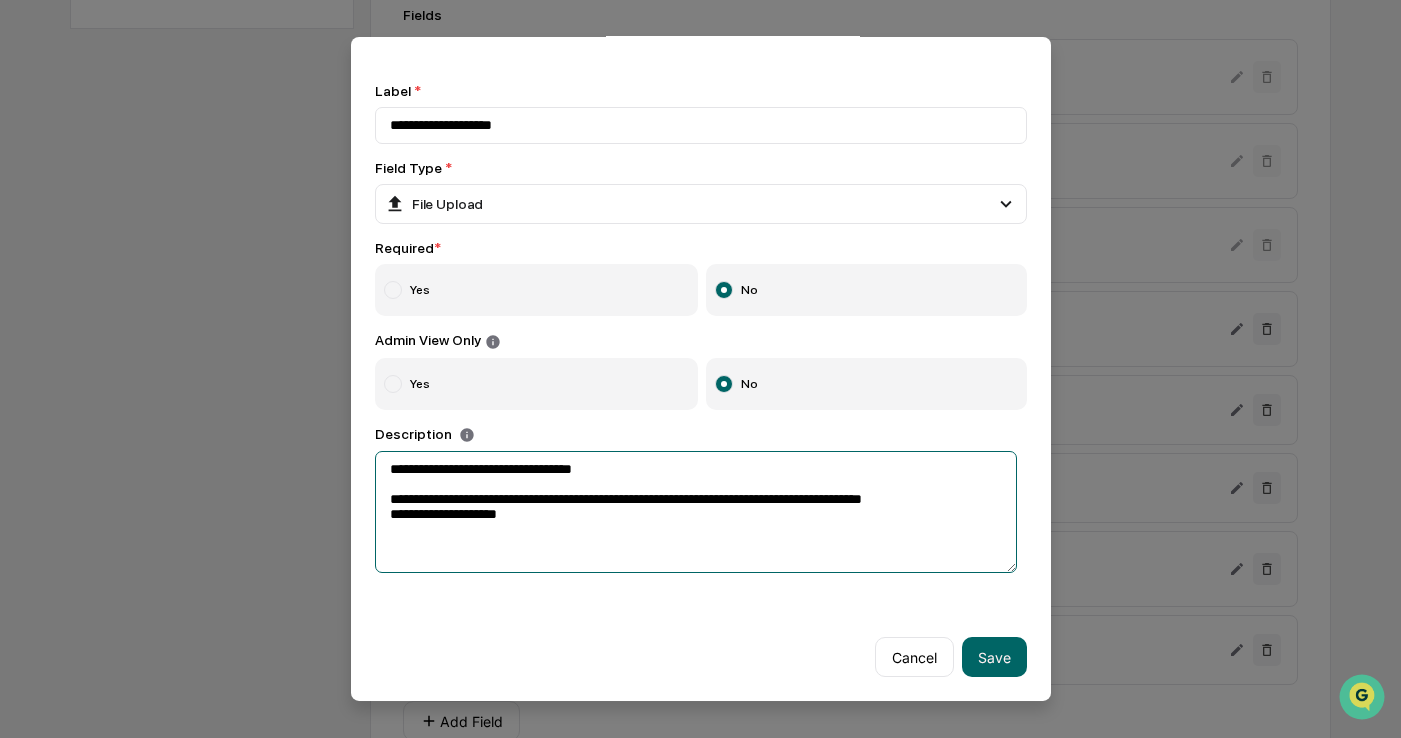 drag, startPoint x: 480, startPoint y: 514, endPoint x: 391, endPoint y: 499, distance: 90.255196 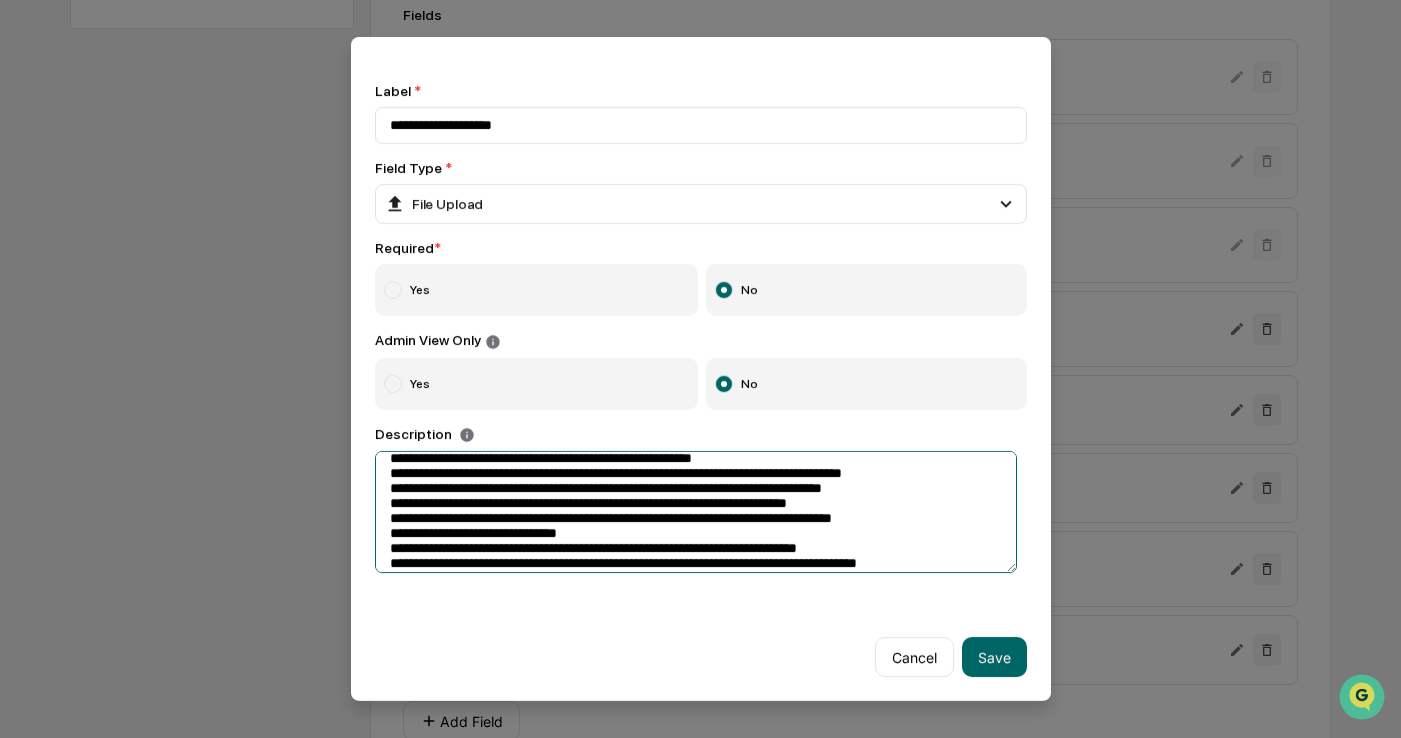 scroll, scrollTop: 0, scrollLeft: 0, axis: both 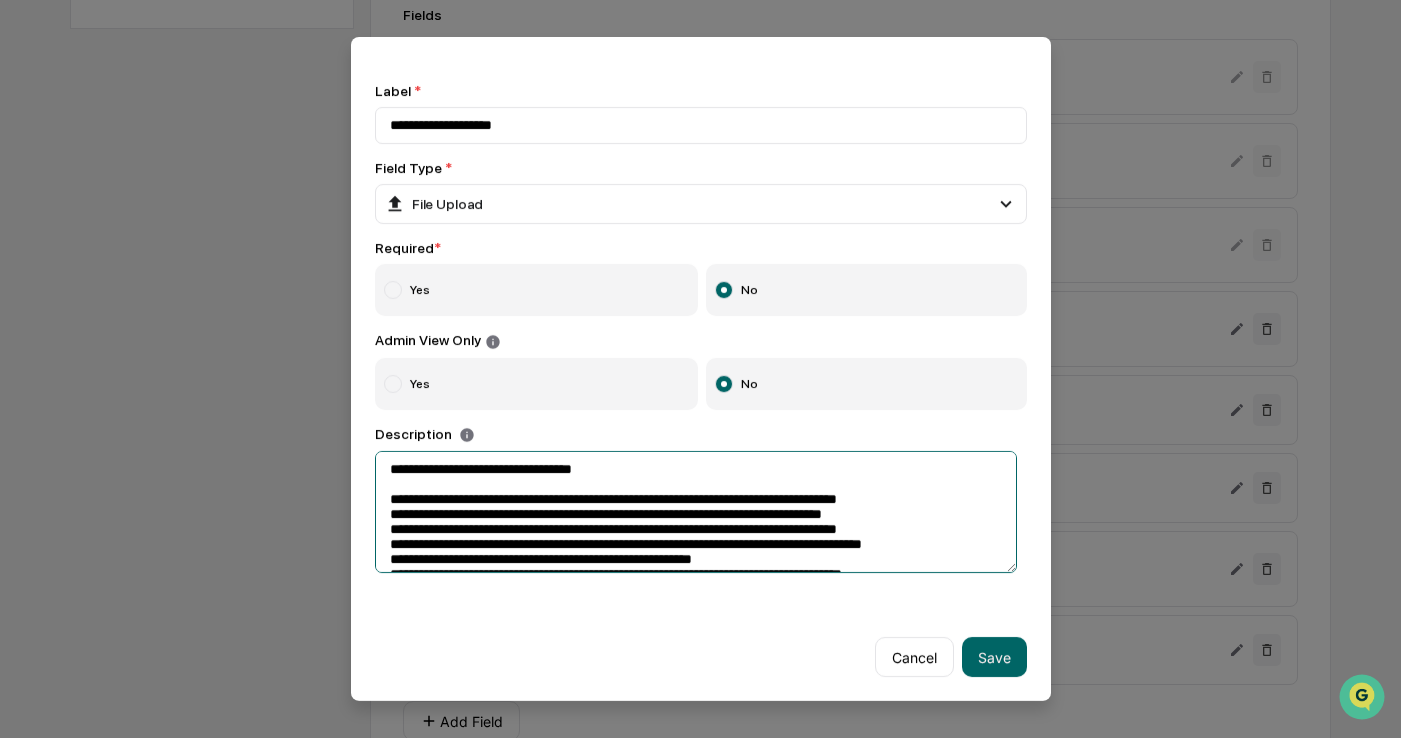 click at bounding box center (696, 512) 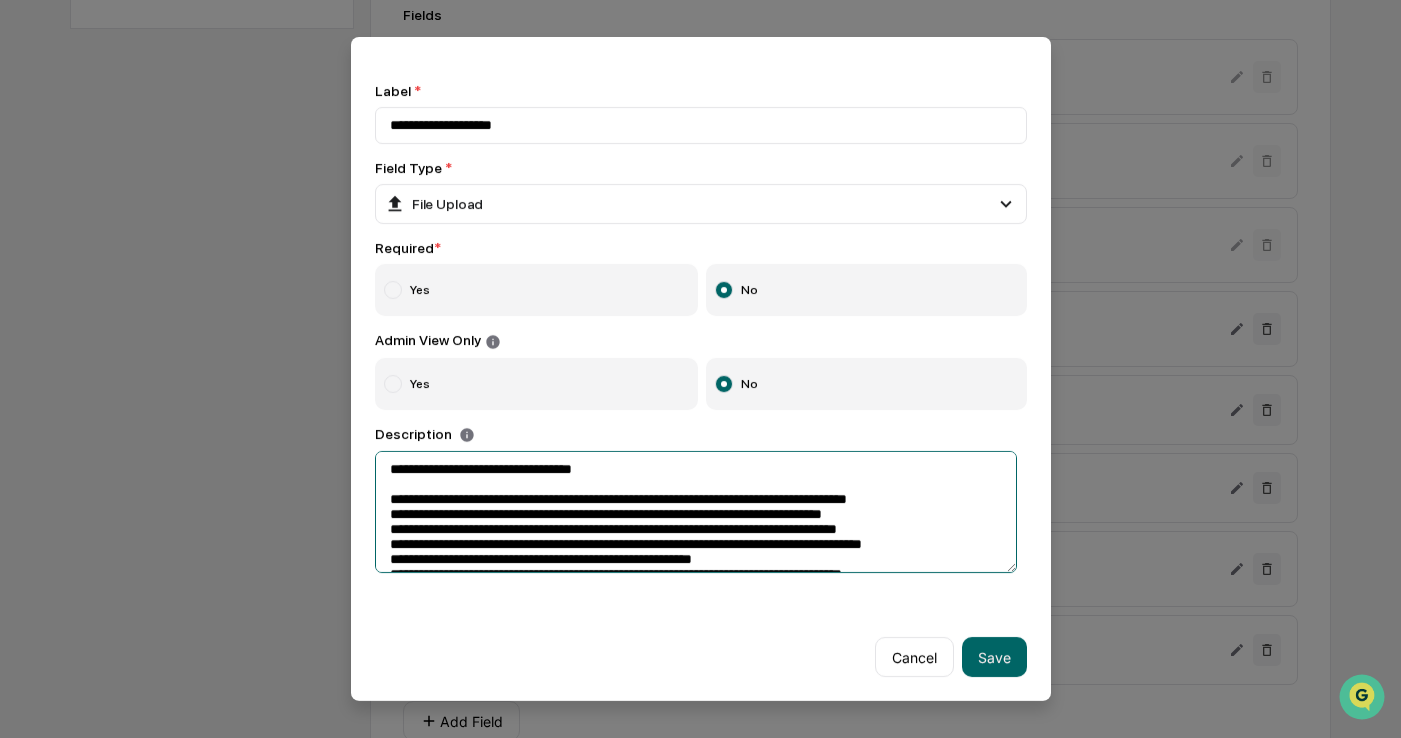 drag, startPoint x: 406, startPoint y: 539, endPoint x: 358, endPoint y: 537, distance: 48.04165 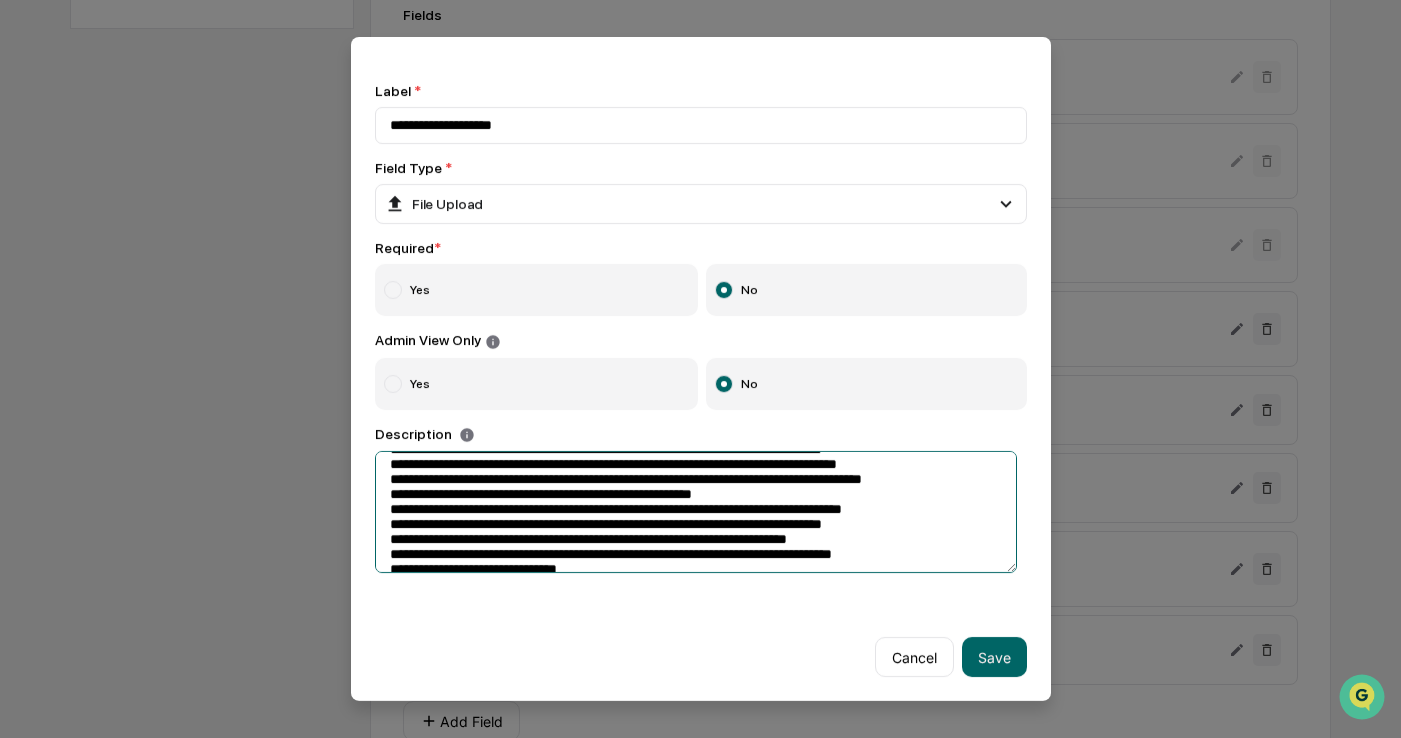 scroll, scrollTop: 100, scrollLeft: 0, axis: vertical 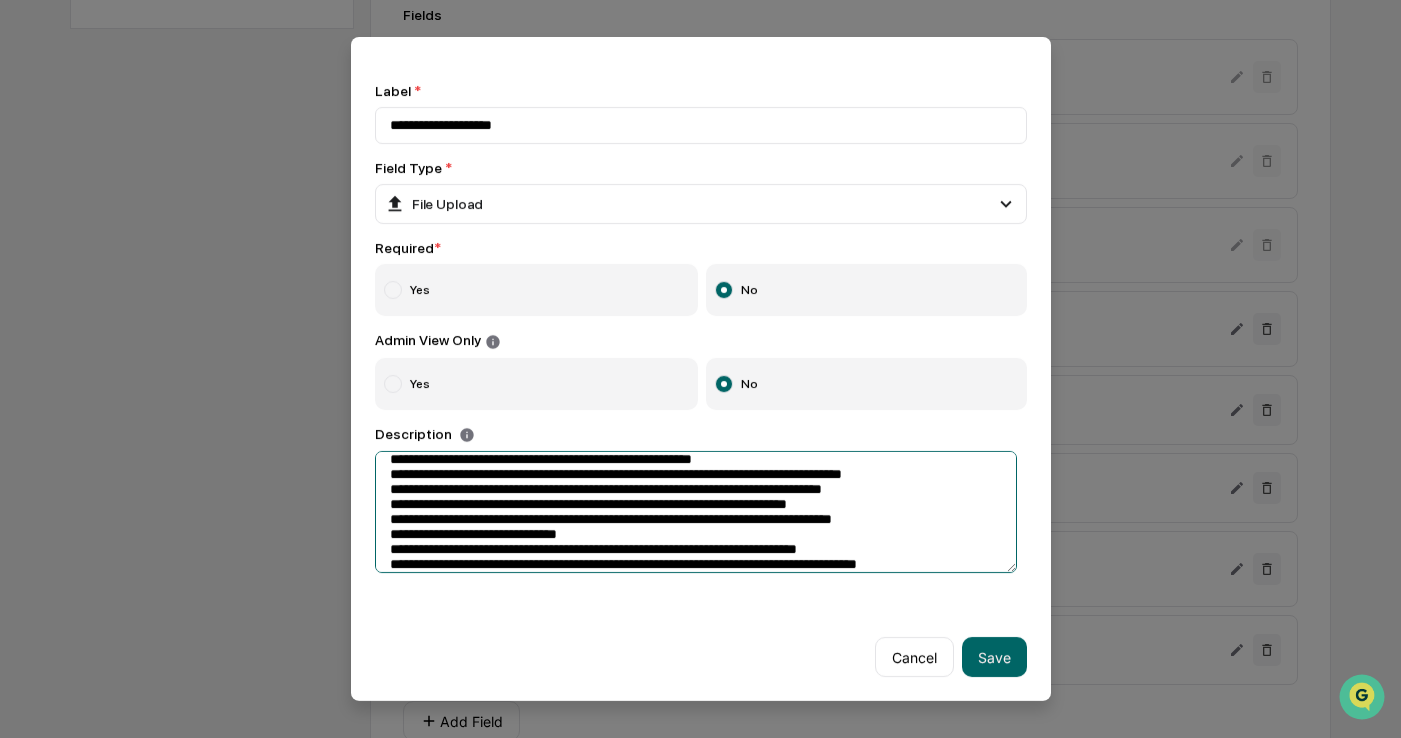 click at bounding box center (696, 512) 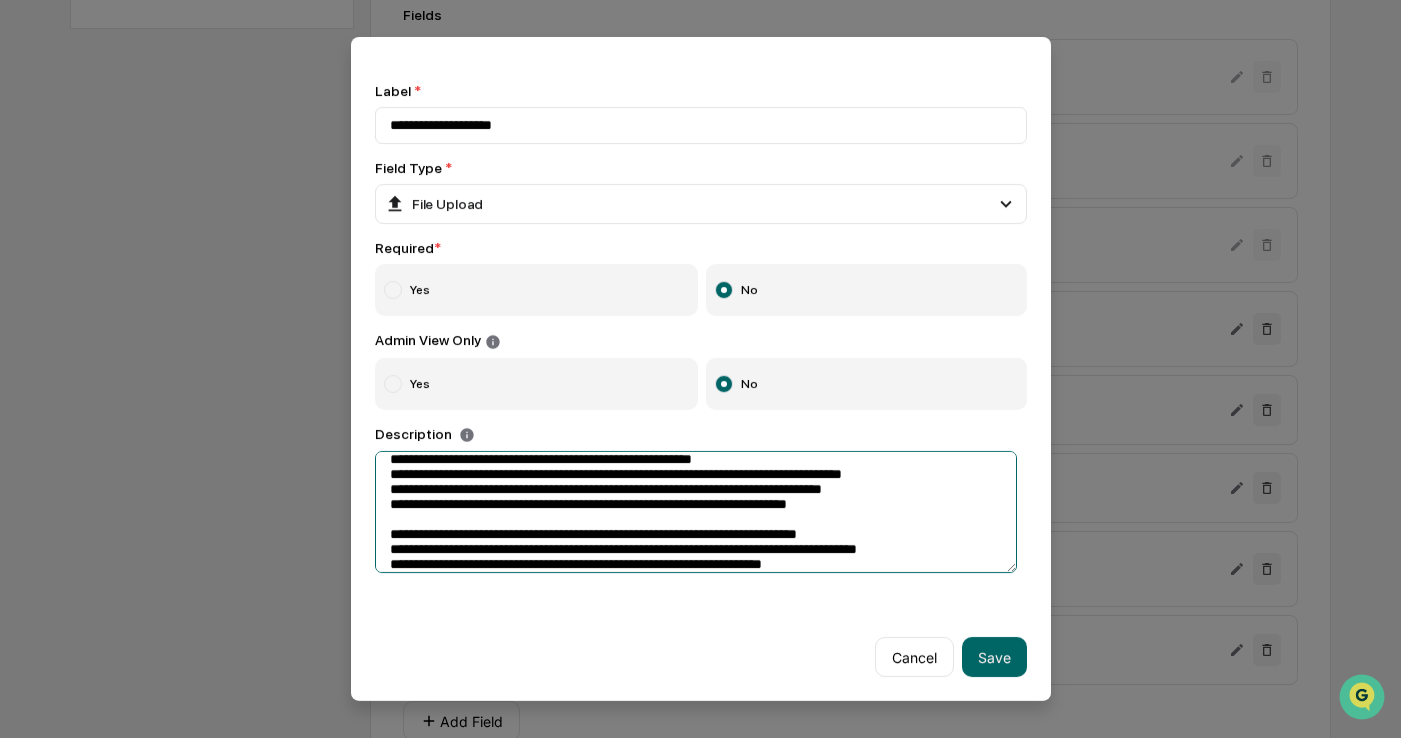 click at bounding box center (696, 512) 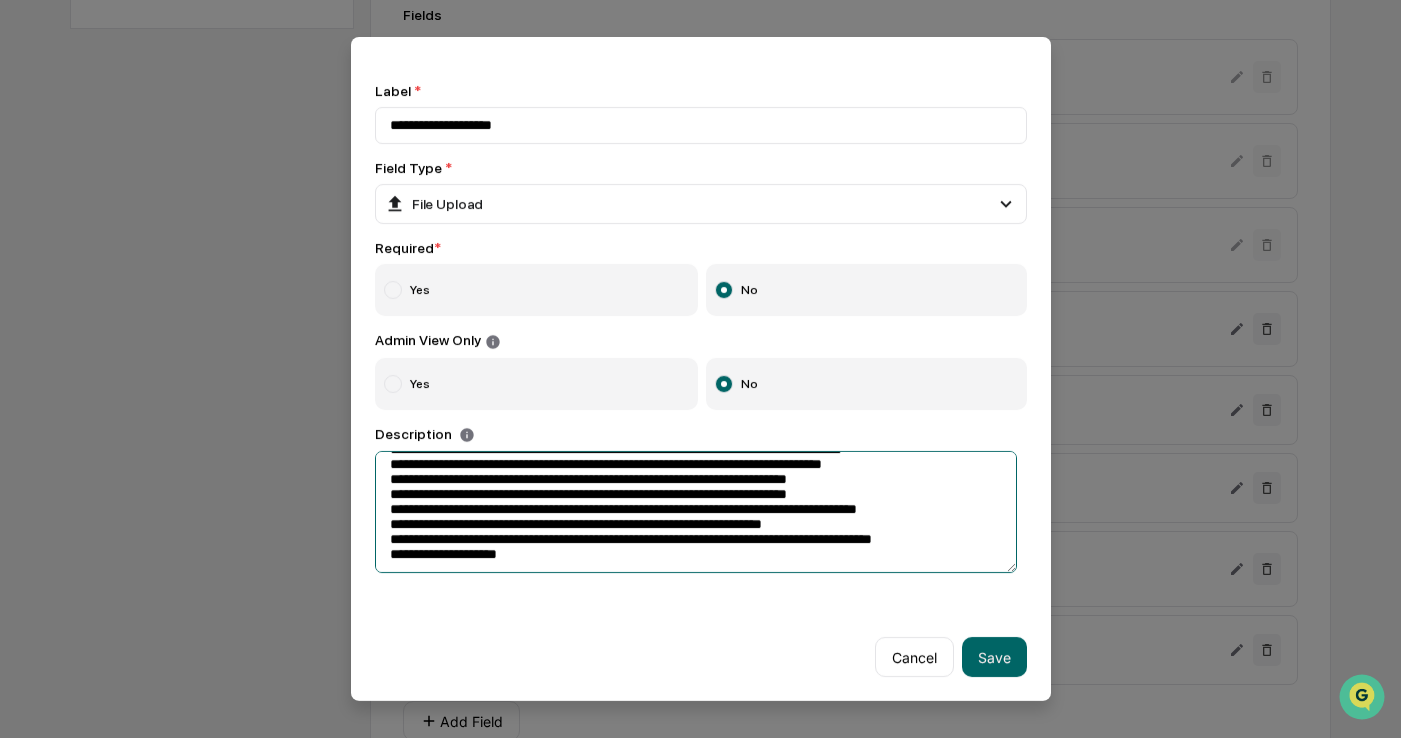 scroll, scrollTop: 140, scrollLeft: 0, axis: vertical 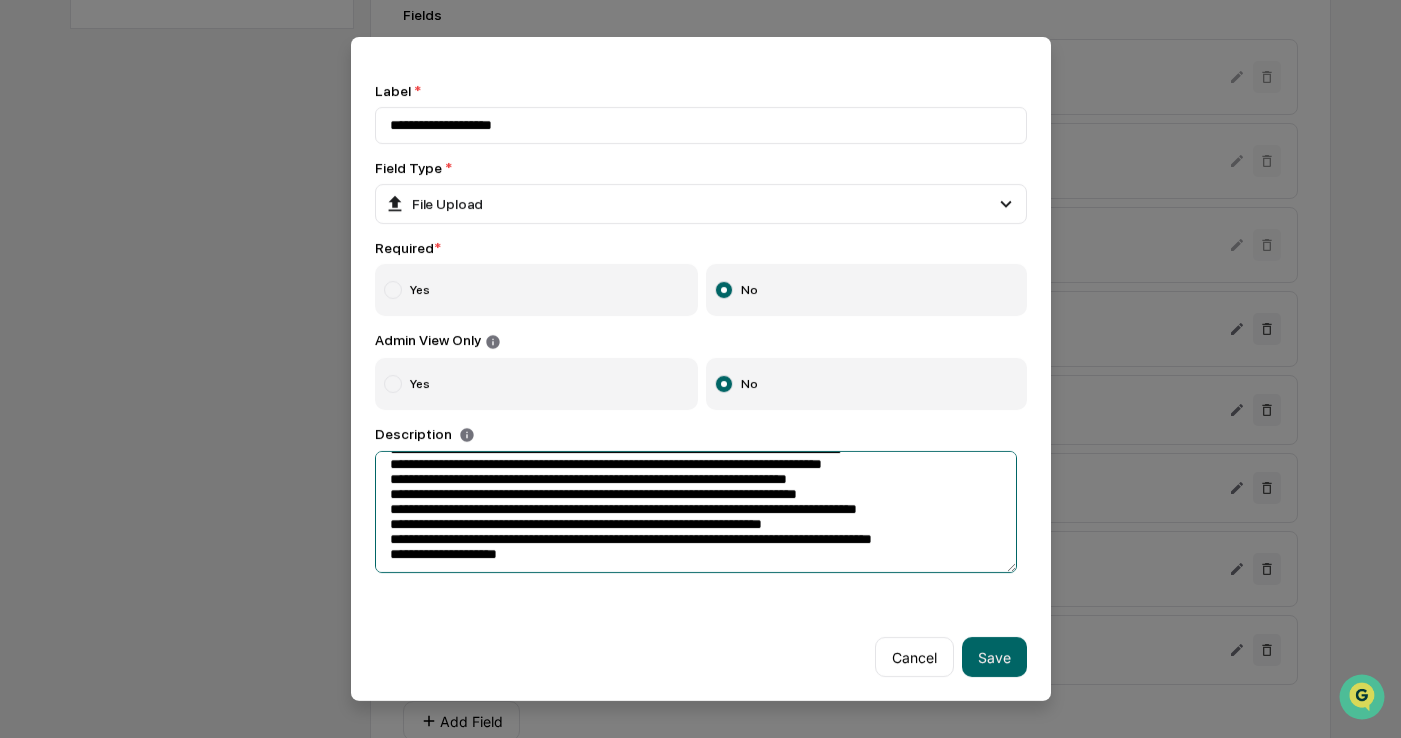 click at bounding box center (696, 512) 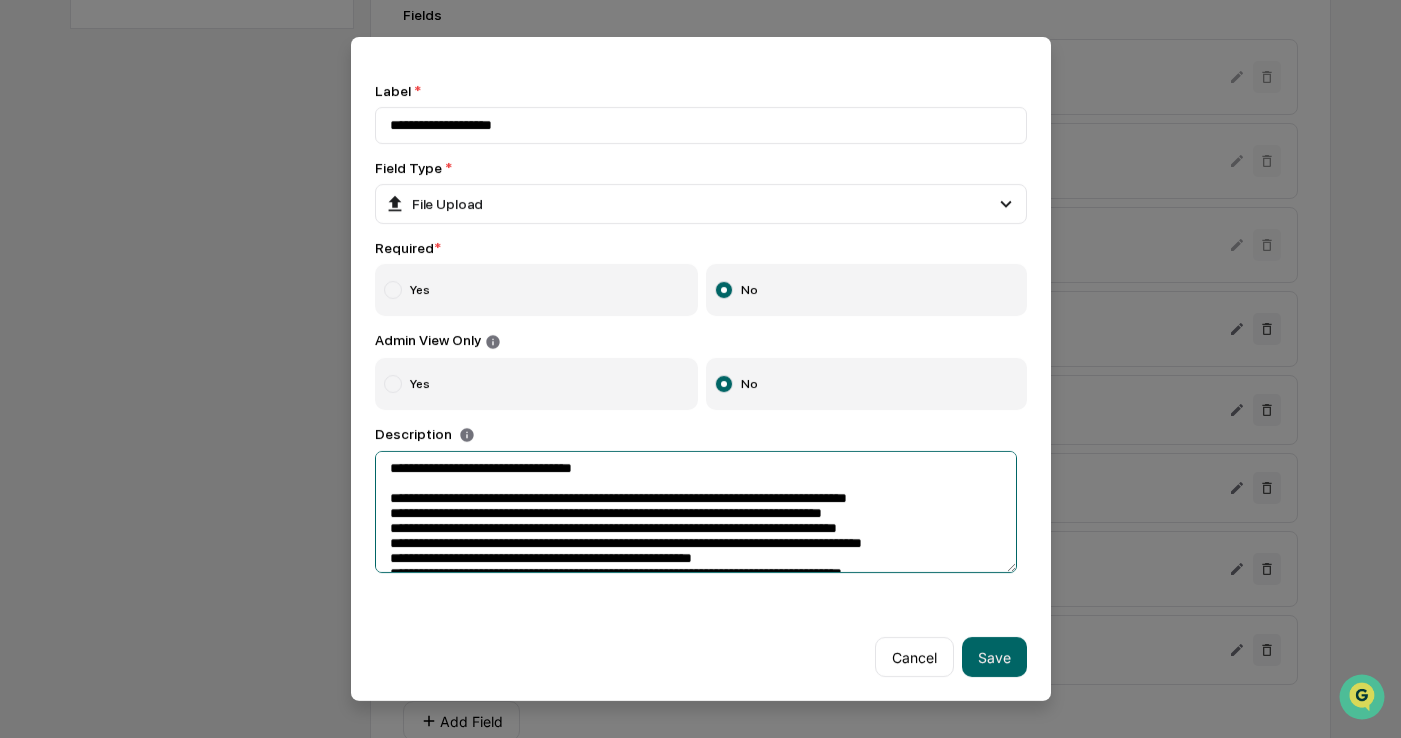 scroll, scrollTop: 0, scrollLeft: 0, axis: both 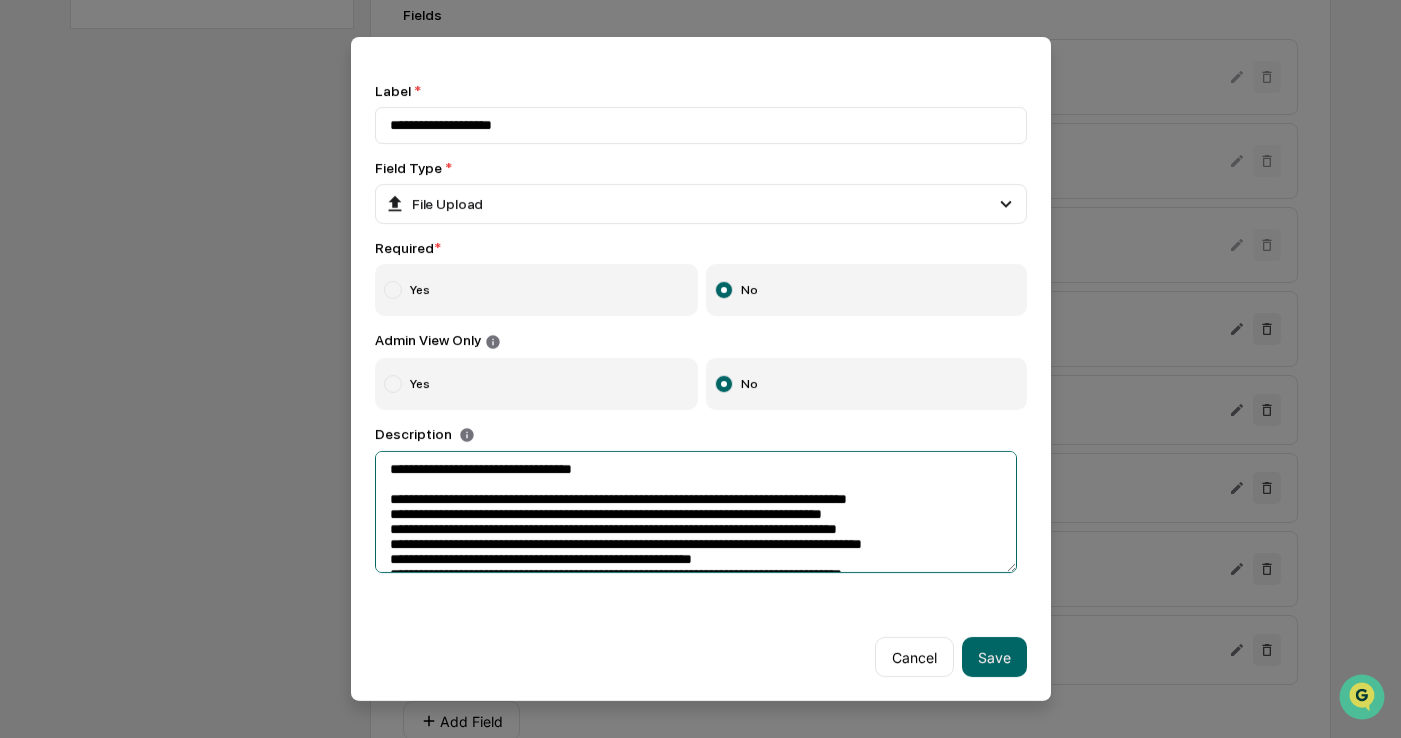 click at bounding box center (696, 512) 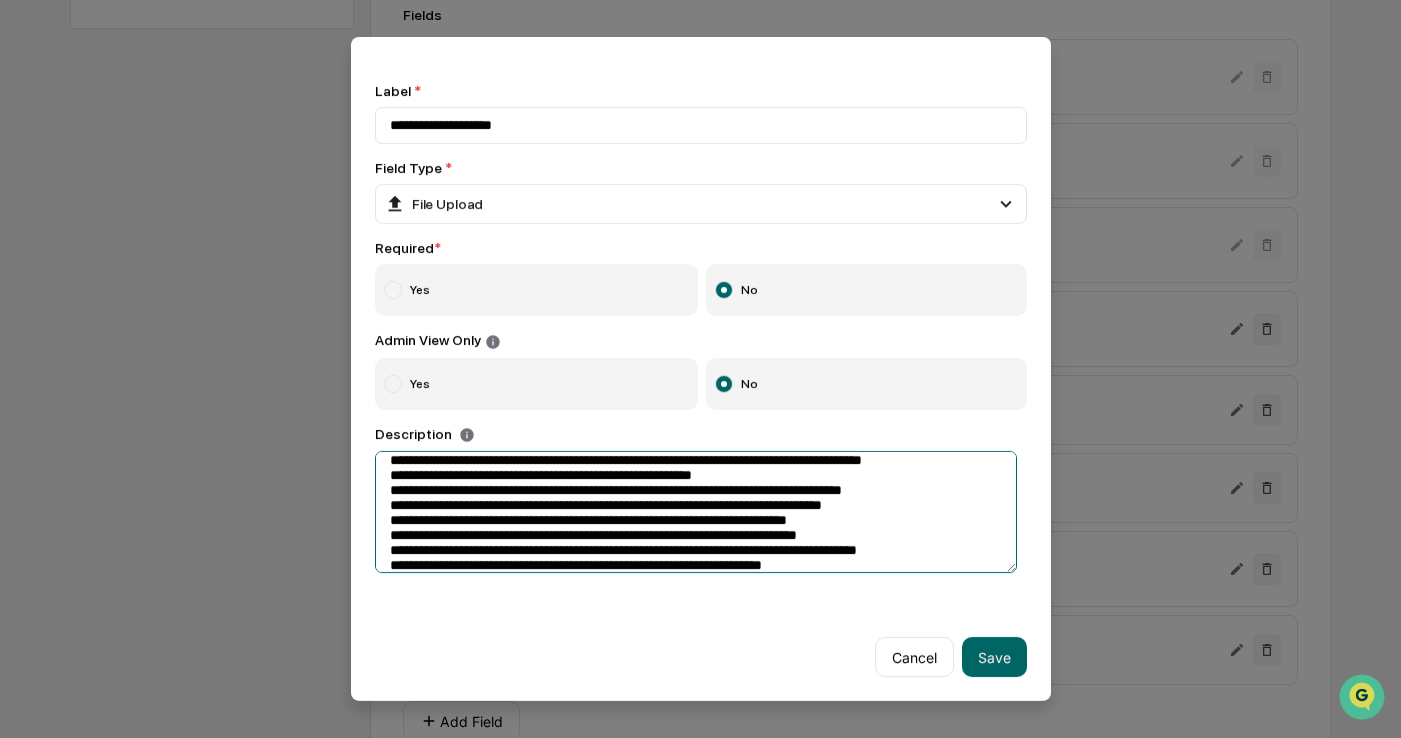 scroll, scrollTop: 100, scrollLeft: 0, axis: vertical 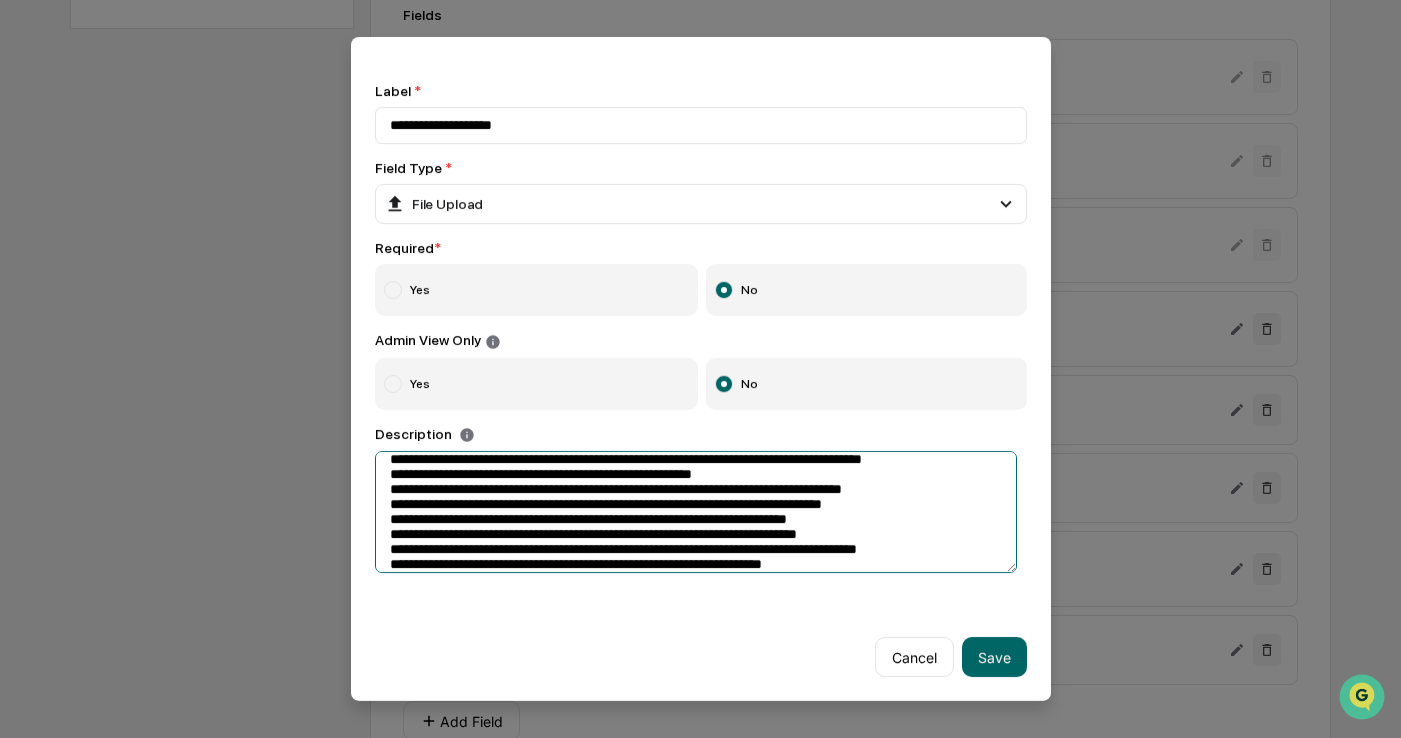 click at bounding box center [696, 512] 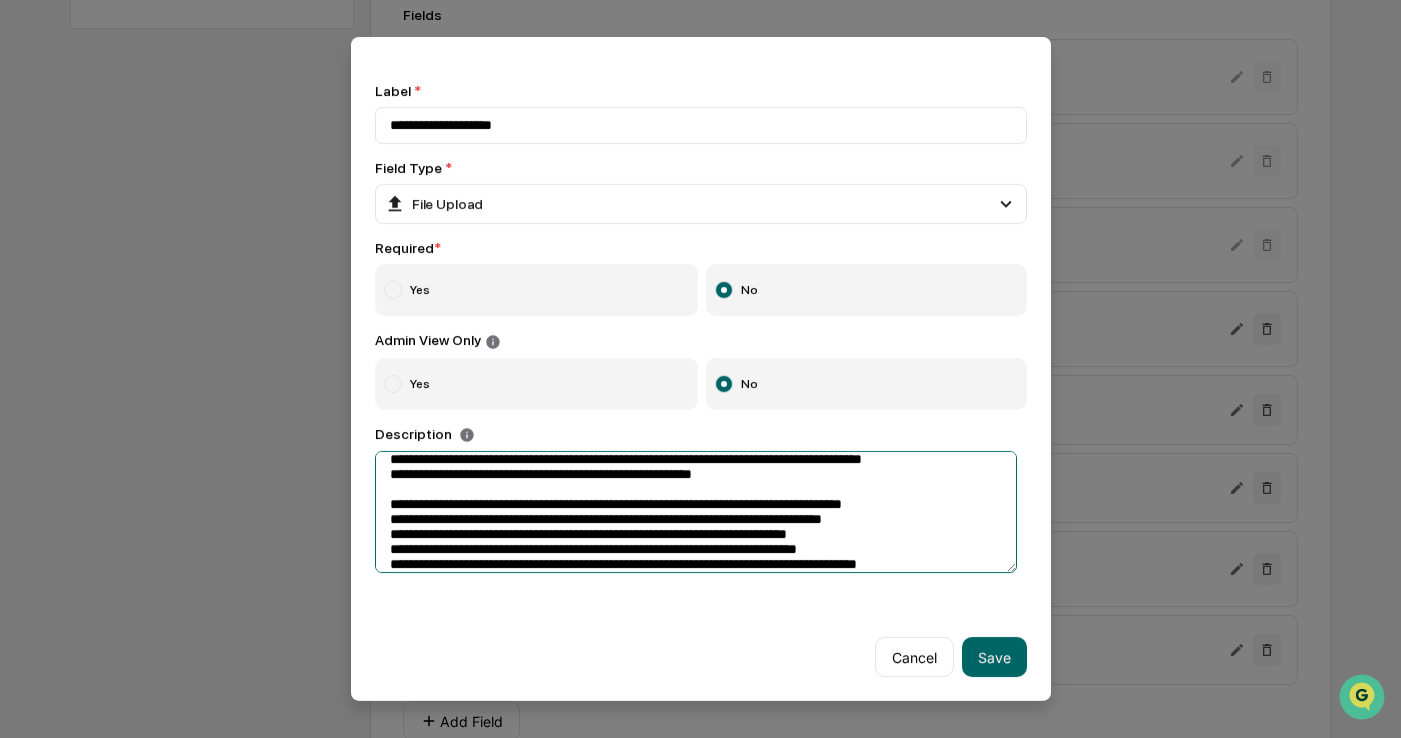 click at bounding box center (696, 512) 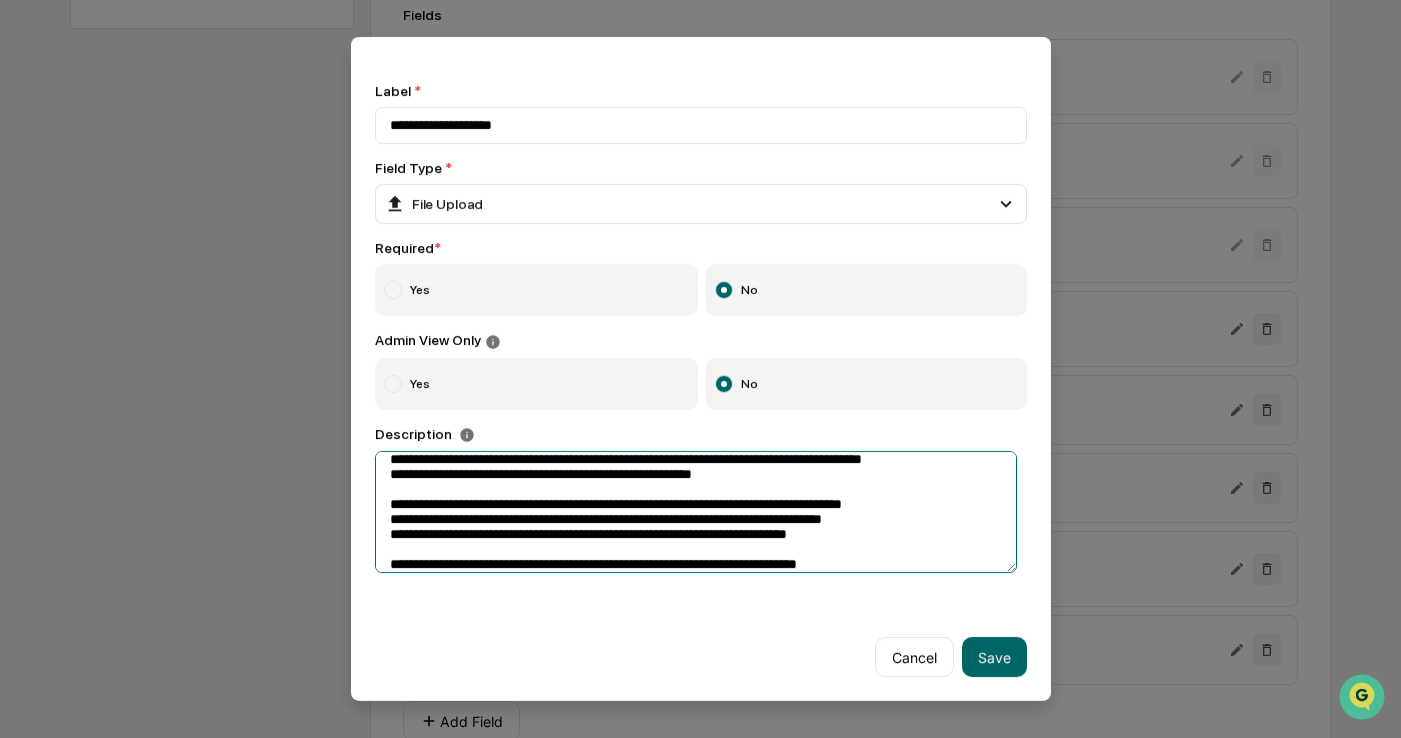 scroll, scrollTop: 188, scrollLeft: 0, axis: vertical 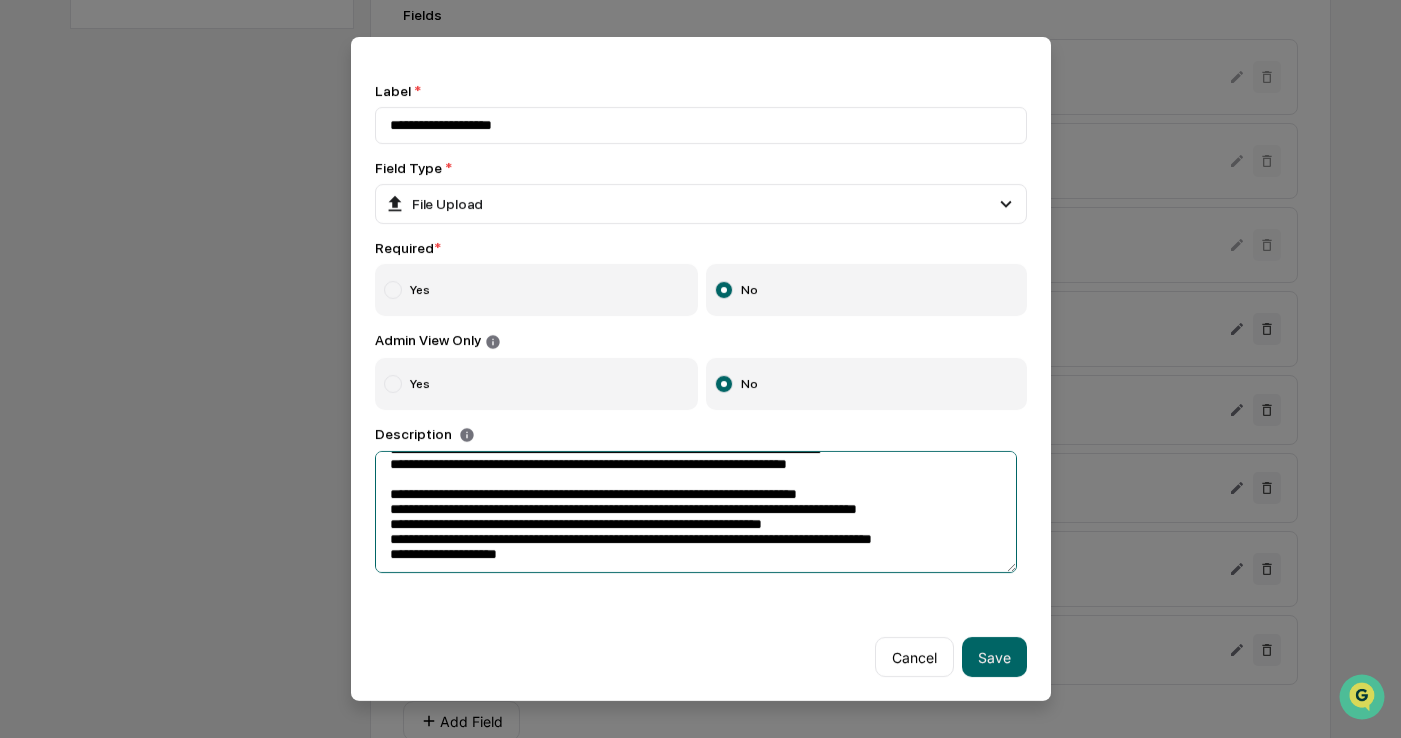 click at bounding box center [696, 512] 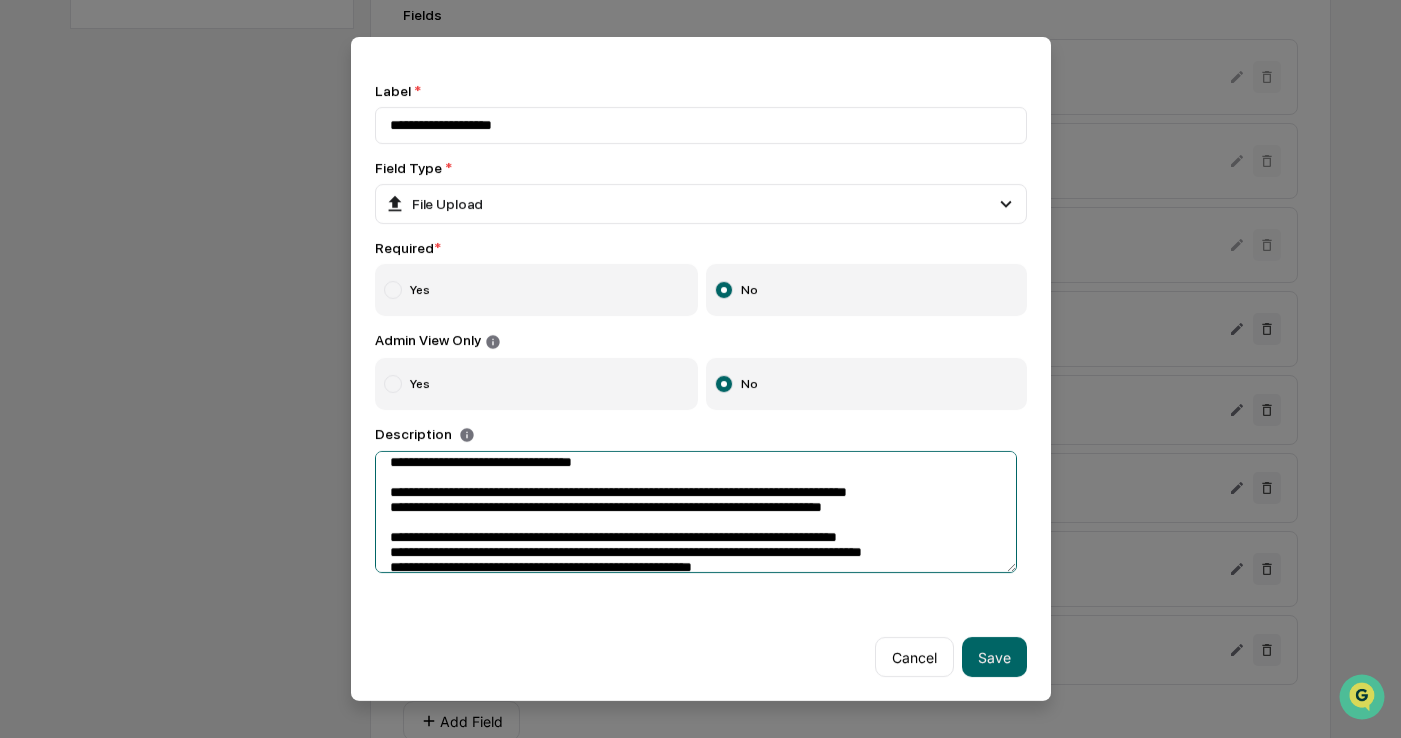 scroll, scrollTop: 0, scrollLeft: 0, axis: both 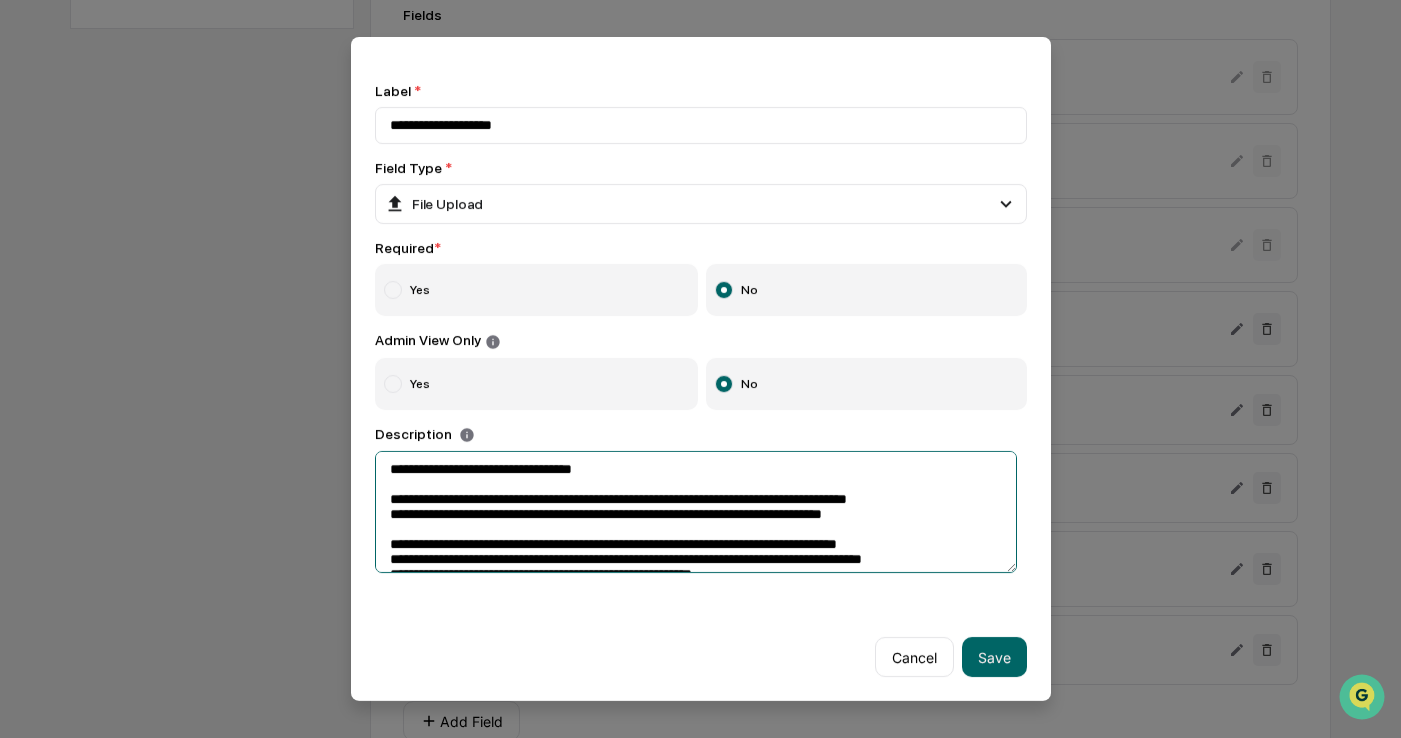 click at bounding box center [696, 512] 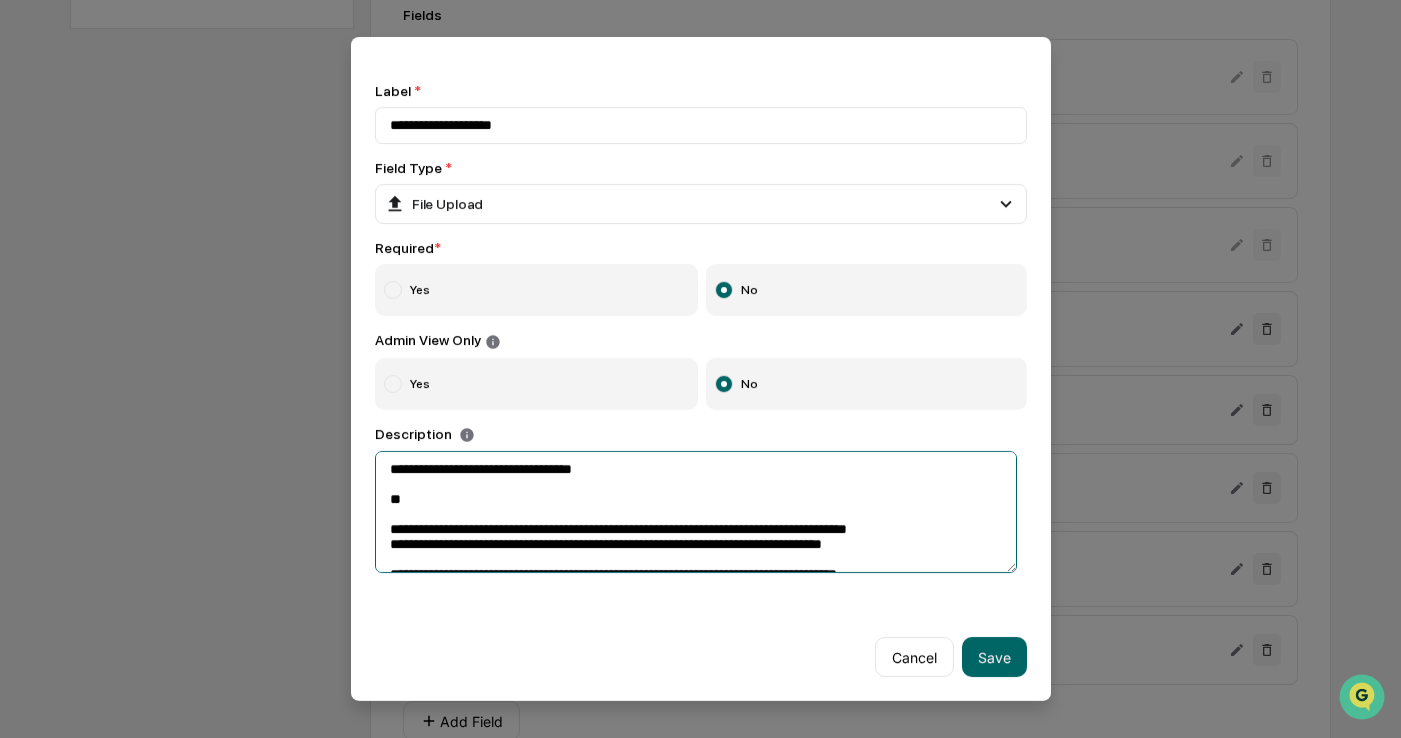 click at bounding box center (696, 512) 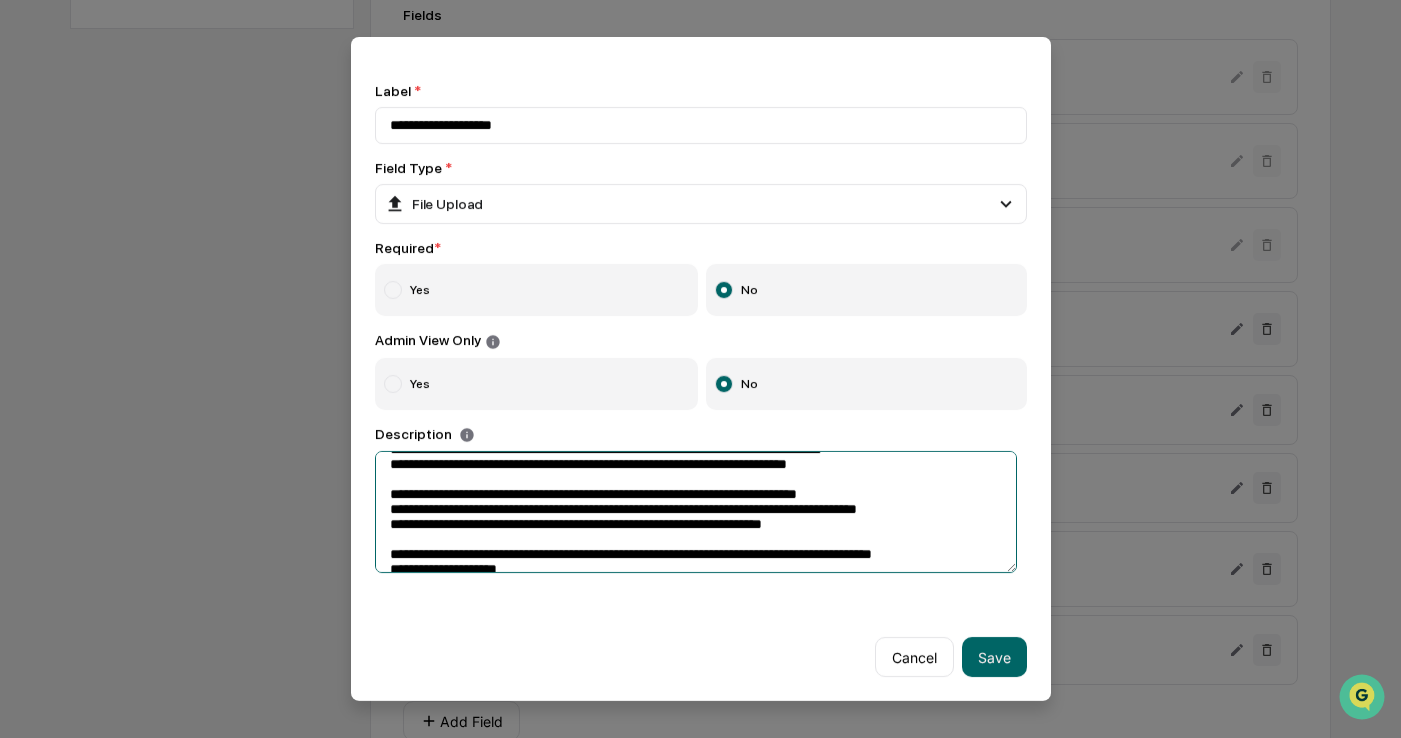 scroll, scrollTop: 236, scrollLeft: 0, axis: vertical 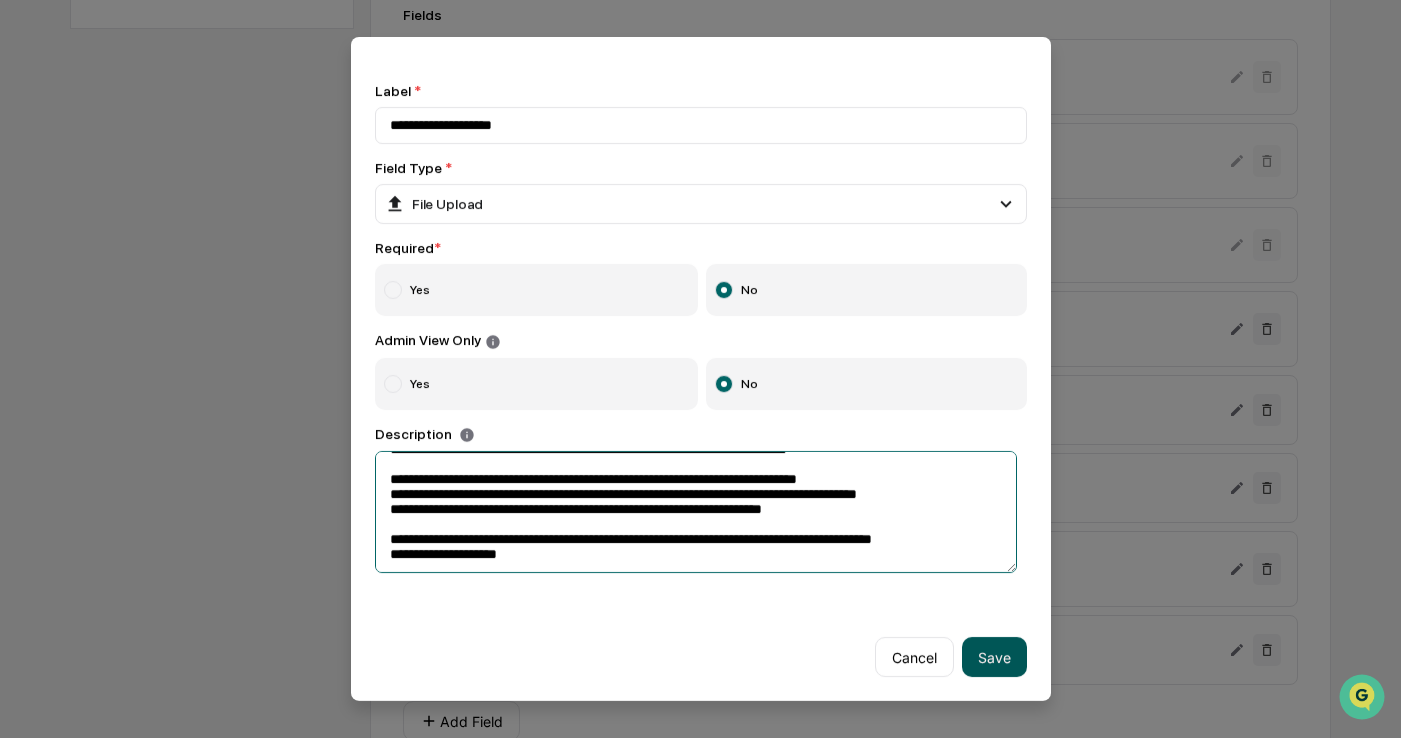 type on "**********" 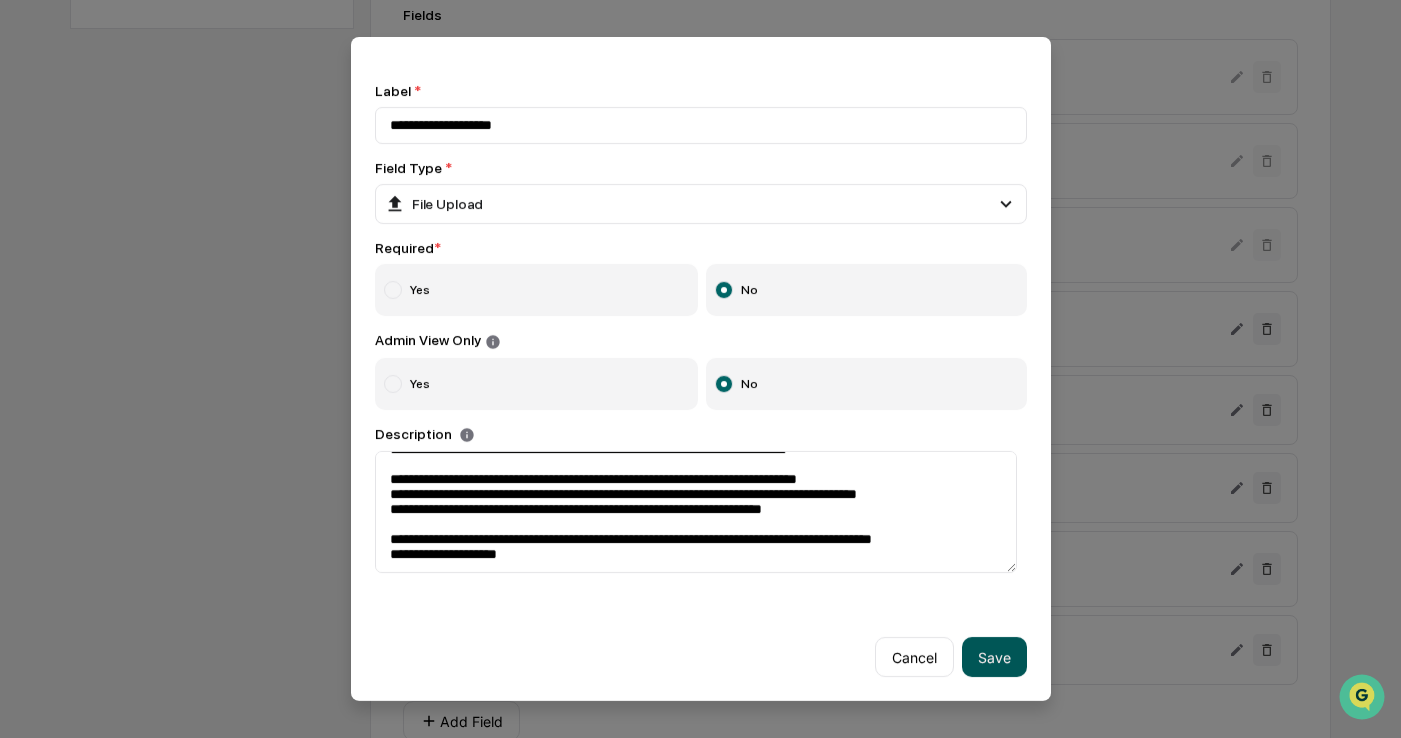 click on "Save" at bounding box center [994, 657] 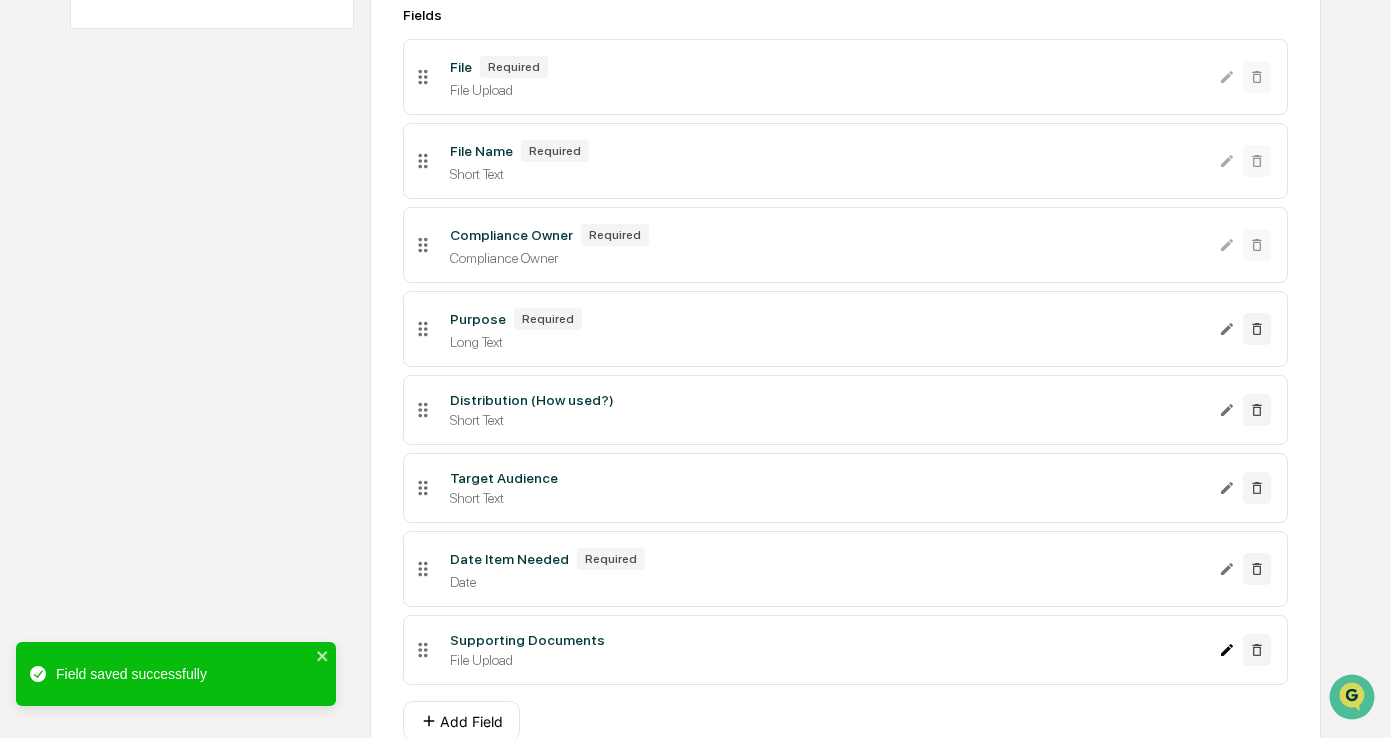 click 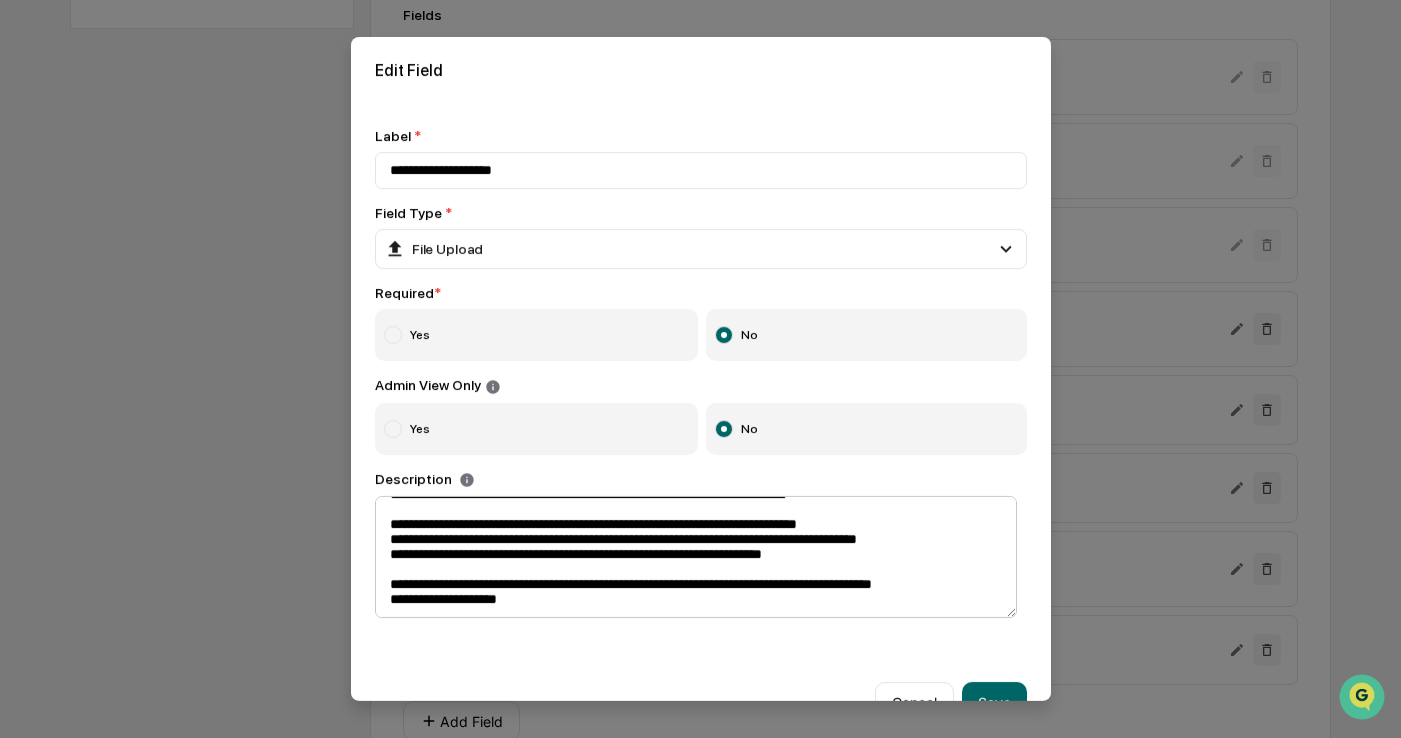 scroll, scrollTop: 236, scrollLeft: 0, axis: vertical 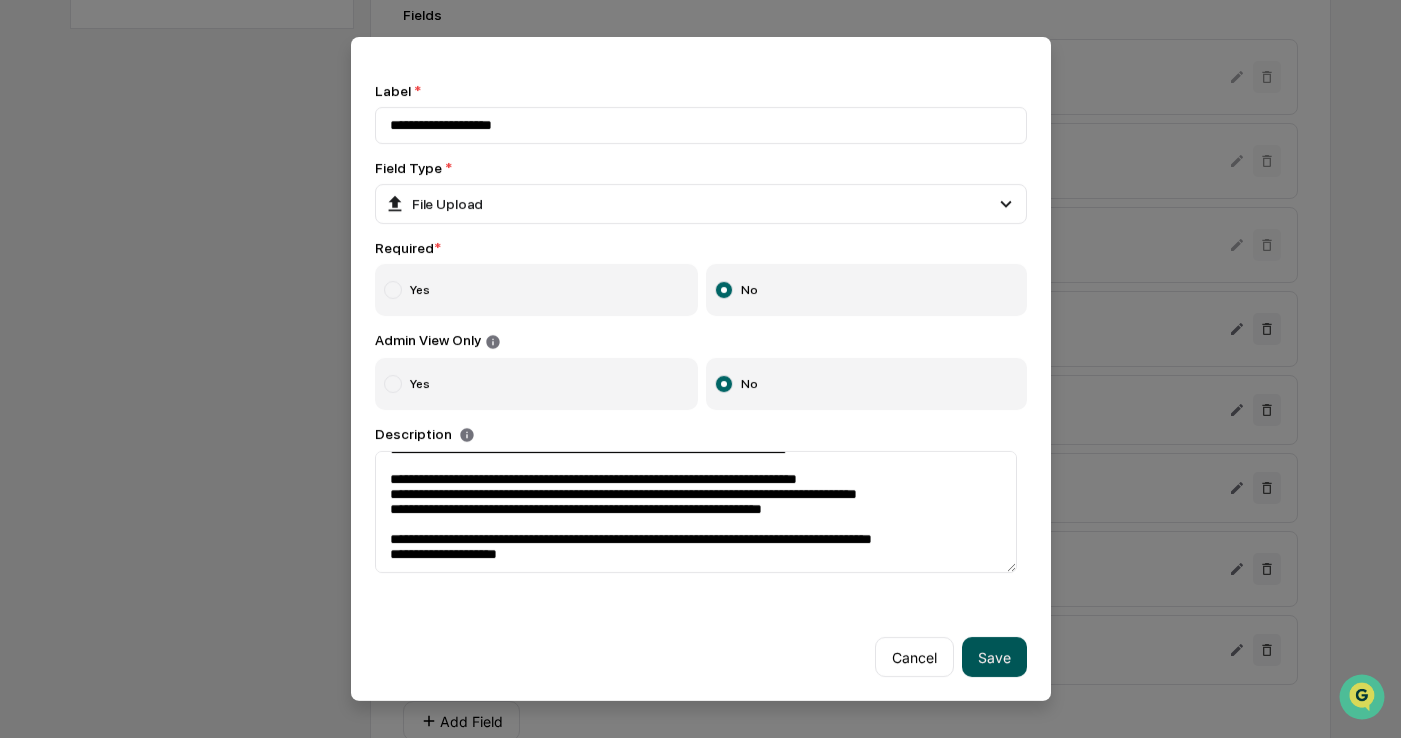 click on "Save" at bounding box center [994, 657] 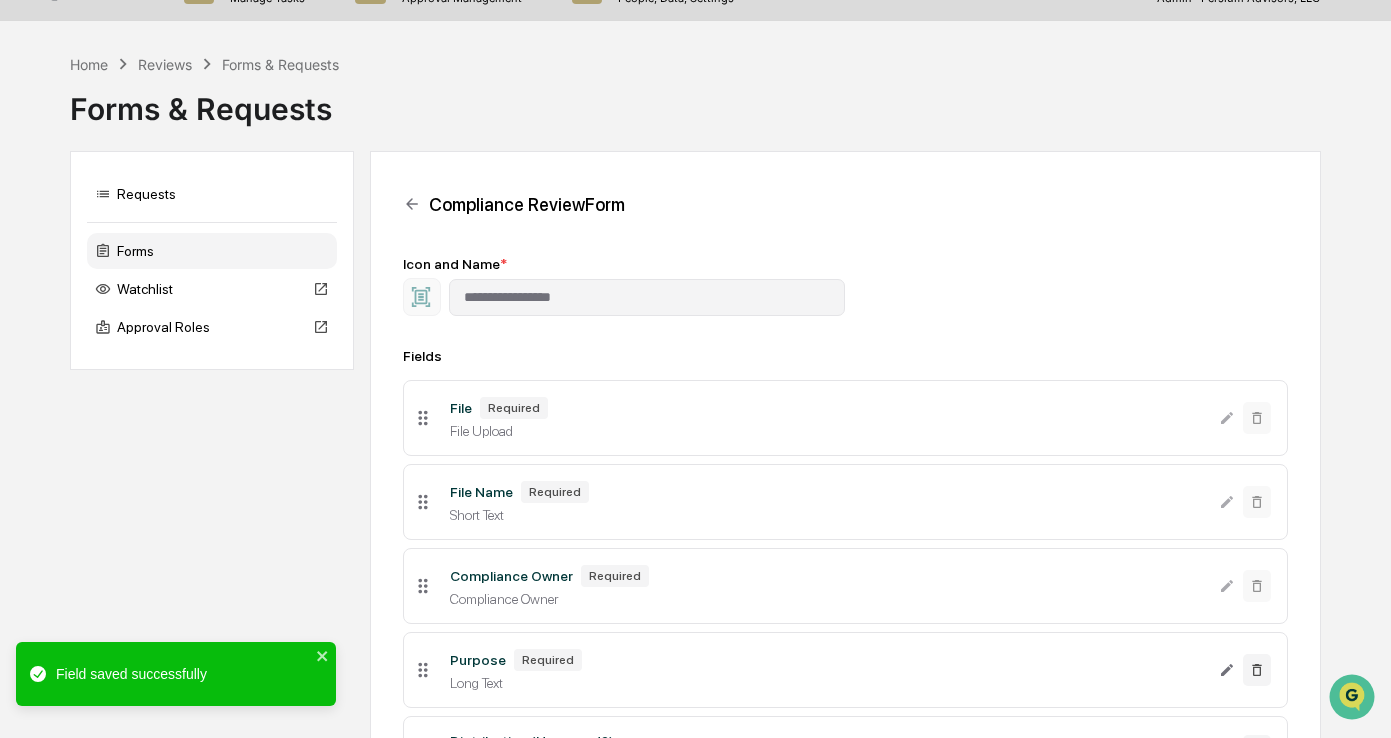 scroll, scrollTop: 0, scrollLeft: 0, axis: both 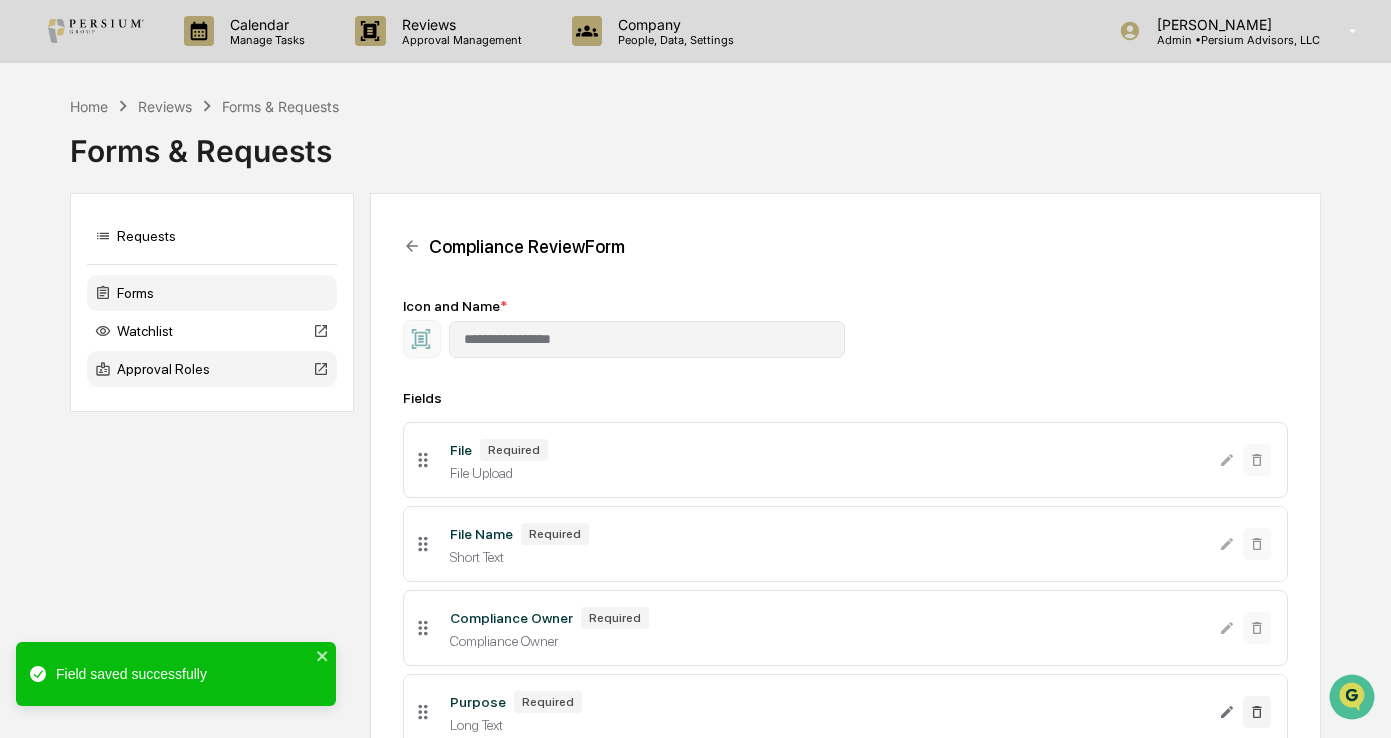 click on "Approval Roles" at bounding box center (212, 369) 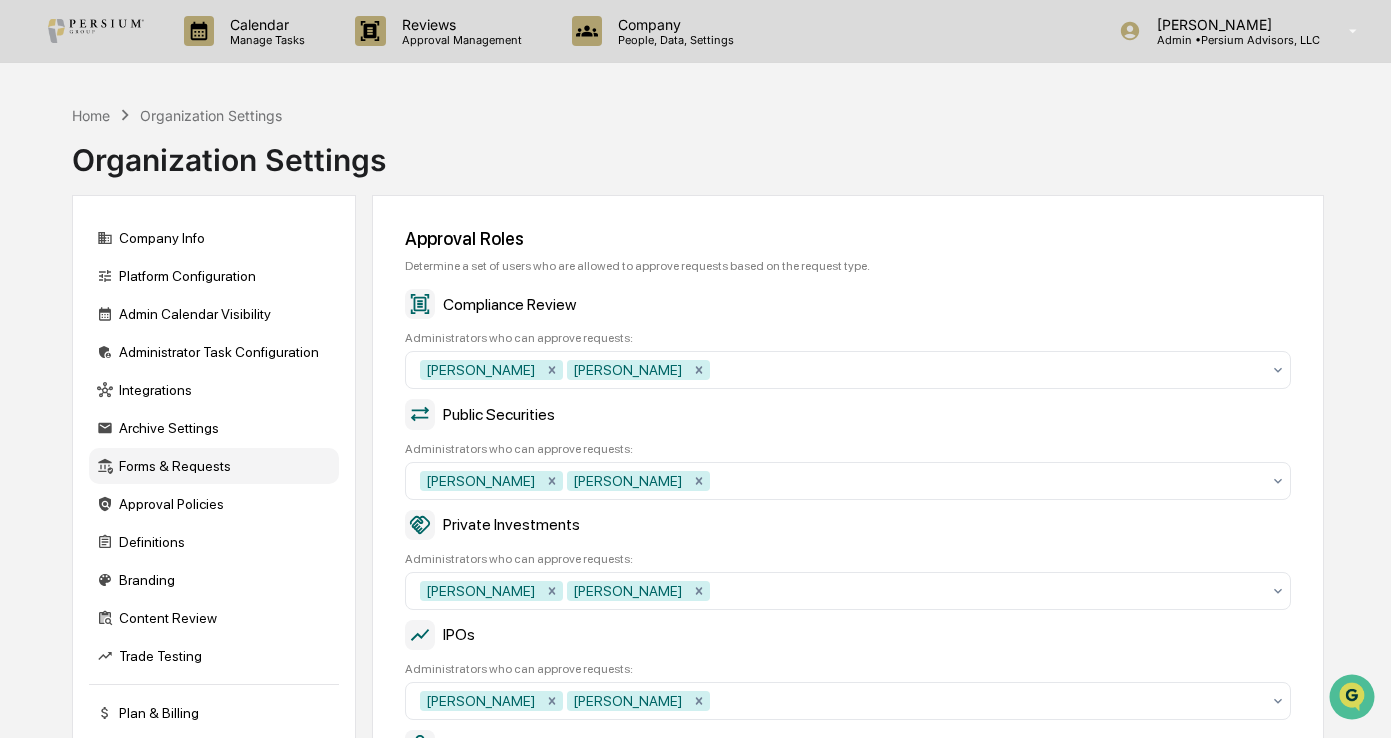 click on "Calendar Manage Tasks Reviews Approval Management Company People, Data, Settings Alison Gould Admin •  Persium Advisors, LLC Home Organization Settings Organization Settings Company Info Platform Configuration Admin Calendar Visibility Administrator Task Configuration Integrations Archive Settings Forms & Requests Approval Policies Definitions Branding Content Review Trade Testing Plan & Billing Support Approval Roles Determine a set of users who are allowed to approve requests based on the request type. Compliance Review Administrators who can approve requests: Stephen Griner Alison Gould Public Securities Administrators who can approve requests: Stephen Griner Alison Gould Private Investments Administrators who can approve requests: Stephen Griner Alison Gould IPOs Administrators who can approve requests: Stephen Griner Alison Gould Gifts & Entertainment Administrators who can approve requests: Alison Gould Stephen Griner Outside Affiliations Administrators who can approve requests: Stephen Griner Save" at bounding box center (695, 881) 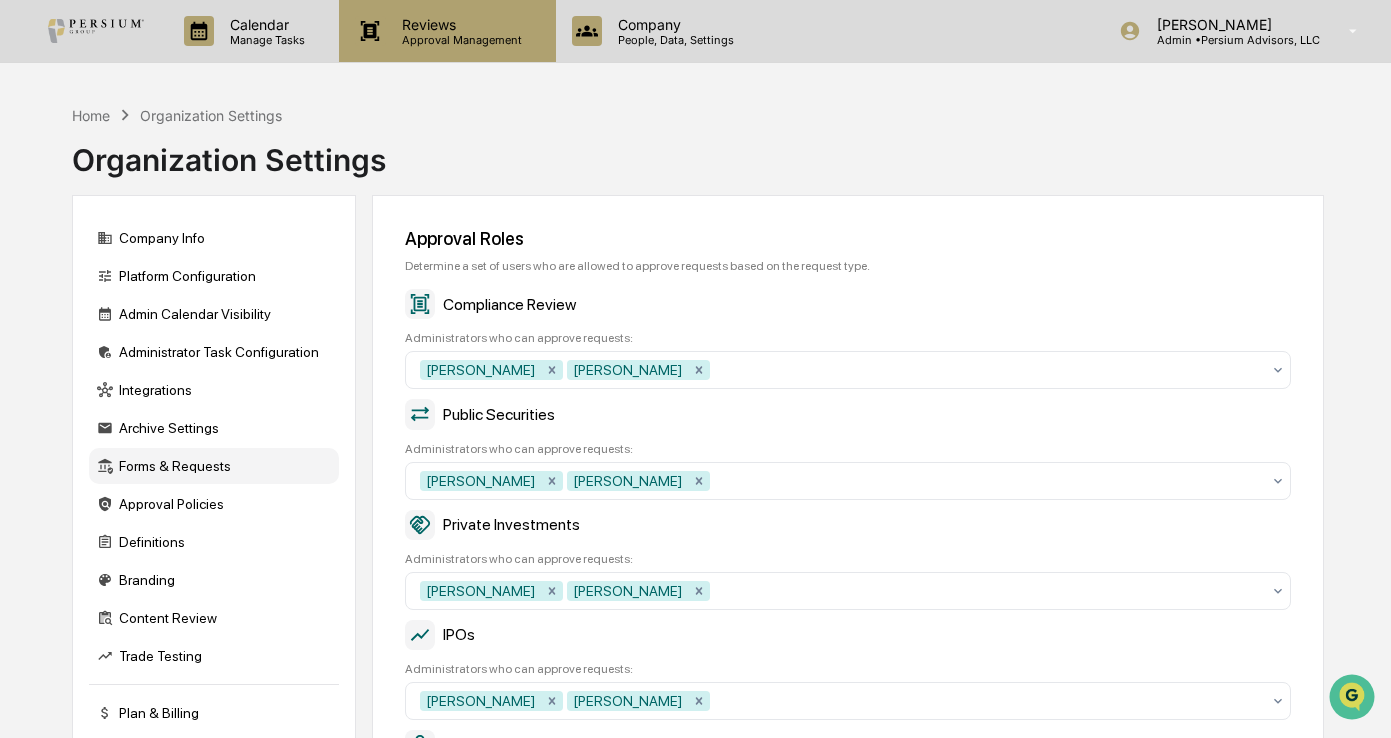 click on "Reviews Approval Management" at bounding box center (447, 31) 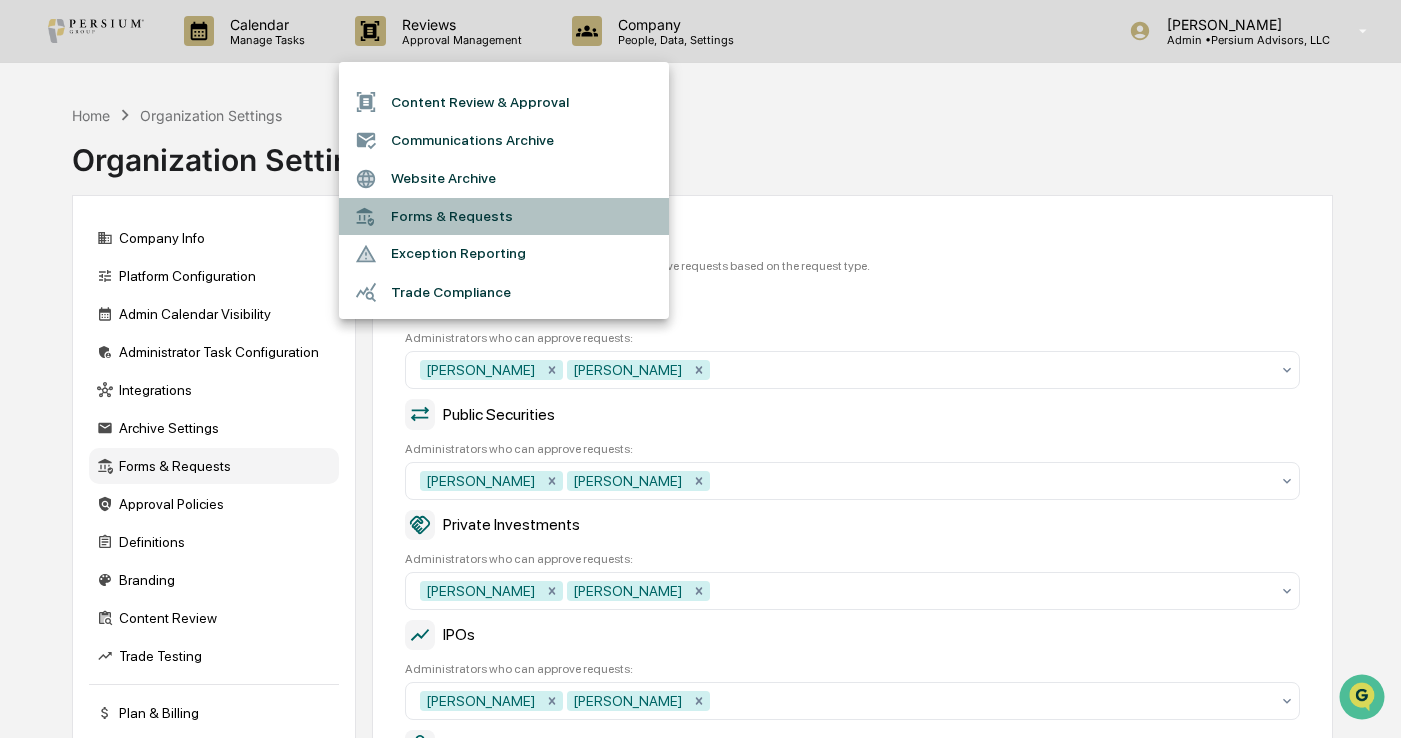 click on "Forms & Requests" at bounding box center [504, 216] 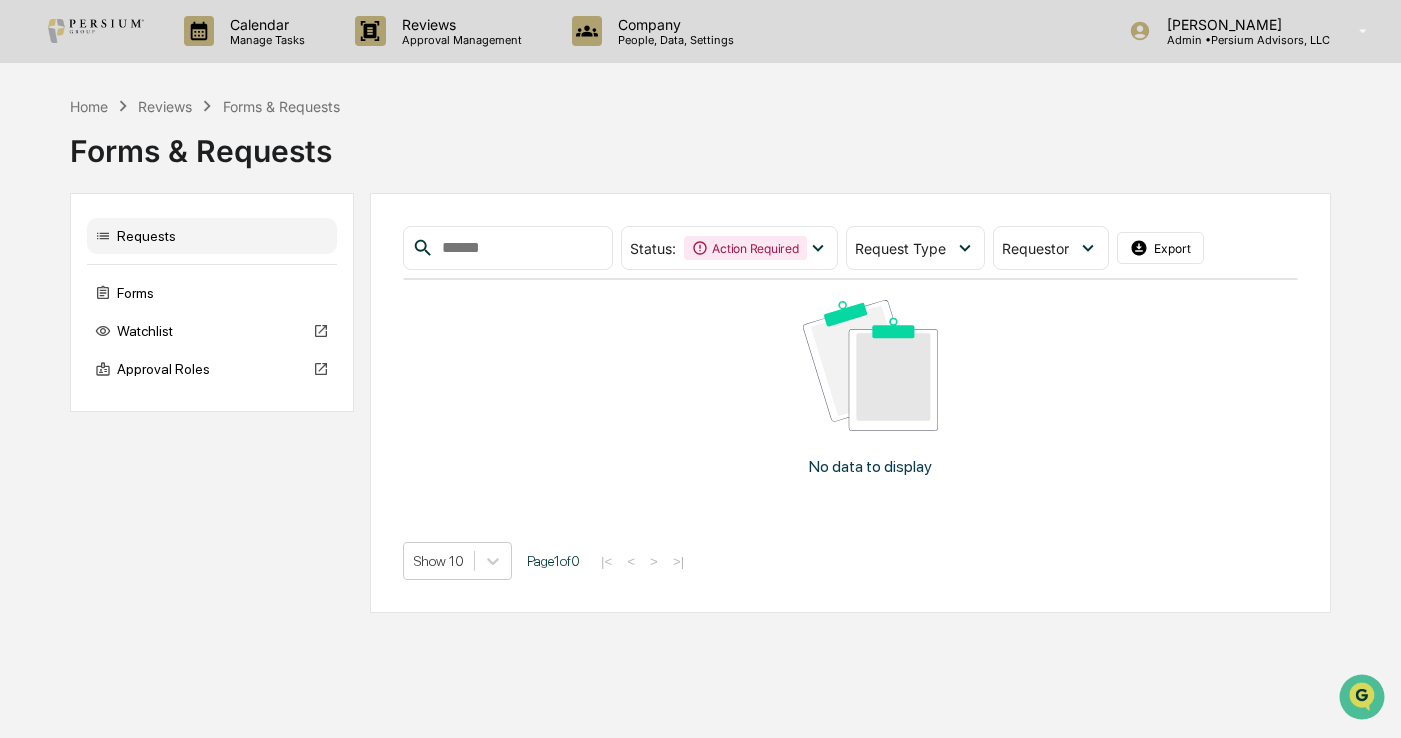 click on "Requests Forms Watchlist Approval Roles" at bounding box center (212, 302) 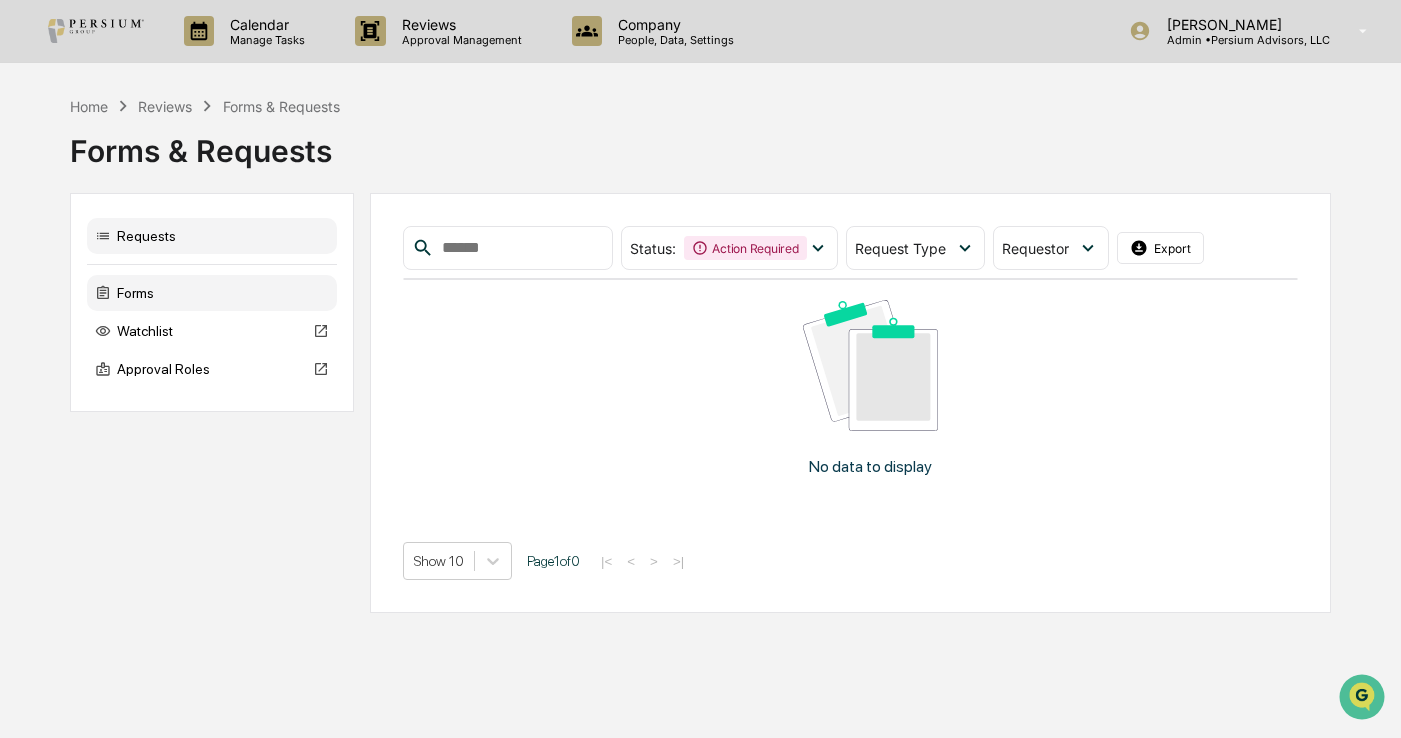 click on "Forms" at bounding box center (212, 293) 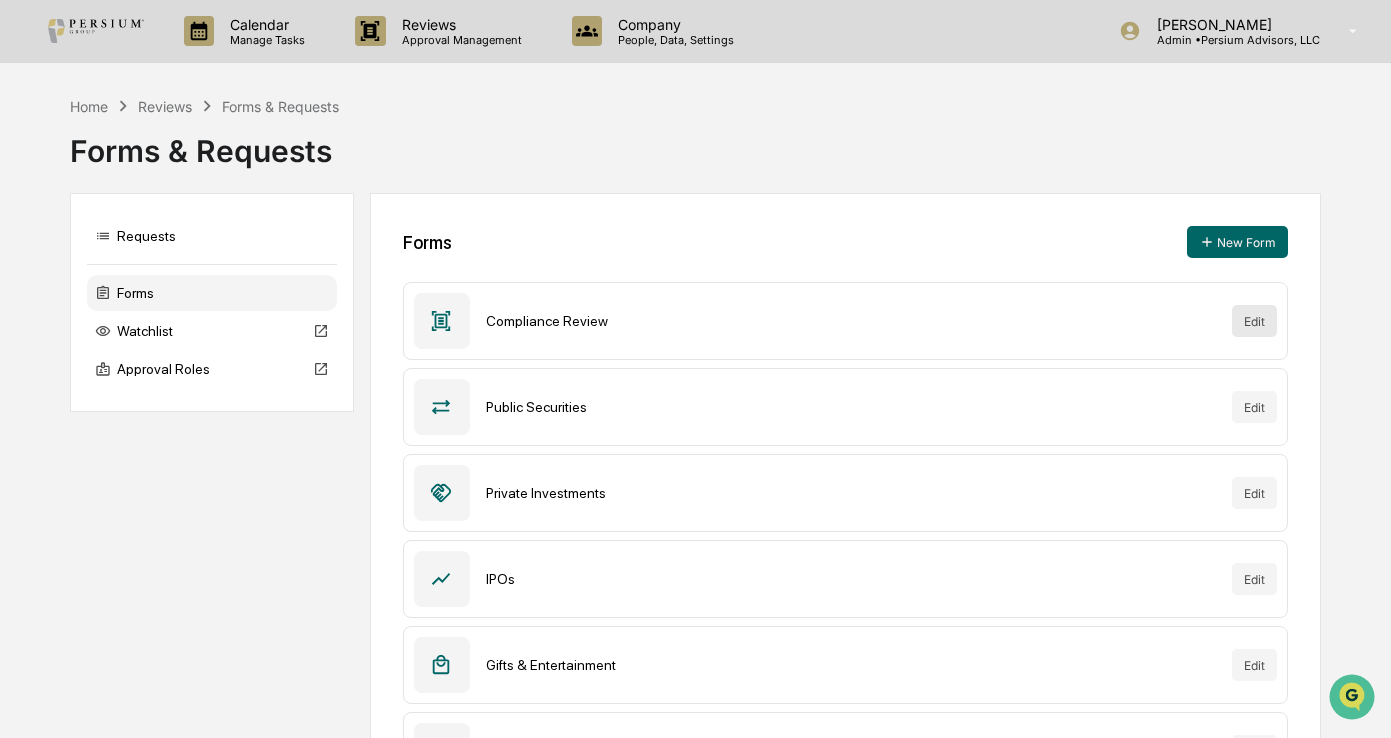 click on "Edit" at bounding box center (1254, 321) 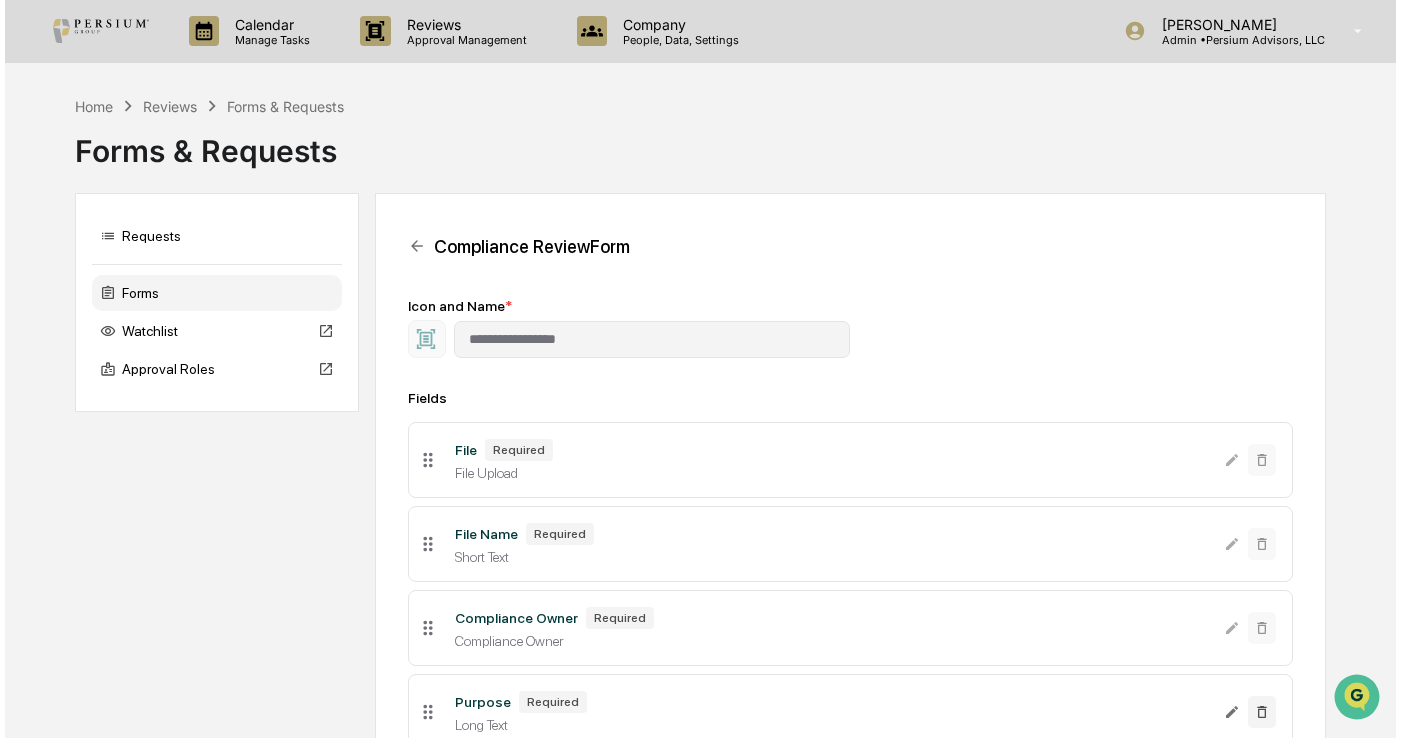 scroll, scrollTop: 483, scrollLeft: 0, axis: vertical 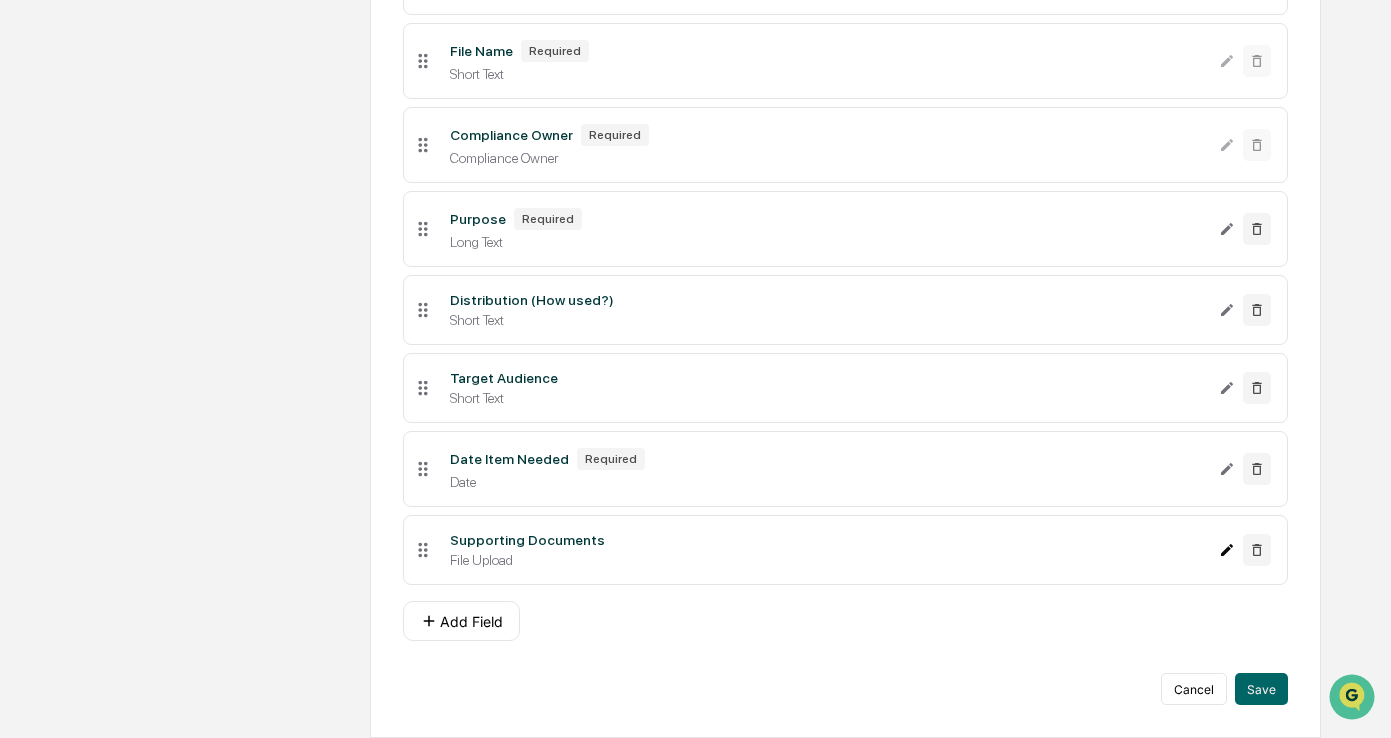click 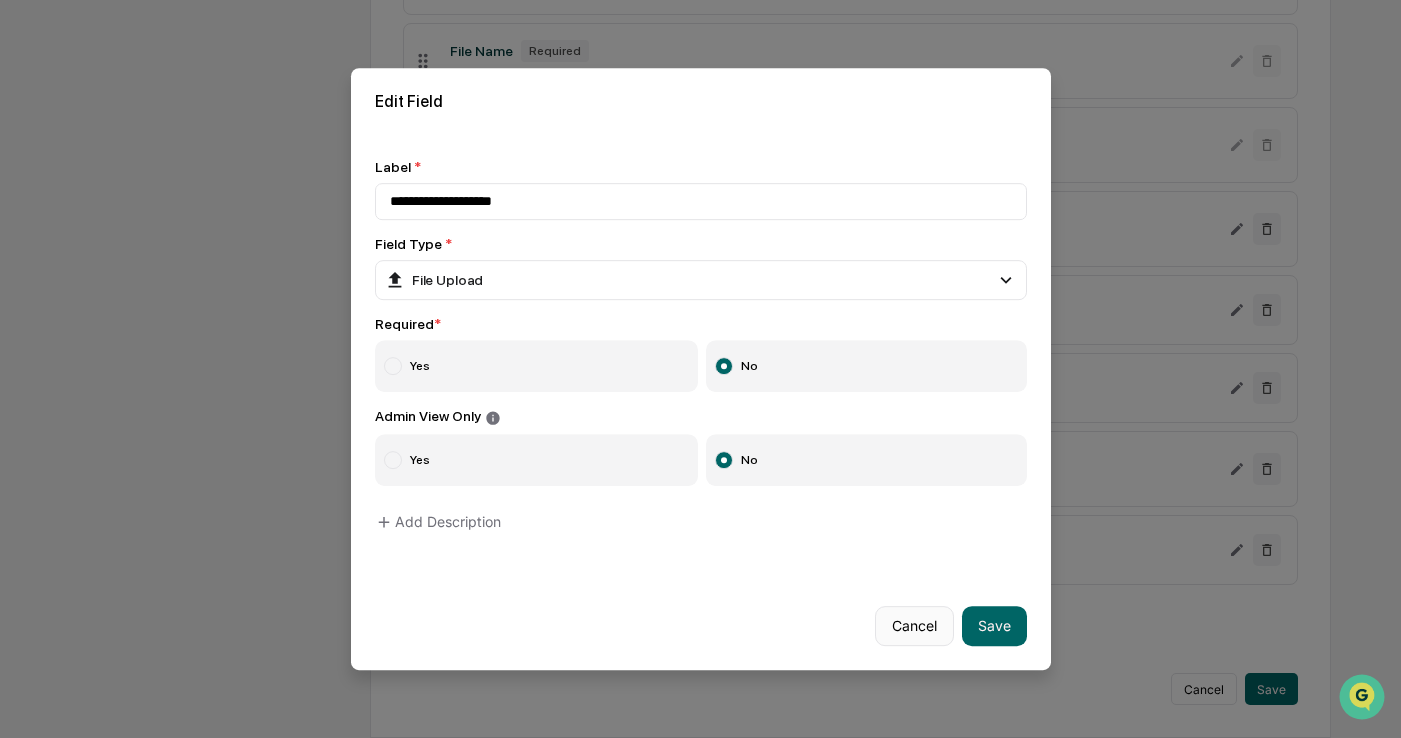click on "Cancel" at bounding box center (914, 626) 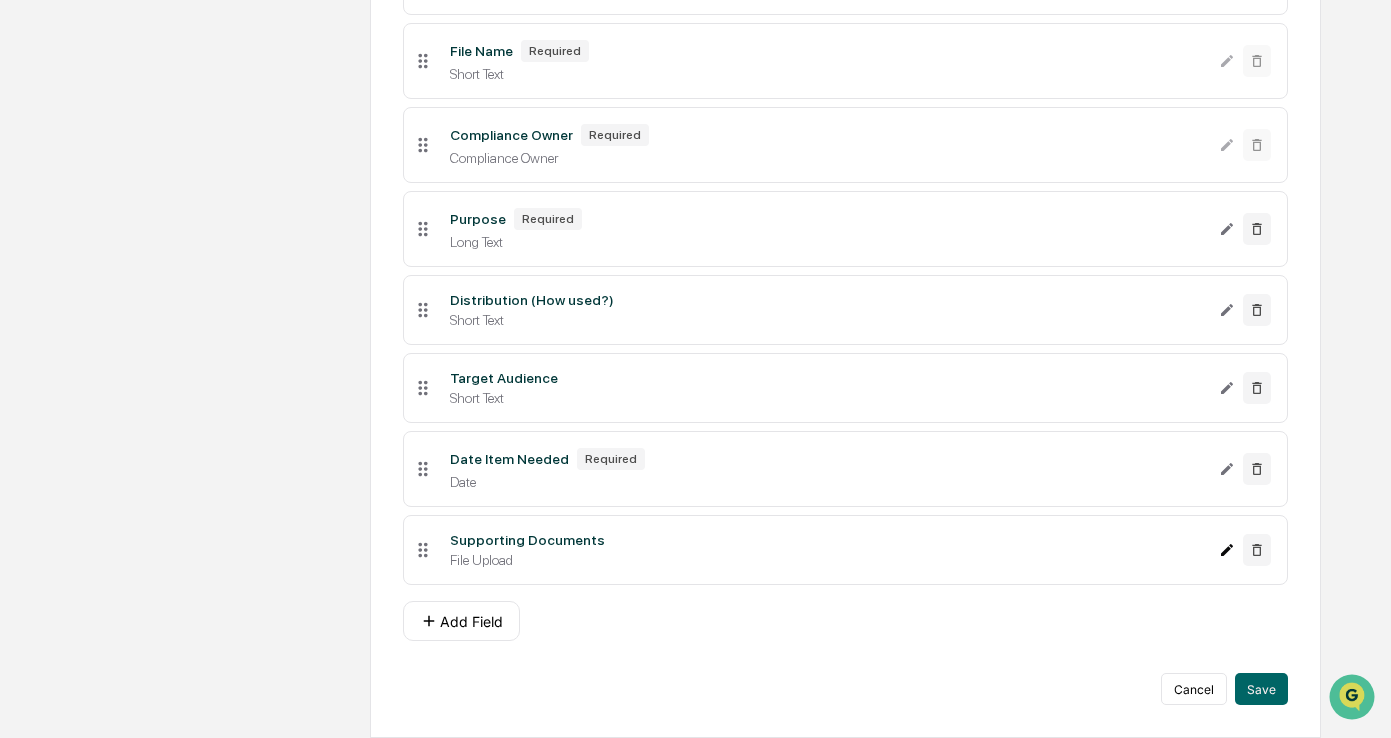 click 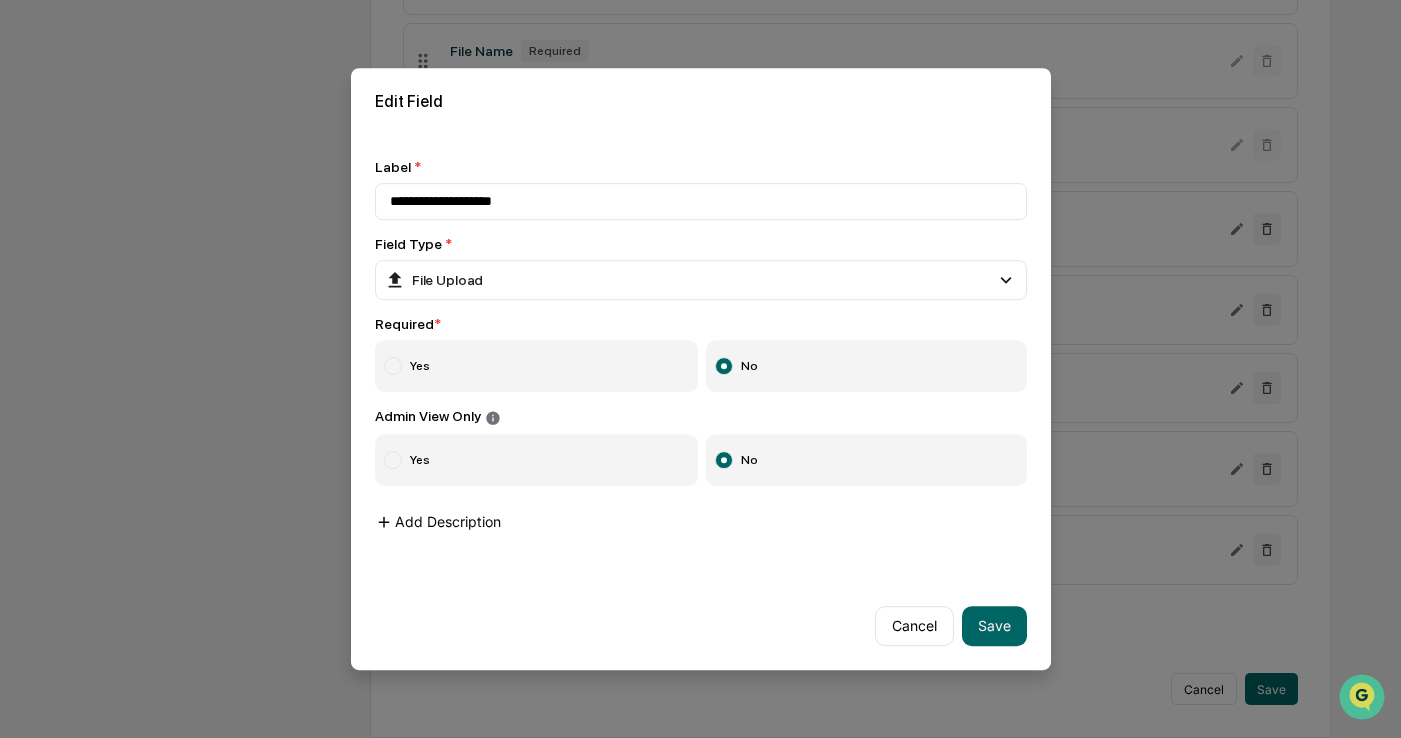 click on "Add Description" at bounding box center [438, 522] 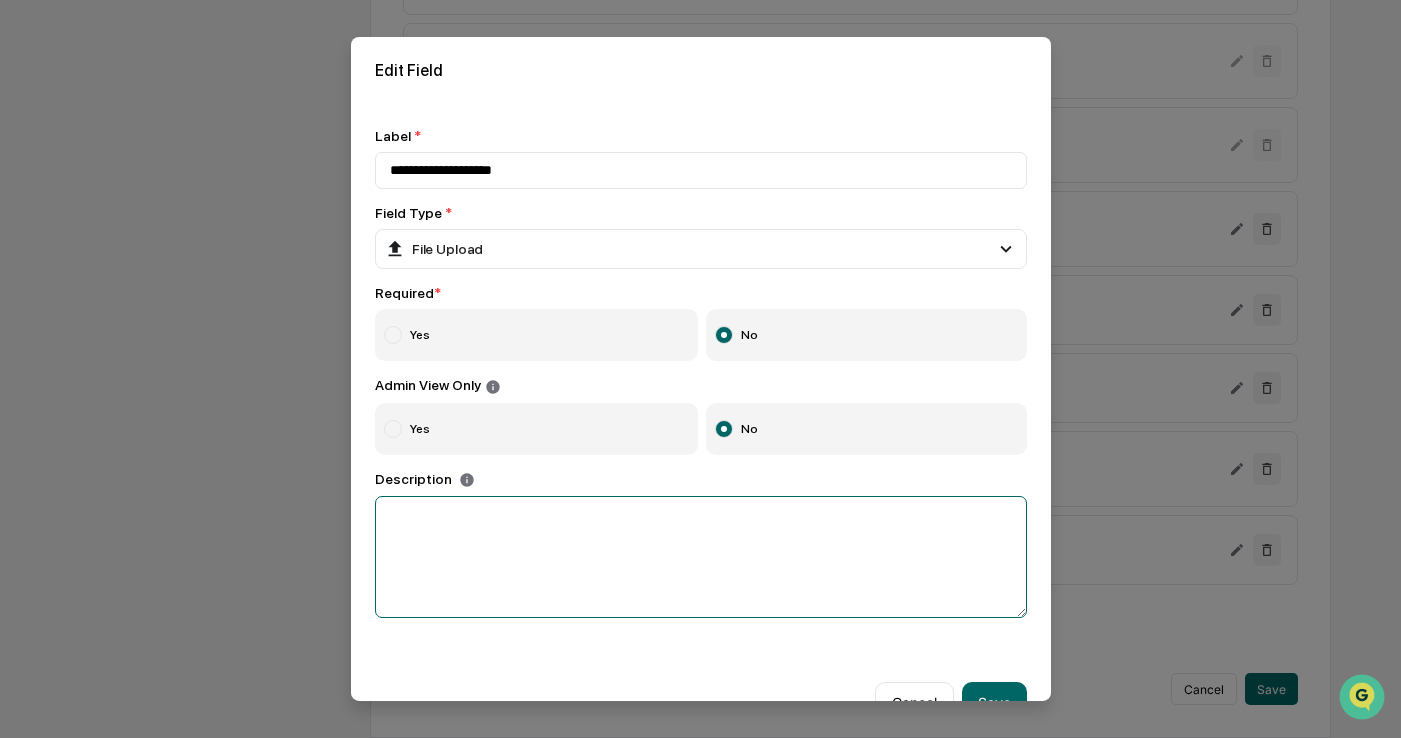 click at bounding box center (701, 557) 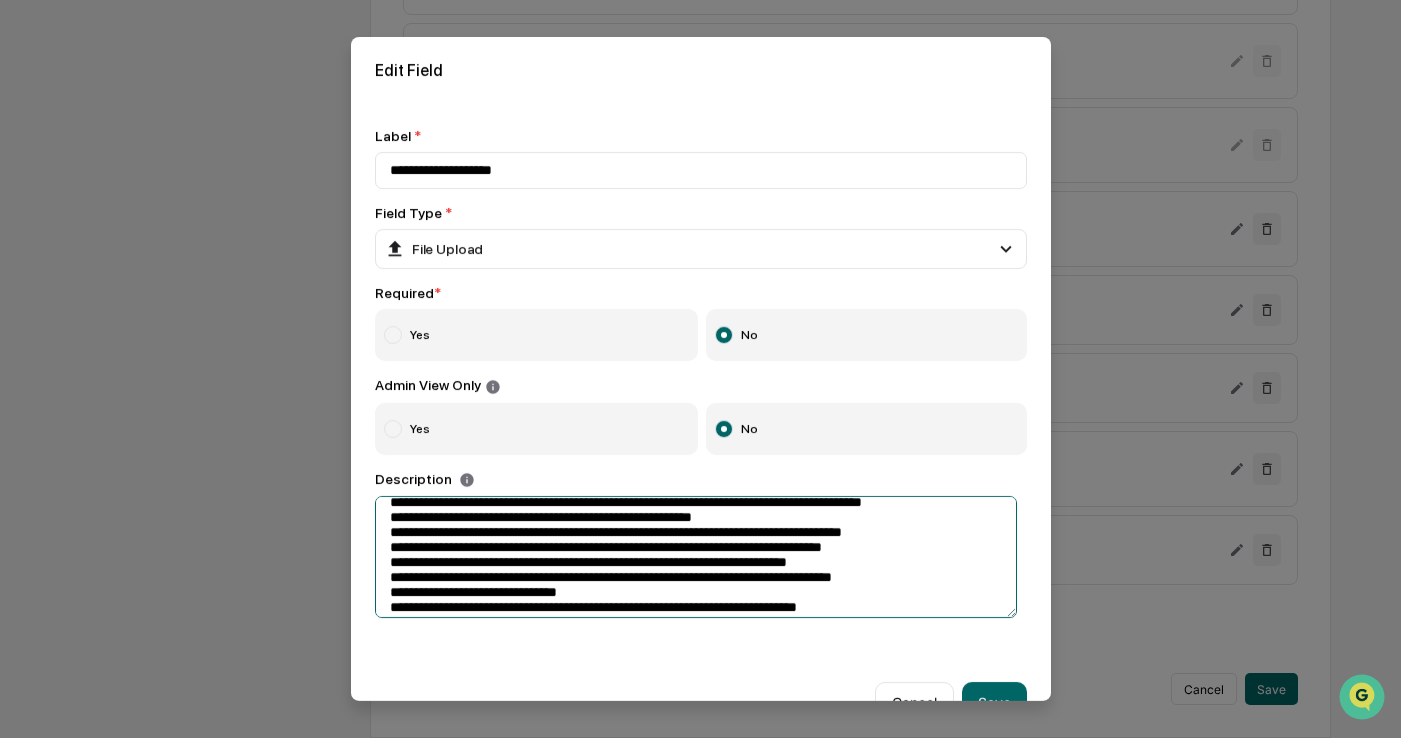 scroll, scrollTop: 0, scrollLeft: 0, axis: both 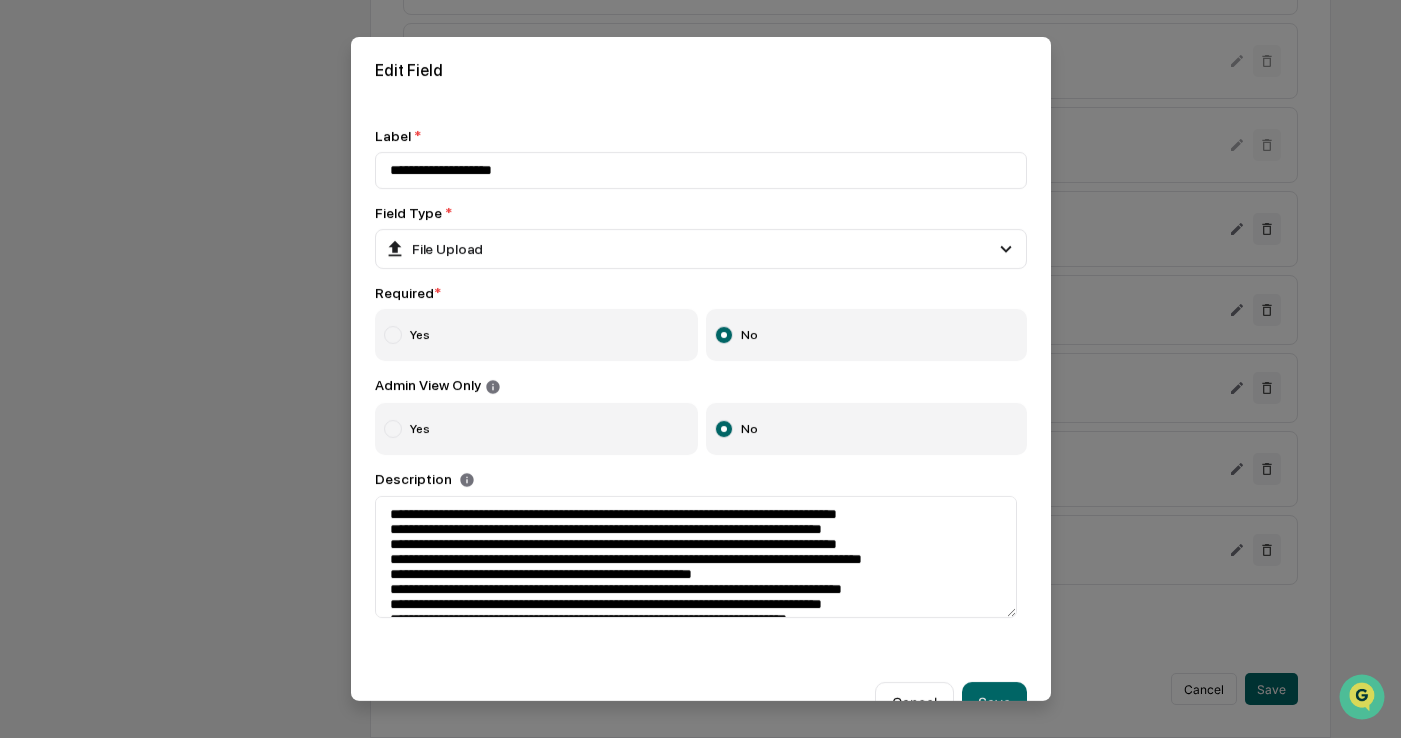 click 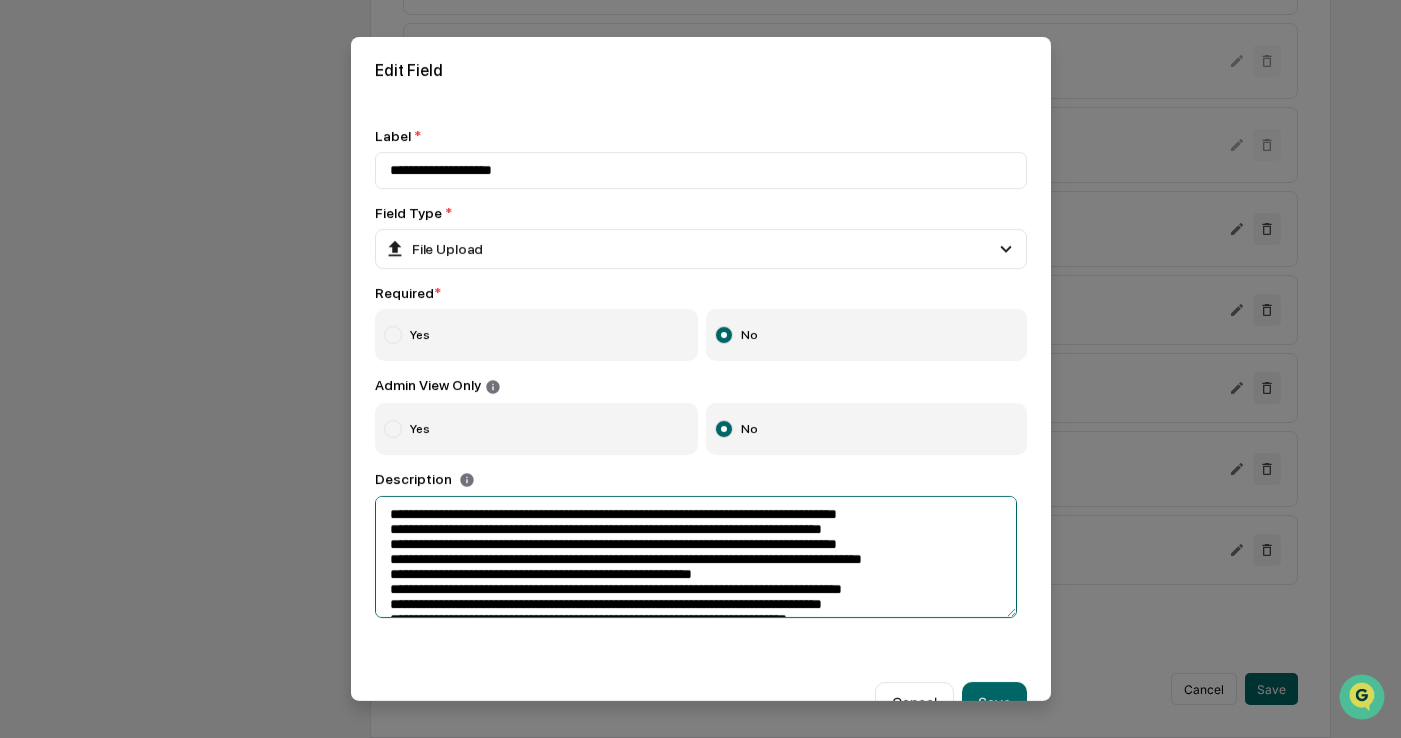 click at bounding box center (696, 557) 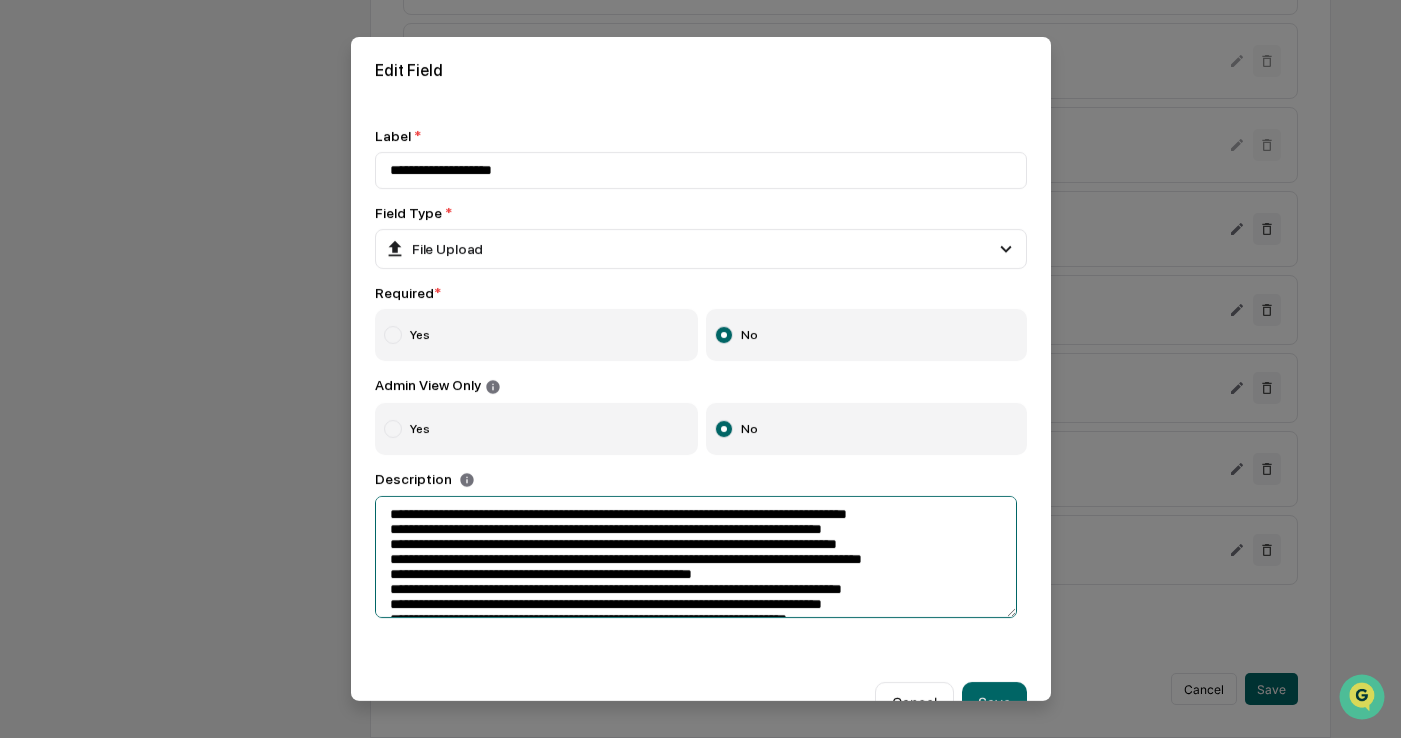 drag, startPoint x: 406, startPoint y: 547, endPoint x: 337, endPoint y: 544, distance: 69.065186 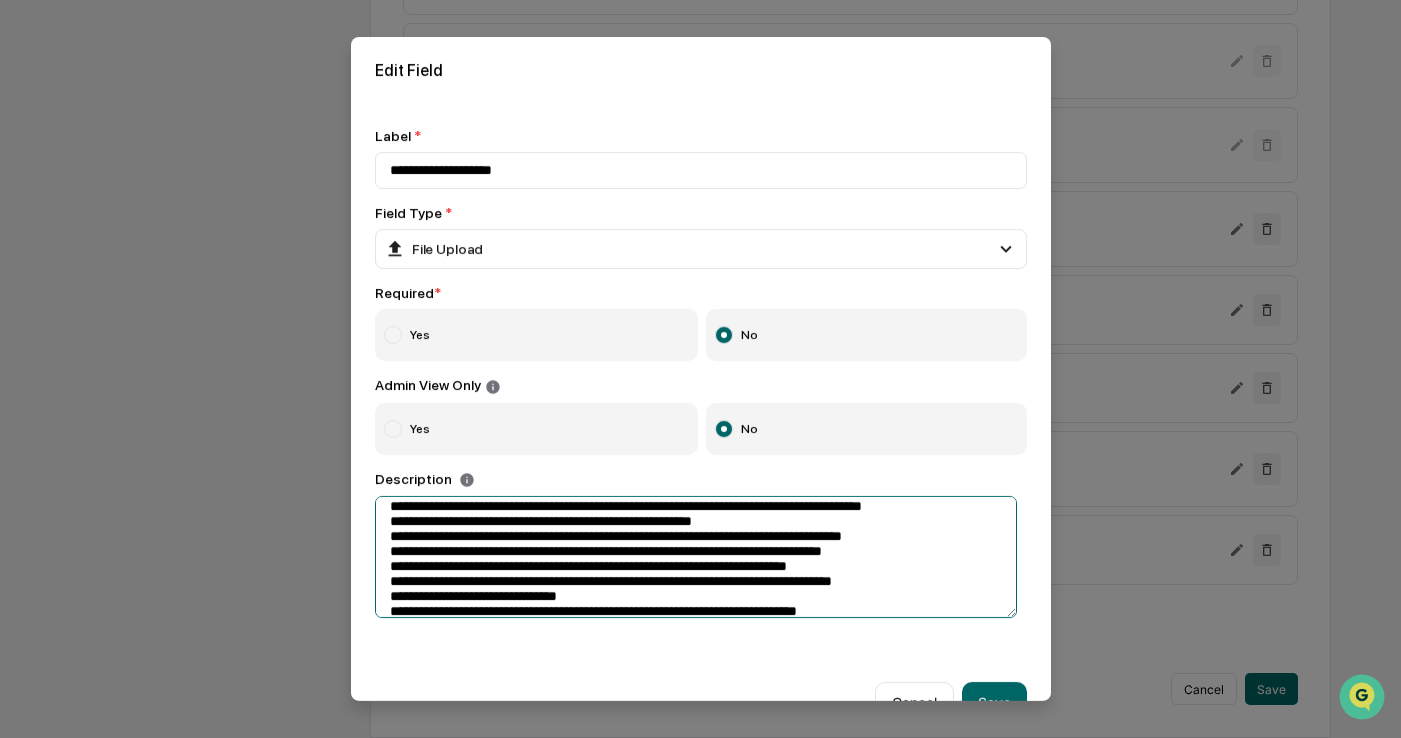 scroll, scrollTop: 100, scrollLeft: 0, axis: vertical 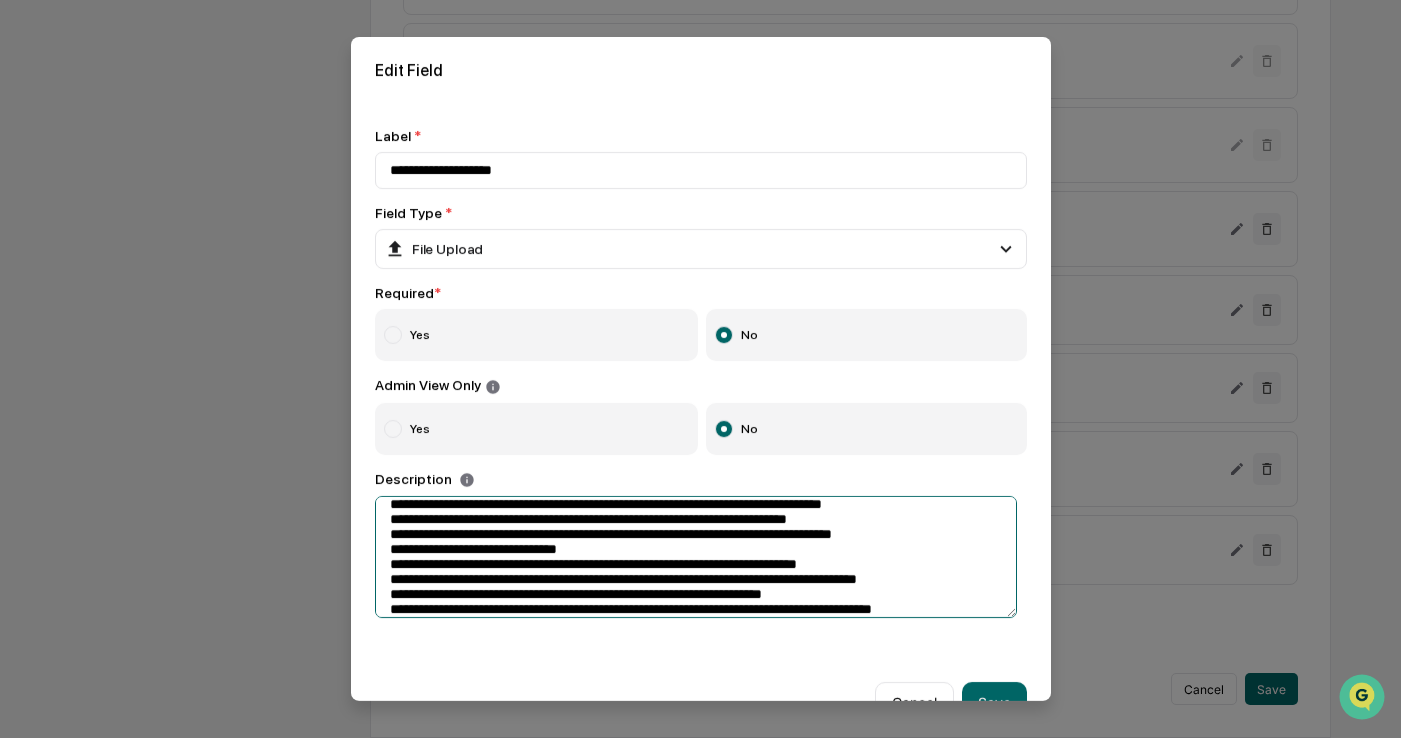 click at bounding box center (696, 557) 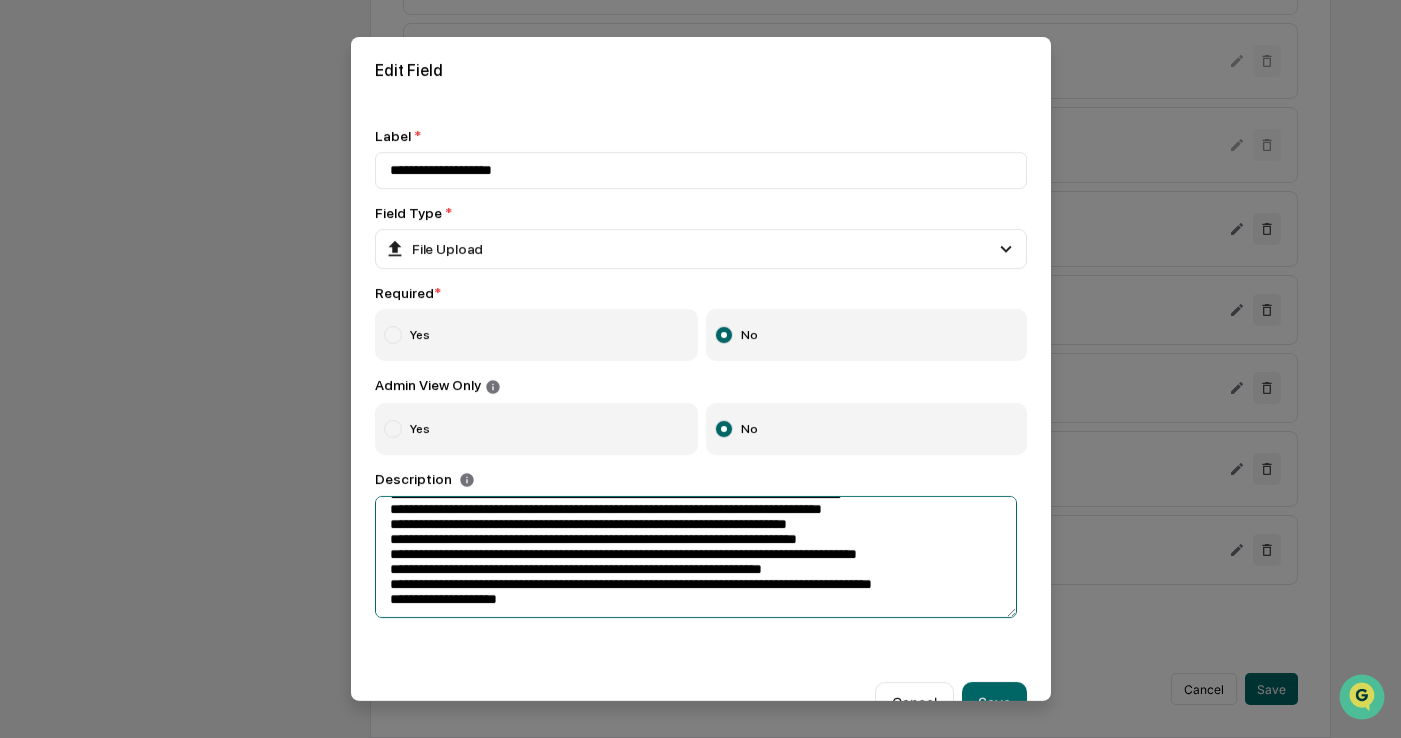 click at bounding box center (696, 557) 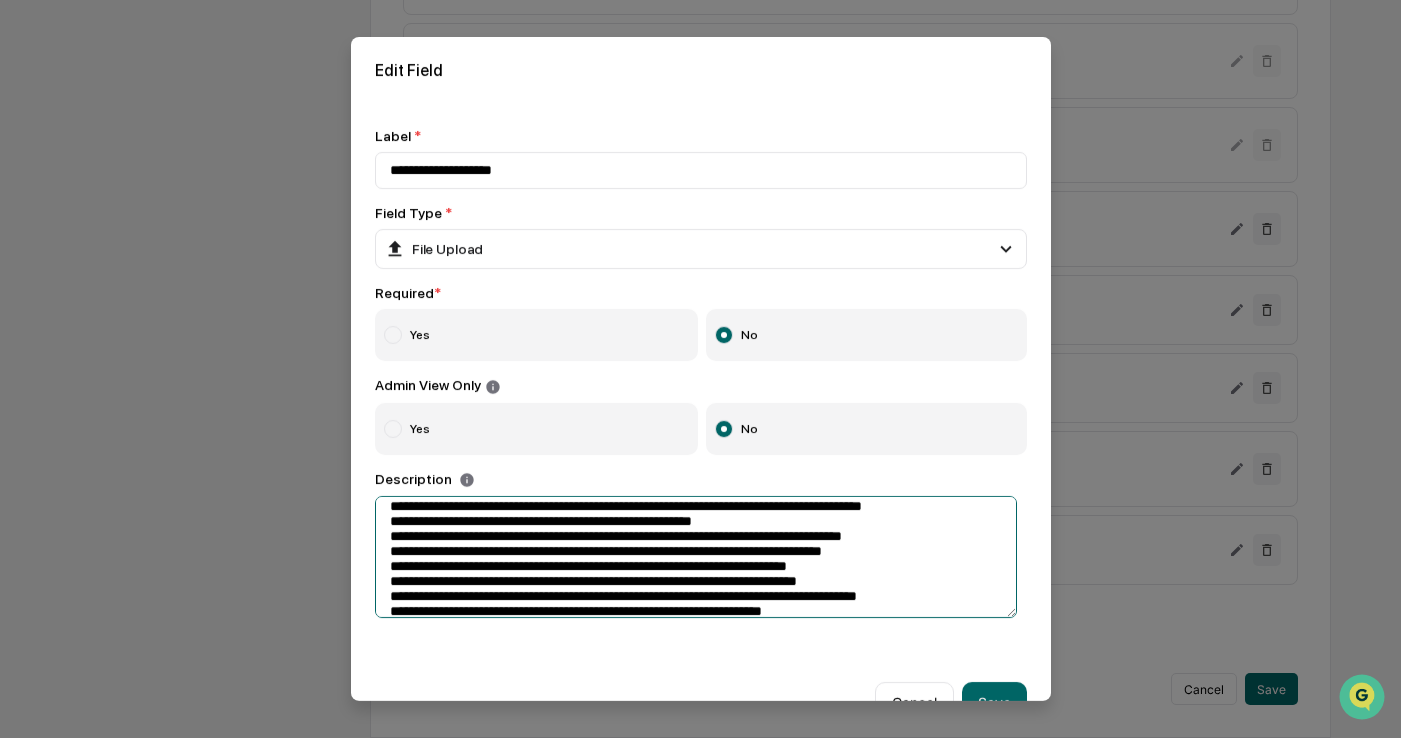 scroll, scrollTop: 0, scrollLeft: 0, axis: both 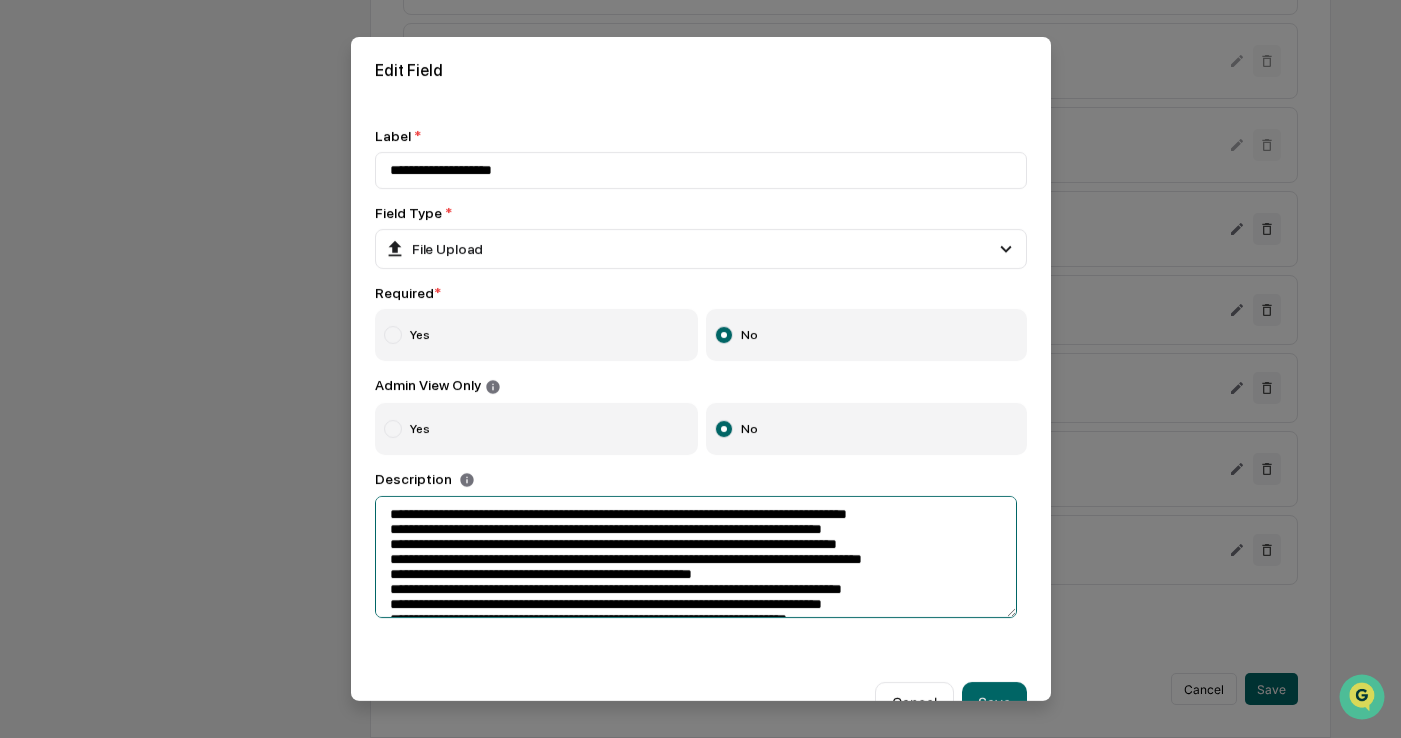 click at bounding box center (696, 557) 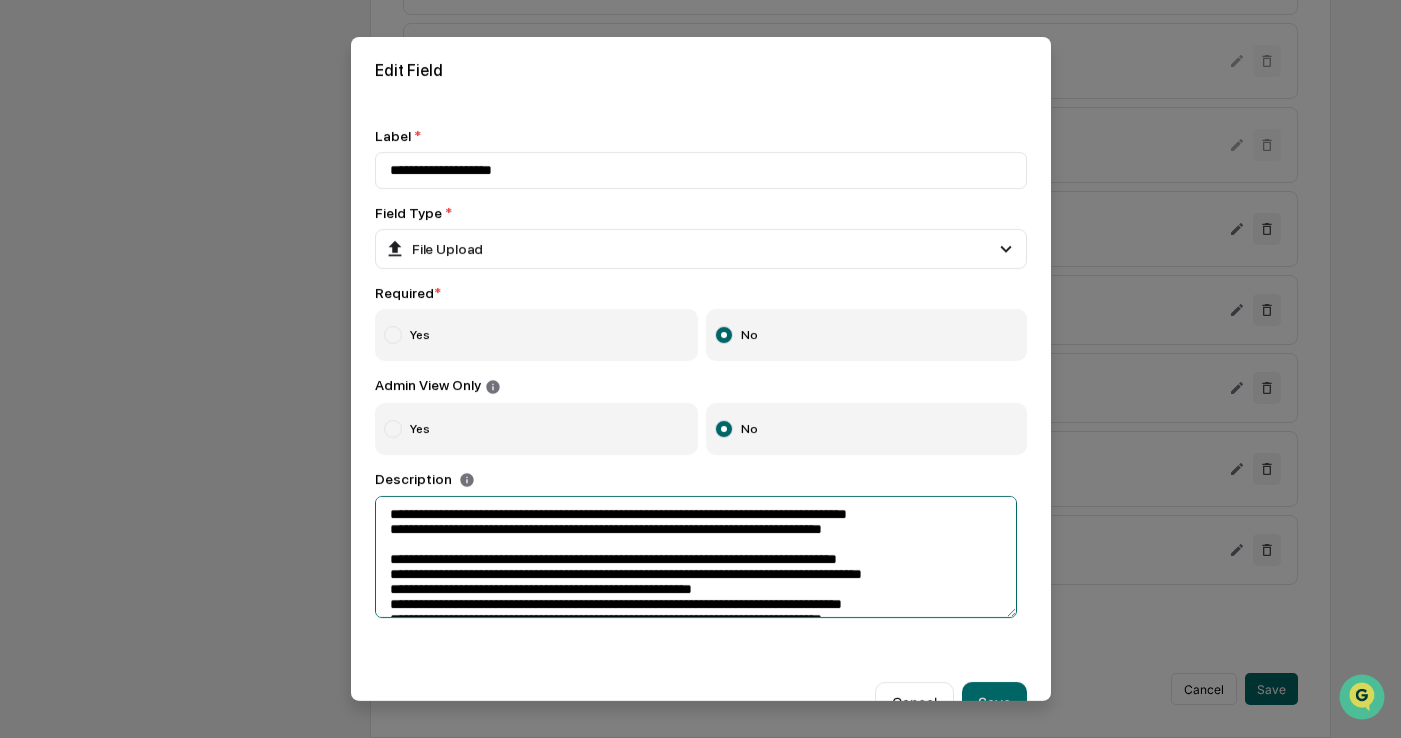 click at bounding box center [696, 557] 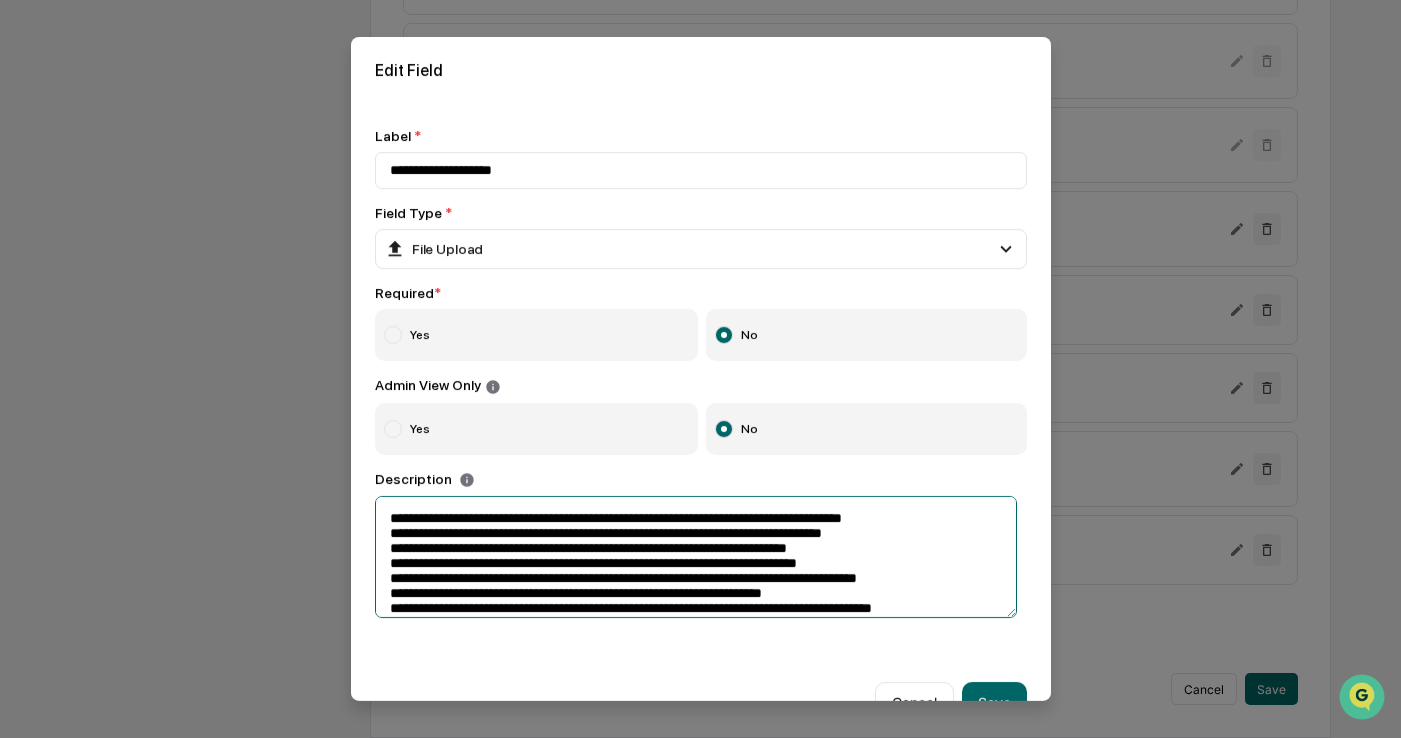 scroll, scrollTop: 102, scrollLeft: 0, axis: vertical 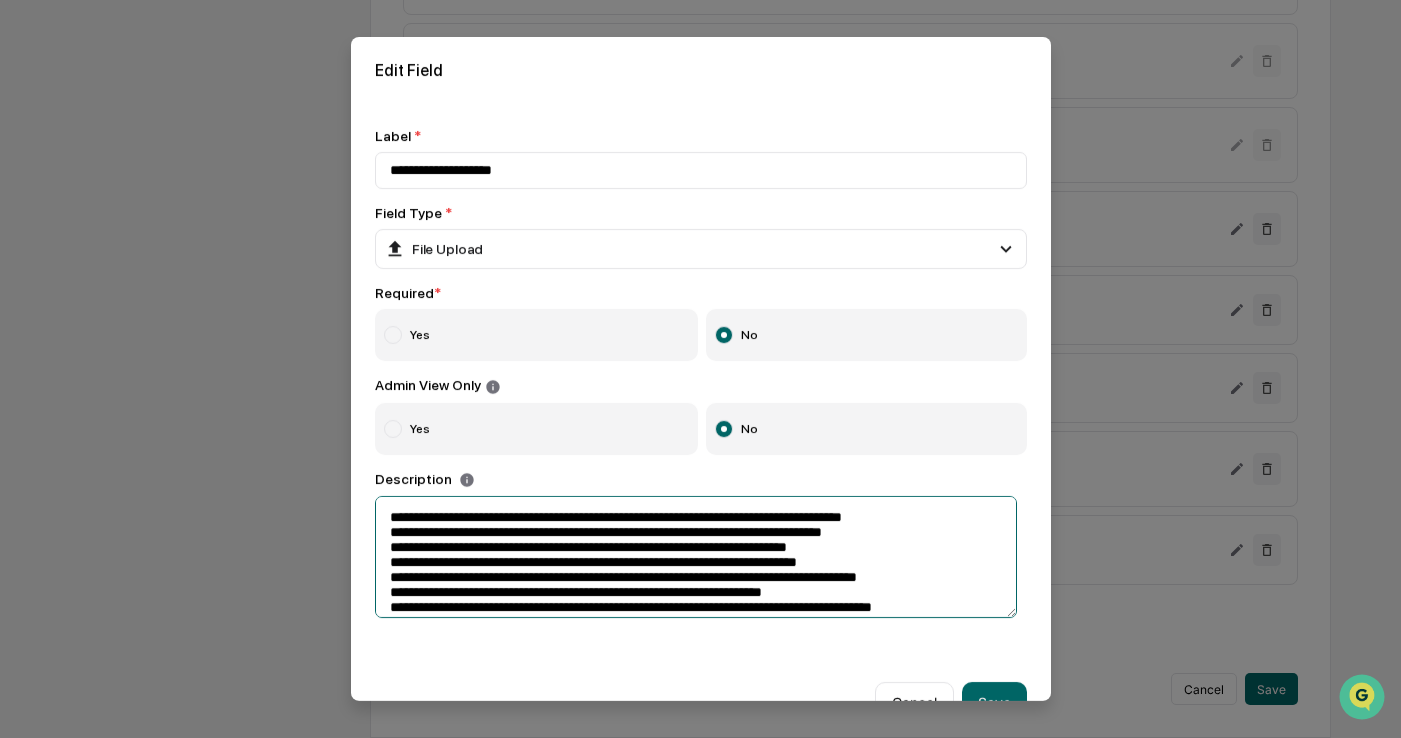 click at bounding box center (696, 557) 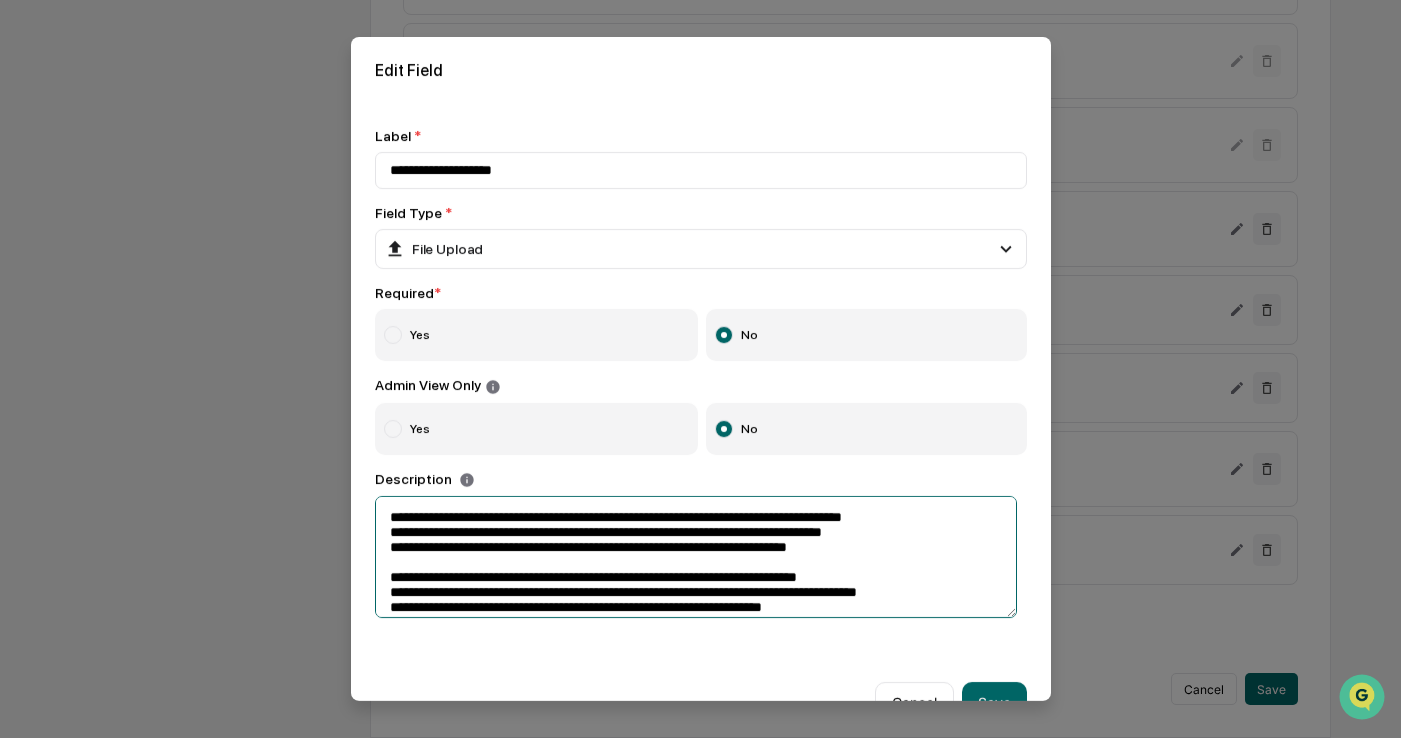 scroll, scrollTop: 156, scrollLeft: 0, axis: vertical 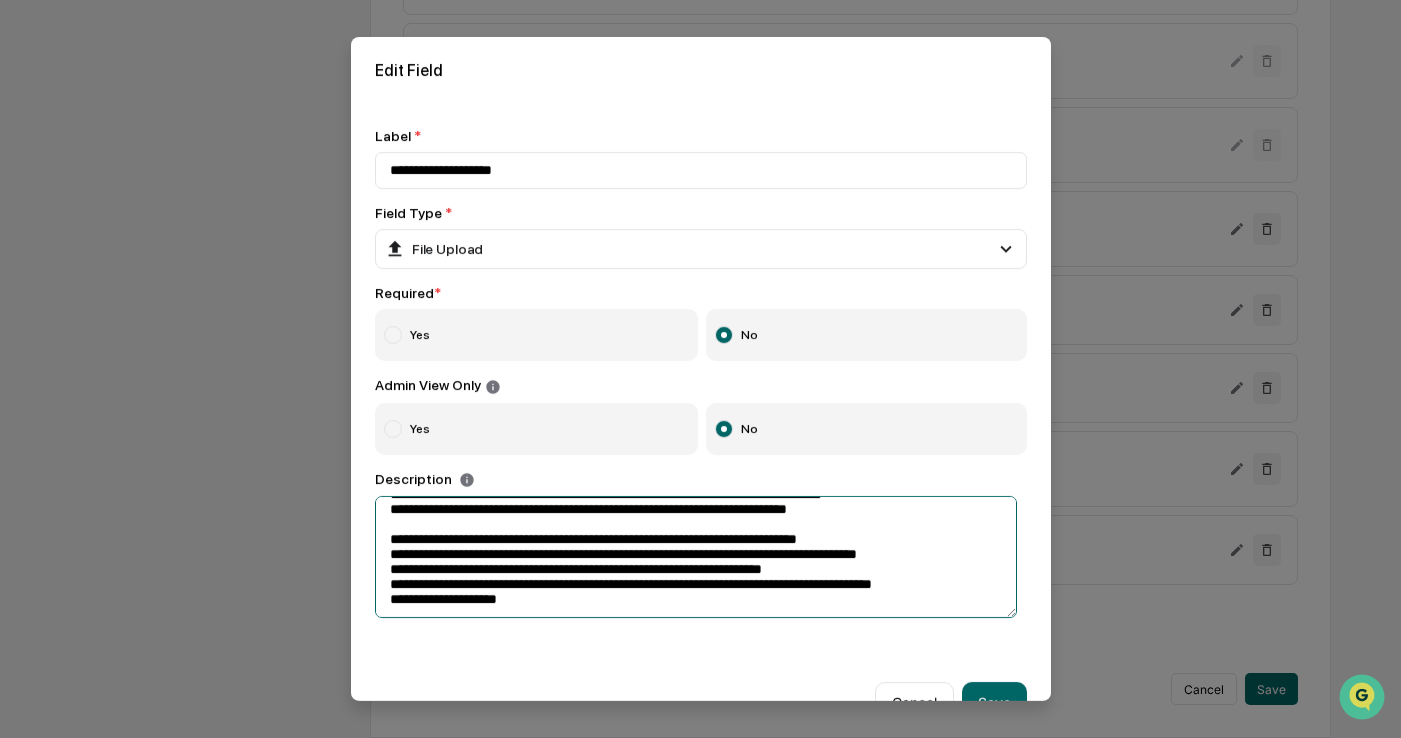 click at bounding box center [696, 557] 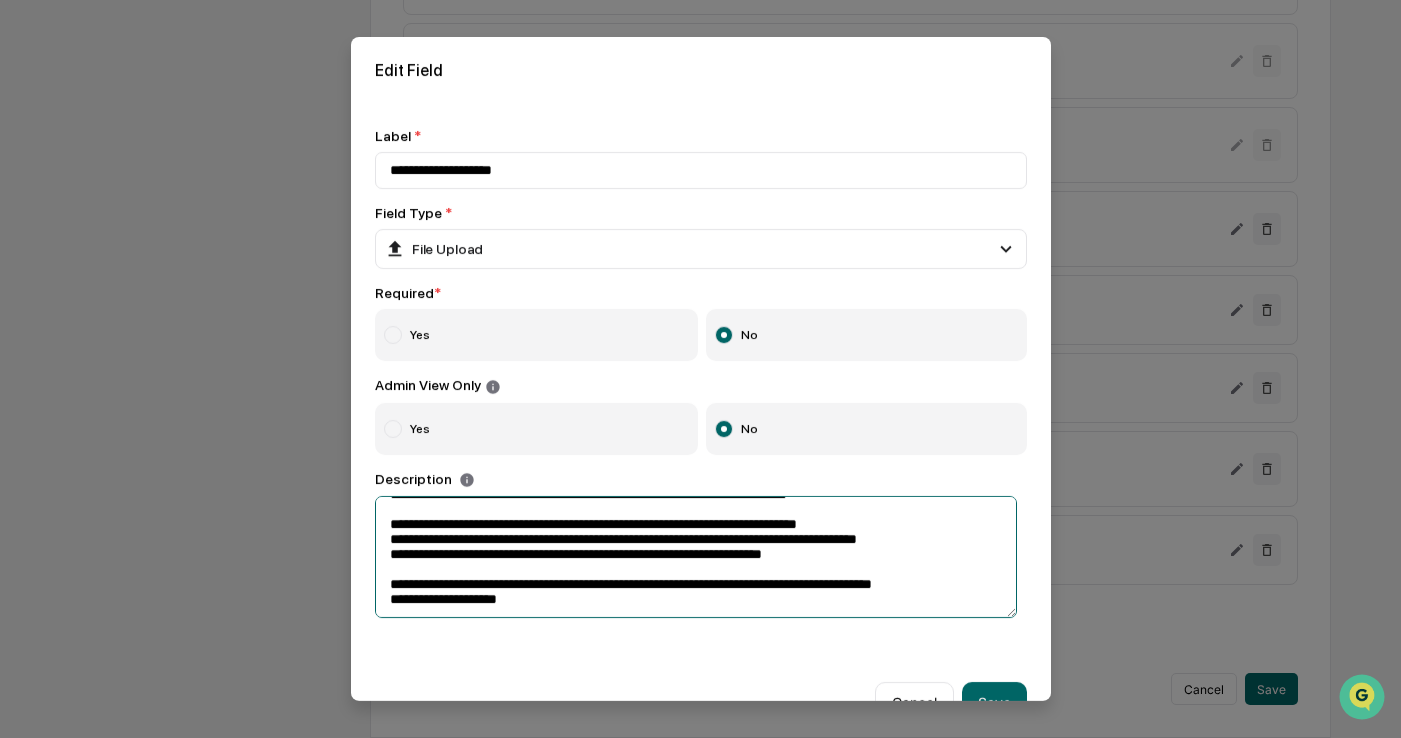 scroll, scrollTop: 0, scrollLeft: 0, axis: both 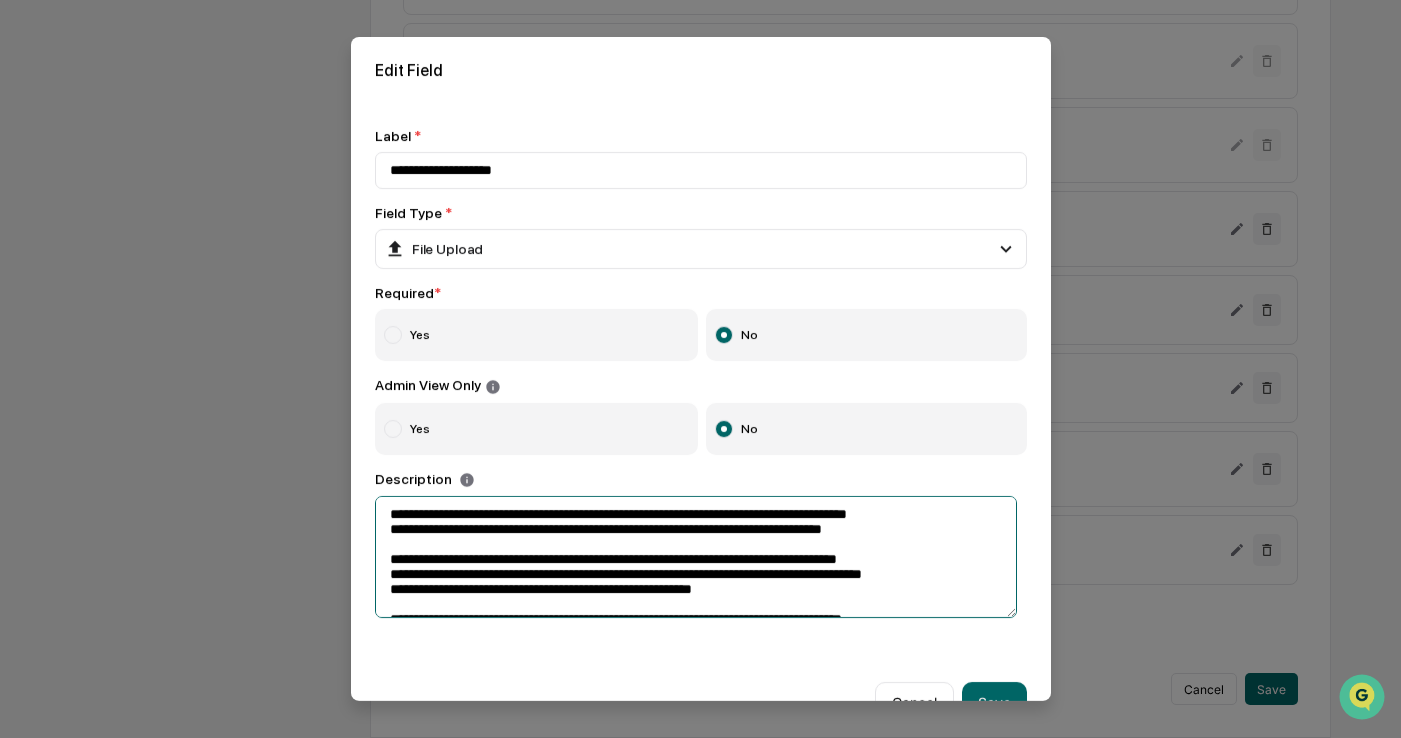 click at bounding box center (696, 557) 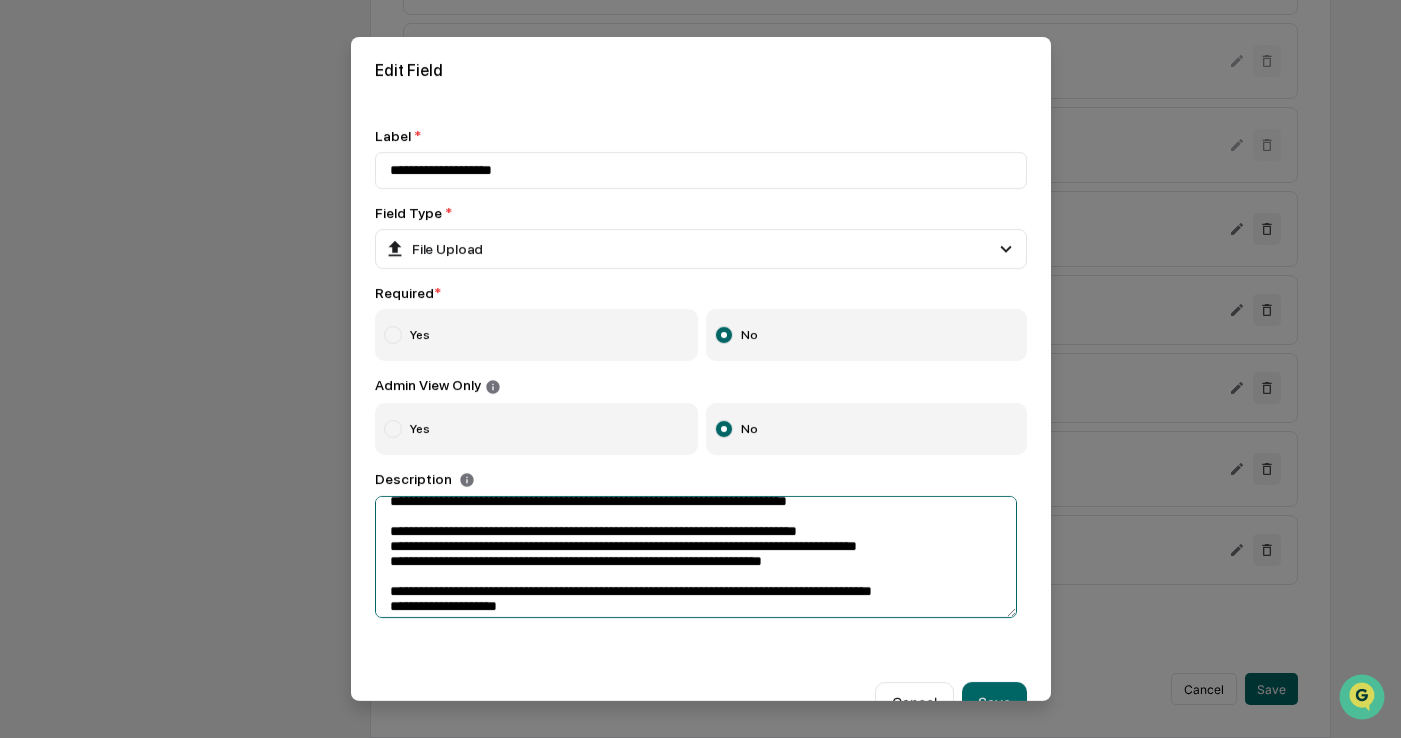 scroll, scrollTop: 172, scrollLeft: 0, axis: vertical 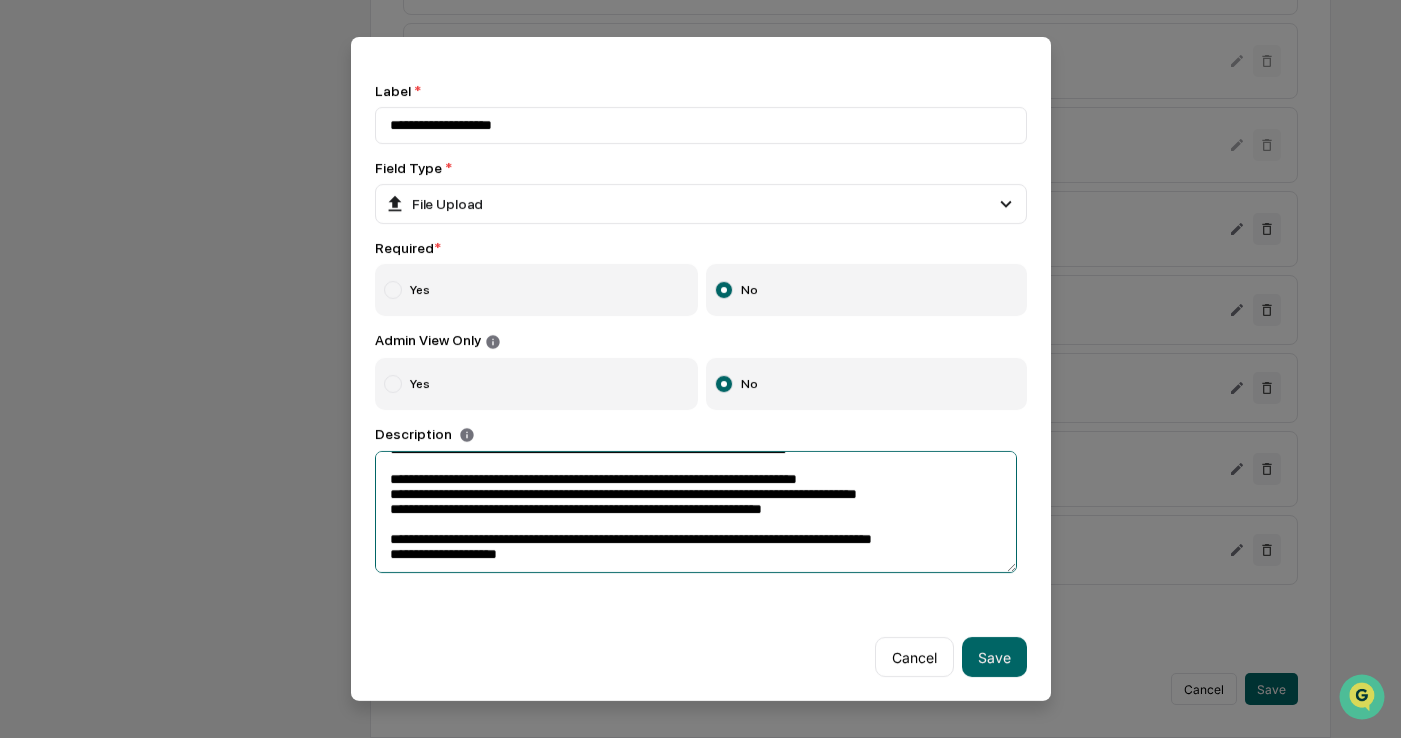 click at bounding box center (696, 512) 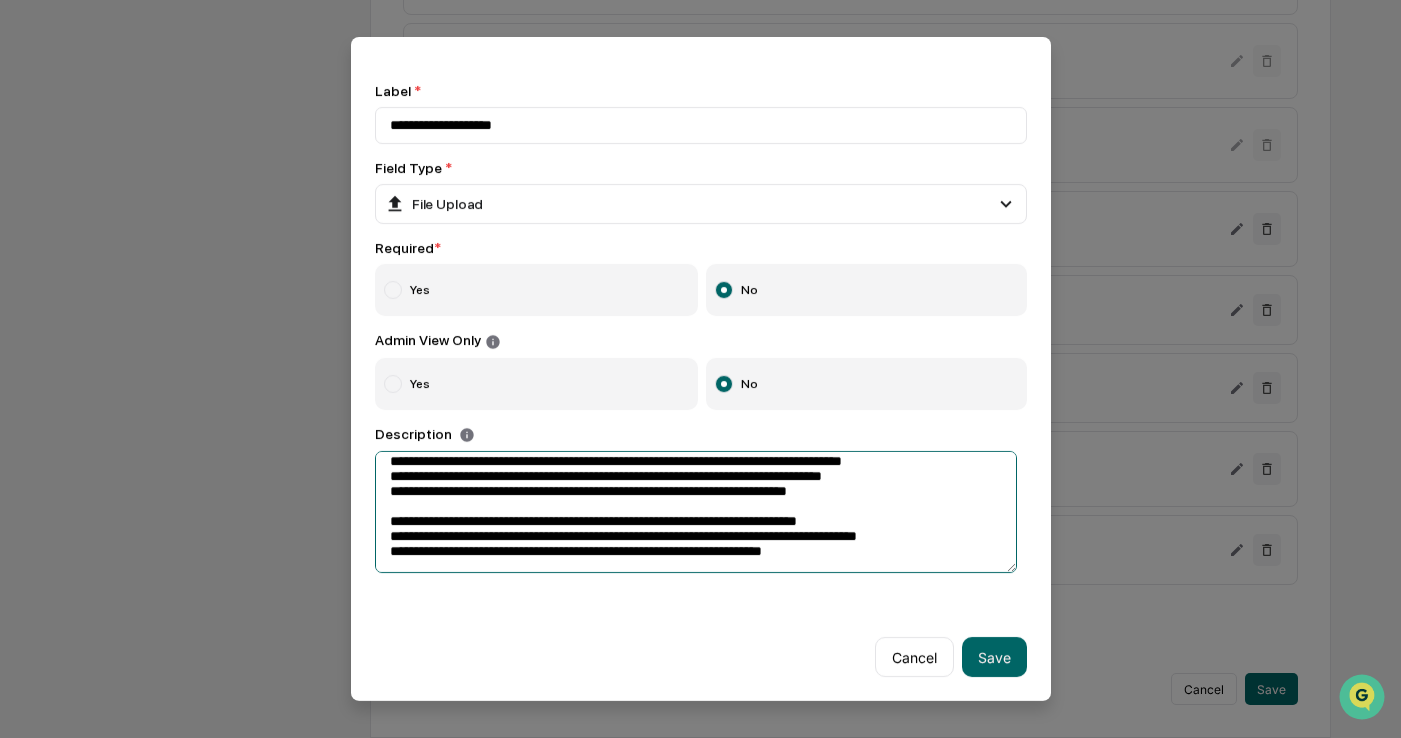 scroll, scrollTop: 0, scrollLeft: 0, axis: both 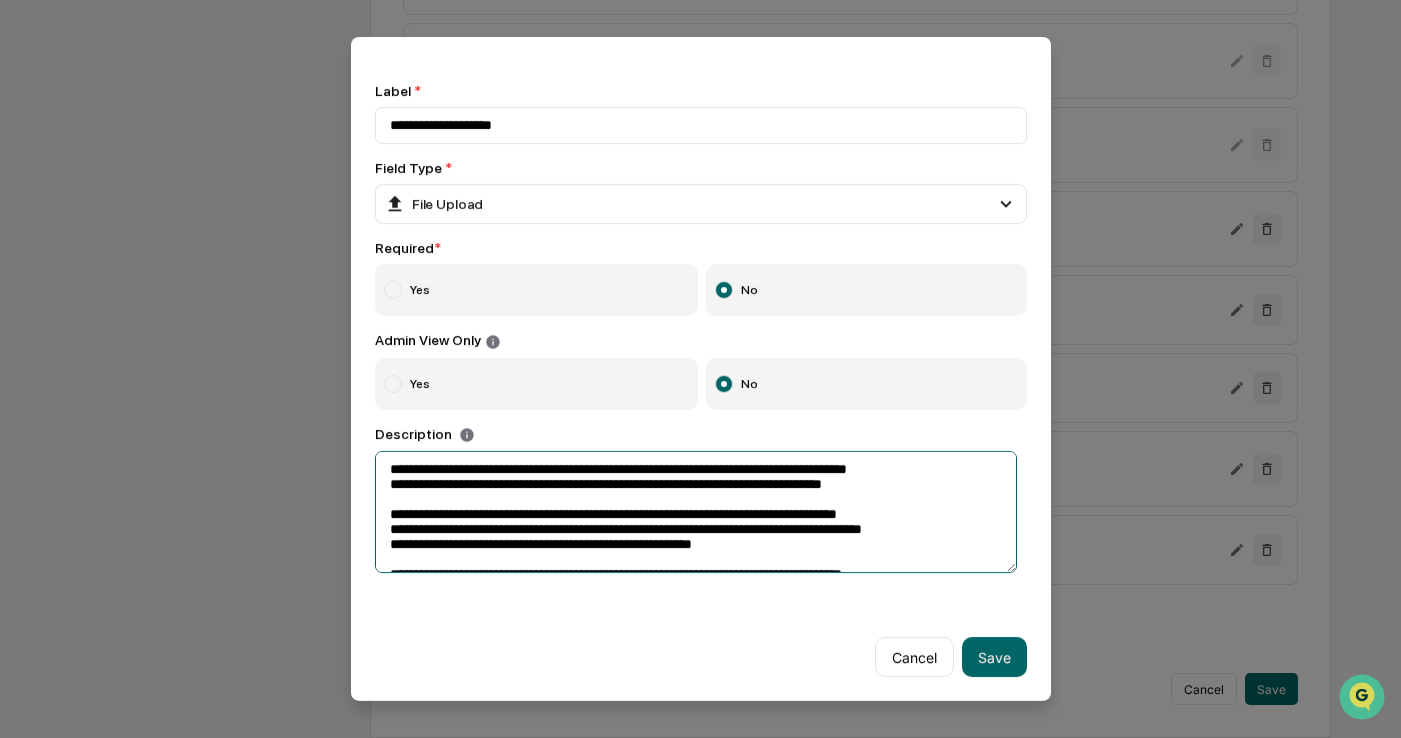 click at bounding box center (696, 512) 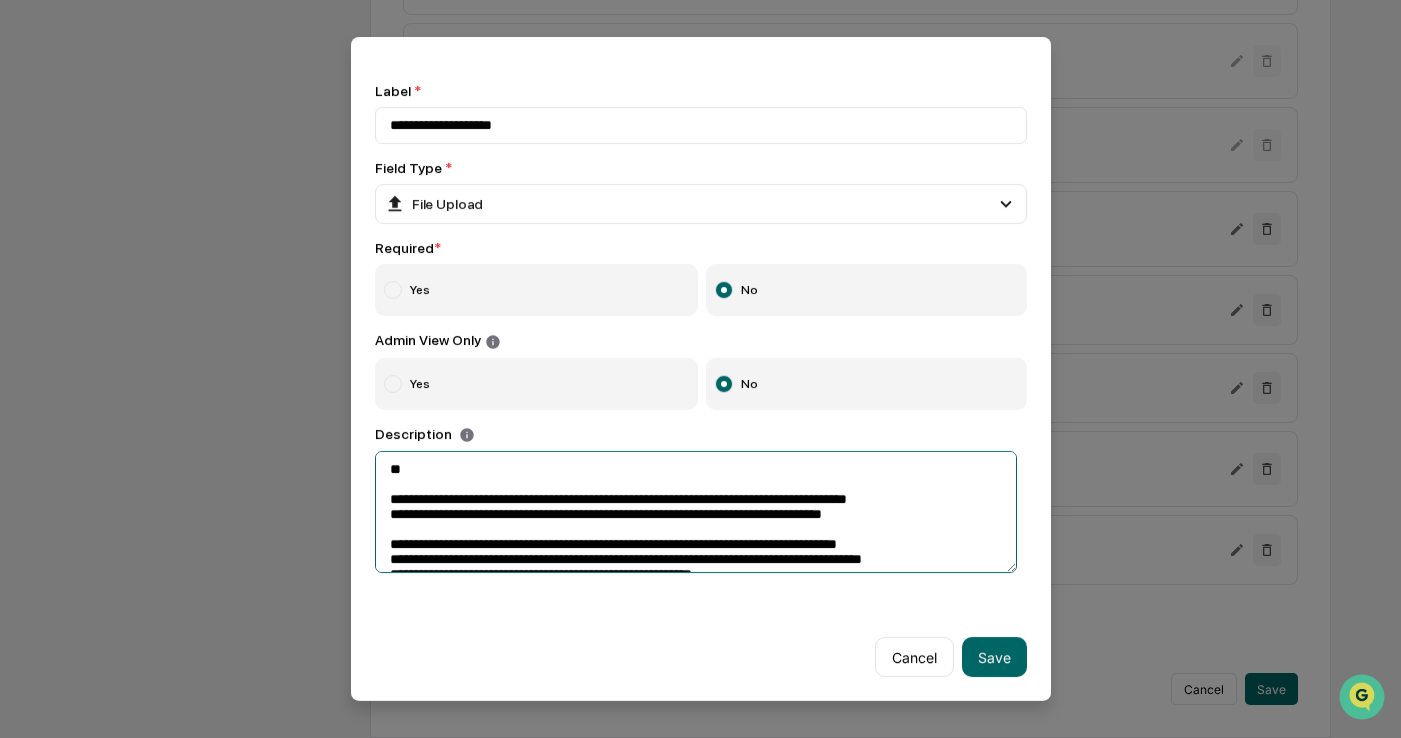 click at bounding box center (696, 512) 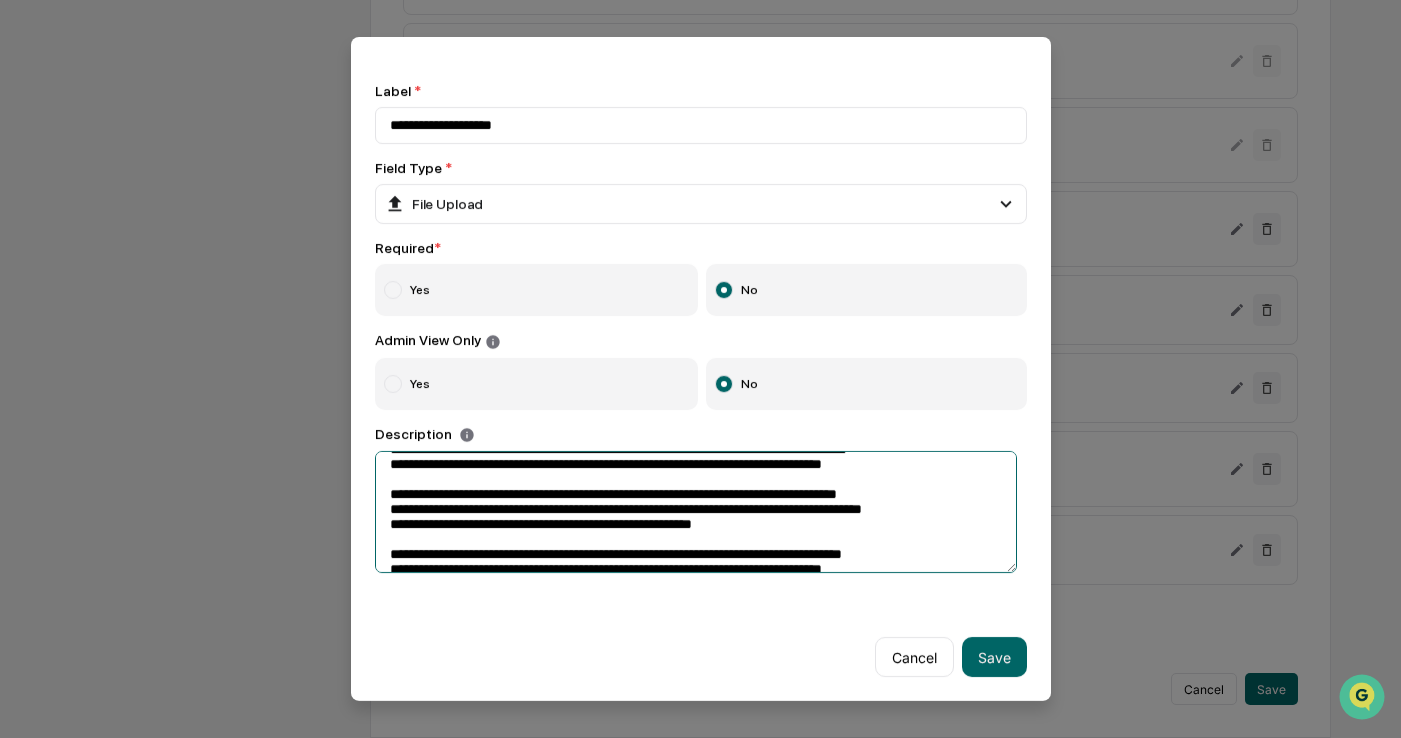 scroll, scrollTop: 204, scrollLeft: 0, axis: vertical 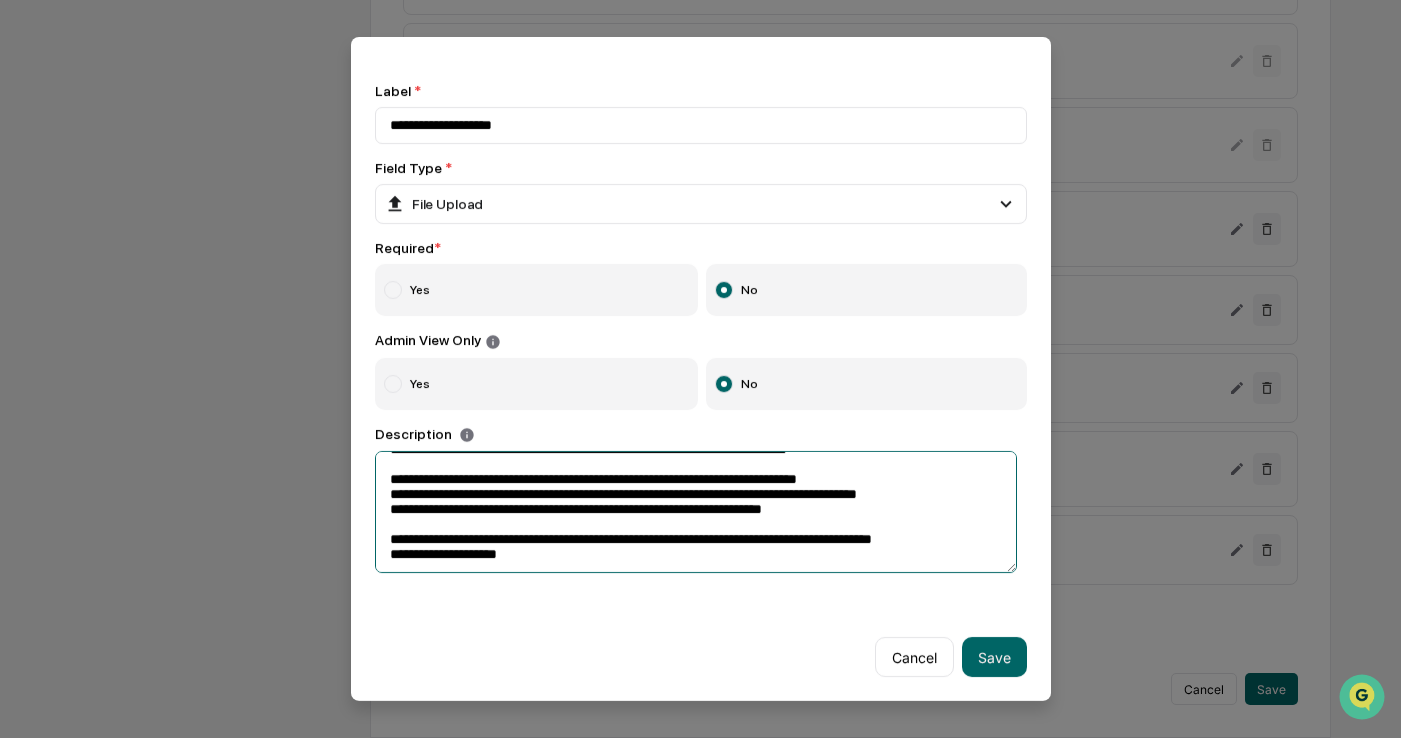 drag, startPoint x: 385, startPoint y: 471, endPoint x: 887, endPoint y: 590, distance: 515.9118 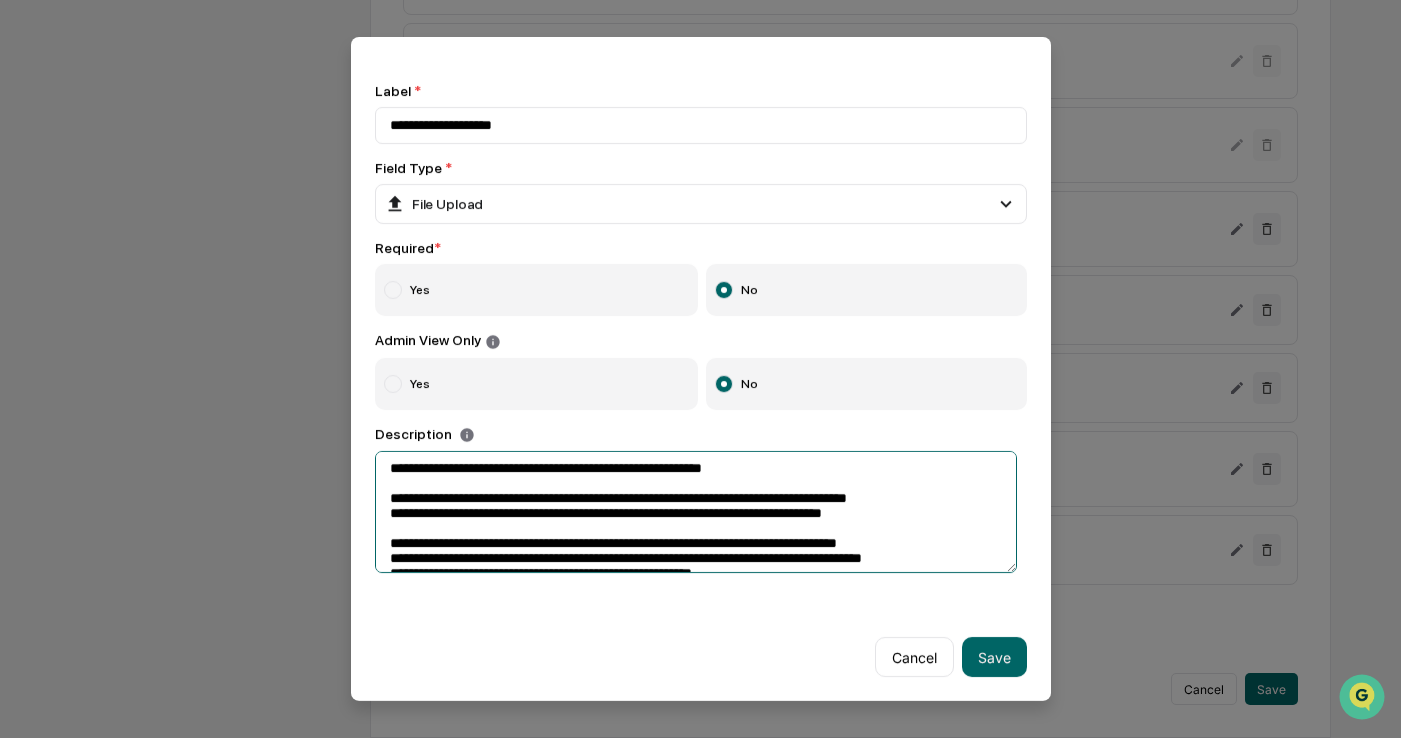 scroll, scrollTop: 0, scrollLeft: 0, axis: both 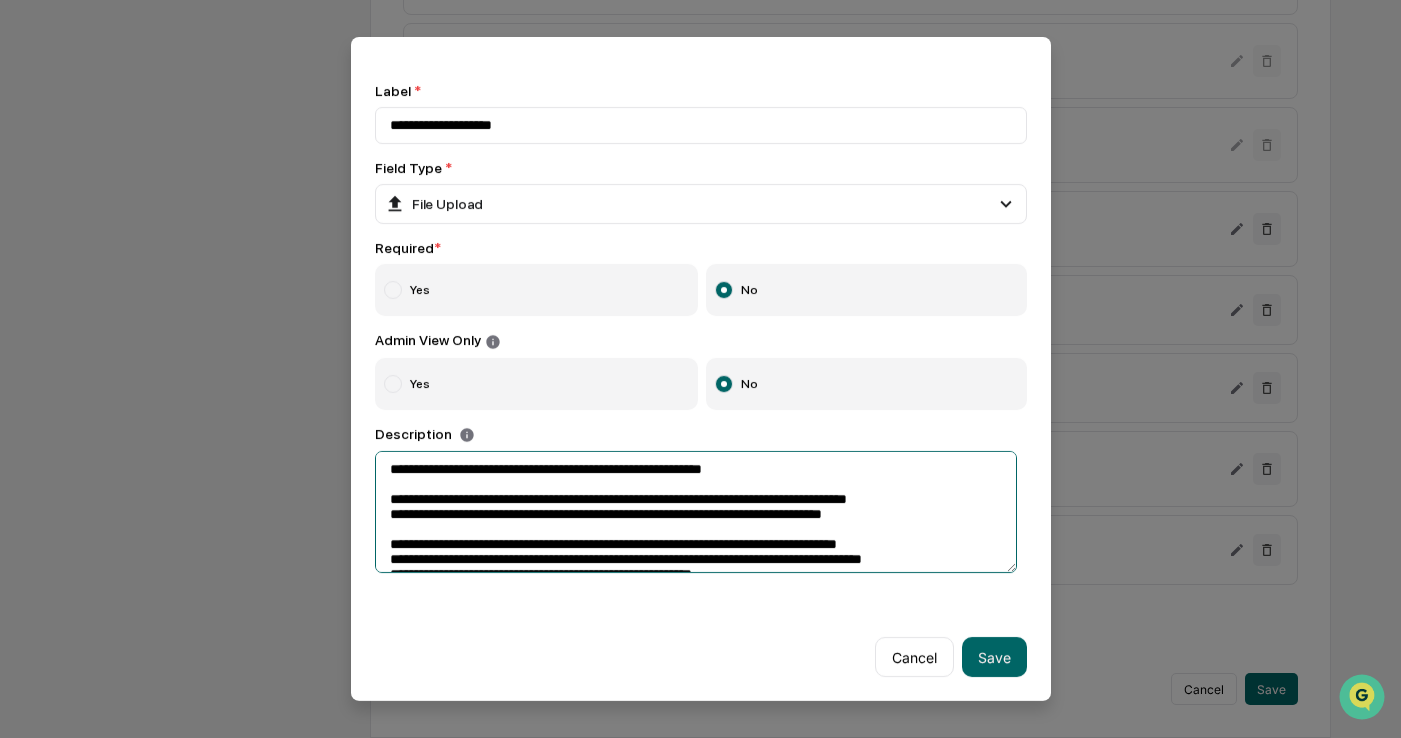 click at bounding box center [696, 512] 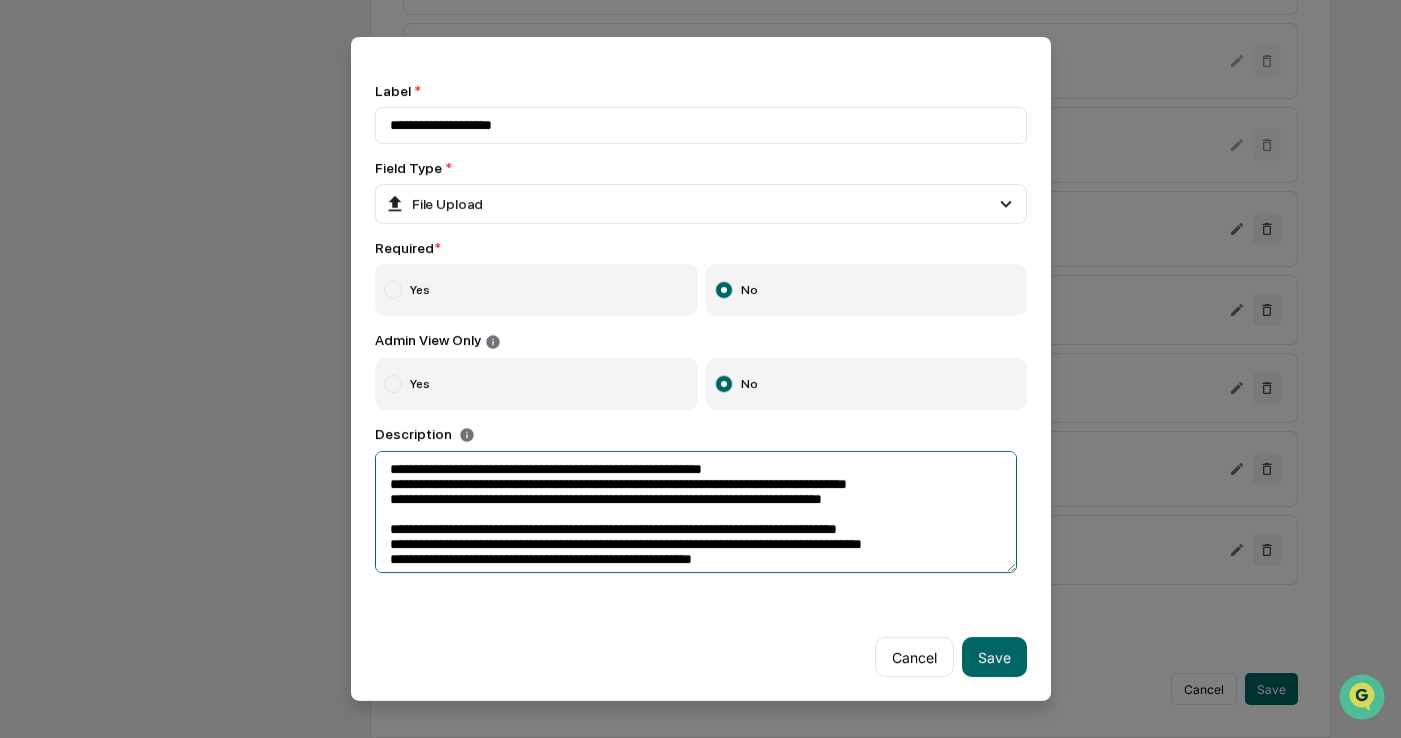 click at bounding box center [696, 512] 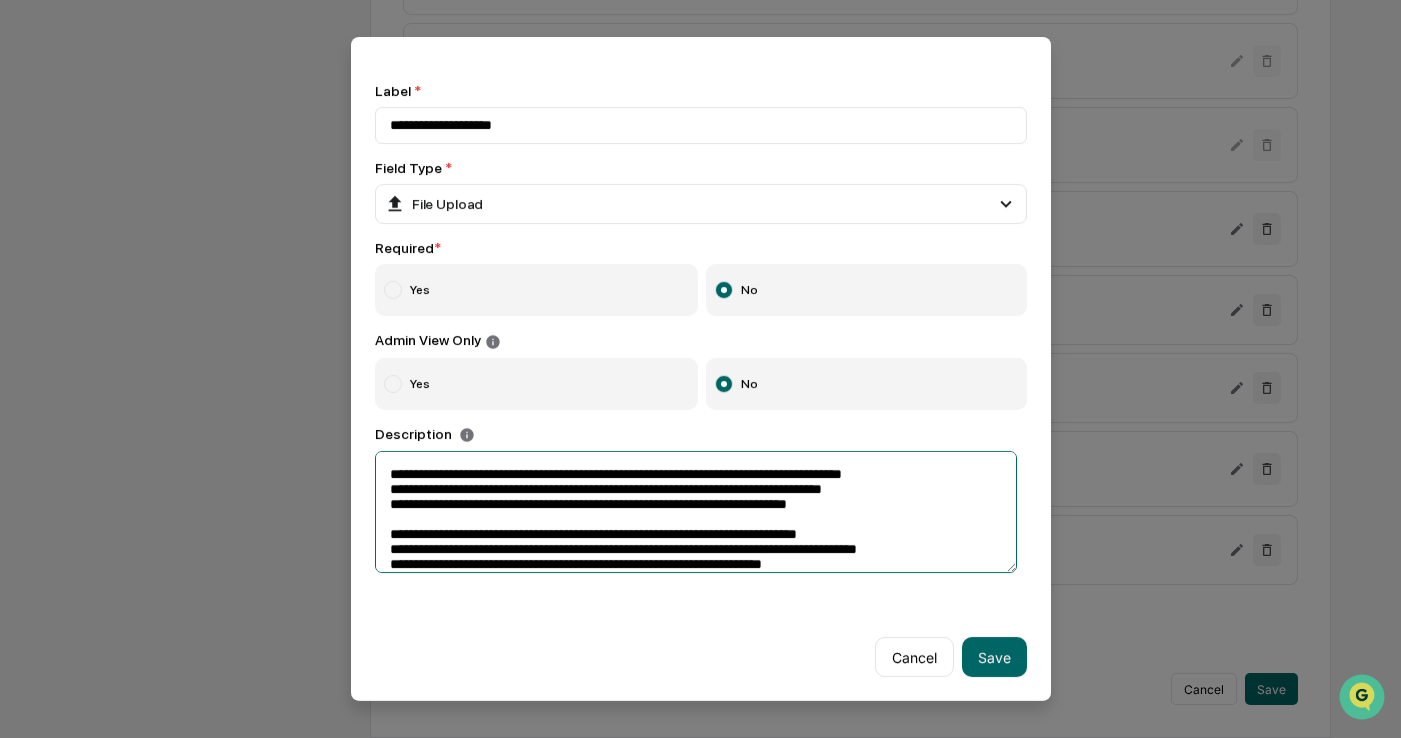 click at bounding box center (696, 512) 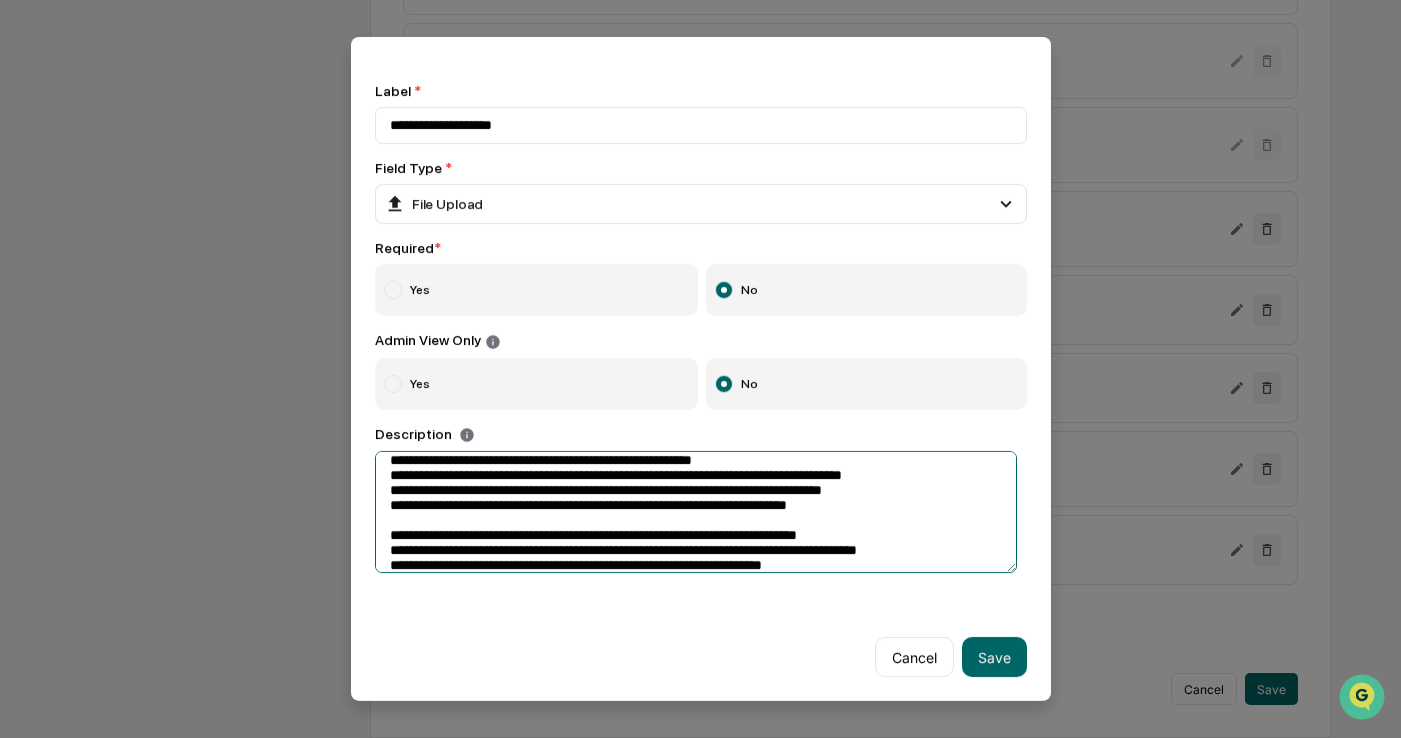click at bounding box center [696, 512] 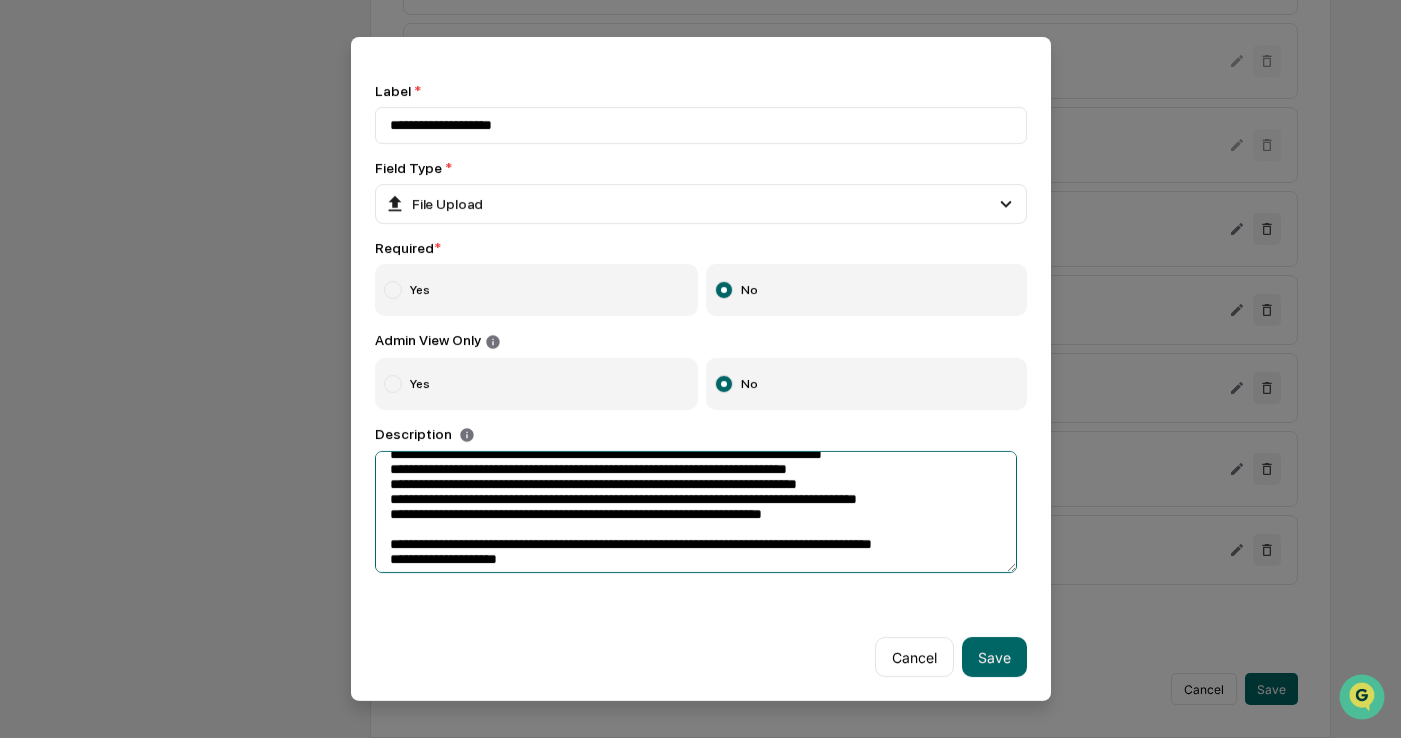 scroll, scrollTop: 140, scrollLeft: 0, axis: vertical 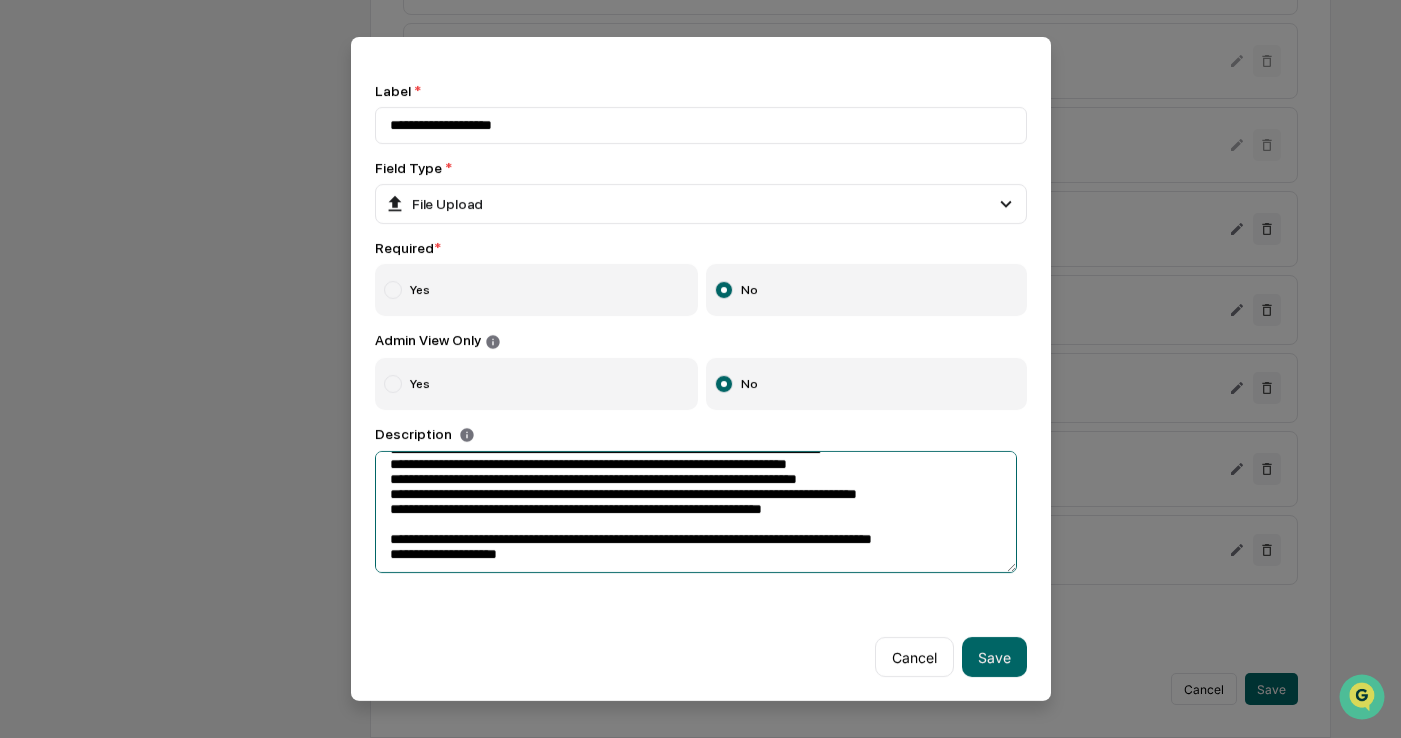click at bounding box center [696, 512] 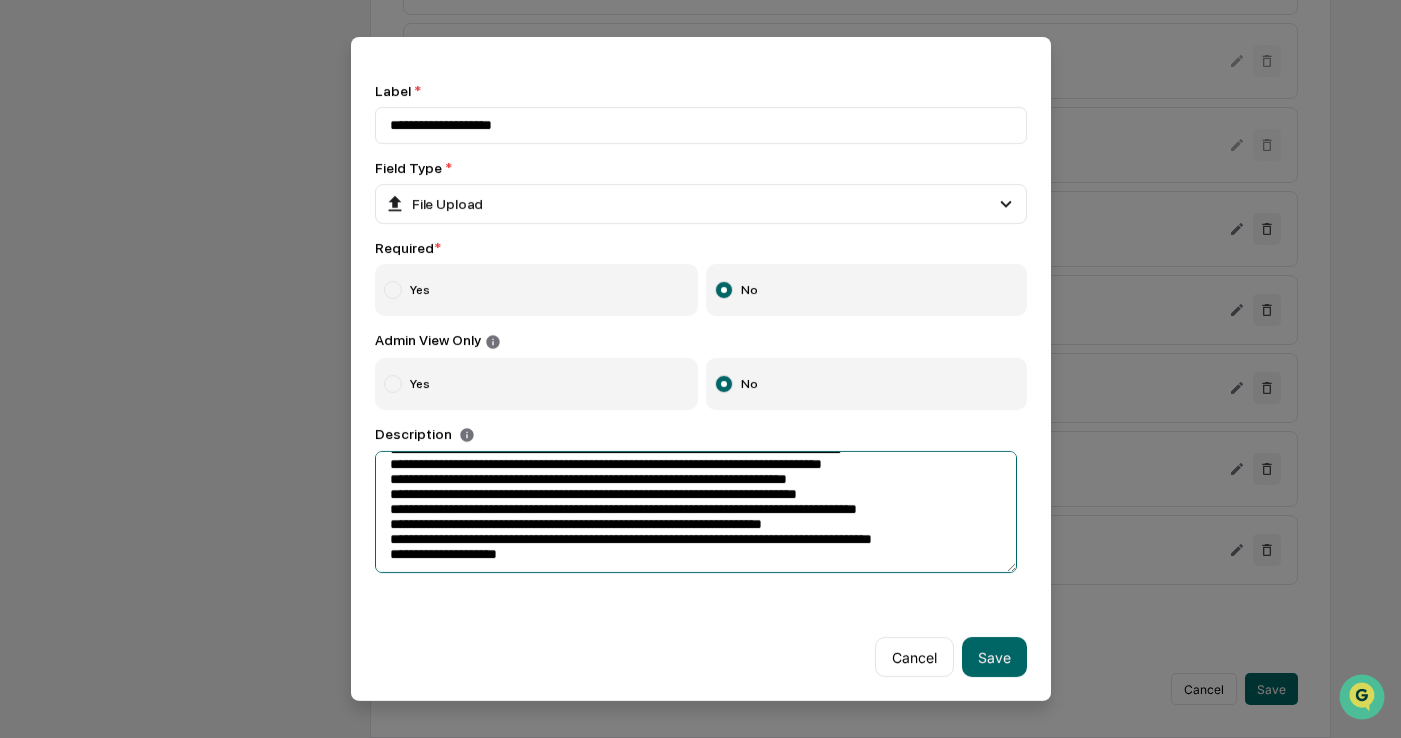 scroll, scrollTop: 124, scrollLeft: 0, axis: vertical 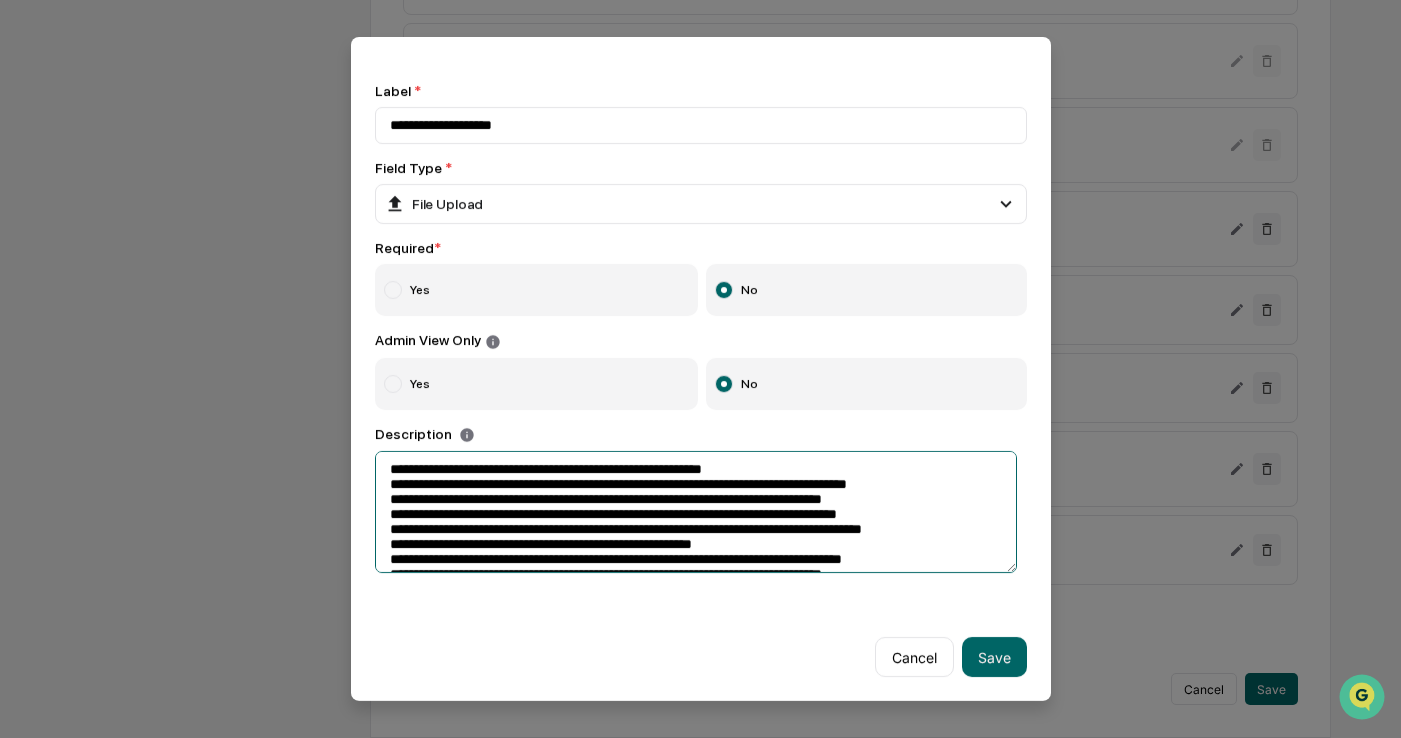drag, startPoint x: 558, startPoint y: 562, endPoint x: 358, endPoint y: 413, distance: 249.40128 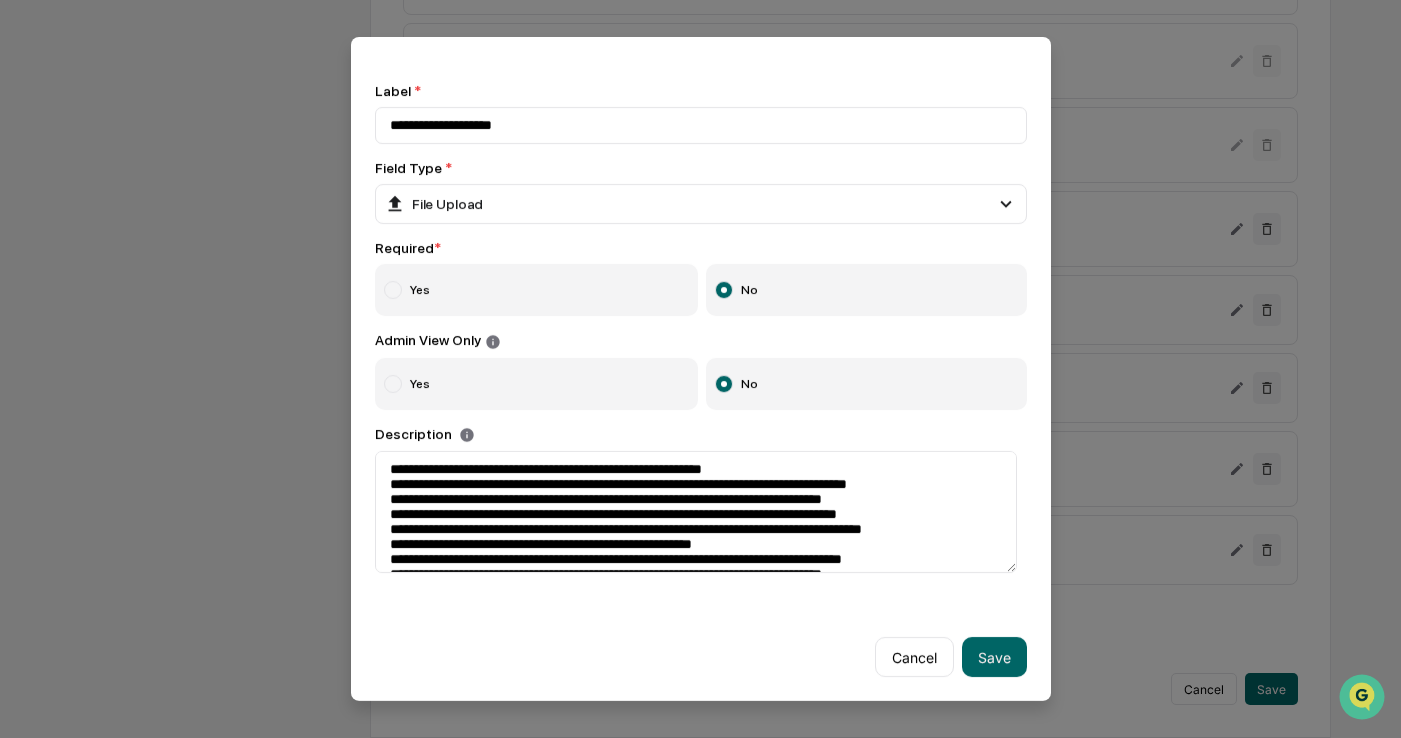 click on "Save" at bounding box center [994, 657] 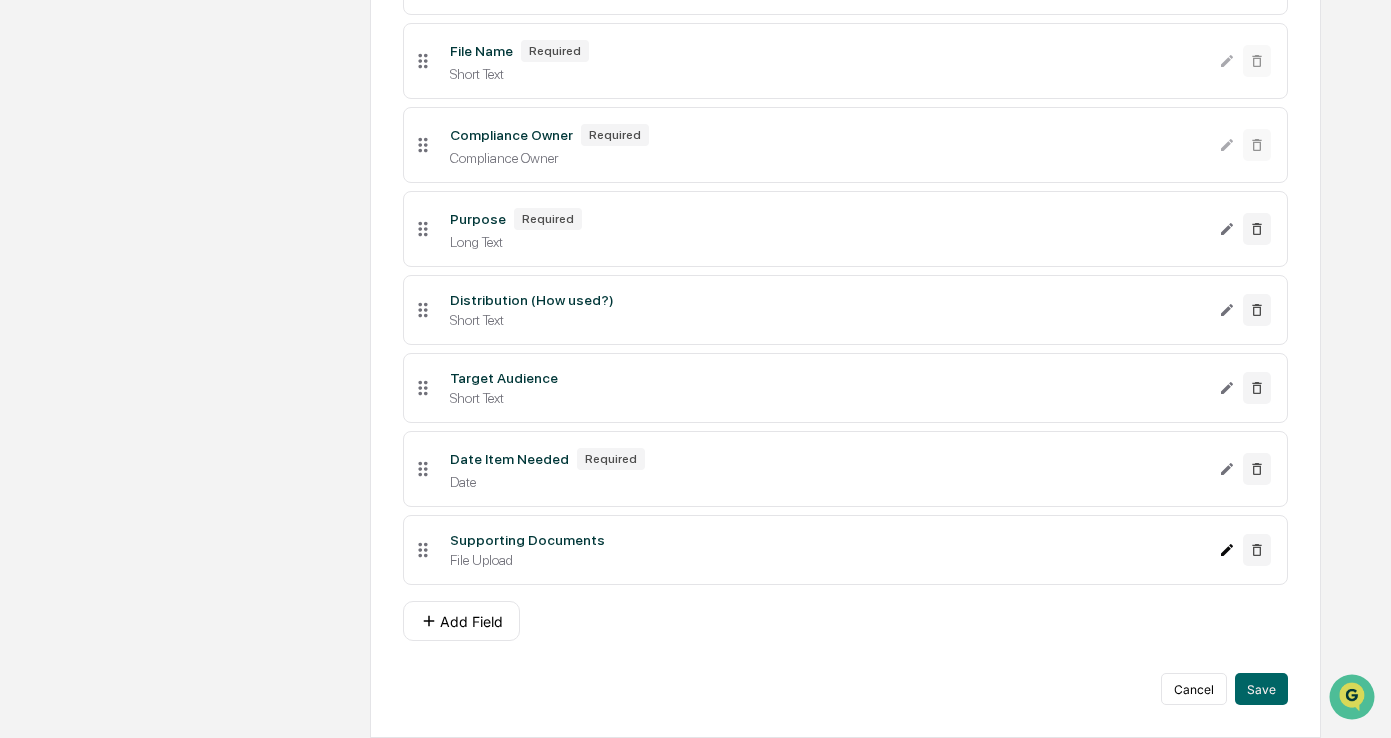click 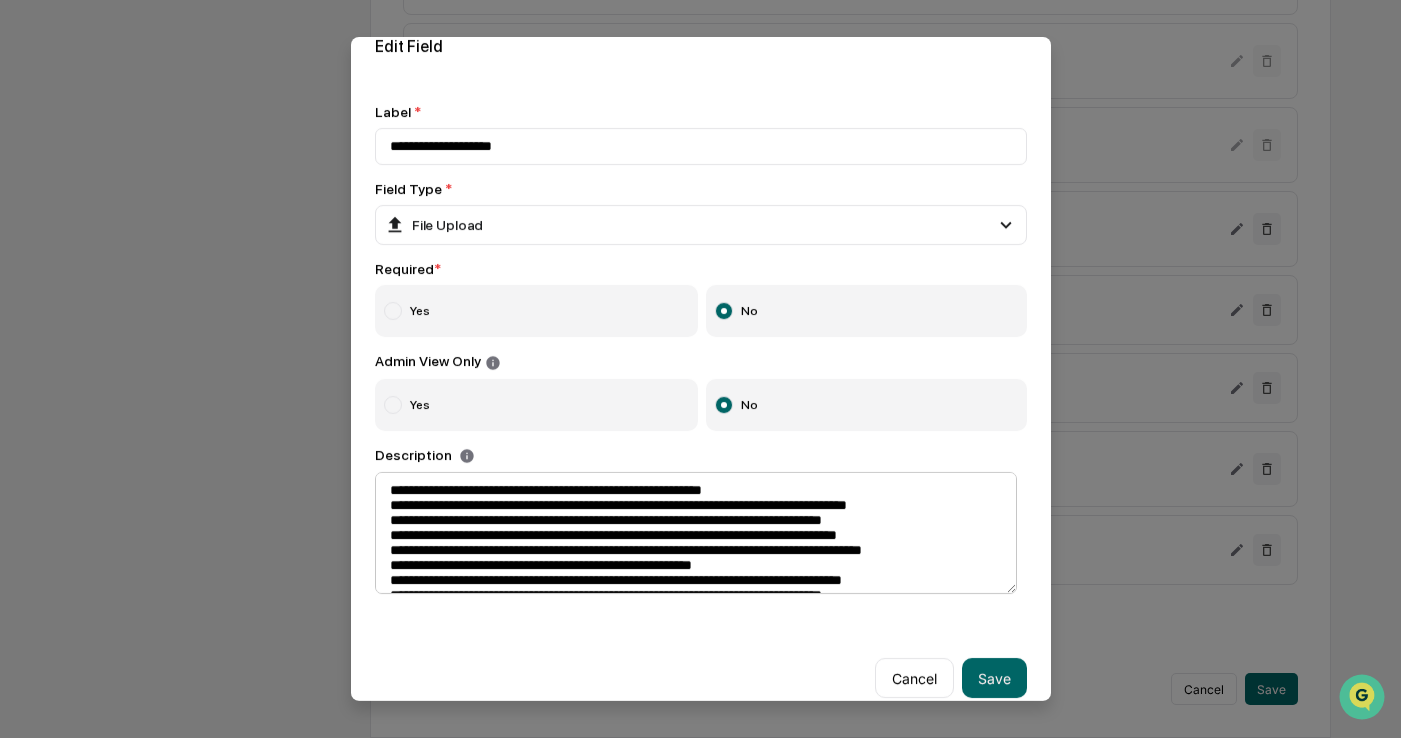scroll, scrollTop: 46, scrollLeft: 0, axis: vertical 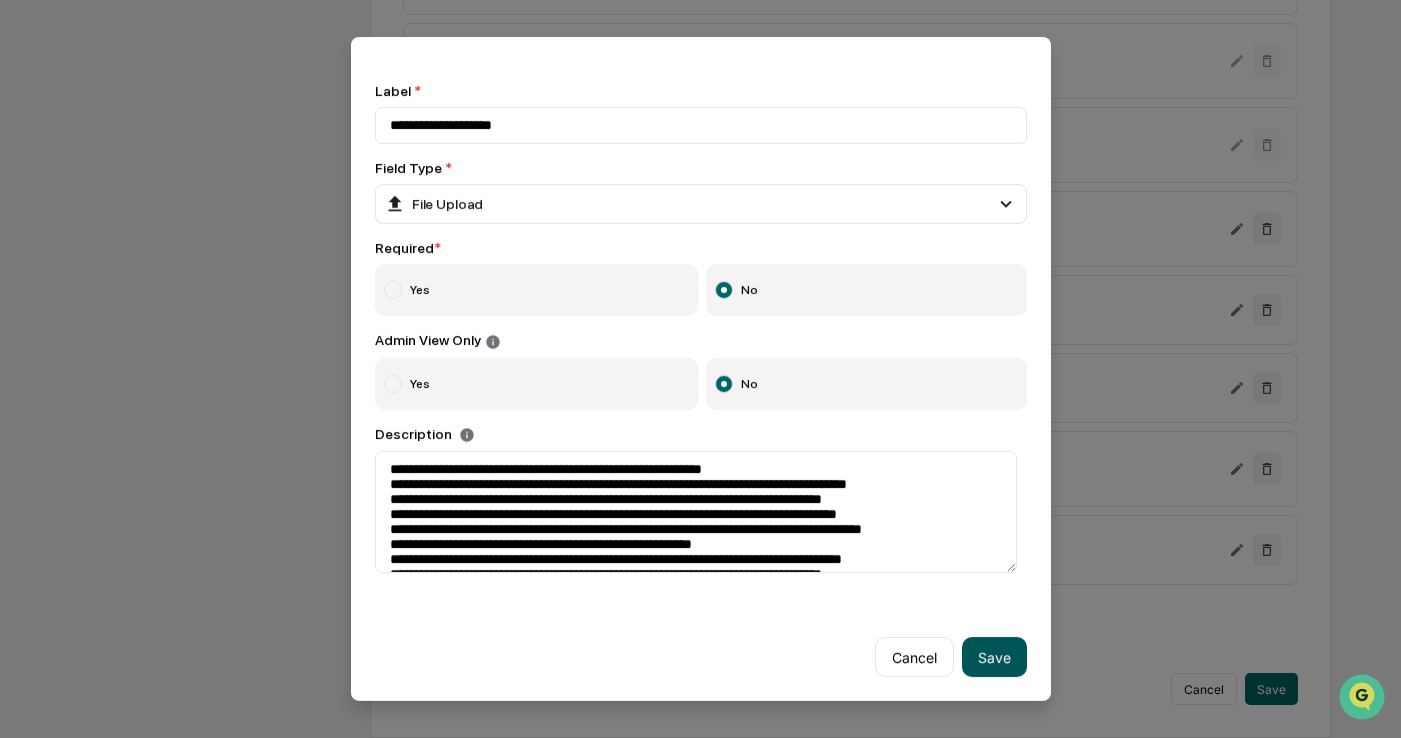click on "Save" at bounding box center (994, 657) 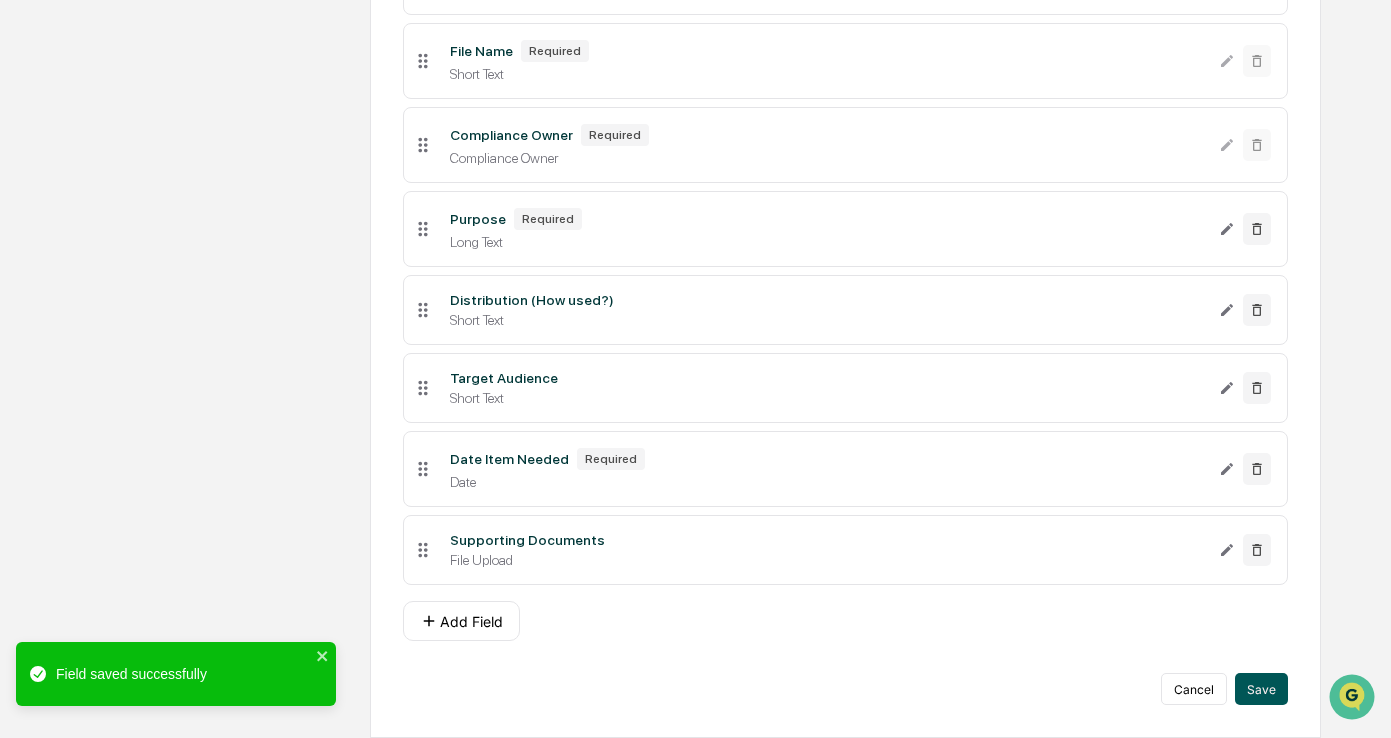 click on "Save" at bounding box center (1261, 689) 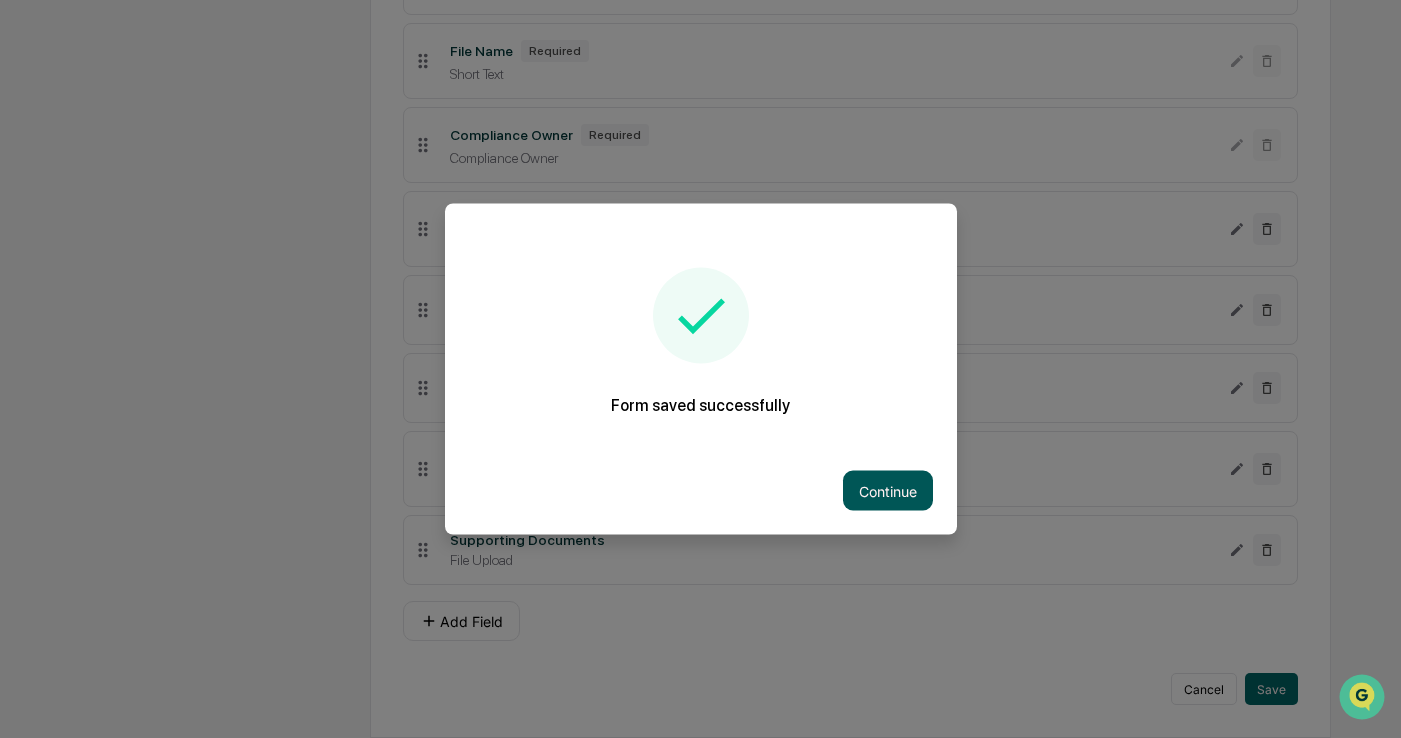 click on "Continue" at bounding box center [888, 491] 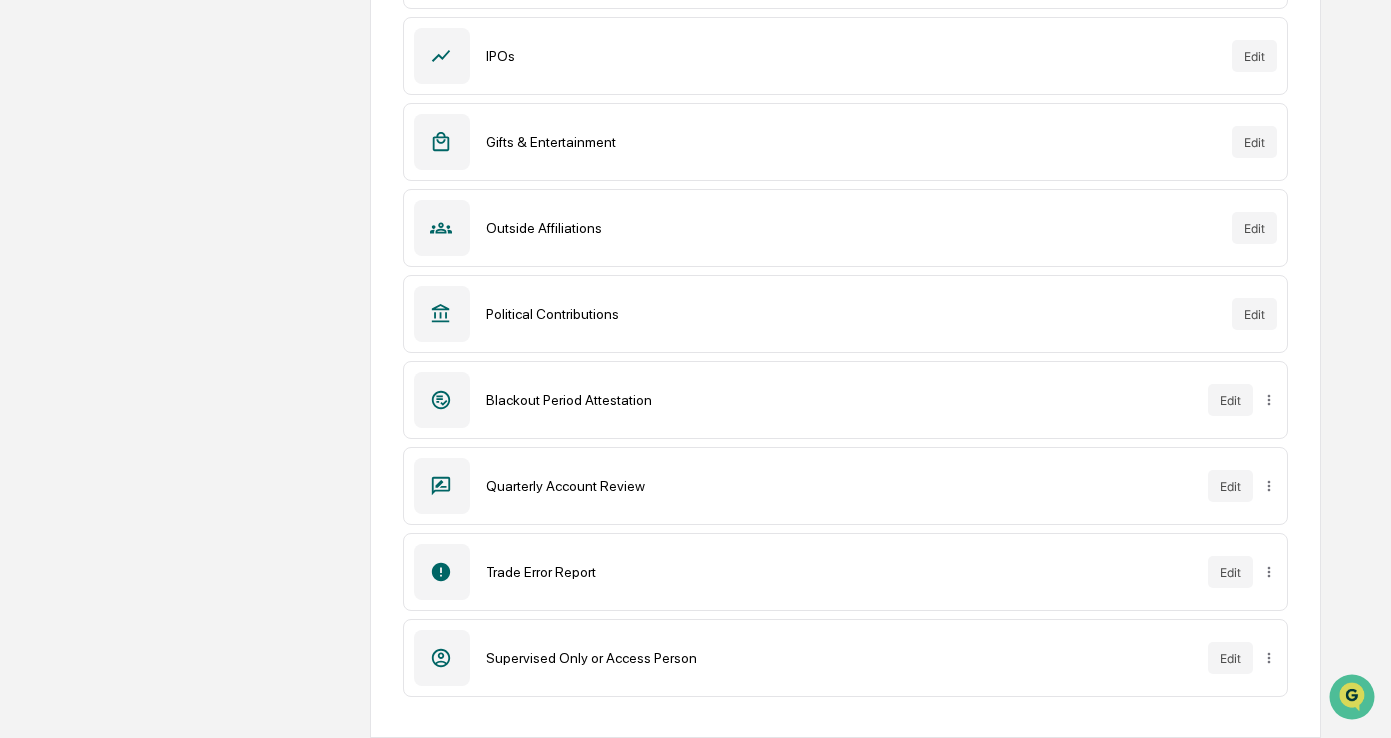 scroll, scrollTop: 0, scrollLeft: 0, axis: both 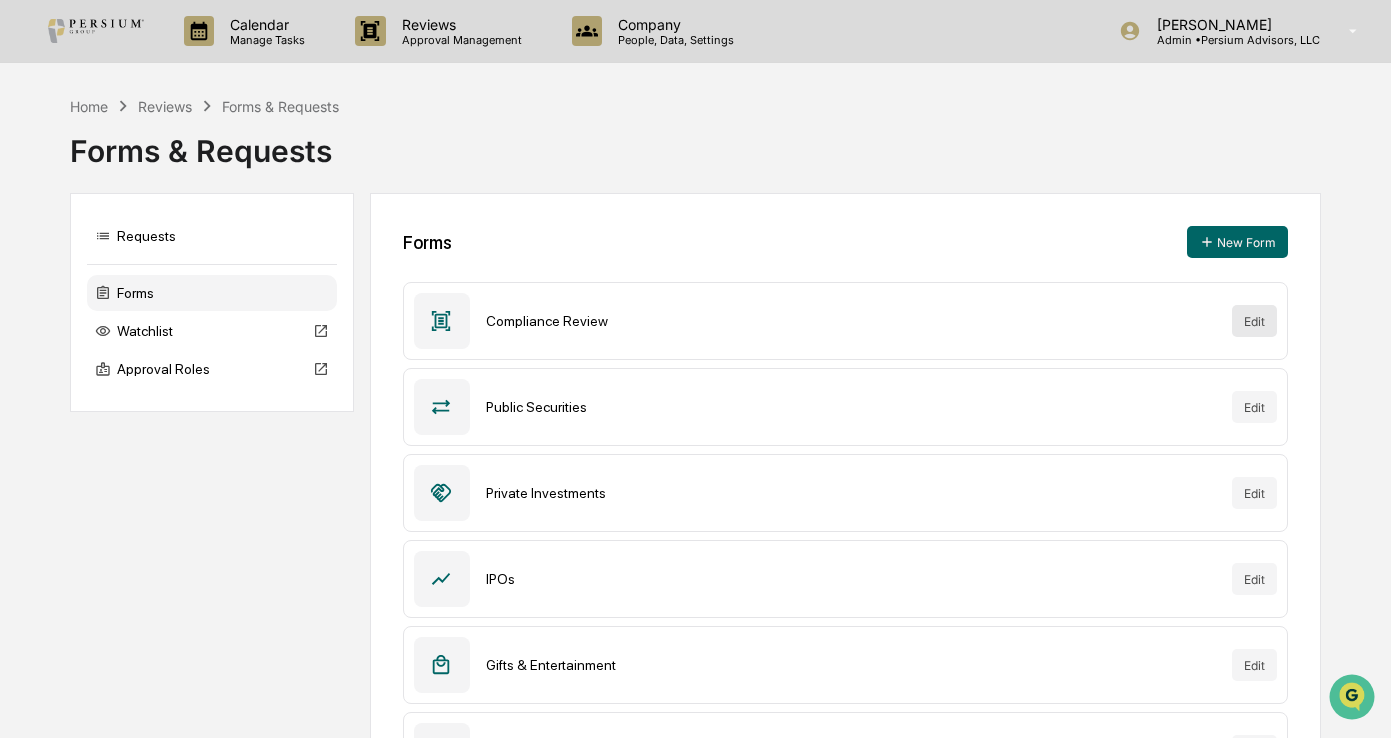 click on "Edit" at bounding box center [1254, 321] 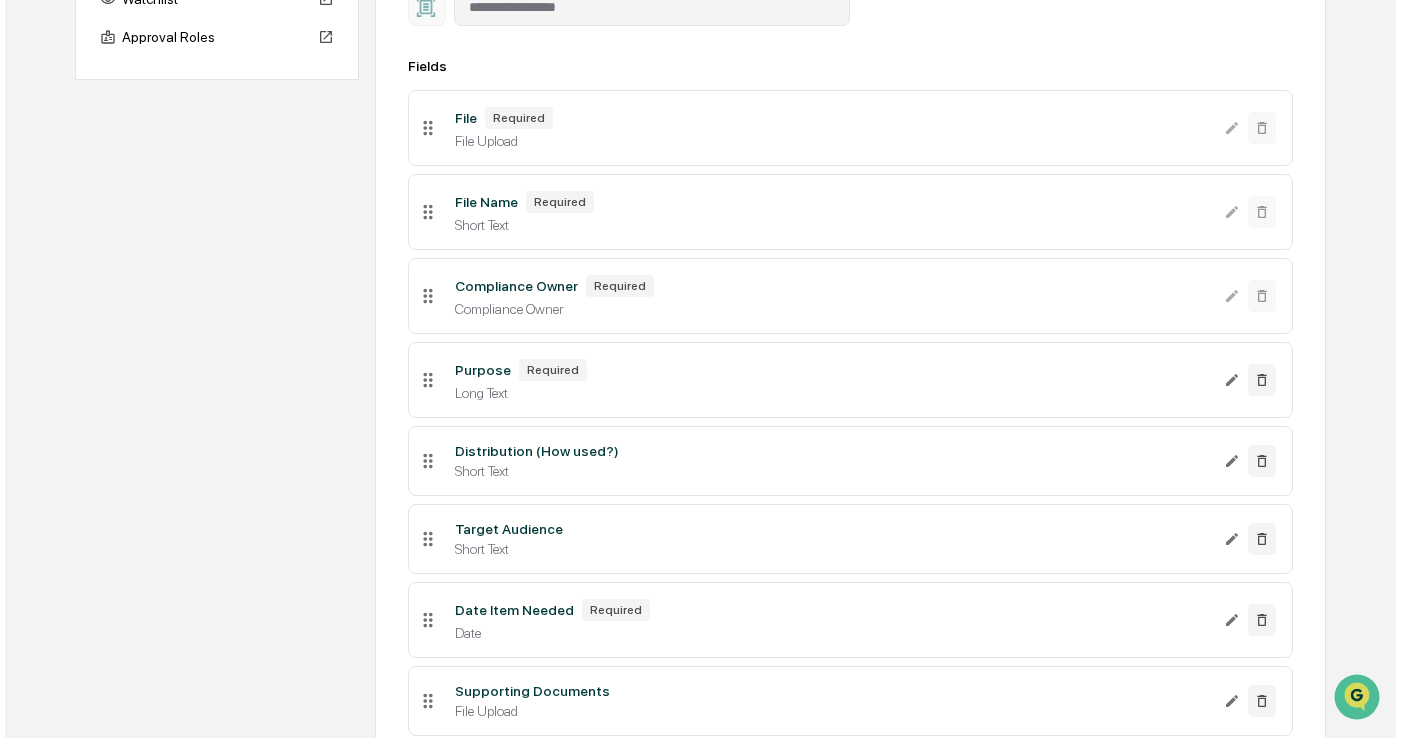 scroll, scrollTop: 483, scrollLeft: 0, axis: vertical 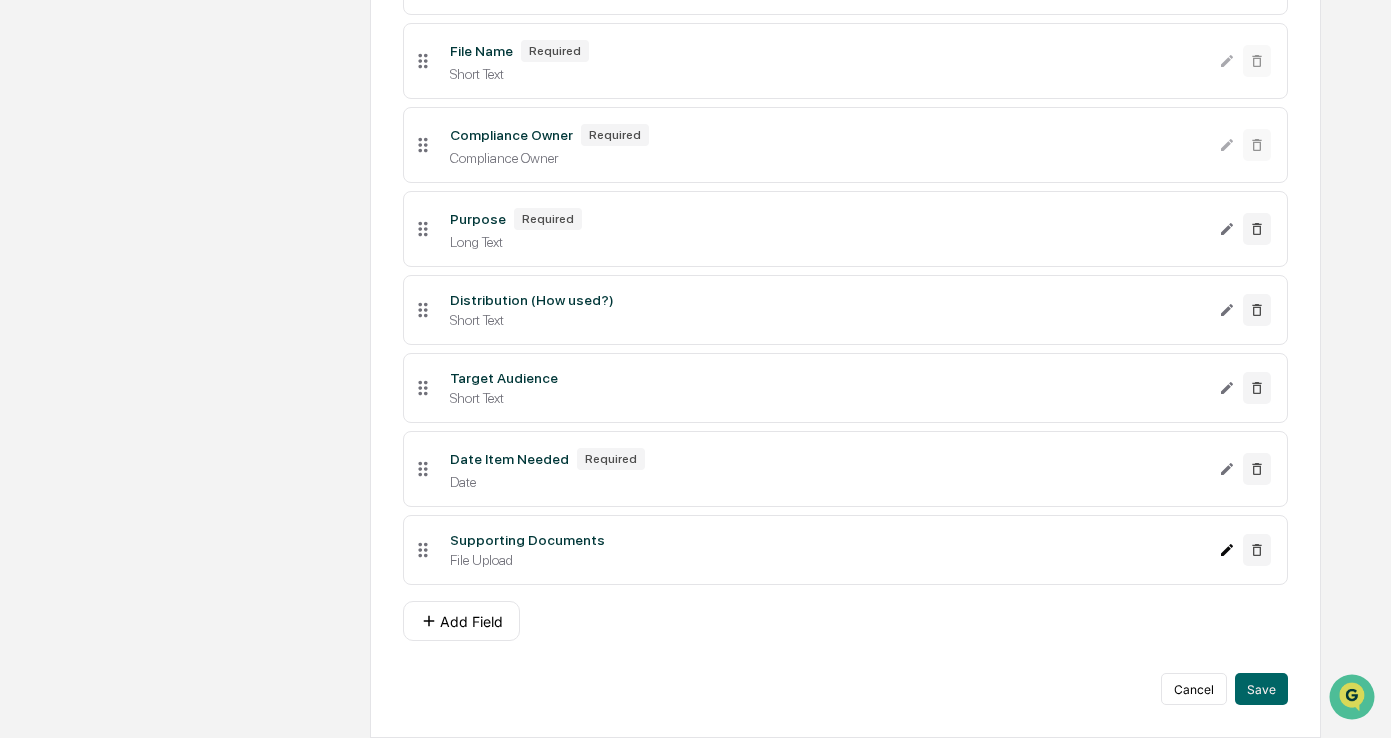 click 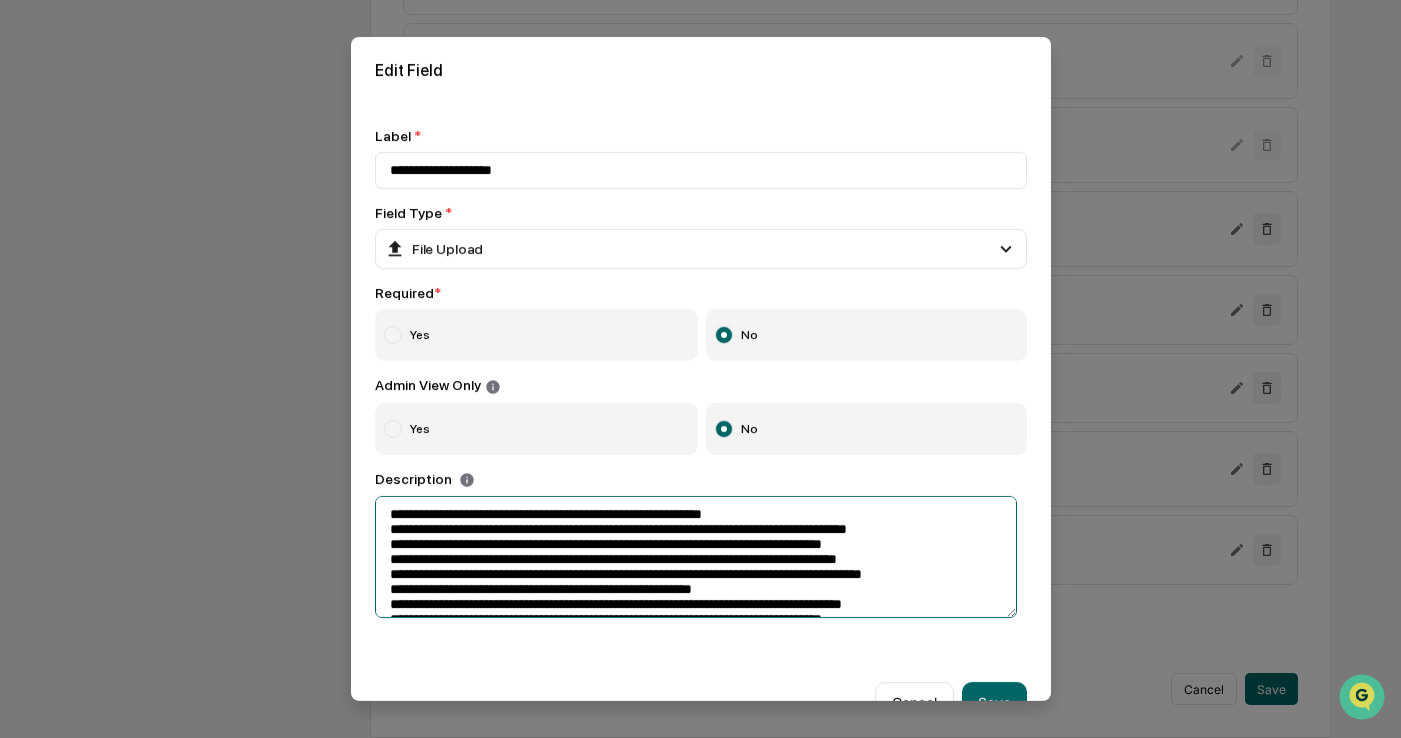 click at bounding box center (696, 557) 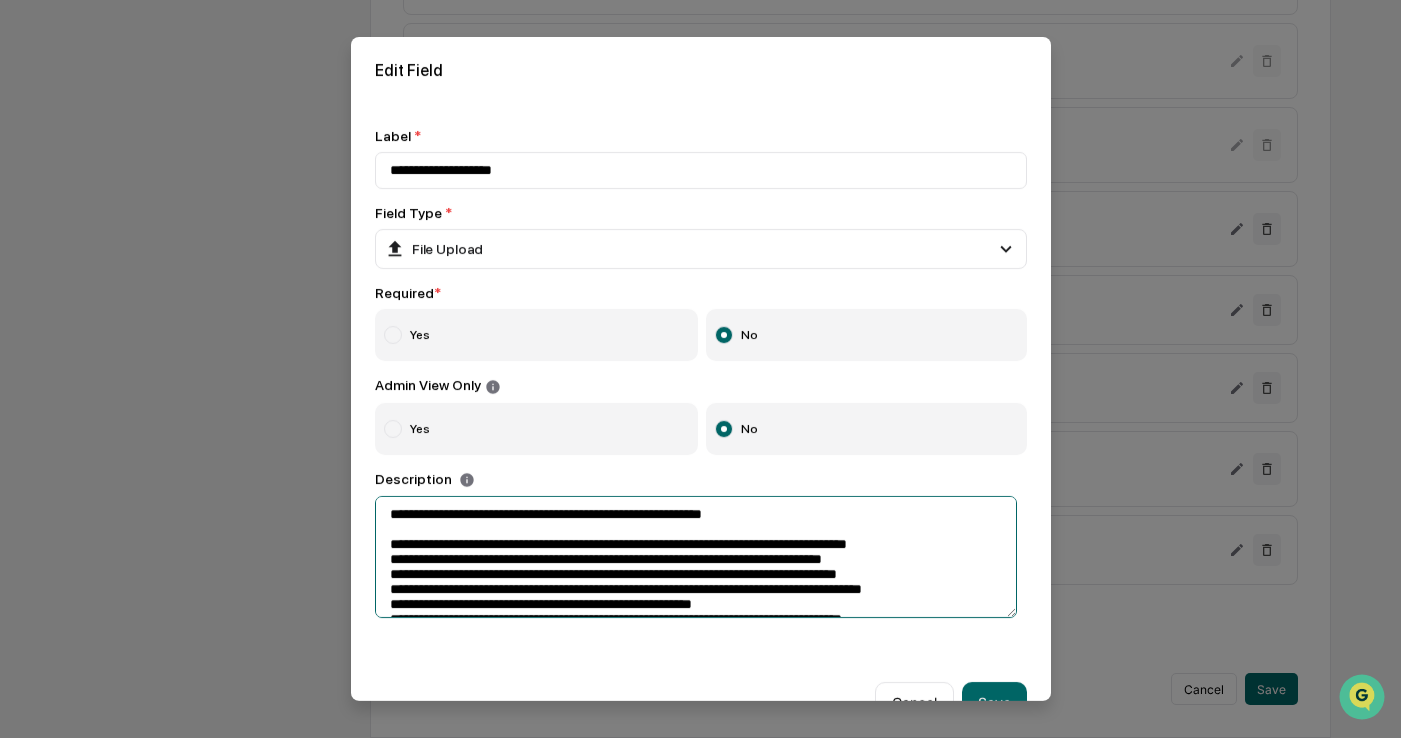 click at bounding box center (696, 557) 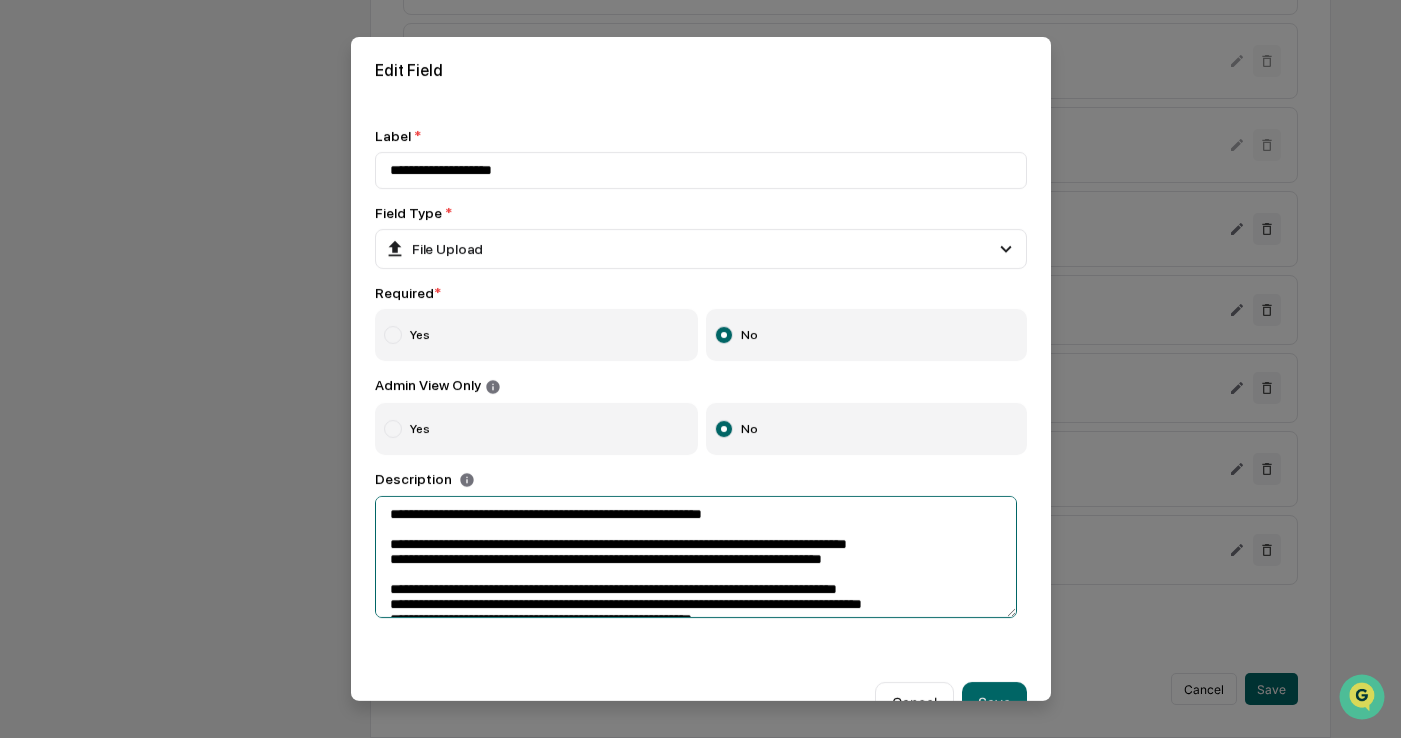 click at bounding box center [696, 557] 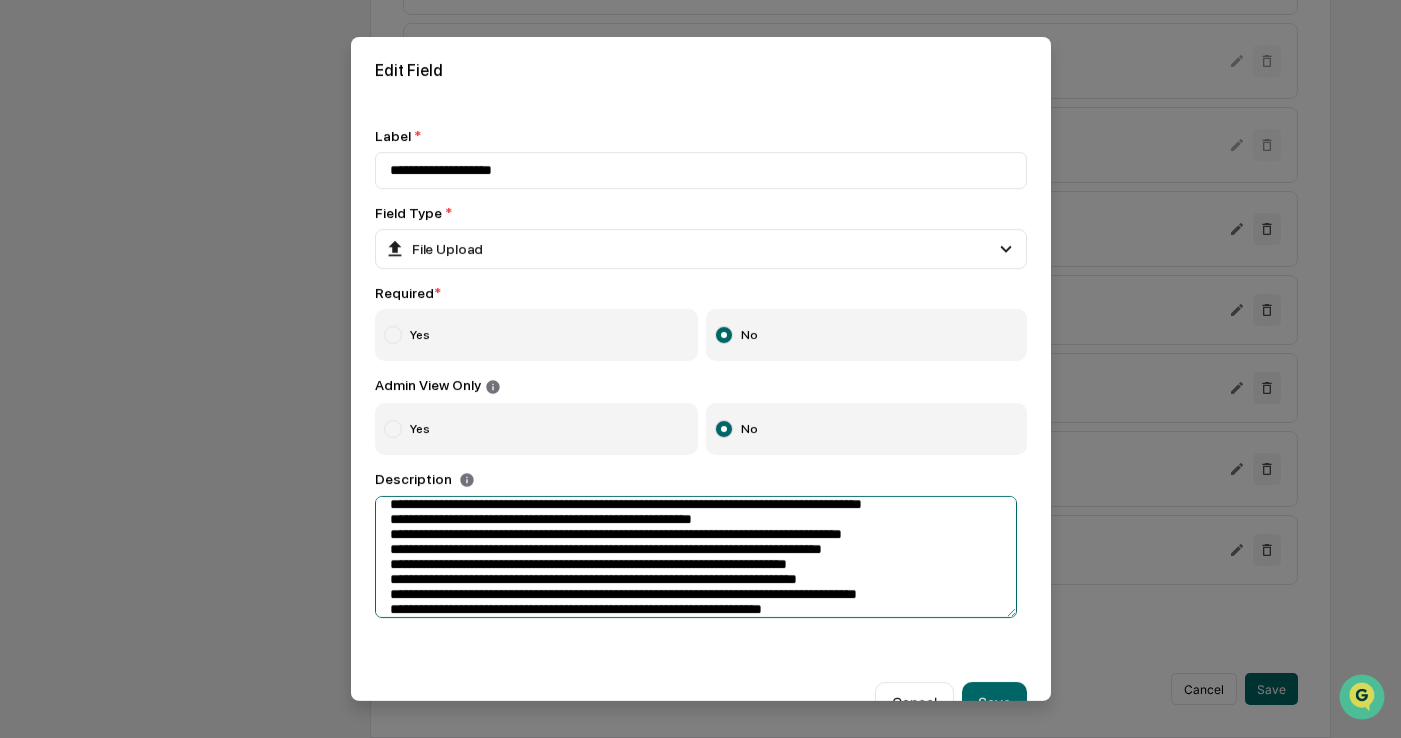 click at bounding box center (696, 557) 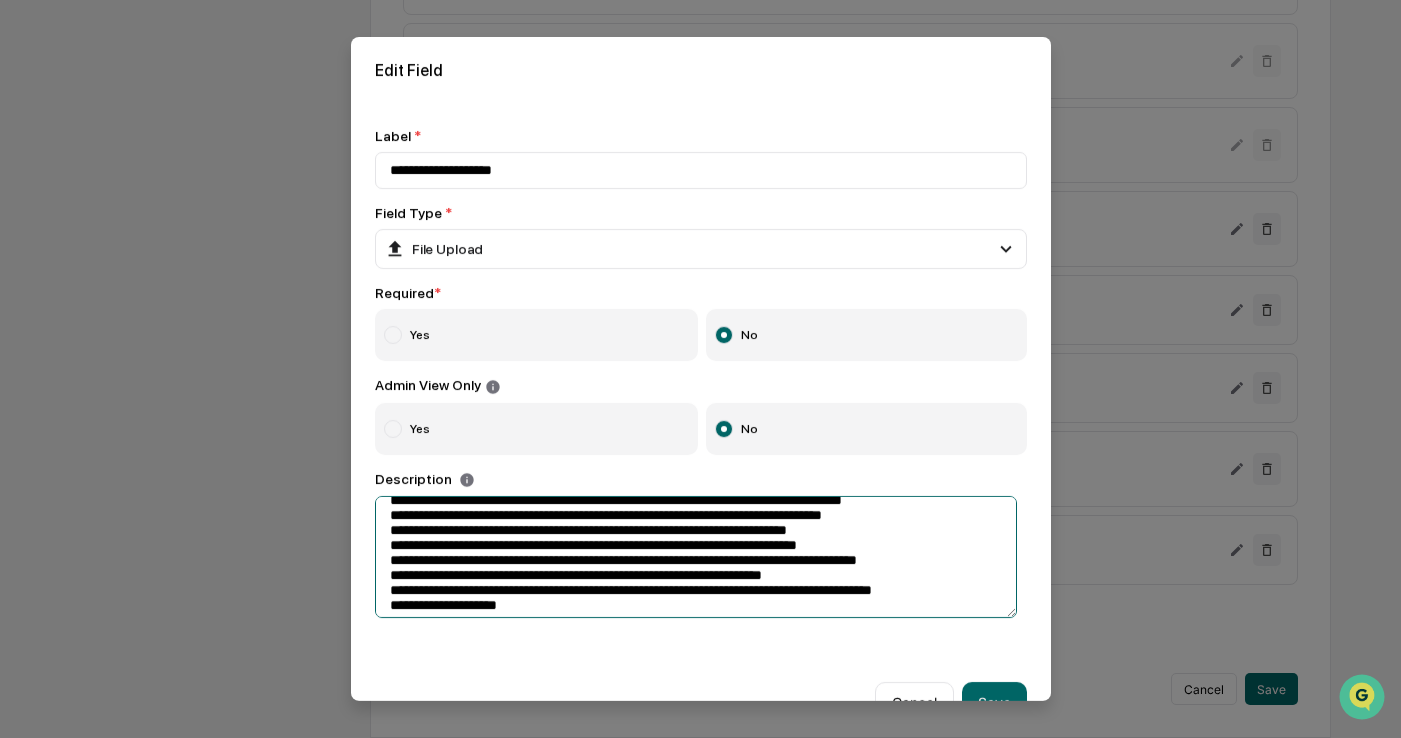scroll, scrollTop: 172, scrollLeft: 0, axis: vertical 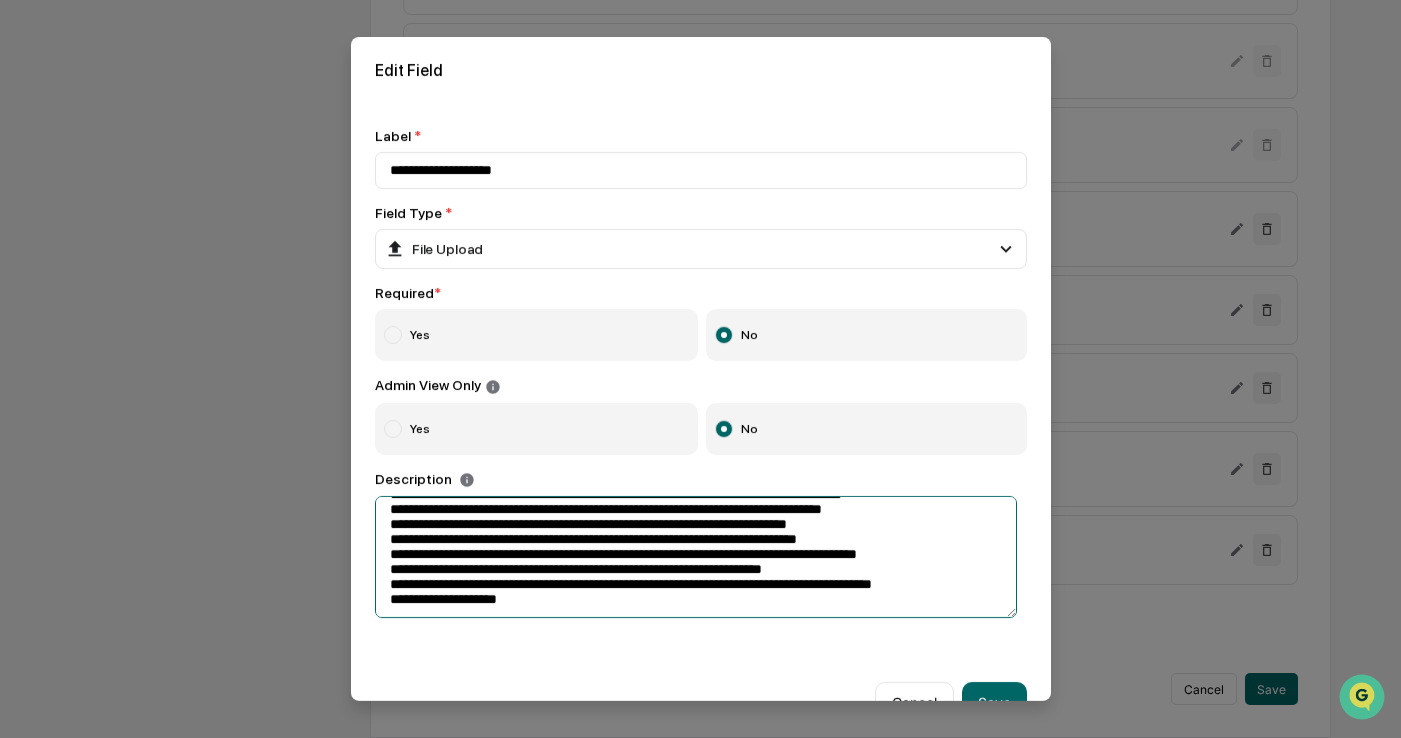 click at bounding box center [696, 557] 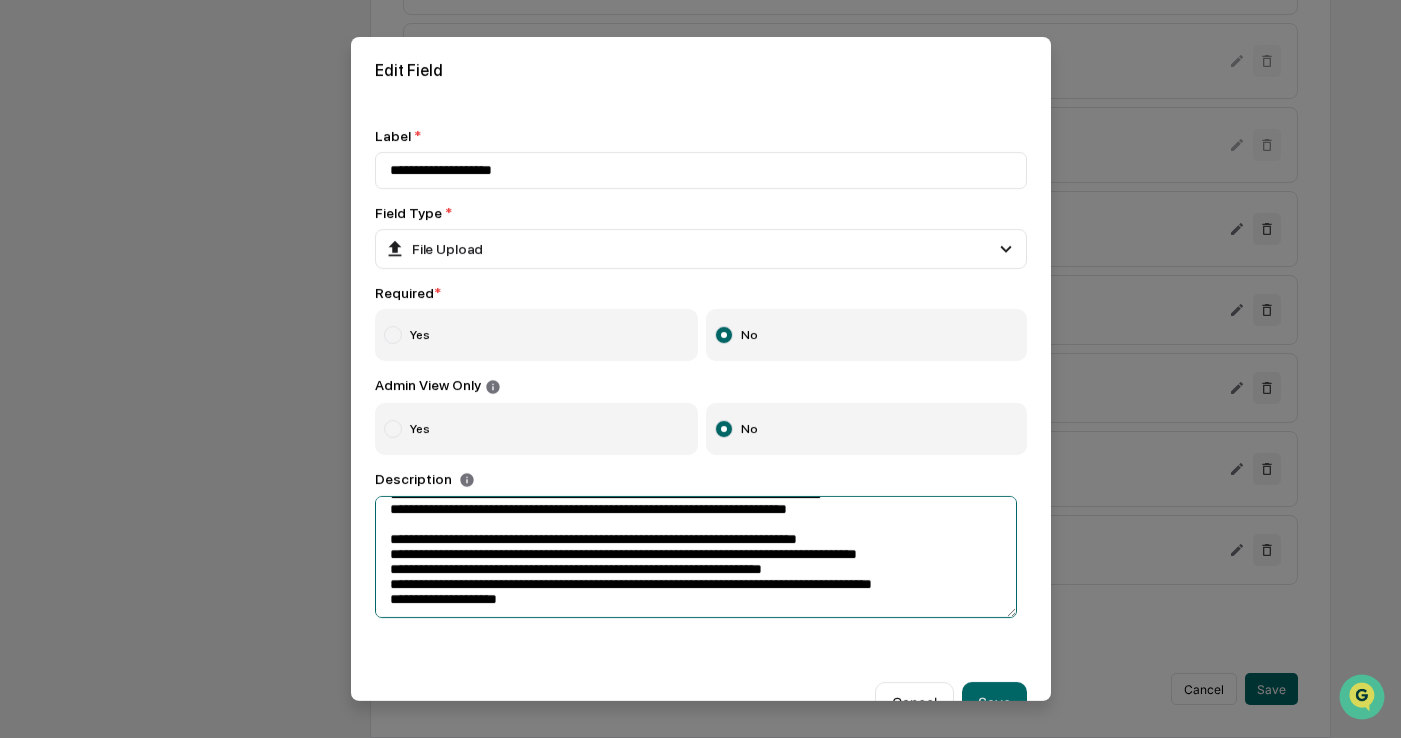 click at bounding box center [696, 557] 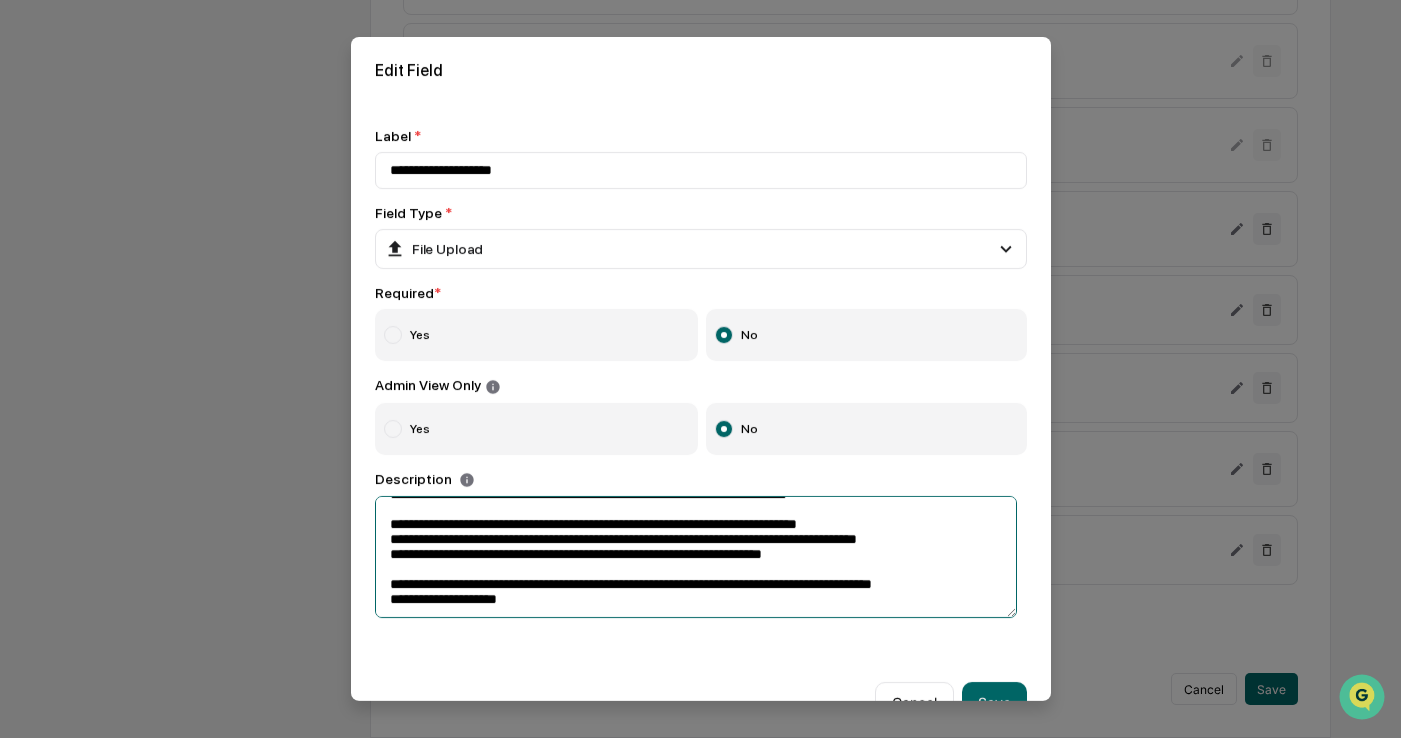 scroll, scrollTop: 204, scrollLeft: 0, axis: vertical 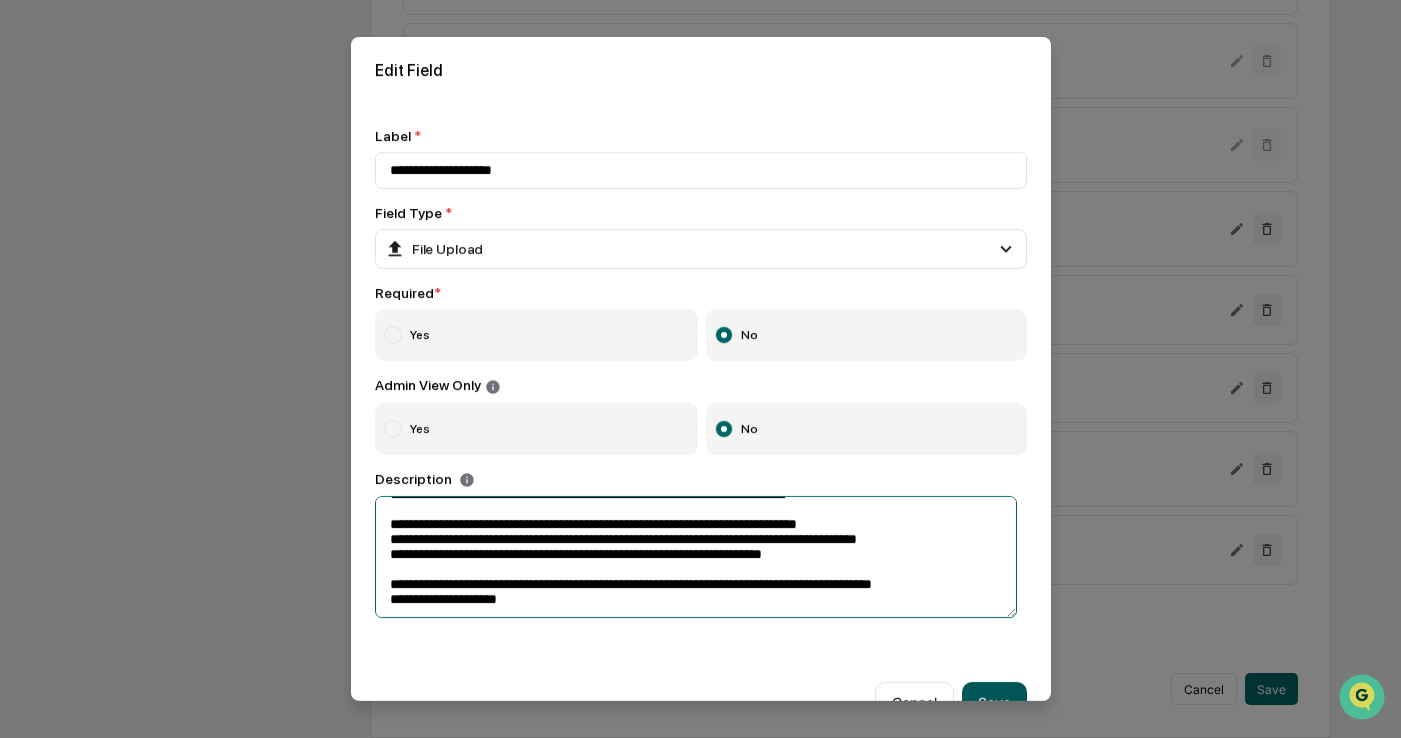 type on "**********" 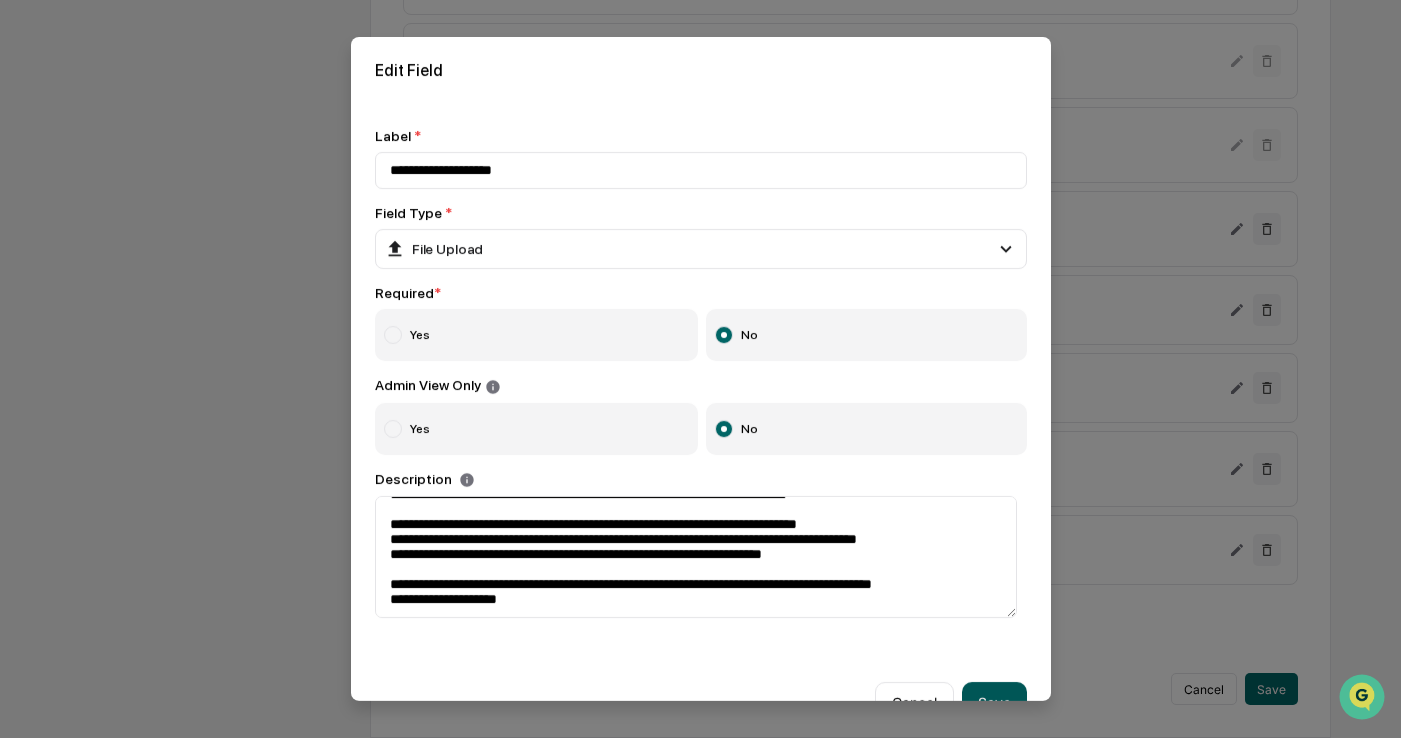 click on "Save" at bounding box center [994, 702] 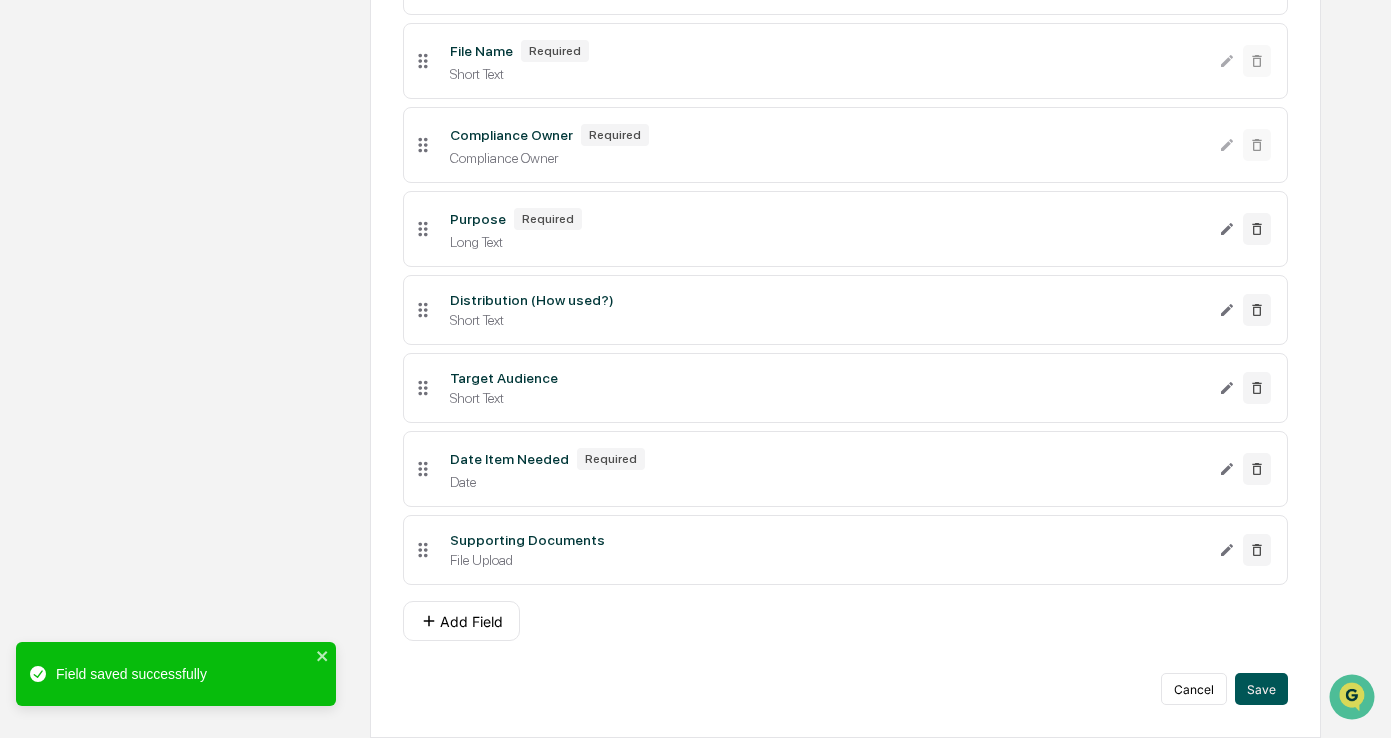 click on "Save" at bounding box center (1261, 689) 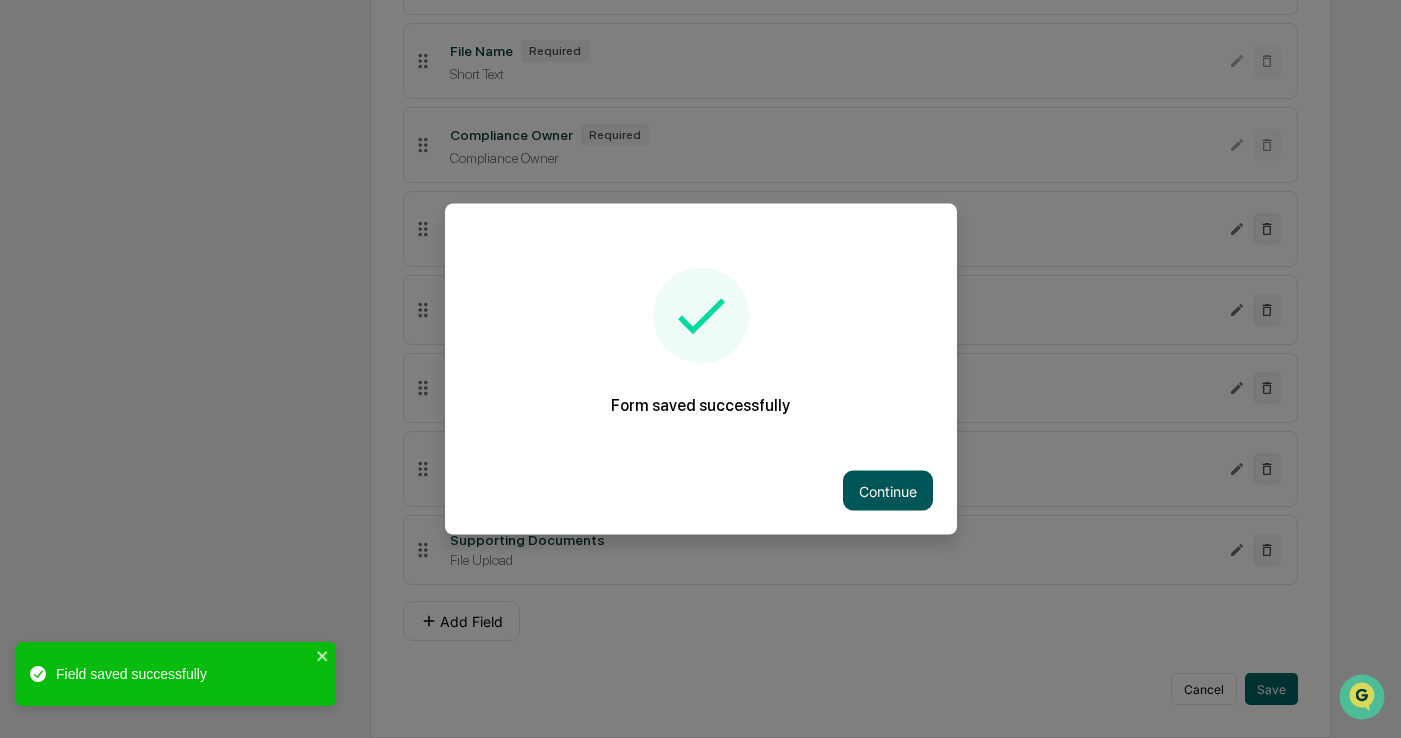 click on "Continue" at bounding box center [888, 491] 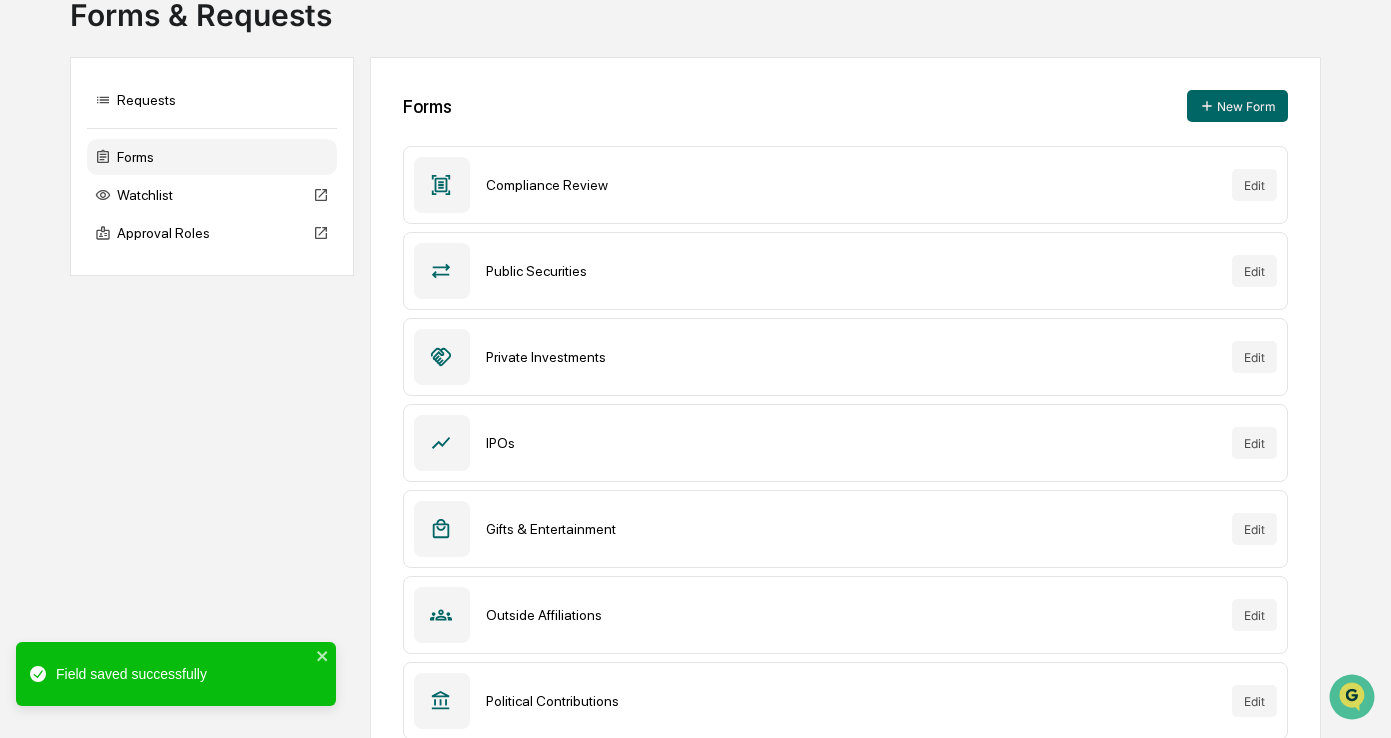 scroll, scrollTop: 0, scrollLeft: 0, axis: both 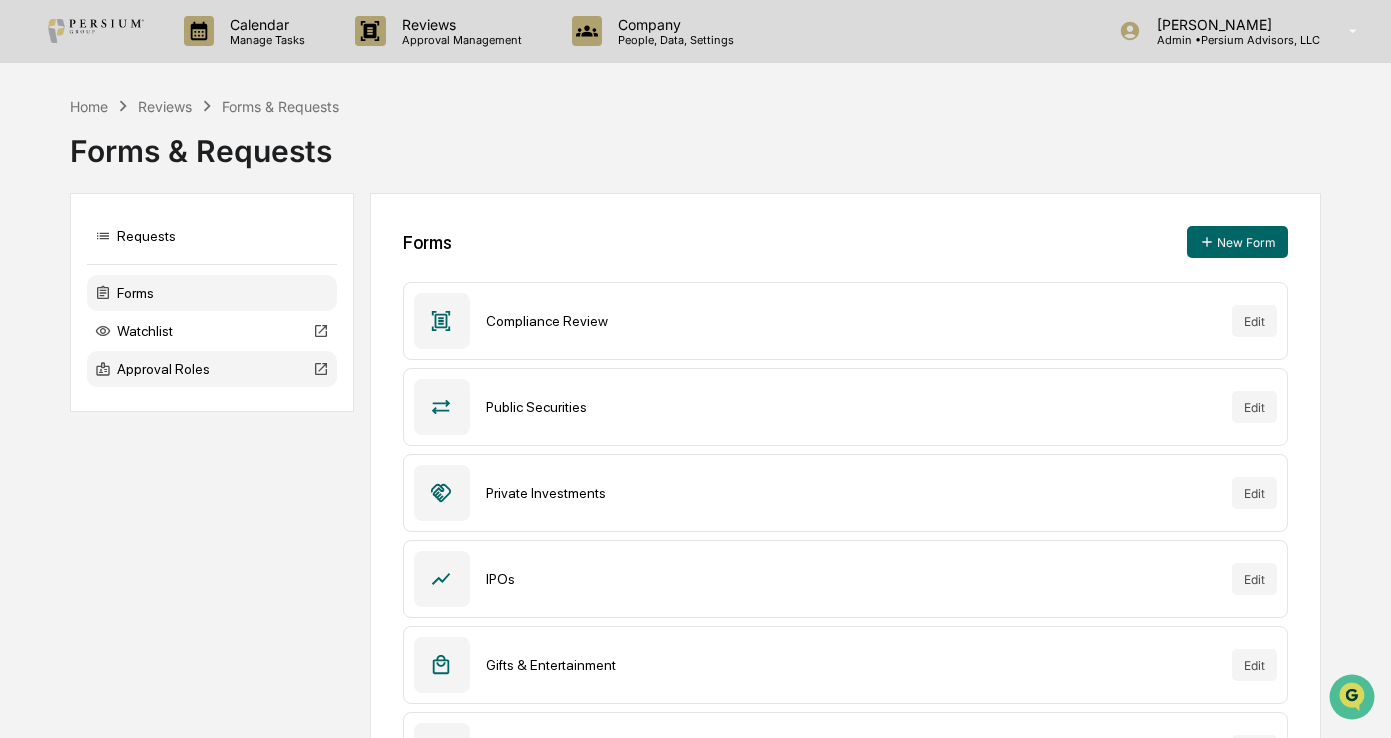 click on "Approval Roles" at bounding box center [212, 369] 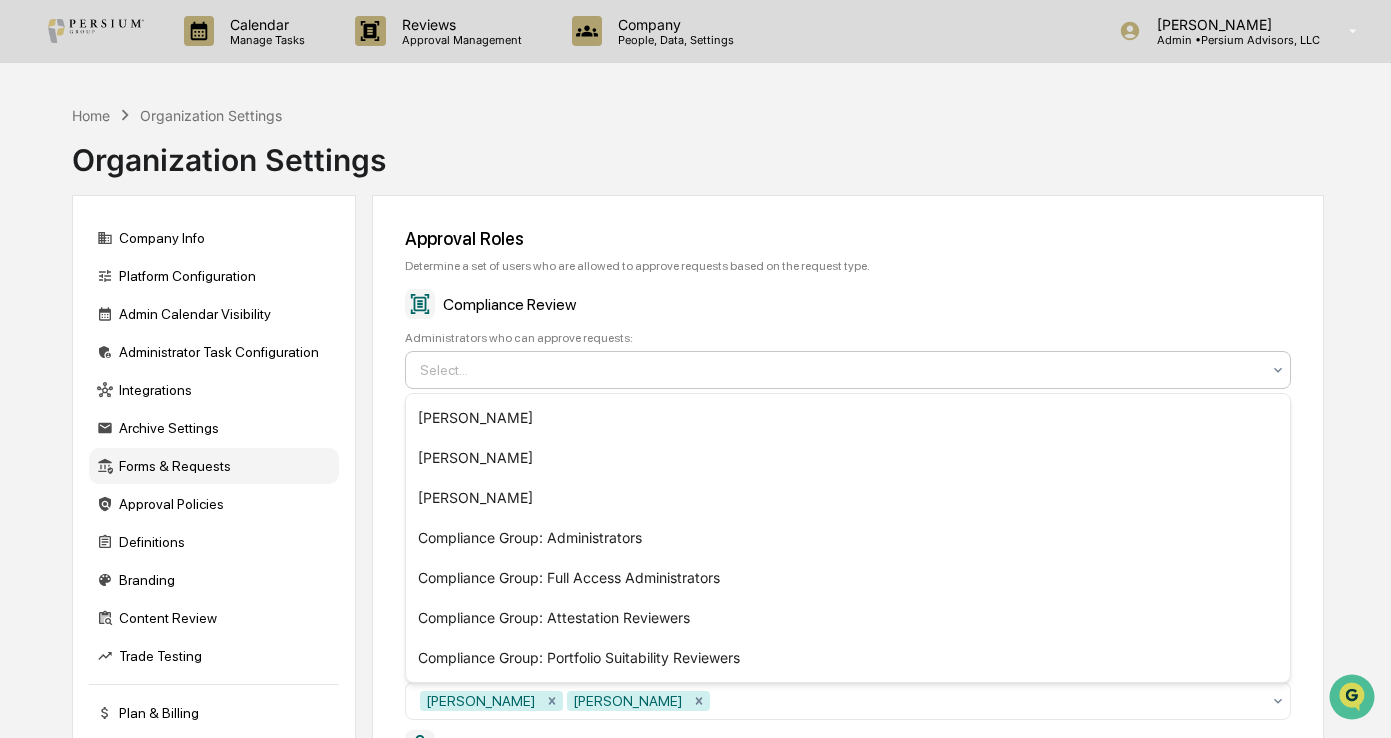 click on "Select..." at bounding box center (840, 370) 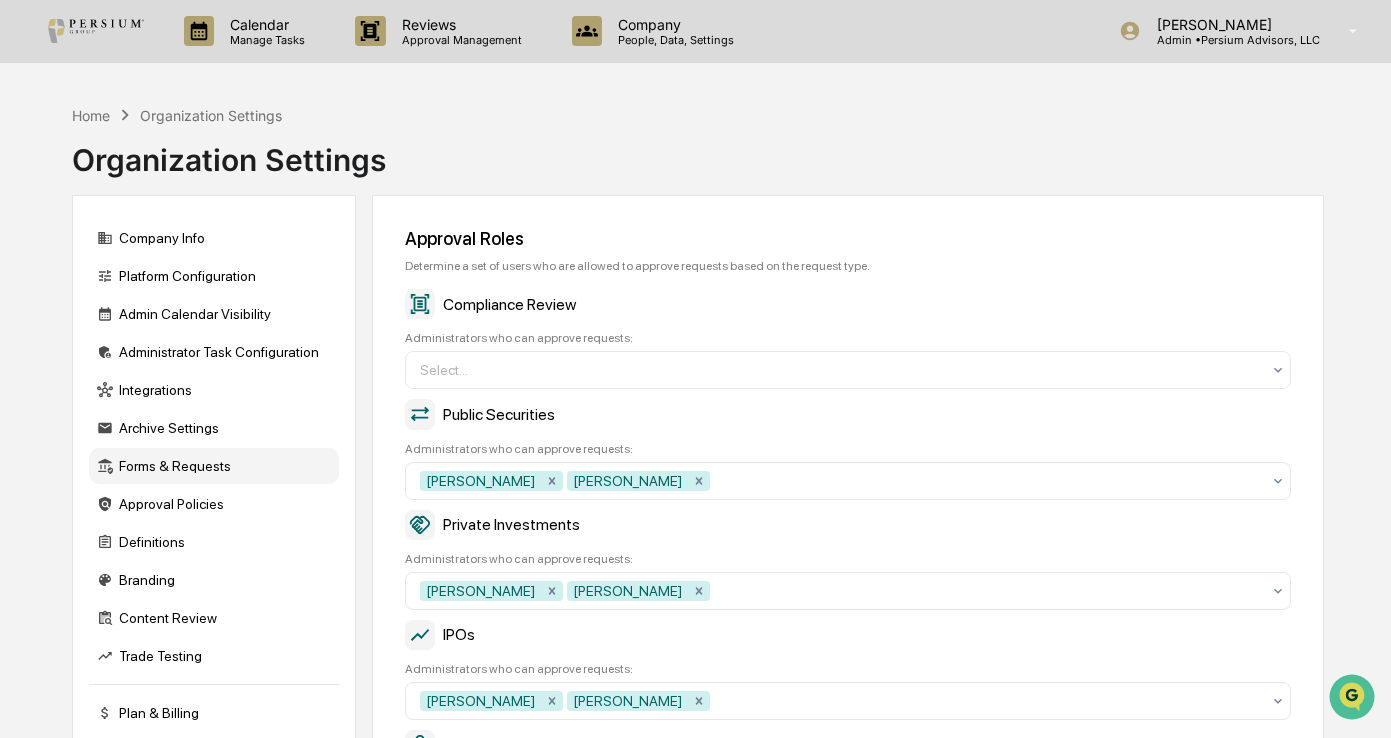 click on "Approval Roles Determine a set of users who are allowed to approve requests based on the request type. Compliance Review Administrators who can approve requests: Select... Public Securities Administrators who can approve requests: Stephen Griner Alison Gould Private Investments Administrators who can approve requests: Stephen Griner Alison Gould IPOs Administrators who can approve requests: Stephen Griner Alison Gould Gifts & Entertainment Administrators who can approve requests: Alison Gould Stephen Griner Outside Affiliations Administrators who can approve requests: Stephen Griner Alison Gould Political Contributions Administrators who can approve requests: Stephen Griner Alison Gould Blackout Period Attestation  Administrators who can approve requests: Alison Gould Stephen Griner Quarterly Account Review Administrators who can approve requests: Stephen Griner Alison Gould Trade Error Report Administrators who can approve requests: Stephen Griner Alison Gould Supervised Only or Access Person Stephen Griner" at bounding box center [848, 860] 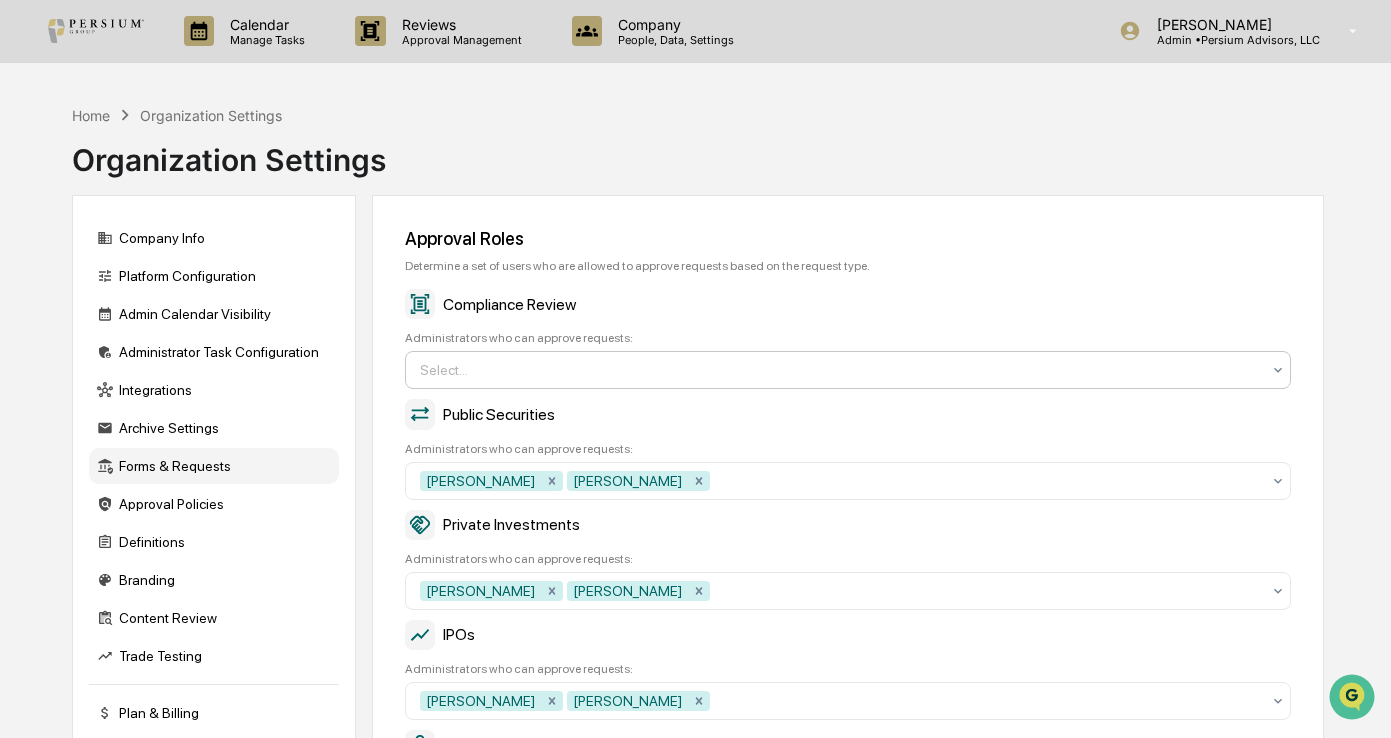 click at bounding box center (840, 370) 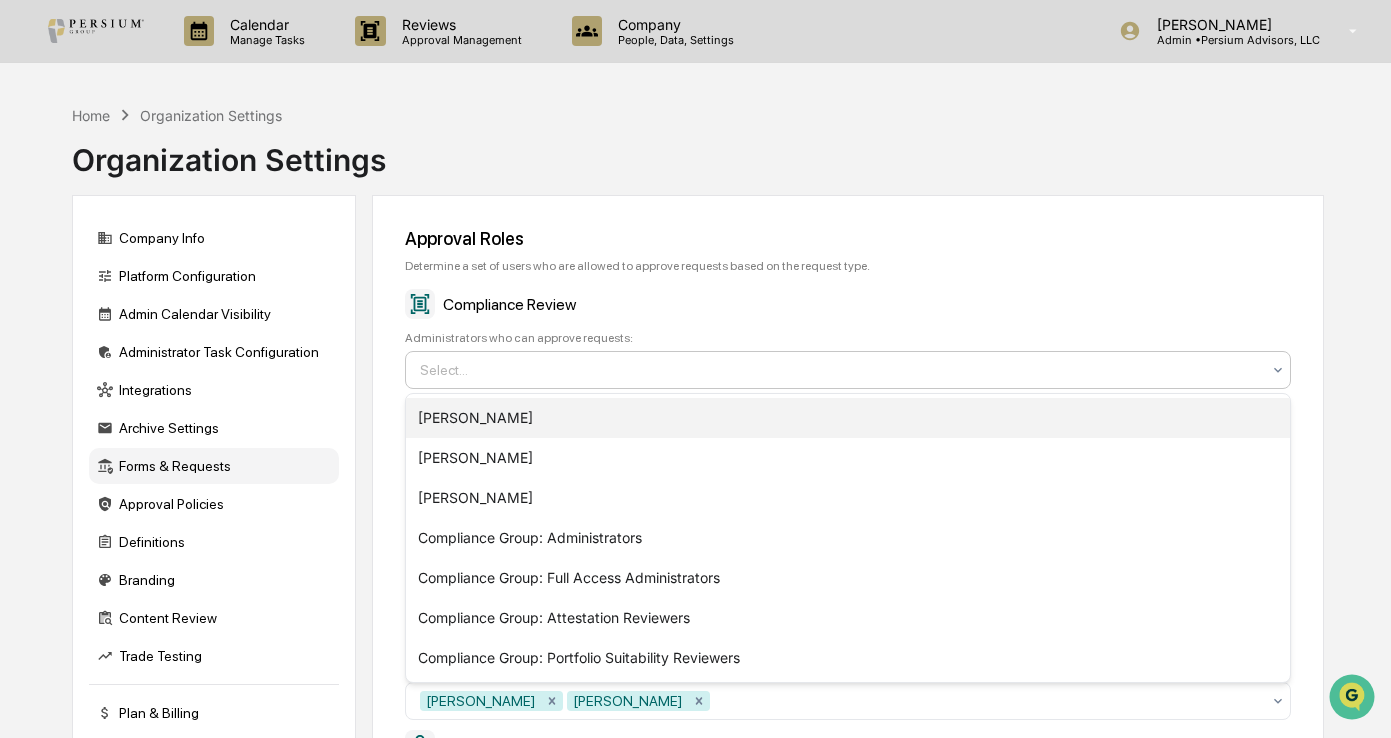 click on "[PERSON_NAME]" at bounding box center [848, 418] 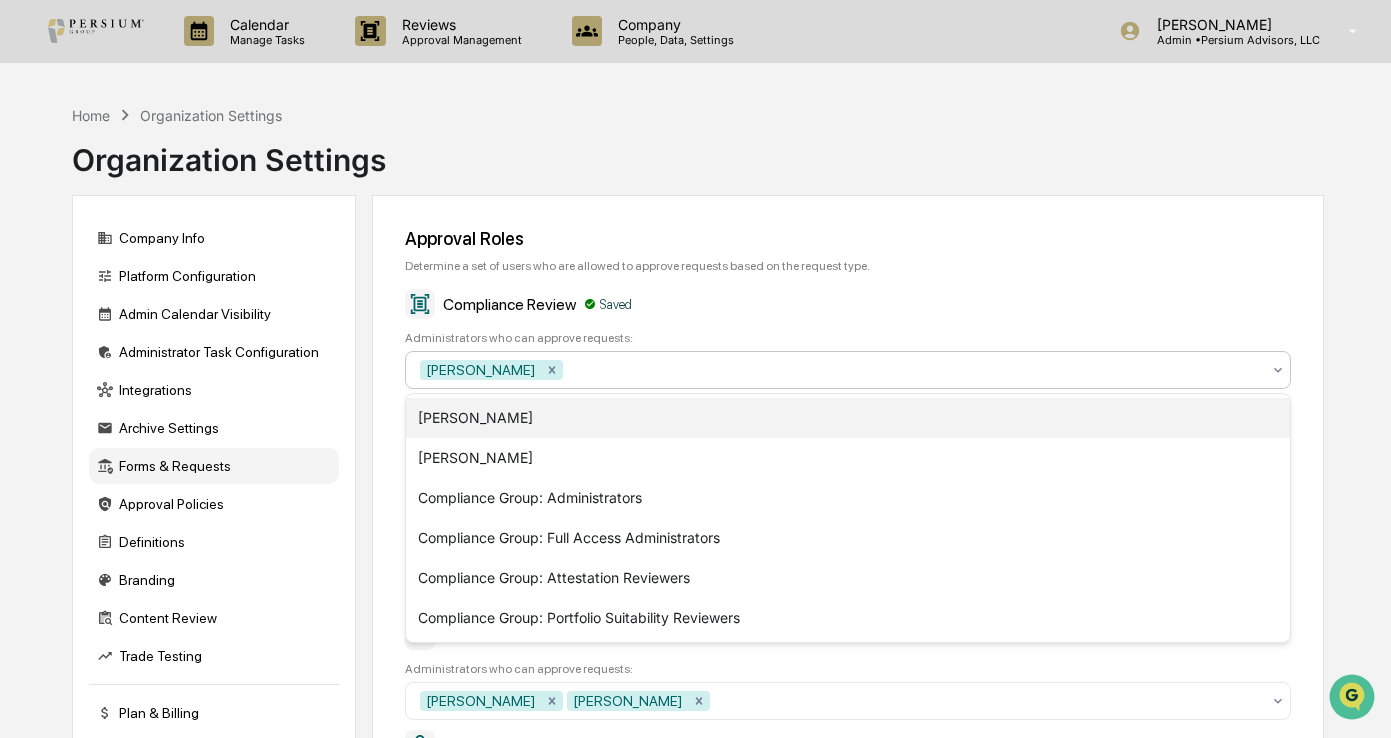 click on "[PERSON_NAME]" at bounding box center [848, 418] 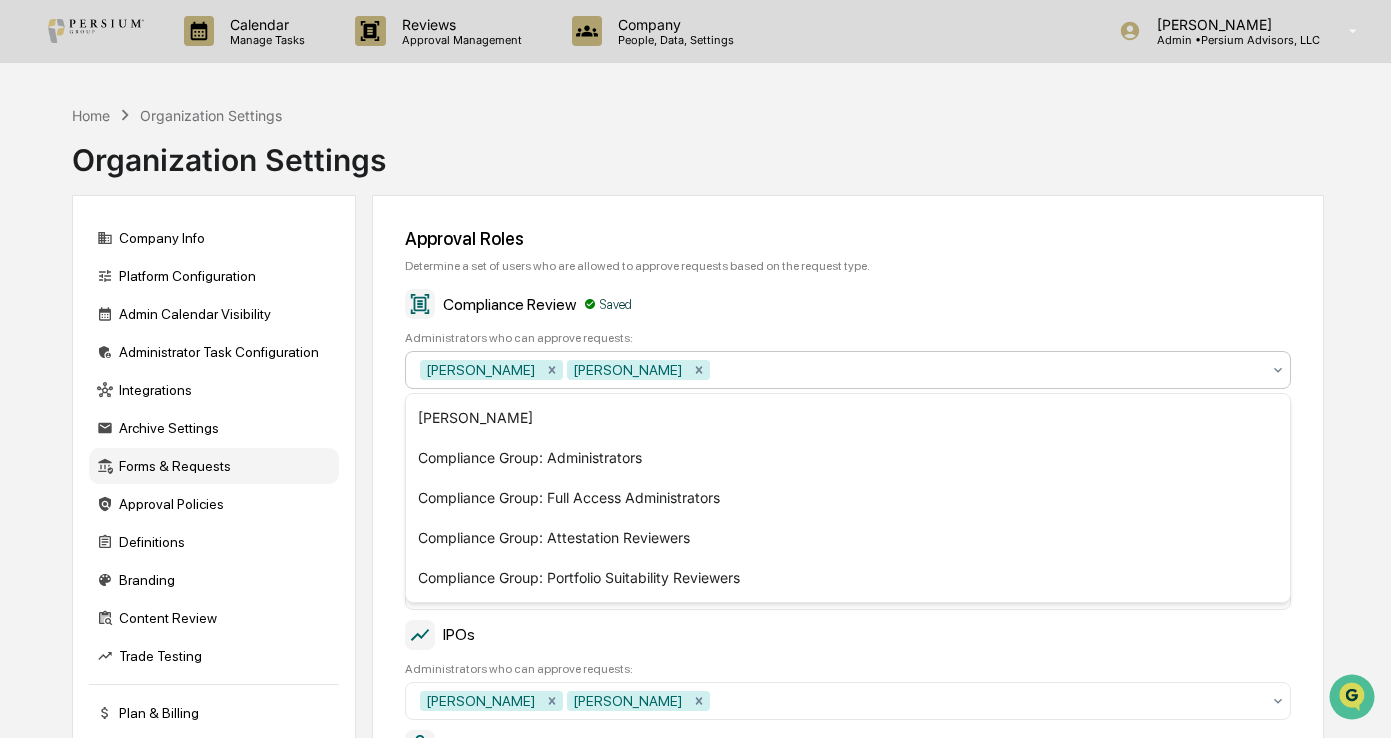 click on "Compliance Review Saved" at bounding box center [848, 304] 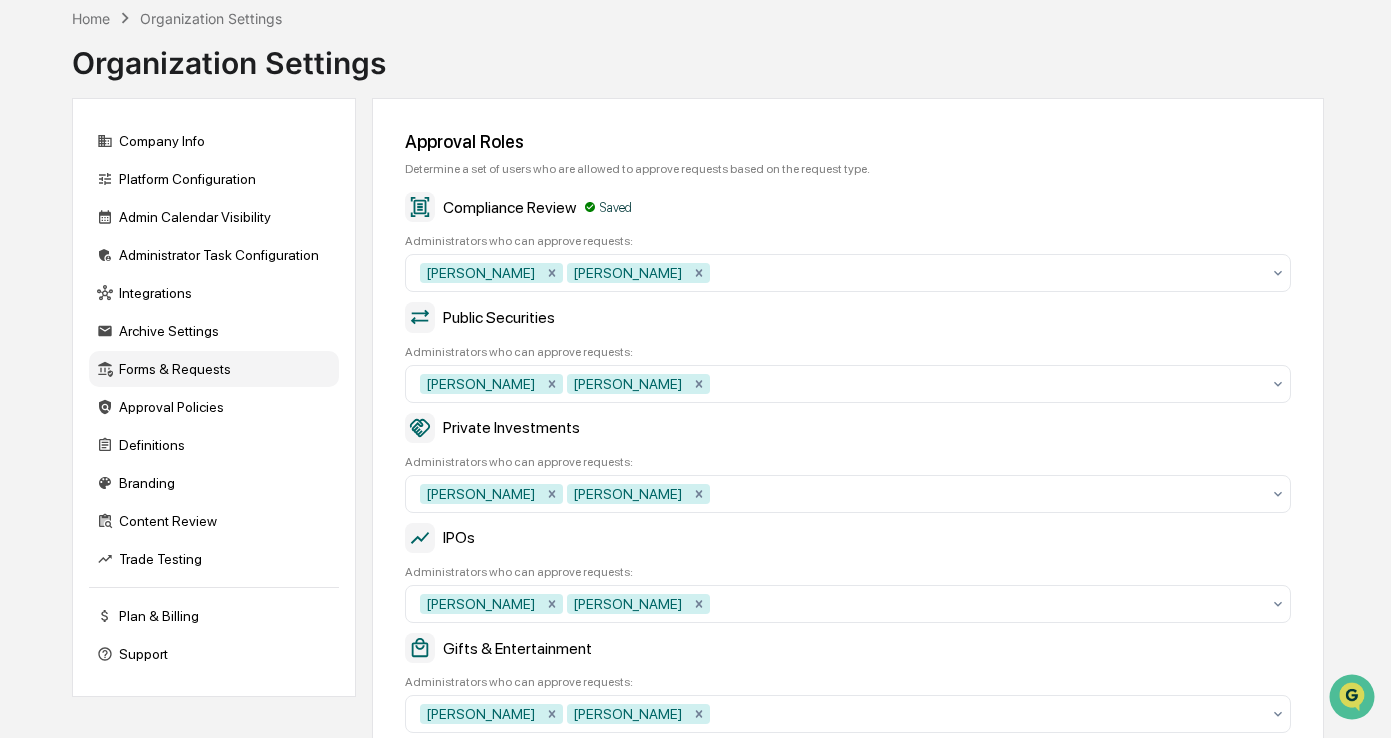 scroll, scrollTop: 0, scrollLeft: 0, axis: both 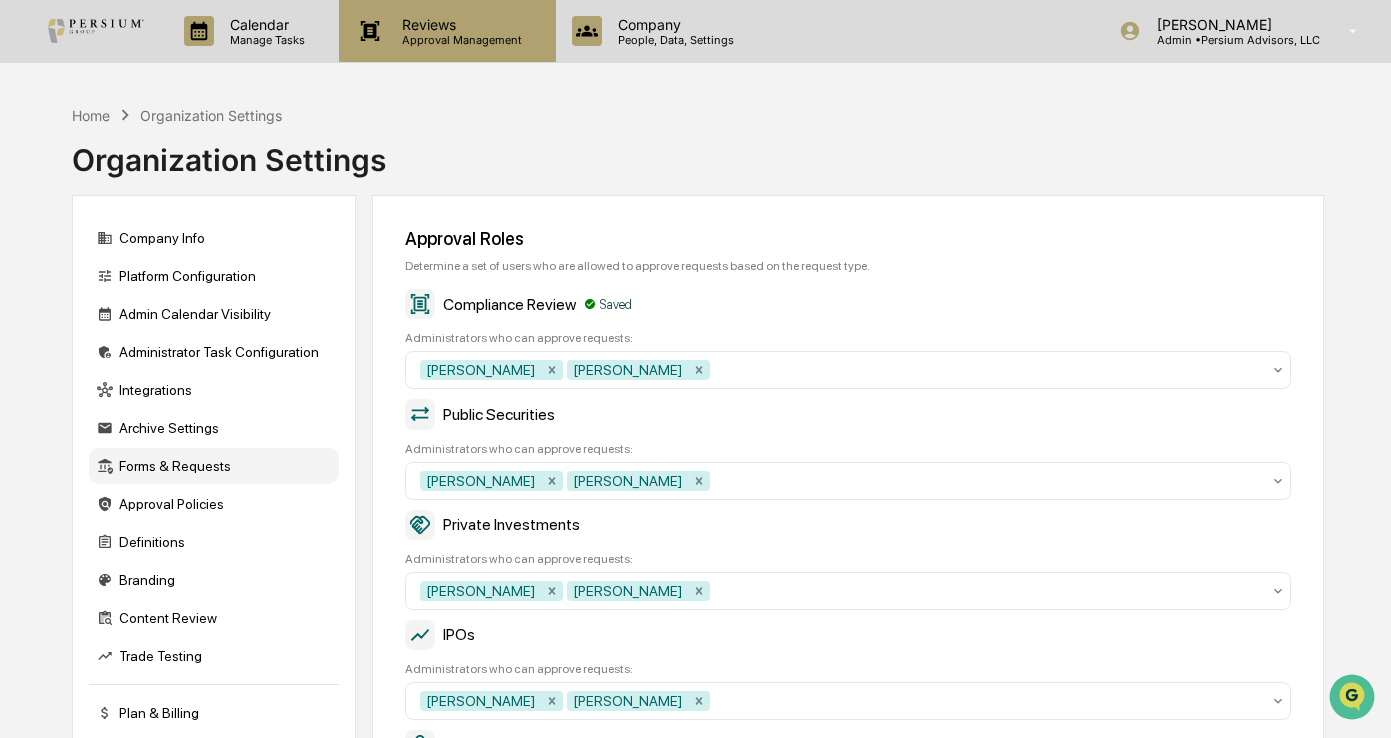 click on "Reviews Approval Management" at bounding box center [447, 31] 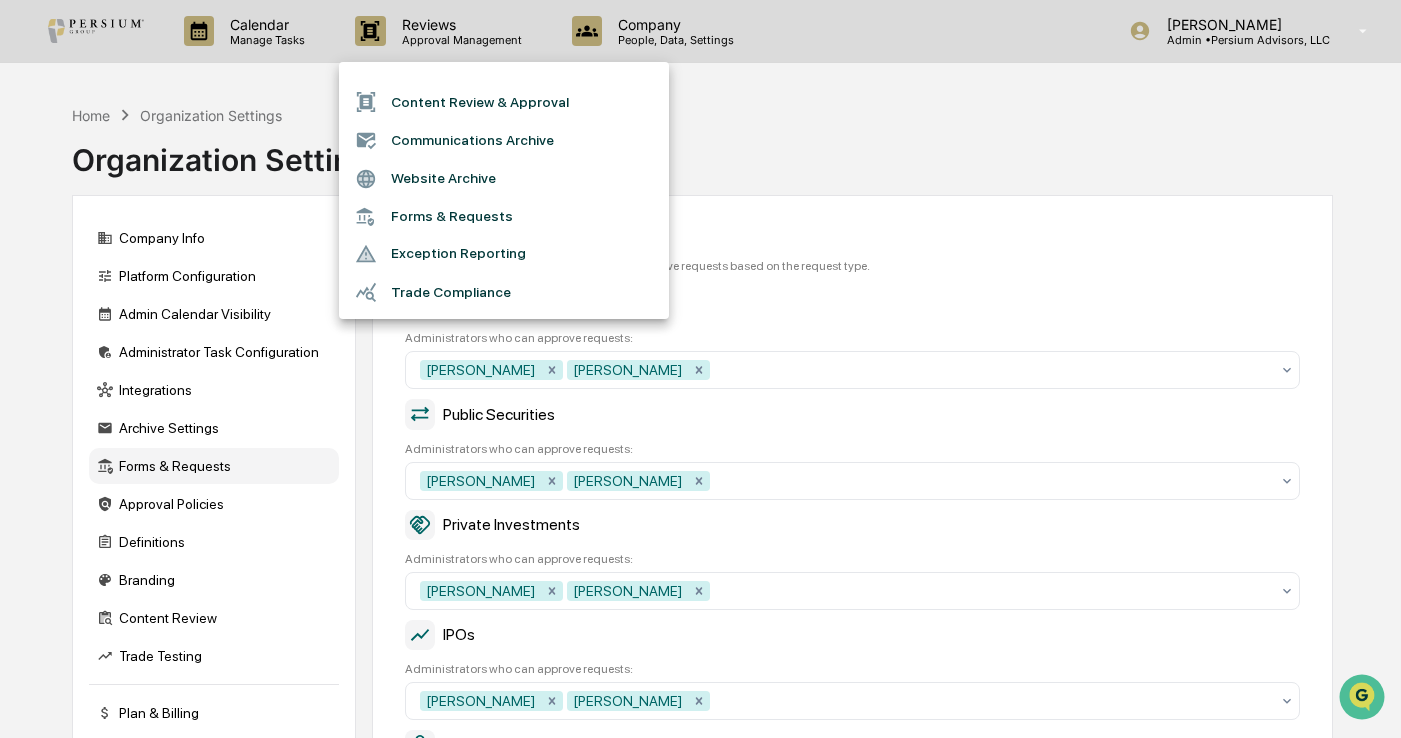click on "Content Review & Approval" at bounding box center (504, 102) 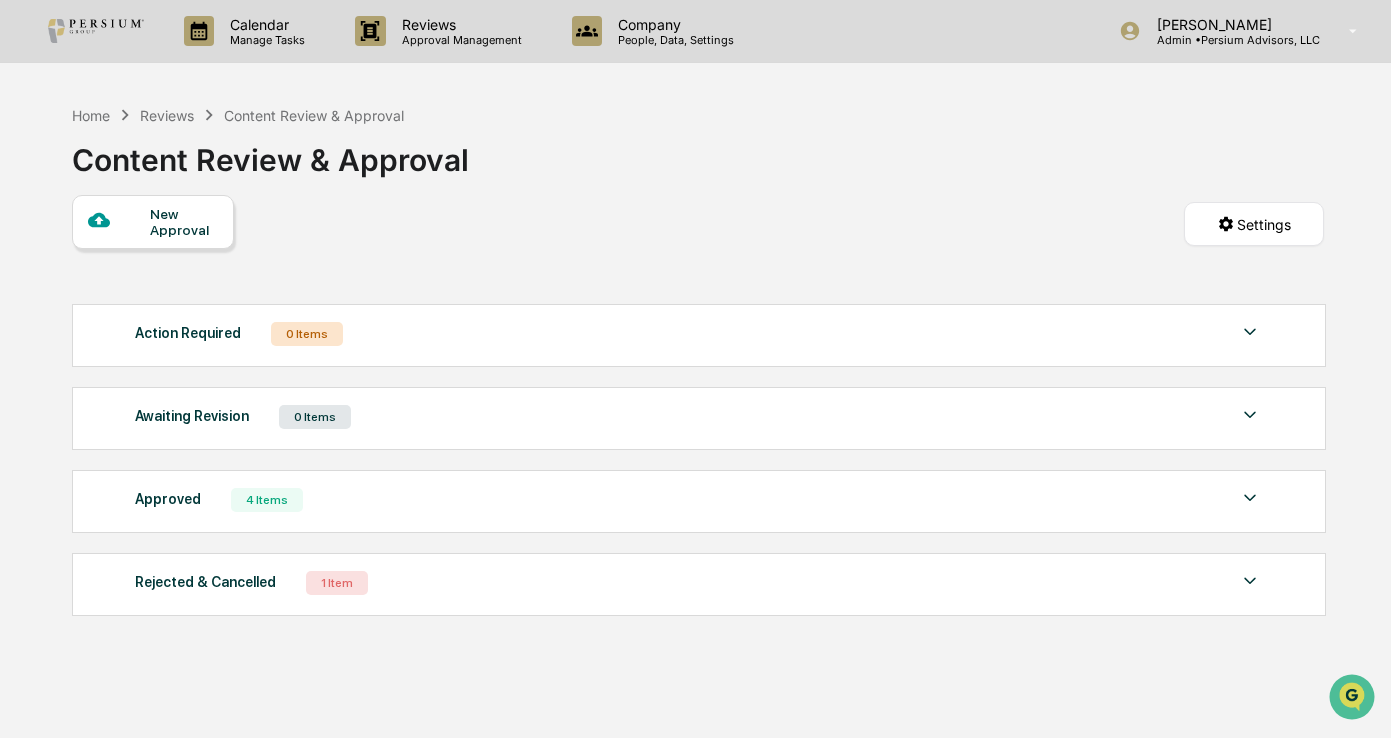 click on "New Approval" at bounding box center (183, 222) 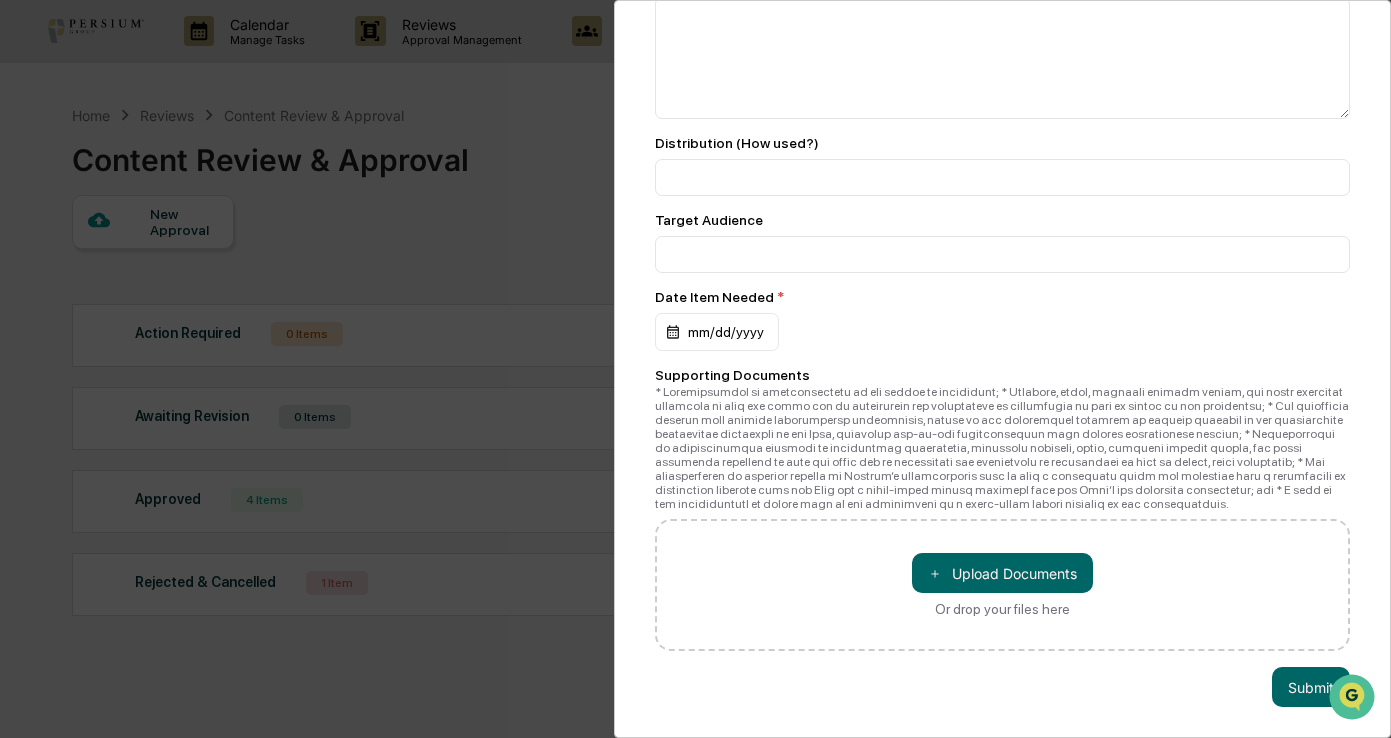 scroll, scrollTop: 486, scrollLeft: 0, axis: vertical 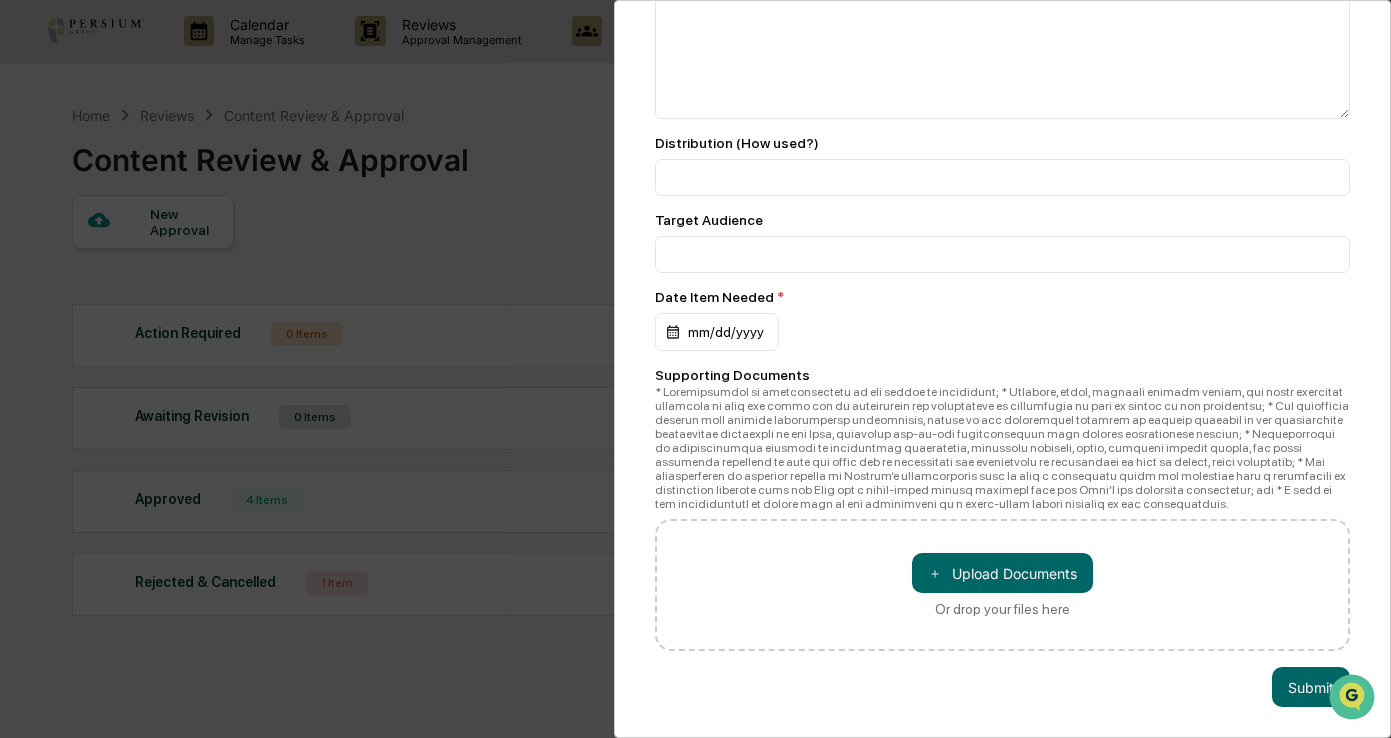 click on "Compliance Review Submit New Approval Submit New Approval File * ＋ Upload Documents Or drop your files here File Name   * Compliance Owner  * Compliance Owner Purpose   * Distribution (How used?)    Target Audience    Date Item Needed   * mm/dd/yyyy Supporting Documents ＋ Upload Documents Or drop your files here Submit" at bounding box center (695, 369) 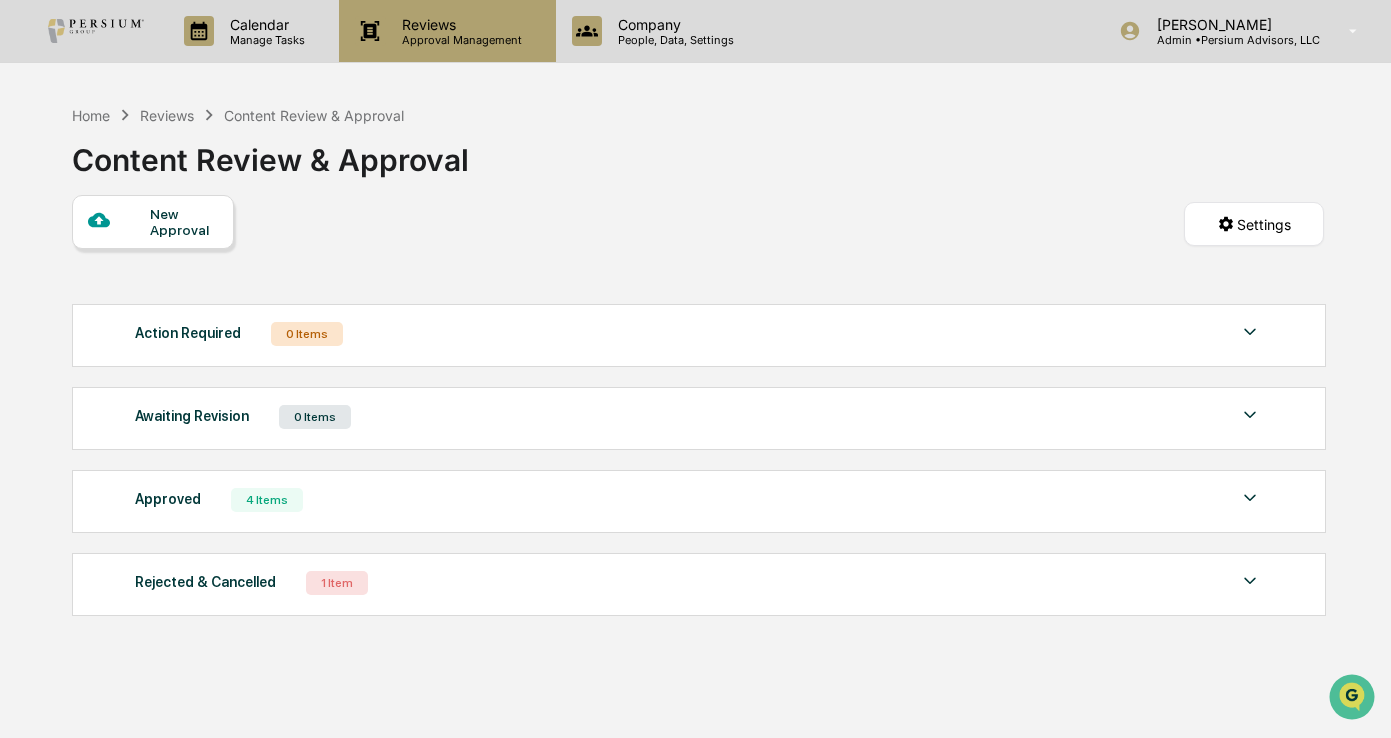click on "Reviews" at bounding box center [459, 24] 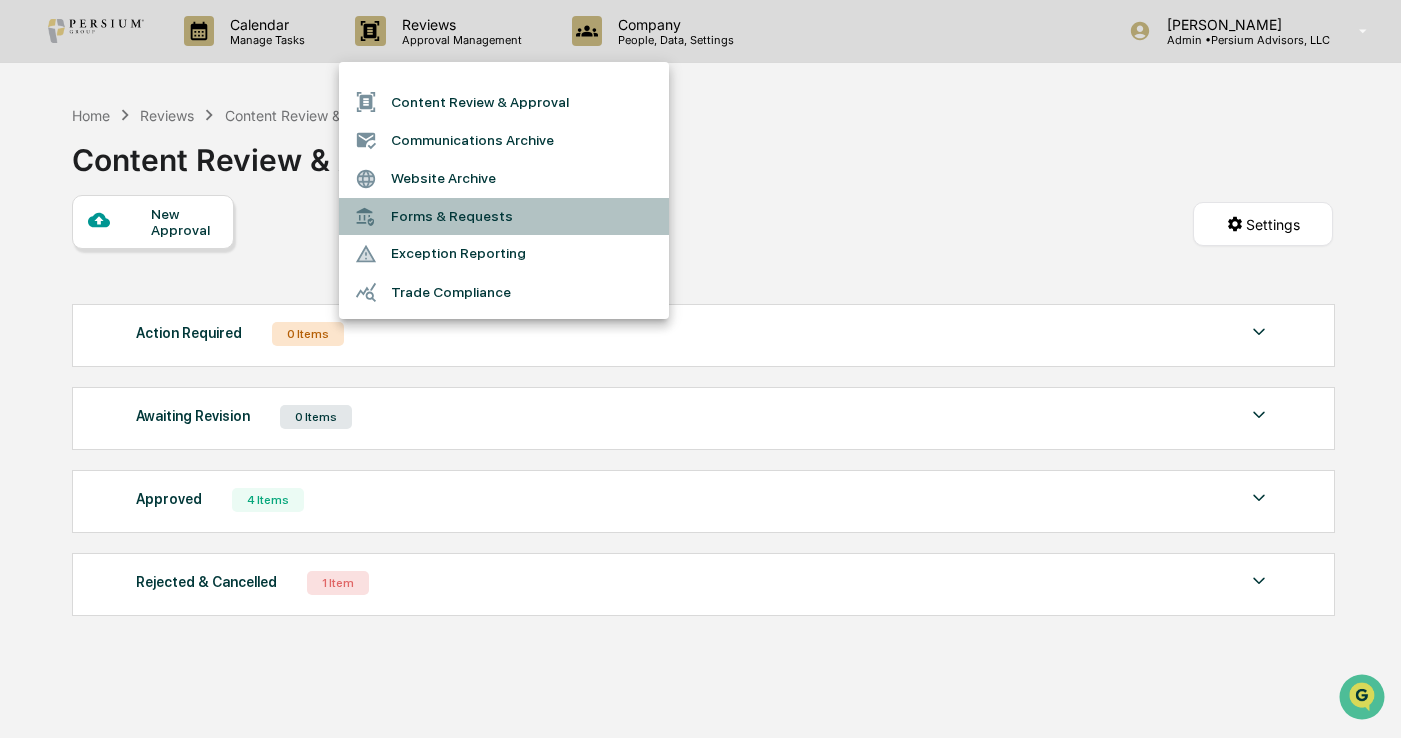 click on "Forms & Requests" at bounding box center [504, 216] 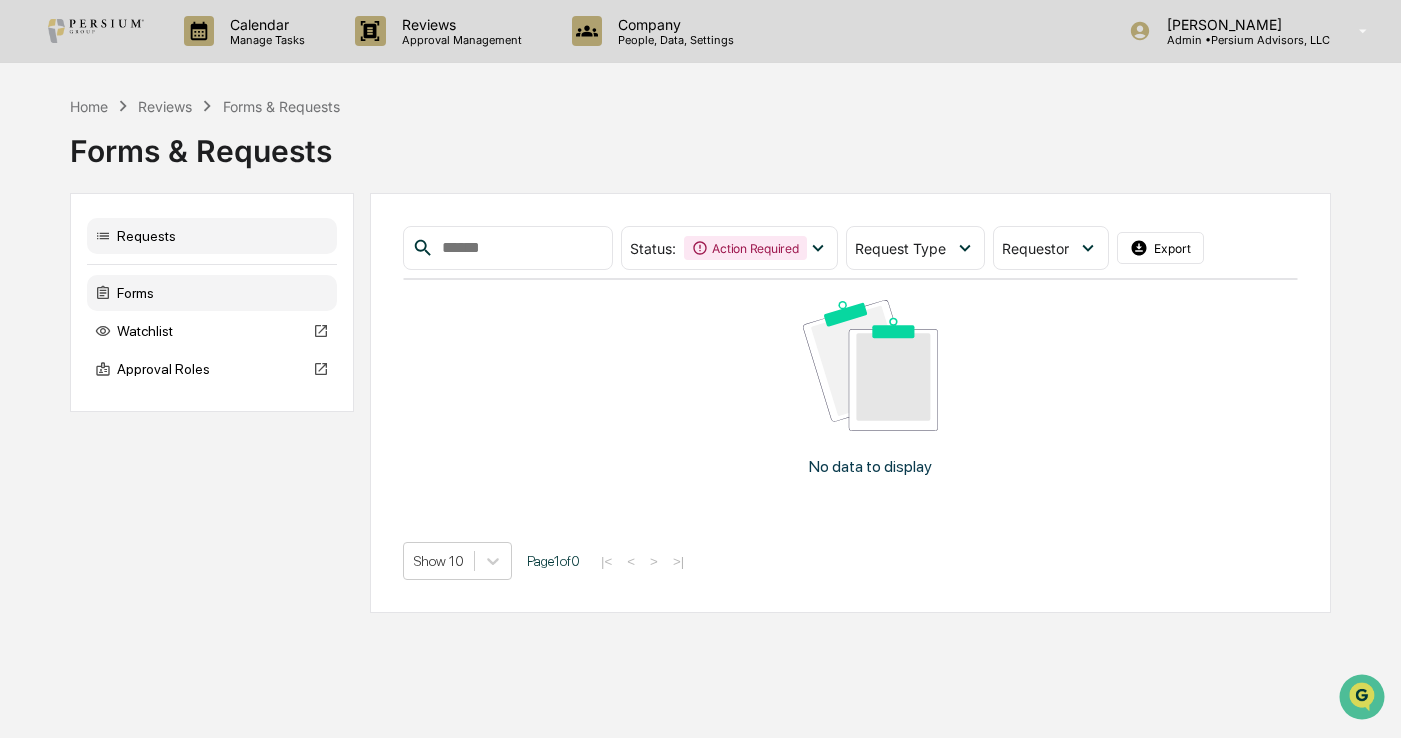 click 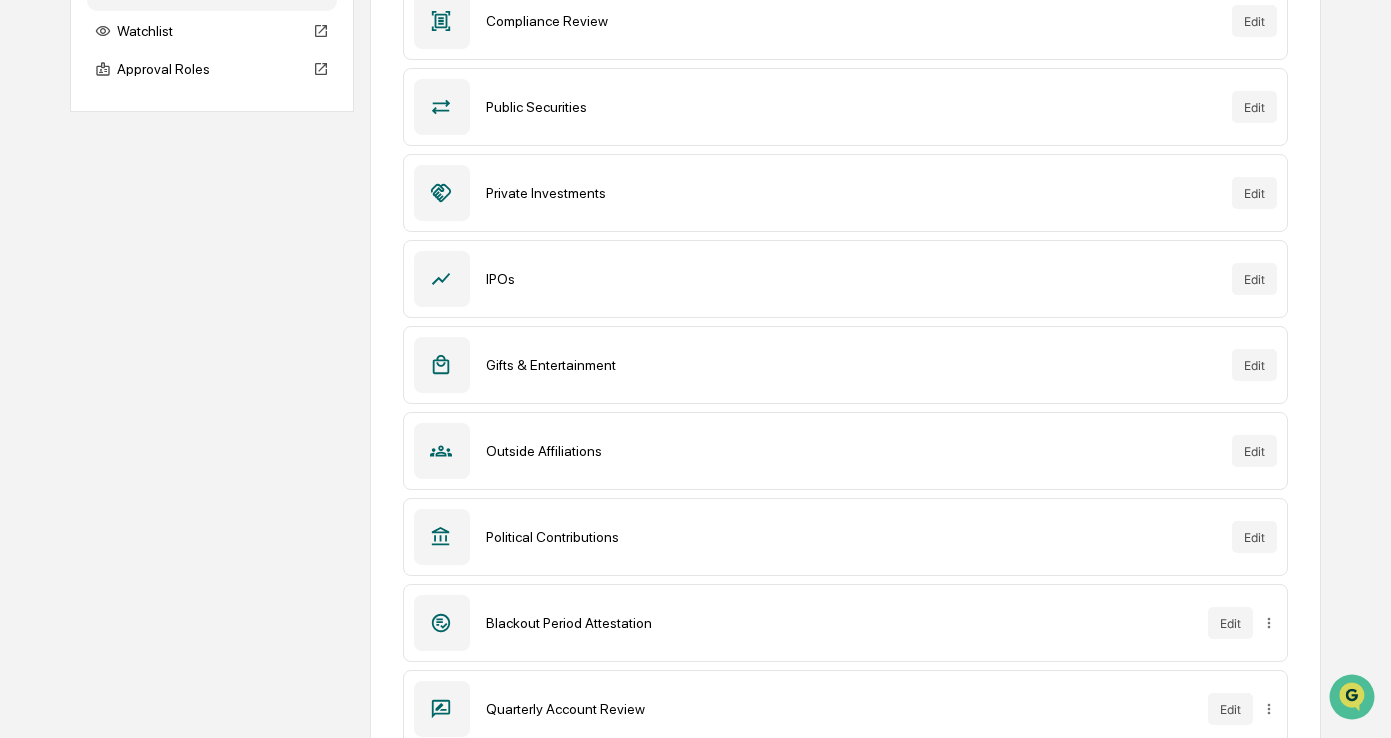 scroll, scrollTop: 0, scrollLeft: 0, axis: both 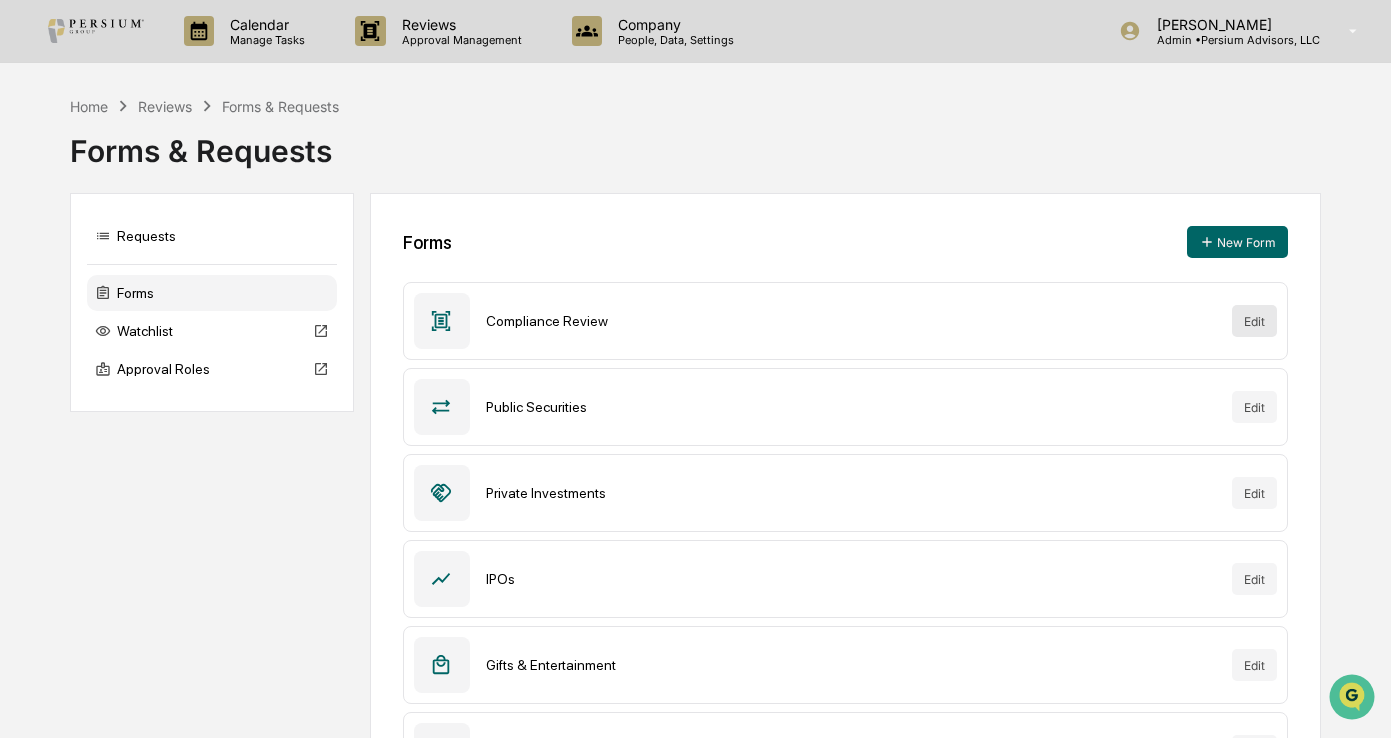 click on "Edit" at bounding box center (1254, 321) 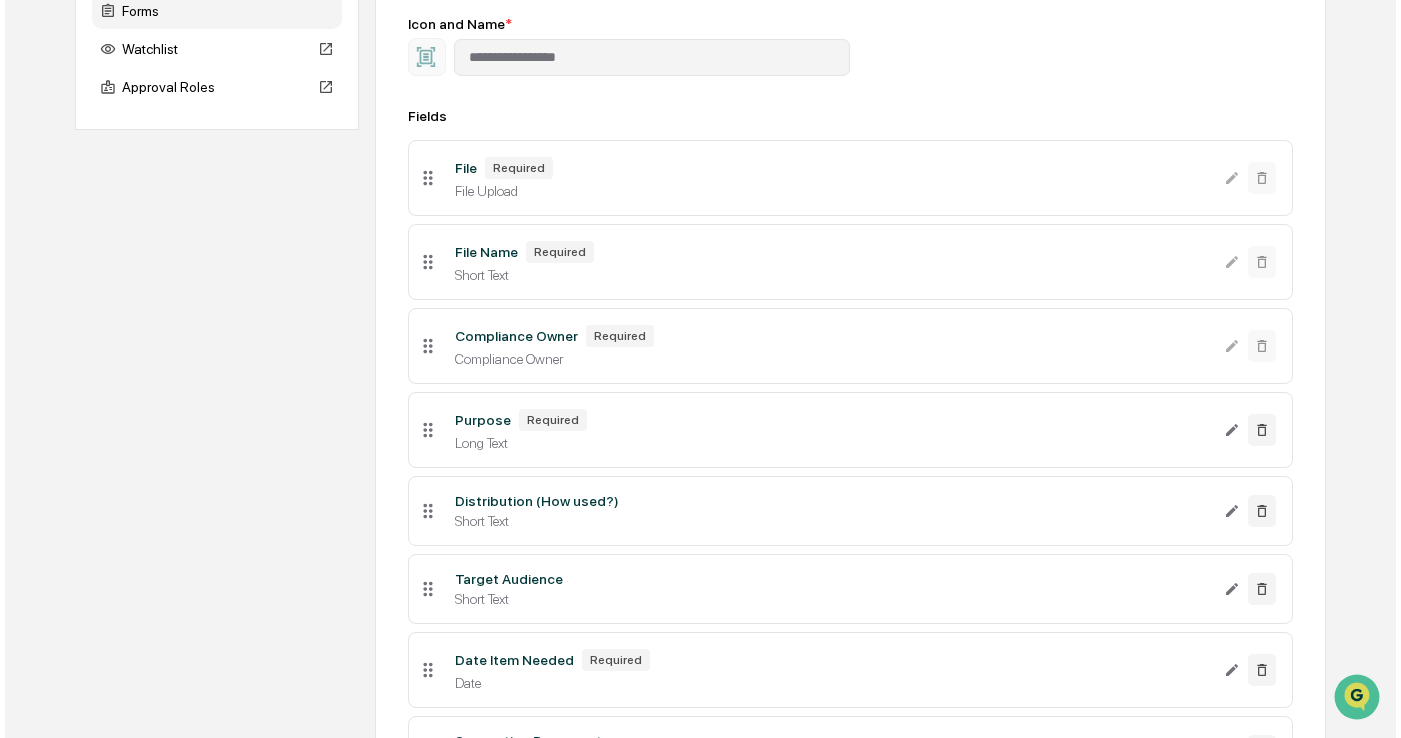 scroll, scrollTop: 483, scrollLeft: 0, axis: vertical 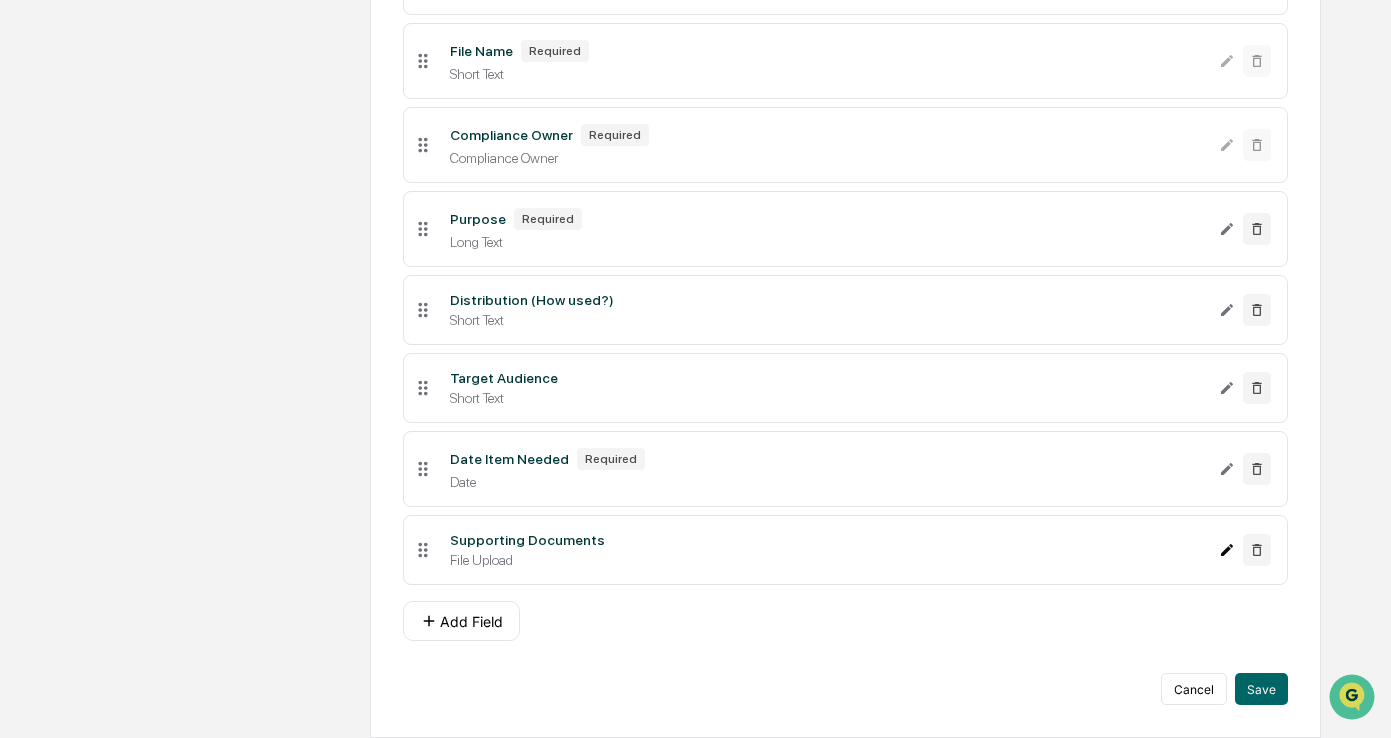 click 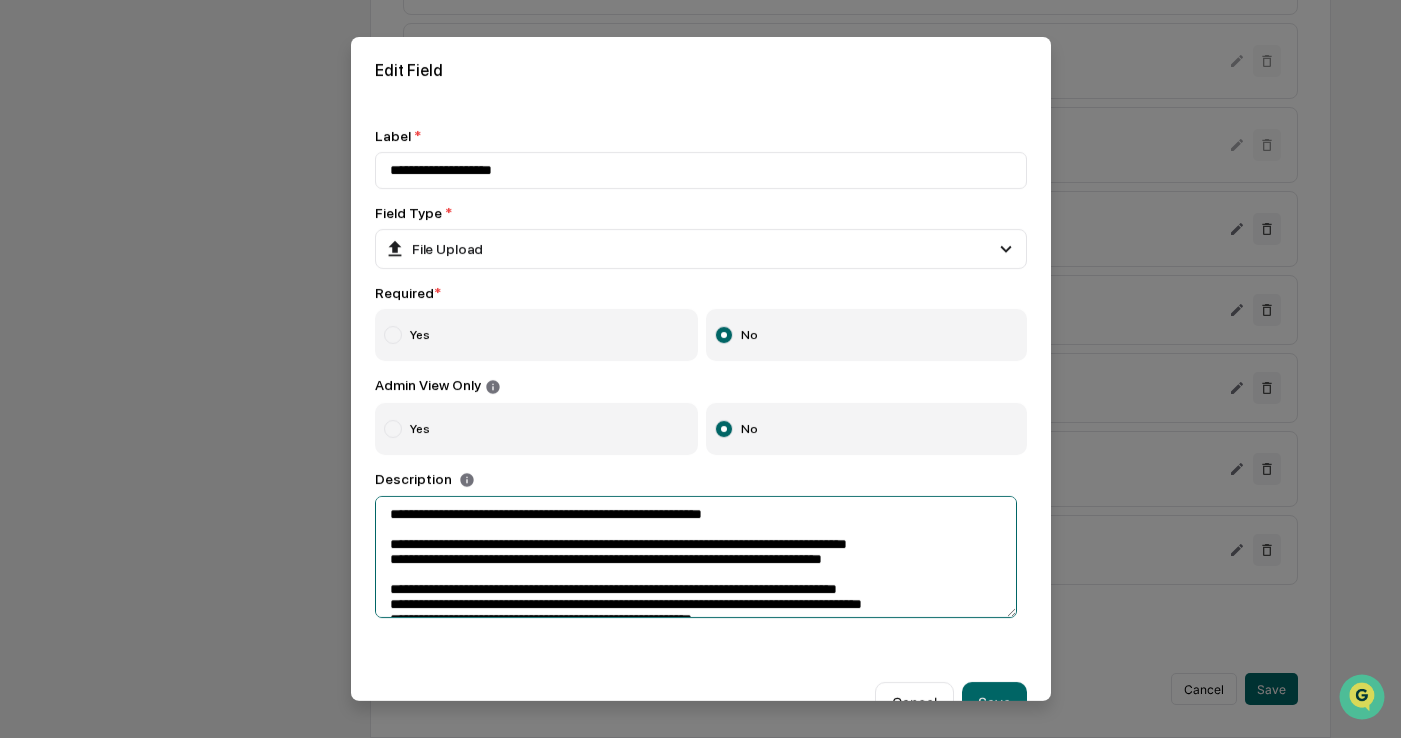 click at bounding box center (696, 557) 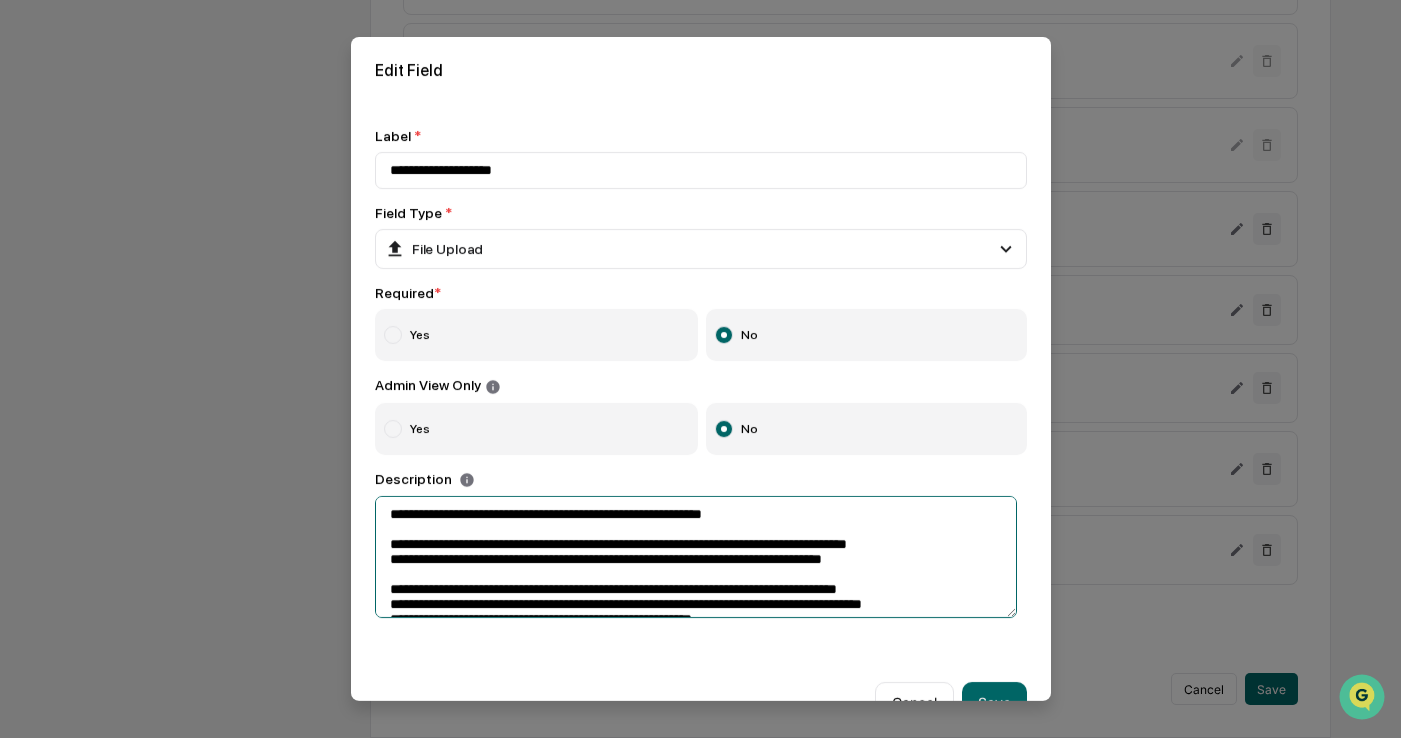 click at bounding box center [696, 557] 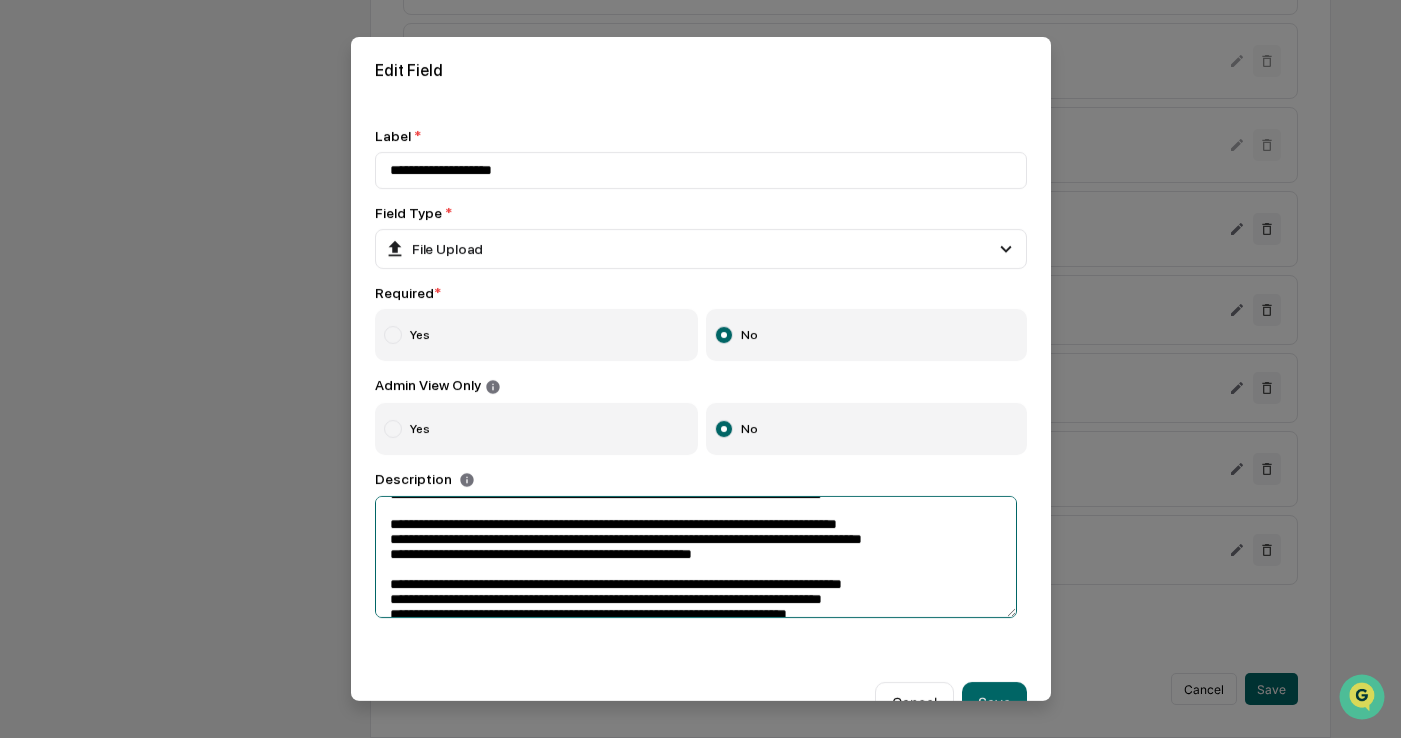 scroll, scrollTop: 100, scrollLeft: 0, axis: vertical 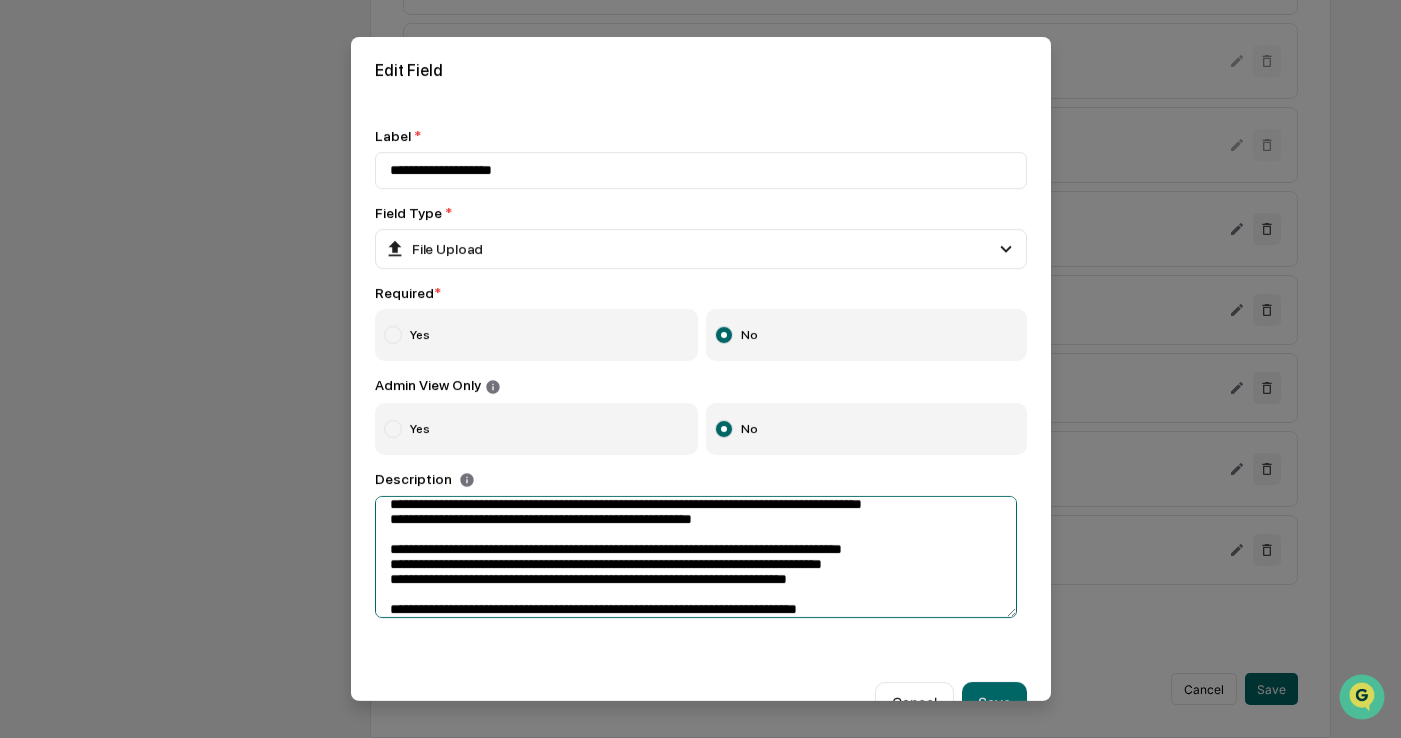 click at bounding box center [696, 557] 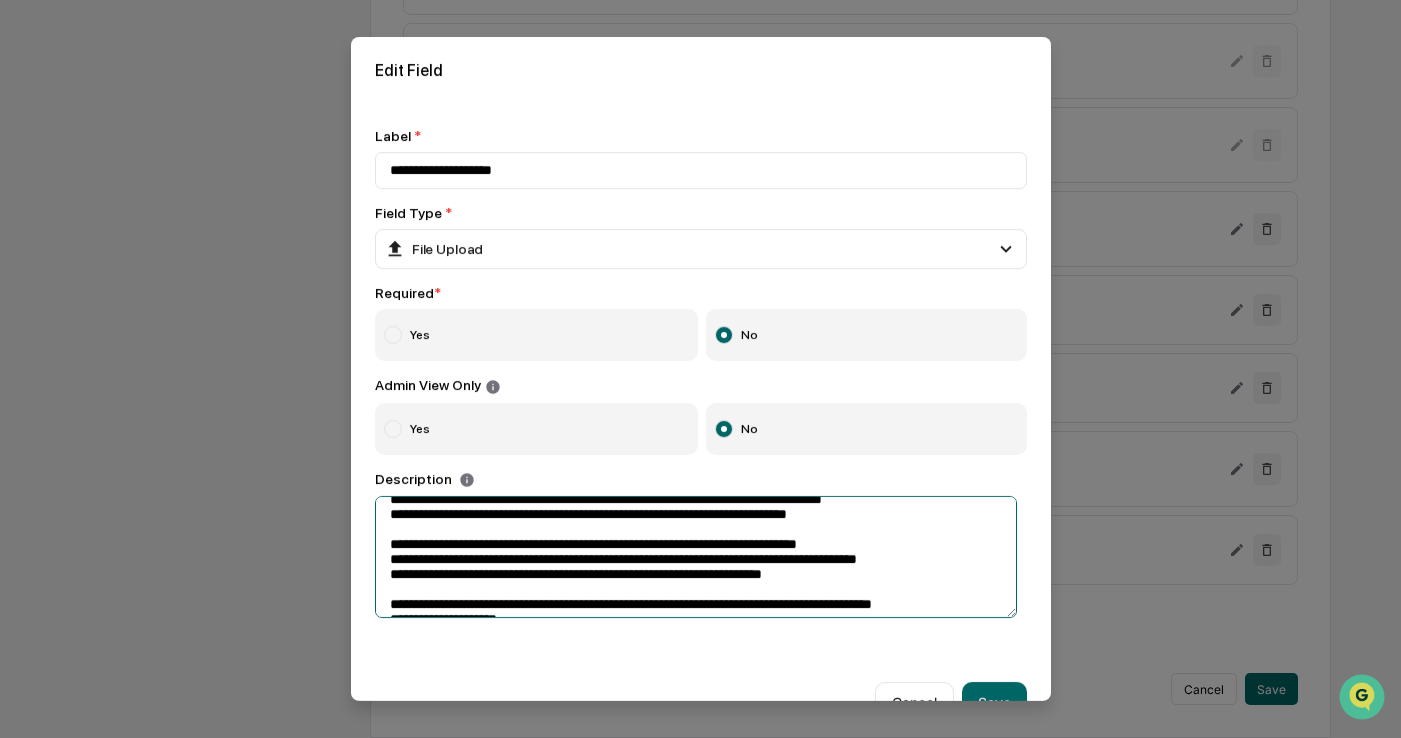 scroll, scrollTop: 200, scrollLeft: 0, axis: vertical 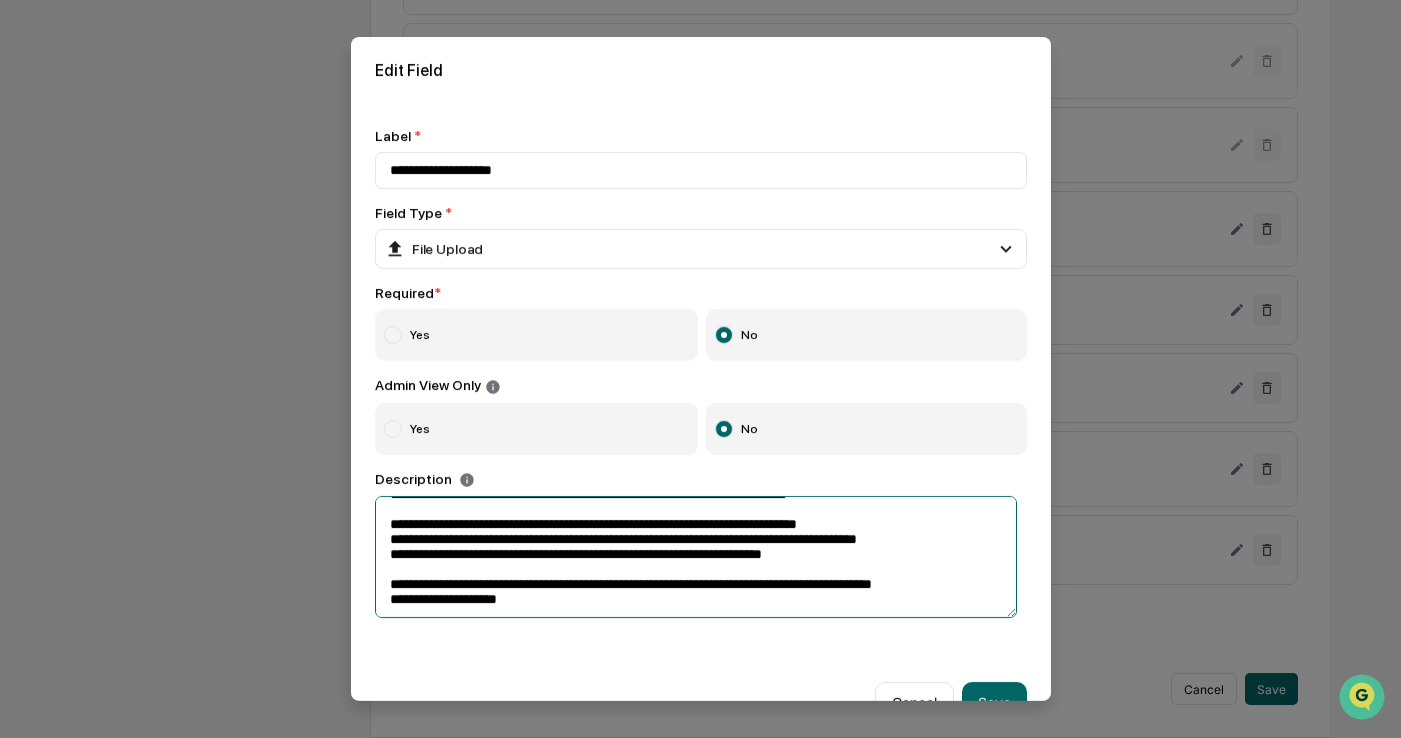 drag, startPoint x: 816, startPoint y: 560, endPoint x: 783, endPoint y: 560, distance: 33 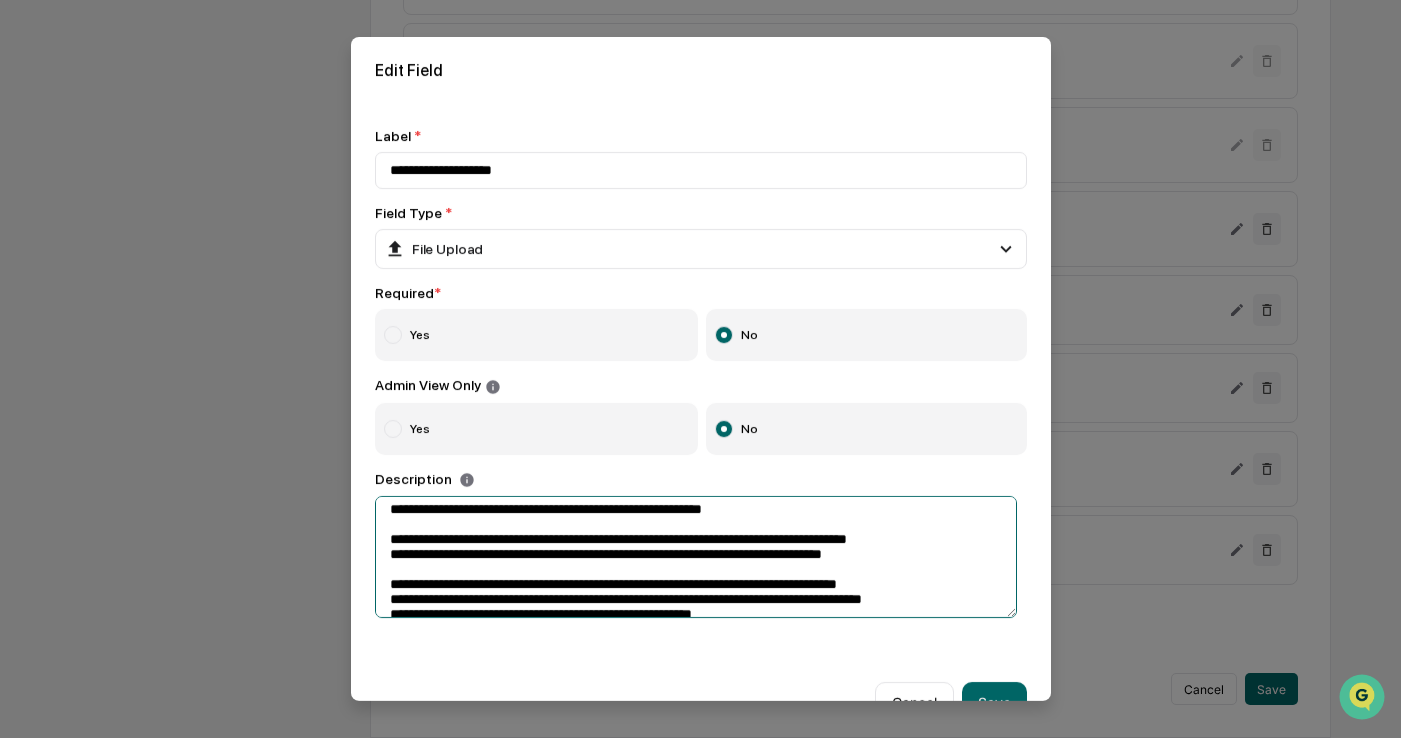 scroll, scrollTop: 0, scrollLeft: 0, axis: both 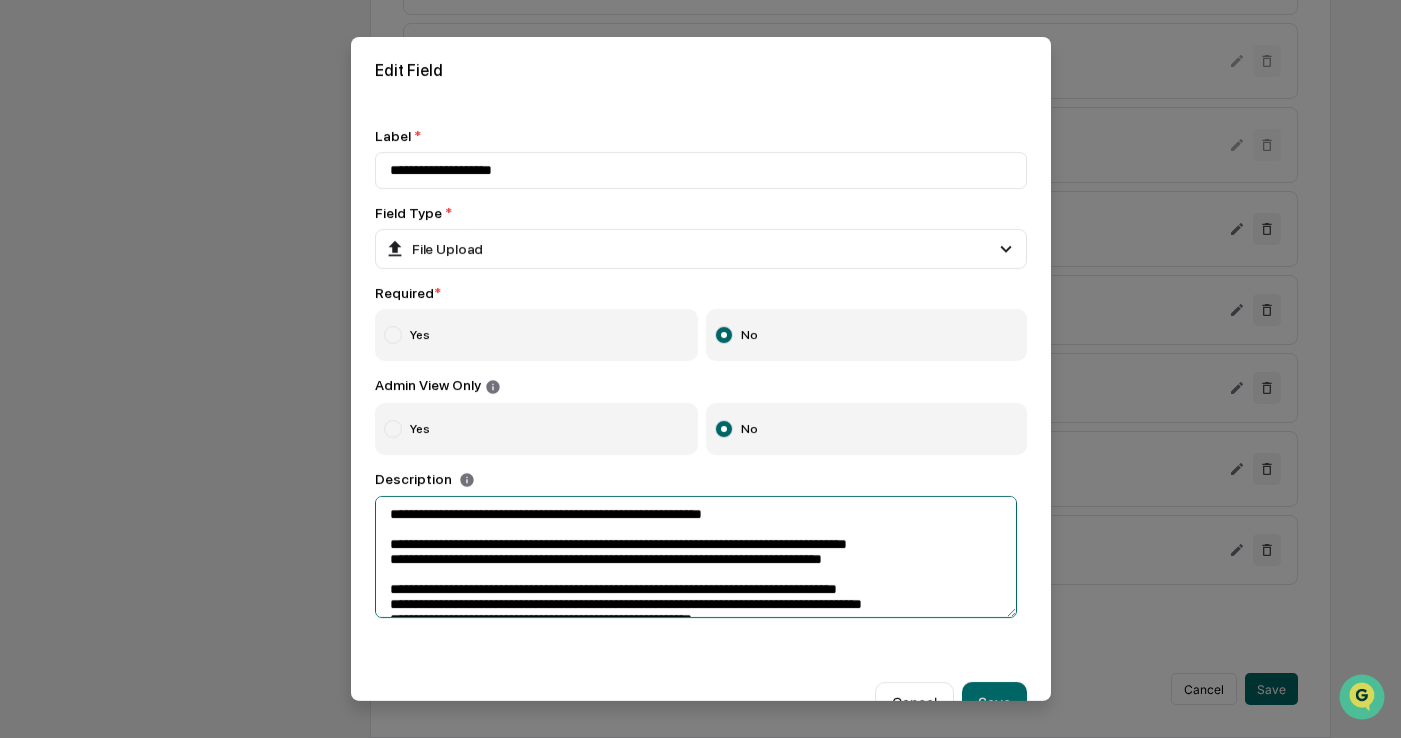 click at bounding box center [696, 557] 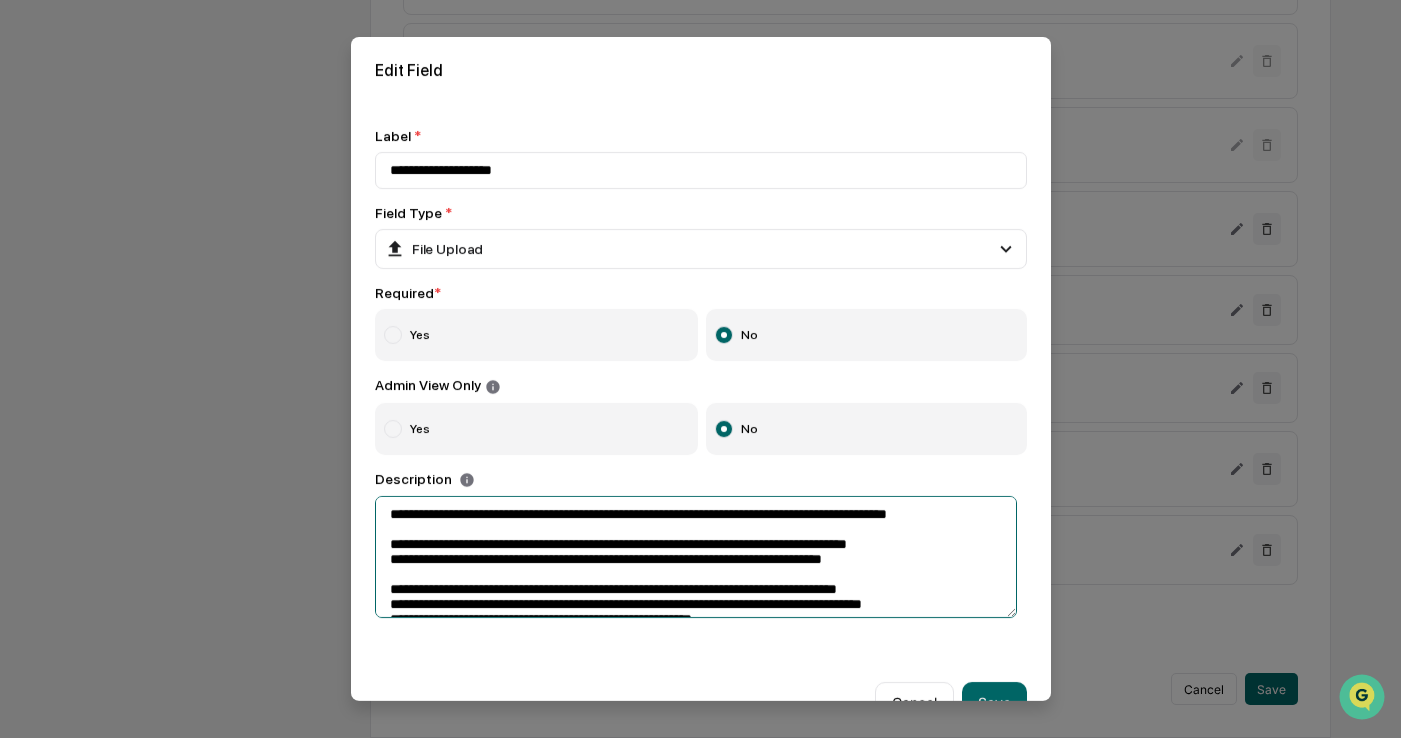 click at bounding box center (696, 557) 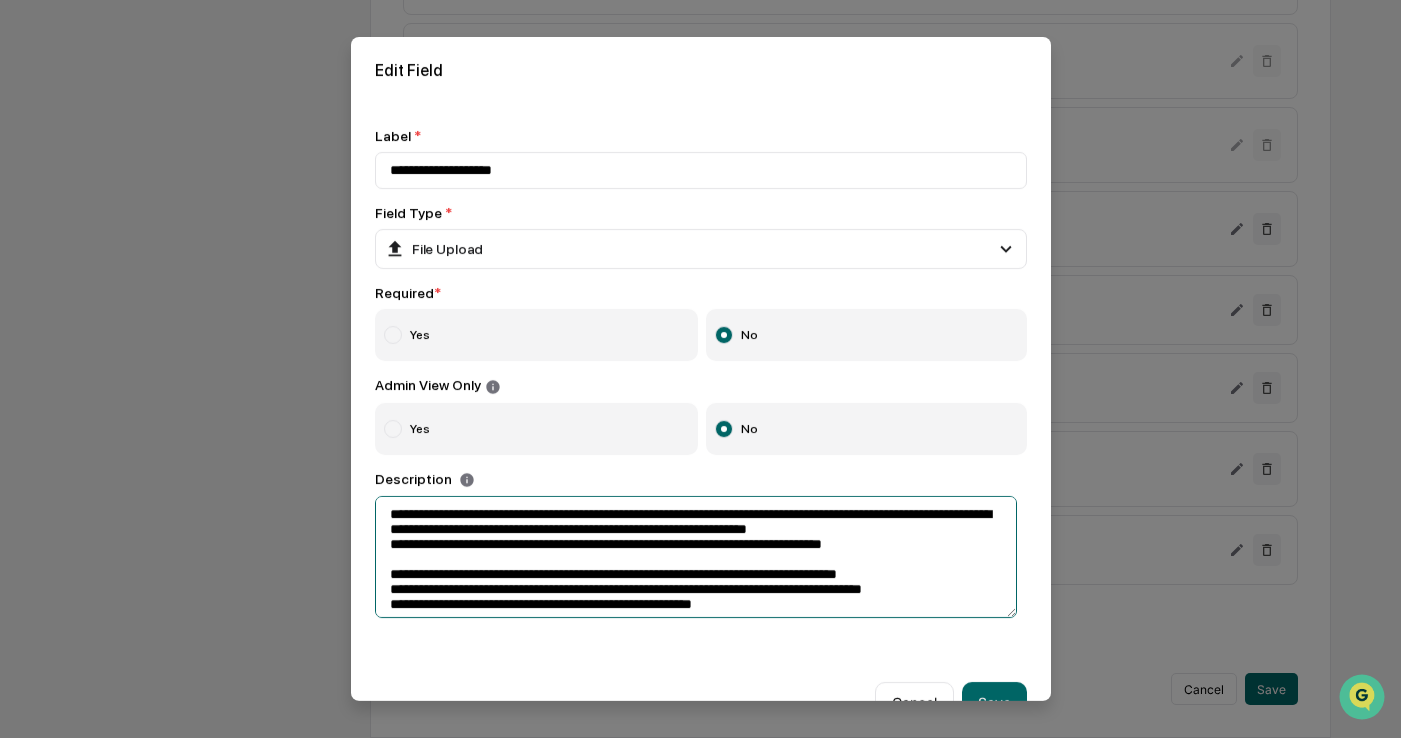 click at bounding box center (696, 557) 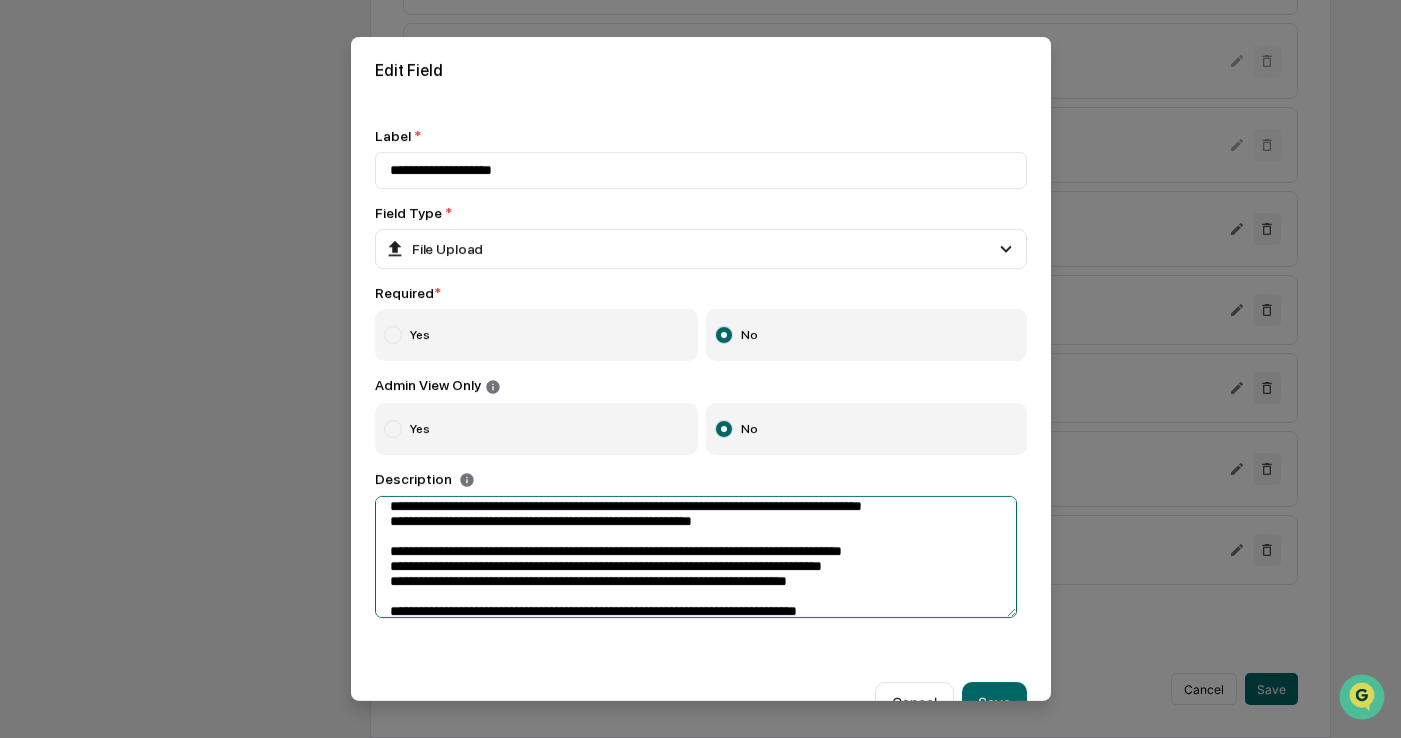 scroll, scrollTop: 100, scrollLeft: 0, axis: vertical 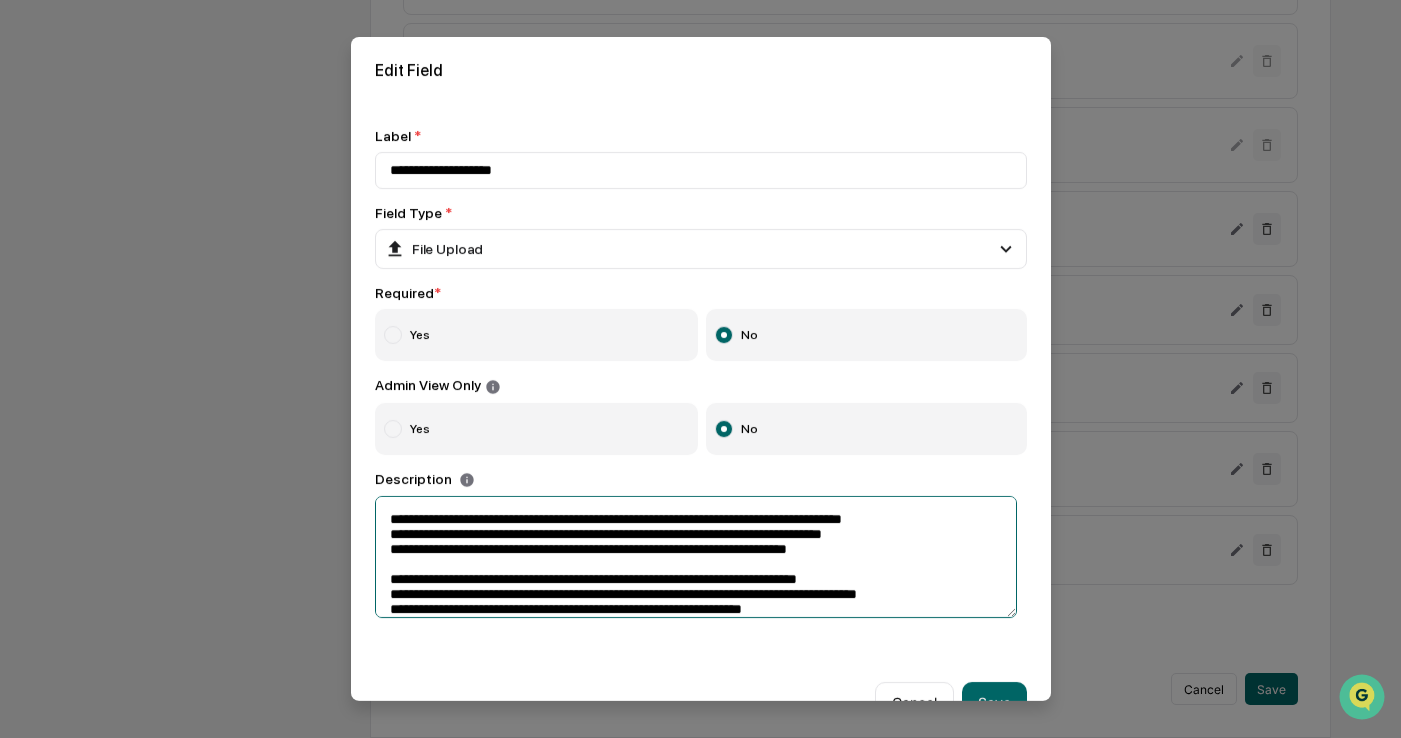 click at bounding box center [696, 557] 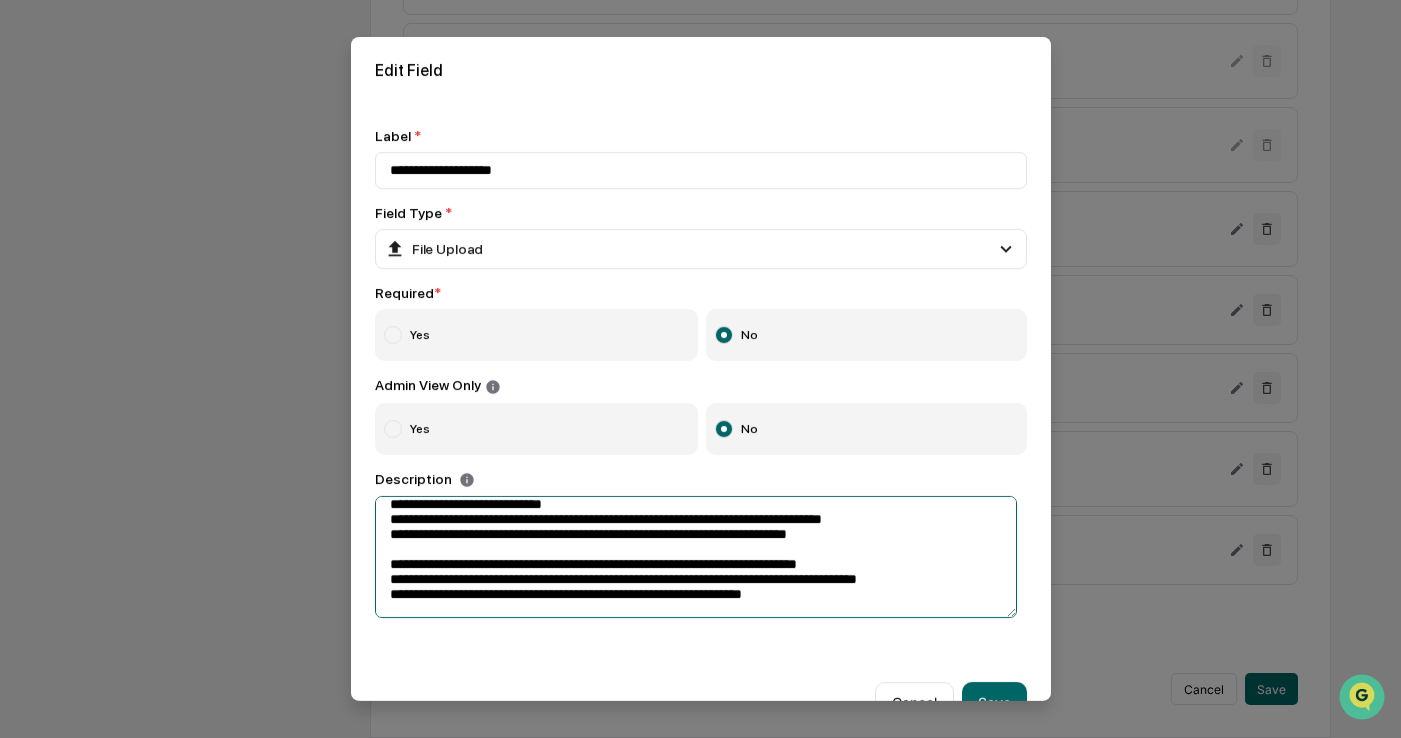 scroll, scrollTop: 84, scrollLeft: 0, axis: vertical 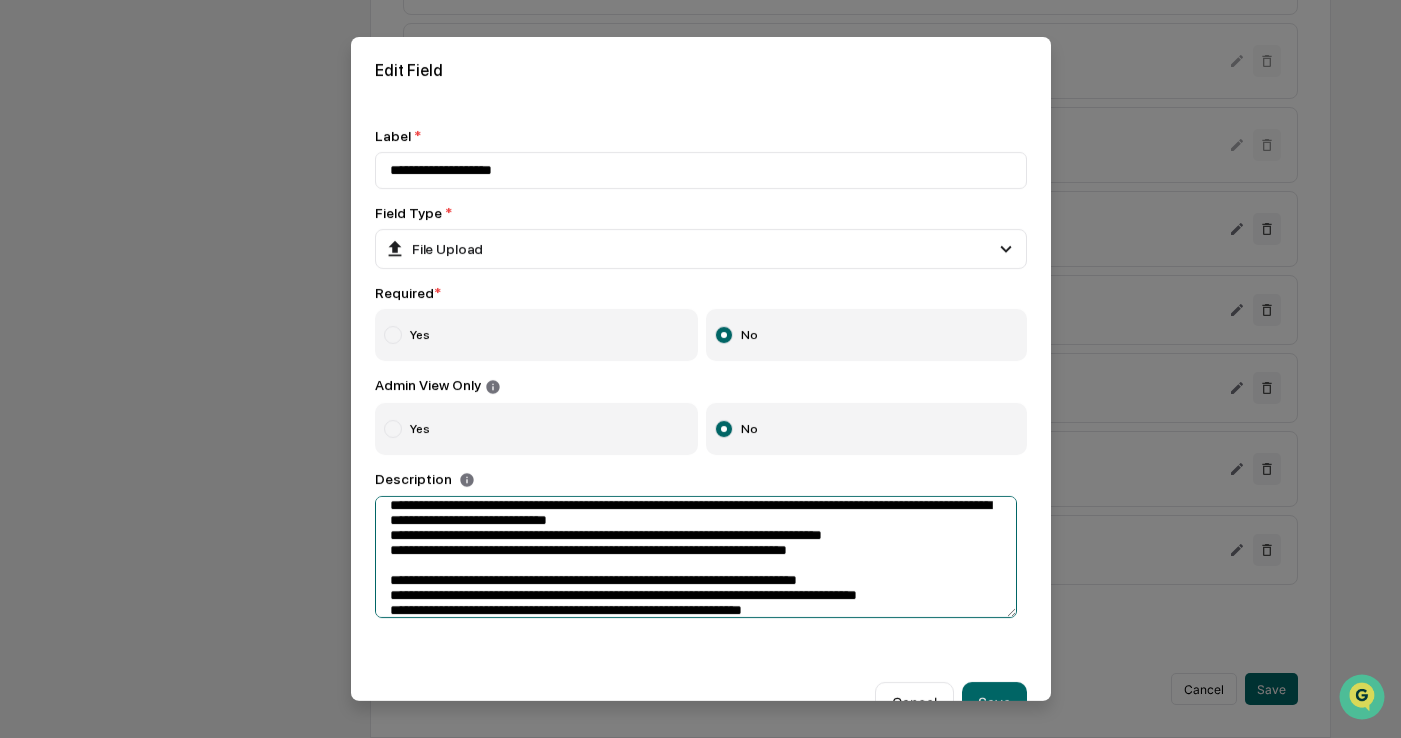 click at bounding box center [696, 557] 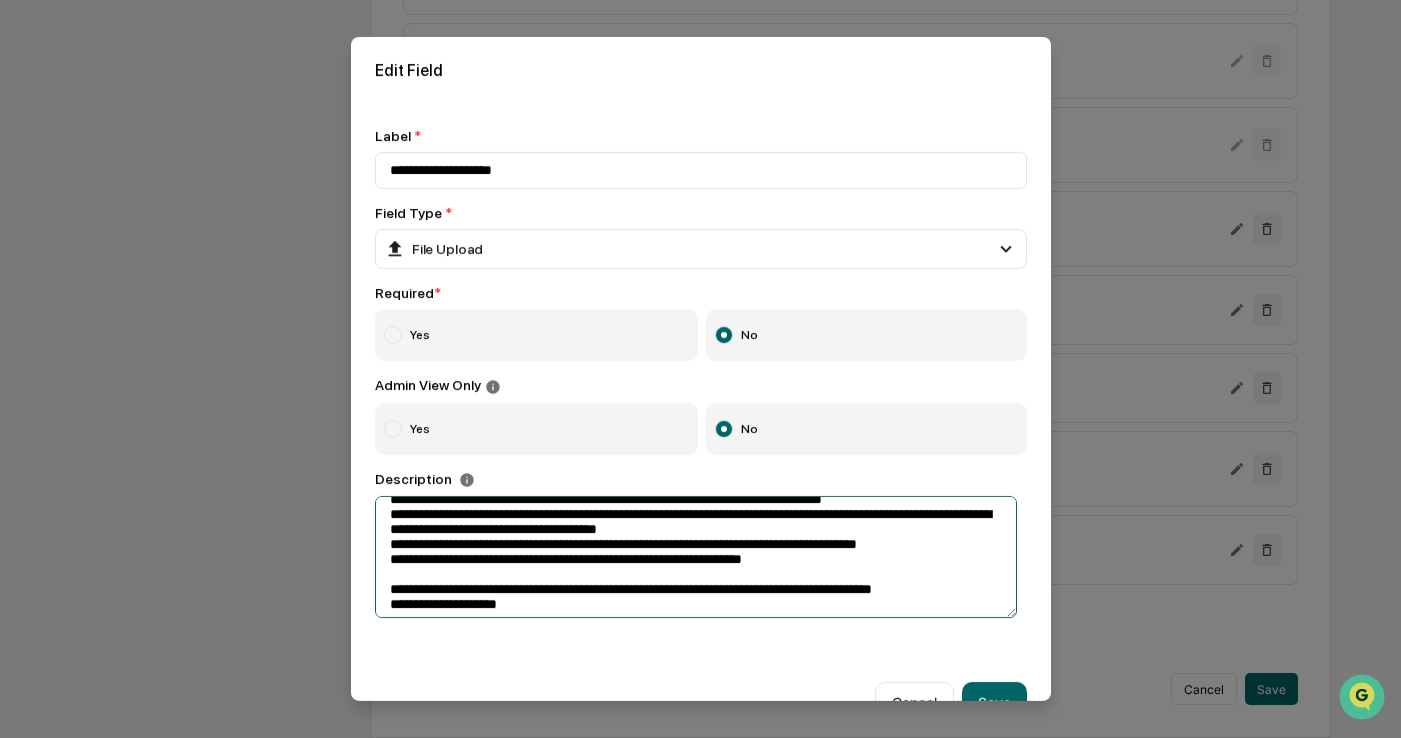 scroll, scrollTop: 140, scrollLeft: 0, axis: vertical 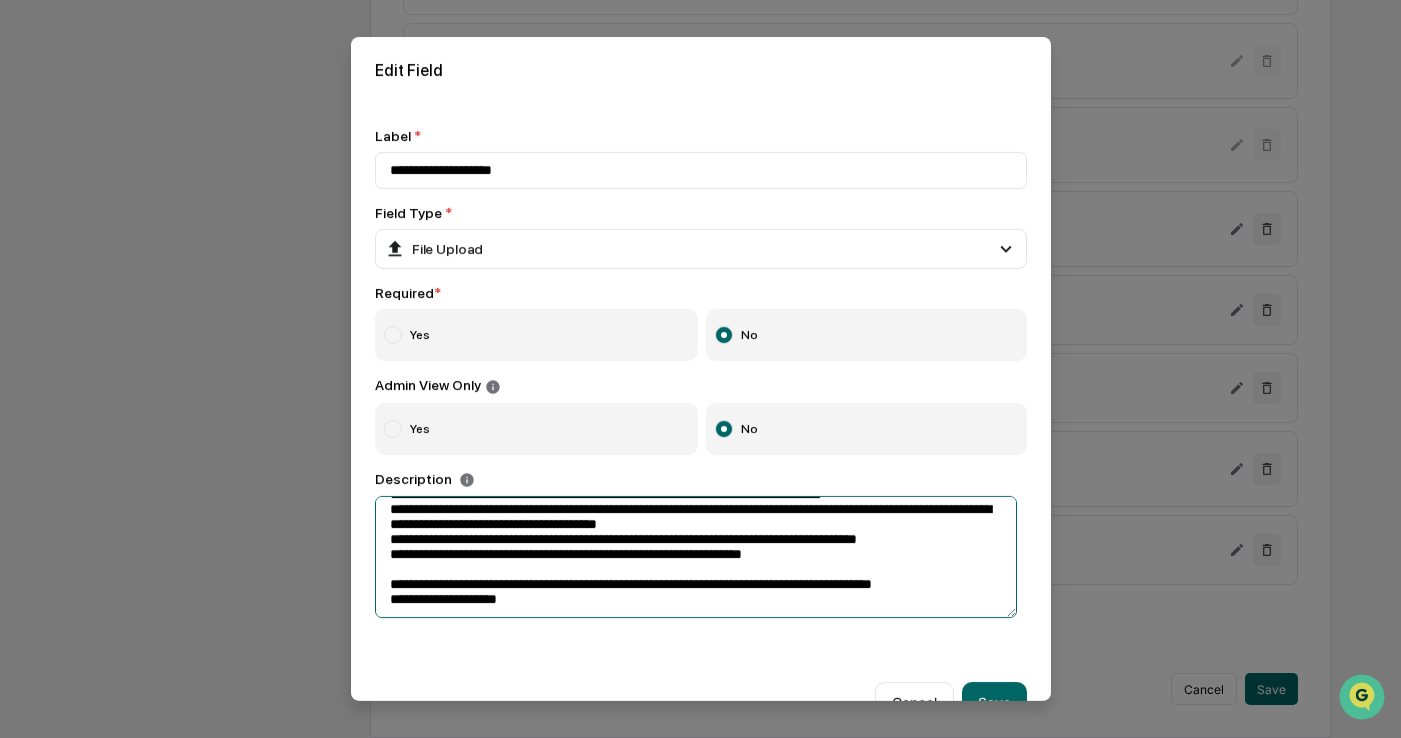 click at bounding box center (696, 557) 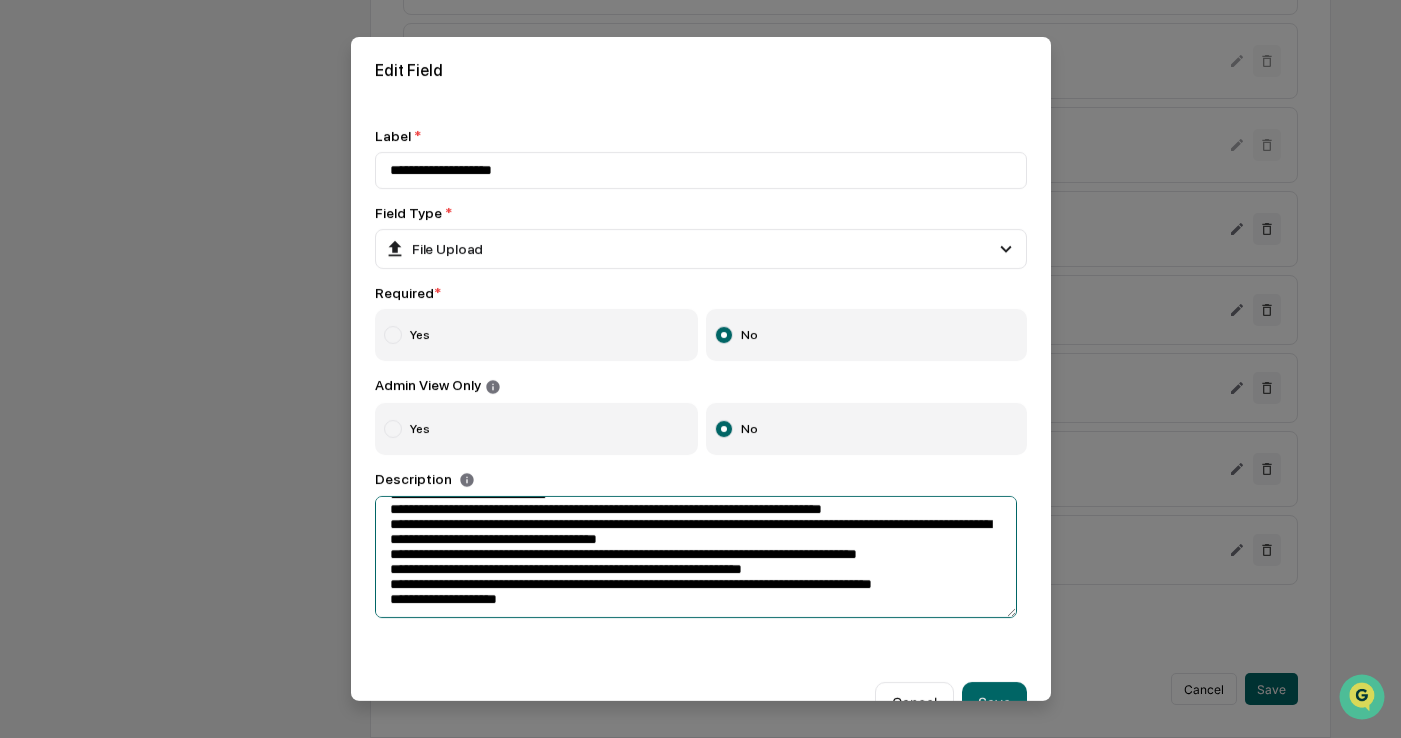 scroll, scrollTop: 124, scrollLeft: 0, axis: vertical 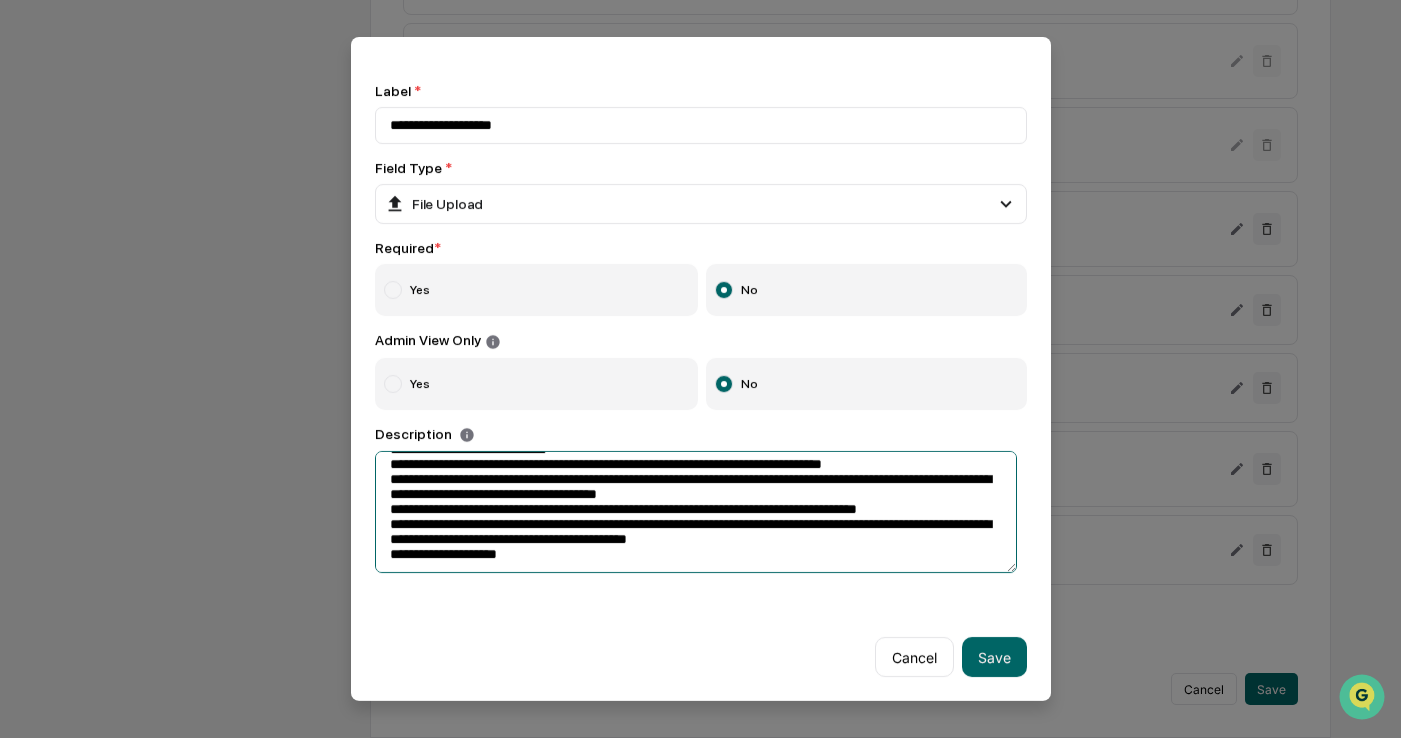 click at bounding box center [696, 512] 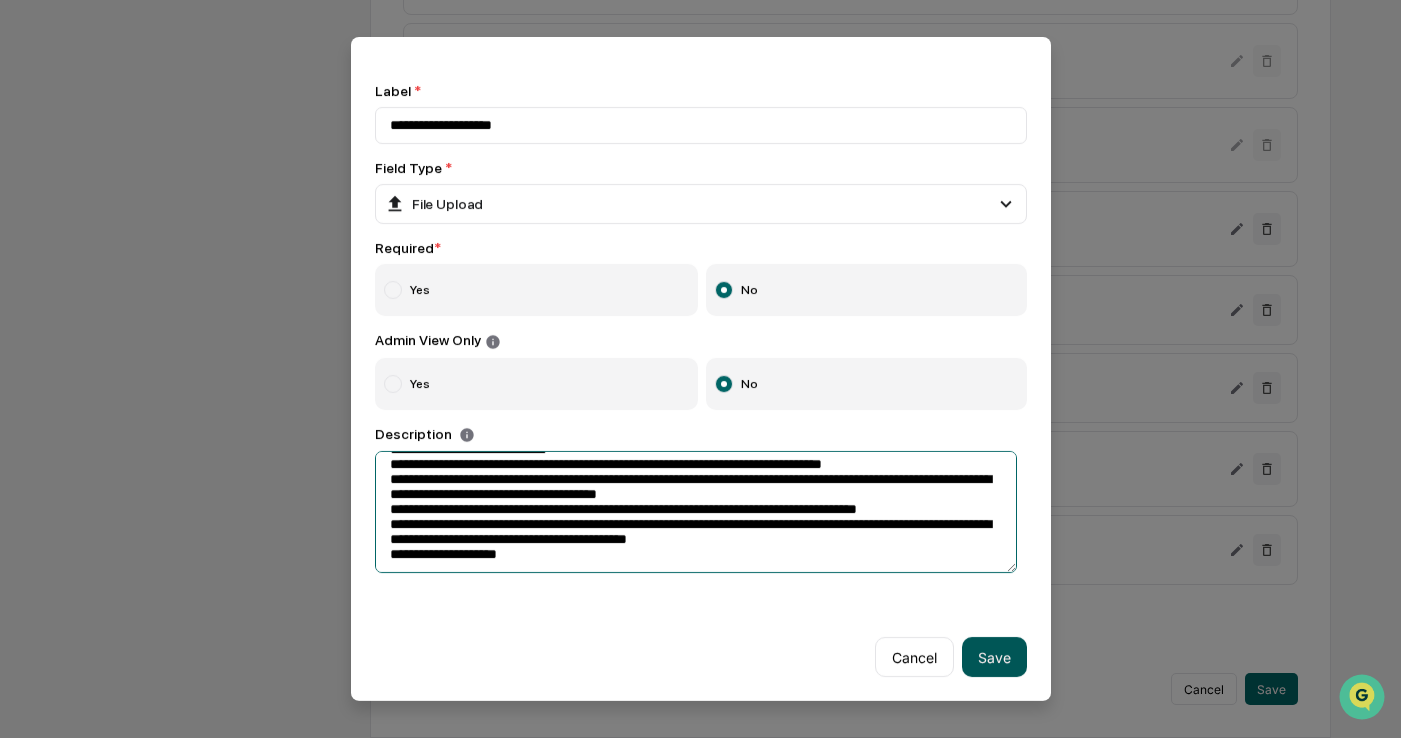 type on "**********" 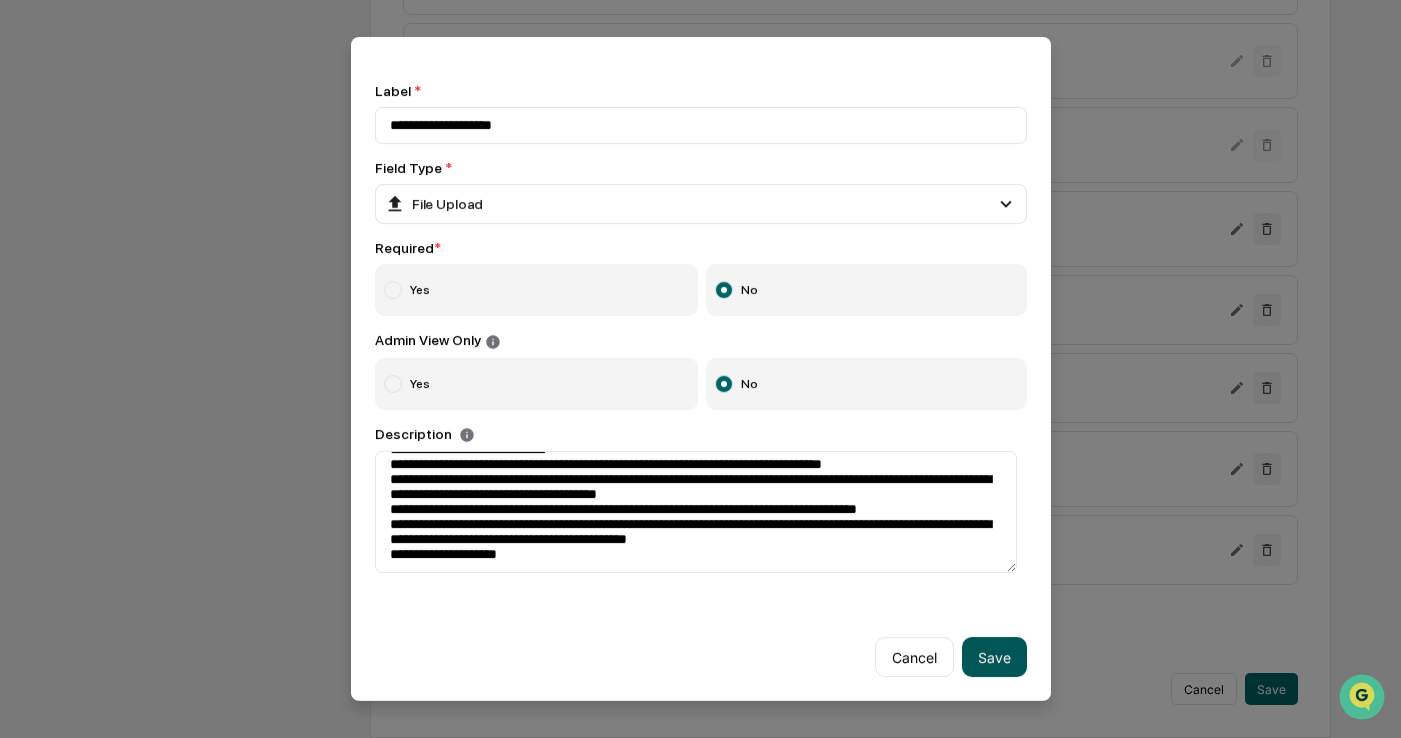 click on "Save" at bounding box center (994, 657) 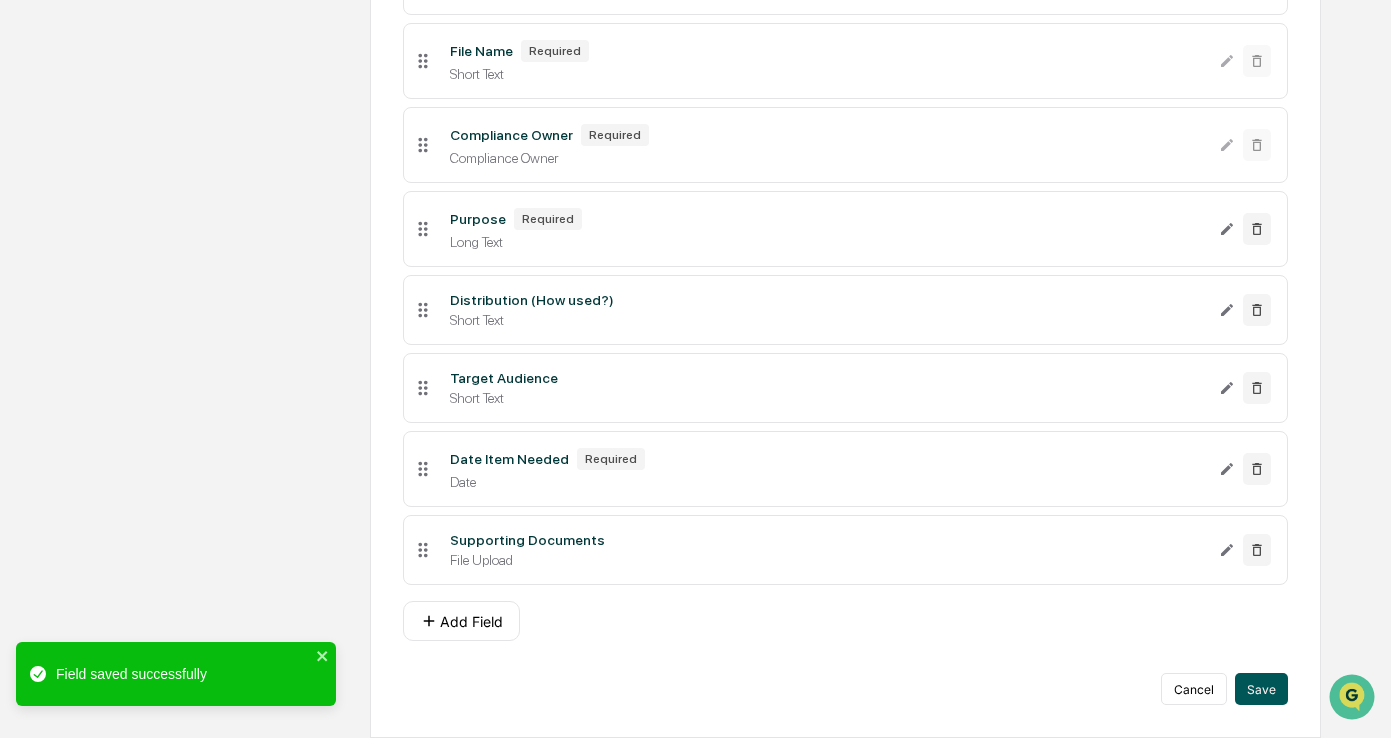 click on "Save" at bounding box center [1261, 689] 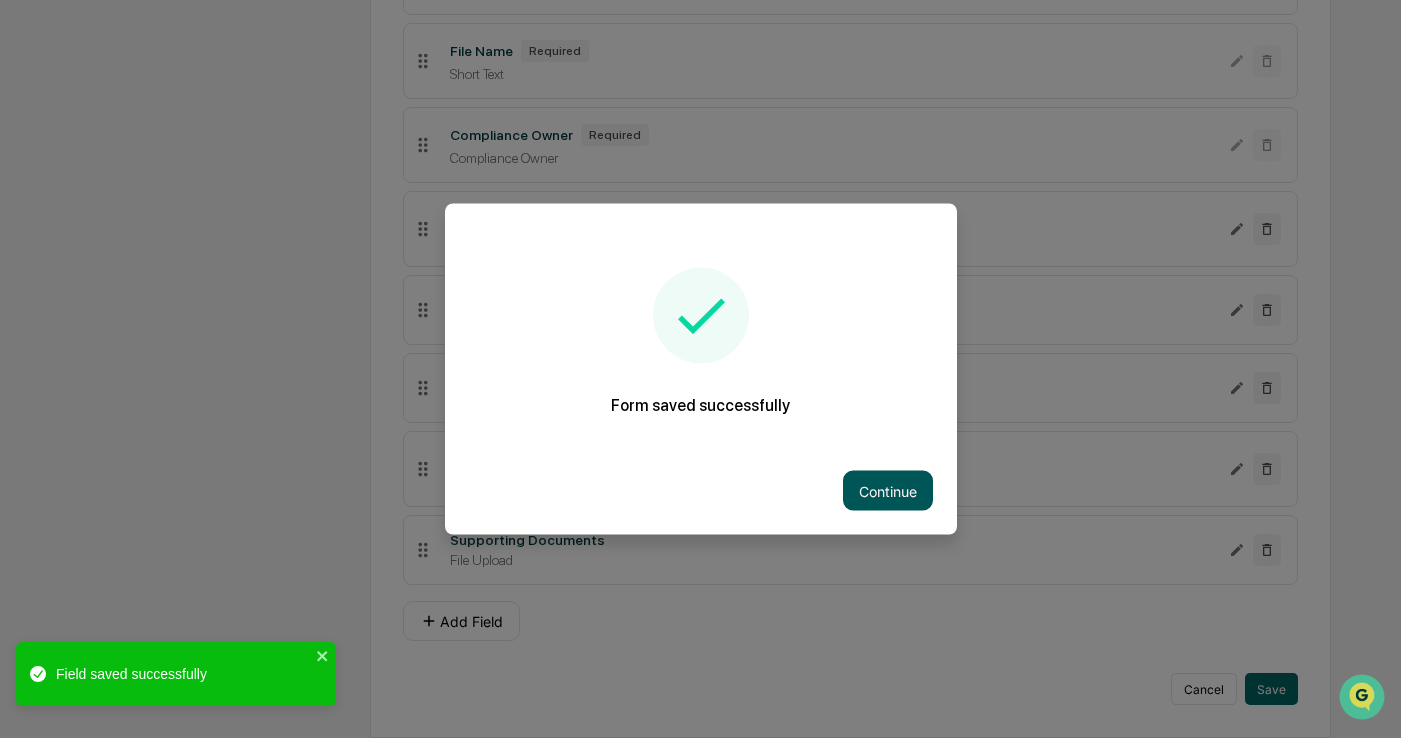 click on "Continue" at bounding box center [888, 491] 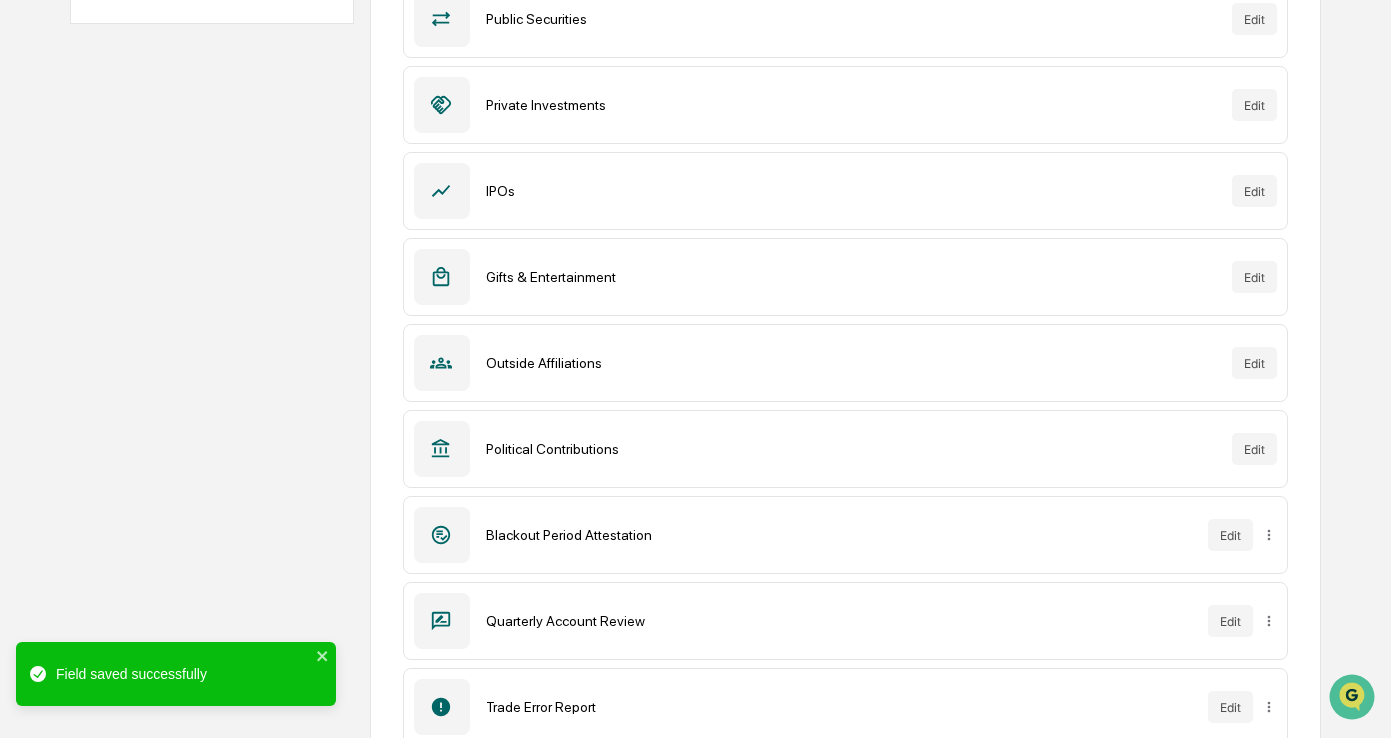 scroll, scrollTop: 0, scrollLeft: 0, axis: both 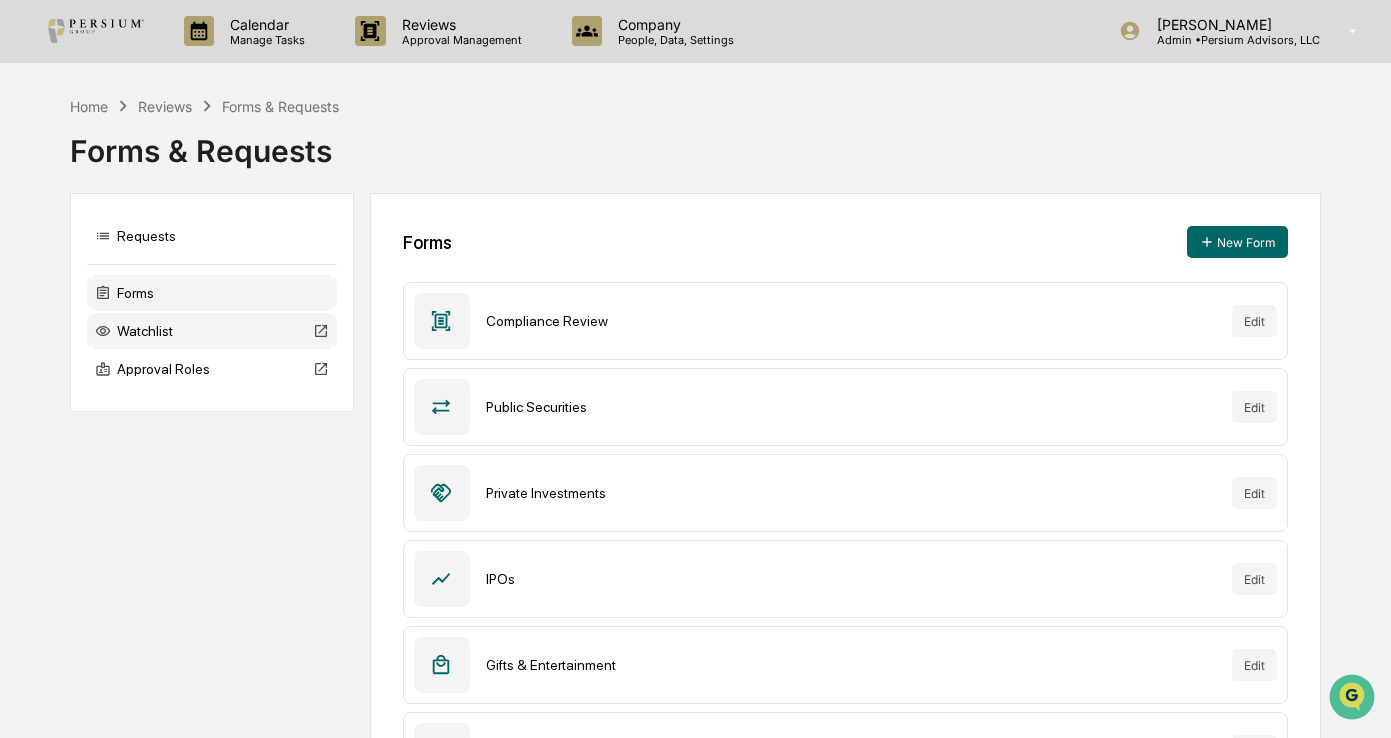 click on "Watchlist" at bounding box center (212, 331) 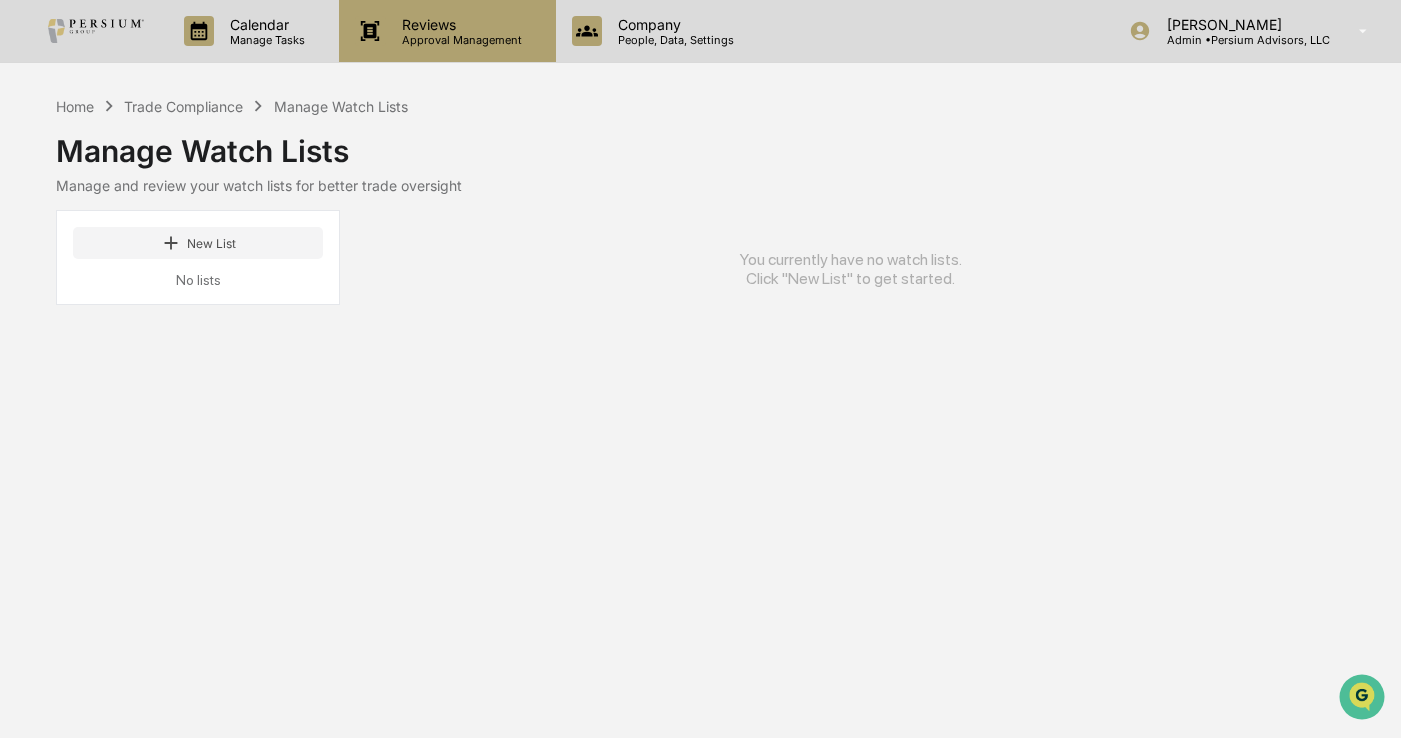click on "Reviews Approval Management" at bounding box center [447, 31] 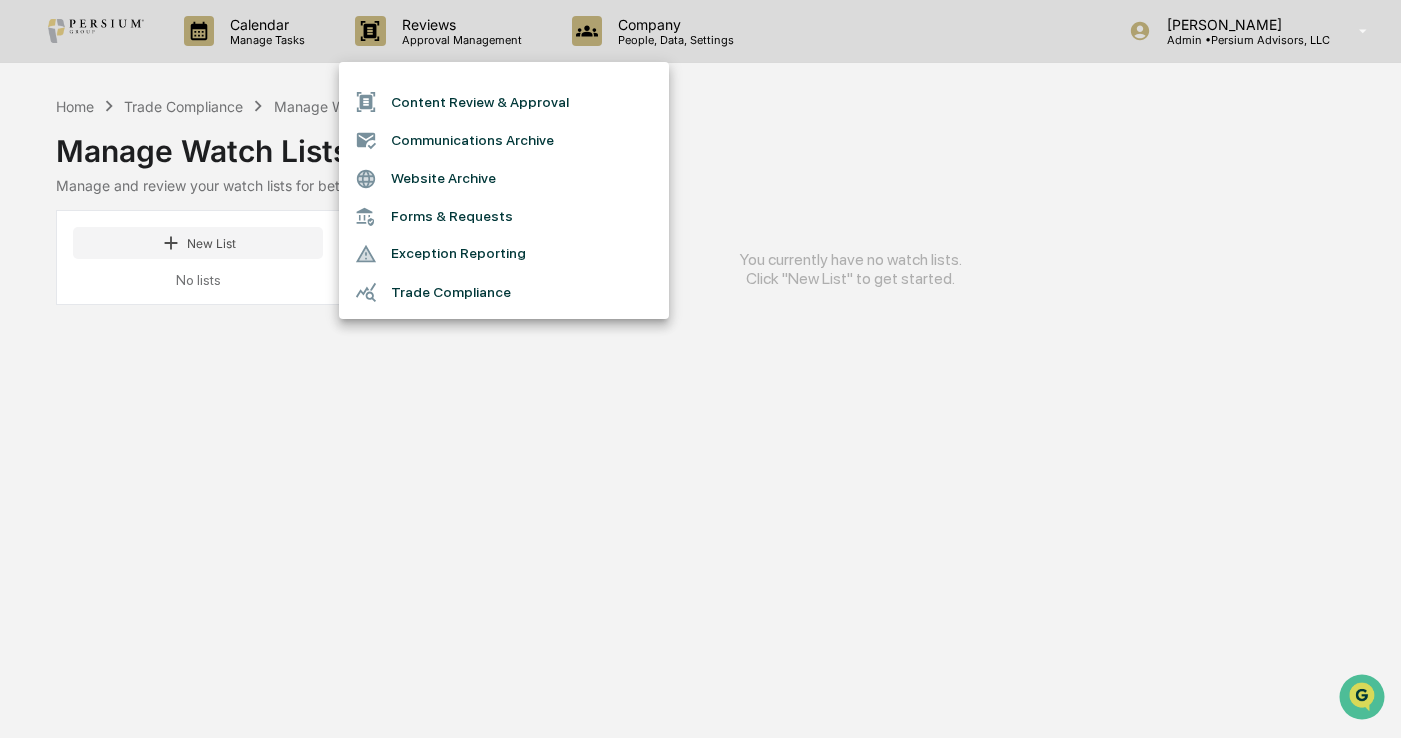 drag, startPoint x: 482, startPoint y: 100, endPoint x: 483, endPoint y: 44, distance: 56.008926 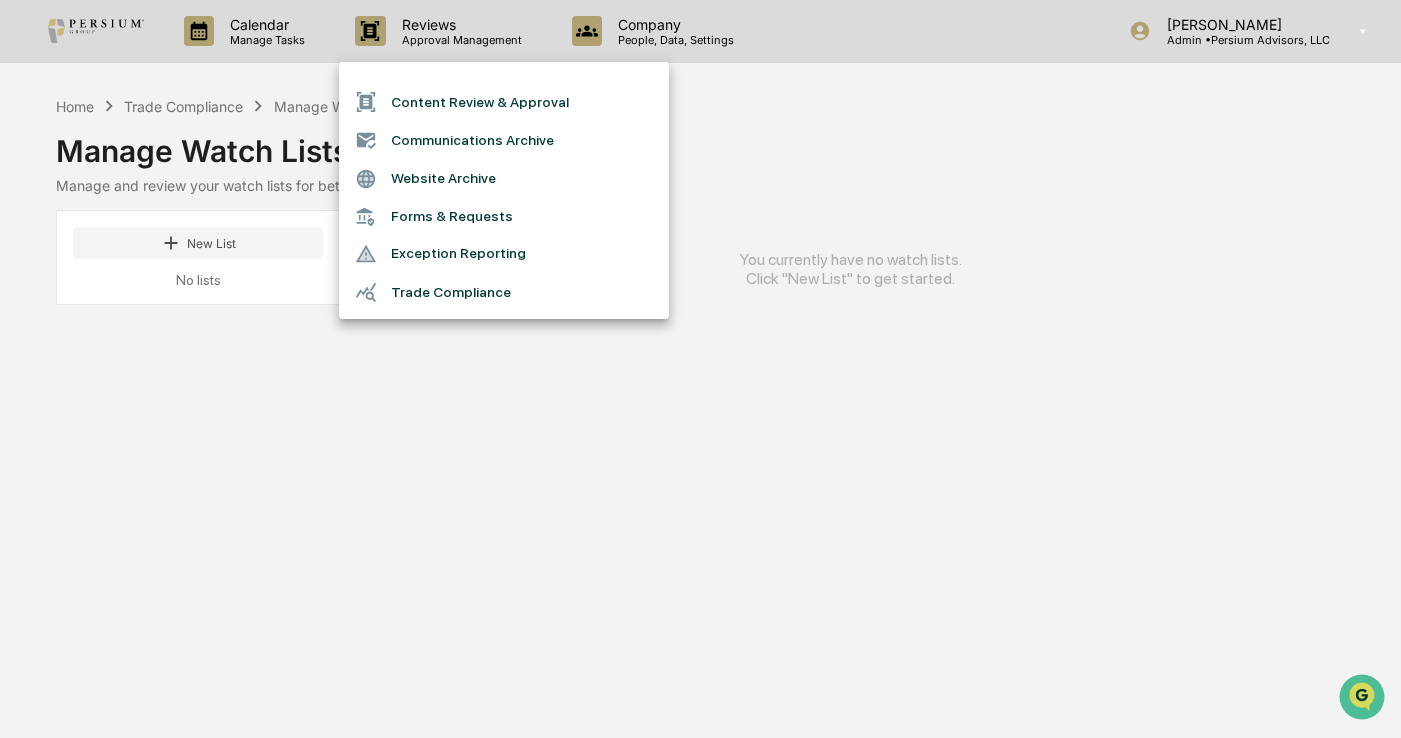 click at bounding box center [700, 369] 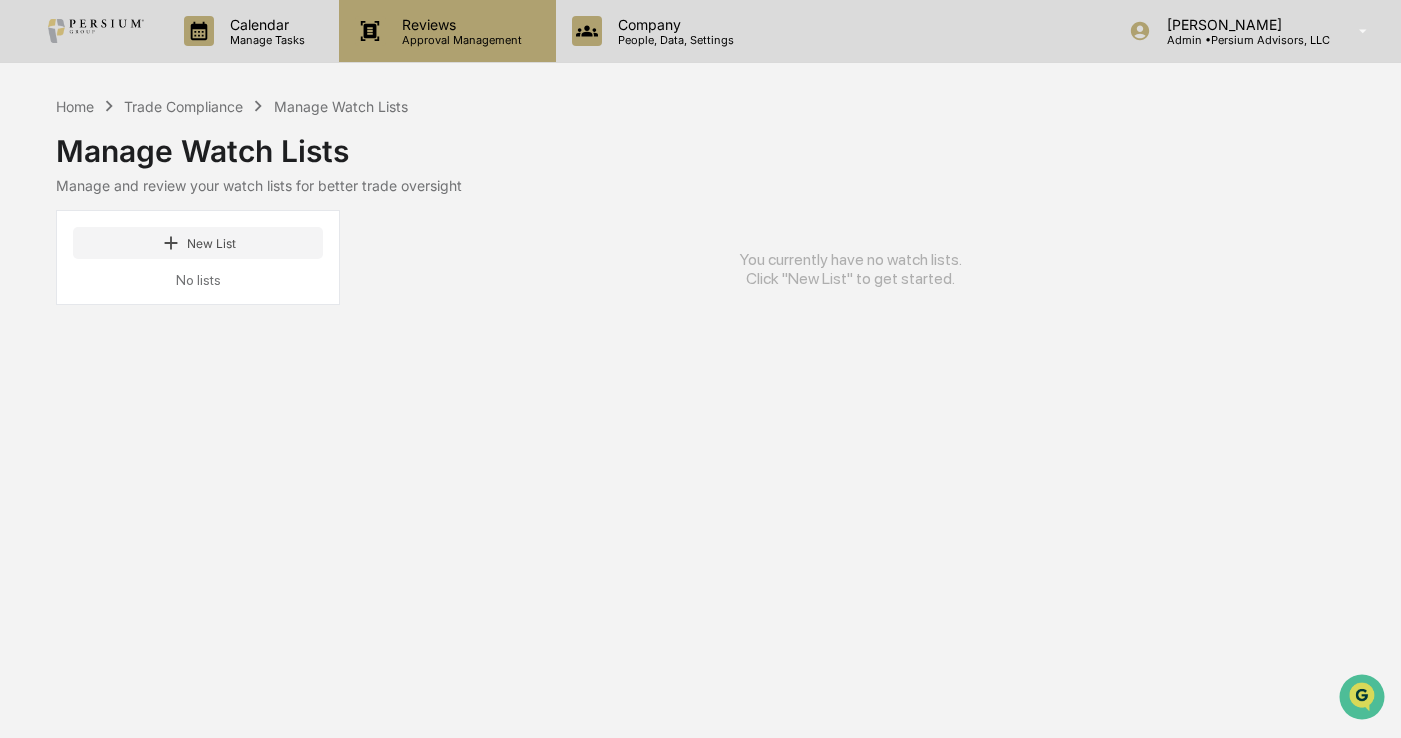 click on "Approval Management" at bounding box center (459, 40) 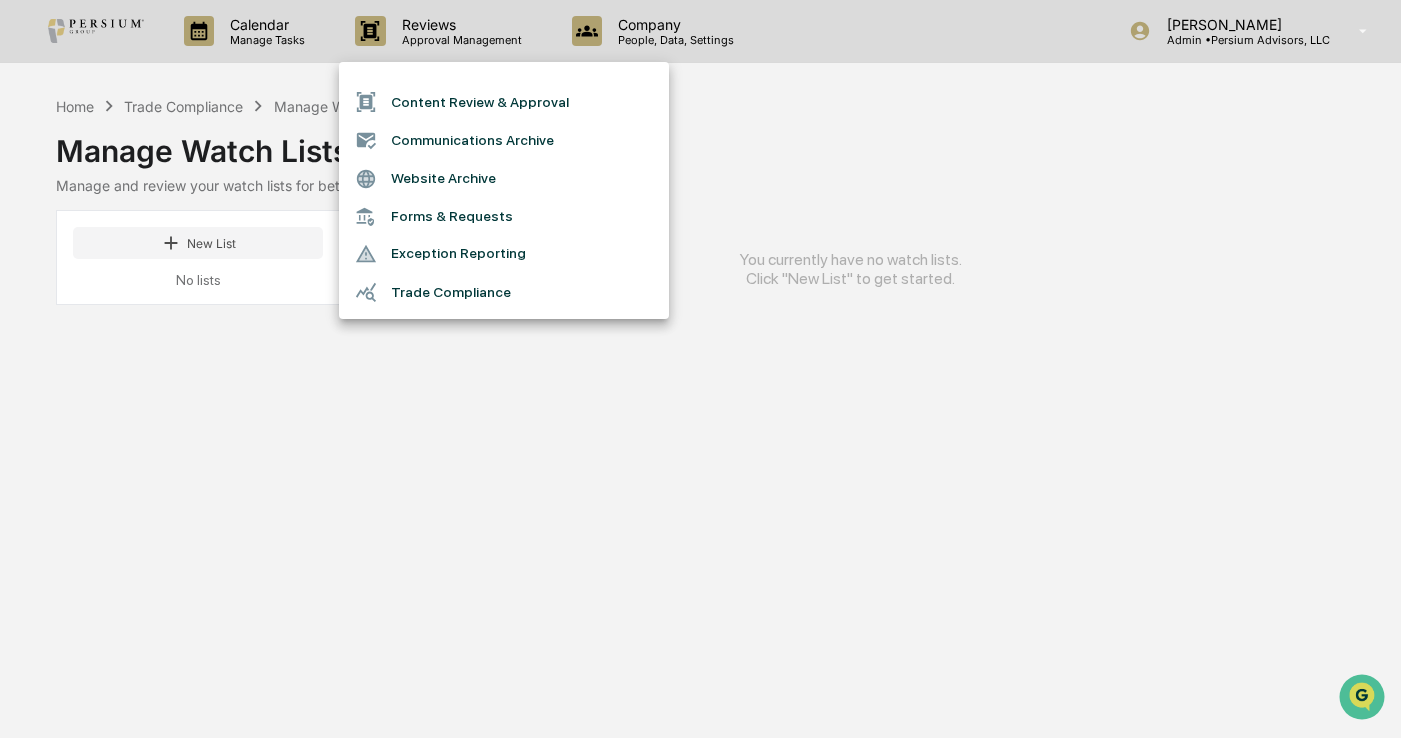 click on "Forms & Requests" at bounding box center [504, 216] 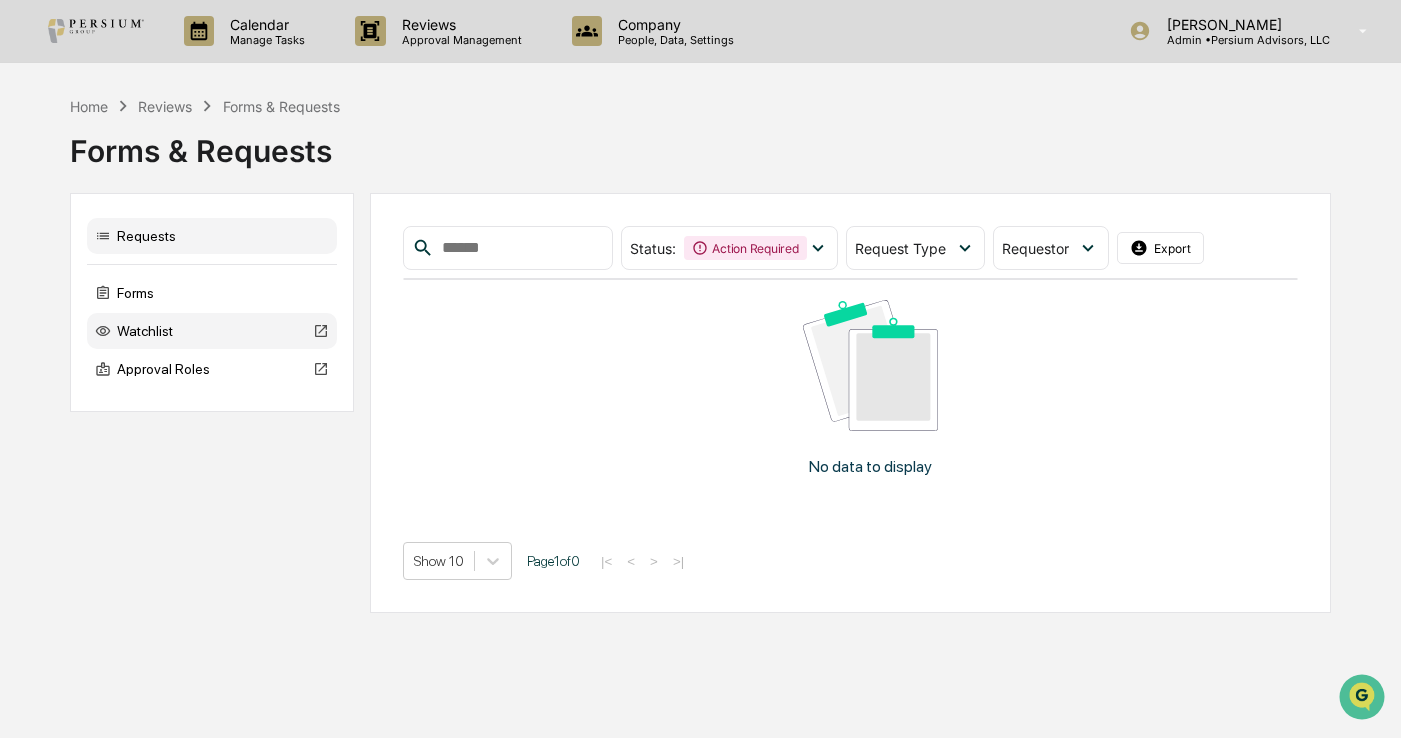 click on "Watchlist" at bounding box center (212, 331) 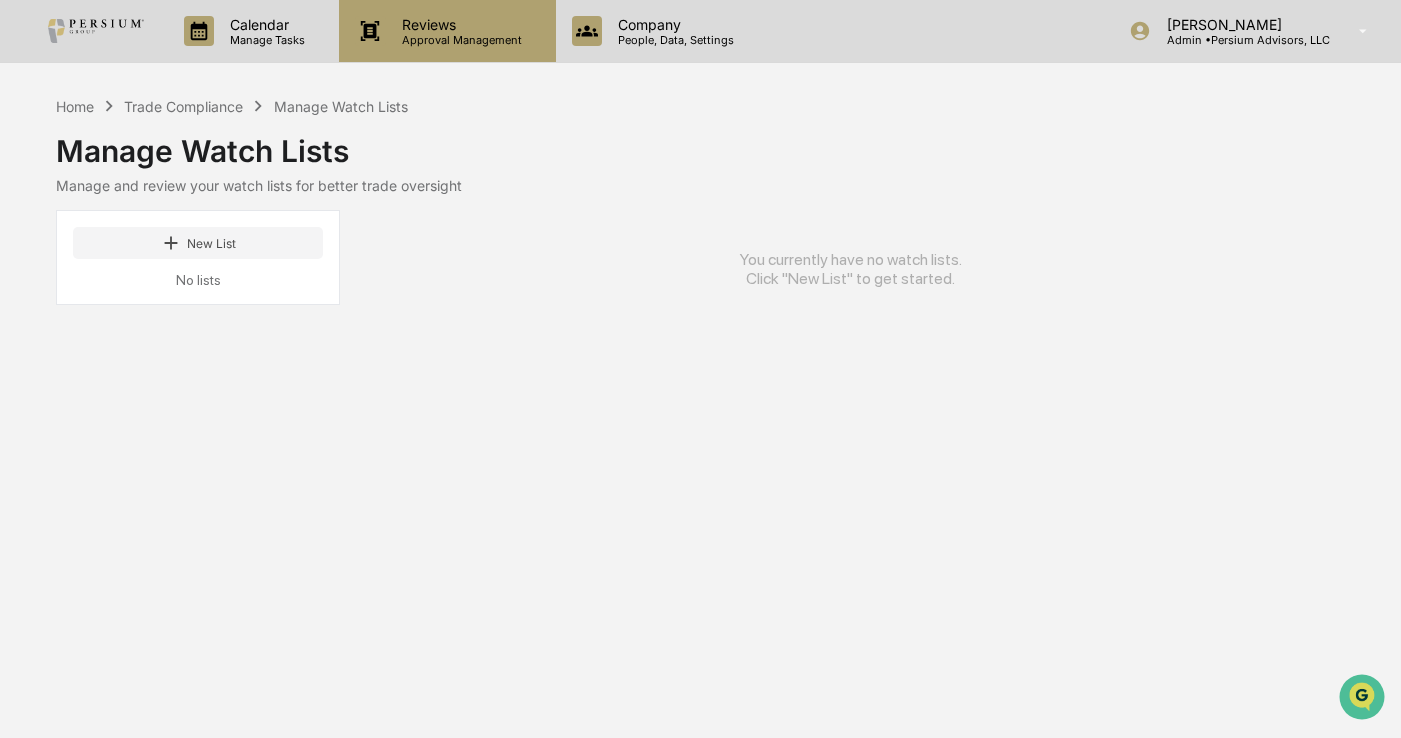 click on "Reviews Approval Management" at bounding box center (447, 31) 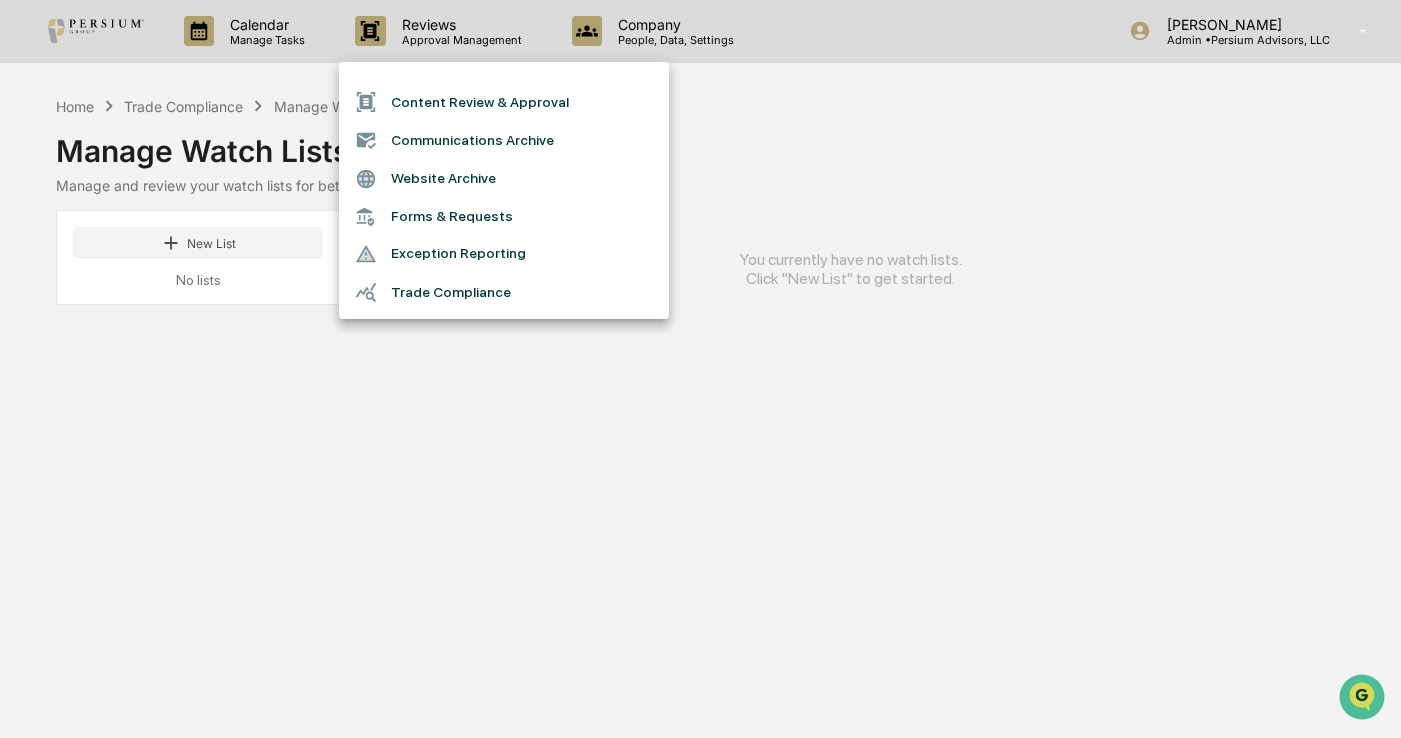click on "Forms & Requests" at bounding box center (504, 216) 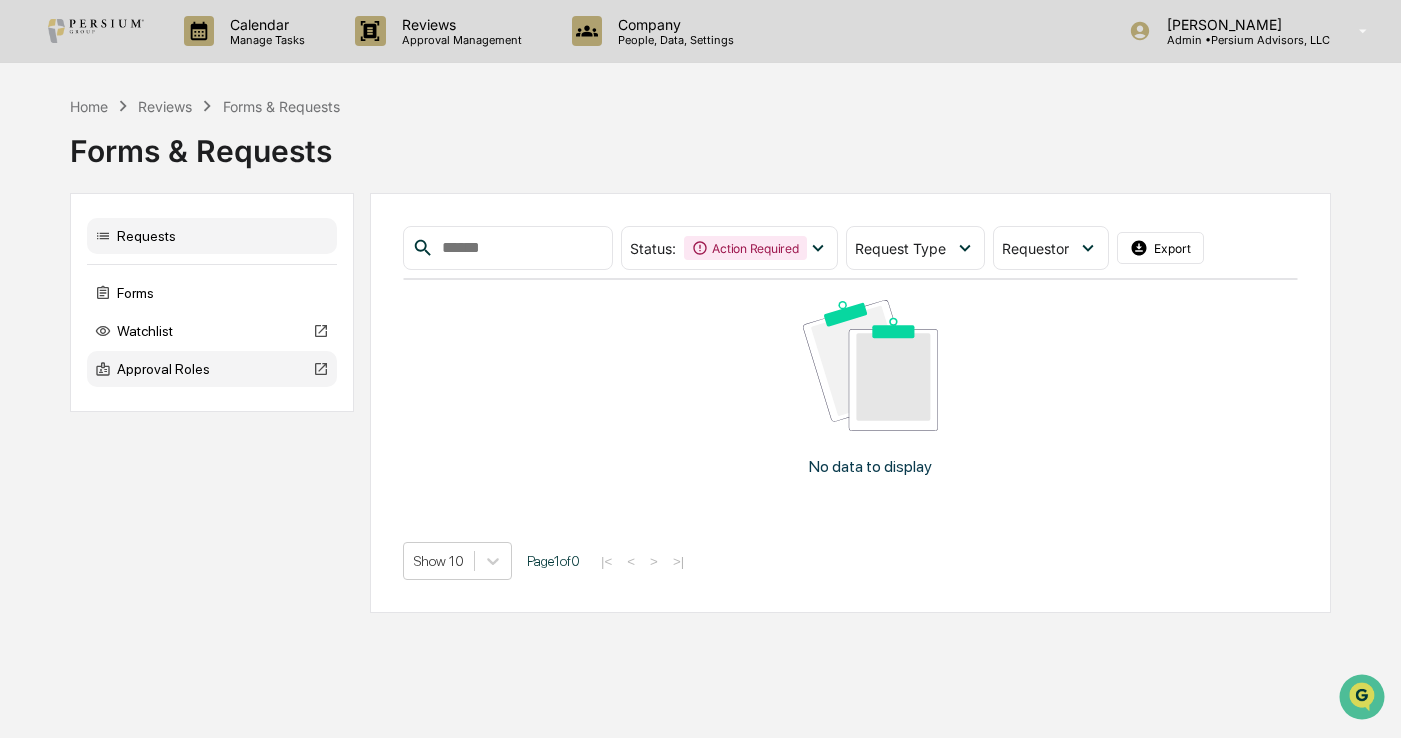 click on "Approval Roles" at bounding box center (212, 369) 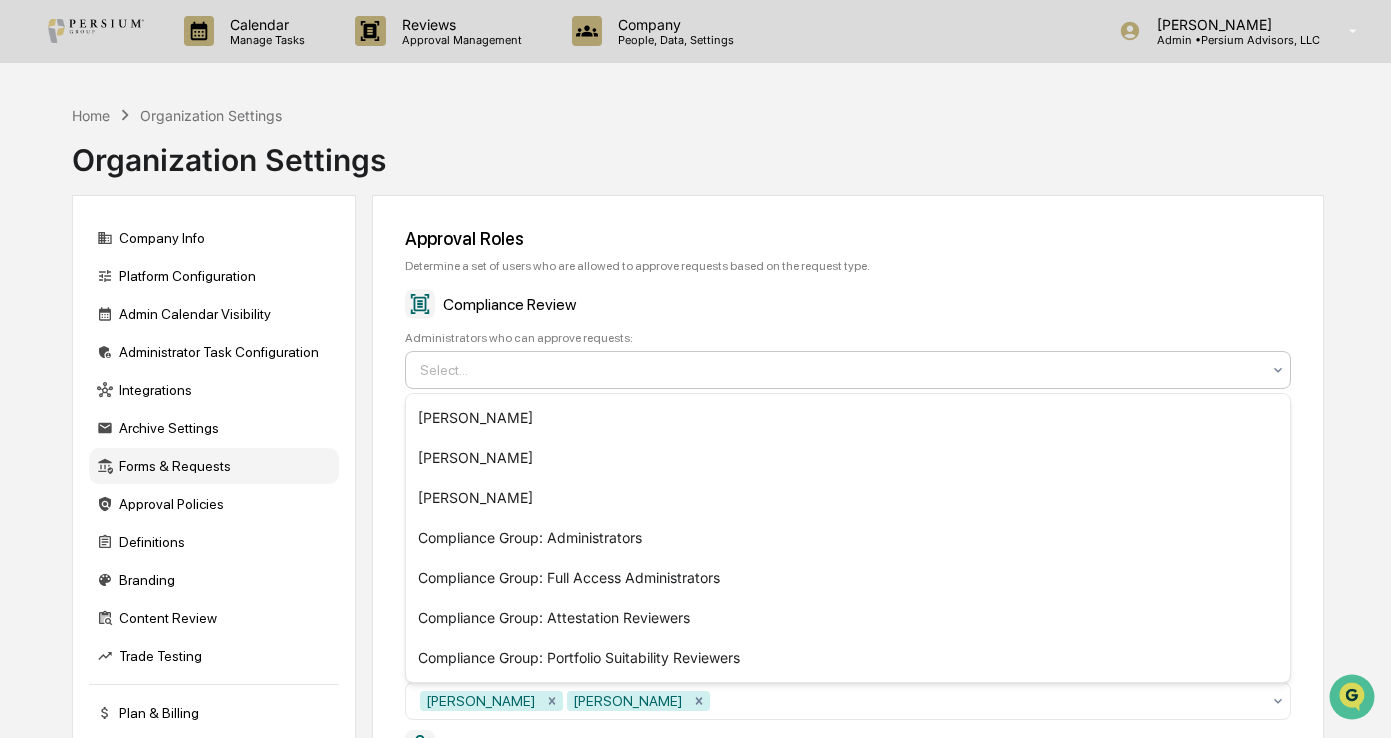 click on "Select..." at bounding box center [840, 370] 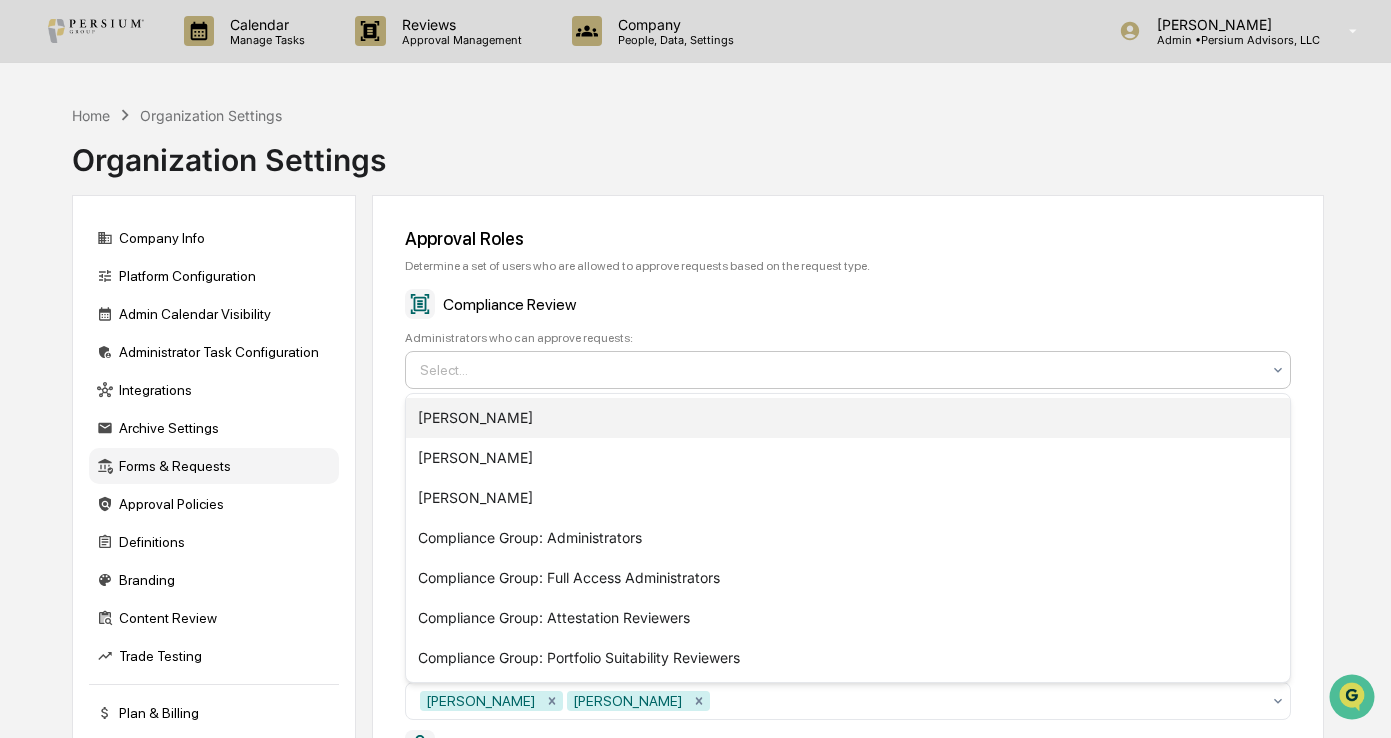 click on "[PERSON_NAME]" at bounding box center (848, 418) 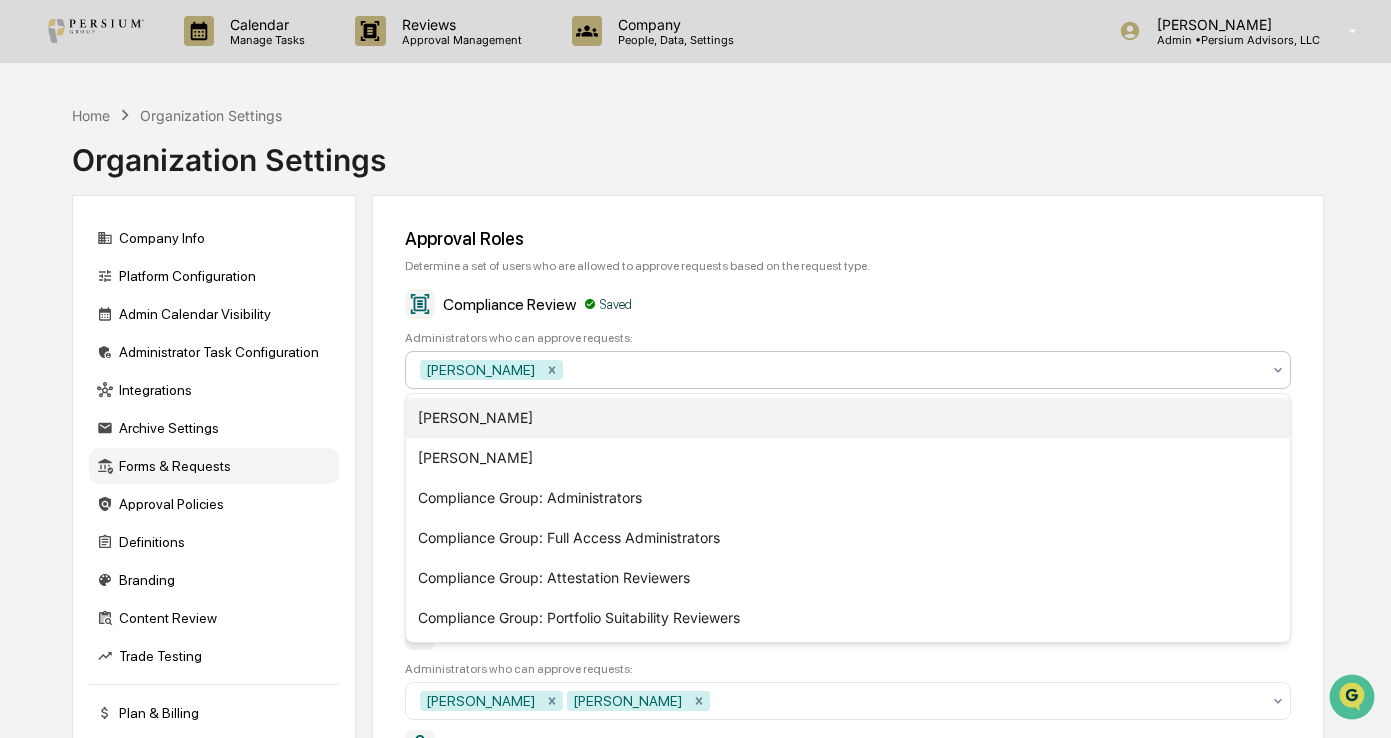 click on "[PERSON_NAME]" at bounding box center [848, 418] 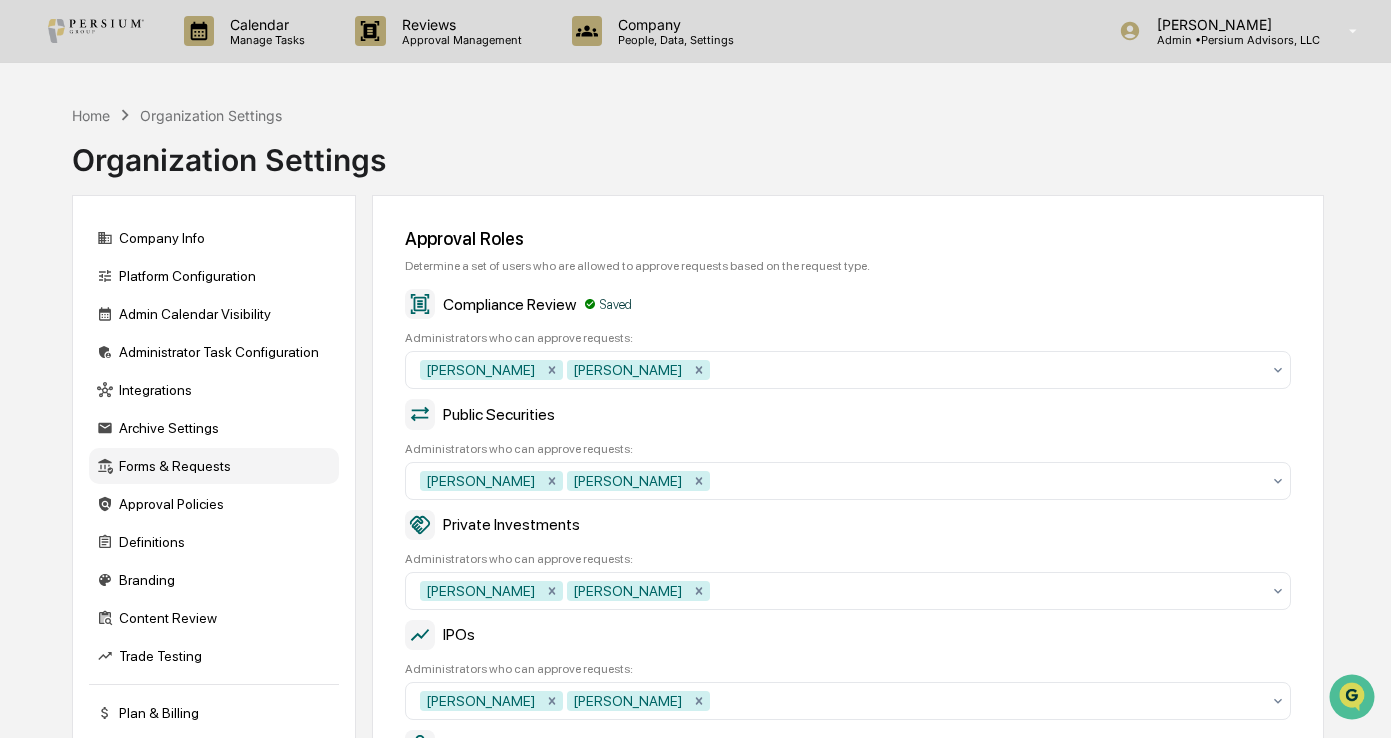 click on "Administrators who can approve requests:" at bounding box center [848, 338] 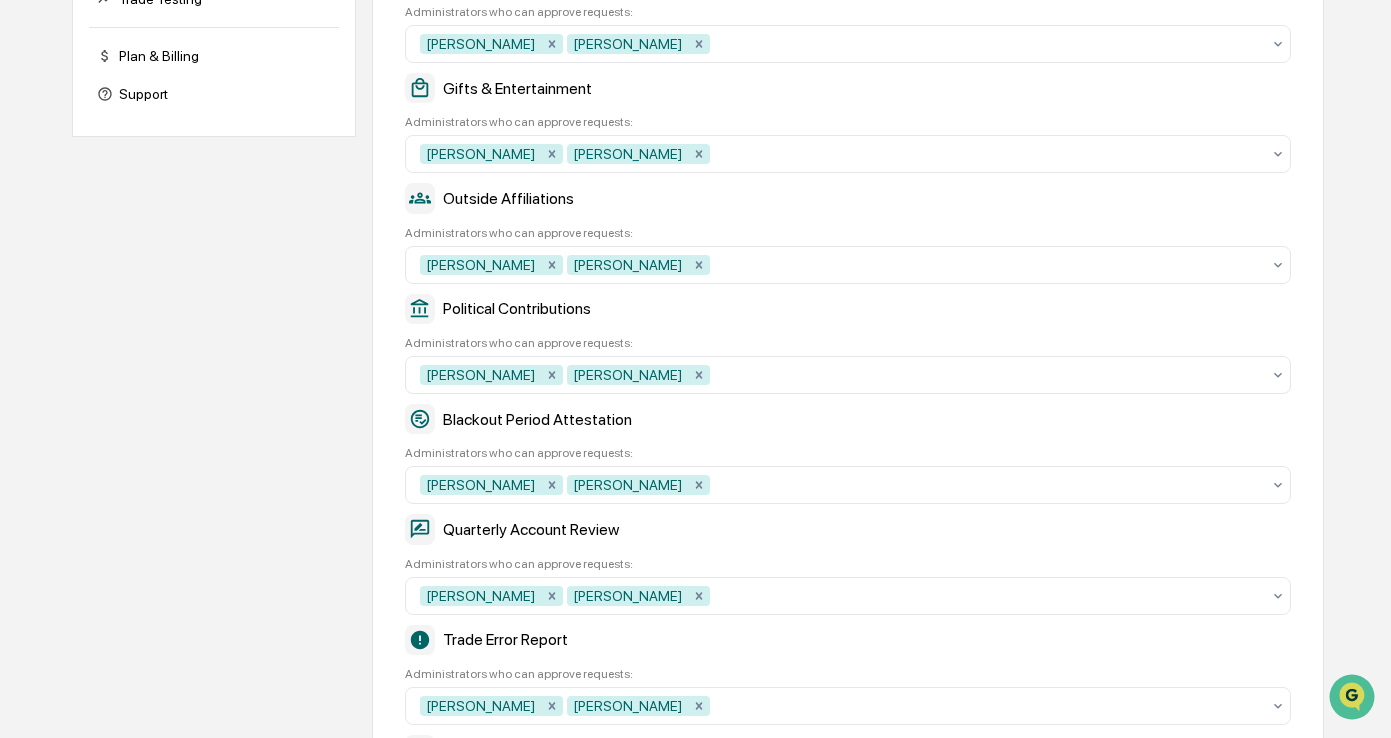 scroll, scrollTop: 1000, scrollLeft: 0, axis: vertical 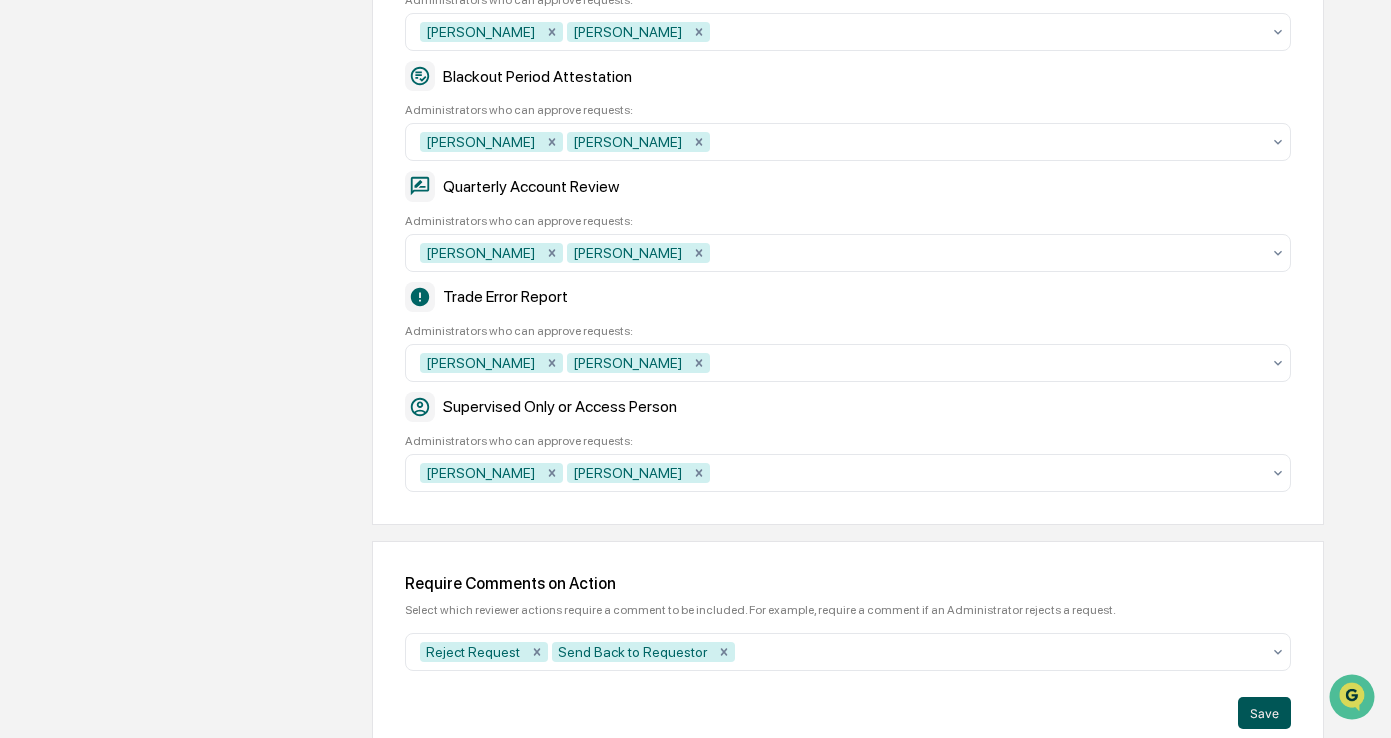 click on "Save" at bounding box center [1264, 713] 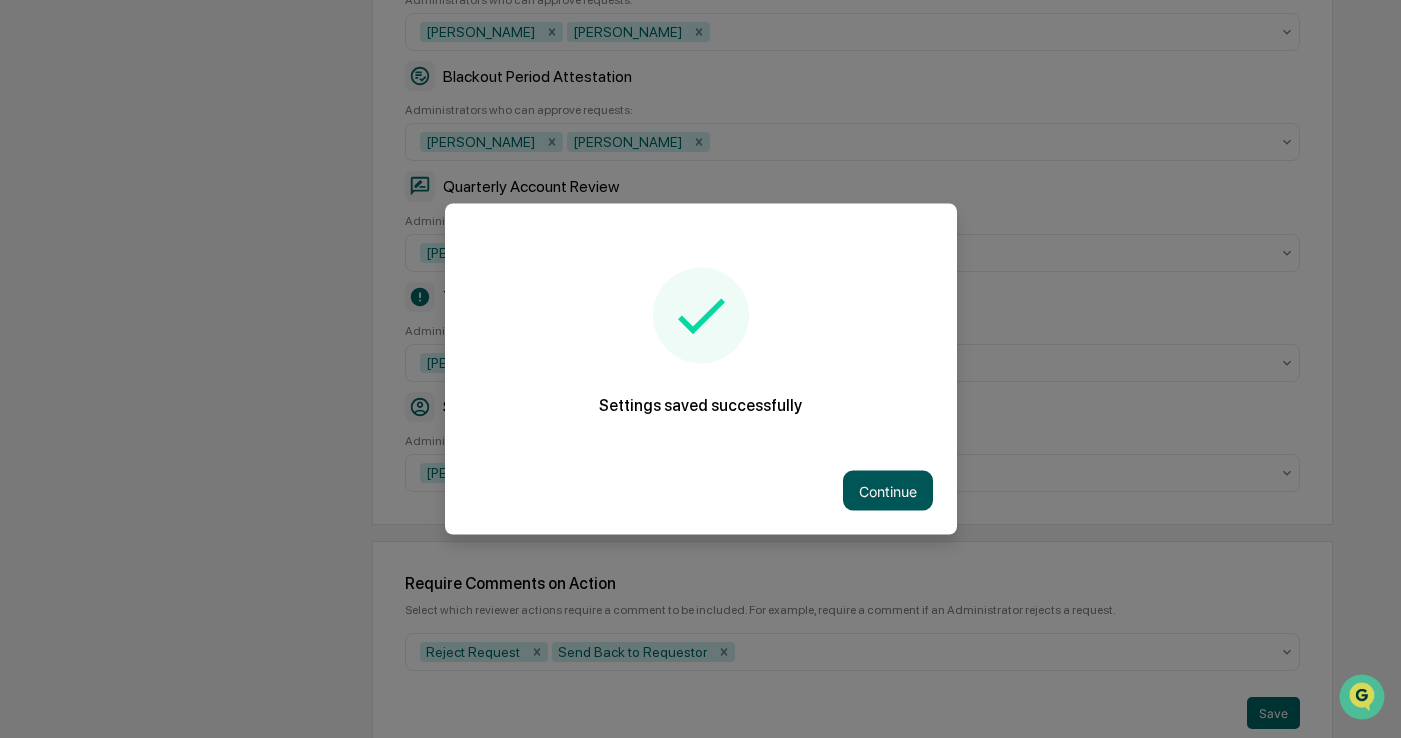 click on "Continue" at bounding box center (888, 491) 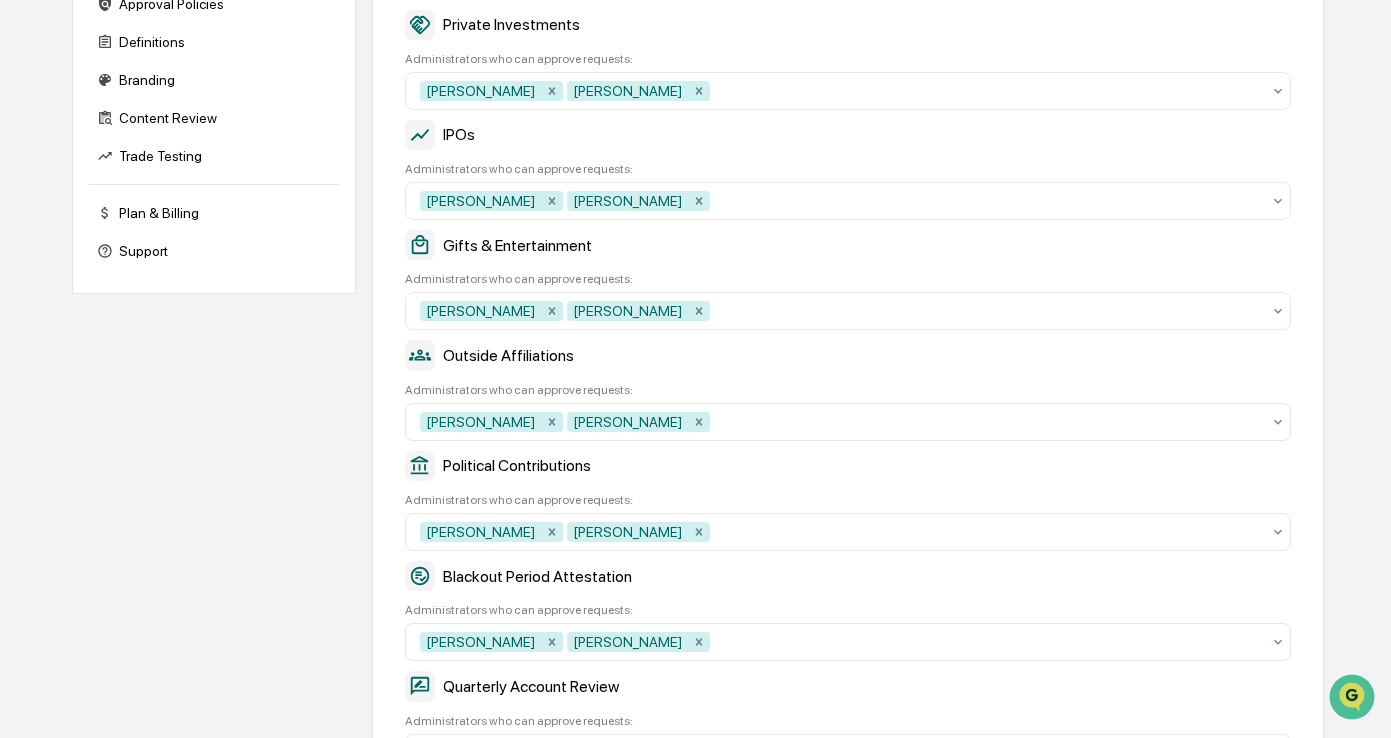 scroll, scrollTop: 0, scrollLeft: 0, axis: both 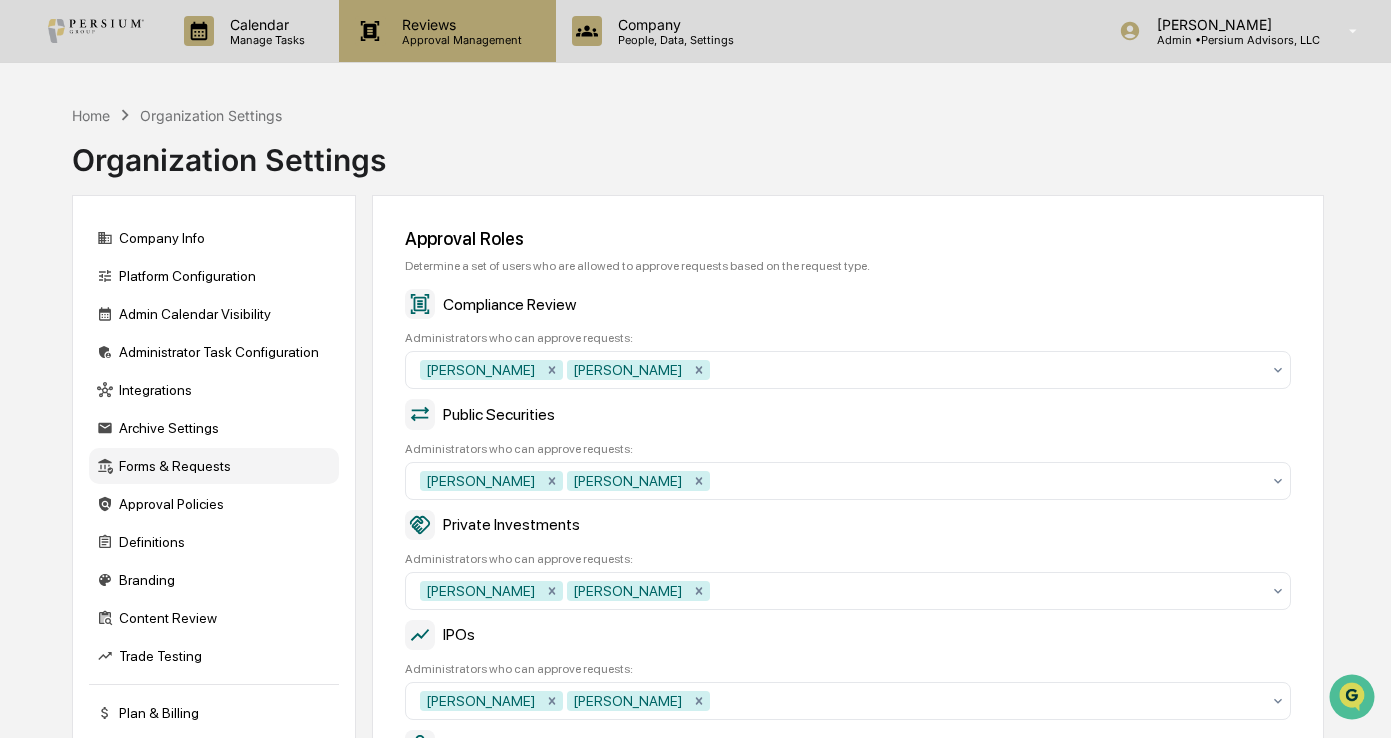 click on "Reviews" at bounding box center [459, 24] 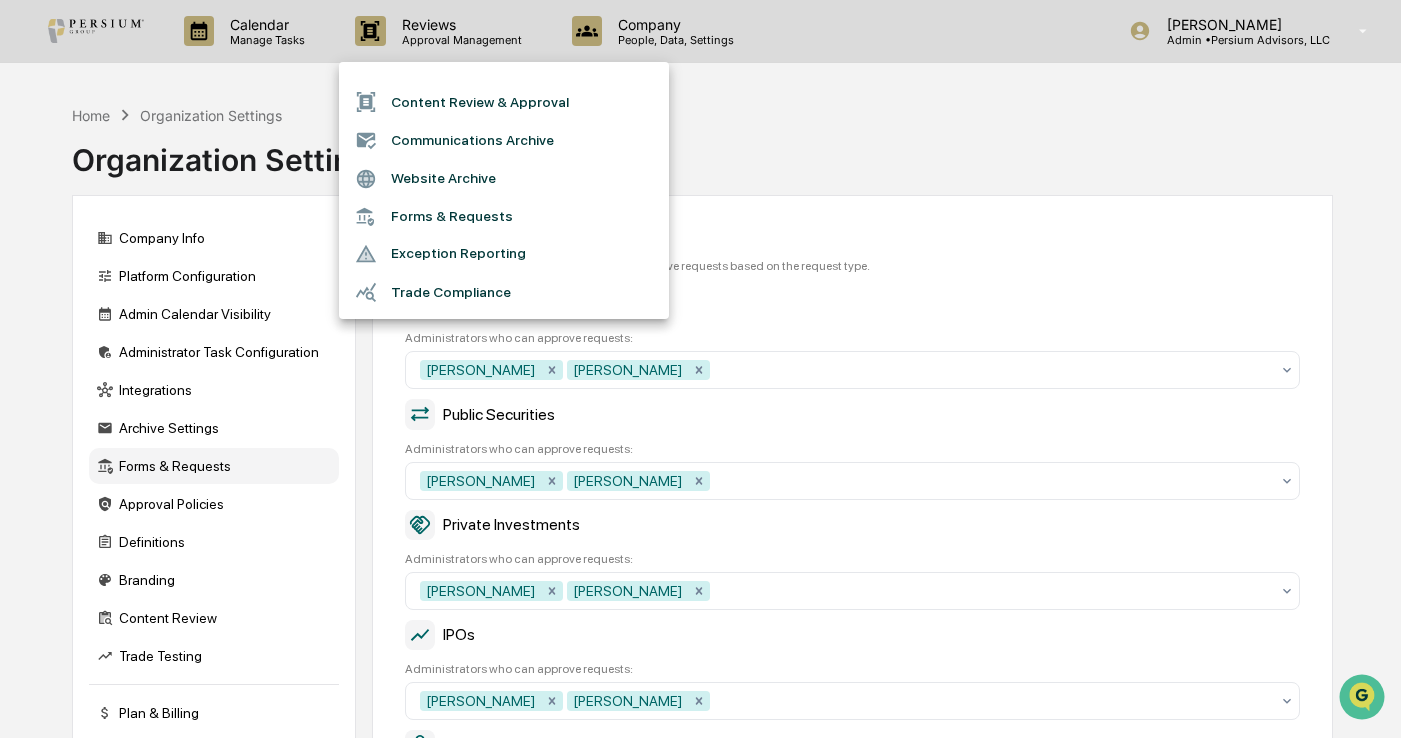 click on "Content Review & Approval" at bounding box center [504, 102] 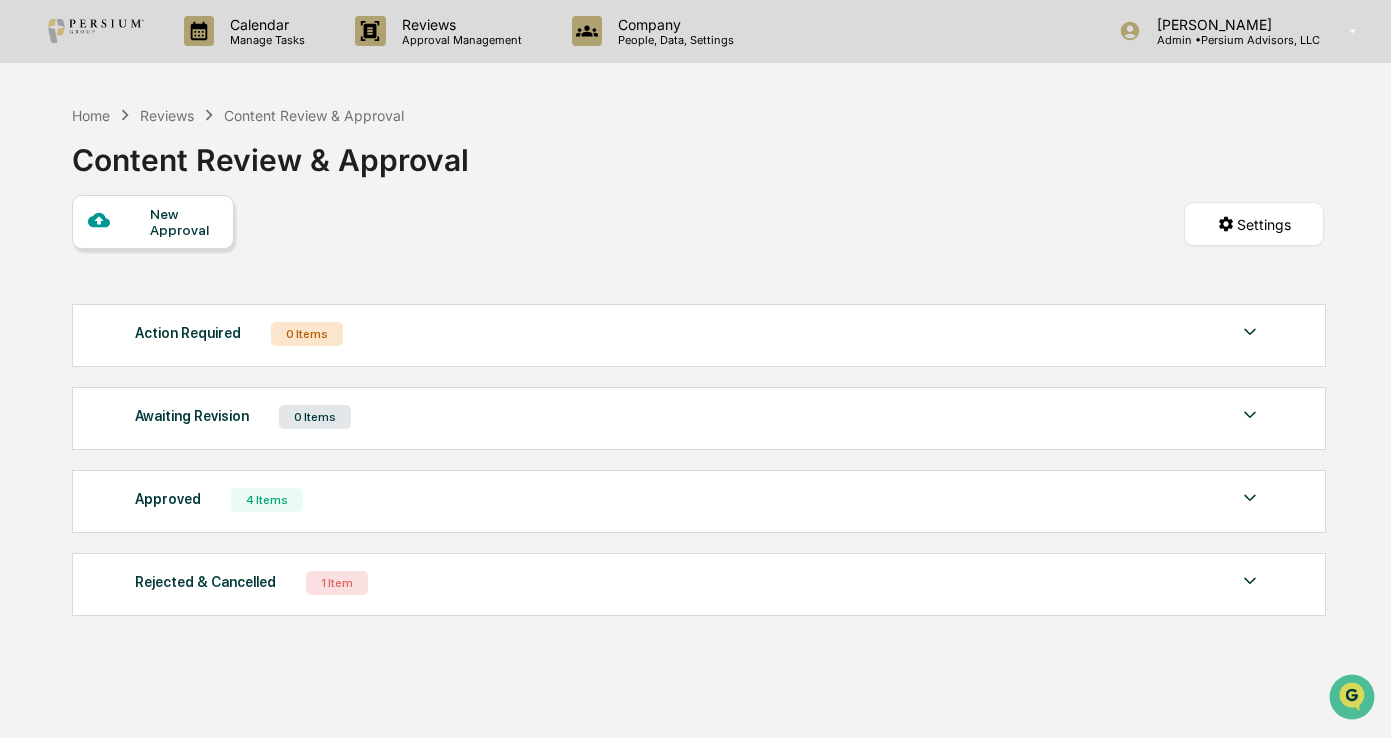 click on "New Approval" at bounding box center (183, 222) 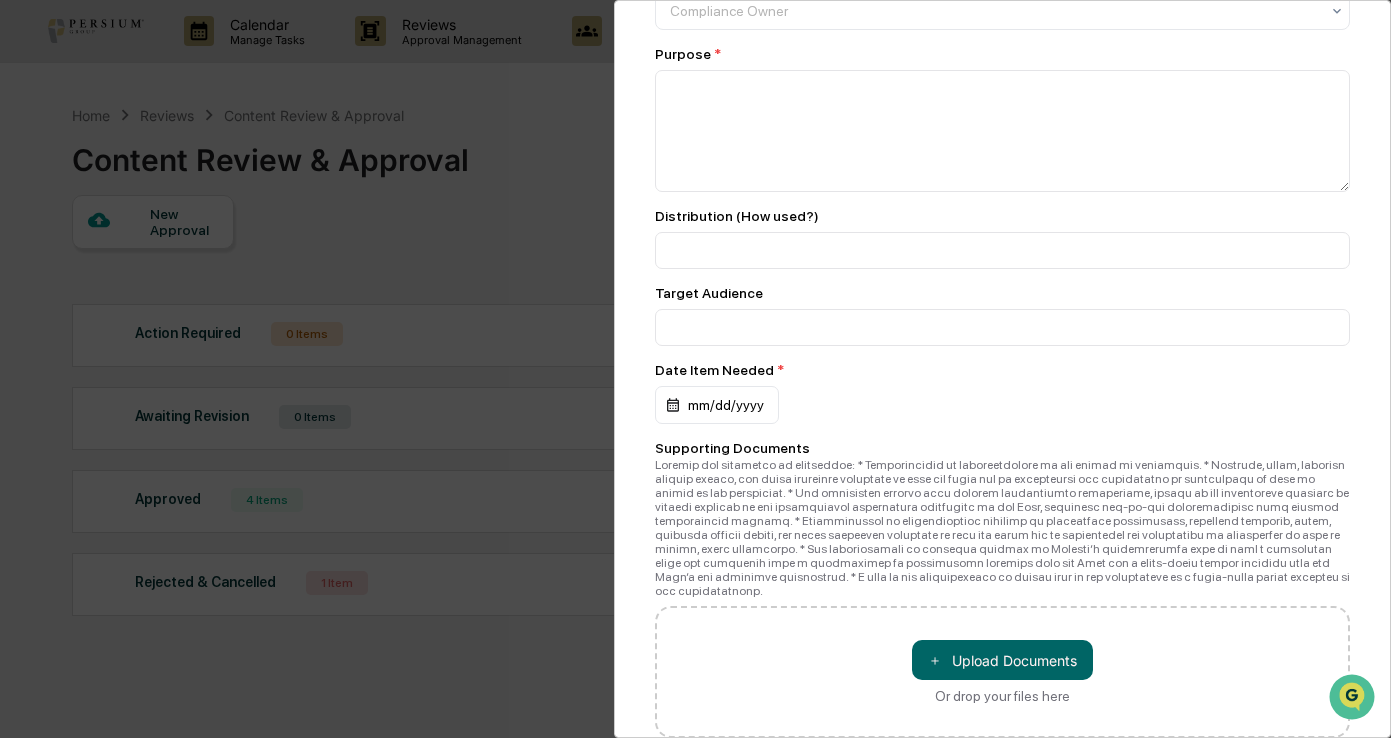 scroll, scrollTop: 486, scrollLeft: 0, axis: vertical 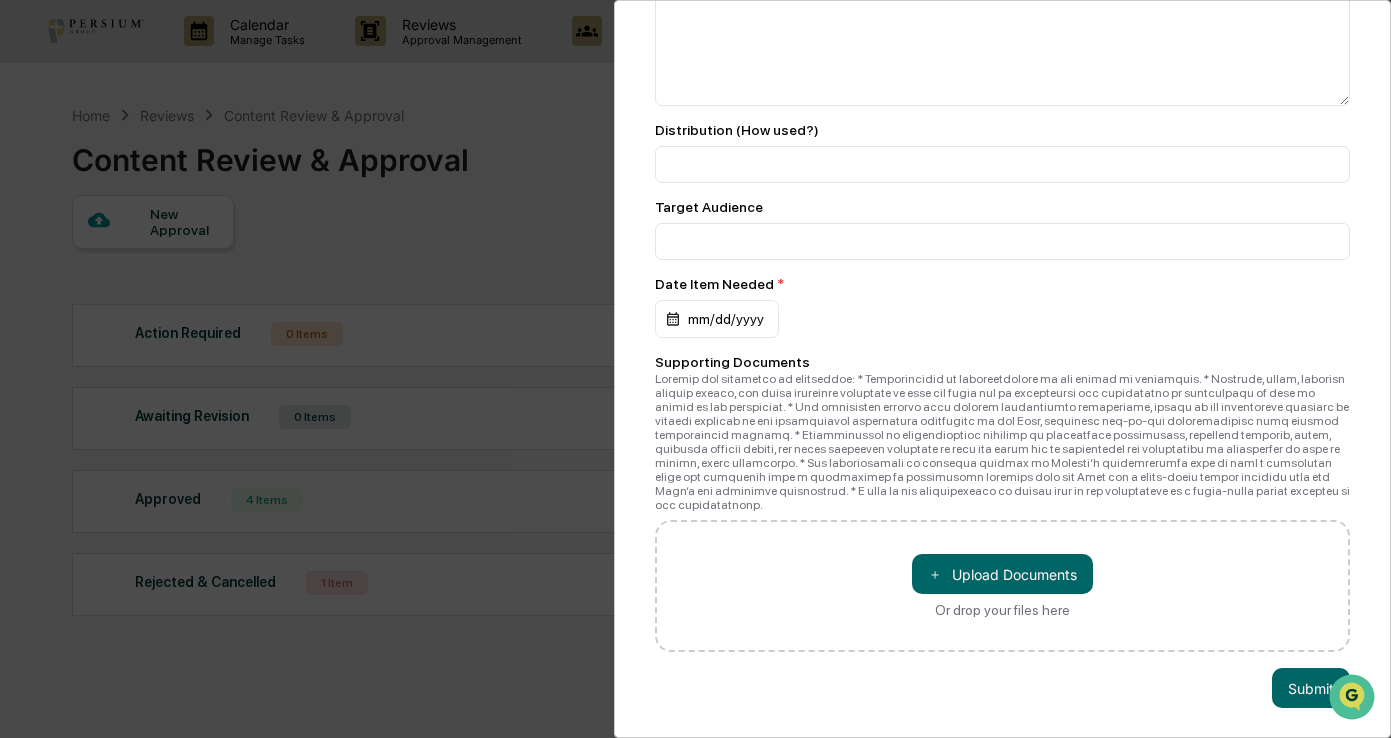 click at bounding box center (1003, 442) 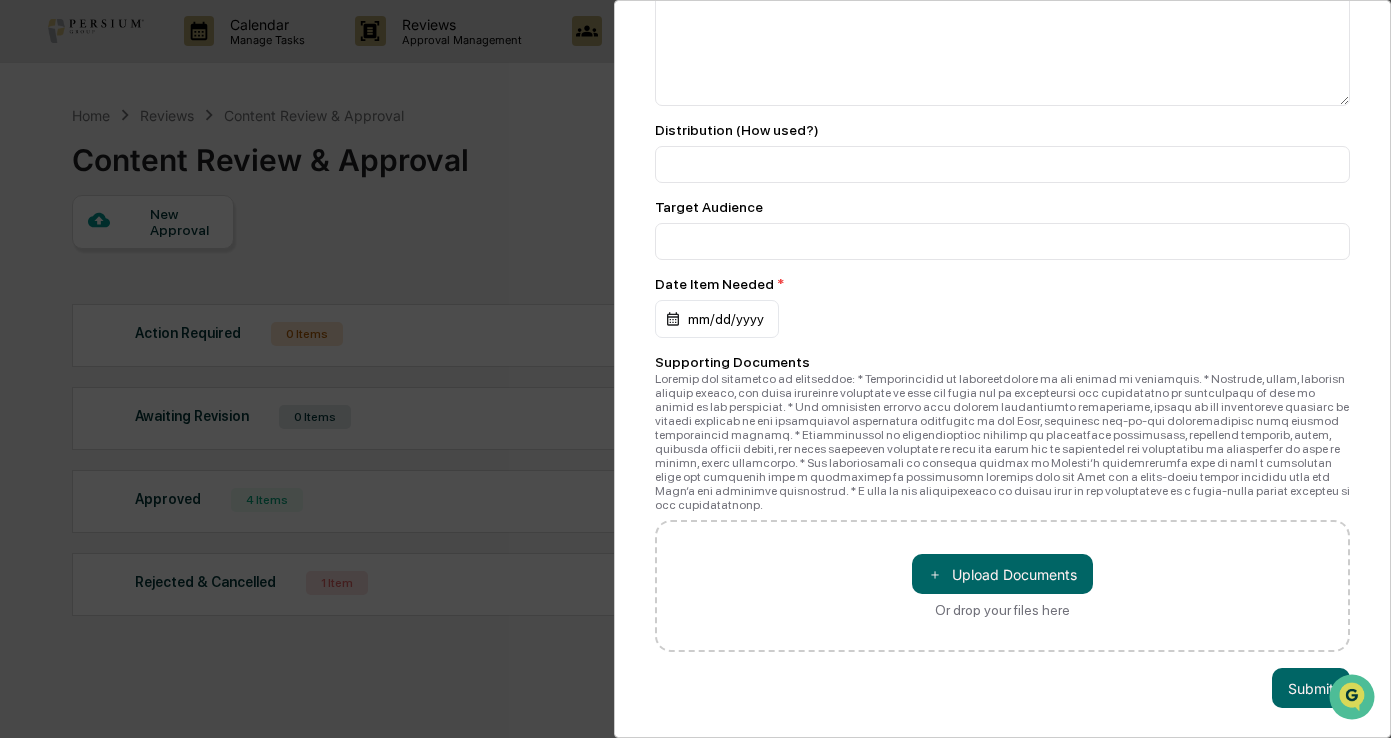 click at bounding box center (1003, 442) 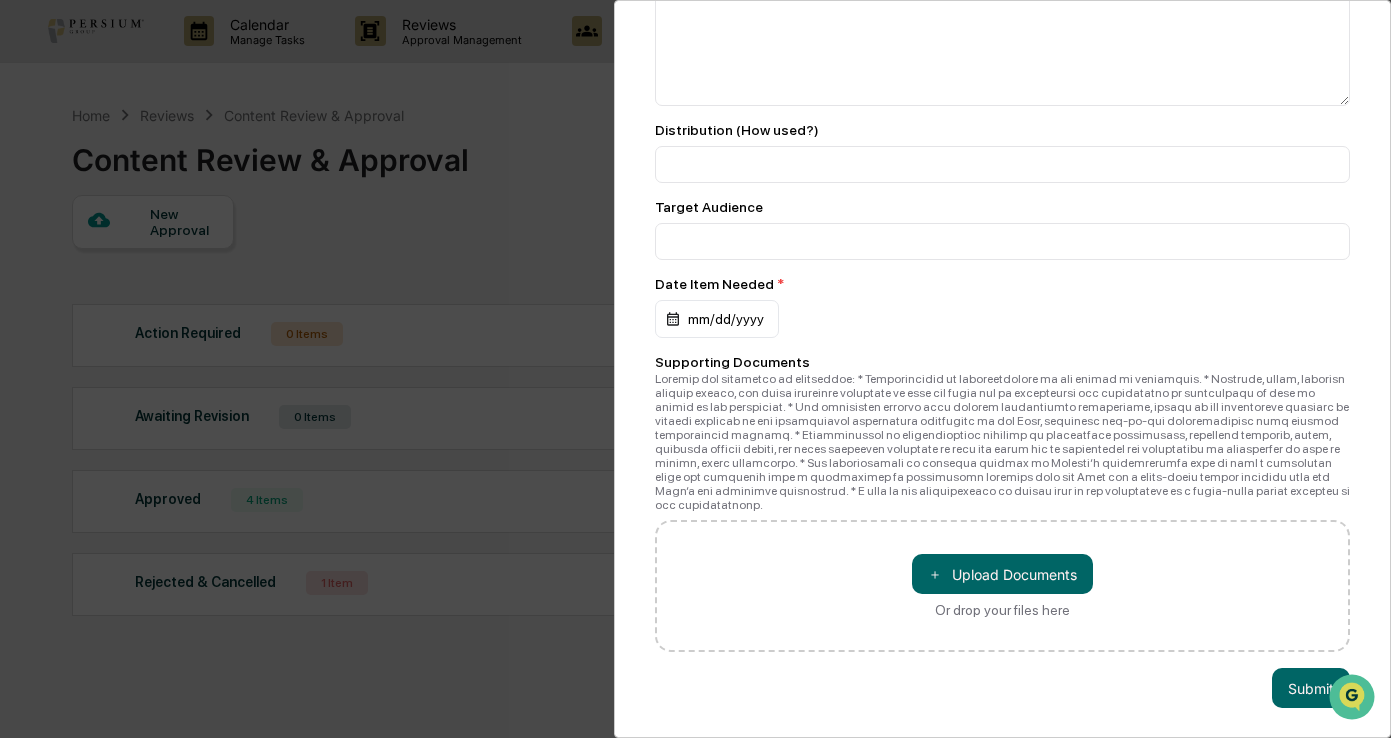 click on "Compliance Review Submit New Approval Submit New Approval File * ＋ Upload Documents Or drop your files here File Name   * Compliance Owner  * Compliance Owner Purpose   * Distribution (How used?)    Target Audience    Date Item Needed   * mm/dd/yyyy Supporting Documents ＋ Upload Documents Or drop your files here Submit" at bounding box center [695, 369] 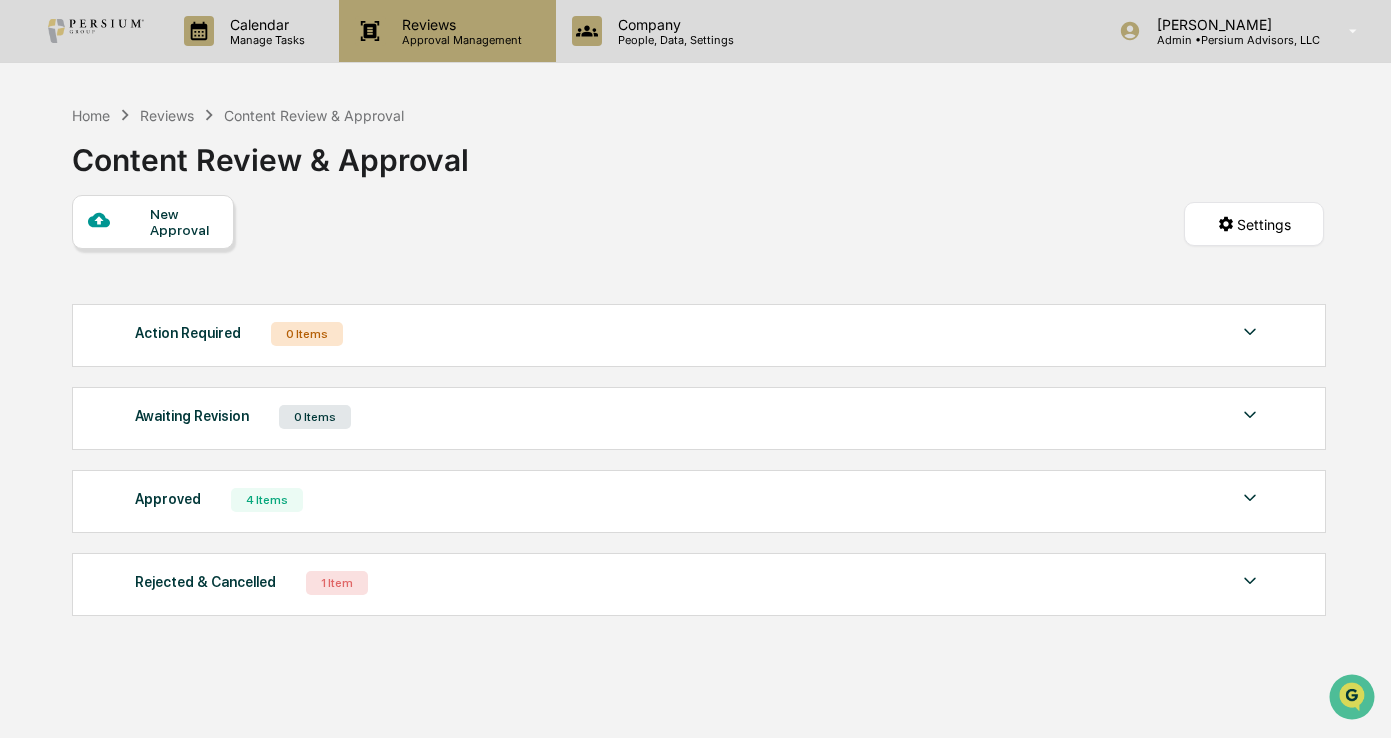 click on "Reviews" at bounding box center (459, 24) 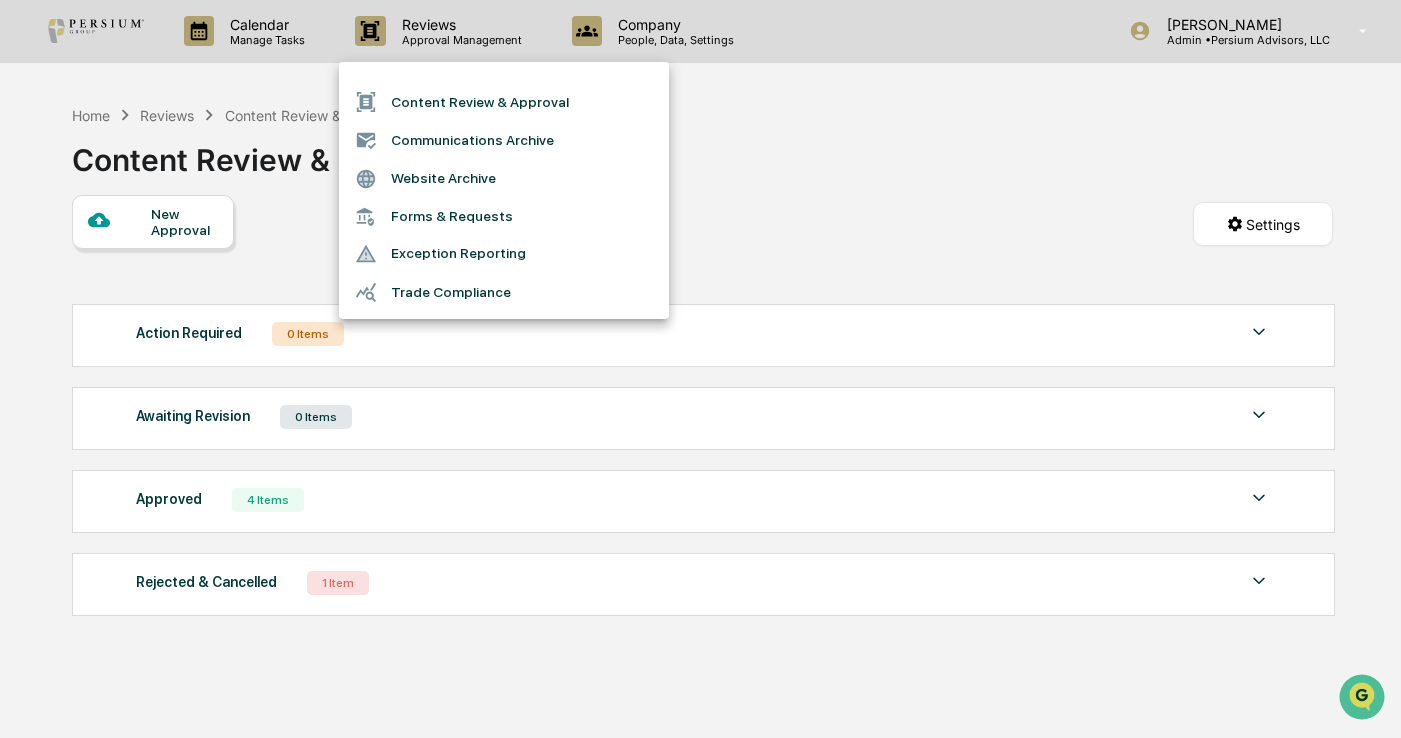 click on "Forms & Requests" at bounding box center [504, 216] 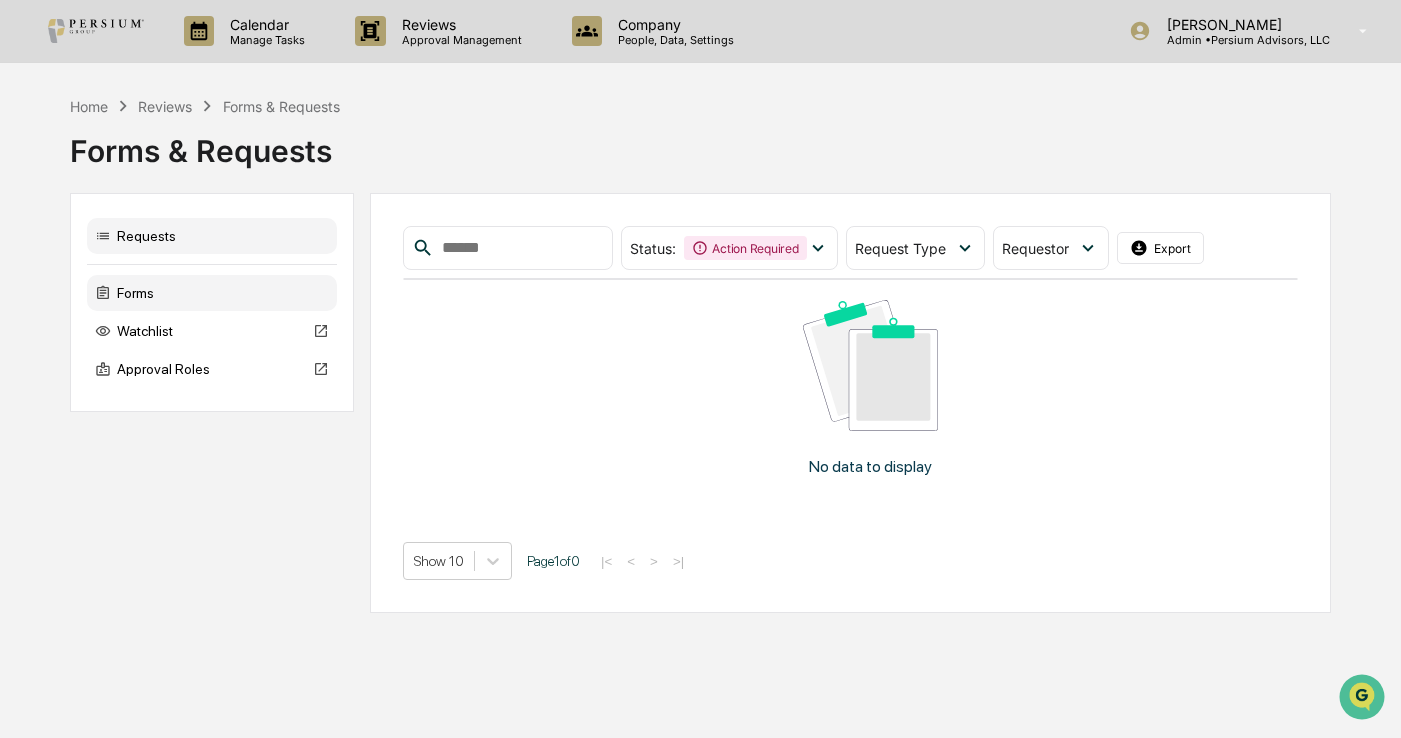click on "Forms" at bounding box center (212, 293) 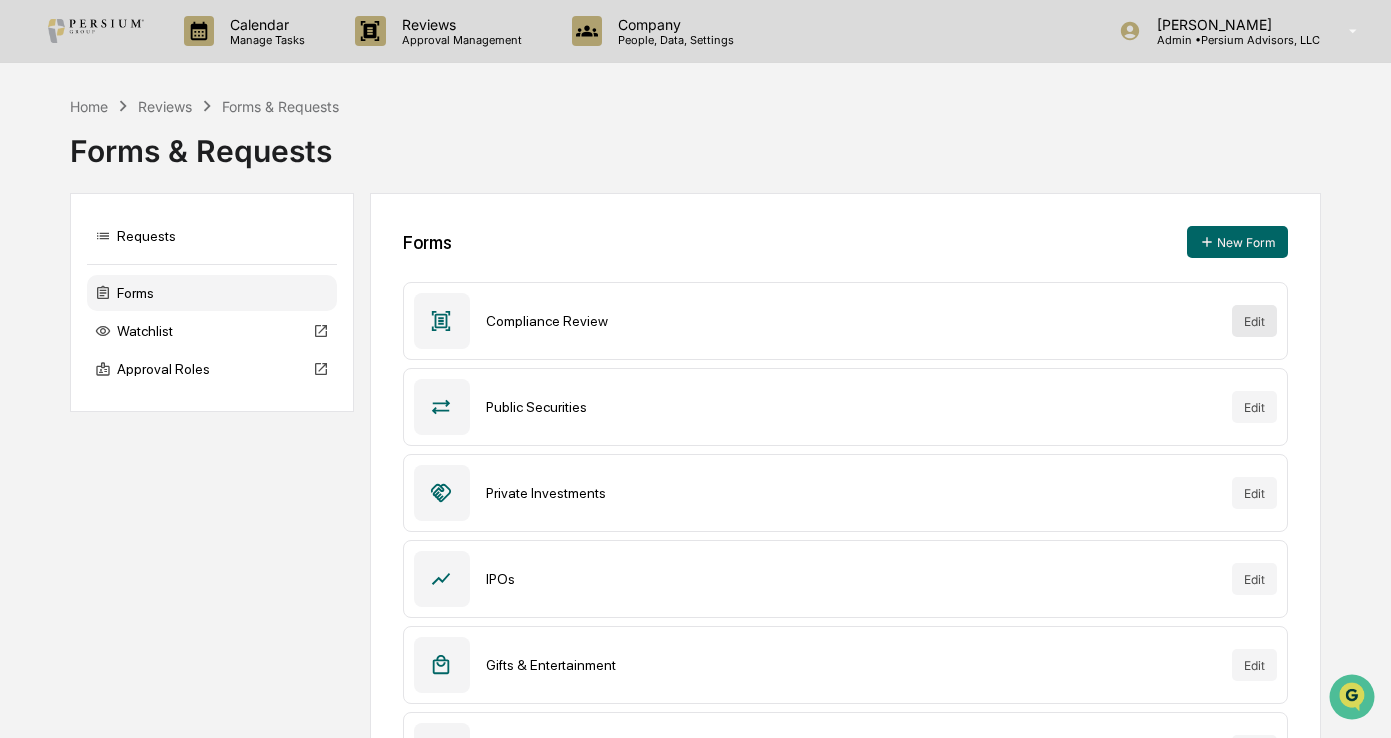 click on "Edit" at bounding box center (1254, 321) 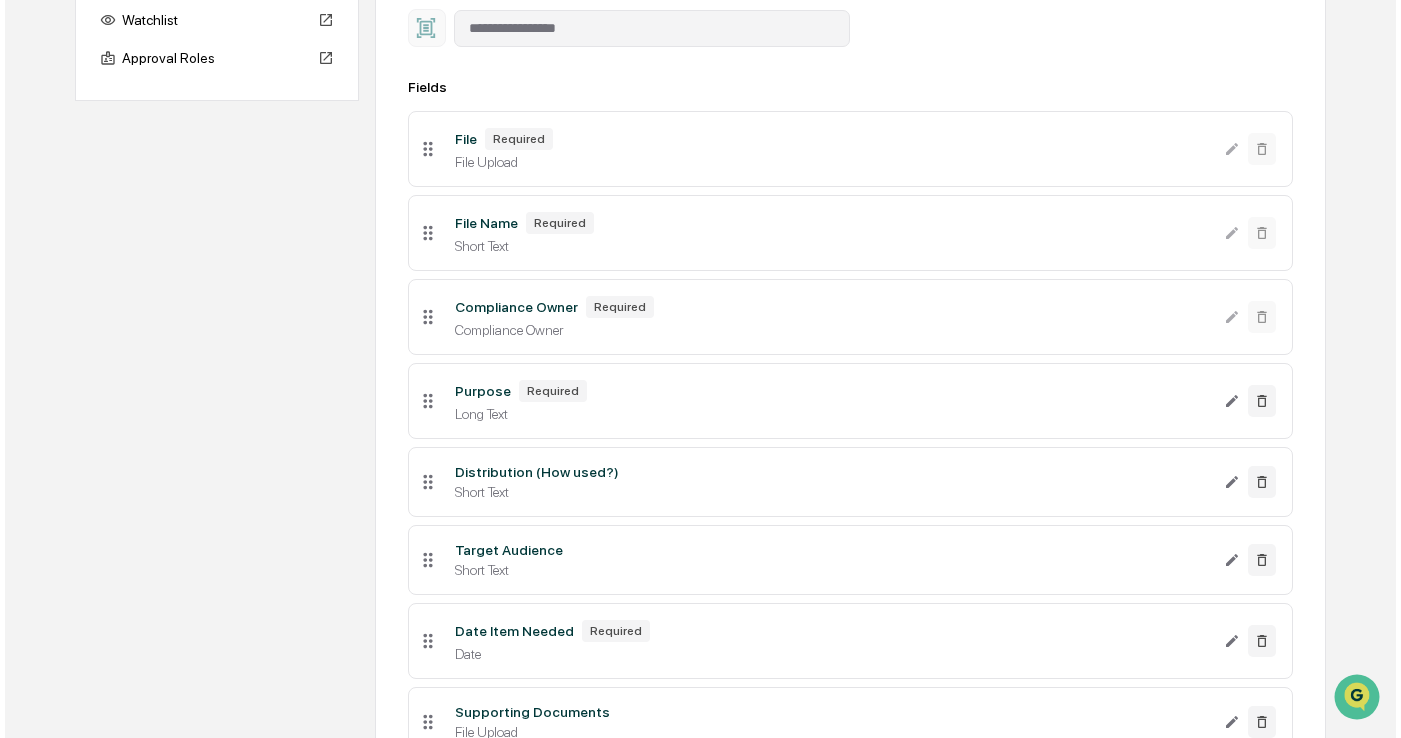 scroll, scrollTop: 483, scrollLeft: 0, axis: vertical 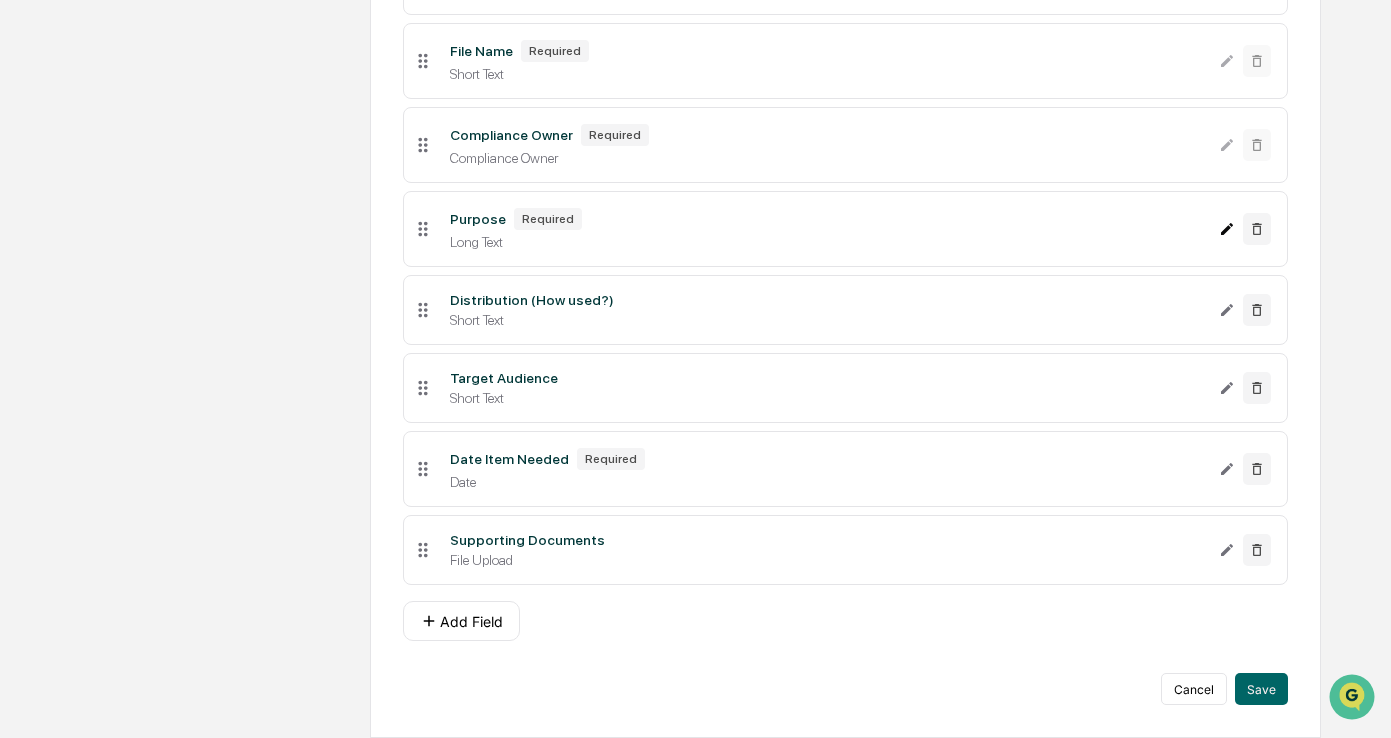 click 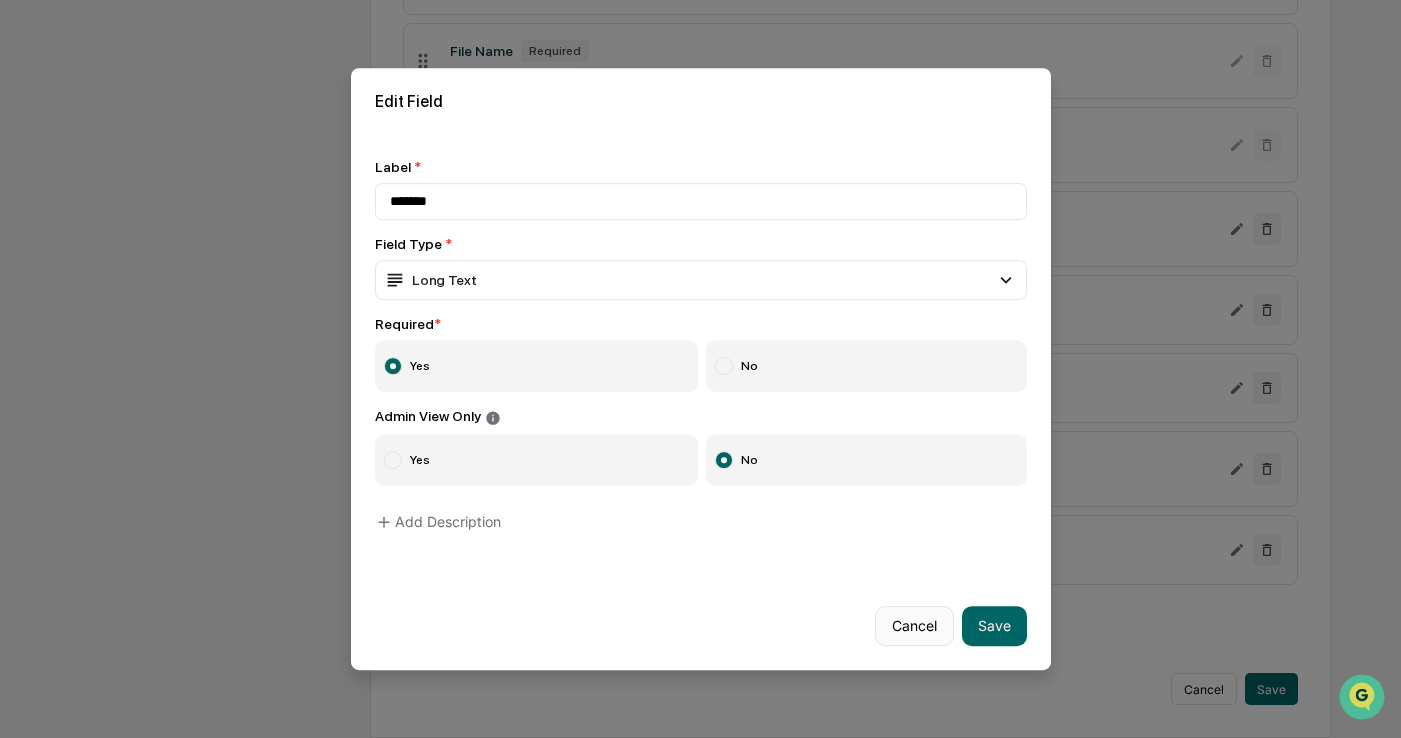 click on "Cancel" at bounding box center (914, 626) 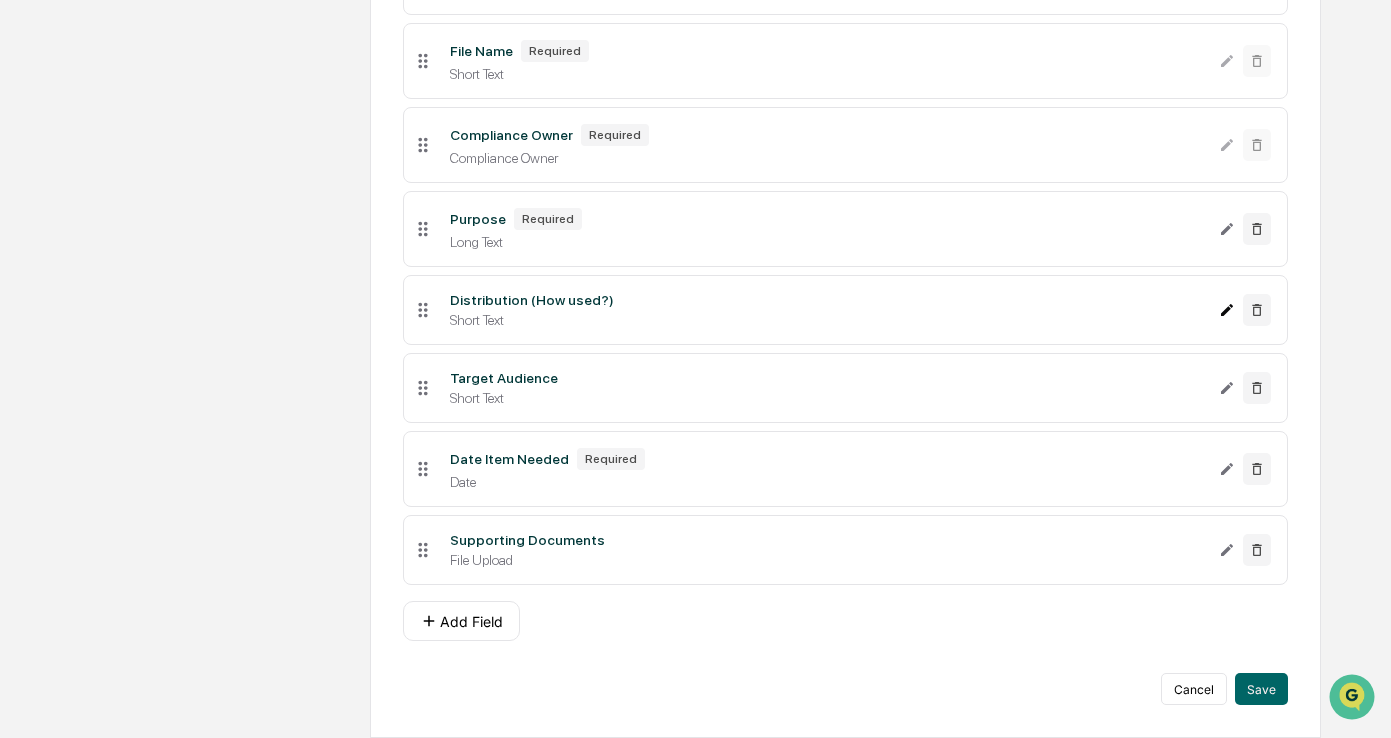 click 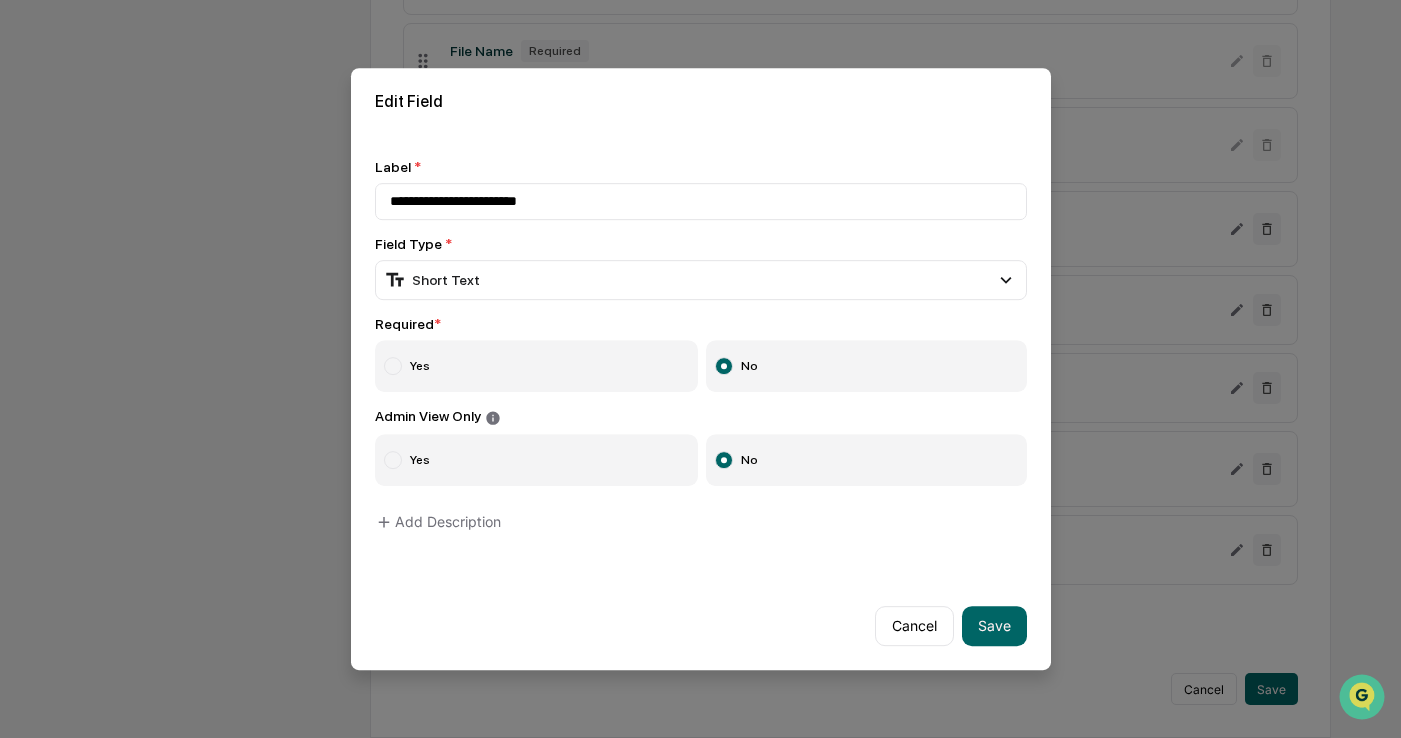 click at bounding box center [393, 366] 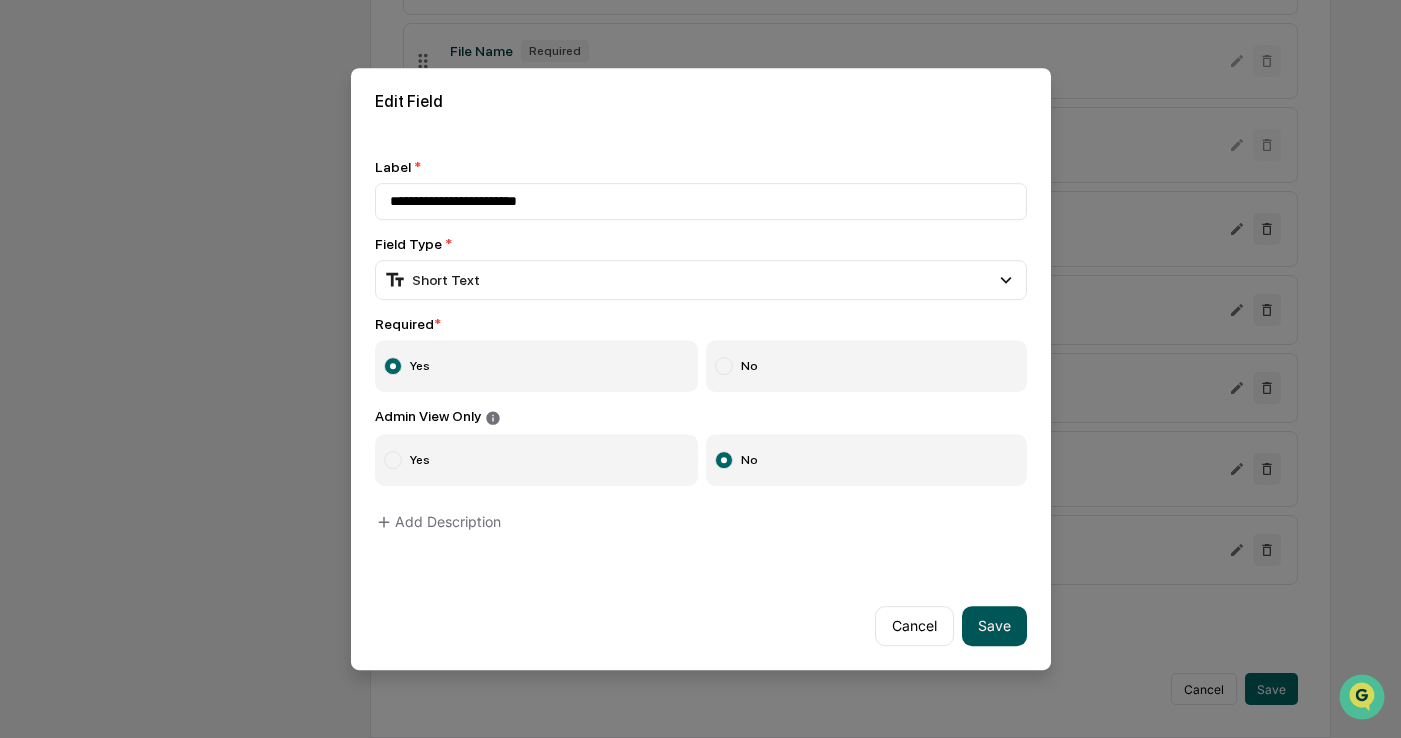 click on "Save" at bounding box center [994, 626] 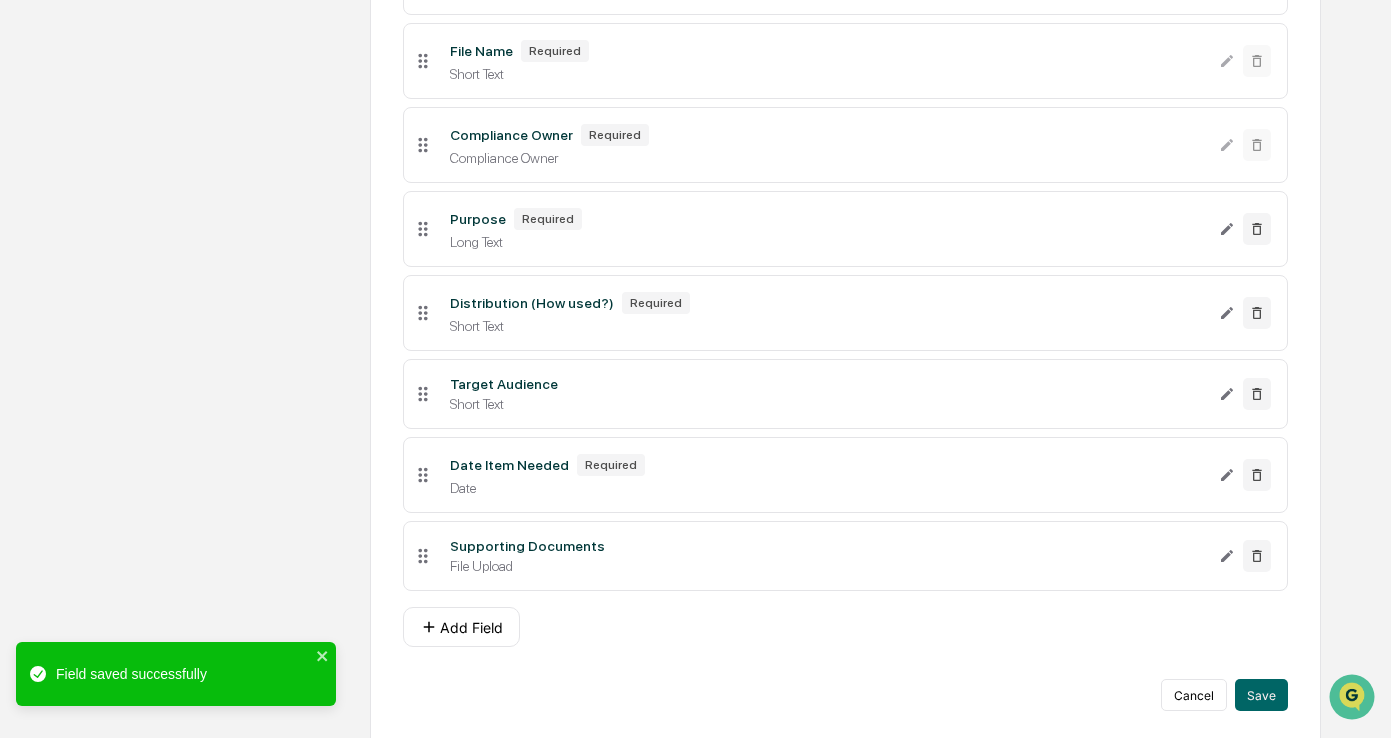 click on "Target Audience  Short Text" at bounding box center (827, 394) 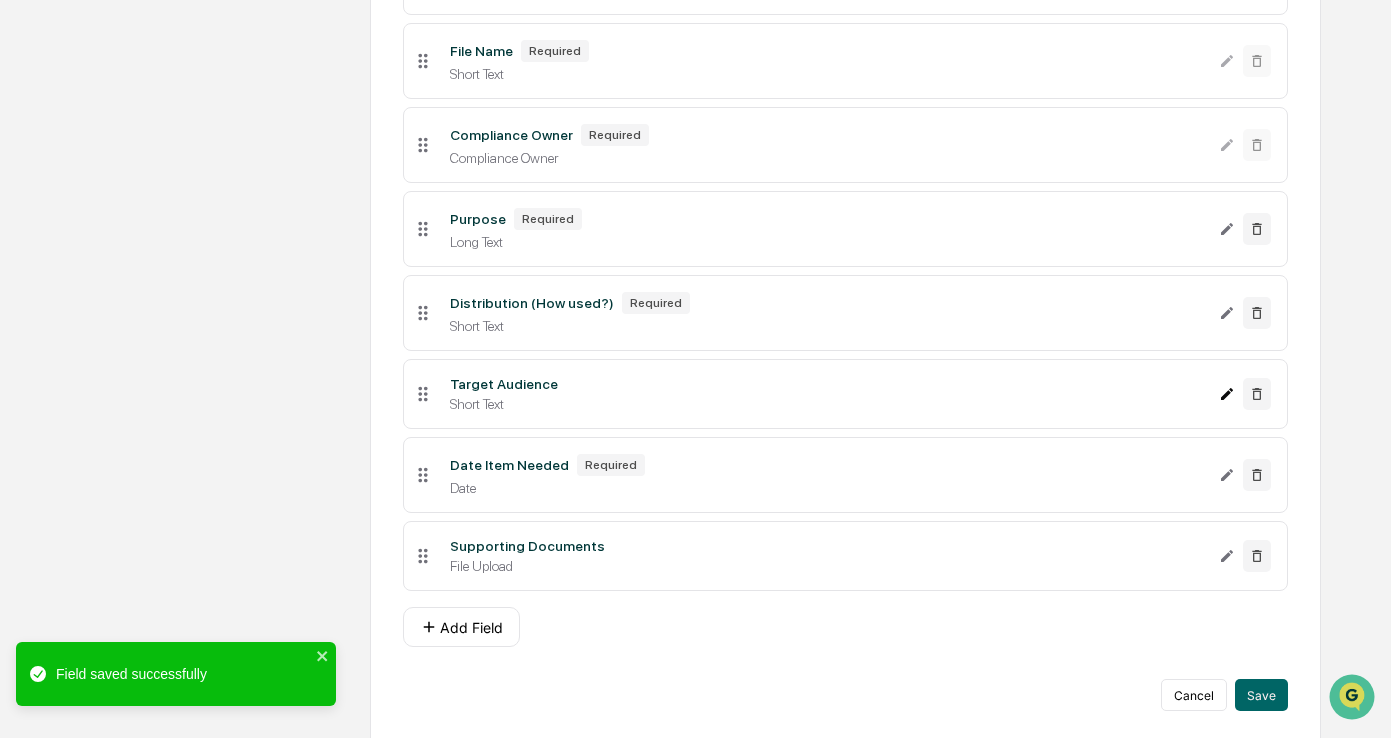 click 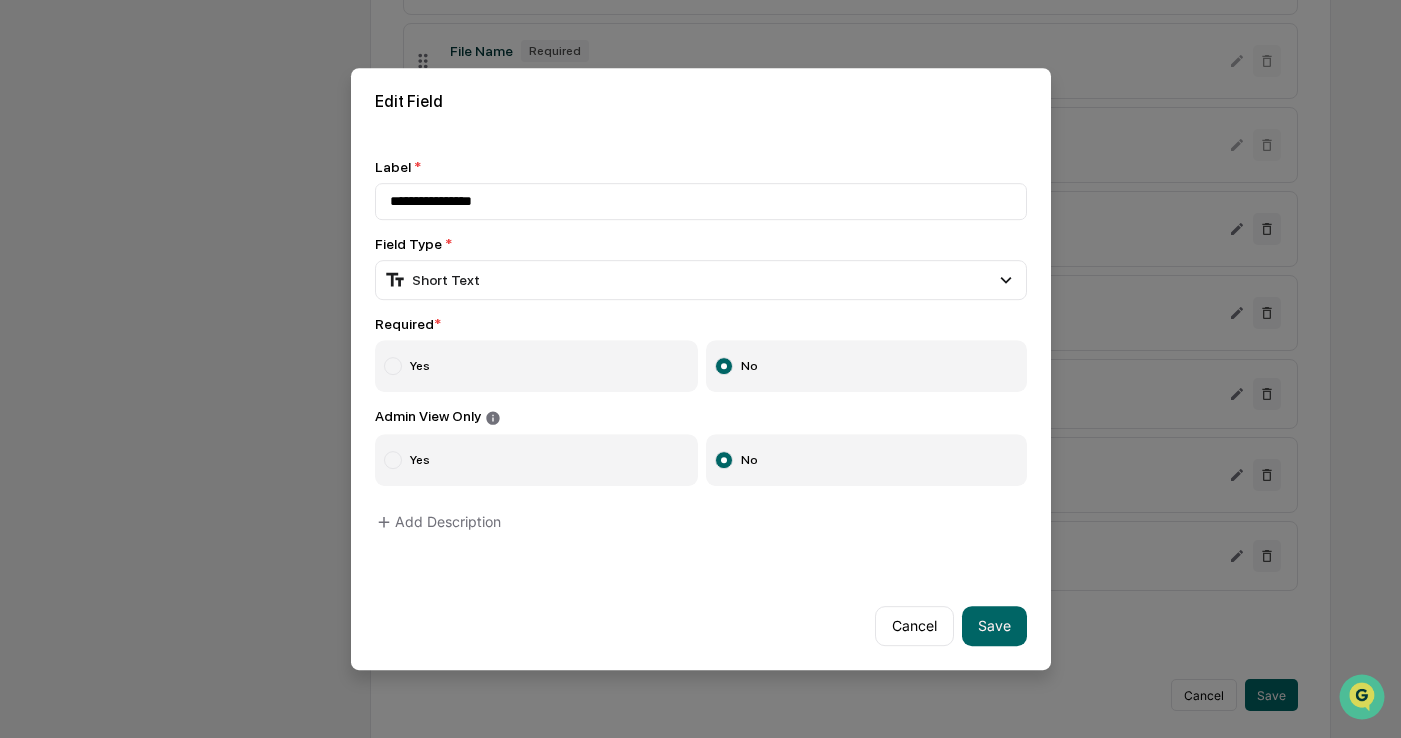 click on "Yes" at bounding box center (537, 366) 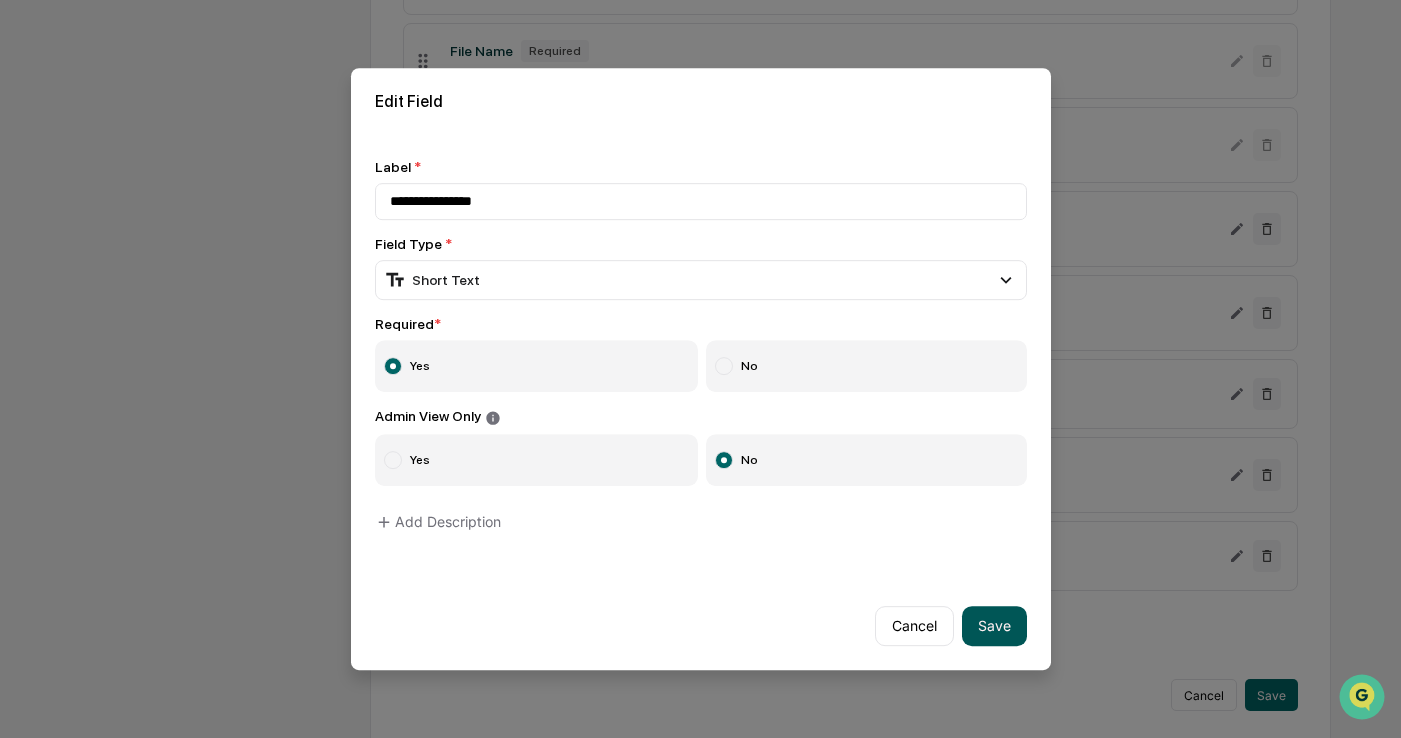 click on "Save" at bounding box center [994, 626] 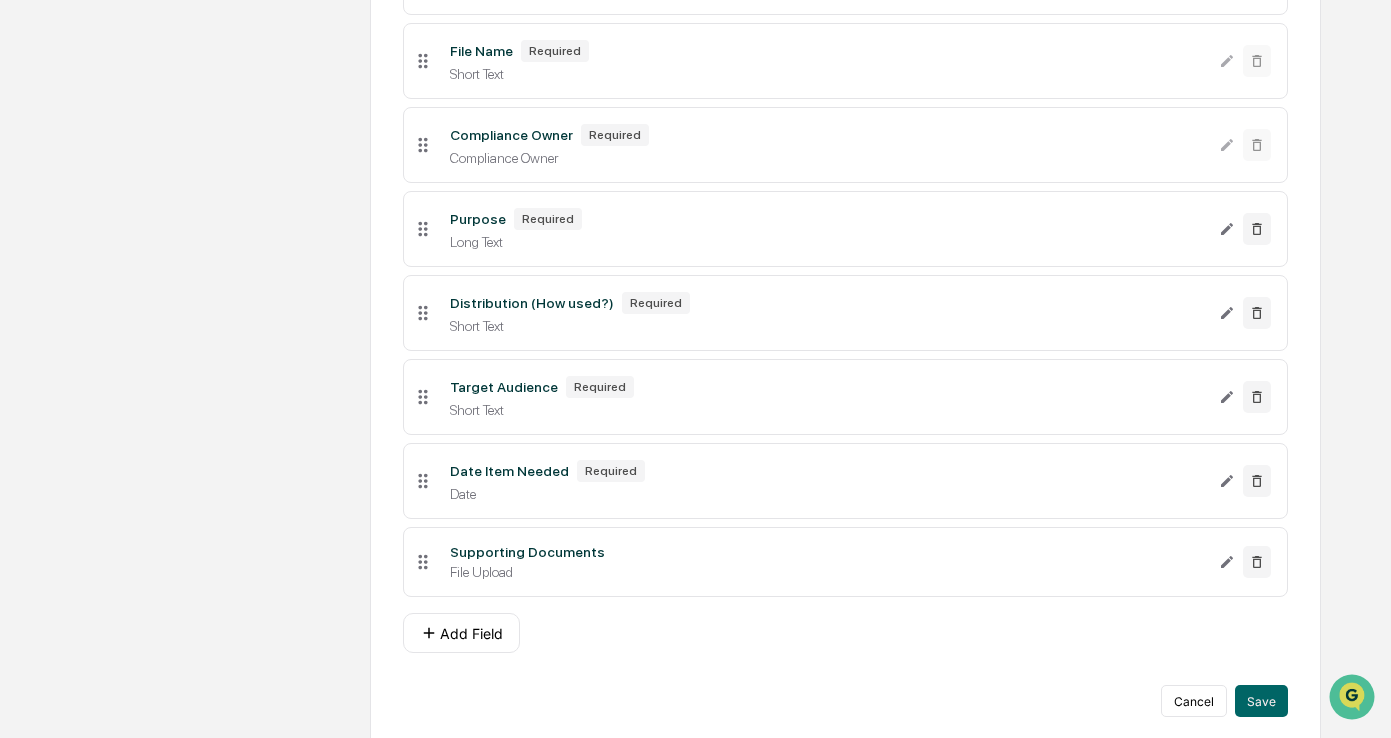 click on "Supporting Documents File Upload" at bounding box center (827, 562) 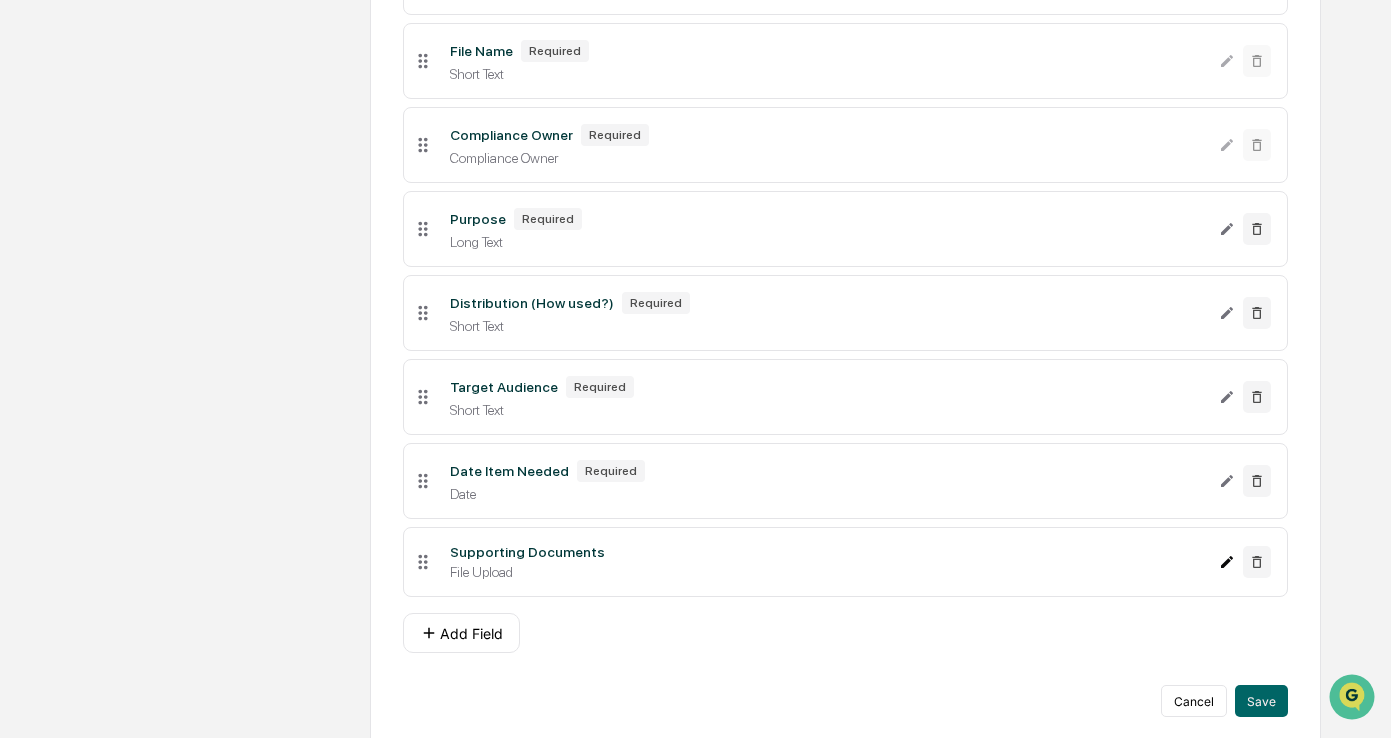 click 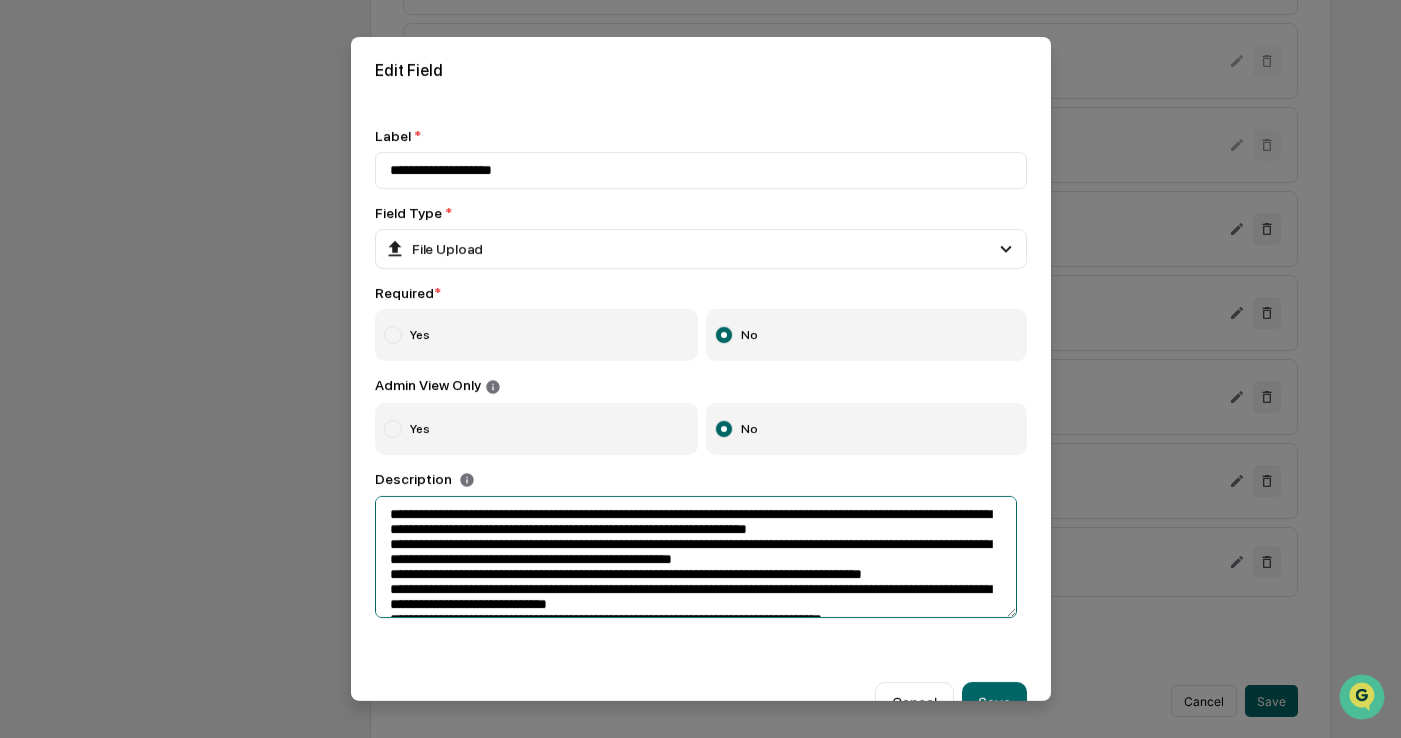 click at bounding box center (696, 557) 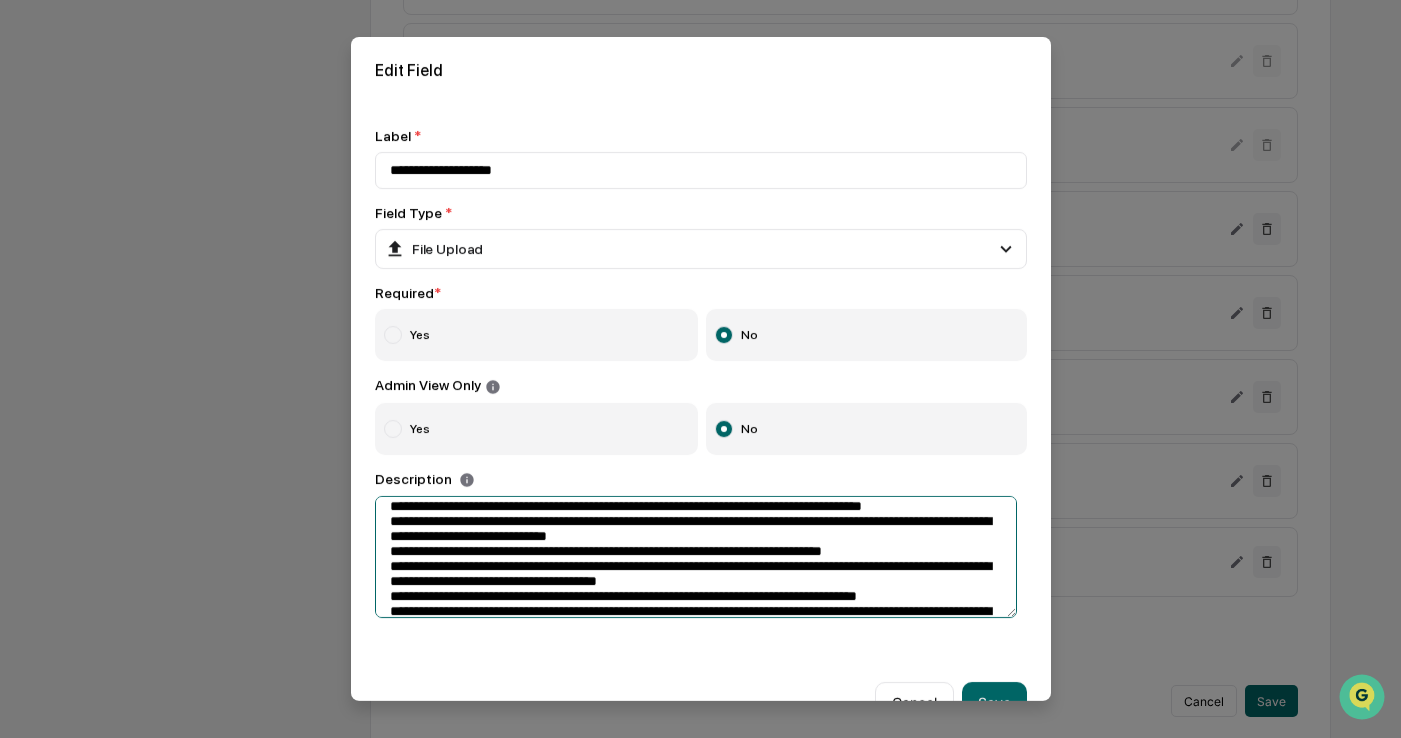 scroll, scrollTop: 100, scrollLeft: 0, axis: vertical 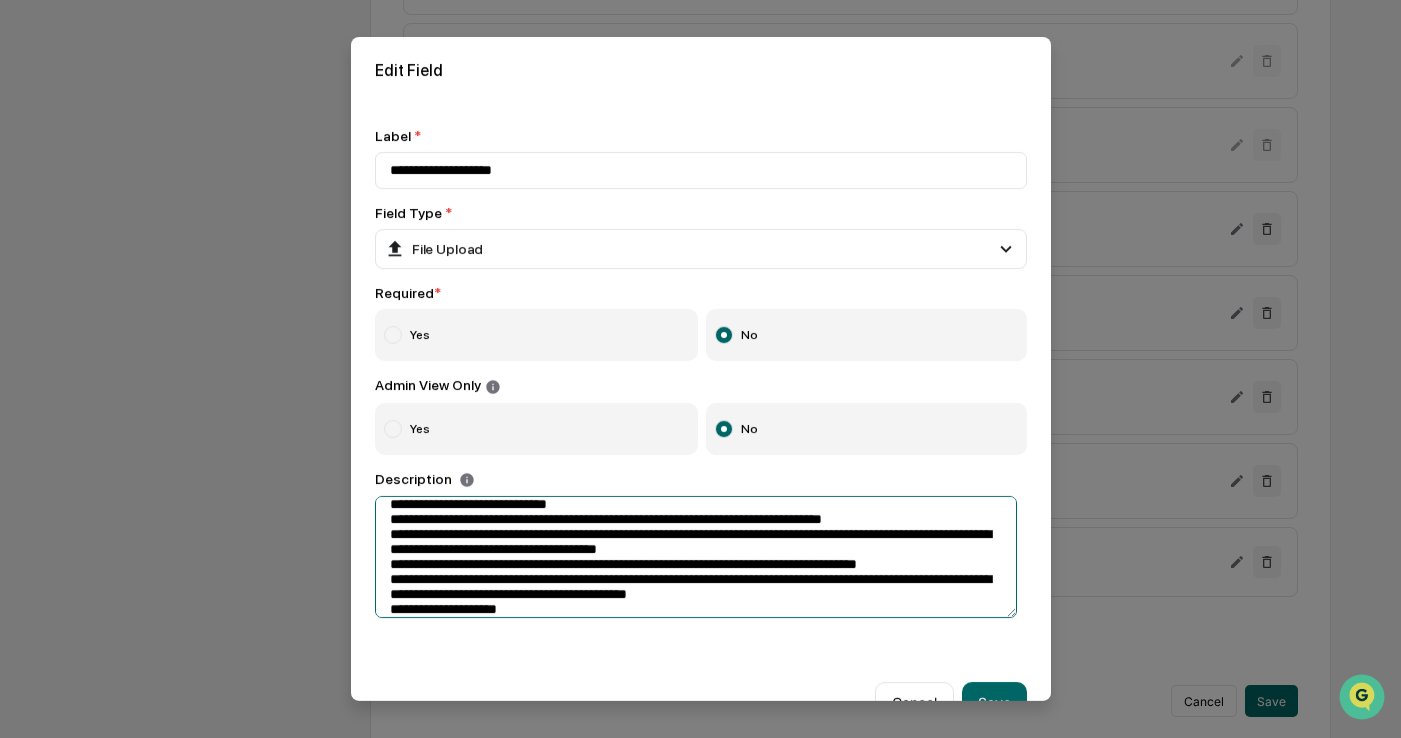 click at bounding box center (696, 557) 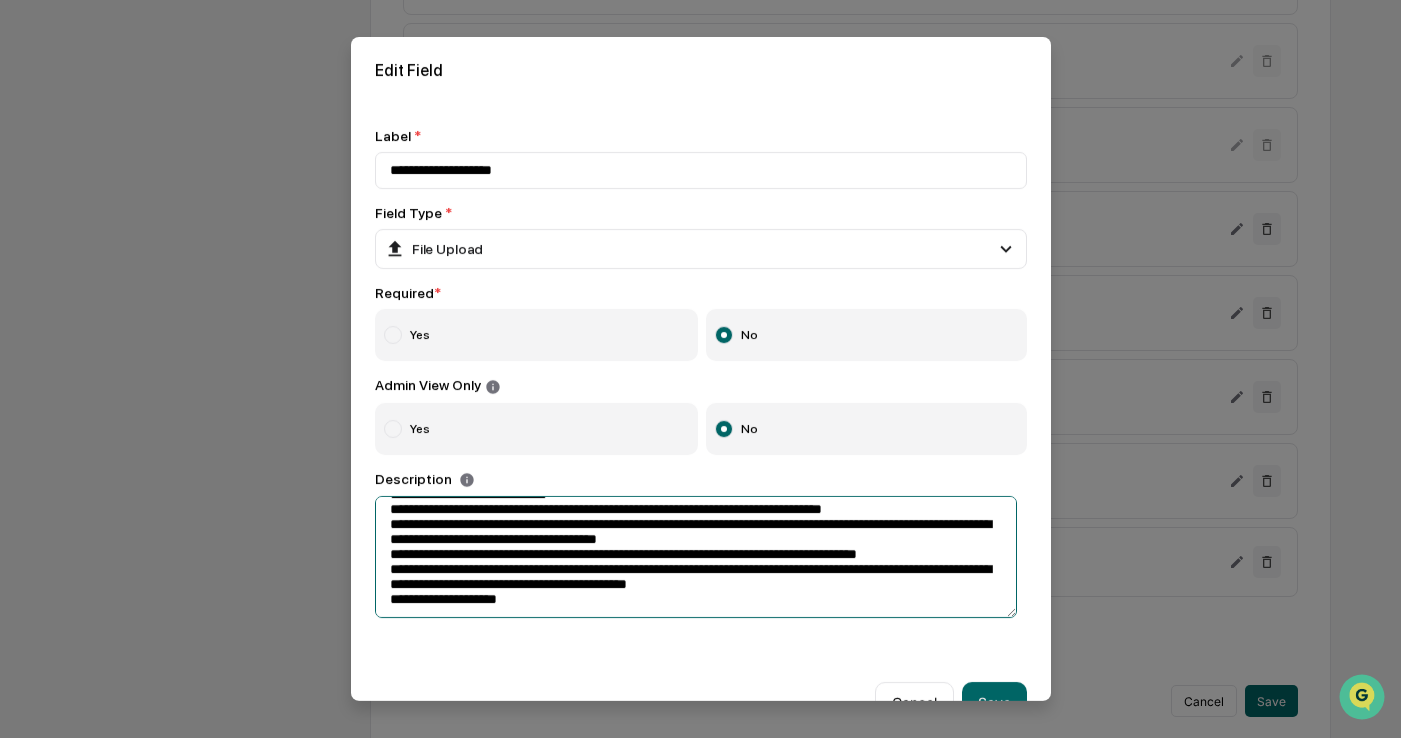 scroll, scrollTop: 124, scrollLeft: 0, axis: vertical 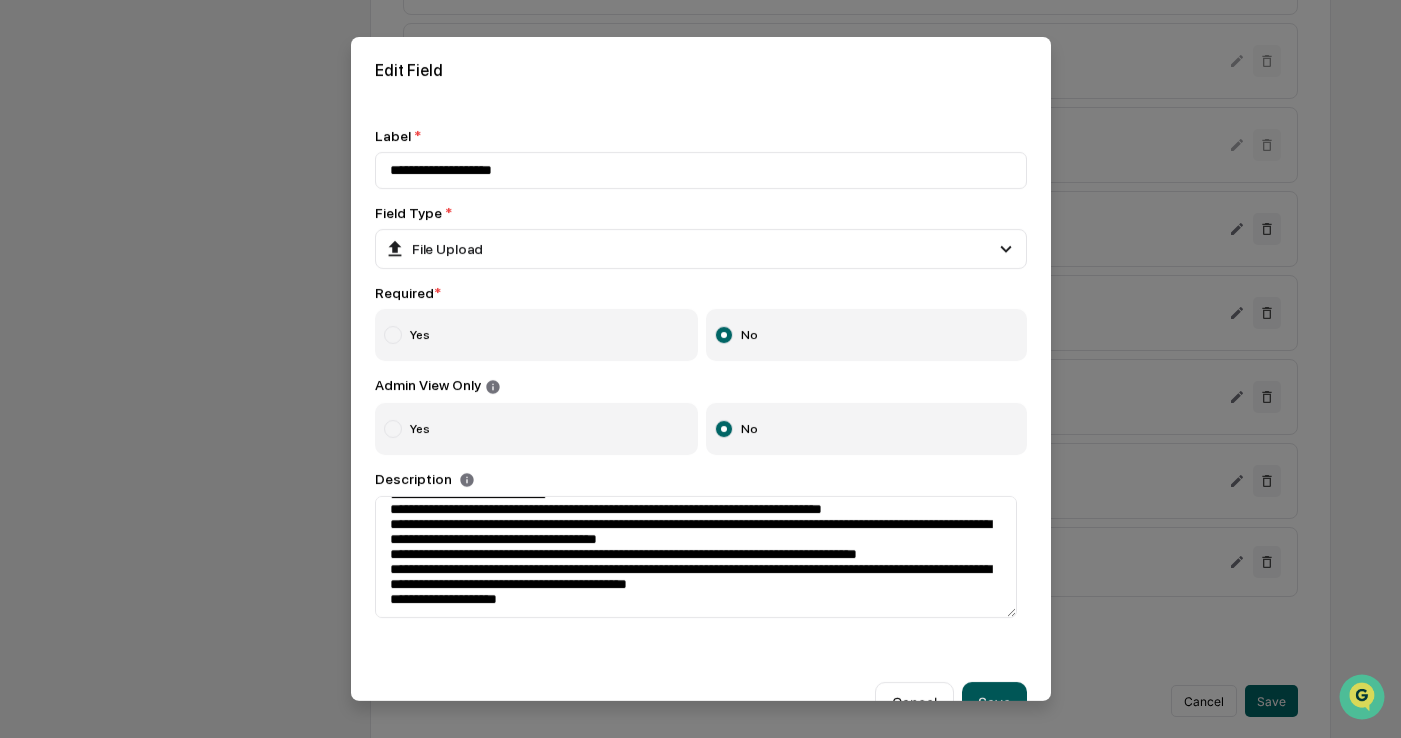 click on "Save" at bounding box center [994, 702] 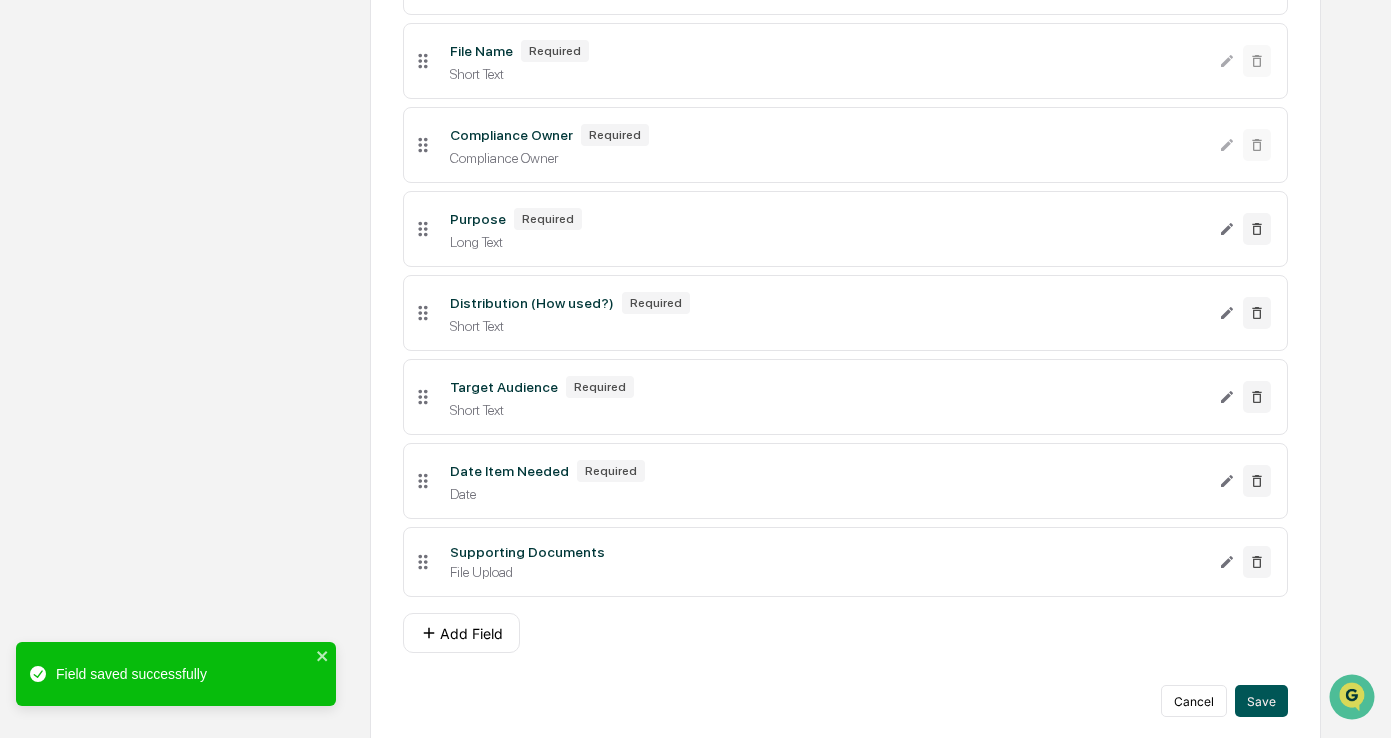 click on "Save" at bounding box center [1261, 701] 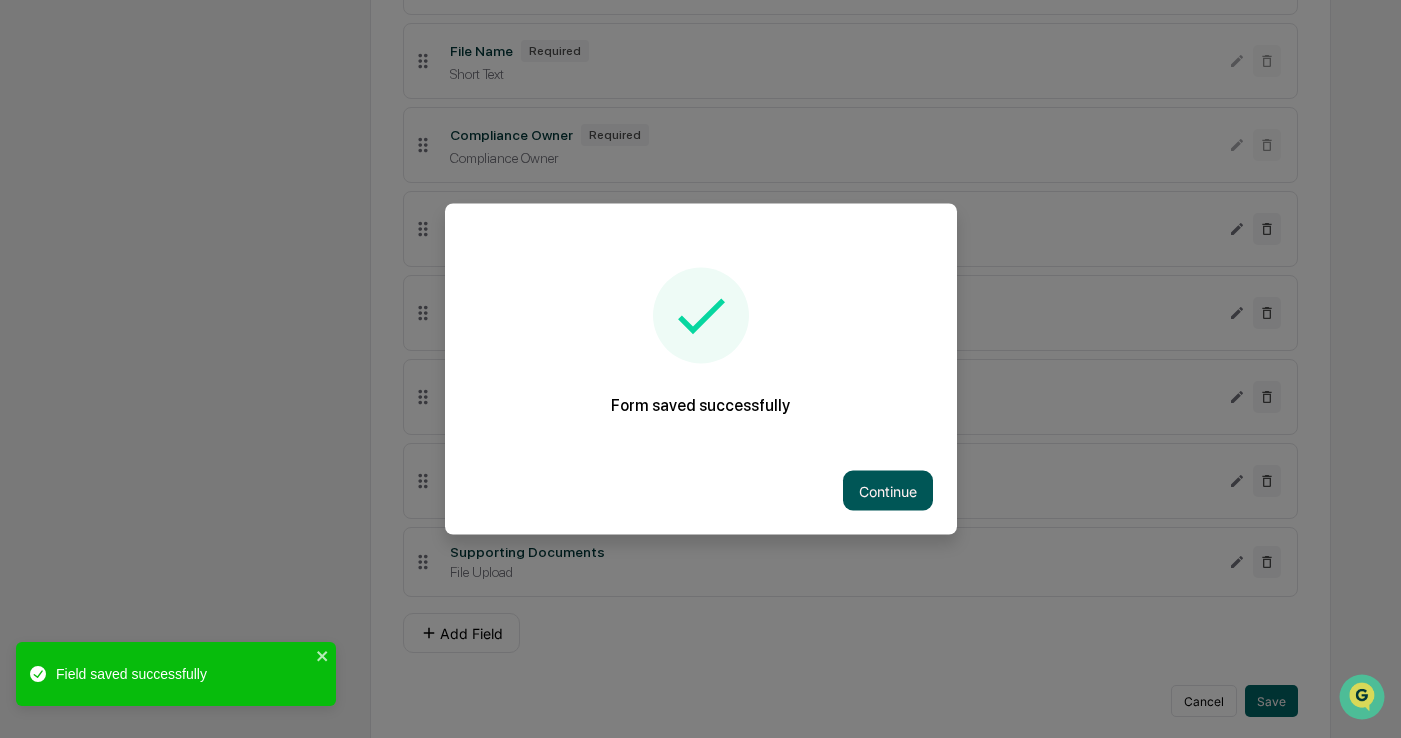 click on "Continue" at bounding box center [888, 491] 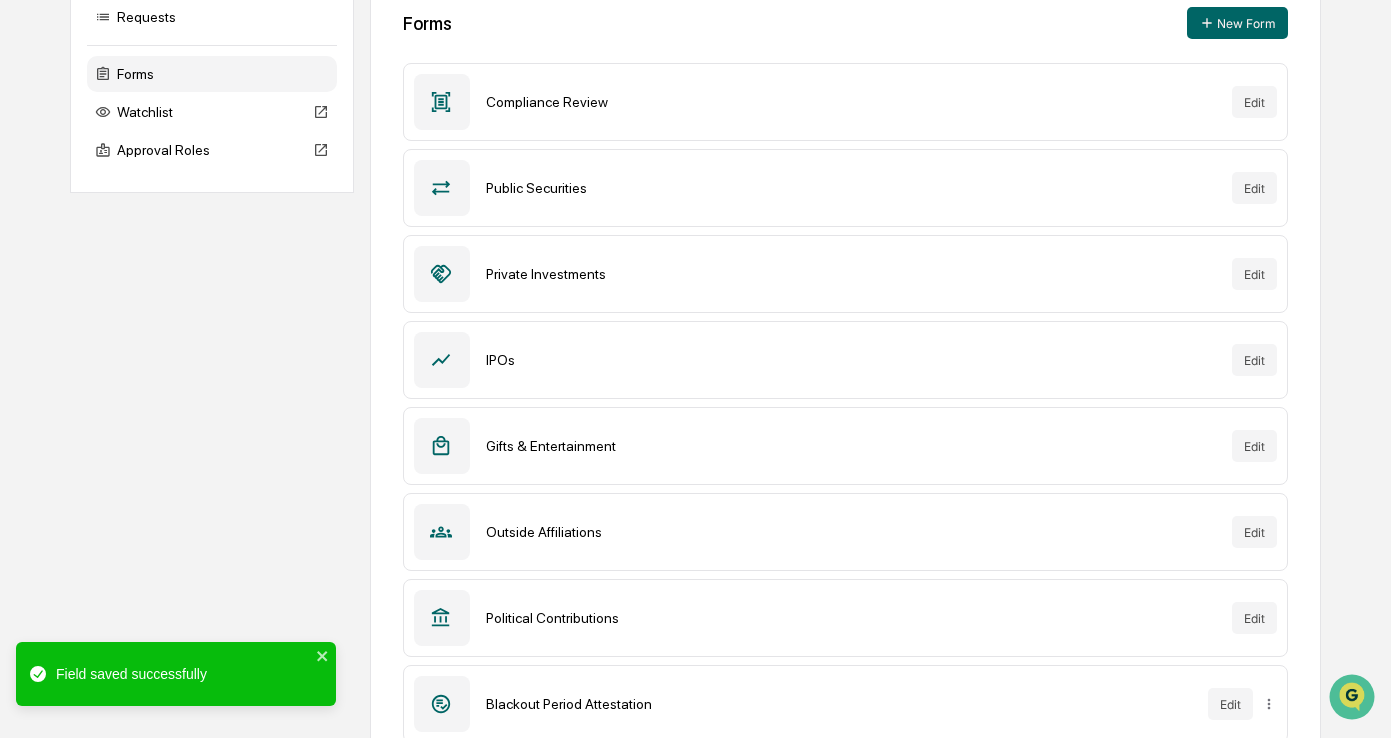 scroll, scrollTop: 0, scrollLeft: 0, axis: both 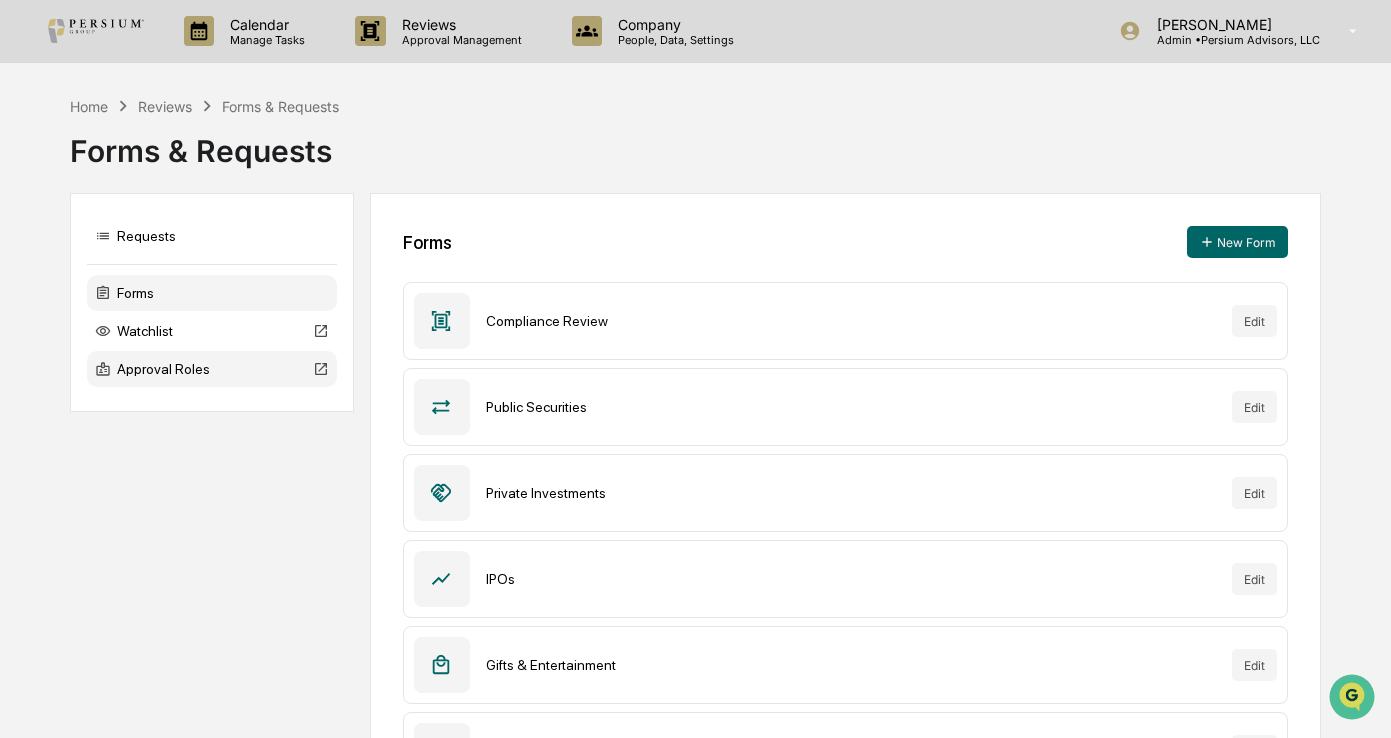 click on "Approval Roles" at bounding box center (212, 369) 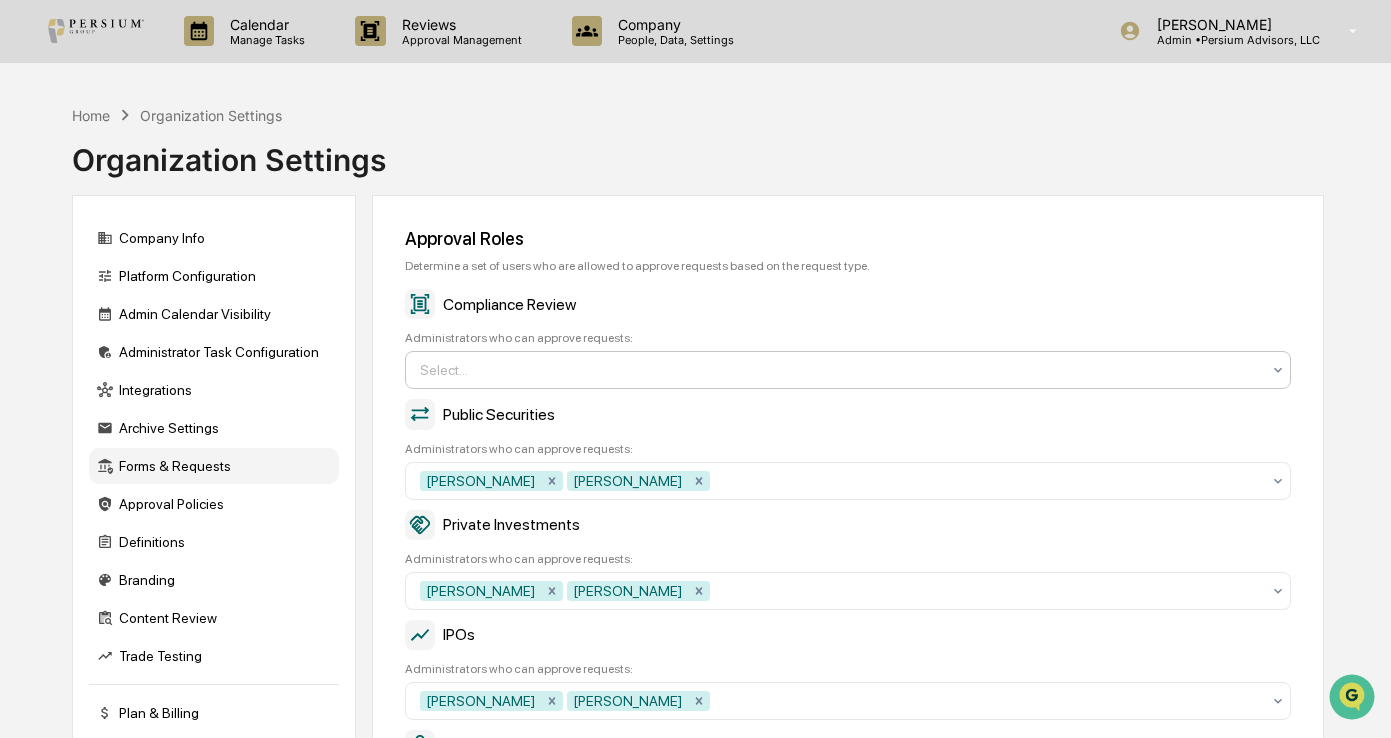 click on "Select..." at bounding box center (840, 370) 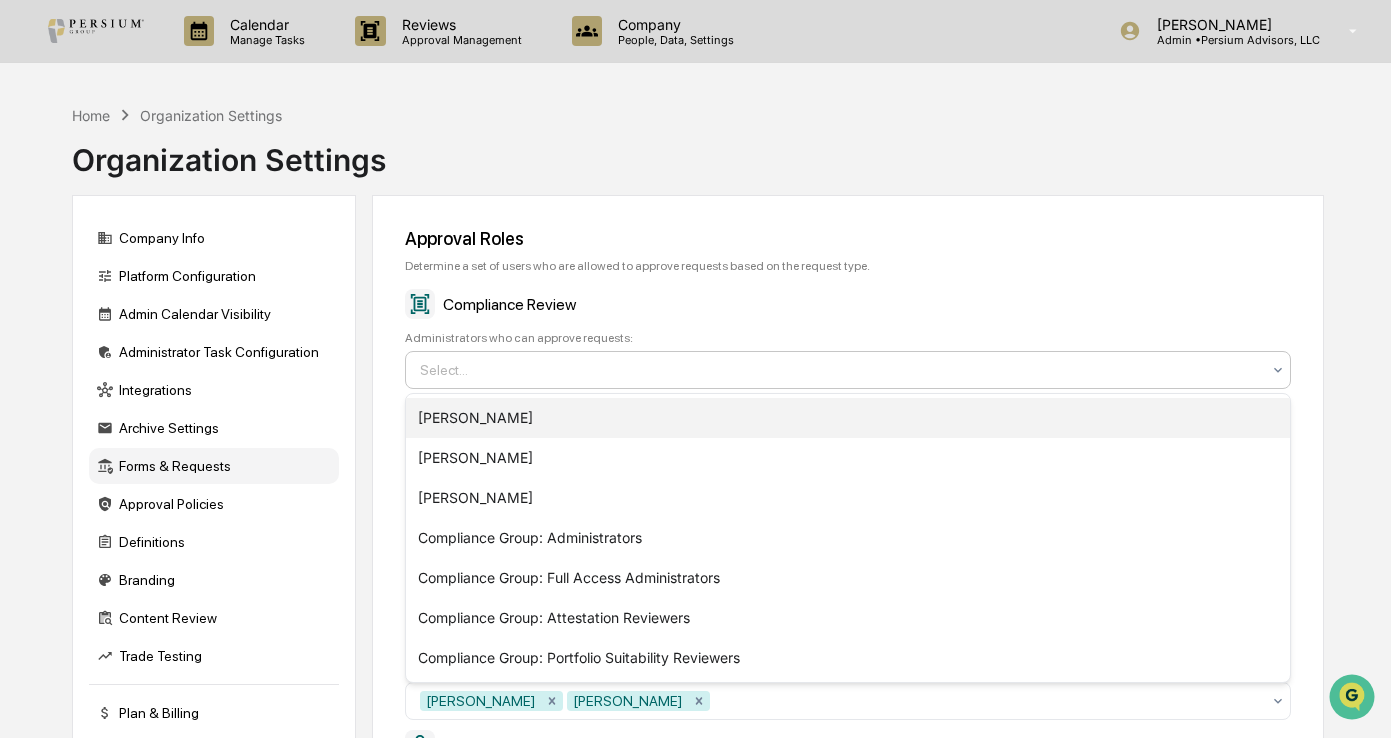 click on "[PERSON_NAME]" at bounding box center (848, 418) 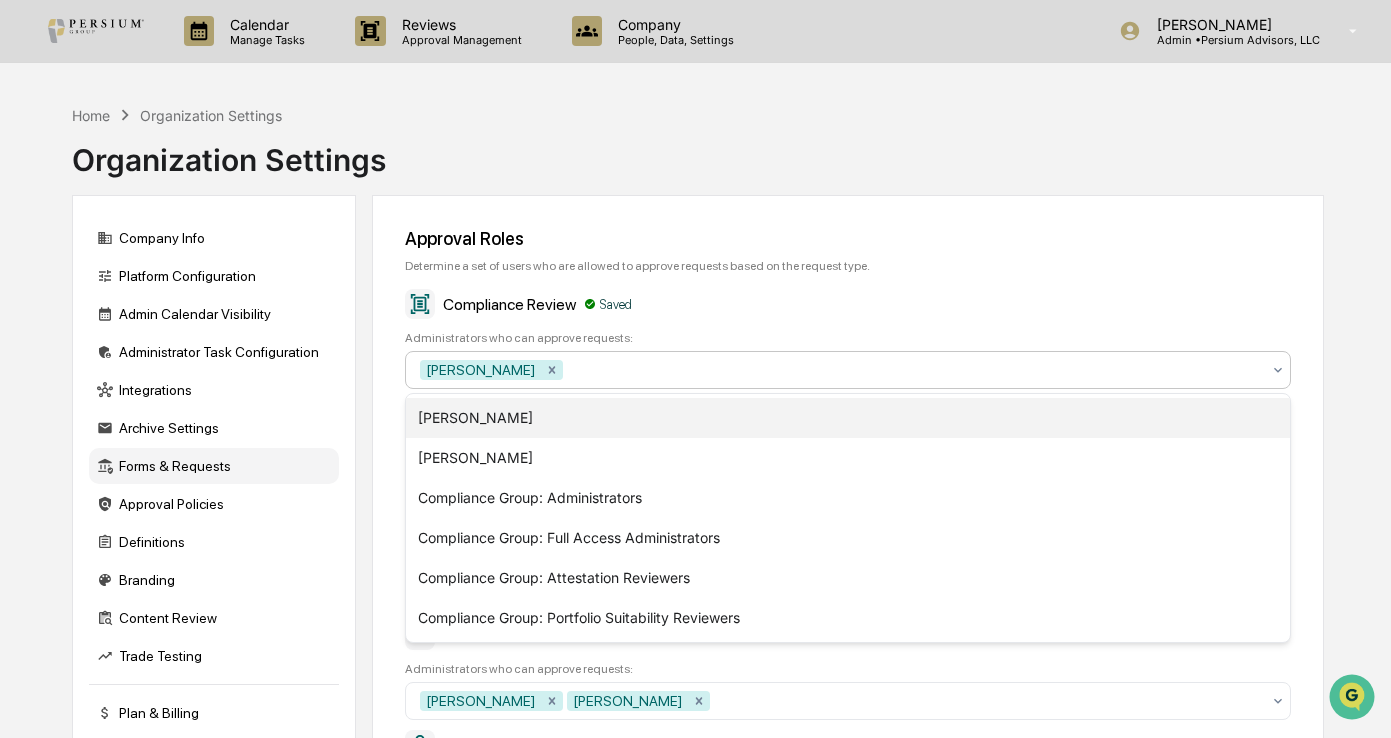 click on "[PERSON_NAME]" at bounding box center [848, 418] 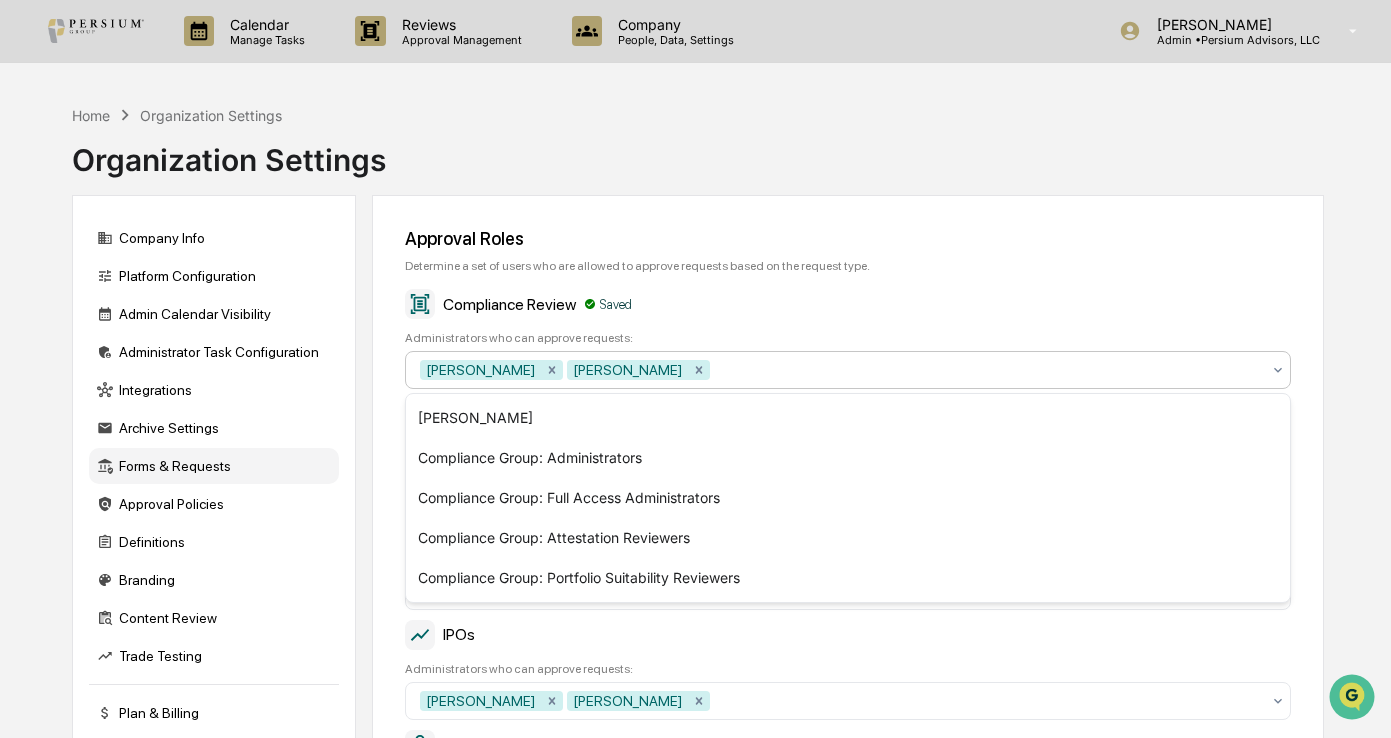 click on "Compliance Review Saved" at bounding box center (848, 304) 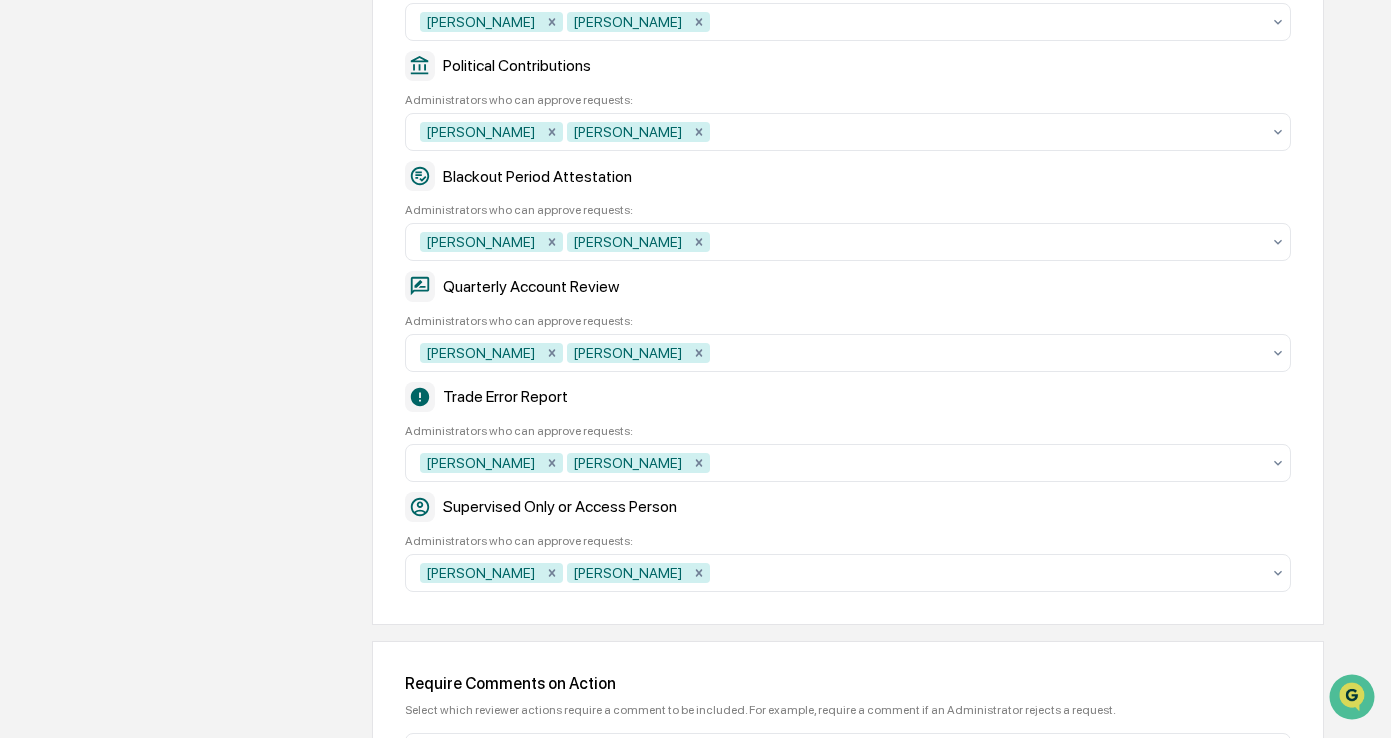 scroll, scrollTop: 1024, scrollLeft: 0, axis: vertical 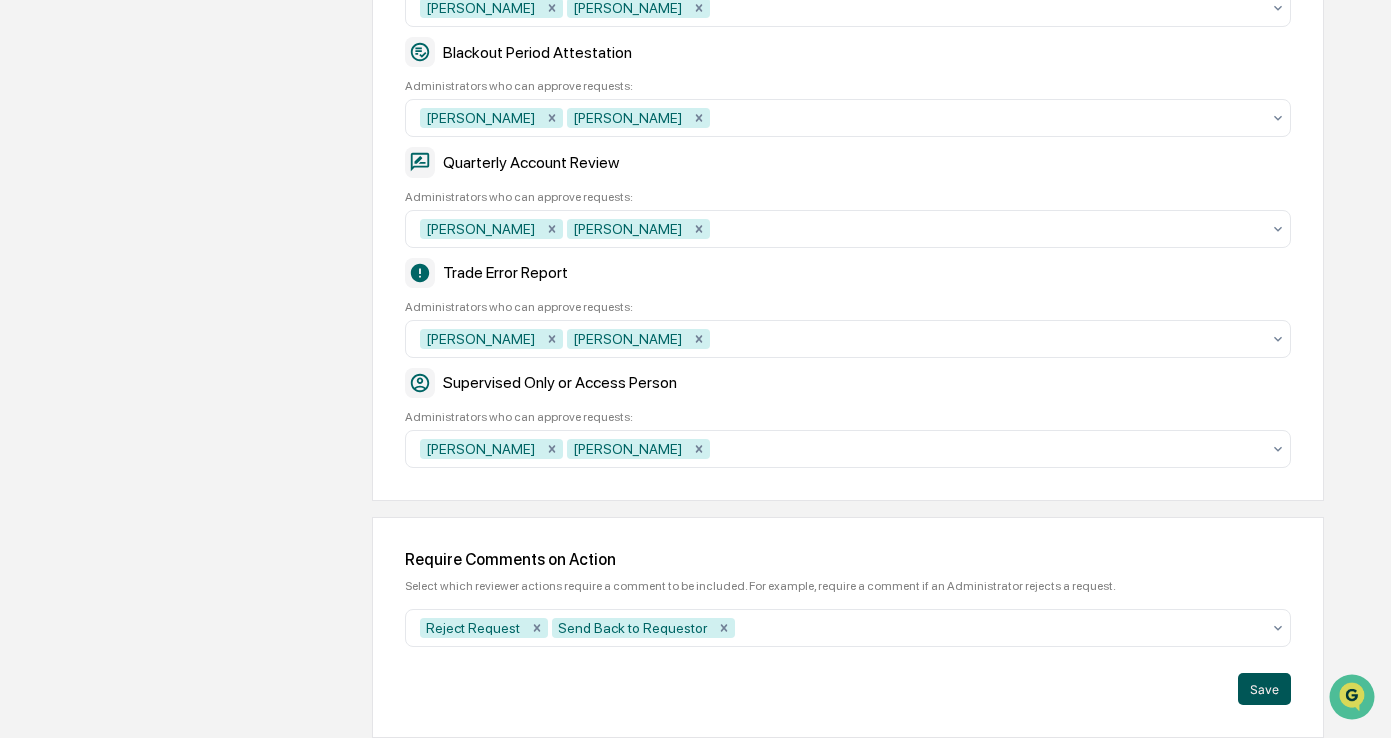 click on "Save" at bounding box center [1264, 689] 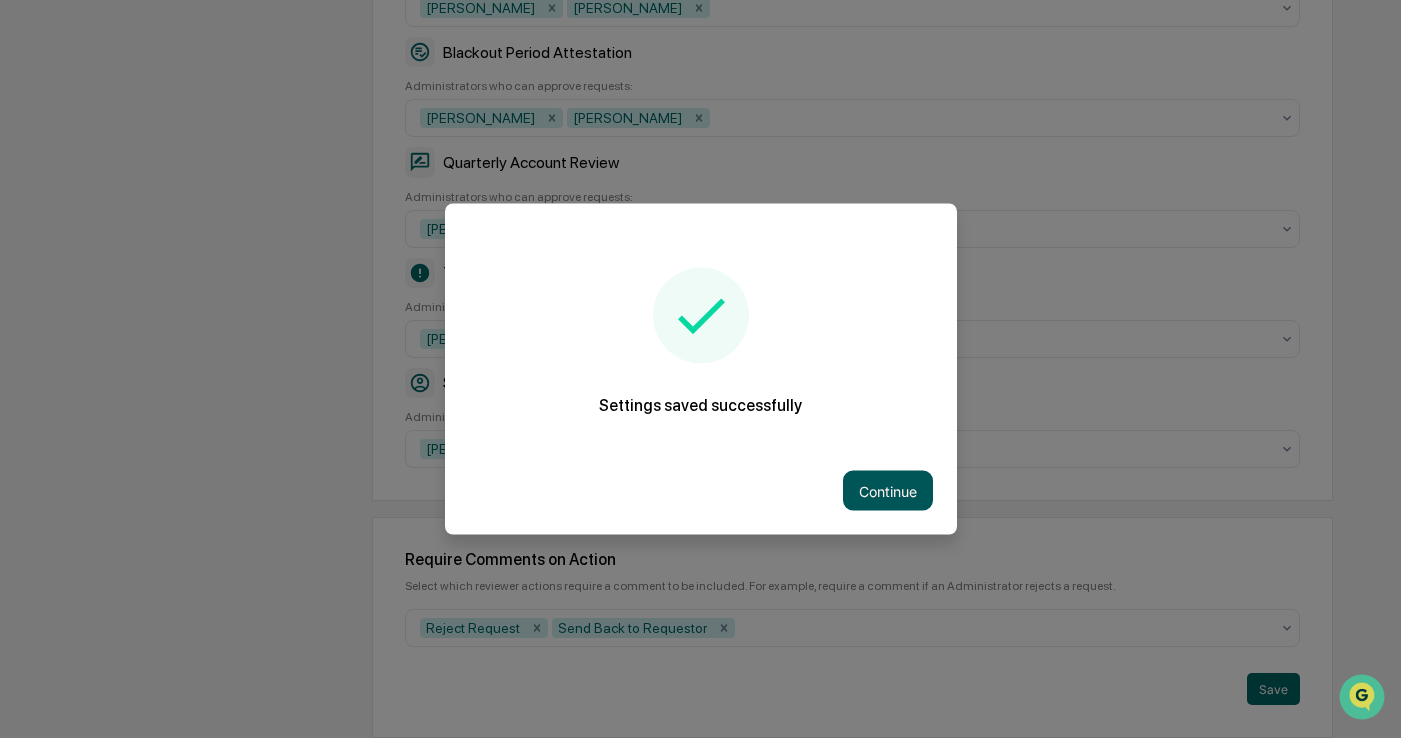 click on "Continue" at bounding box center [888, 491] 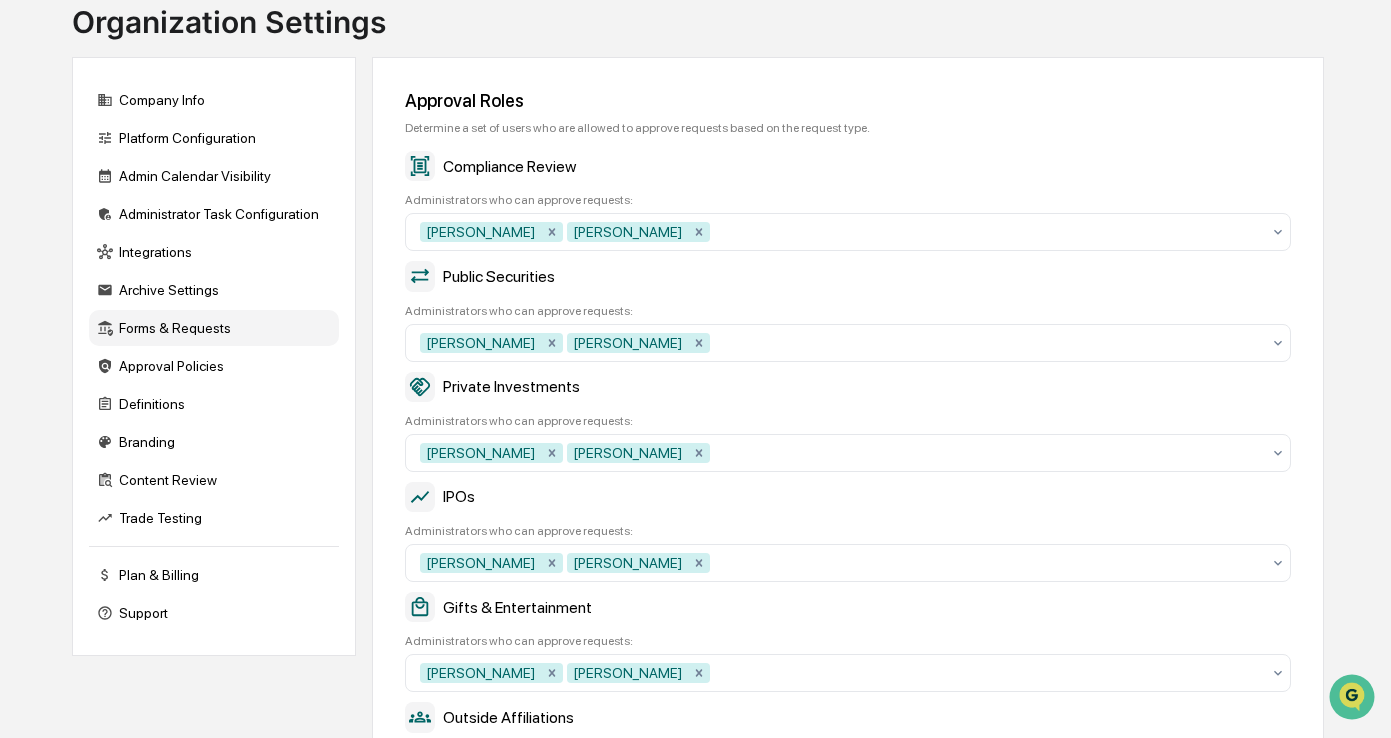 scroll, scrollTop: 0, scrollLeft: 0, axis: both 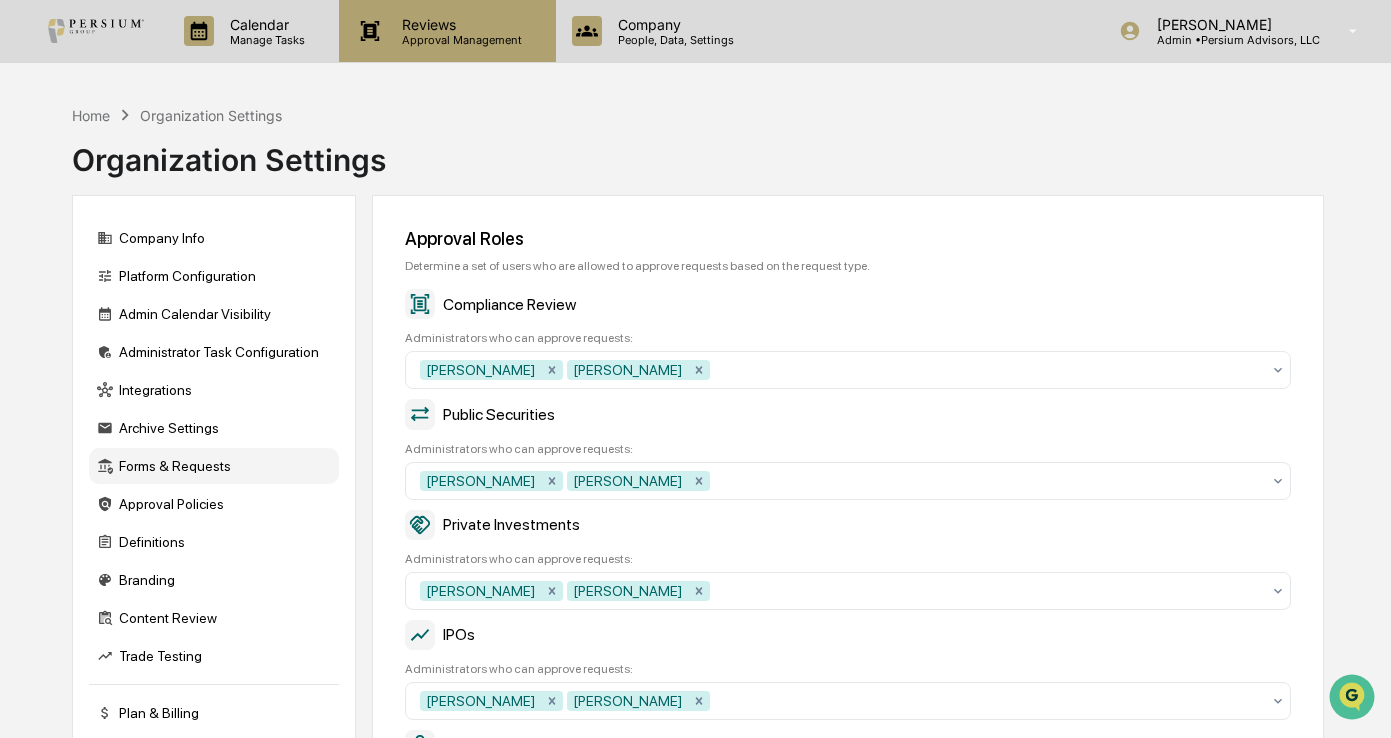 click on "Approval Management" at bounding box center (459, 40) 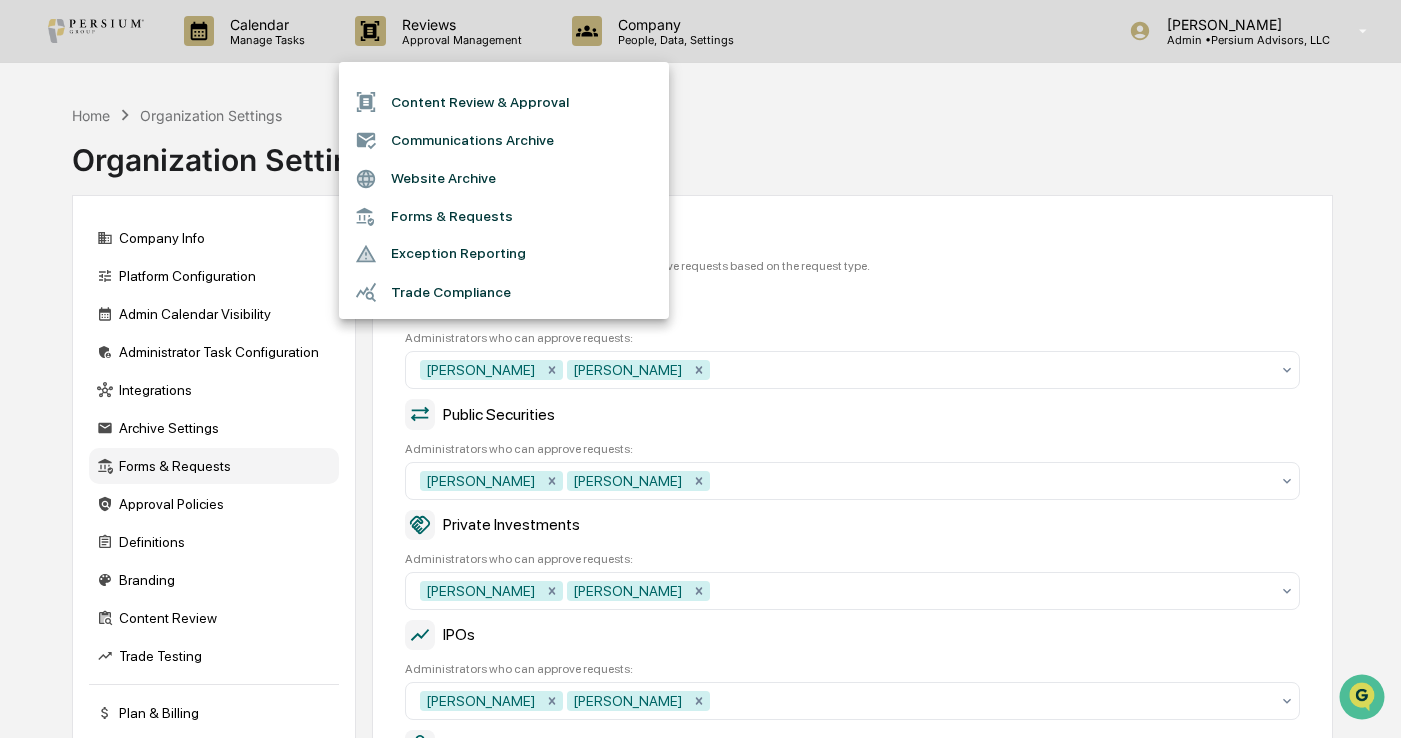 click on "Content Review & Approval" at bounding box center [504, 102] 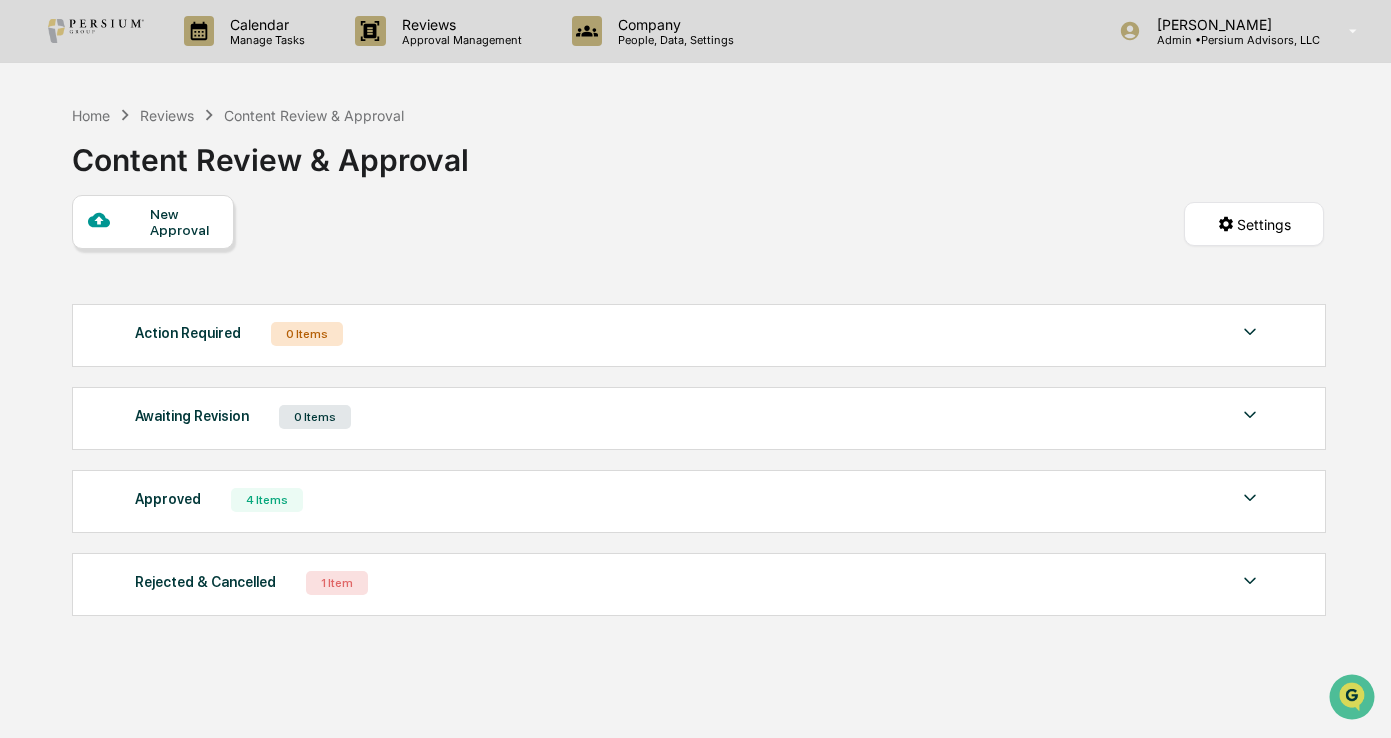 click at bounding box center [119, 221] 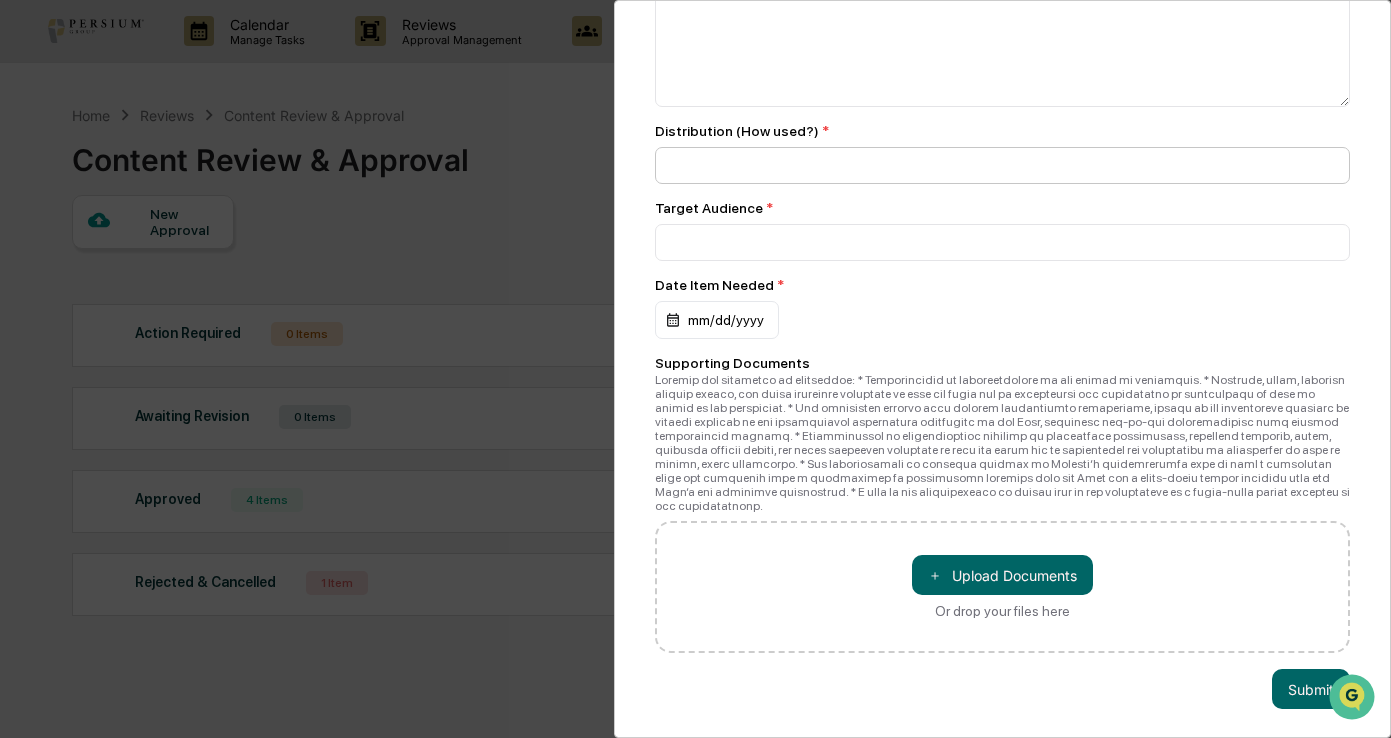 scroll, scrollTop: 486, scrollLeft: 0, axis: vertical 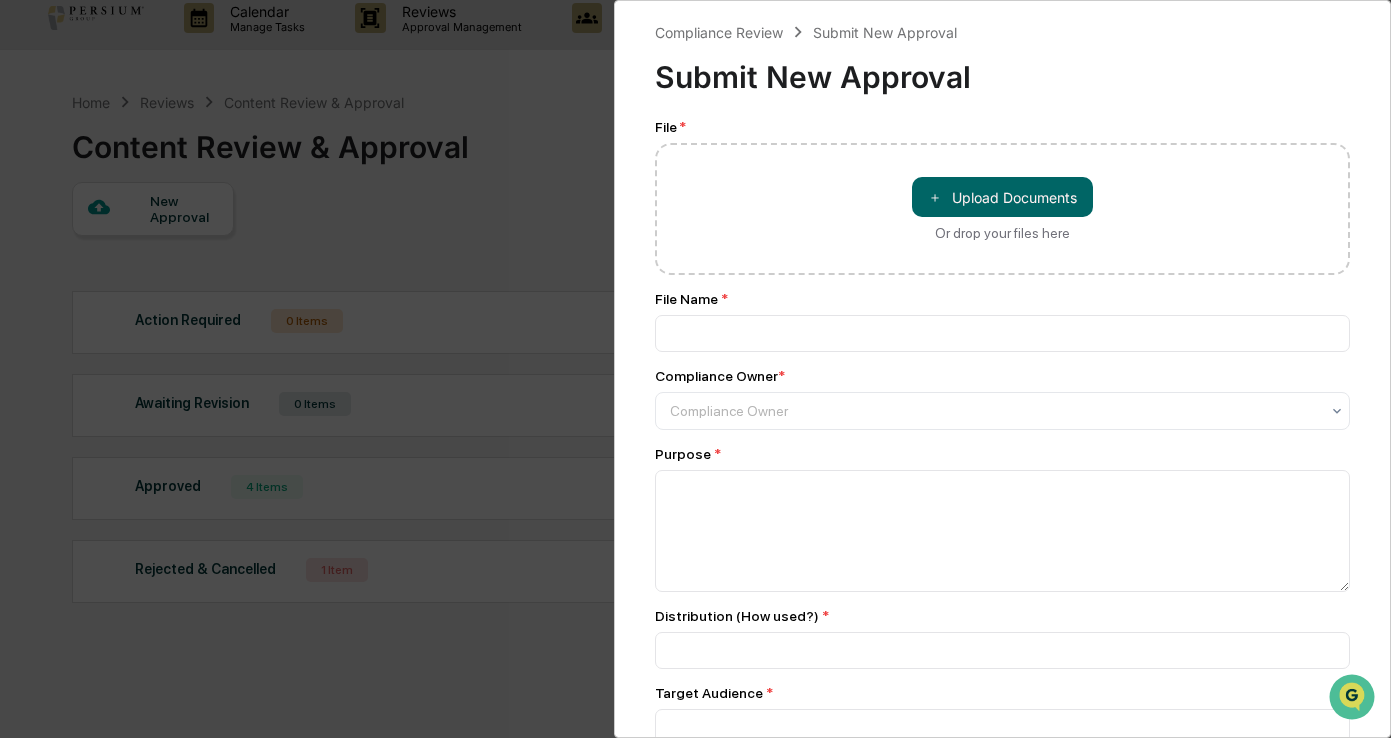 click on "Compliance Review Submit New Approval Submit New Approval File * ＋ Upload Documents Or drop your files here File Name   * Compliance Owner  * Compliance Owner Purpose   * Distribution (How used?)    * Target Audience    * Date Item Needed   * mm/dd/yyyy Supporting Documents ＋ Upload Documents Or drop your files here Submit" at bounding box center (695, 369) 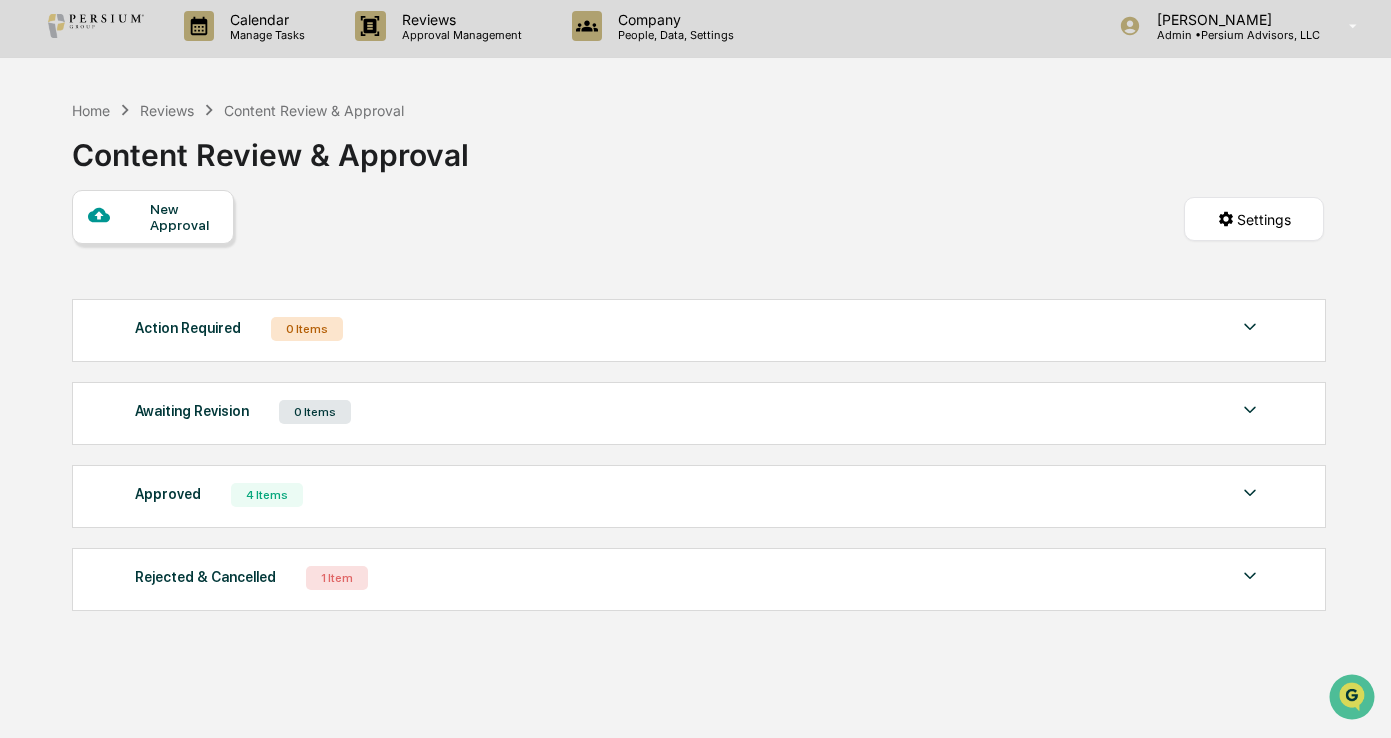 scroll, scrollTop: 0, scrollLeft: 0, axis: both 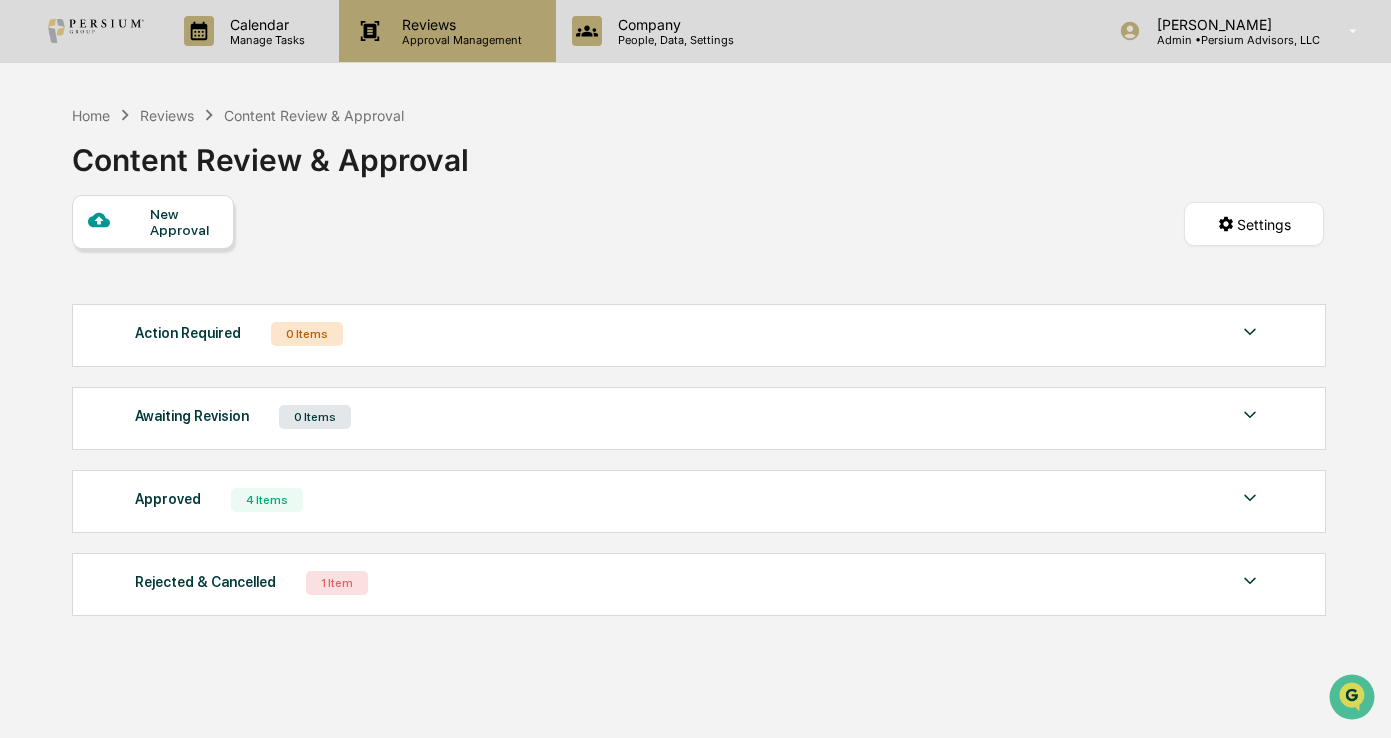 click on "Approval Management" at bounding box center [459, 40] 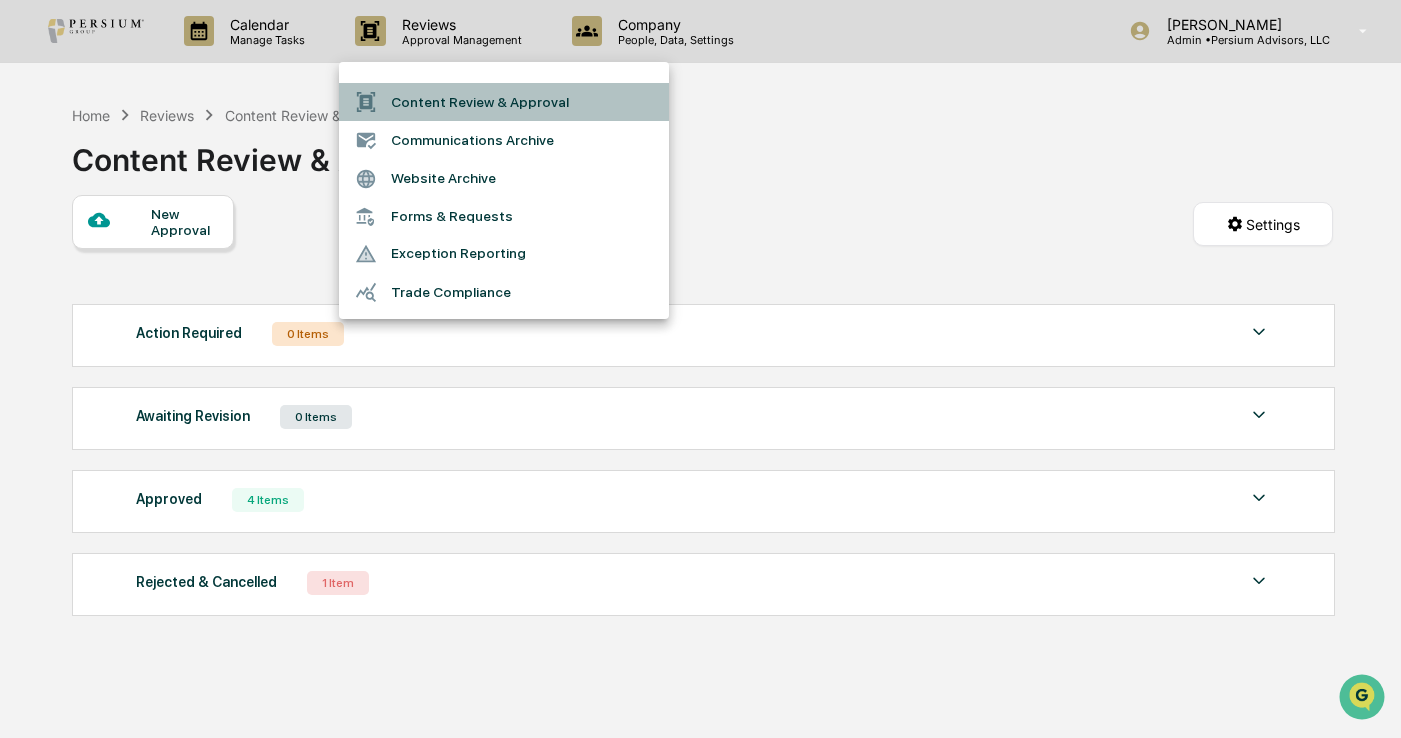 drag, startPoint x: 463, startPoint y: 97, endPoint x: 781, endPoint y: 176, distance: 327.666 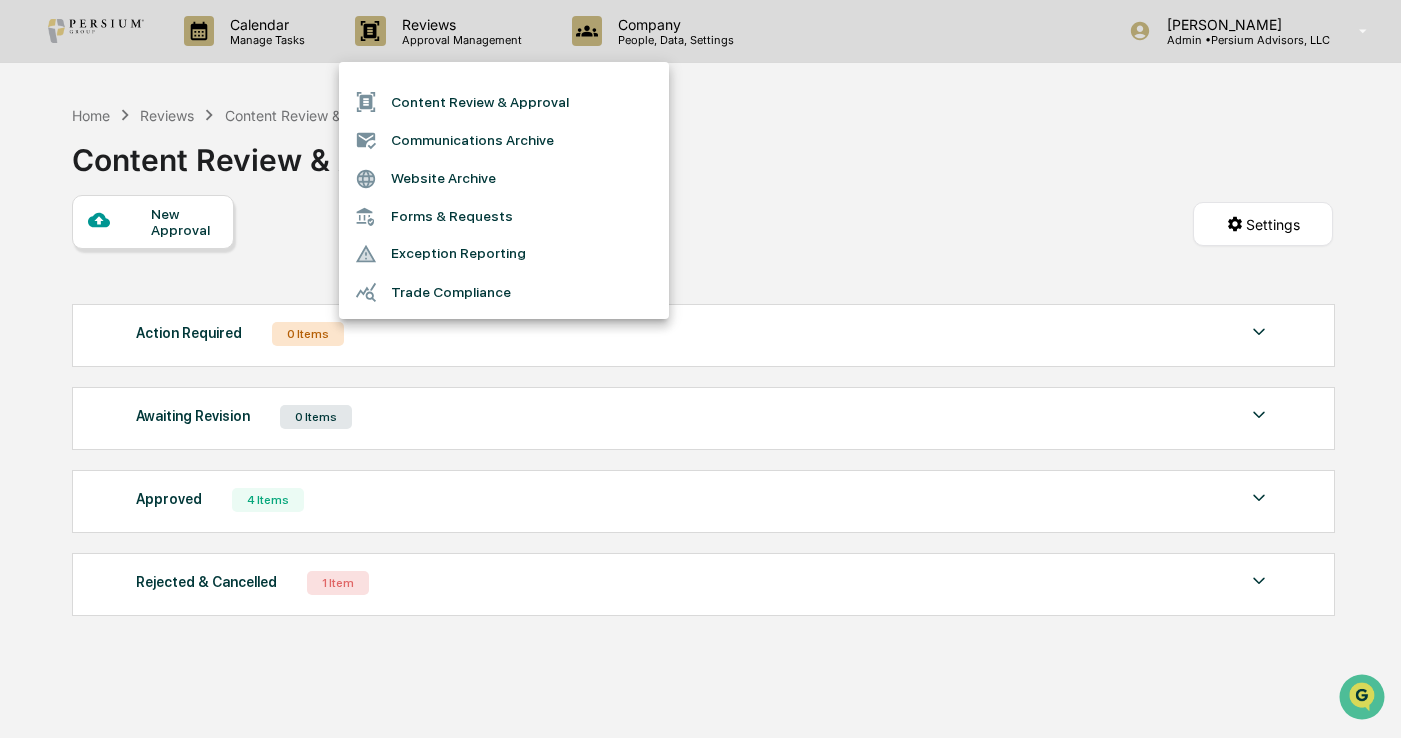 click at bounding box center [700, 369] 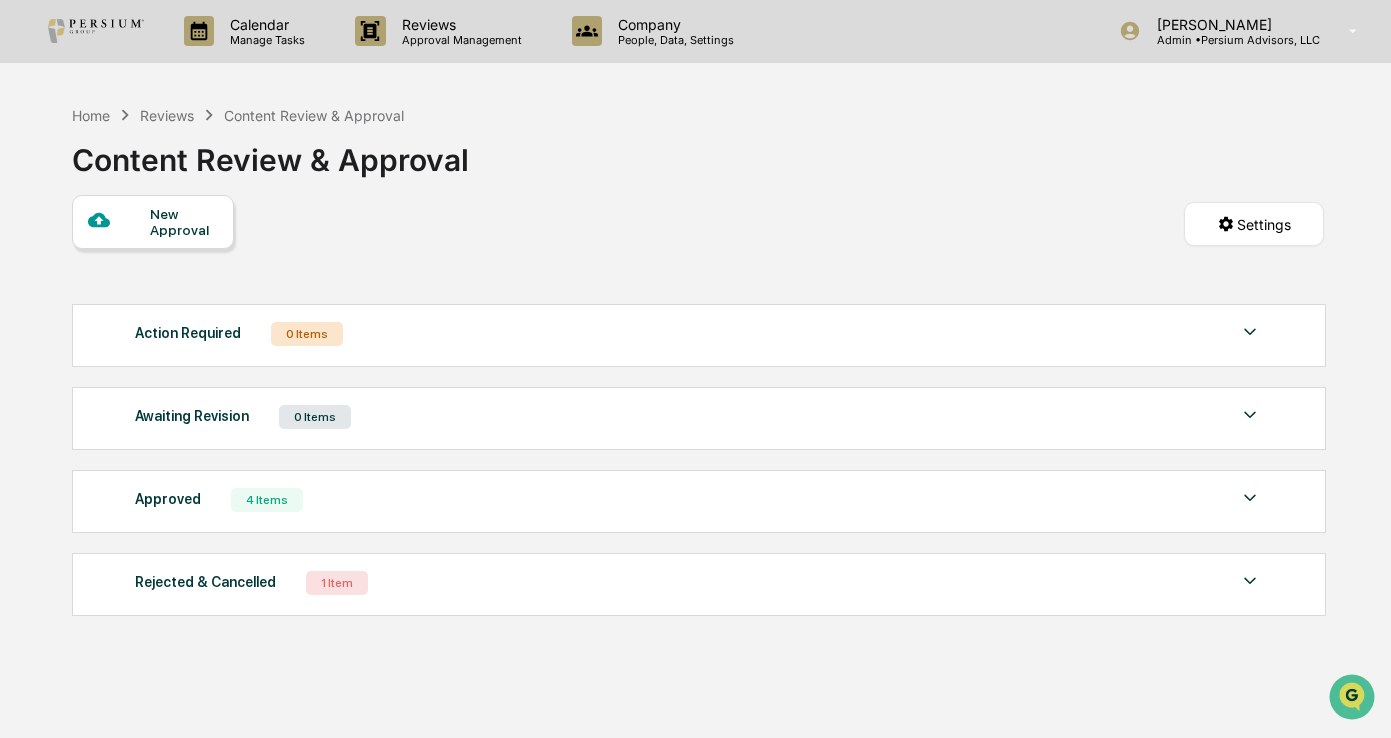 click on "Content Review & Approval Communications Archive Website Archive Forms & Requests Exception Reporting Trade Compliance" at bounding box center (695, 369) 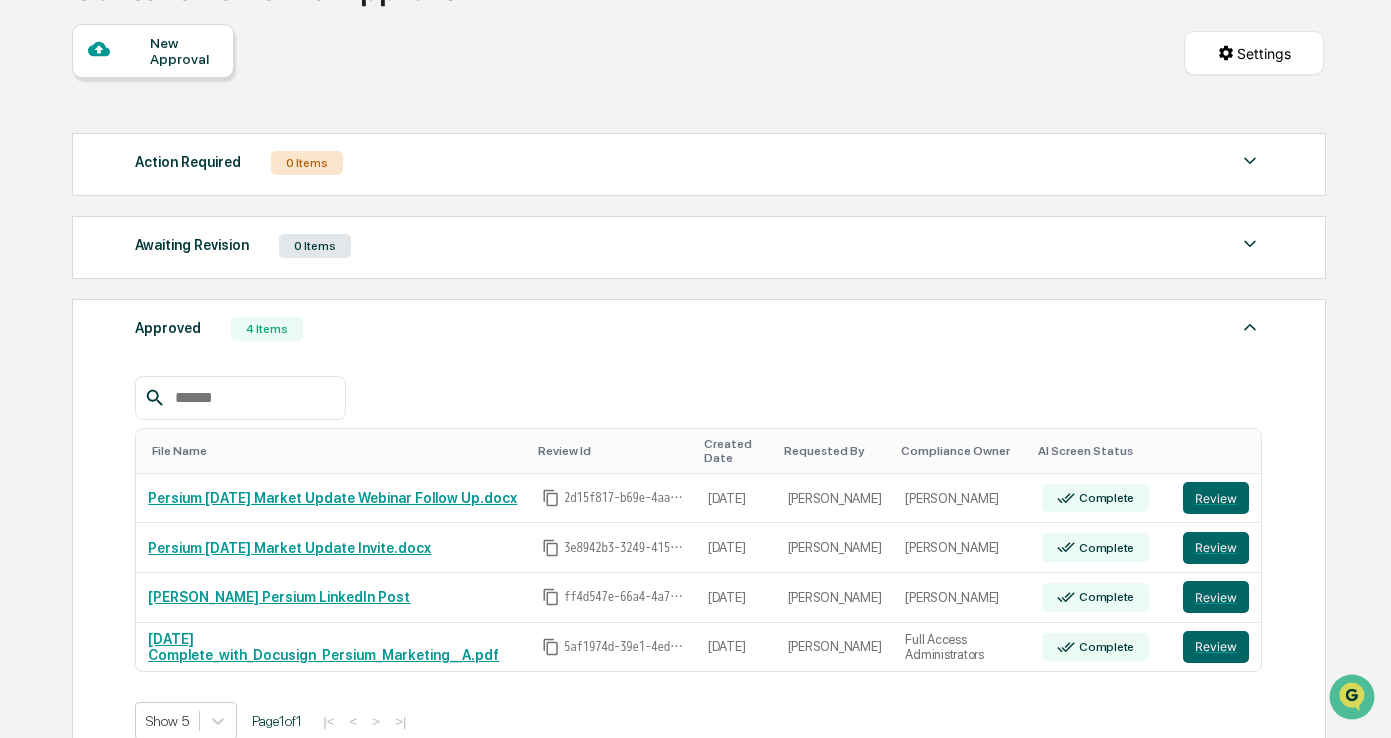 scroll, scrollTop: 300, scrollLeft: 0, axis: vertical 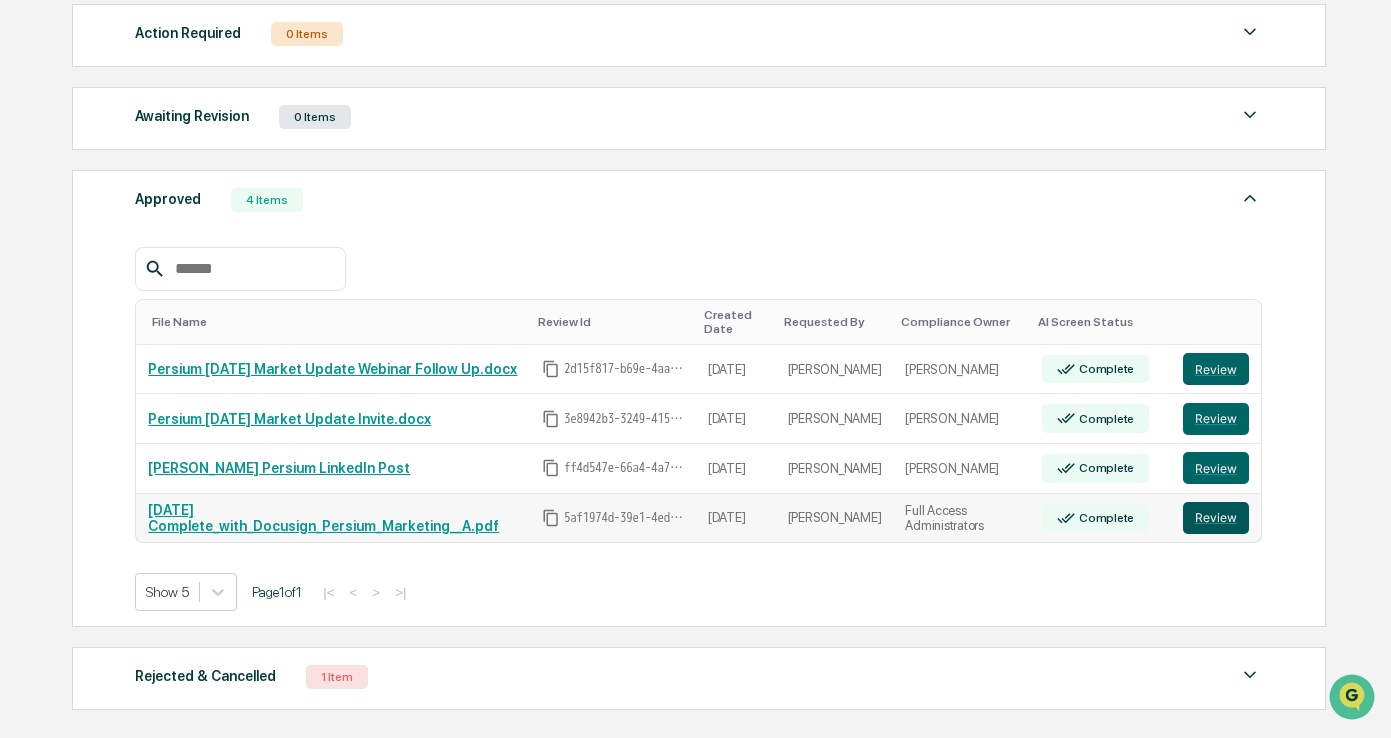 click on "Review" at bounding box center [1216, 518] 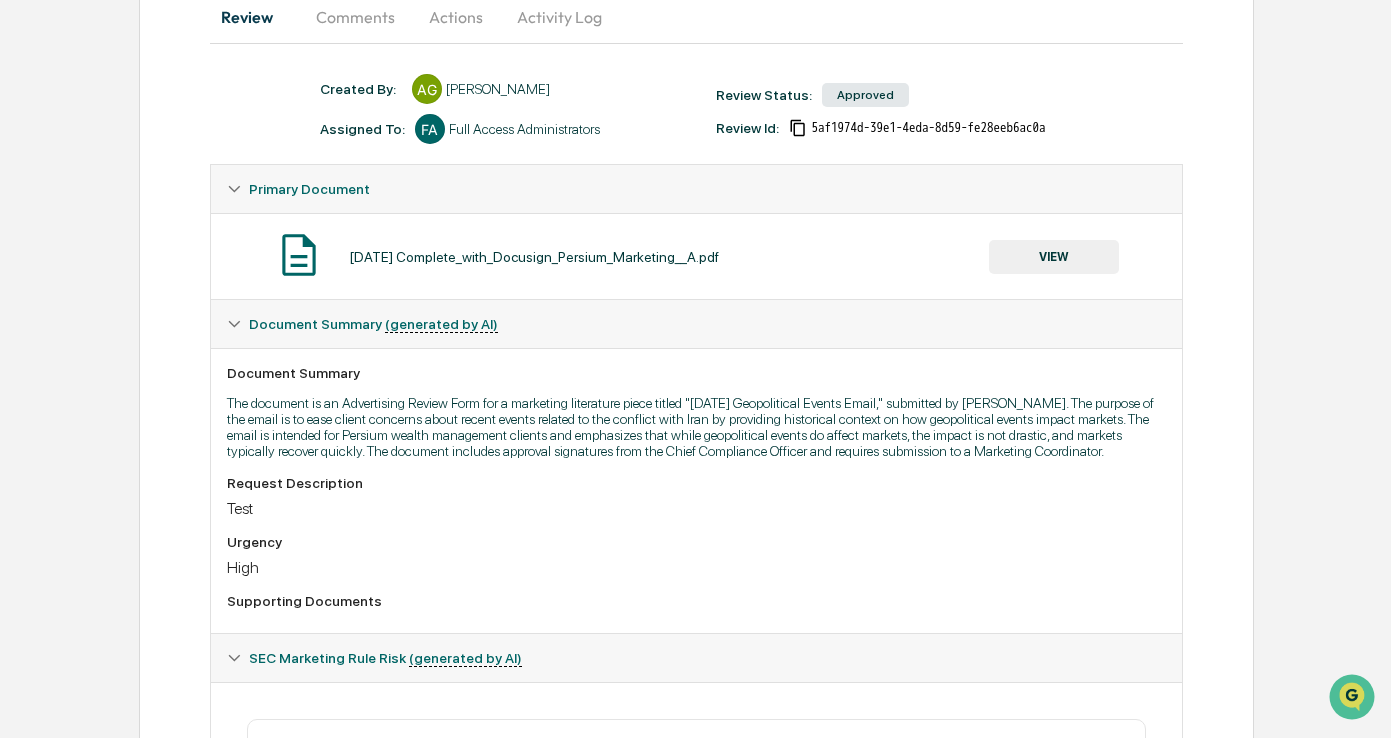 scroll, scrollTop: 44, scrollLeft: 0, axis: vertical 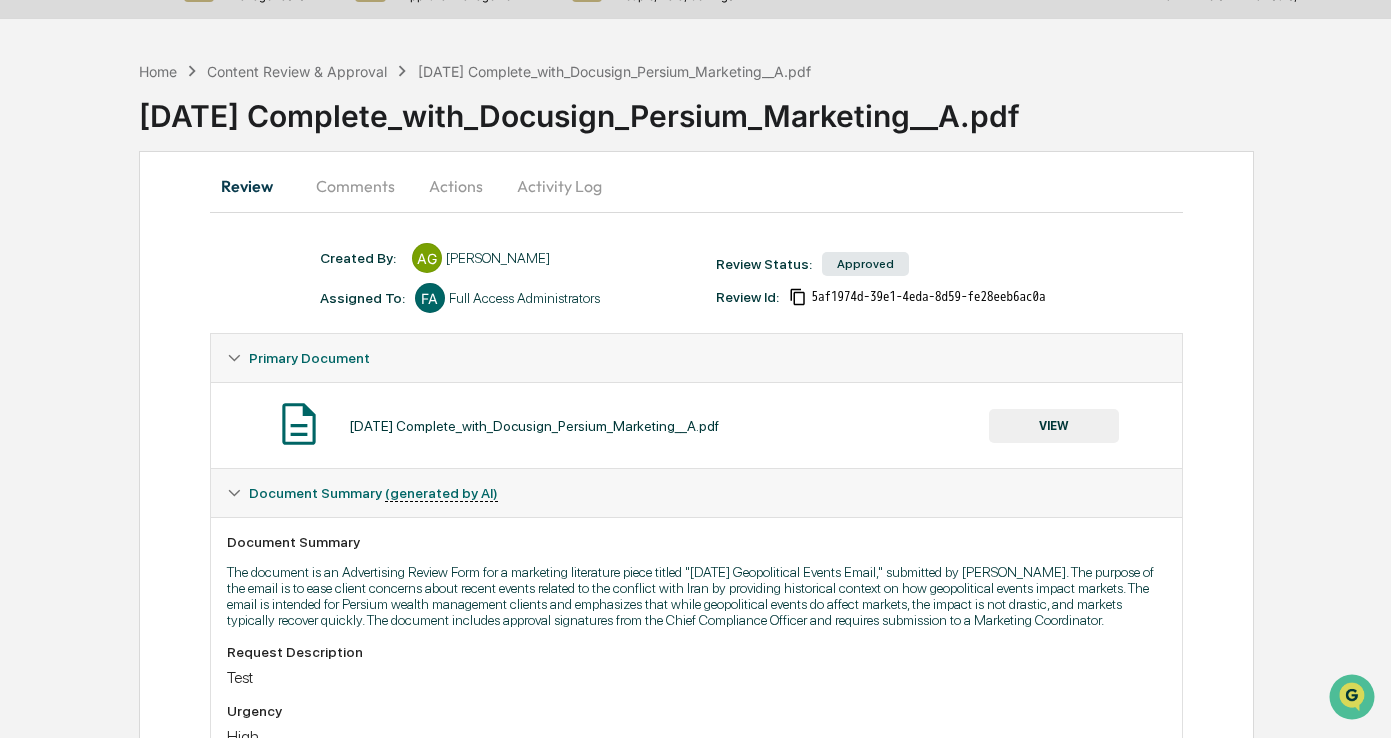 click on "Actions" at bounding box center (456, 186) 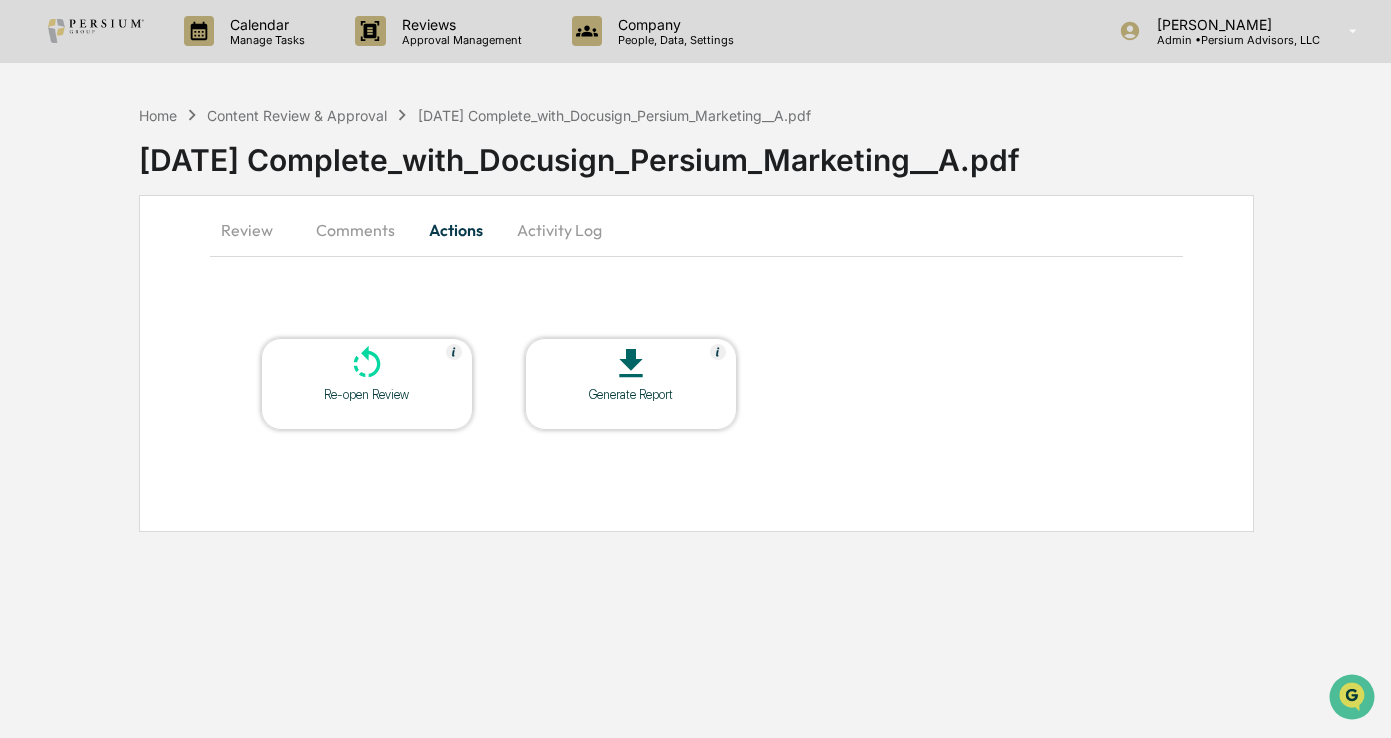 scroll, scrollTop: 0, scrollLeft: 0, axis: both 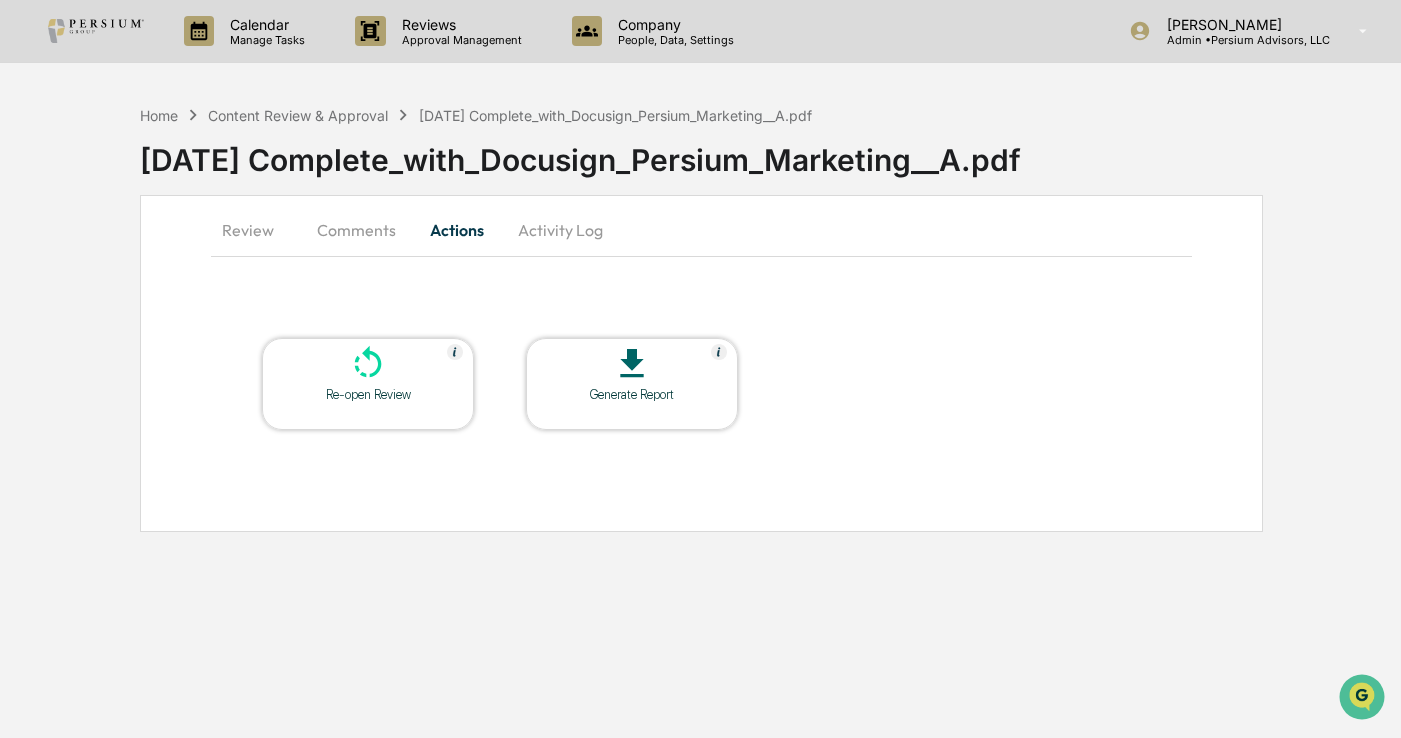 click on "Activity Log" at bounding box center [560, 230] 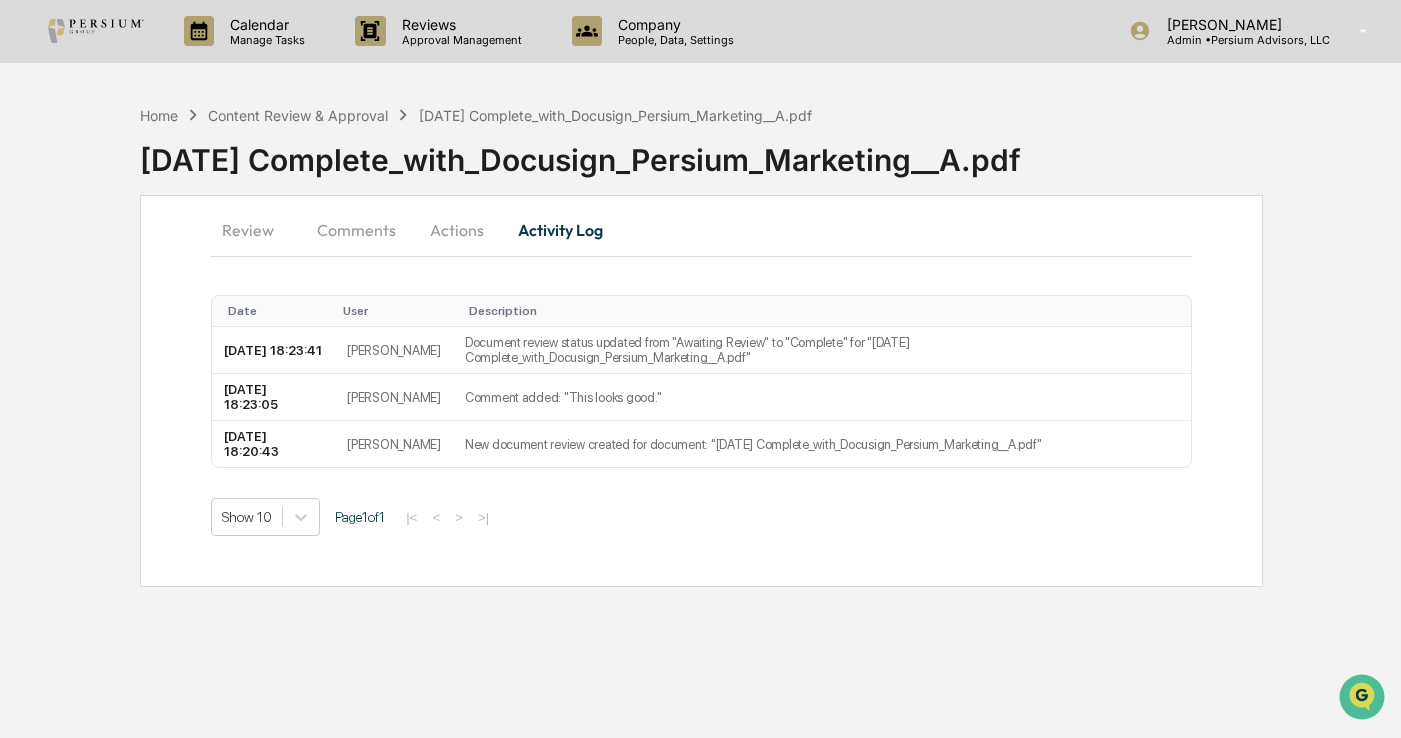 click on "Actions" at bounding box center (457, 230) 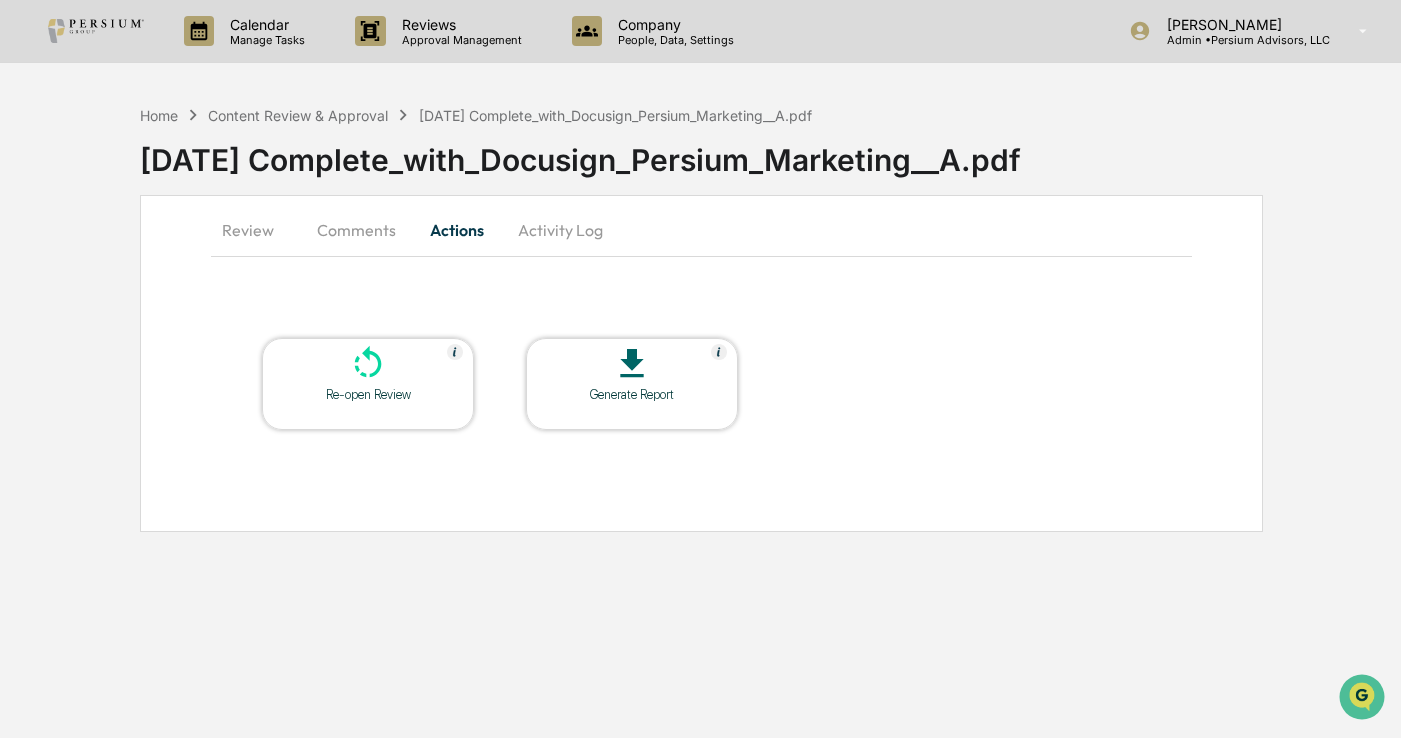 click on "Comments" at bounding box center (356, 230) 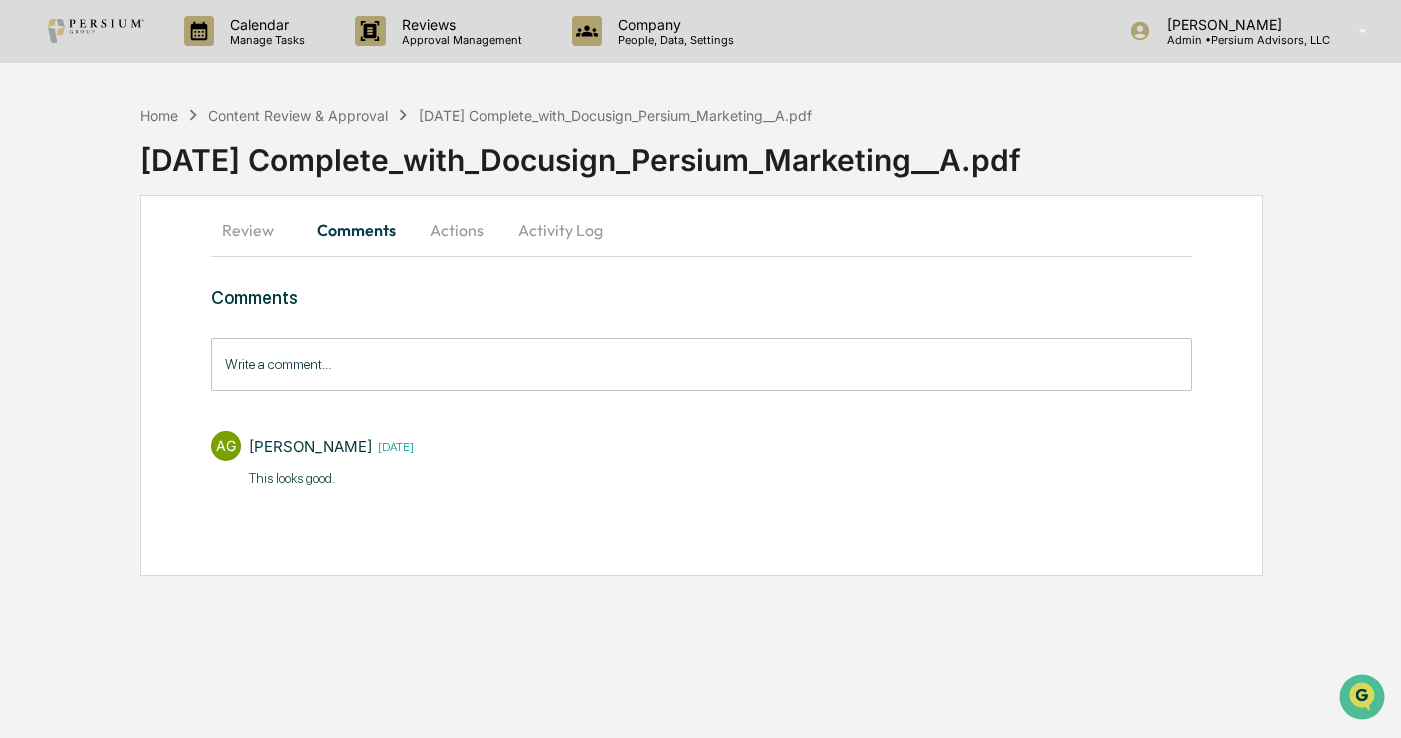click on "Write a comment..." at bounding box center (701, 364) 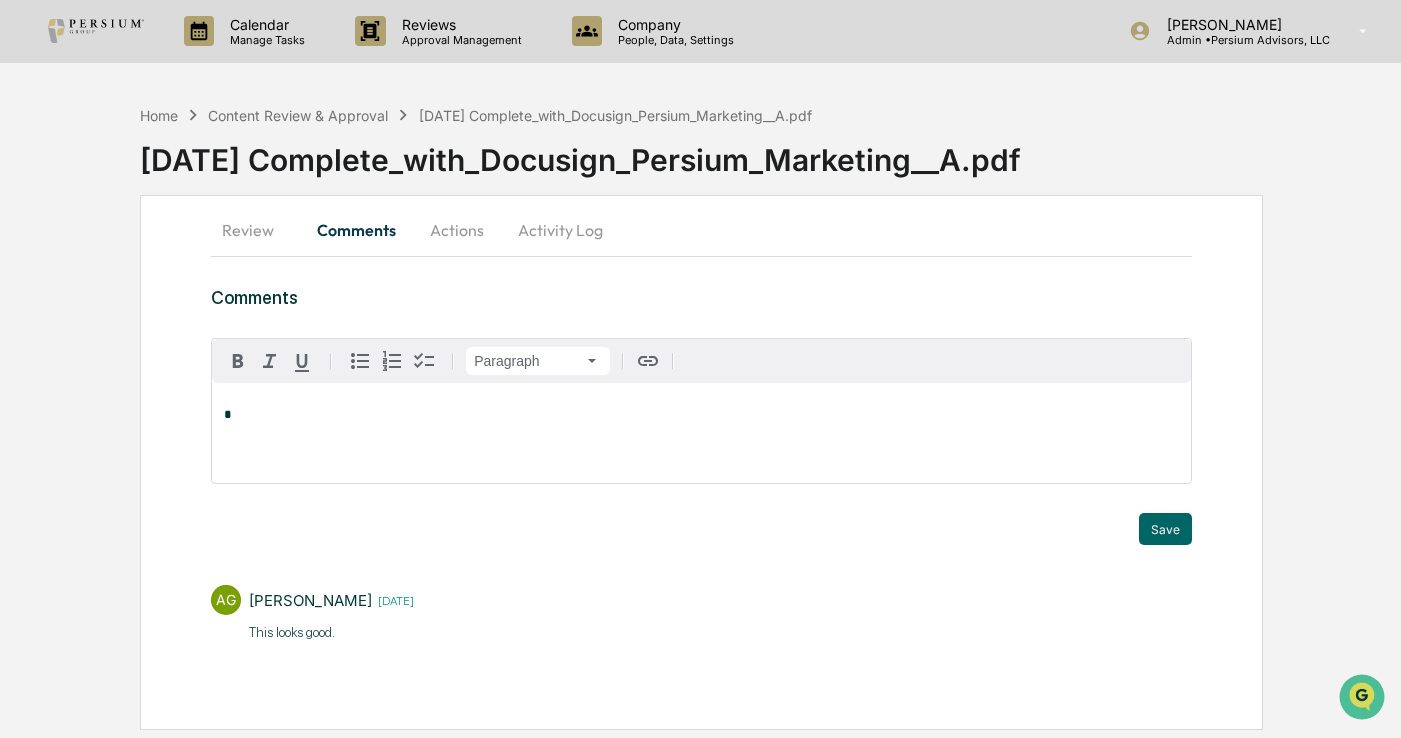 click on "Actions" at bounding box center [457, 230] 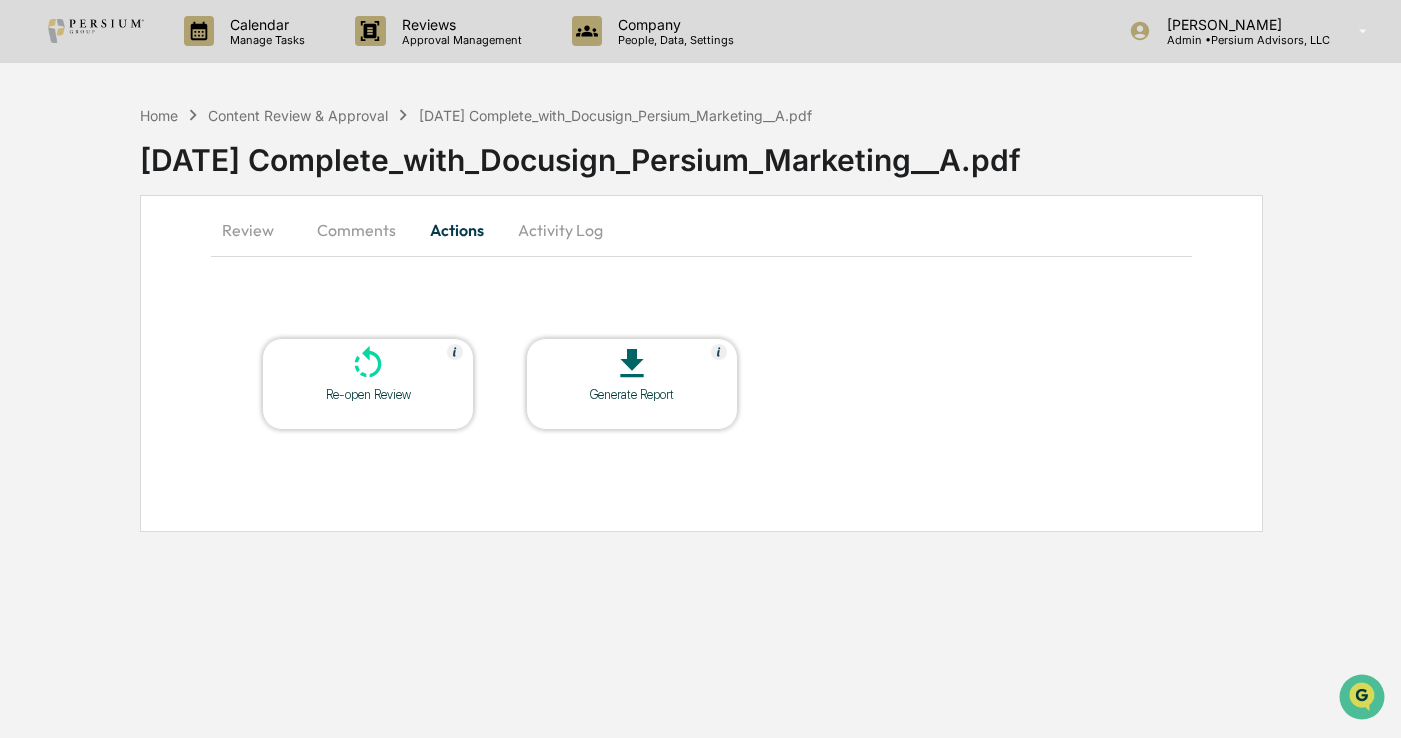 click on "Comments" at bounding box center [356, 230] 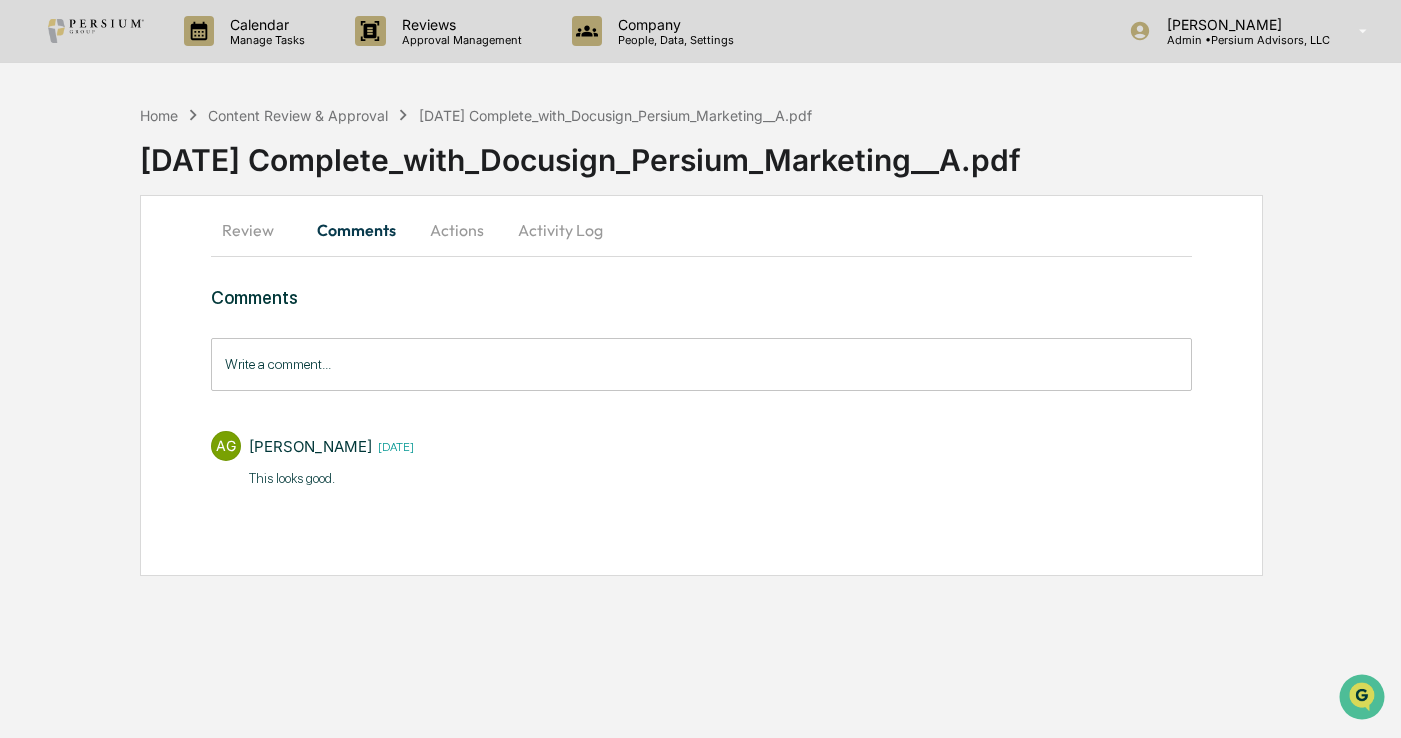 click on "Review" at bounding box center [256, 230] 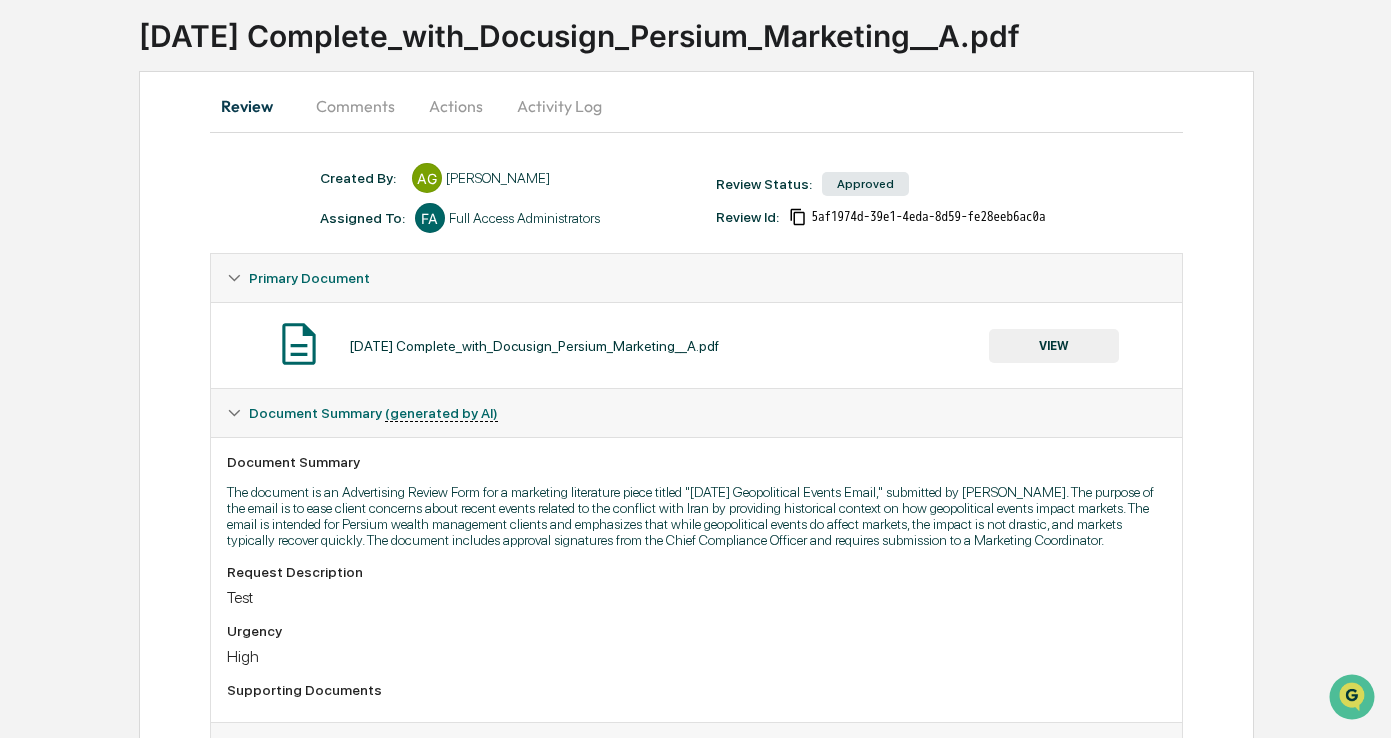 scroll, scrollTop: 100, scrollLeft: 0, axis: vertical 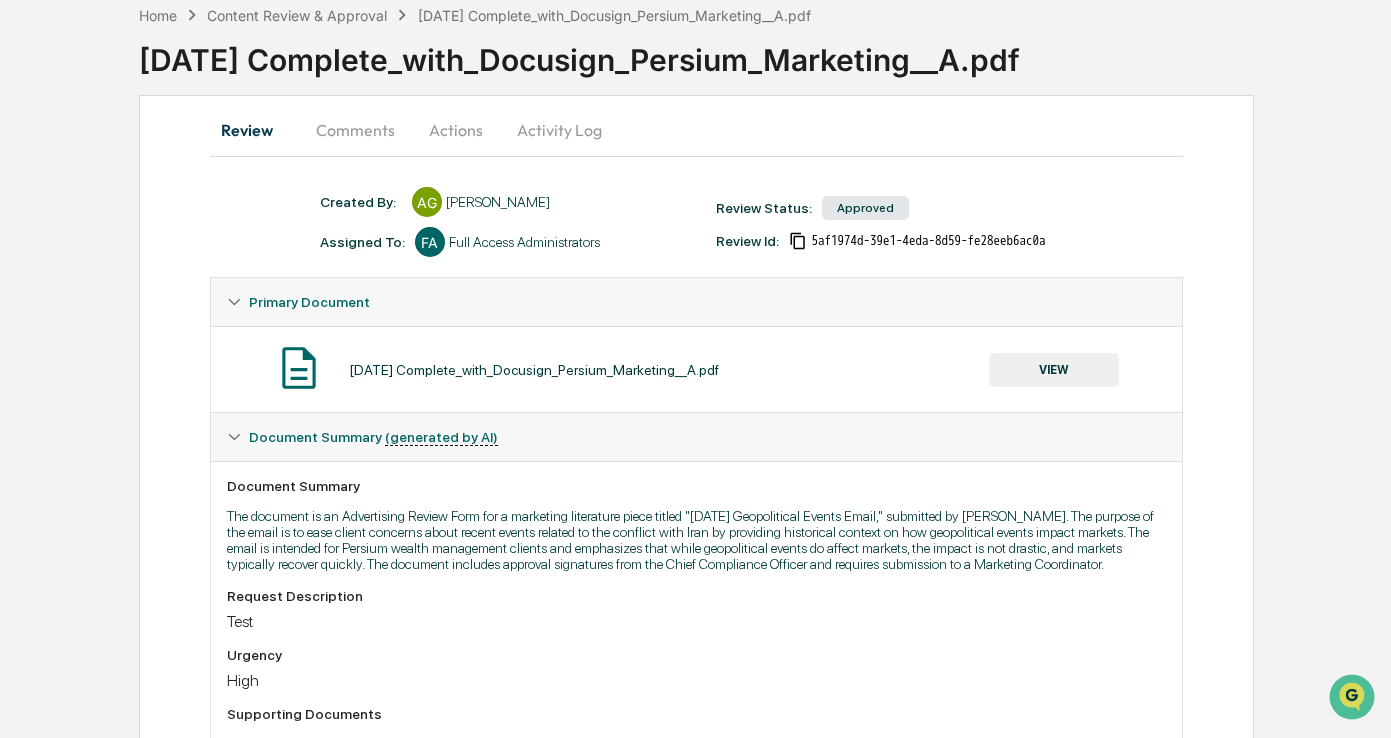 click on "Activity Log" at bounding box center [559, 130] 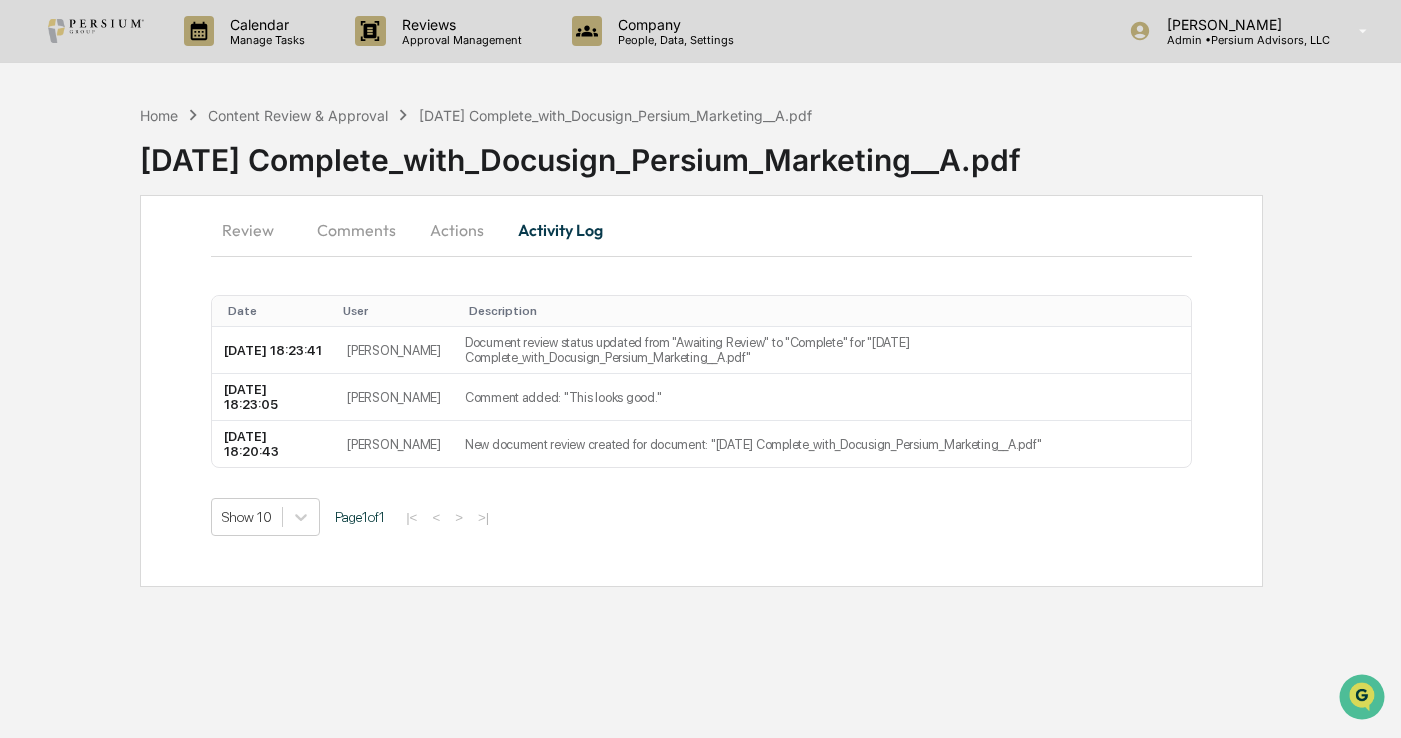 click on "Actions" at bounding box center [457, 230] 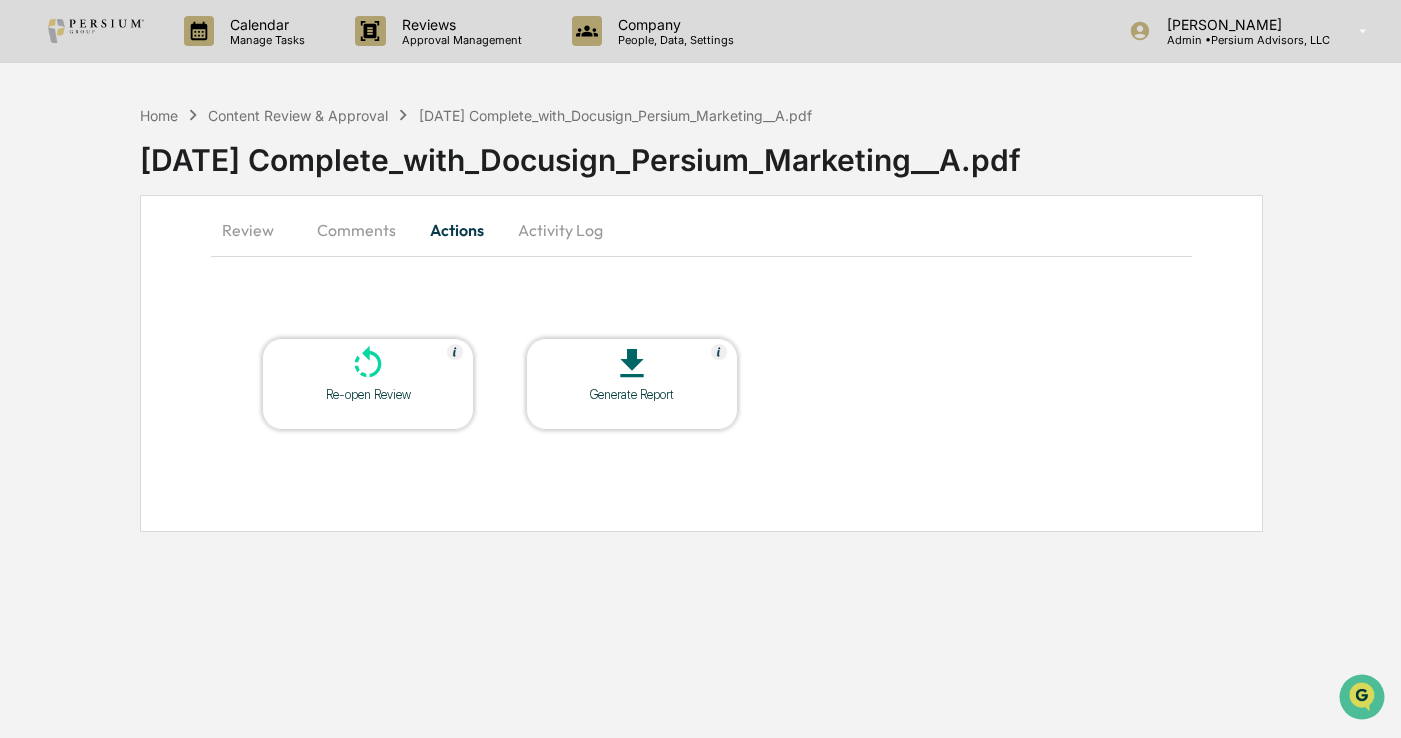 click on "Comments" at bounding box center (356, 230) 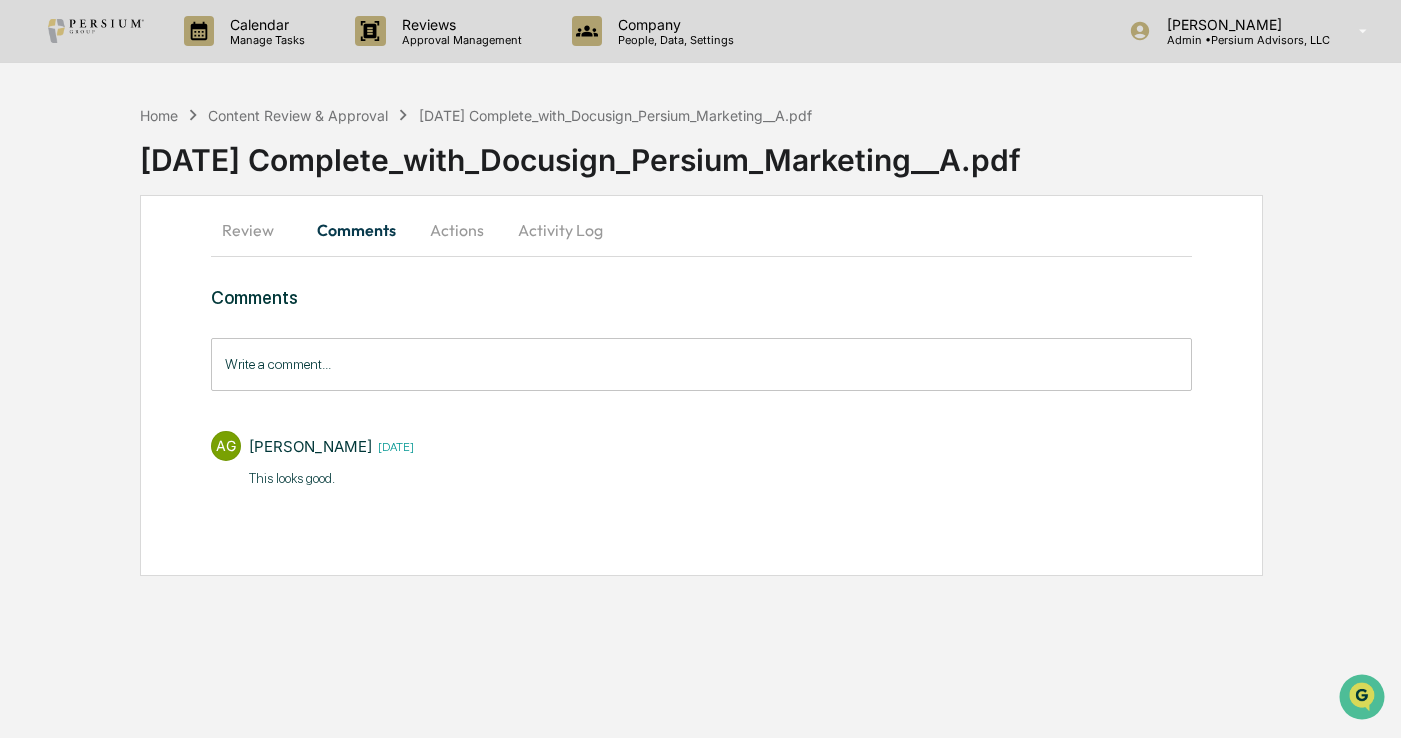 click on "Review" at bounding box center [256, 230] 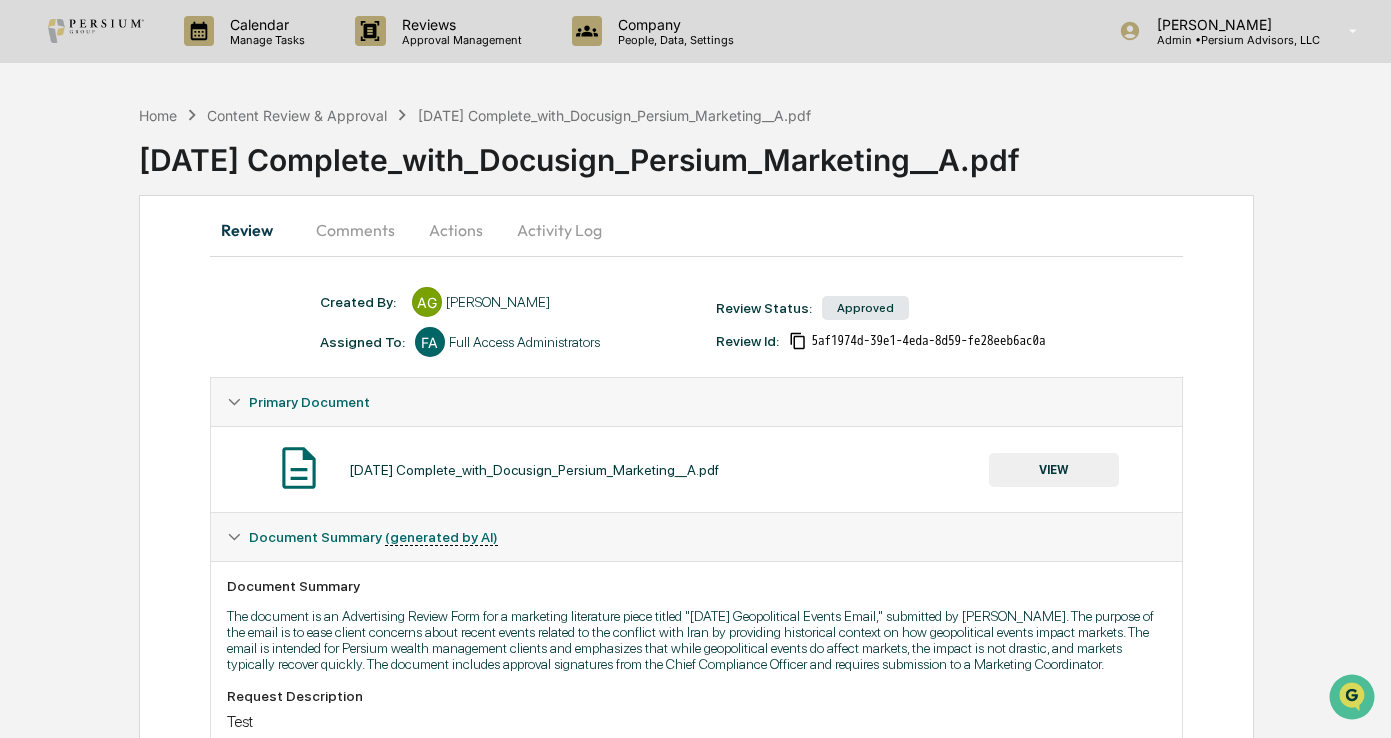 click on "2025 06 26 Complete_with_Docusign_Persium_Marketing__A.pdf VIEW" at bounding box center [697, 469] 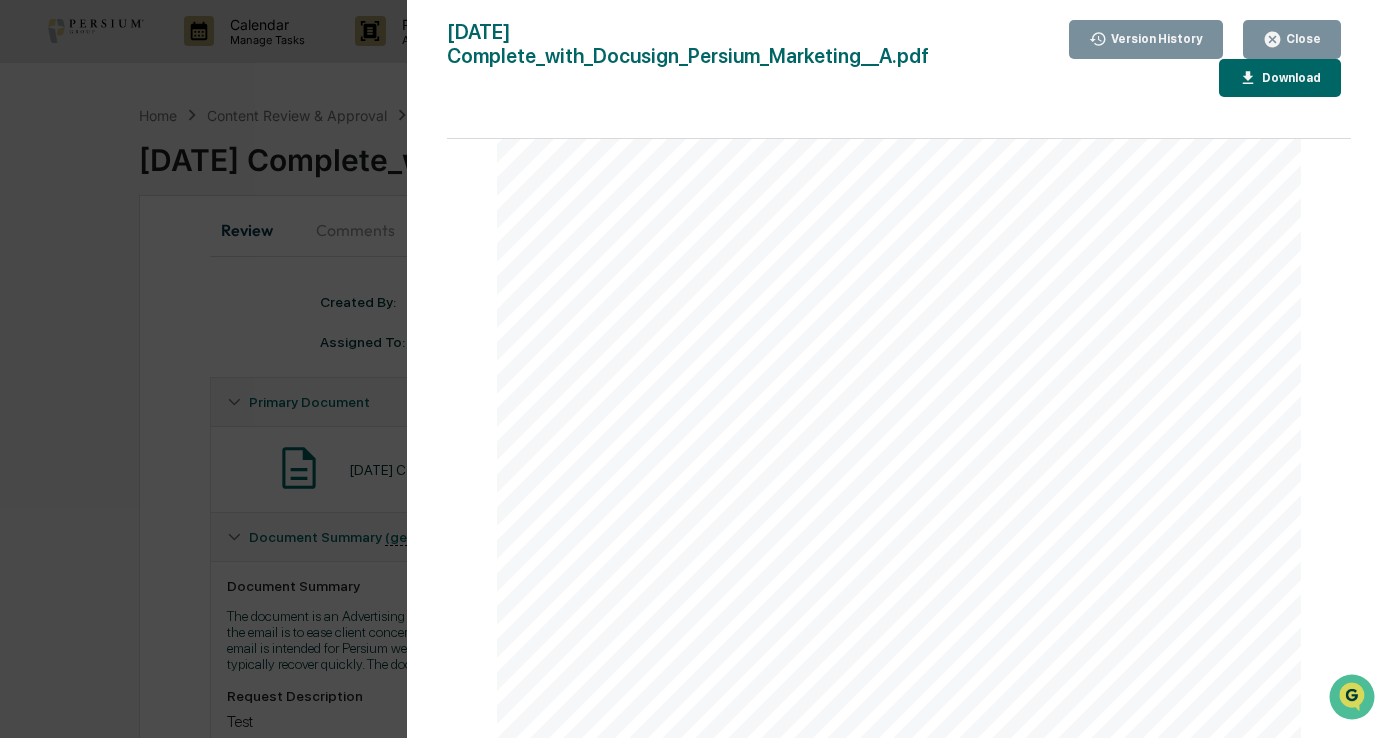 scroll, scrollTop: 1100, scrollLeft: 0, axis: vertical 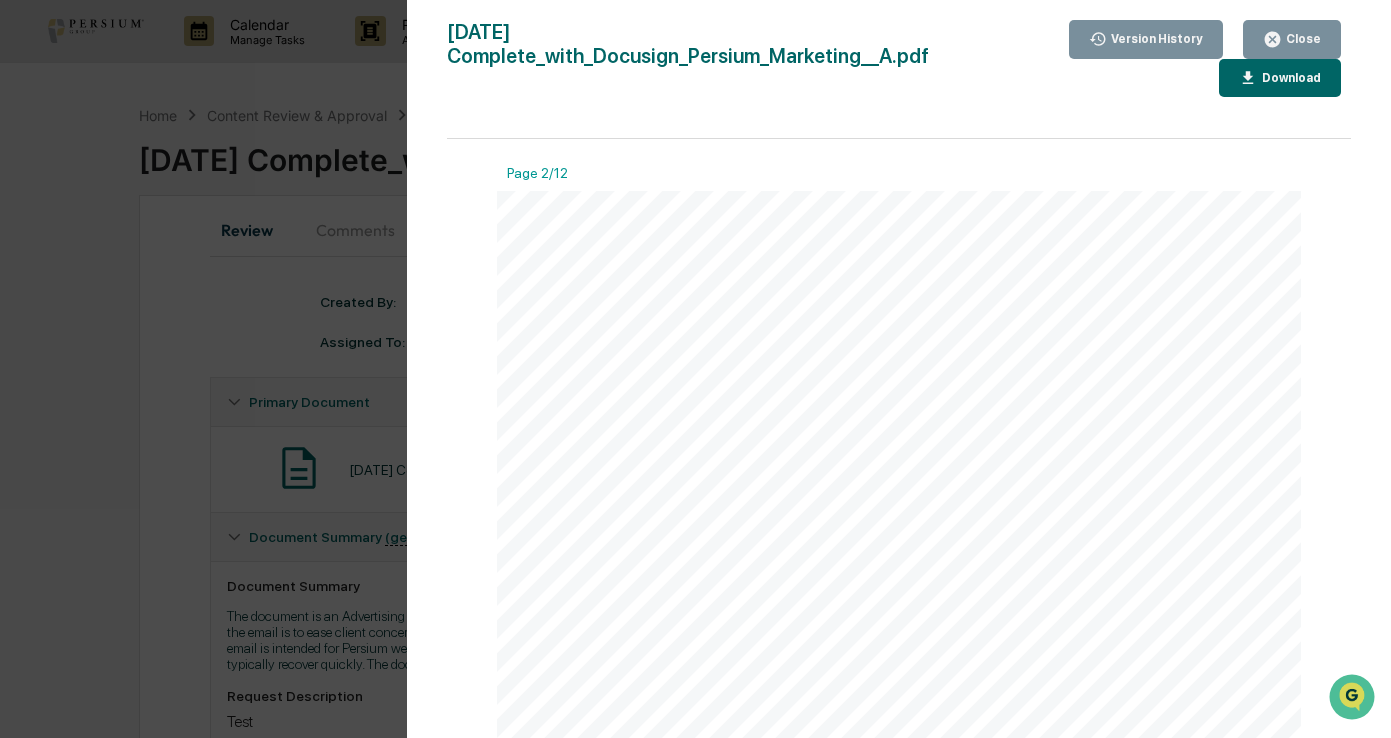 click on "Version History 06/30/2025, 06:20 PM Alison Gould 2025 06 26 Complete_with_Docusign_Persium_Marketing__A.pdf   Close   Version History   Download Page 1/12 March 2019 EXHIBIT 3 ADVERTISING REVIEW FORM Marketing Literature Approval Form* YOUR NAME (Please Print) TITLE OF ITEM   (YYYY/MM/DD Title) PURPOSE   (1-2 Sentences) DISTRIBUTION (How used?) TARGET AUDIENCE KEY POINTS   ( Maximum   of 5 bullet points.) • • • • • DATE ITEM IS NEEDED   (Mind Compliance Approval: MINIMUM 3 week notice before requested date) DO NOT TURN IN WITHOUT REQUIRED SIGNATURE:  Approved    Not Approved   CCO   Signed   Date  Approved    Not Approved   CMO   Signed   Date *Submit to Marketing Coordinator once signature obtained. Email Ease client concern about recent events related to the conflict with Iran. Provide a historical context of the impact geopolitical events have on the markets. Warren Yancey 06/26/2025 Persium welath management clients Geopolitical   events   due   impact   markets,   but   not     and" at bounding box center [695, 369] 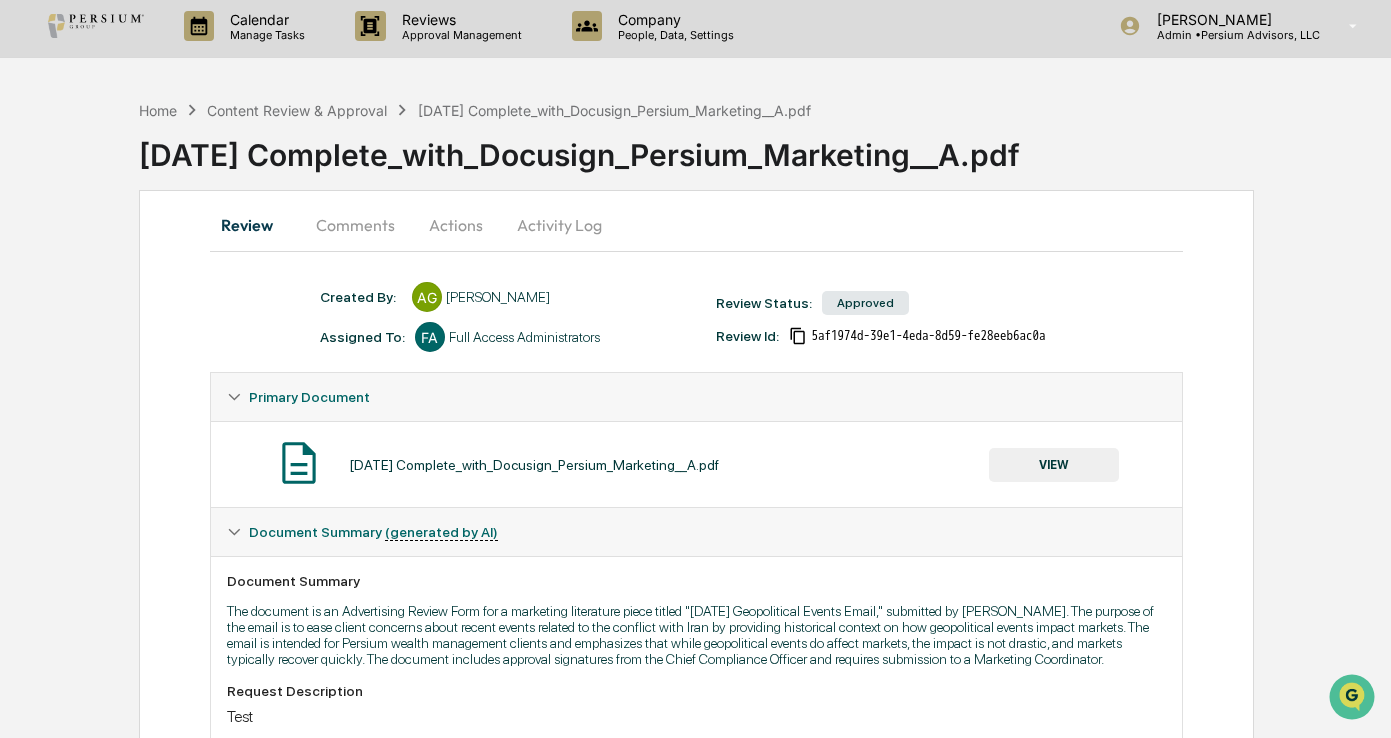 scroll, scrollTop: 0, scrollLeft: 0, axis: both 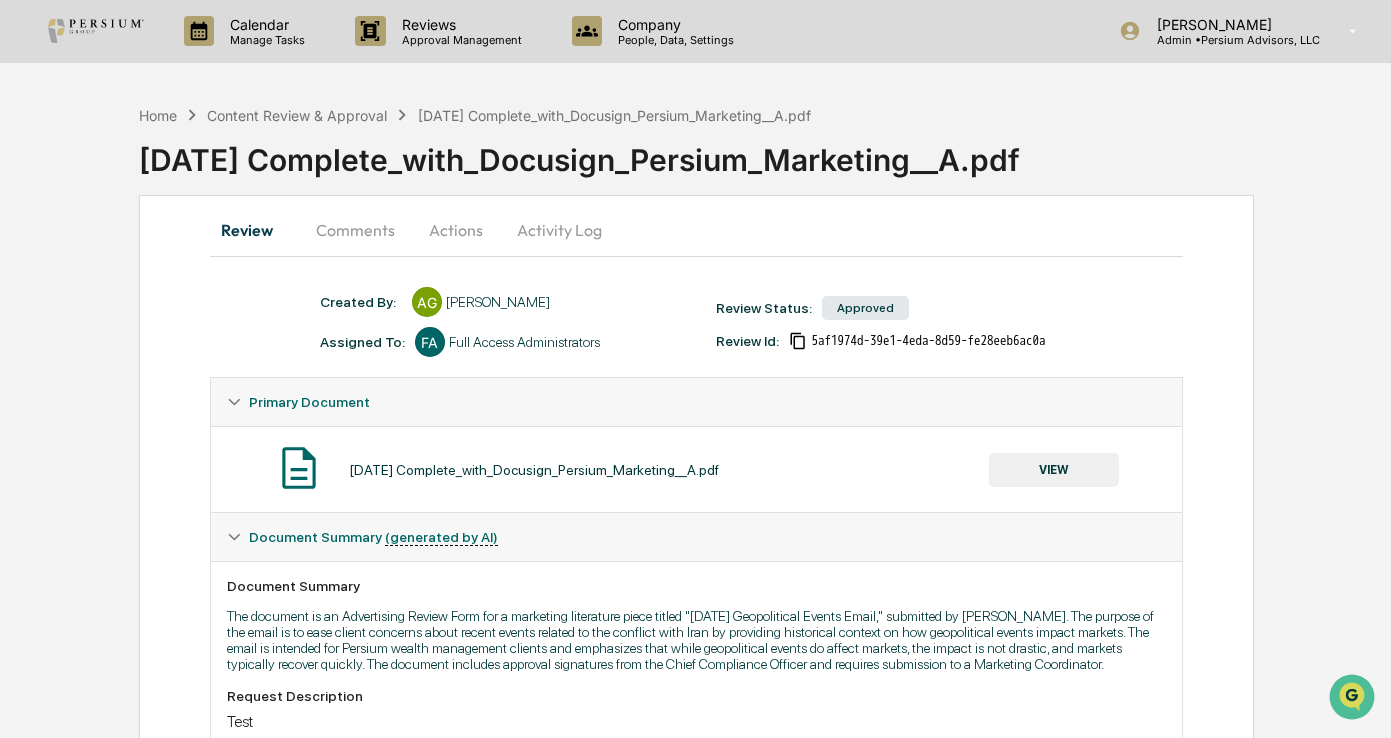 click on "Actions" at bounding box center [456, 230] 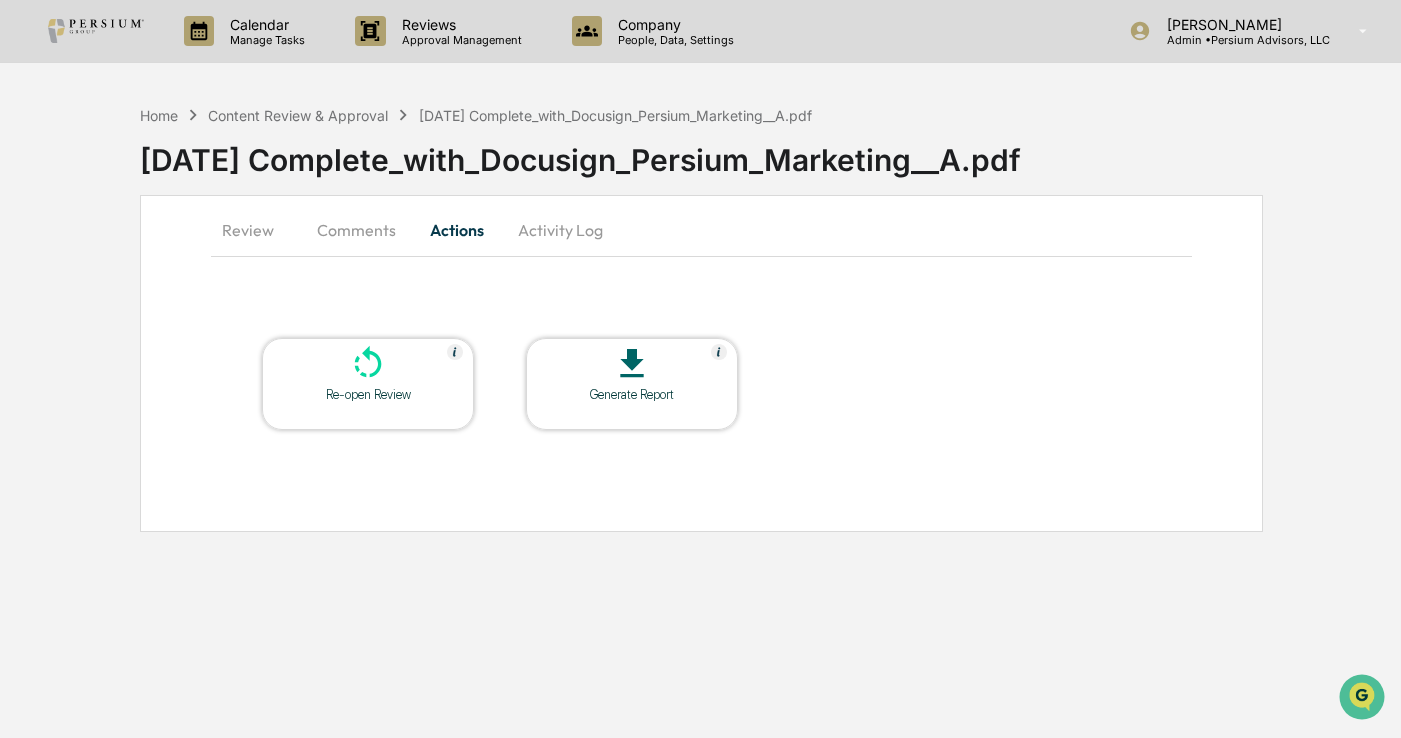 click on "Activity Log" at bounding box center [560, 230] 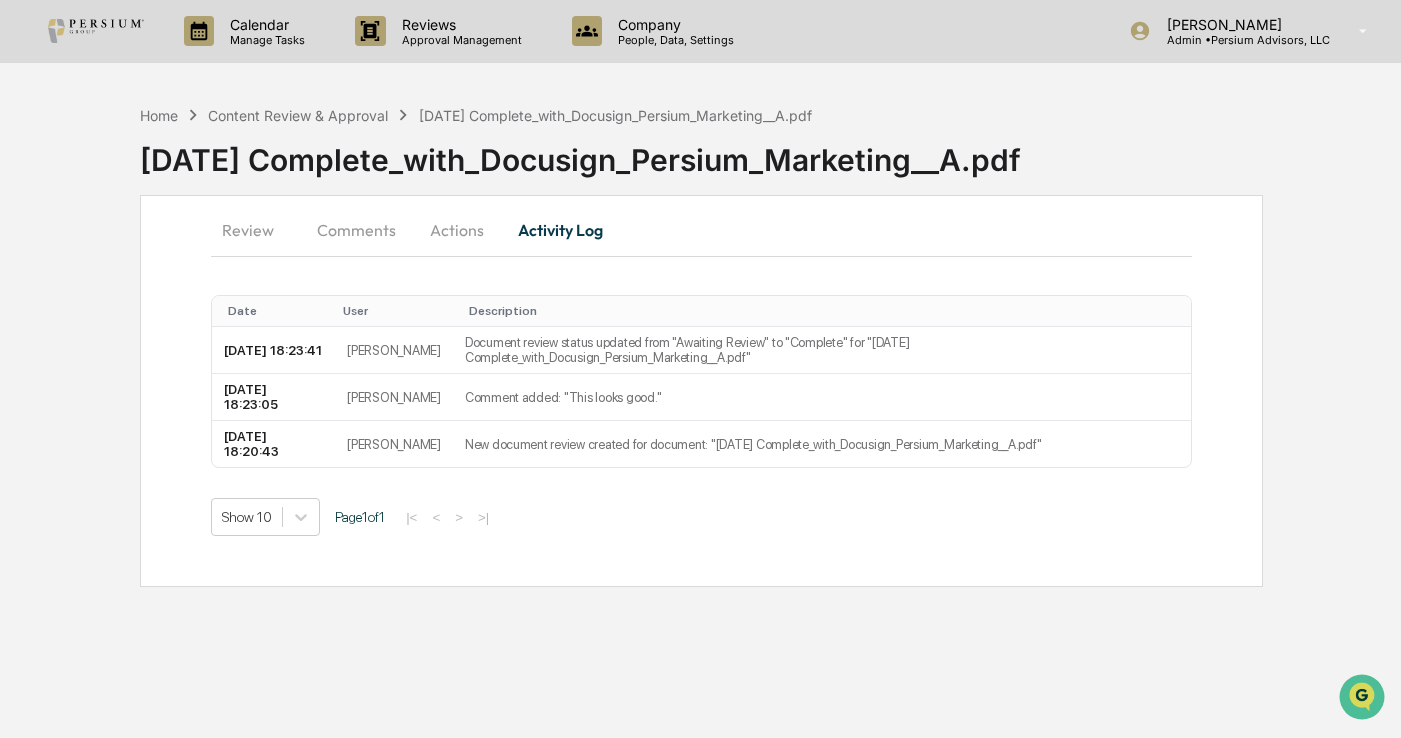 click on "Comments" at bounding box center [356, 230] 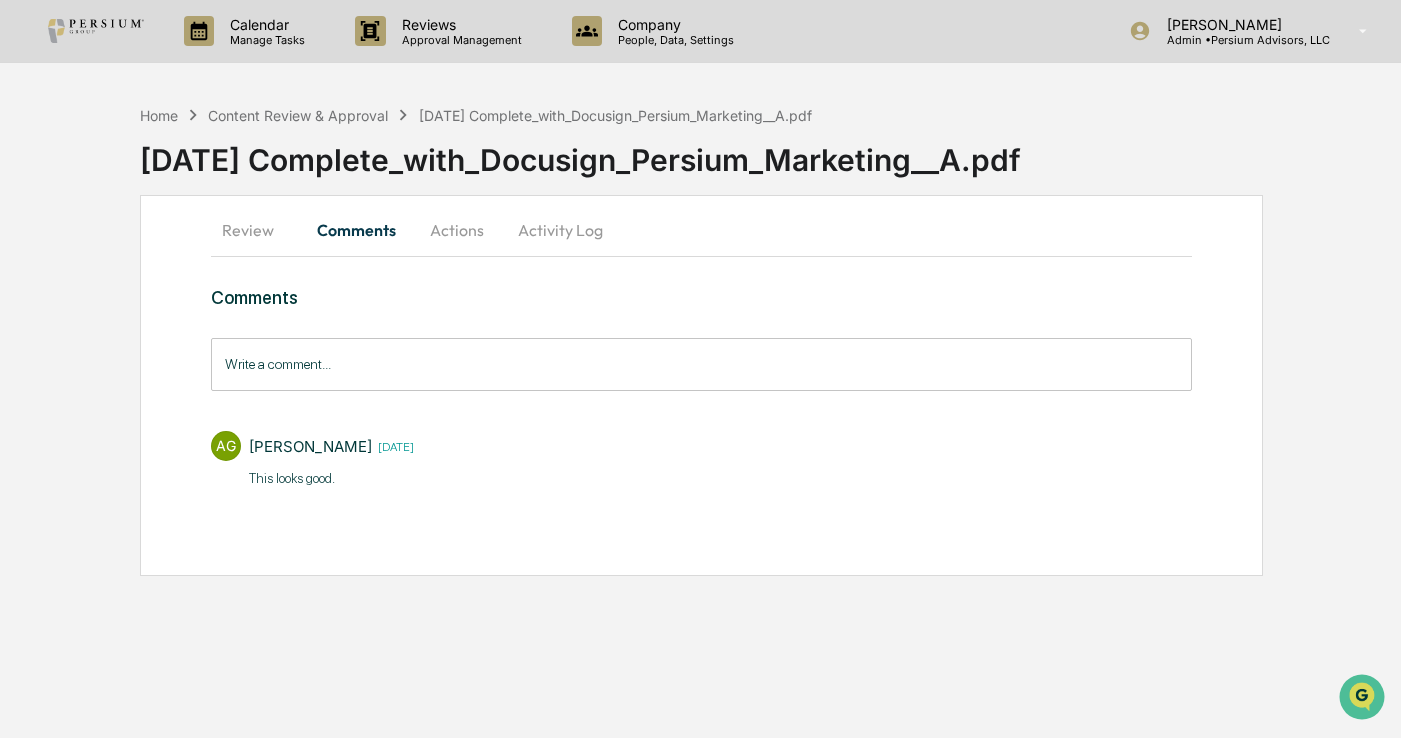 click on "Review" at bounding box center (256, 230) 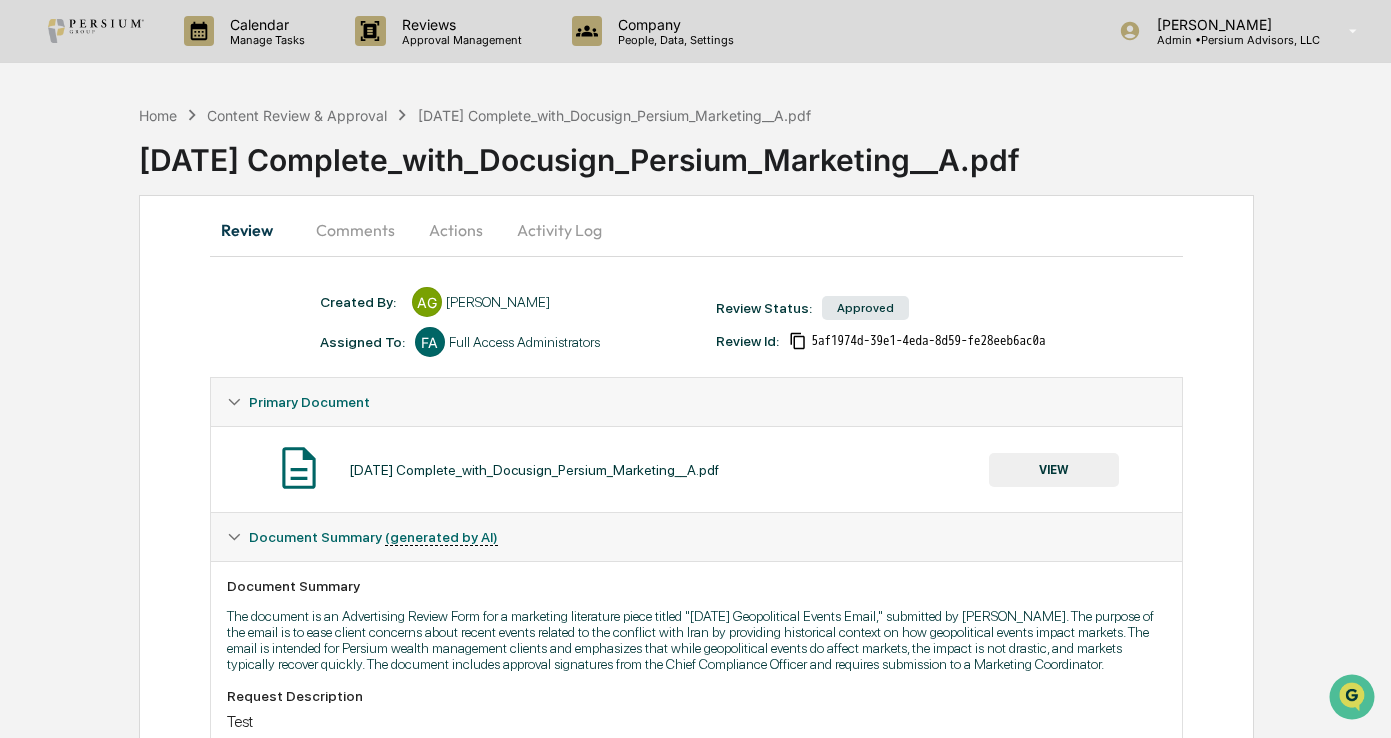 click on "Full Access Administrators" at bounding box center [524, 342] 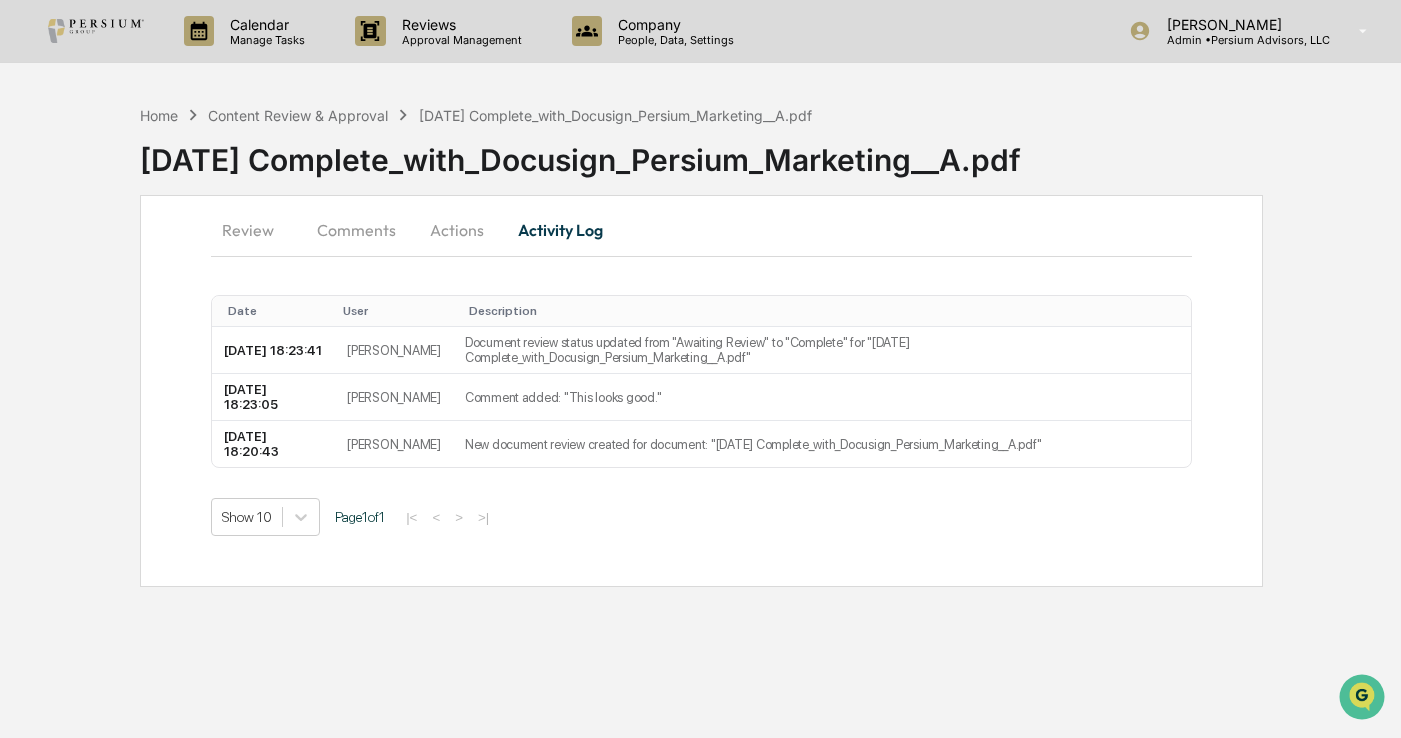 click on "Actions" at bounding box center [457, 230] 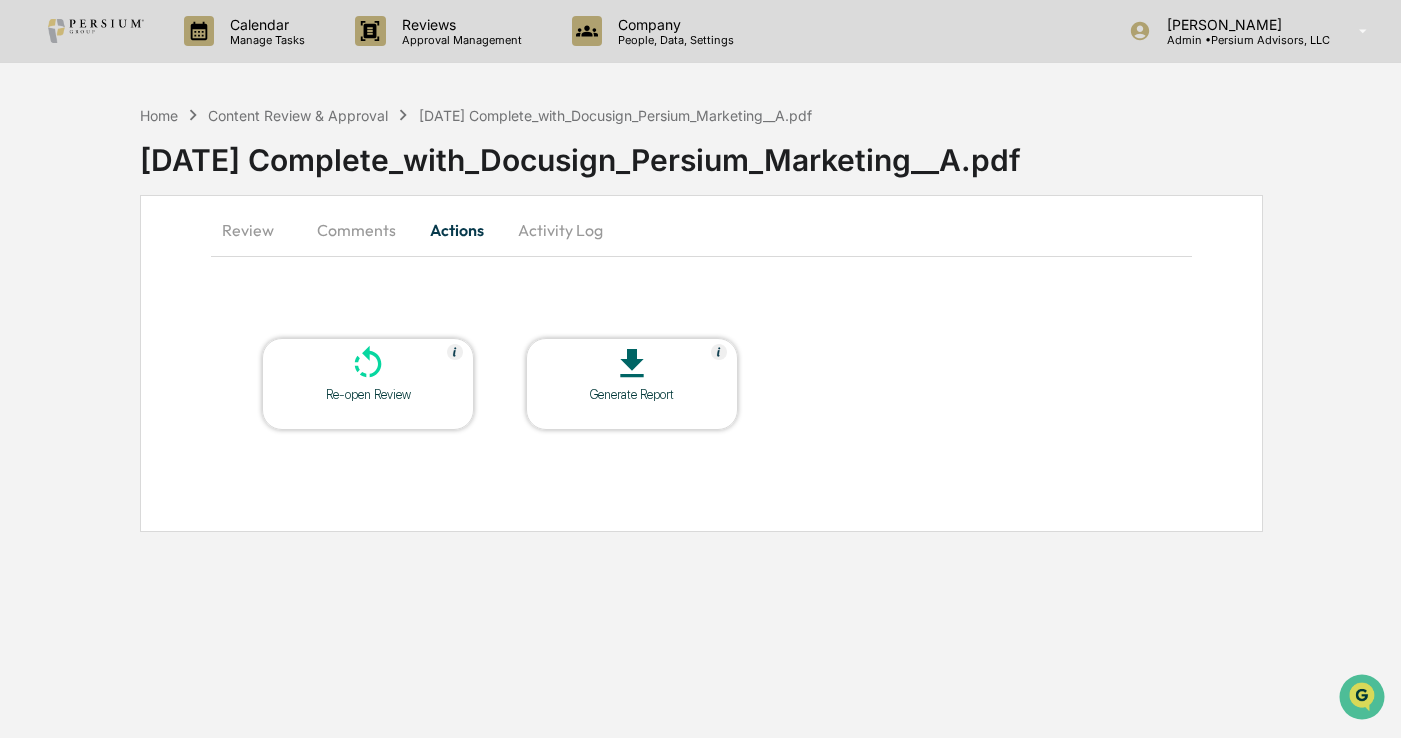 click on "Review" at bounding box center [256, 230] 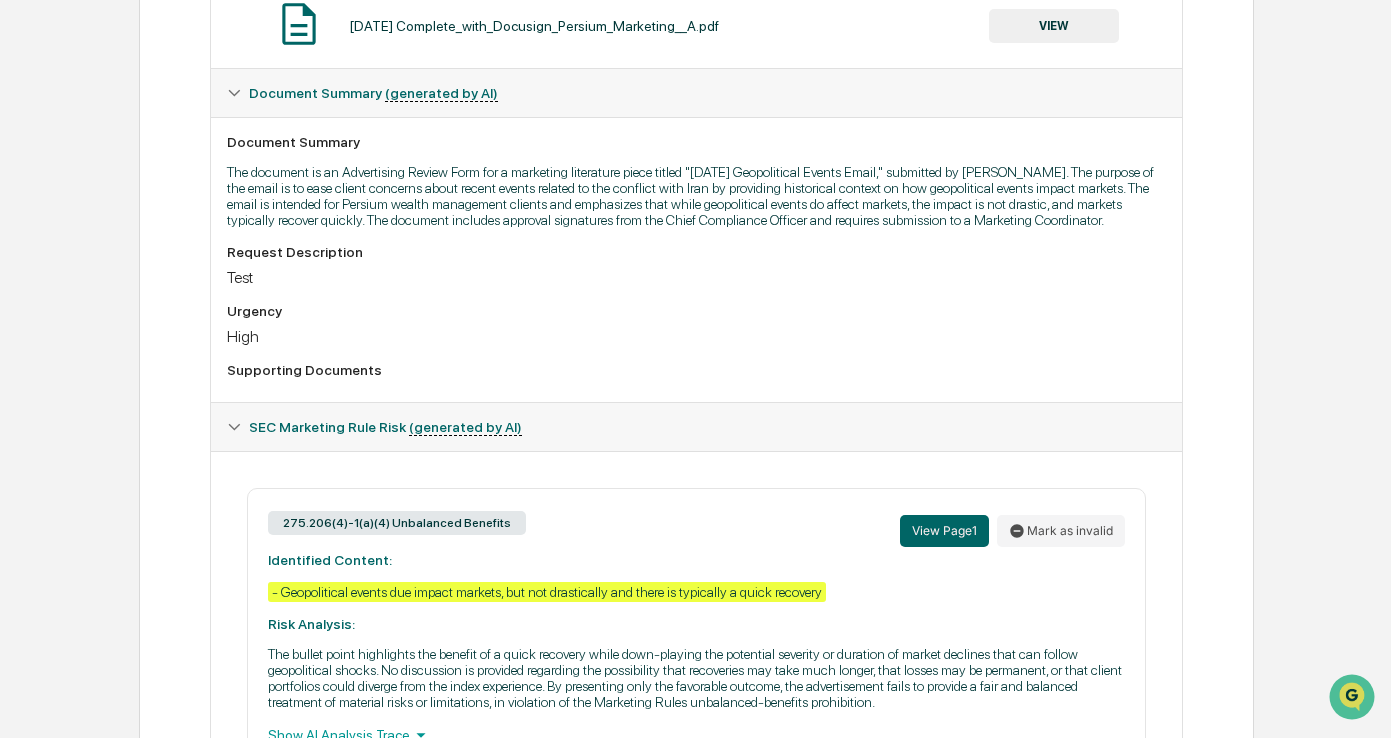scroll, scrollTop: 0, scrollLeft: 0, axis: both 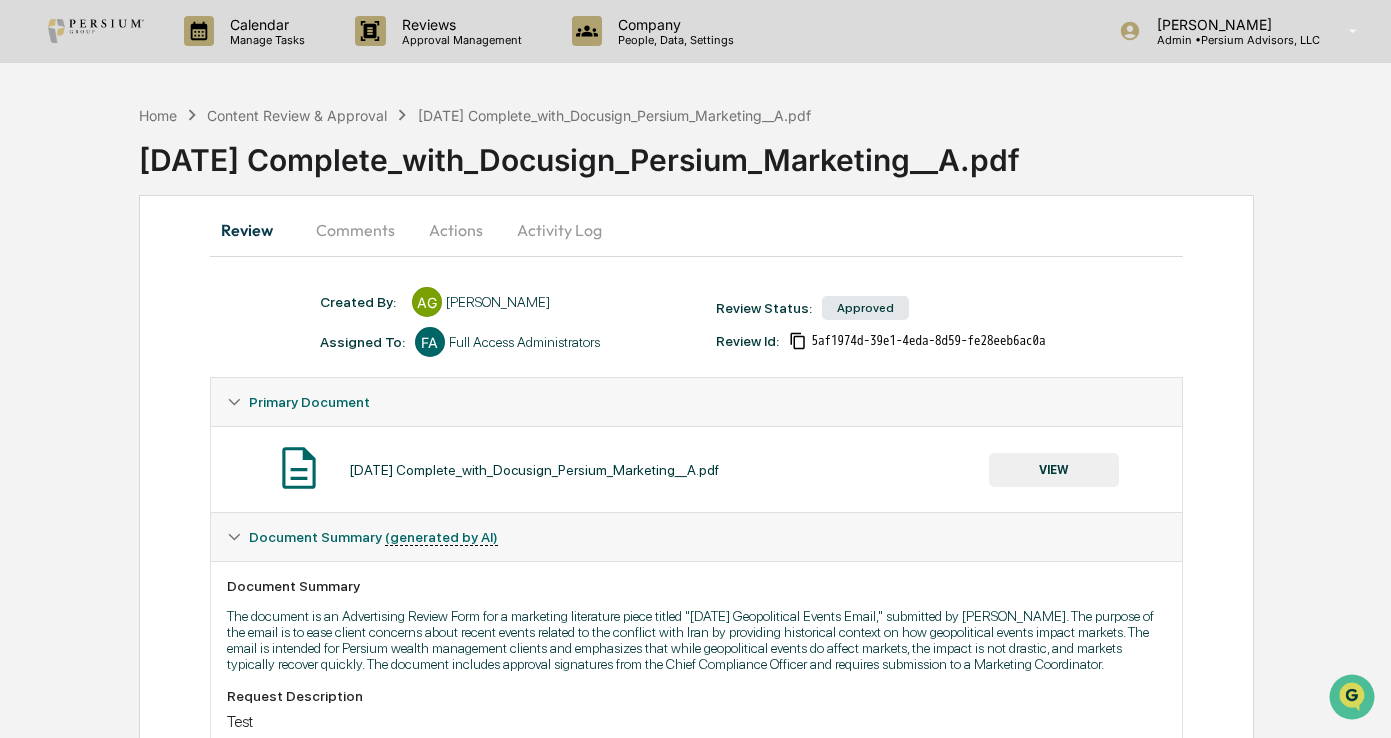 click on "Comments" at bounding box center [355, 230] 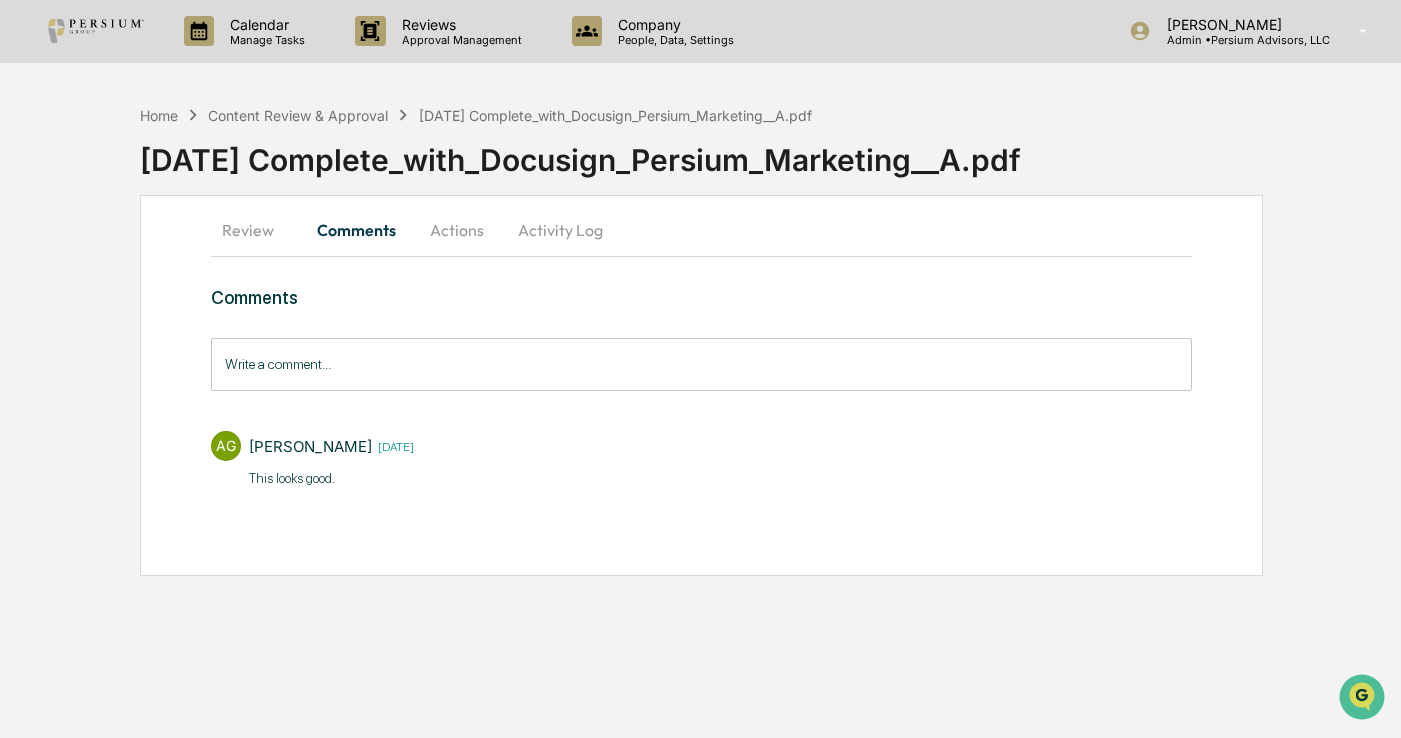 click on "Actions" at bounding box center [457, 230] 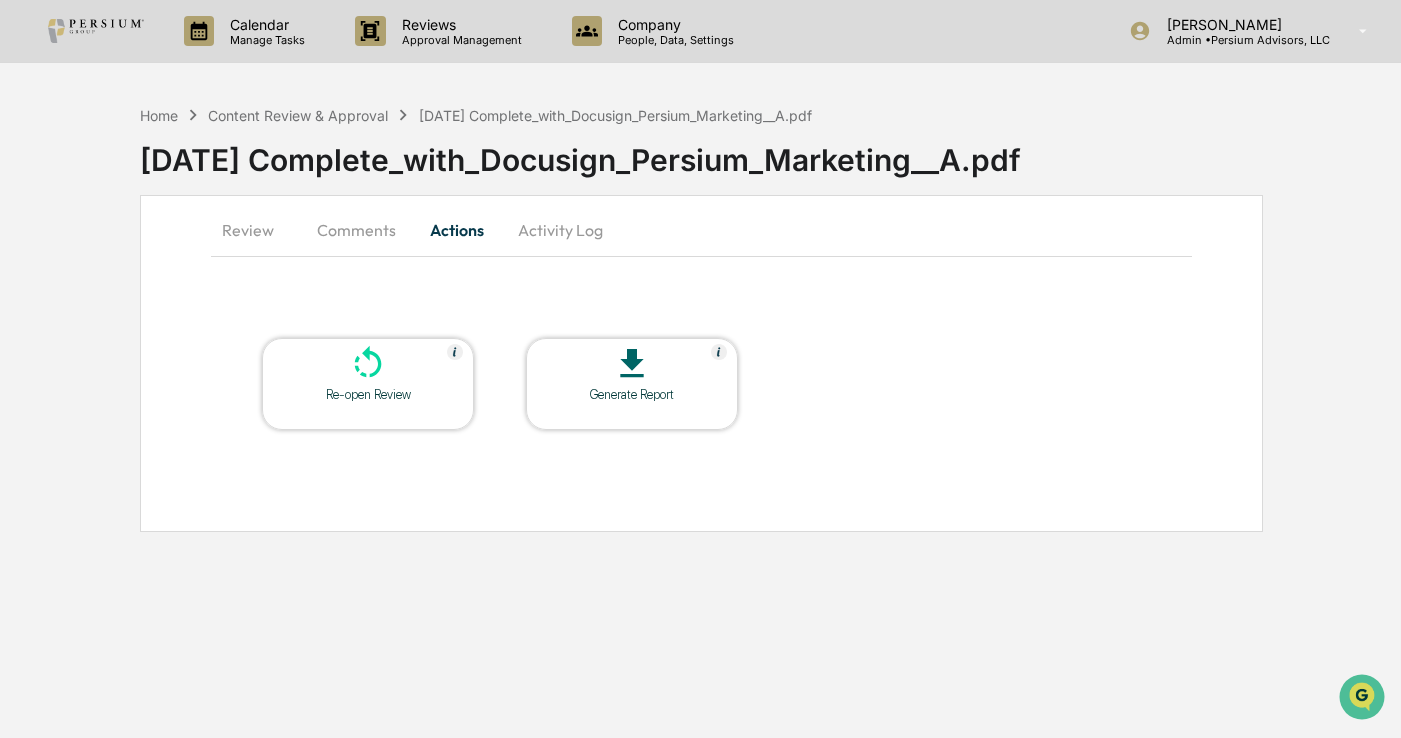 click on "Activity Log" at bounding box center [560, 230] 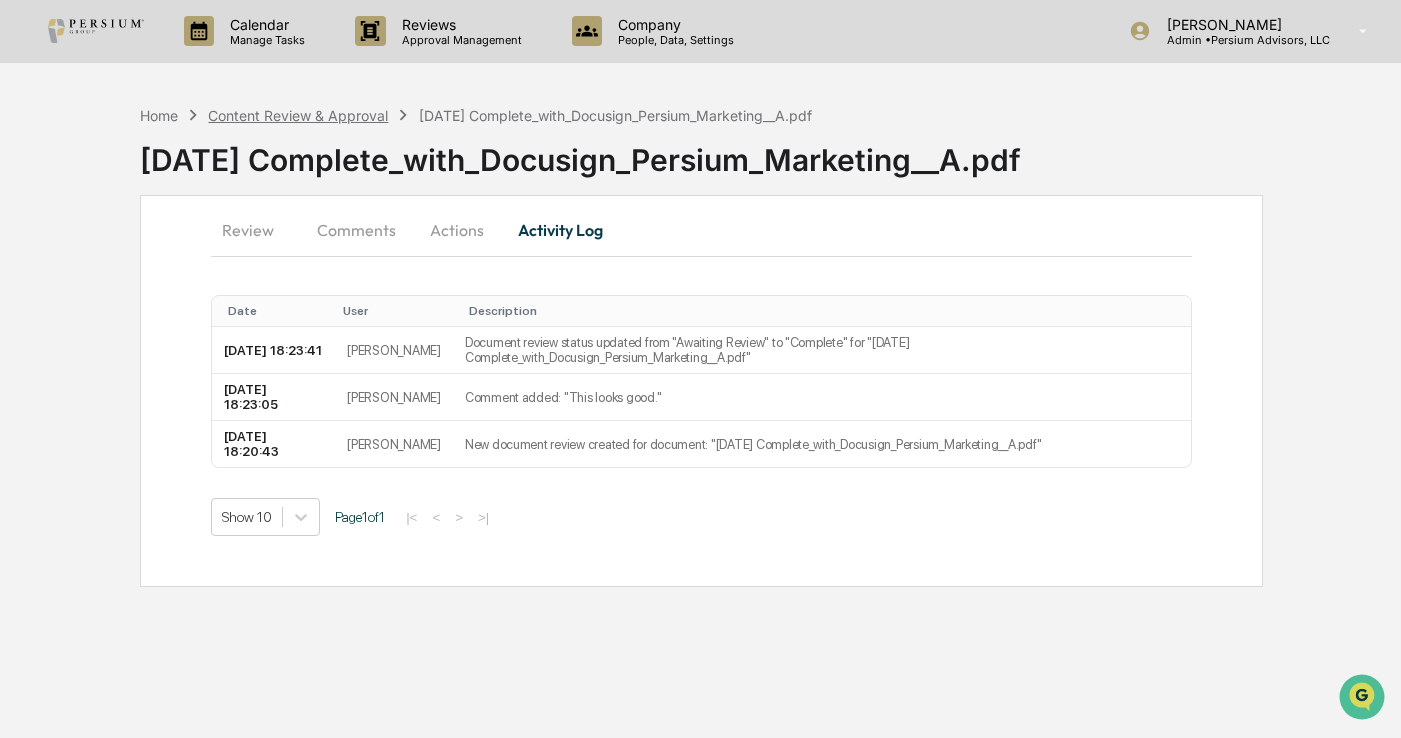 click on "Content Review & Approval" at bounding box center [298, 115] 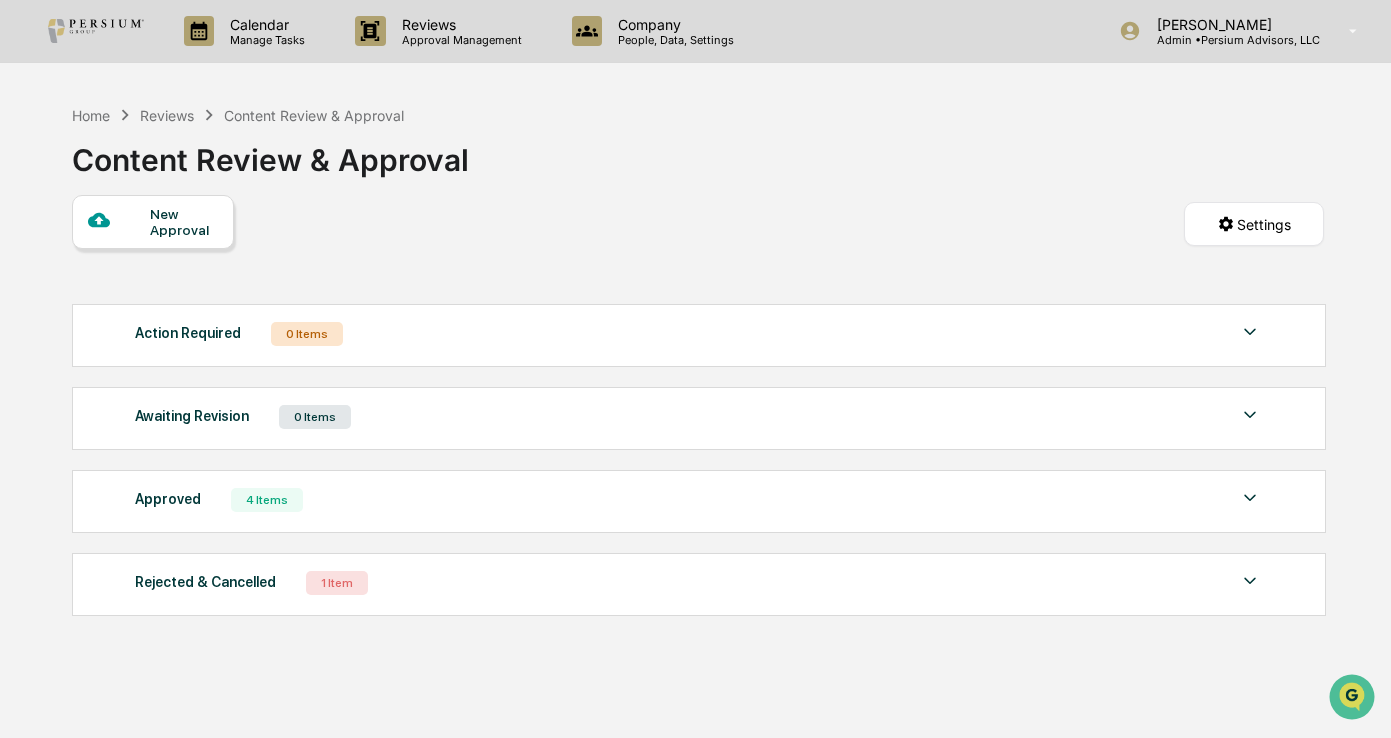 click on "4 Items" at bounding box center (267, 500) 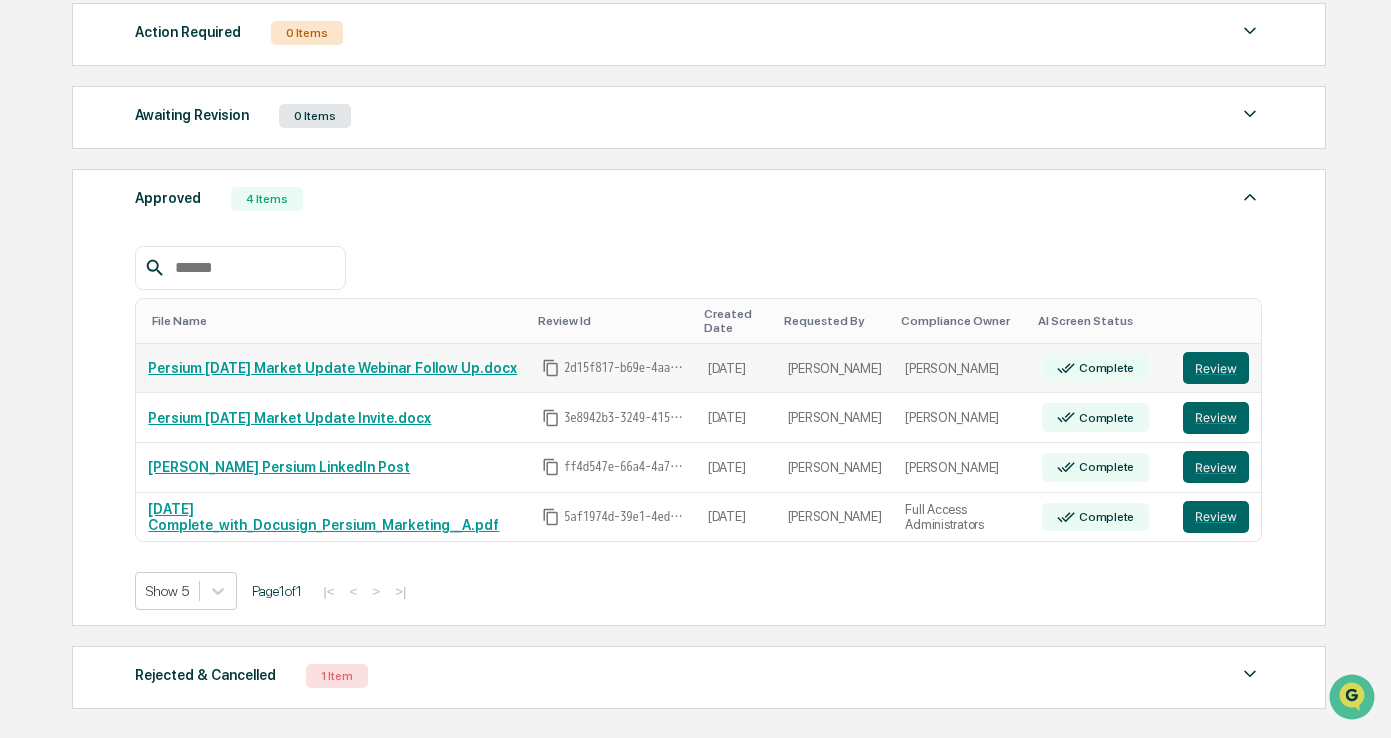 scroll, scrollTop: 293, scrollLeft: 0, axis: vertical 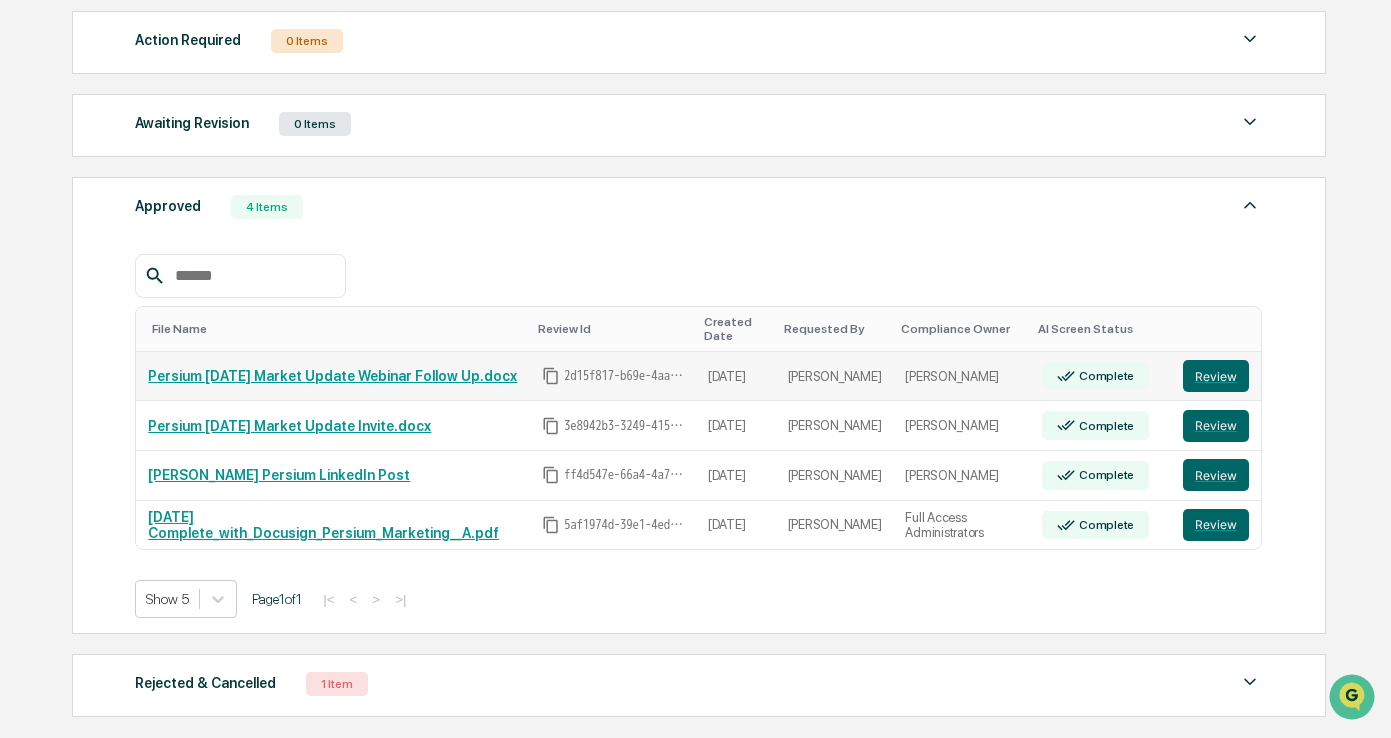 click on "Persium [DATE] Market Update Webinar Follow Up.docx" at bounding box center (332, 376) 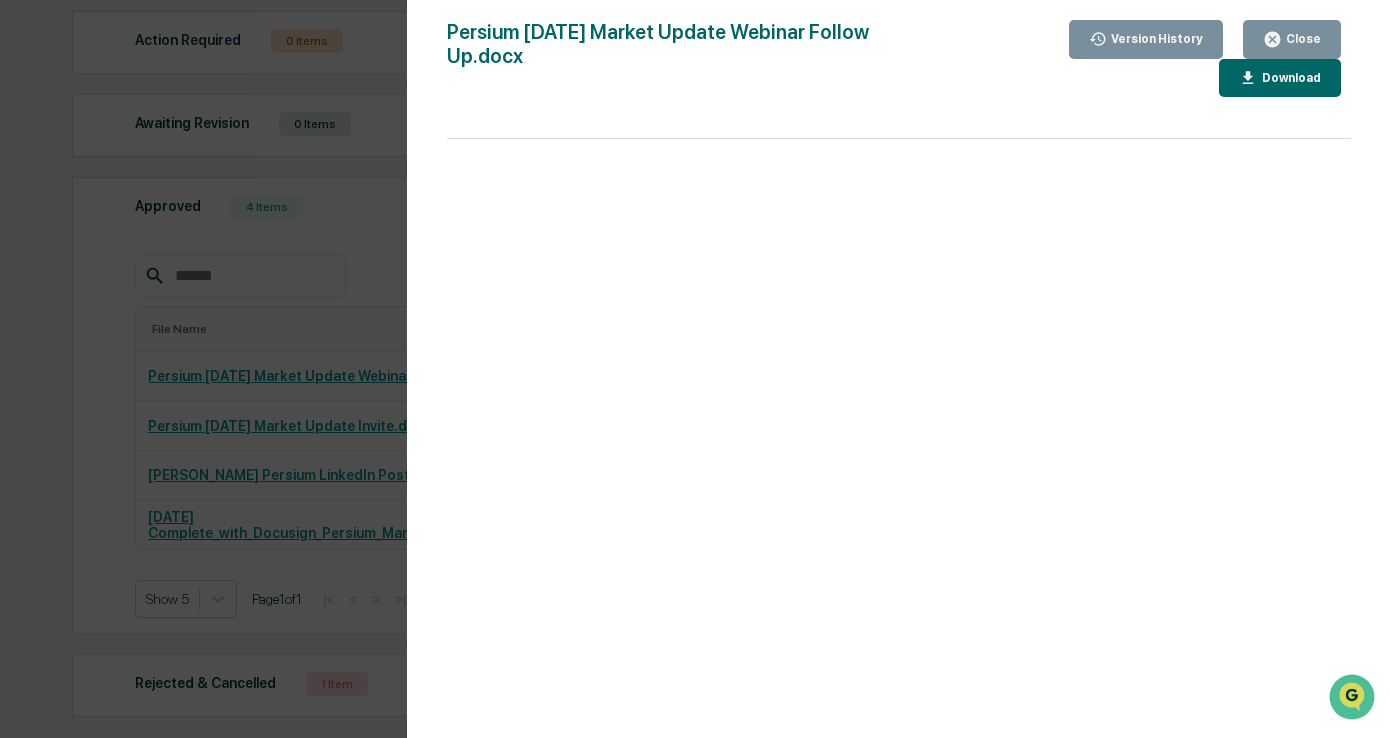 click on "Version History 07/17/2025, 02:07 AM Alison Gould 07/17/2025, 02:07 AM Warren Yancey Persium 7.16.25 Market Update Webinar Follow Up.docx   Close   Version History   Download Page  1   100%" at bounding box center (695, 369) 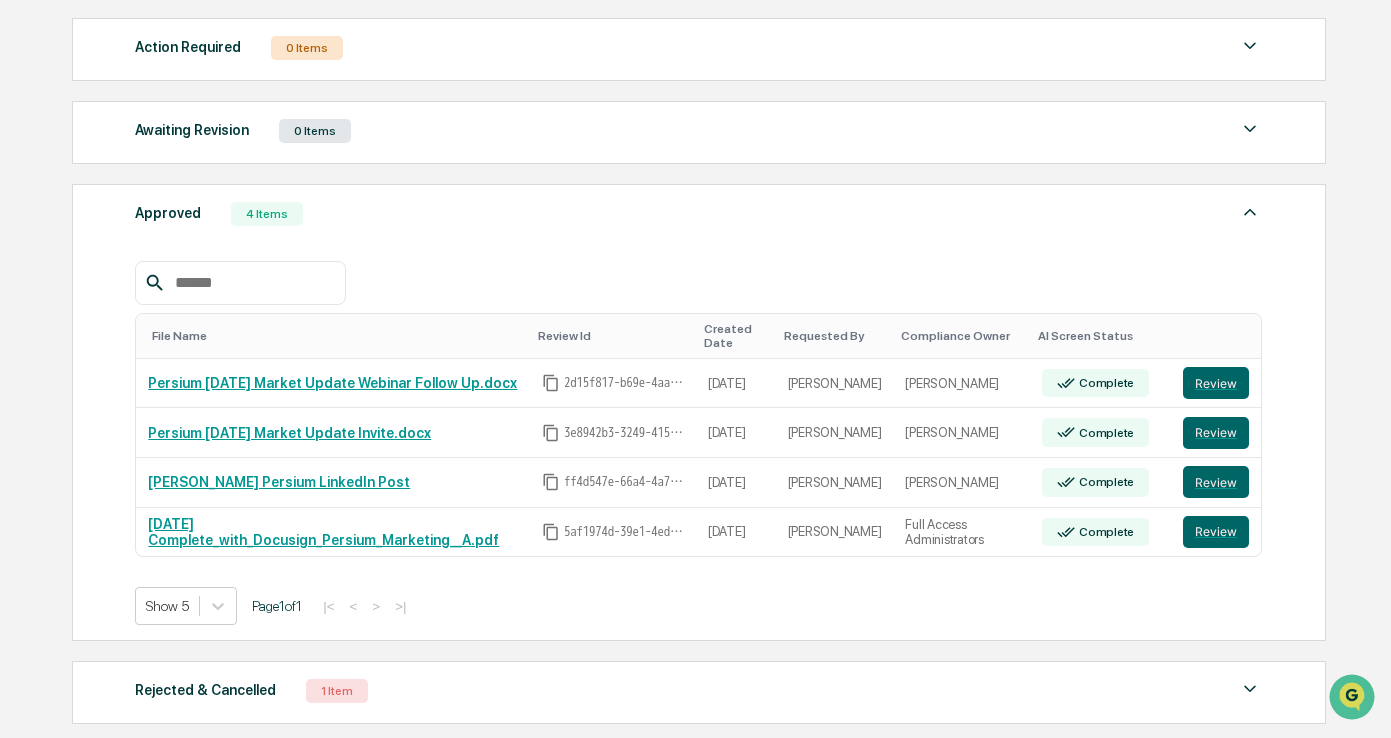 scroll, scrollTop: 0, scrollLeft: 0, axis: both 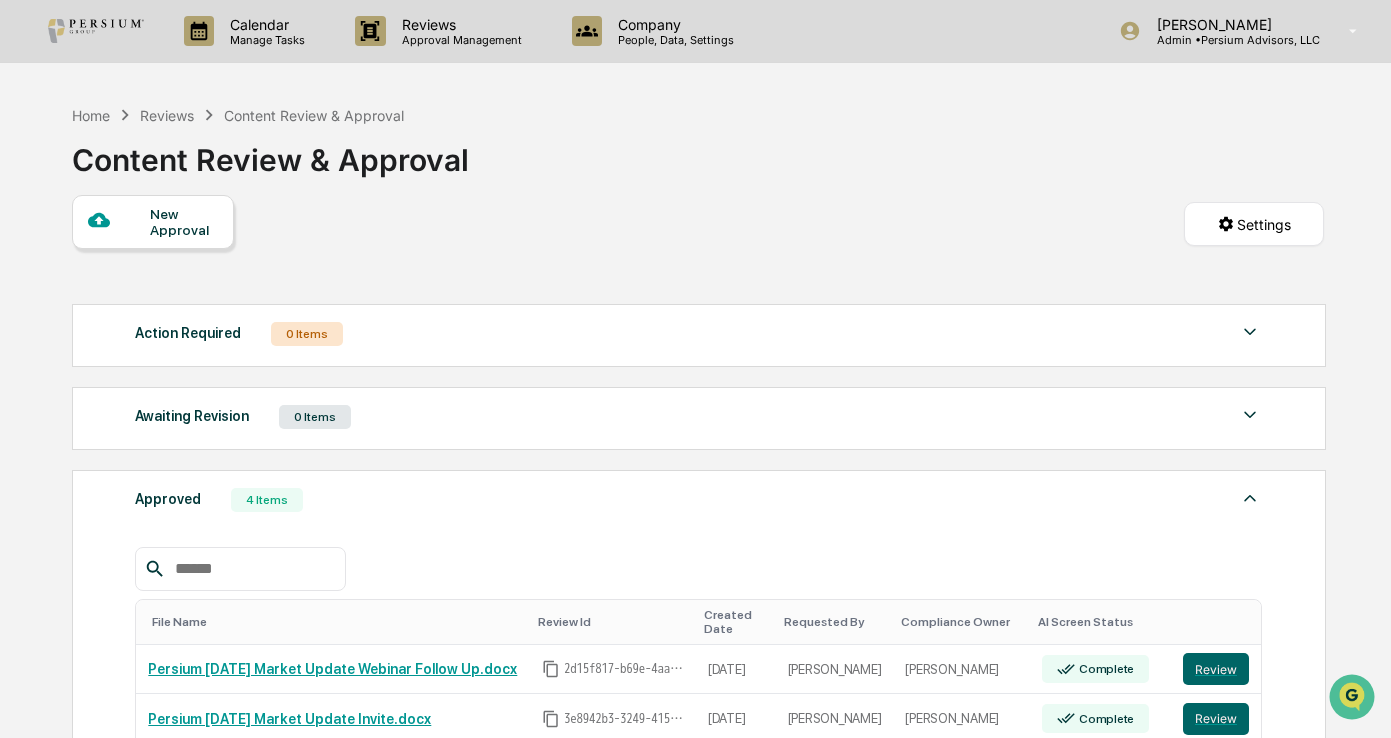 click on "Approved" at bounding box center (168, 499) 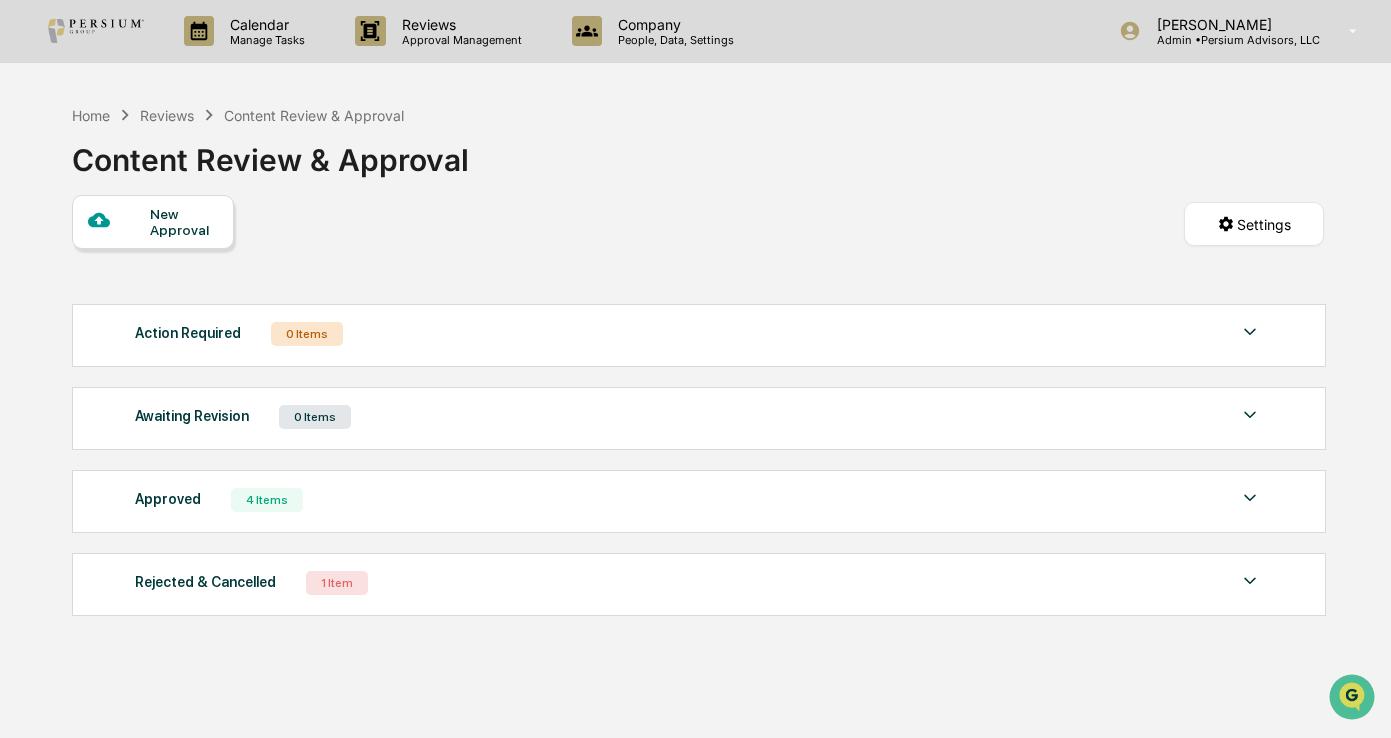 click on "Approved" at bounding box center (168, 499) 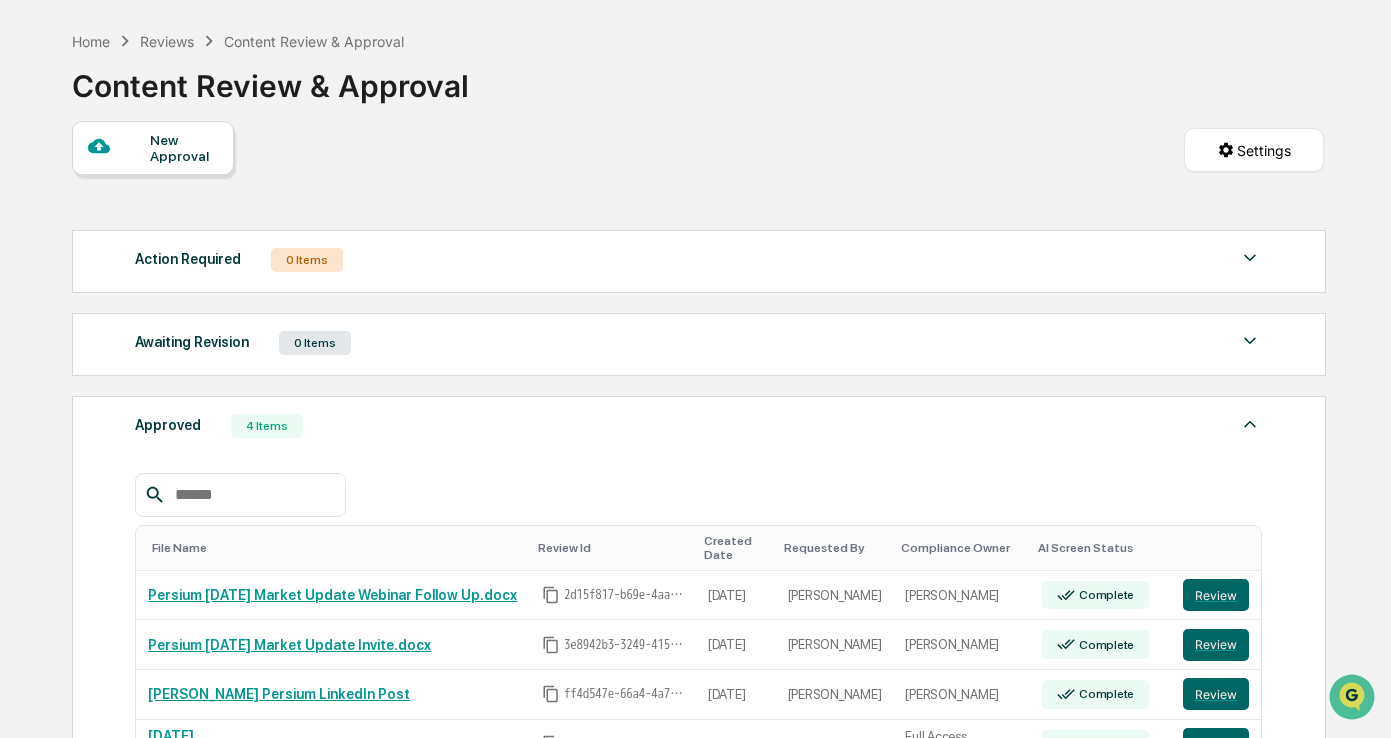 scroll, scrollTop: 200, scrollLeft: 0, axis: vertical 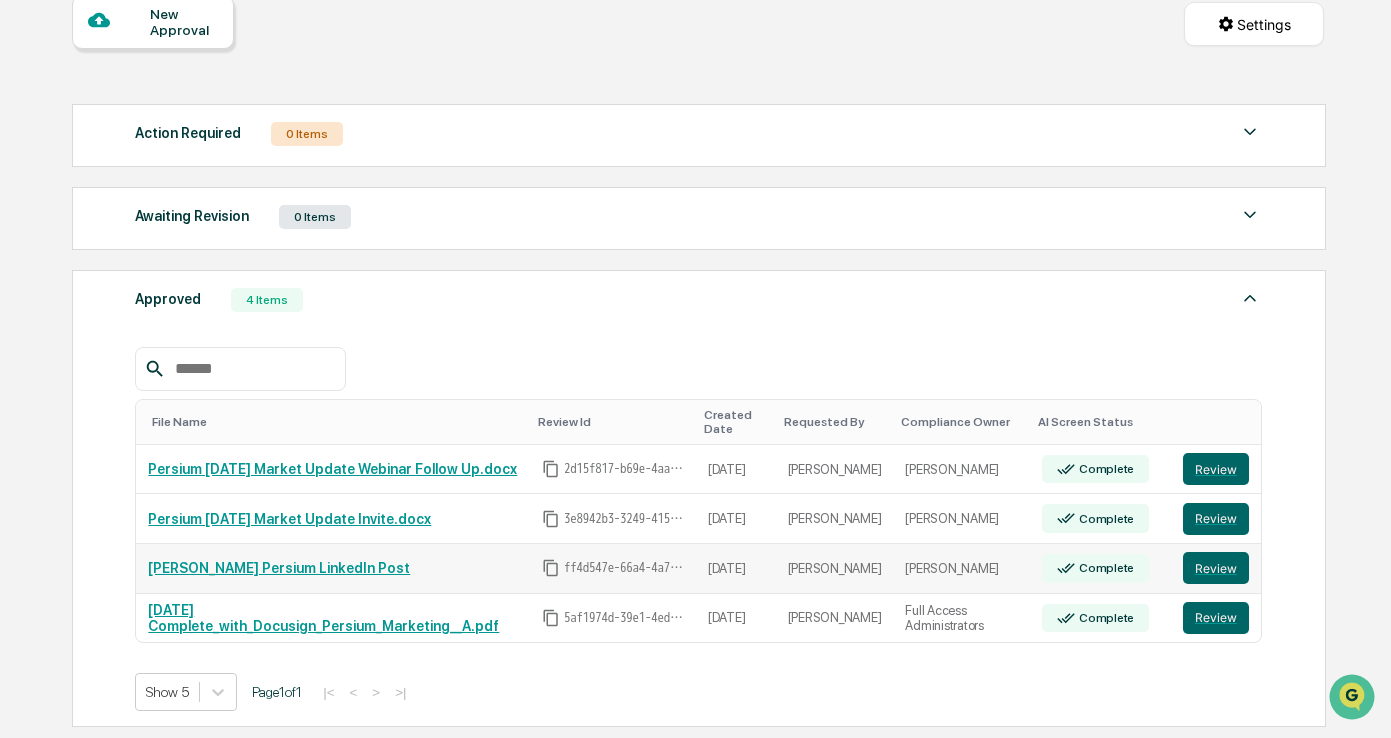 click on "[PERSON_NAME] Persium LinkedIn Post" at bounding box center (279, 568) 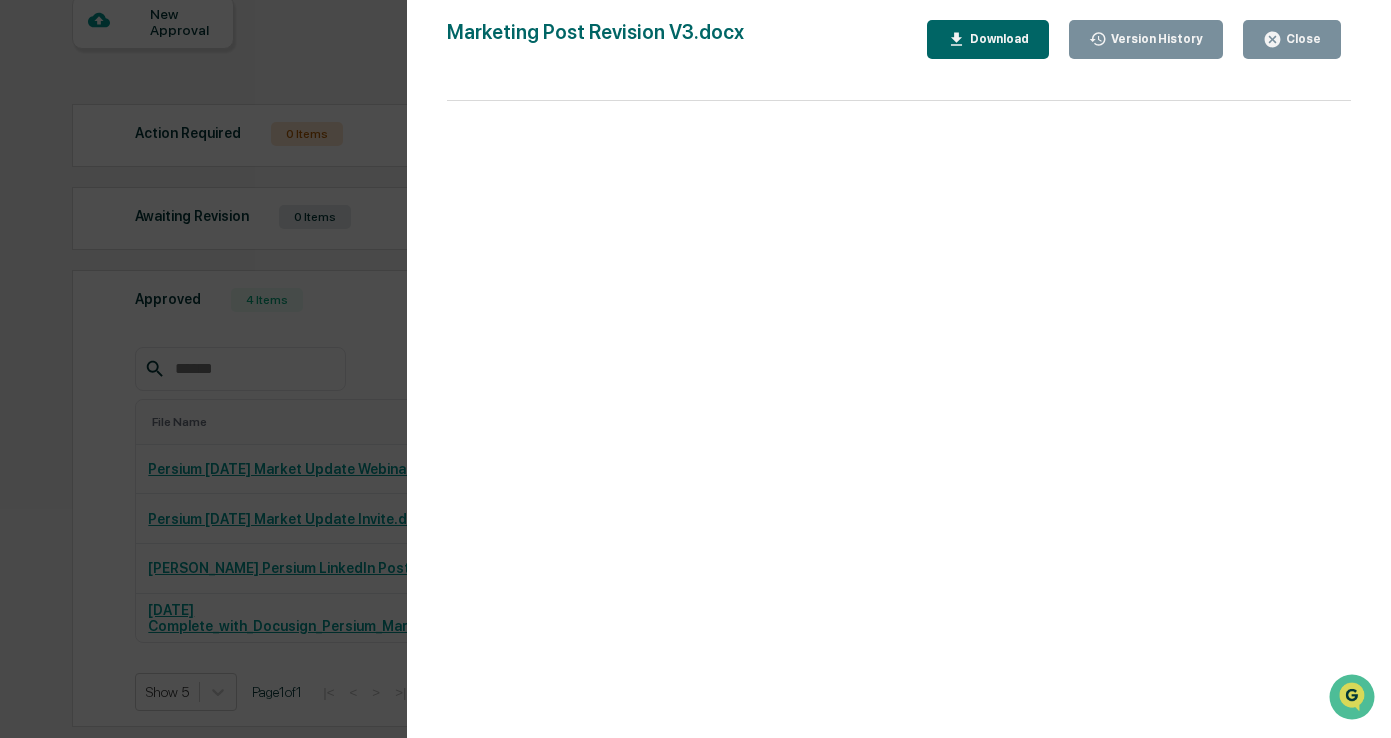 click on "Close" at bounding box center [1301, 39] 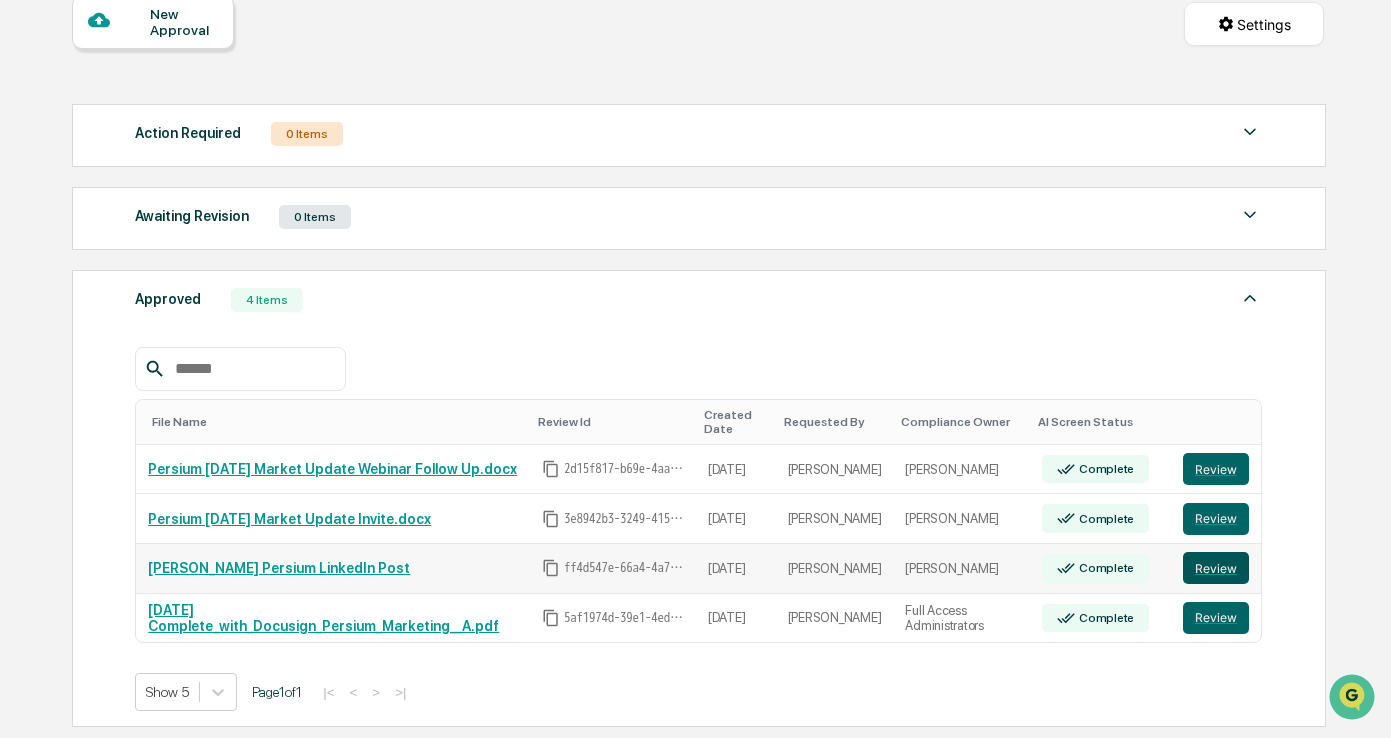 click on "Review" at bounding box center (1216, 568) 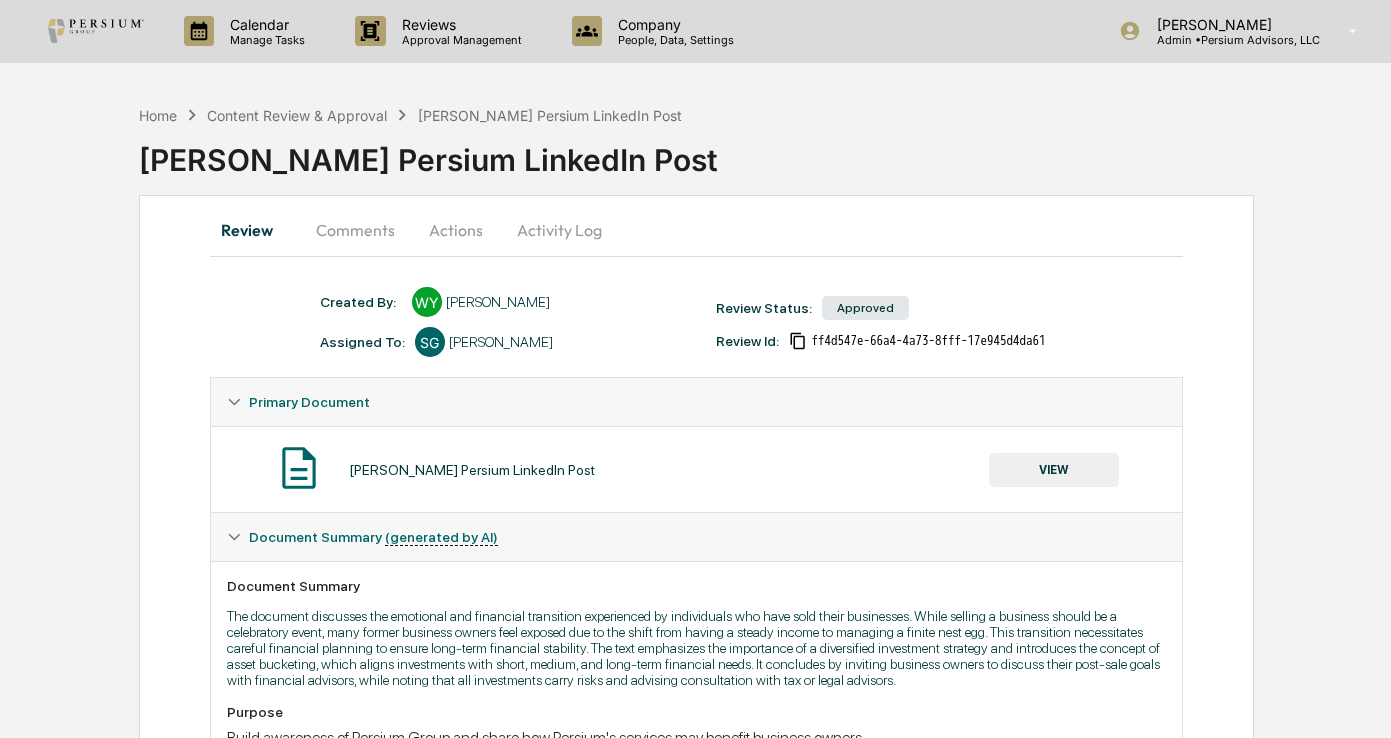 scroll, scrollTop: 0, scrollLeft: 0, axis: both 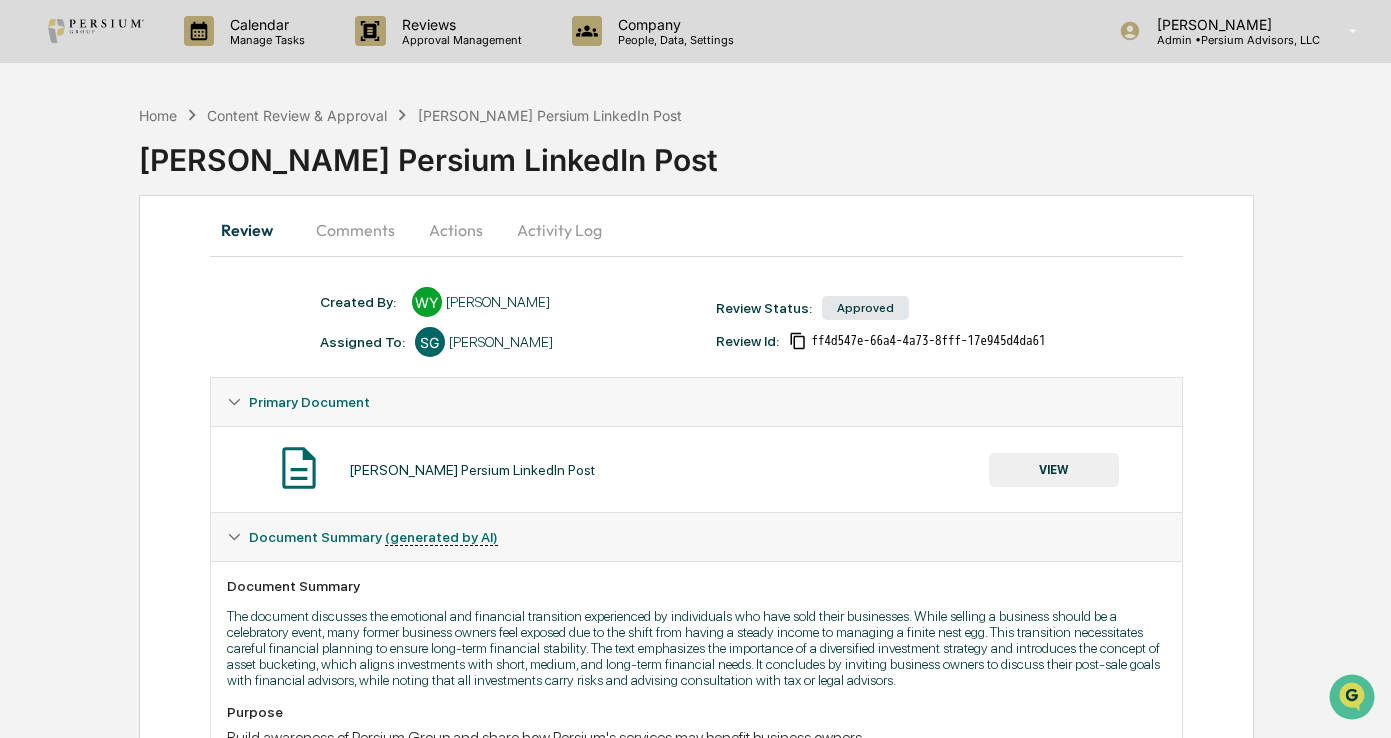 click on "Actions" at bounding box center (456, 230) 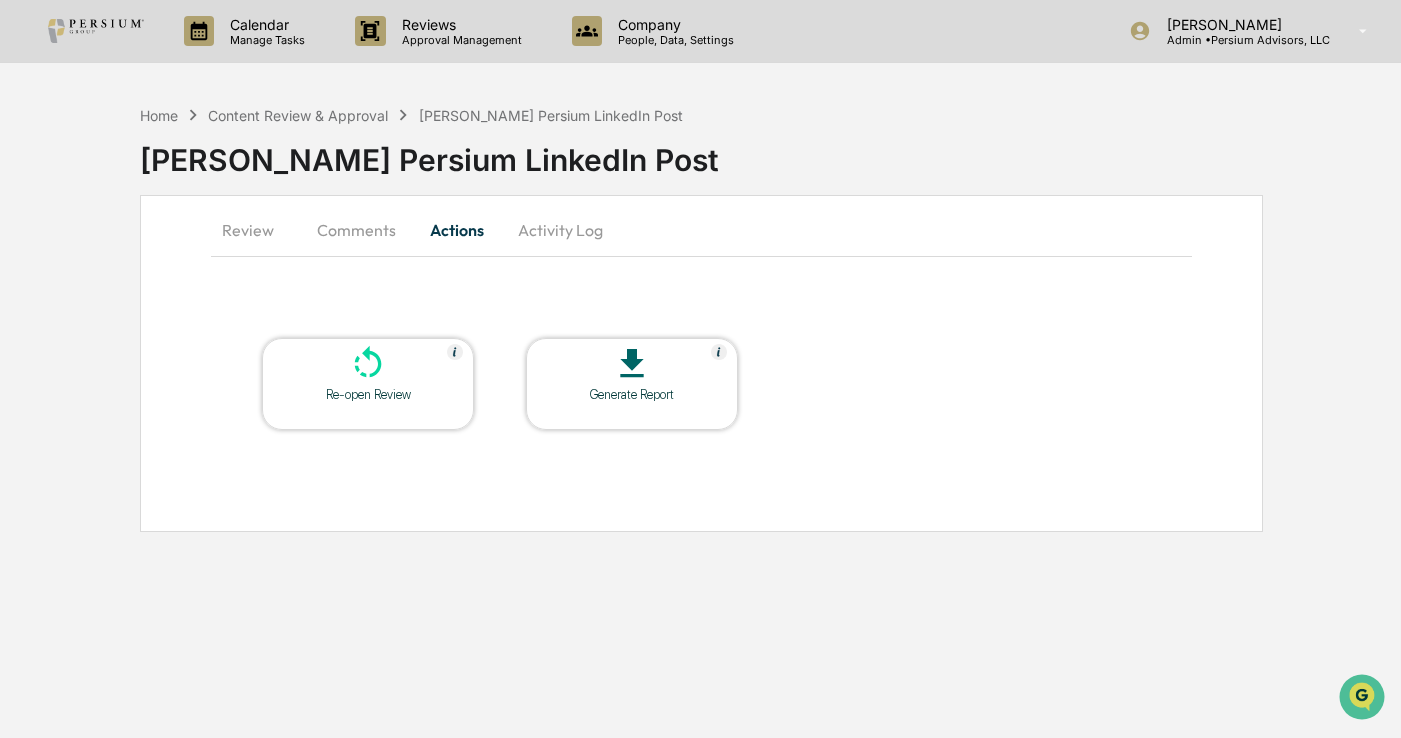 click at bounding box center [632, 365] 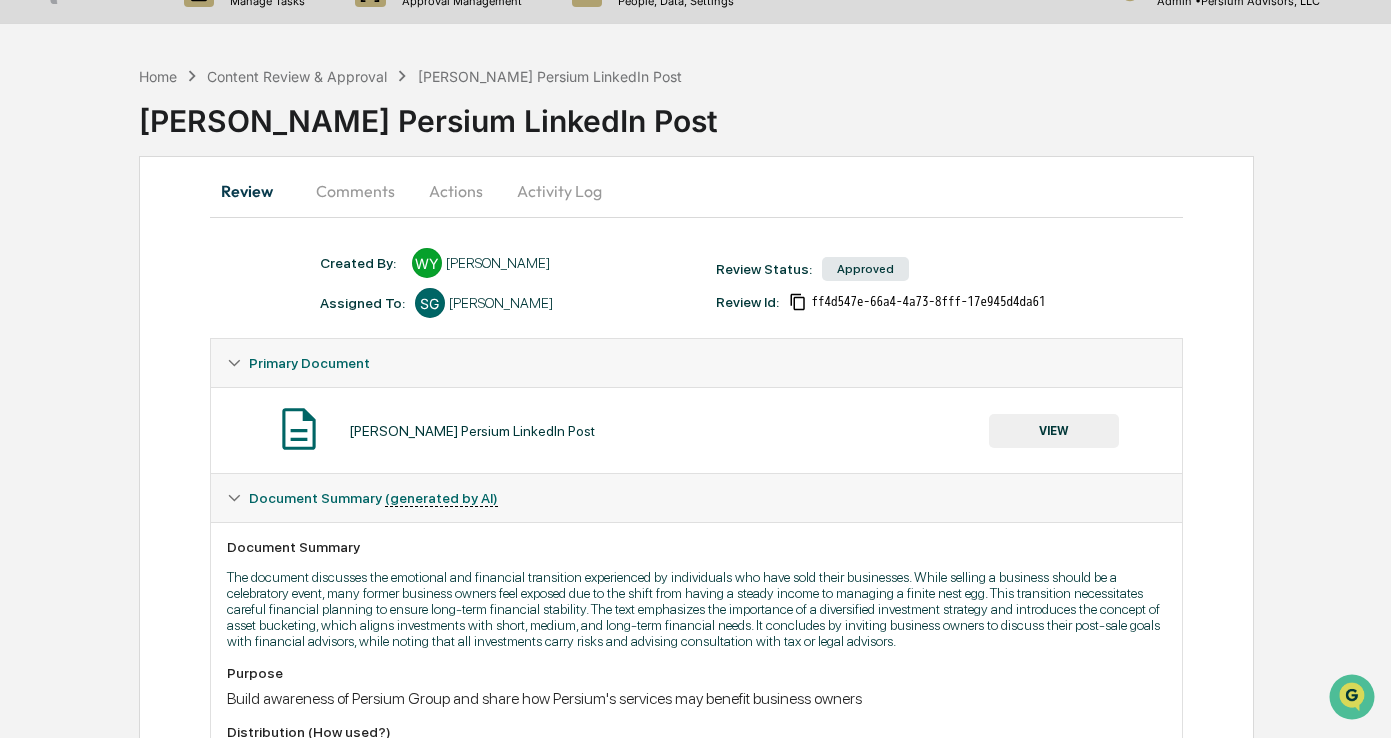 scroll, scrollTop: 100, scrollLeft: 0, axis: vertical 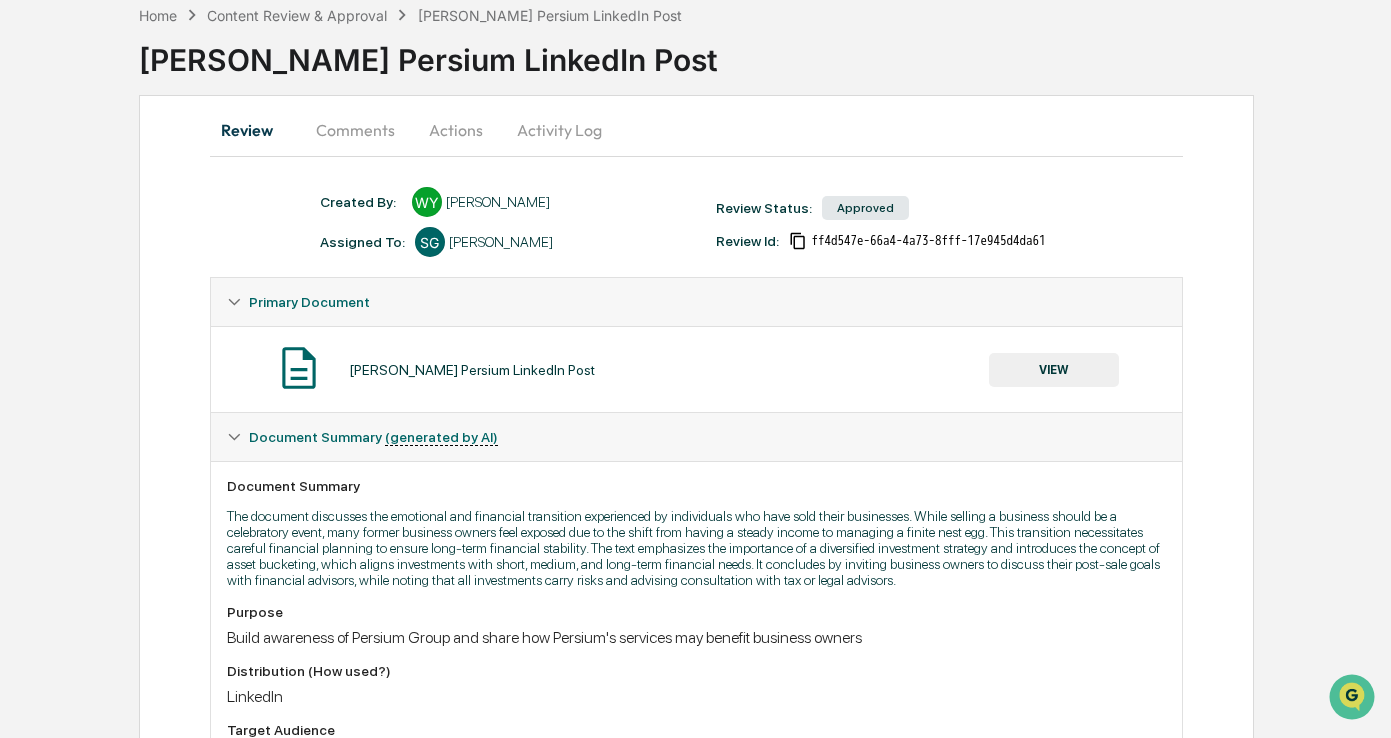 click on "VIEW" at bounding box center [1054, 370] 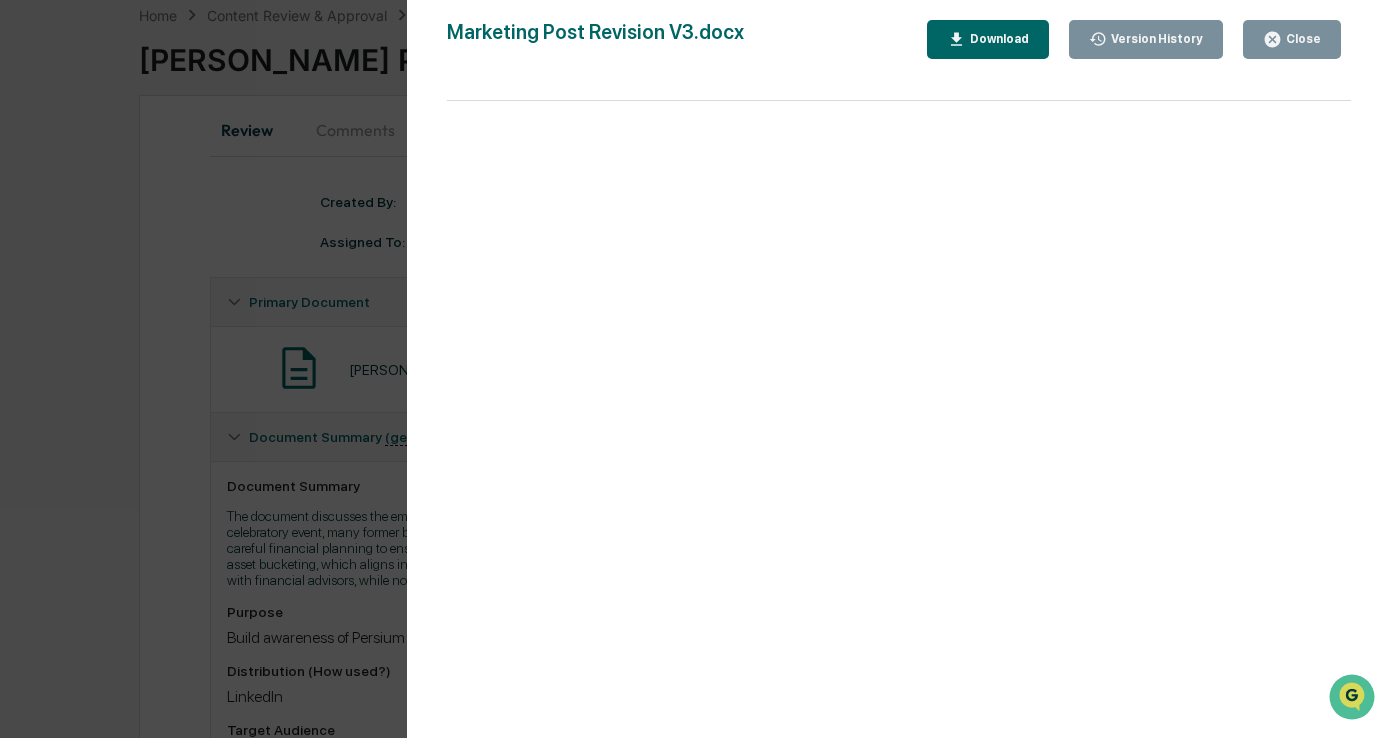click on "Version History 07/08/2025, 03:40 PM Alison Gould 07/08/2025, 03:40 PM Alison Gould 07/08/2025, 03:40 PM Warren Yancey Marketing Post Revision V3.docx   Close   Version History   Download Page  1   100%" at bounding box center [695, 369] 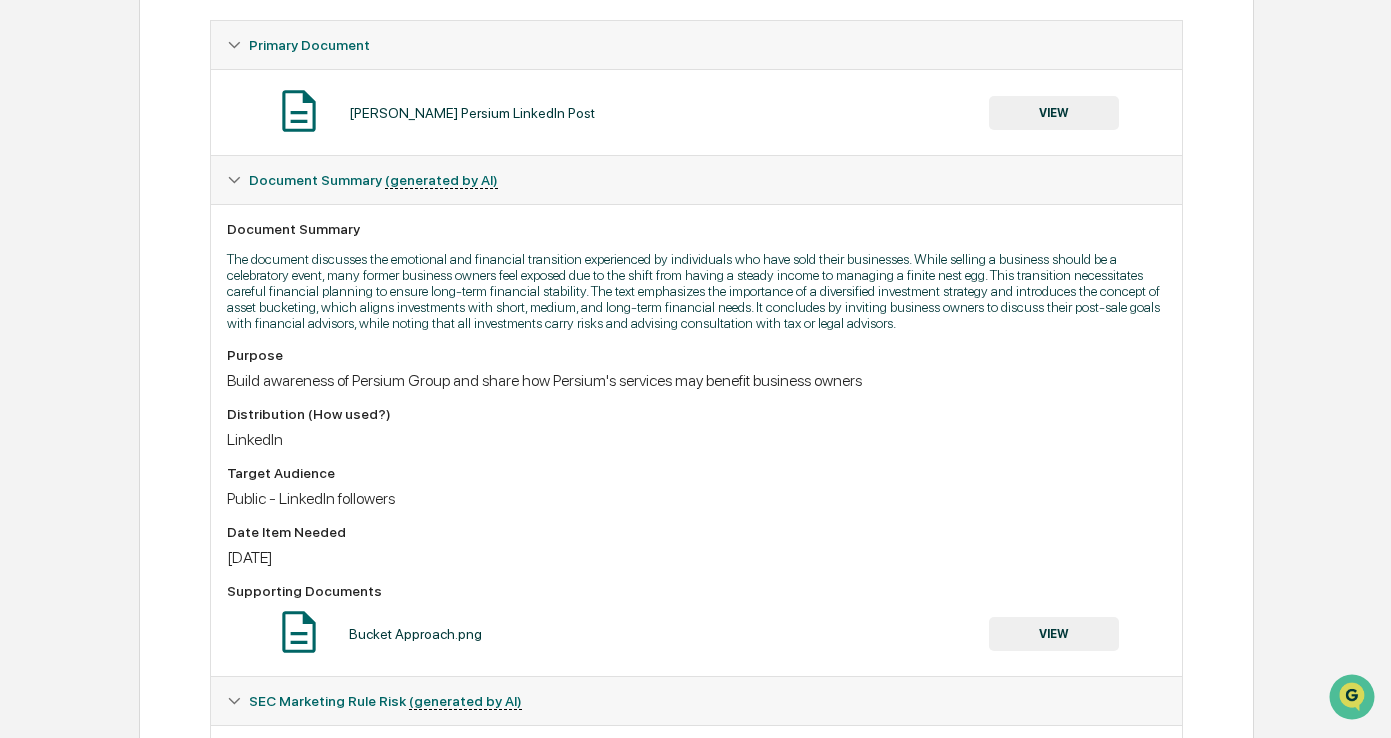 scroll, scrollTop: 700, scrollLeft: 0, axis: vertical 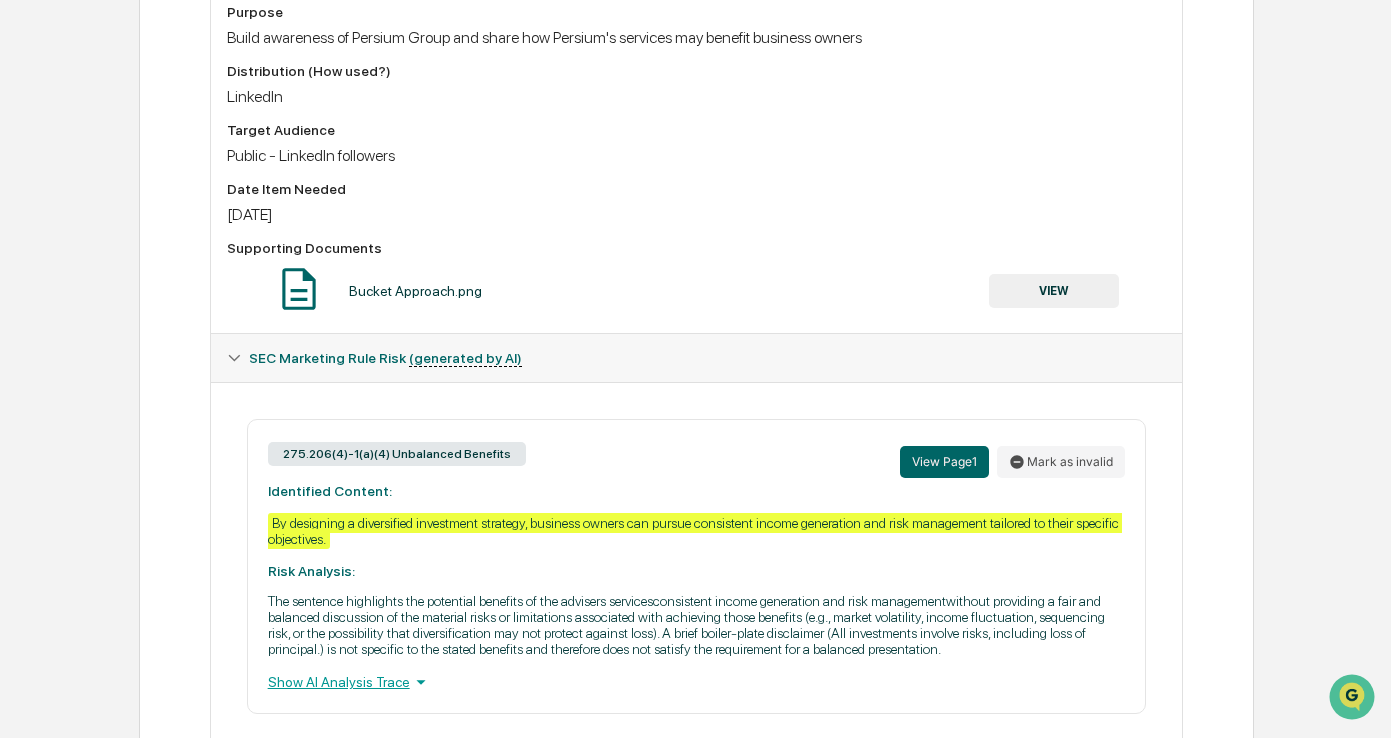 click on "Home Content Review & Approval Stephen Griner Persium LinkedIn Post Stephen Griner Persium LinkedIn Post Review Comments Actions Activity Log Created By: ‎ ‎  WY Warren Yancey   Assigned To:  SG Stephen Griner Review Status:  Approved Review Id:  ff4d547e-66a4-4a73-8fff-17e945d4da61 Primary Document Stephen Griner Persium LinkedIn Post VIEW Document Summary   (generated by AI) Document Summary Purpose Build awareness of Persium Group and share how Persium's services may benefit business owners Distribution (How used?)  LinkedIn Target Audience  Public - LinkedIn followers Date Item Needed 7/15/25 Supporting Documents Bucket Approach.png VIEW SEC Marketing Rule Risk   (generated by AI)  275.206(4)-1(a)(4) Unbalanced Benefits View Page  1 Mark as invalid Identified Content: By designing a diversified investment strategy, business owners can pursue consistent income generation and risk management tailored to their specific objectives. Risk Analysis:   Show AI Analysis Trace" at bounding box center (695, 98) 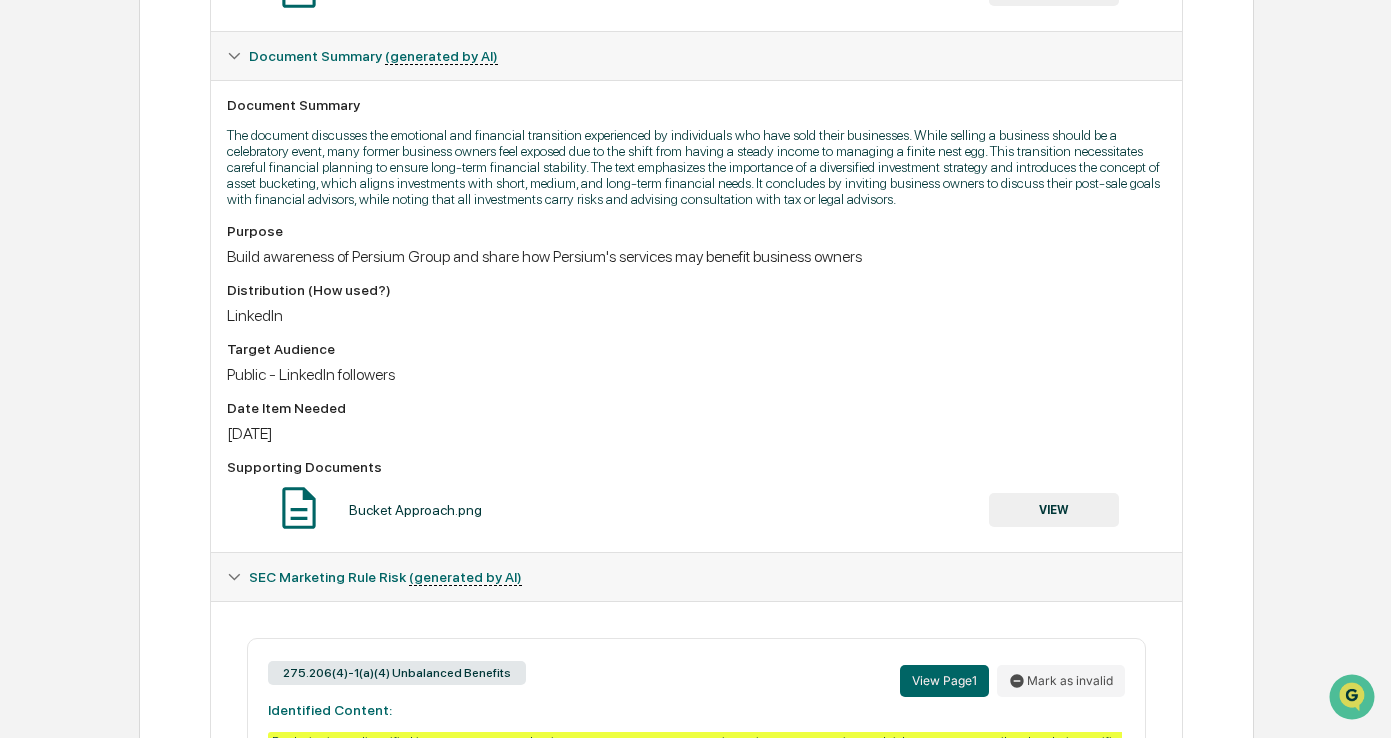 scroll, scrollTop: 64, scrollLeft: 0, axis: vertical 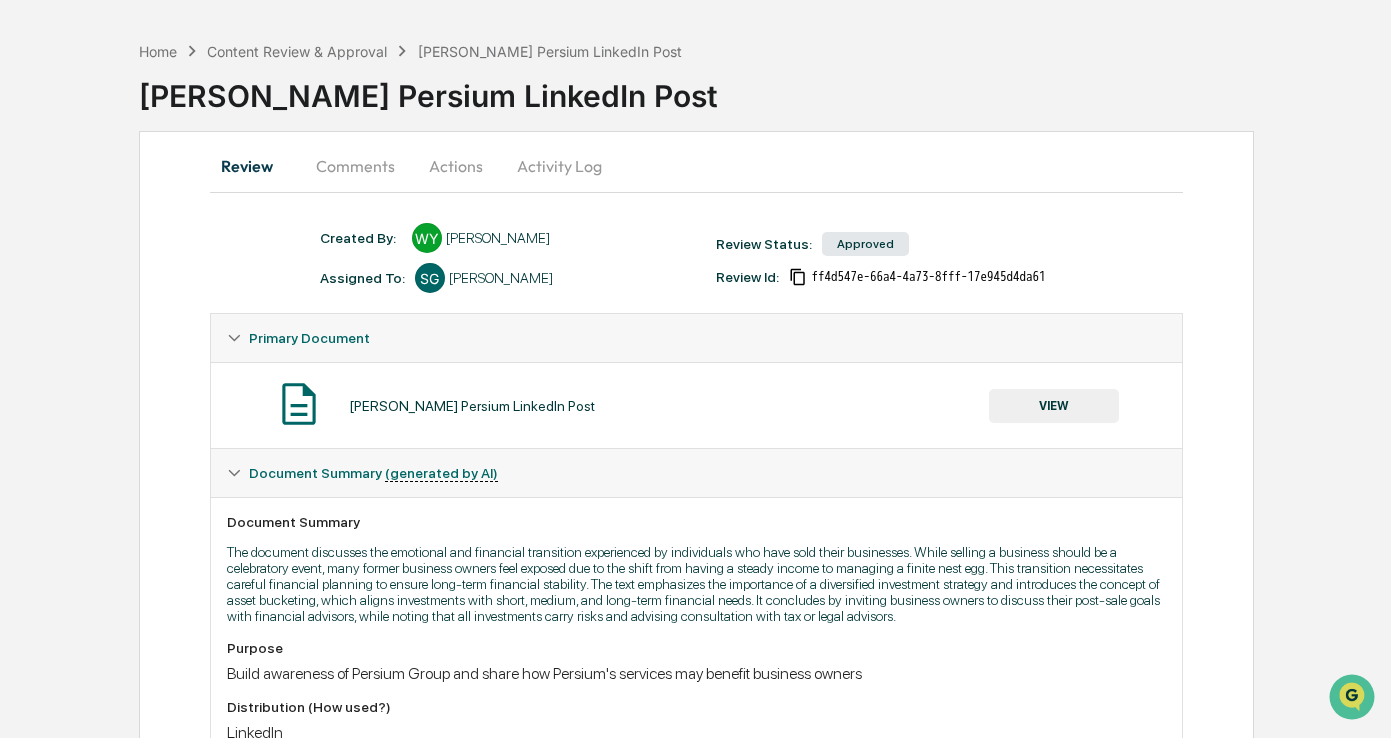 click on "Review Comments Actions Activity Log Created By: ‎ ‎  WY Warren Yancey   Assigned To:  SG Stephen Griner Review Status:  Approved Review Id:  ff4d547e-66a4-4a73-8fff-17e945d4da61 Primary Document Stephen Griner Persium LinkedIn Post VIEW Document Summary   (generated by AI) Document Summary Purpose Build awareness of Persium Group and share how Persium's services may benefit business owners Distribution (How used?)  LinkedIn Target Audience  Public - LinkedIn followers Date Item Needed 7/15/25 Supporting Documents Bucket Approach.png VIEW SEC Marketing Rule Risk   (generated by AI)  275.206(4)-1(a)(4) Unbalanced Benefits View Page  1 Mark as invalid Identified Content: By designing a diversified investment strategy, business owners can pursue consistent income generation and risk management tailored to their specific objectives. Risk Analysis:   Show AI Analysis Trace" at bounding box center [696, 784] 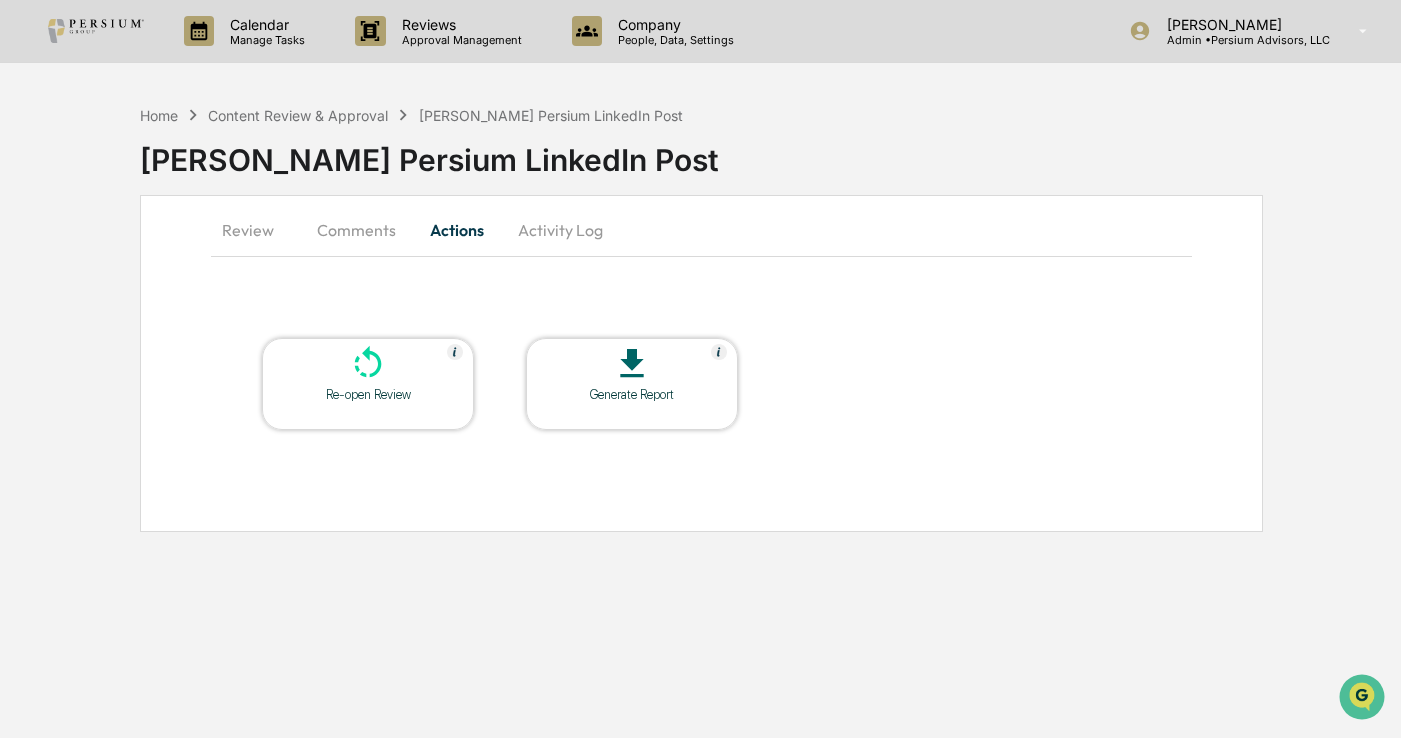 click on "Review" at bounding box center (256, 230) 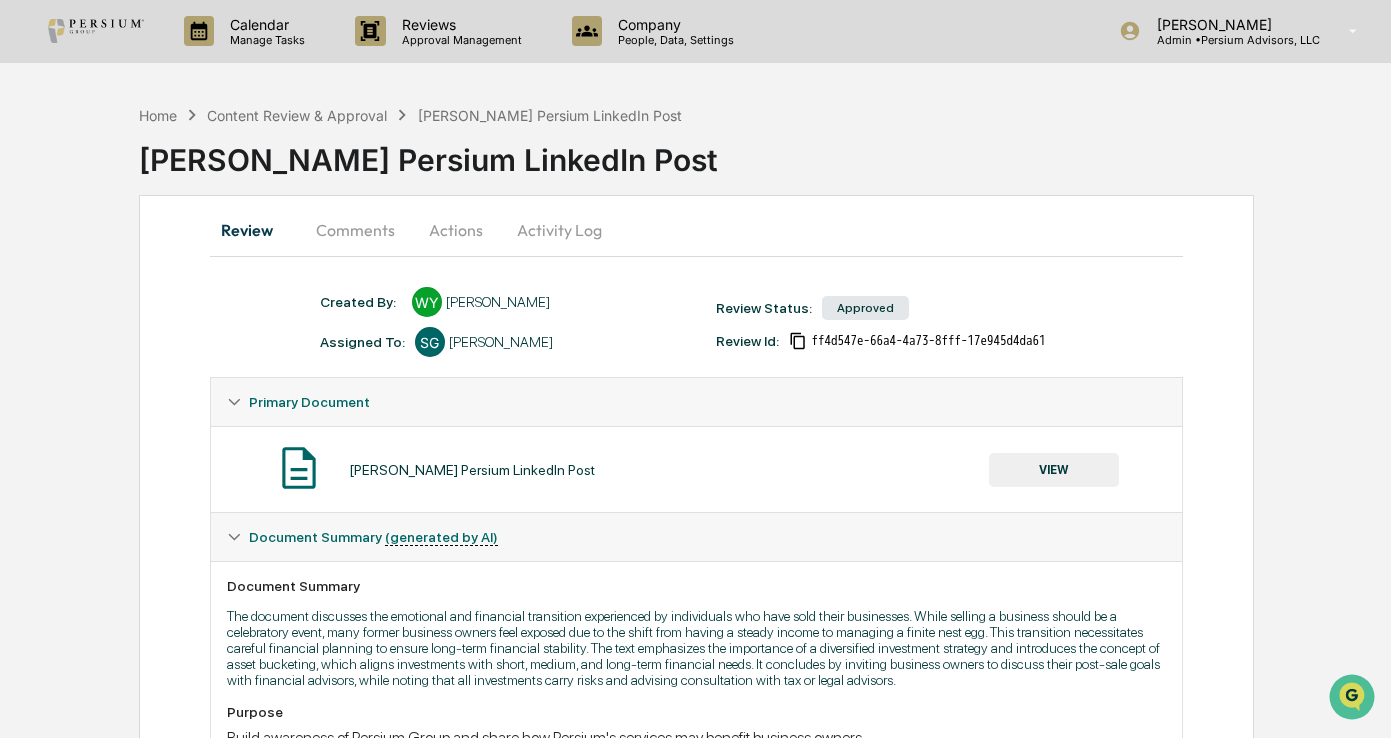 click on "Activity Log" at bounding box center [559, 230] 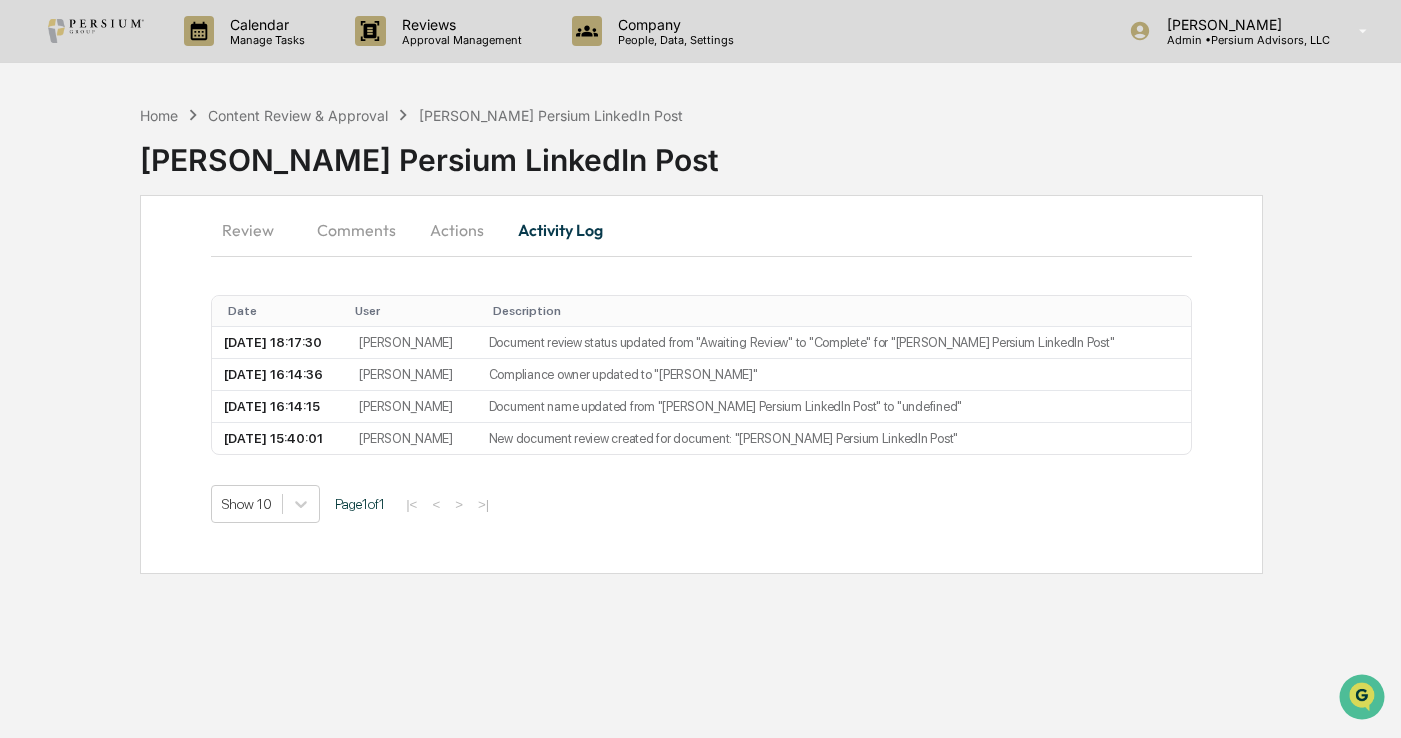 click on "Comments" at bounding box center (356, 230) 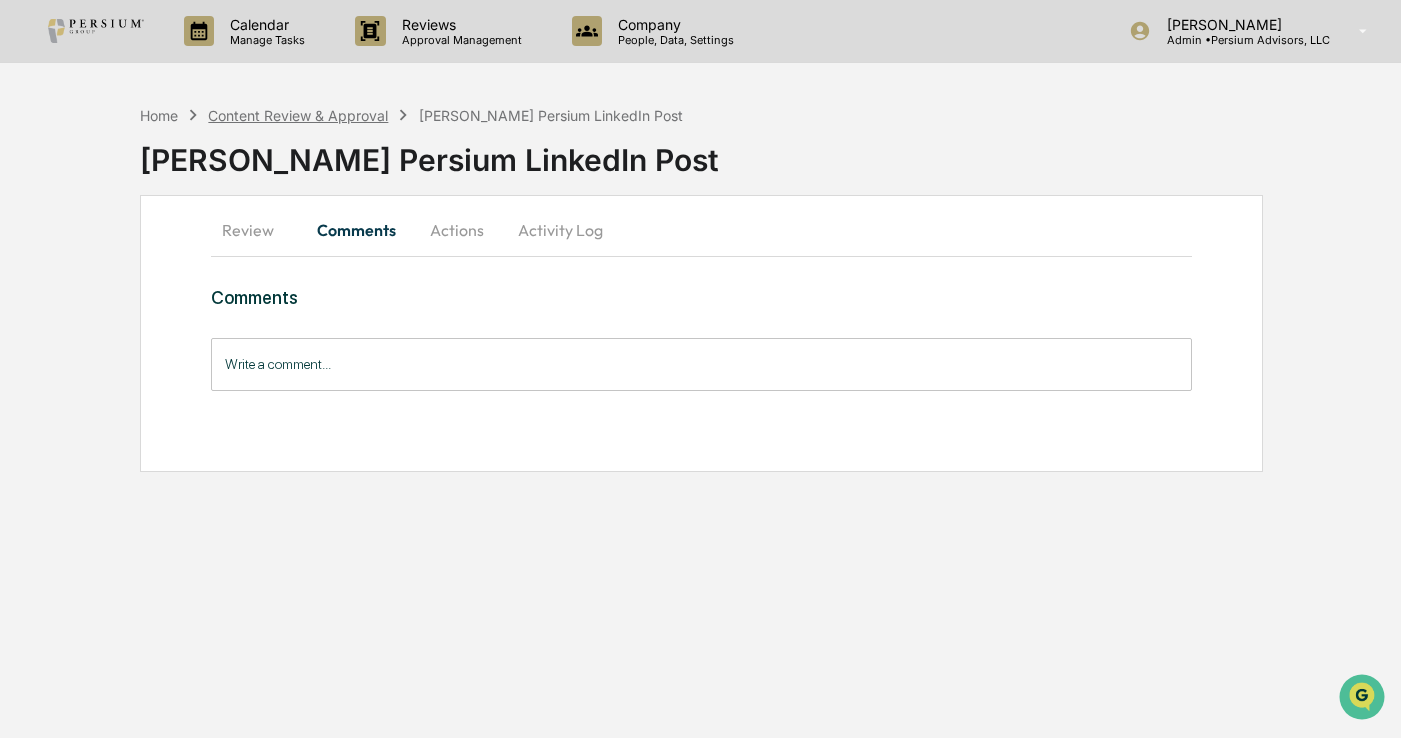 click on "Content Review & Approval" at bounding box center (298, 115) 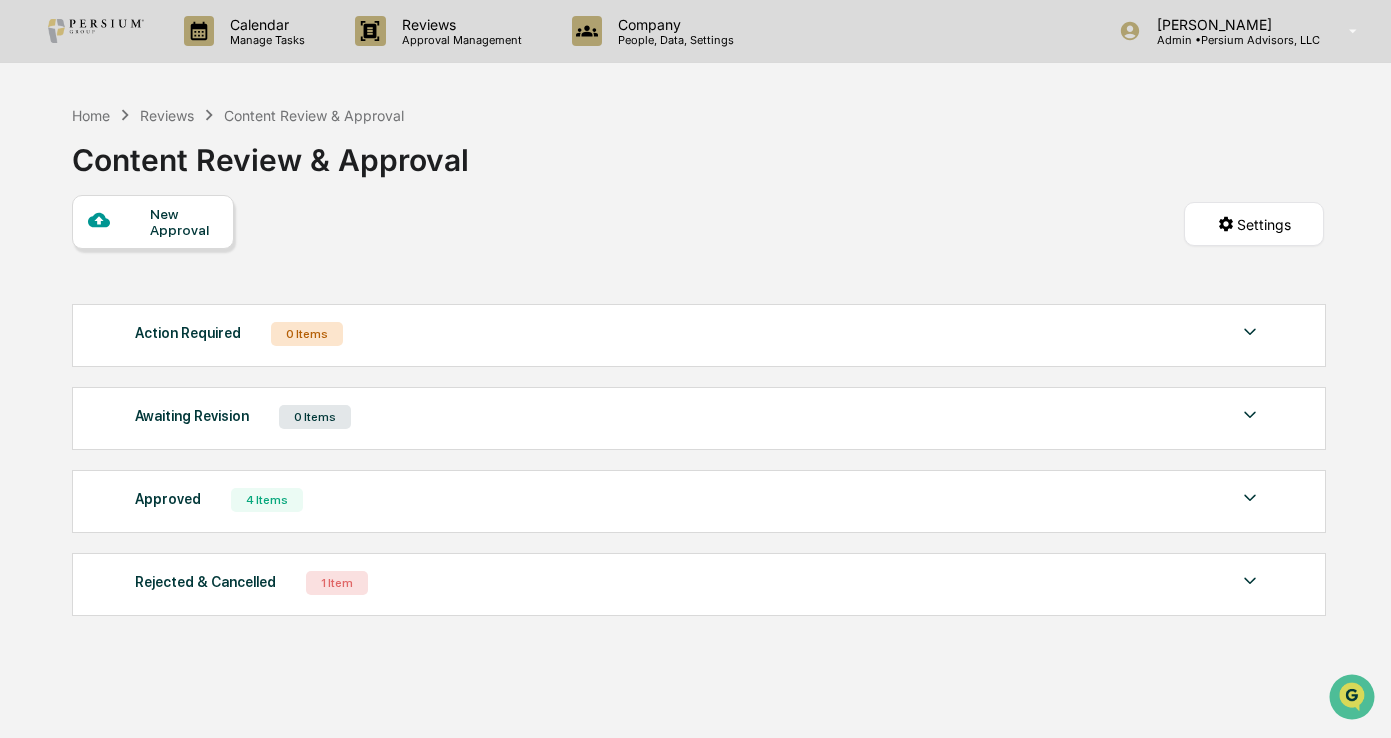 click on "Approved 4 Items" at bounding box center (698, 500) 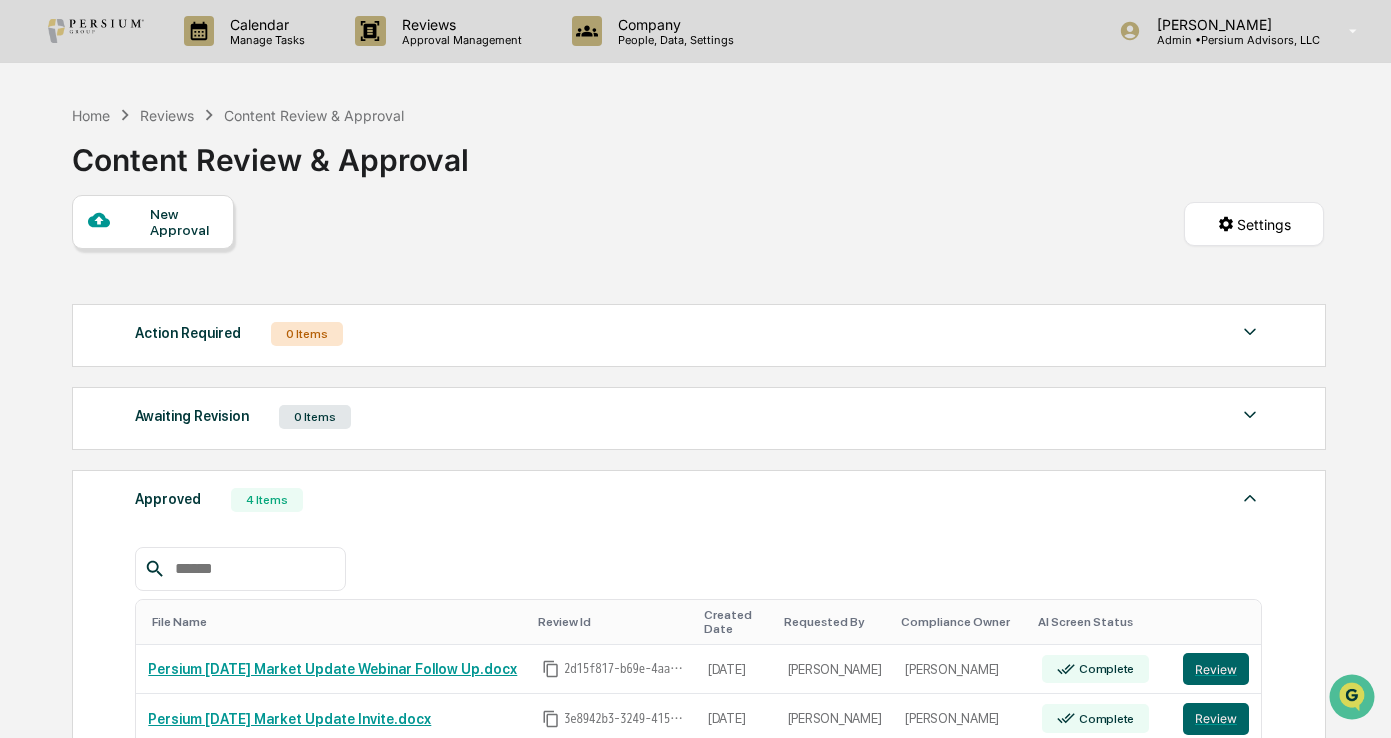 scroll, scrollTop: 200, scrollLeft: 0, axis: vertical 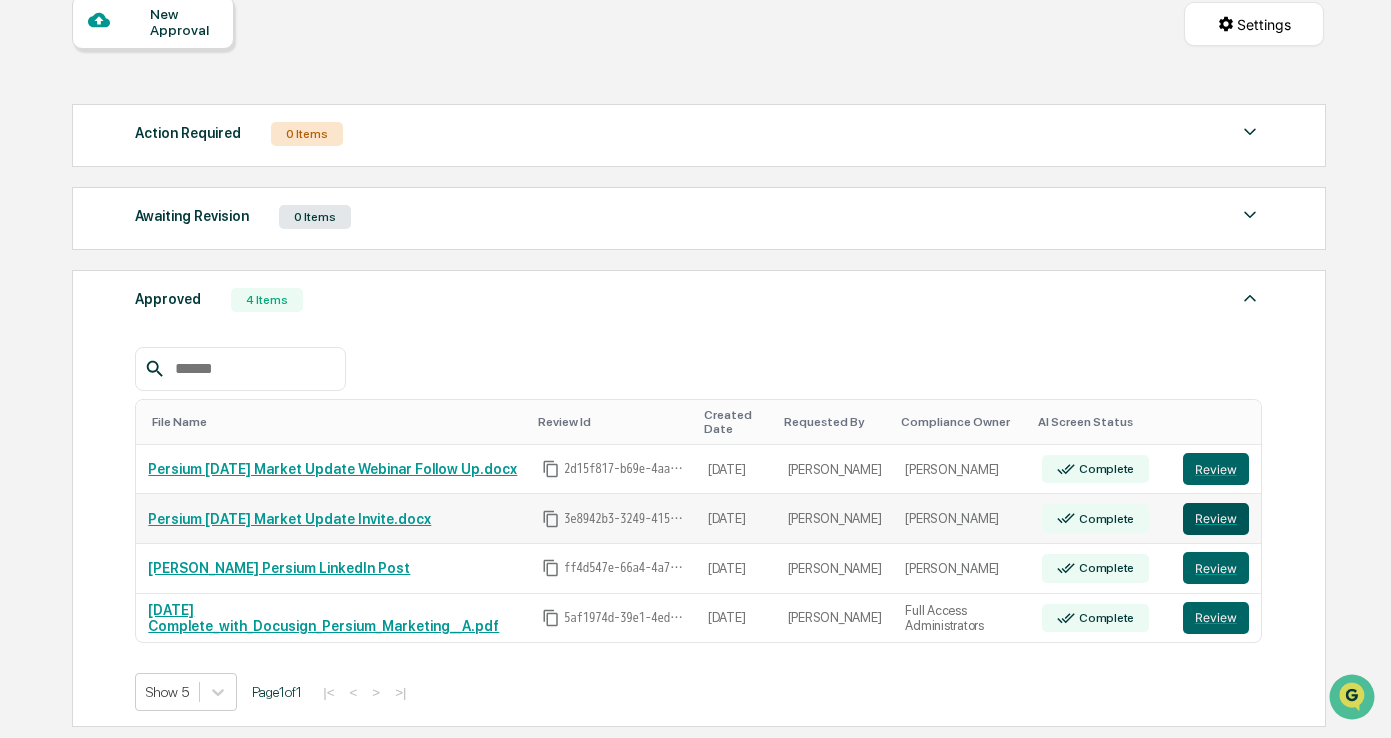 click on "Review" at bounding box center [1216, 519] 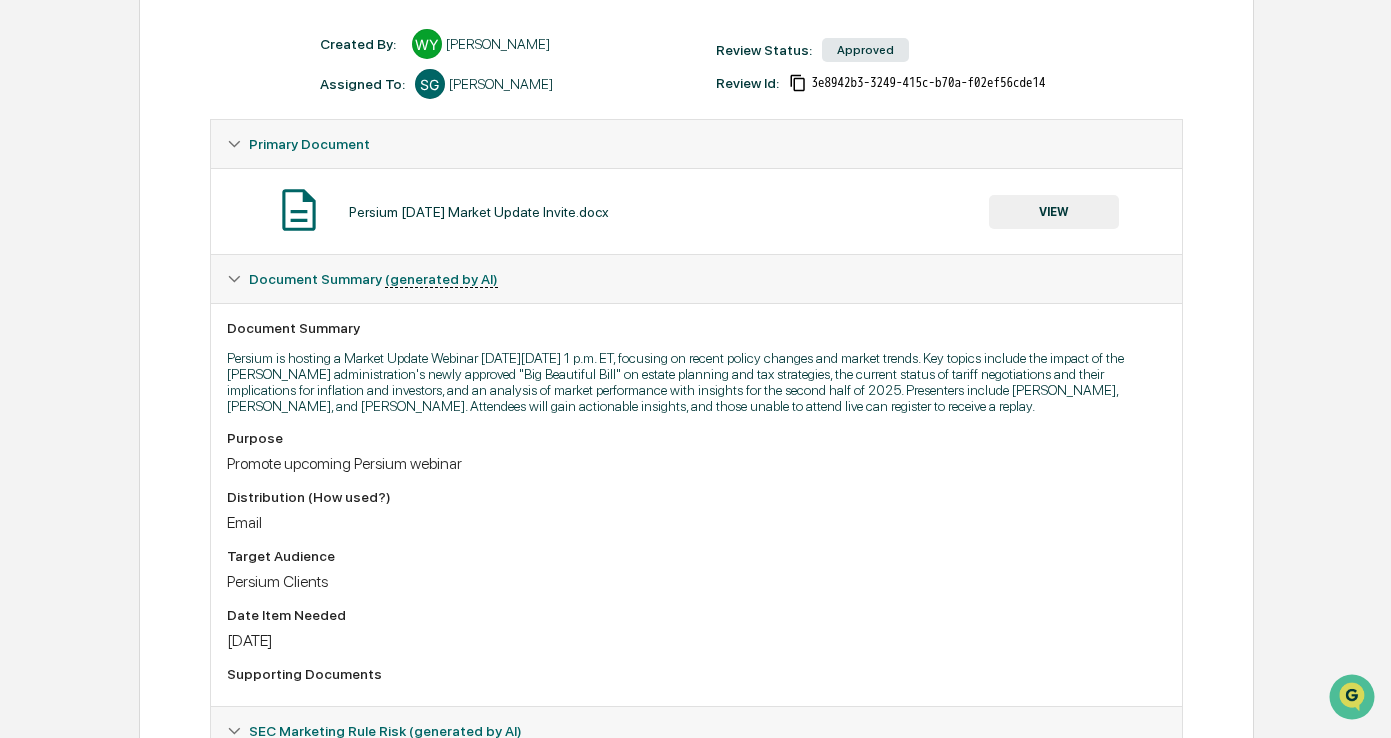 scroll, scrollTop: 0, scrollLeft: 0, axis: both 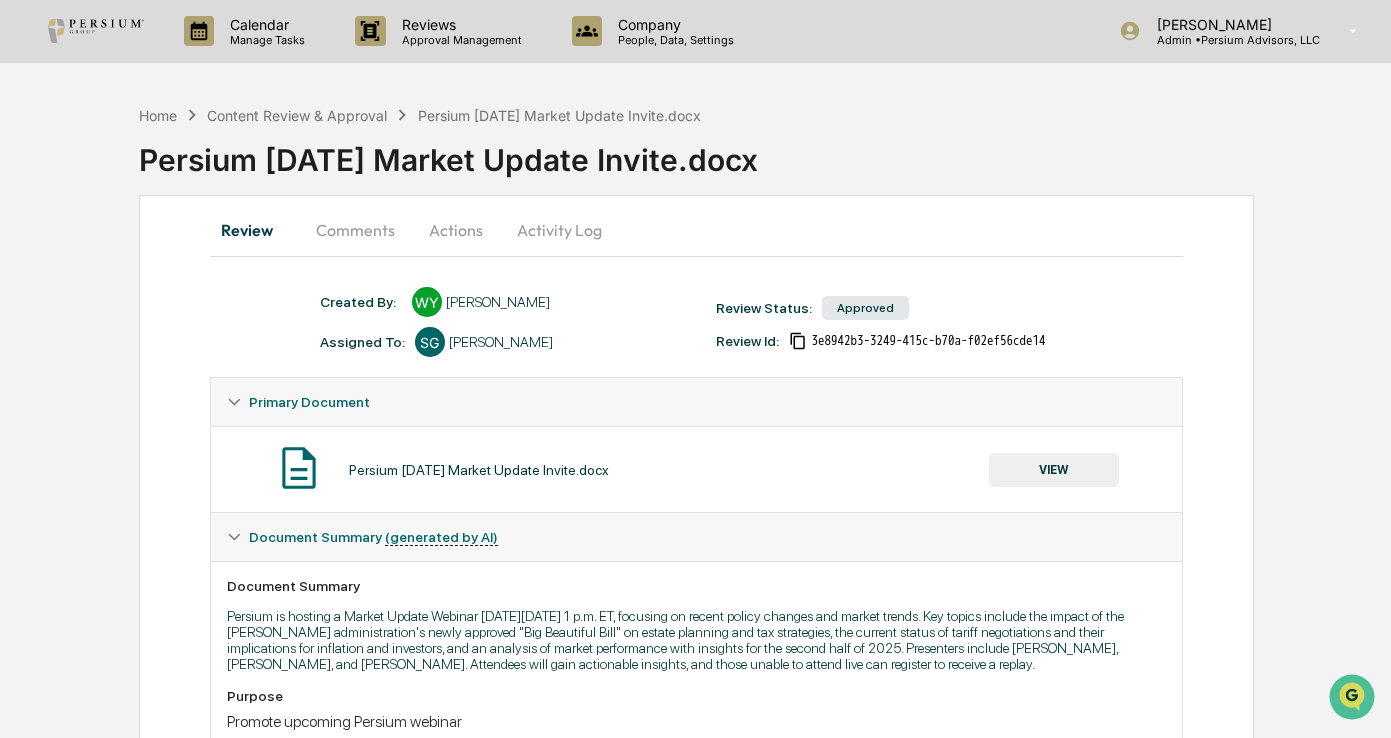click on "Actions" at bounding box center (456, 230) 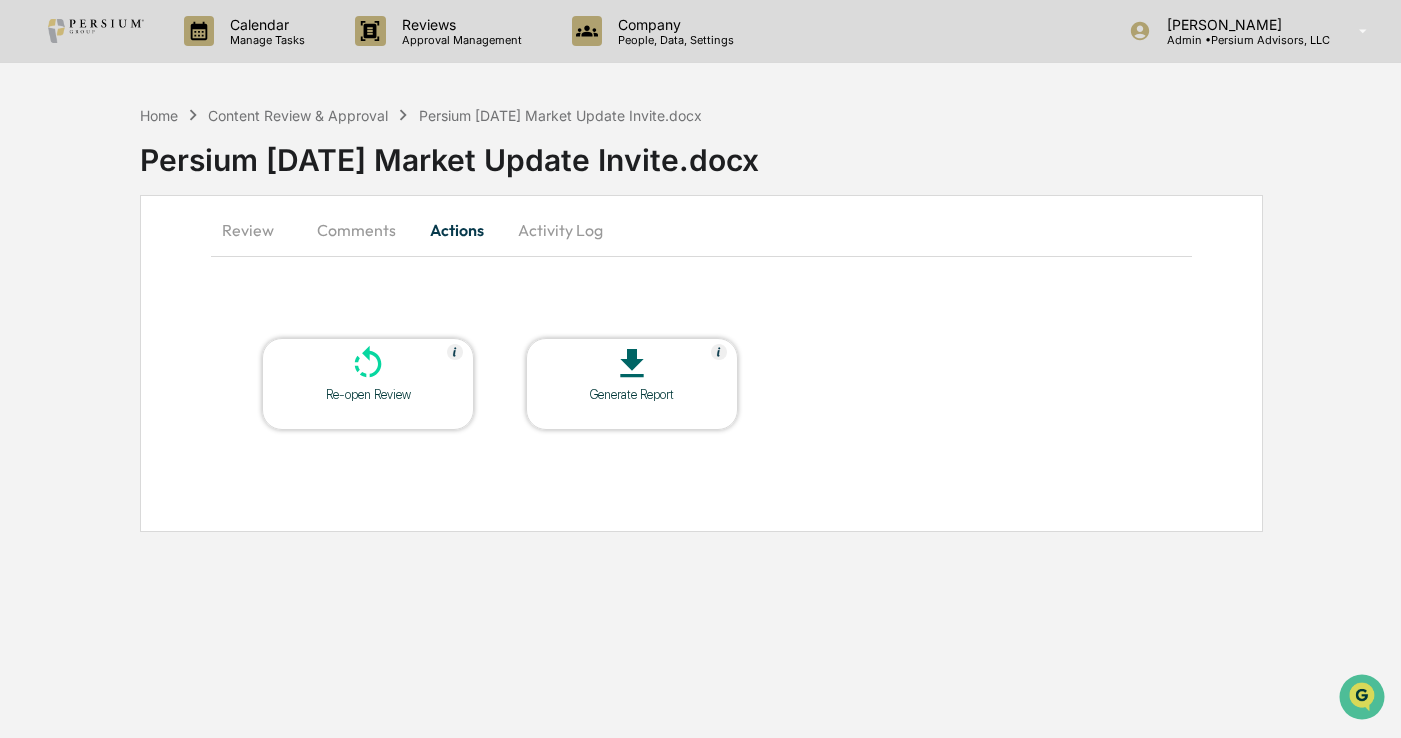 click on "Comments" at bounding box center [356, 230] 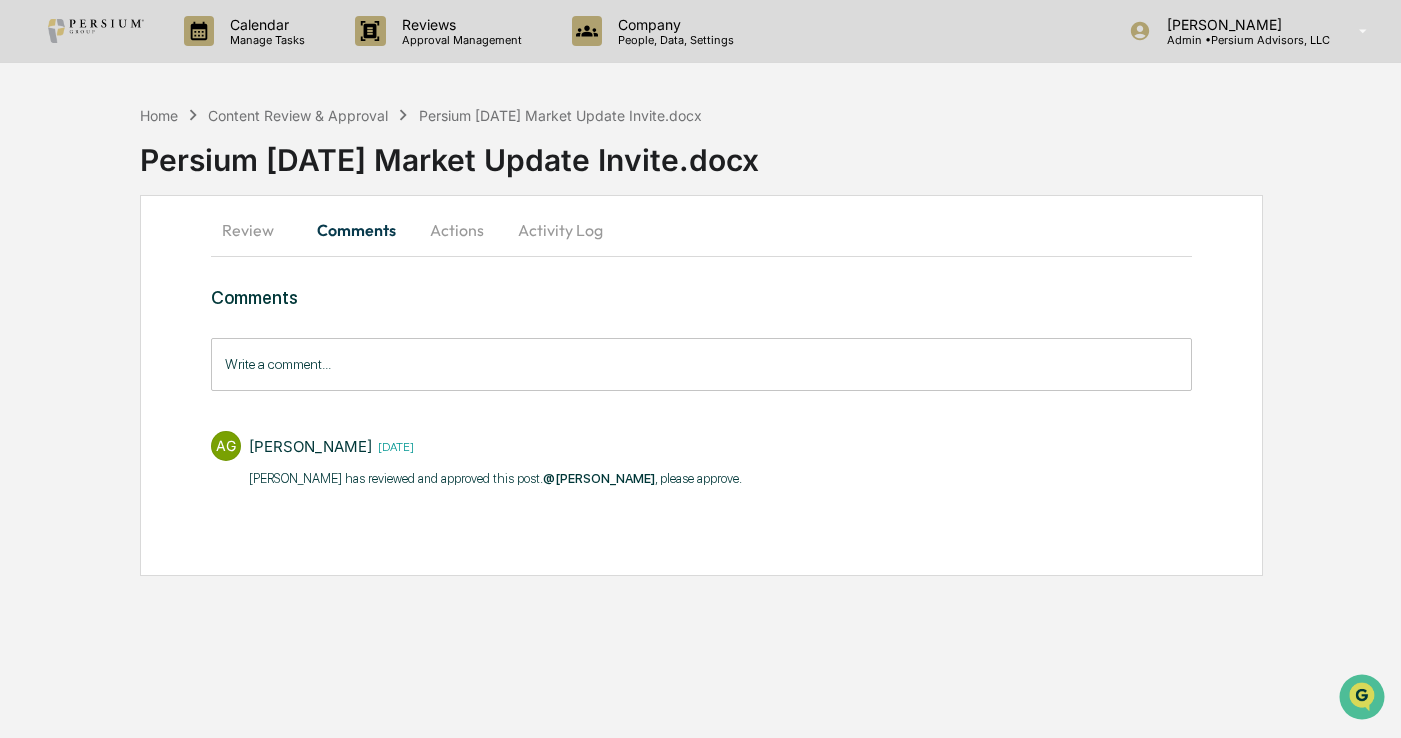 click on "Actions" at bounding box center [457, 230] 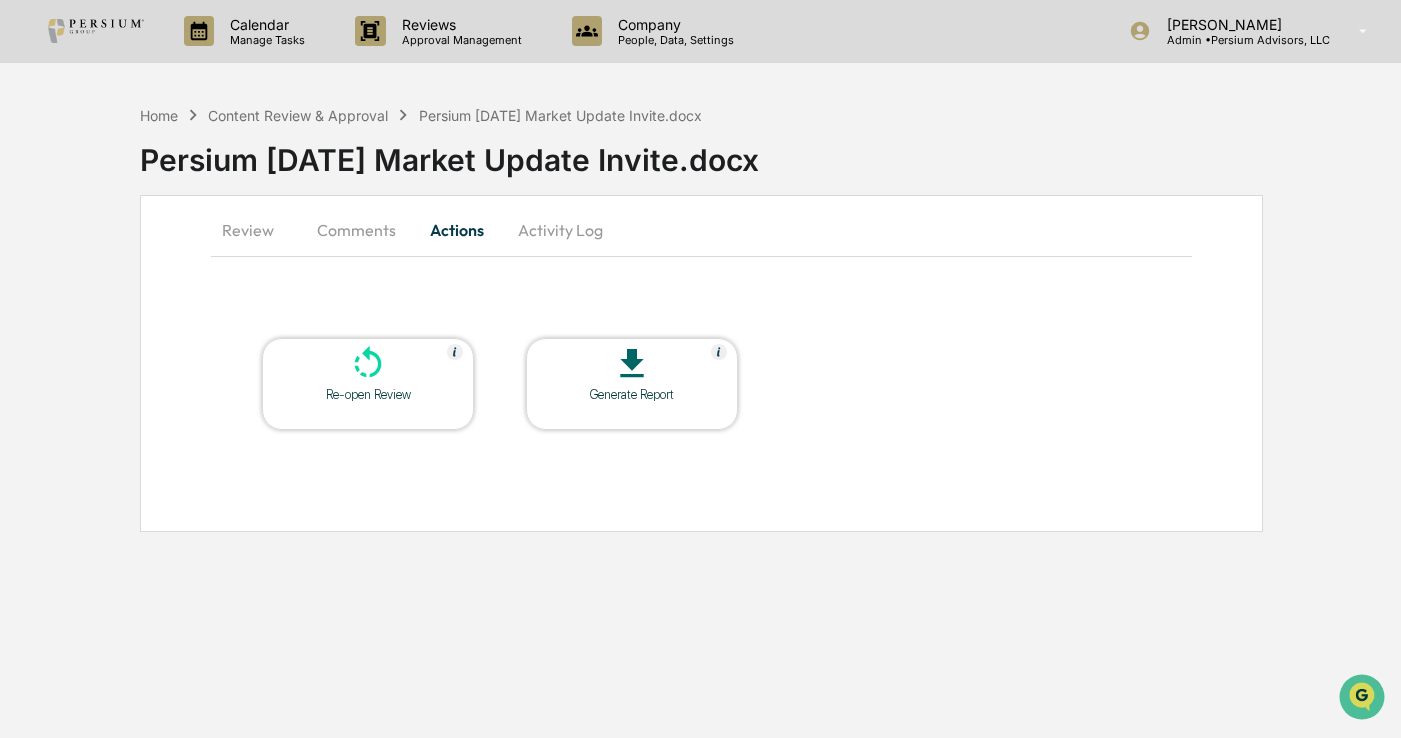 click 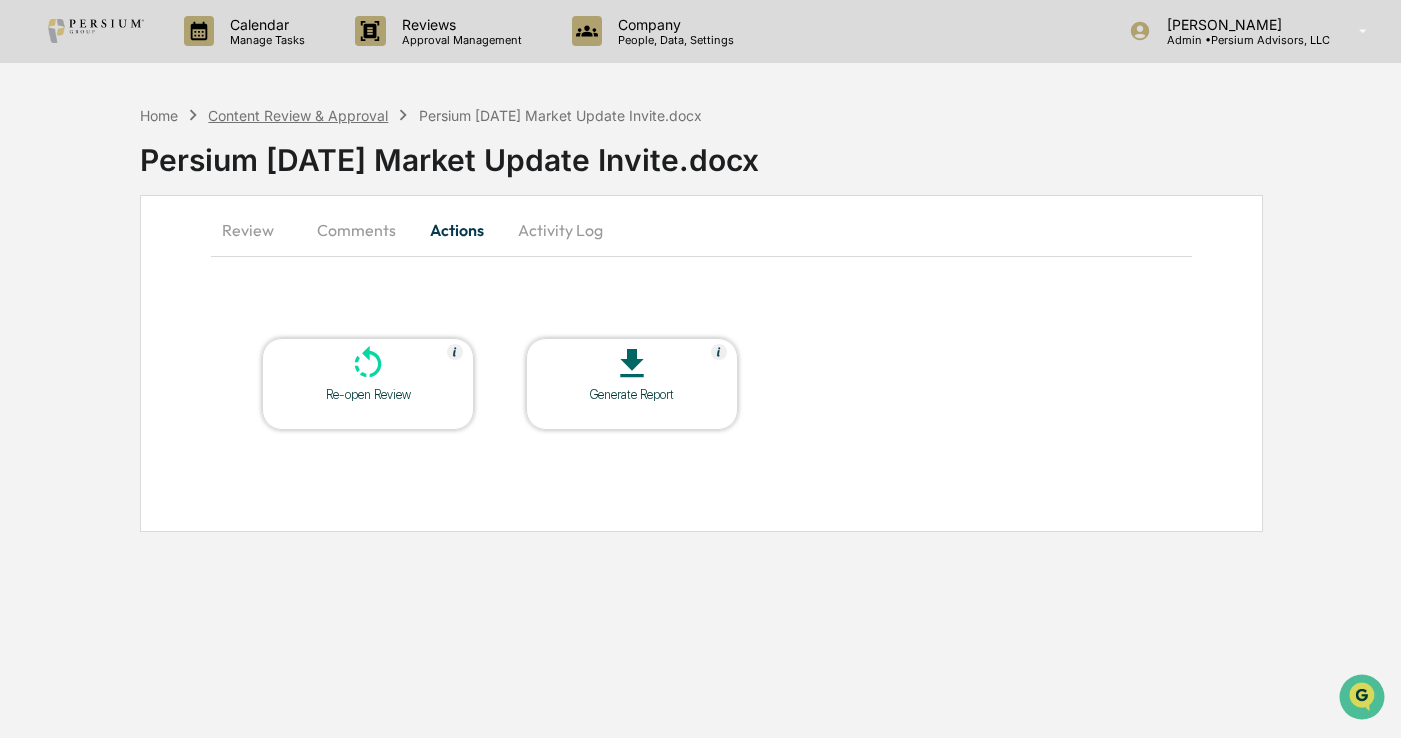click on "Content Review & Approval" at bounding box center (298, 115) 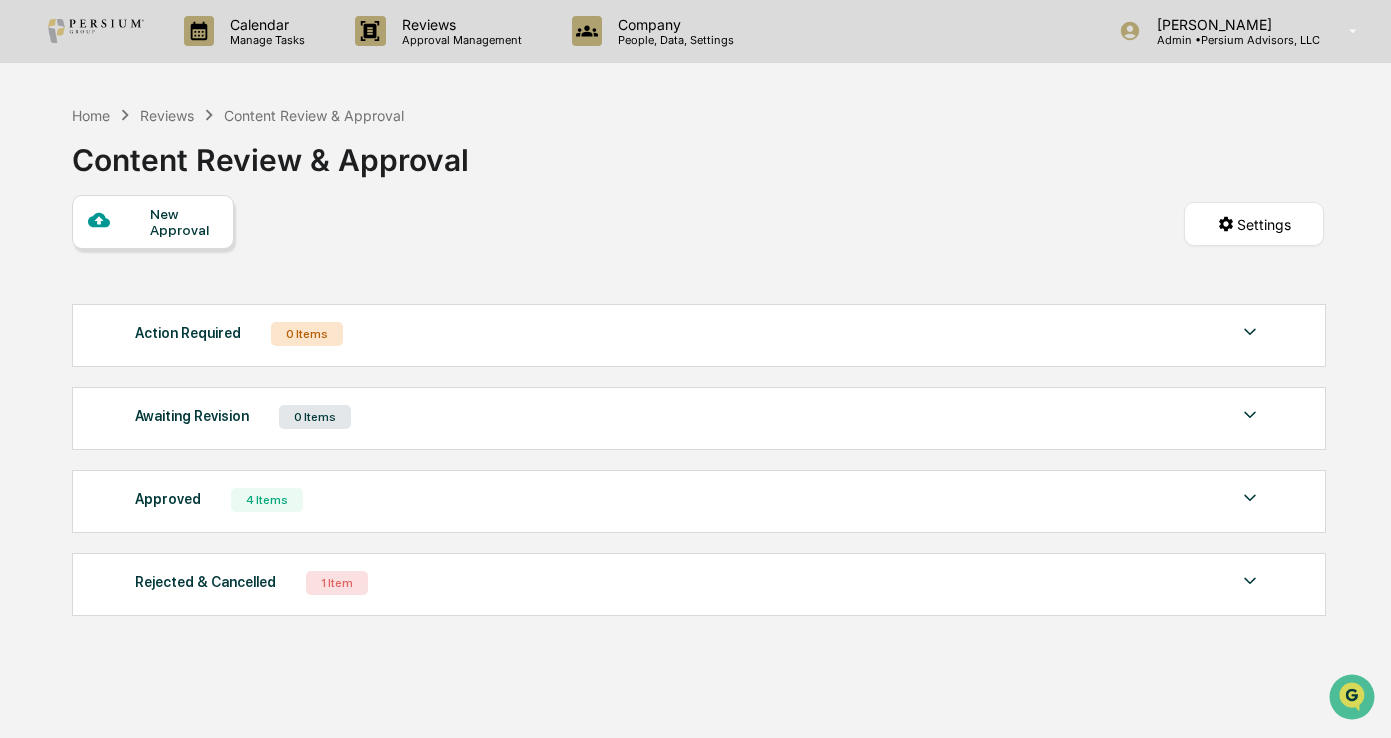 click on "Action Required 0 Items   No data to display Show 5 Page  1  of  0   |<   <   >   >|   Awaiting Revision 0 Items   No data to display Show 5 Page  1  of  0   |<   <   >   >|   Approved 4 Items   File Name Review Id Created Date Requested By Compliance Owner AI Screen Status Persium [DATE] Market Update Webinar Follow Up.docx 2d15f817-b69e-4aad-9c04-03467179b938 [DATE] [PERSON_NAME] [PERSON_NAME] Complete Review Persium [DATE] Market Update Invite.docx 3e8942b3-3249-415c-b70a-f02ef56cde14 [DATE] [PERSON_NAME] [PERSON_NAME] Complete Review [PERSON_NAME] Persium LinkedIn Post ff4d547e-66a4-4a73-8fff-17e945d4da61 [DATE] [PERSON_NAME] [PERSON_NAME] Complete Review [DATE] Complete_with_Docusign_Persium_Marketing__A.pdf 5af1974d-39e1-4eda-8d59-fe28eeb6ac0a [DATE] [PERSON_NAME] Full Access Administrators Complete Review Show 5 Page  1  of  1   |<   <   >   >|   Rejected & Cancelled 1 Item   File Name Review Id Created Date Requested By Compliance Owner AI Screen Status Marketing Post.docx 1 1" at bounding box center (698, 460) 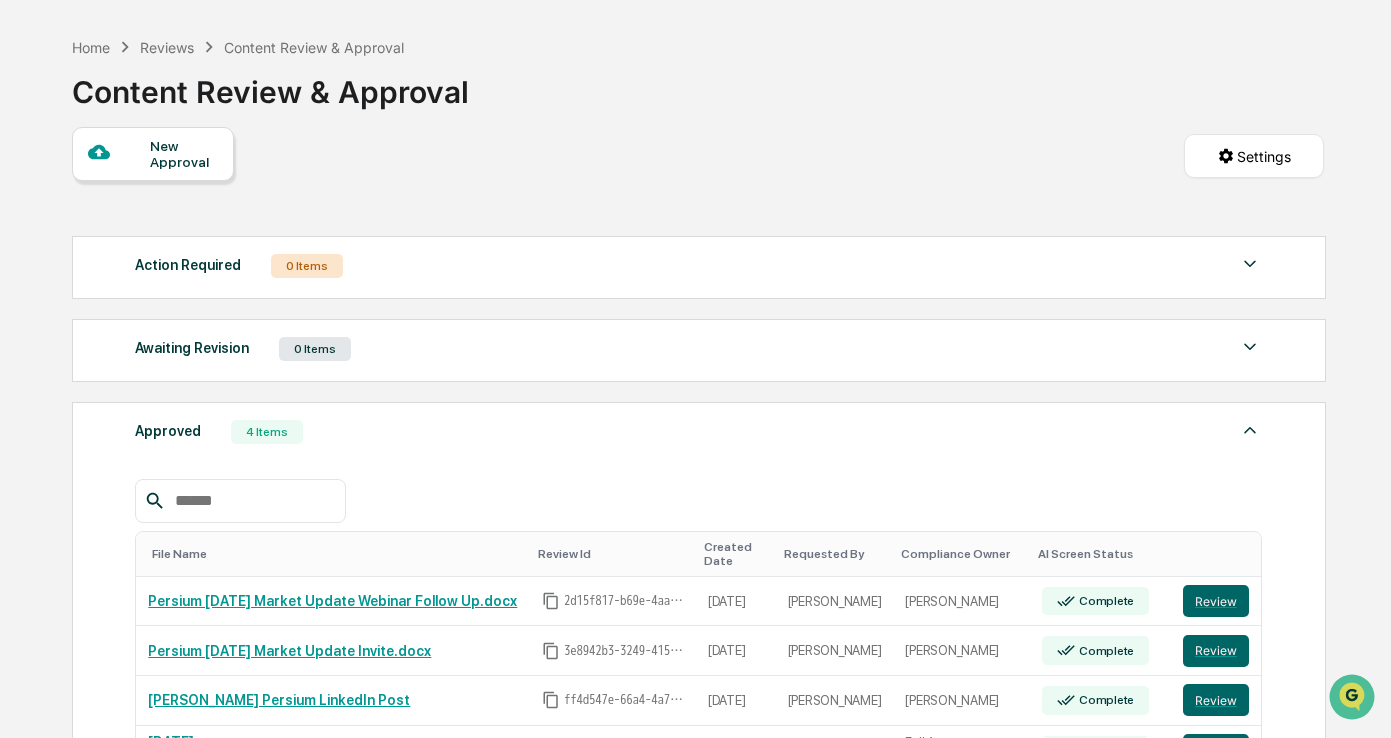 scroll, scrollTop: 100, scrollLeft: 0, axis: vertical 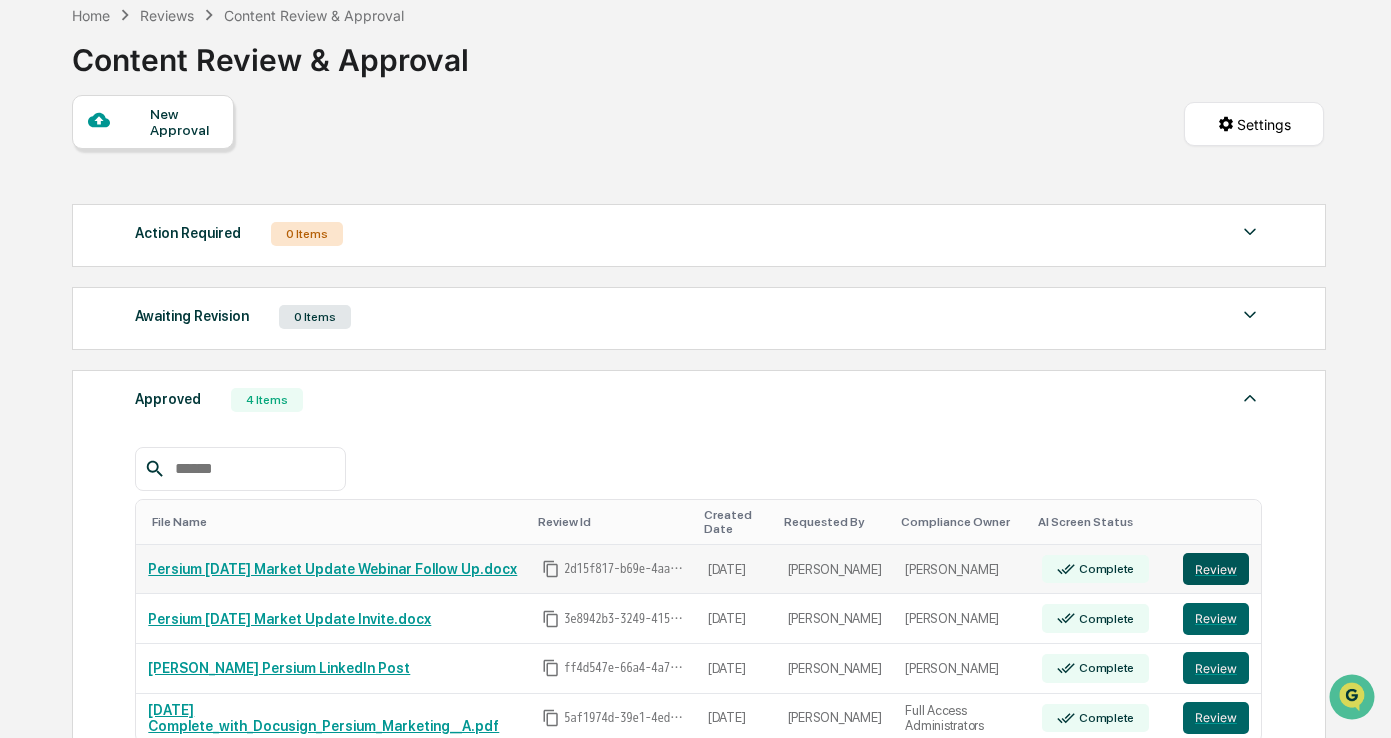 click on "Review" at bounding box center (1216, 569) 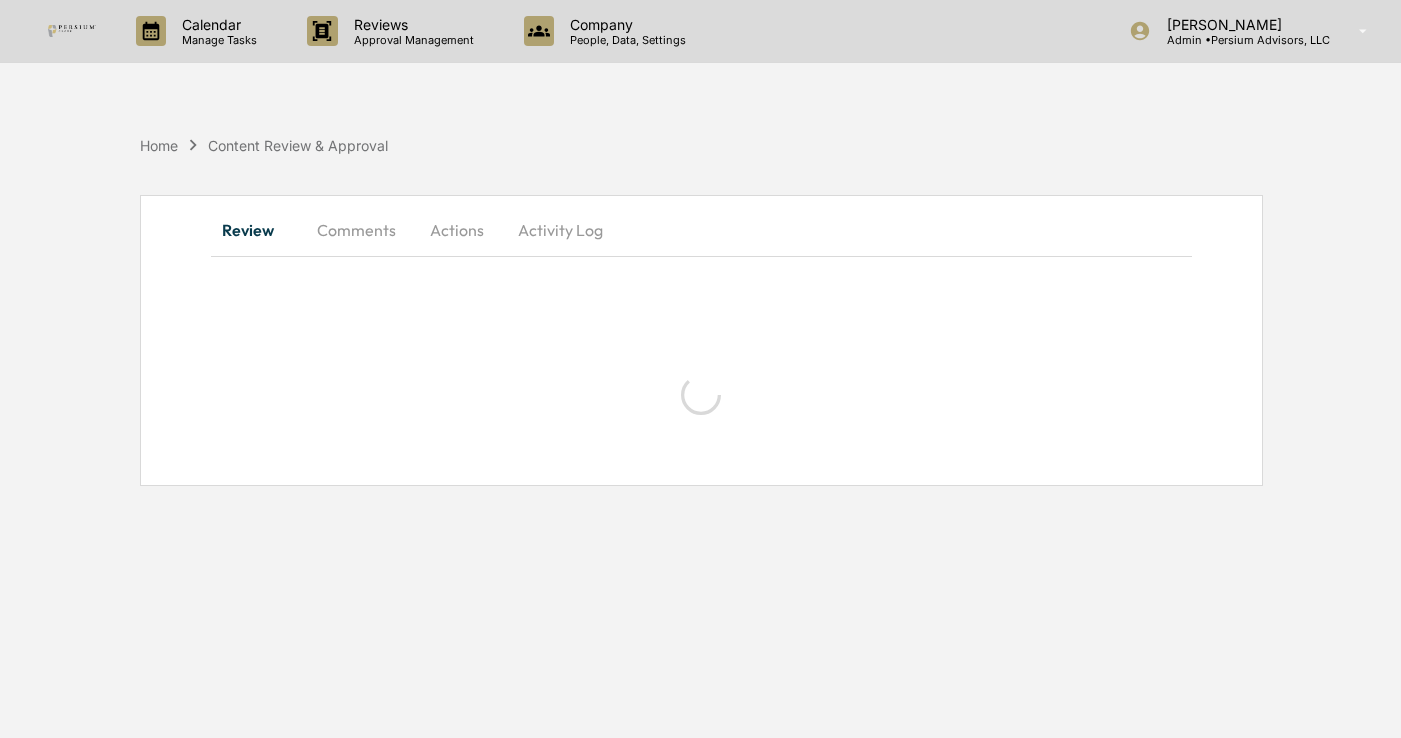 scroll, scrollTop: 0, scrollLeft: 0, axis: both 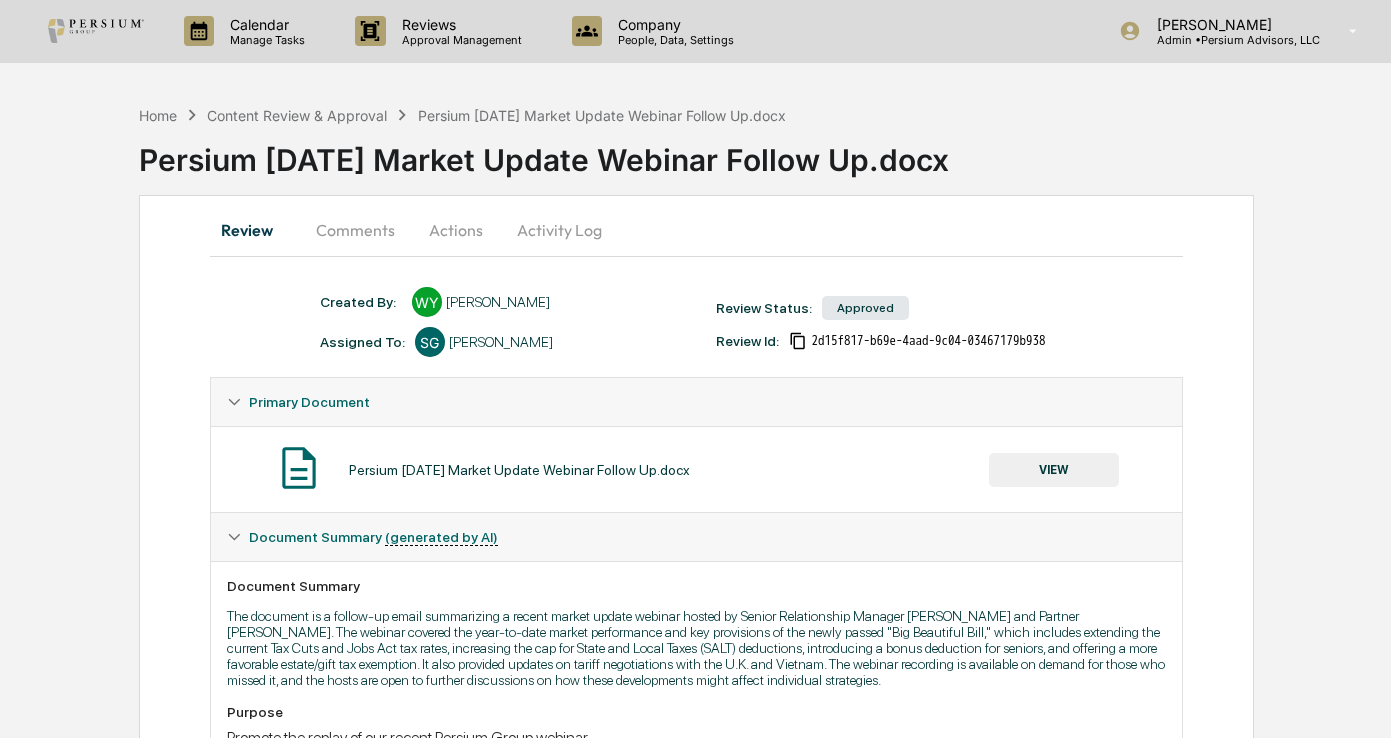 click on "Actions" at bounding box center (456, 230) 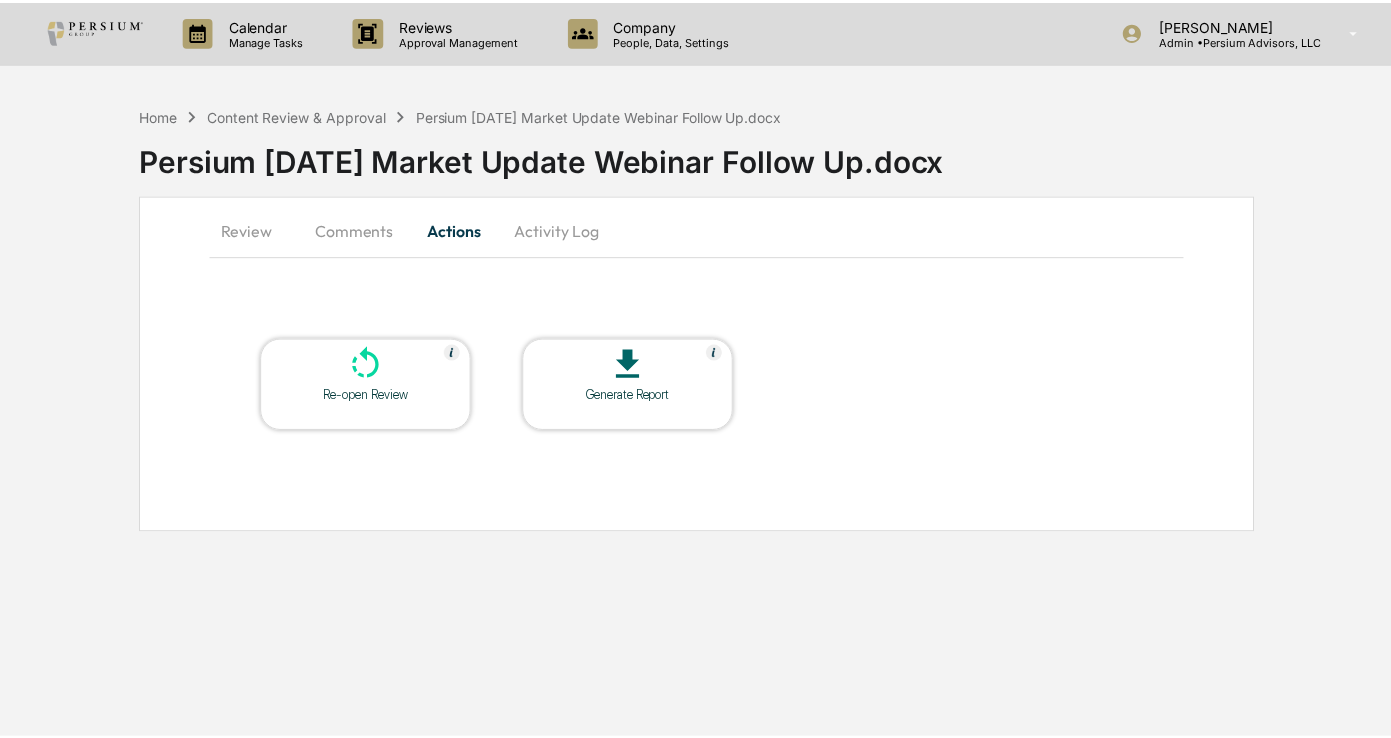 scroll, scrollTop: 0, scrollLeft: 0, axis: both 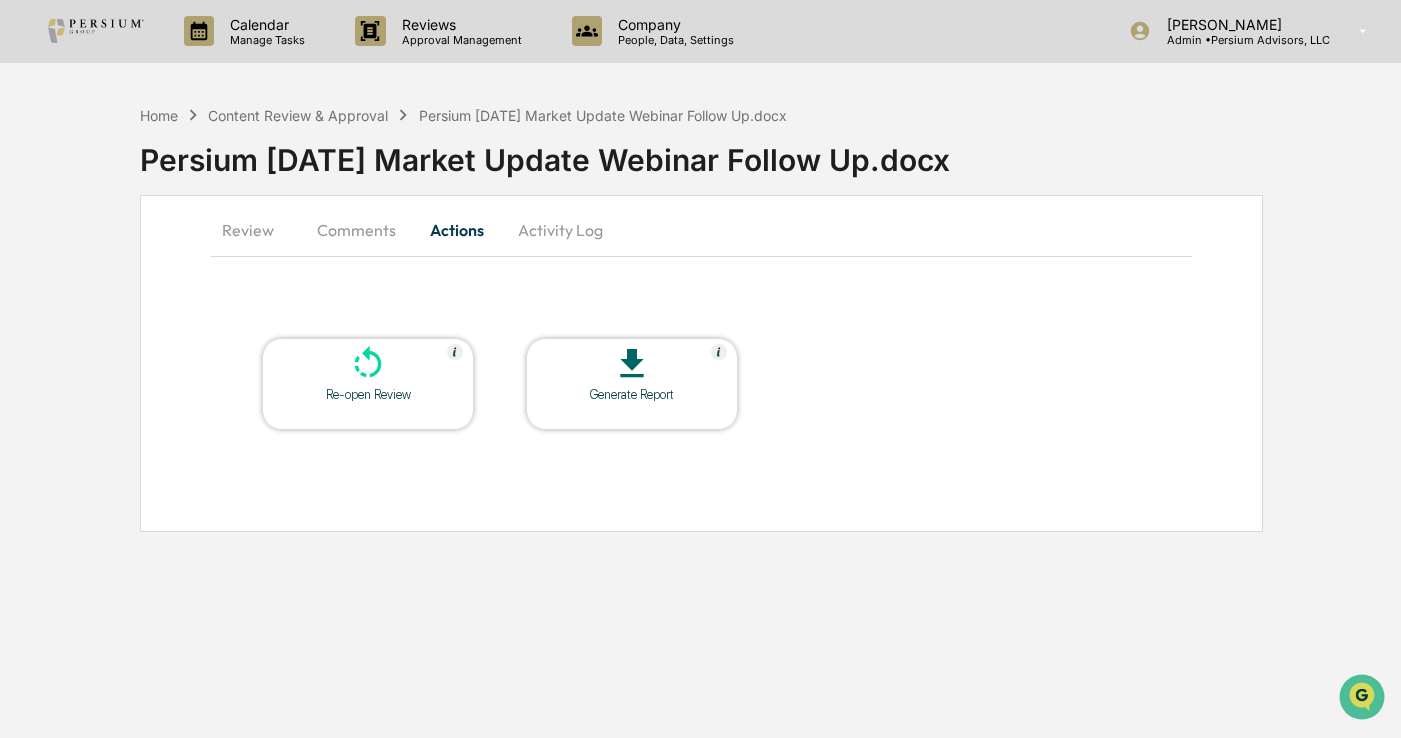 click 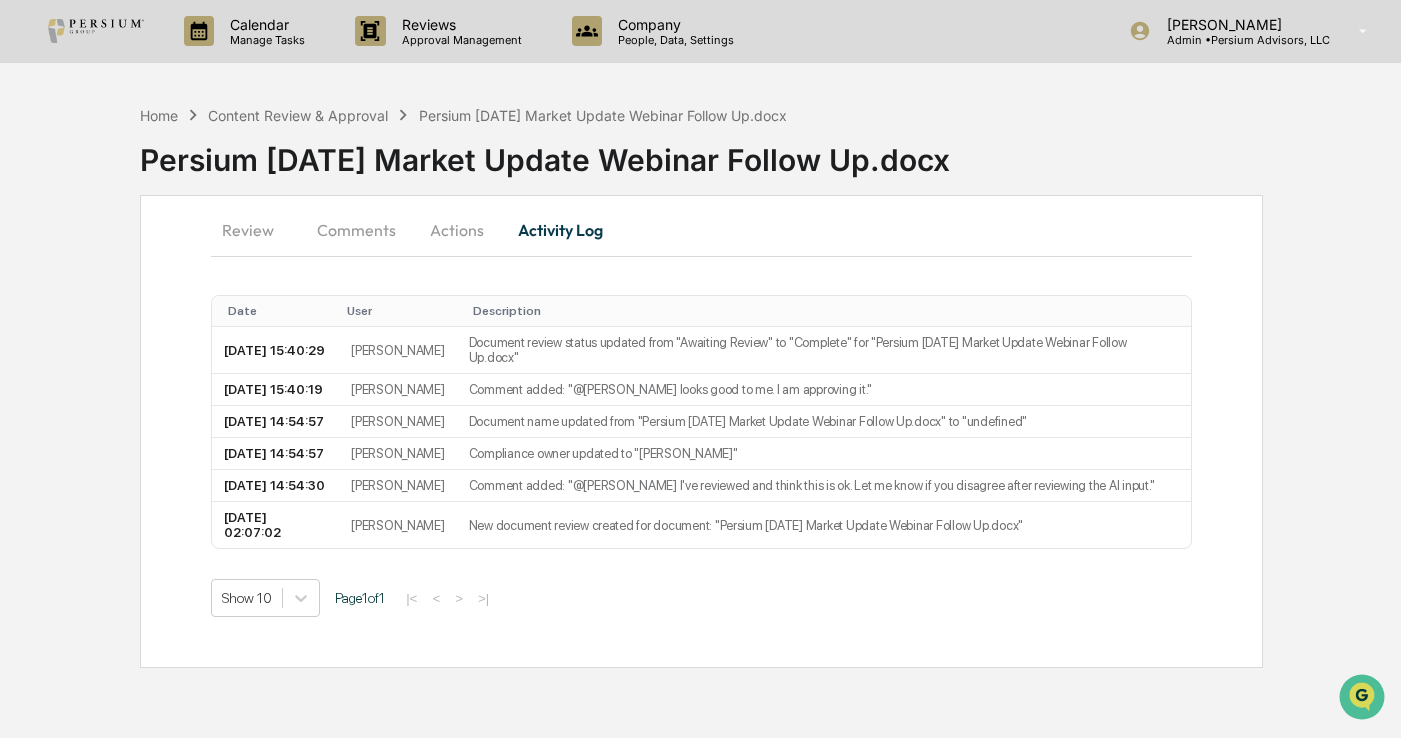 click on "Review" at bounding box center [256, 230] 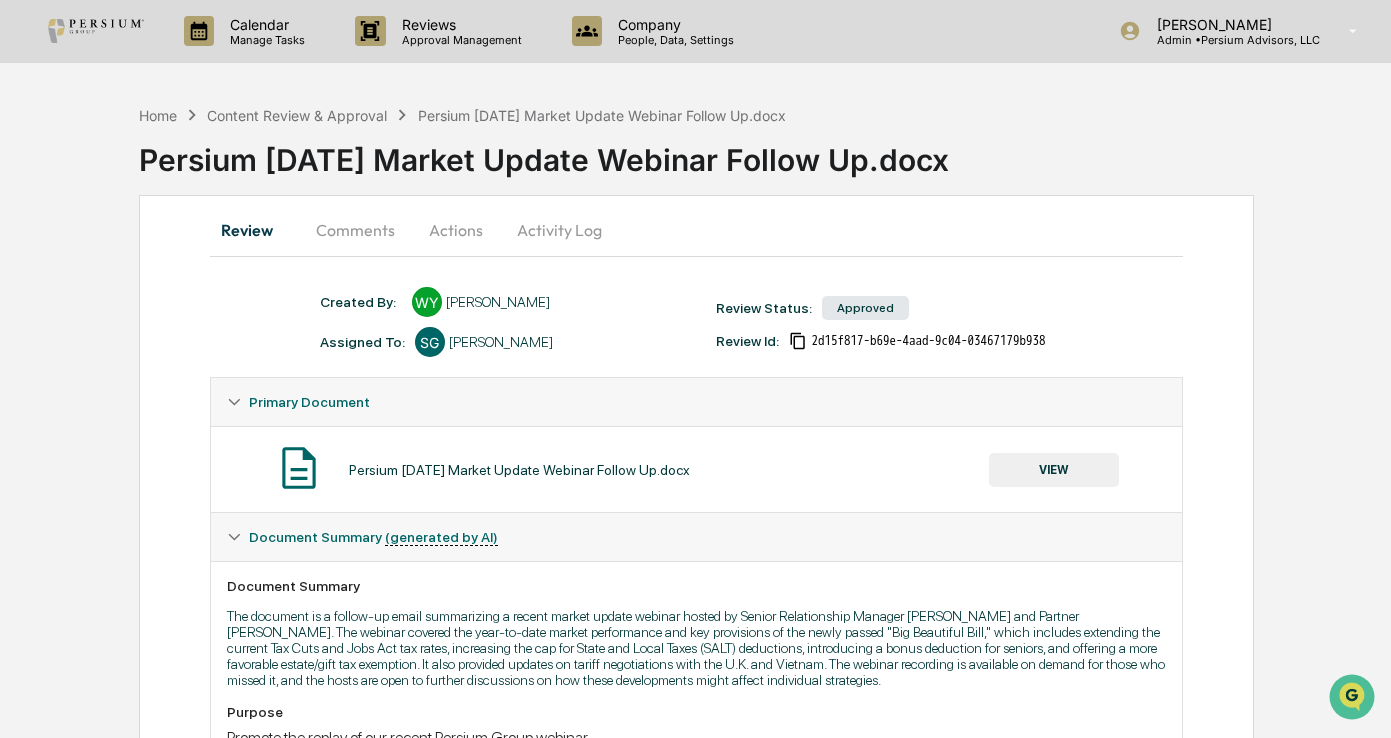 click on "Review Comments Actions Activity Log Created By: ‎ ‎  WY Warren Yancey   Assigned To:  SG Stephen Griner Review Status:  Approved Review Id:  2d15f817-b69e-4aad-9c04-03467179b938 Primary Document Persium 7.16.25 Market Update Webinar Follow Up.docx VIEW Document Summary   (generated by AI) Document Summary Purpose Promote the replay of our recent Persium Group webinar Distribution (How used?)  Email and LinkedIn Target Audience  Existing Persium clients Date Item Needed 7/17/25 Supporting Documents SEC Marketing Rule Risk   (generated by AI)      No high risk items detected." at bounding box center (696, 680) 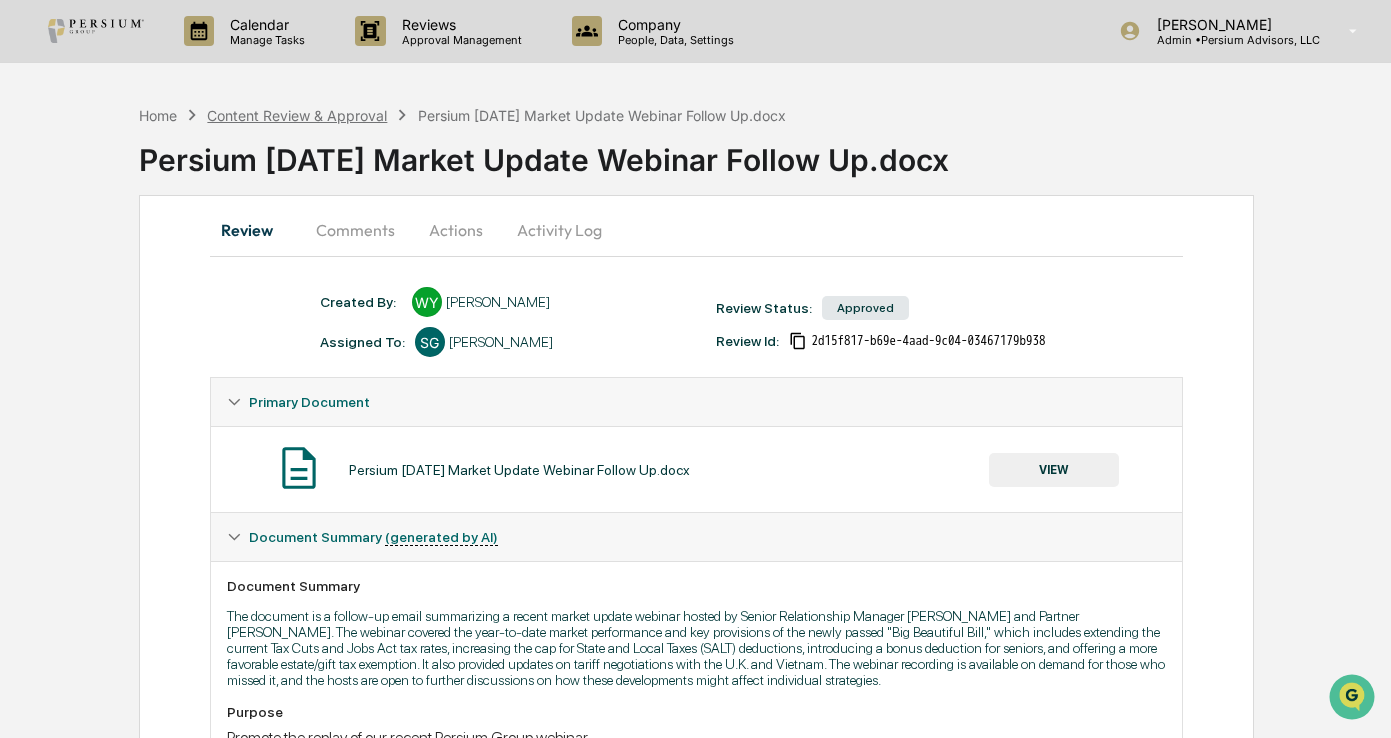 click on "Content Review & Approval" at bounding box center (297, 115) 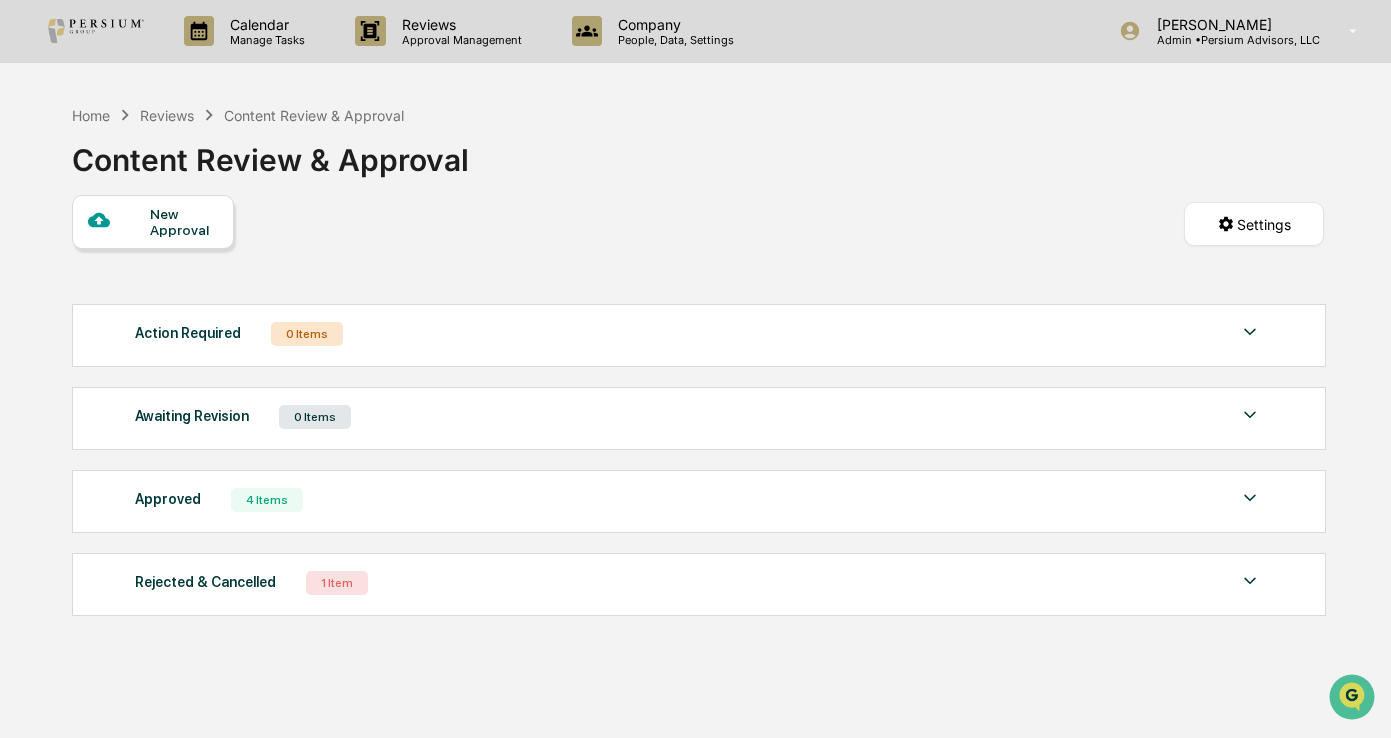 click on "Approved 4 Items   File Name Review Id Created Date Requested By Compliance Owner AI Screen Status Persium 7.16.25 Market Update Webinar Follow Up.docx 2d15f817-b69e-4aad-9c04-03467179b938 2025-07-17 Warren Yancey Stephen Griner Complete Review Persium 7.16.25 Market Update Invite.docx 3e8942b3-3249-415c-b70a-f02ef56cde14 2025-07-10 Warren Yancey Stephen Griner Complete Review Stephen Griner Persium LinkedIn Post ff4d547e-66a4-4a73-8fff-17e945d4da61 2025-07-08 Warren Yancey Stephen Griner Complete Review 2025 06 26 Complete_with_Docusign_Persium_Marketing__A.pdf 5af1974d-39e1-4eda-8d59-fe28eeb6ac0a 2025-06-30 Alison Gould Full Access Administrators Complete Review Show 5 Page  1  of  1   |<   <   >   >|" at bounding box center [699, 501] 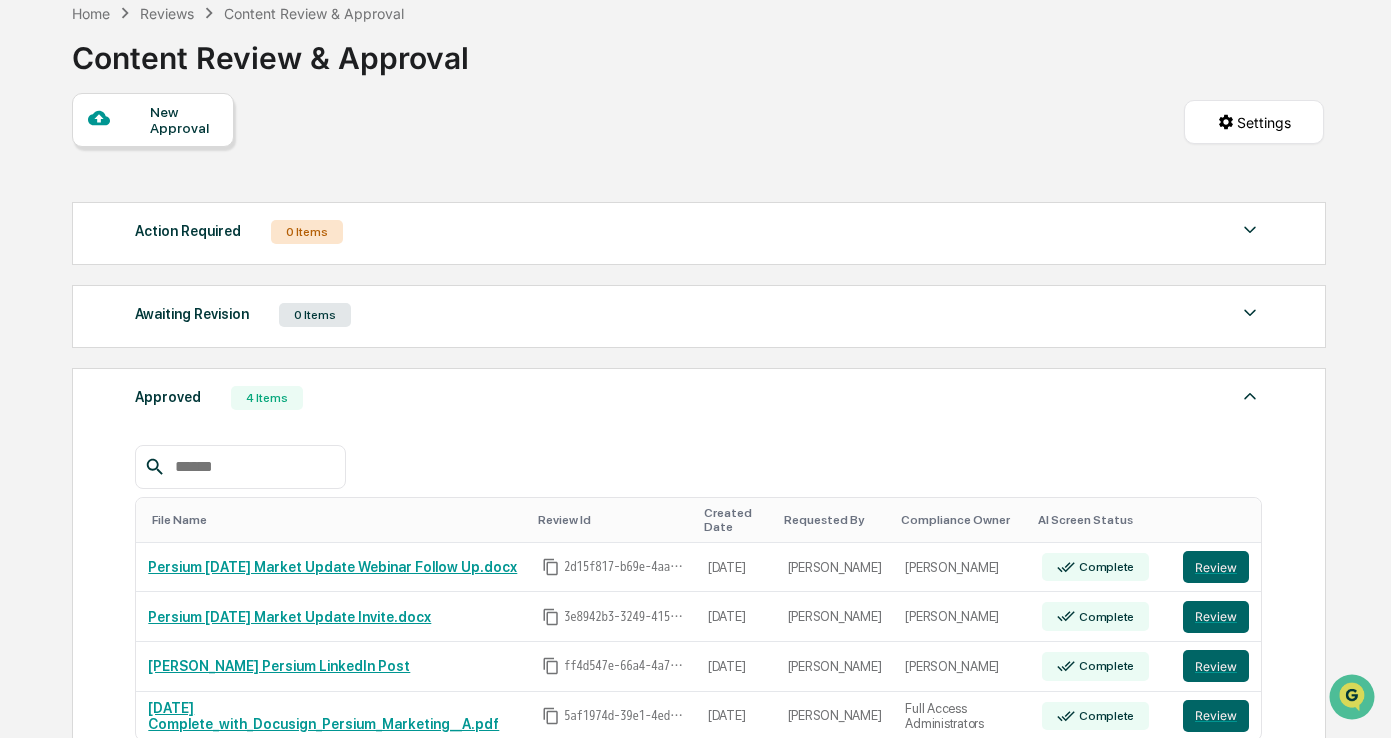 scroll, scrollTop: 200, scrollLeft: 0, axis: vertical 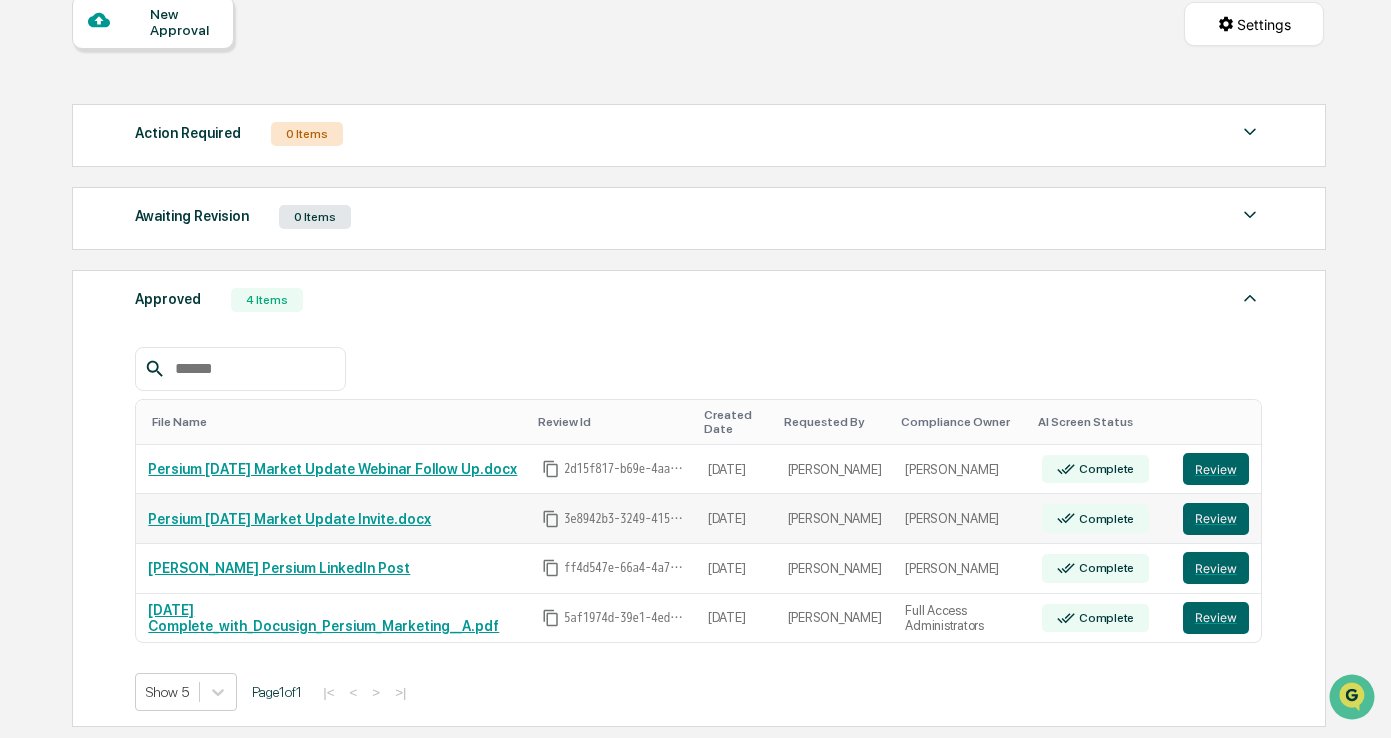 click on "Persium [DATE] Market Update Invite.docx" at bounding box center (289, 519) 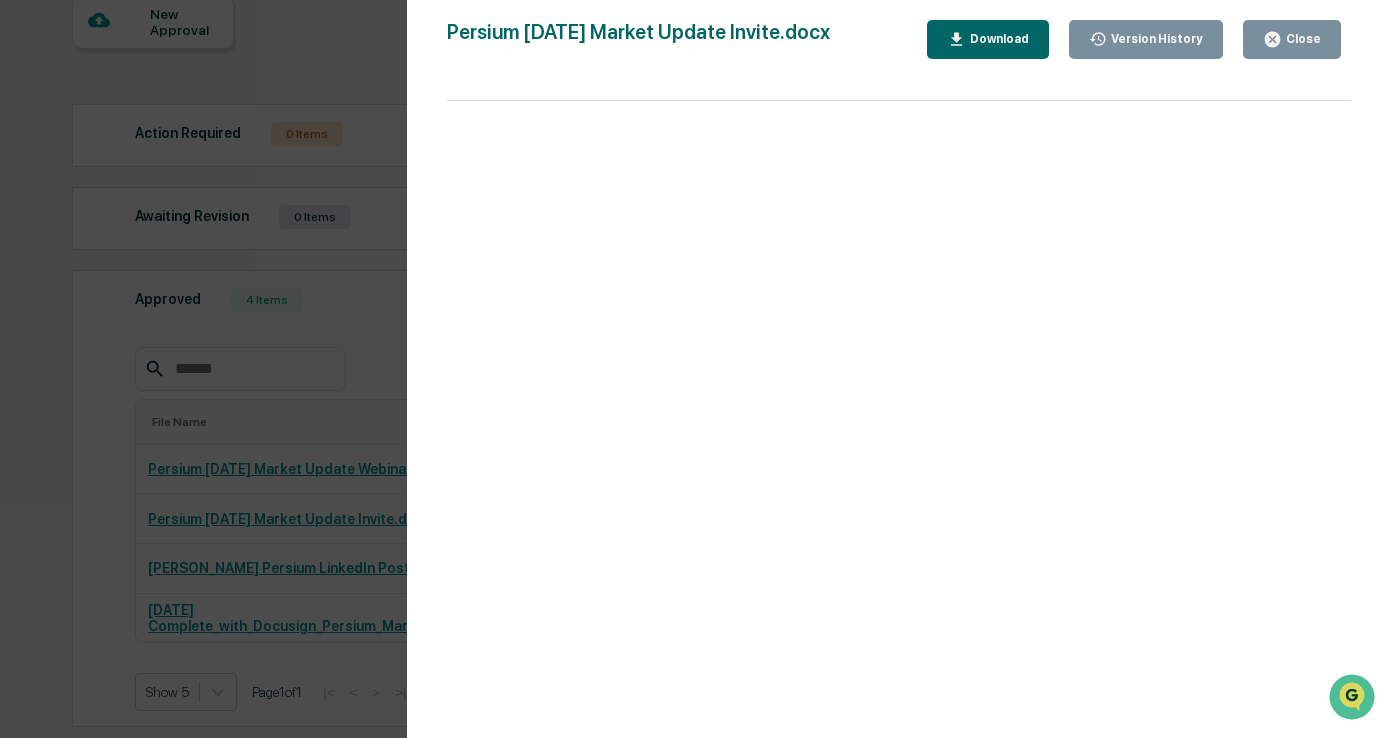 click on "Close" at bounding box center [1292, 39] 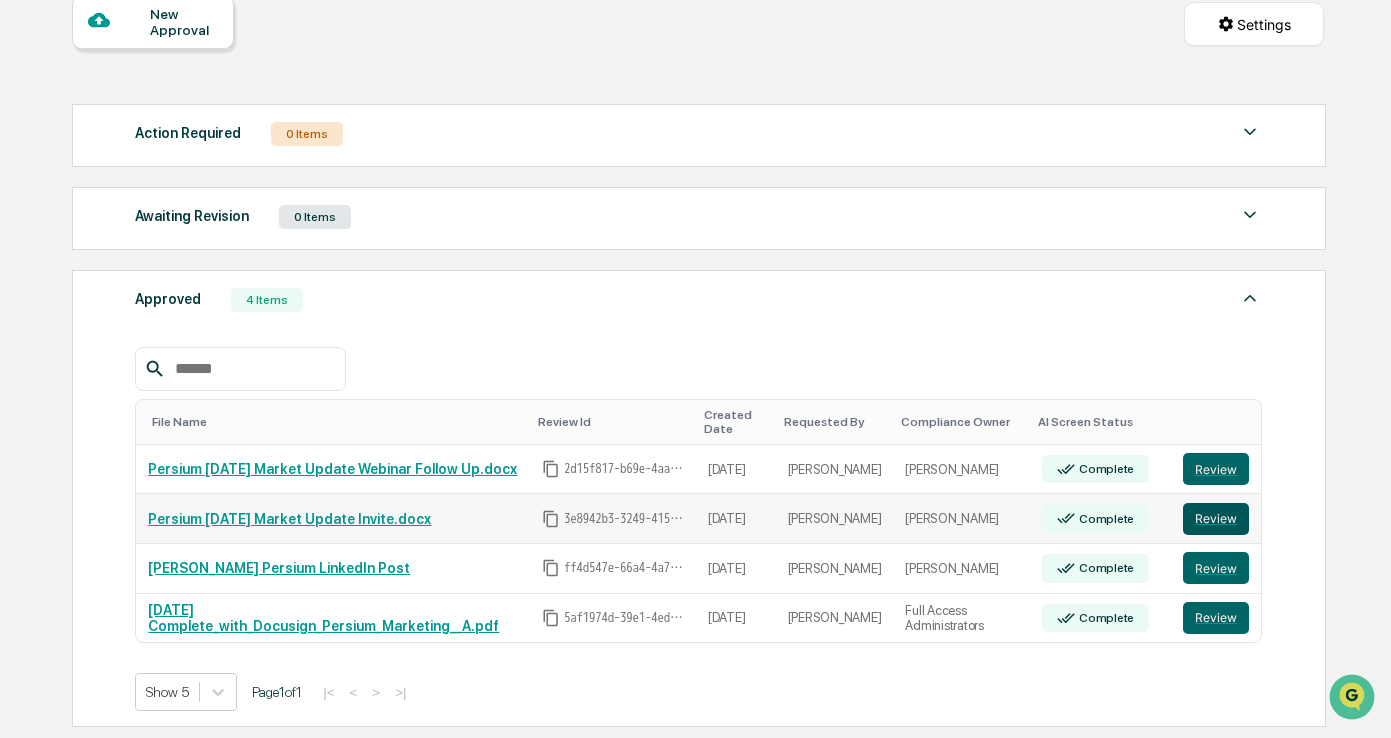 click on "Review" at bounding box center [1216, 519] 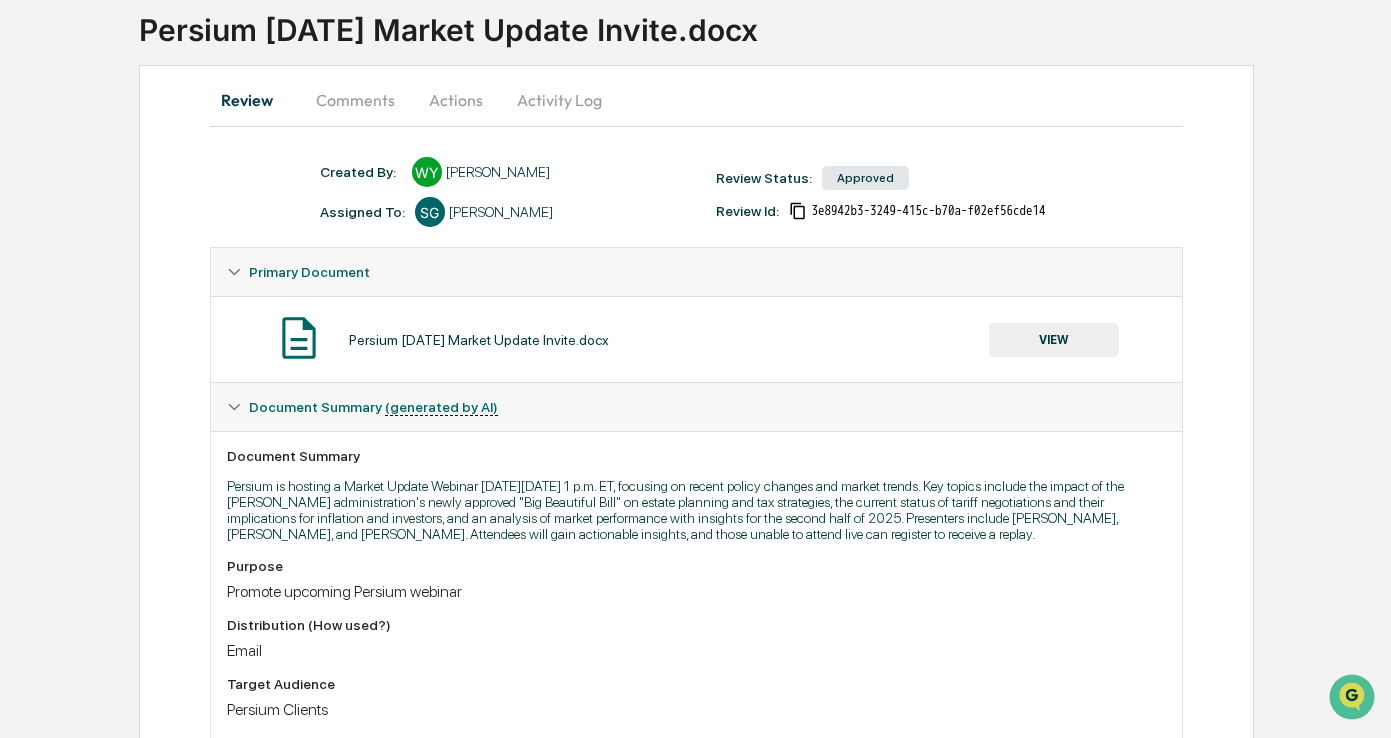 scroll, scrollTop: 111, scrollLeft: 0, axis: vertical 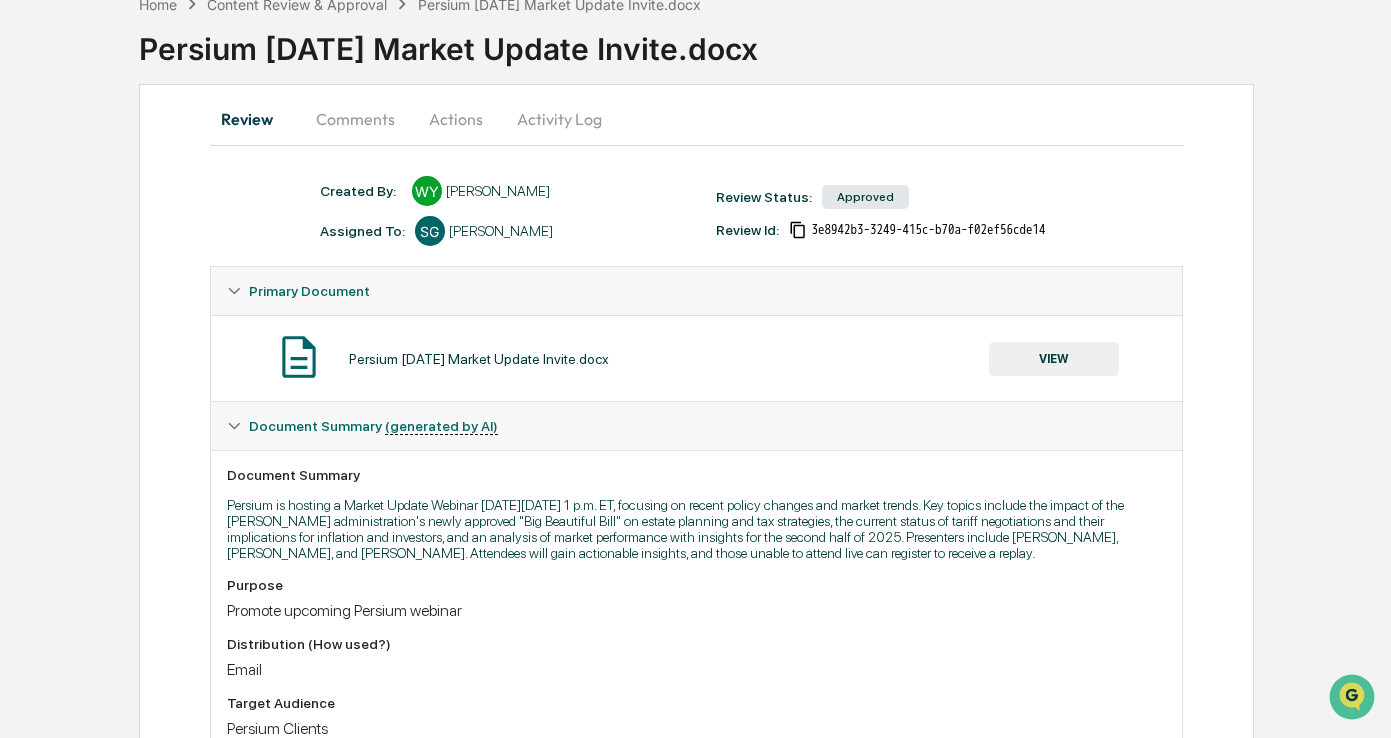 click on "Comments" at bounding box center [355, 119] 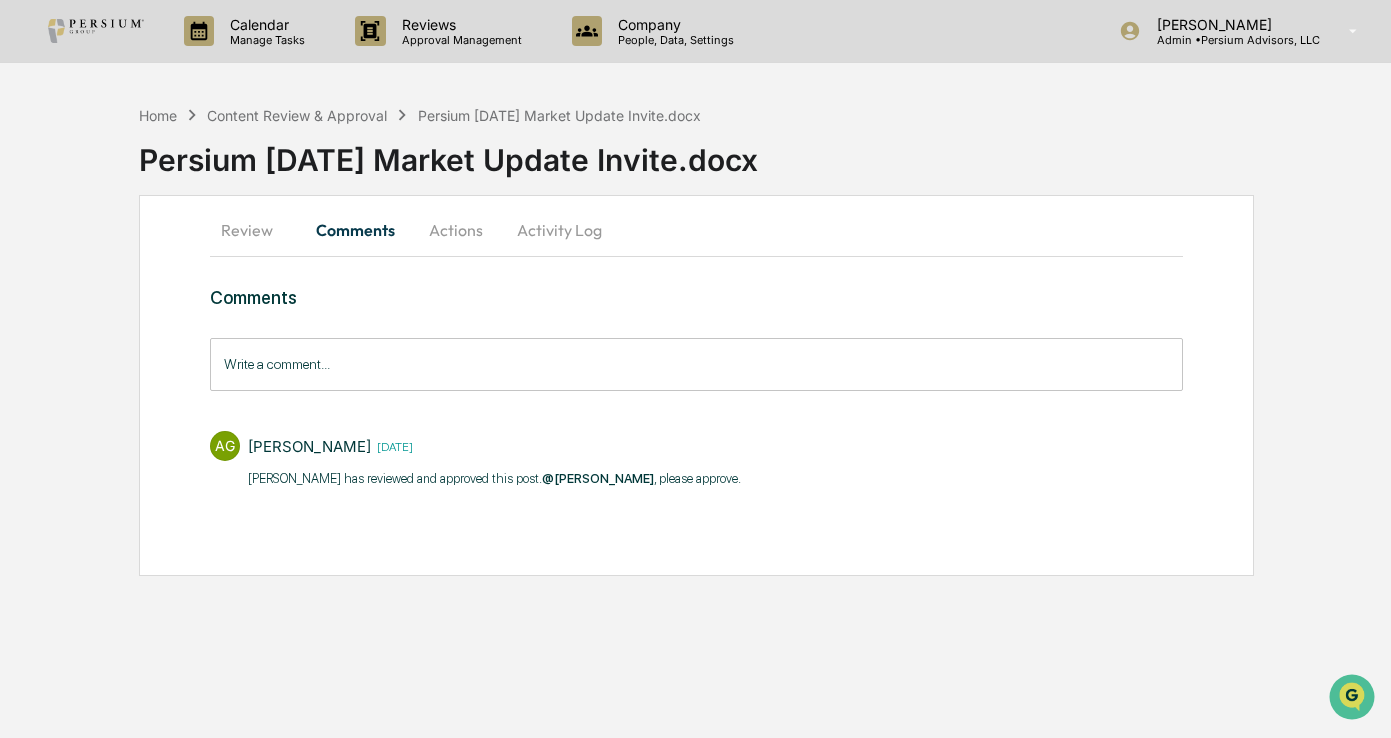 scroll, scrollTop: 0, scrollLeft: 0, axis: both 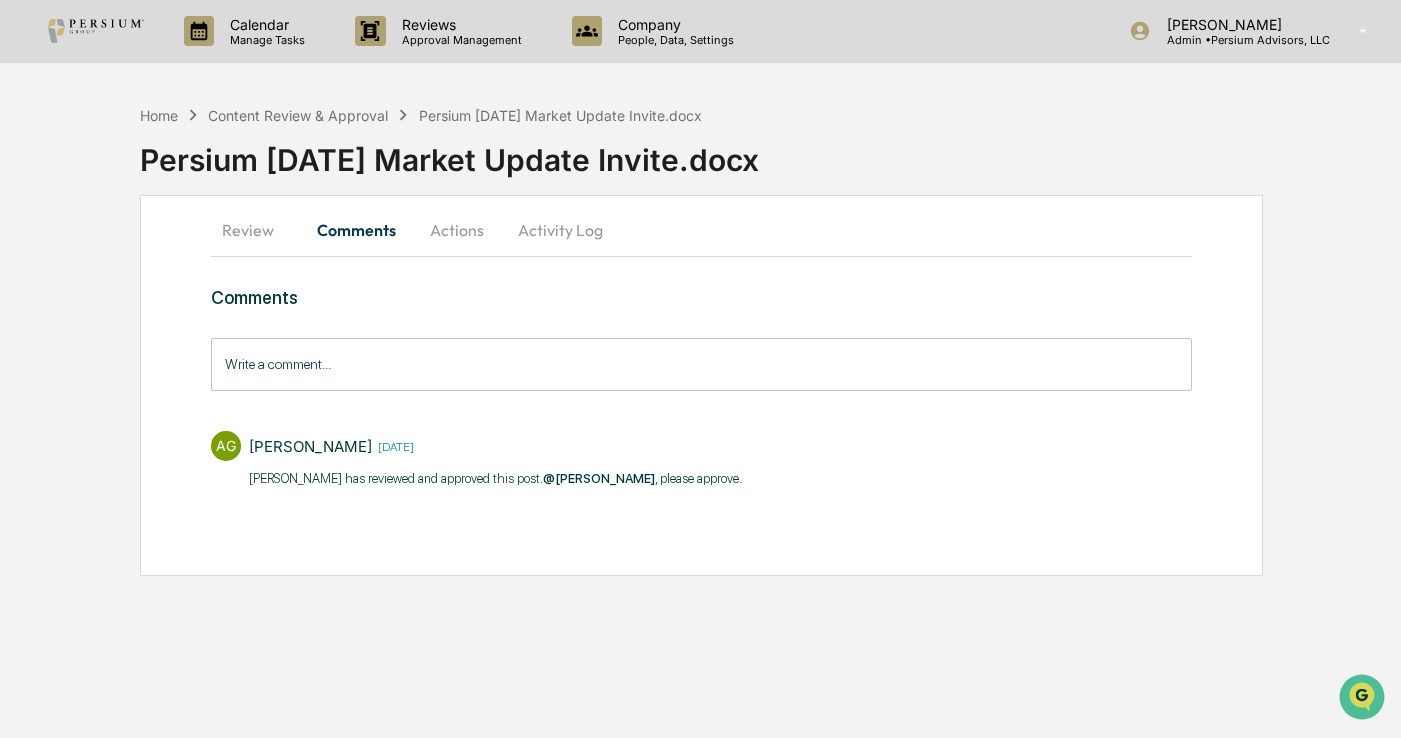 click on "Actions" at bounding box center (457, 230) 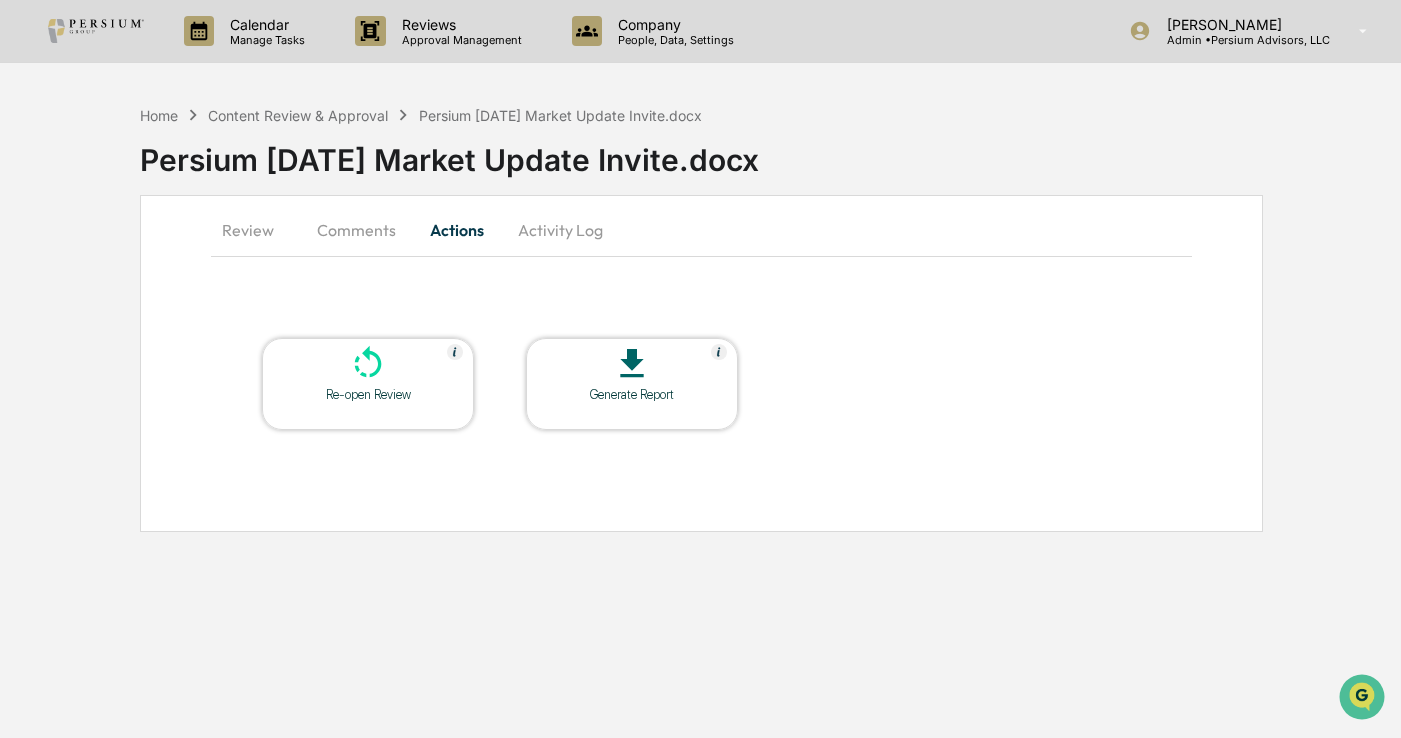 click on "Activity Log" at bounding box center (560, 230) 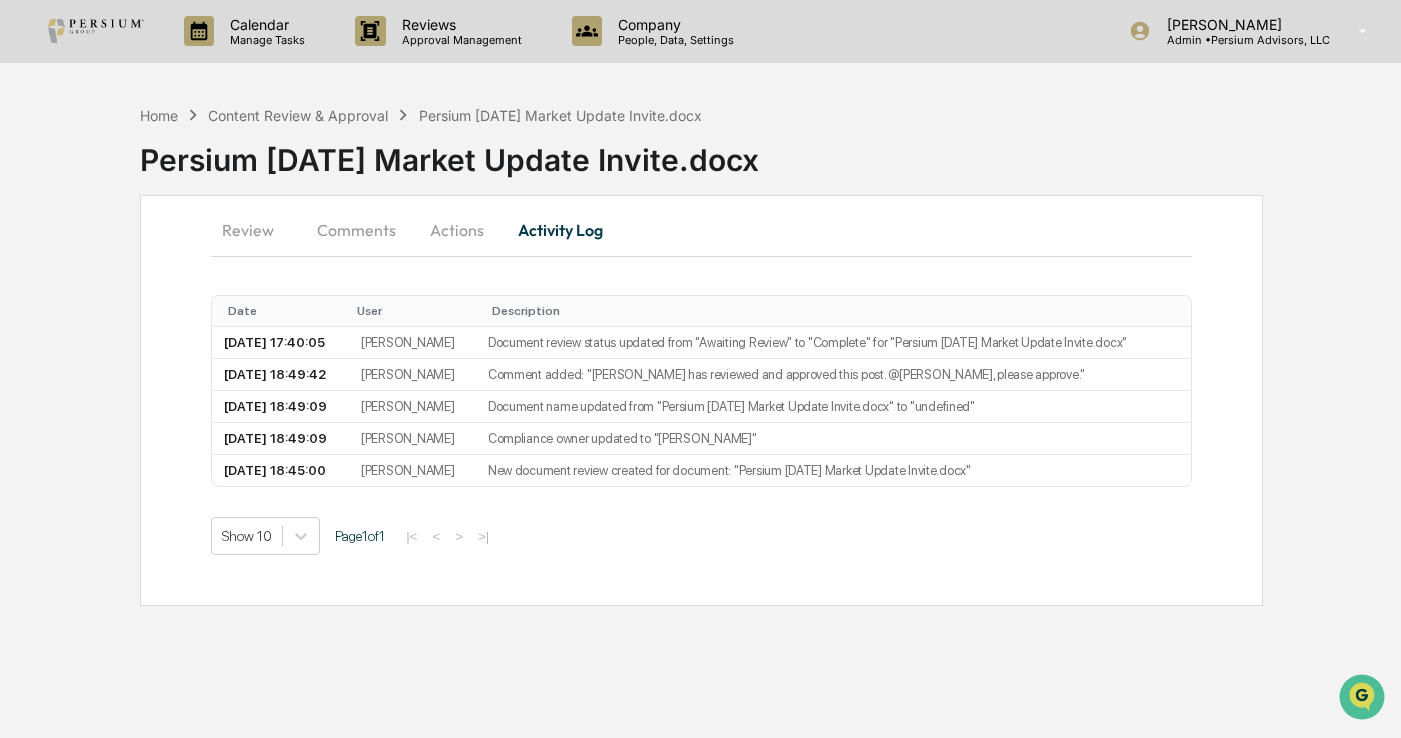 click on "Review" at bounding box center (256, 230) 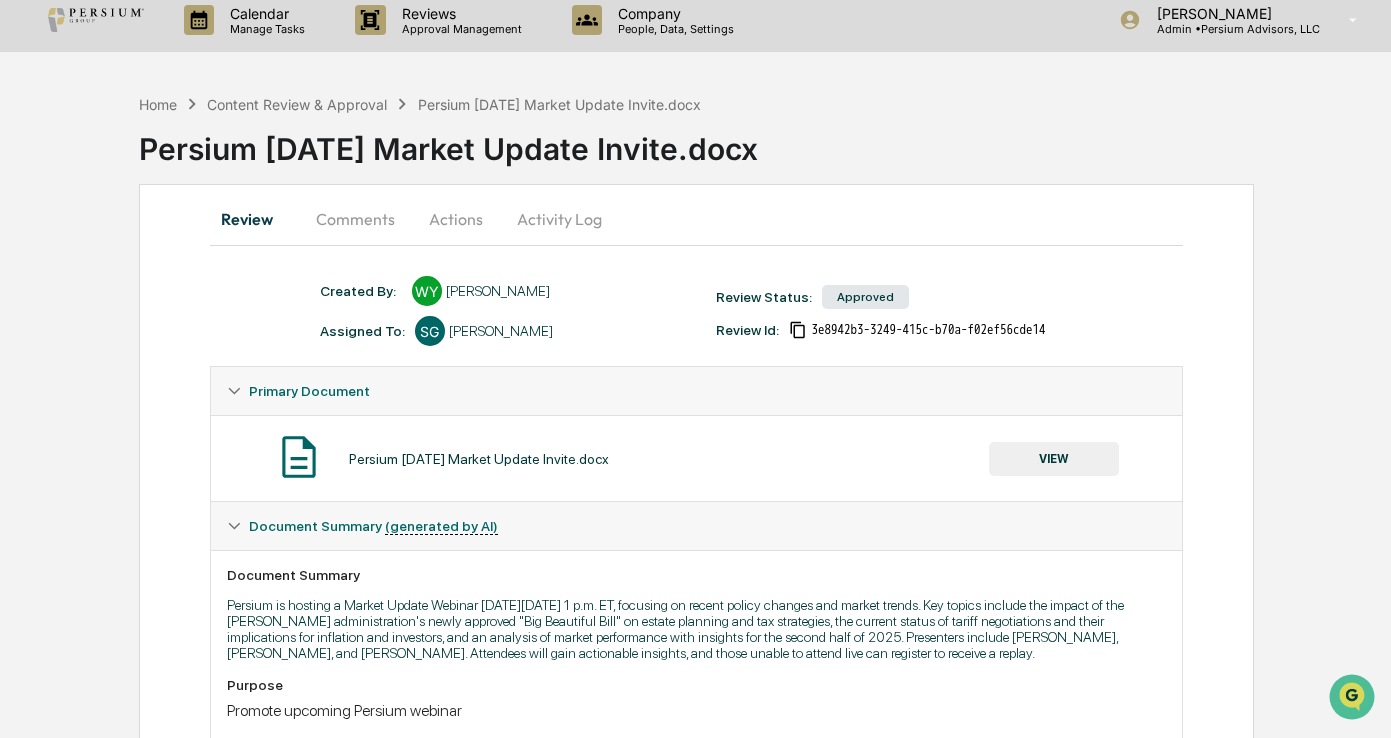 scroll, scrollTop: 0, scrollLeft: 0, axis: both 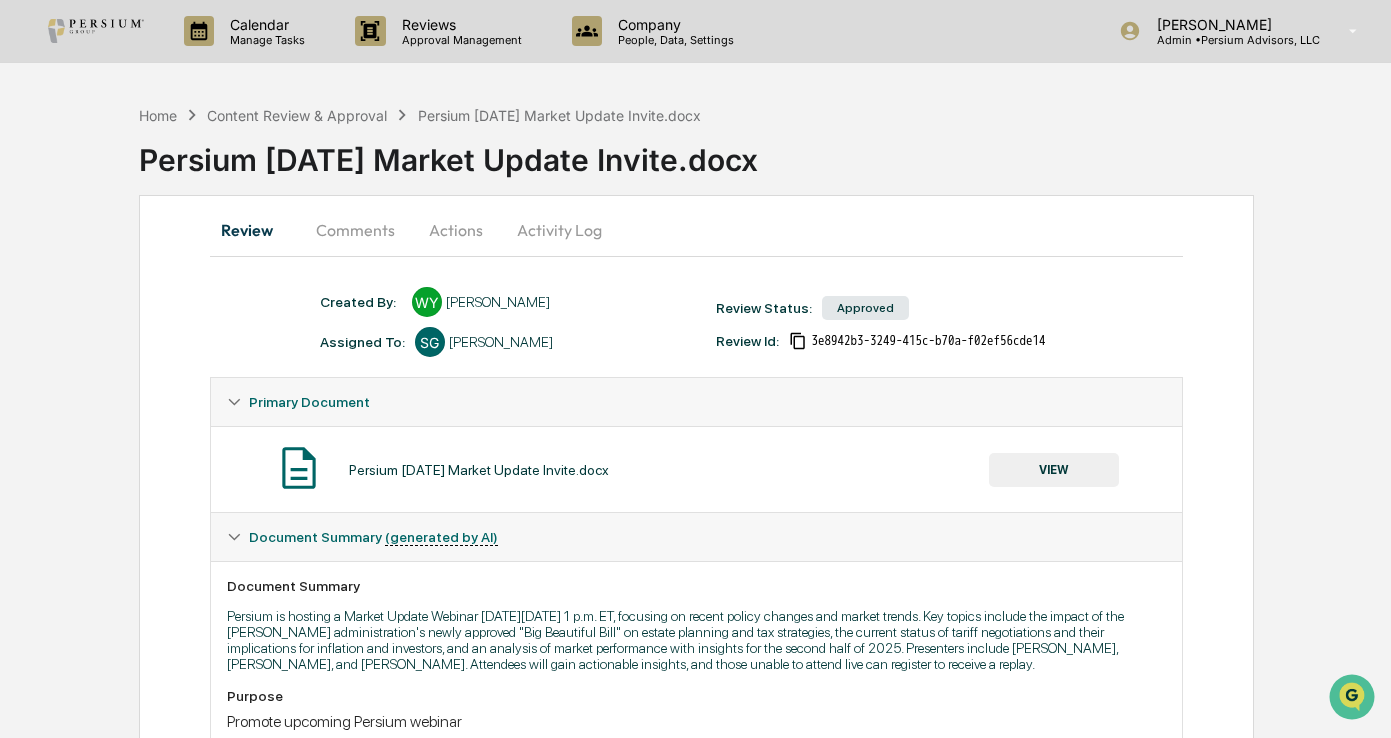 click on "Comments" at bounding box center [355, 230] 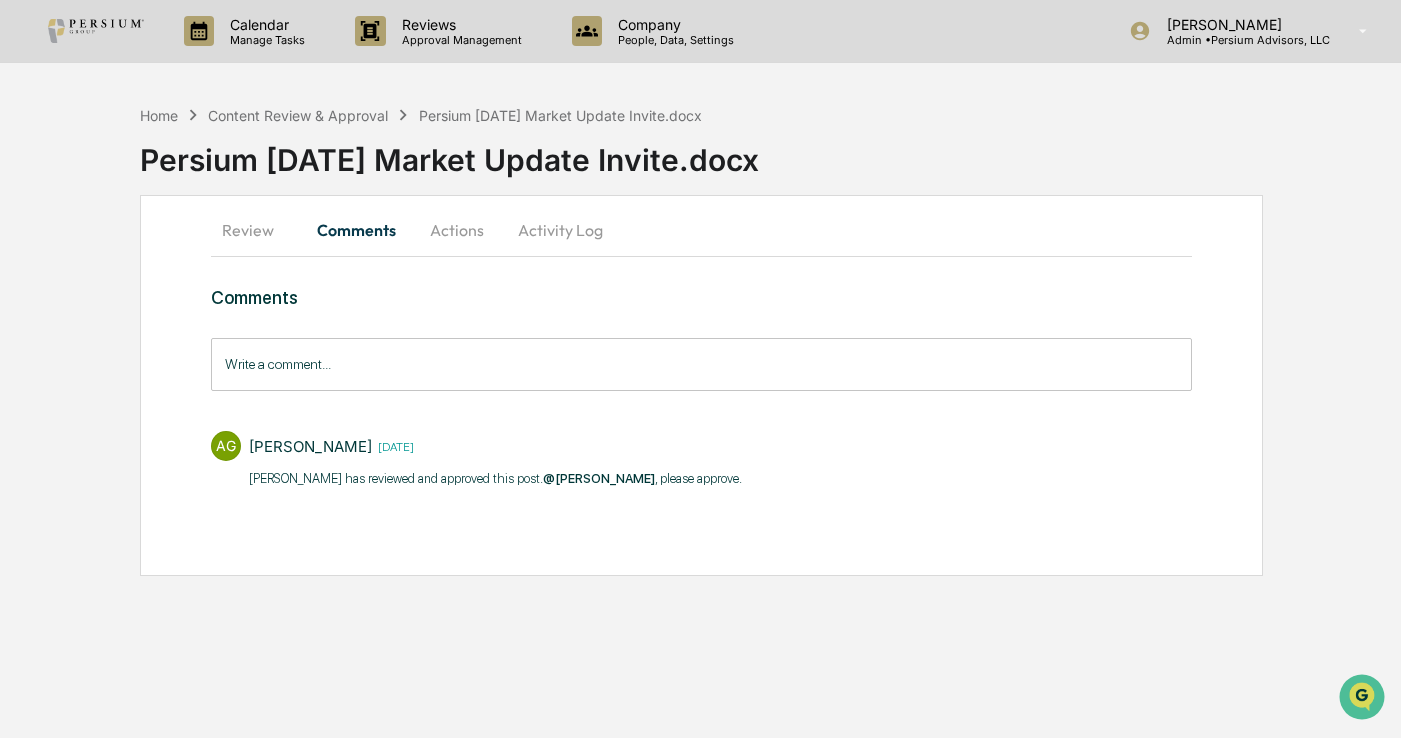 click on "Actions" at bounding box center [457, 230] 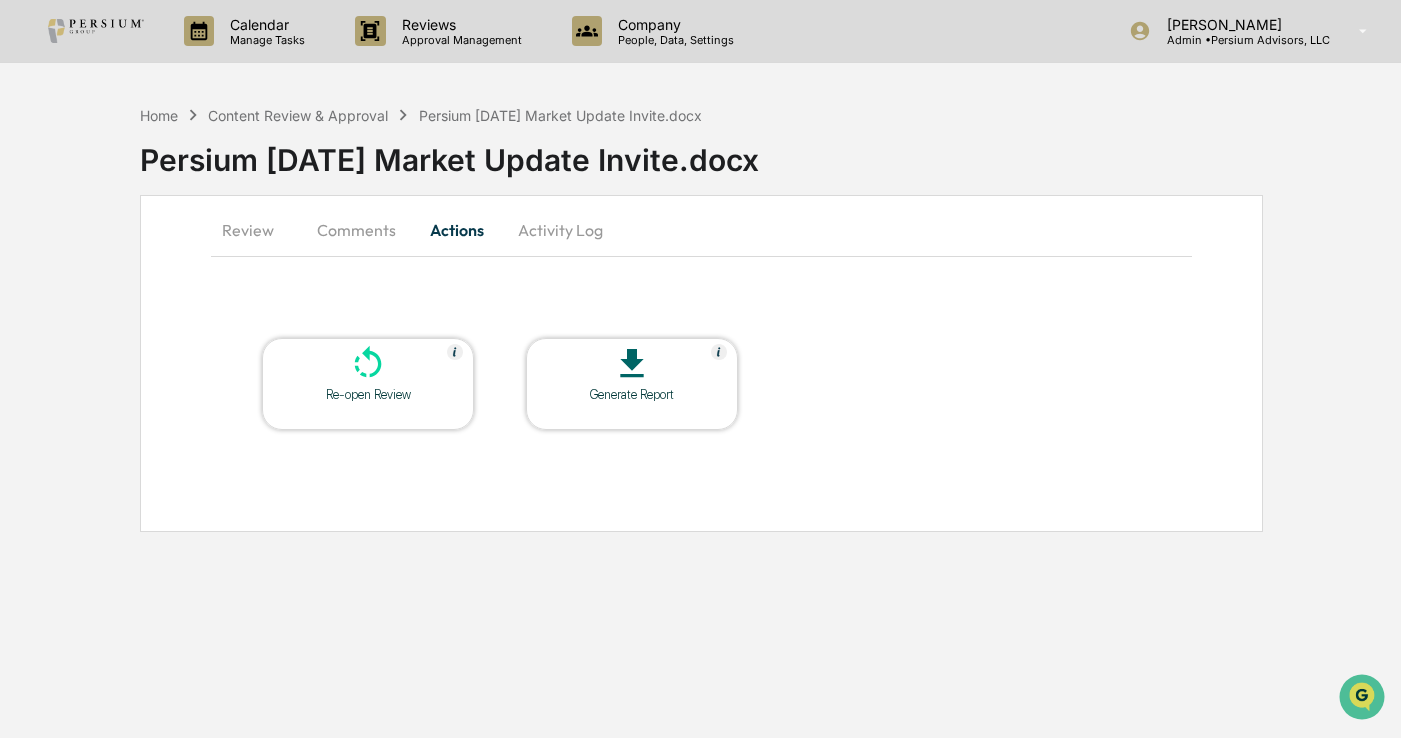 click on "Activity Log" at bounding box center [560, 230] 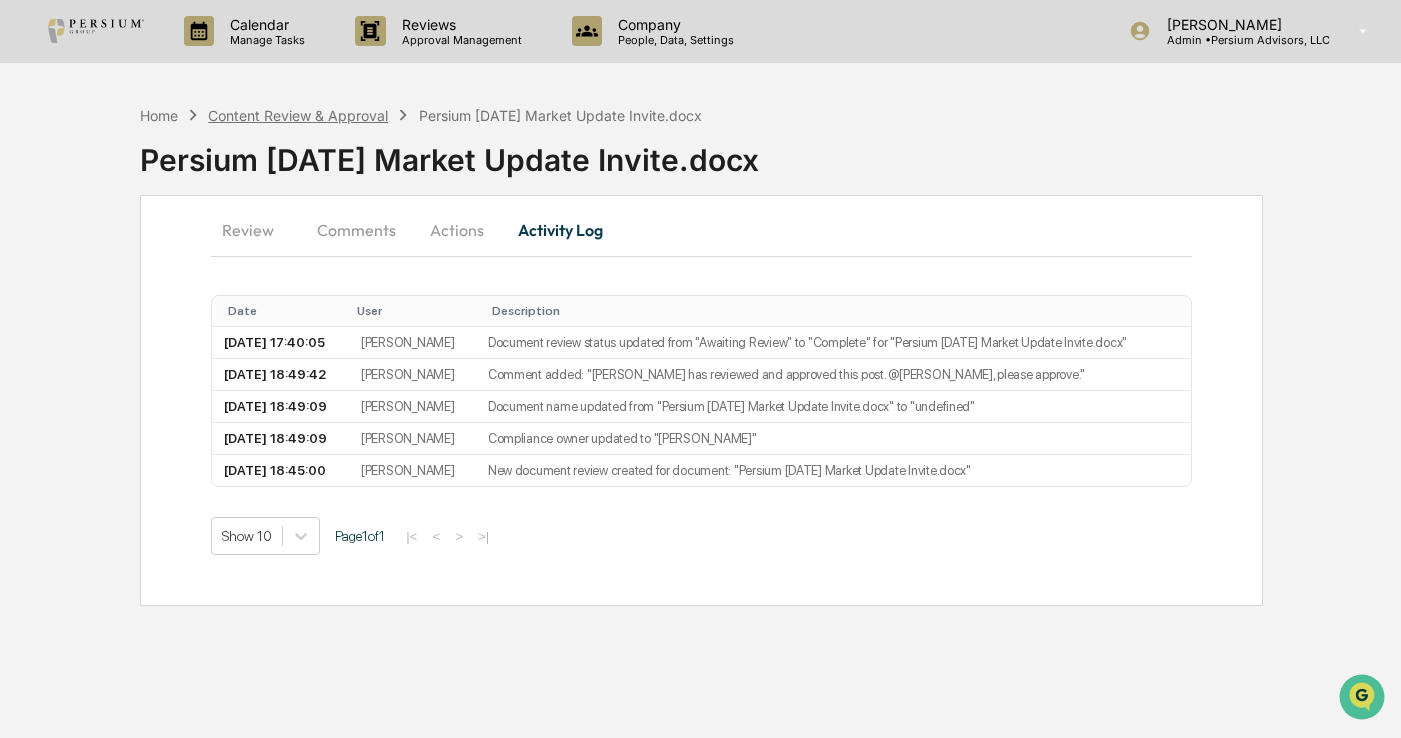 click on "Content Review & Approval" at bounding box center [298, 115] 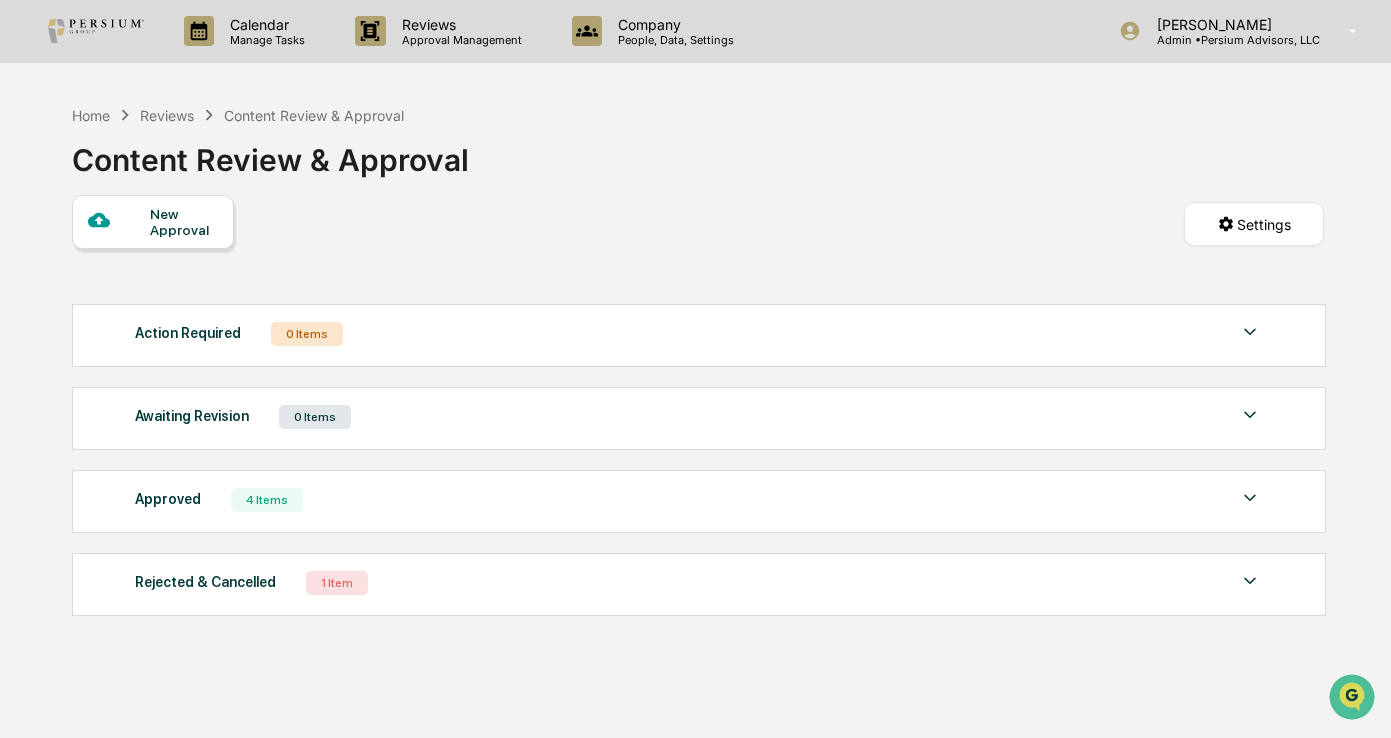 click on "Home Reviews Content Review & Approval Content Review & Approval New Approval Settings Action Required 0 Items   No data to display Show 5 Page  1  of  0   |<   <   >   >|   Awaiting Revision 0 Items   No data to display Show 5 Page  1  of  0   |<   <   >   >|   Approved 4 Items   File Name Review Id Created Date Requested By Compliance Owner AI Screen Status Persium [DATE] Market Update Webinar Follow Up.docx 2d15f817-b69e-4aad-9c04-03467179b938 [DATE] [PERSON_NAME] [PERSON_NAME] Complete Review Persium [DATE] Market Update Invite.docx 3e8942b3-3249-415c-b70a-f02ef56cde14 [DATE] [PERSON_NAME] [PERSON_NAME] Complete Review [PERSON_NAME] Persium LinkedIn Post ff4d547e-66a4-4a73-8fff-17e945d4da61 [DATE] [PERSON_NAME] [PERSON_NAME] Complete Review [DATE] Complete_with_Docusign_Persium_Marketing__A.pdf 5af1974d-39e1-4eda-8d59-fe28eeb6ac0a [DATE] [PERSON_NAME] Full Access Administrators Complete Review Show 5 Page  1  of  1   |<   <   >   >|   Rejected & Cancelled 1 Item   File Name Review" at bounding box center (698, 423) 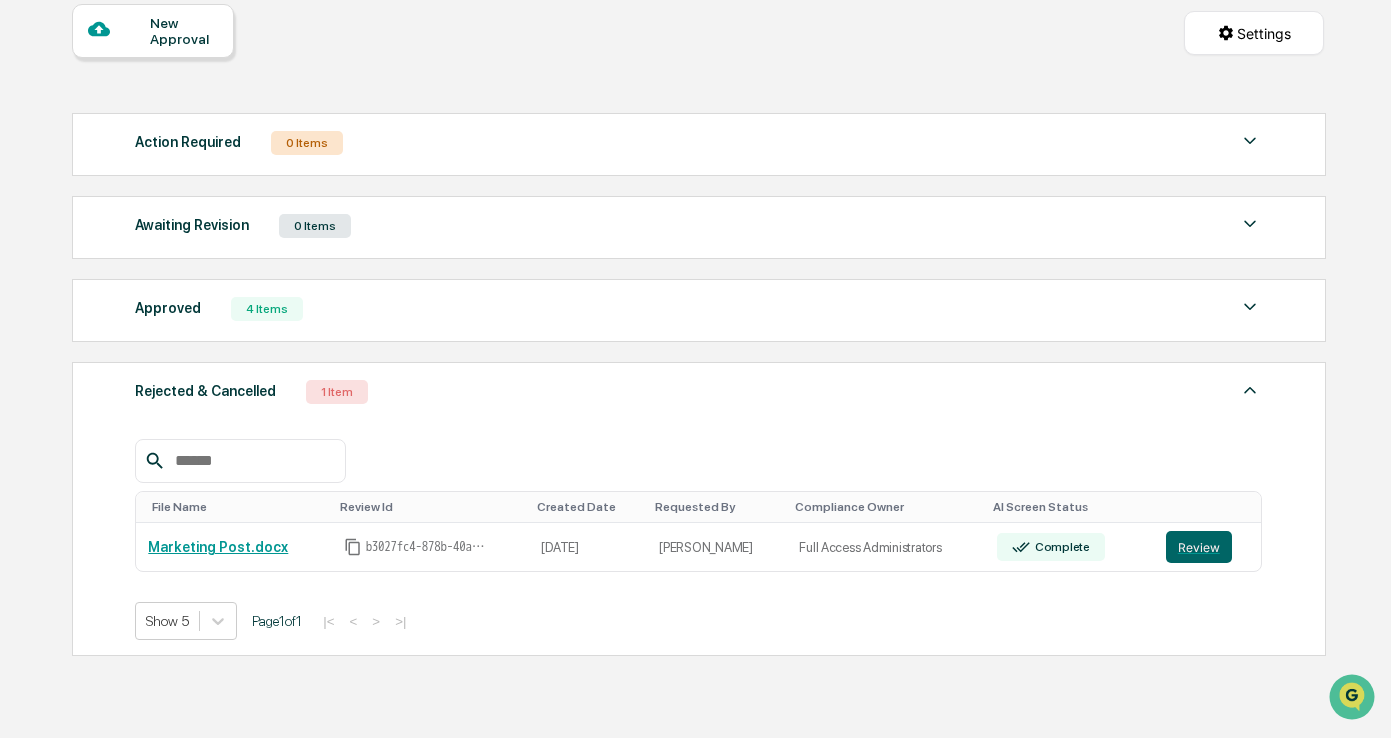scroll, scrollTop: 200, scrollLeft: 0, axis: vertical 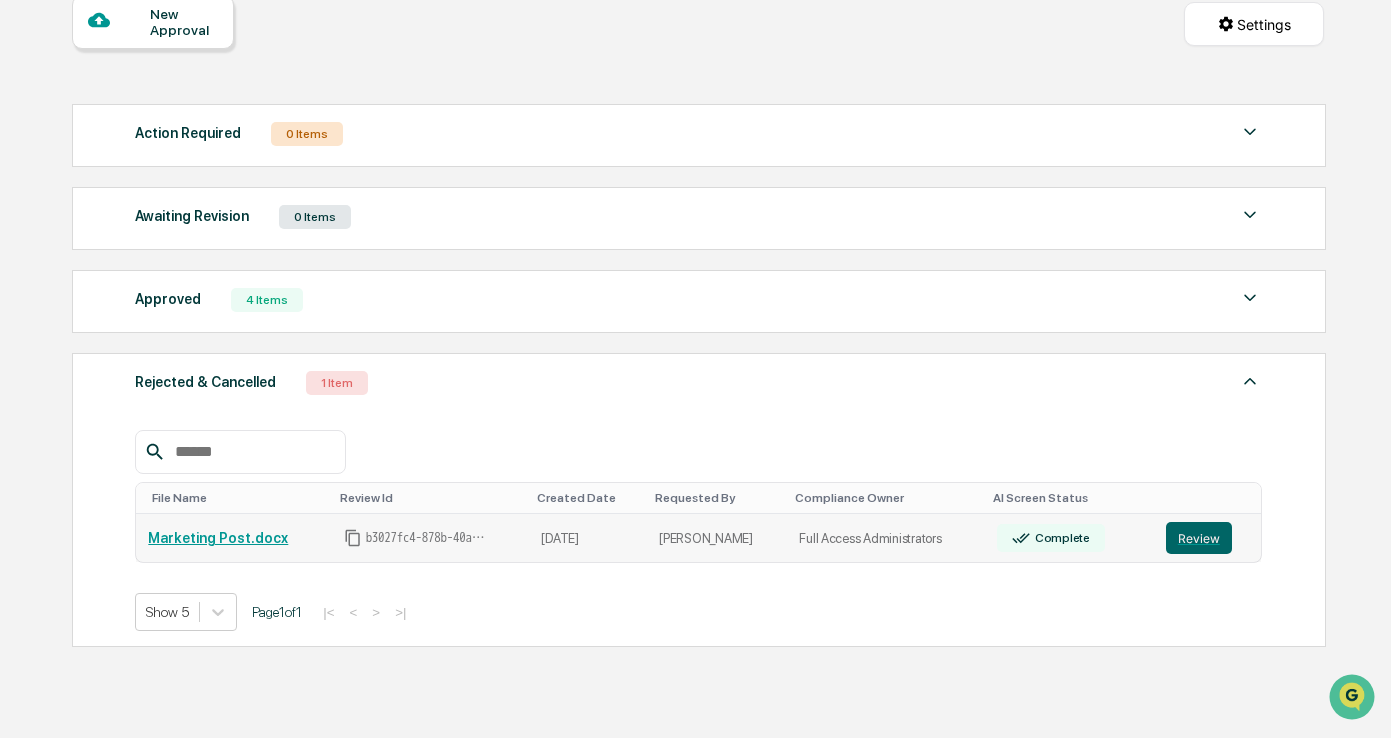 click on "Marketing Post.docx" at bounding box center [218, 538] 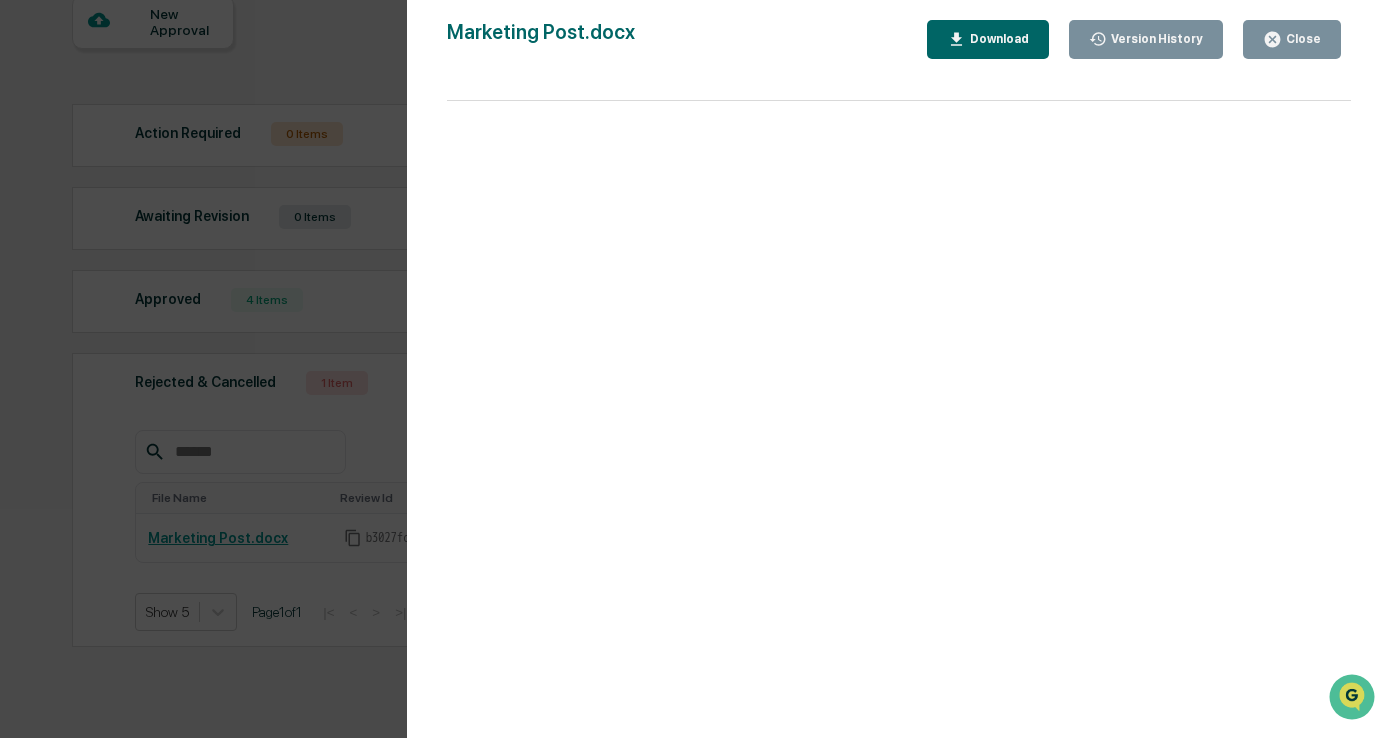 click on "Close" at bounding box center [1301, 39] 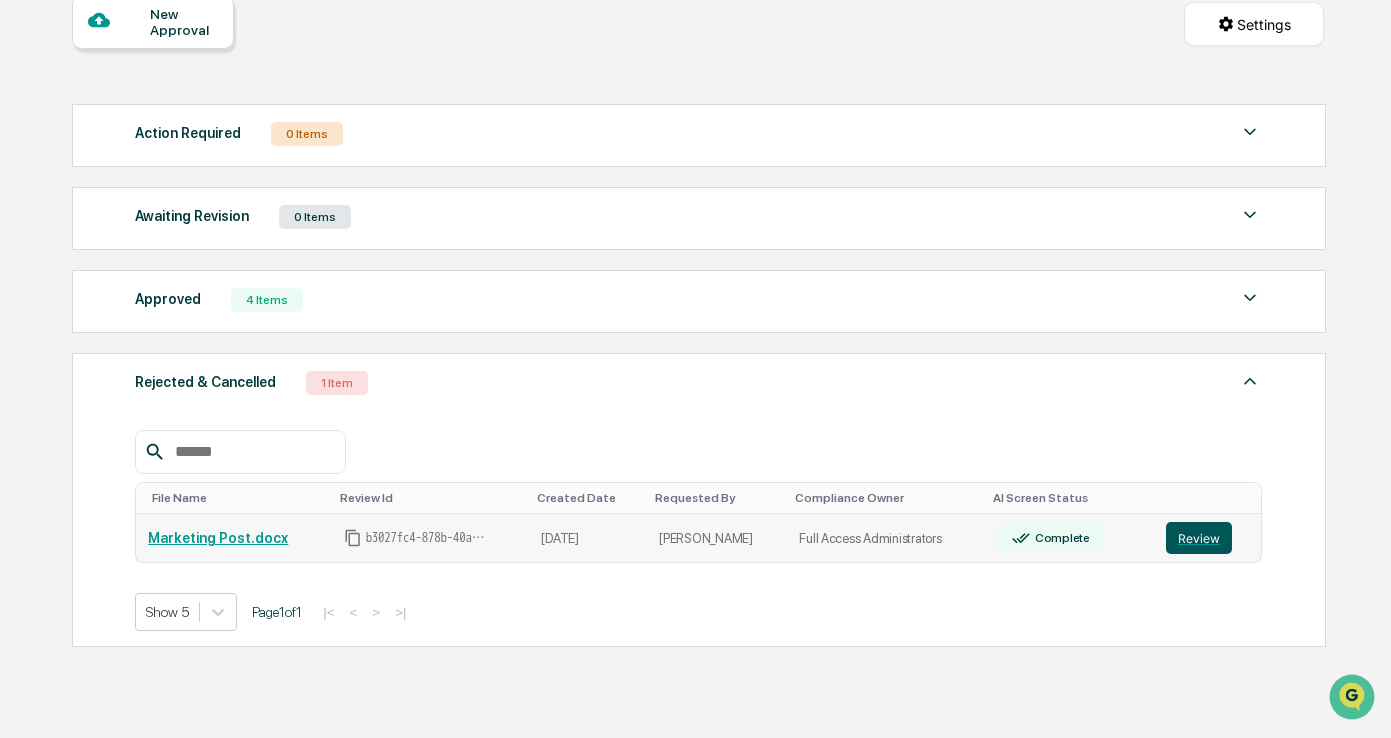 scroll, scrollTop: 245, scrollLeft: 0, axis: vertical 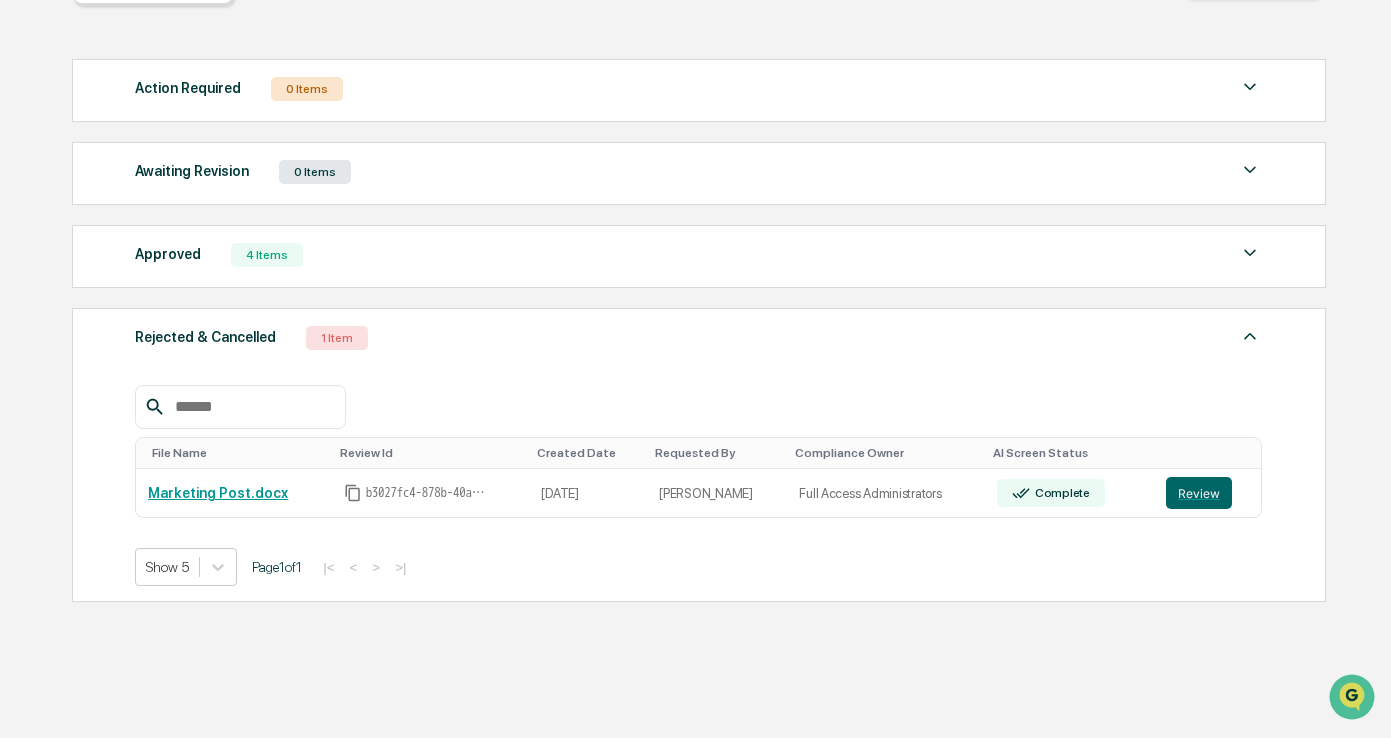 click at bounding box center [1250, 336] 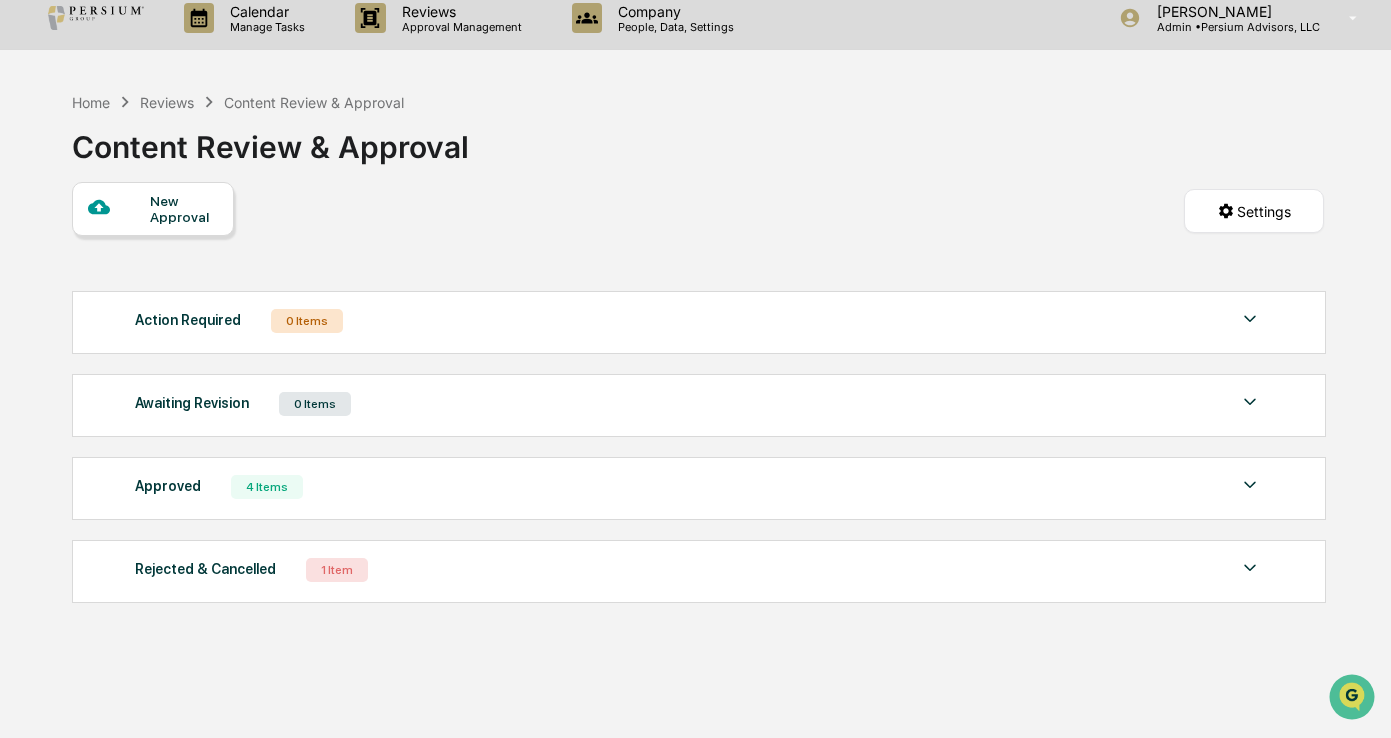 scroll, scrollTop: 0, scrollLeft: 0, axis: both 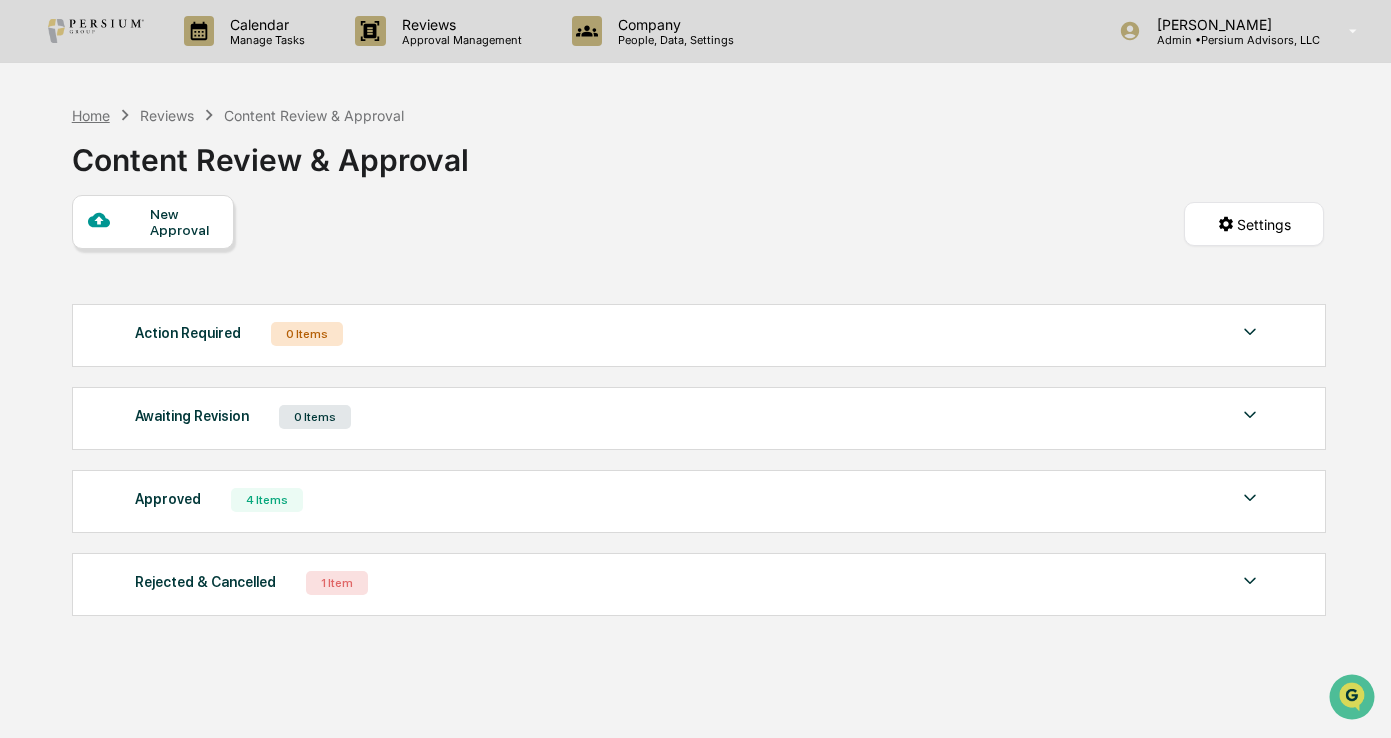 click on "Home" at bounding box center [91, 115] 